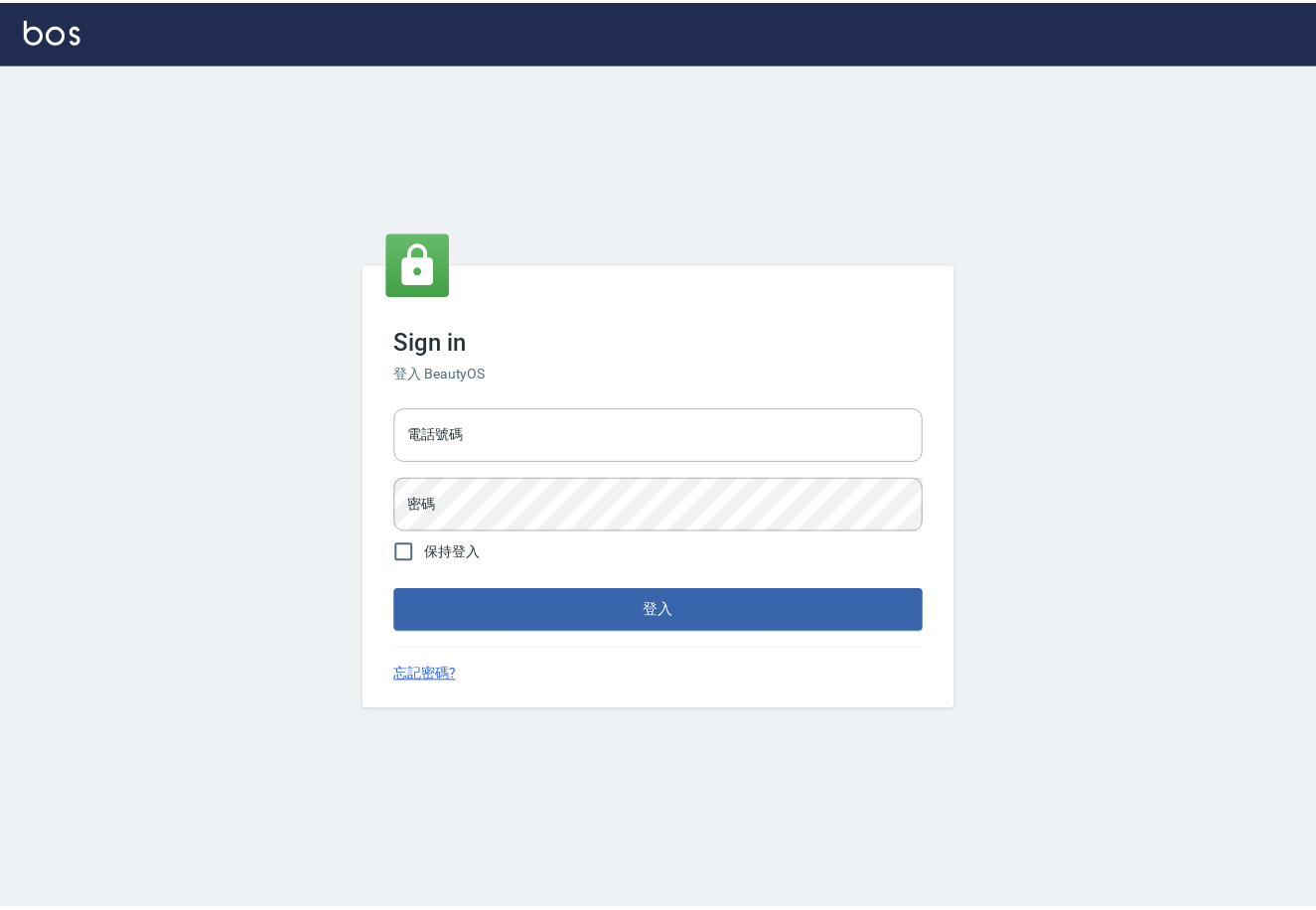 scroll, scrollTop: 0, scrollLeft: 0, axis: both 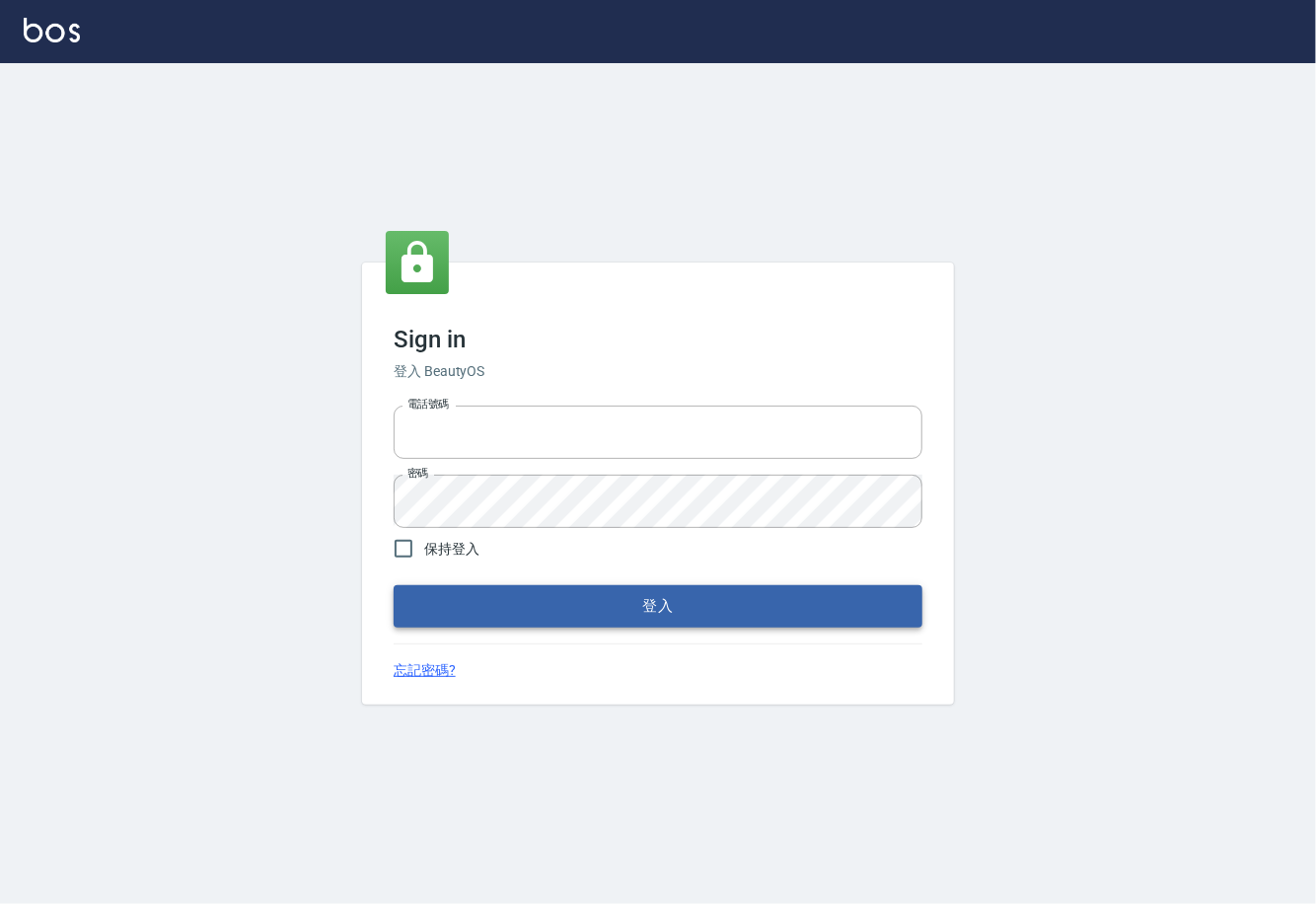type on "0225929166" 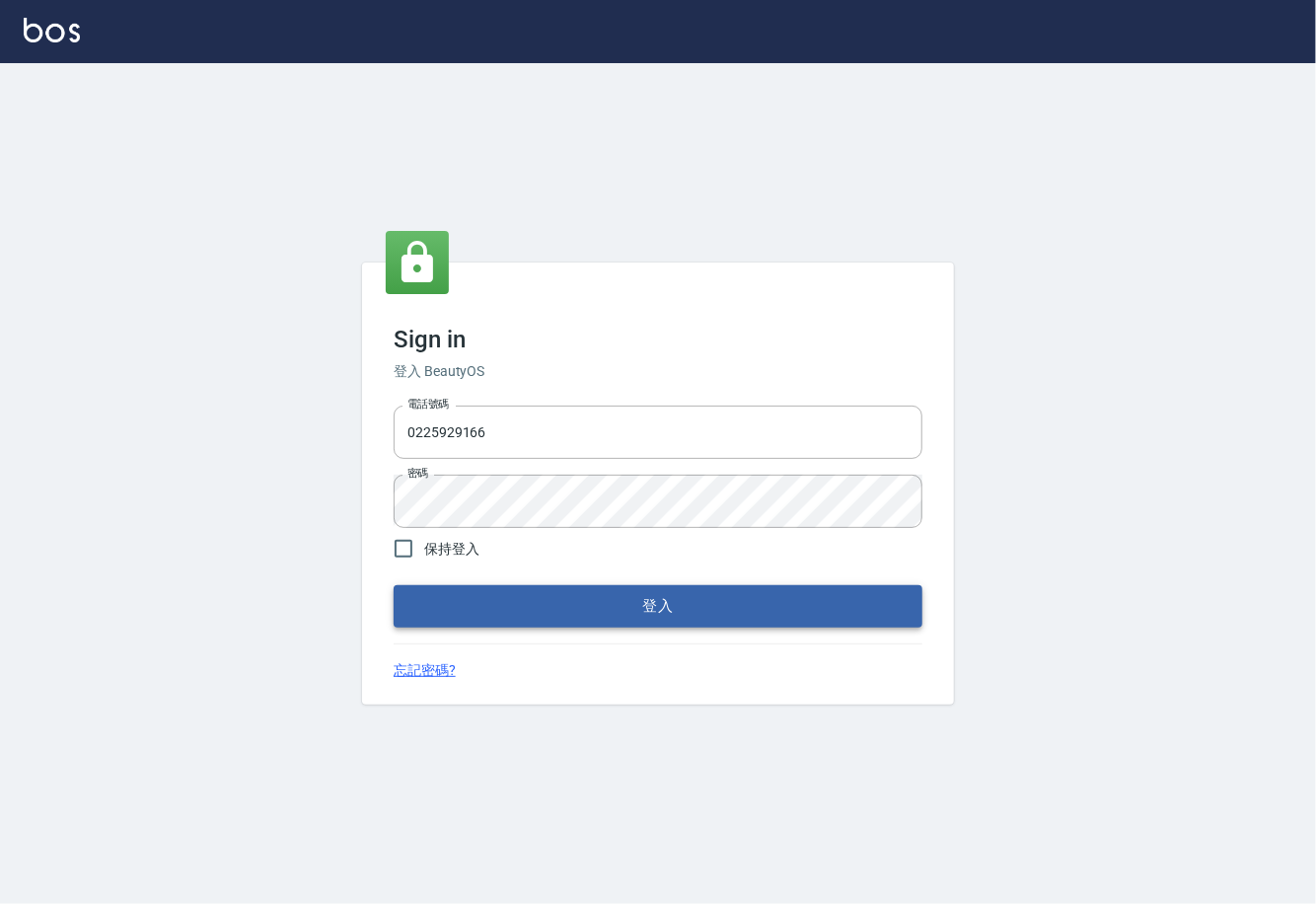 click on "登入" at bounding box center [658, 606] 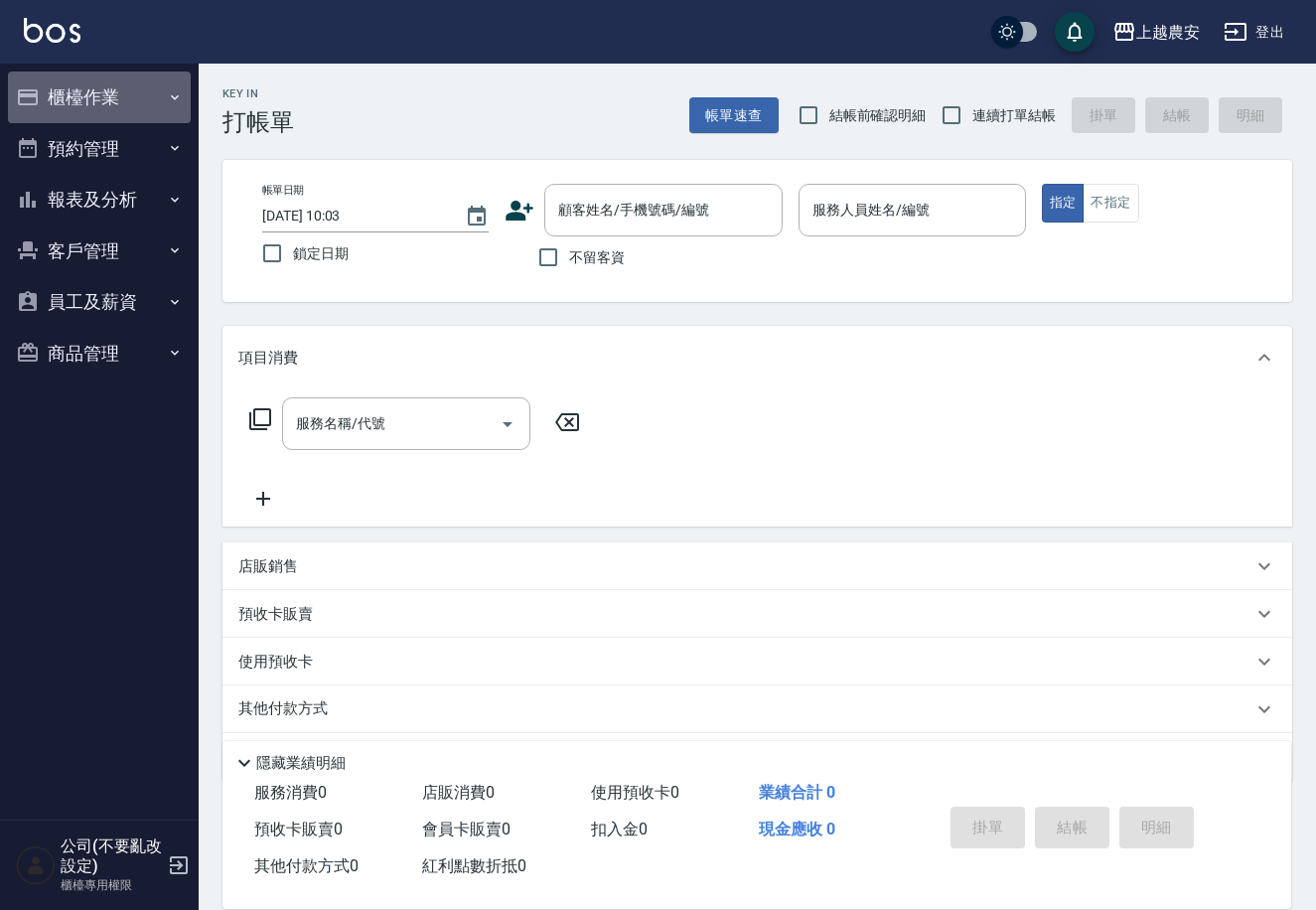 click on "櫃檯作業" at bounding box center (99, 97) 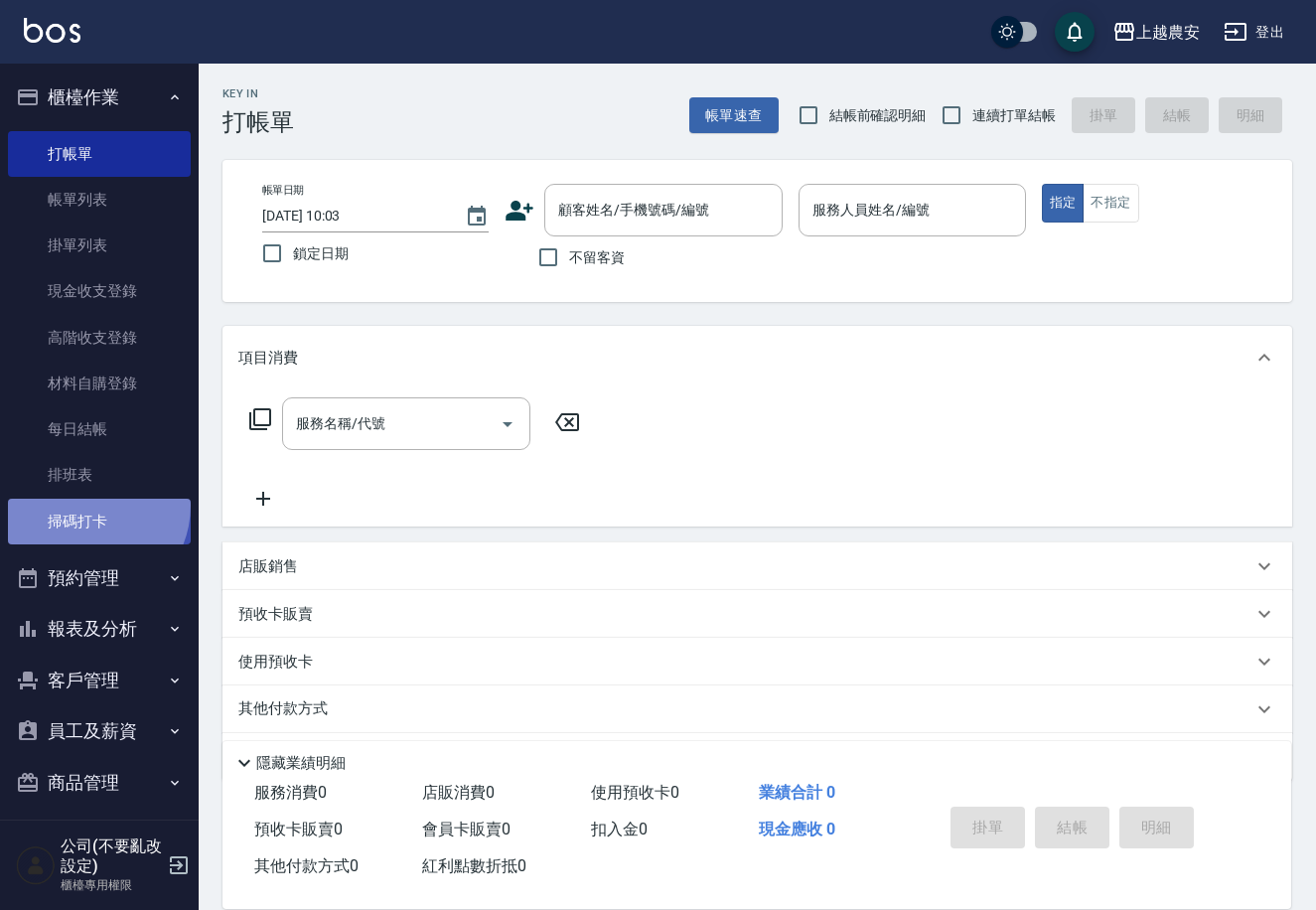 click on "掃碼打卡" at bounding box center (99, 522) 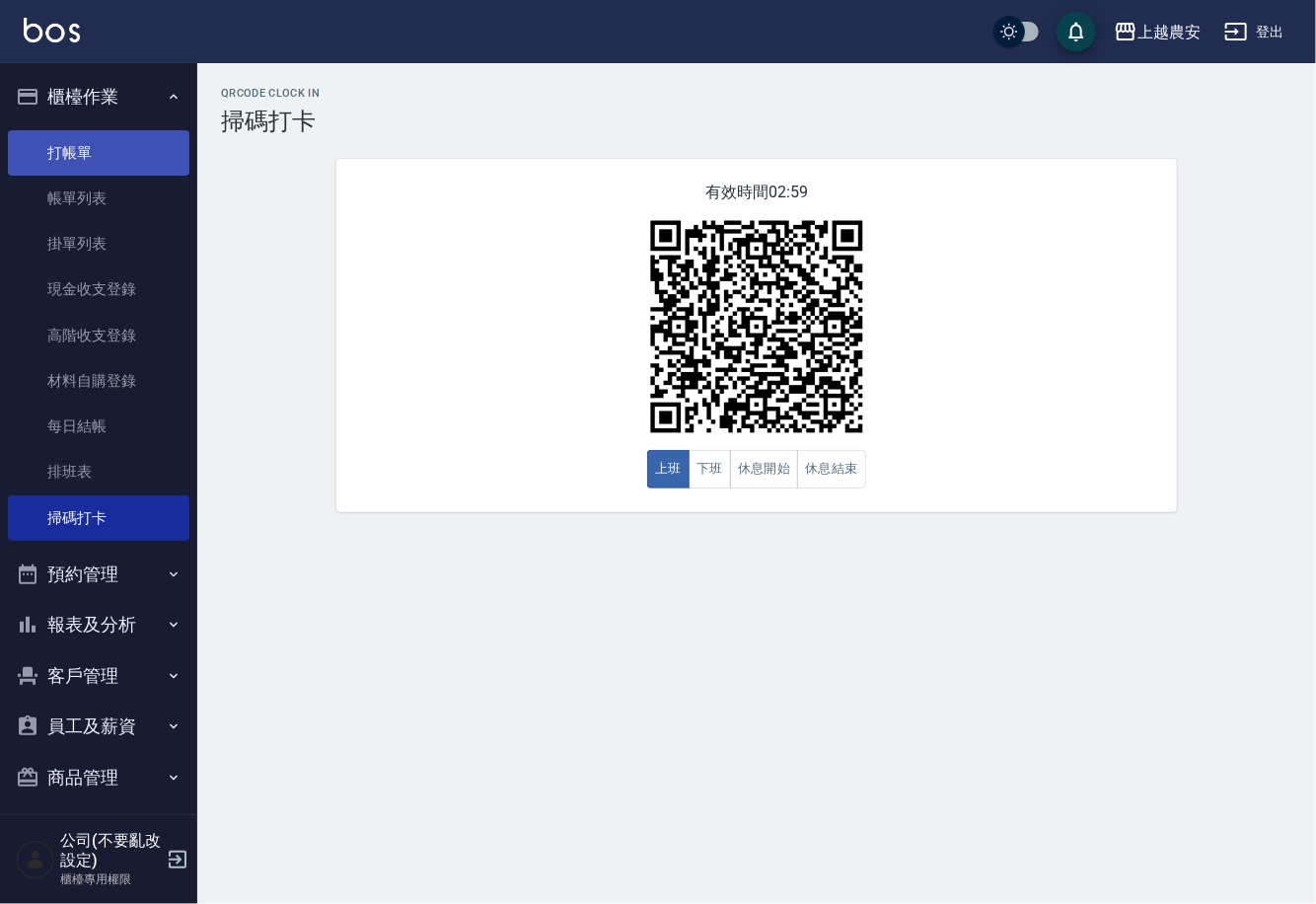 click on "打帳單" at bounding box center [99, 153] 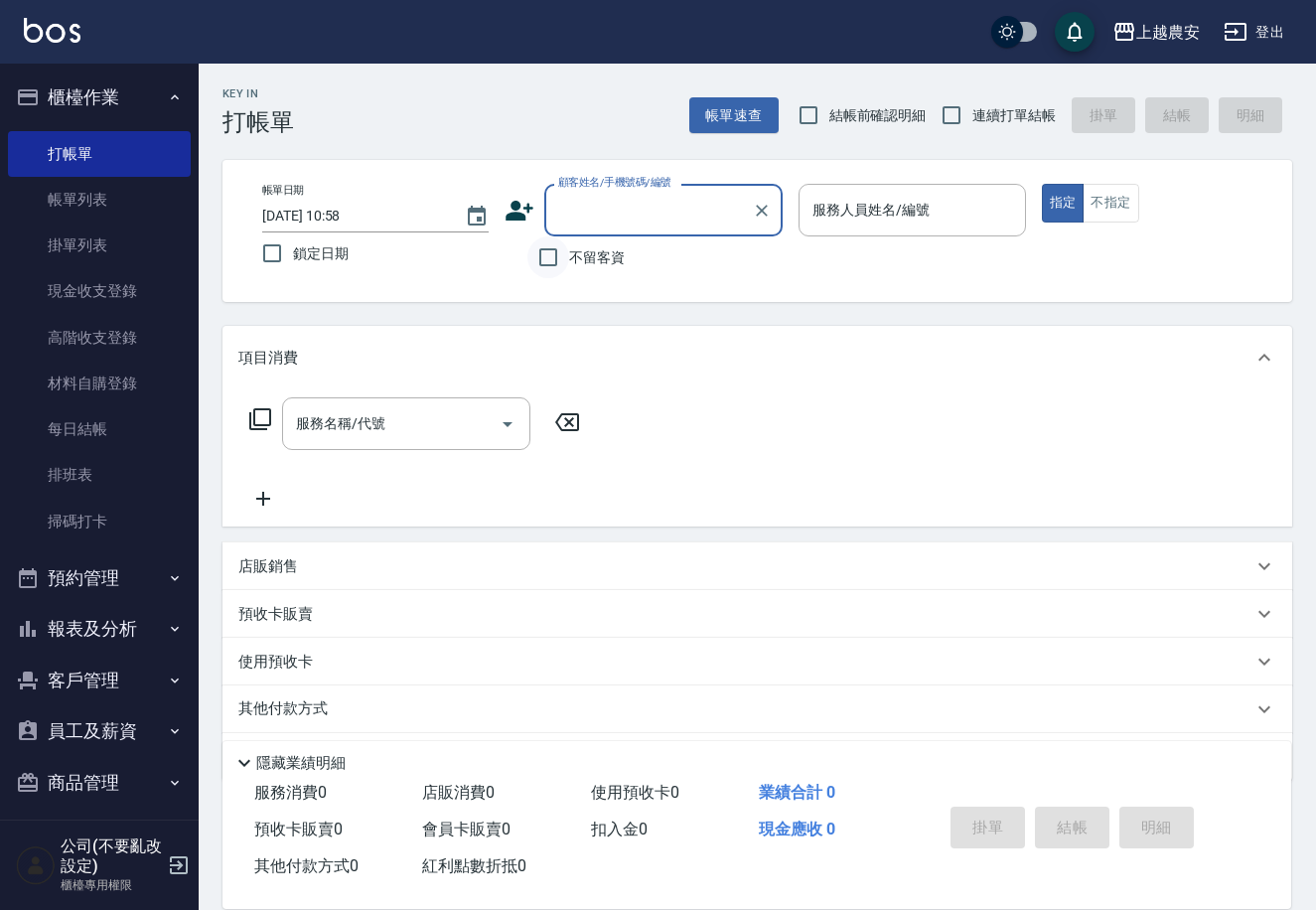 click on "不留客資" at bounding box center [548, 257] 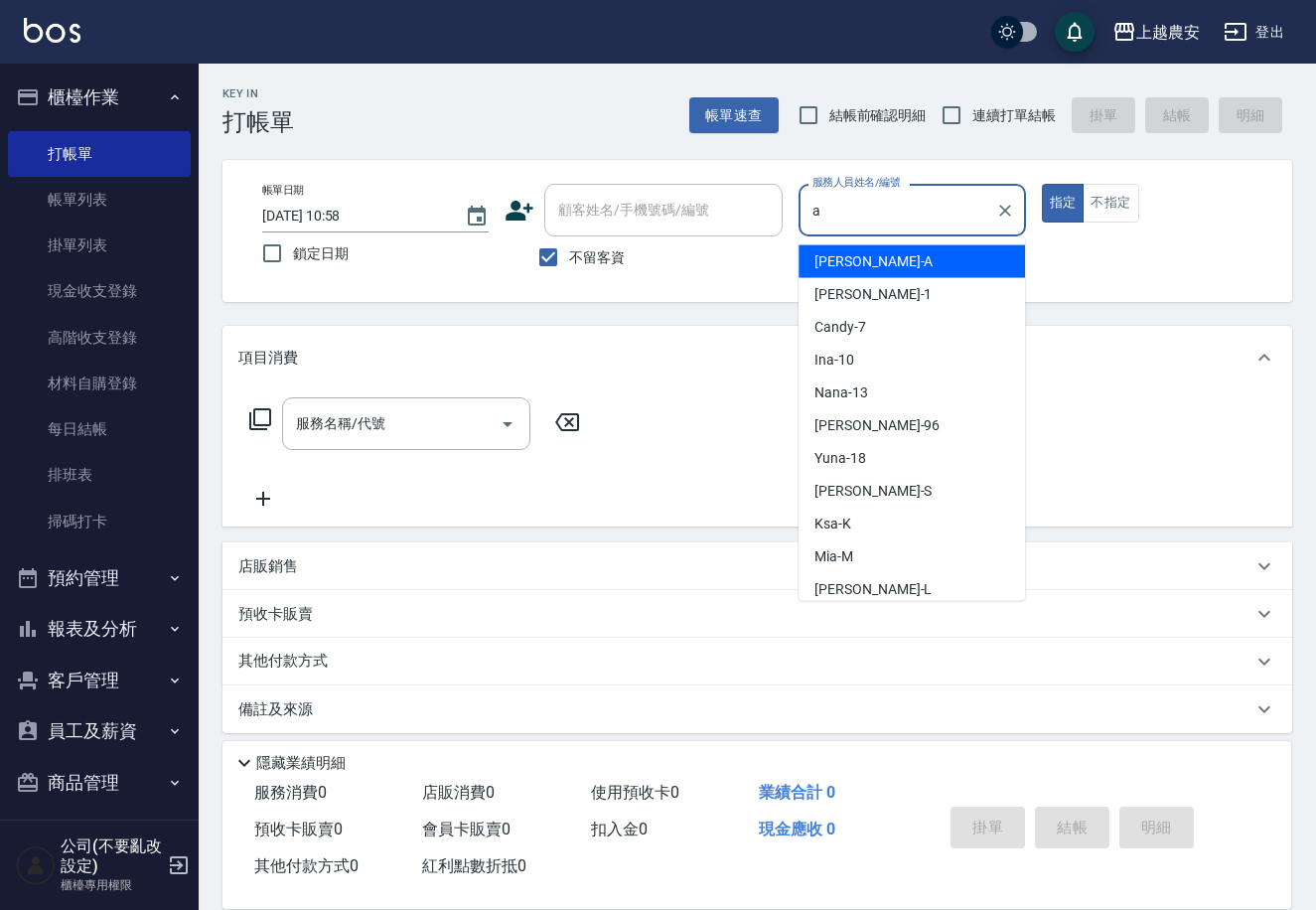 type on "[PERSON_NAME]" 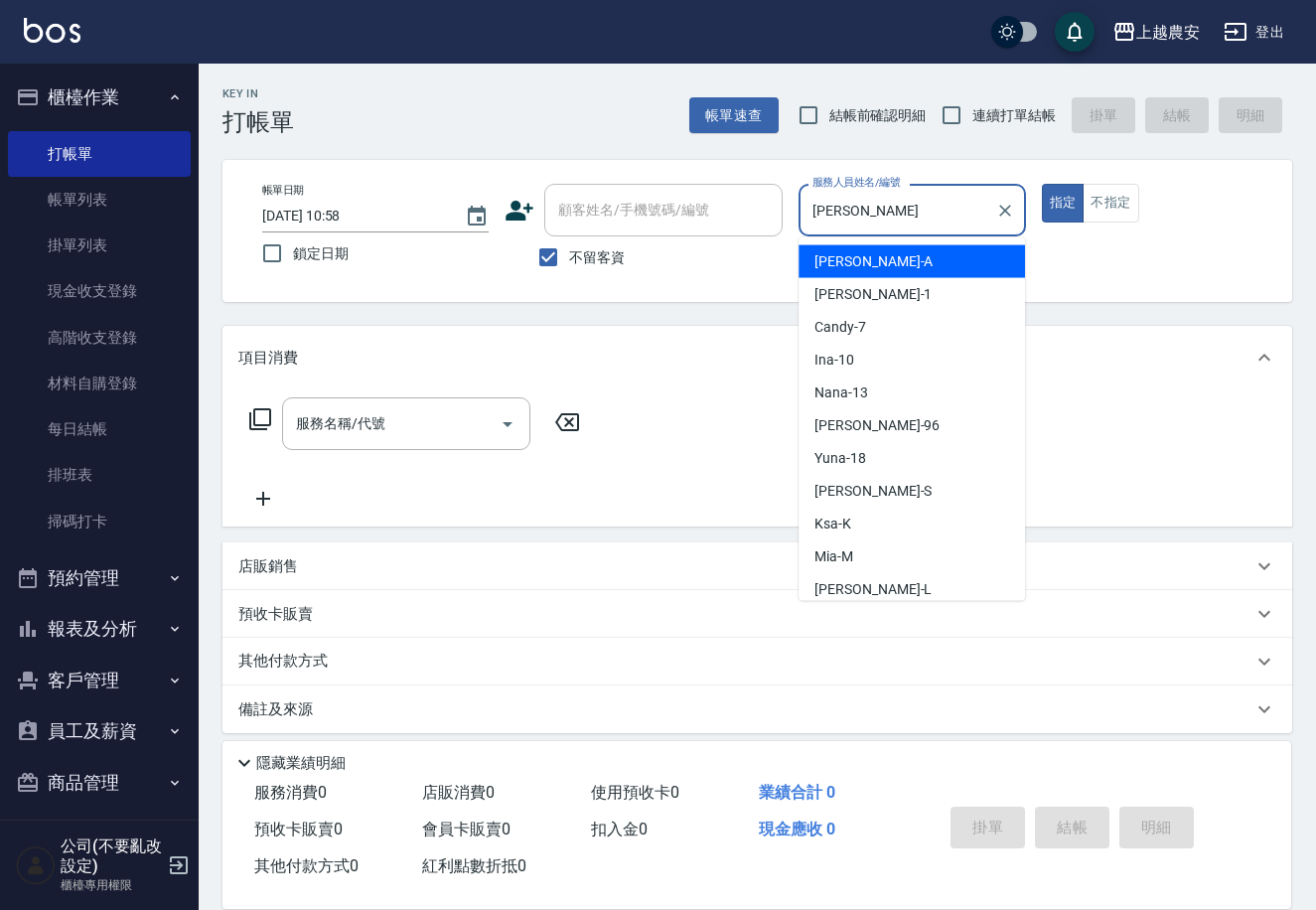 type on "true" 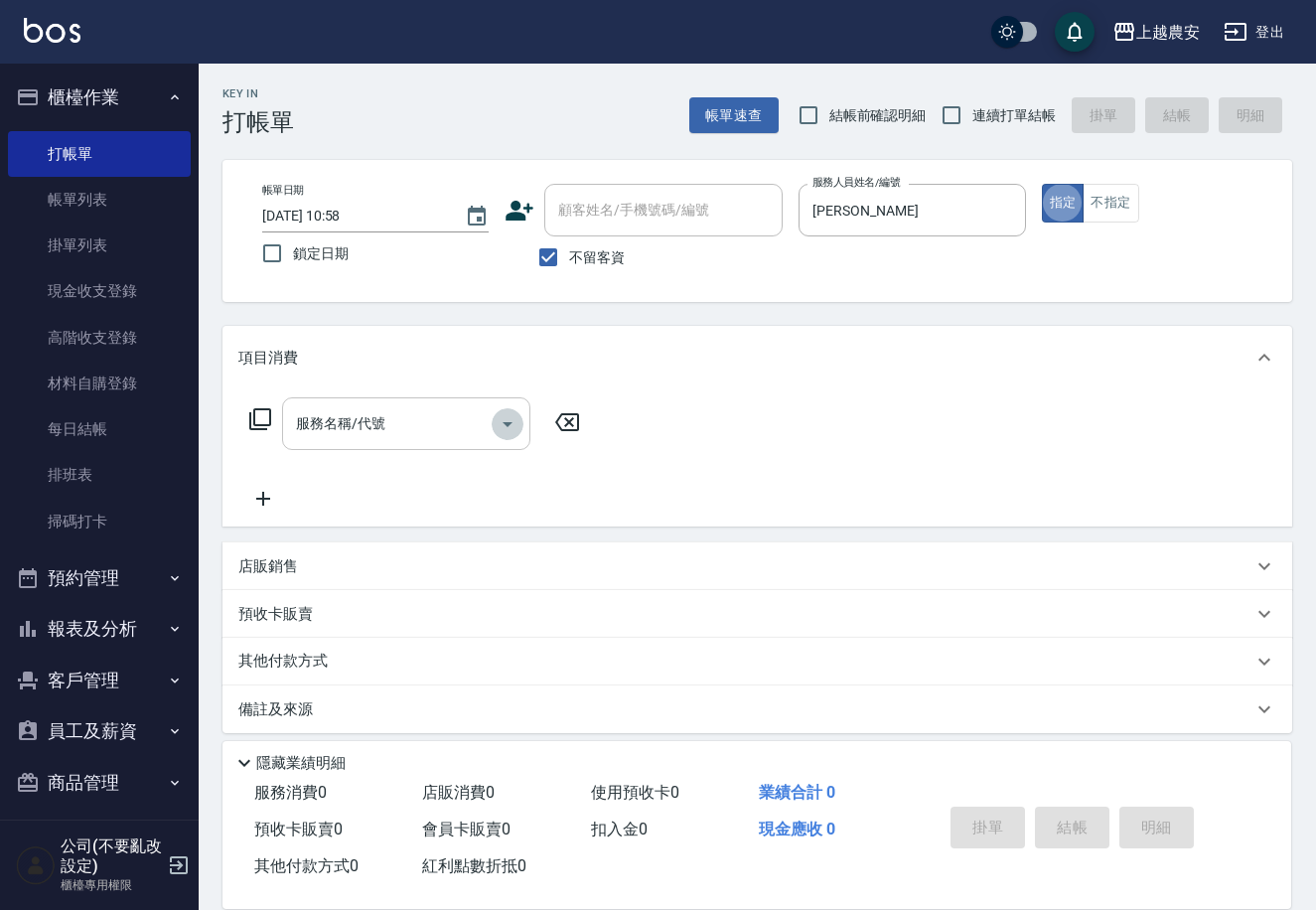click 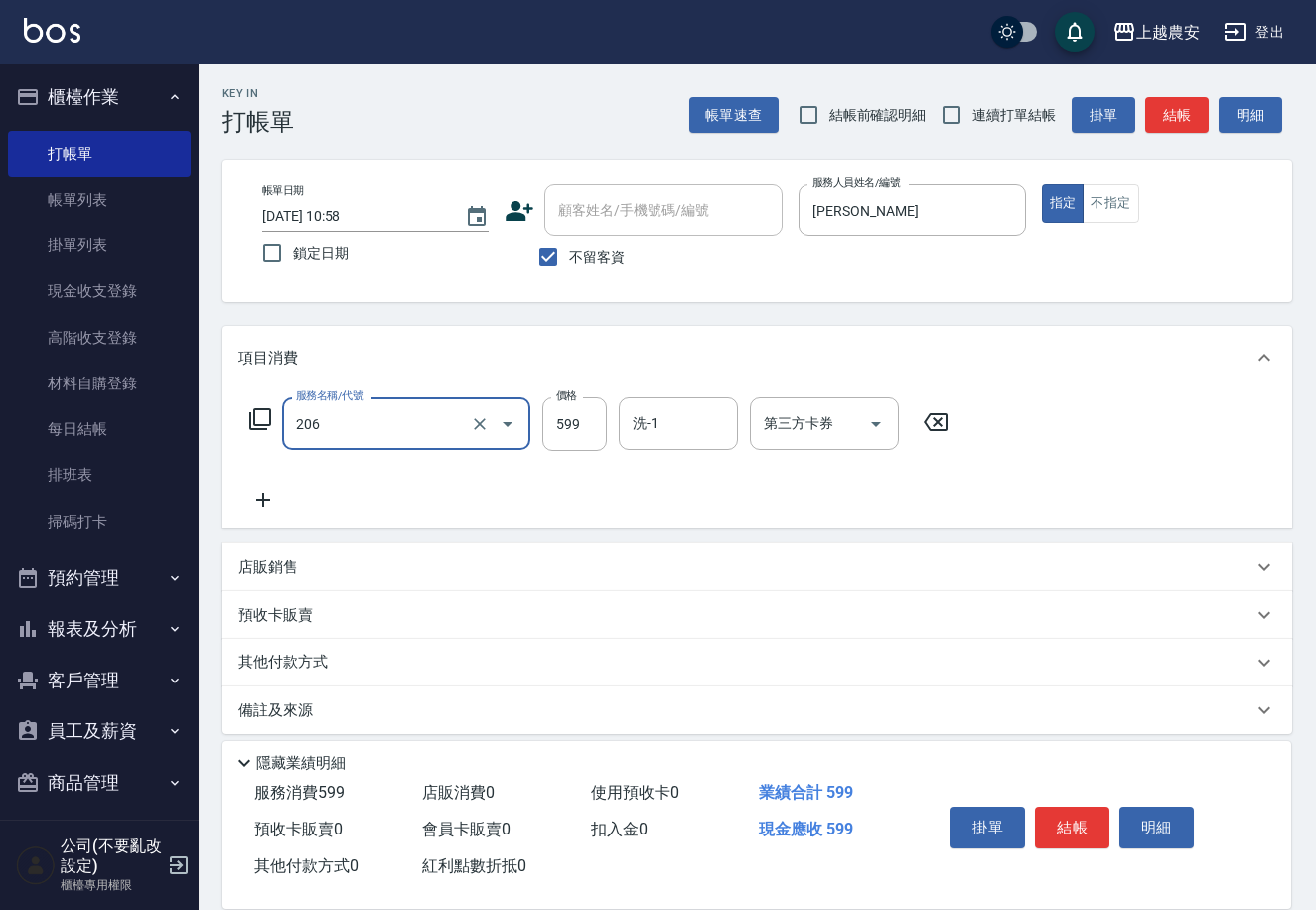 type on "洗+剪(206)" 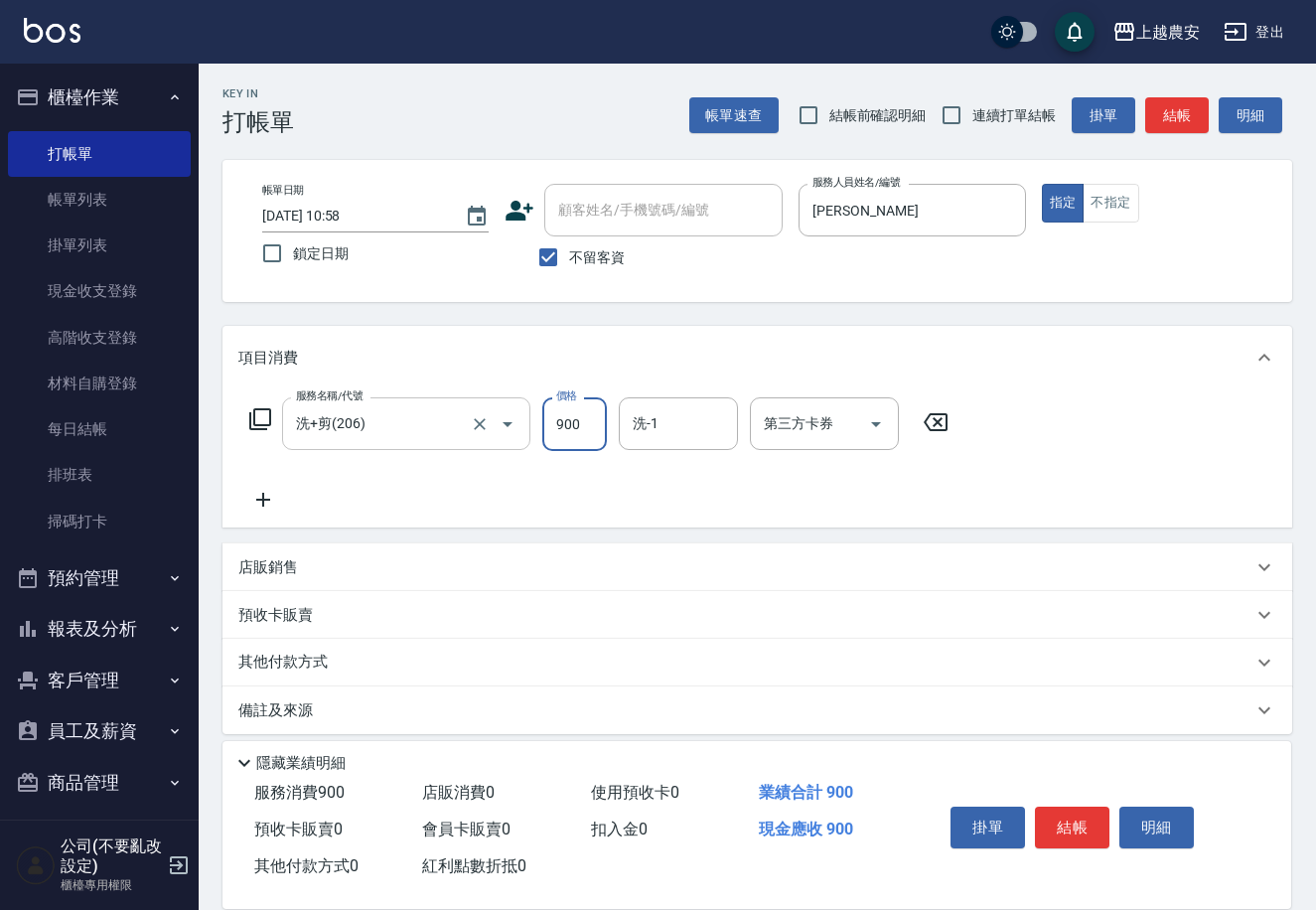 type on "900" 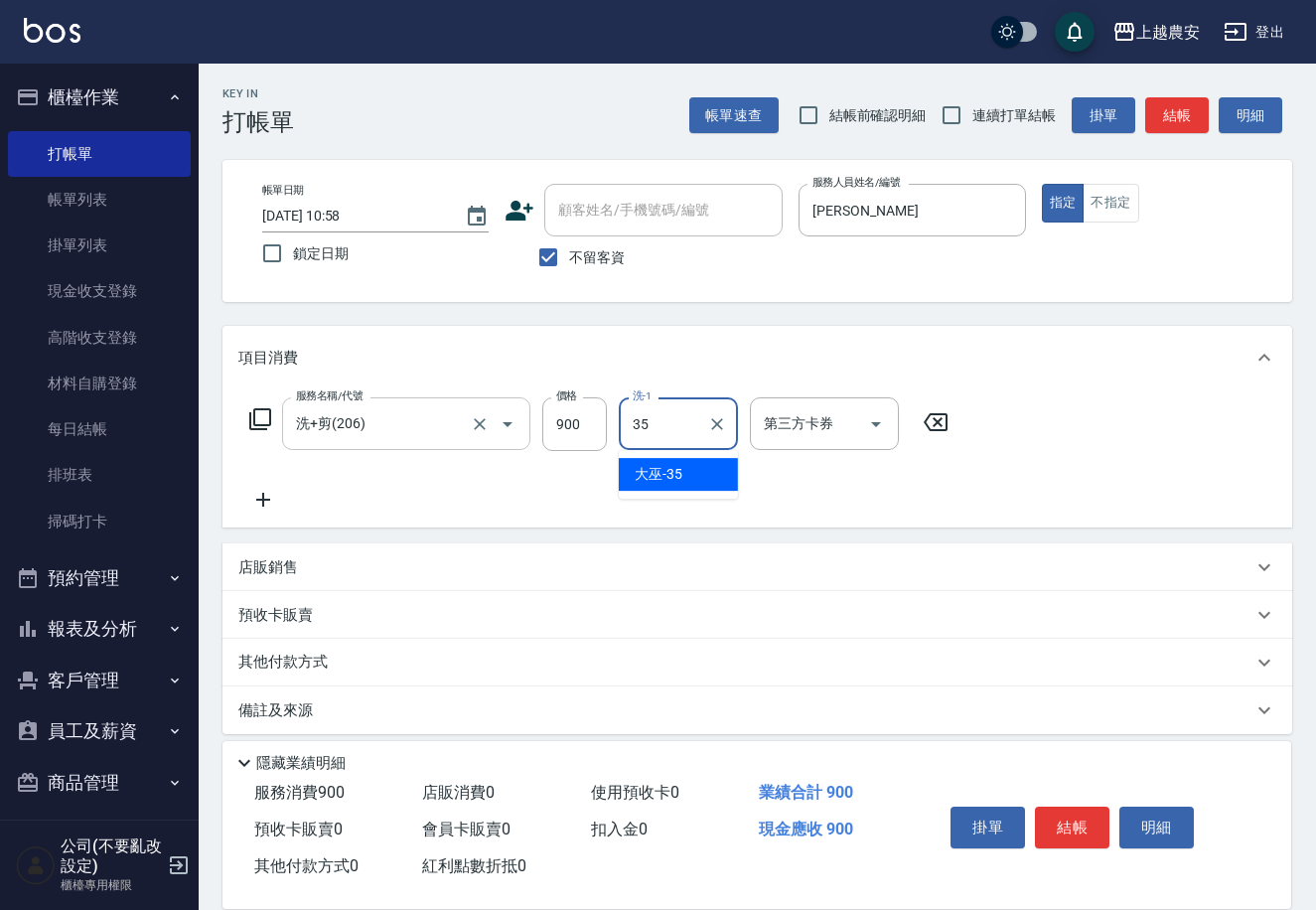 type on "大巫-35" 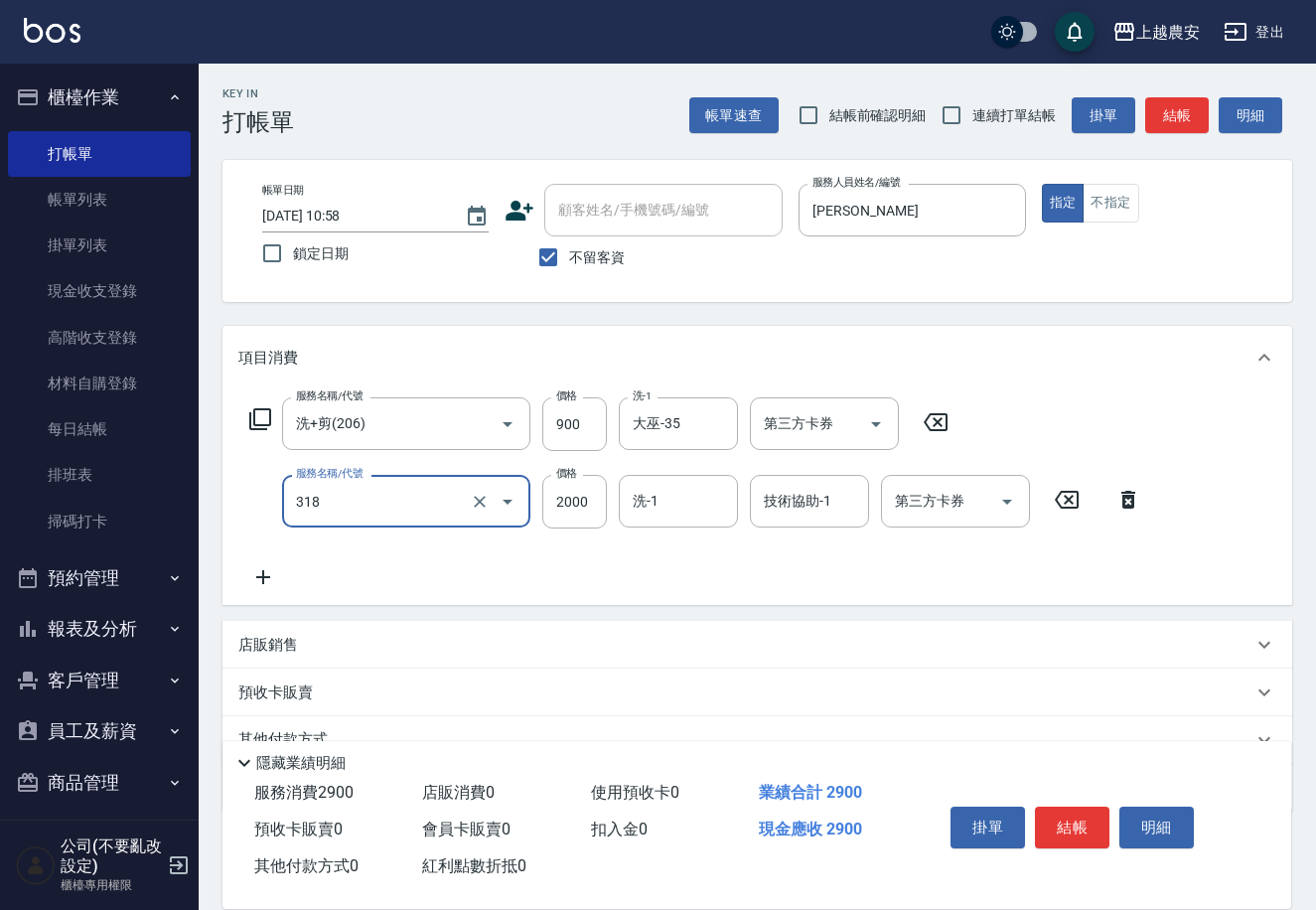 type on "燙髮1500↑(自購)(318)" 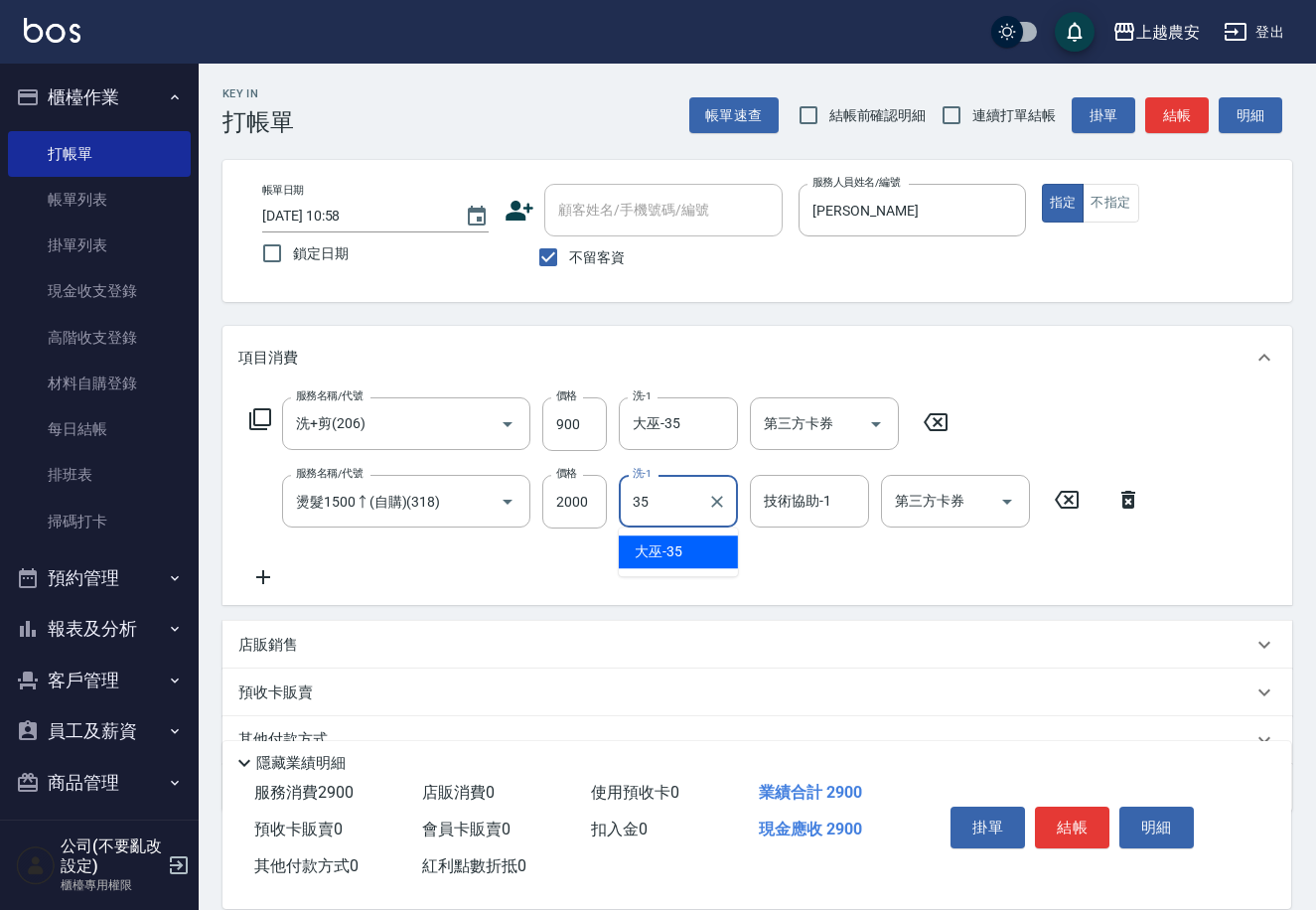 type on "大巫-35" 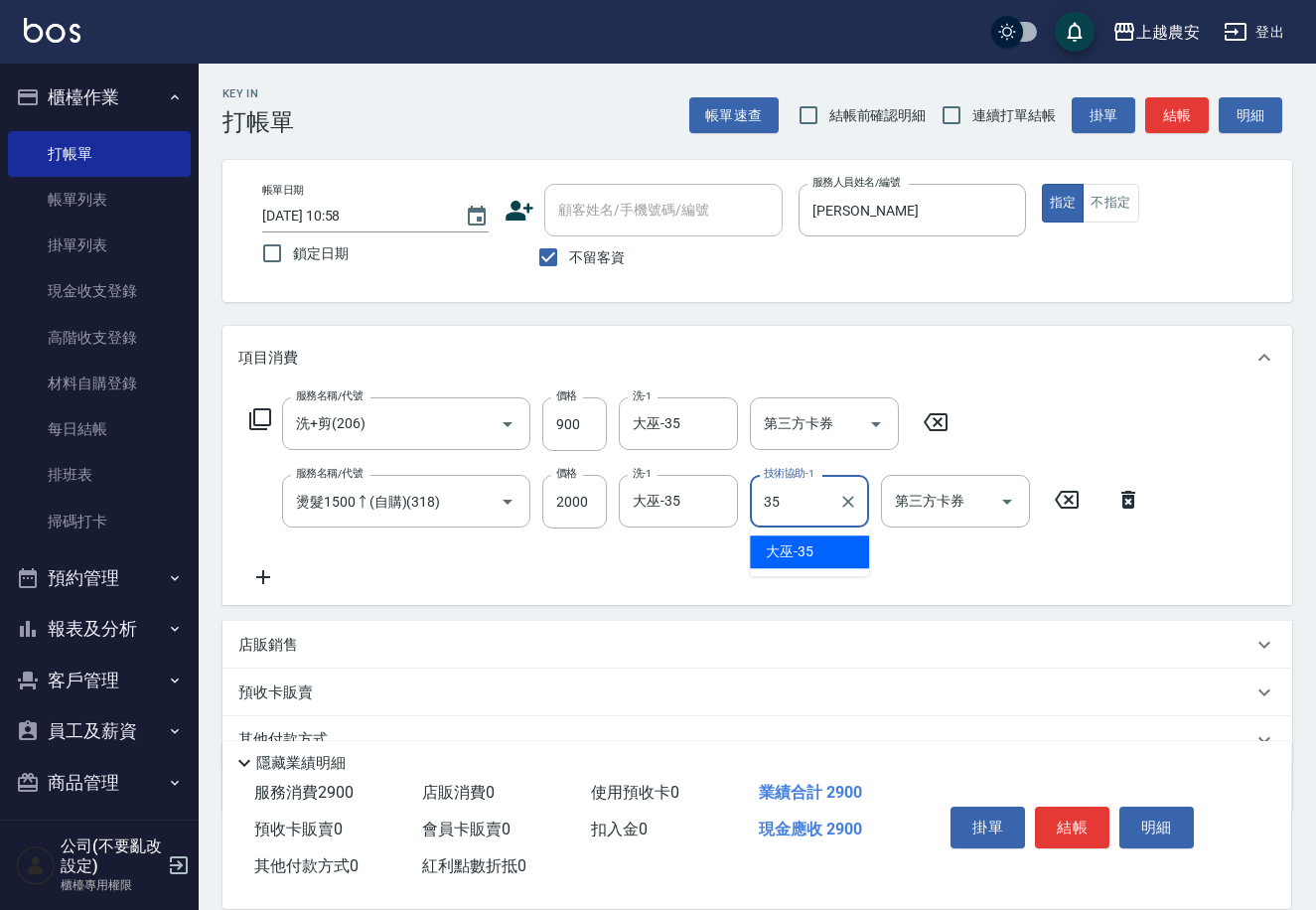 type on "大巫-35" 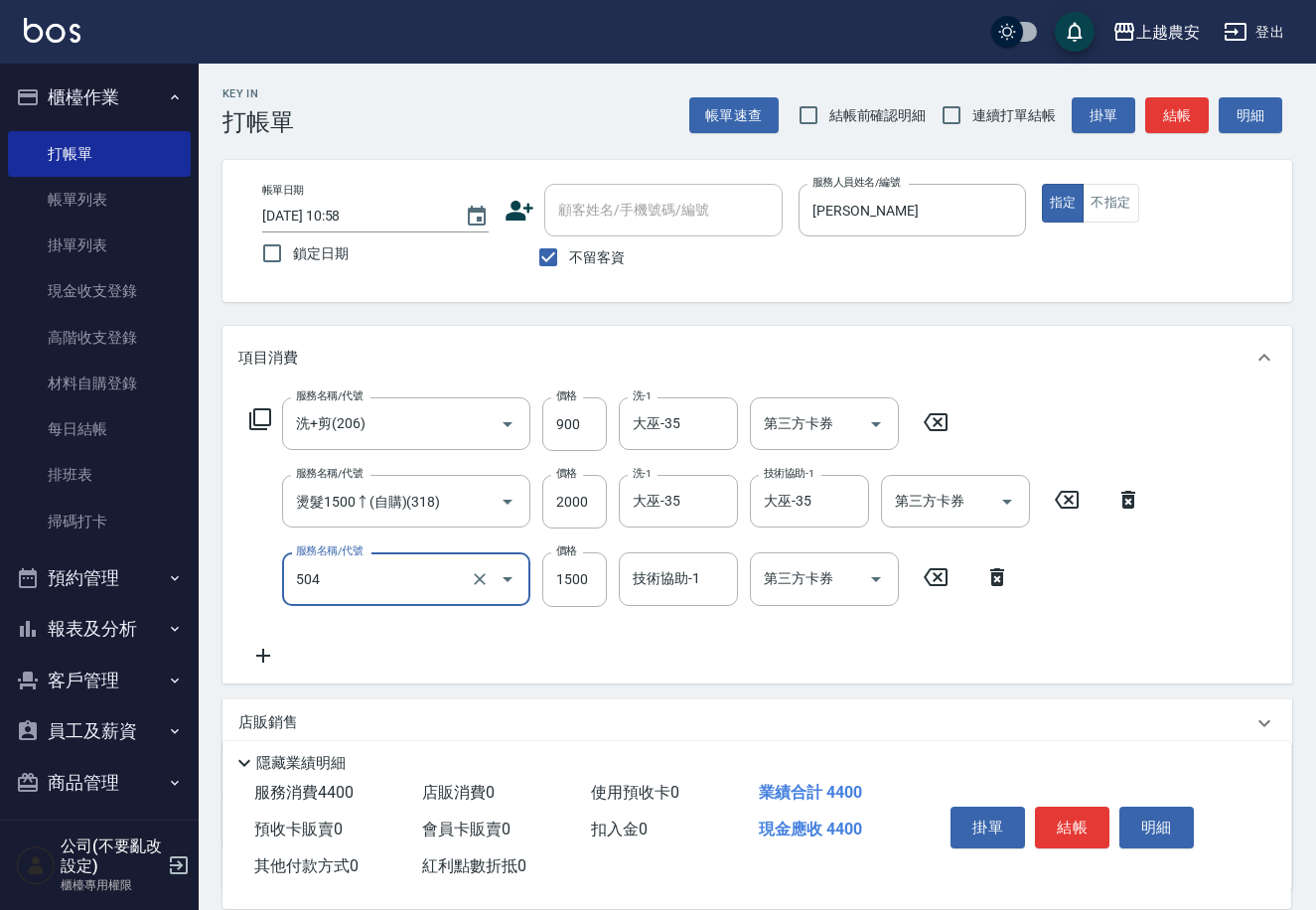 type on "染髮1500↓(504)" 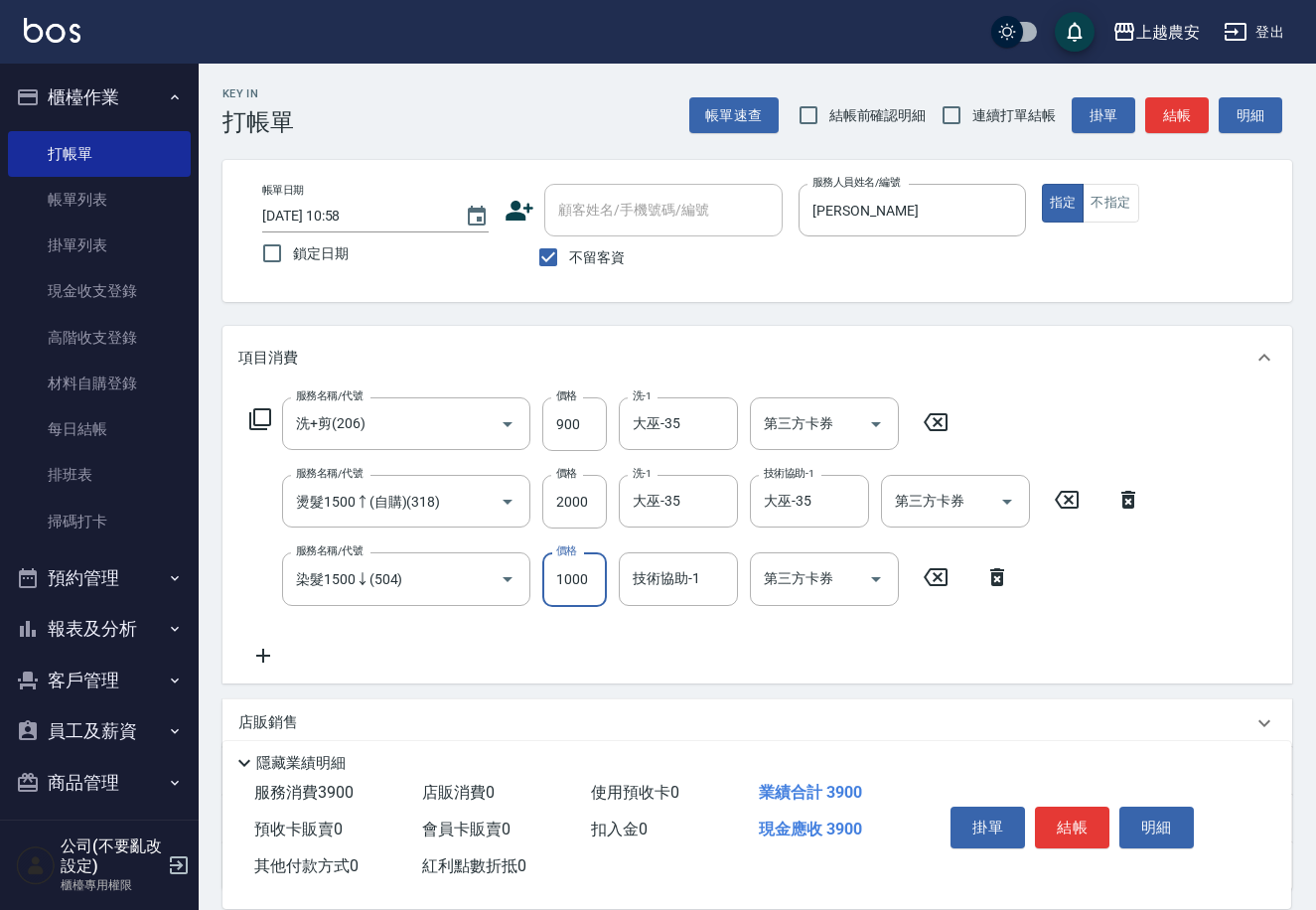 type on "1000" 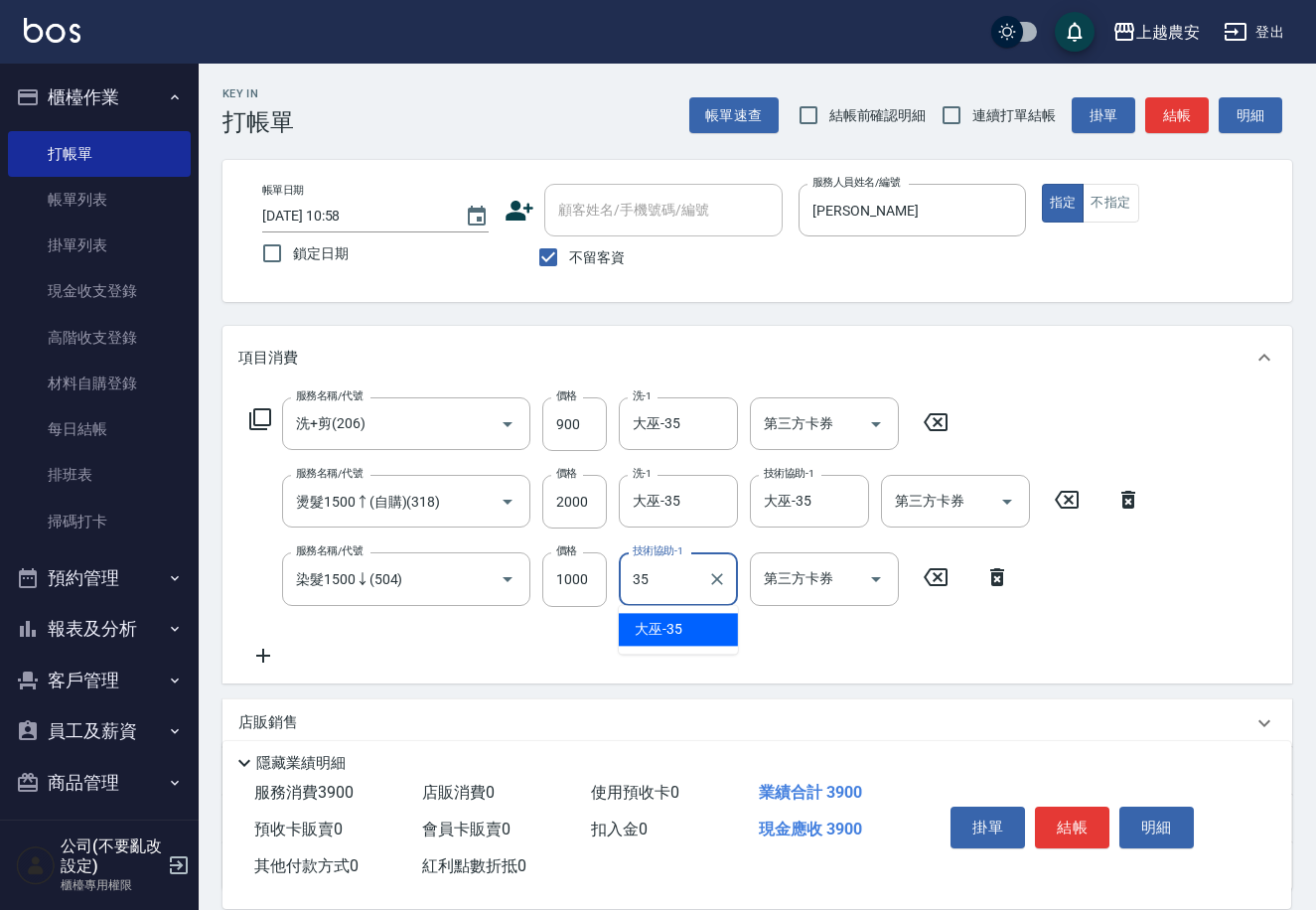 type on "大巫-35" 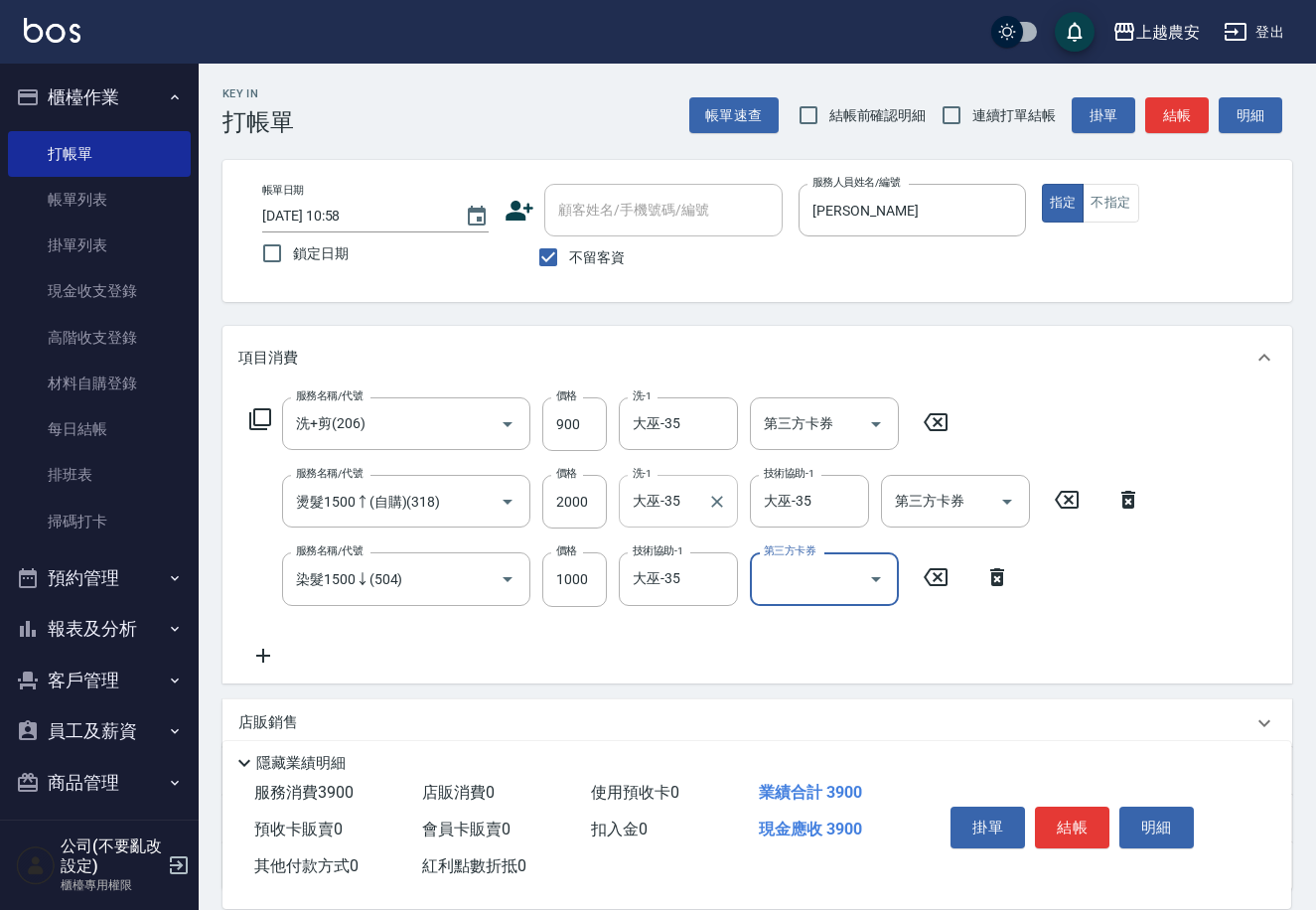 click on "大巫-35" at bounding box center [663, 501] 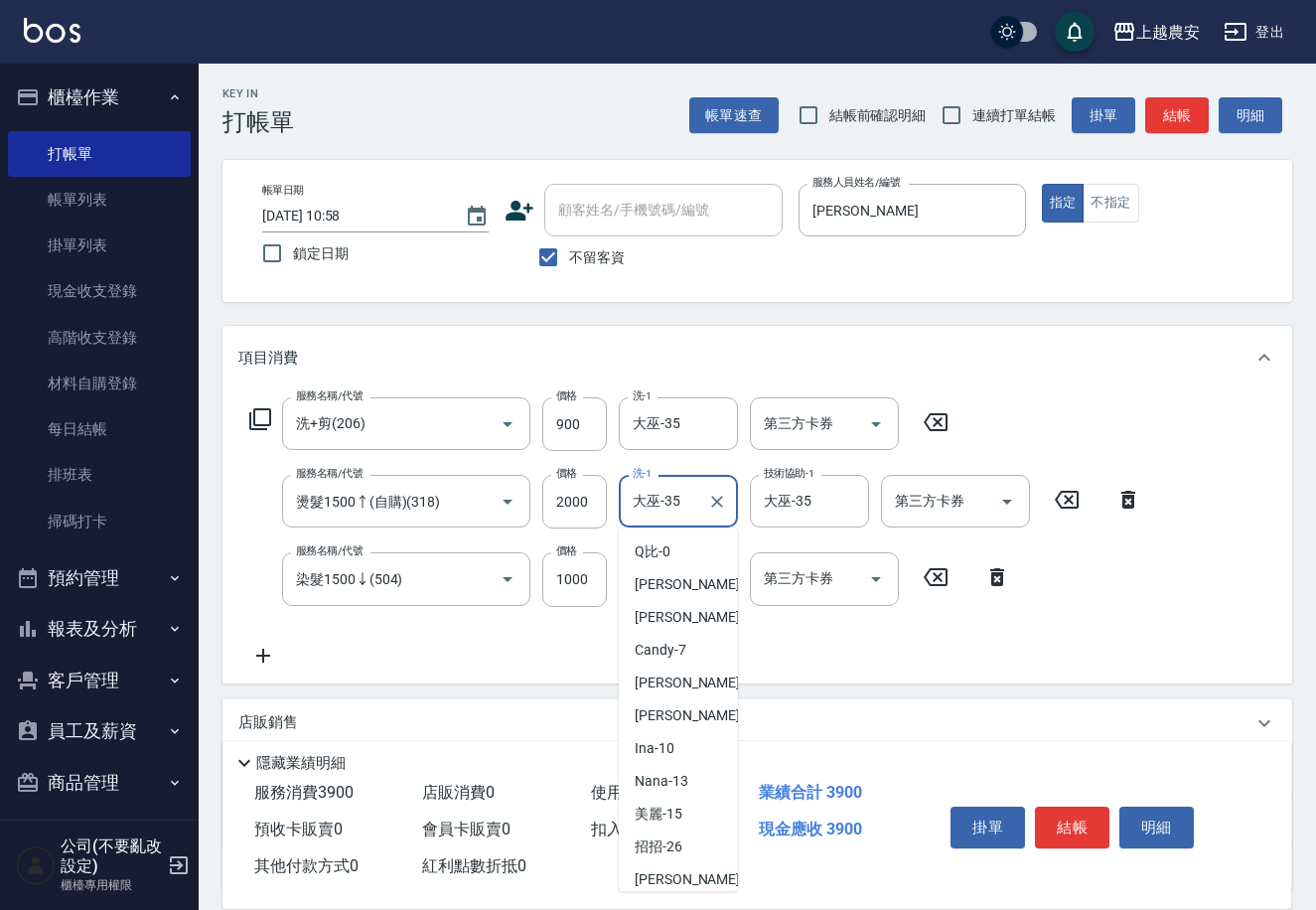 scroll, scrollTop: 711, scrollLeft: 0, axis: vertical 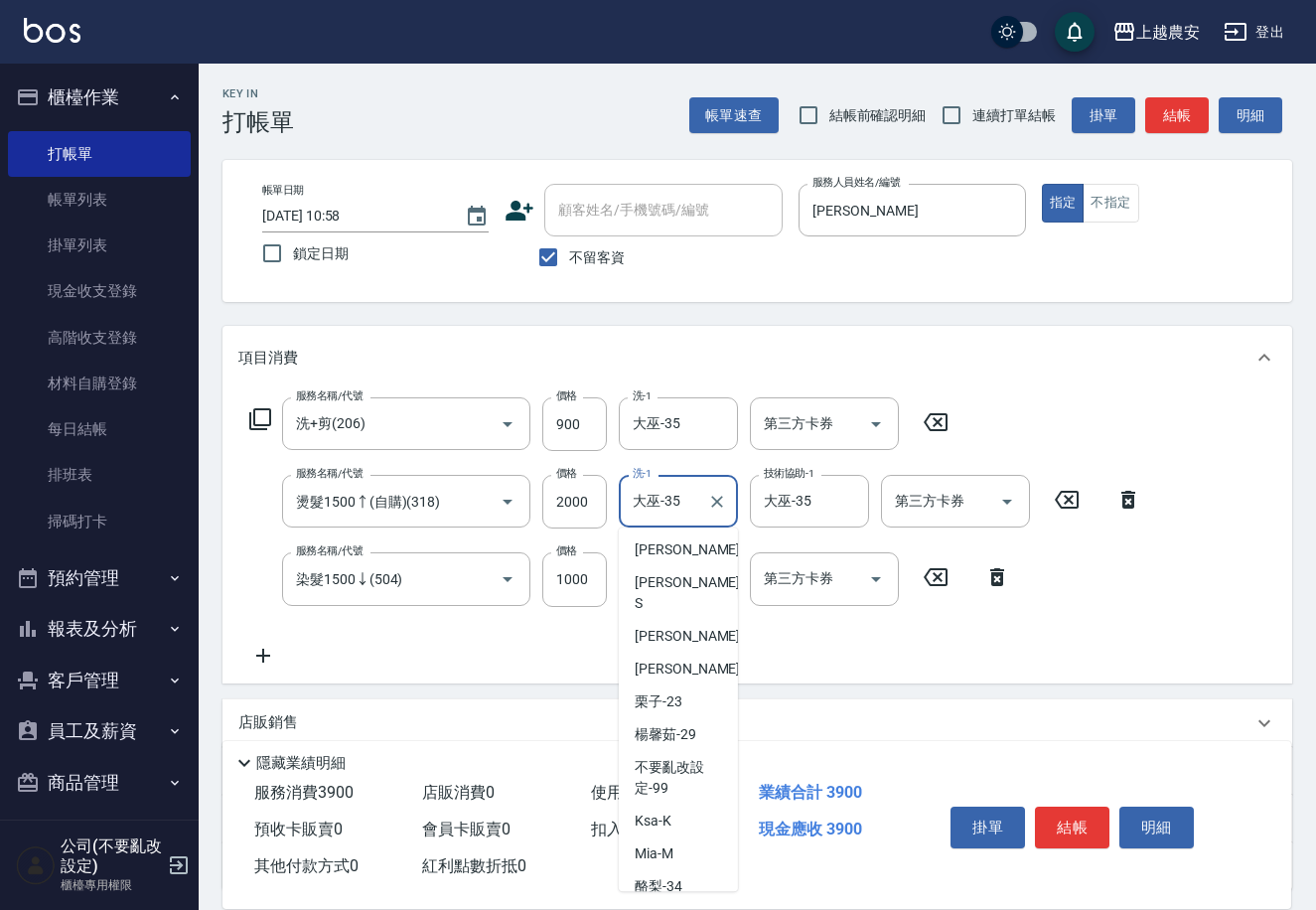 click at bounding box center [716, 501] 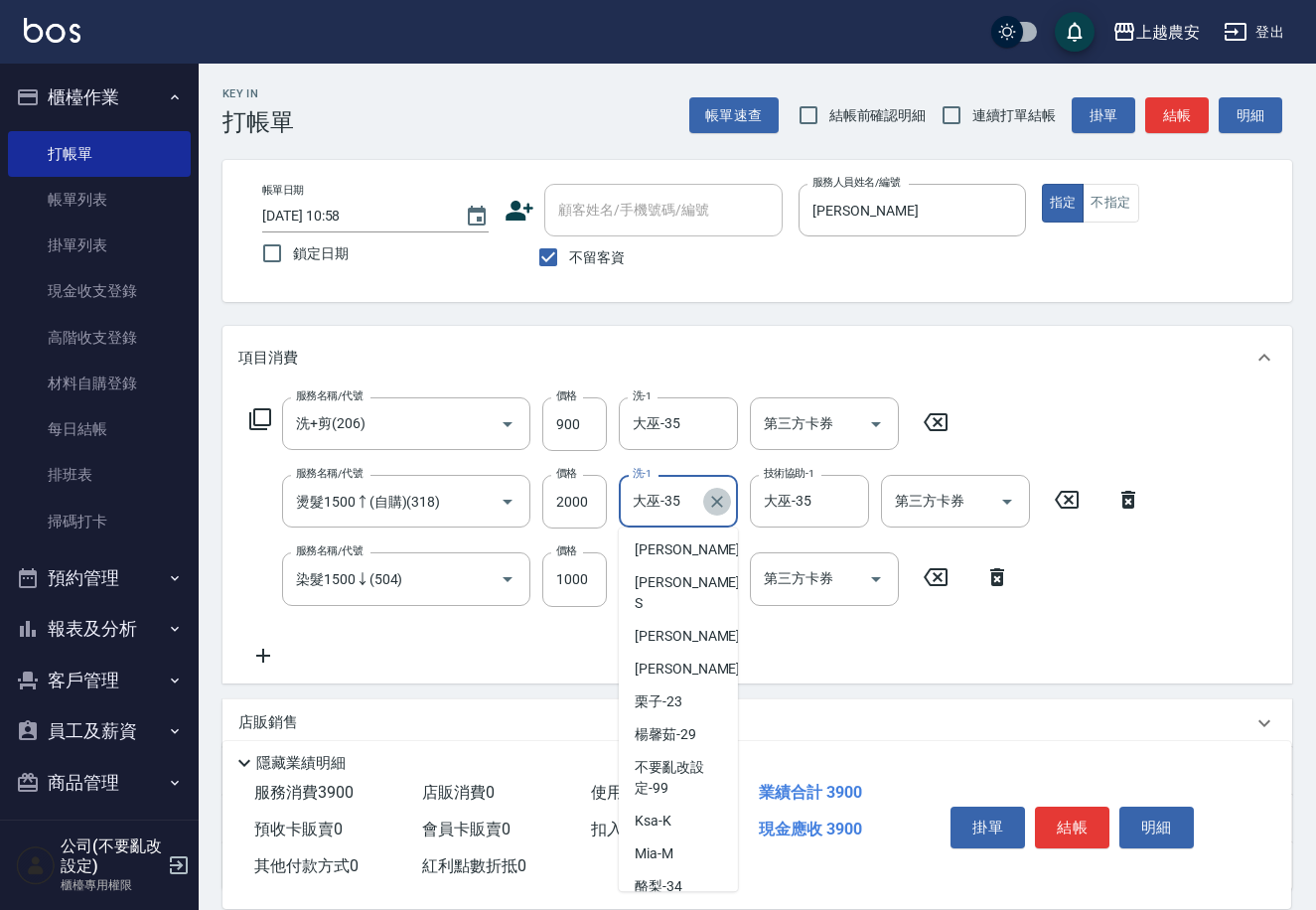 click 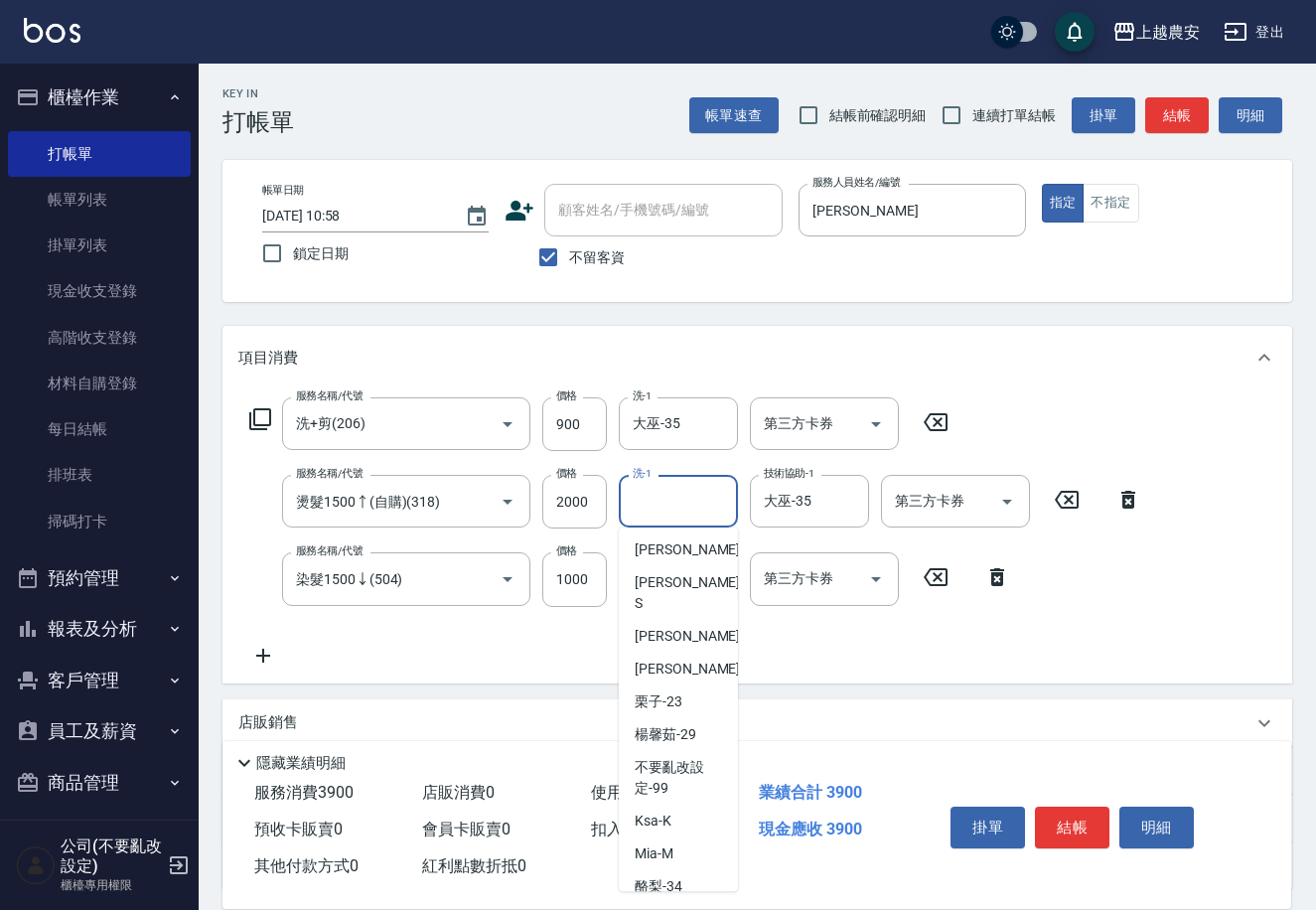 scroll, scrollTop: 8, scrollLeft: 0, axis: vertical 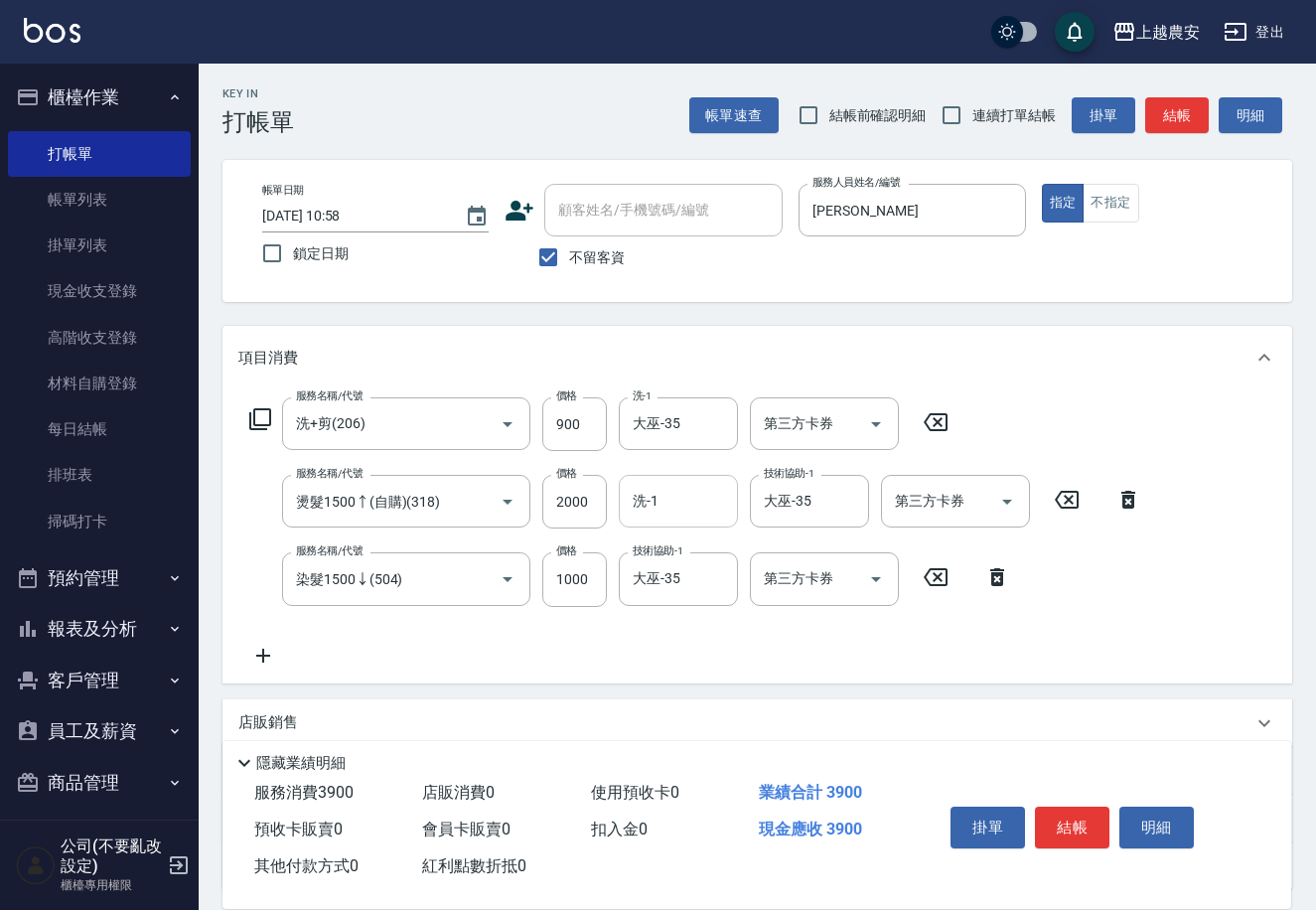 click on "項目消費 服務名稱/代號 洗+剪(206) 服務名稱/代號 價格 900 價格 洗-1 大巫-35 洗-1 第三方卡券 第三方卡券 服務名稱/代號 燙髮1500↑(自購)(318) 服務名稱/代號 價格 2000 價格 洗-1 洗-1 技術協助-1 大巫-35 技術協助-1 第三方卡券 第三方卡券 服務名稱/代號 染髮1500↓(504) 服務名稱/代號 價格 1000 價格 技術協助-1 大巫-35 技術協助-1 第三方卡券 第三方卡券 店販銷售 服務人員姓名/編號 服務人員姓名/編號 商品代號/名稱 商品代號/名稱 預收卡販賣 卡券名稱/代號 卡券名稱/代號 其他付款方式 其他付款方式 其他付款方式 備註及來源 備註 備註 訂單來源 ​ 訂單來源" at bounding box center (757, 607) 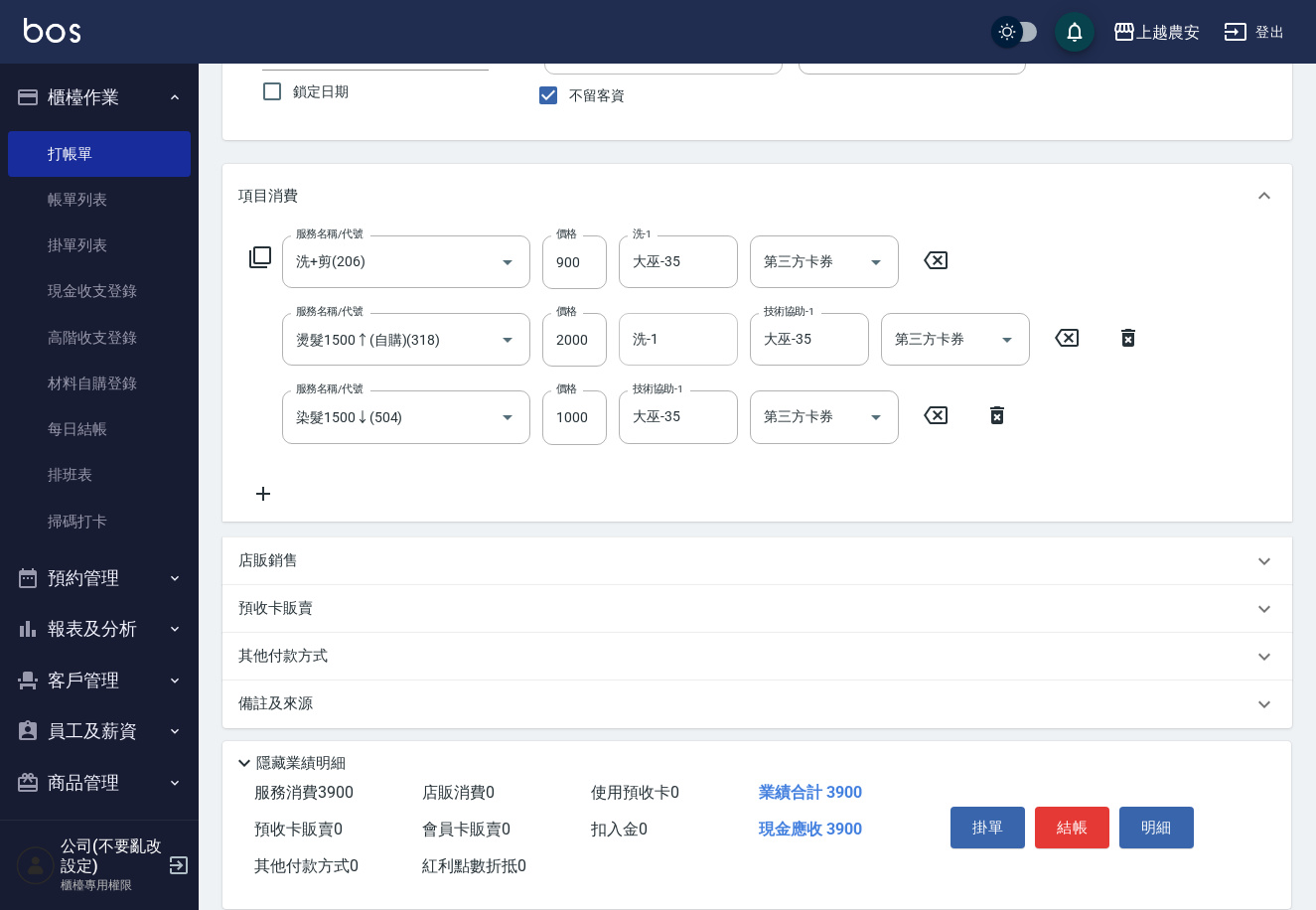 scroll, scrollTop: 166, scrollLeft: 0, axis: vertical 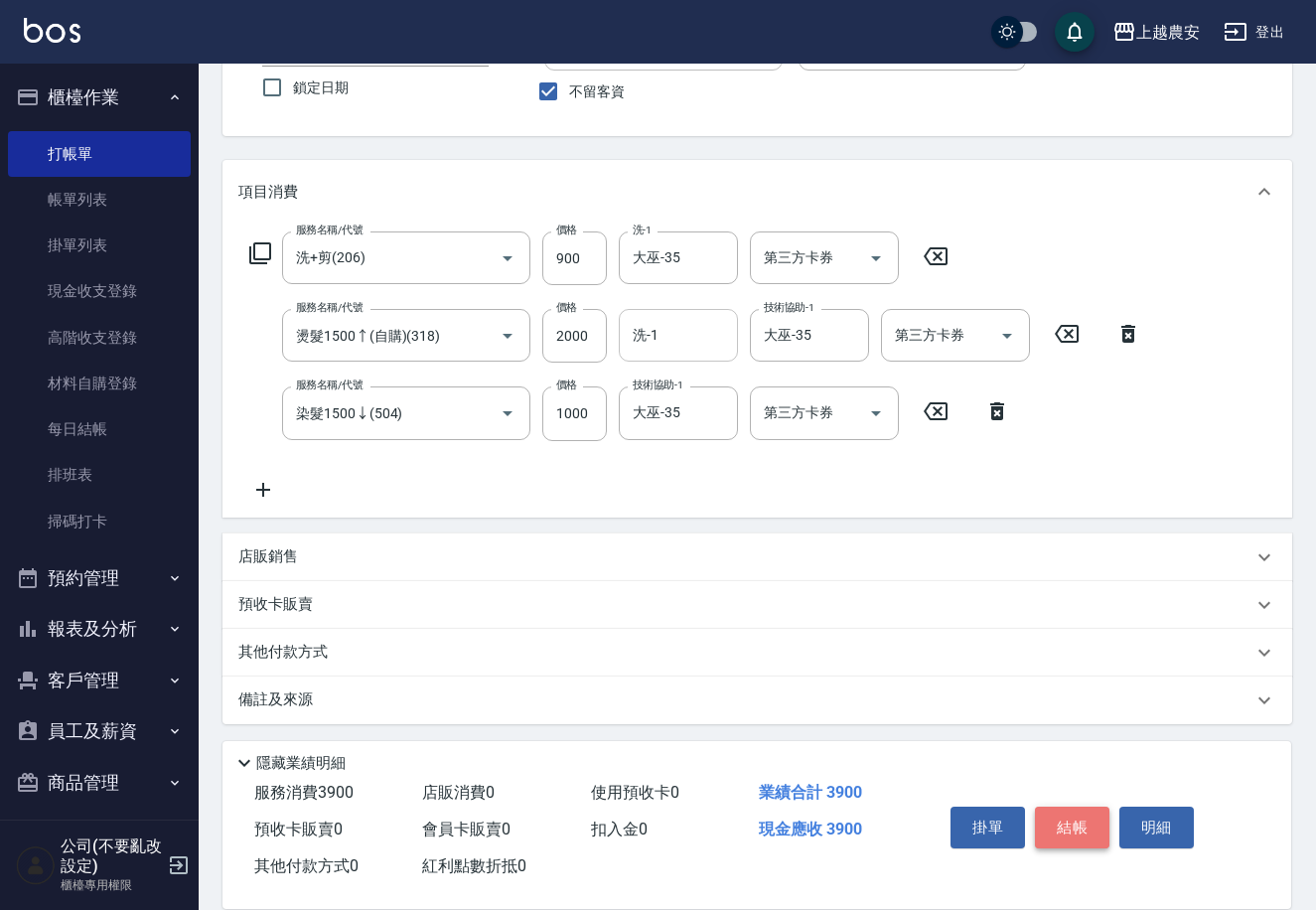 click on "結帳" at bounding box center [1072, 828] 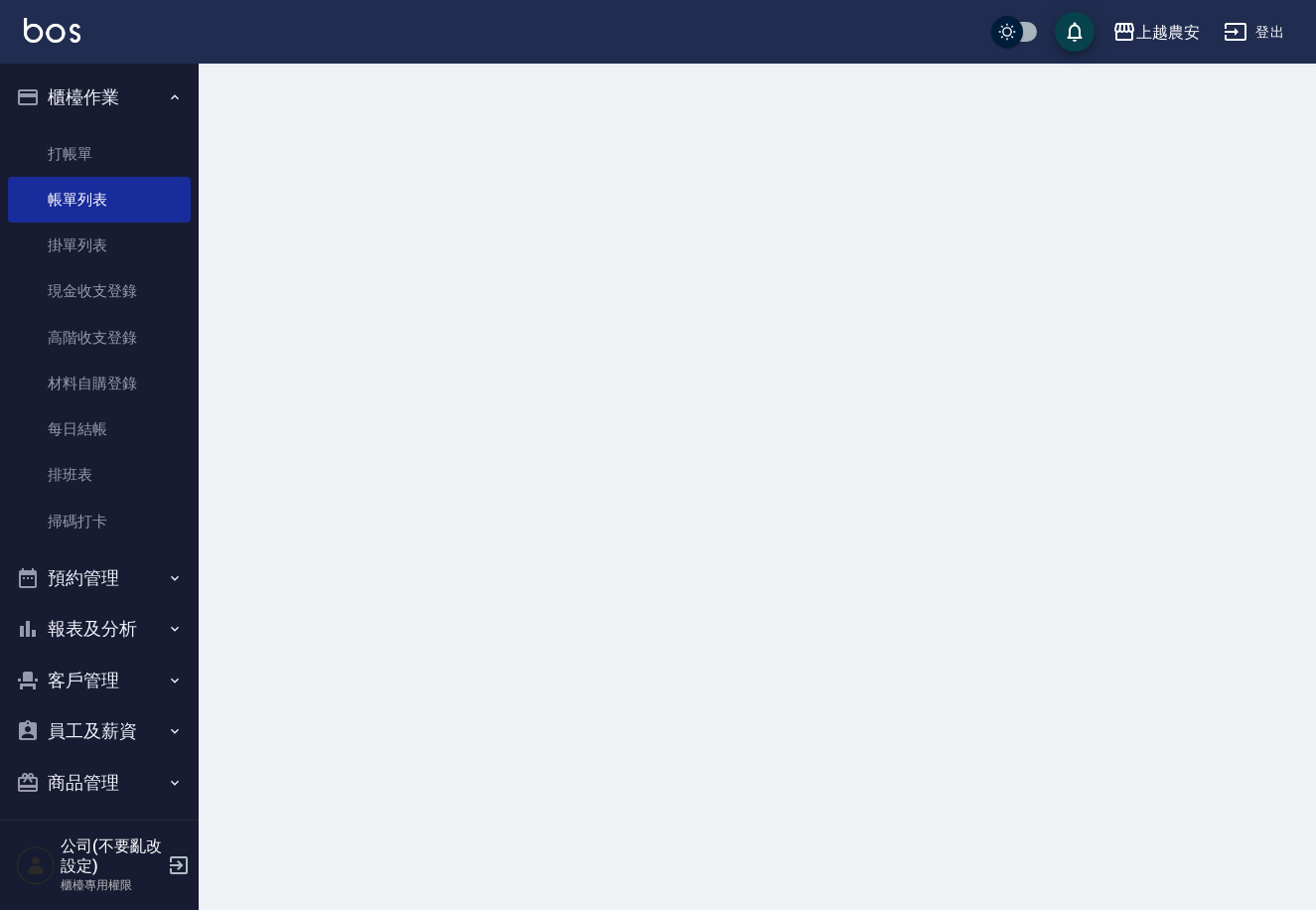 scroll, scrollTop: 0, scrollLeft: 0, axis: both 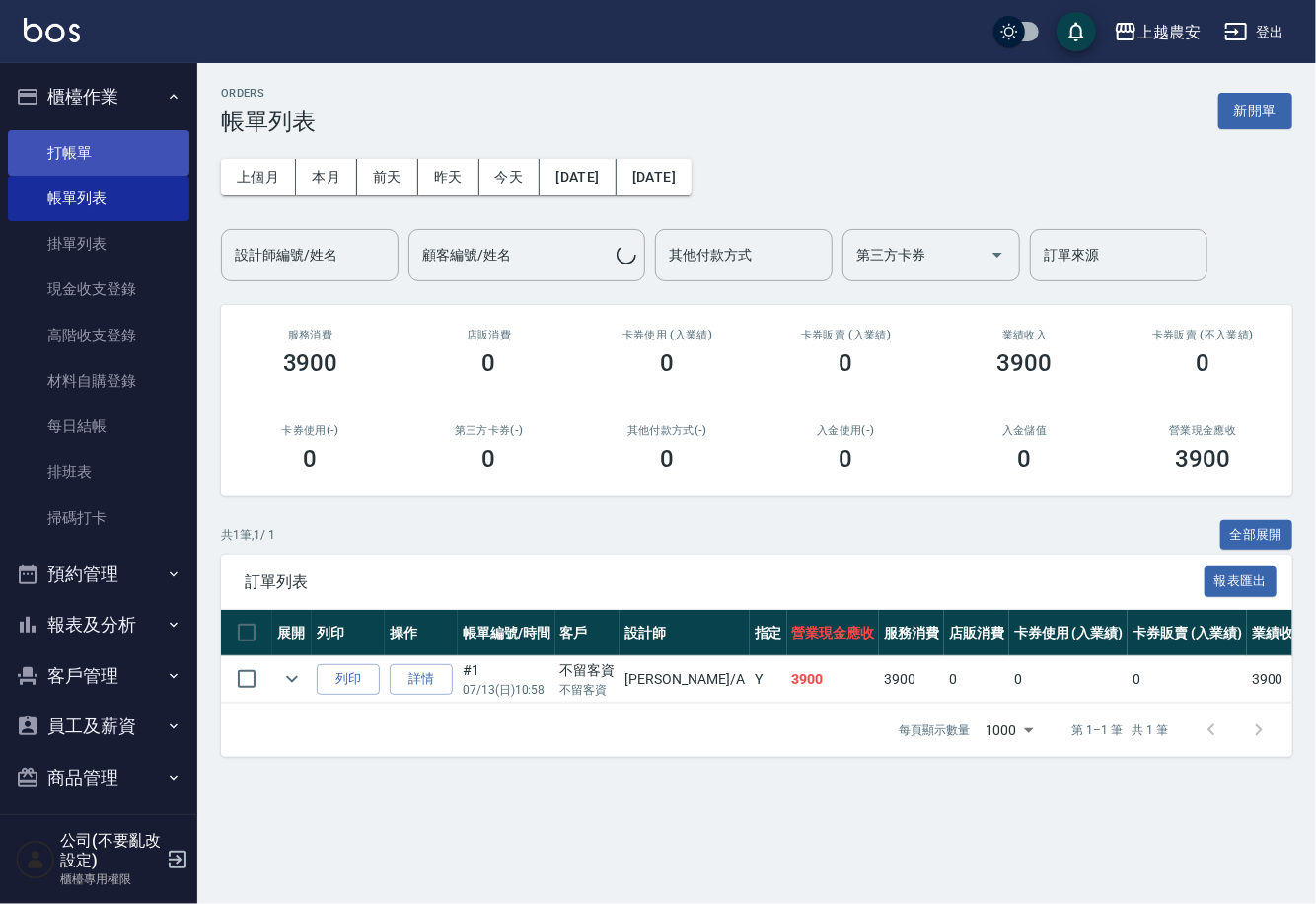 click on "打帳單" at bounding box center [99, 153] 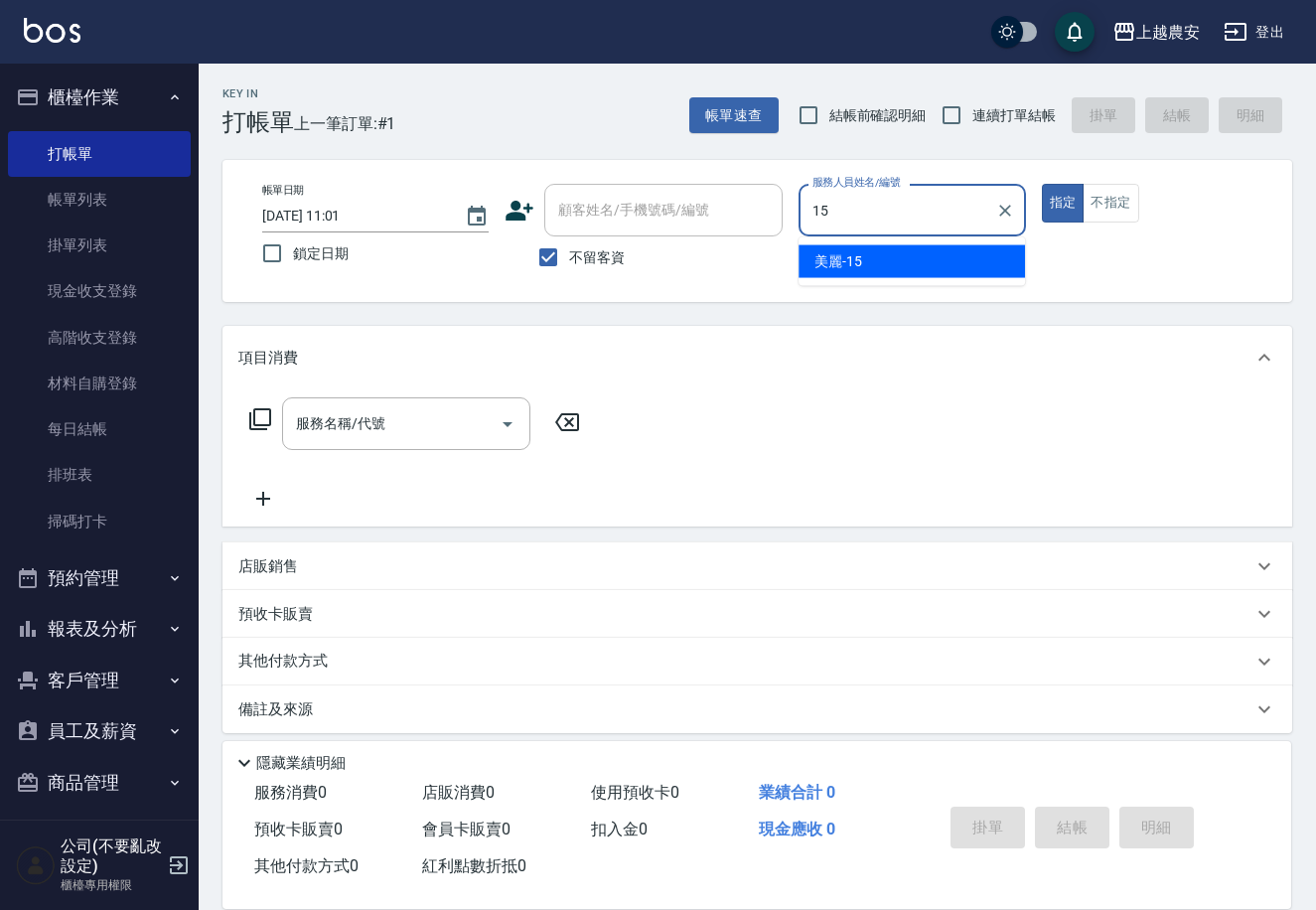 type on "美麗-15" 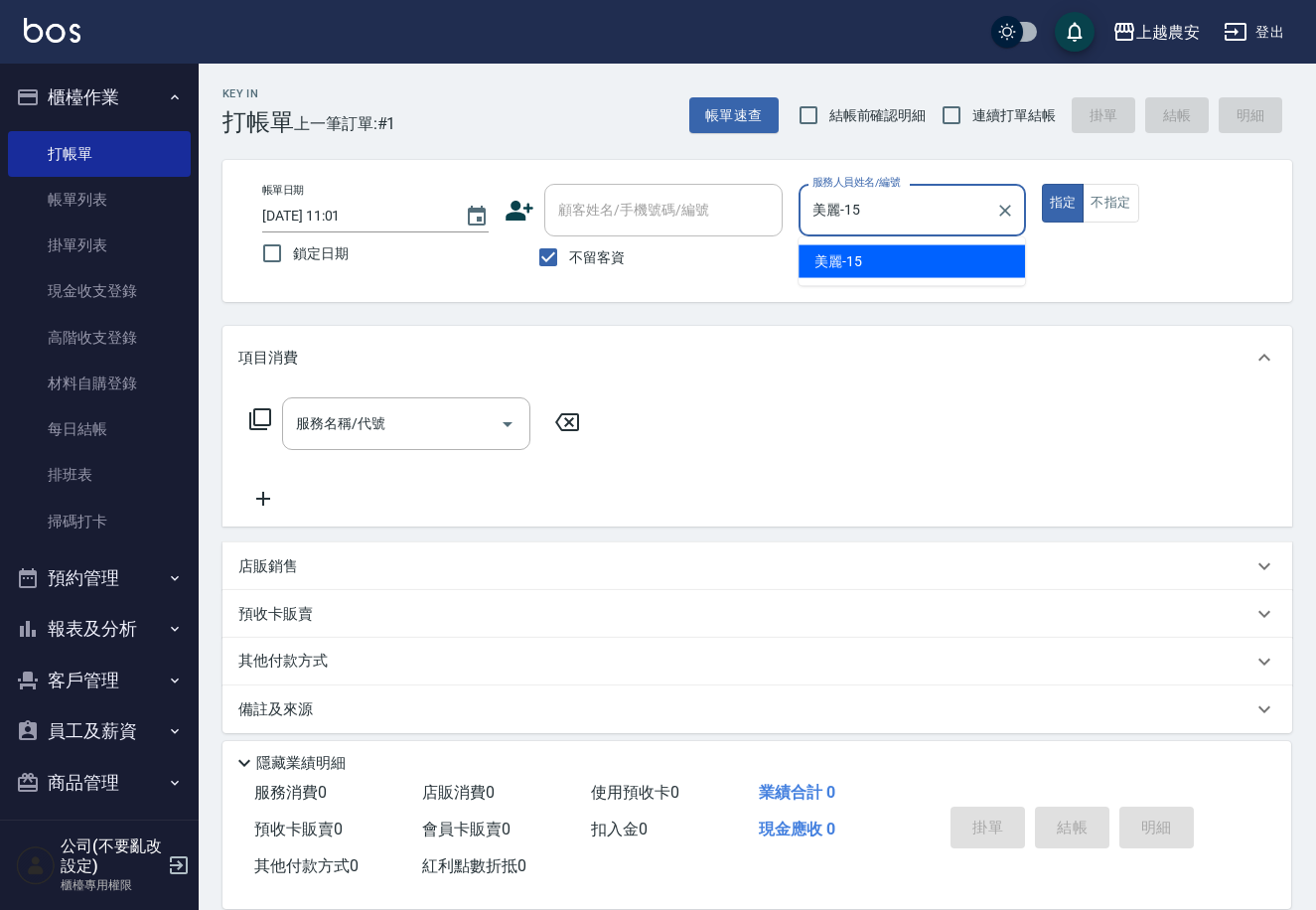 type on "true" 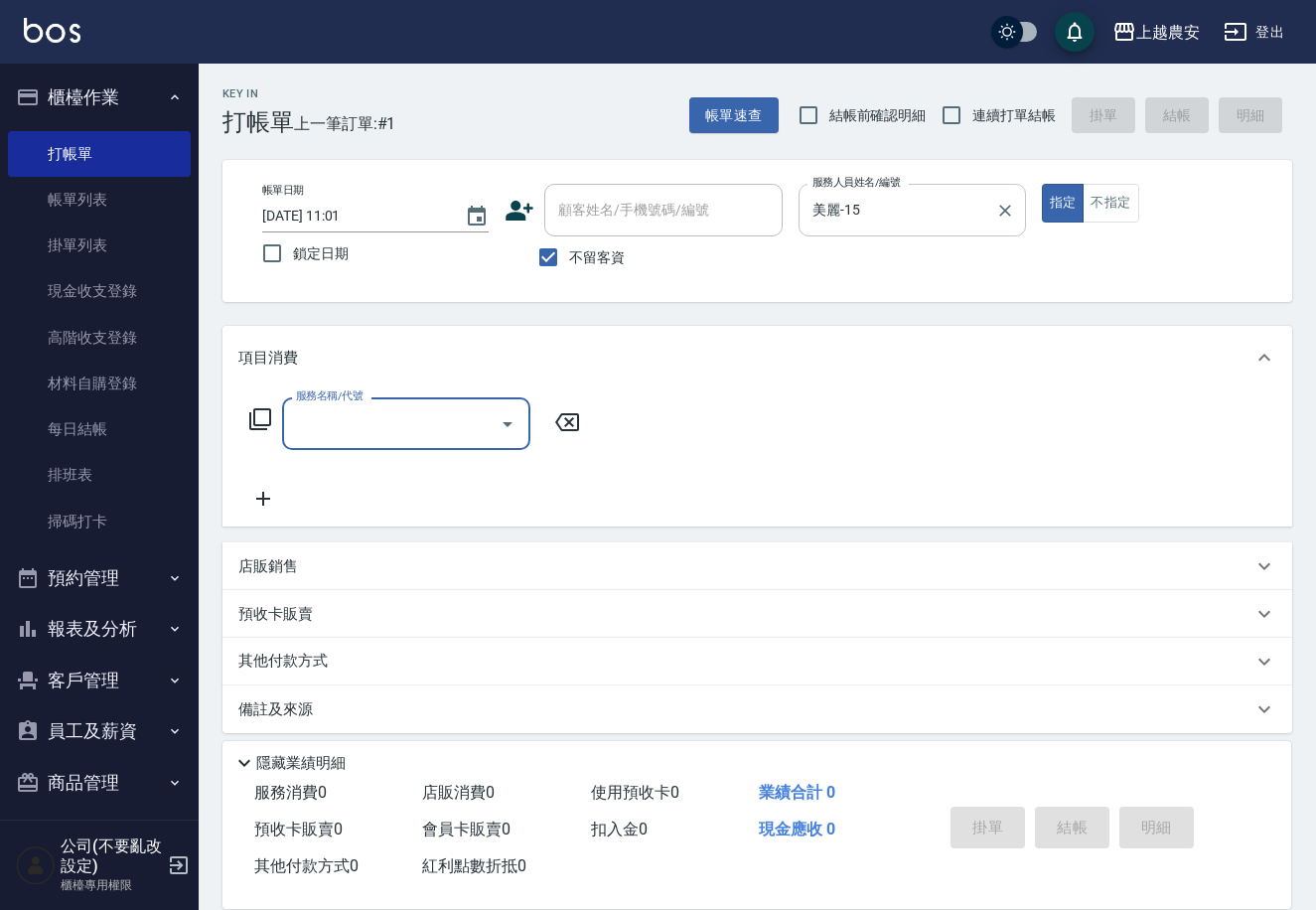 type on "5" 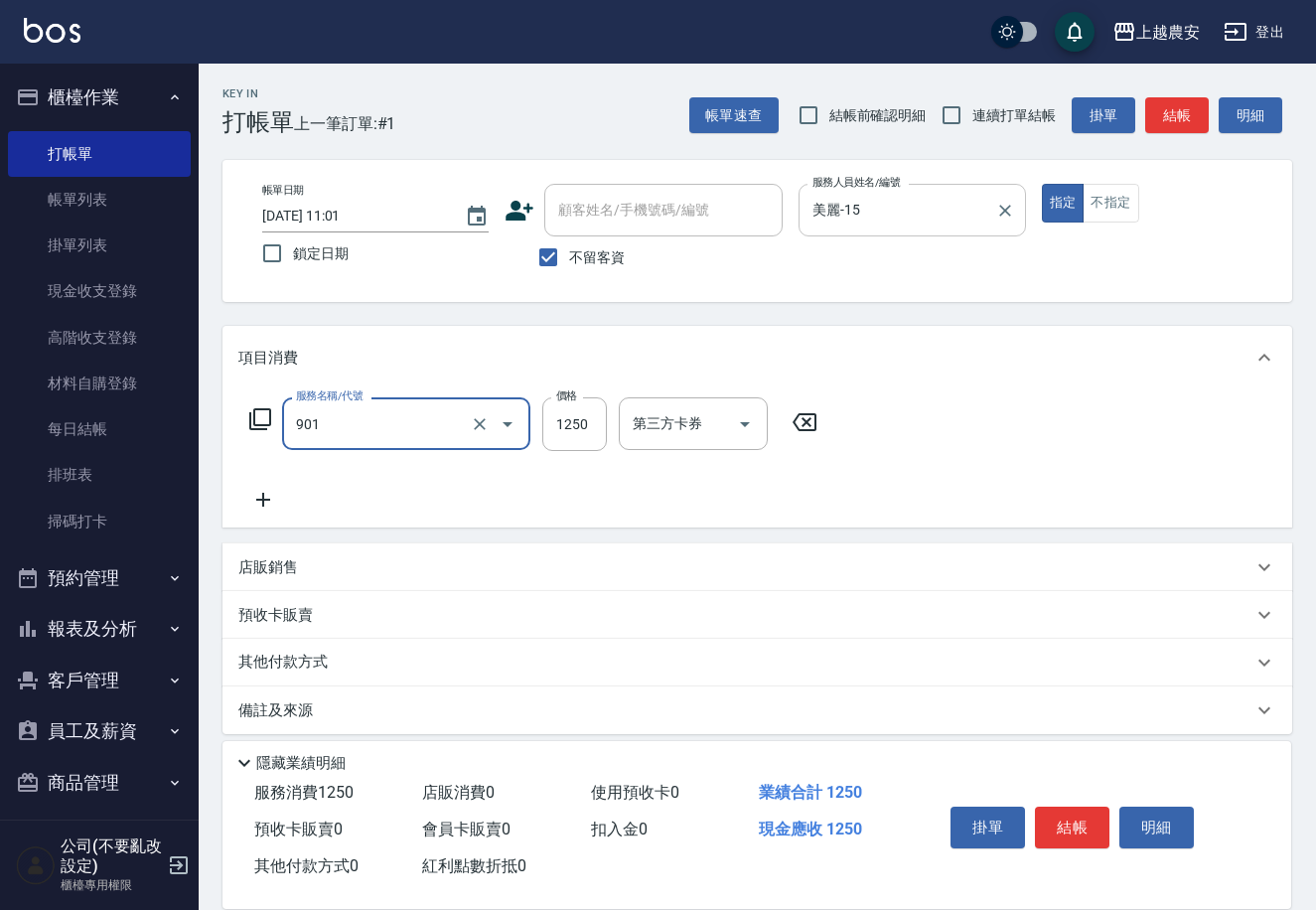 type on "修手指甲(901)" 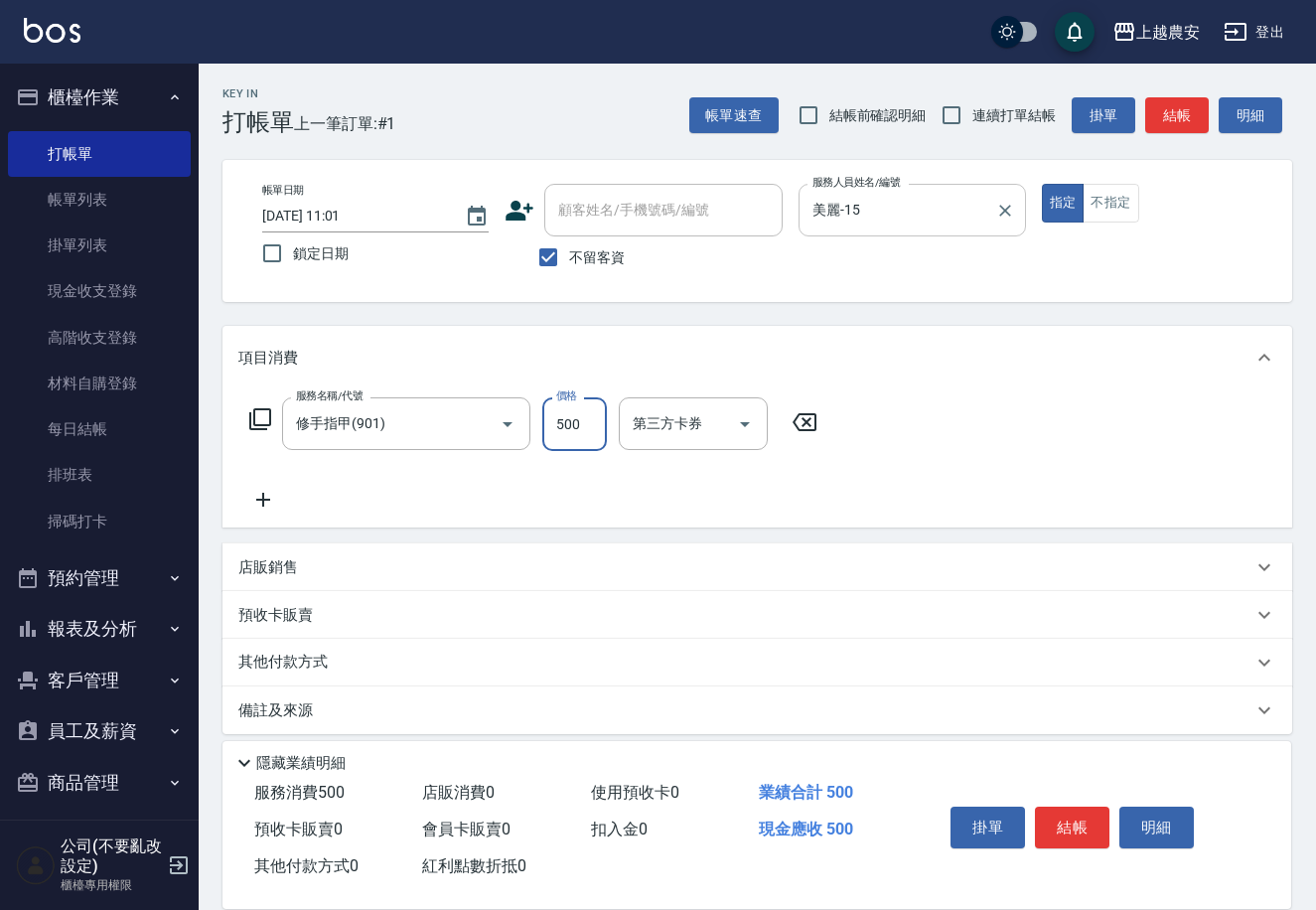 type on "500" 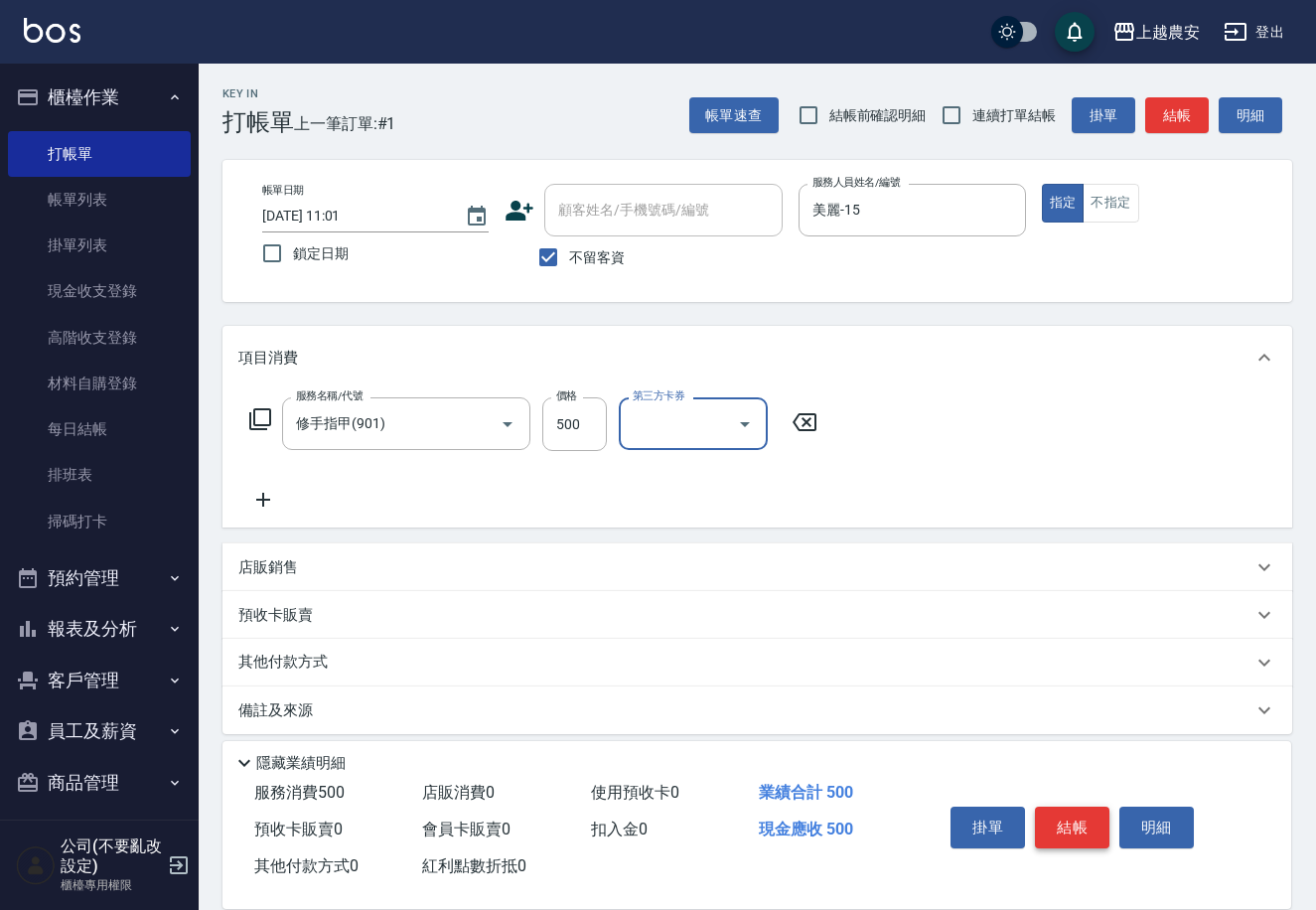 click on "結帳" at bounding box center (1072, 828) 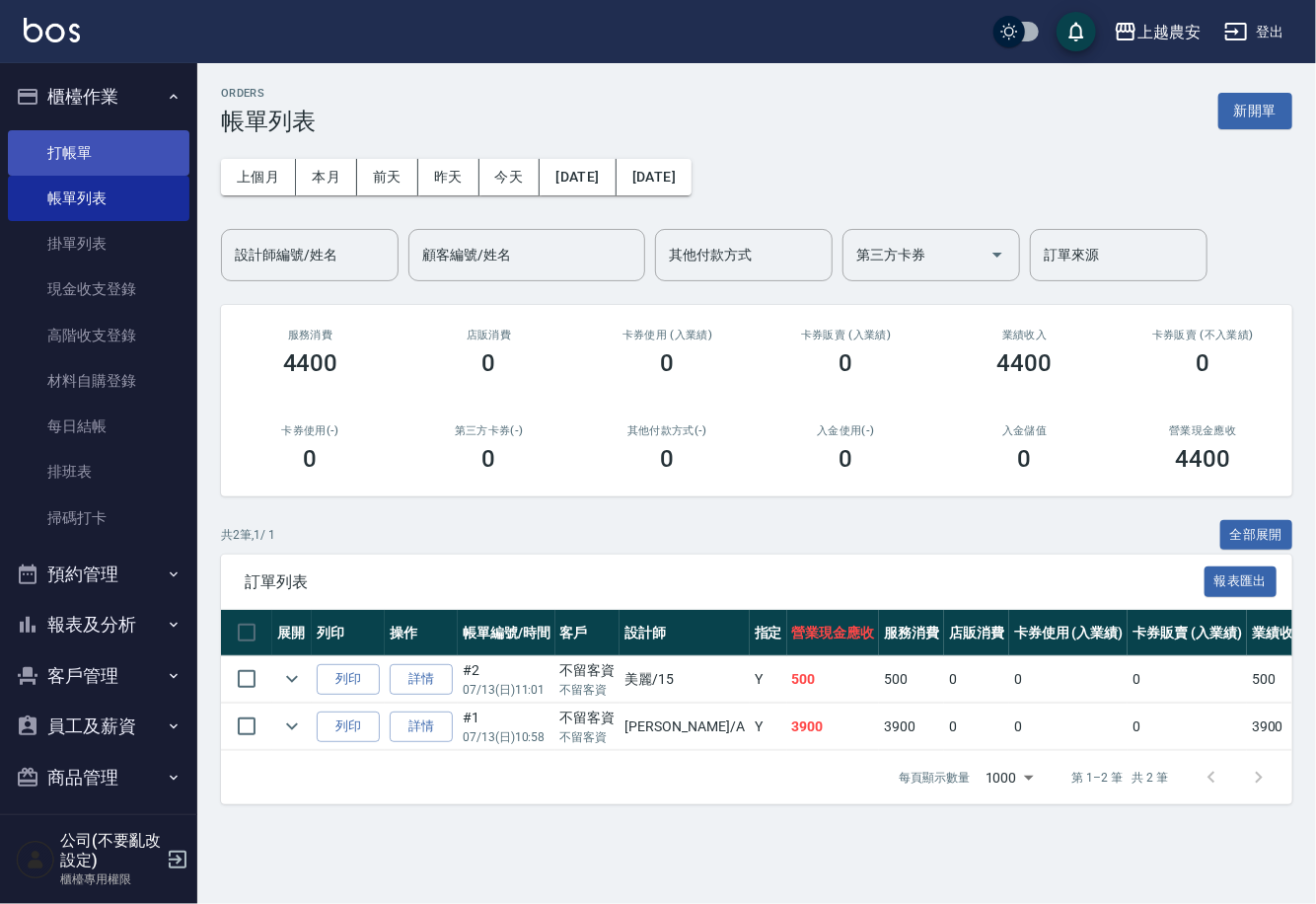 click on "打帳單" at bounding box center [99, 153] 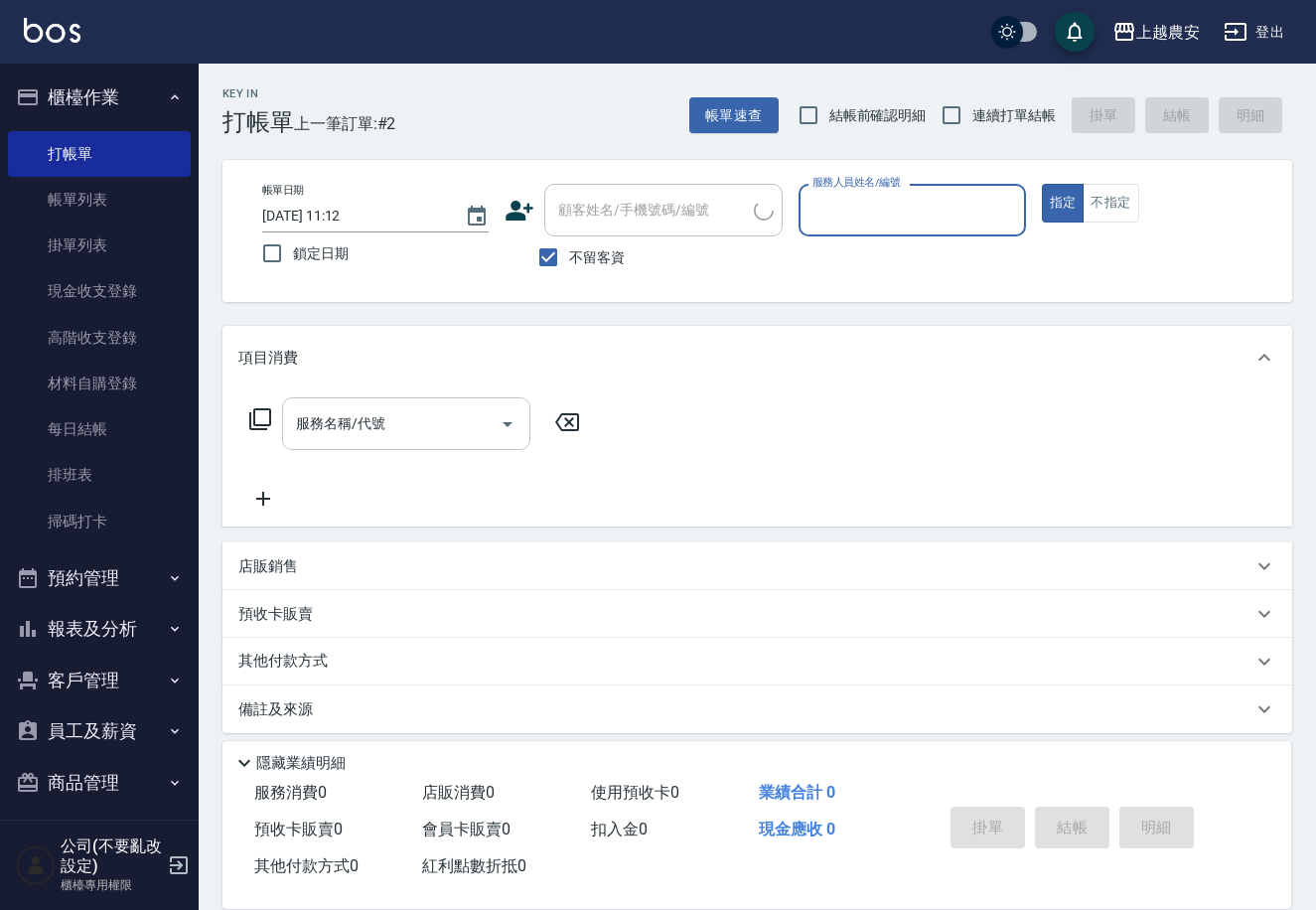 click on "服務名稱/代號" at bounding box center [391, 423] 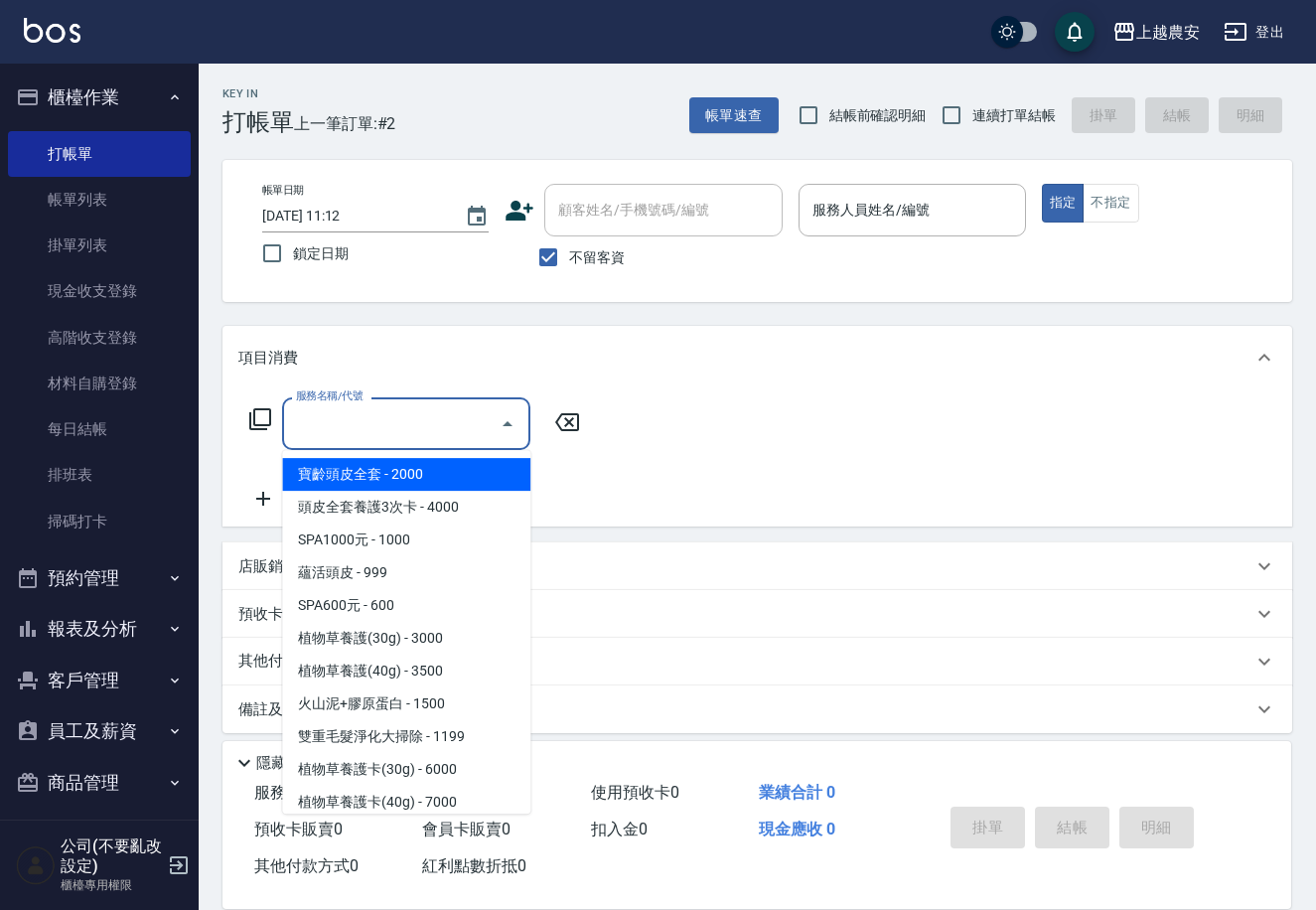 type on "2" 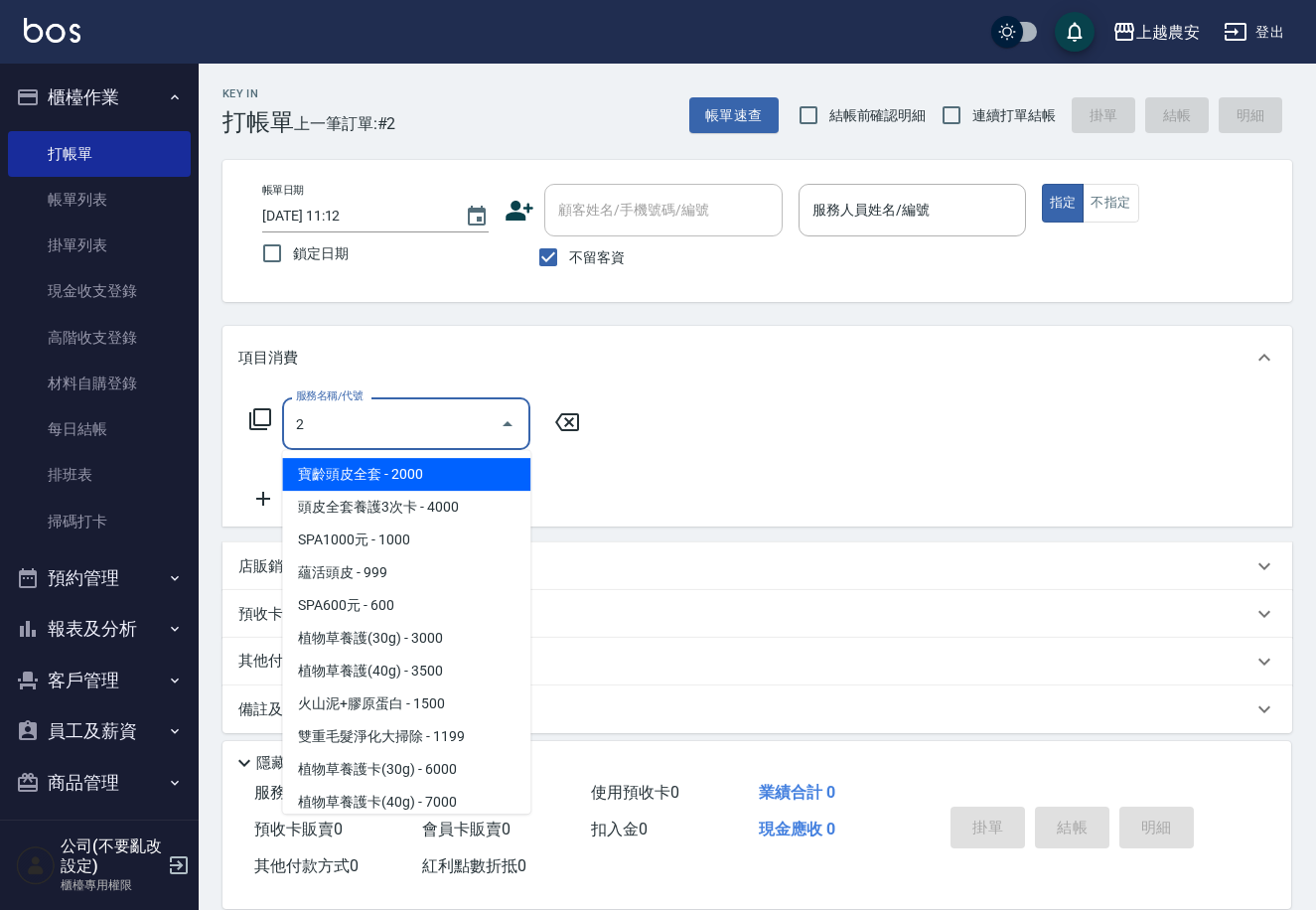 type 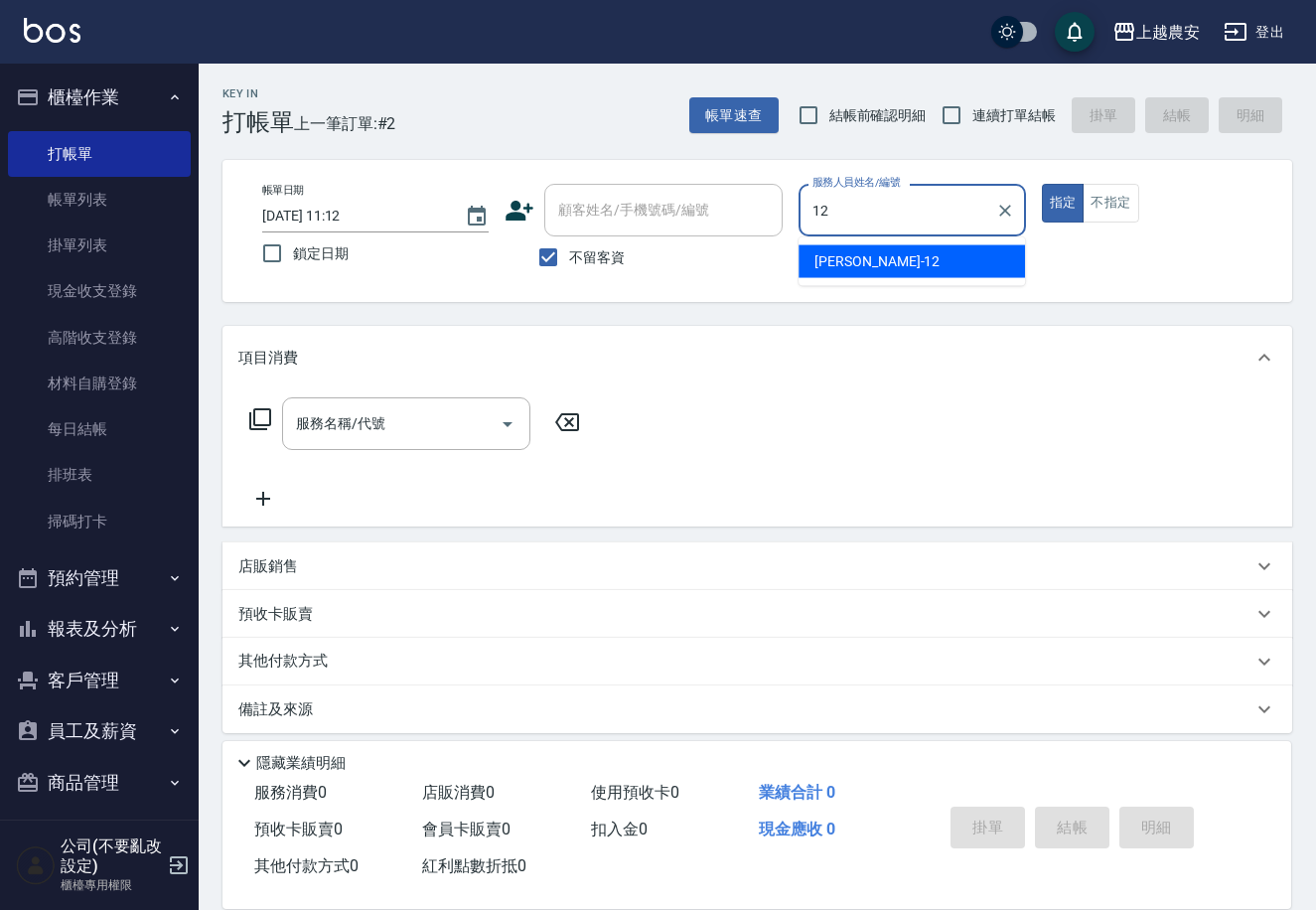 type on "[PERSON_NAME]-12" 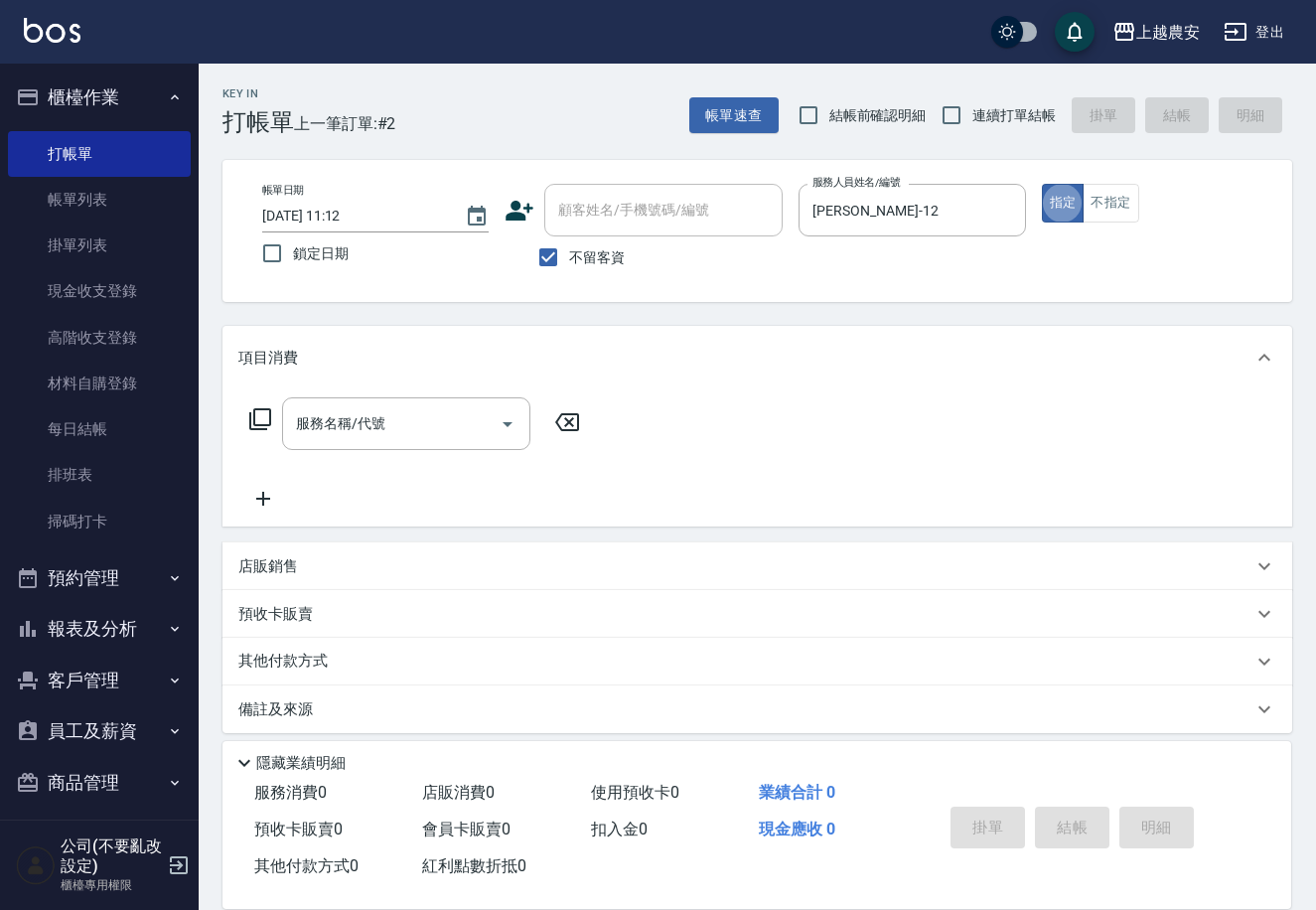 type on "true" 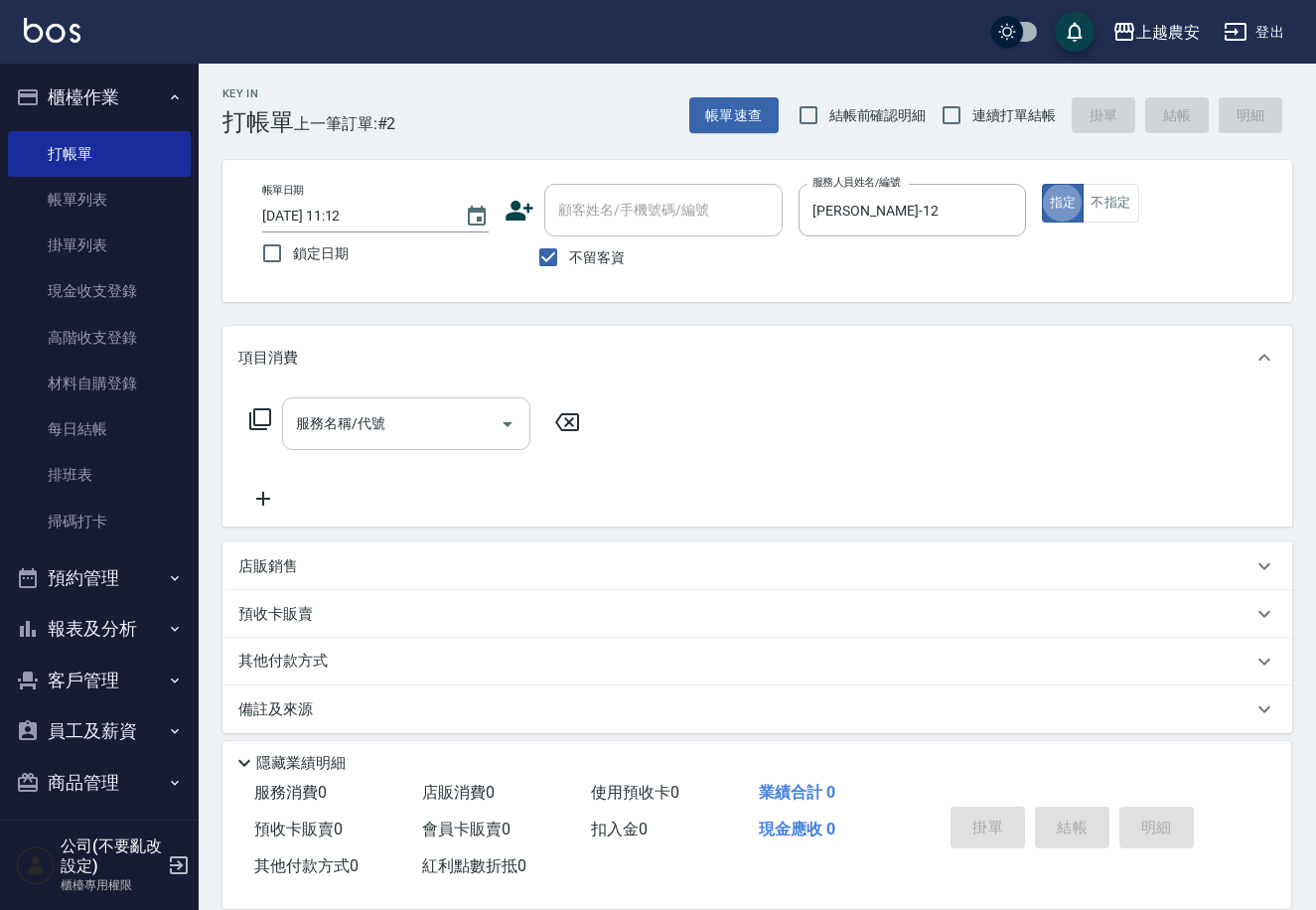 click on "服務名稱/代號" at bounding box center [406, 423] 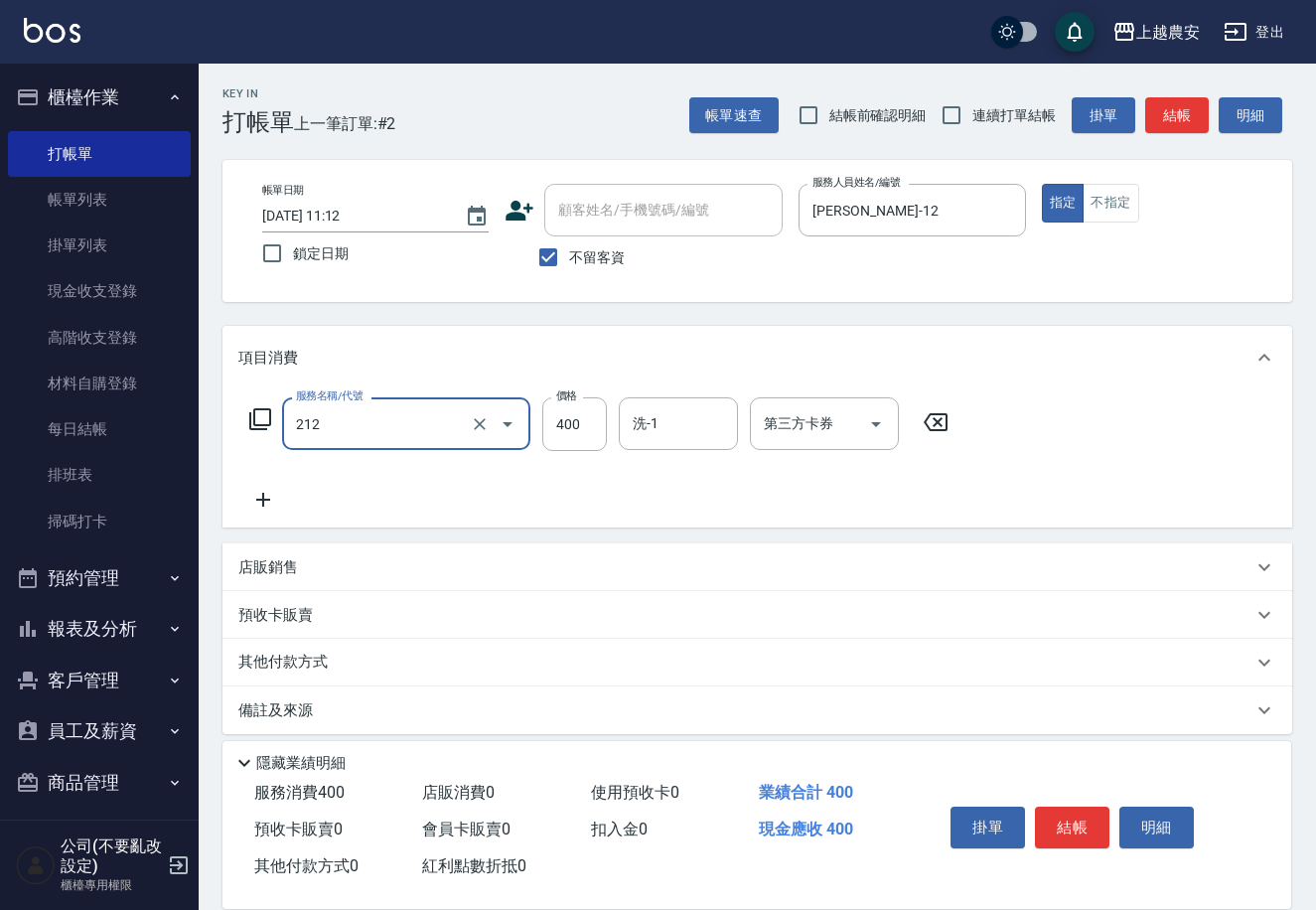 type on "洗髮券消費(212)" 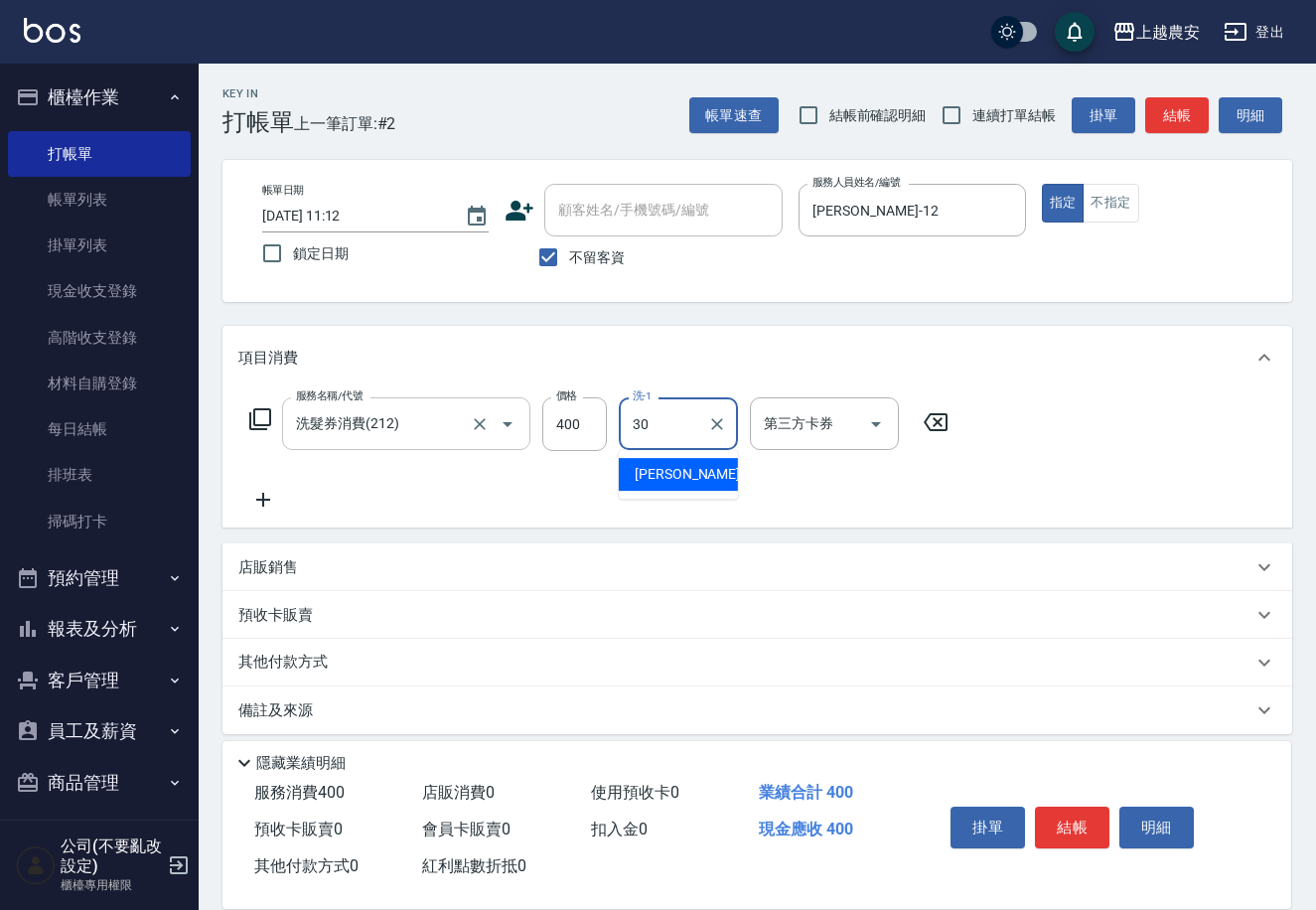 type on "[PERSON_NAME]-30" 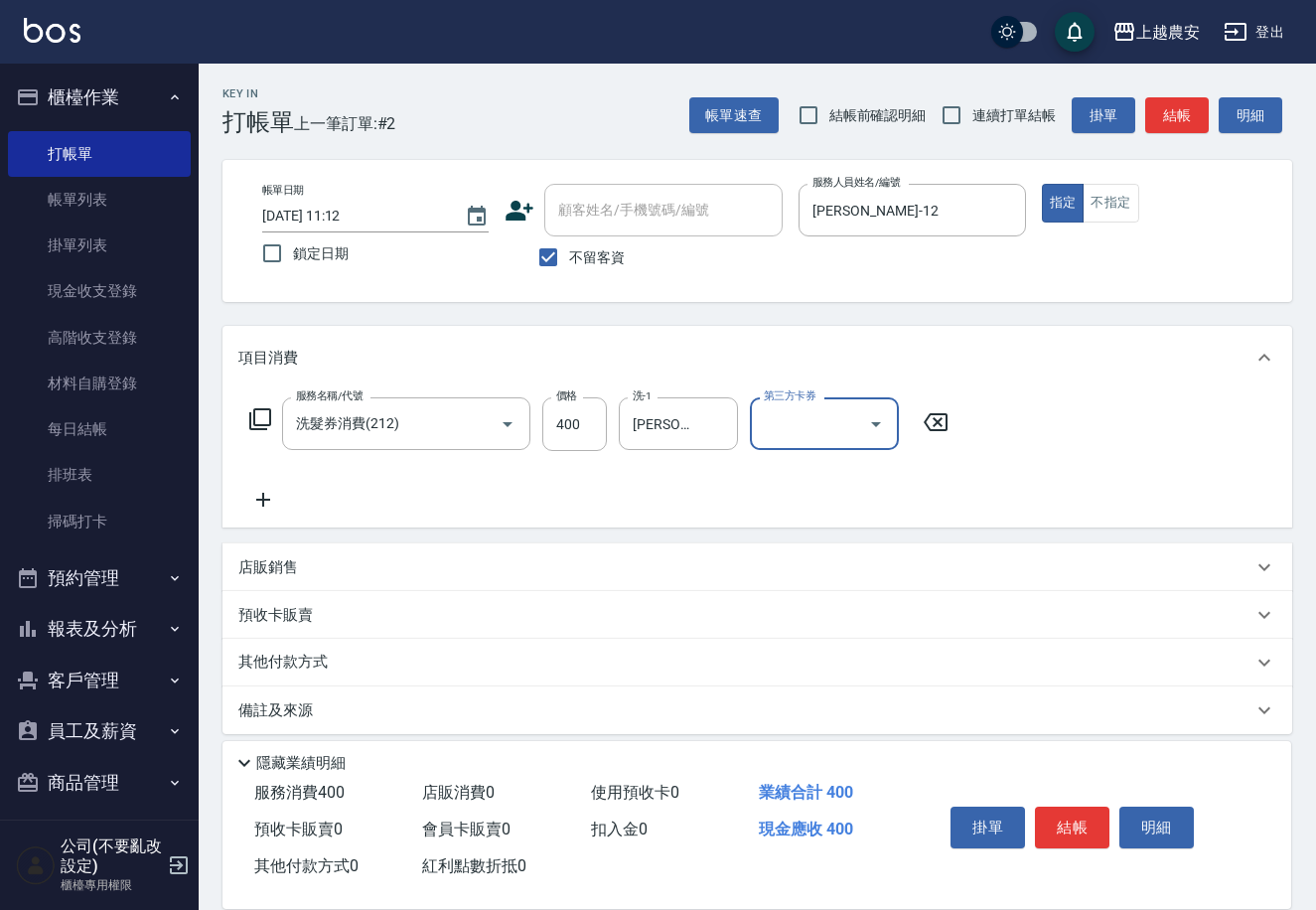 click 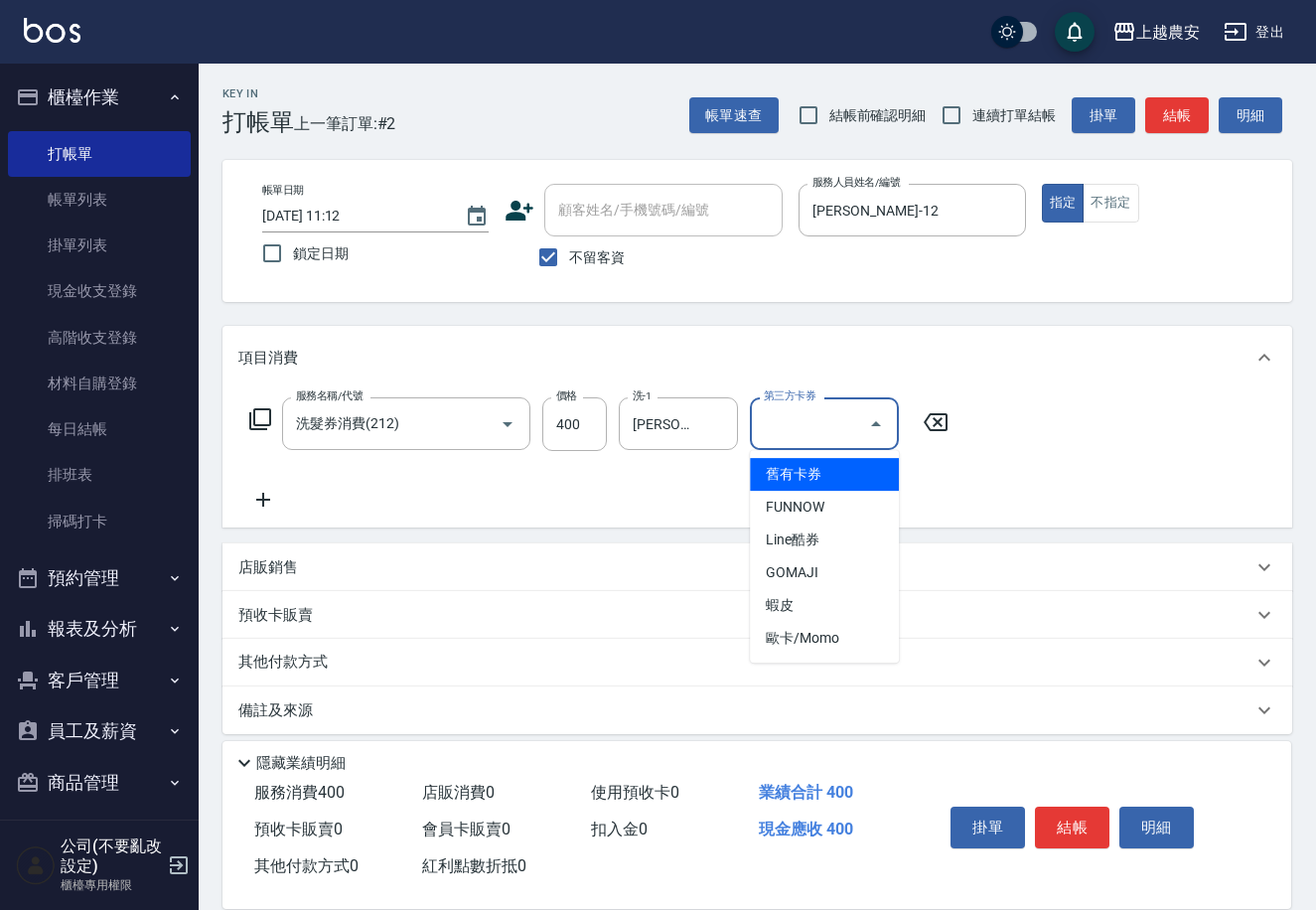 click on "舊有卡券" at bounding box center (824, 474) 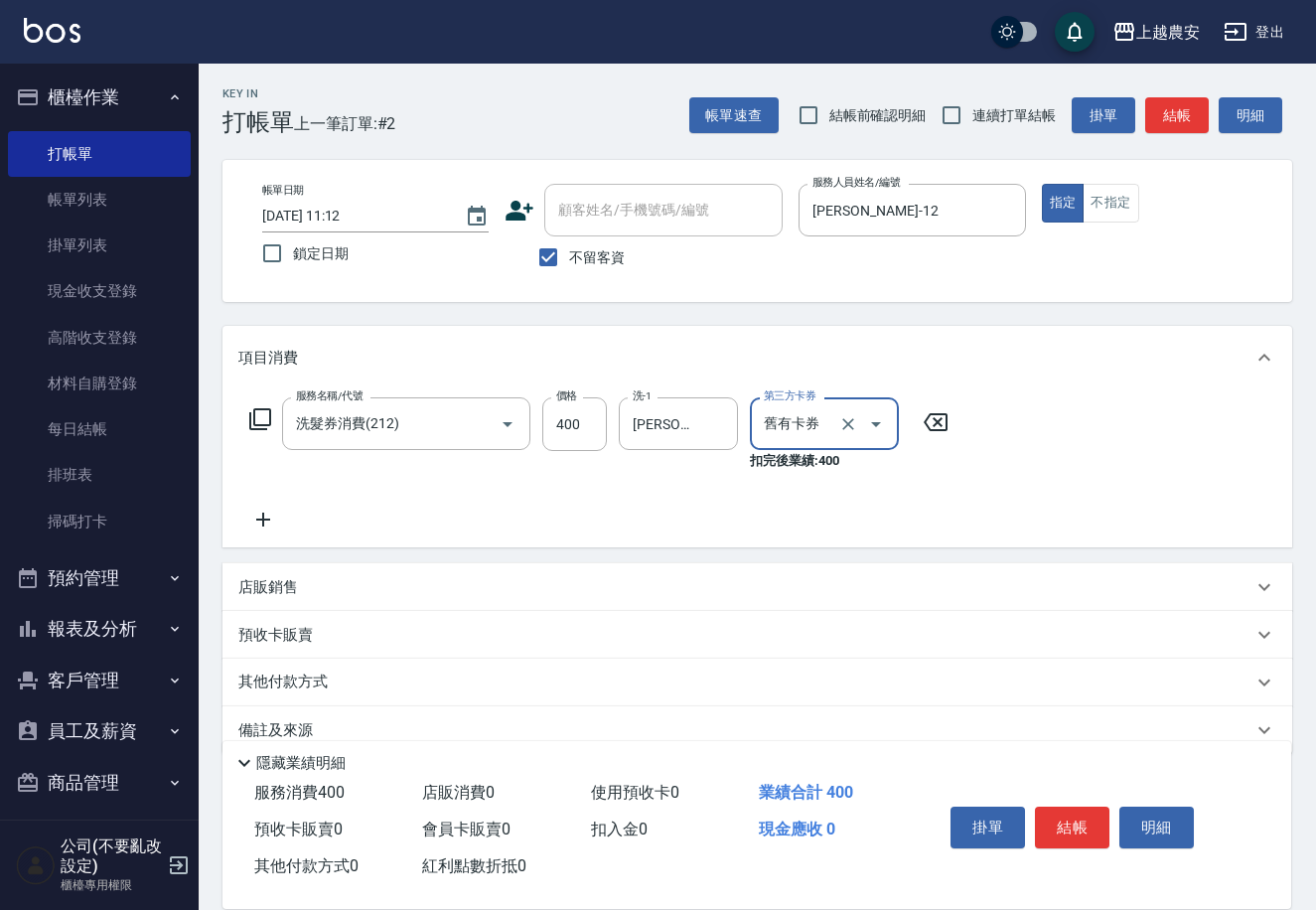 scroll, scrollTop: 31, scrollLeft: 0, axis: vertical 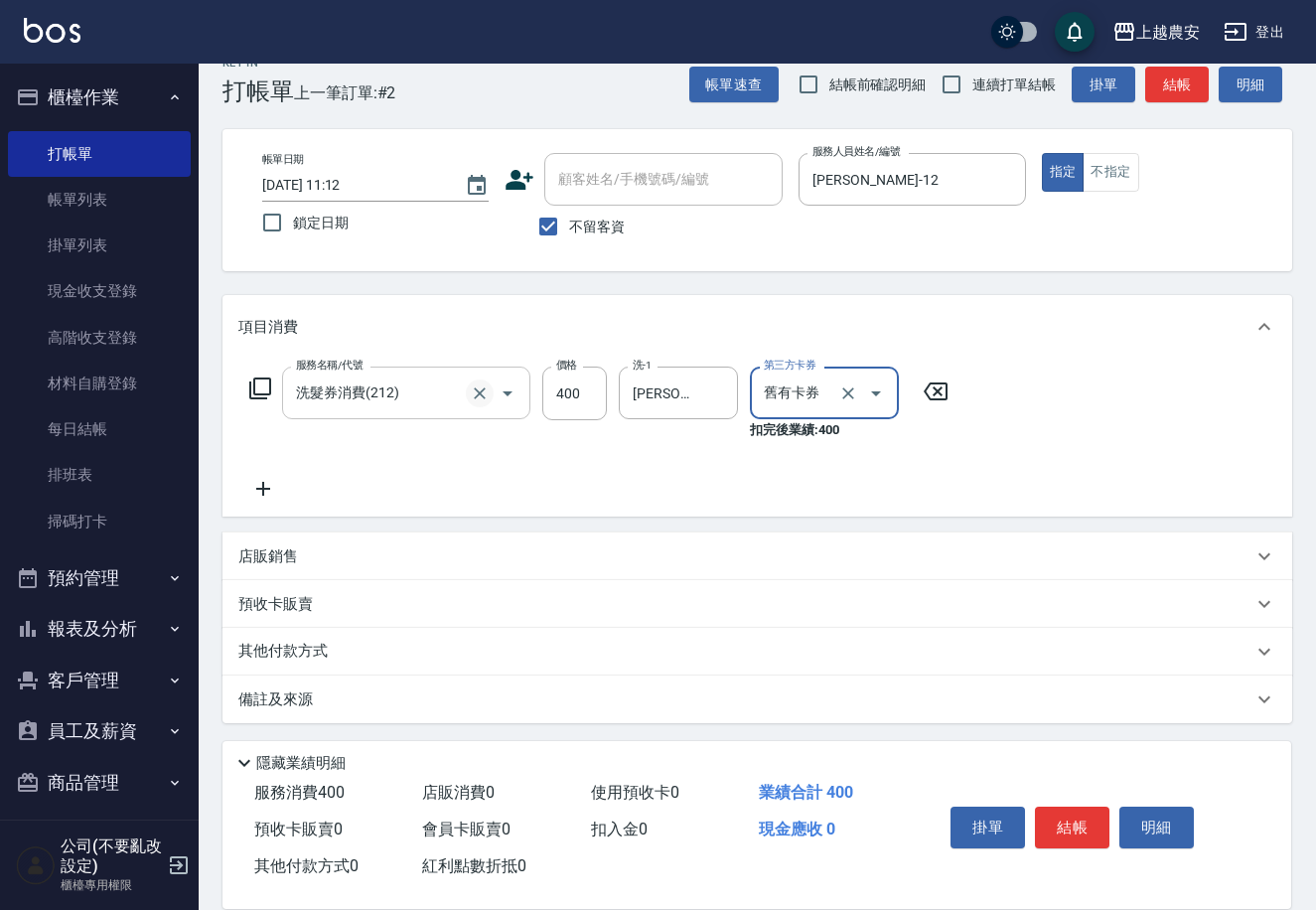 click at bounding box center (480, 393) 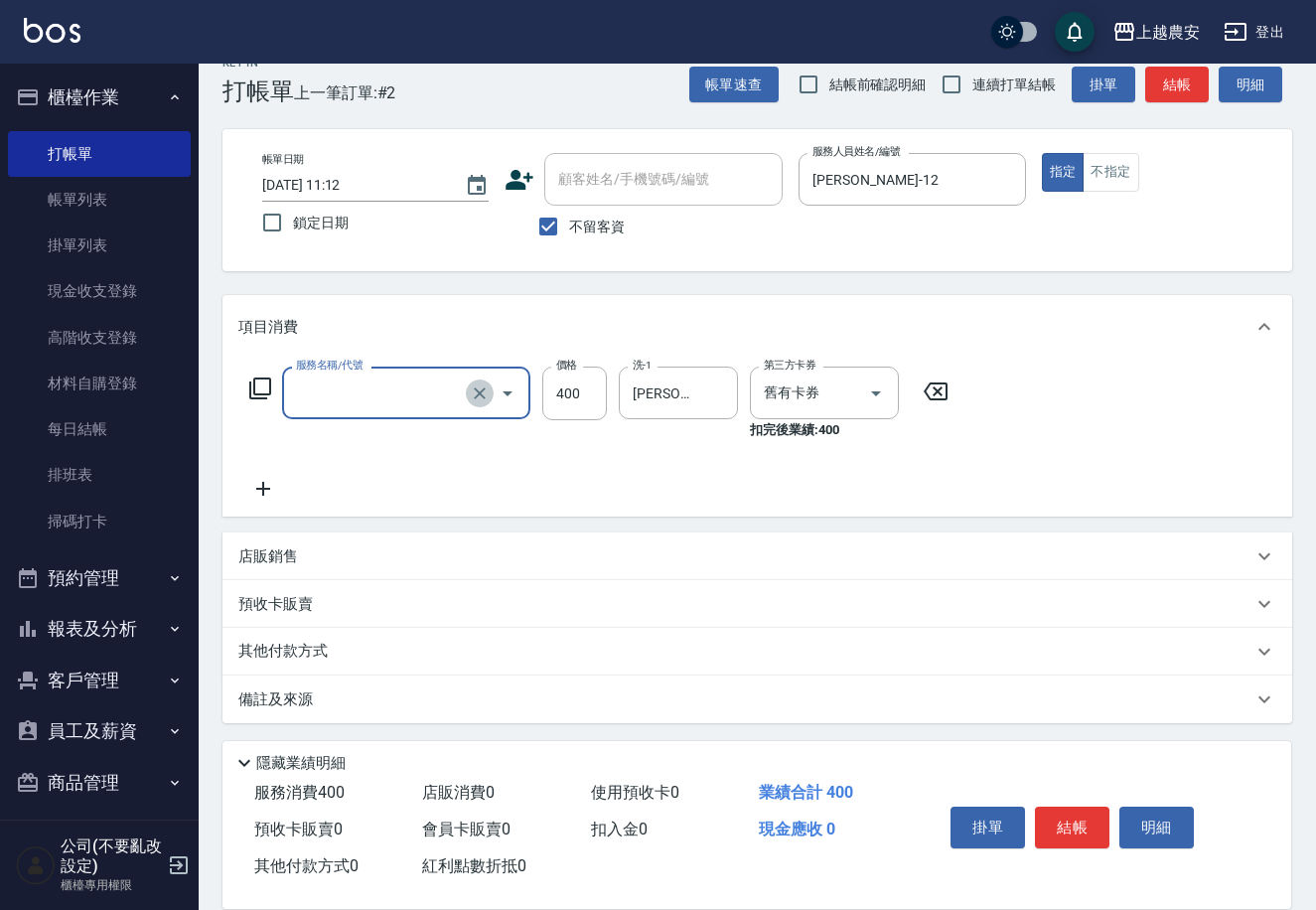 drag, startPoint x: 478, startPoint y: 401, endPoint x: 466, endPoint y: 390, distance: 16.27882 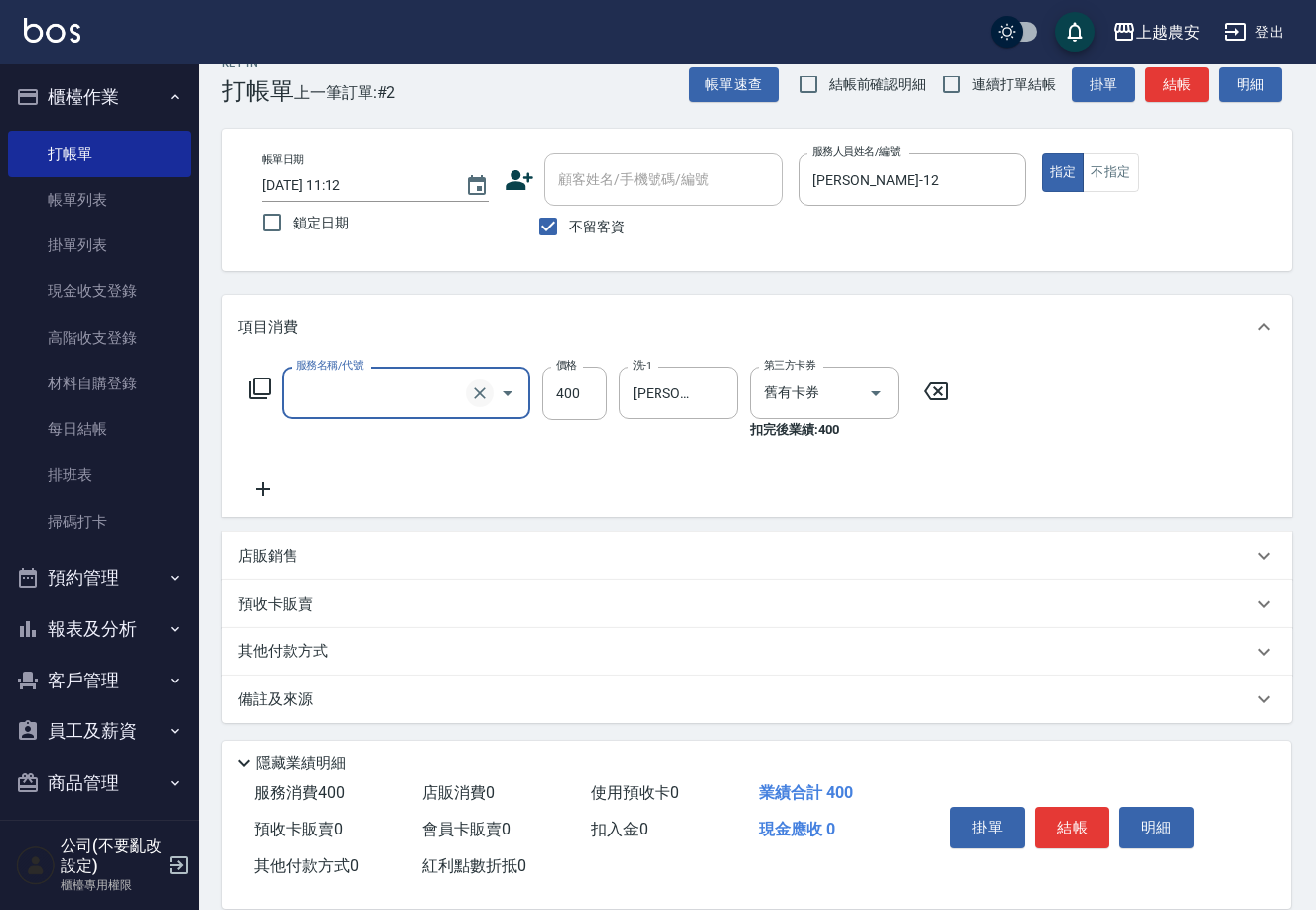 scroll, scrollTop: 10, scrollLeft: 0, axis: vertical 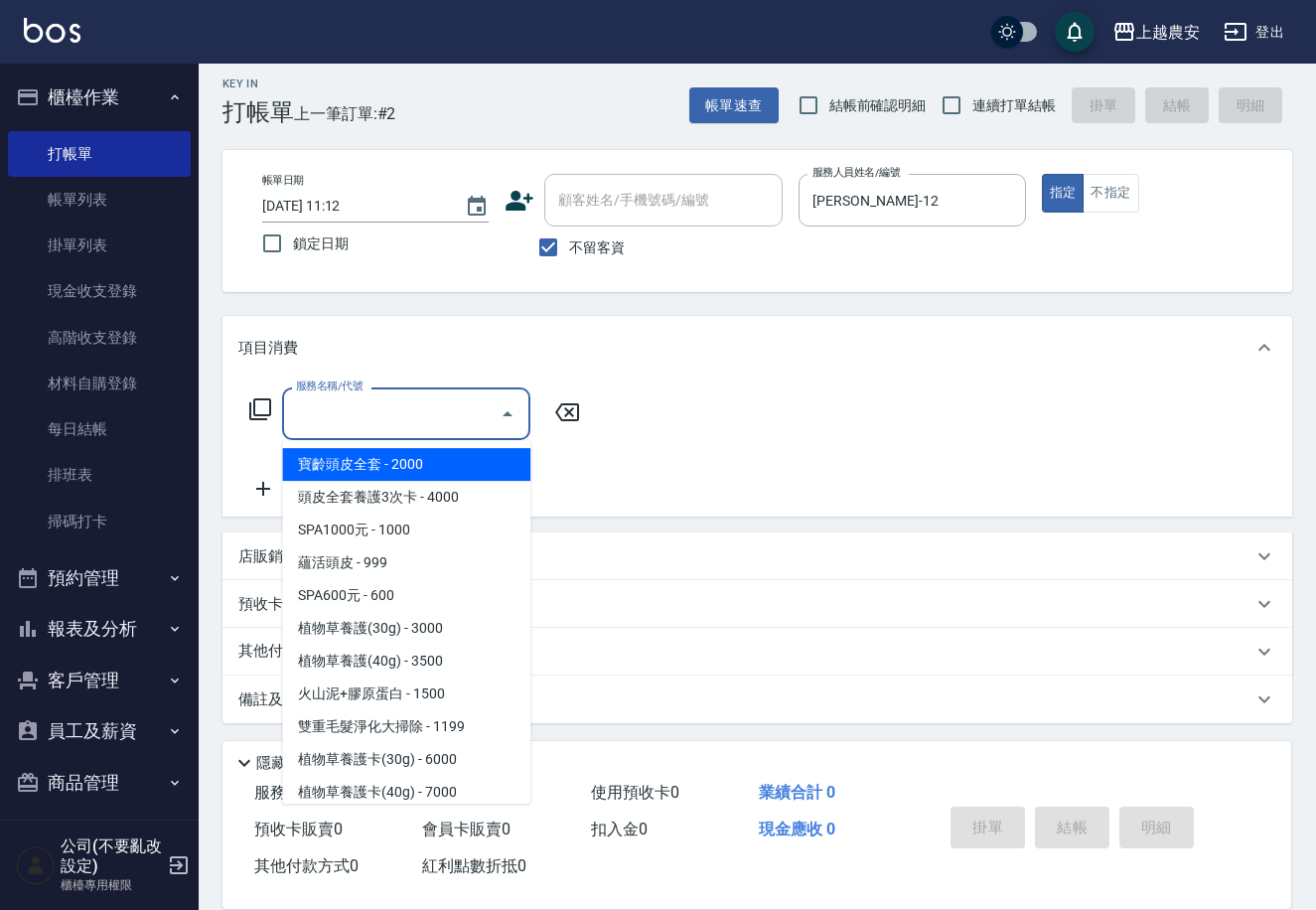 type on "0" 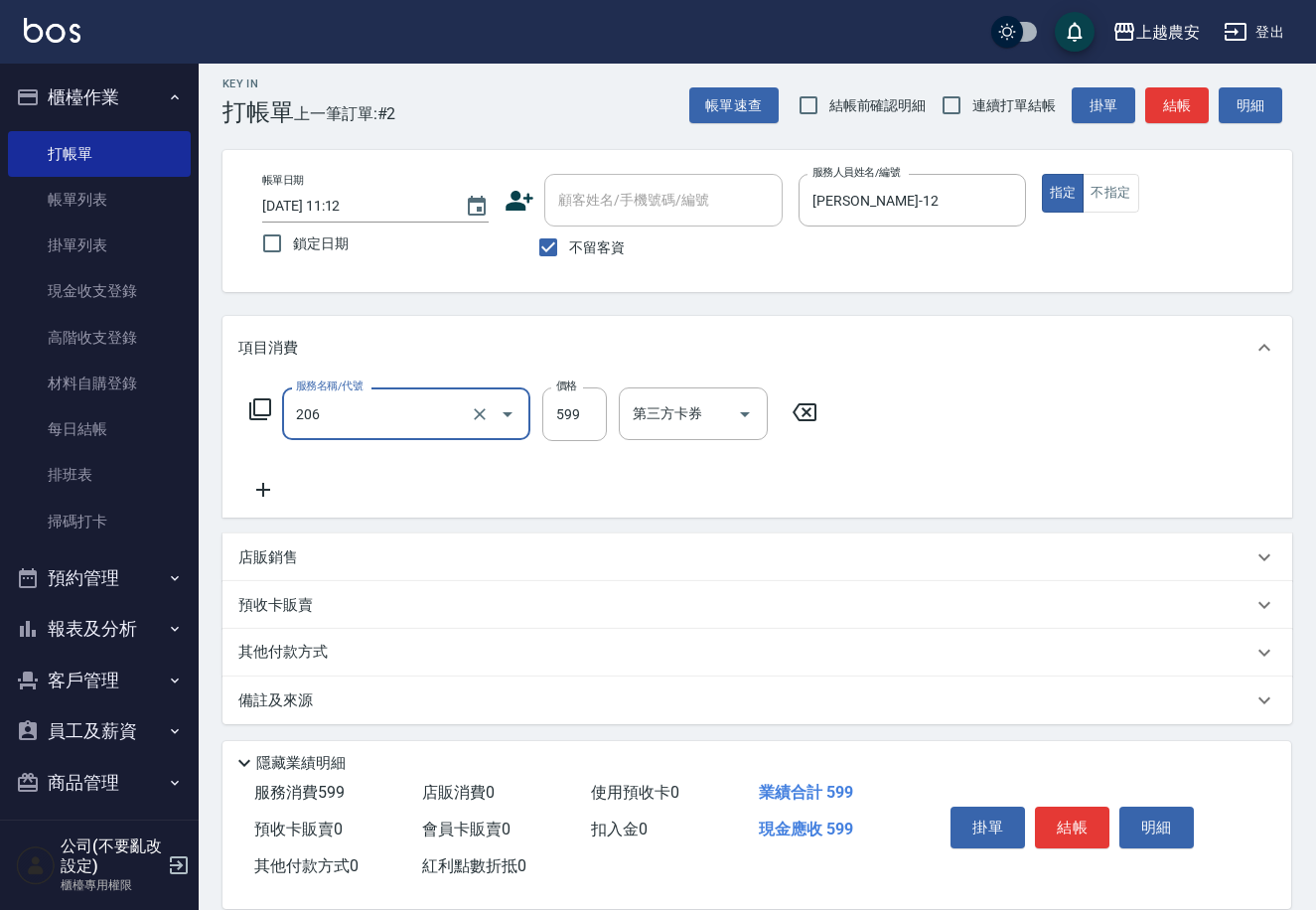 scroll, scrollTop: 11, scrollLeft: 0, axis: vertical 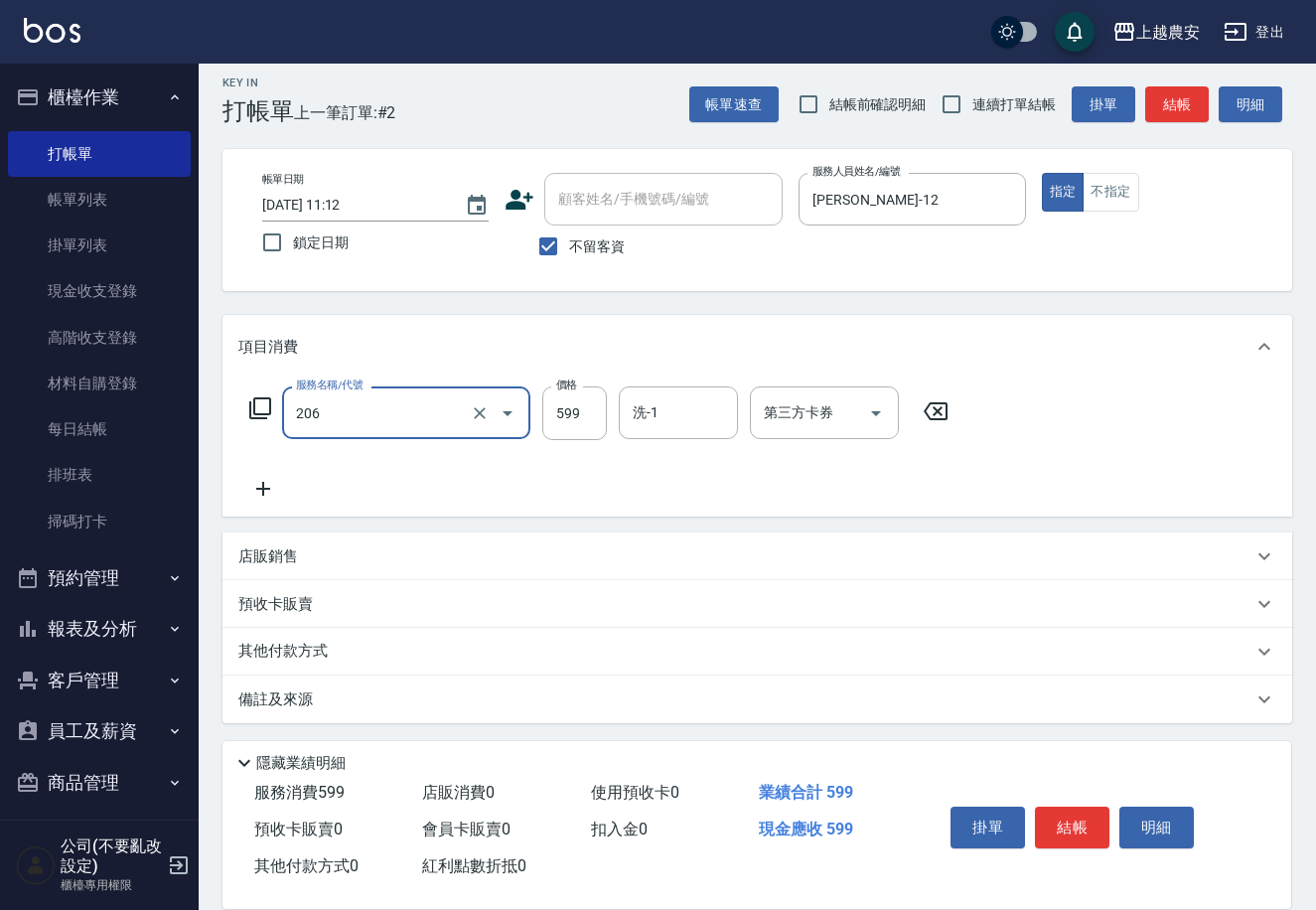 type on "洗+剪(206)" 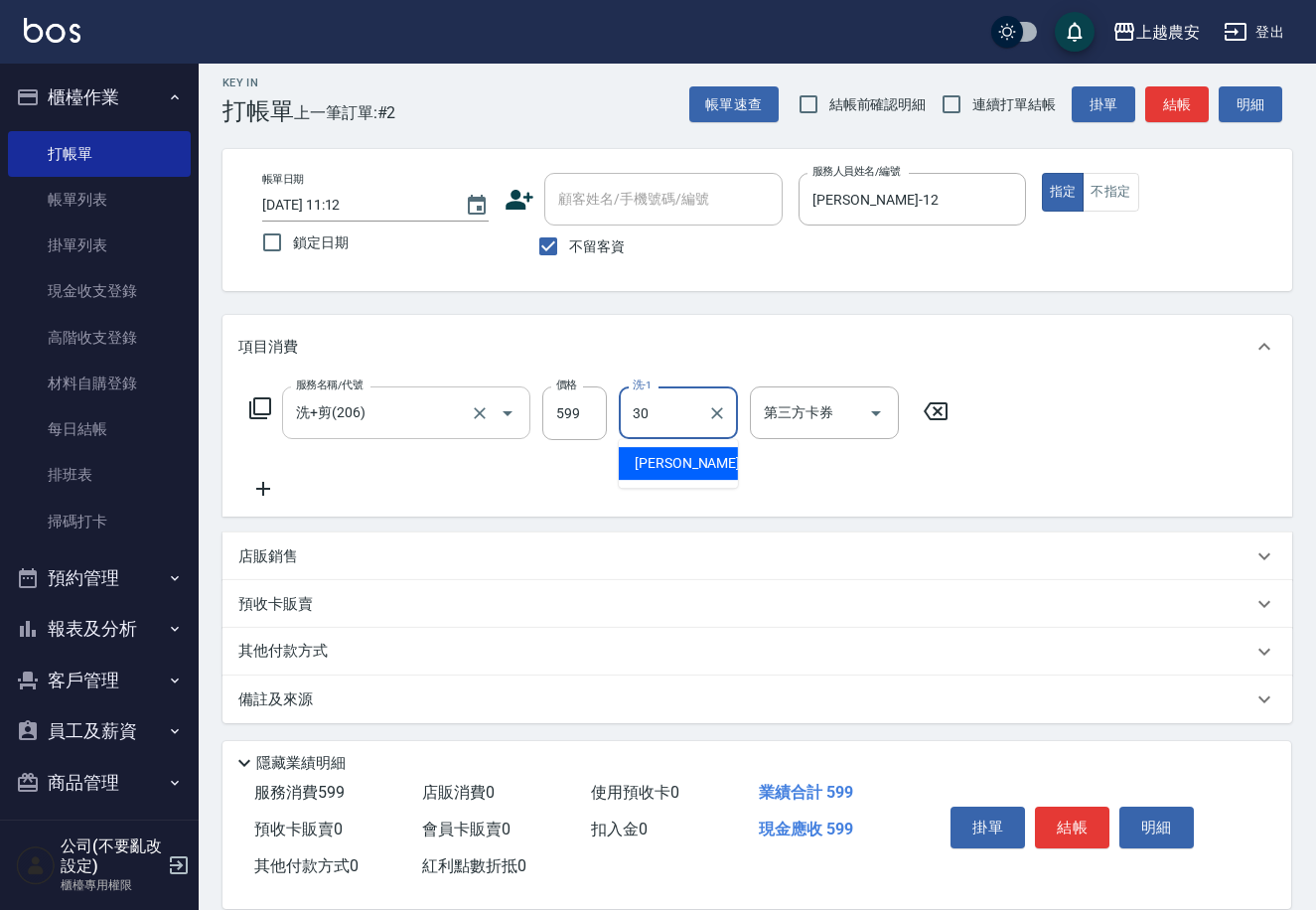 type on "珮珮-30" 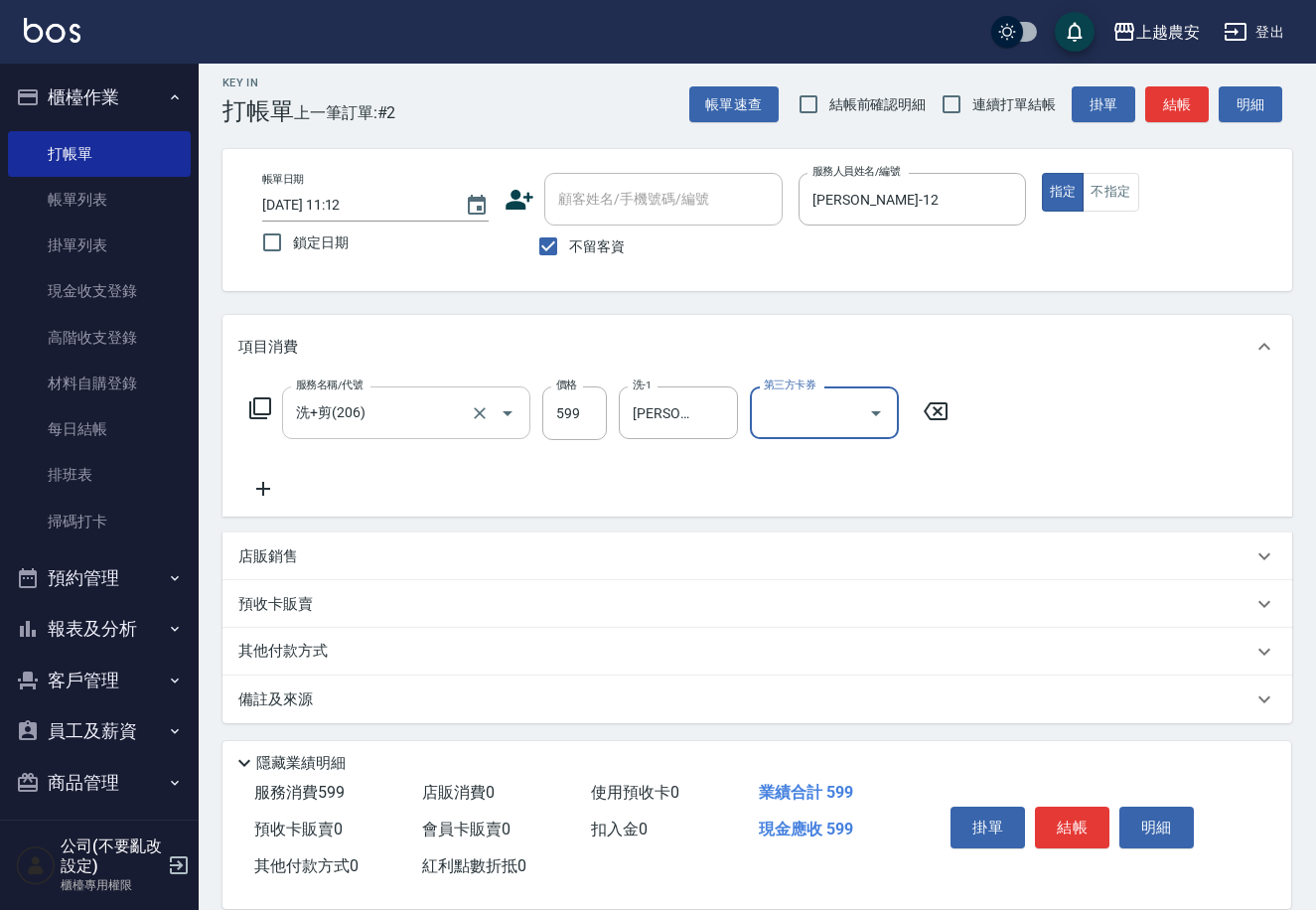 click on "其他付款方式" at bounding box center [745, 652] 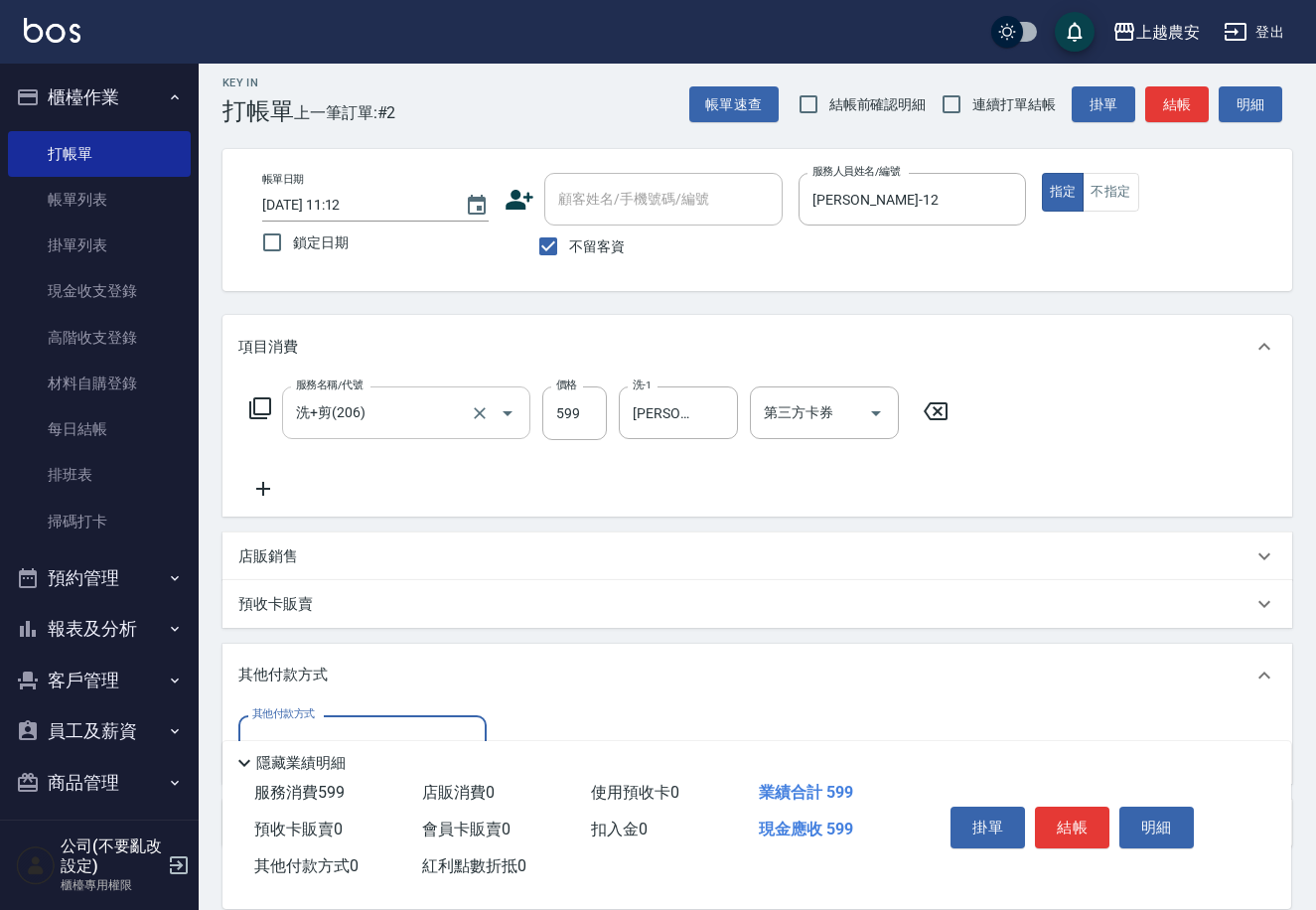 scroll, scrollTop: 0, scrollLeft: 0, axis: both 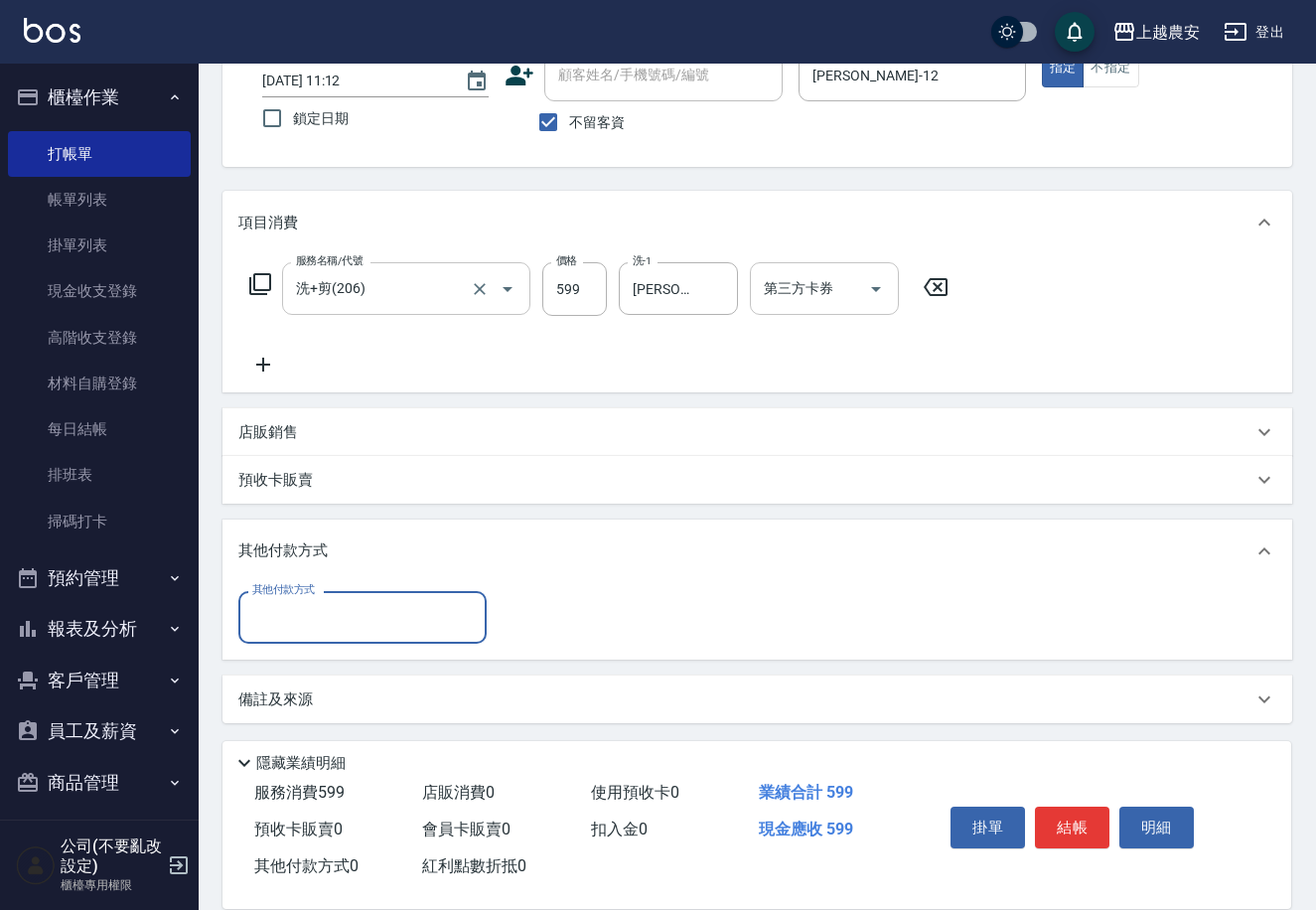 click at bounding box center [875, 288] 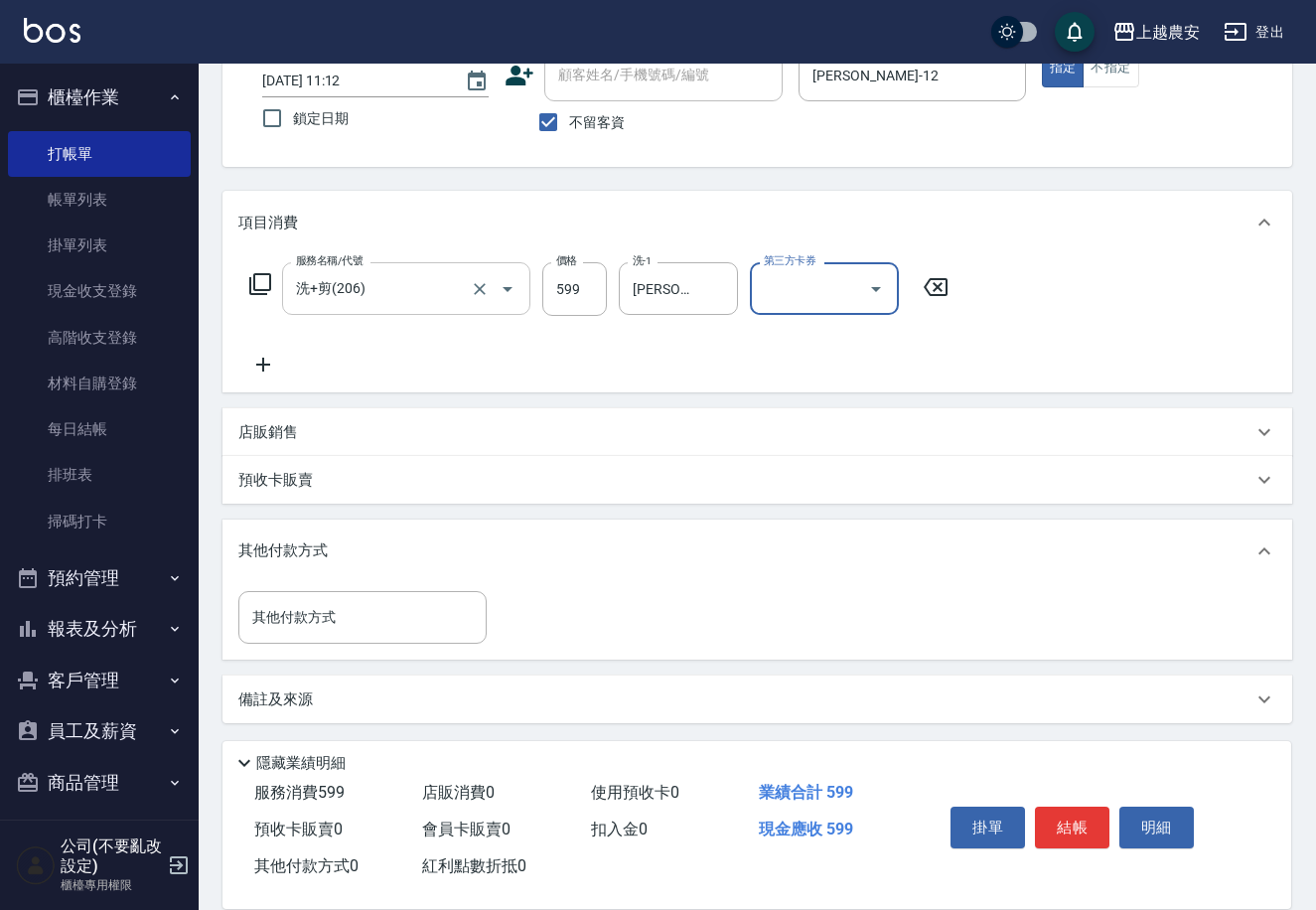 drag, startPoint x: 884, startPoint y: 271, endPoint x: 871, endPoint y: 276, distance: 13.928388 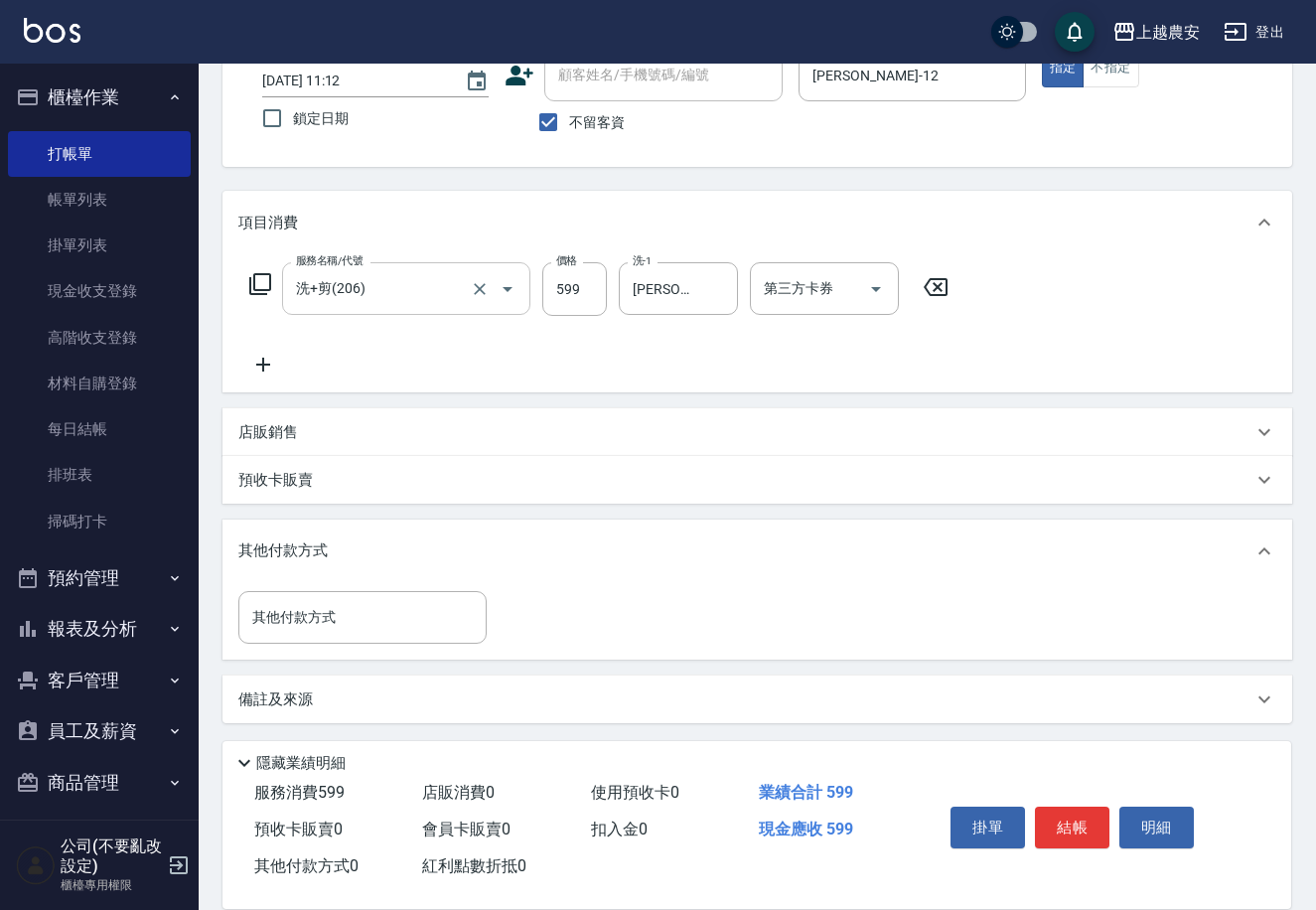 click on "服務名稱/代號 洗+剪(206) 服務名稱/代號 價格 599 價格 洗-1 珮珮-30 洗-1 第三方卡券 第三方卡券" at bounding box center (757, 323) 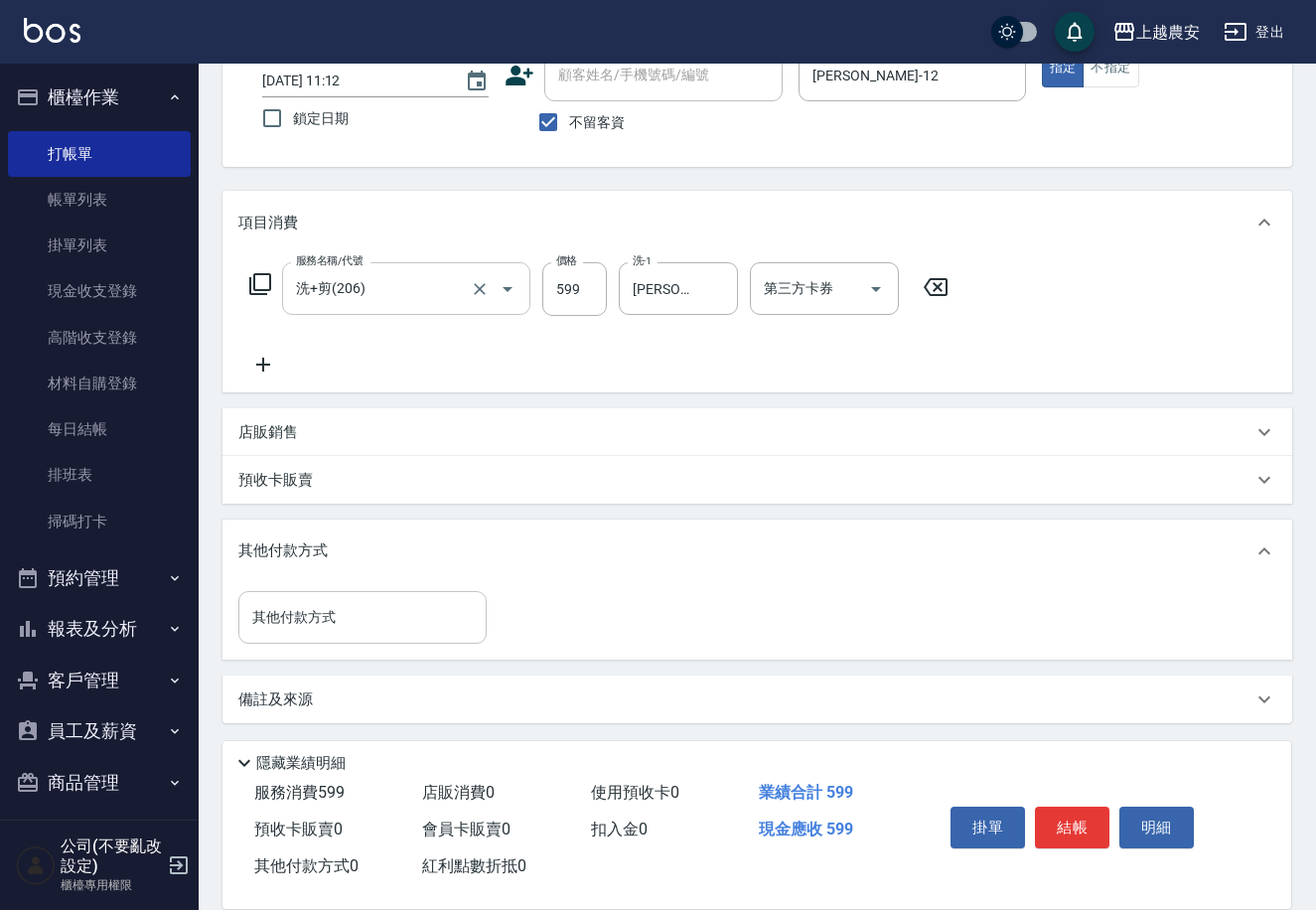 click on "其他付款方式" at bounding box center [363, 617] 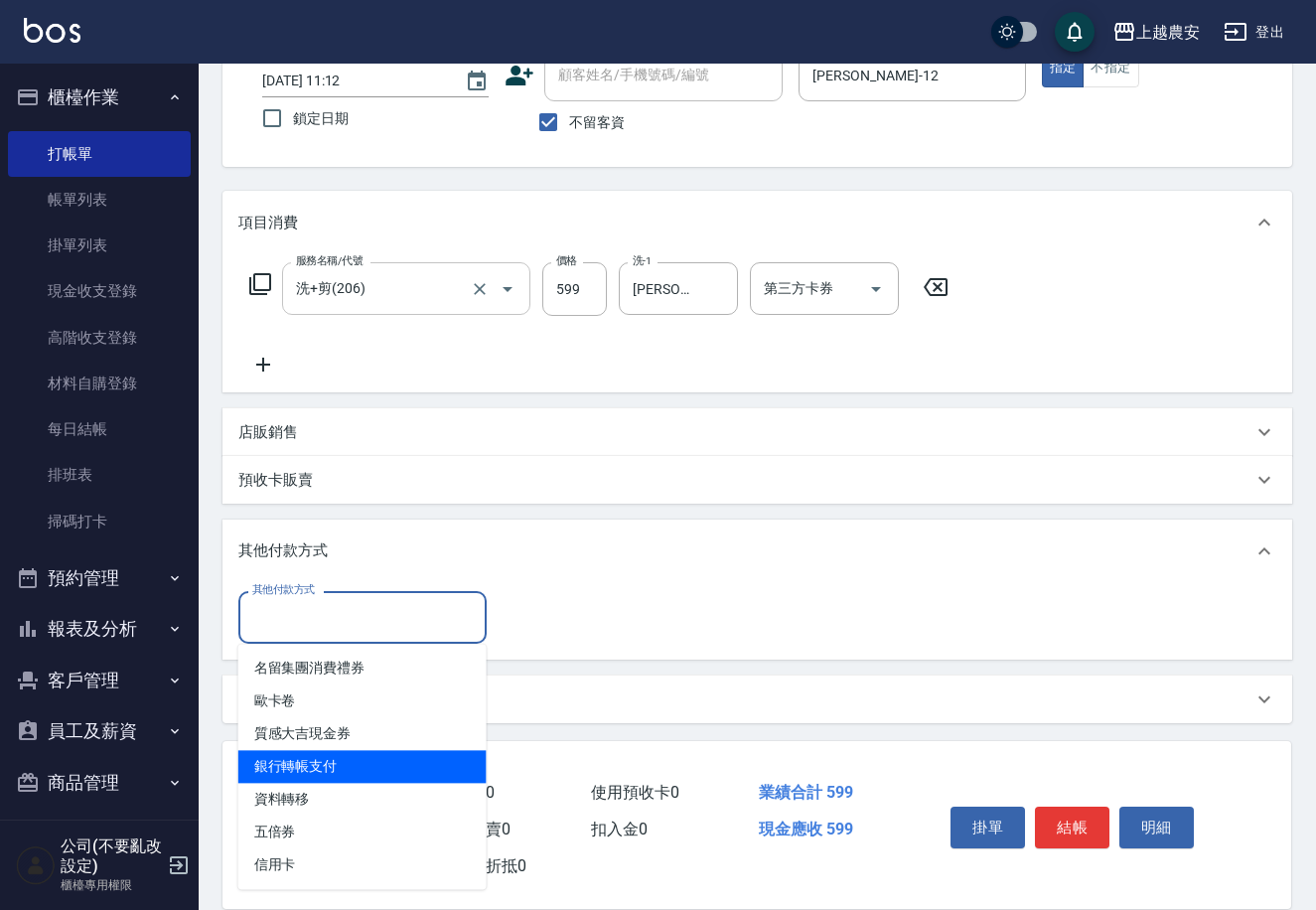 click on "銀行轉帳支付" at bounding box center (363, 766) 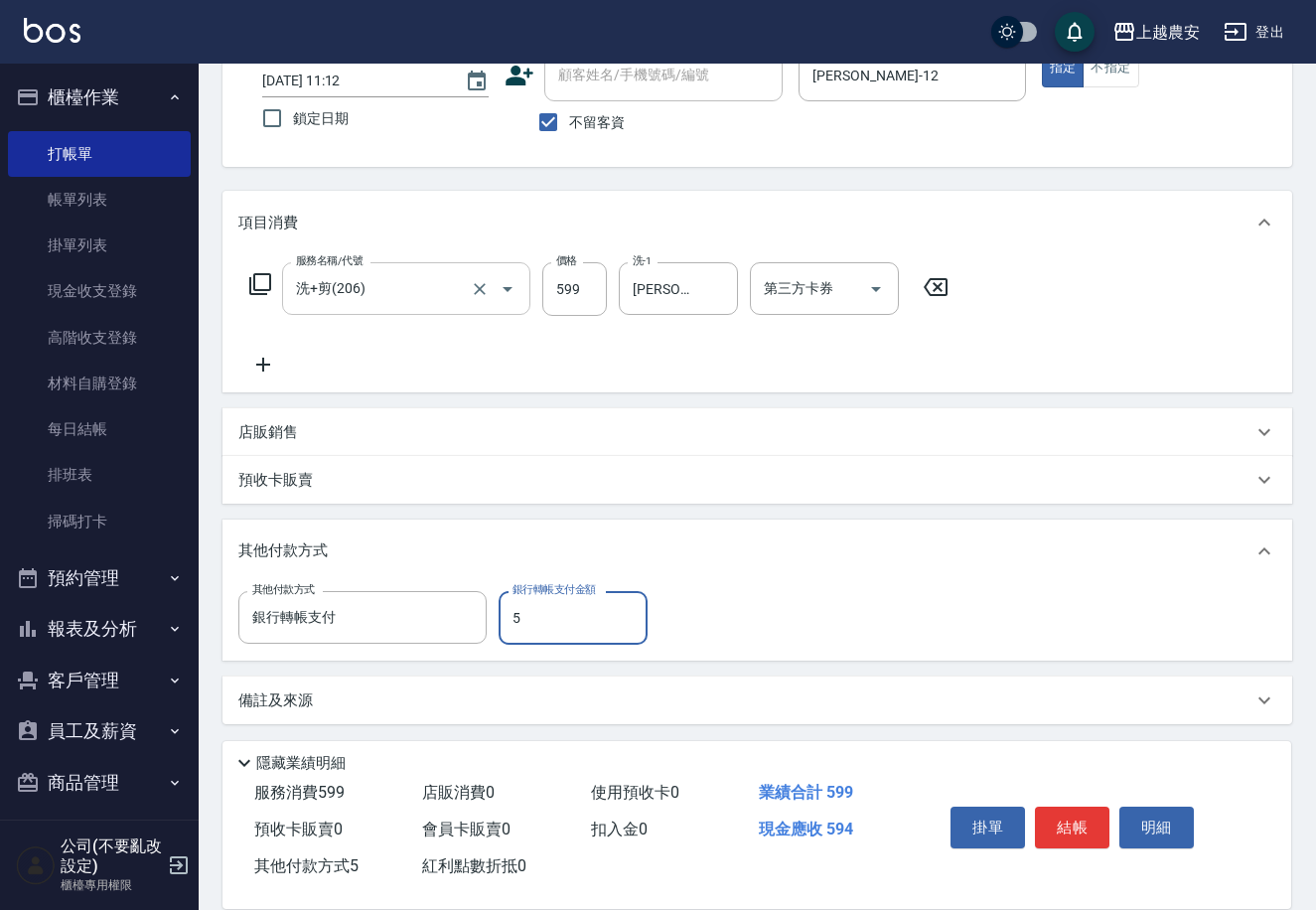 type on "0" 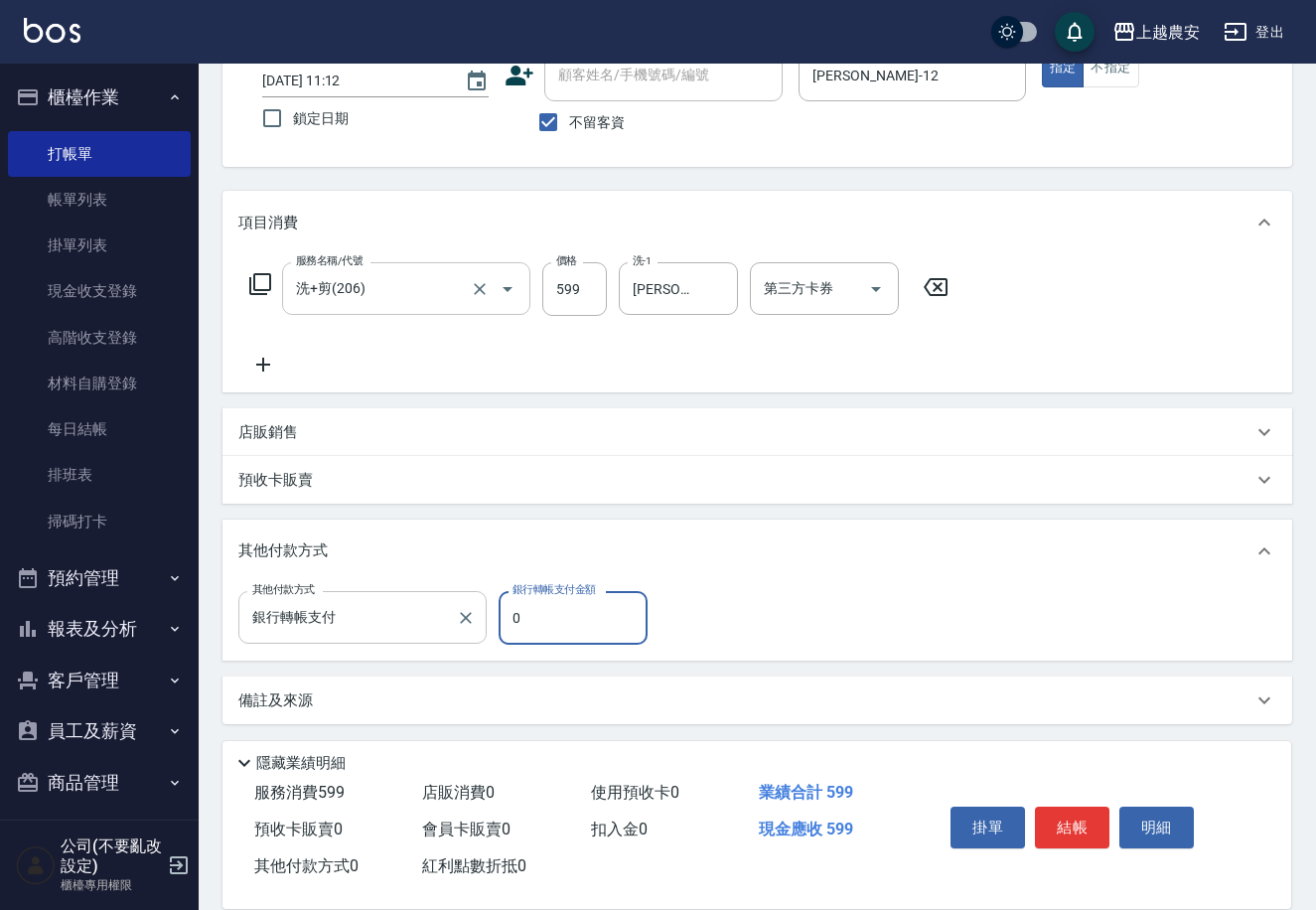 click on "銀行轉帳支付" at bounding box center (348, 617) 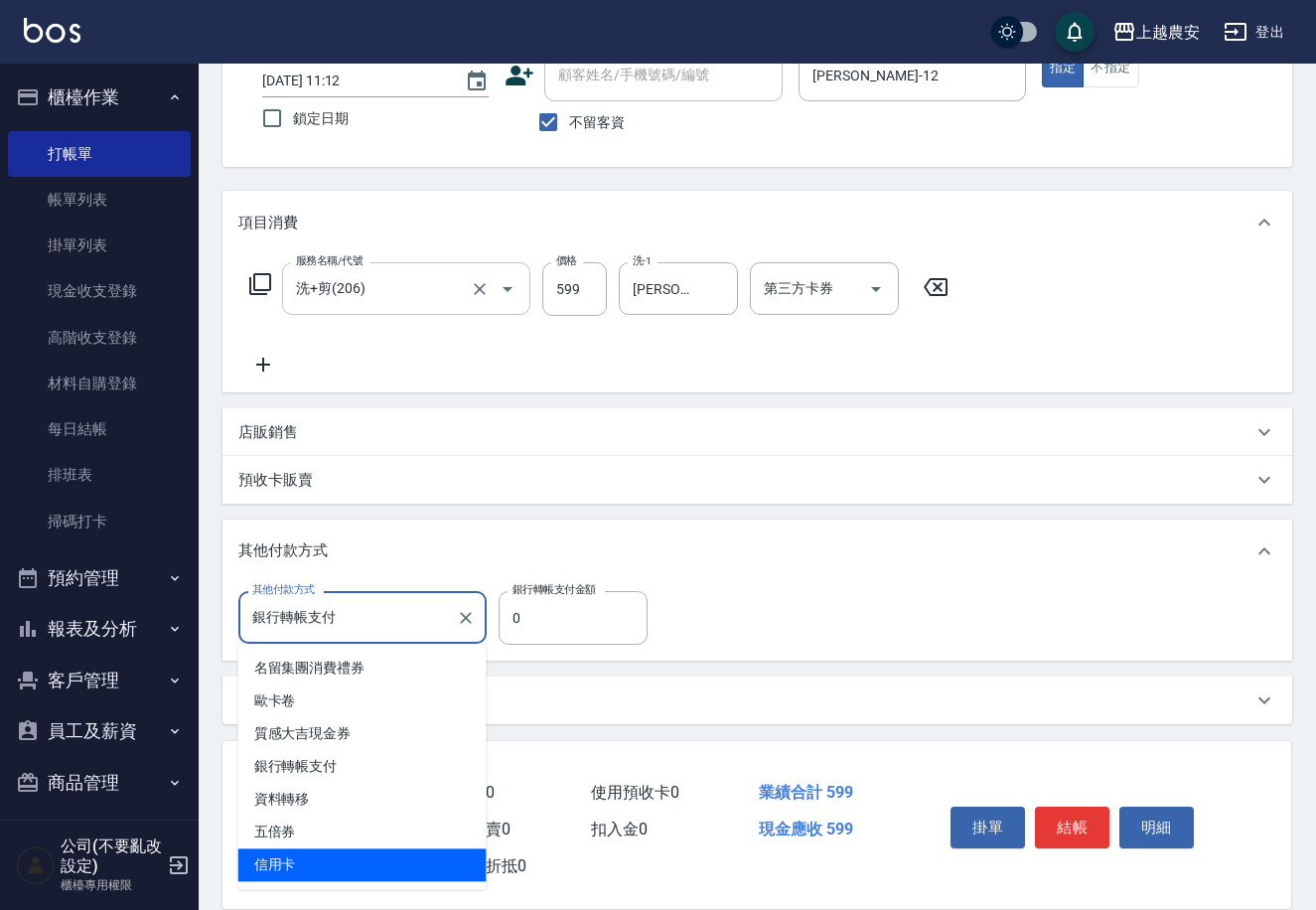 click on "信用卡" at bounding box center (363, 864) 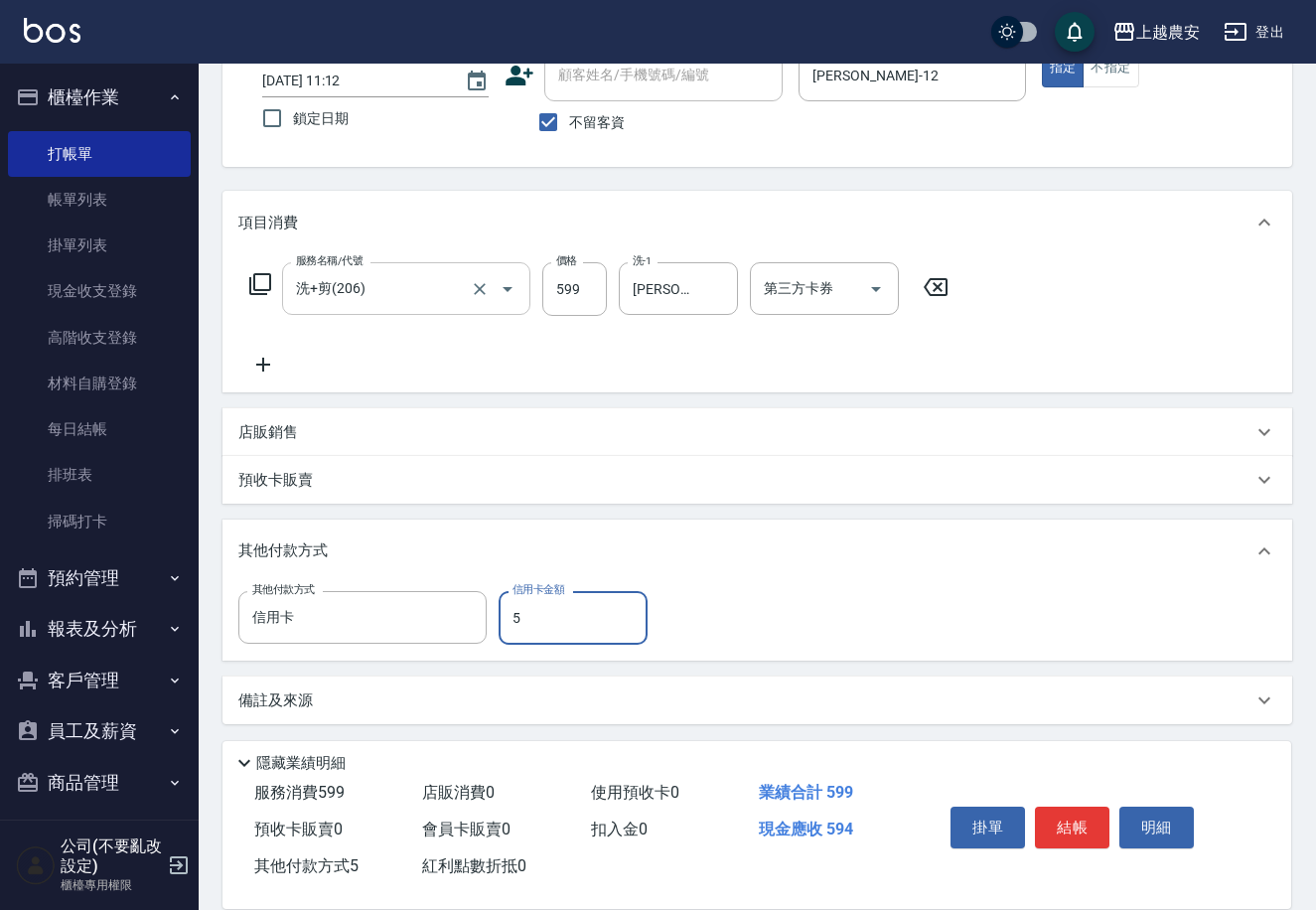 type on "5" 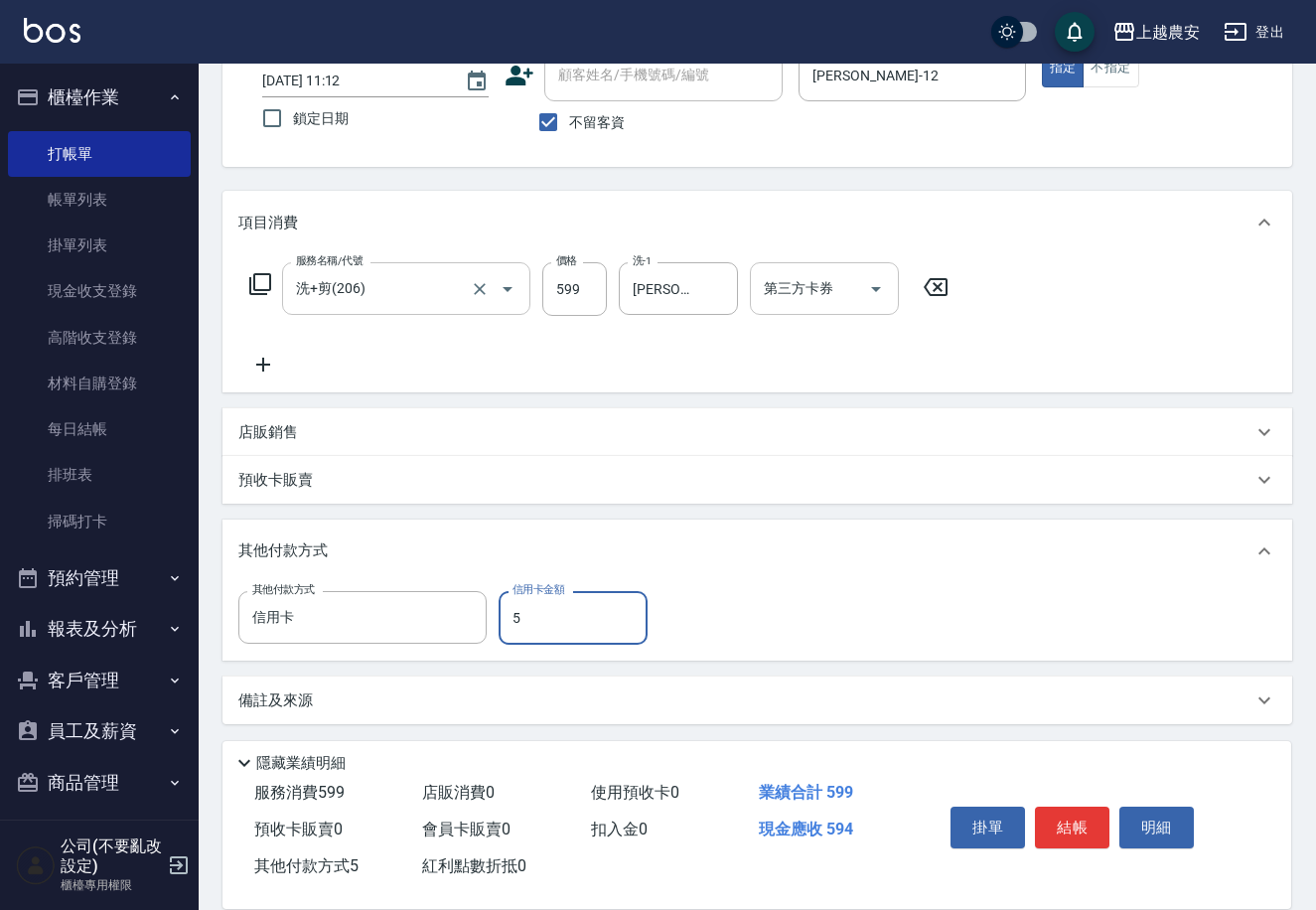 click on "第三方卡券" at bounding box center [809, 288] 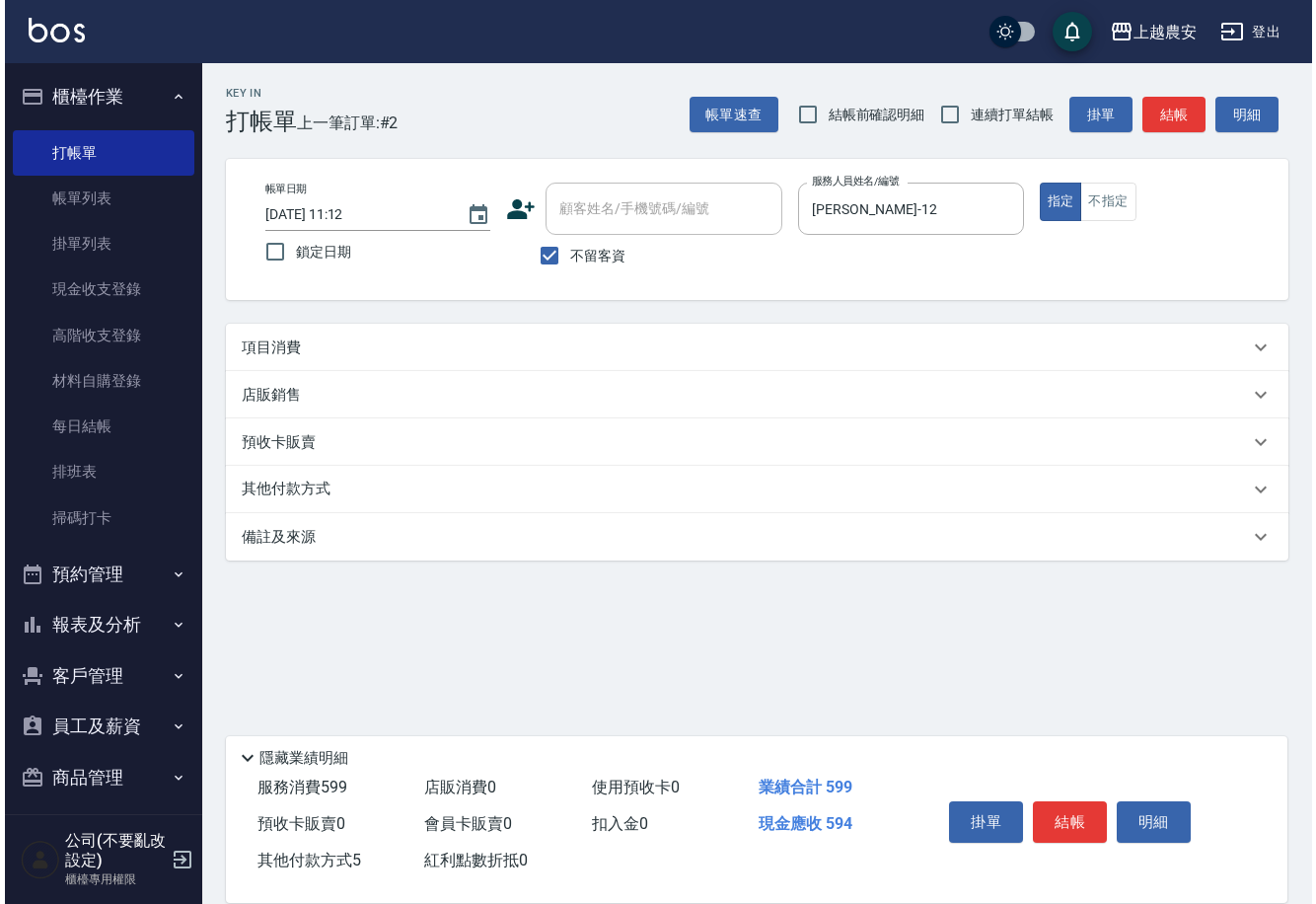 scroll, scrollTop: 0, scrollLeft: 0, axis: both 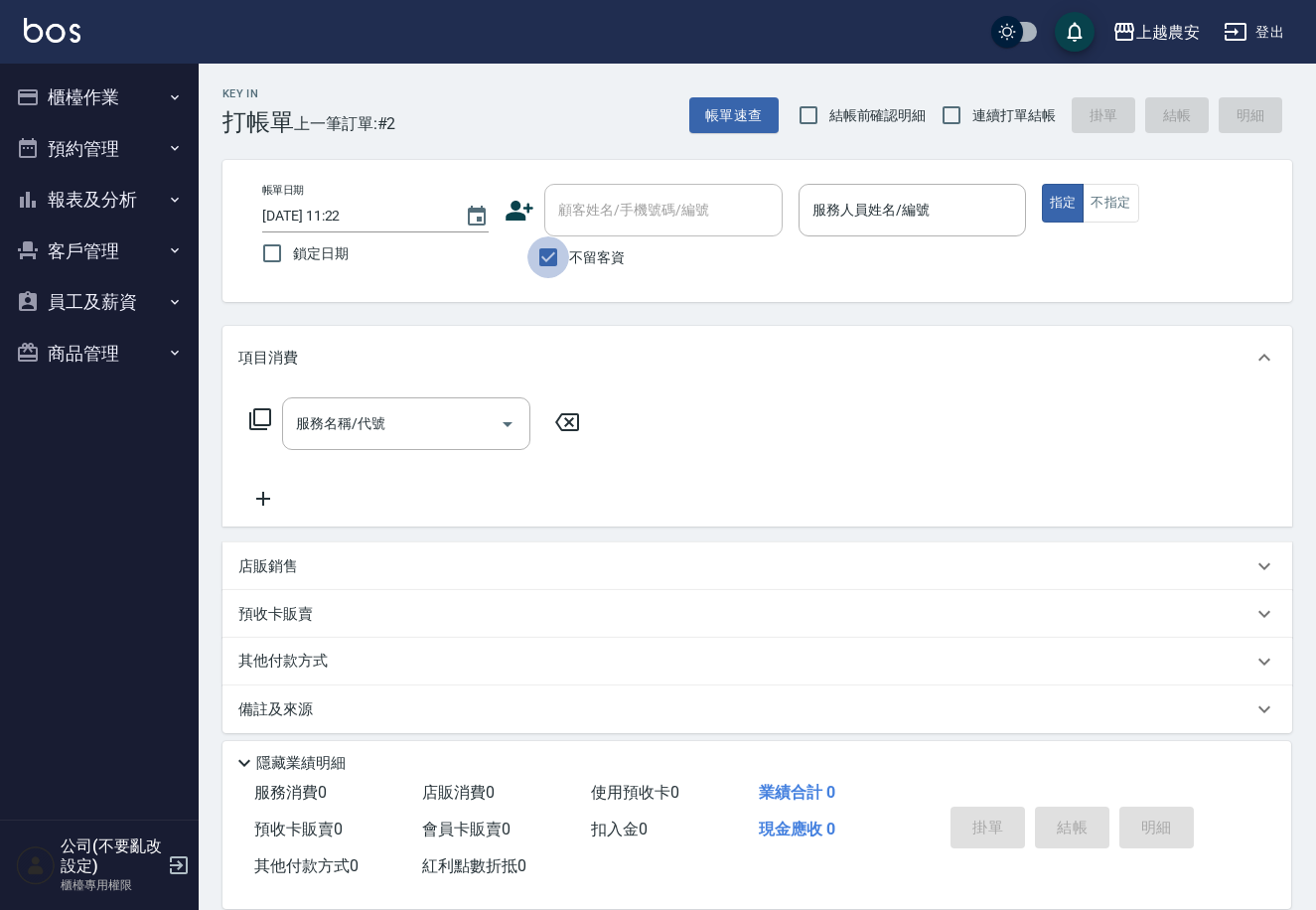 click on "不留客資" at bounding box center (548, 257) 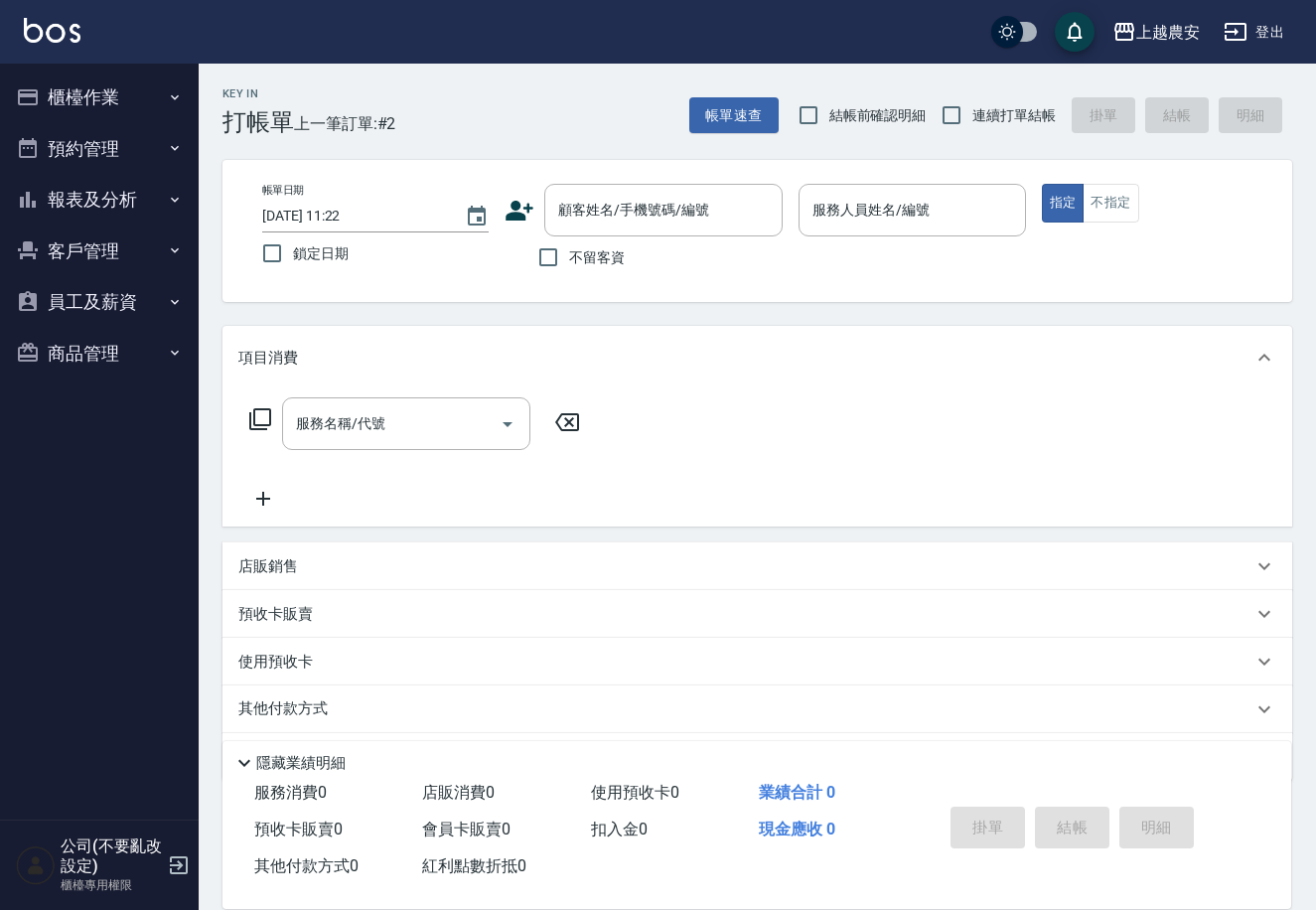 click on "預約管理" at bounding box center [99, 149] 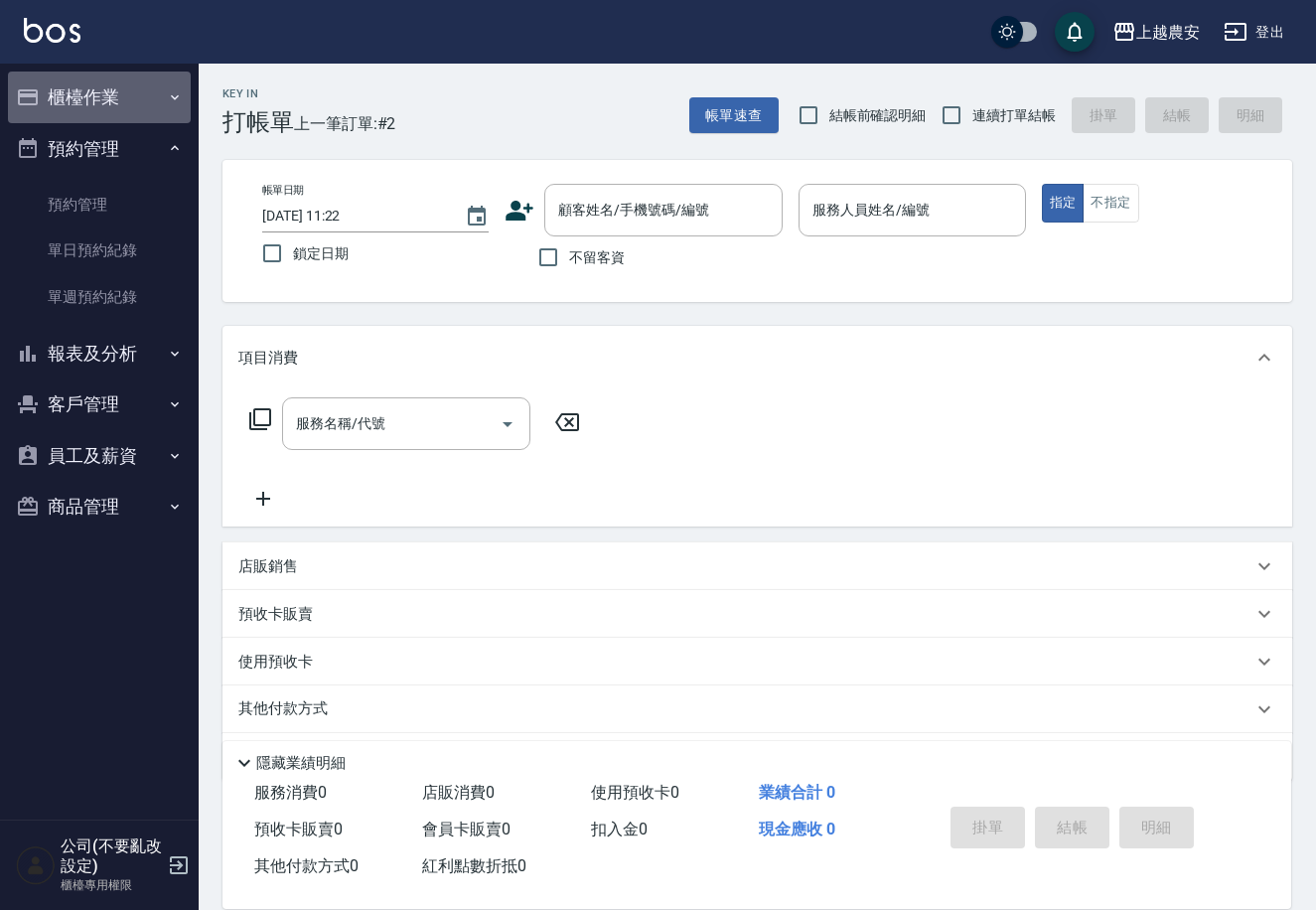 click on "櫃檯作業" at bounding box center (99, 97) 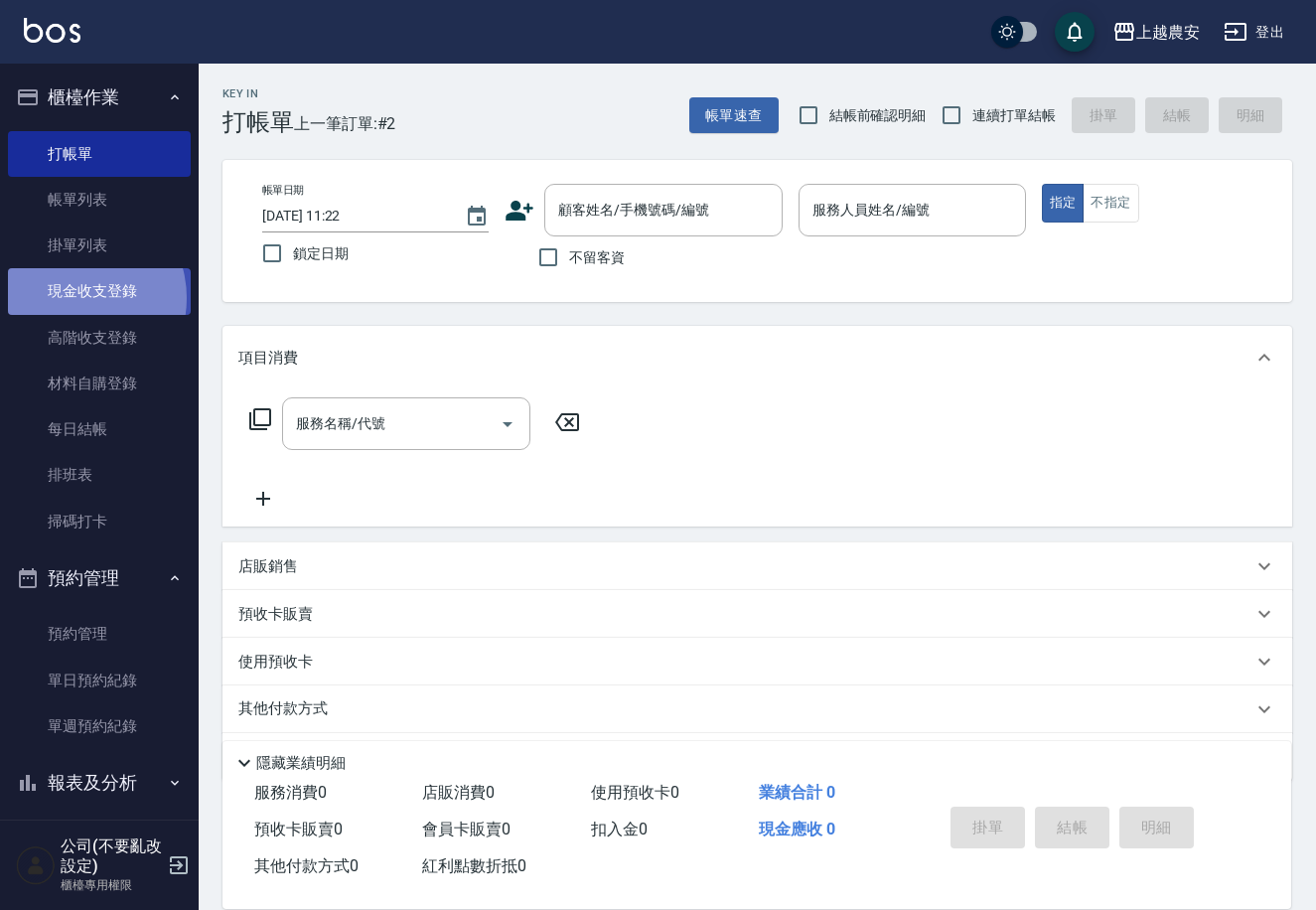 click on "現金收支登錄" at bounding box center (99, 291) 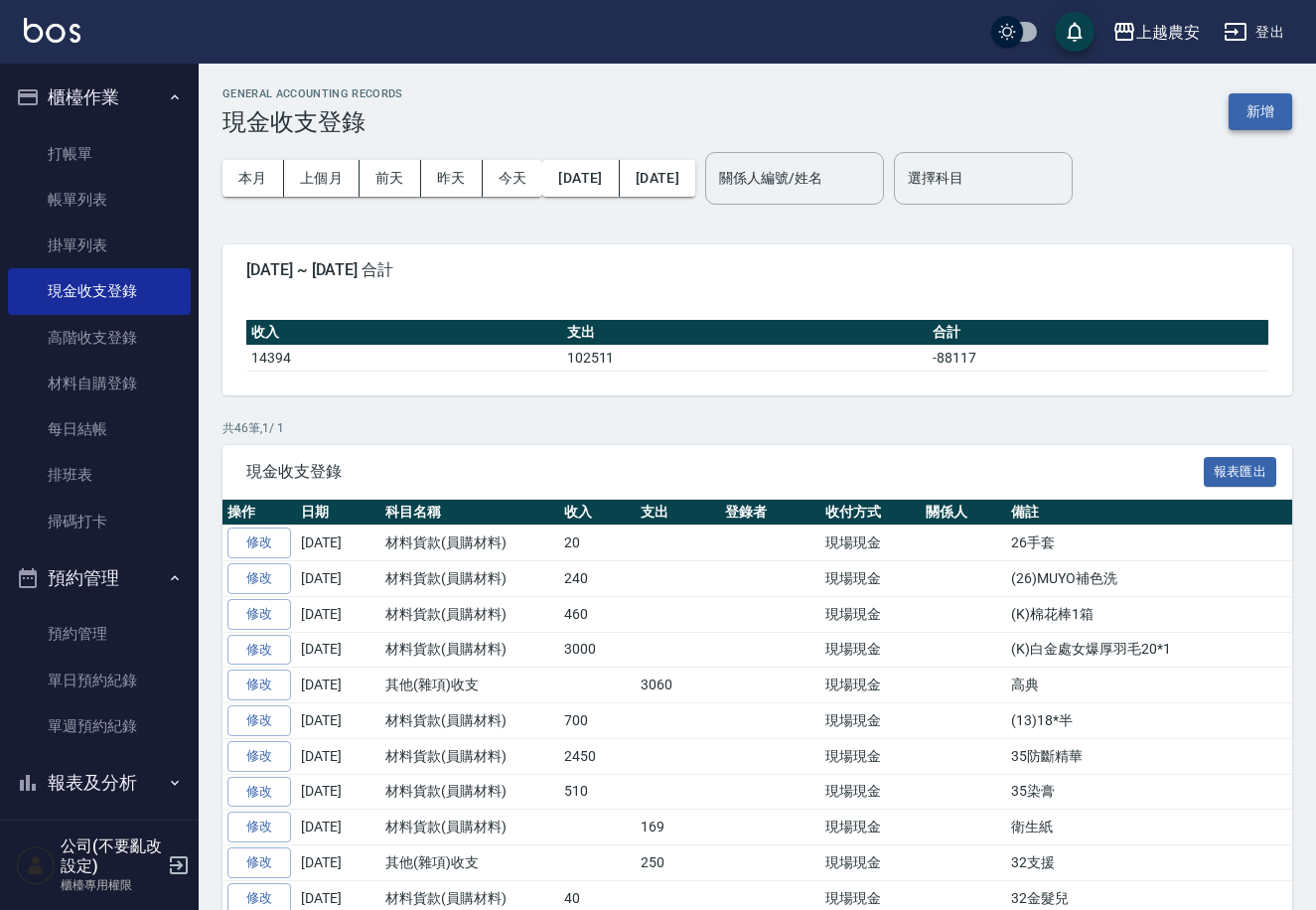 click on "新增" at bounding box center (1260, 111) 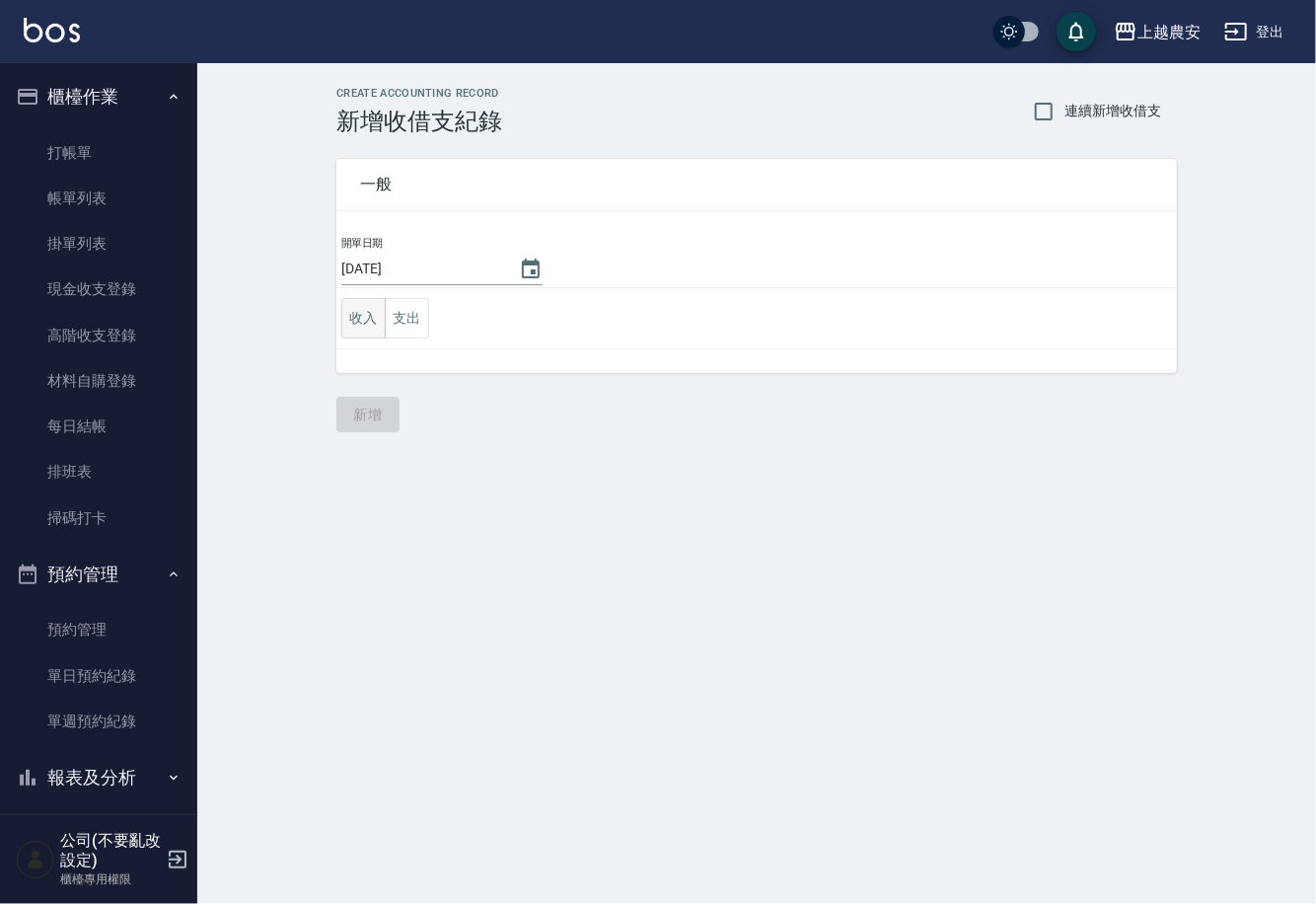 click on "收入" at bounding box center (363, 318) 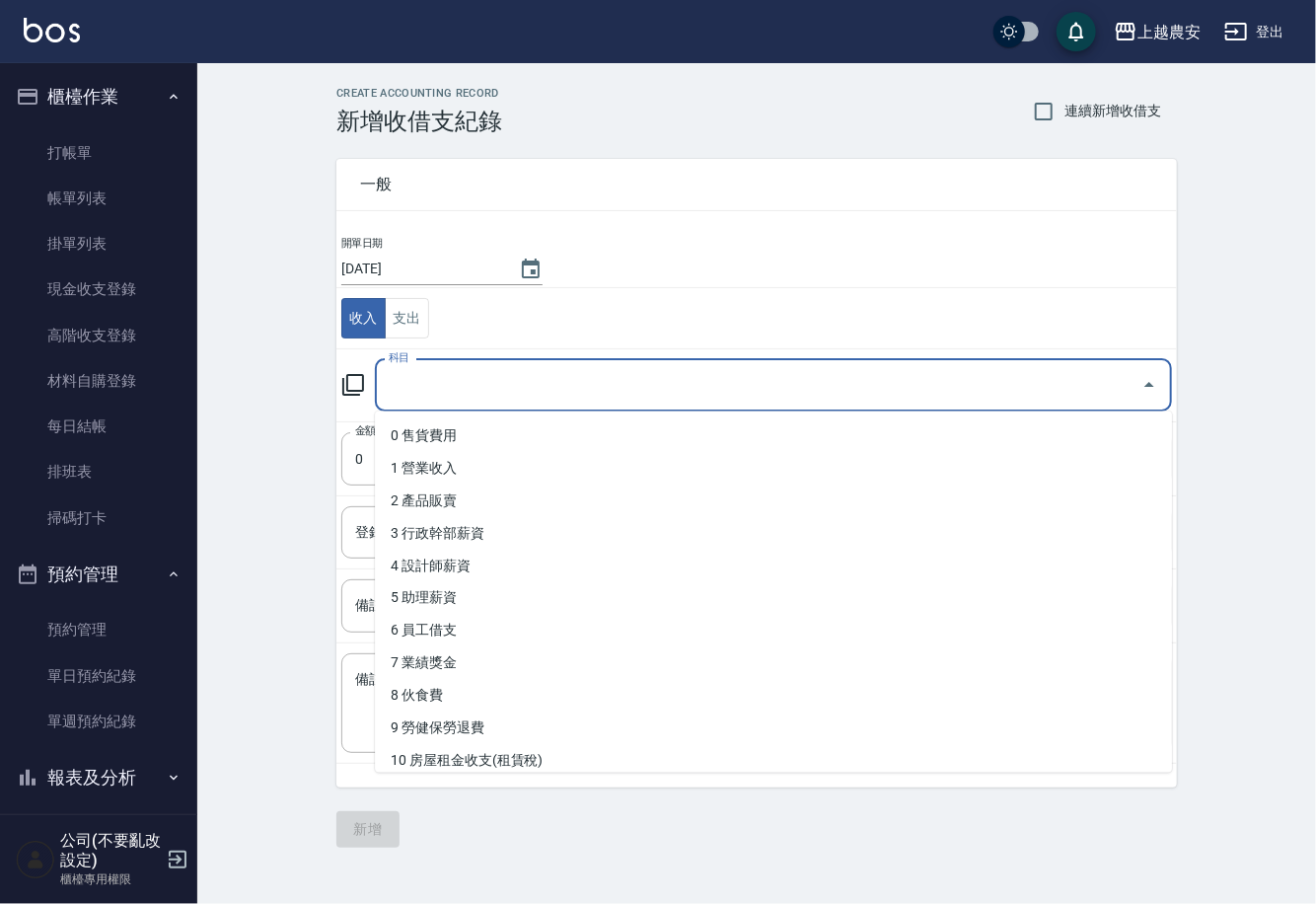 click on "科目" at bounding box center [759, 385] 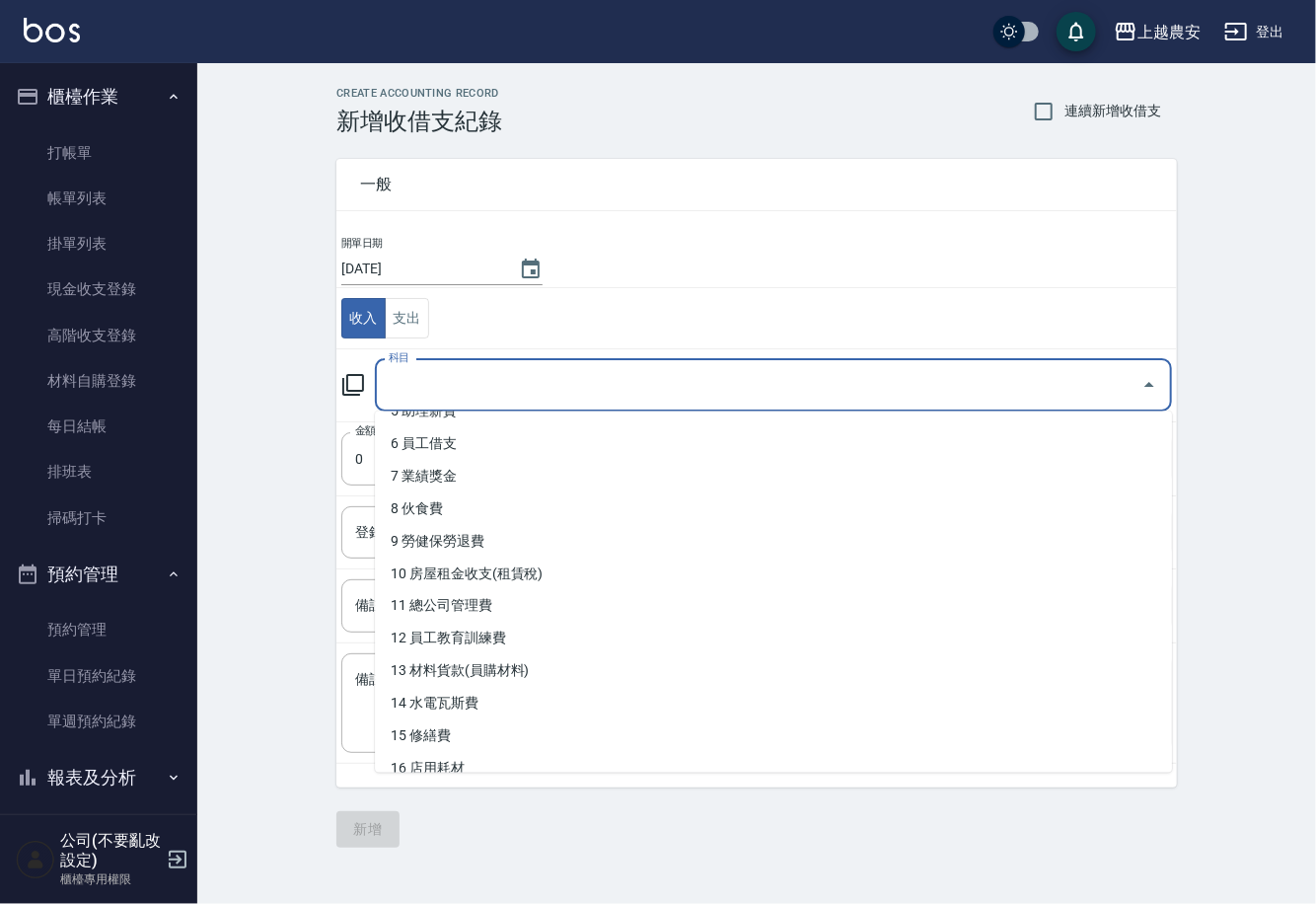 scroll, scrollTop: 199, scrollLeft: 0, axis: vertical 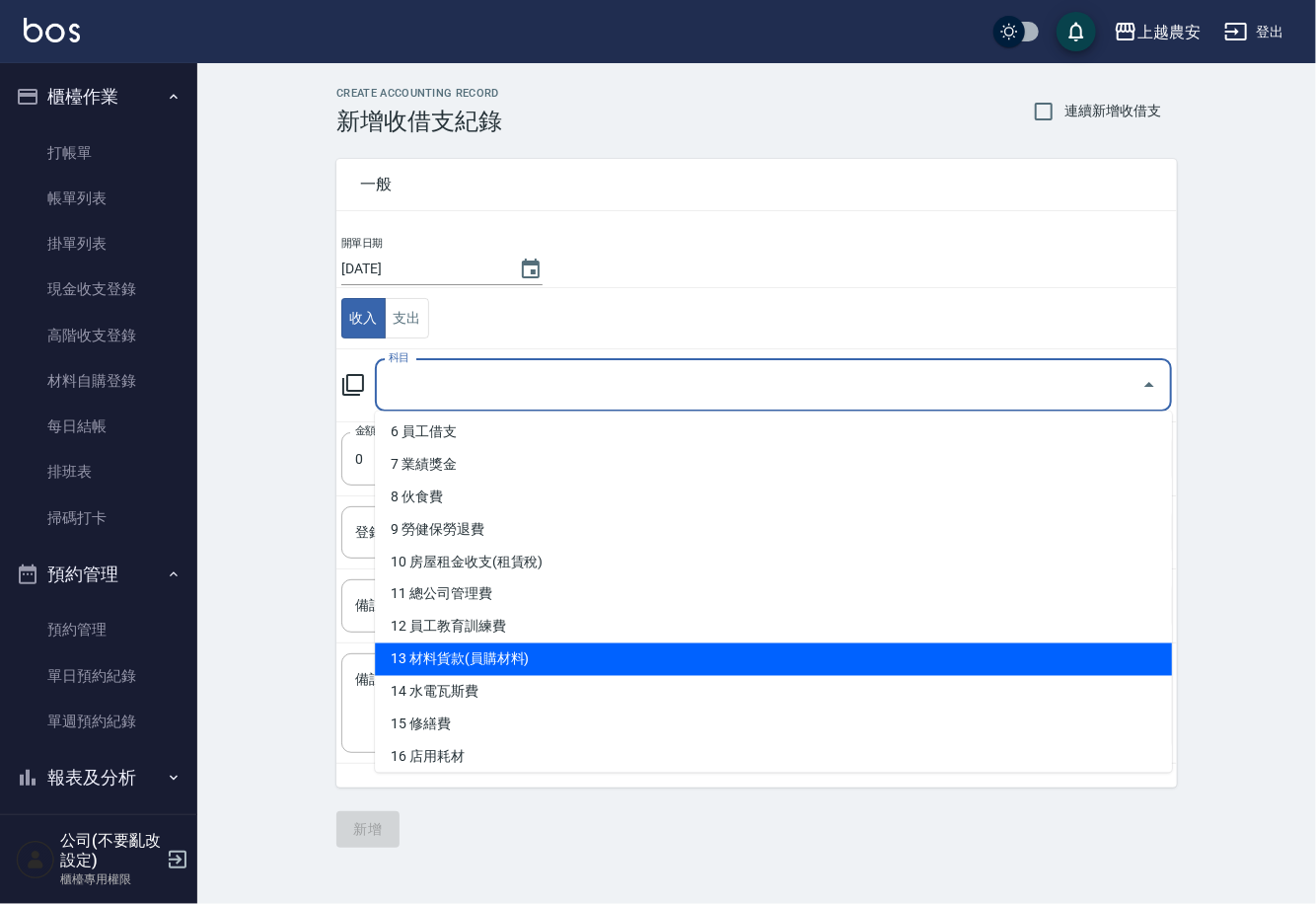 click on "13 材料貨款(員購材料)" at bounding box center (773, 659) 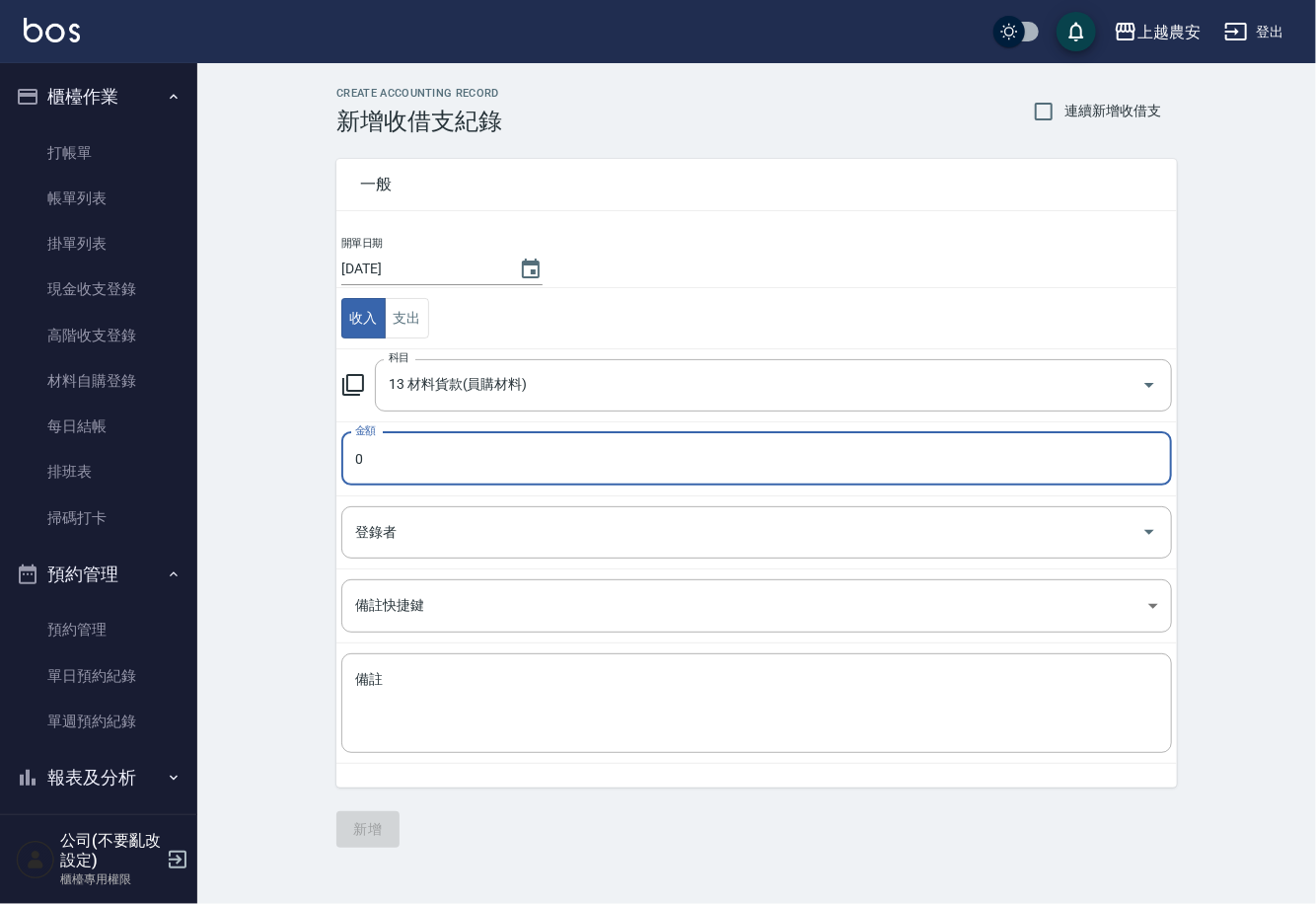 type on "13 材料貨款(員購材料)" 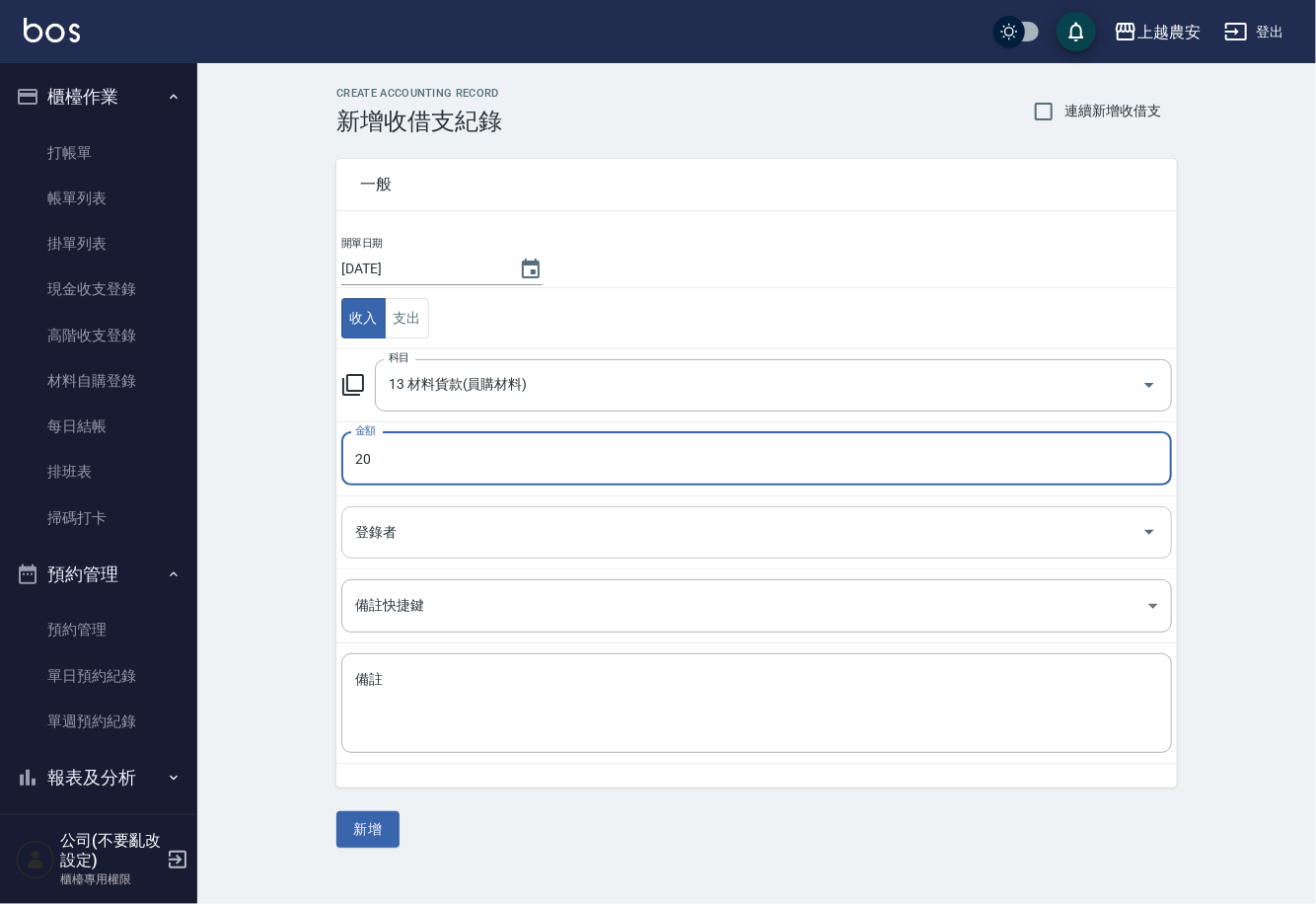 click on "登錄者" at bounding box center (757, 532) 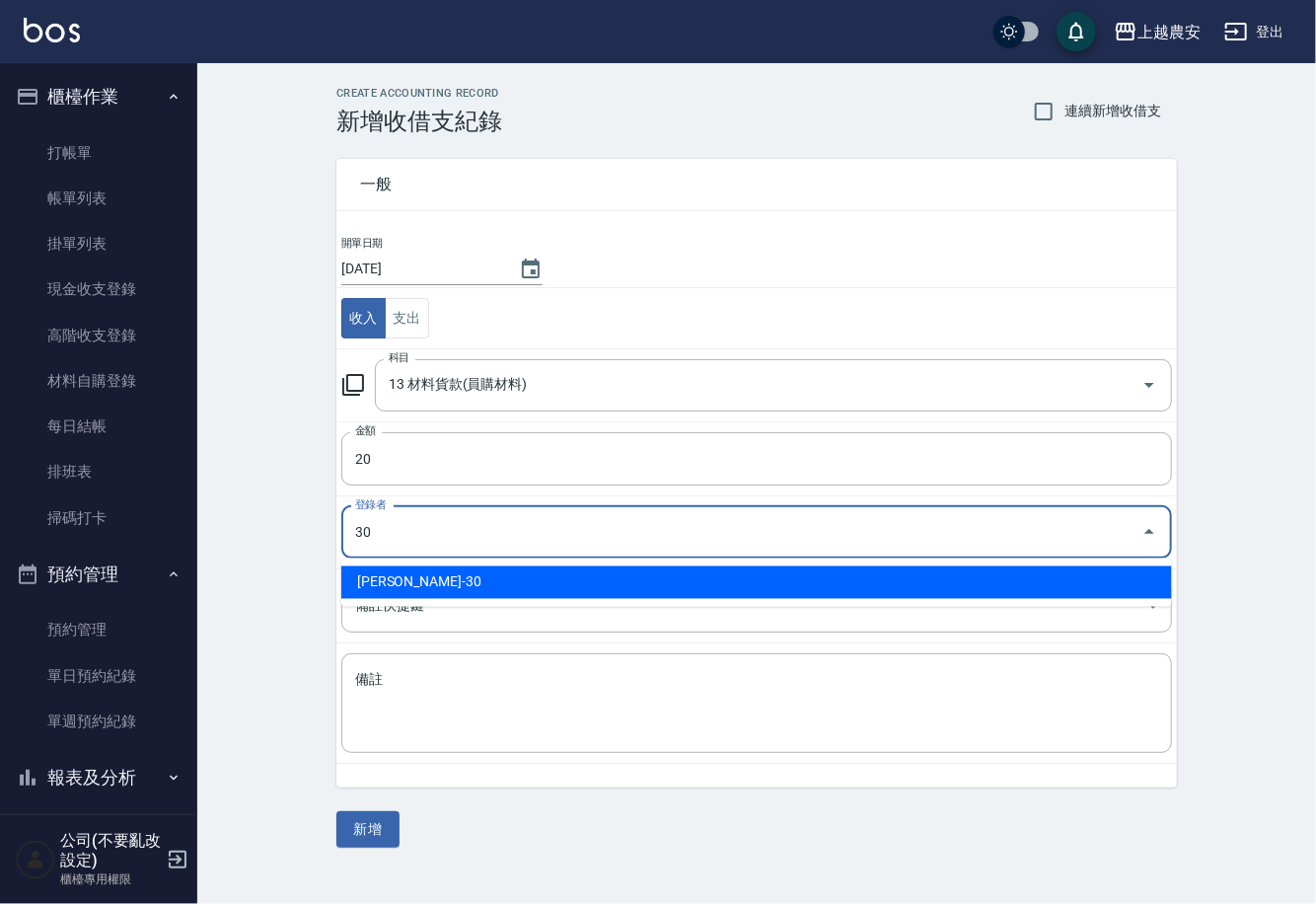 type on "林珮筠-30" 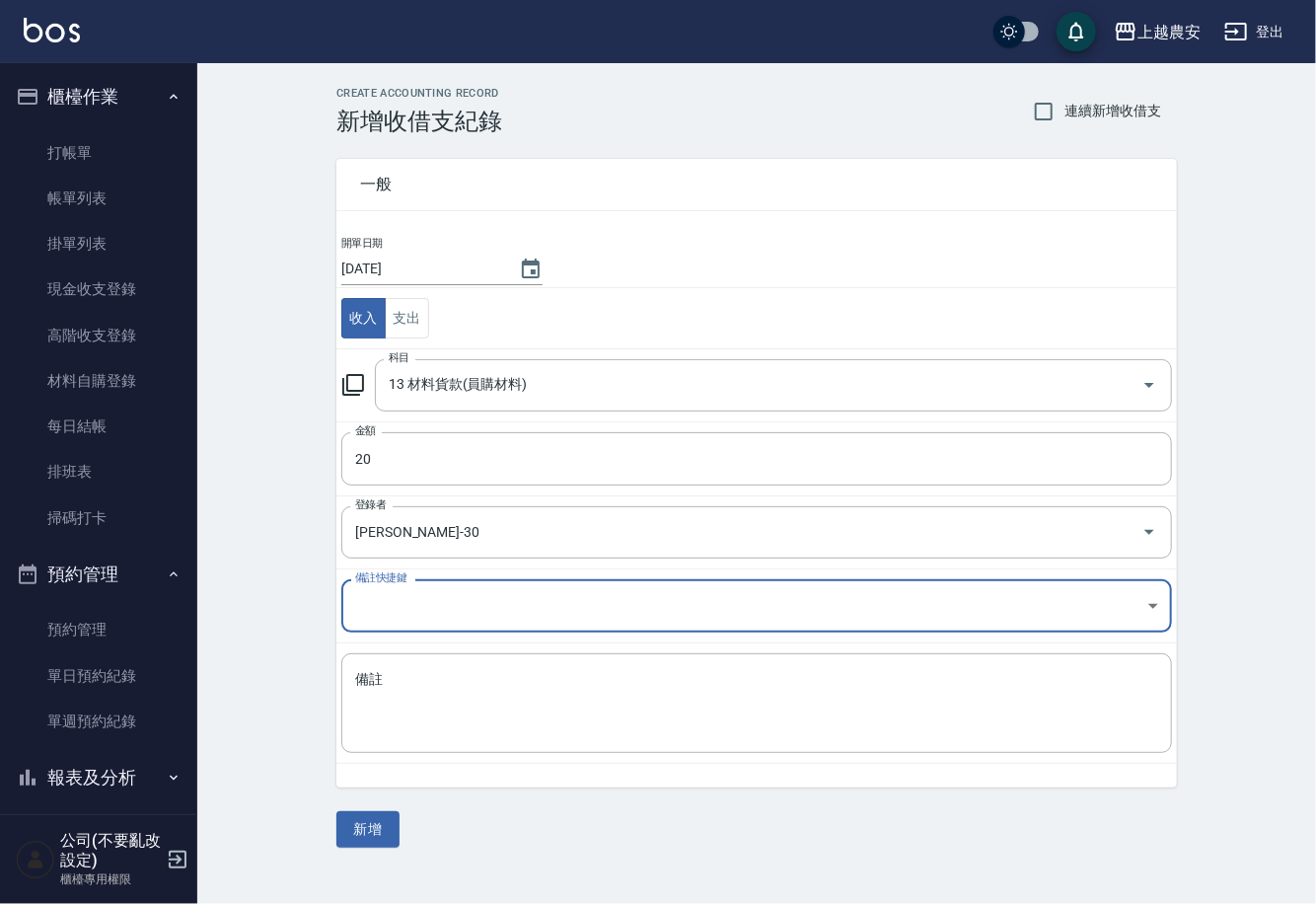 click on "上越農安 登出 櫃檯作業 打帳單 帳單列表 掛單列表 現金收支登錄 高階收支登錄 材料自購登錄 每日結帳 排班表 掃碼打卡 預約管理 預約管理 單日預約紀錄 單週預約紀錄 報表及分析 報表目錄 店家日報表 互助日報表 互助點數明細 設計師日報表 店販抽成明細 客戶管理 客戶列表 卡券管理 入金管理 員工及薪資 員工列表 商品管理 商品分類設定 商品列表 公司(不要亂改設定) 櫃檯專用權限 CREATE ACCOUNTING RECORD 新增收借支紀錄 連續新增收借支 一般 開單日期 2025/07/13 收入 支出 科目 13 材料貨款(員購材料) 科目 金額 20 金額 登錄者 林珮筠-30 登錄者 備註快捷鍵 ​ 備註快捷鍵 備註 x 備註 新增" at bounding box center [658, 452] 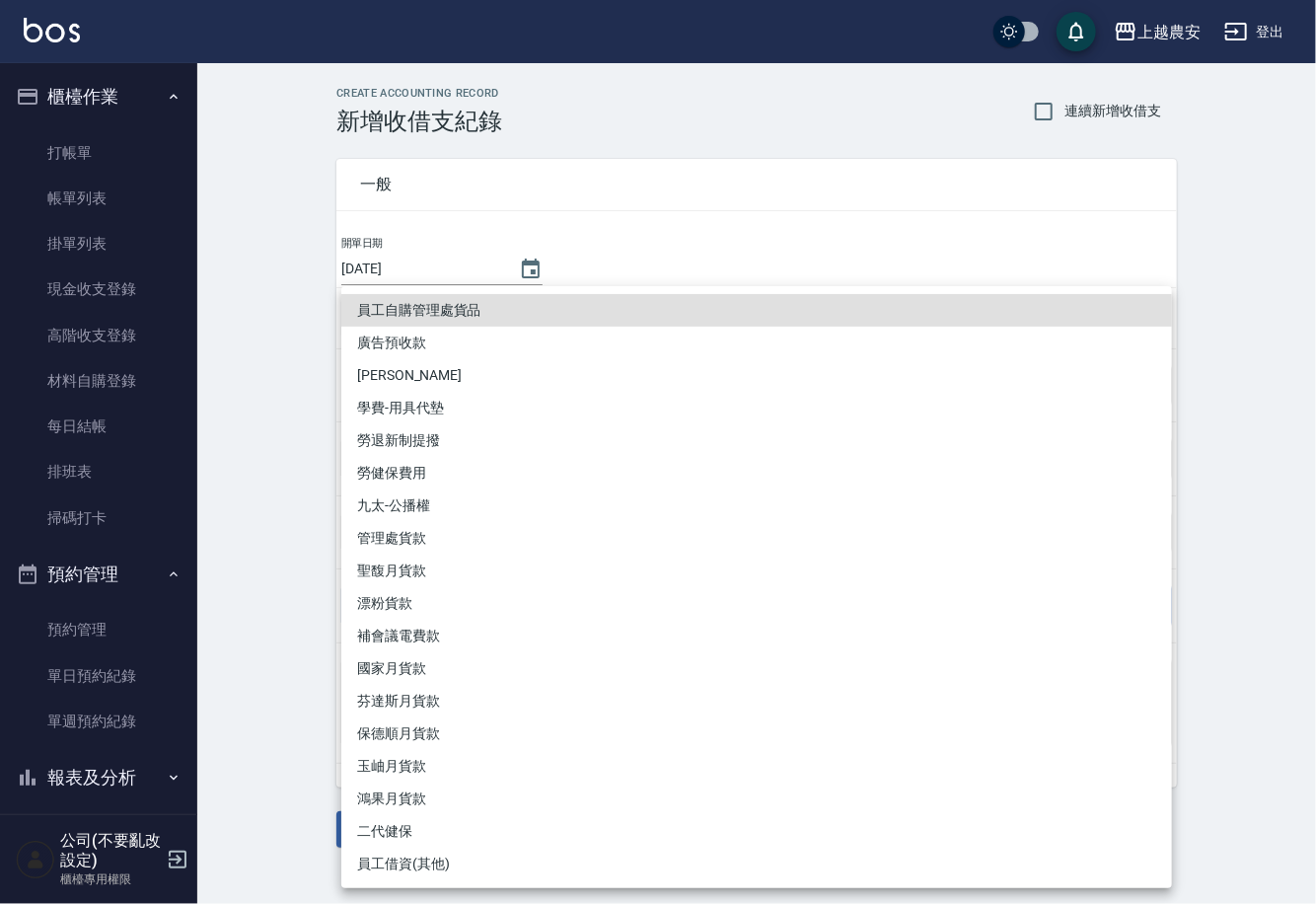 click at bounding box center (658, 452) 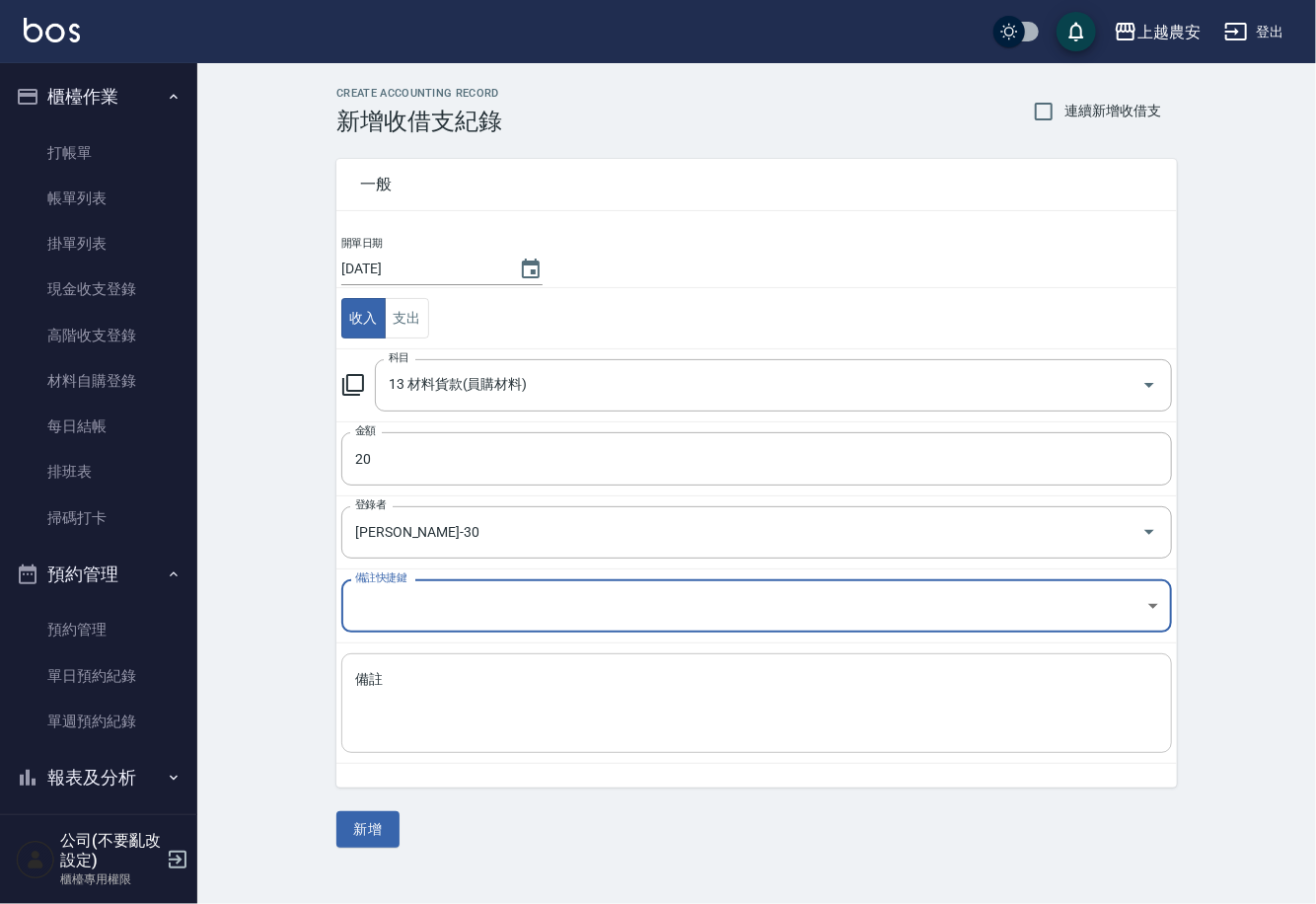 click on "備註" at bounding box center (757, 704) 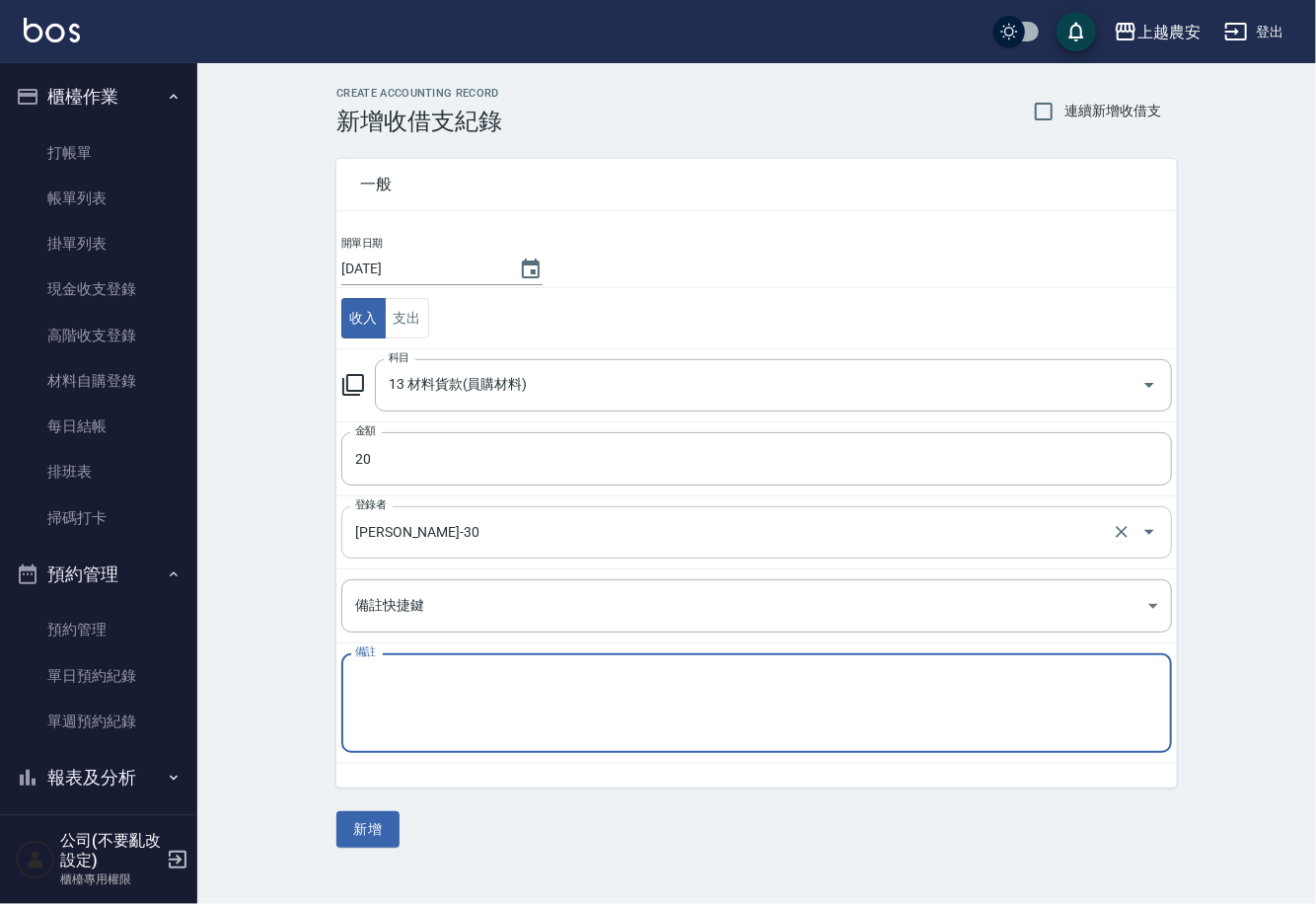 click on "林珮筠-30" at bounding box center (729, 532) 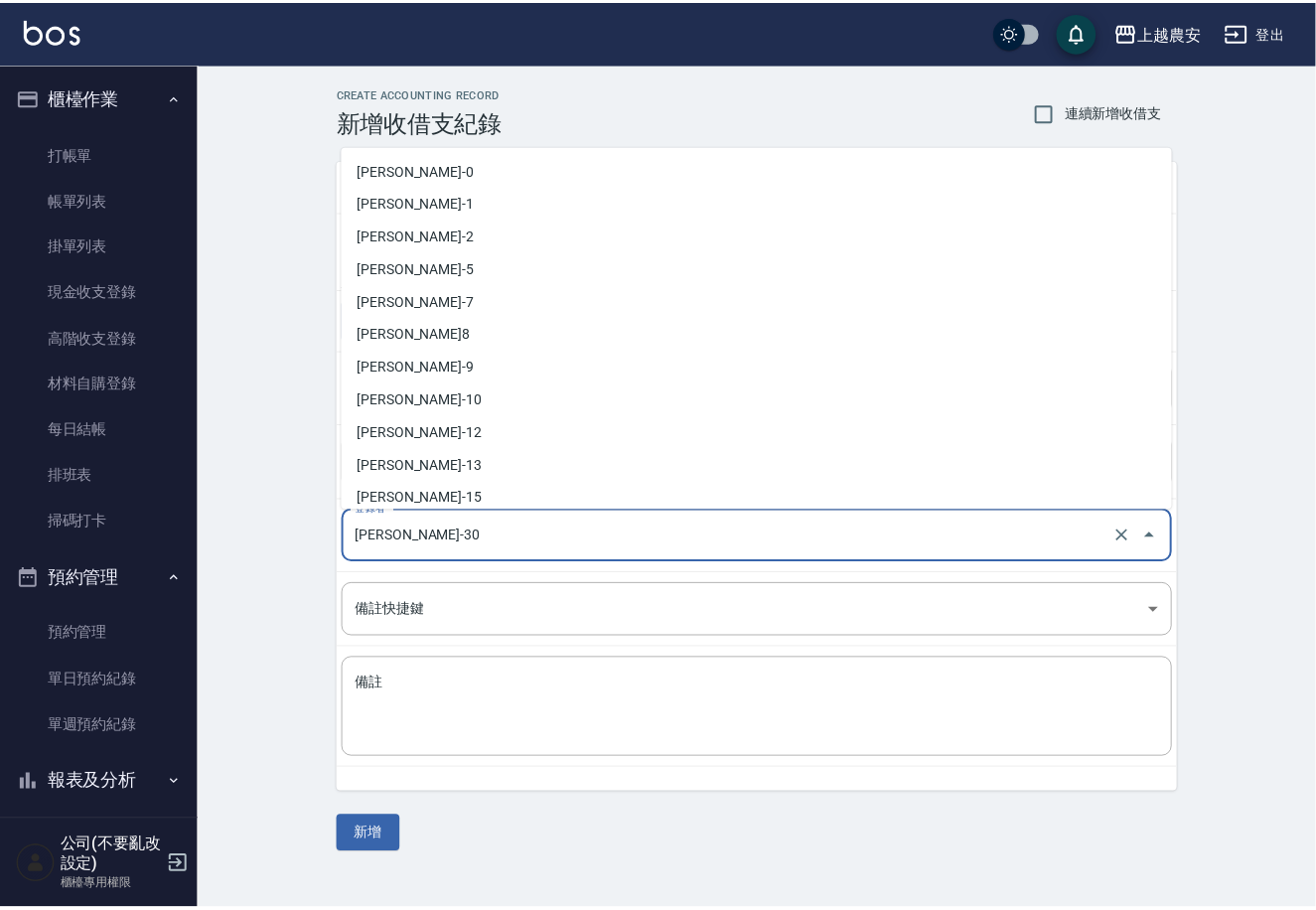 scroll, scrollTop: 265, scrollLeft: 0, axis: vertical 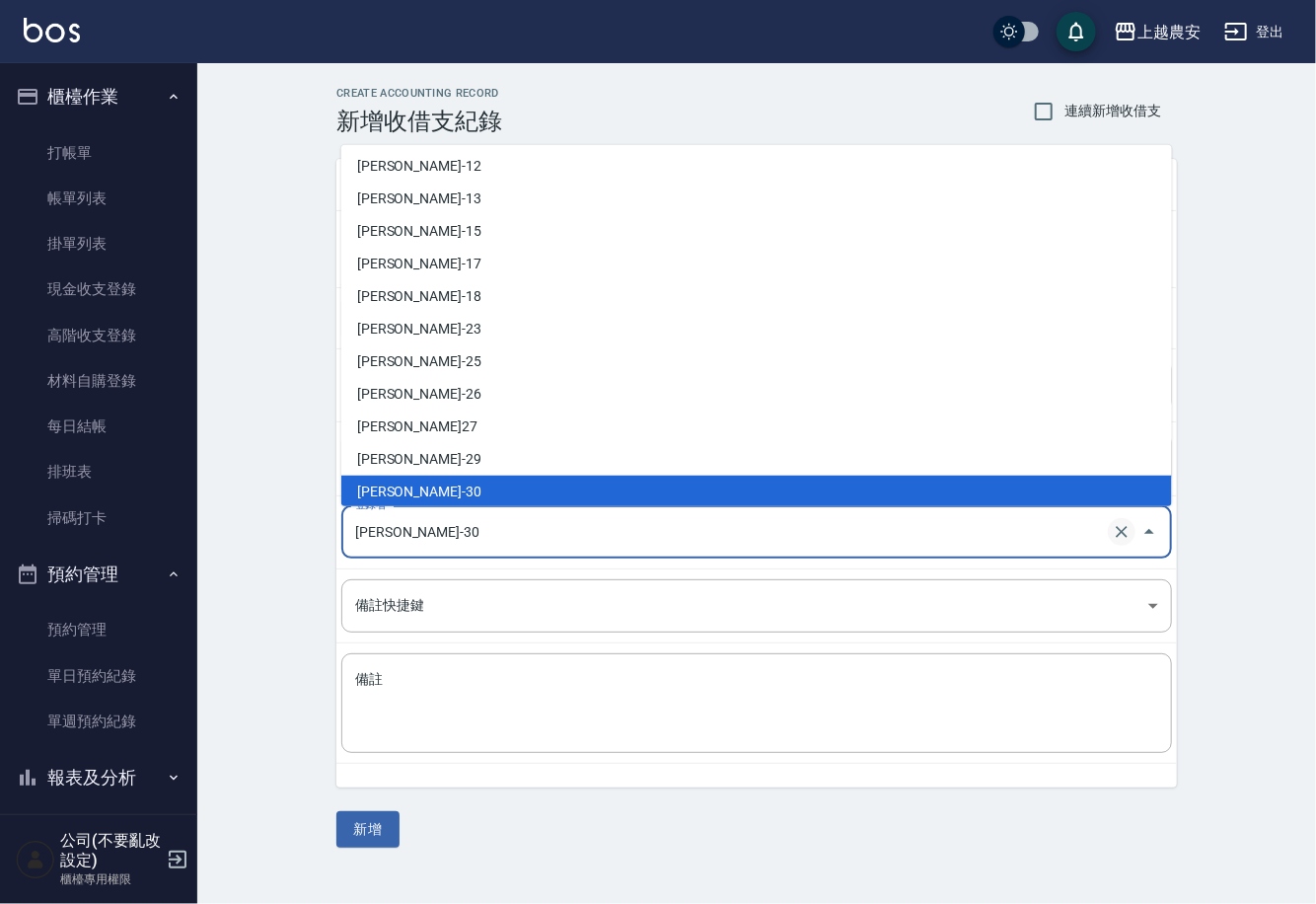 click 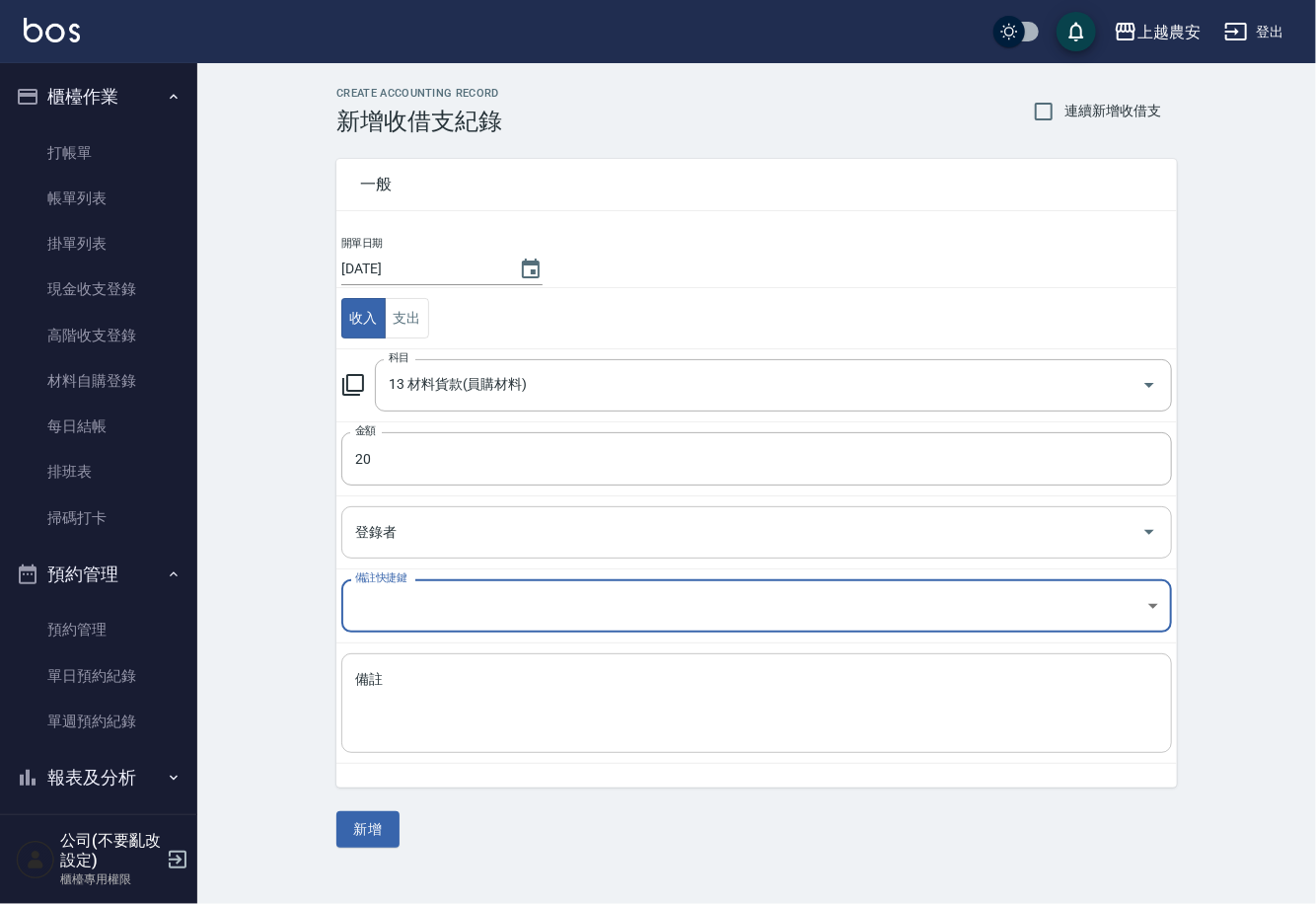 click on "備註" at bounding box center [757, 704] 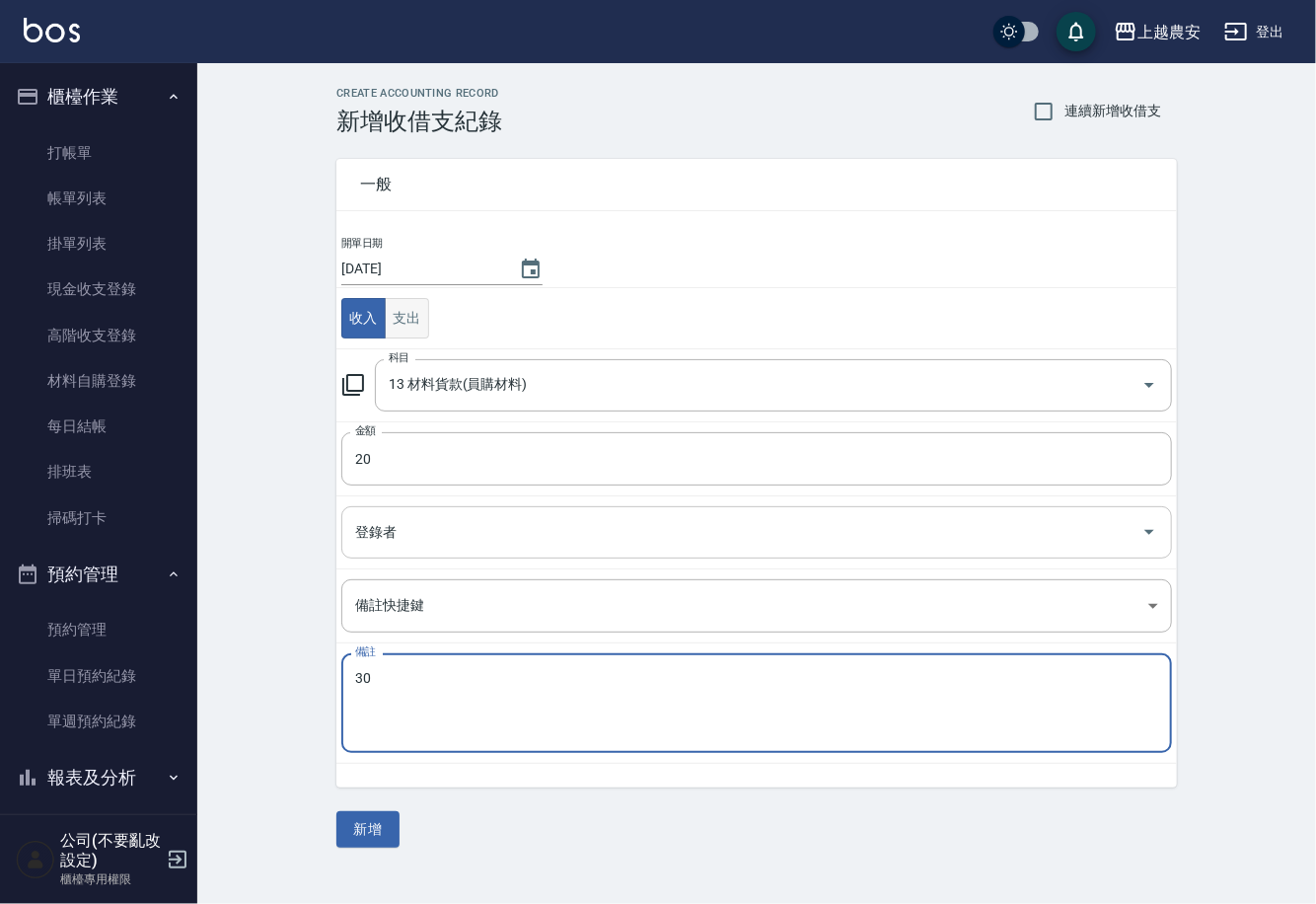 type on "30" 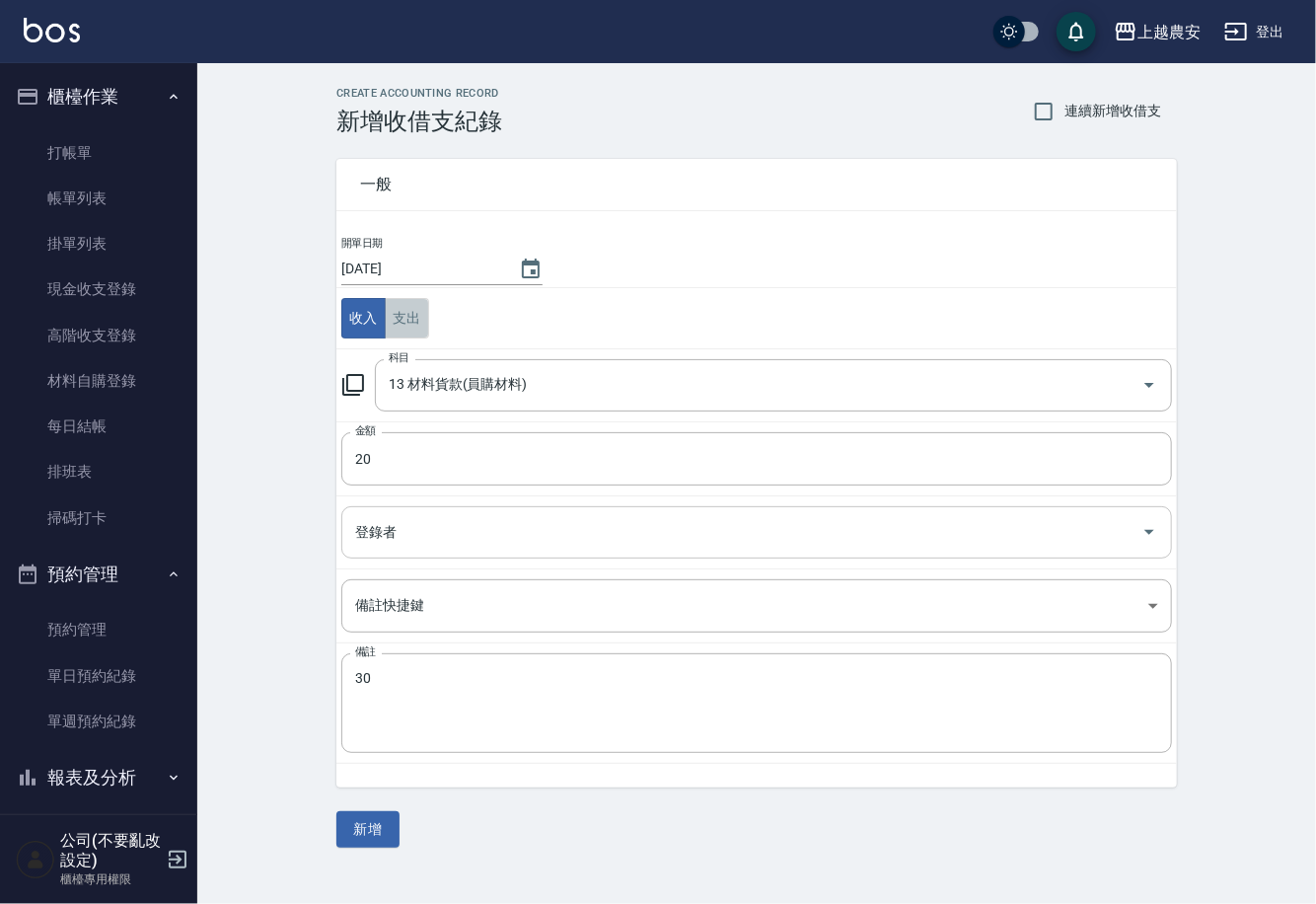 click on "支出" at bounding box center (406, 318) 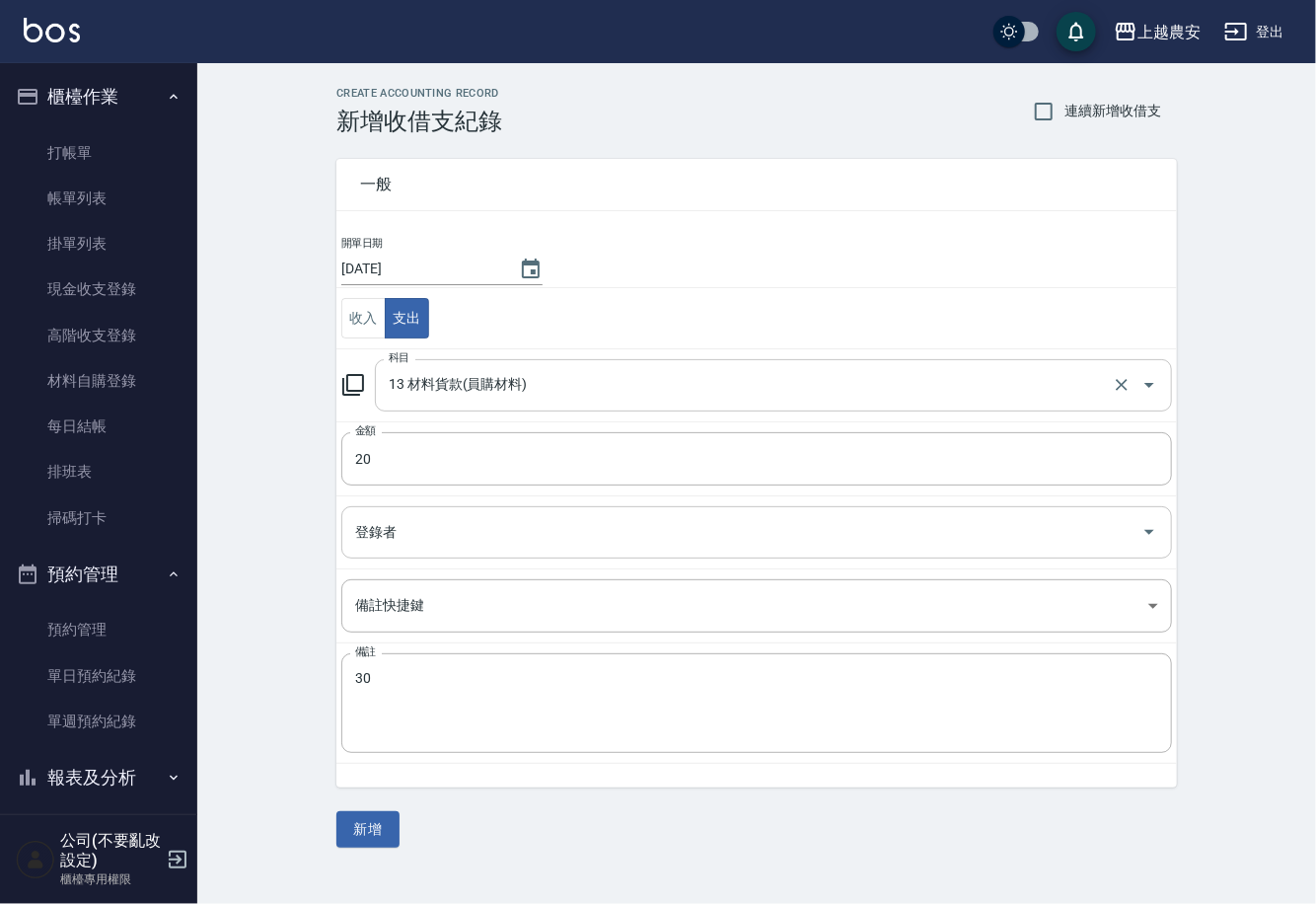 click on "13 材料貨款(員購材料)" at bounding box center [746, 385] 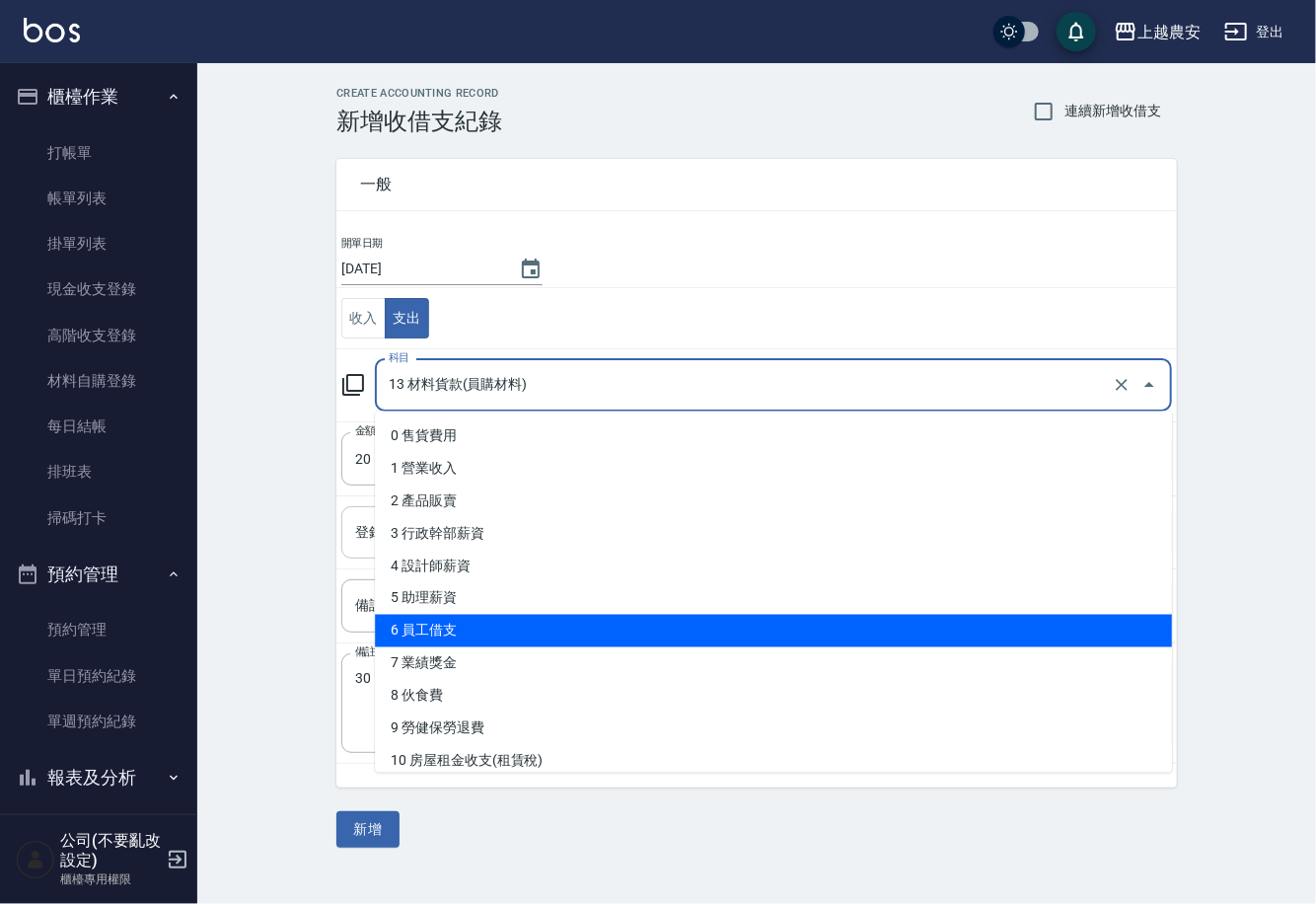 click on "6 員工借支" at bounding box center (773, 631) 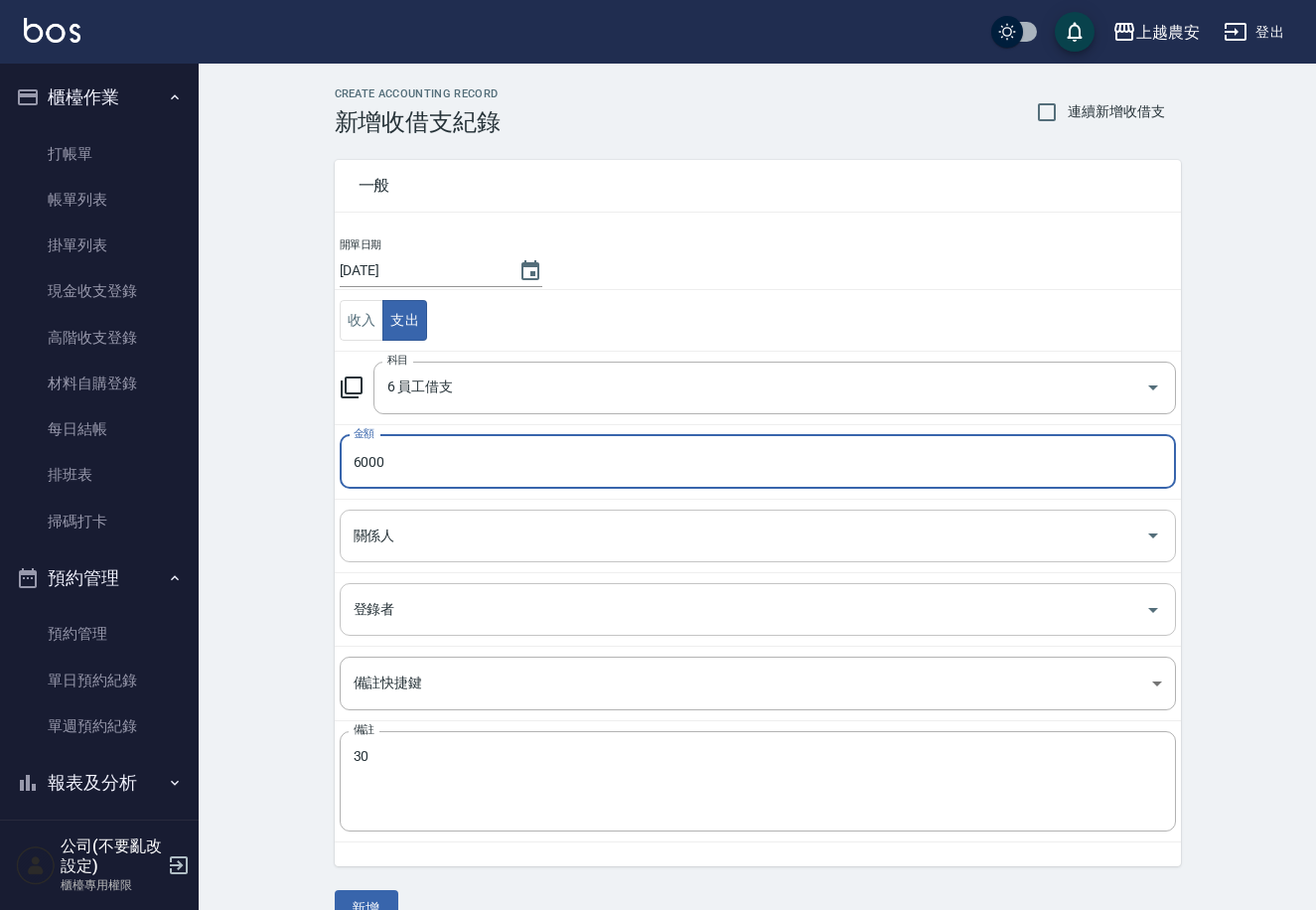 type on "6000" 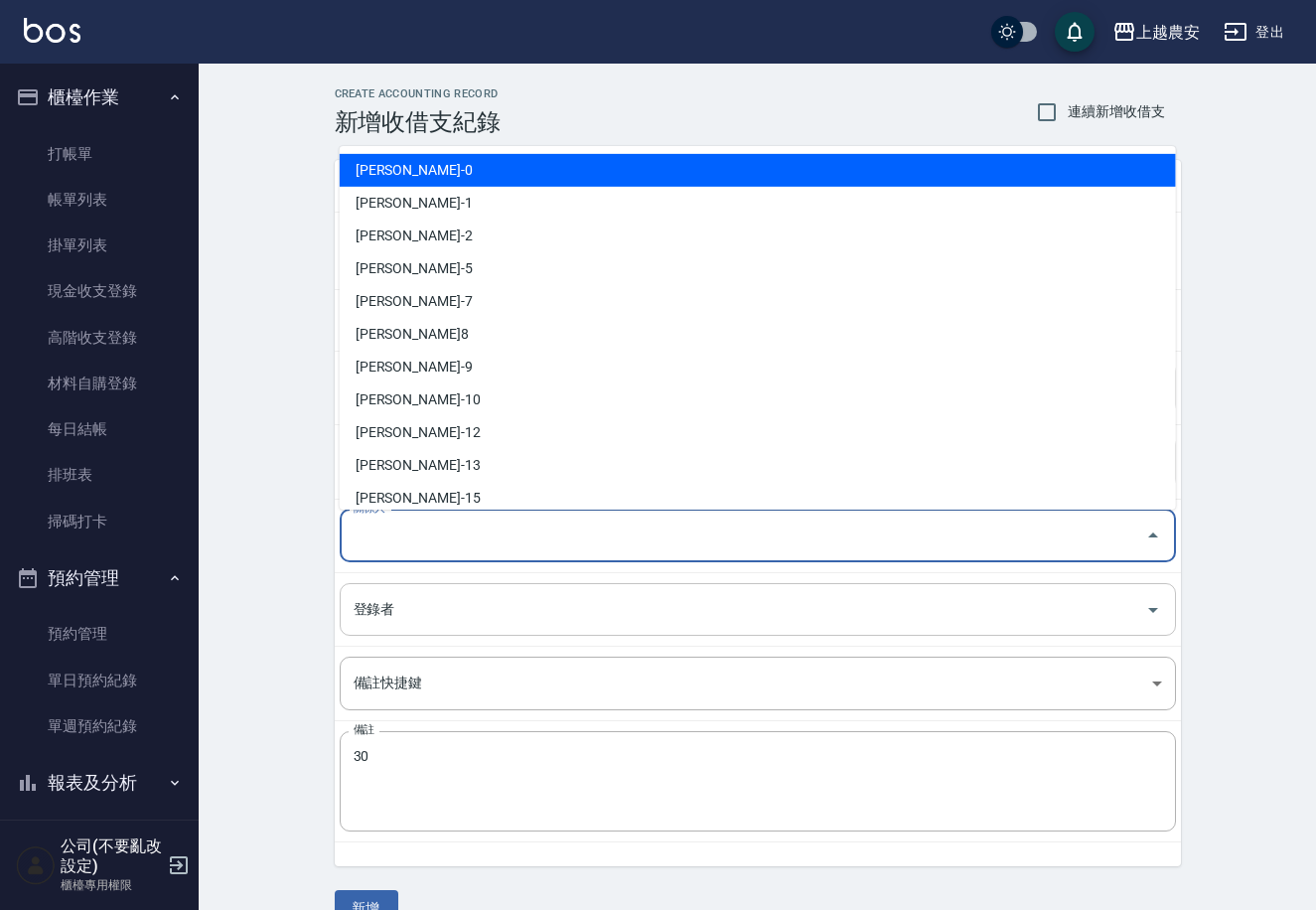 click on "關係人" at bounding box center (743, 535) 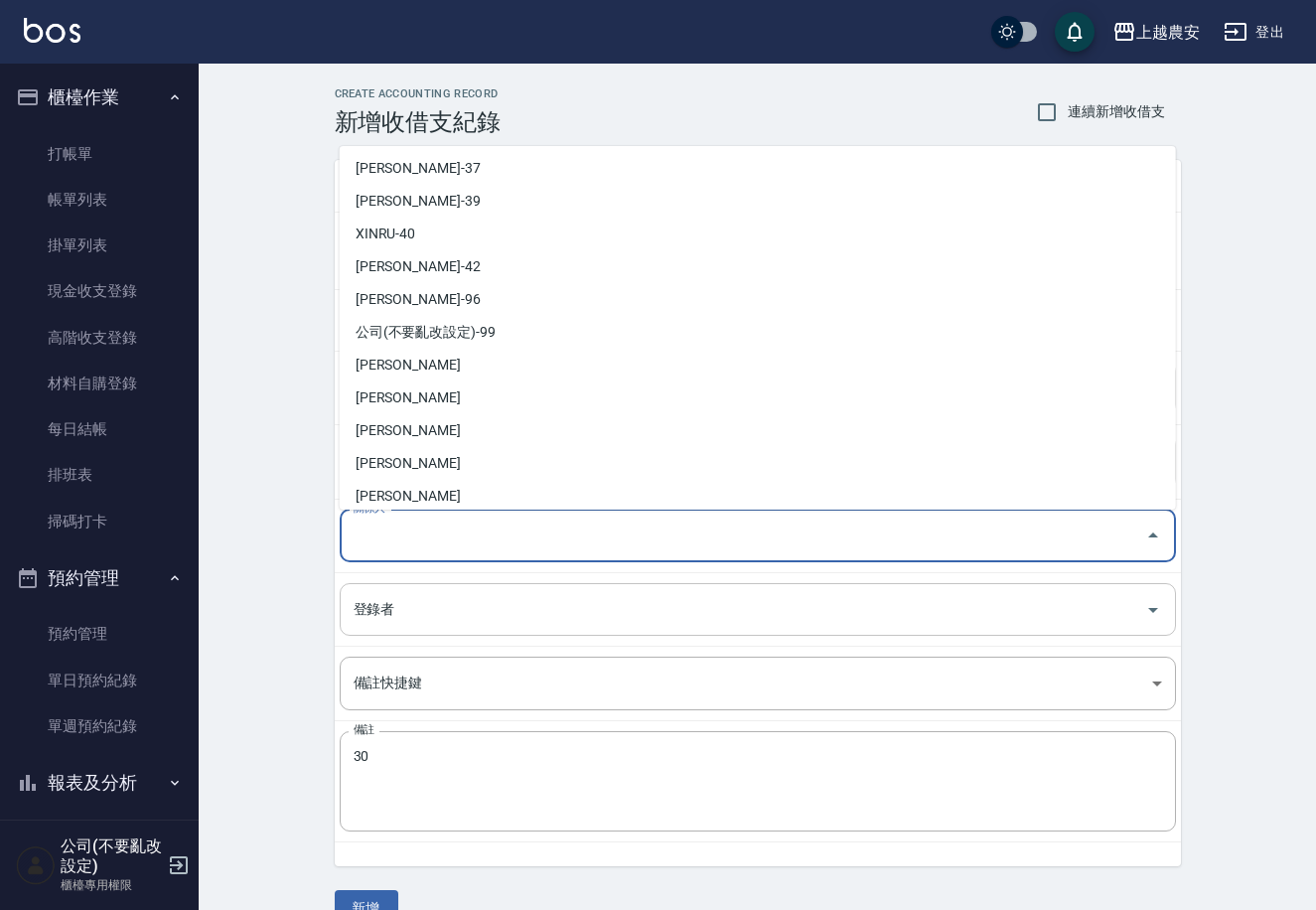 scroll, scrollTop: 759, scrollLeft: 0, axis: vertical 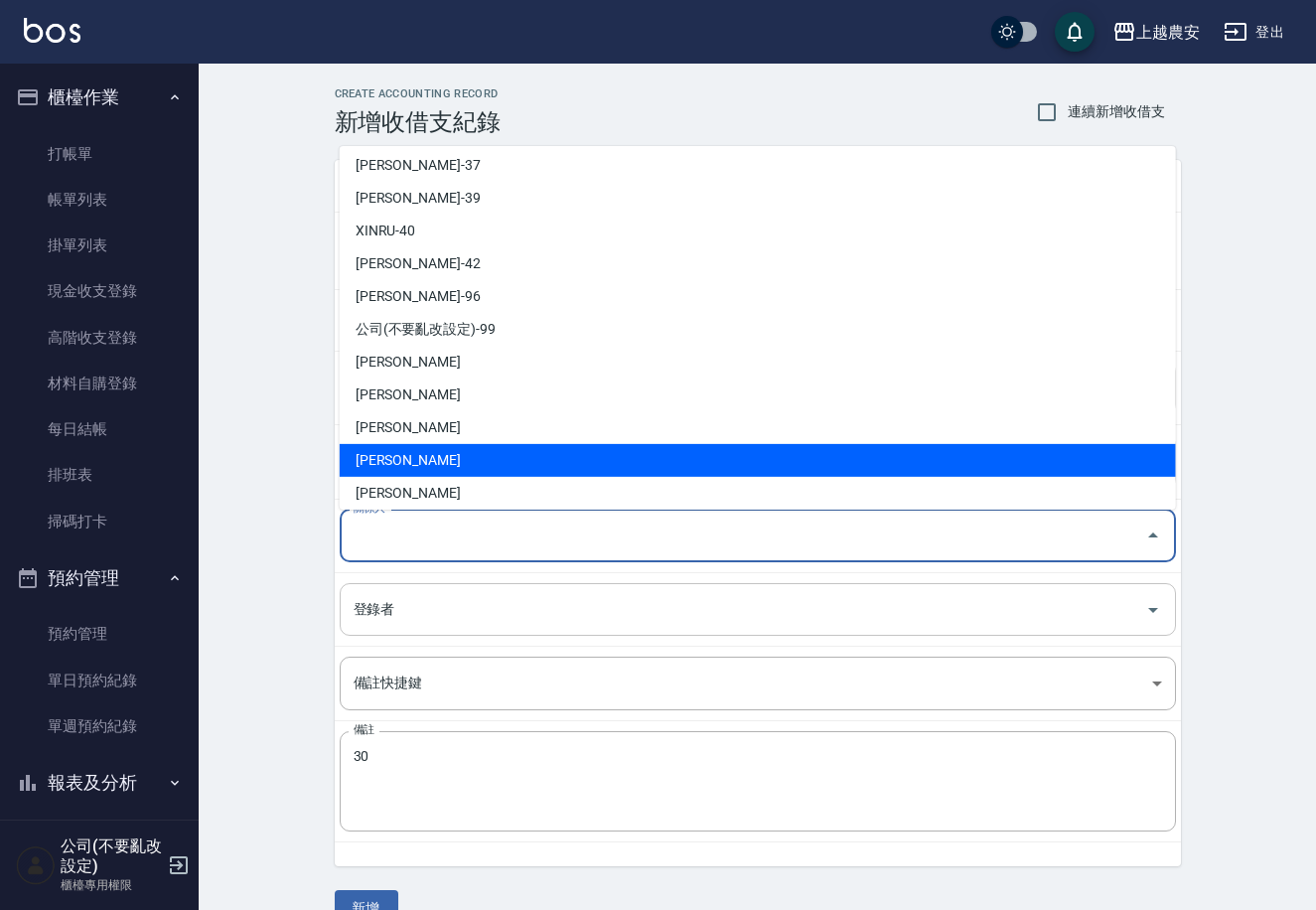 click on "溫莉娜-L" at bounding box center (758, 459) 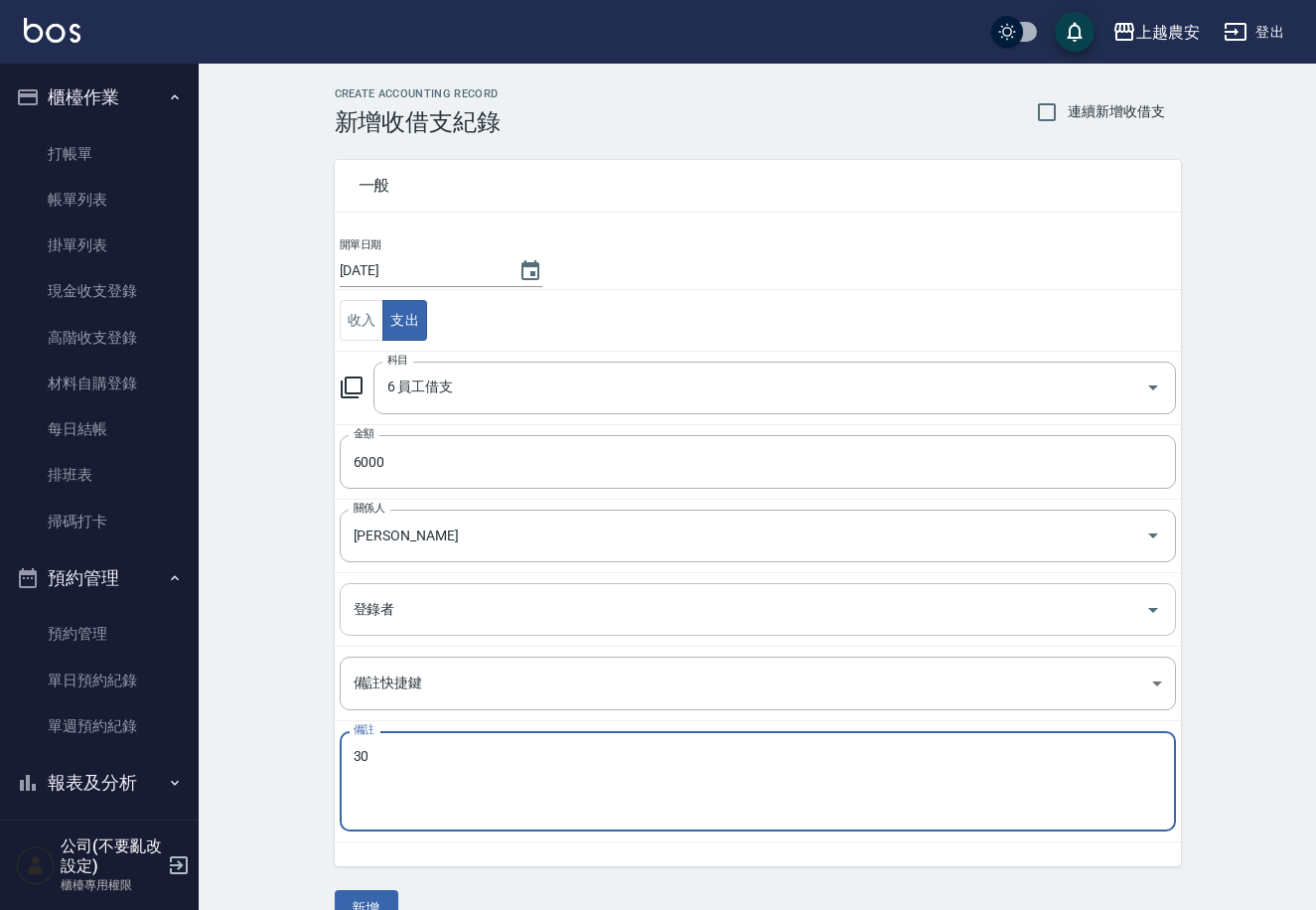 click on "30" at bounding box center (758, 782) 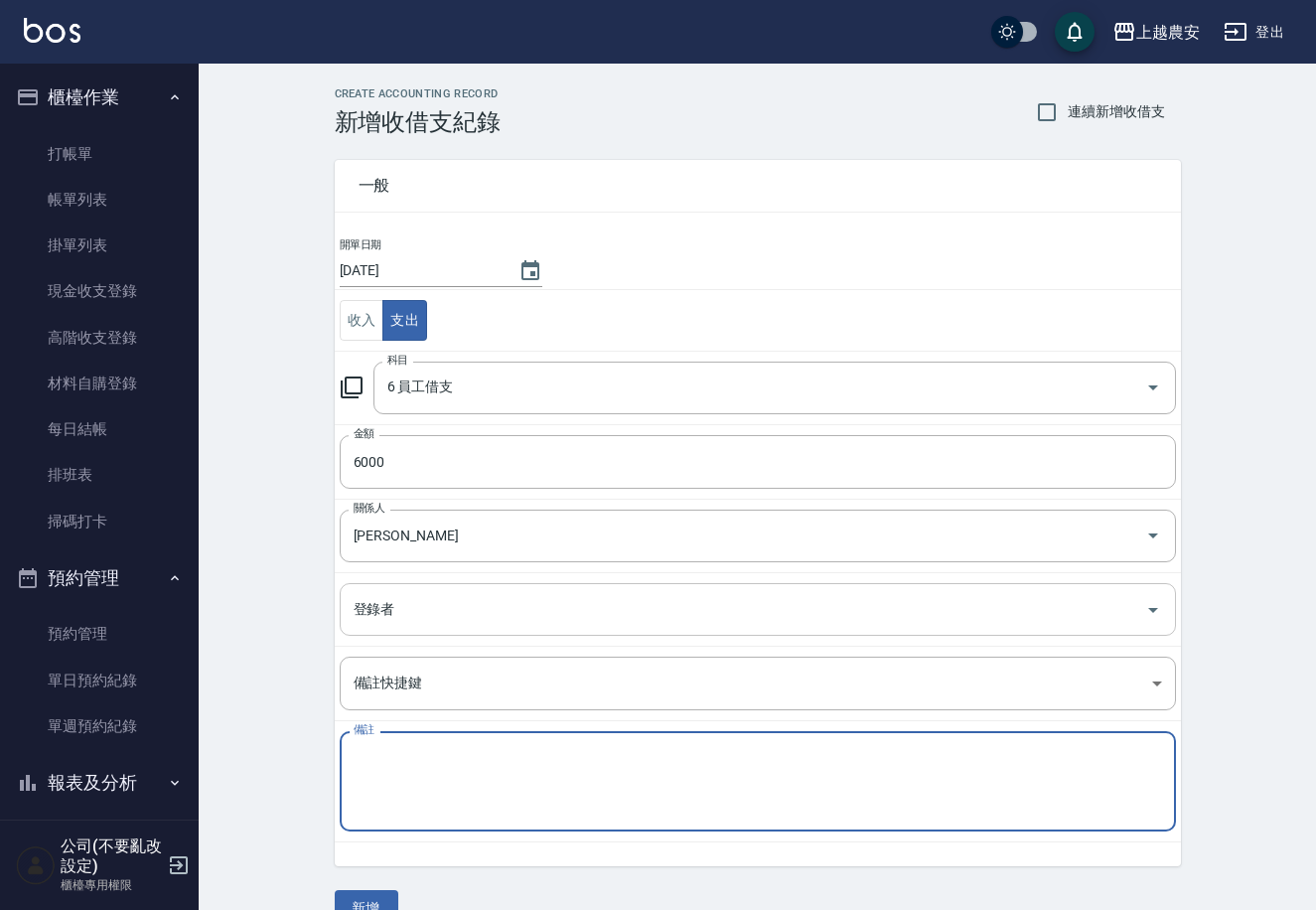type on "L" 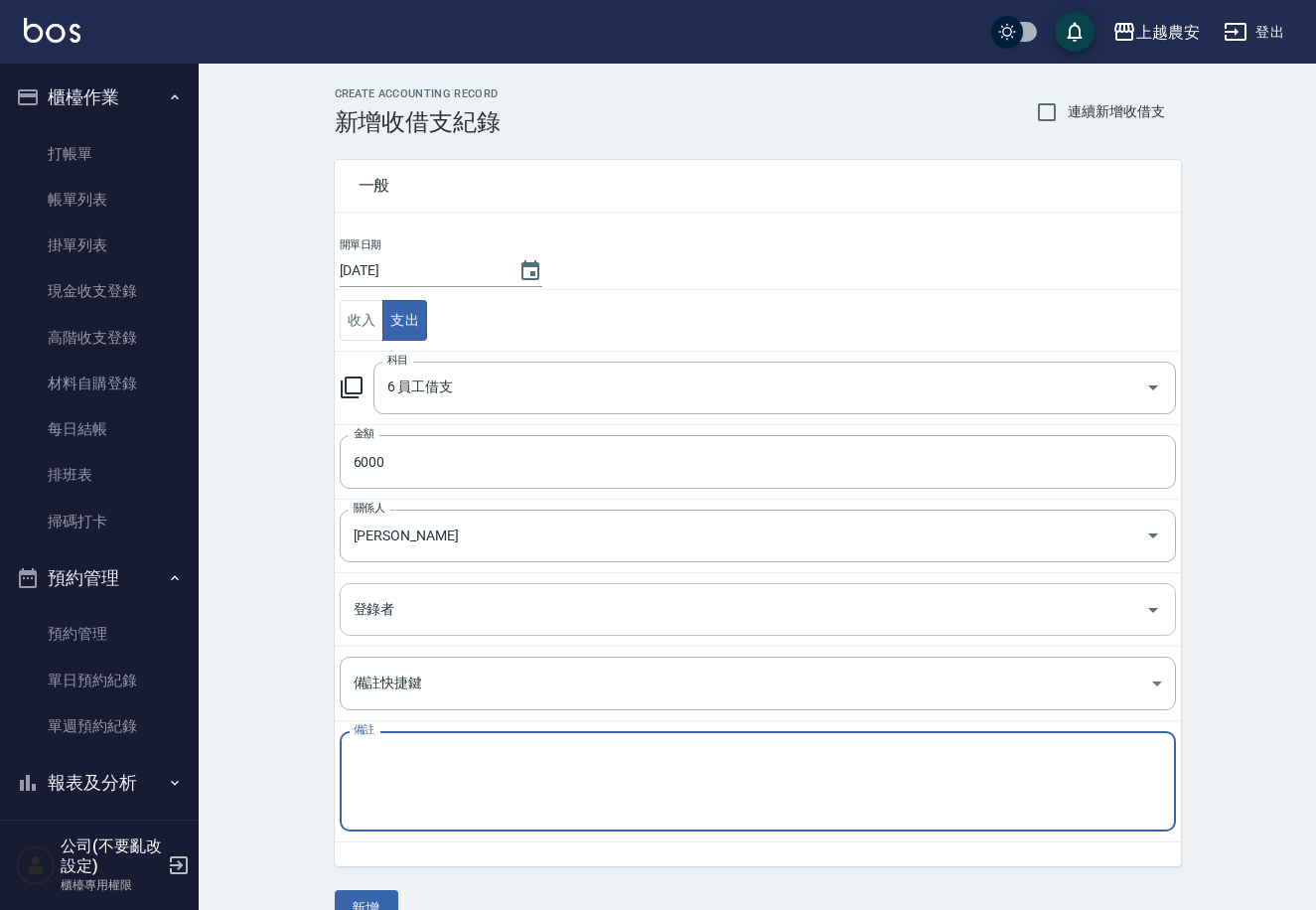 scroll, scrollTop: 39, scrollLeft: 0, axis: vertical 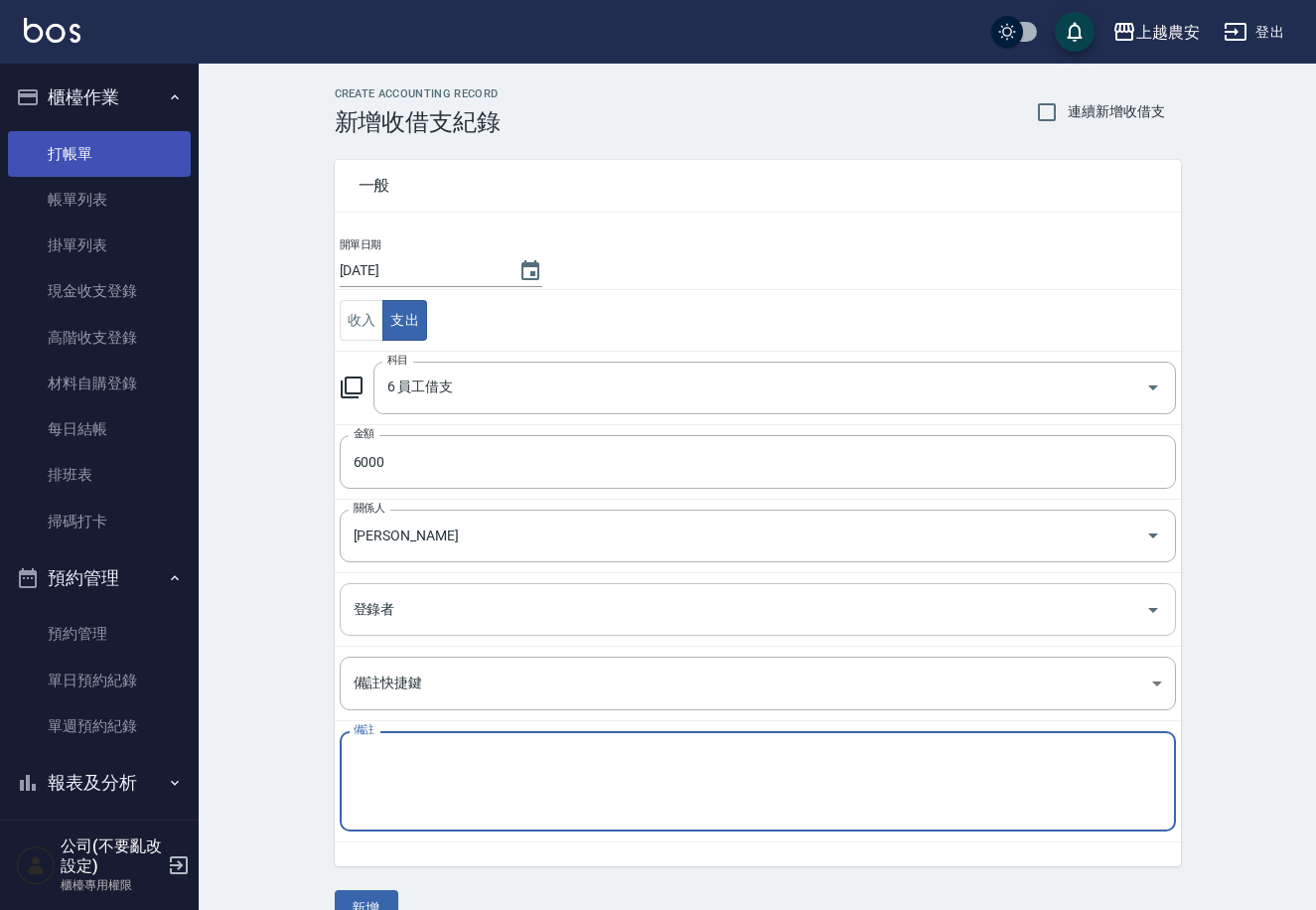 type 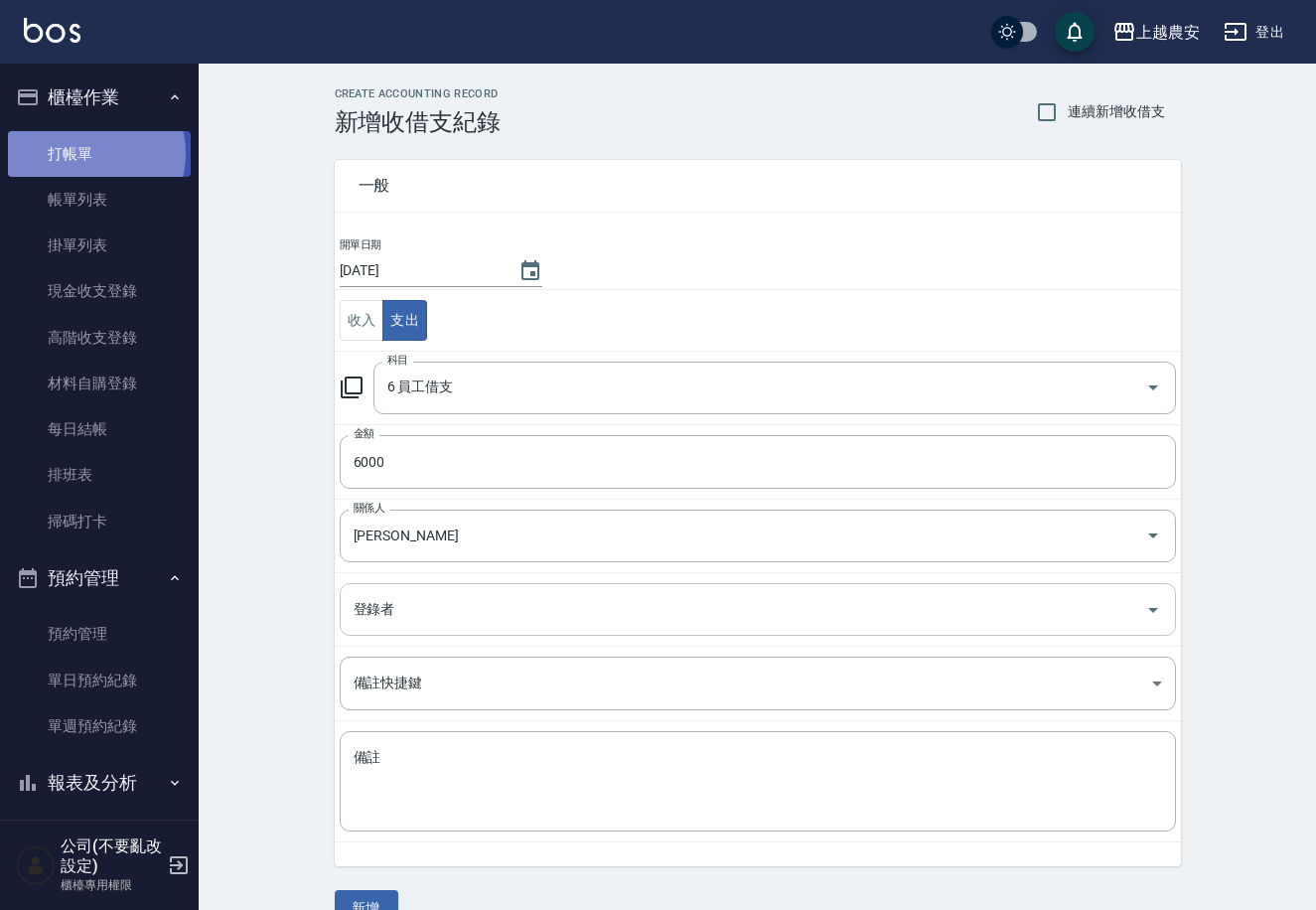 click on "打帳單" at bounding box center (99, 154) 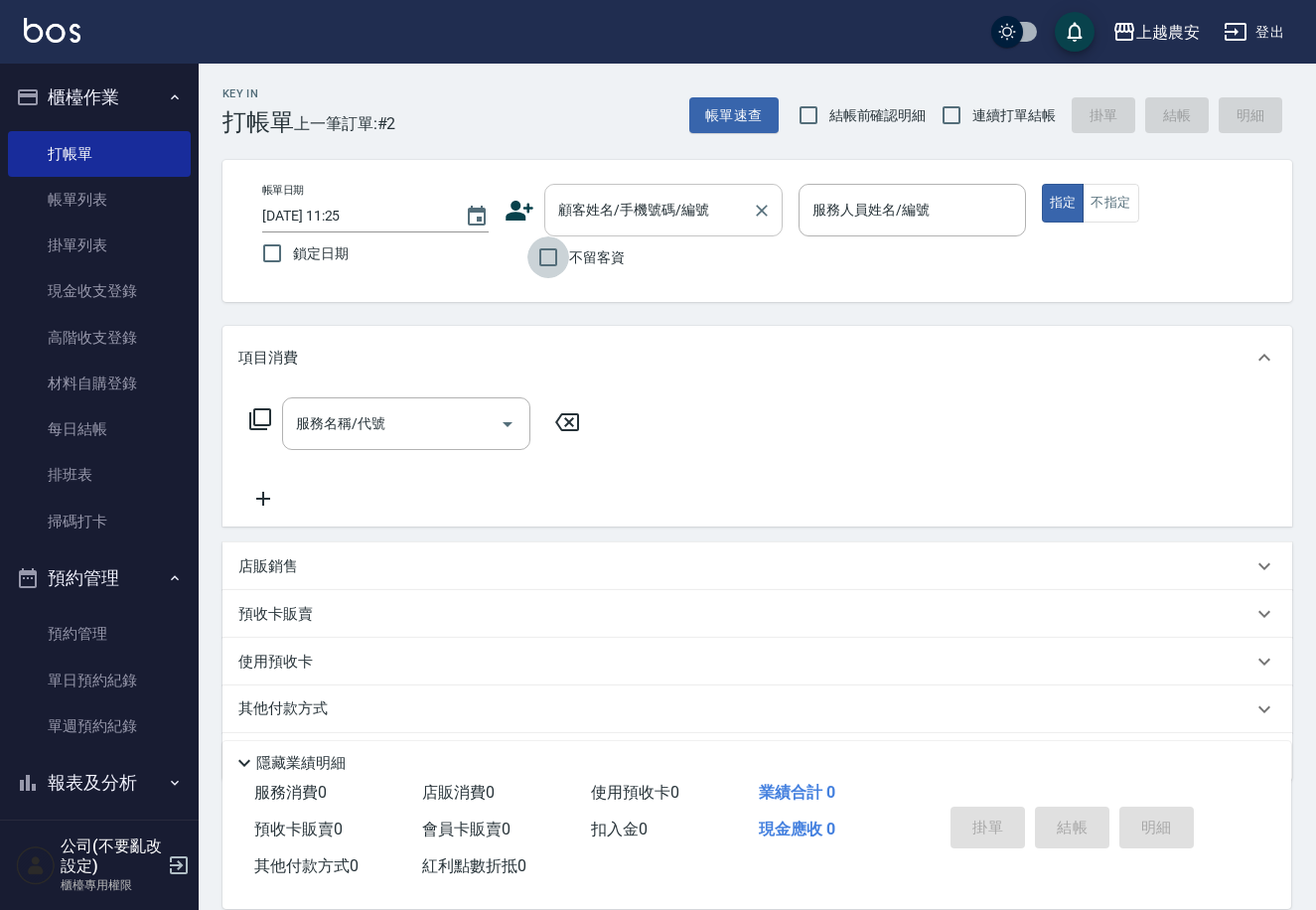 drag, startPoint x: 548, startPoint y: 265, endPoint x: 584, endPoint y: 228, distance: 51.62364 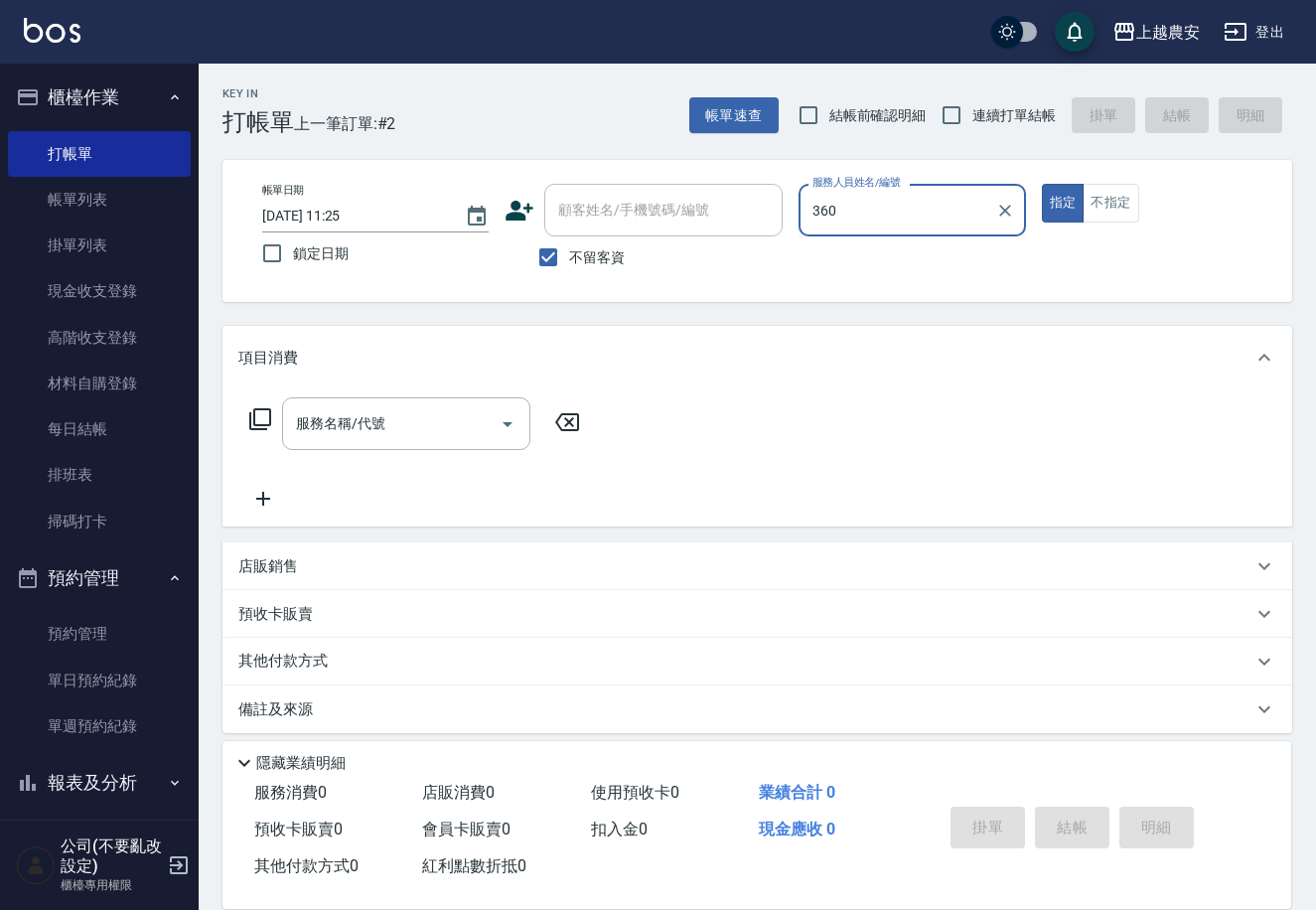 type on "360" 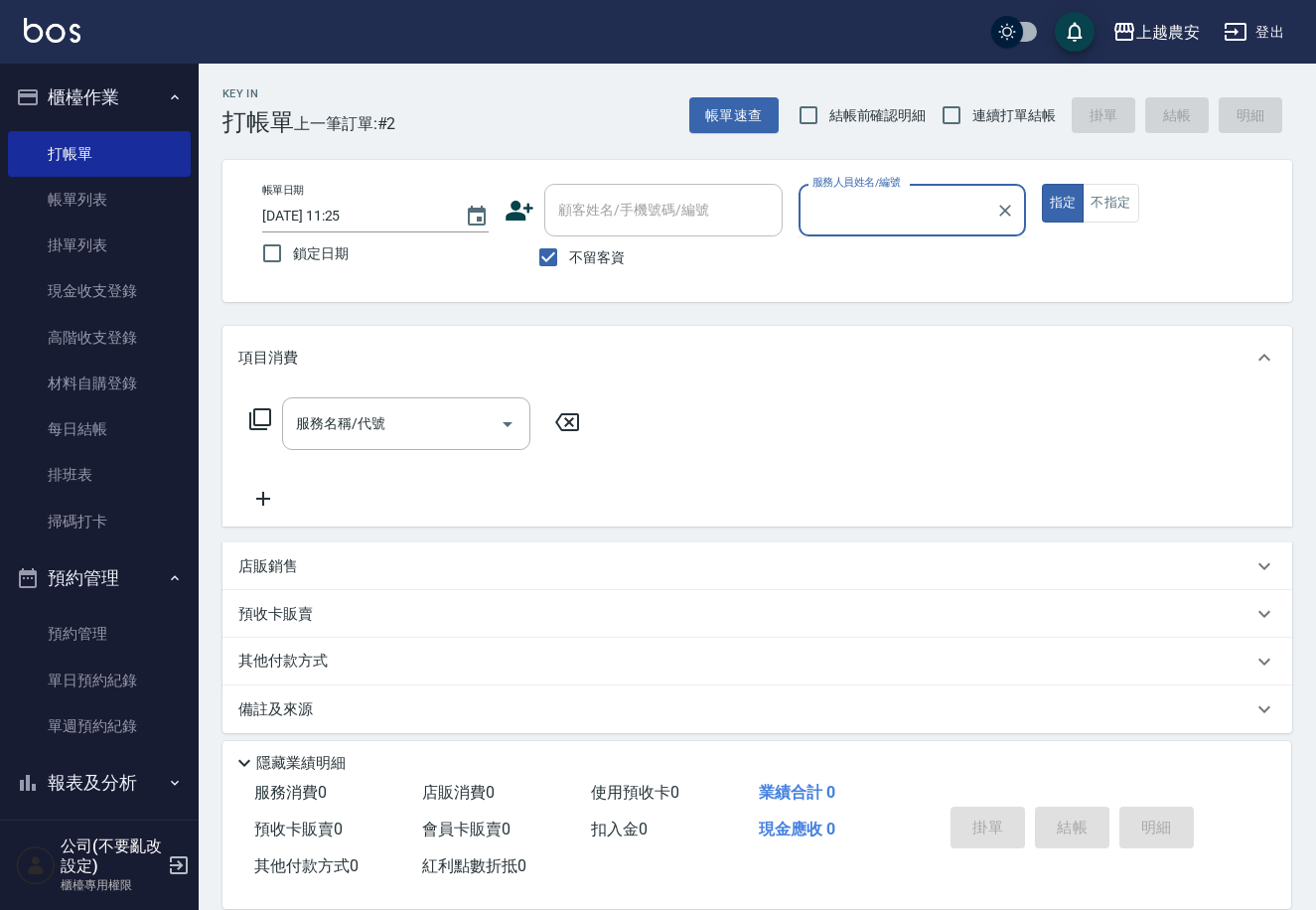 type on "true" 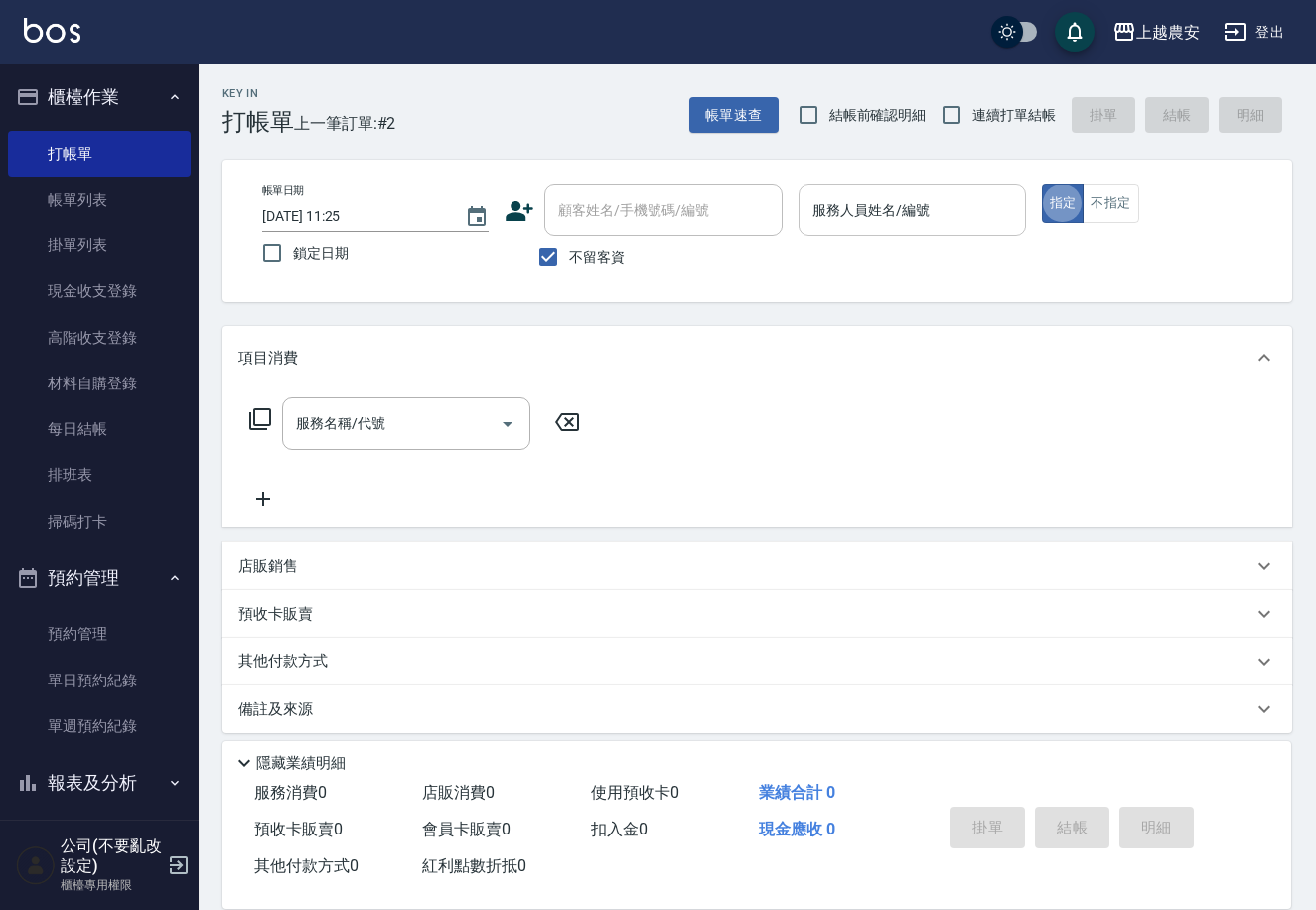 click on "服務人員姓名/編號" at bounding box center (912, 210) 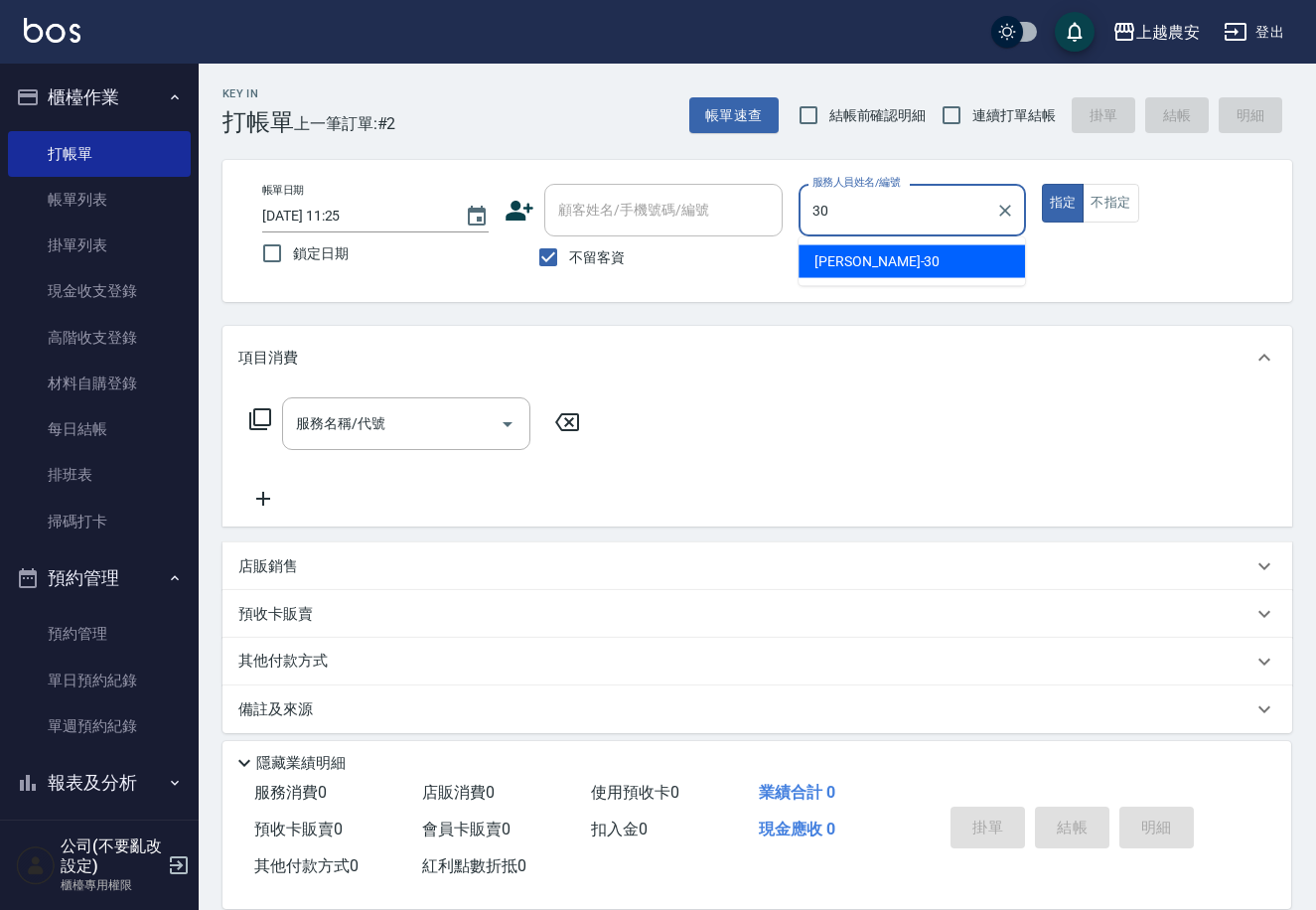 type on "[PERSON_NAME]-30" 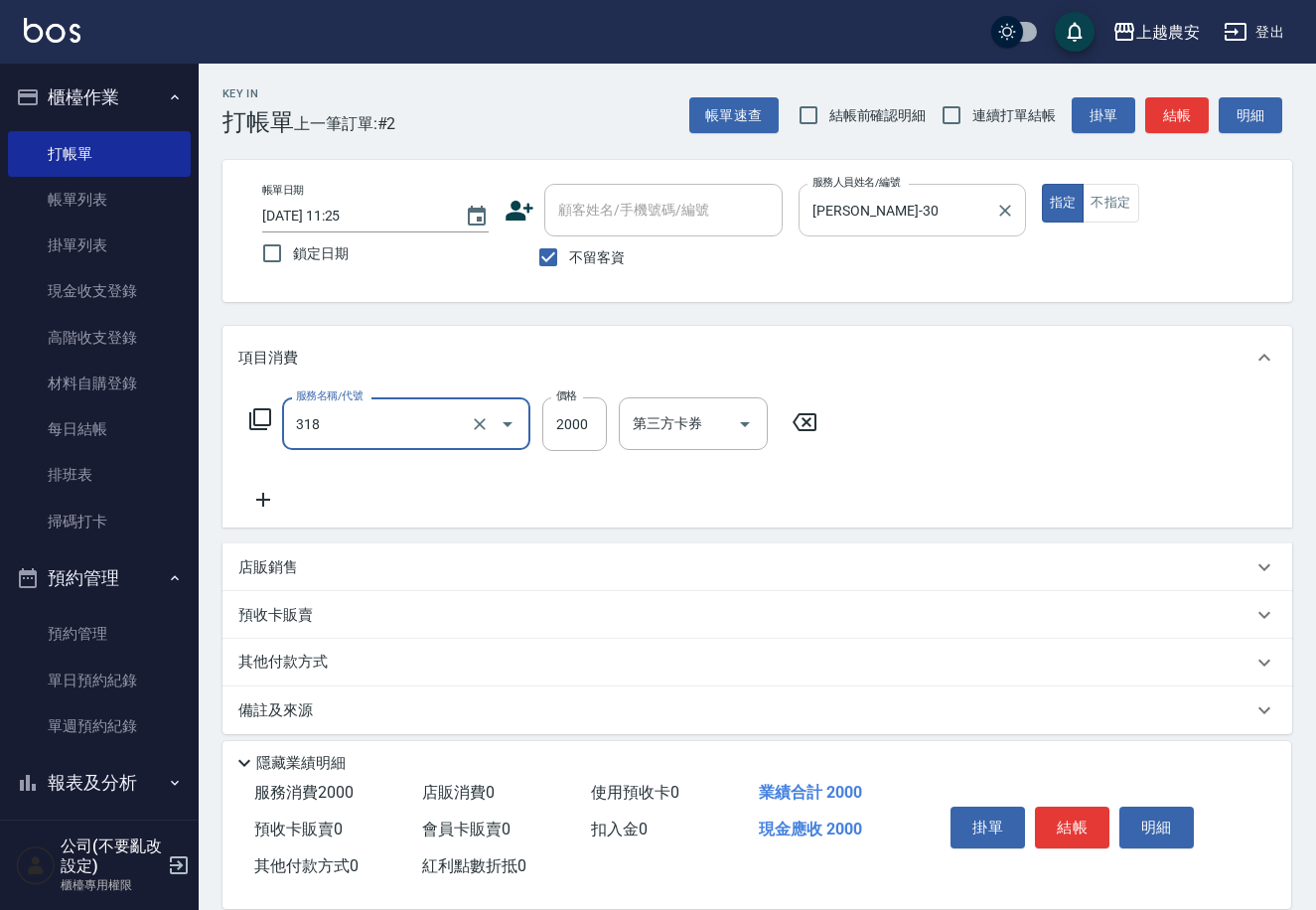 type on "燙髮1500↑(自購)(318)" 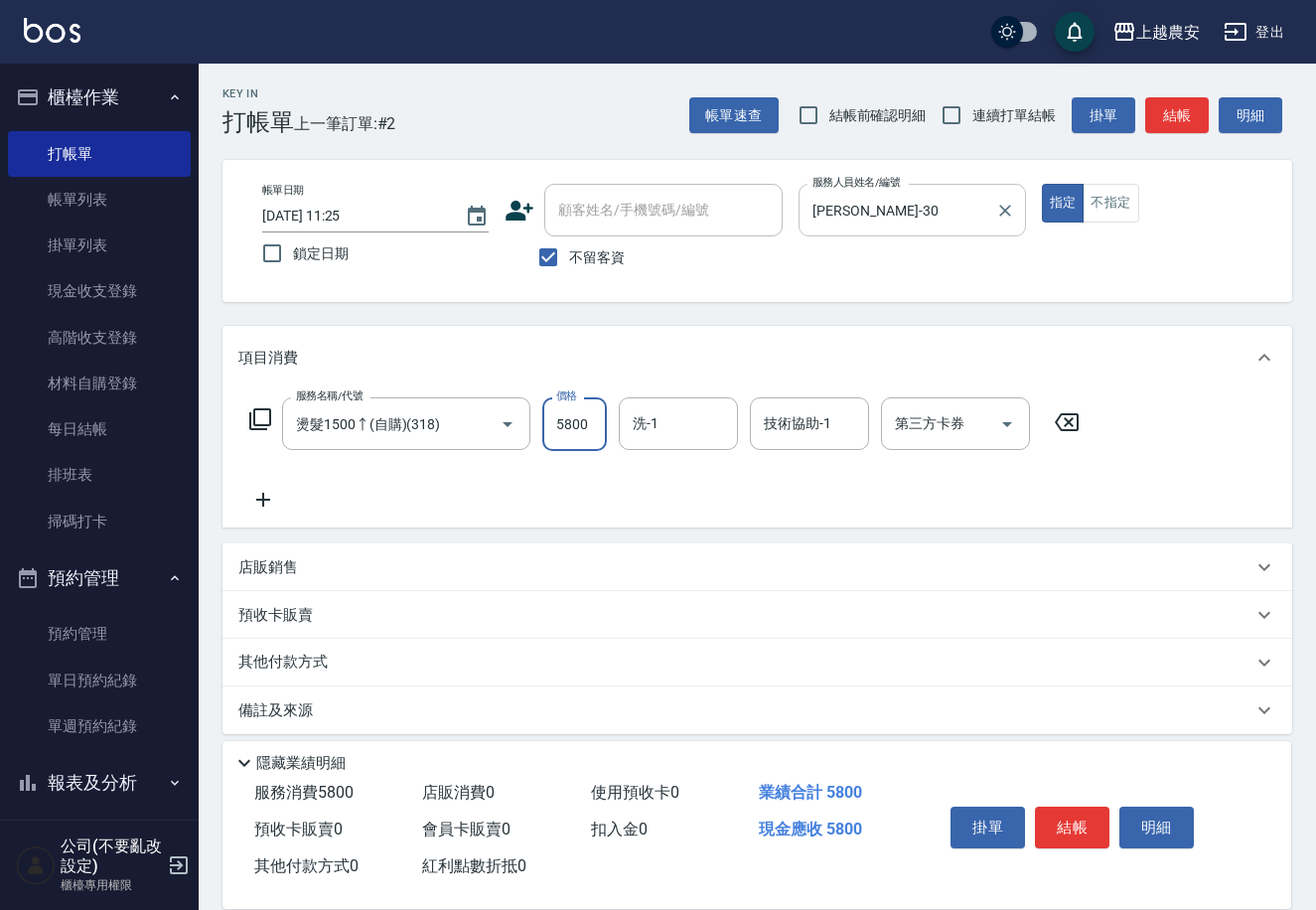 type on "5800" 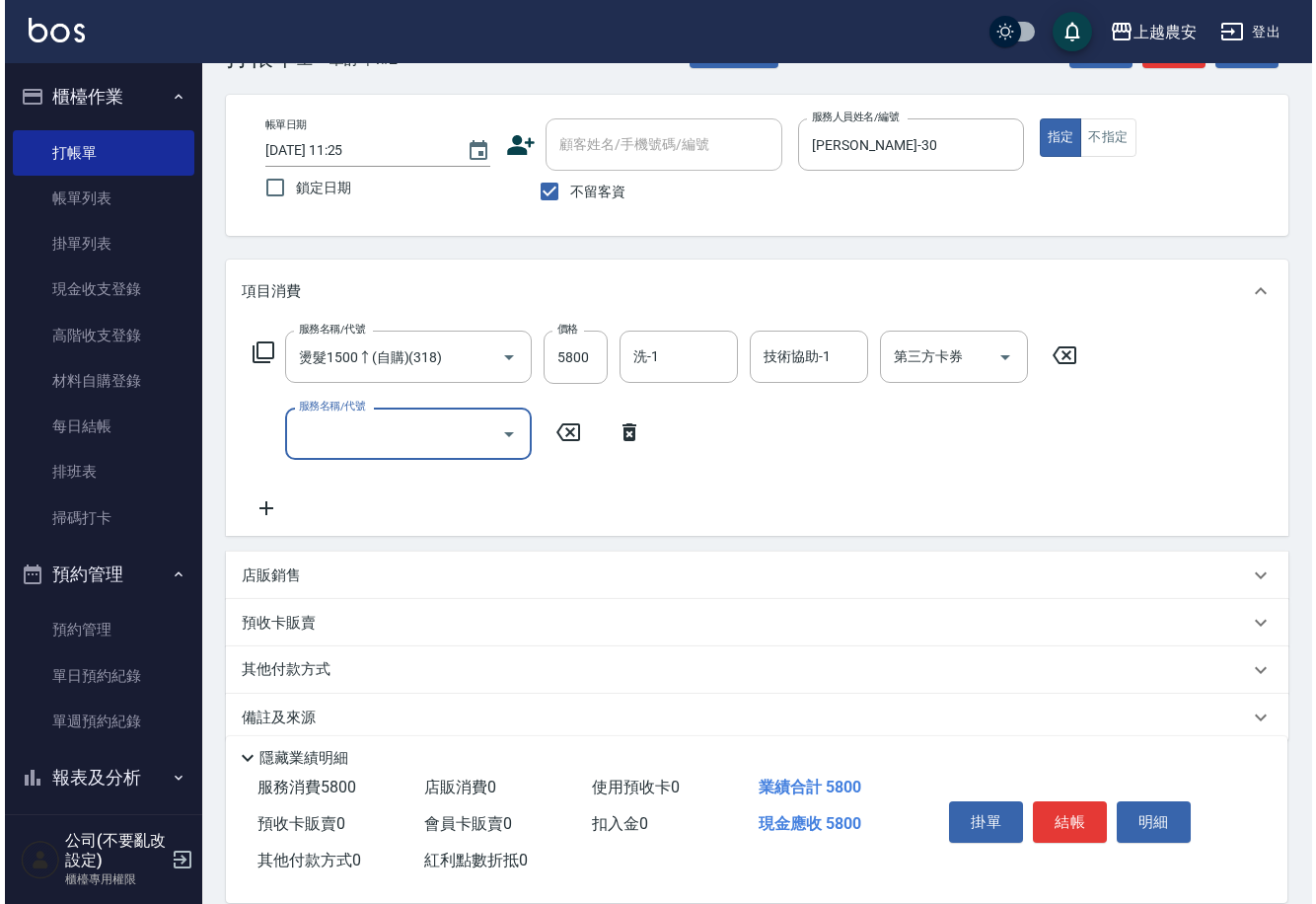 scroll, scrollTop: 87, scrollLeft: 0, axis: vertical 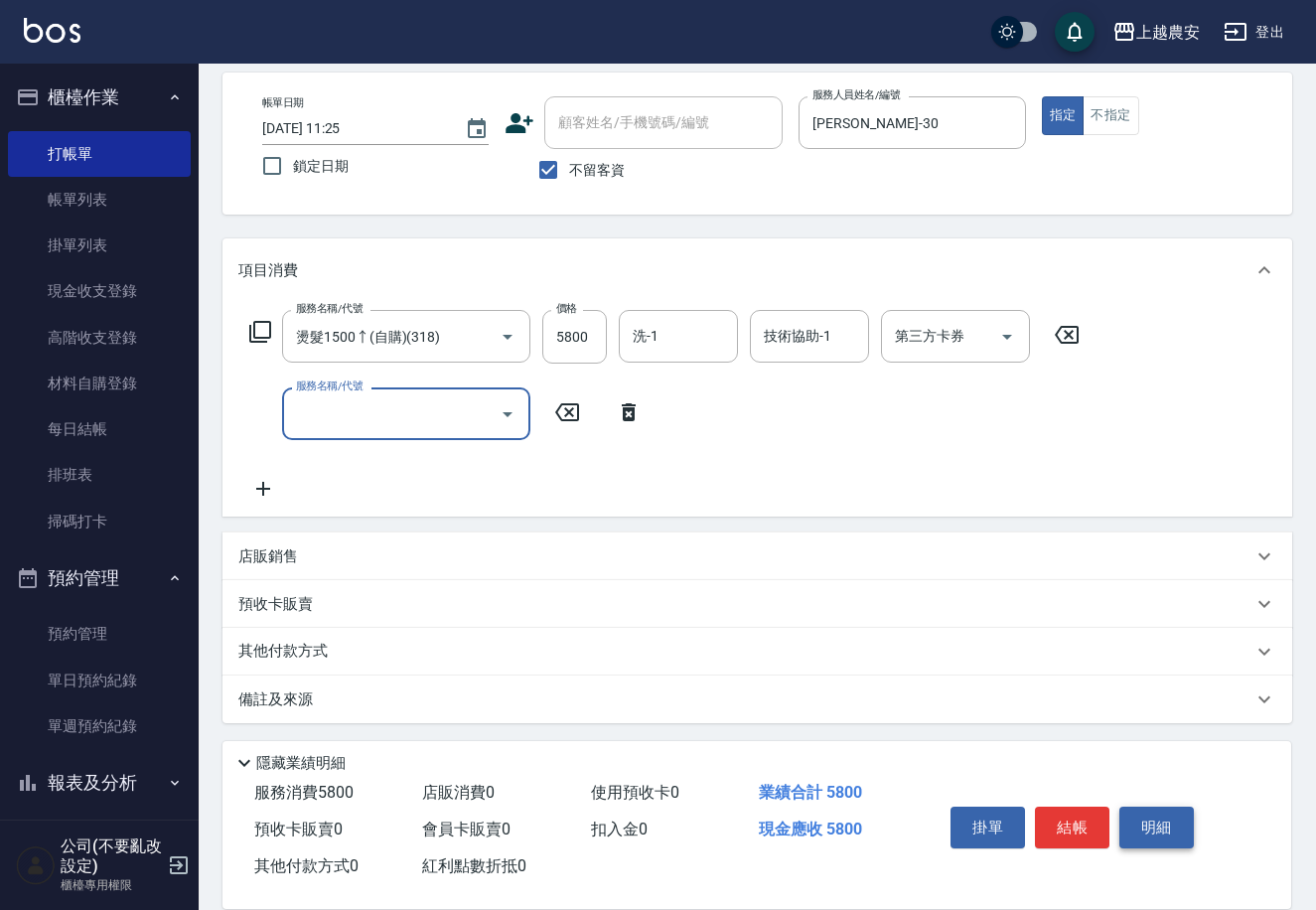 click on "明細" at bounding box center (1156, 828) 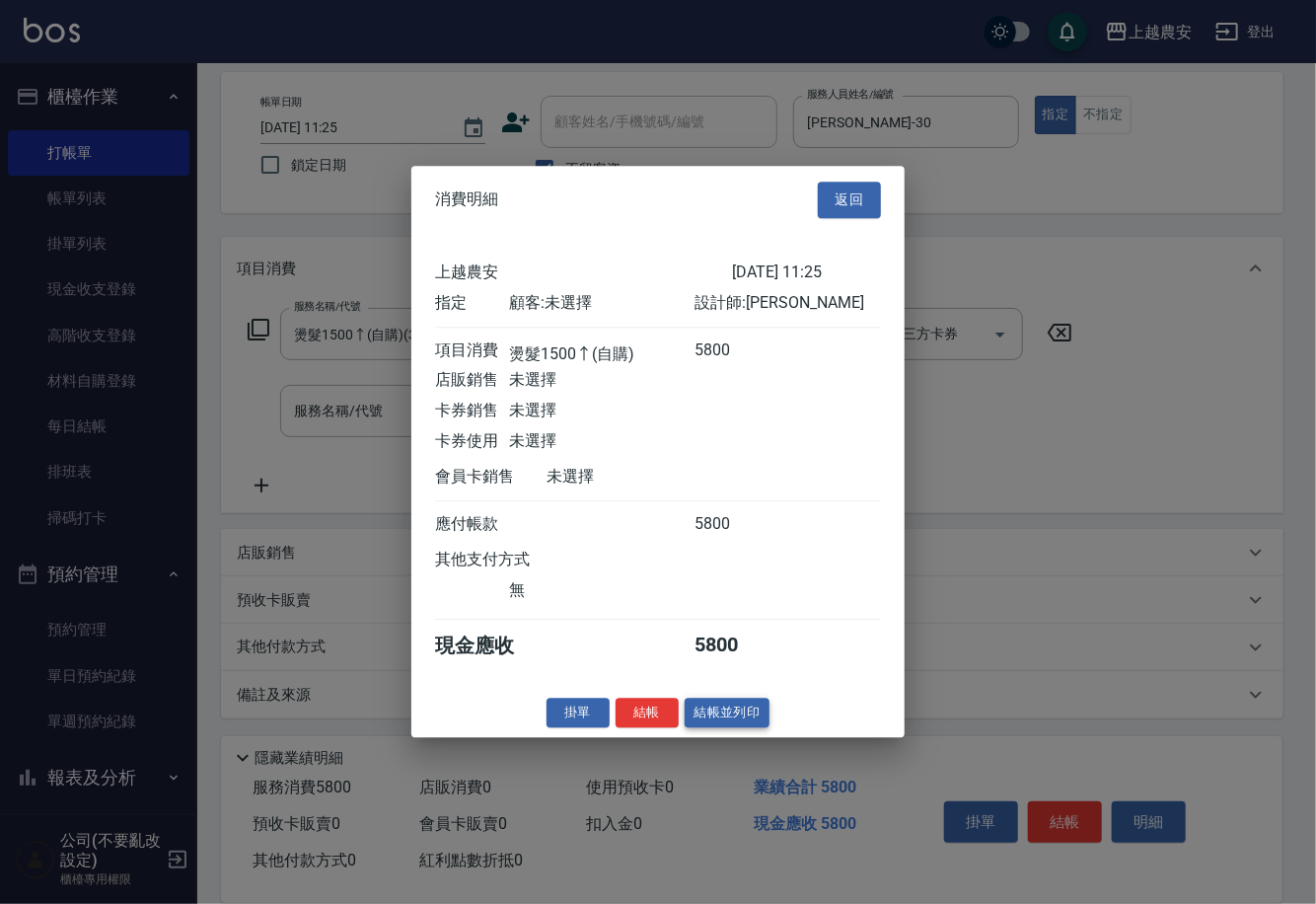 click on "結帳並列印" at bounding box center [727, 713] 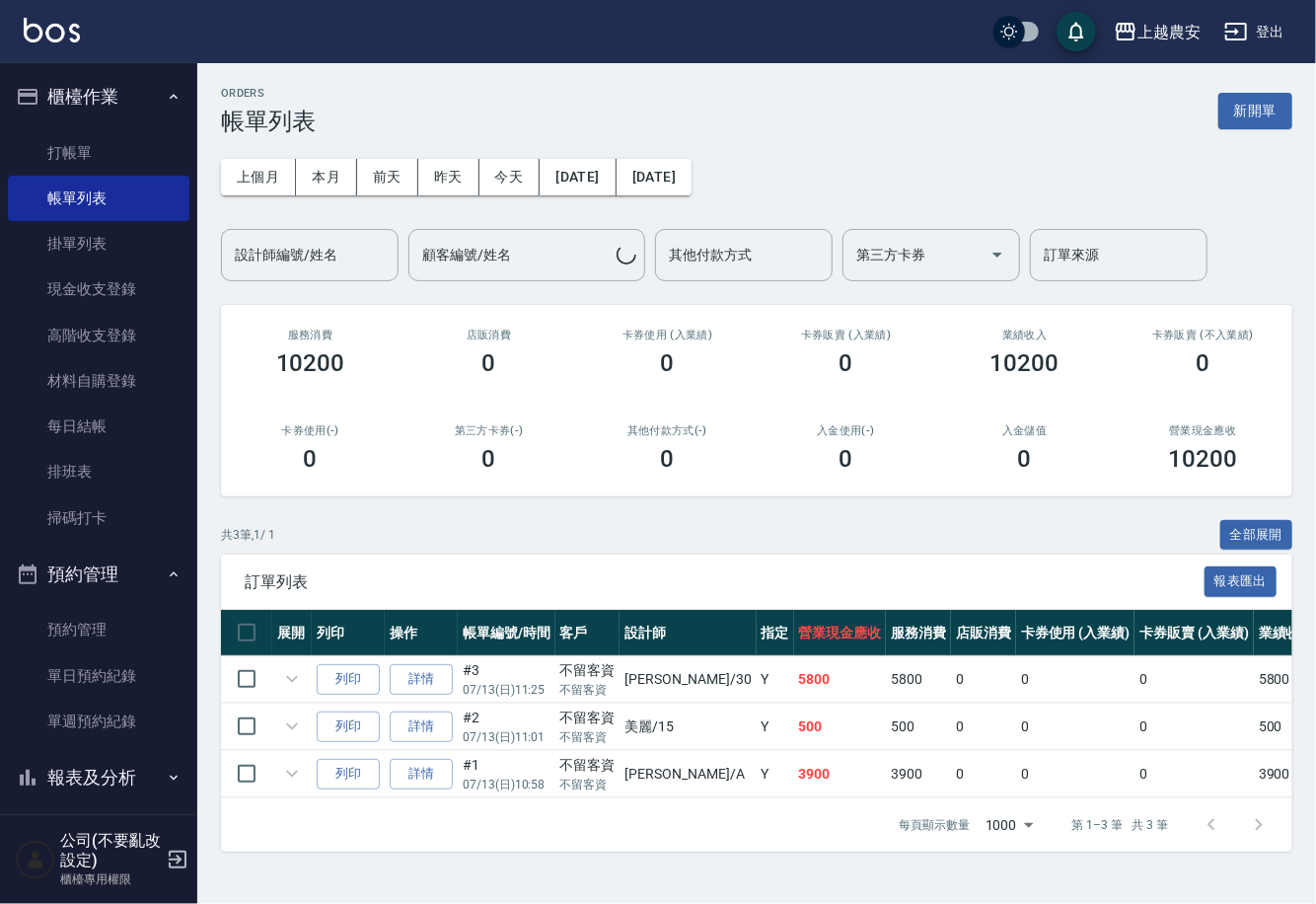 scroll, scrollTop: 0, scrollLeft: 0, axis: both 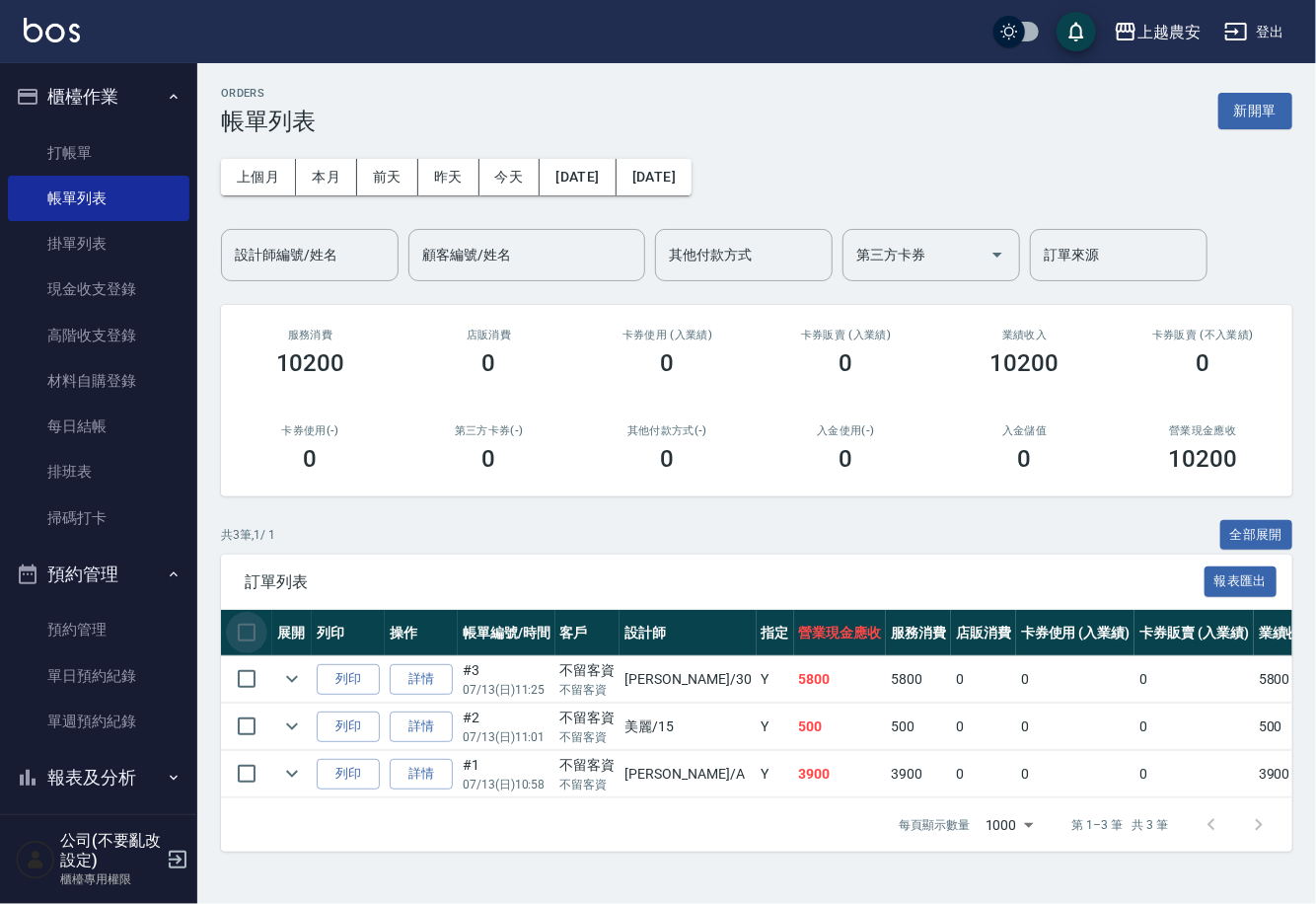 click at bounding box center [247, 633] 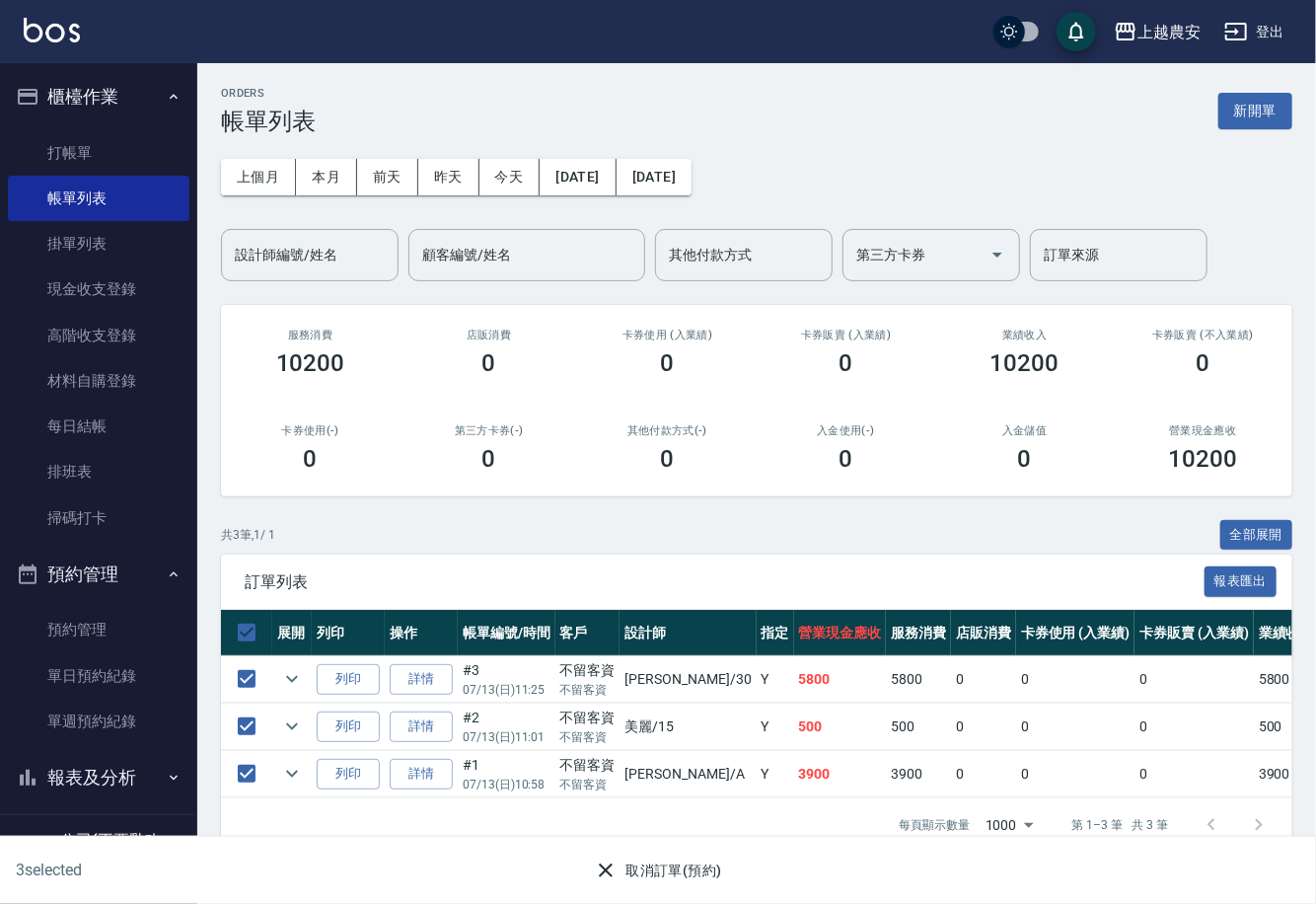 drag, startPoint x: 614, startPoint y: 852, endPoint x: 620, endPoint y: 863, distance: 12.529964 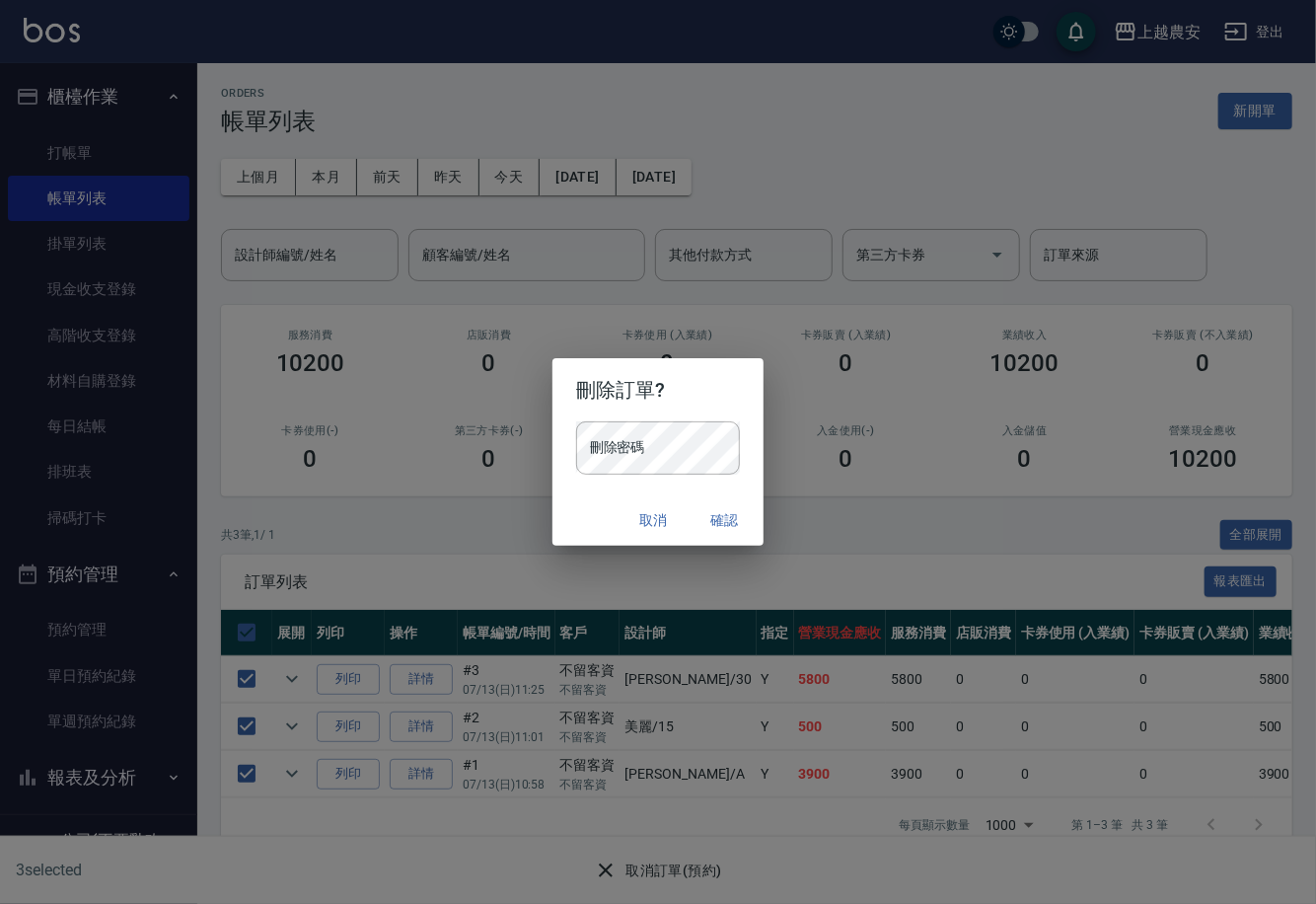type 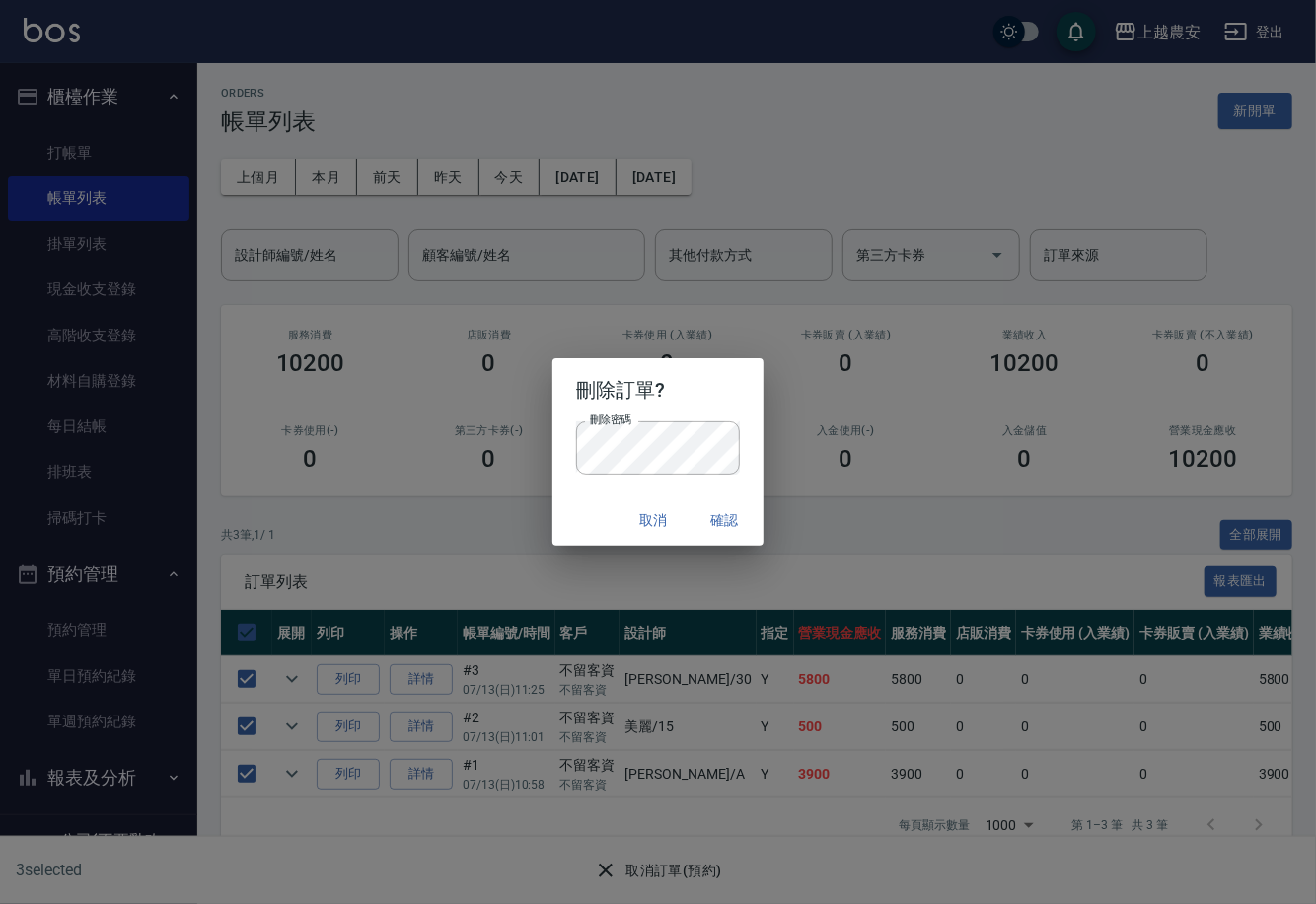 click on "取消" at bounding box center (653, 520) 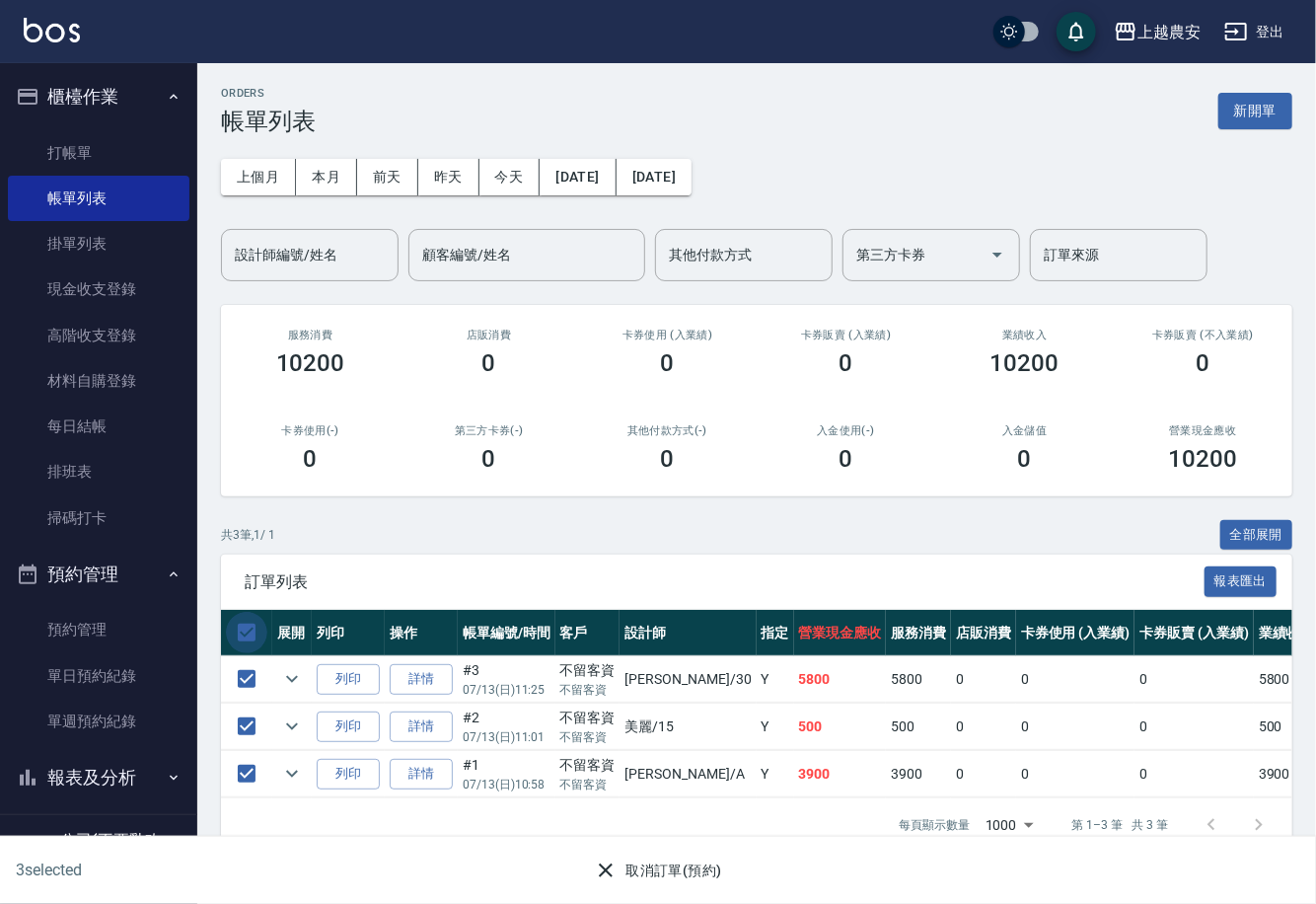 click at bounding box center [247, 633] 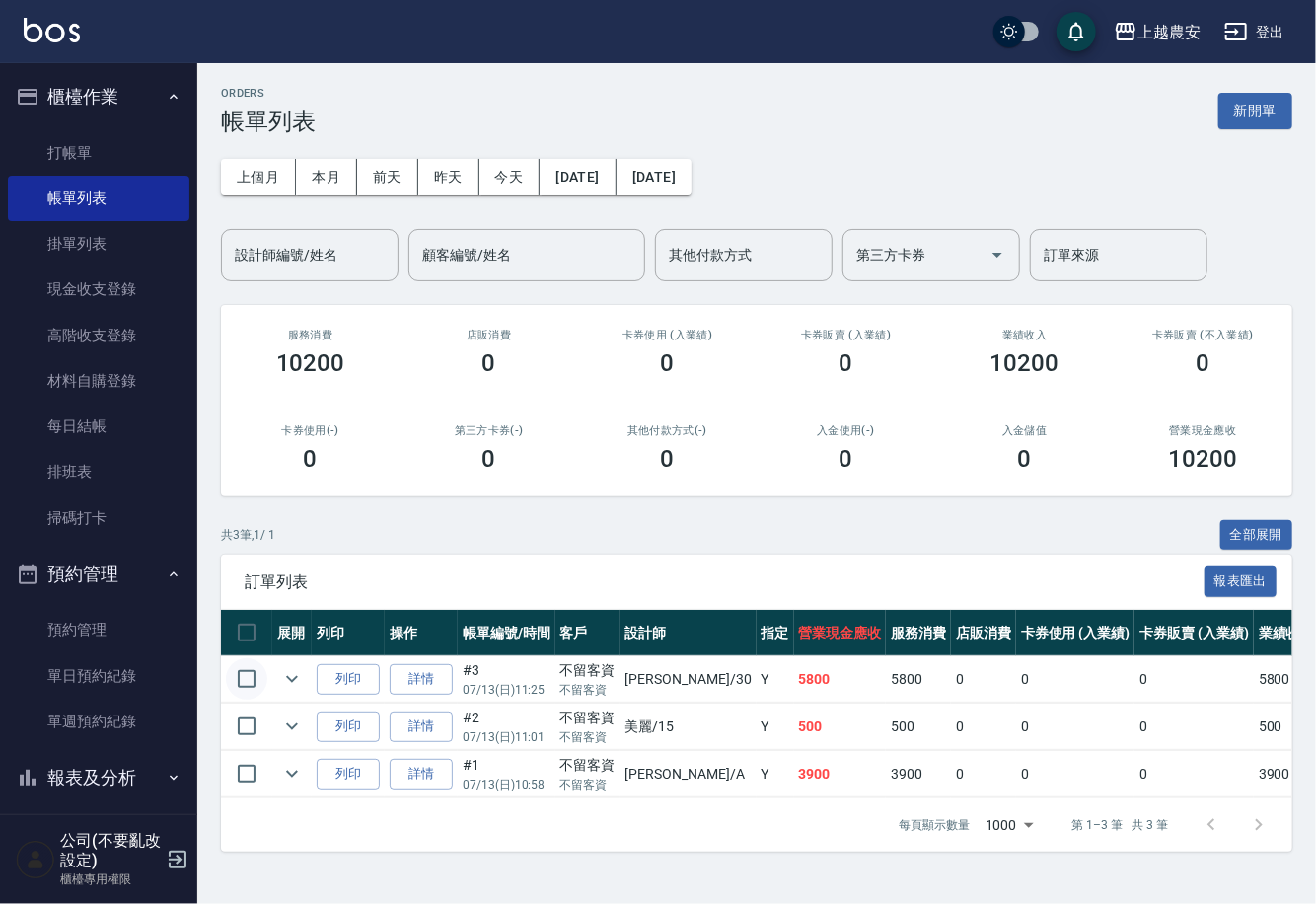 click at bounding box center [247, 679] 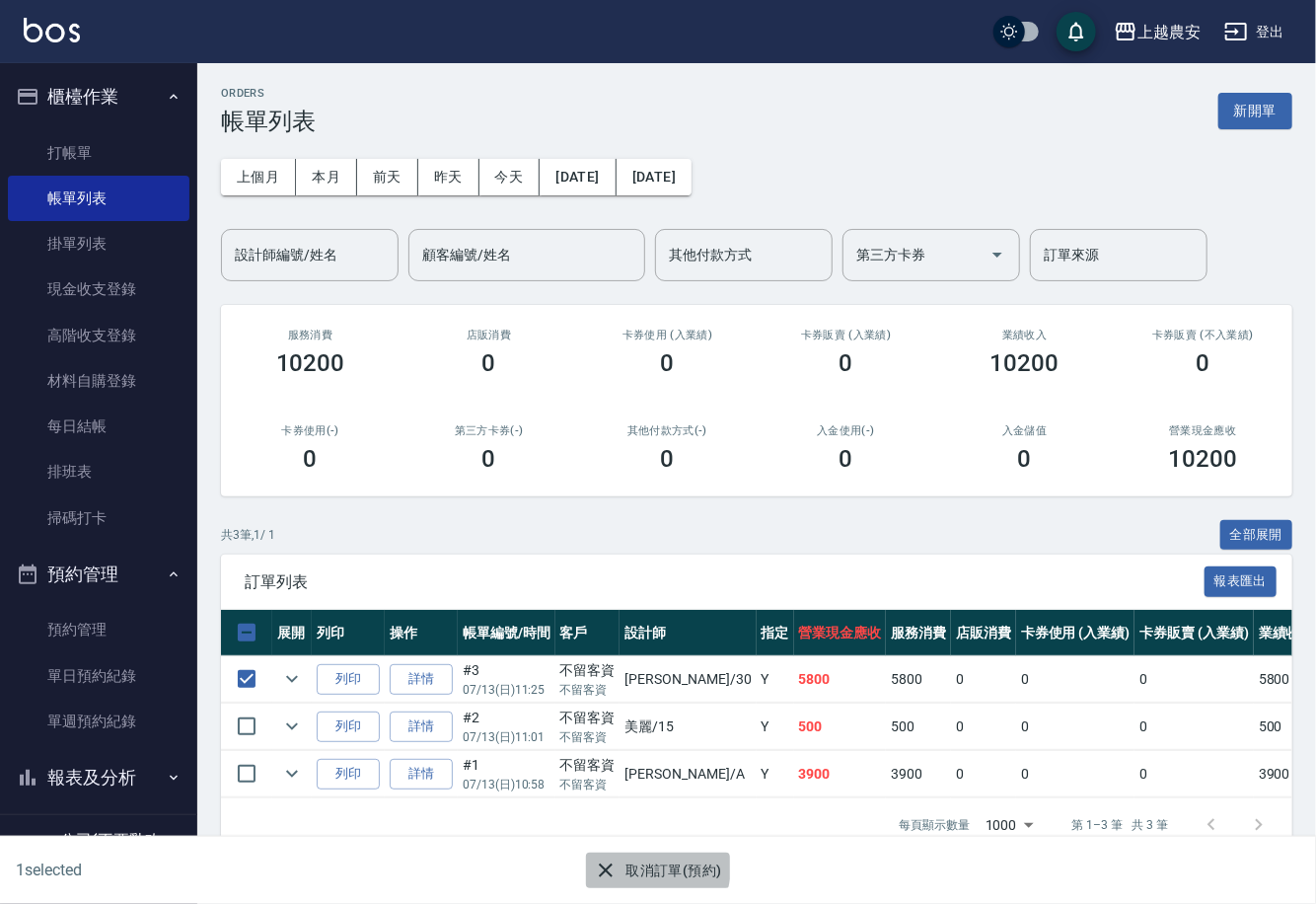 click on "取消訂單(預約)" at bounding box center [657, 870] 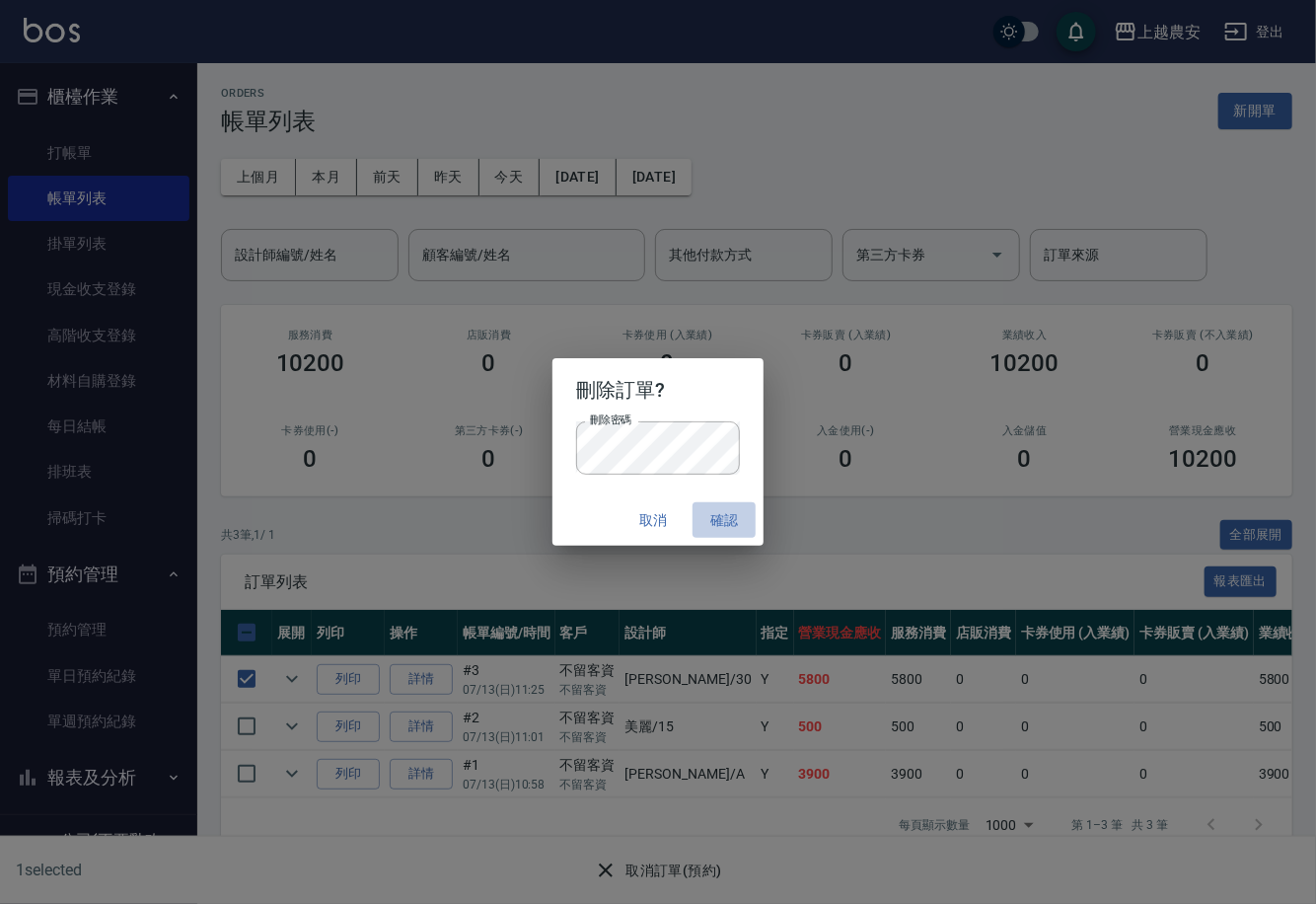 click on "確認" at bounding box center (724, 520) 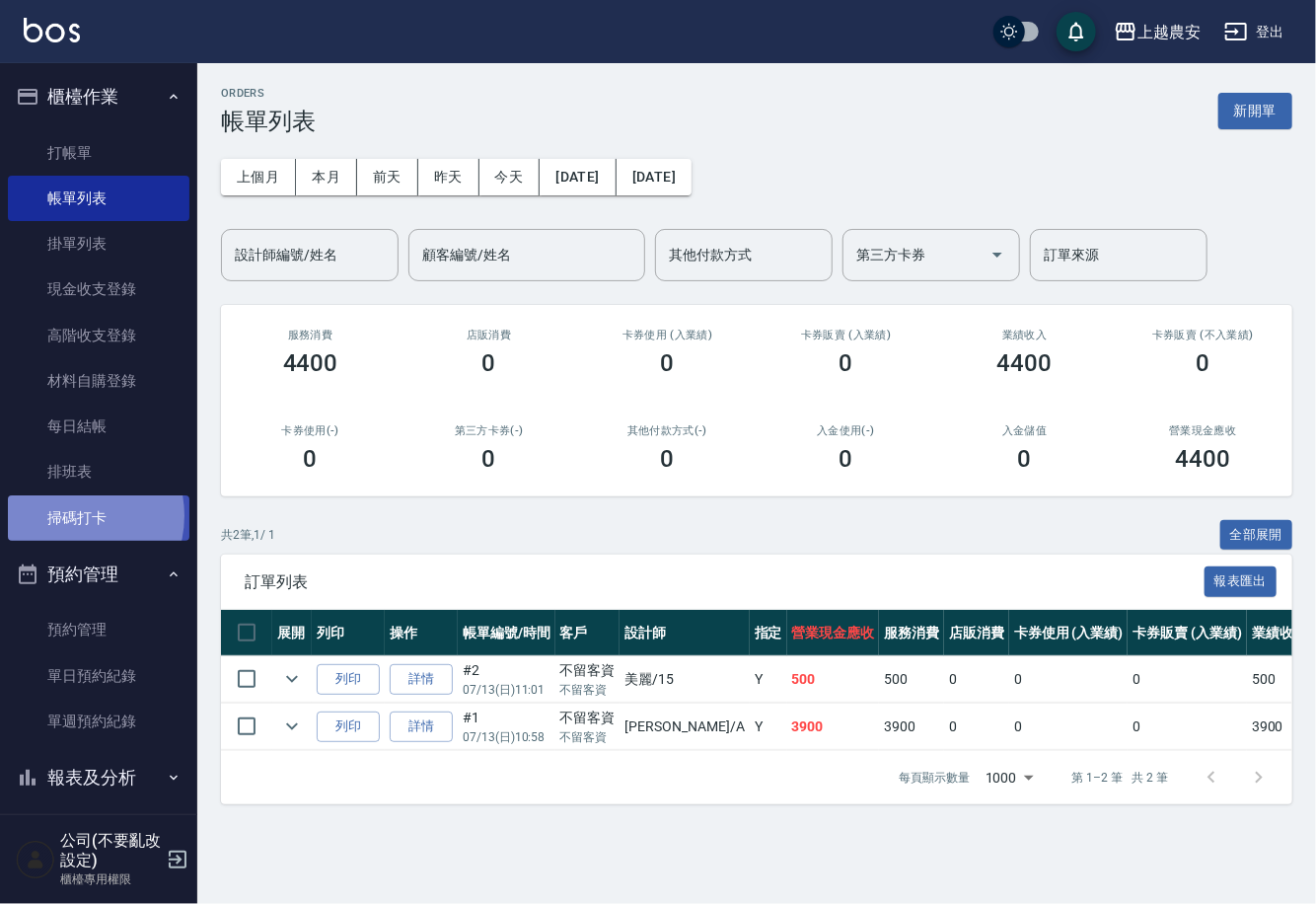click on "掃碼打卡" at bounding box center (99, 518) 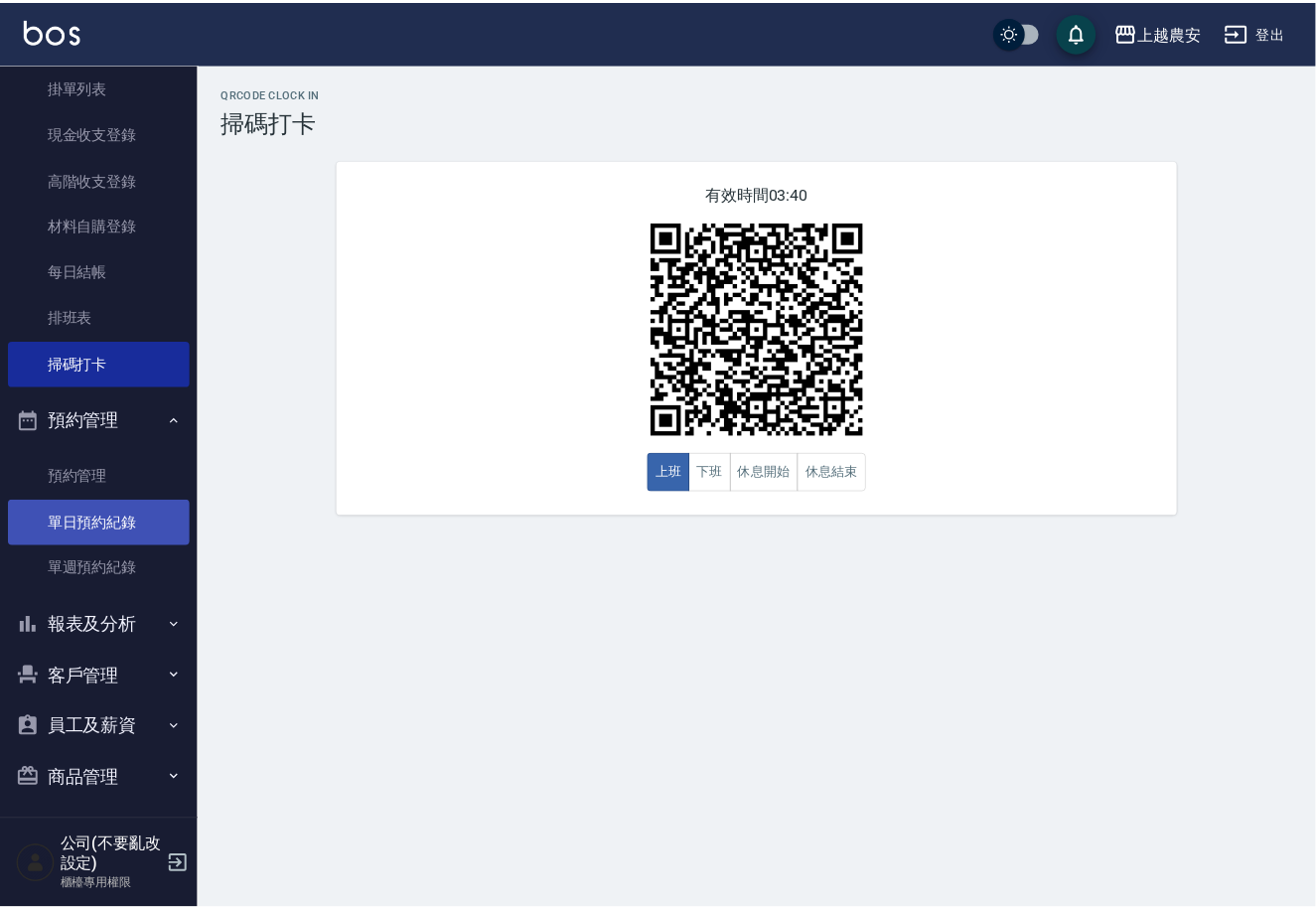 scroll, scrollTop: 149, scrollLeft: 0, axis: vertical 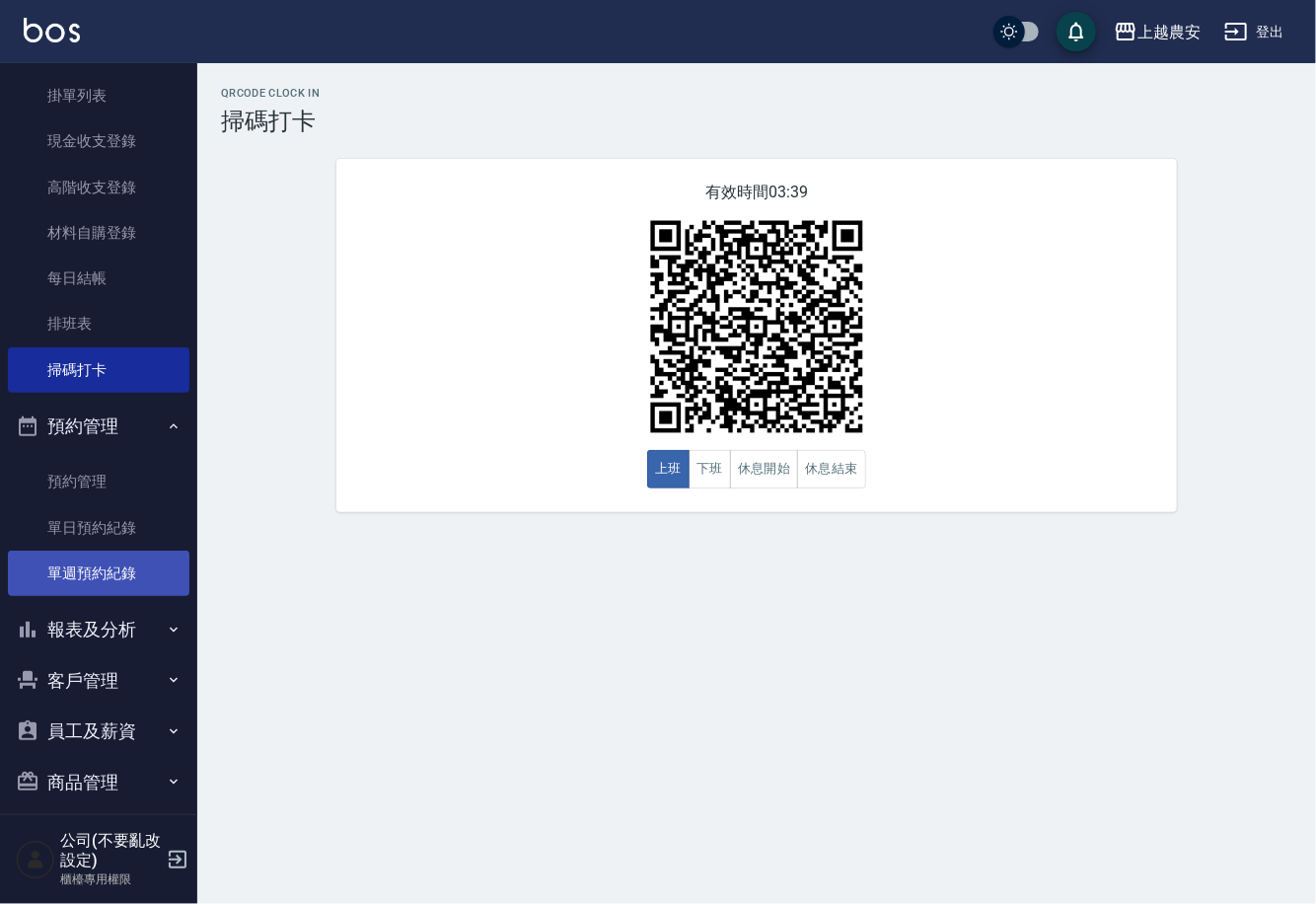 click on "單週預約紀錄" at bounding box center [99, 573] 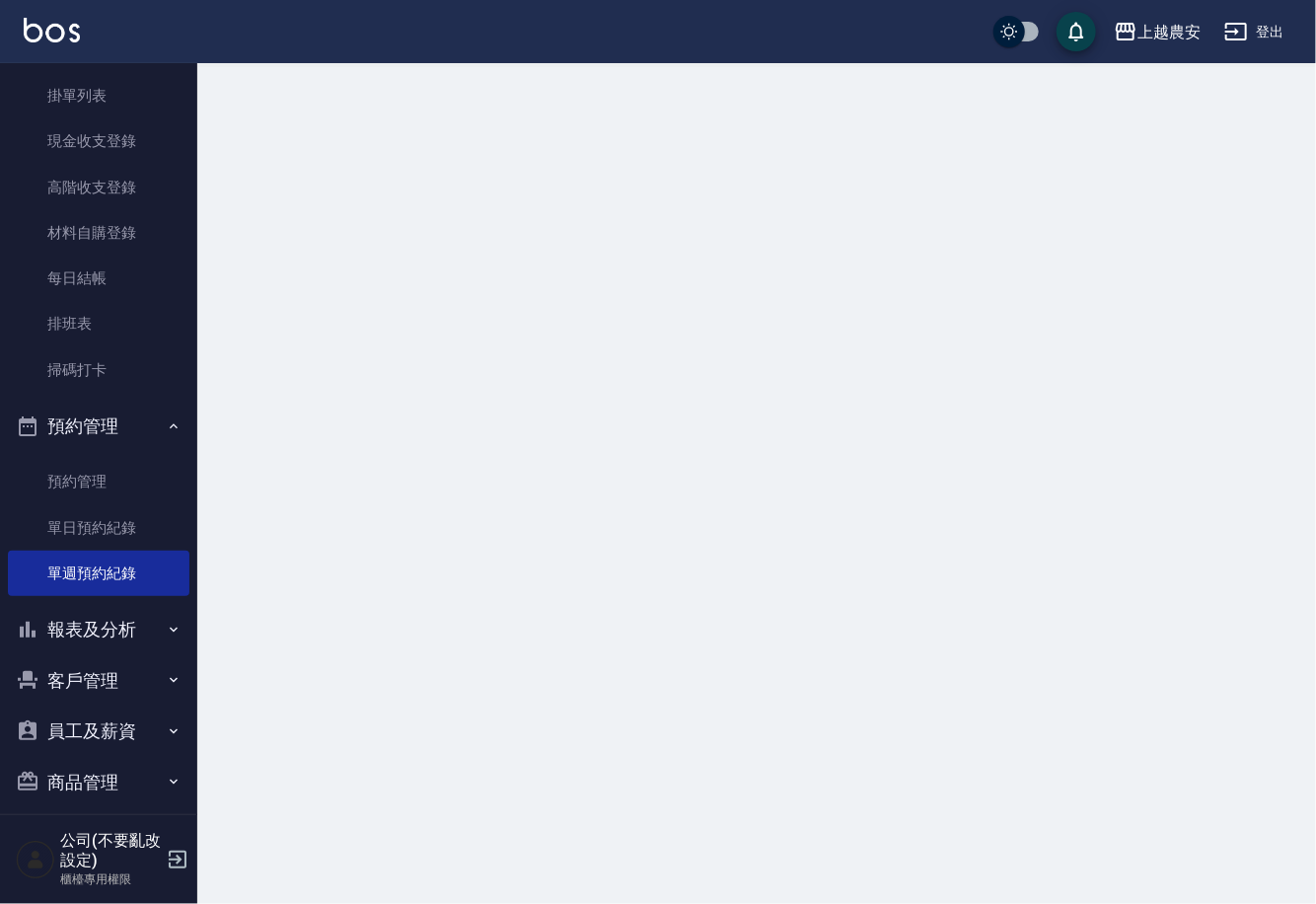 click on "報表及分析" at bounding box center [99, 630] 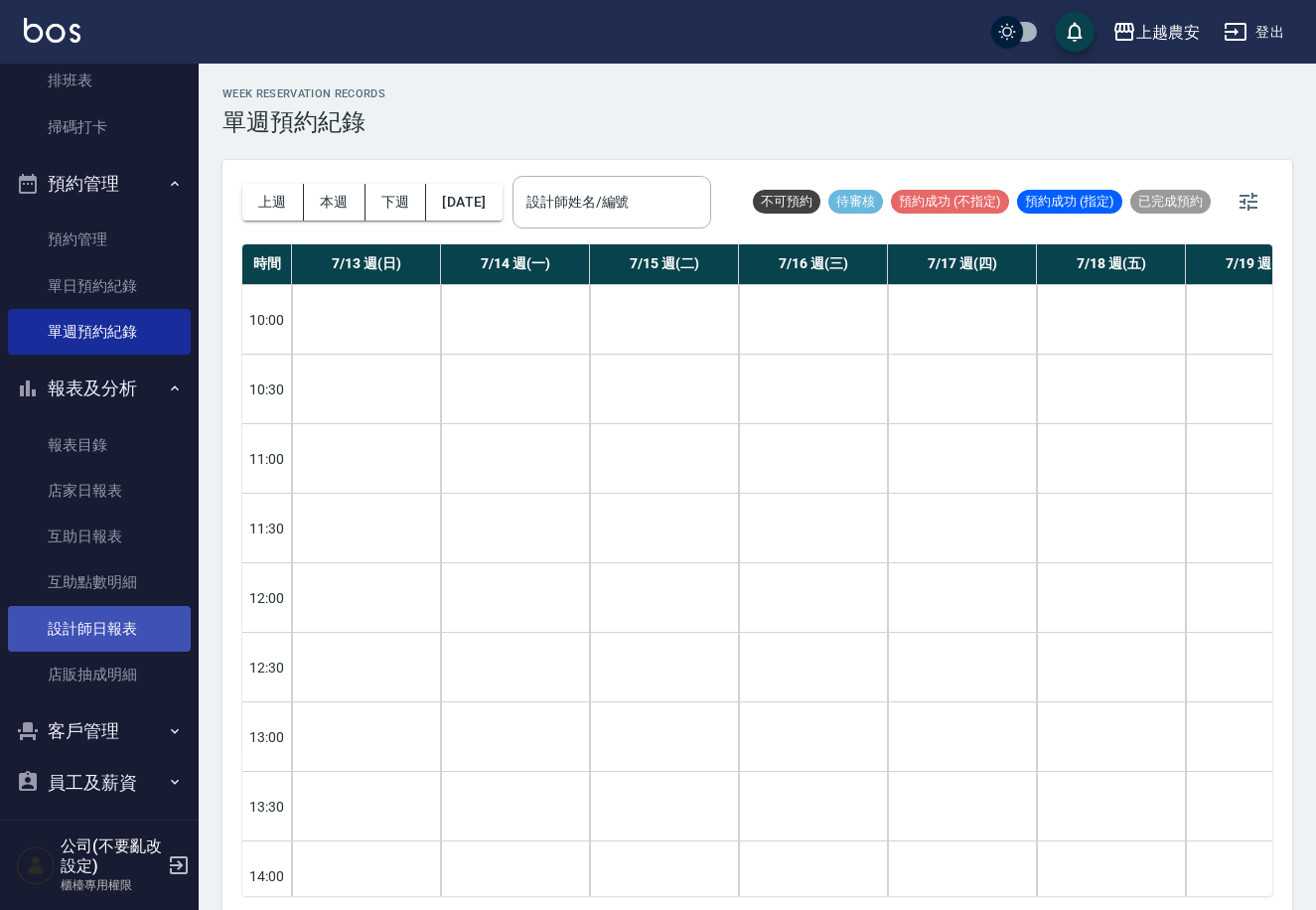 scroll, scrollTop: 350, scrollLeft: 0, axis: vertical 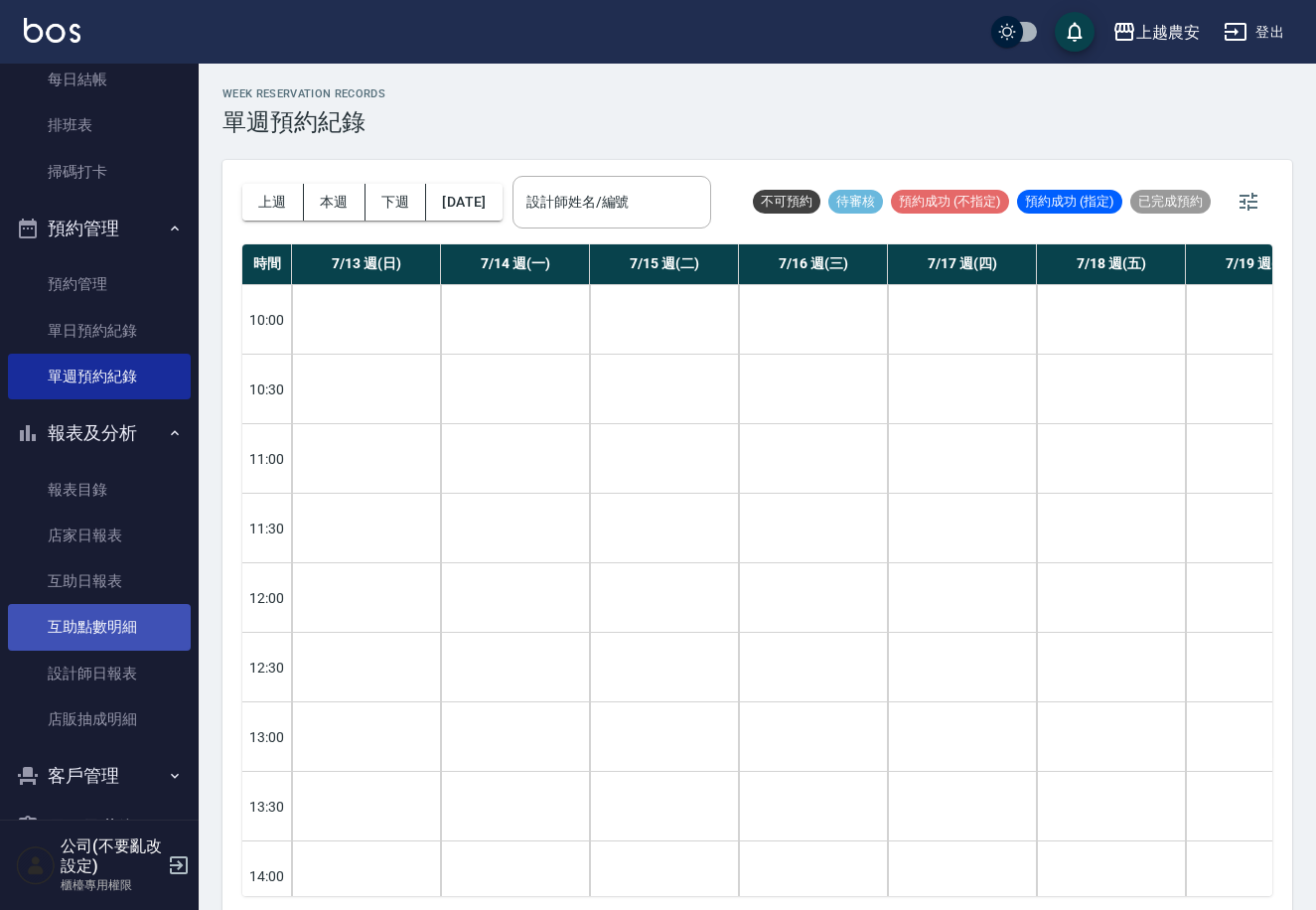 click on "互助點數明細" at bounding box center (99, 627) 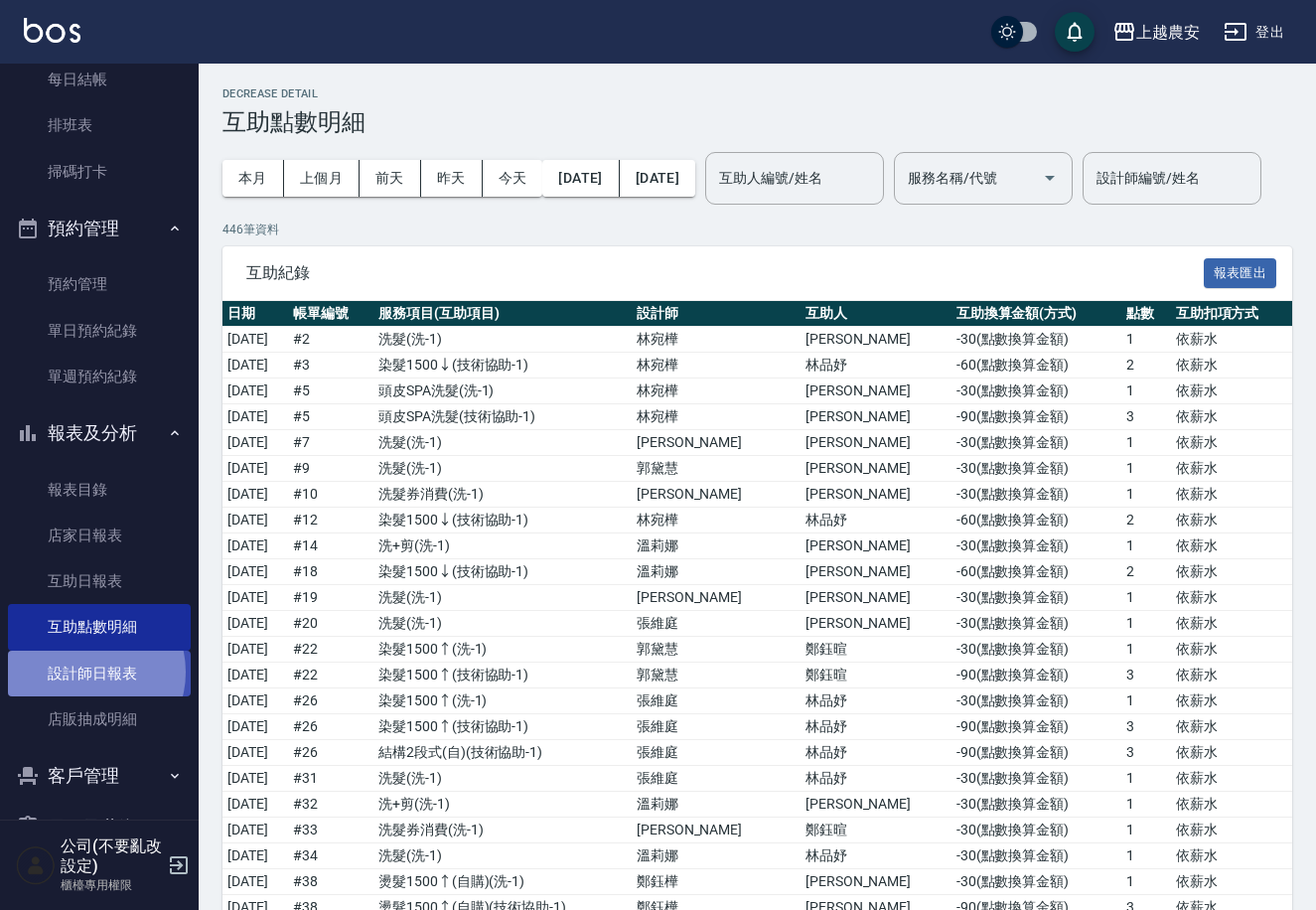 drag, startPoint x: 89, startPoint y: 672, endPoint x: 76, endPoint y: 682, distance: 16.401219 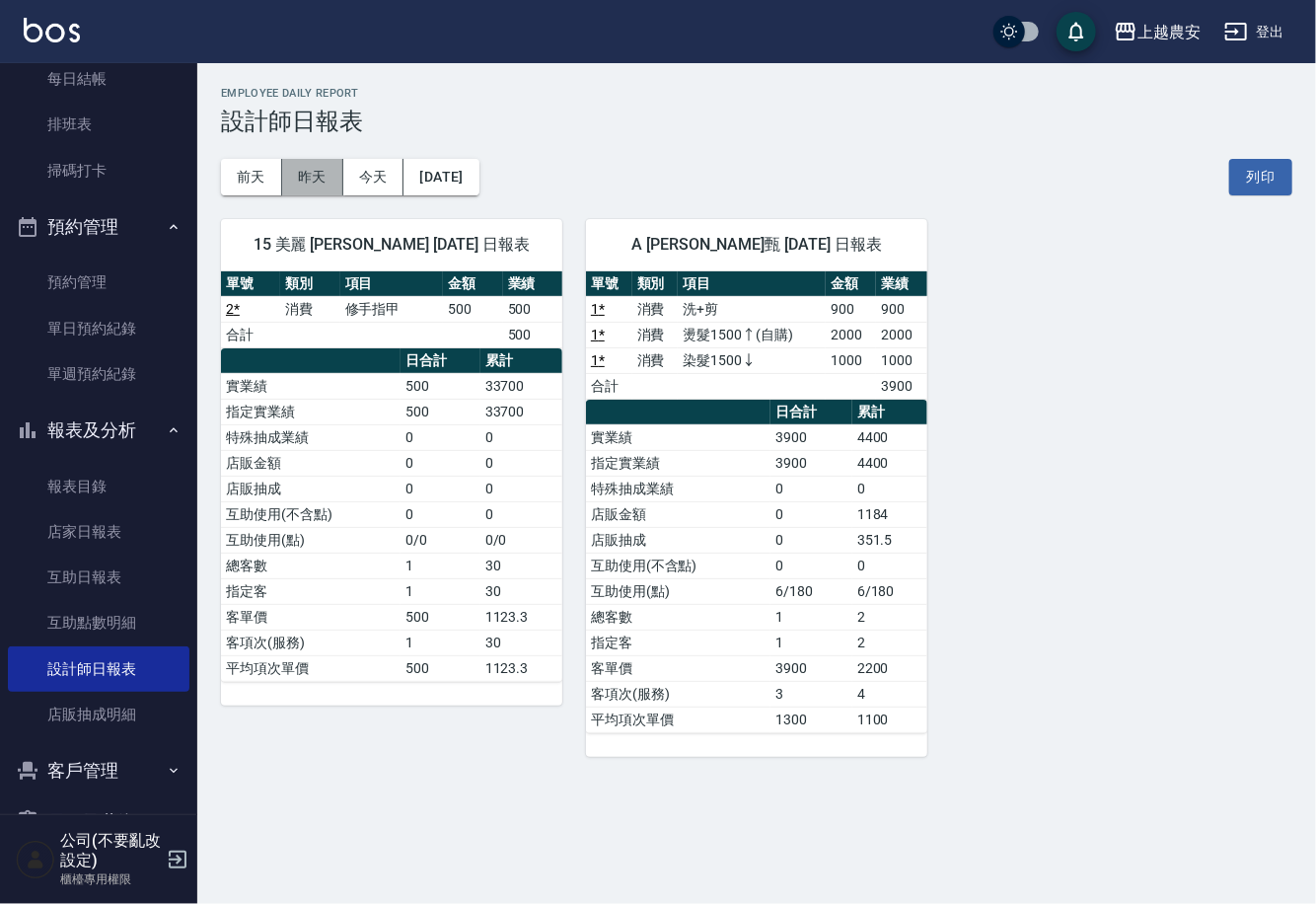 click on "昨天" at bounding box center [313, 177] 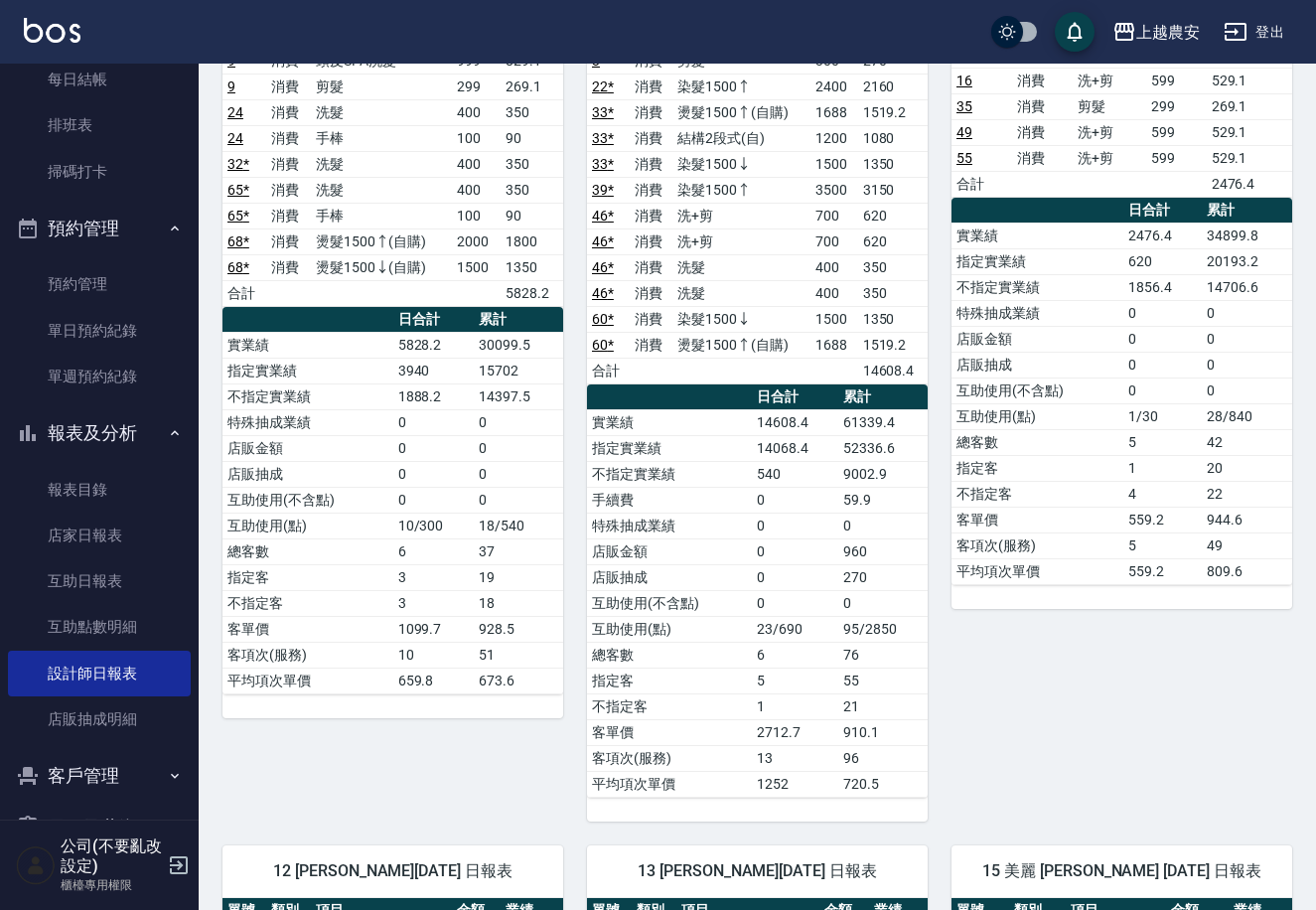 scroll, scrollTop: 223, scrollLeft: 0, axis: vertical 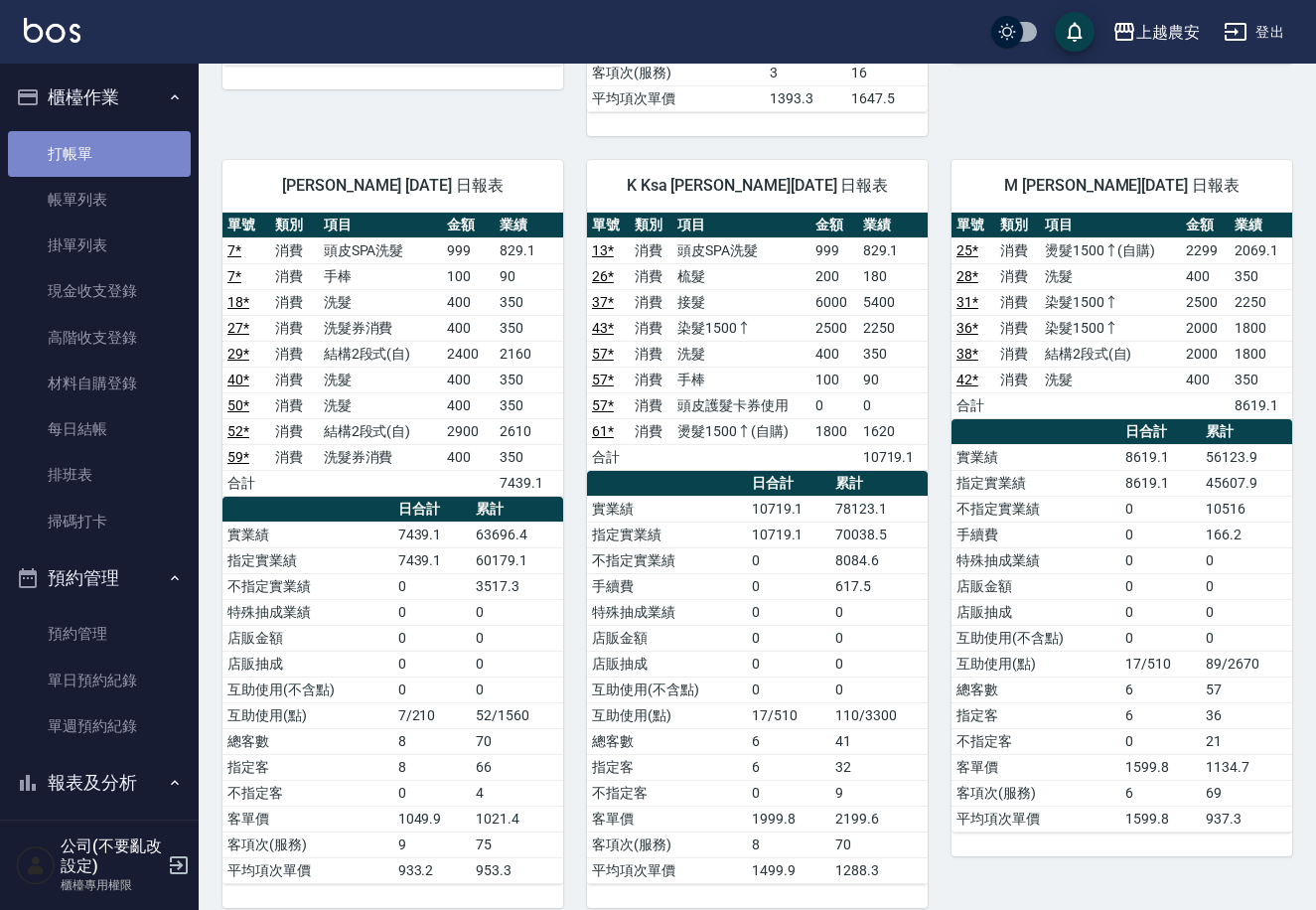 click on "打帳單" at bounding box center (99, 154) 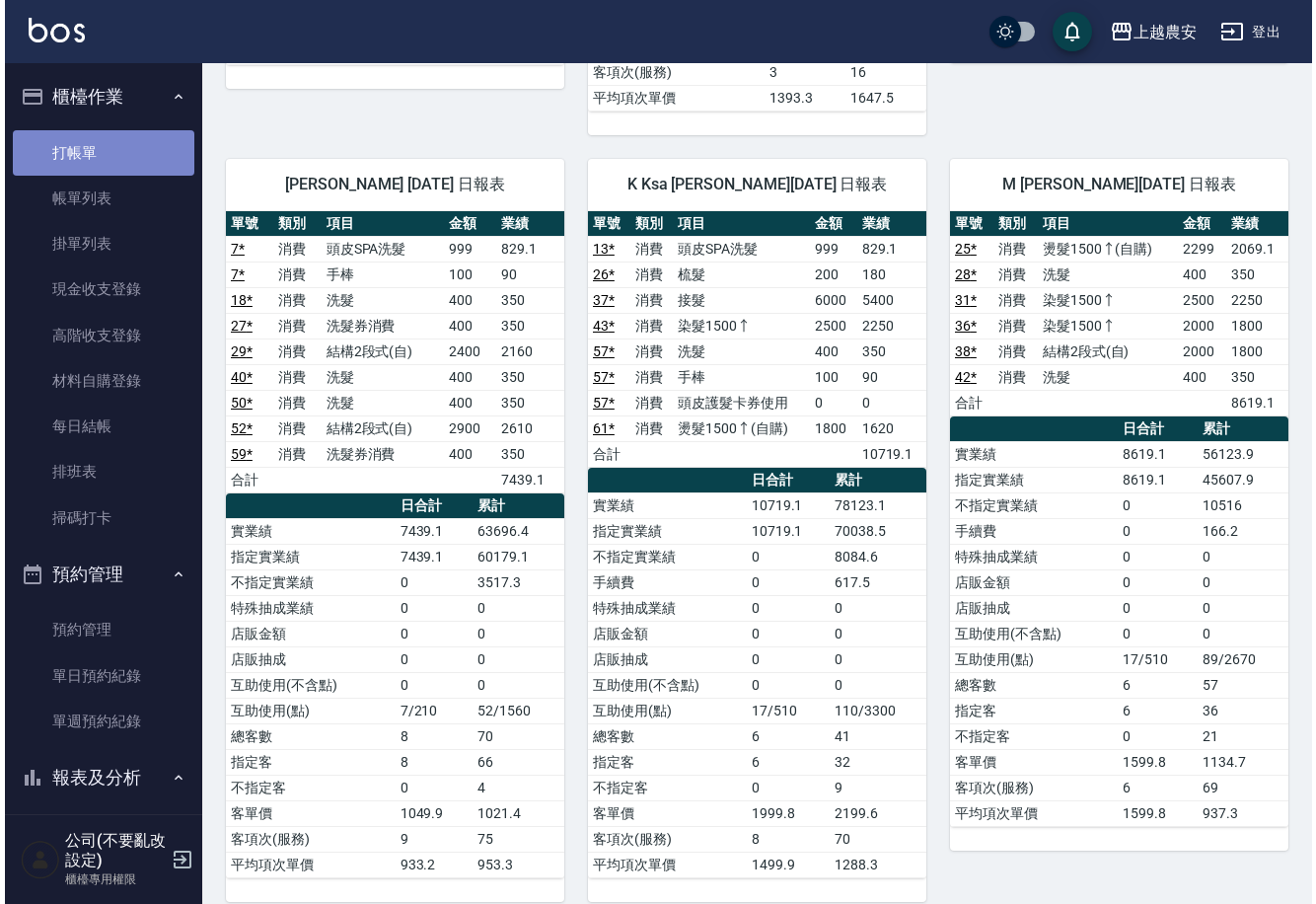 scroll, scrollTop: 0, scrollLeft: 0, axis: both 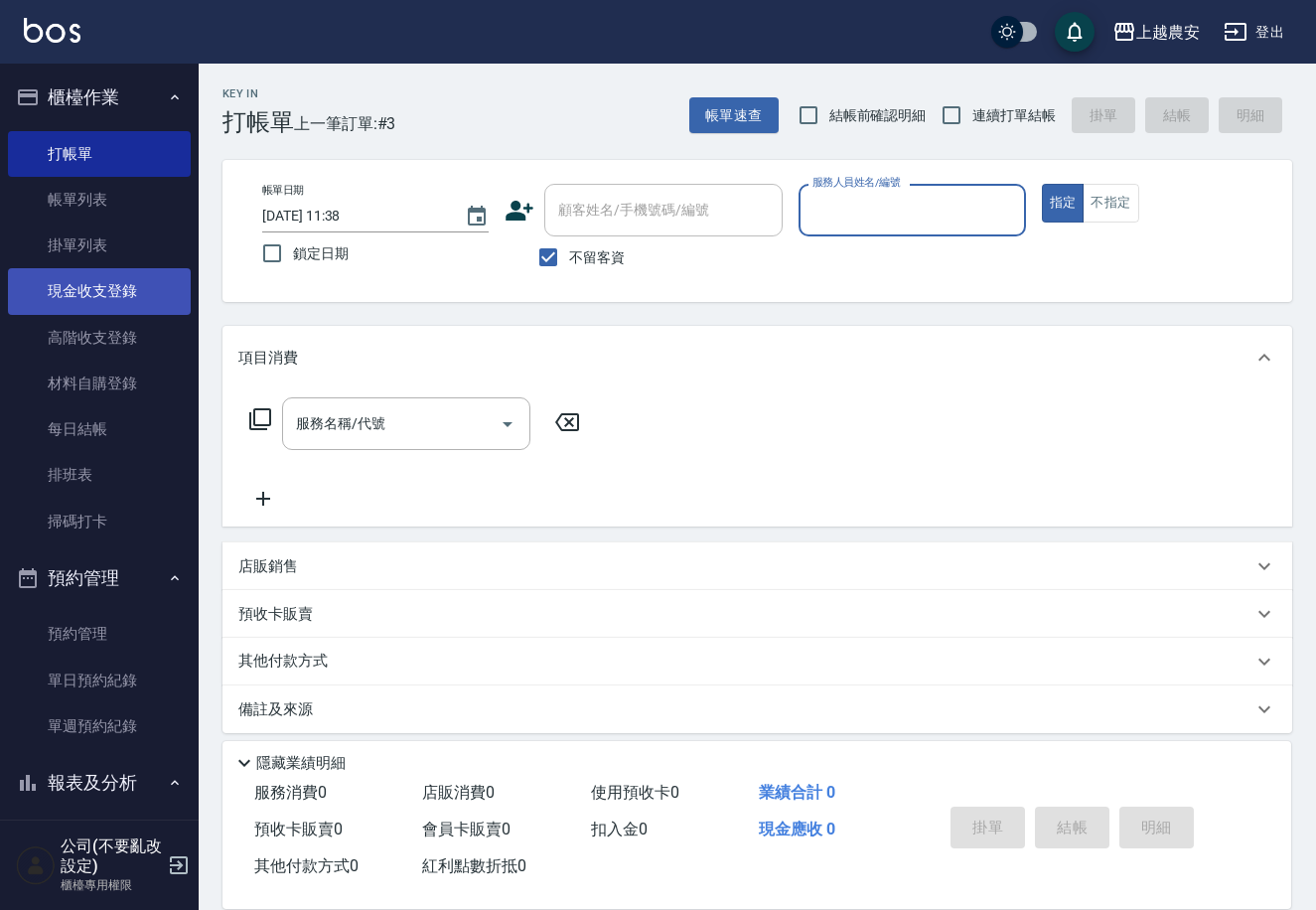 click on "現金收支登錄" at bounding box center (99, 291) 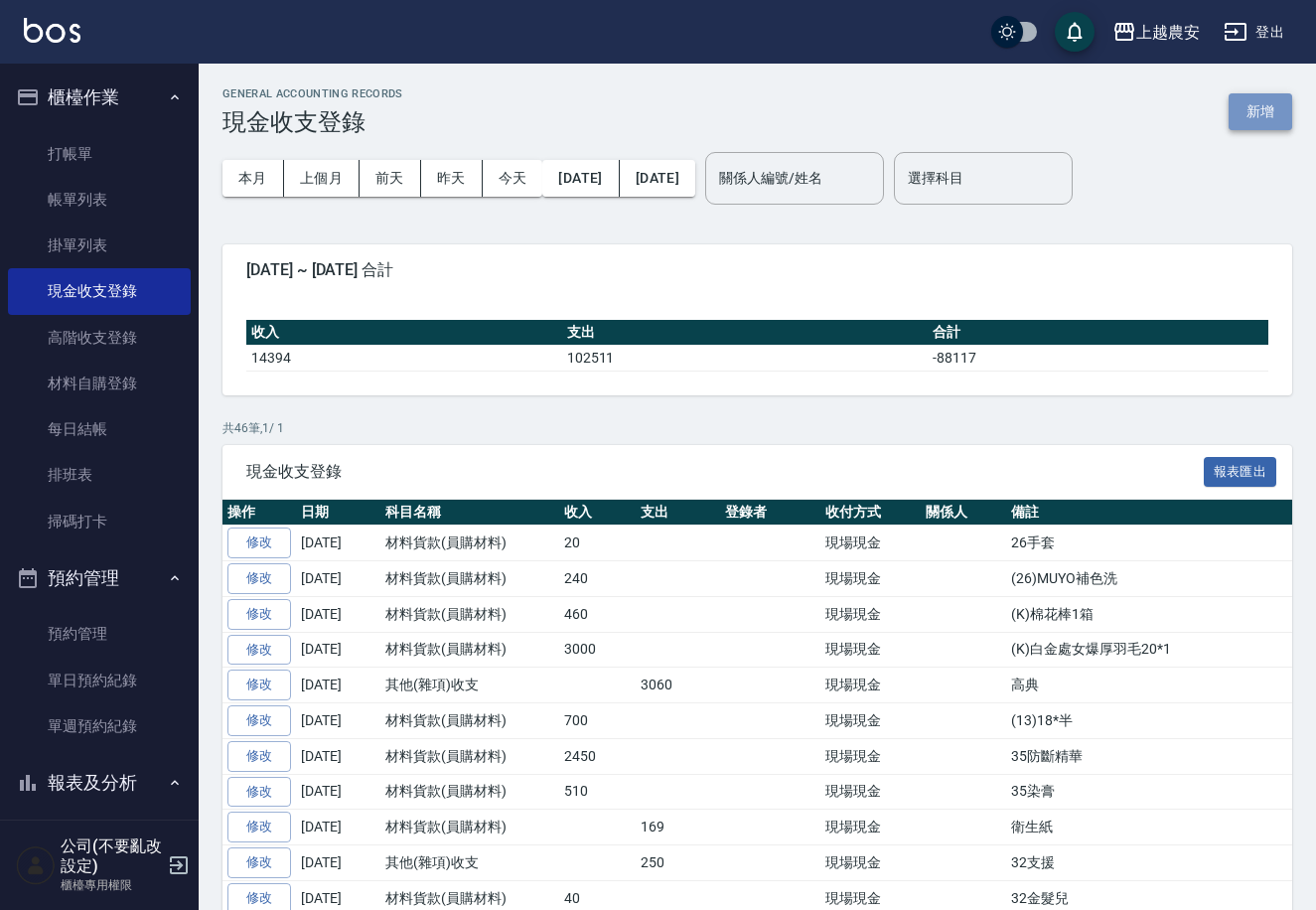 click on "新增" at bounding box center (1260, 111) 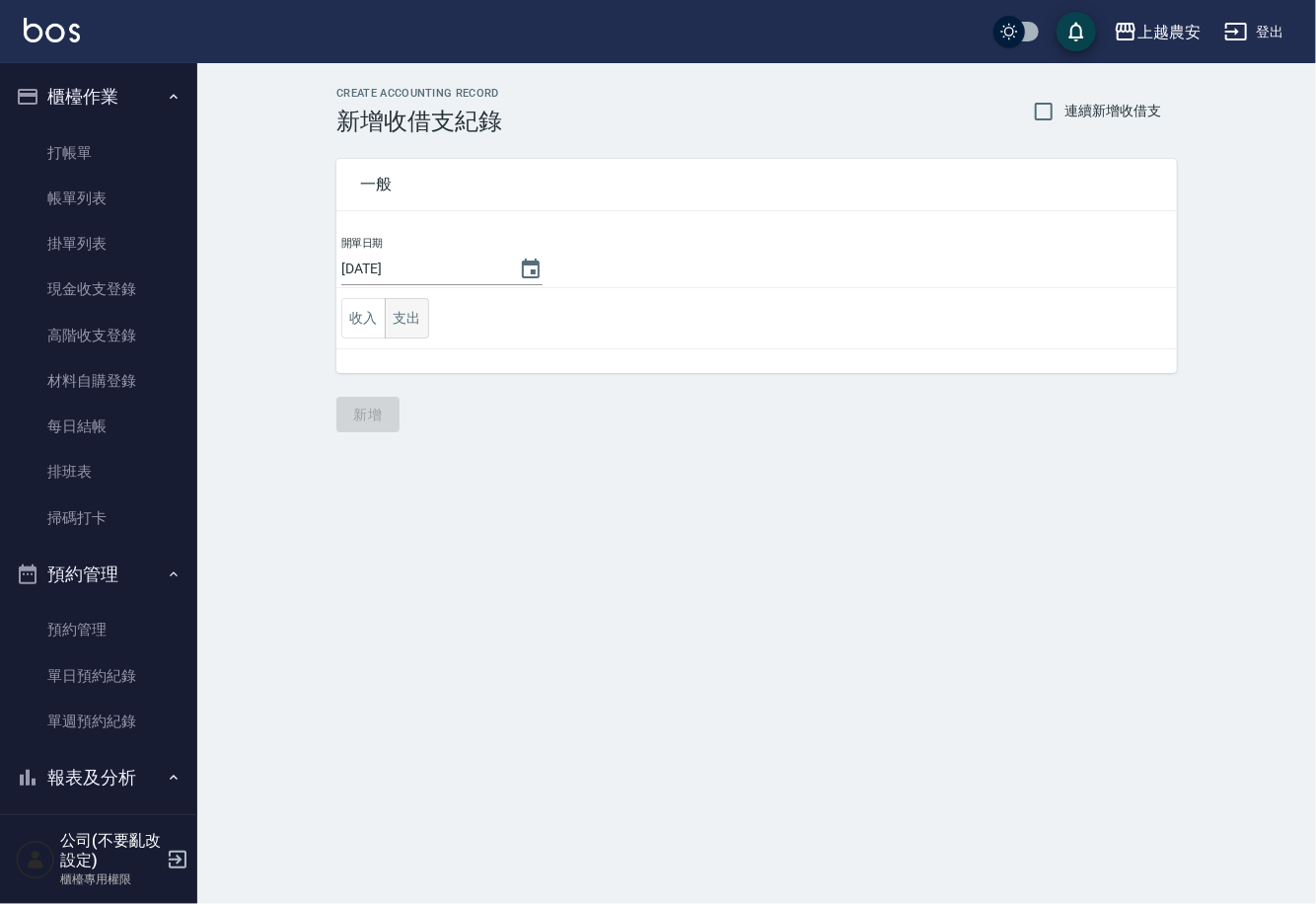 click on "支出" at bounding box center (406, 318) 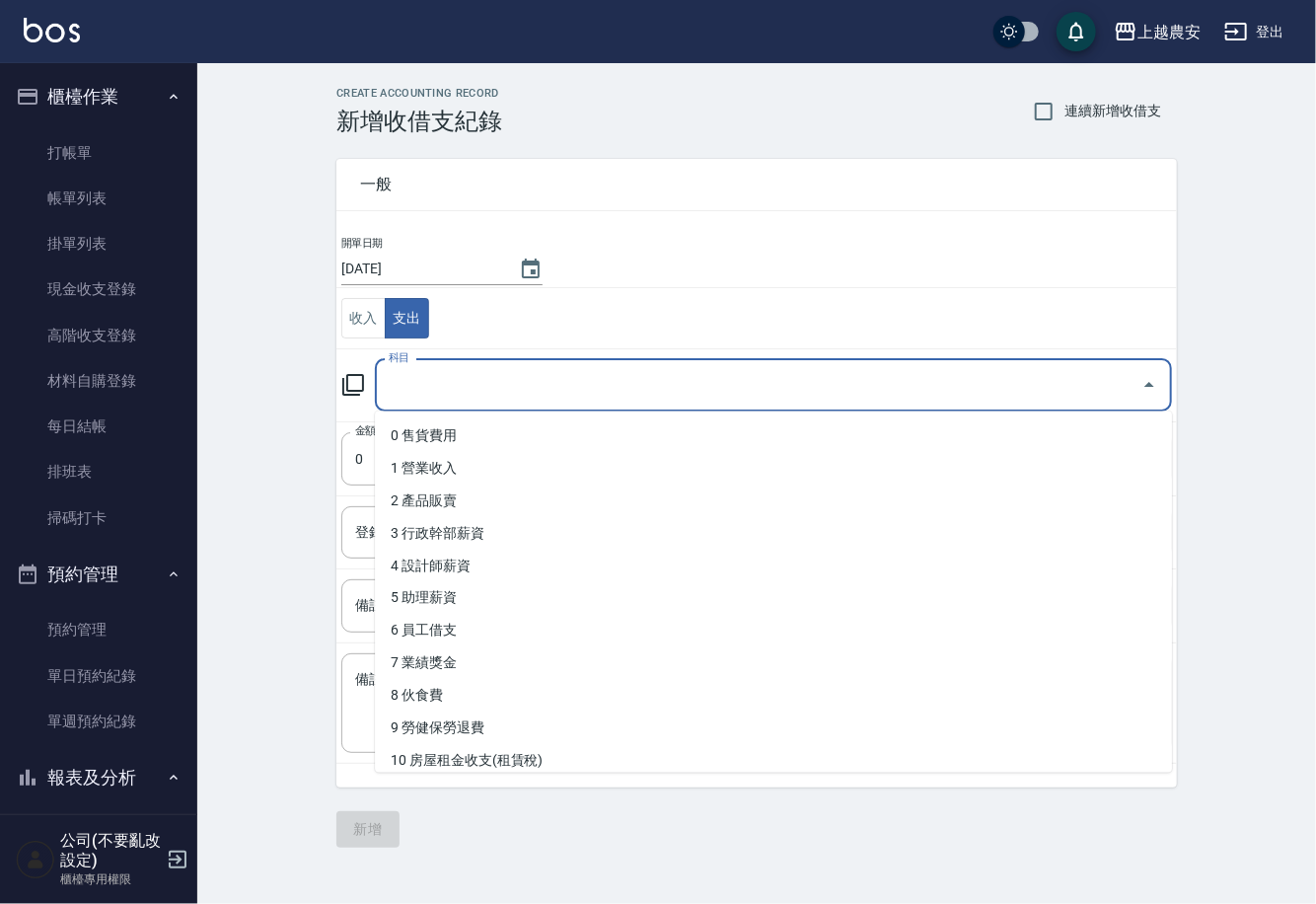 click on "科目" at bounding box center [759, 385] 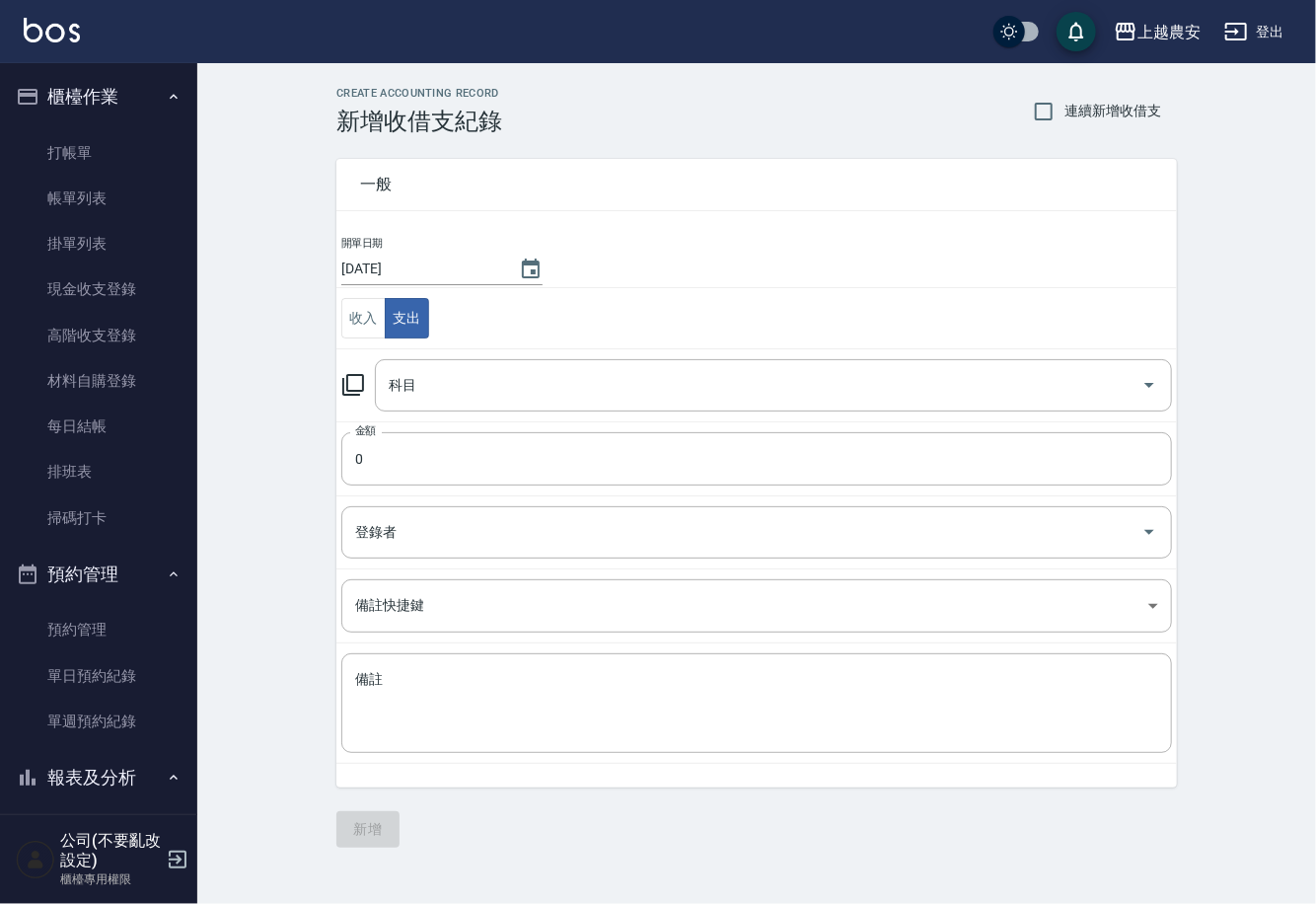 click 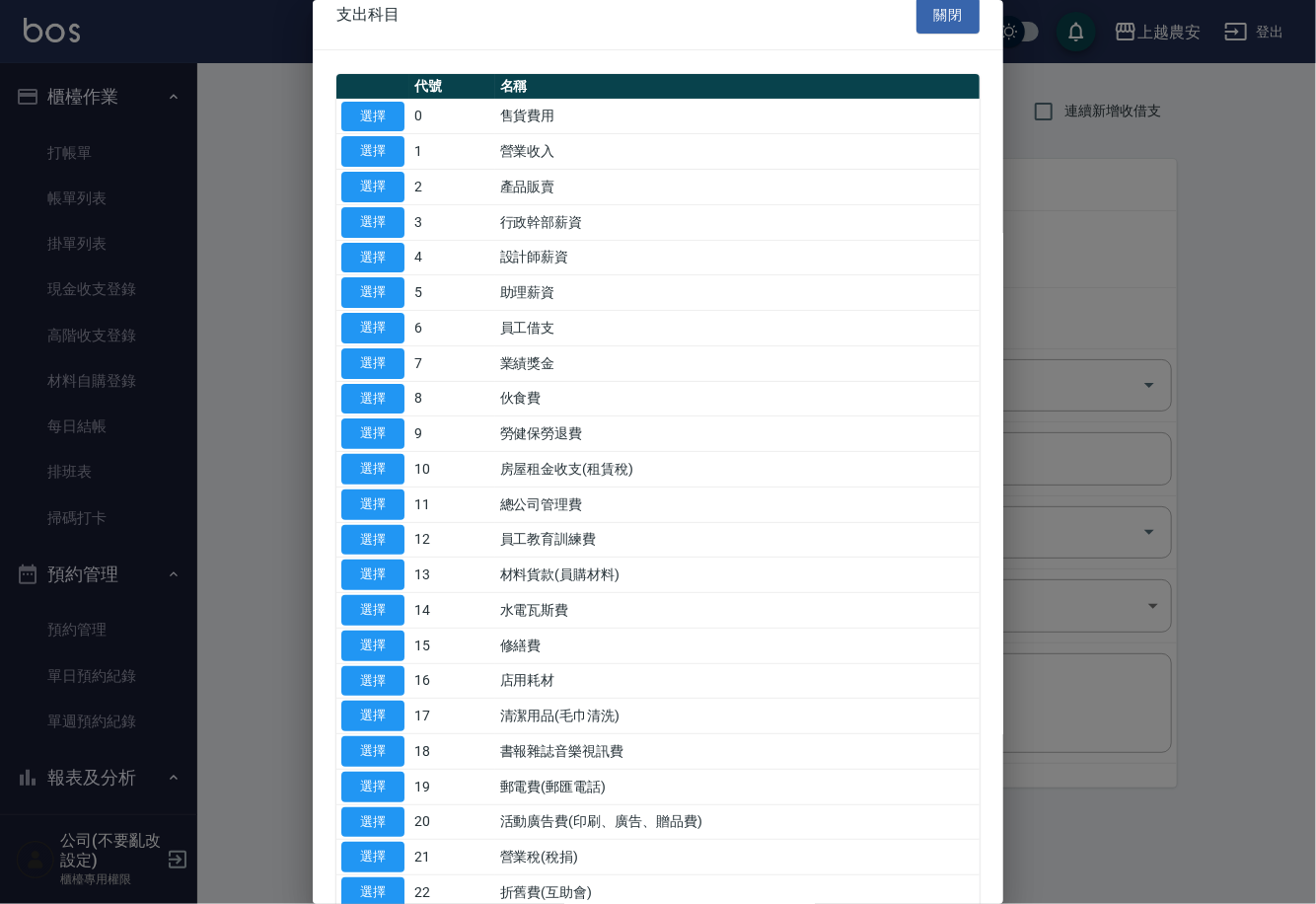 scroll, scrollTop: 26, scrollLeft: 0, axis: vertical 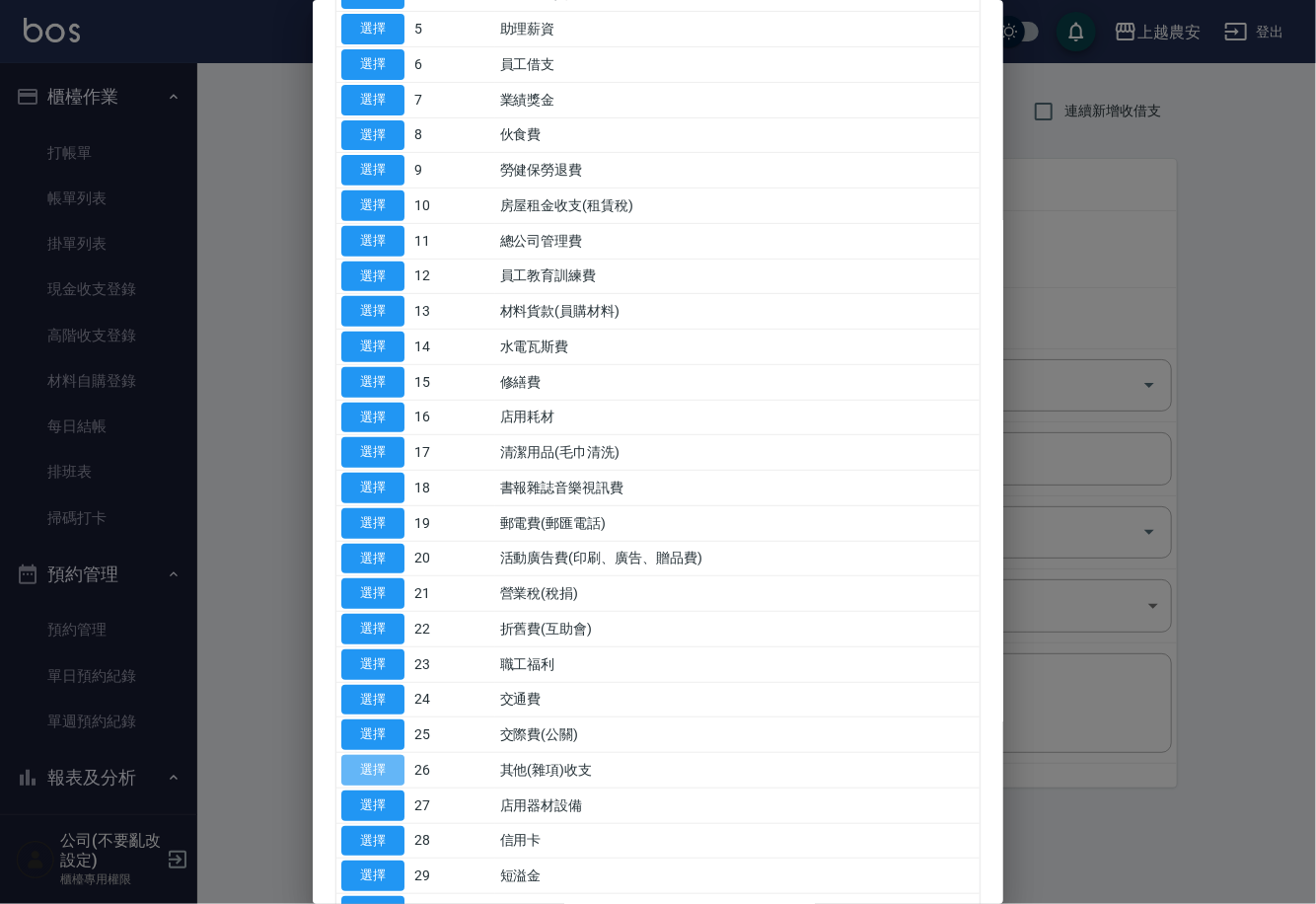 click on "選擇" at bounding box center (373, 770) 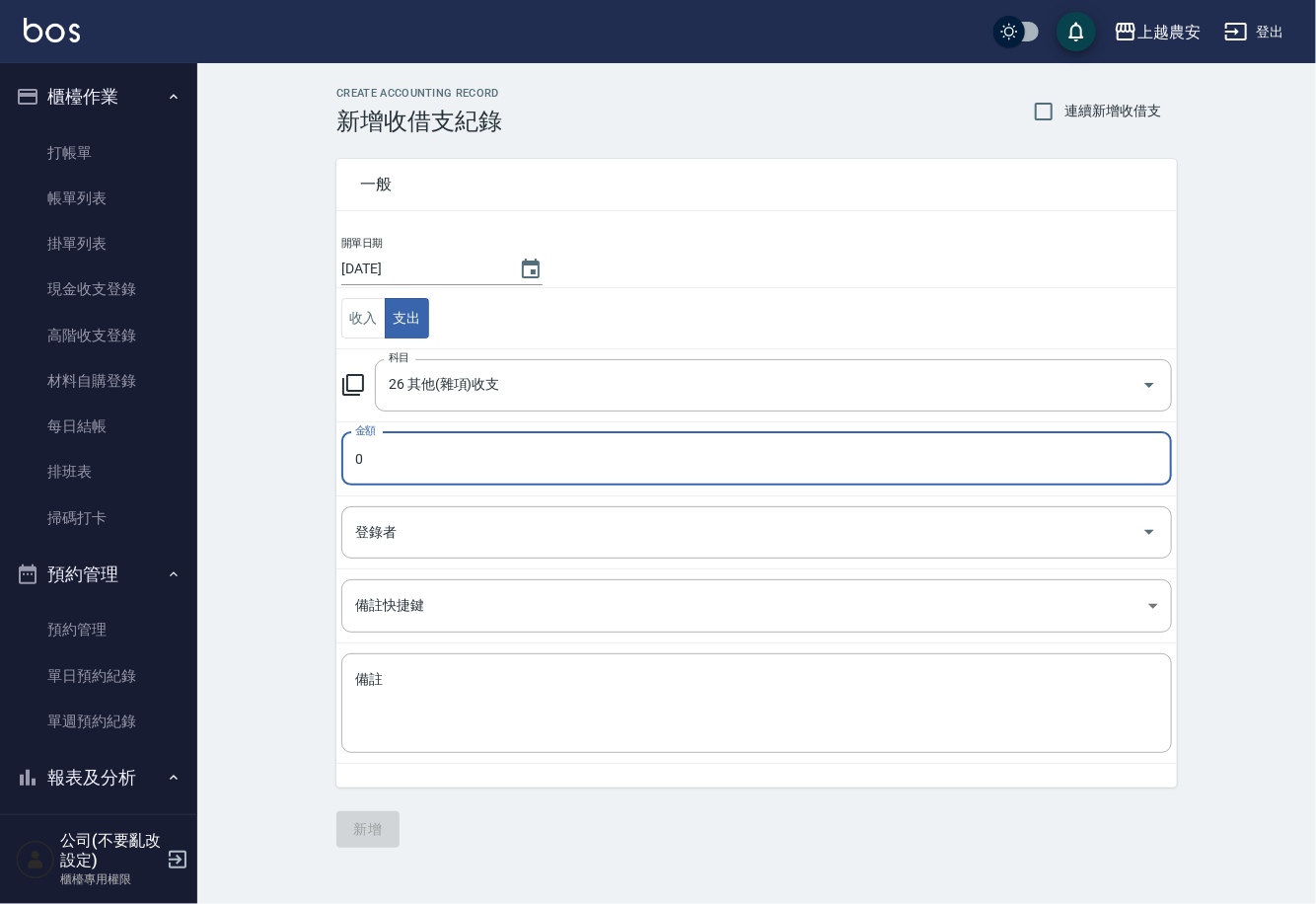 click on "0" at bounding box center [757, 459] 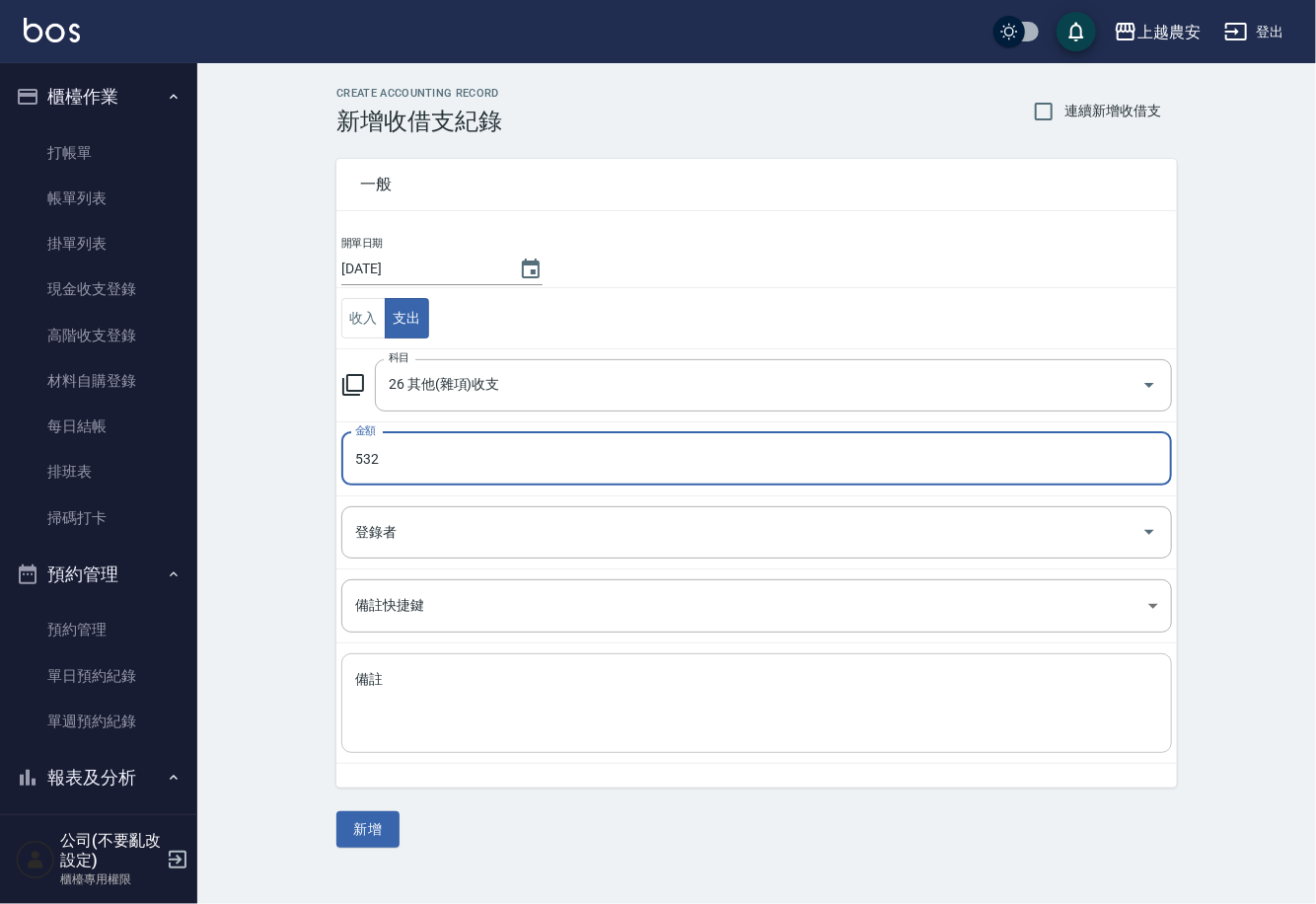 type on "532" 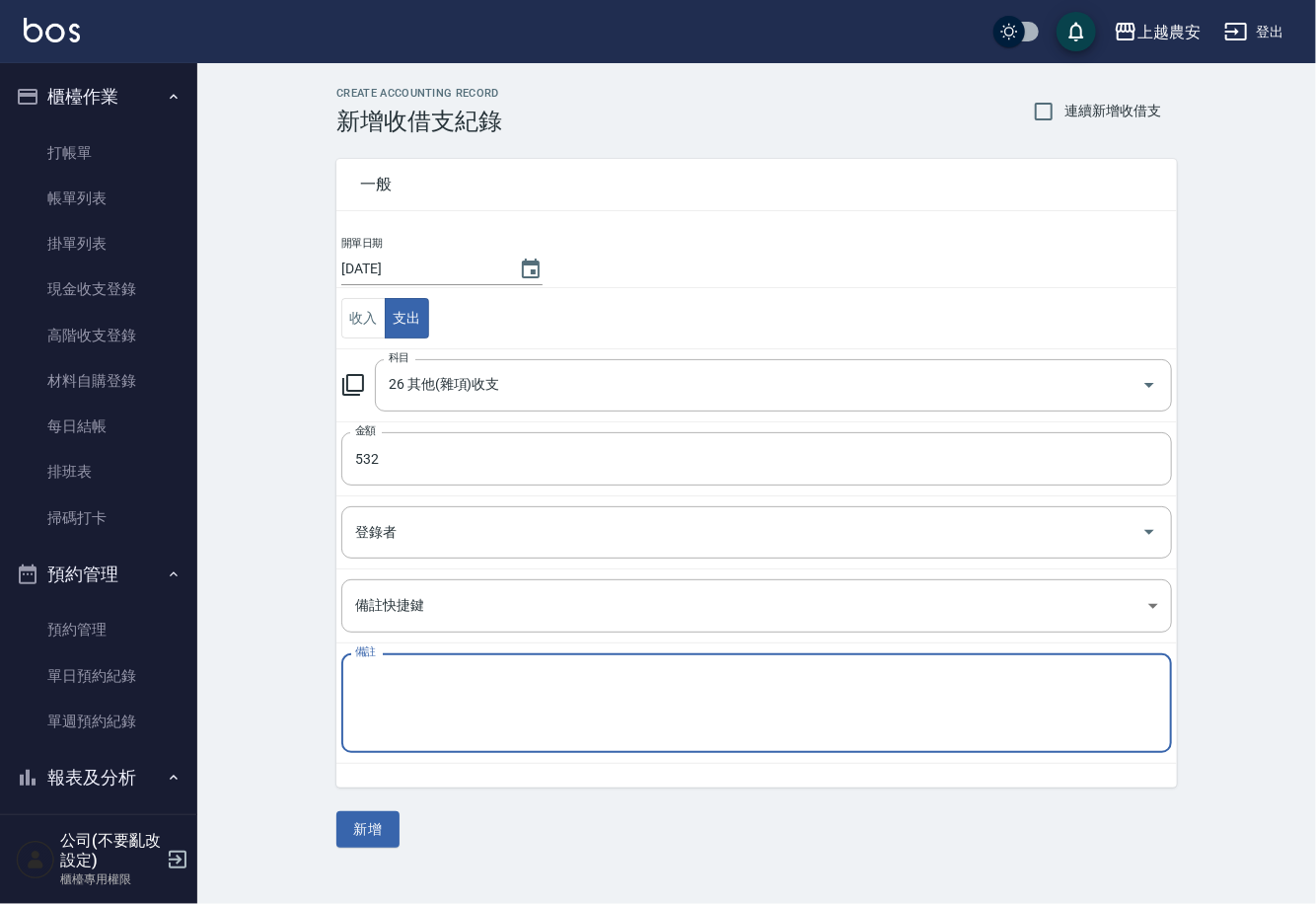 click on "備註" at bounding box center (757, 704) 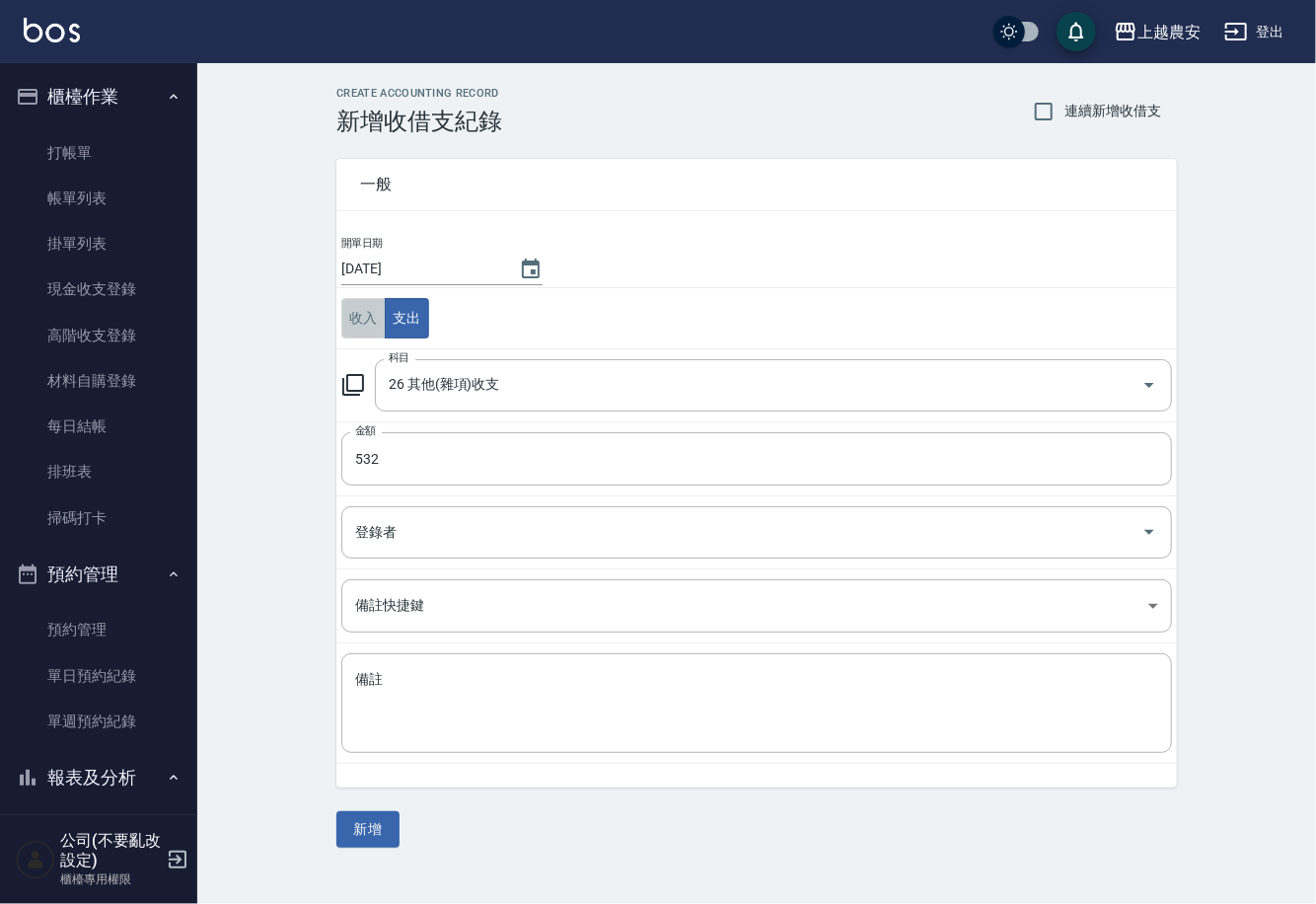 click on "收入" at bounding box center [363, 318] 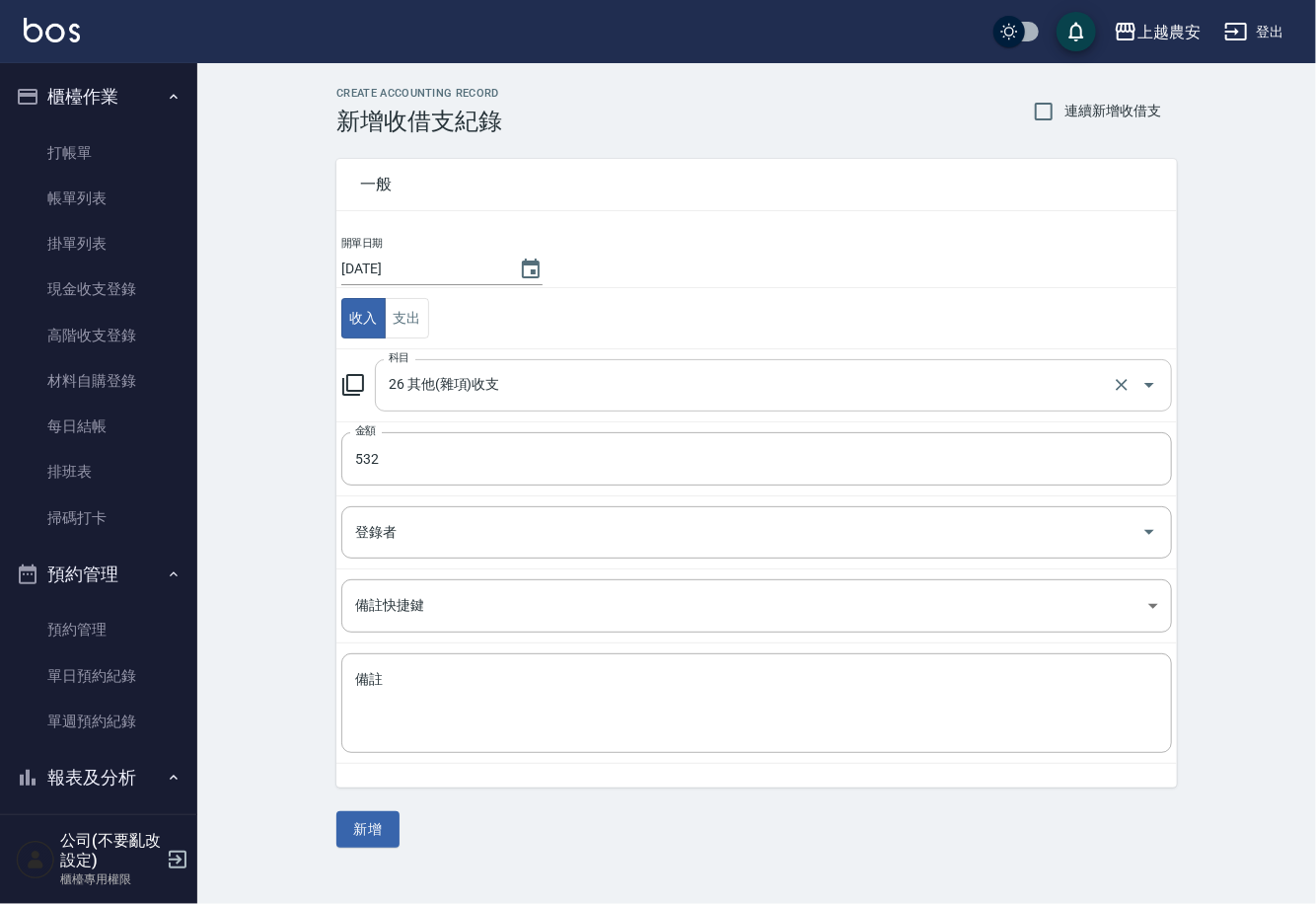 click on "26 其他(雜項)收支" at bounding box center (746, 385) 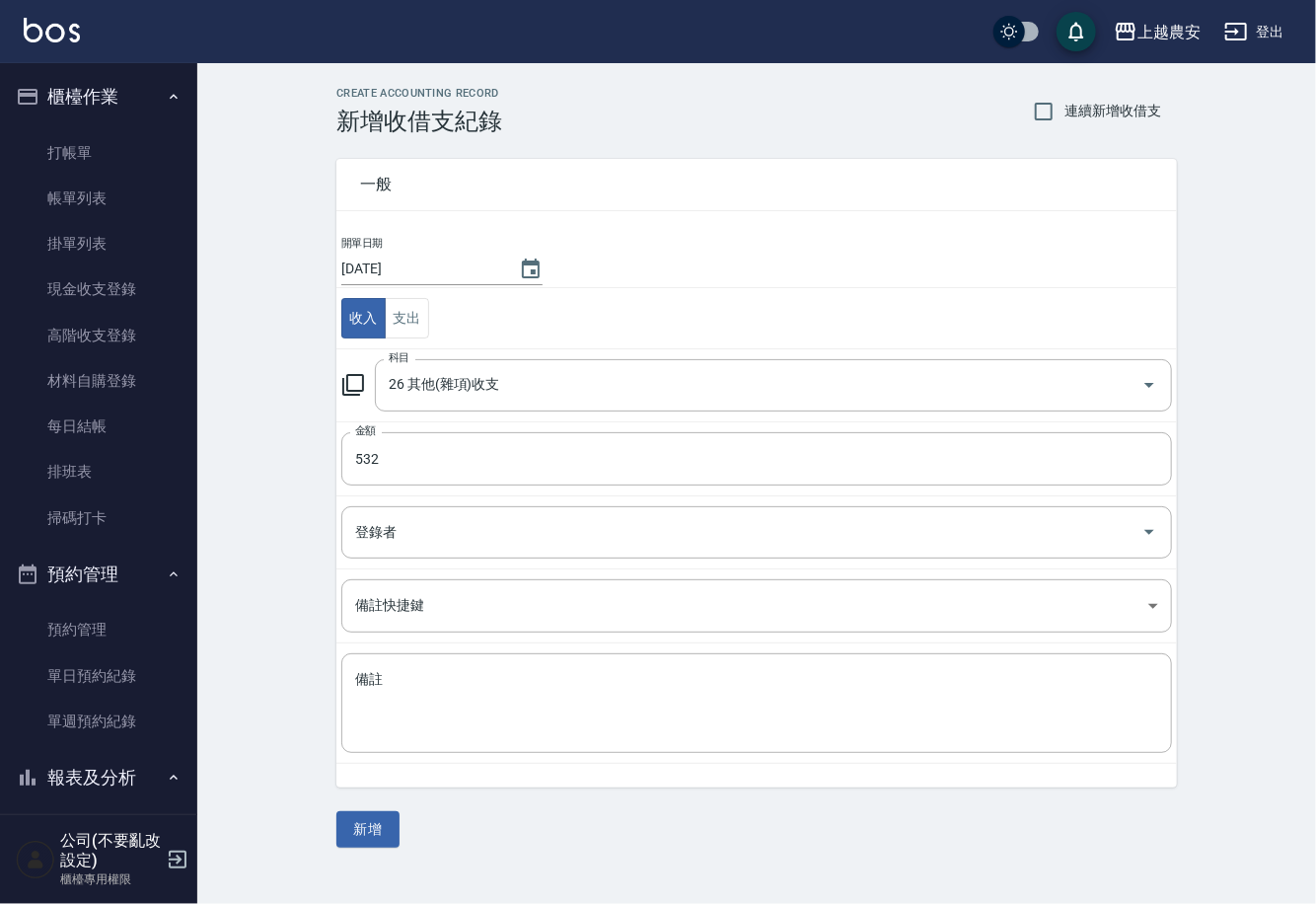click 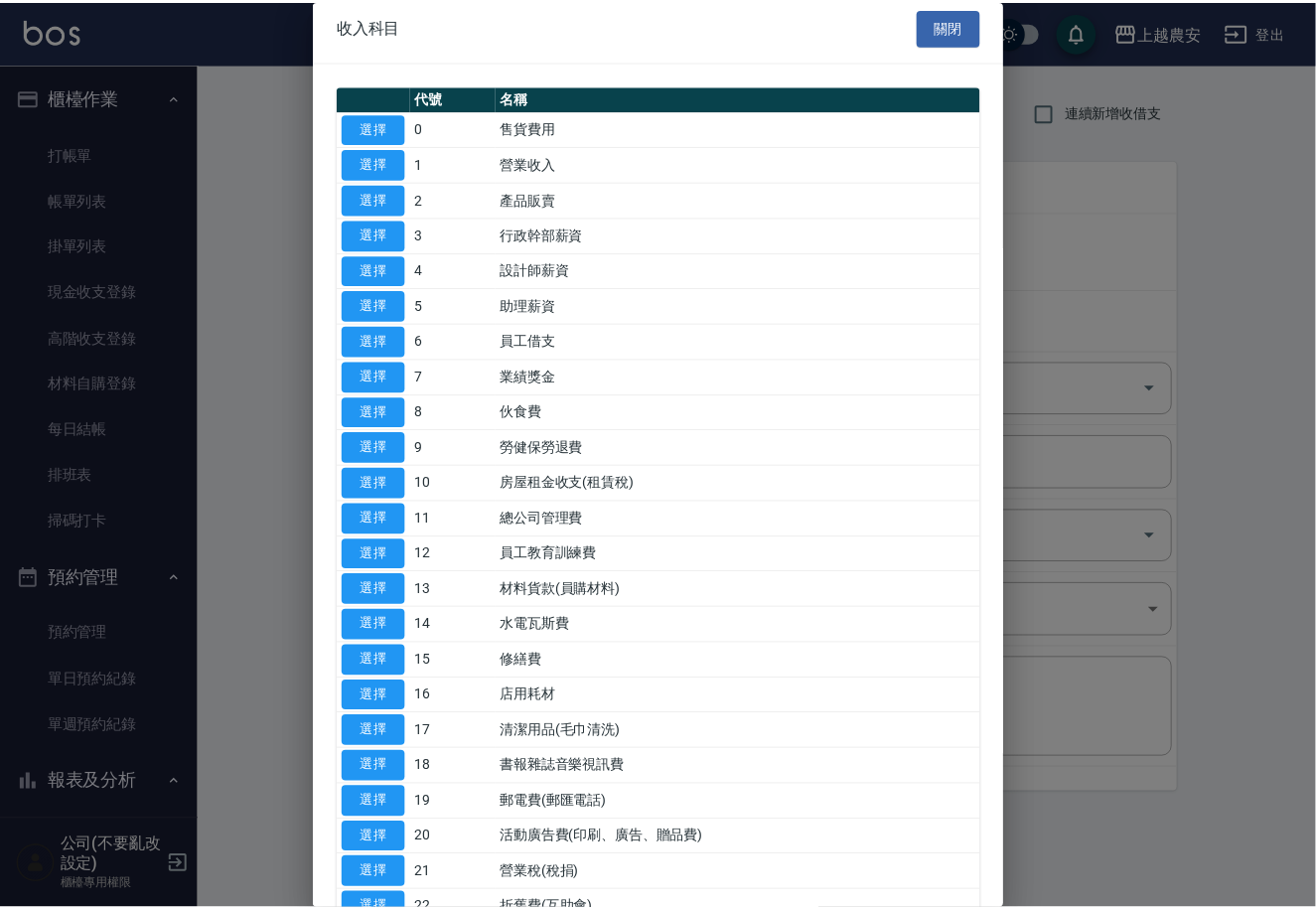 scroll, scrollTop: 12, scrollLeft: 0, axis: vertical 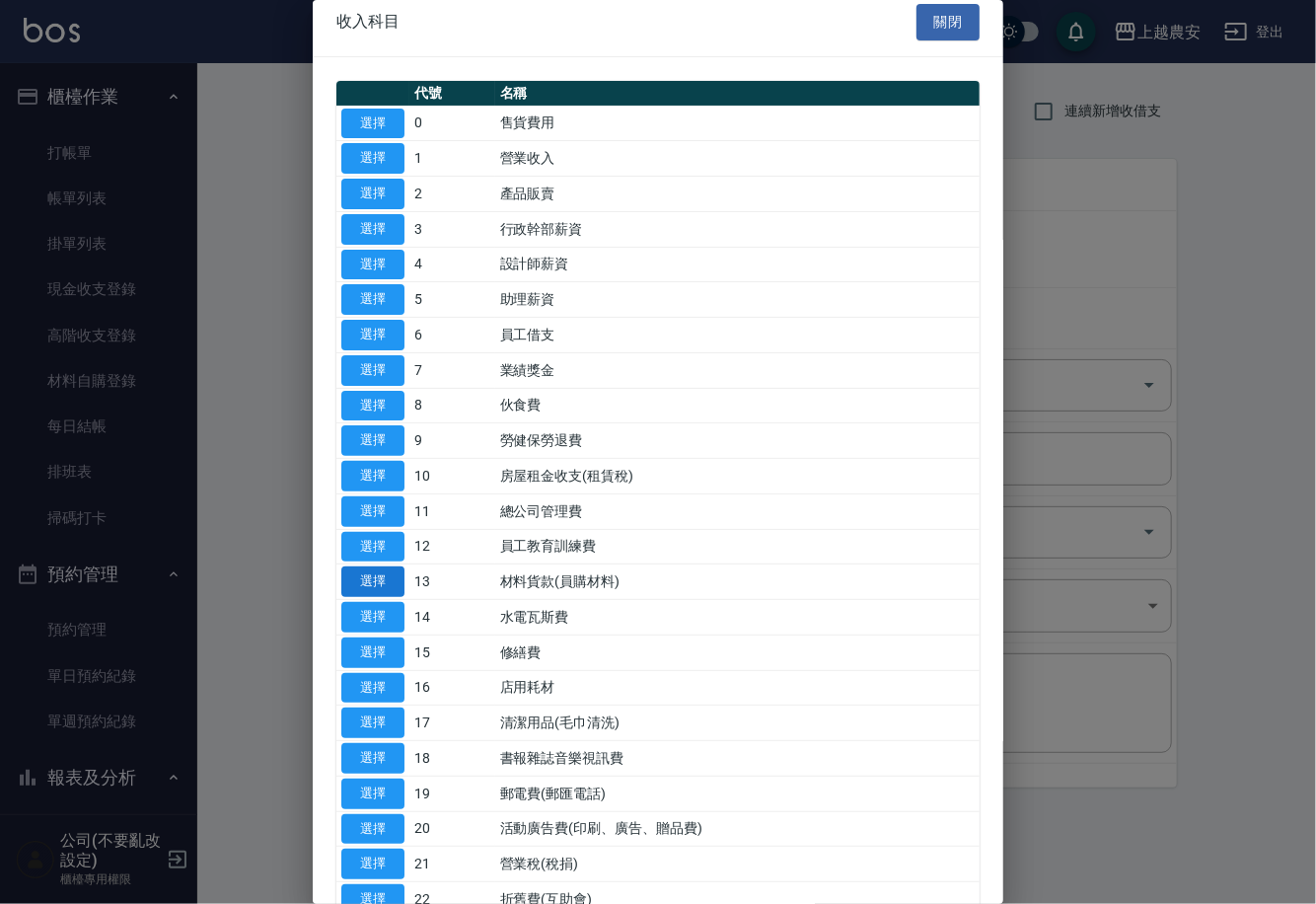 click on "選擇" at bounding box center (373, 581) 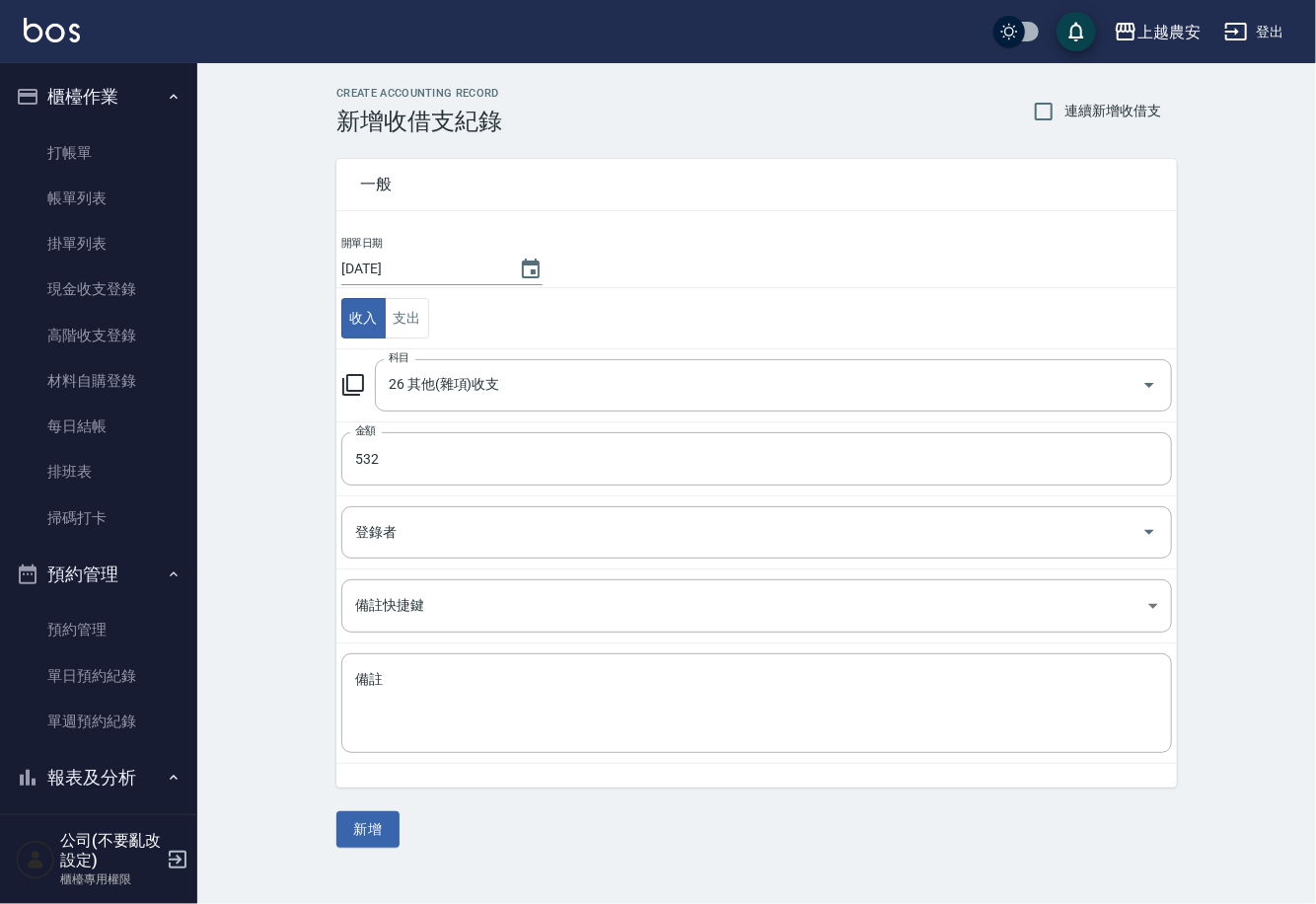 type on "13 材料貨款(員購材料)" 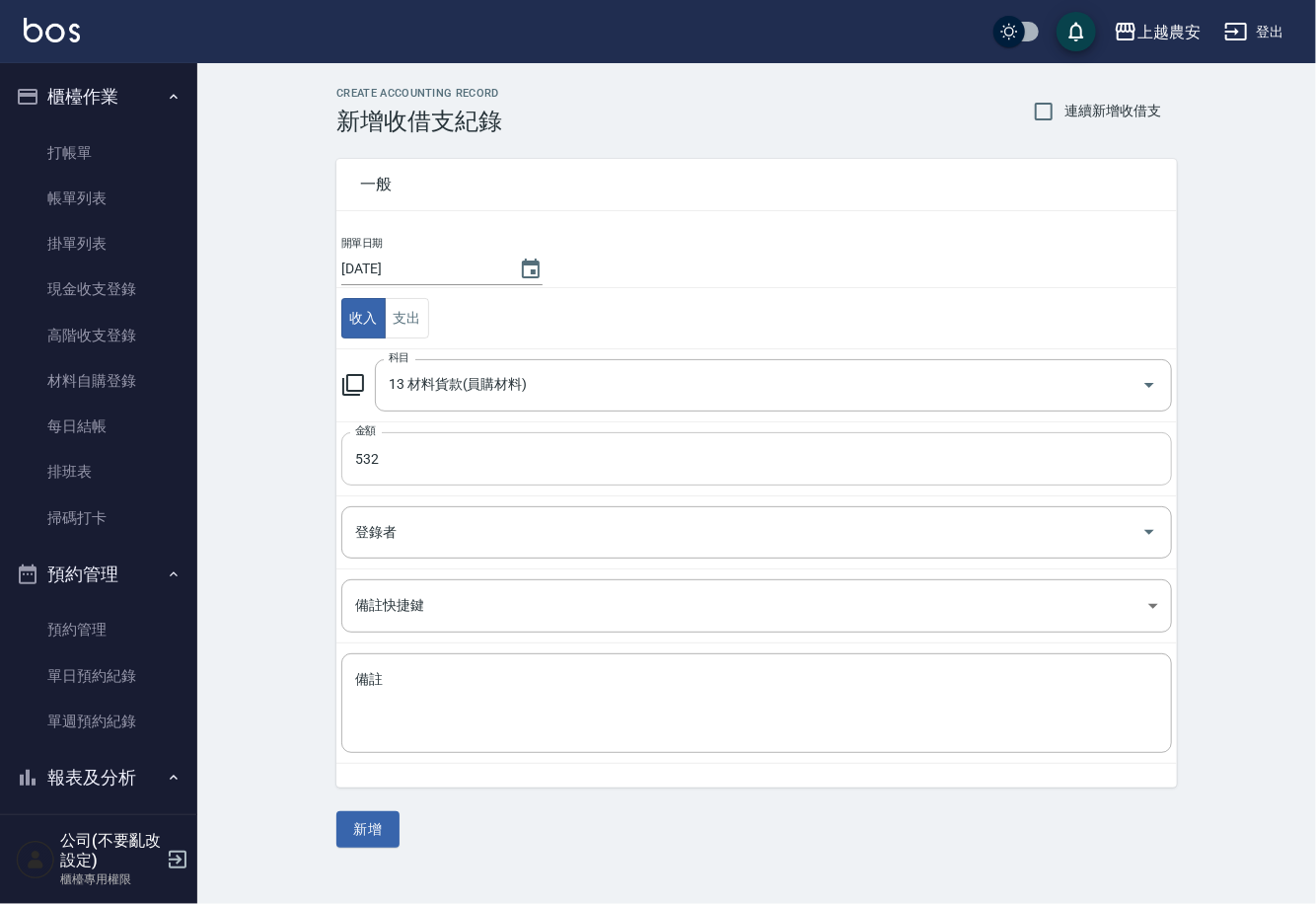 click on "532" at bounding box center (757, 459) 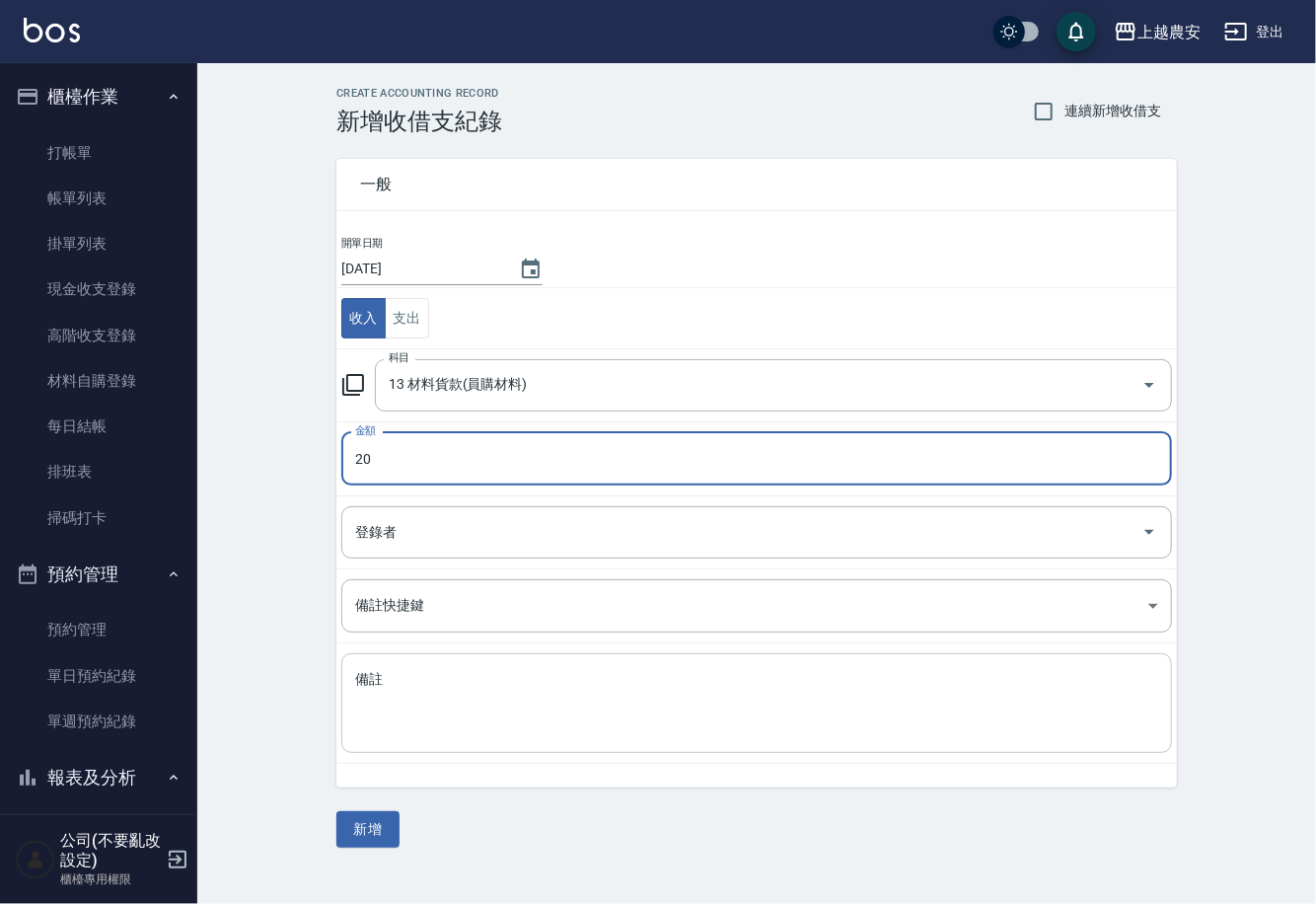type on "20" 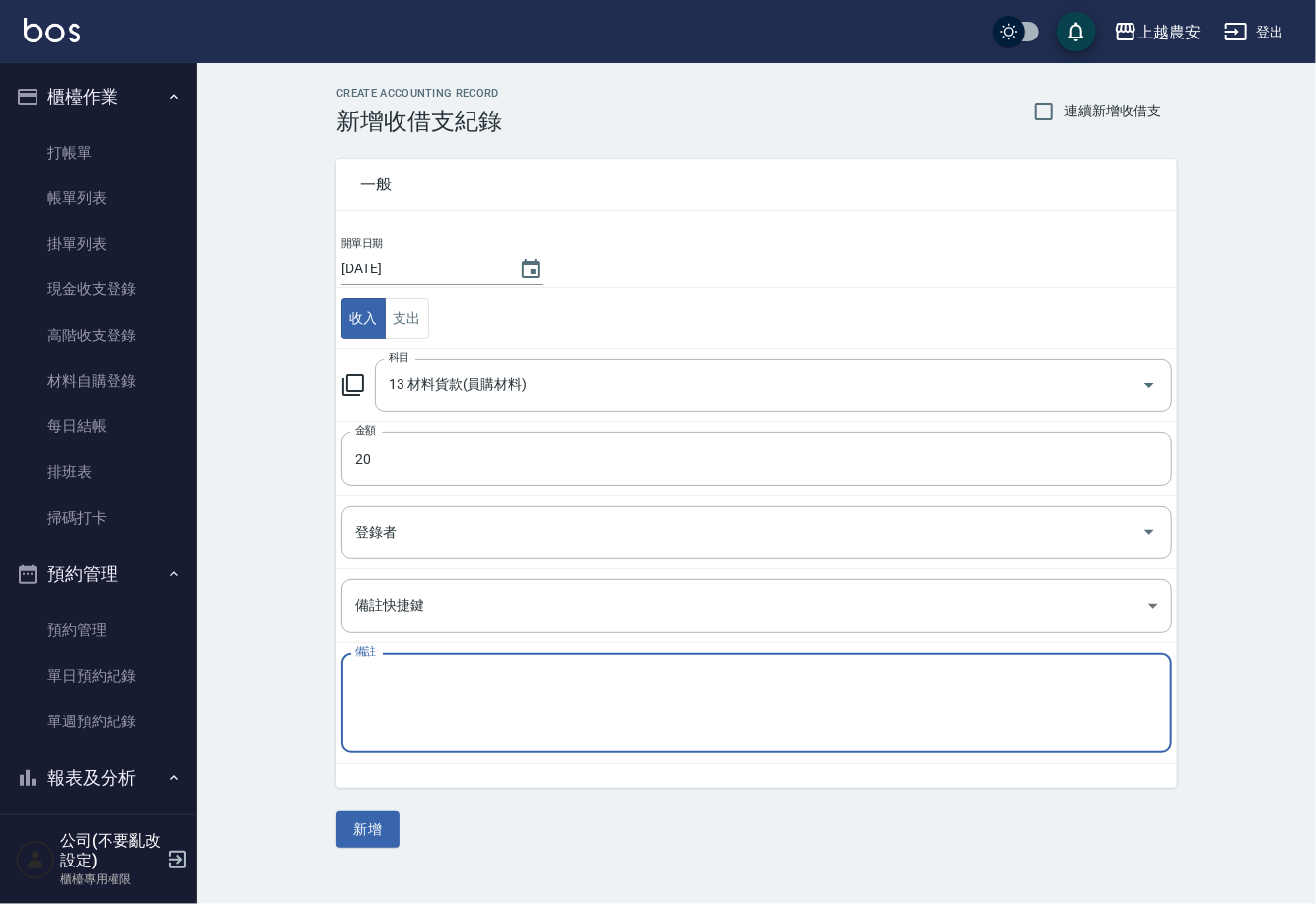 click on "備註" at bounding box center (757, 704) 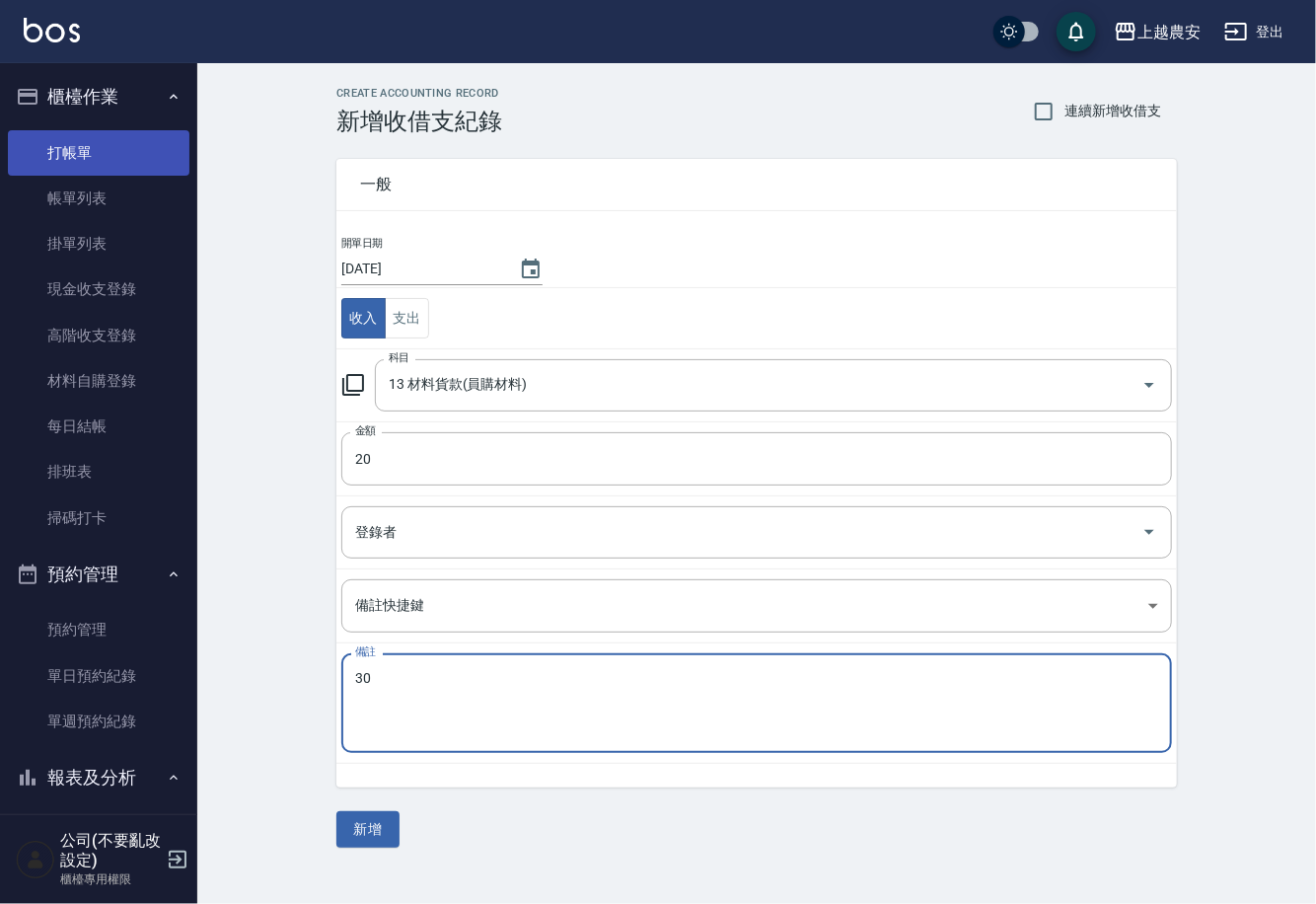 type on "30" 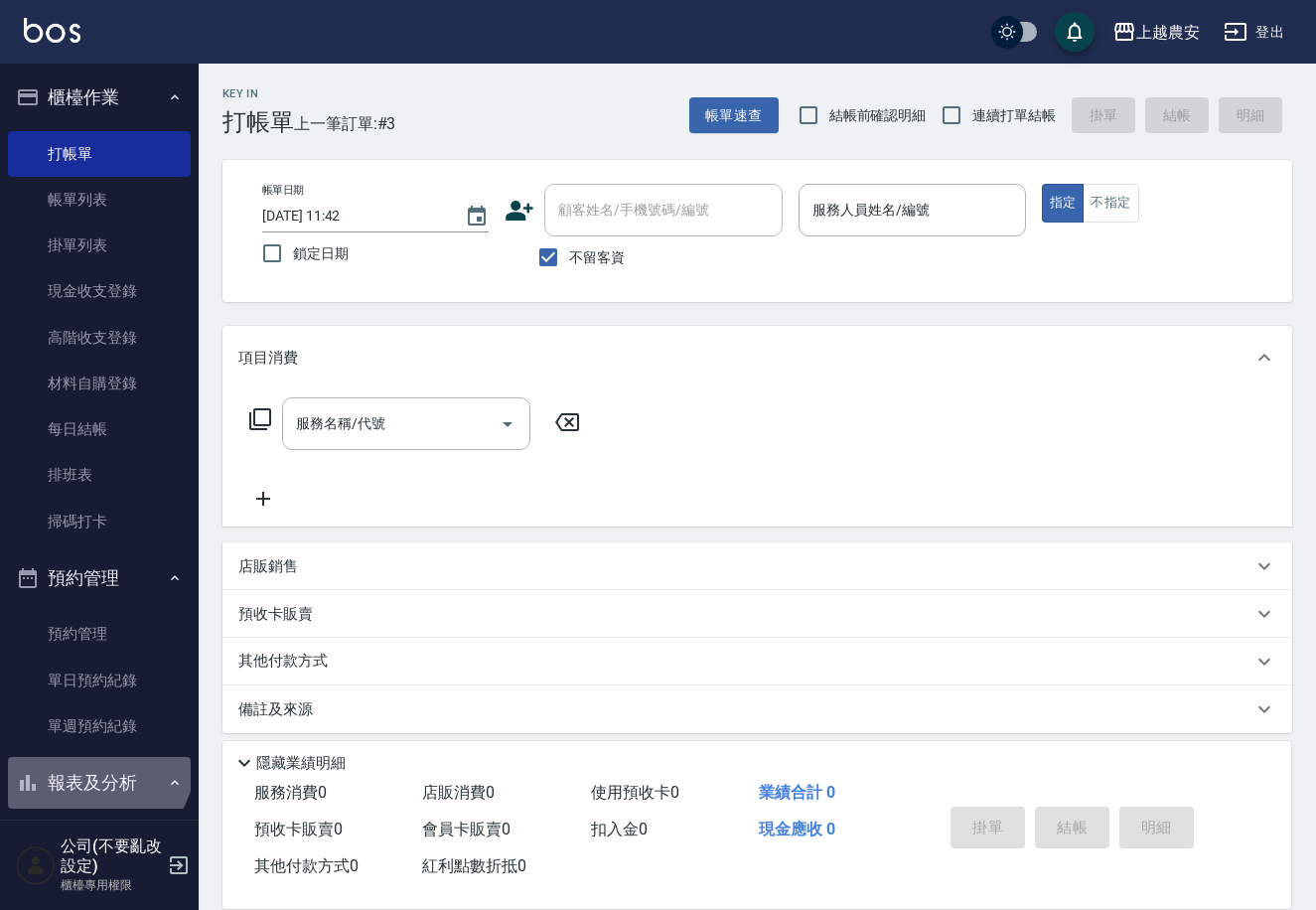 drag, startPoint x: 91, startPoint y: 759, endPoint x: 91, endPoint y: 774, distance: 15 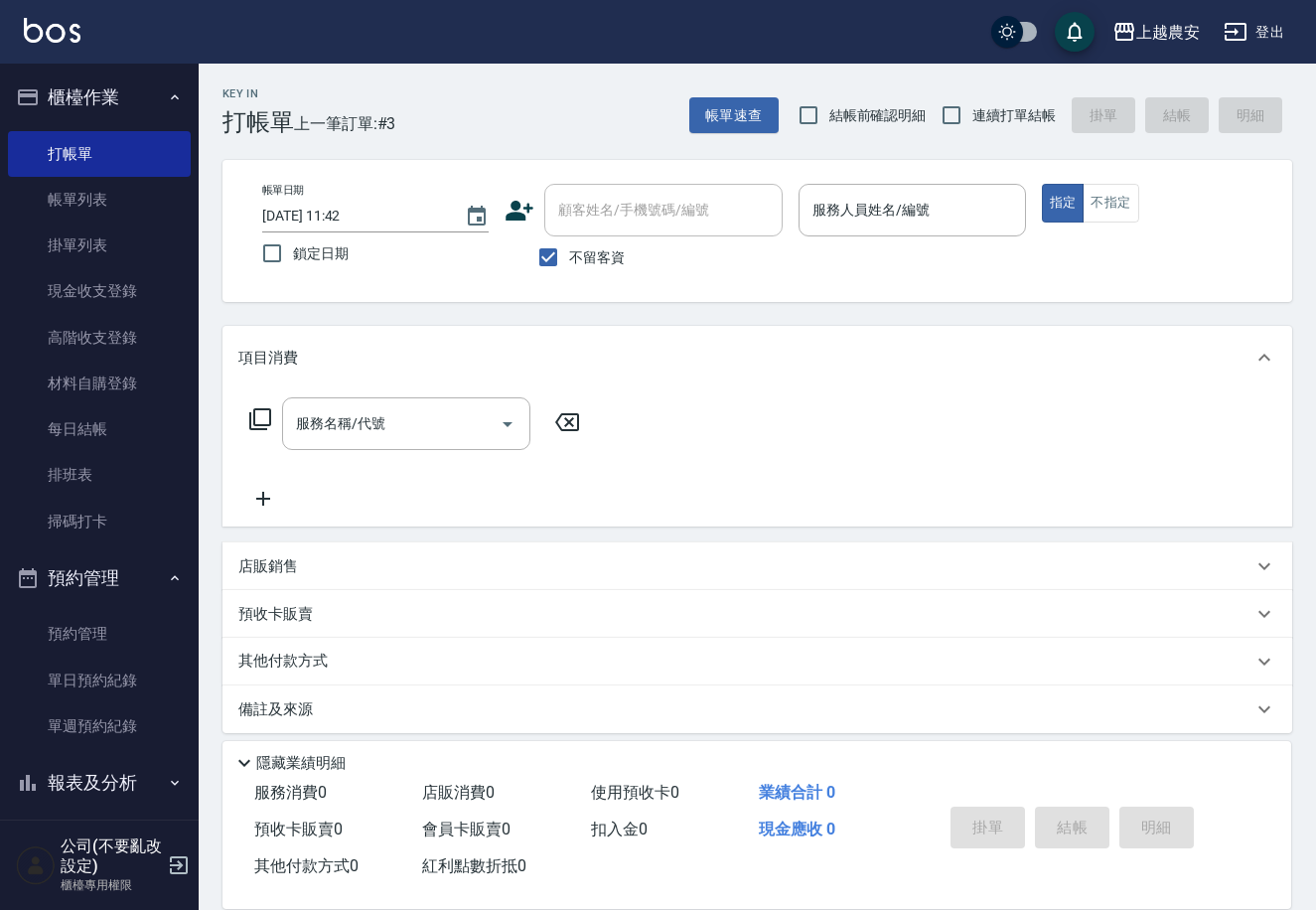 click on "報表及分析" at bounding box center [99, 783] 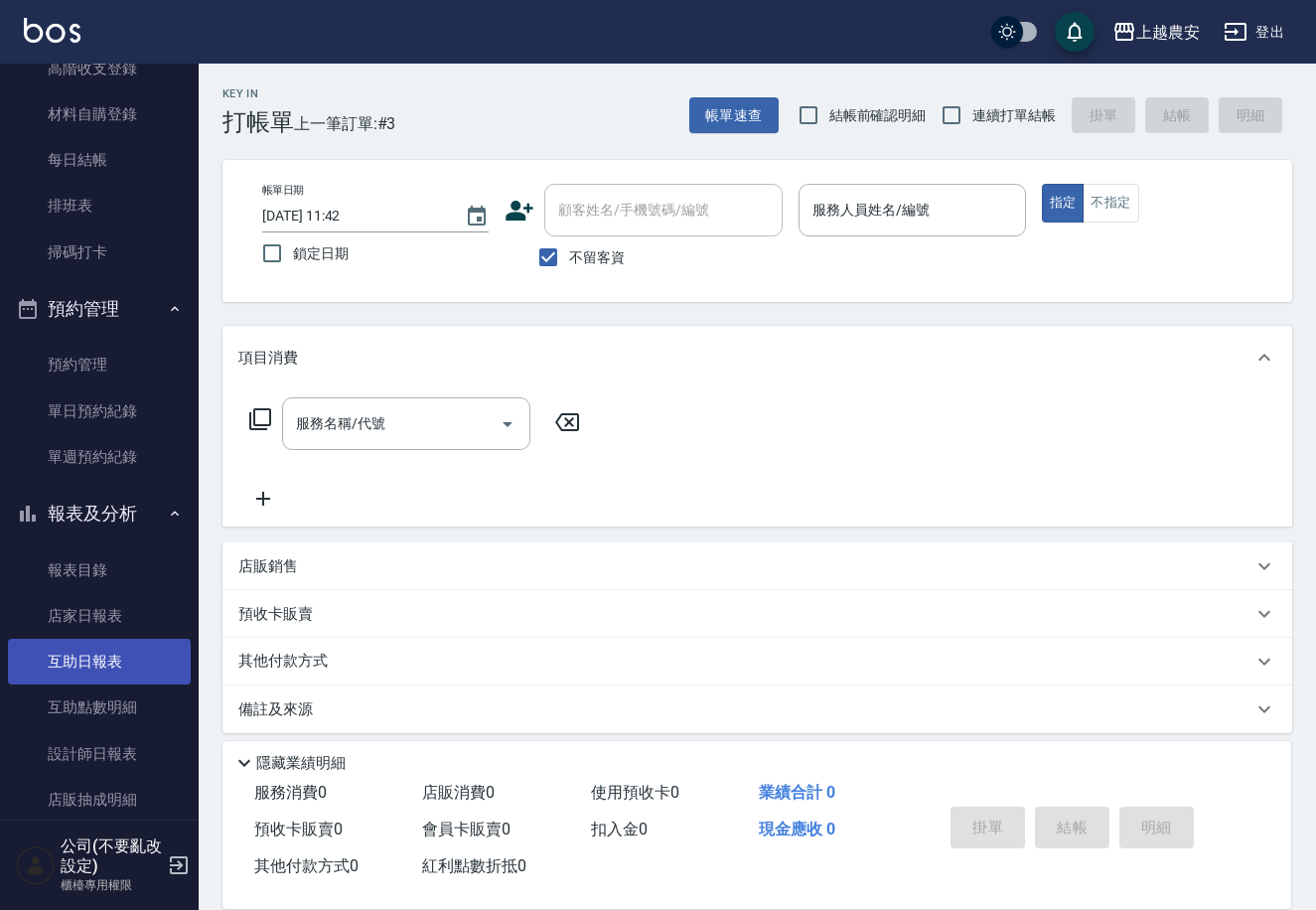 scroll, scrollTop: 274, scrollLeft: 0, axis: vertical 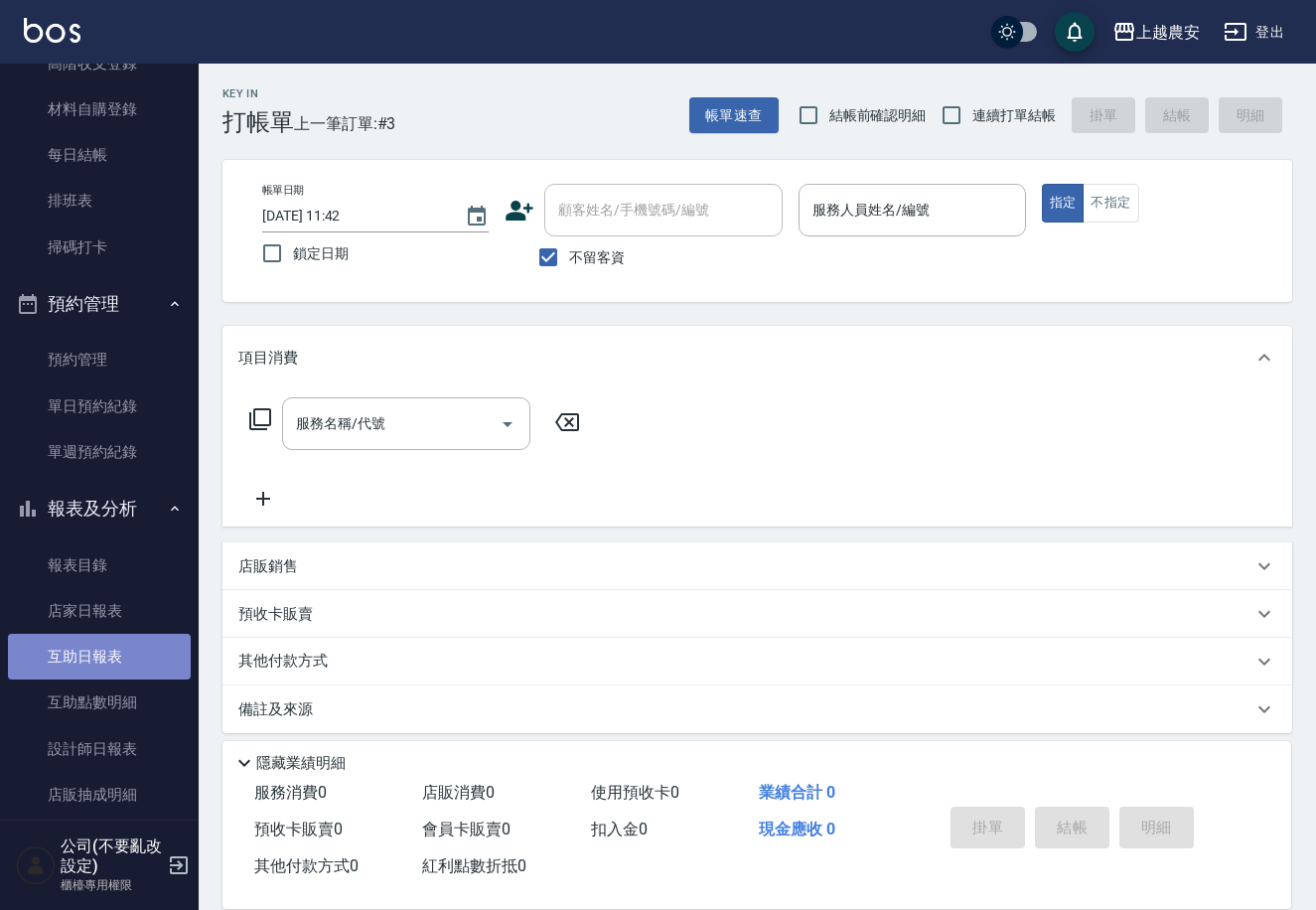 click on "互助日報表" at bounding box center (99, 657) 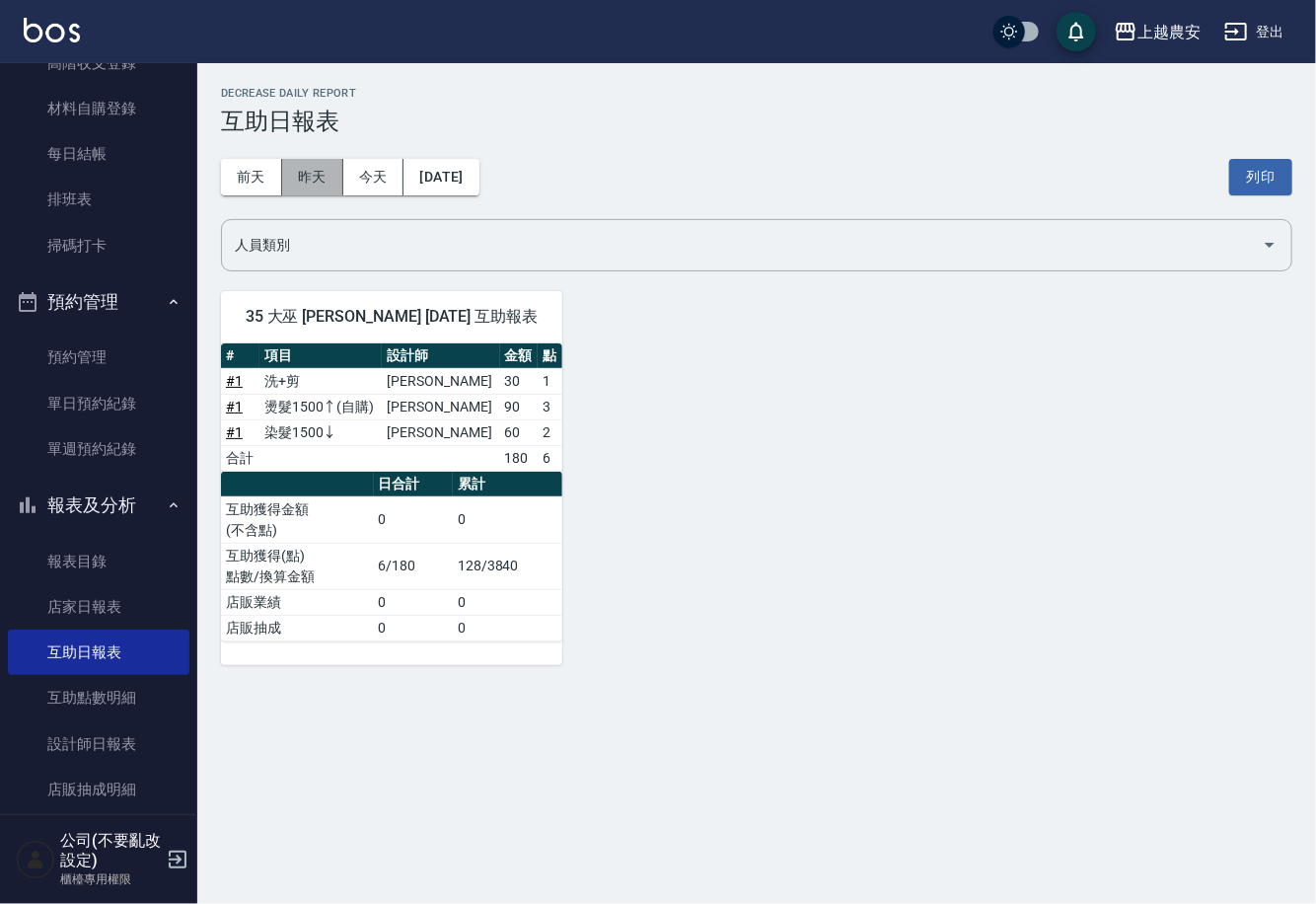 click on "昨天" at bounding box center (313, 177) 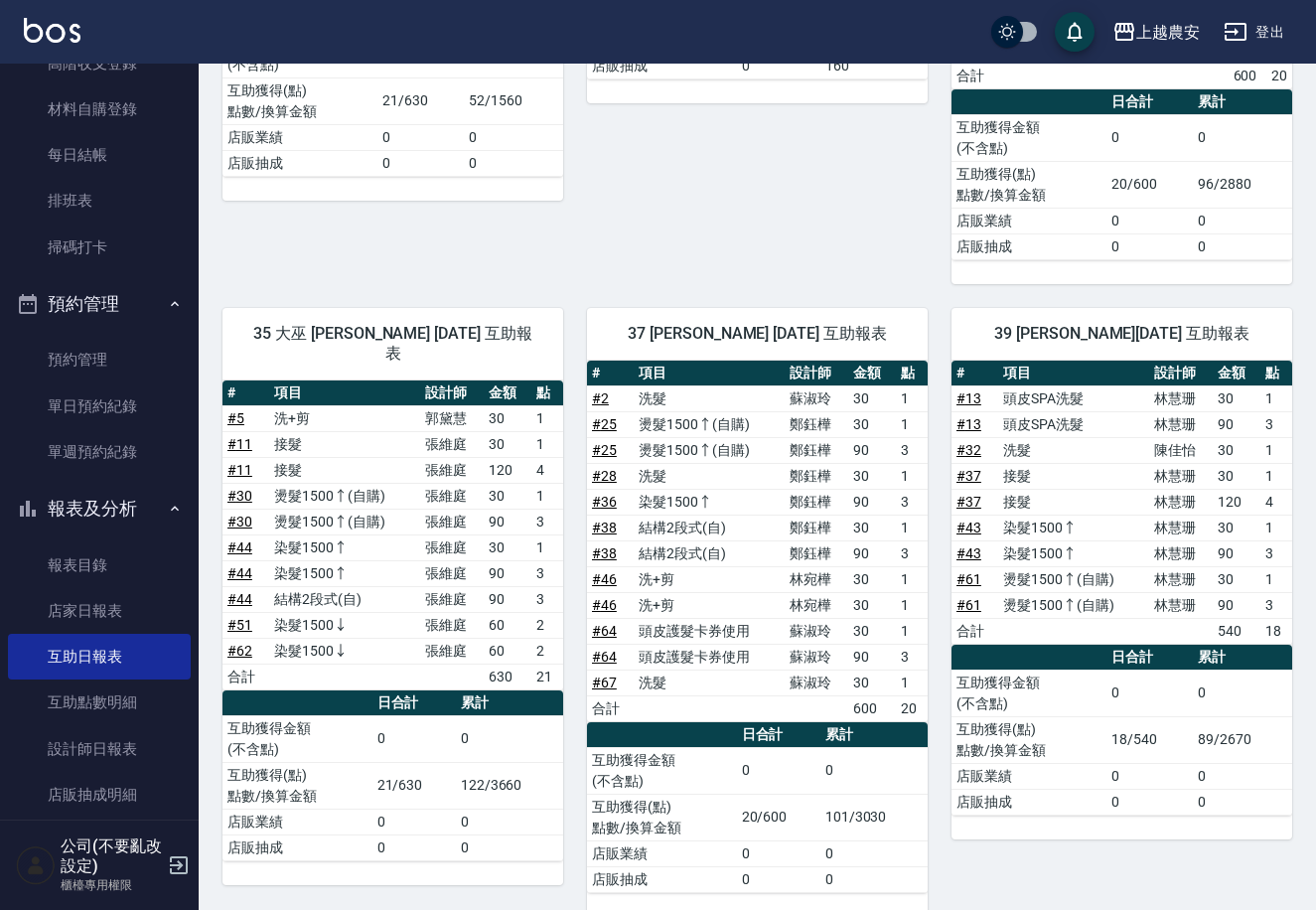 scroll, scrollTop: 708, scrollLeft: 0, axis: vertical 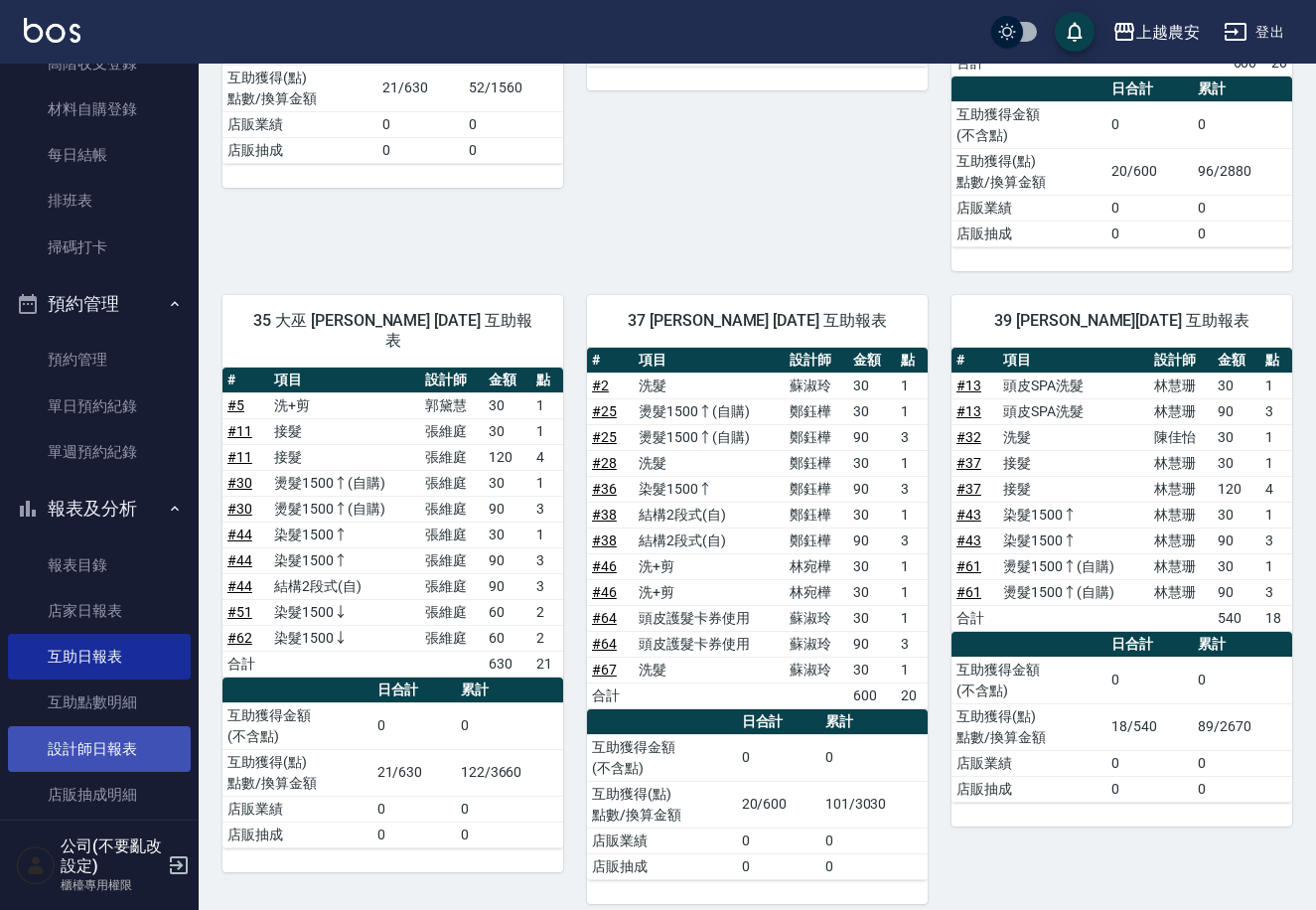 click on "設計師日報表" at bounding box center (99, 749) 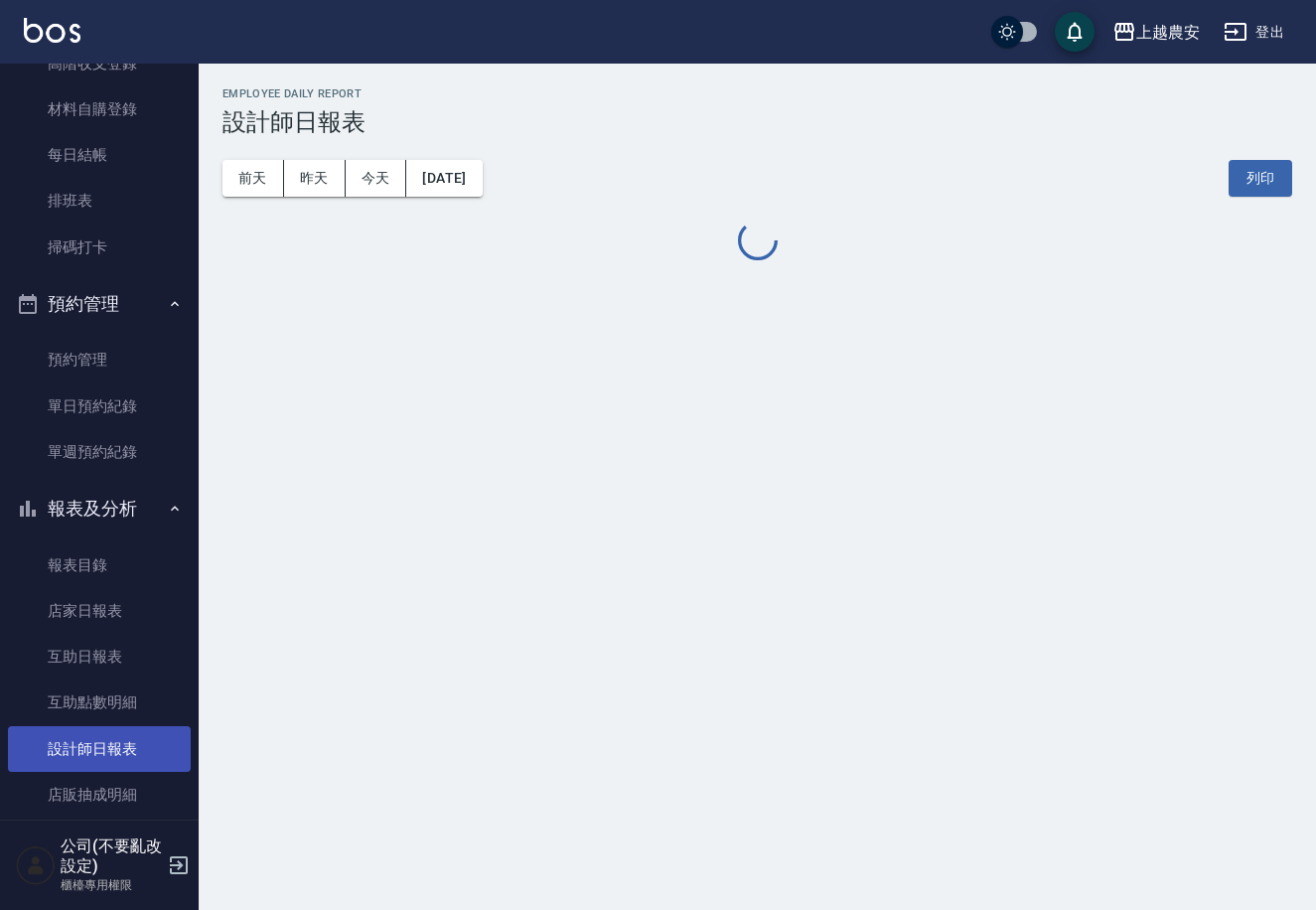 scroll, scrollTop: 0, scrollLeft: 0, axis: both 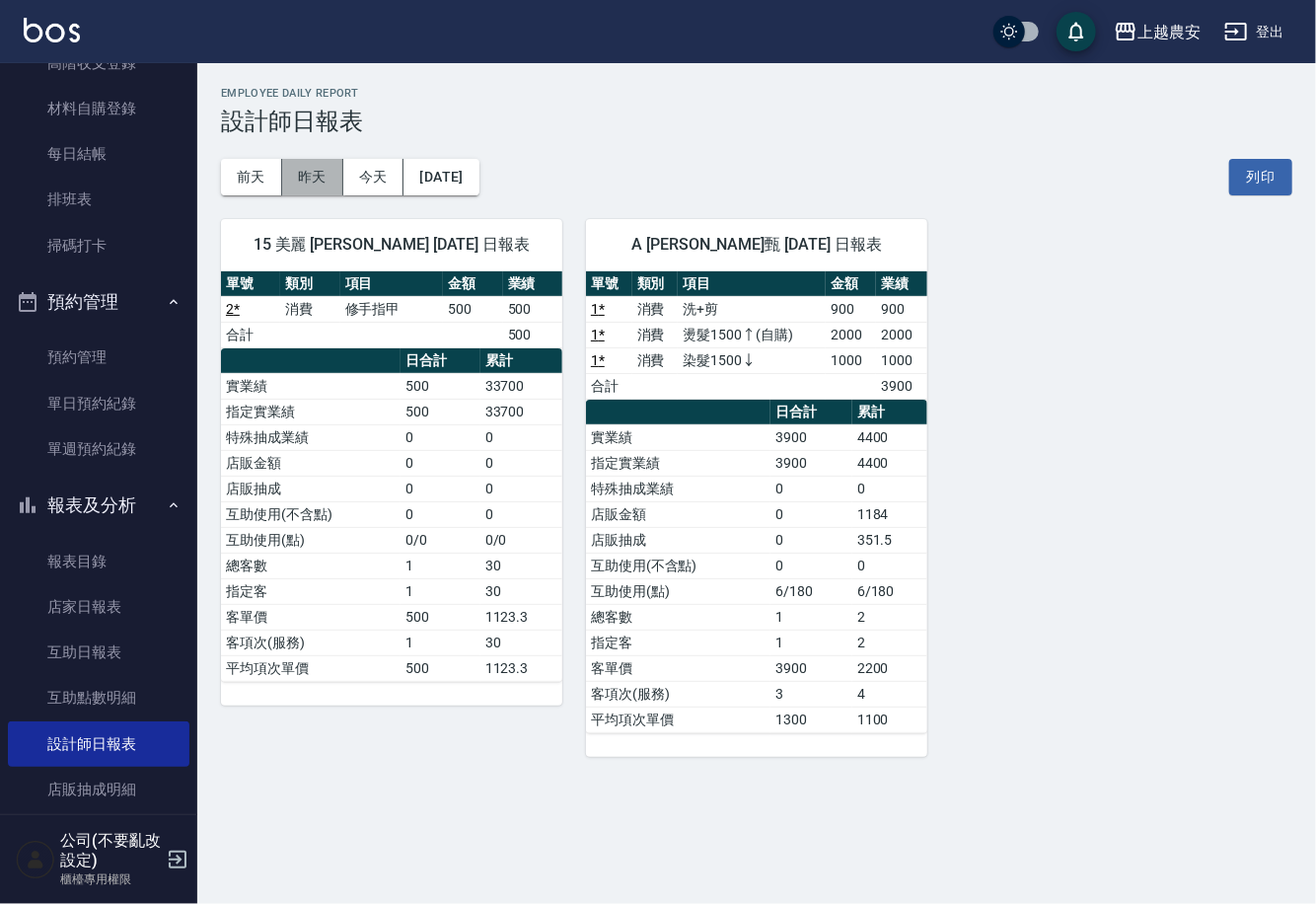click on "昨天" at bounding box center [313, 177] 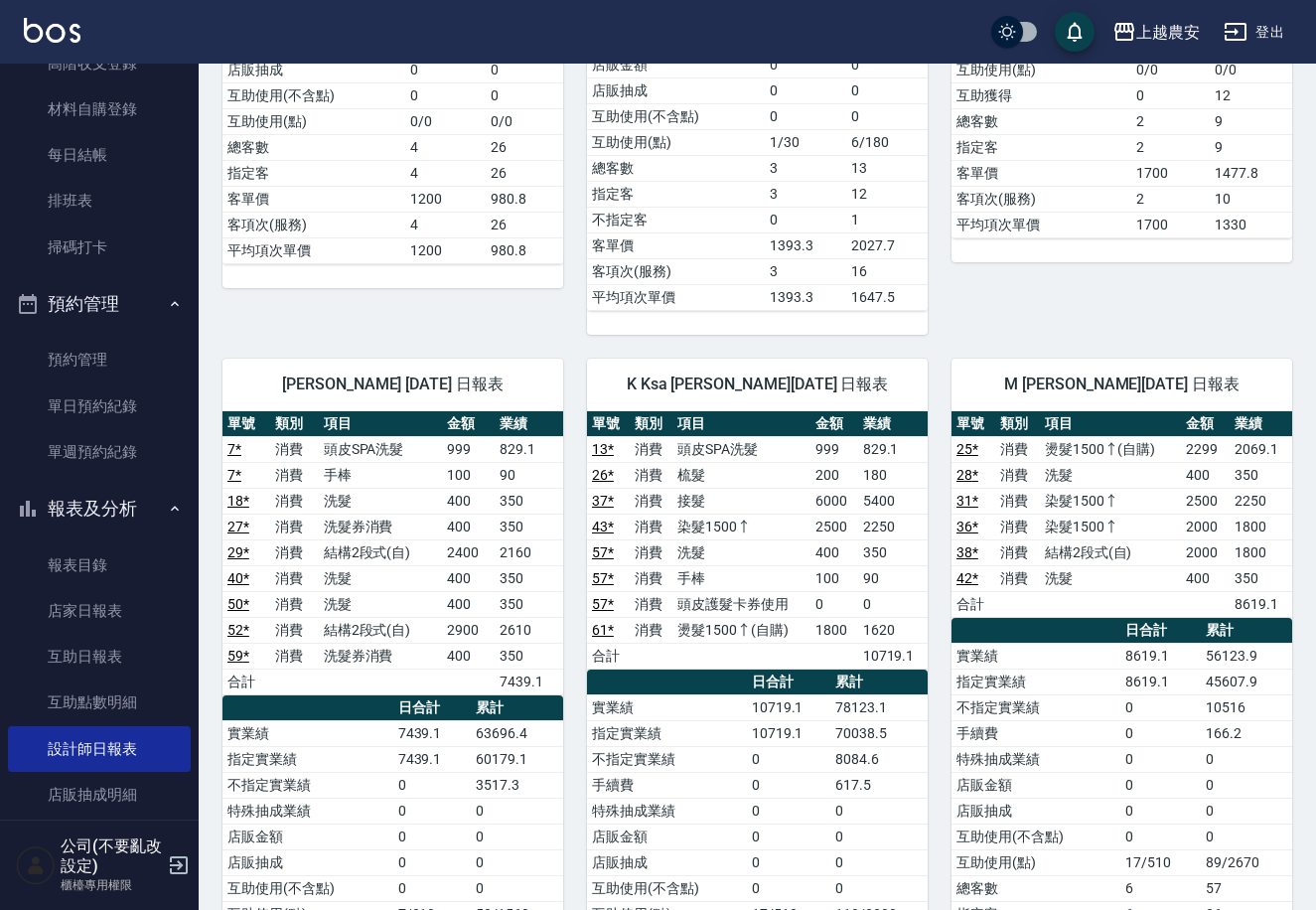 scroll, scrollTop: 2655, scrollLeft: 0, axis: vertical 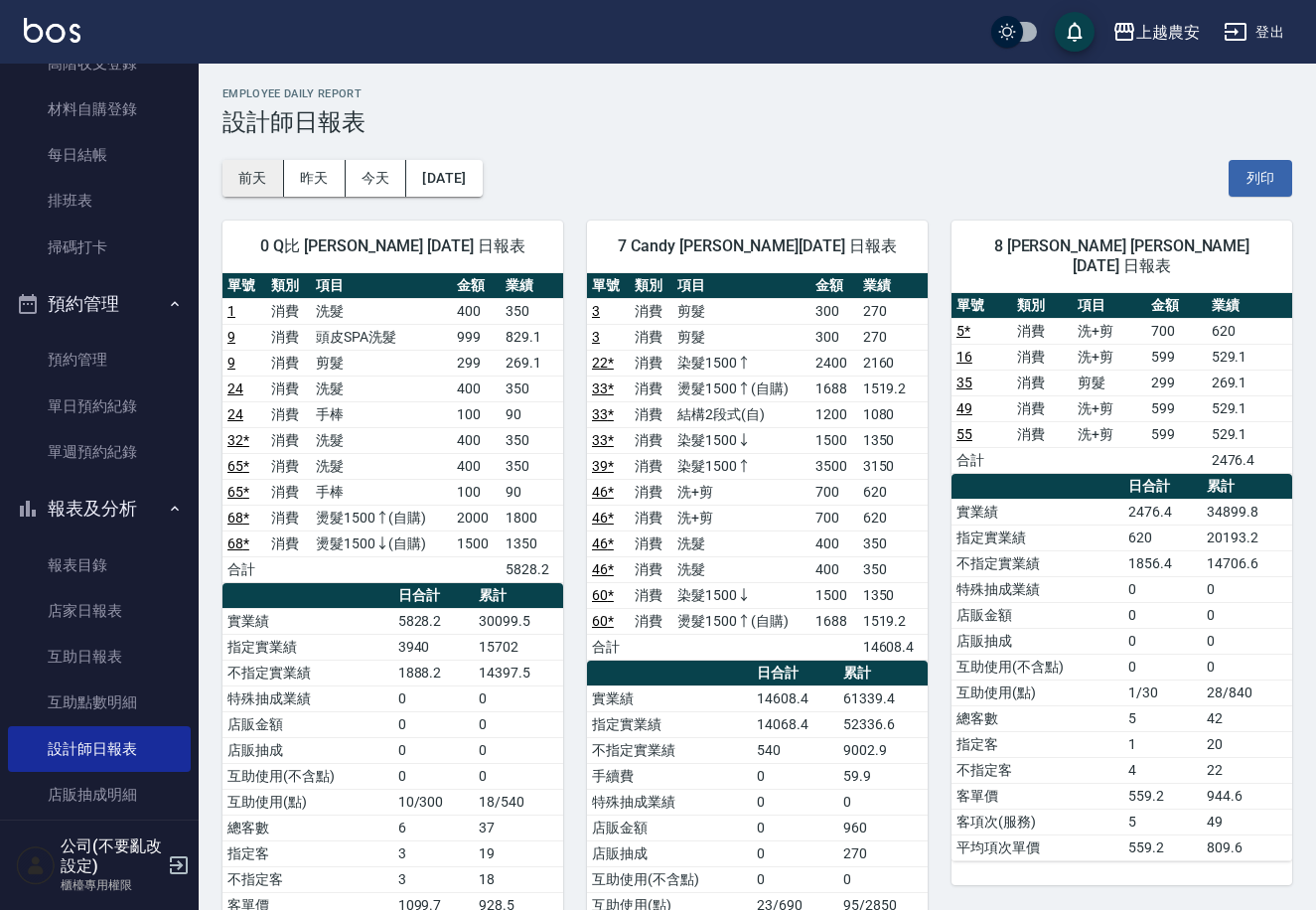 click on "前天" at bounding box center (253, 178) 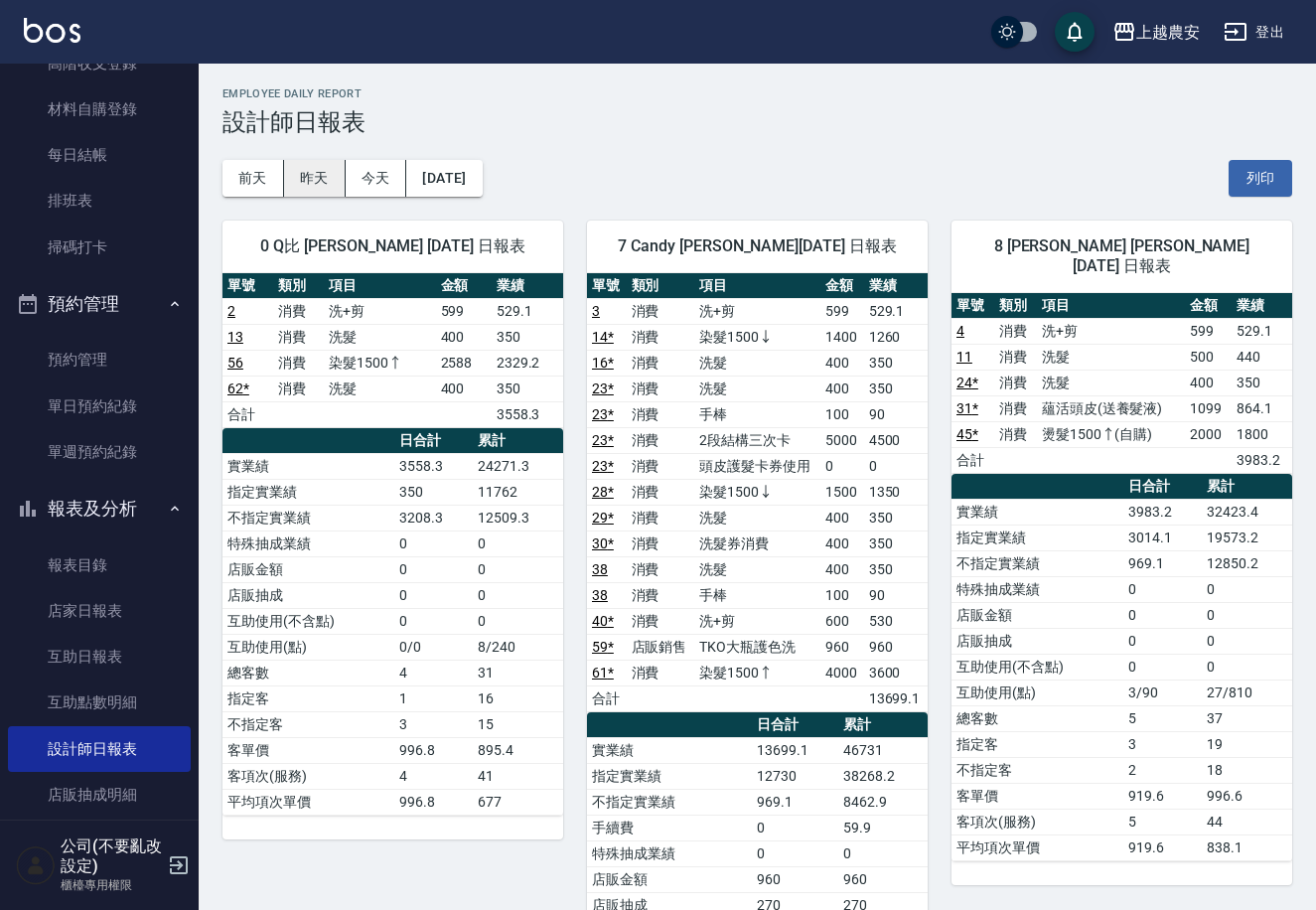 click on "昨天" at bounding box center (315, 178) 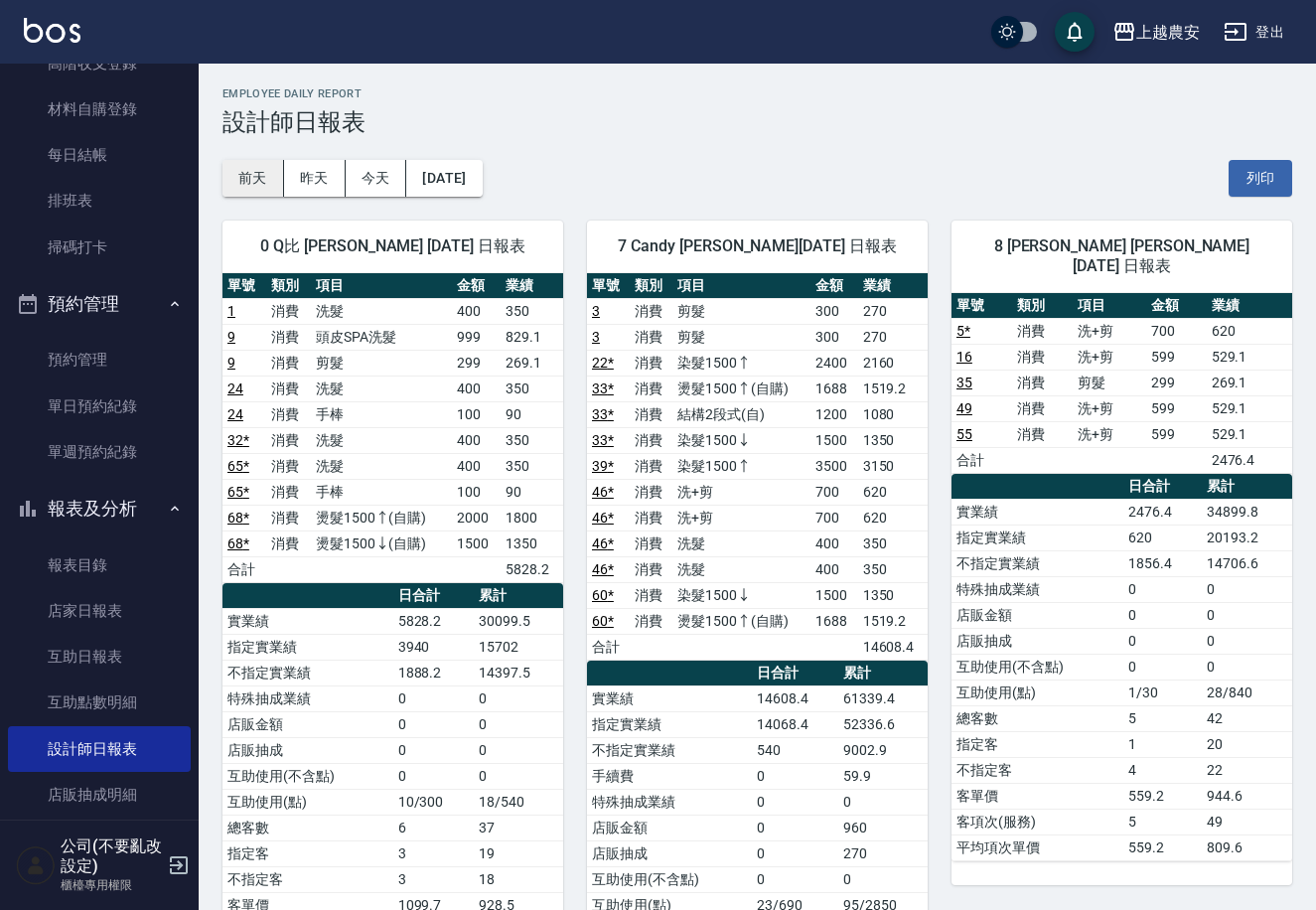 click on "前天" at bounding box center (253, 178) 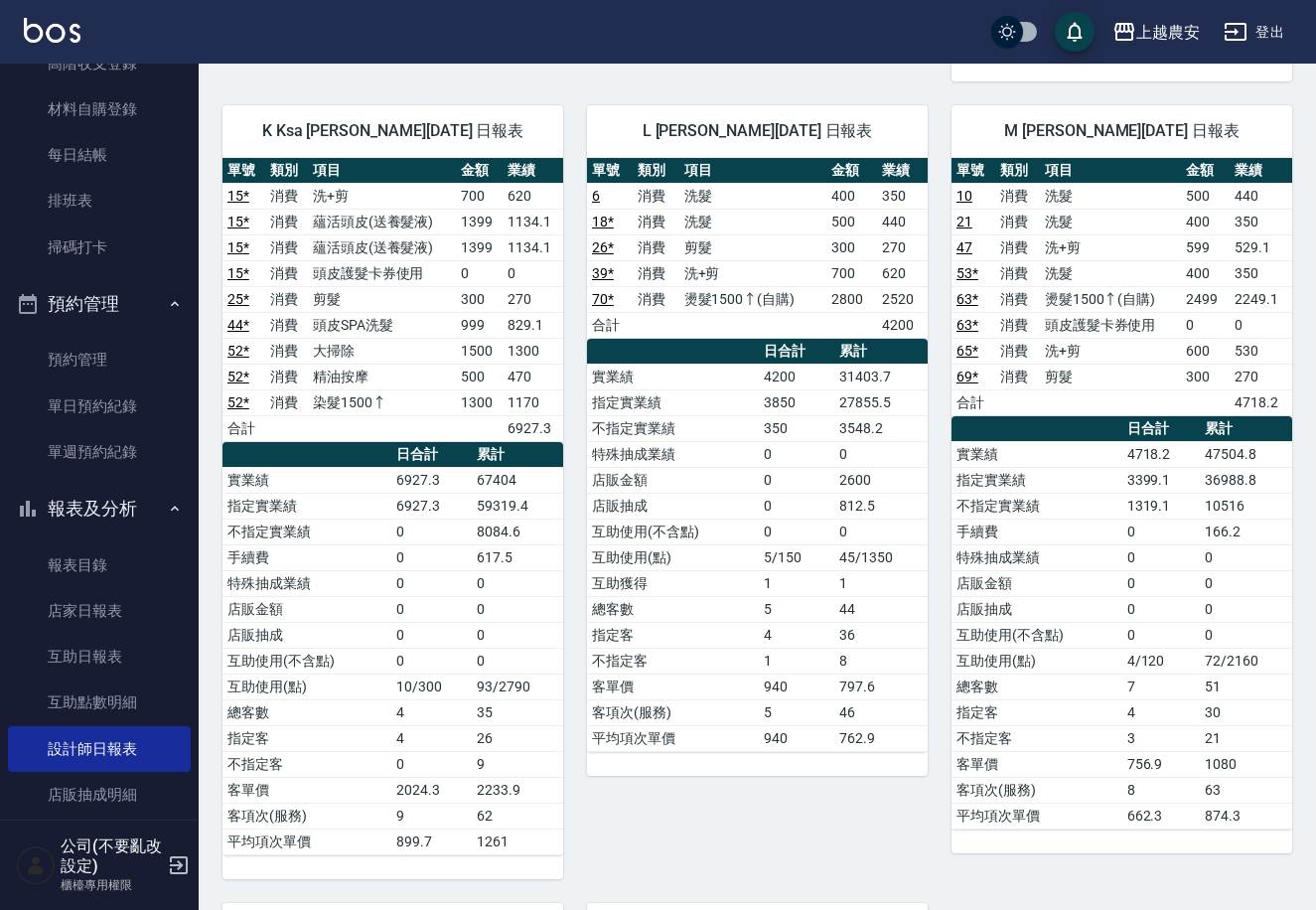 scroll, scrollTop: 0, scrollLeft: 0, axis: both 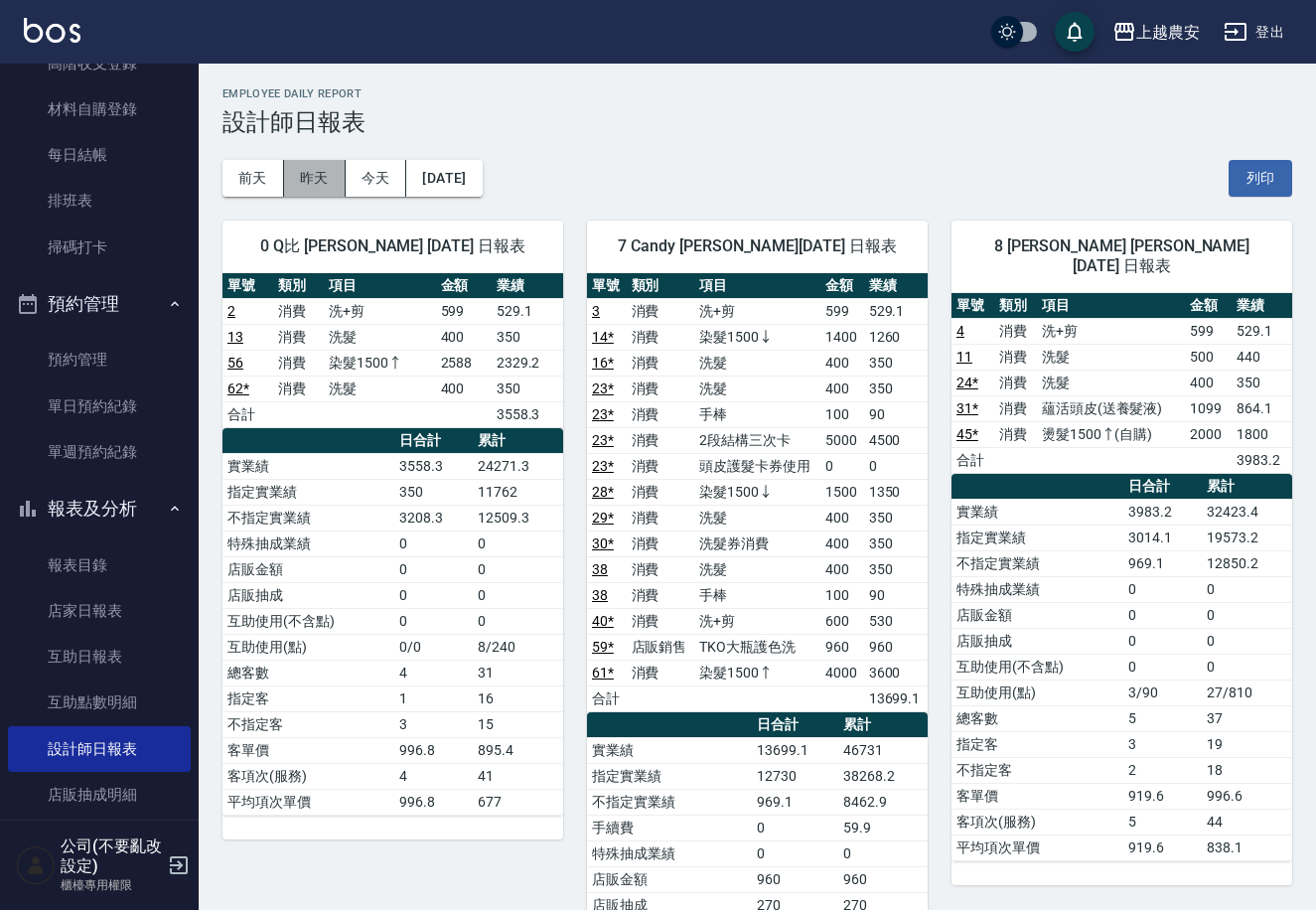 click on "昨天" at bounding box center [315, 178] 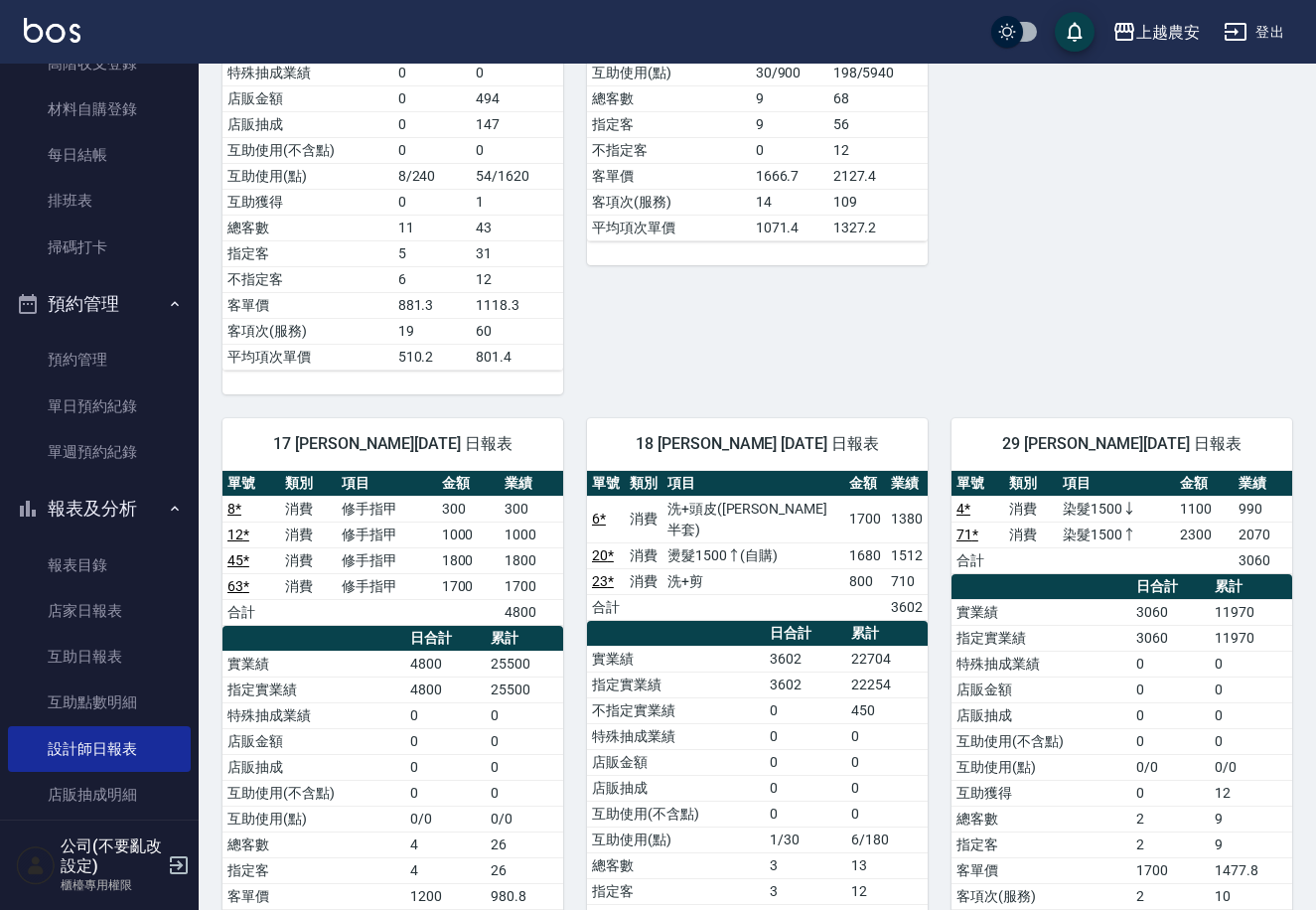 scroll, scrollTop: 1767, scrollLeft: 0, axis: vertical 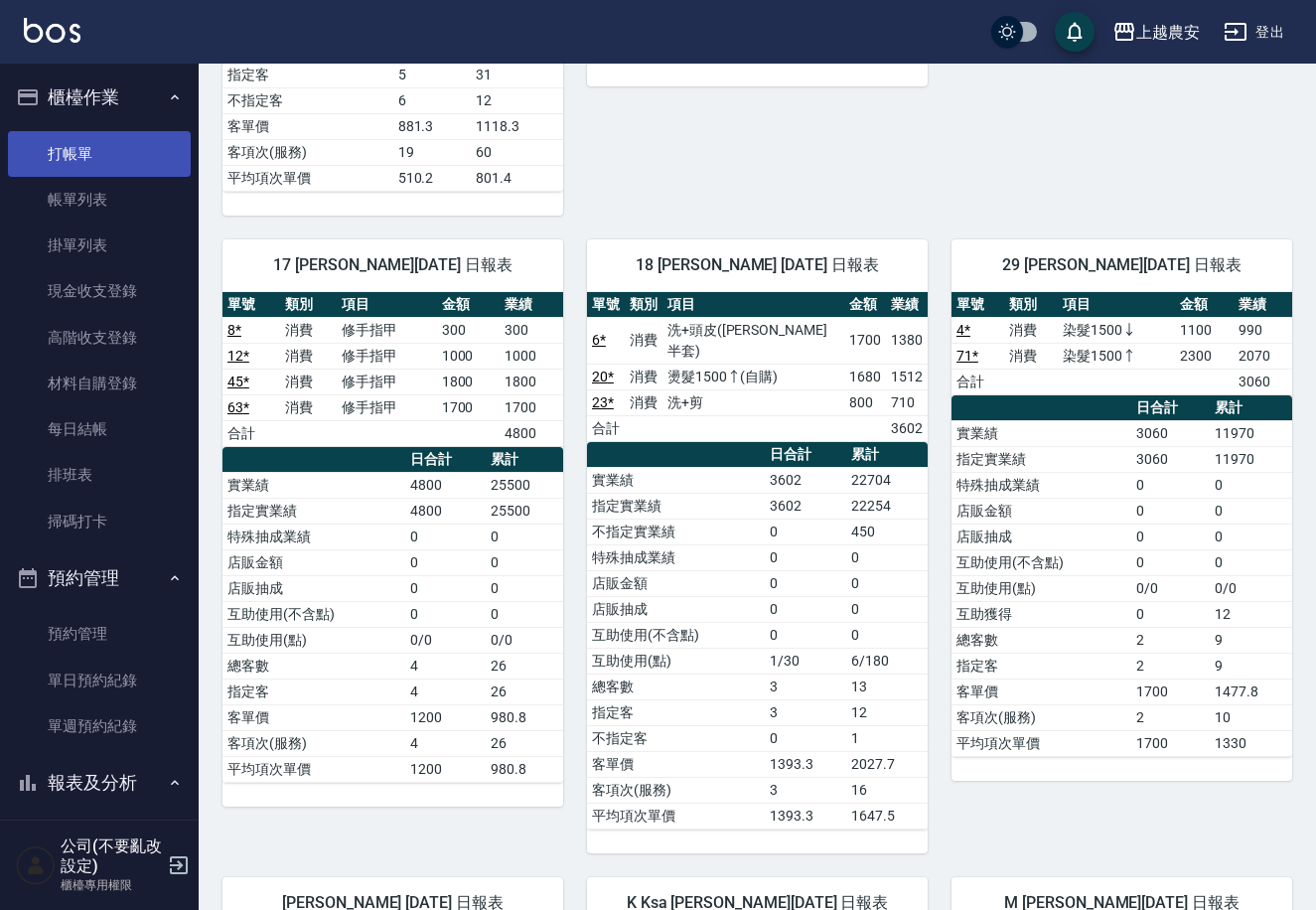 click on "打帳單" at bounding box center (99, 154) 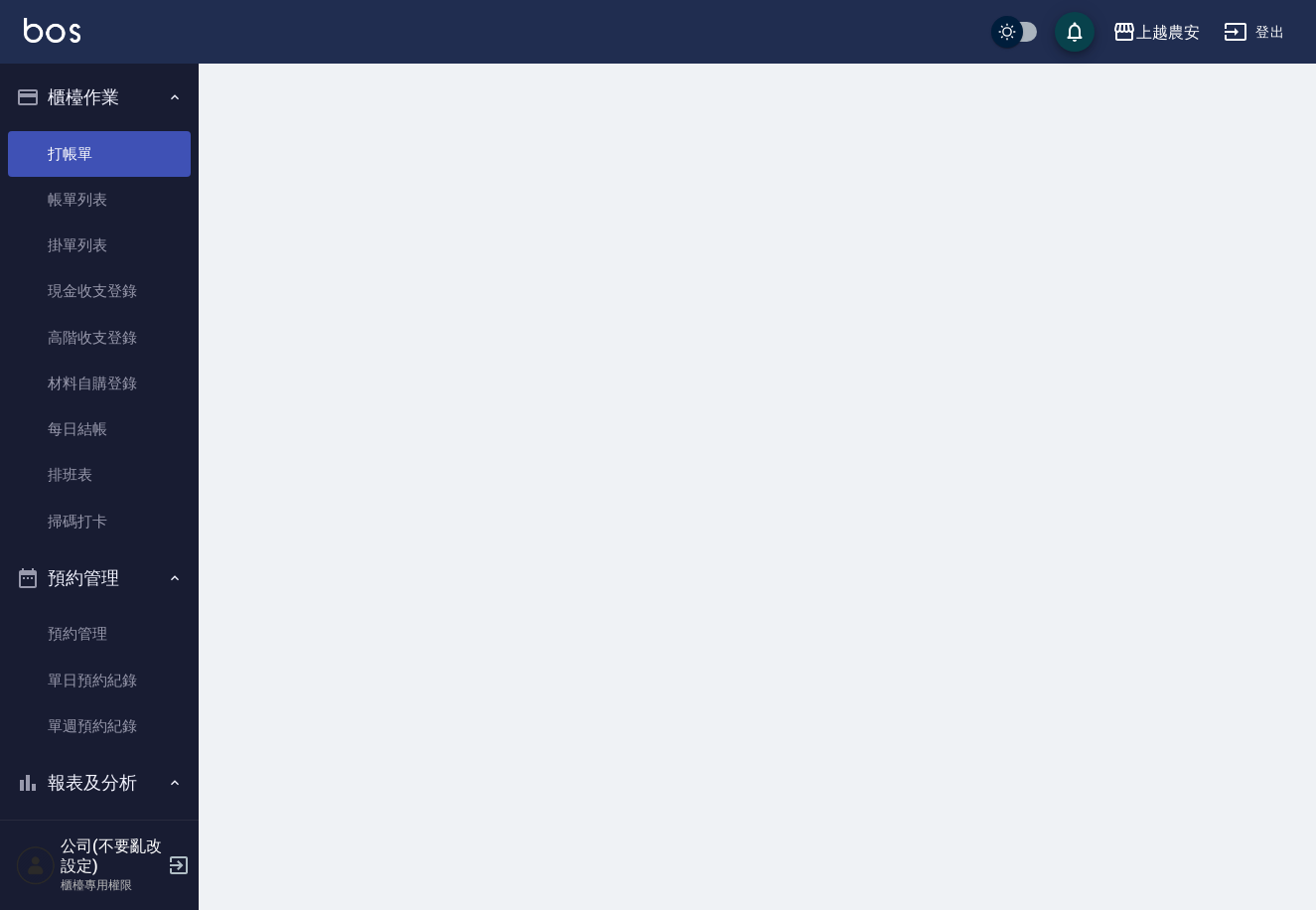 scroll, scrollTop: 0, scrollLeft: 0, axis: both 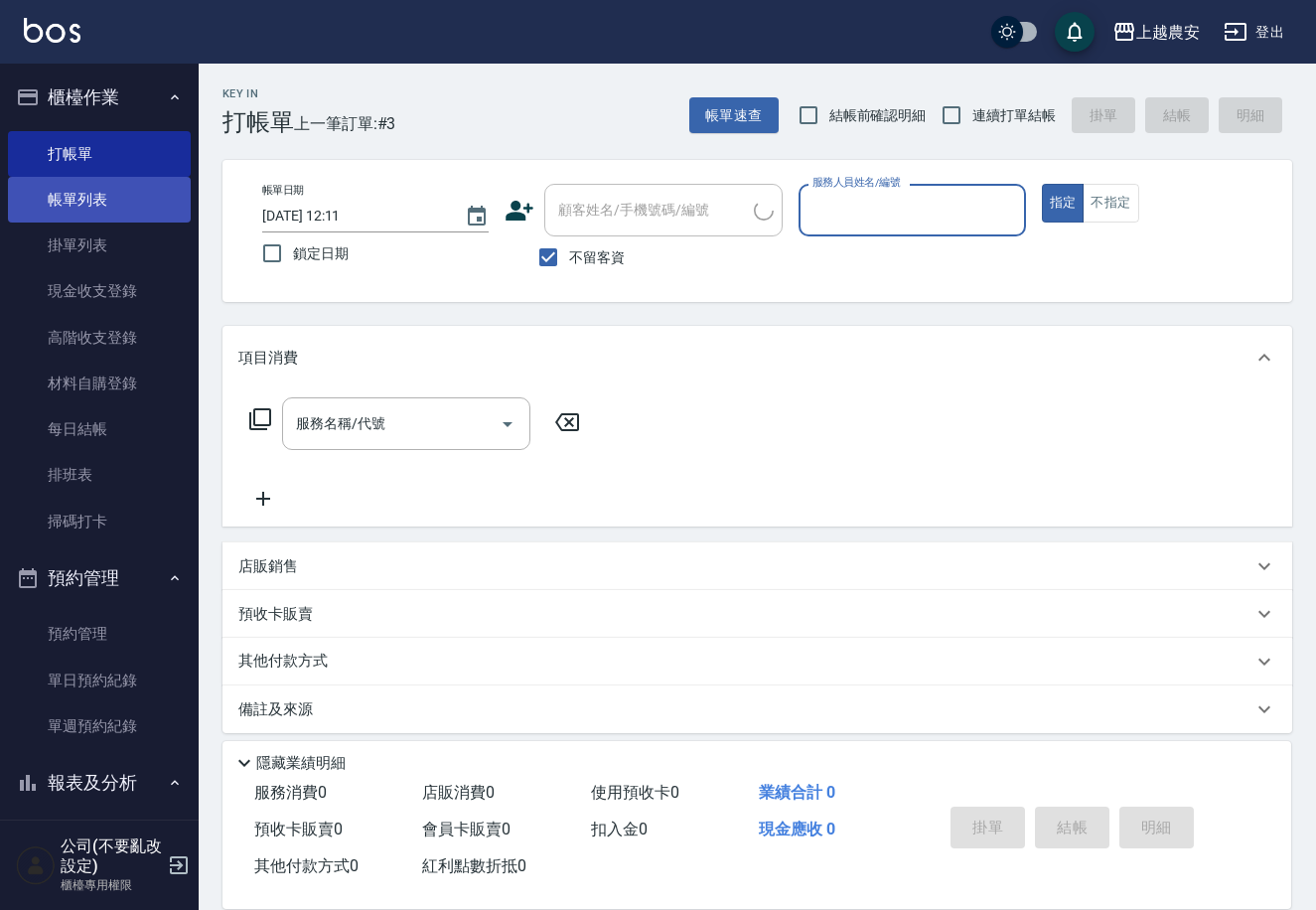 click on "帳單列表" at bounding box center [99, 200] 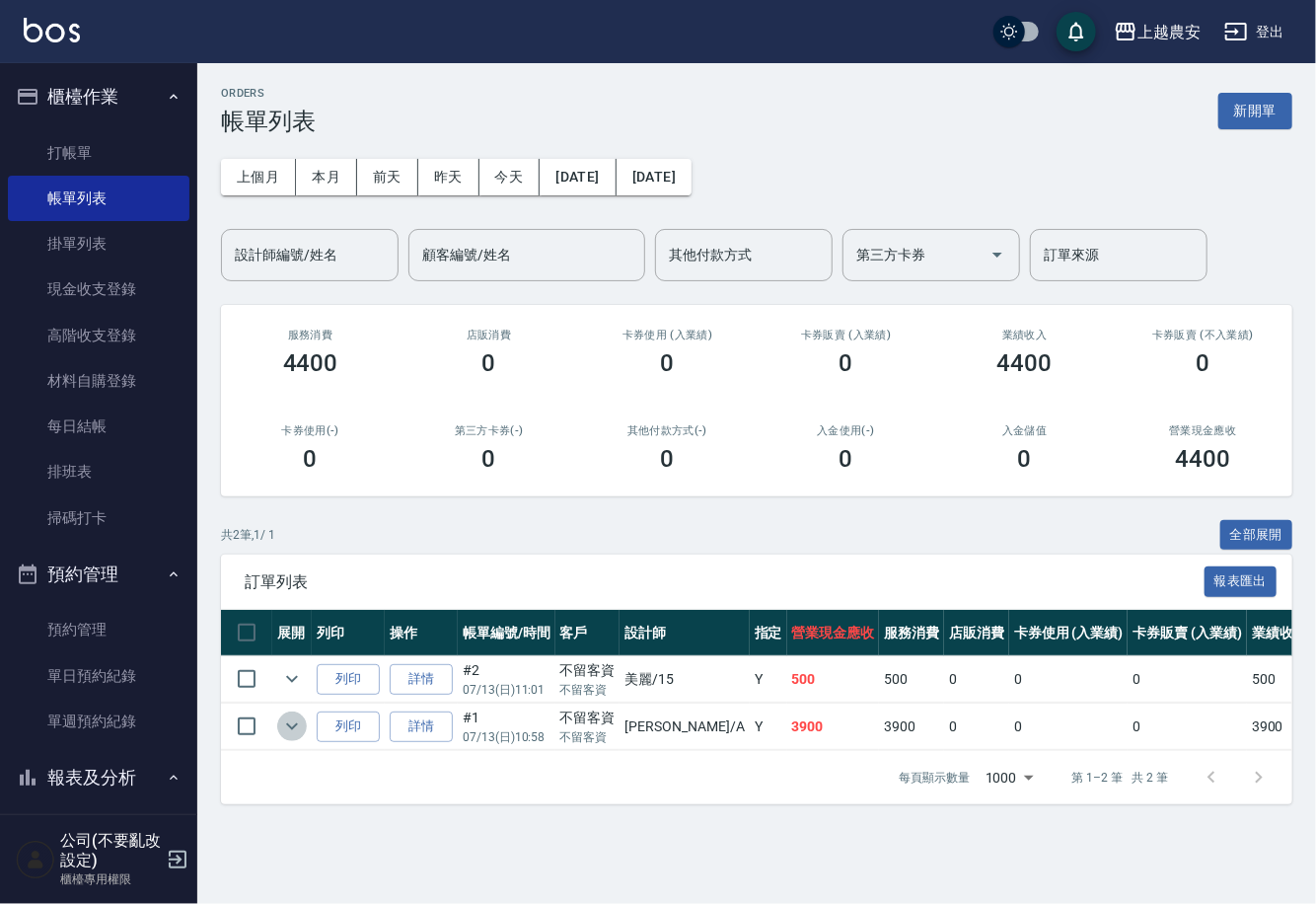 click 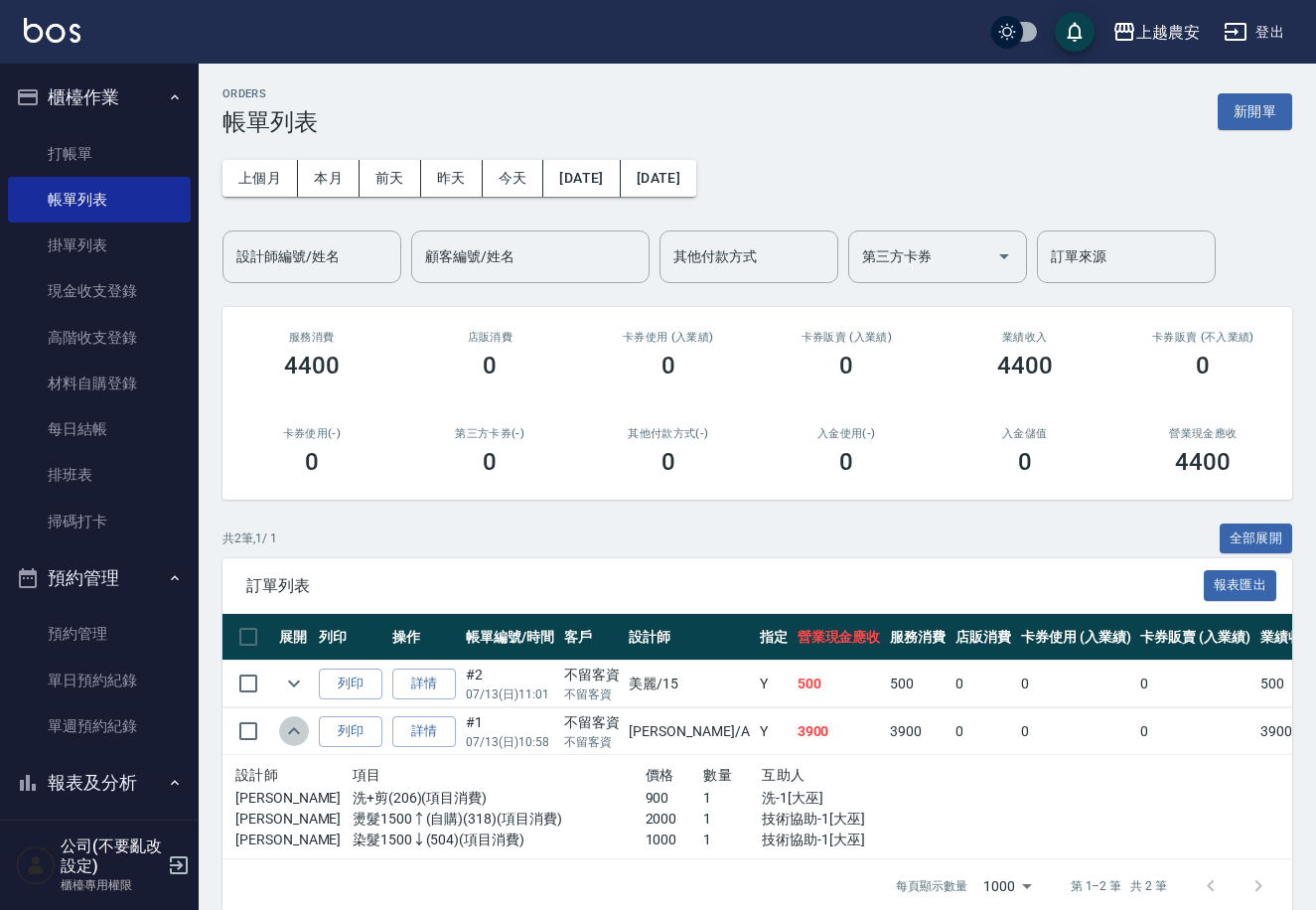 click 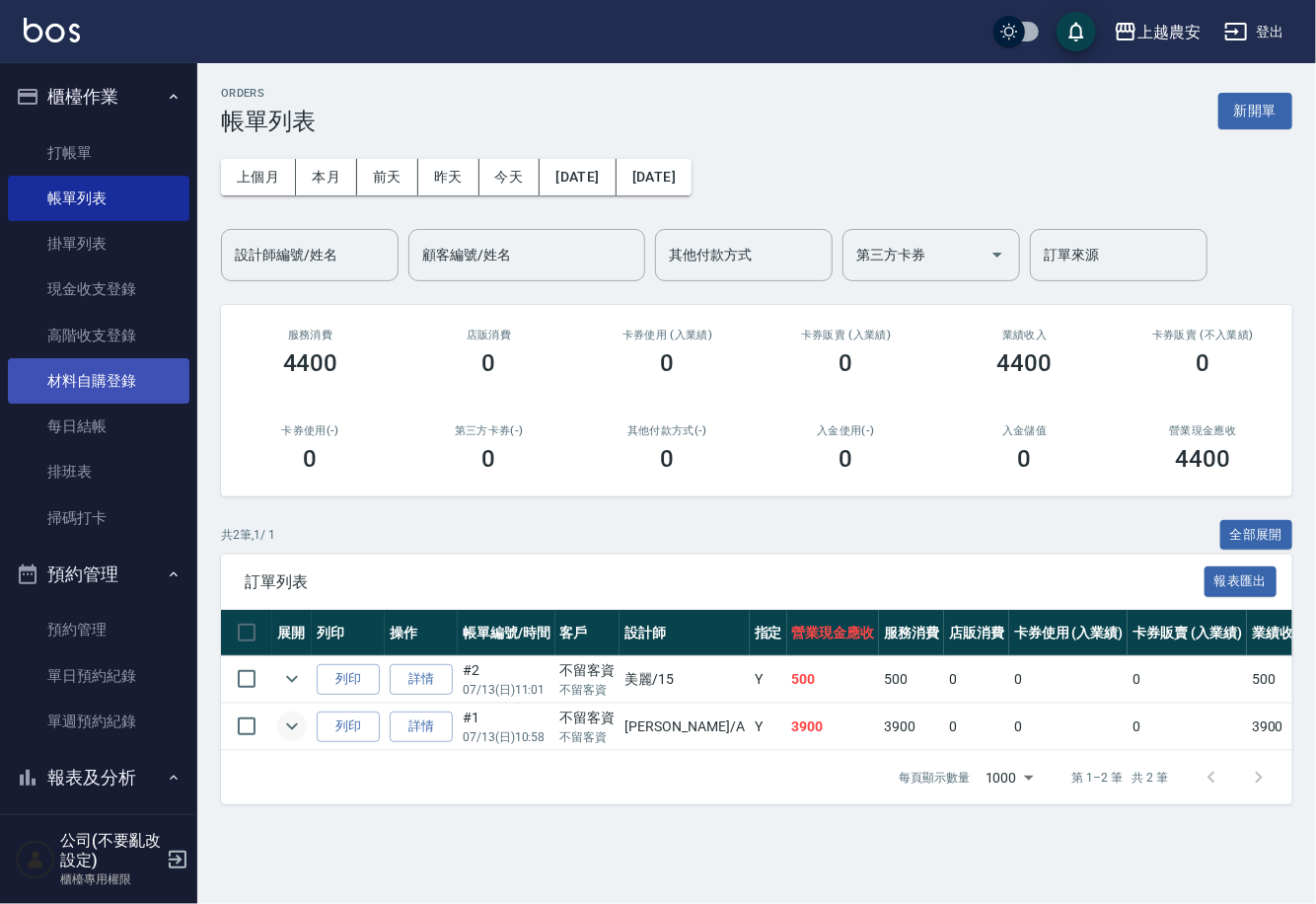 click on "材料自購登錄" at bounding box center [99, 381] 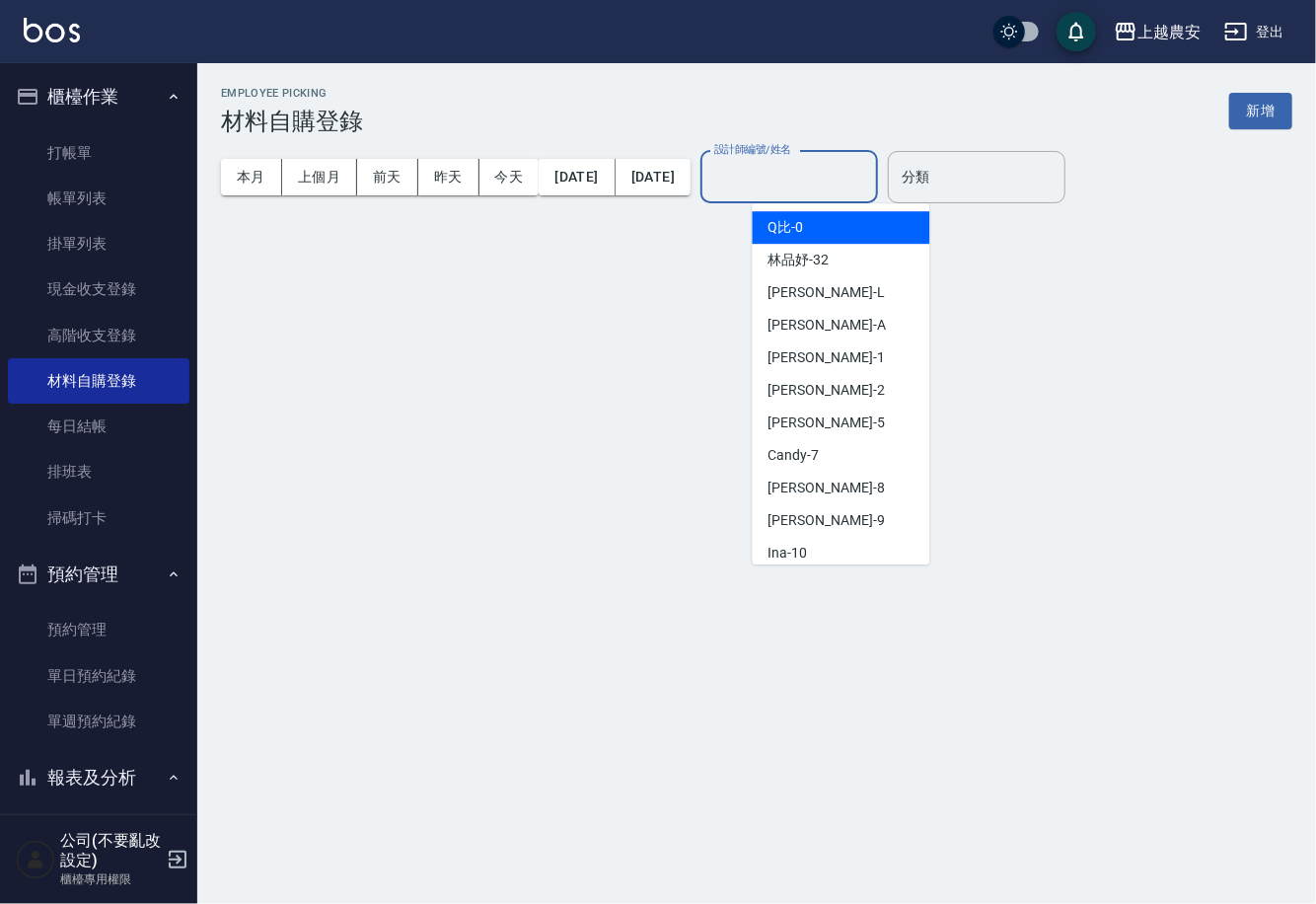 click on "設計師編號/姓名" at bounding box center (789, 177) 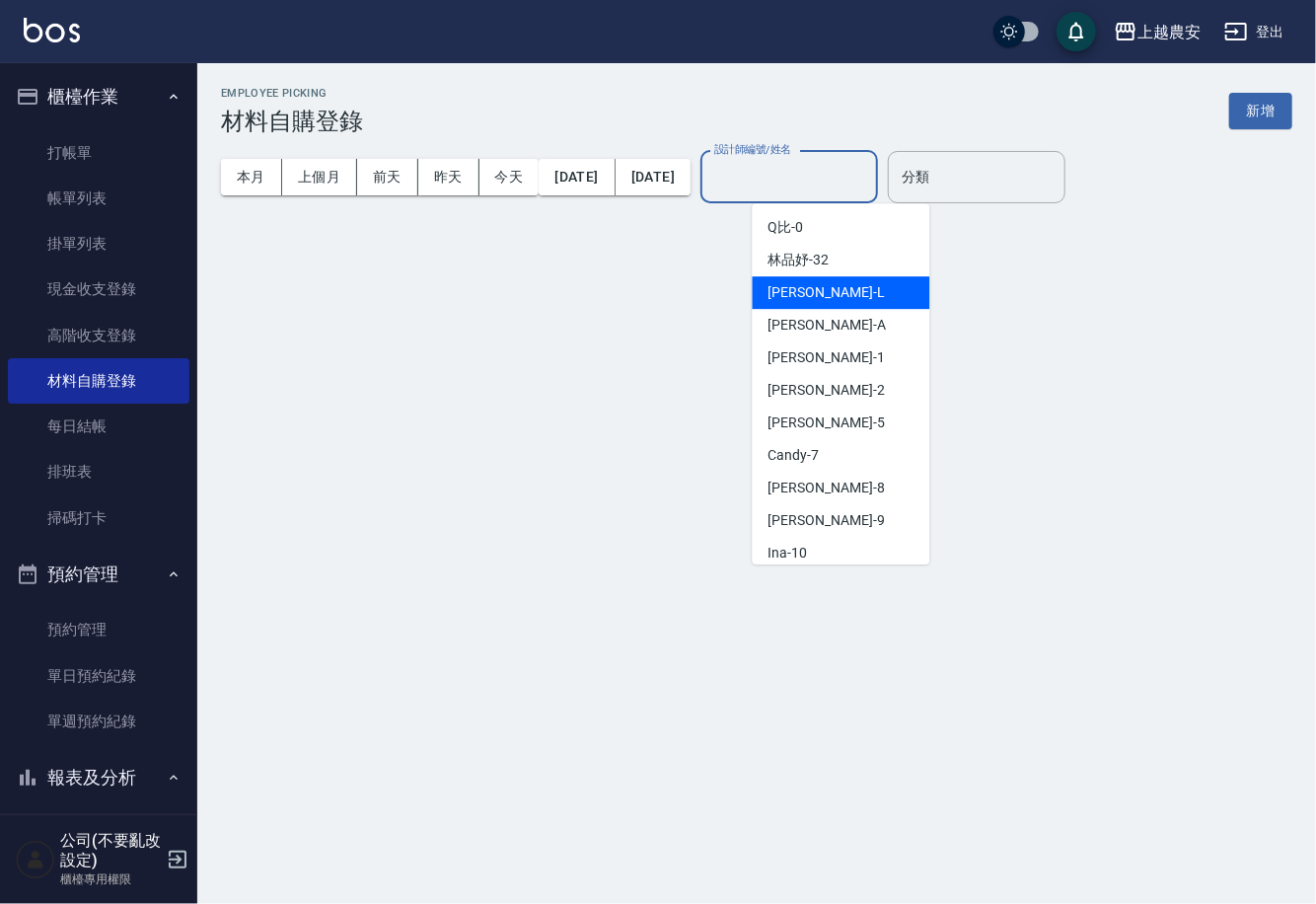 click on "Lina -L" at bounding box center [841, 292] 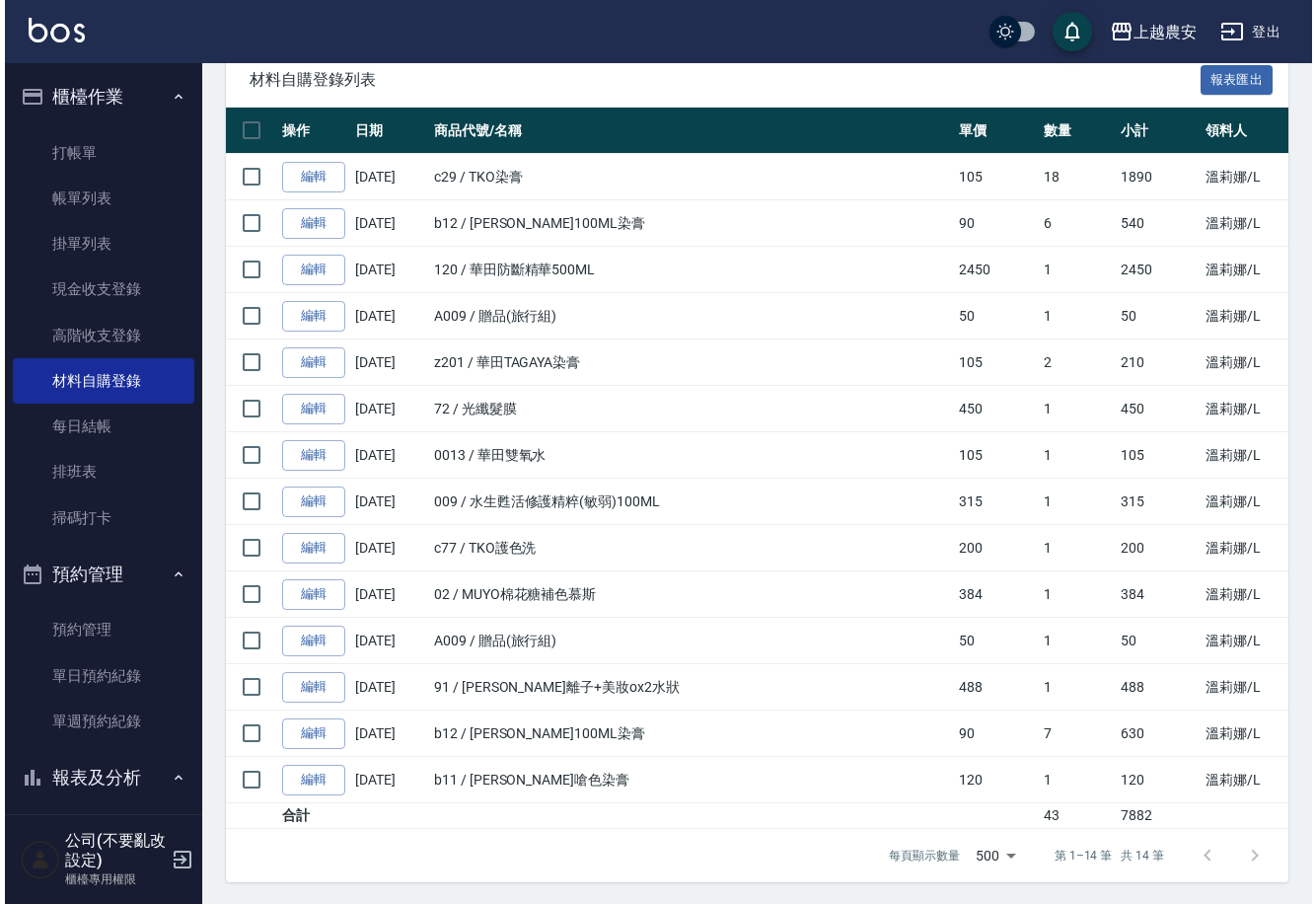 scroll, scrollTop: 0, scrollLeft: 0, axis: both 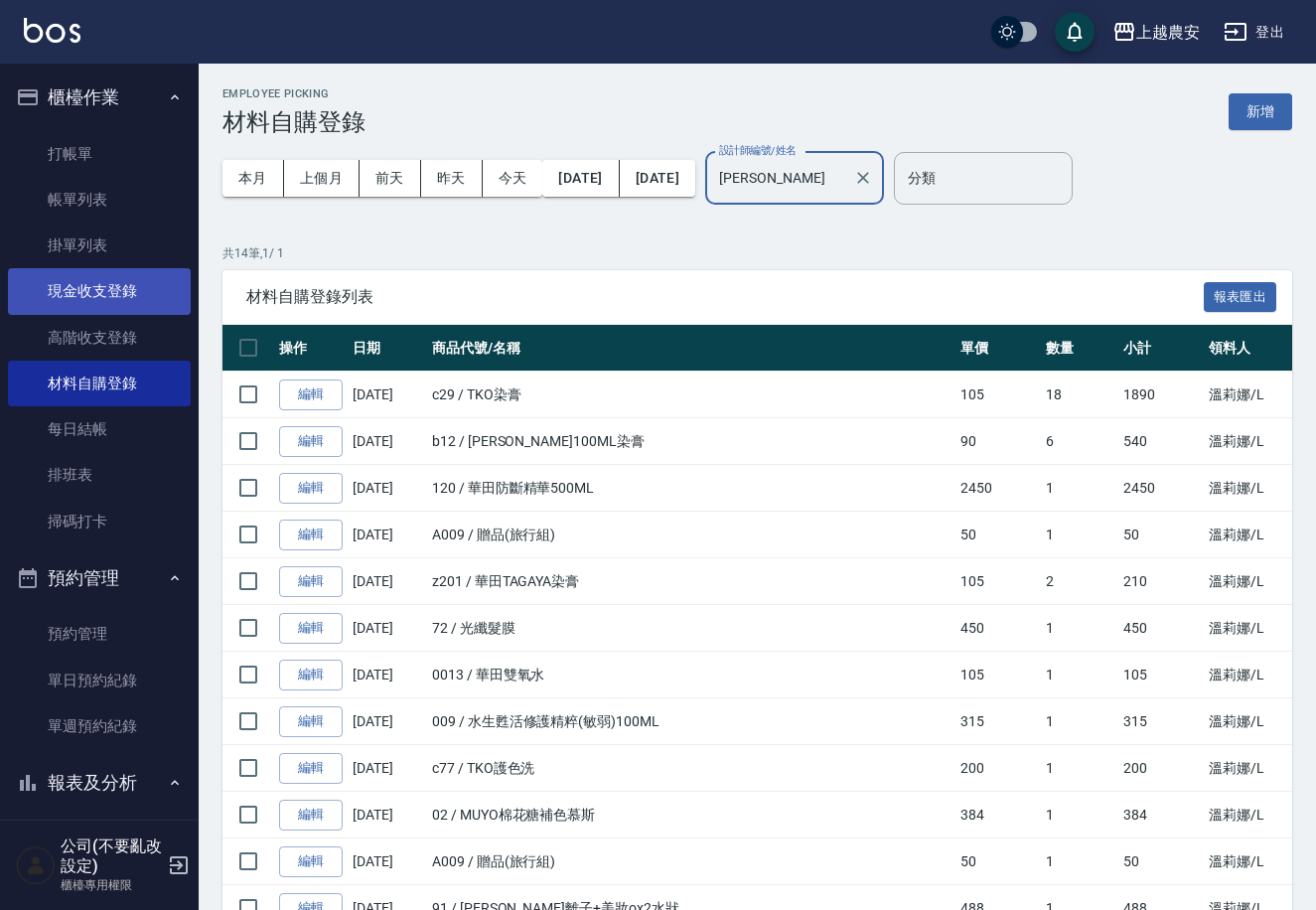 click on "現金收支登錄" at bounding box center (99, 291) 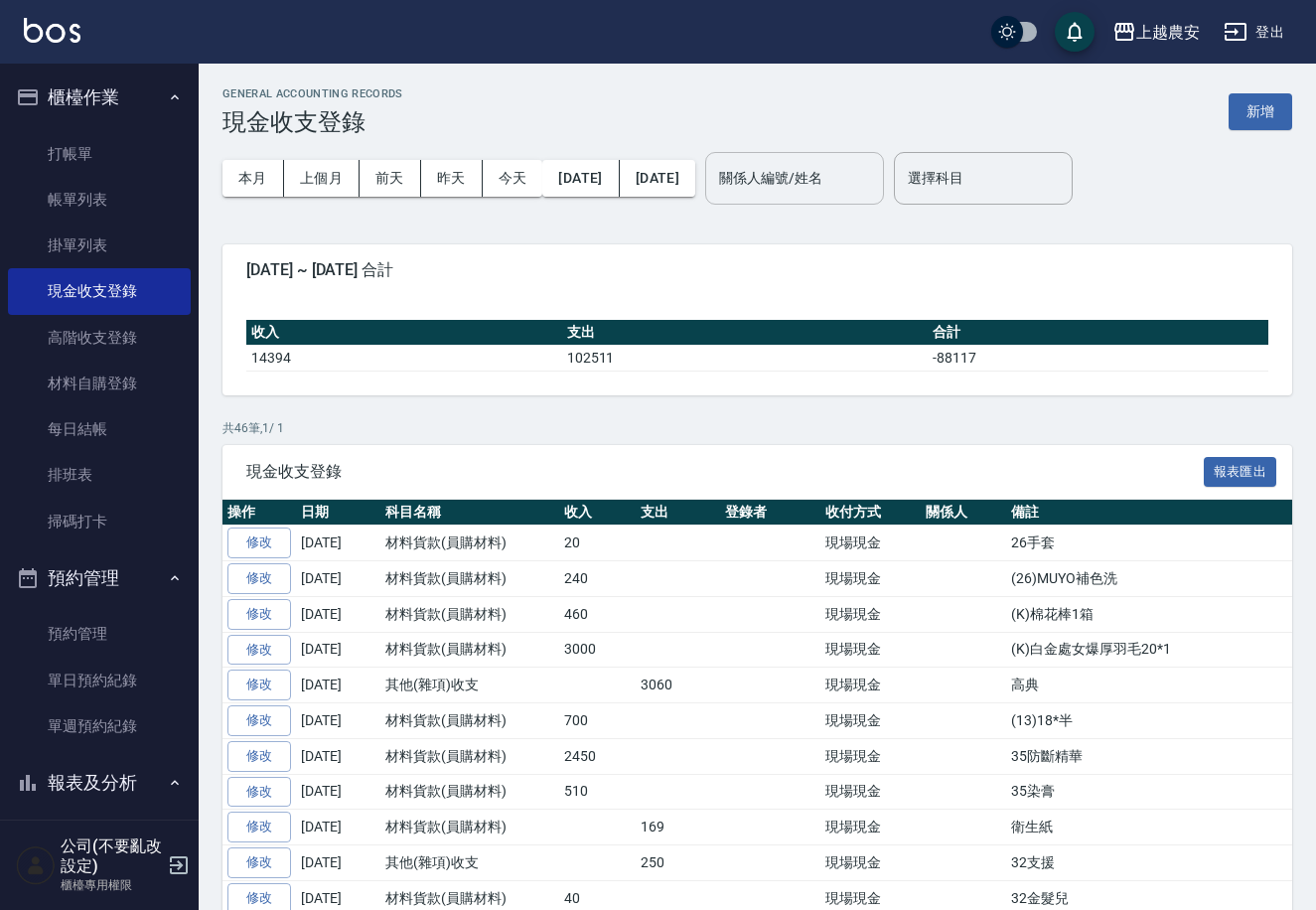 click on "關係人編號/姓名" at bounding box center (795, 178) 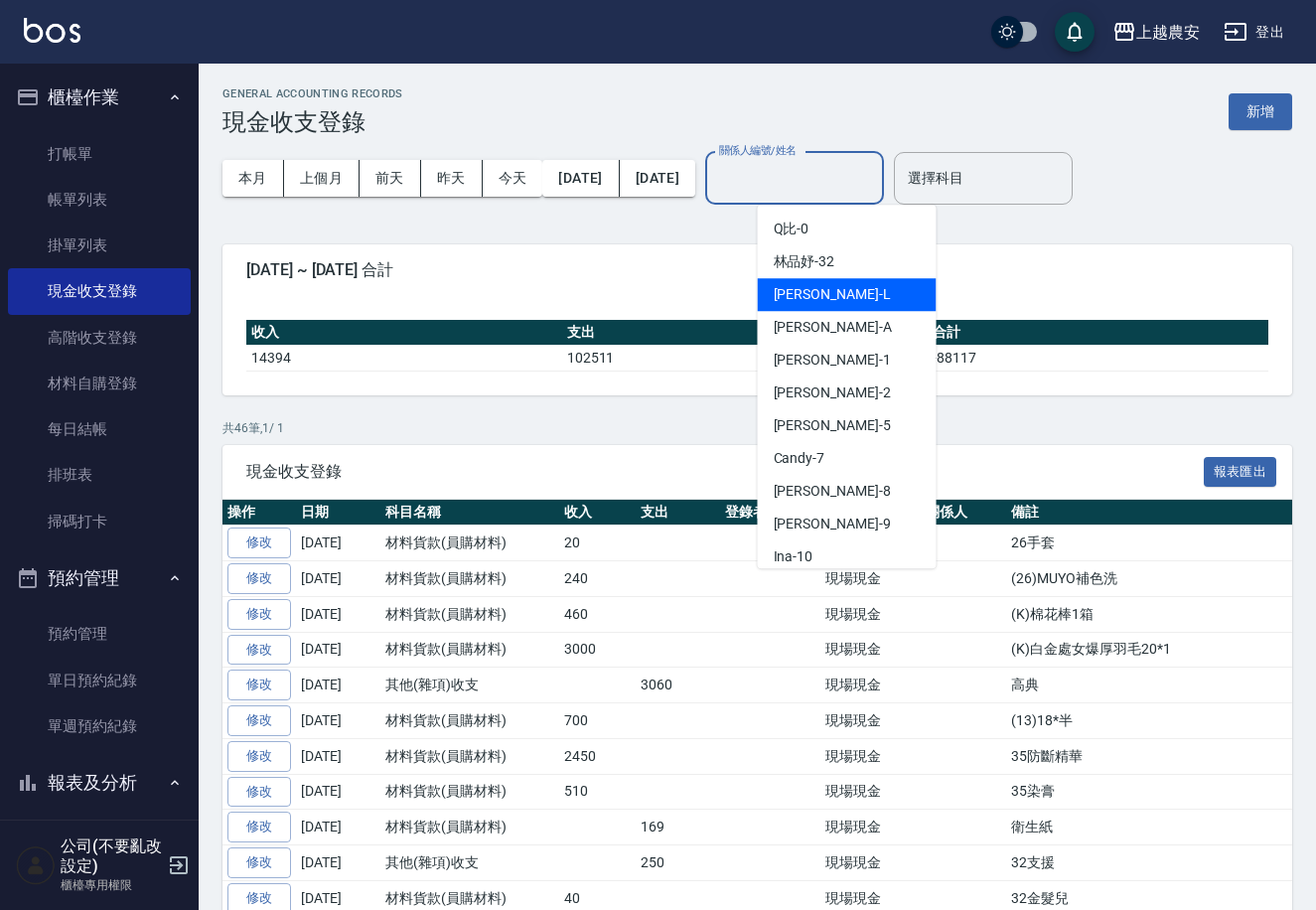 click on "Lina -L" at bounding box center (847, 294) 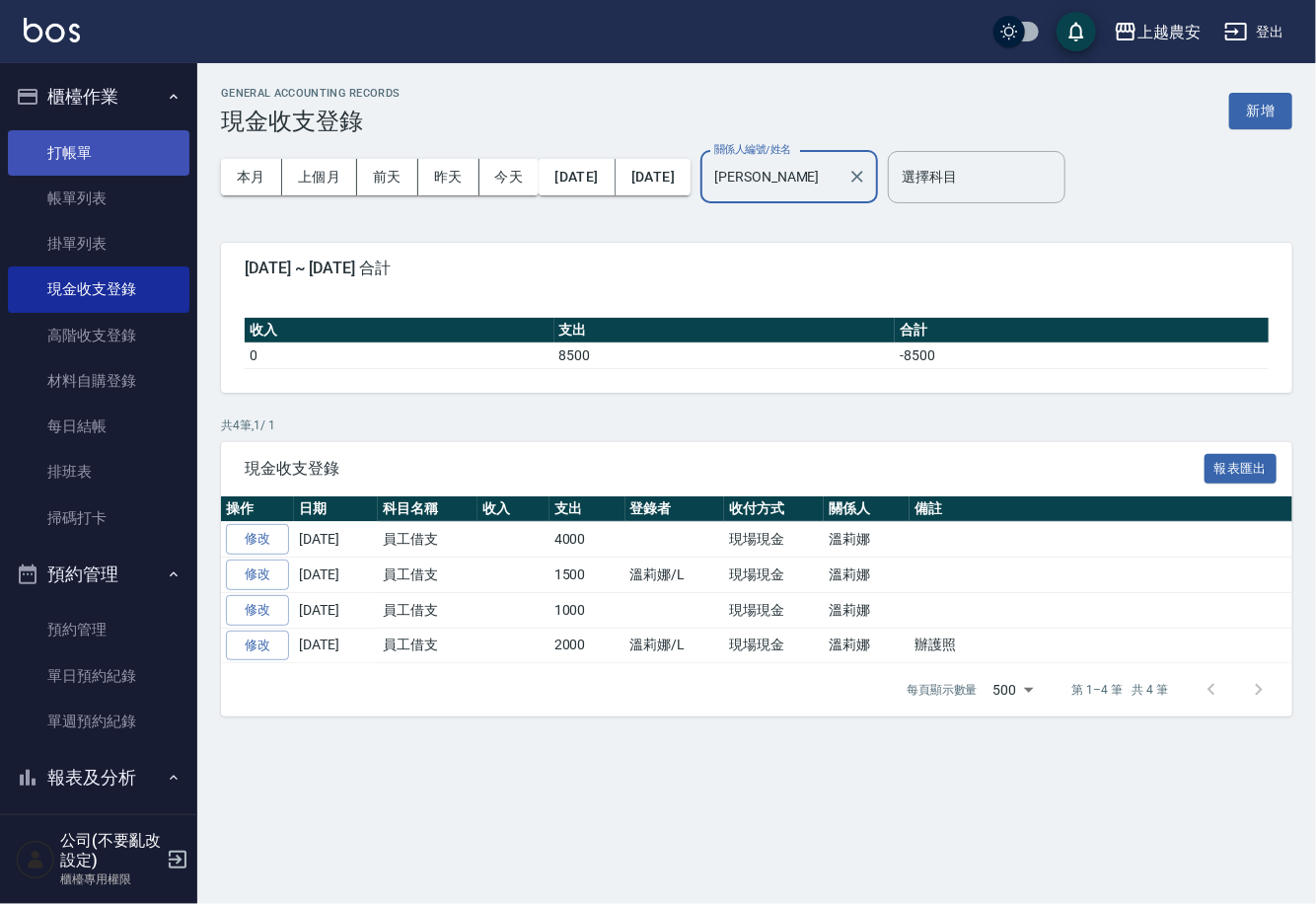 click on "打帳單" at bounding box center [99, 153] 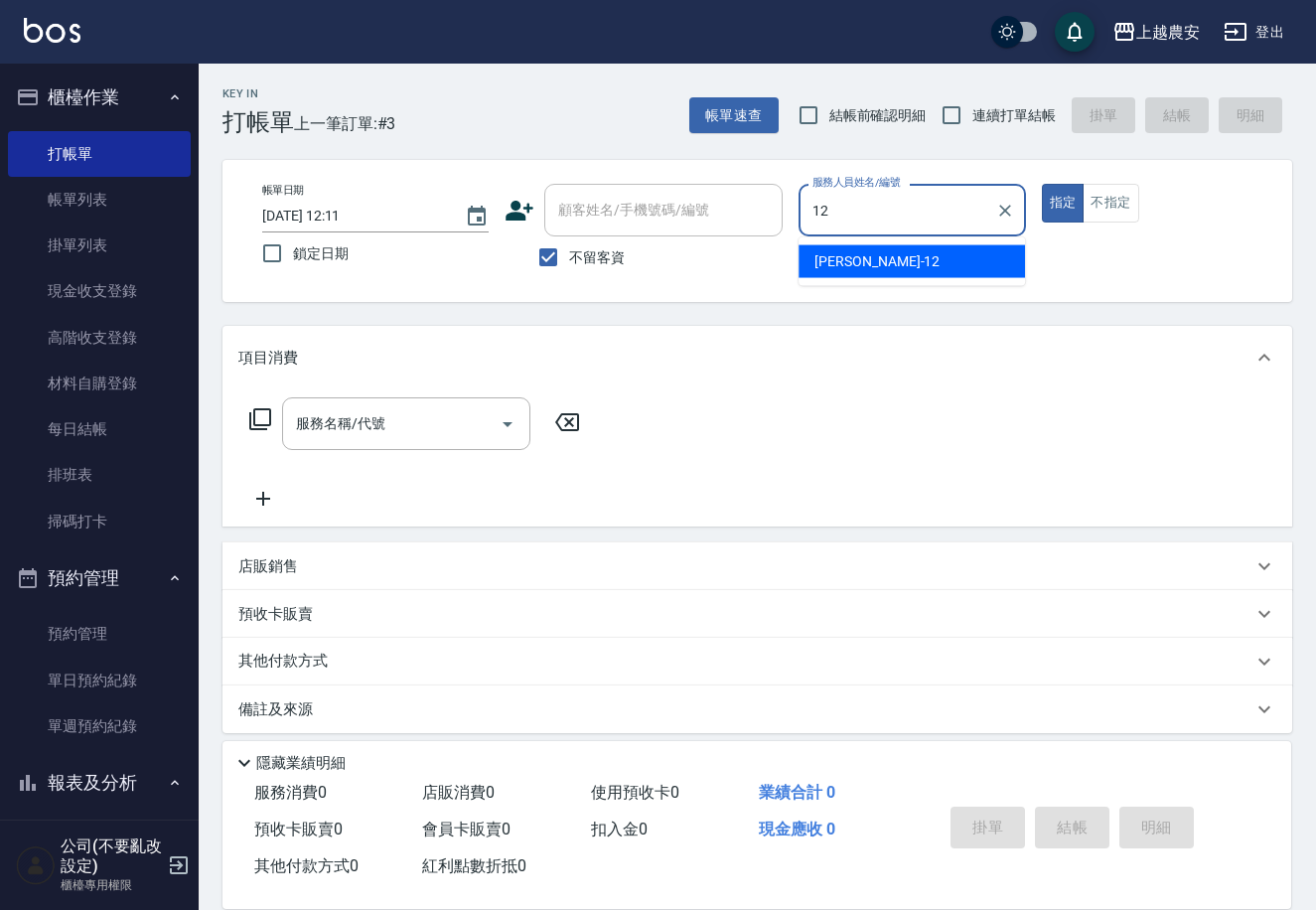 type on "[PERSON_NAME]-12" 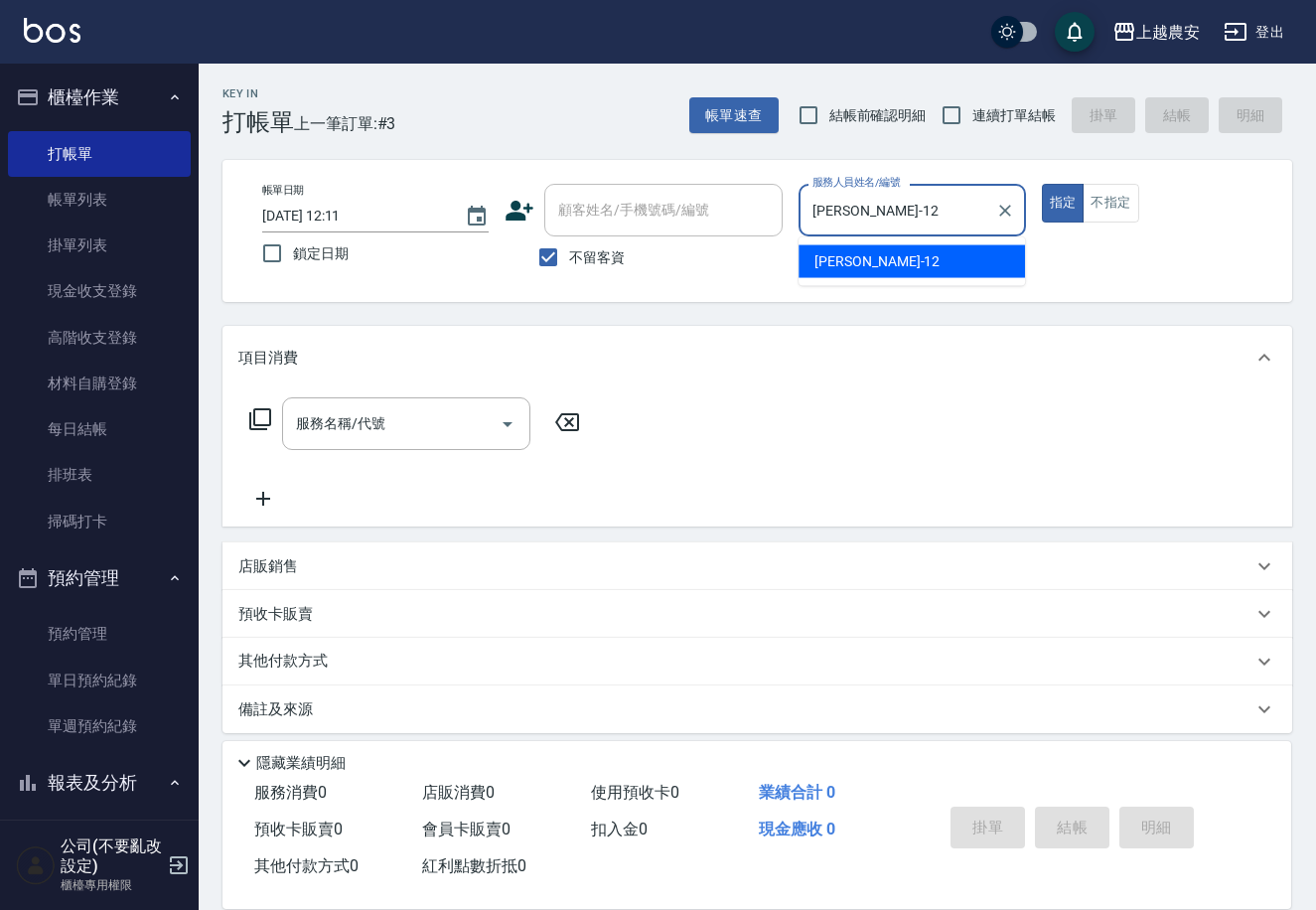 type on "true" 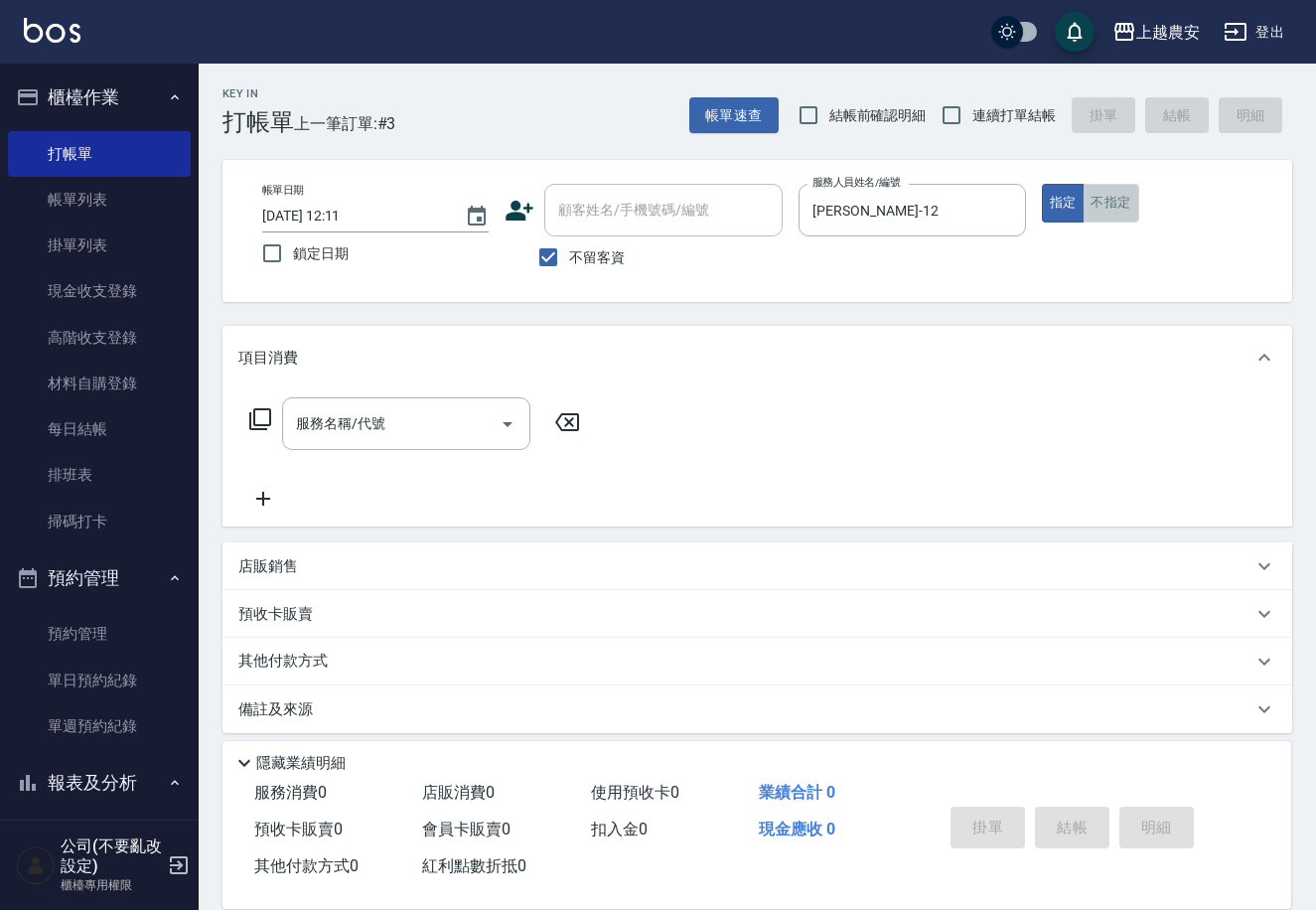 click on "不指定" at bounding box center (1110, 203) 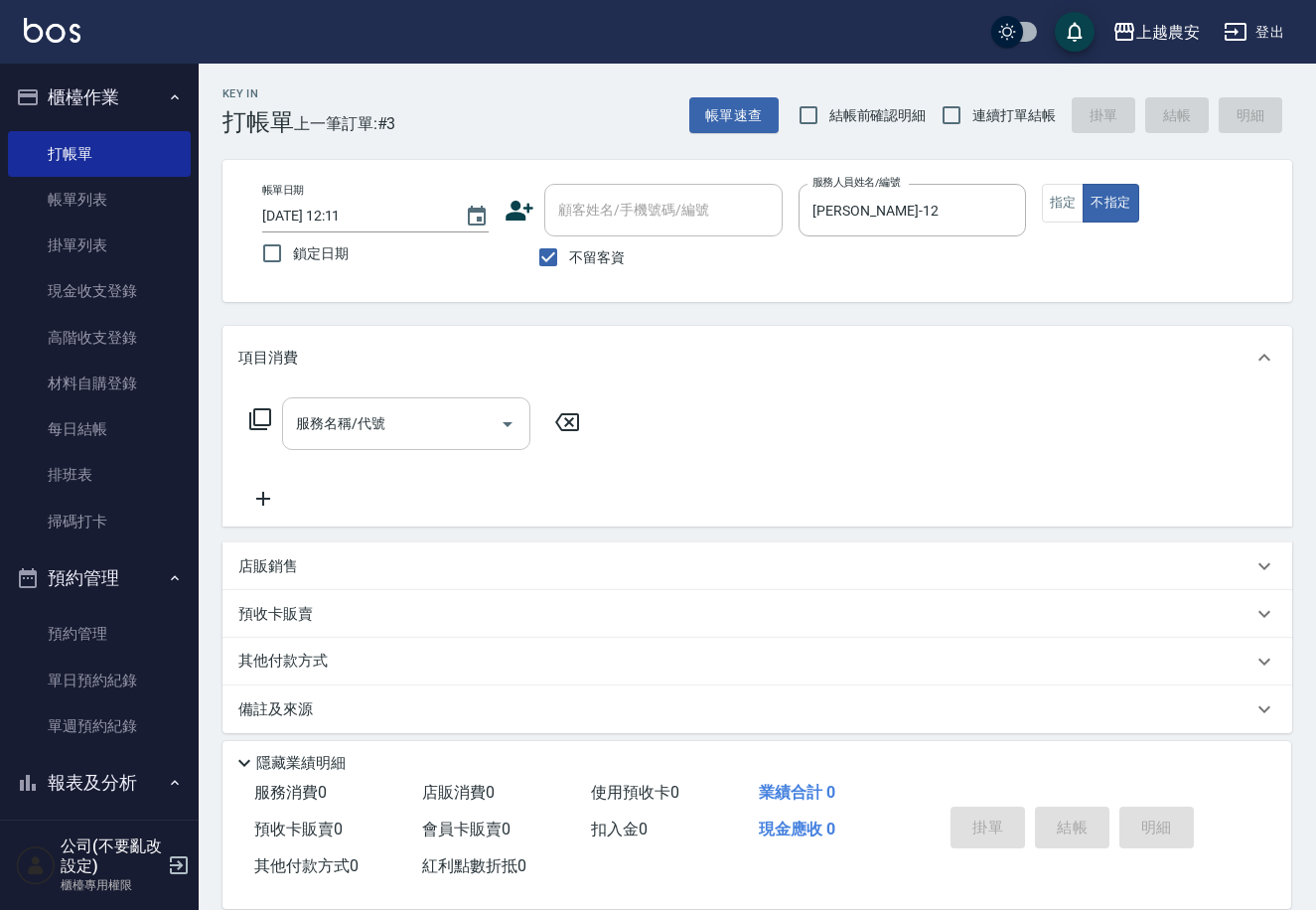 click on "服務名稱/代號 服務名稱/代號" at bounding box center [406, 423] 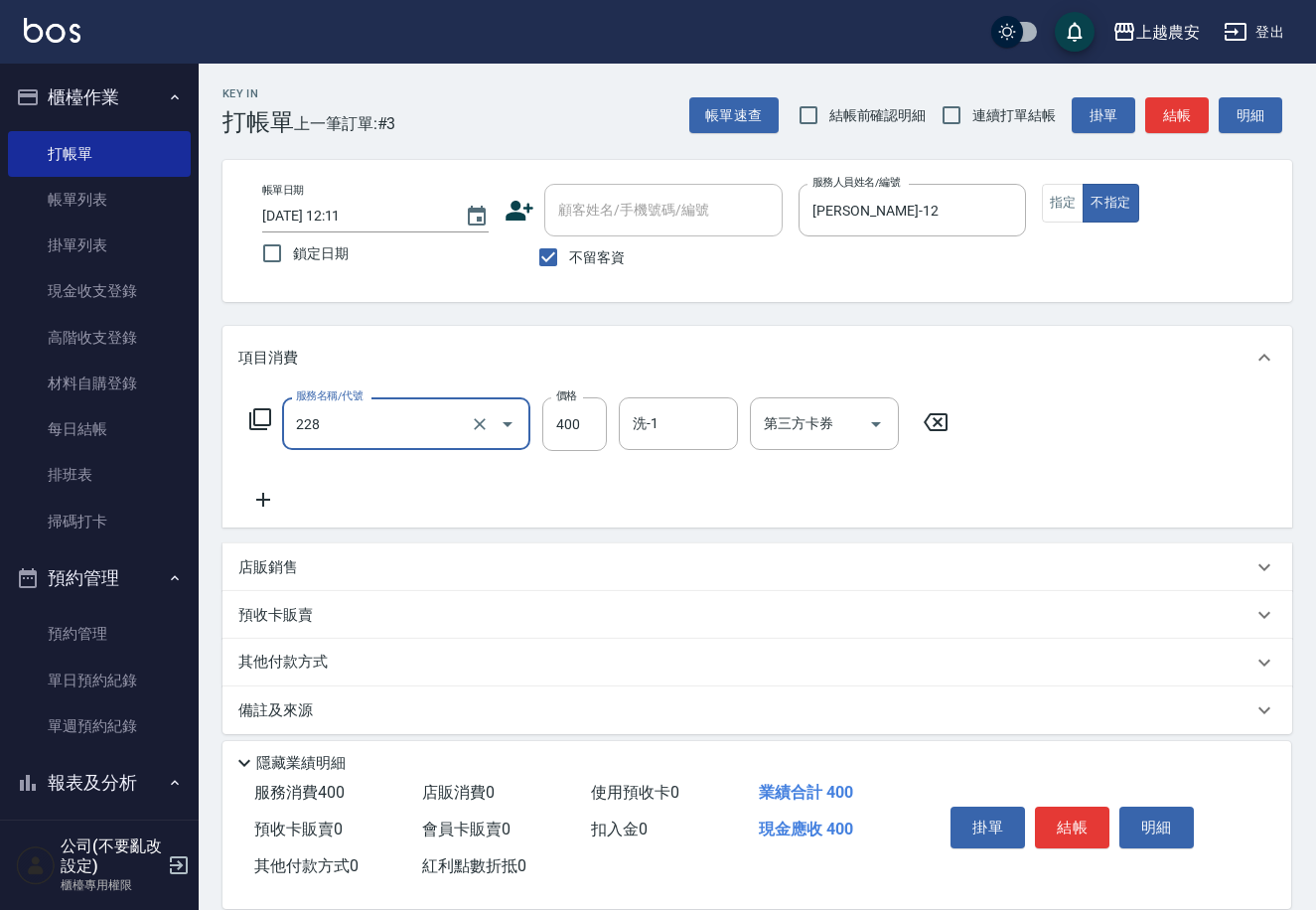 type on "洗髮(228)" 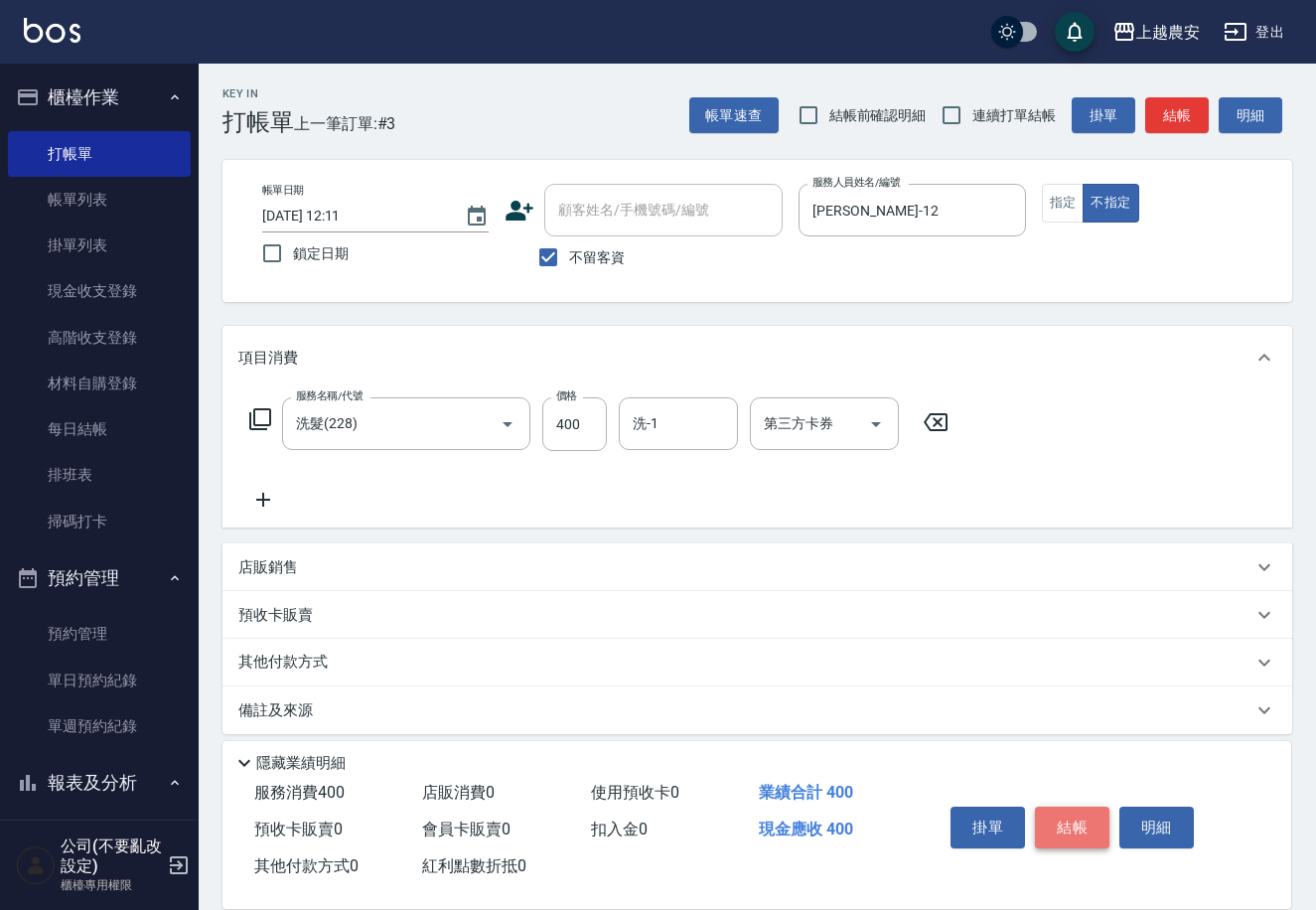 click on "結帳" at bounding box center (1072, 828) 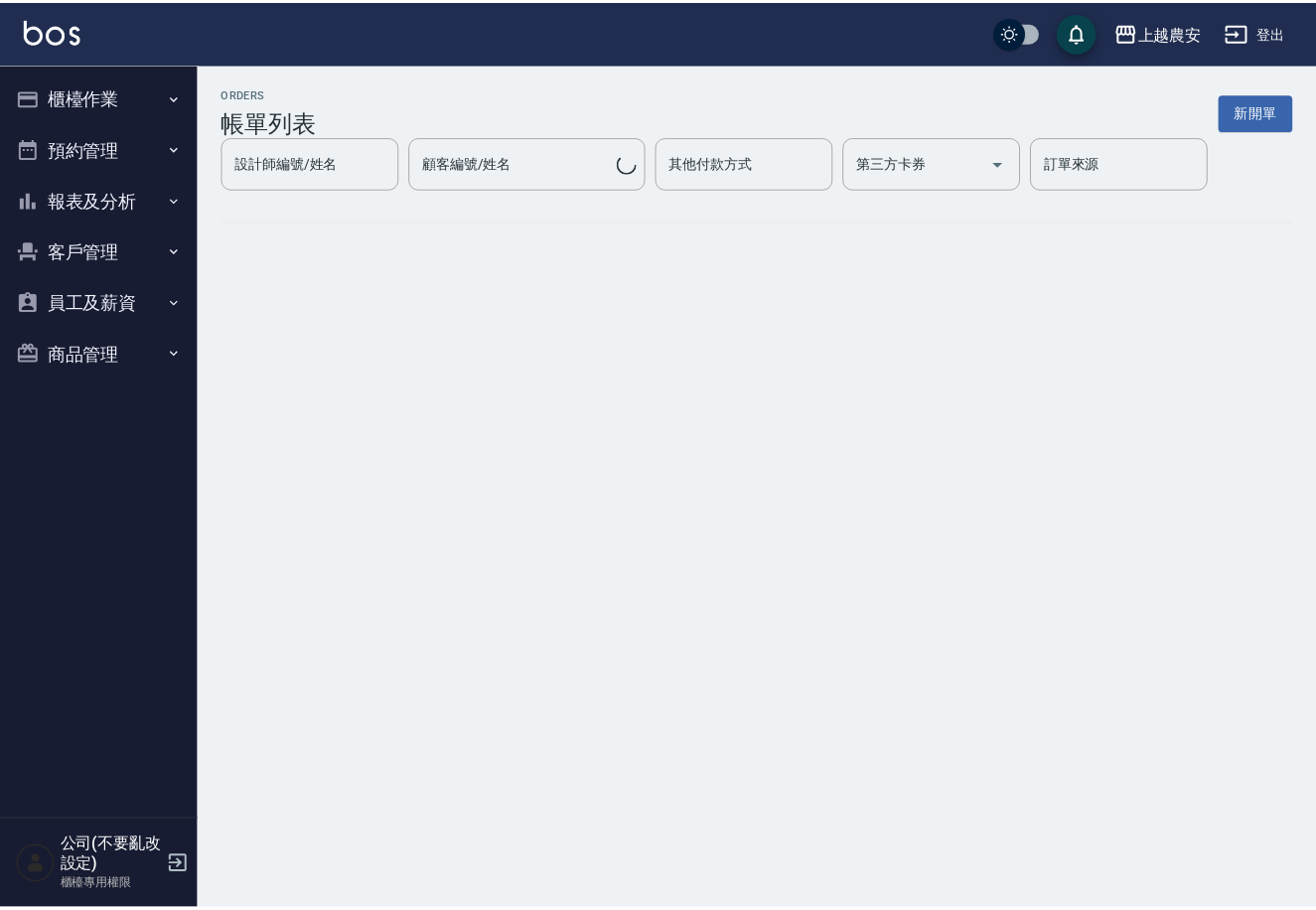 scroll, scrollTop: 0, scrollLeft: 0, axis: both 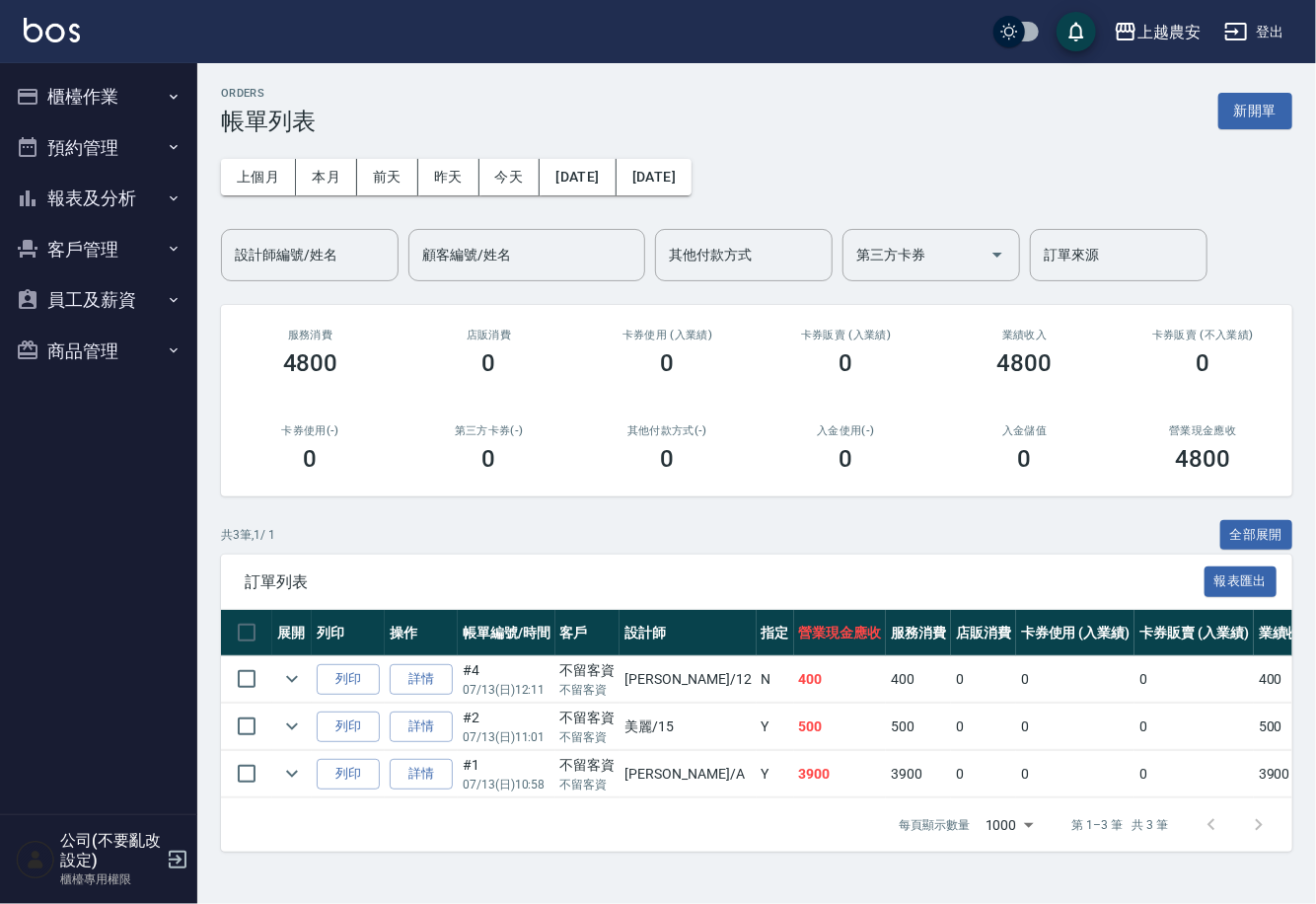 click on "櫃檯作業" at bounding box center [99, 97] 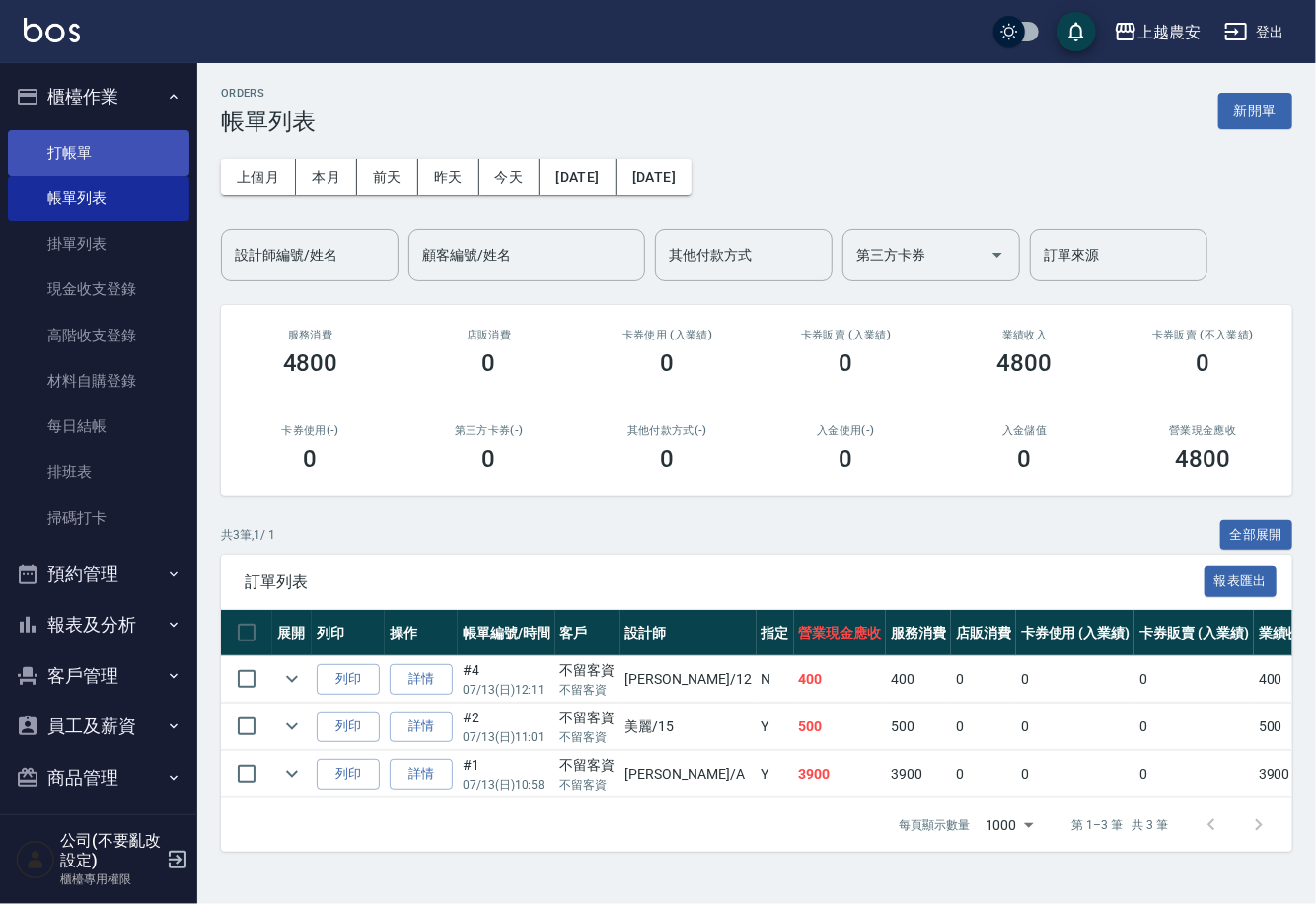 click on "打帳單" at bounding box center (99, 153) 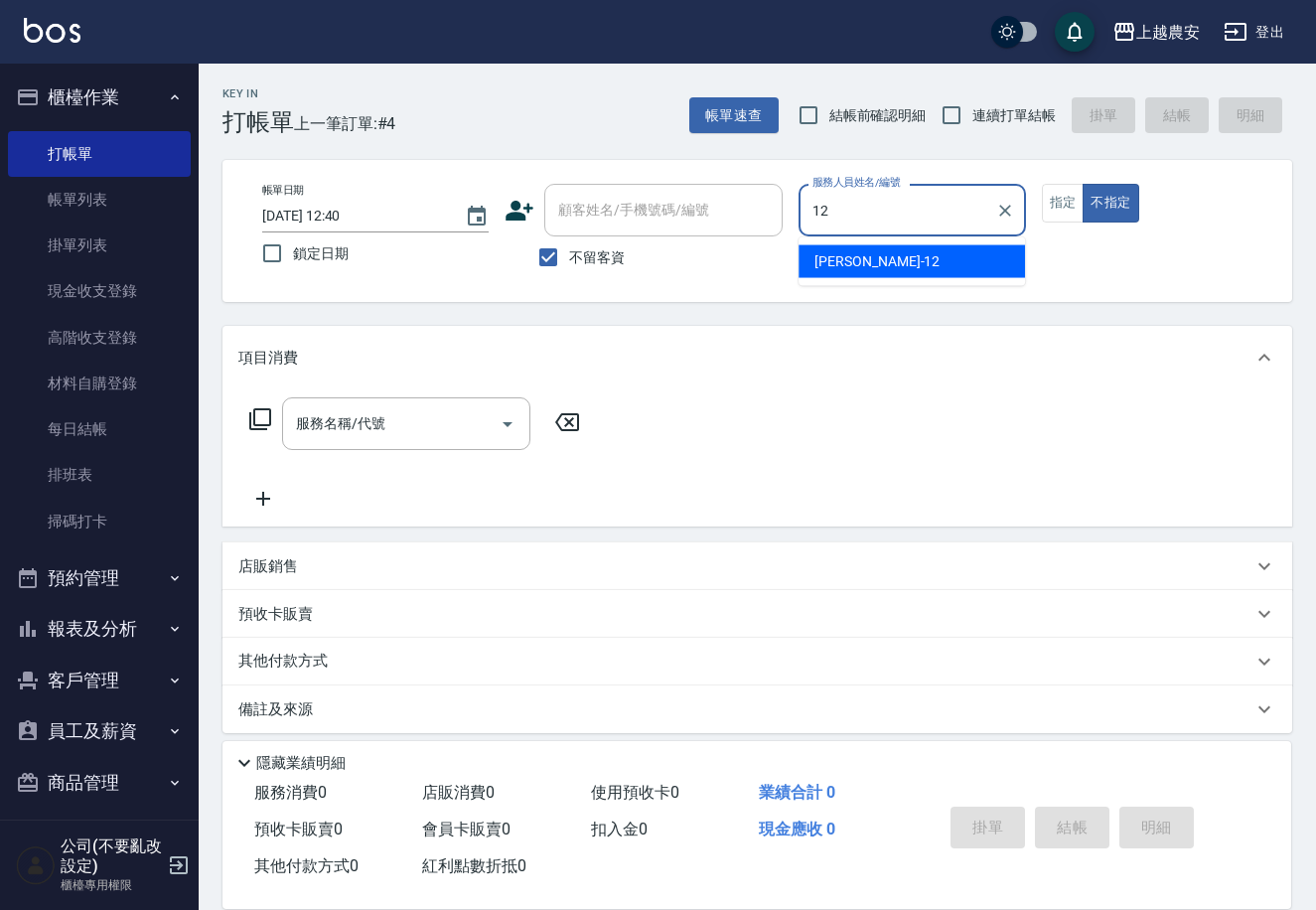 type on "[PERSON_NAME]-12" 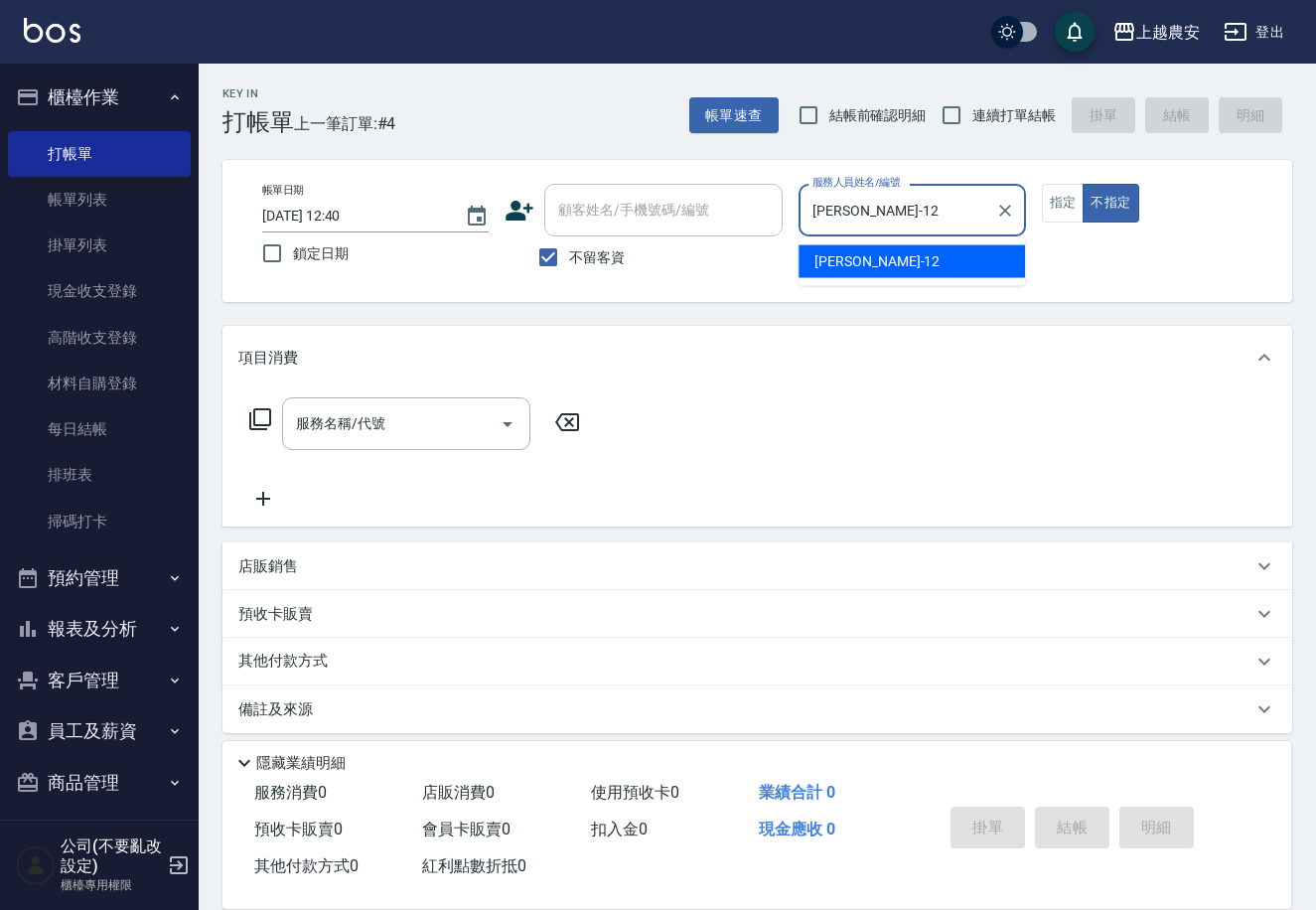 type on "false" 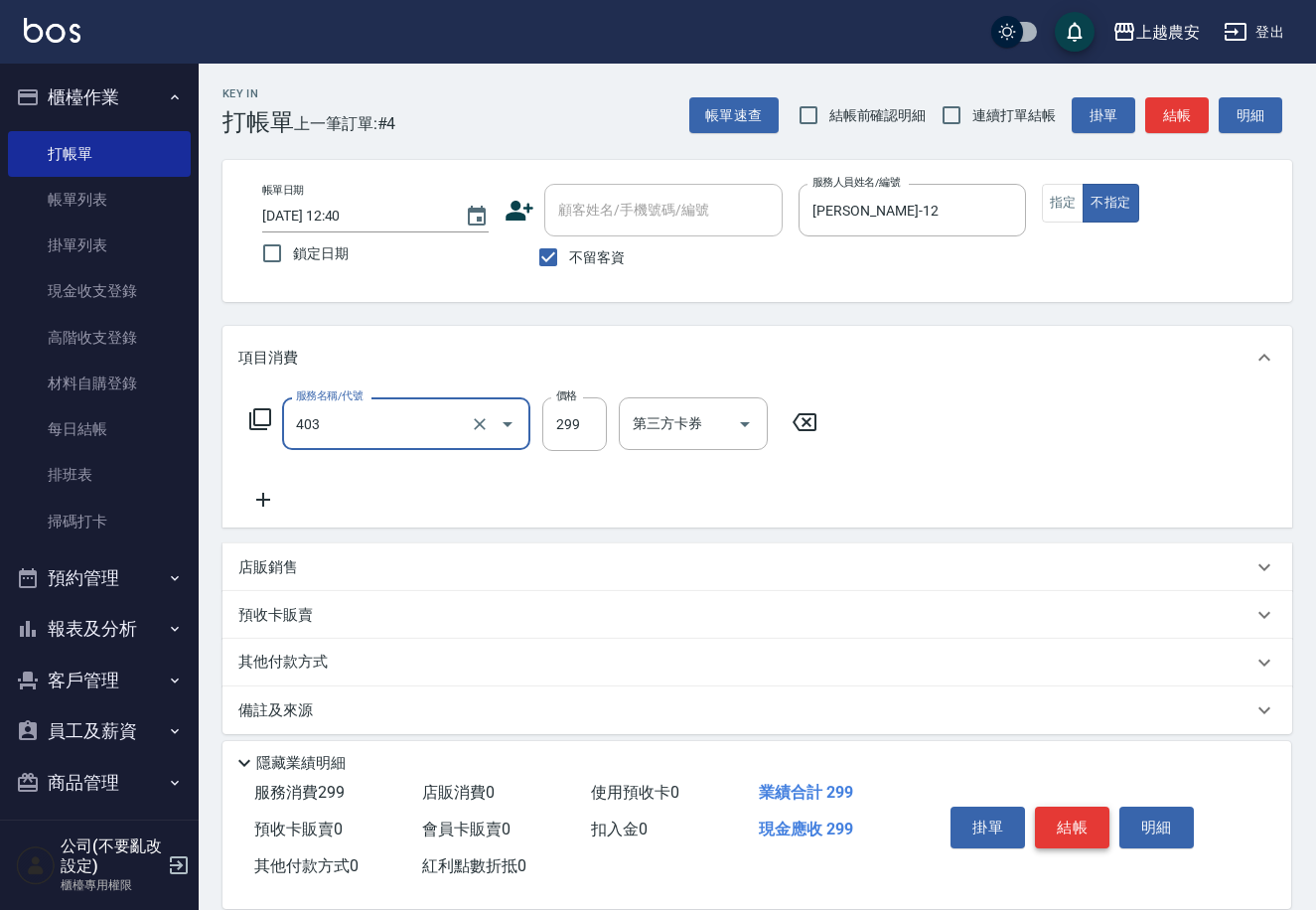 type on "剪髮(403)" 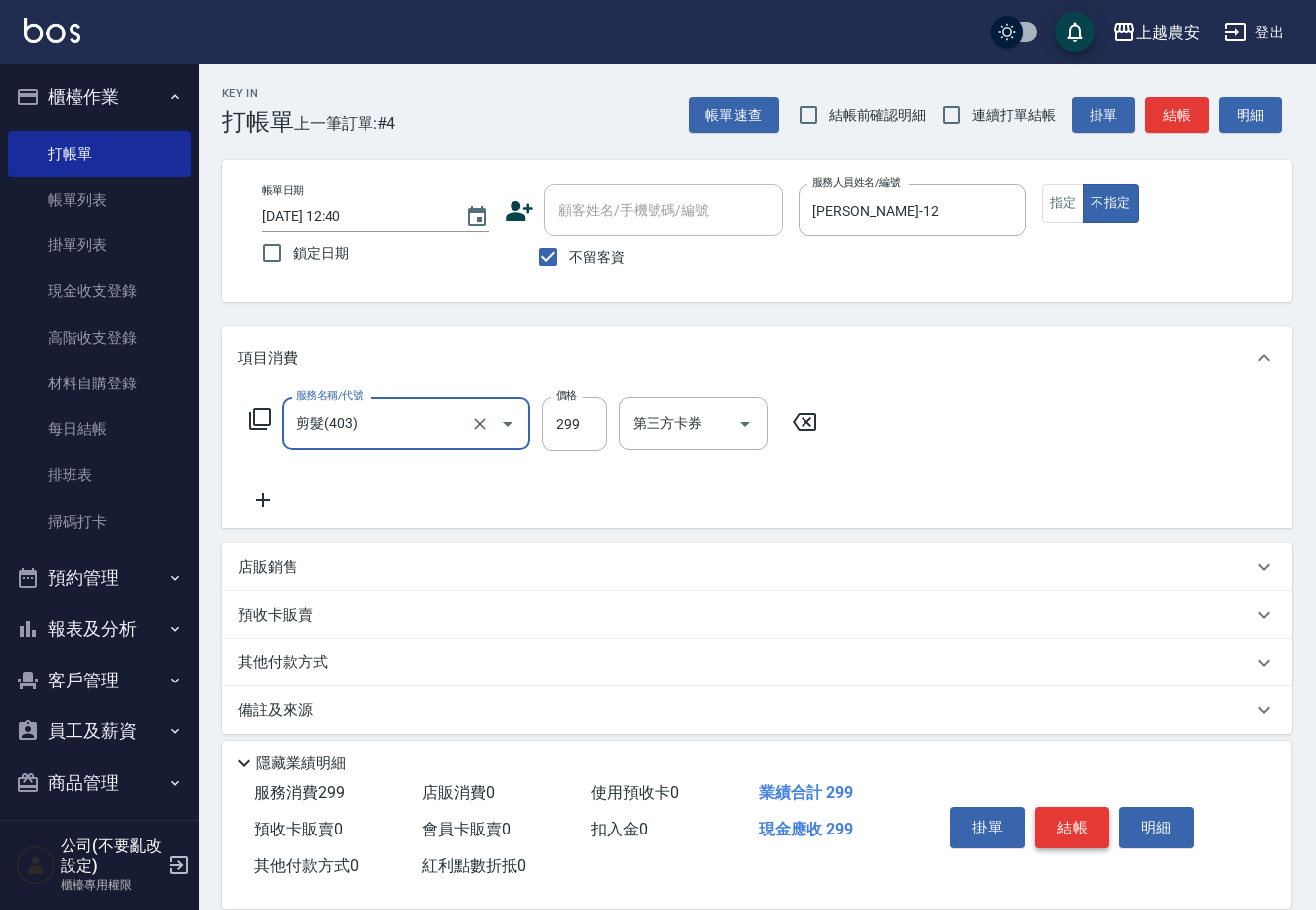 click on "結帳" at bounding box center (1072, 828) 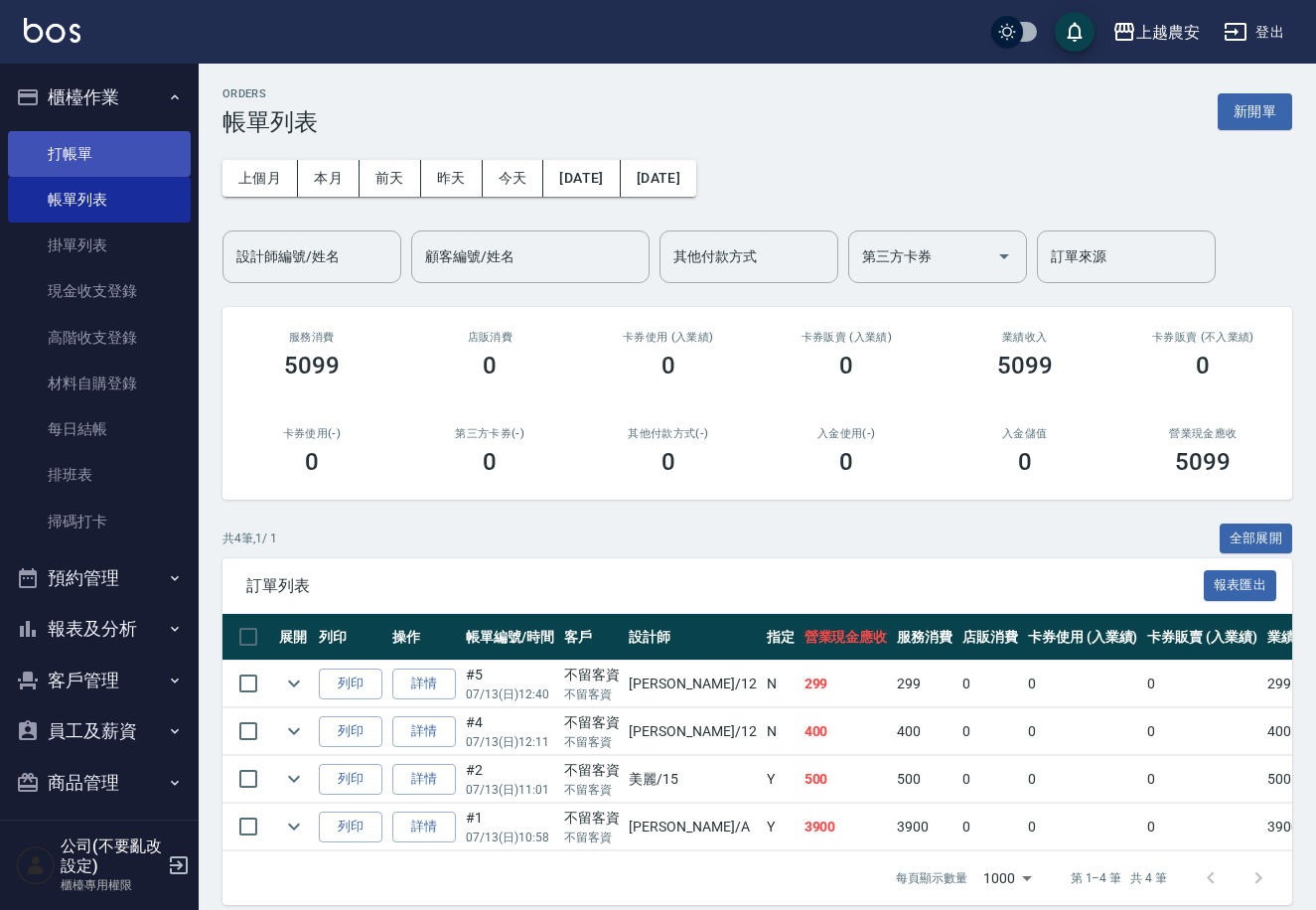 click on "打帳單" at bounding box center (99, 154) 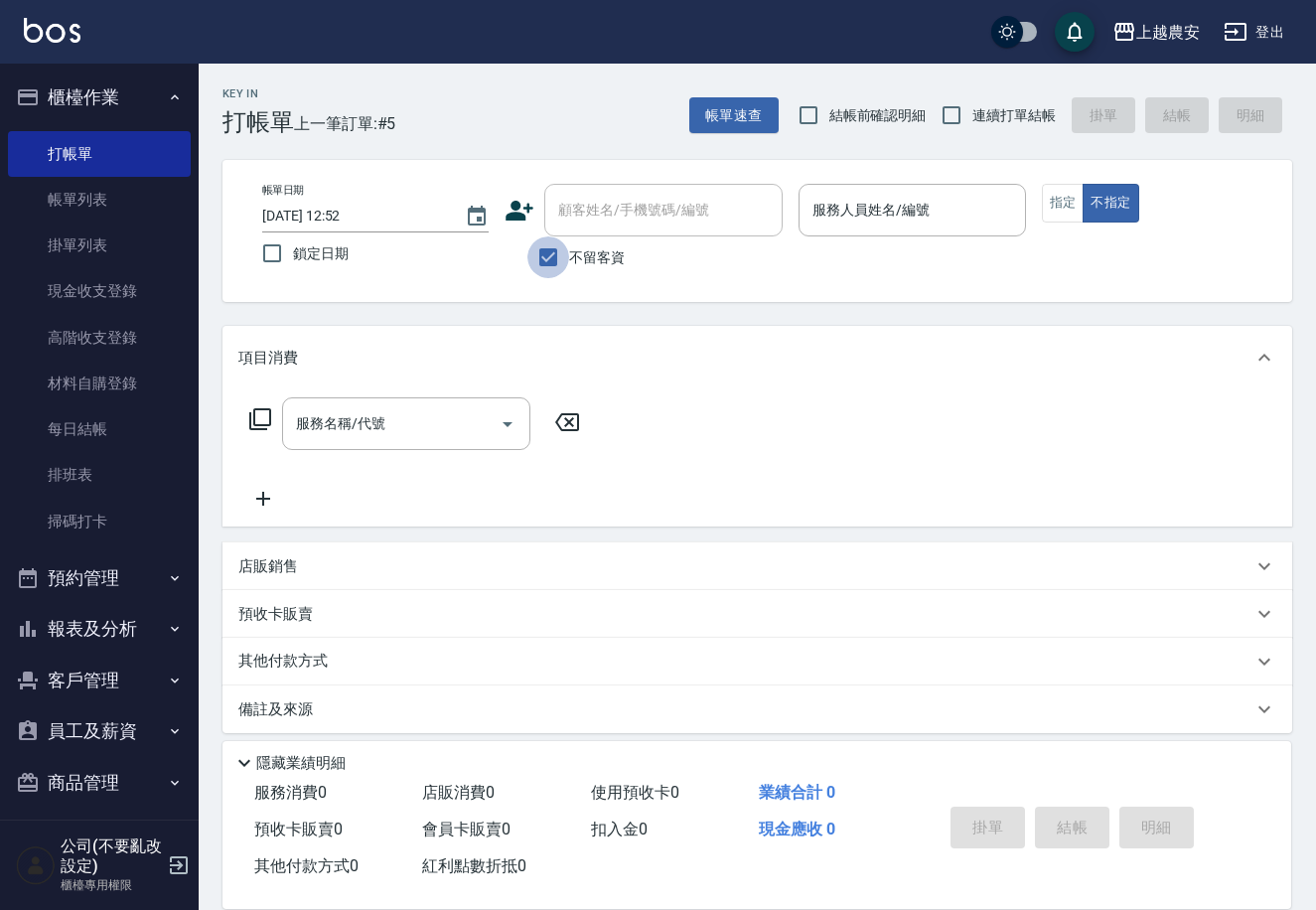 click on "不留客資" at bounding box center [548, 257] 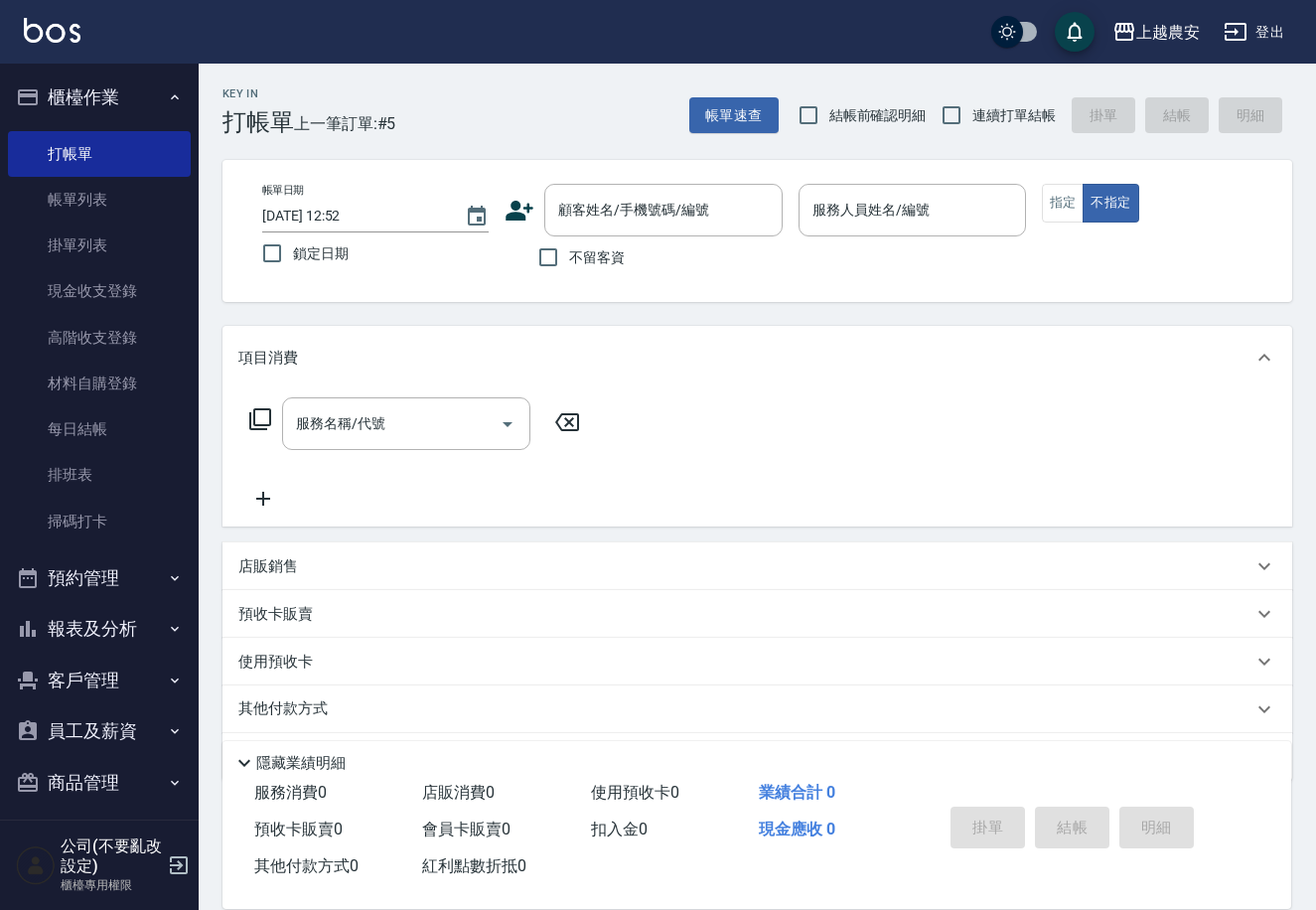 click 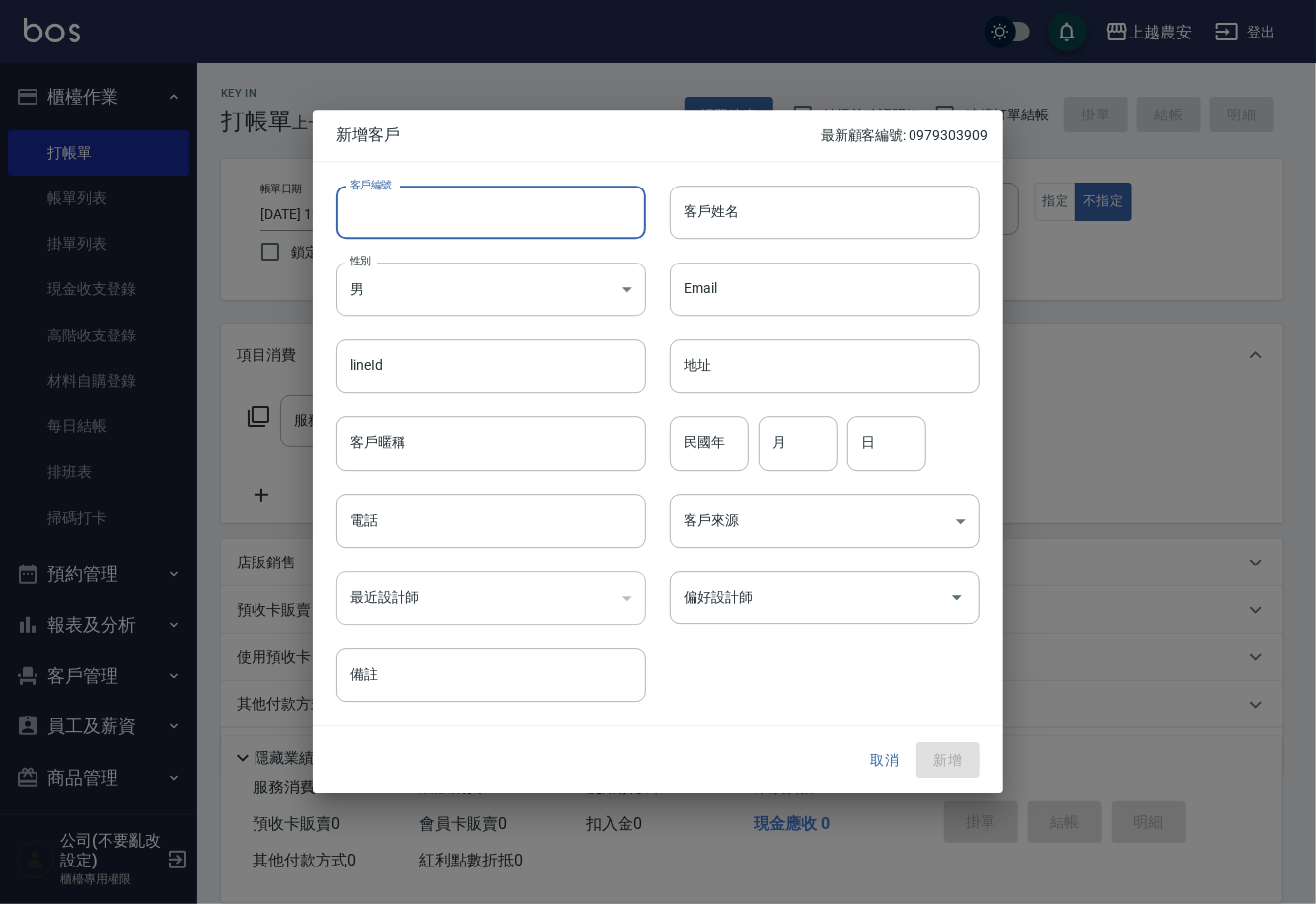 click on "客戶編號" at bounding box center [491, 212] 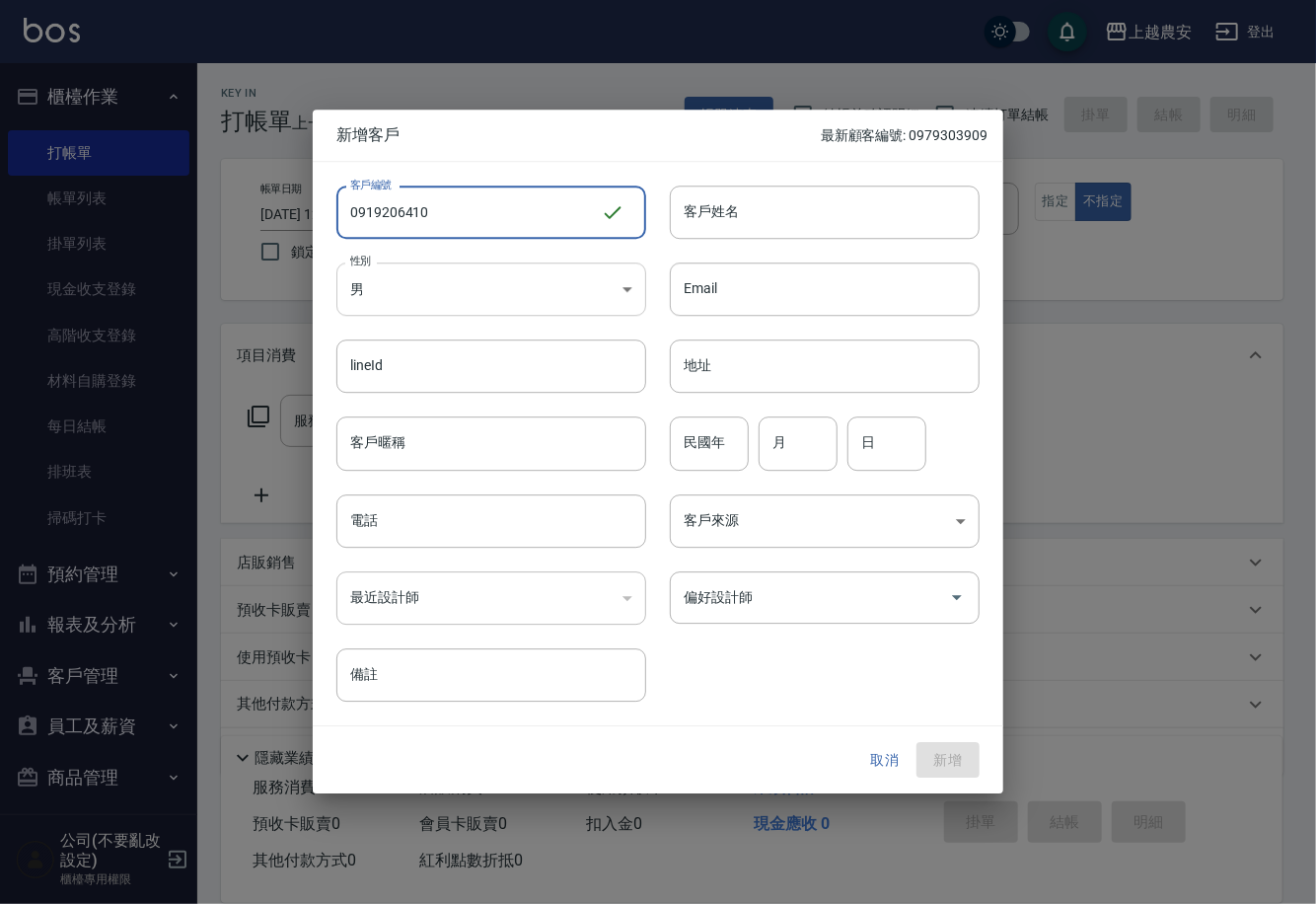 type on "0919206410" 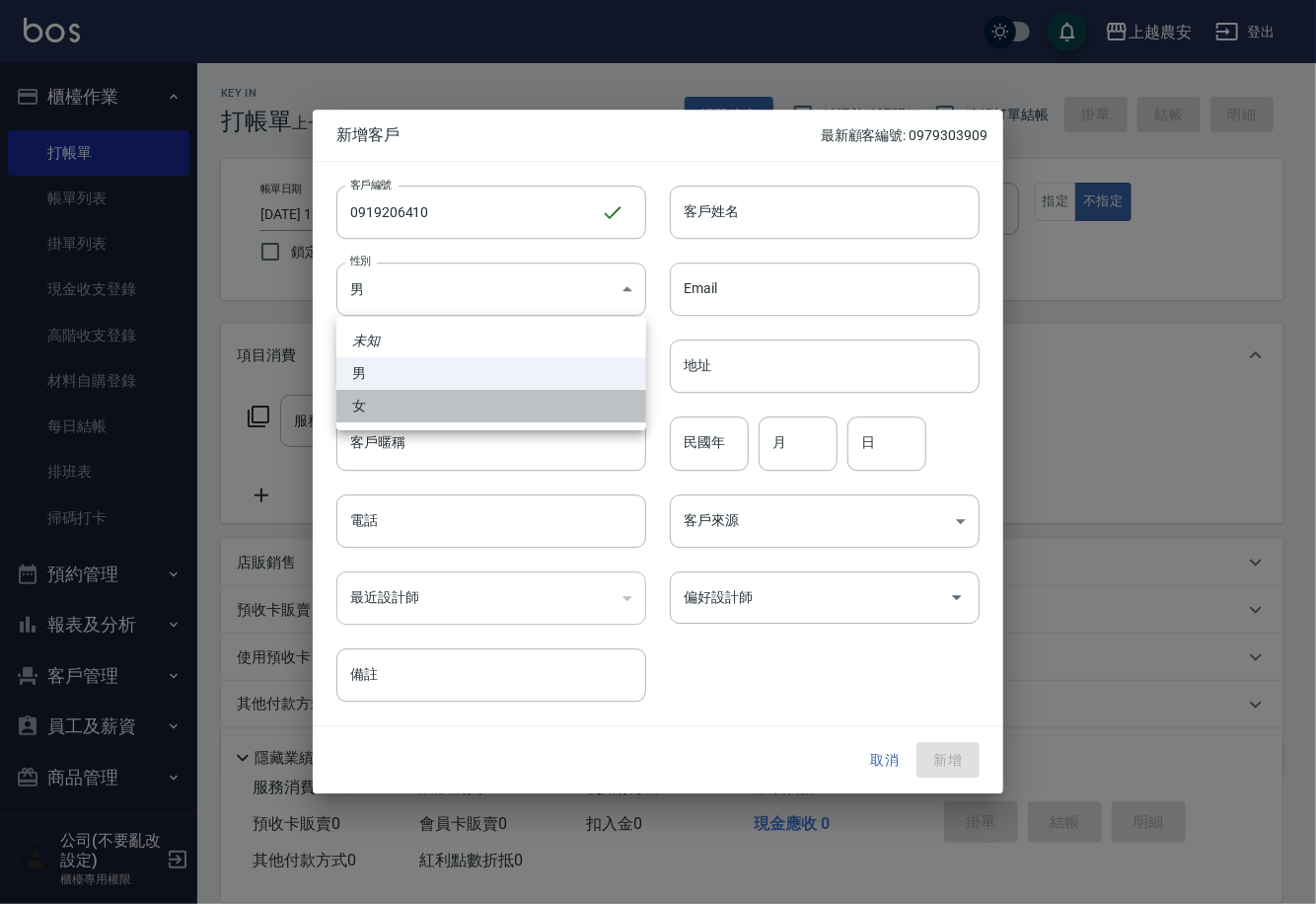 click on "女" at bounding box center (491, 406) 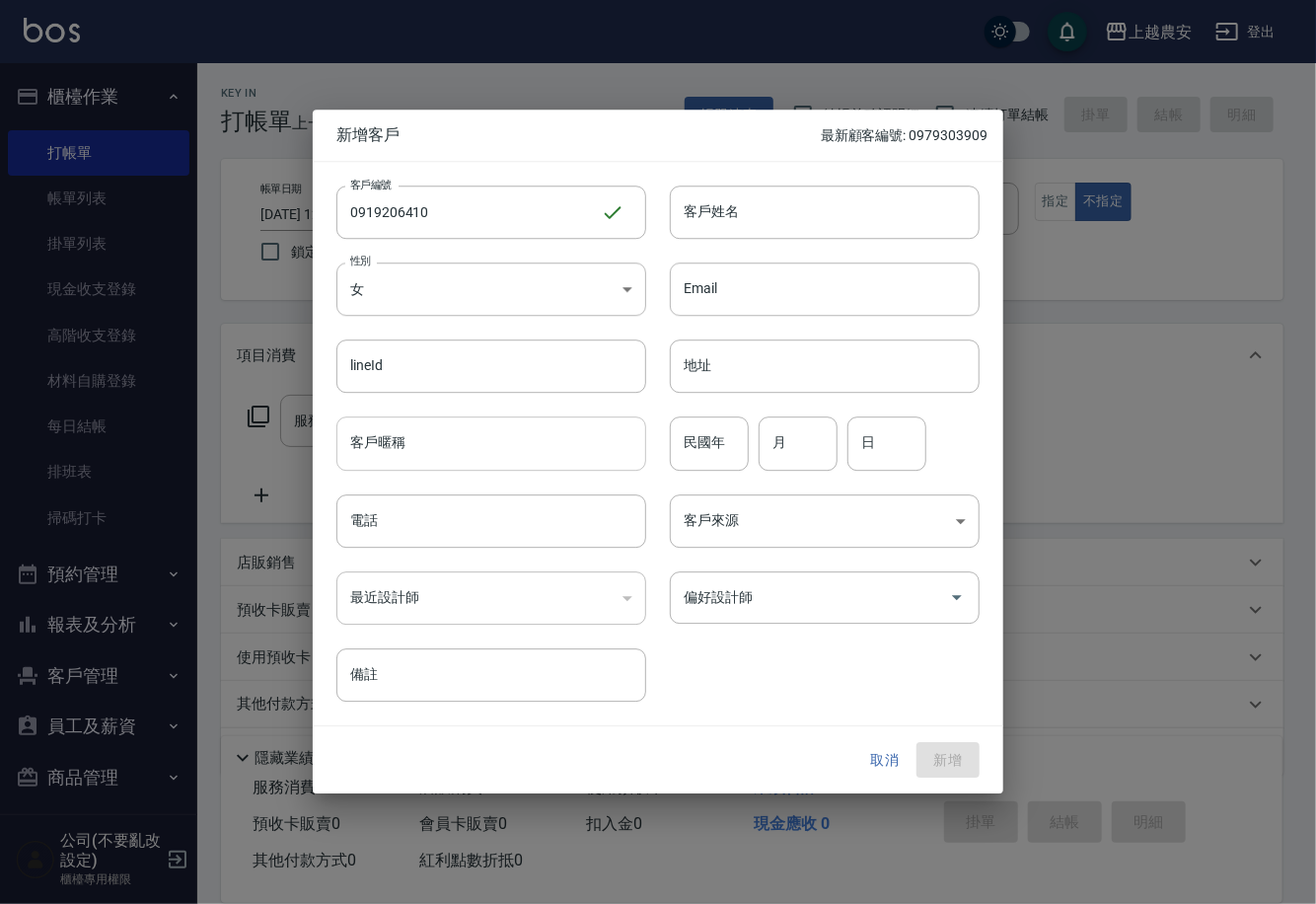 click on "客戶暱稱" at bounding box center [491, 444] 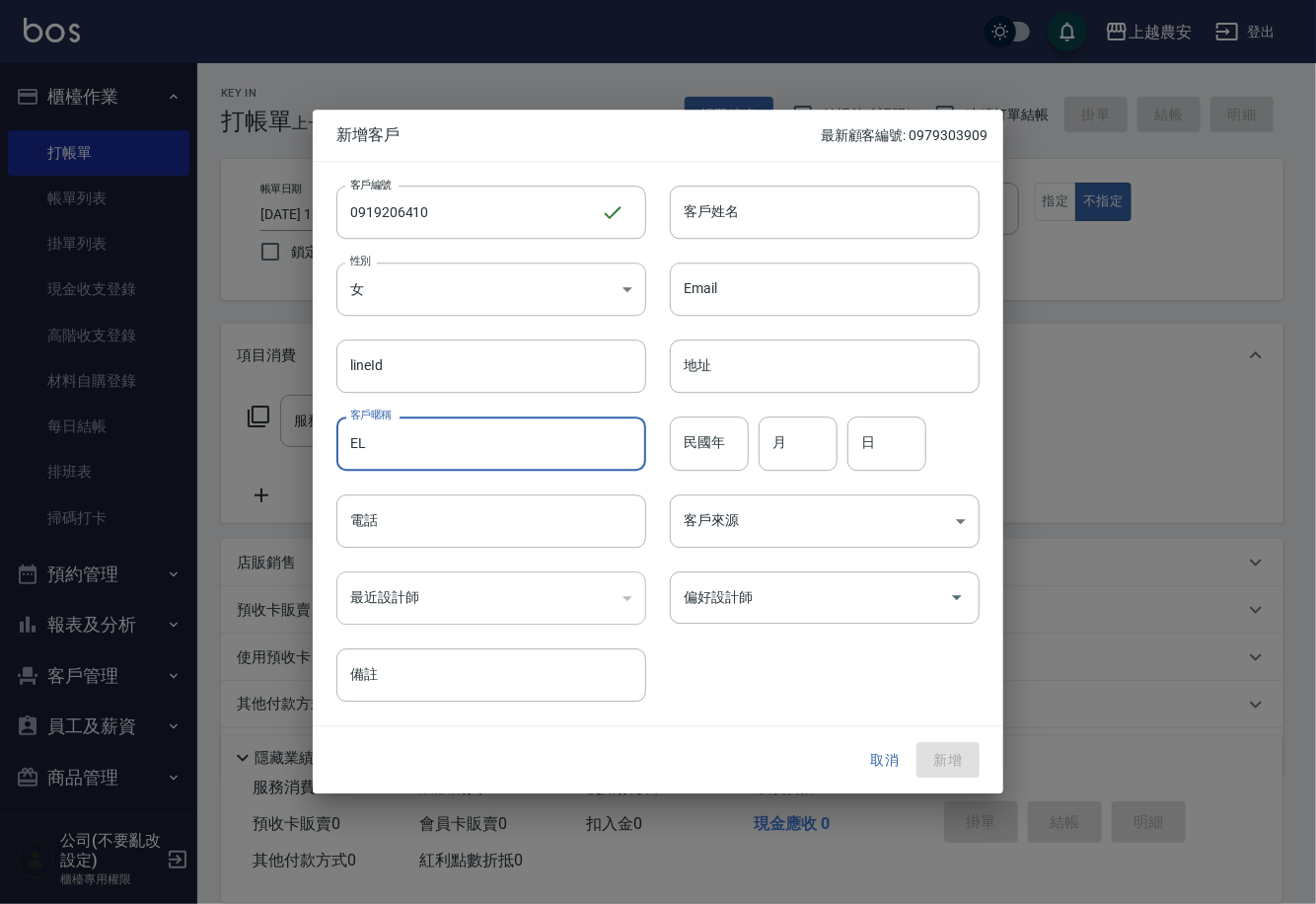 type on "E" 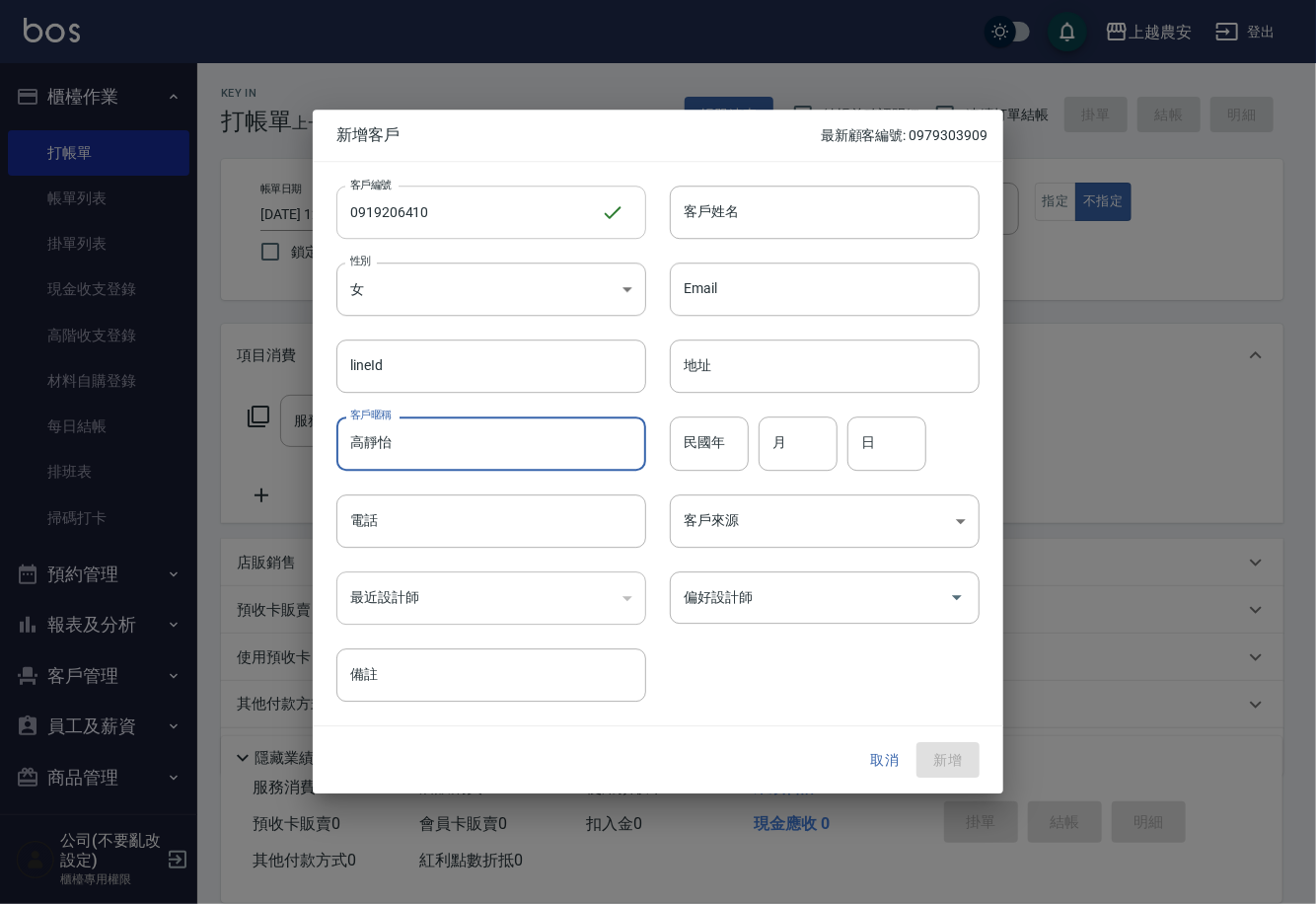 type on "高靜怡" 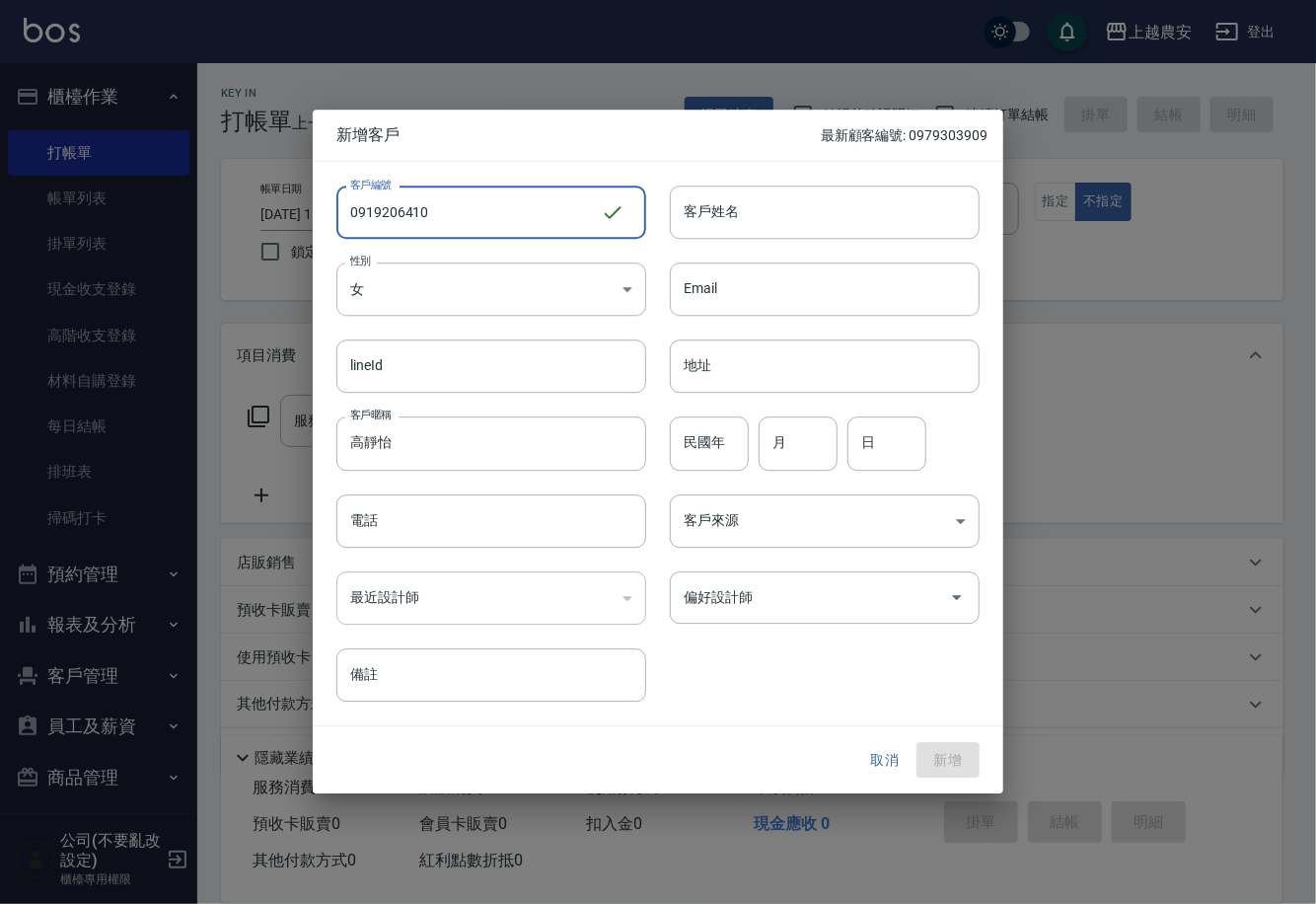 drag, startPoint x: 424, startPoint y: 215, endPoint x: 348, endPoint y: 216, distance: 76.00658 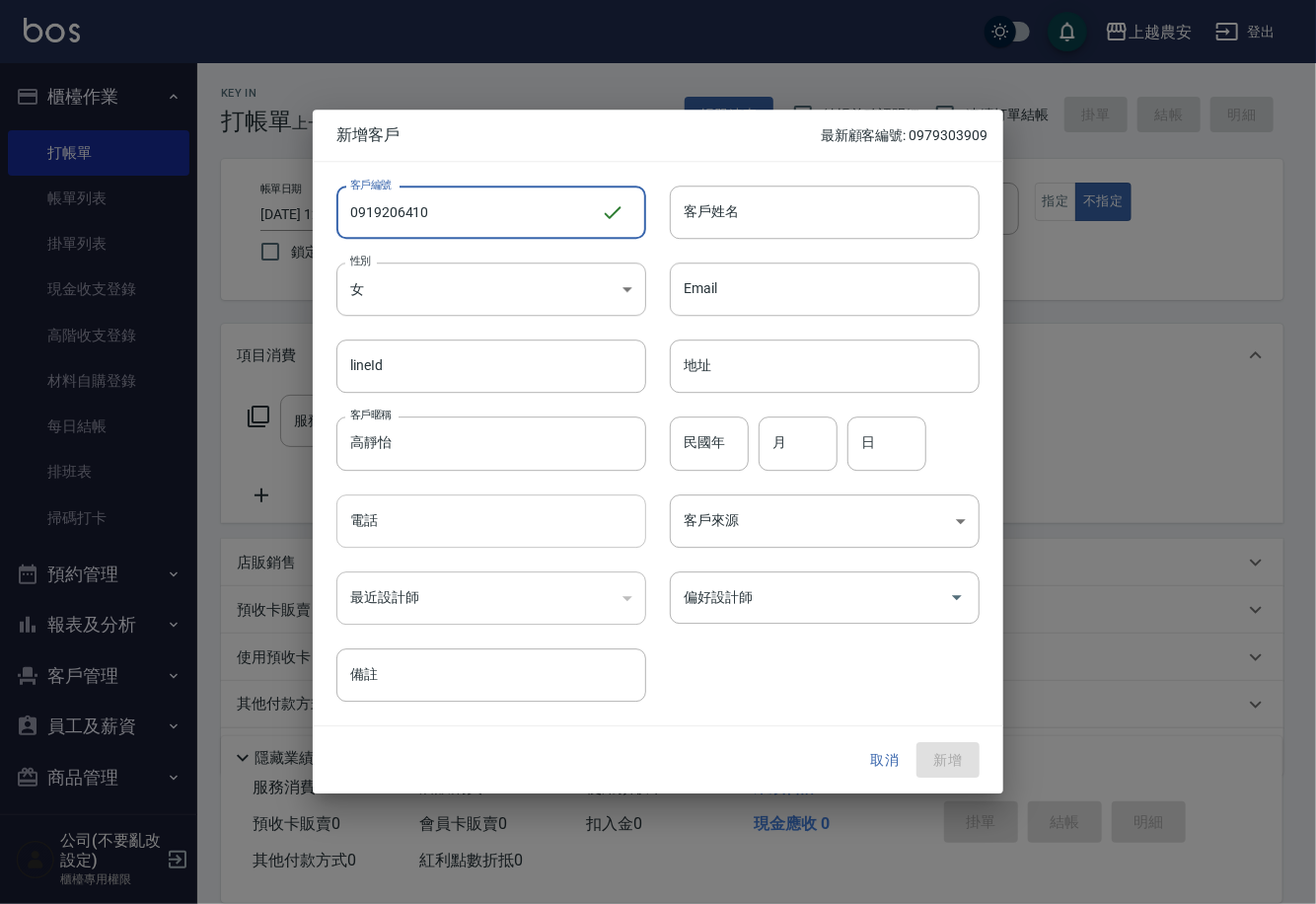click on "電話" at bounding box center [491, 521] 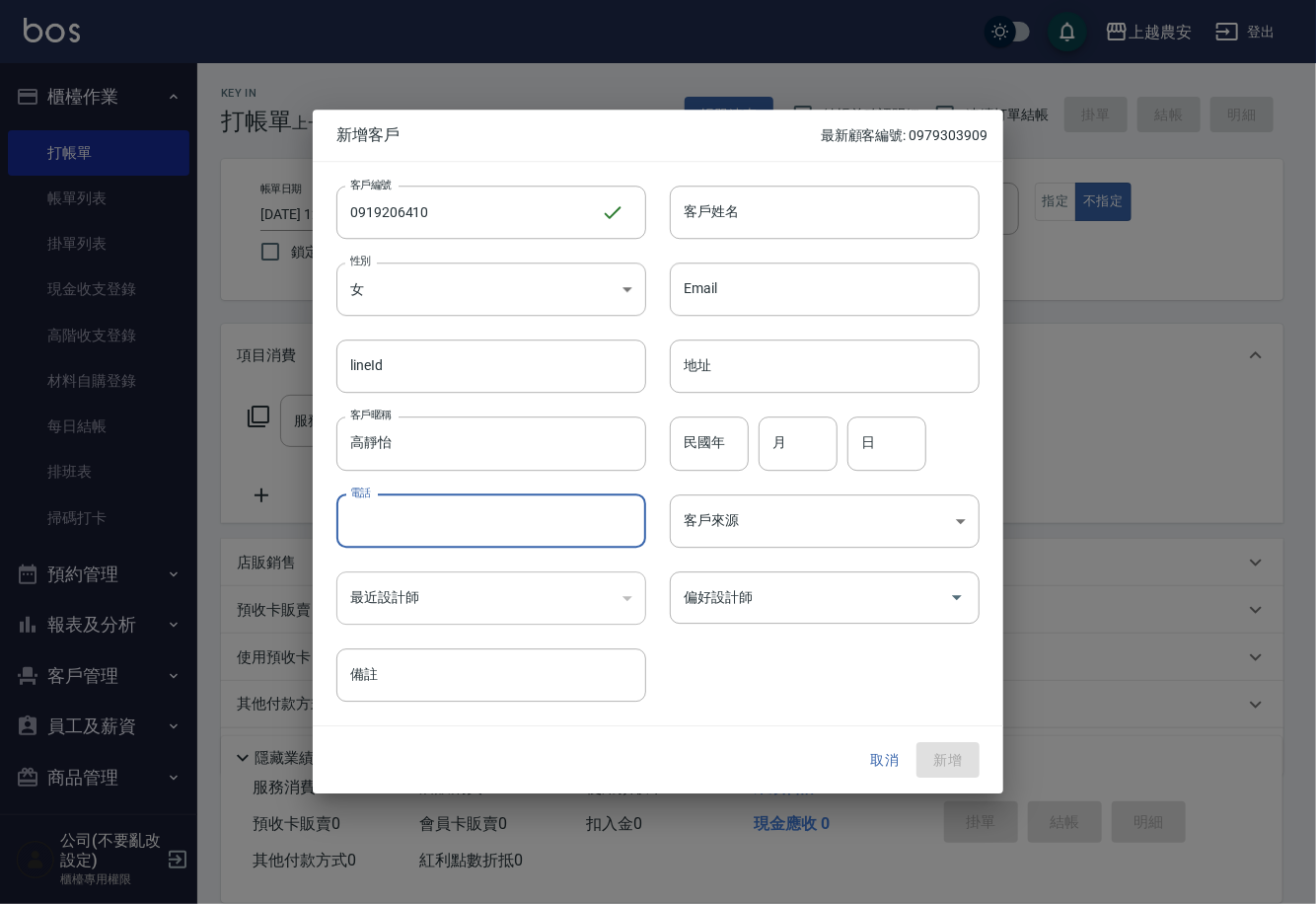 paste on "0919206410" 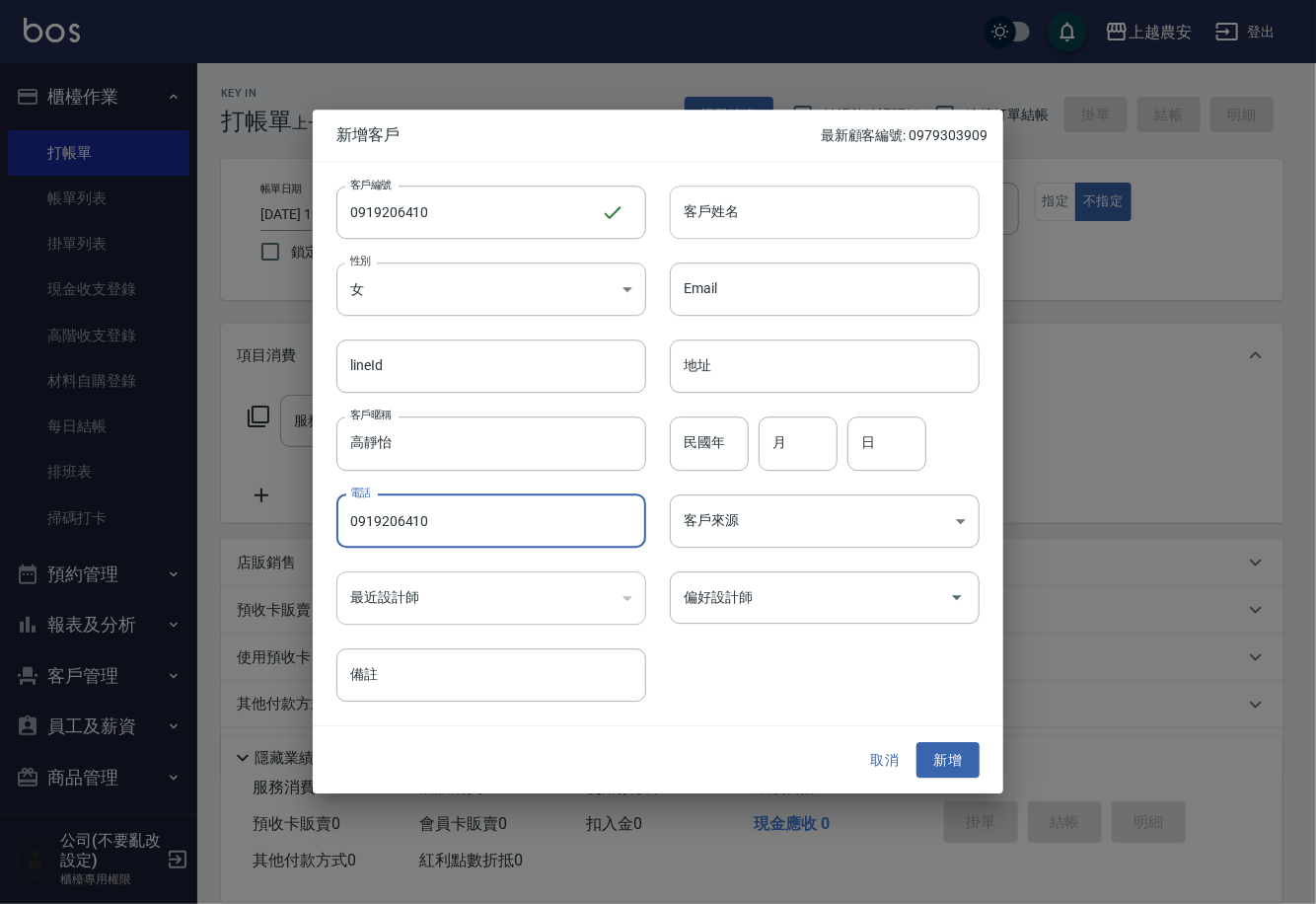 type on "0919206410" 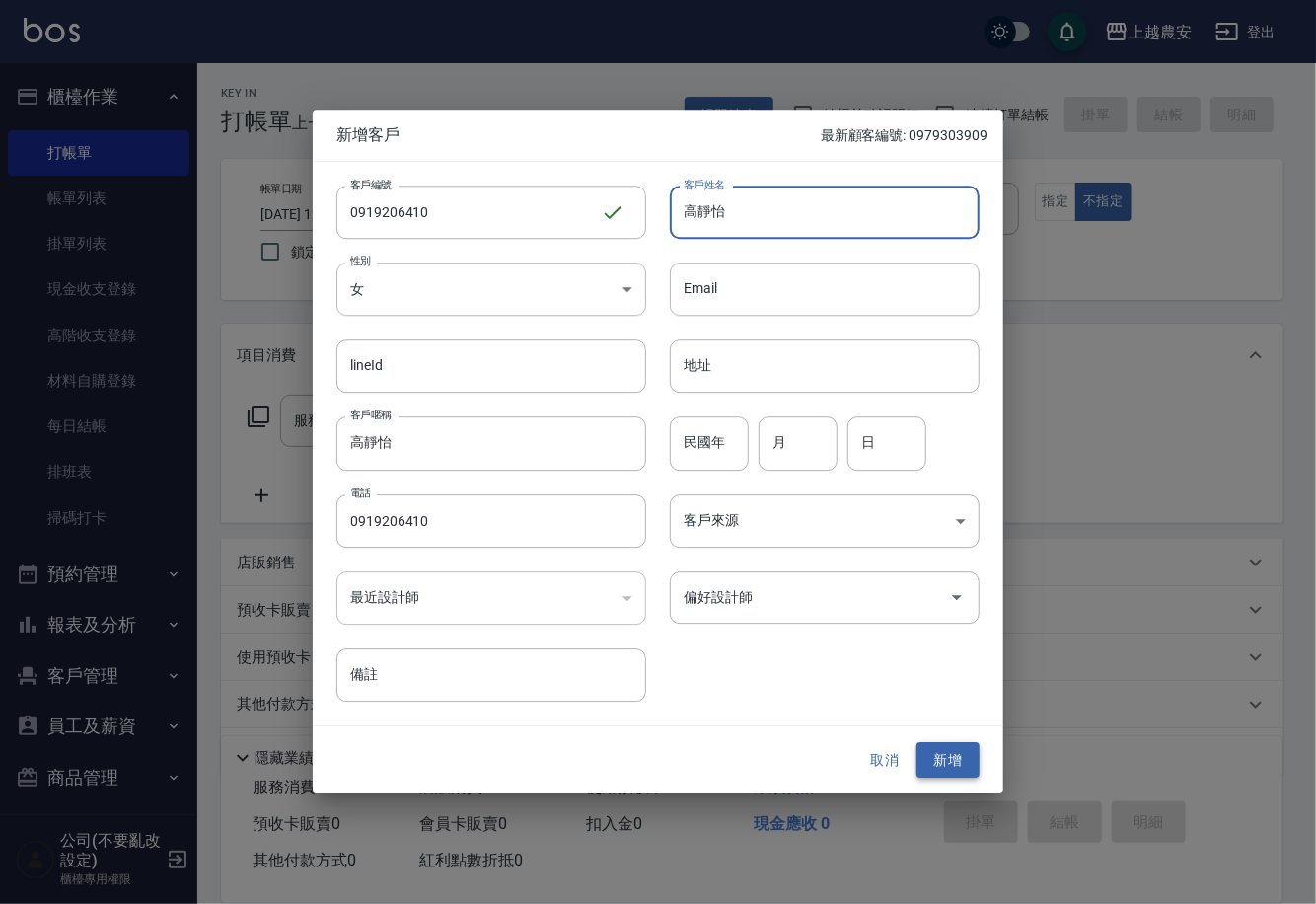 type on "高靜怡" 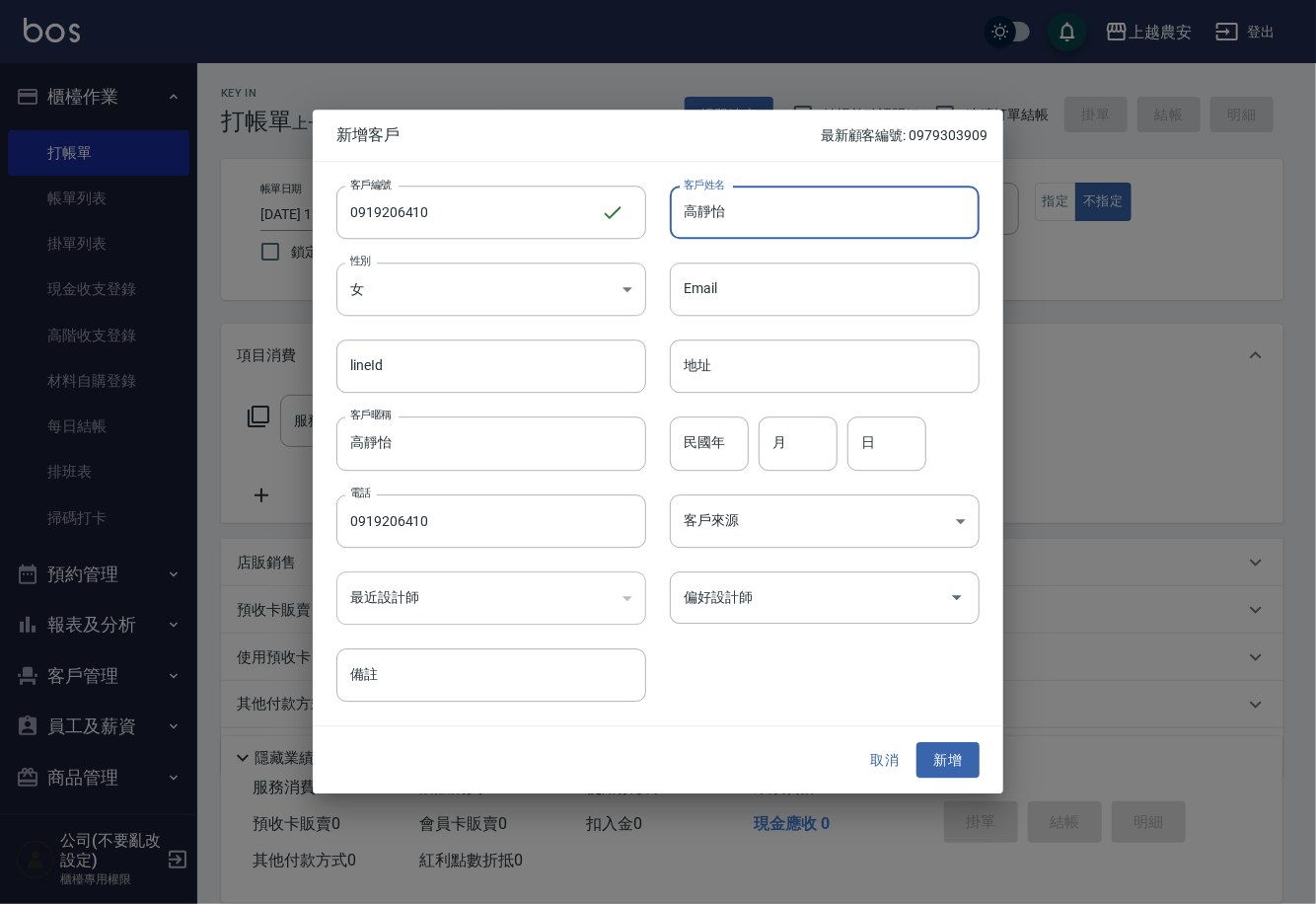 click on "新增" at bounding box center (948, 760) 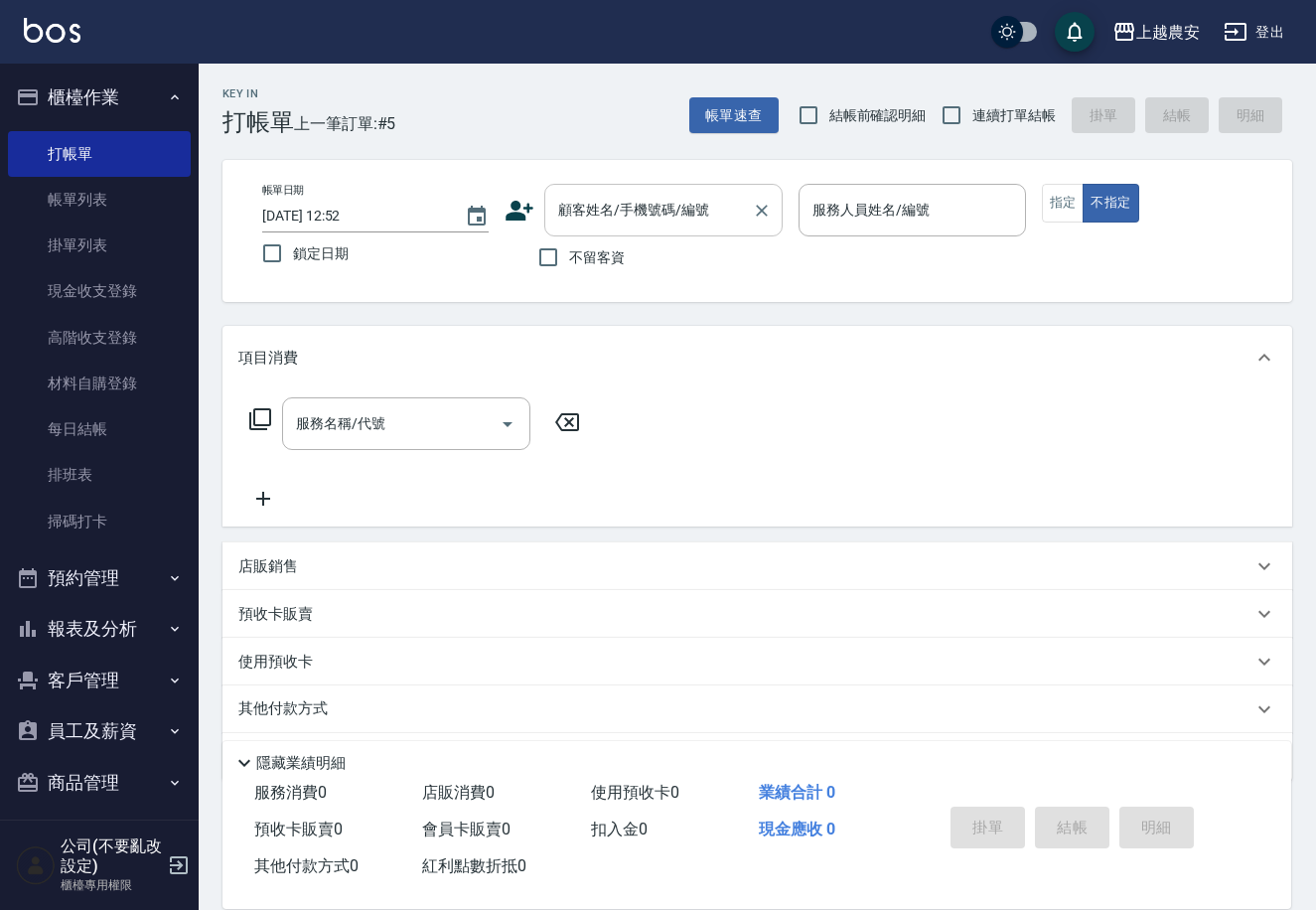 click on "顧客姓名/手機號碼/編號" at bounding box center [649, 210] 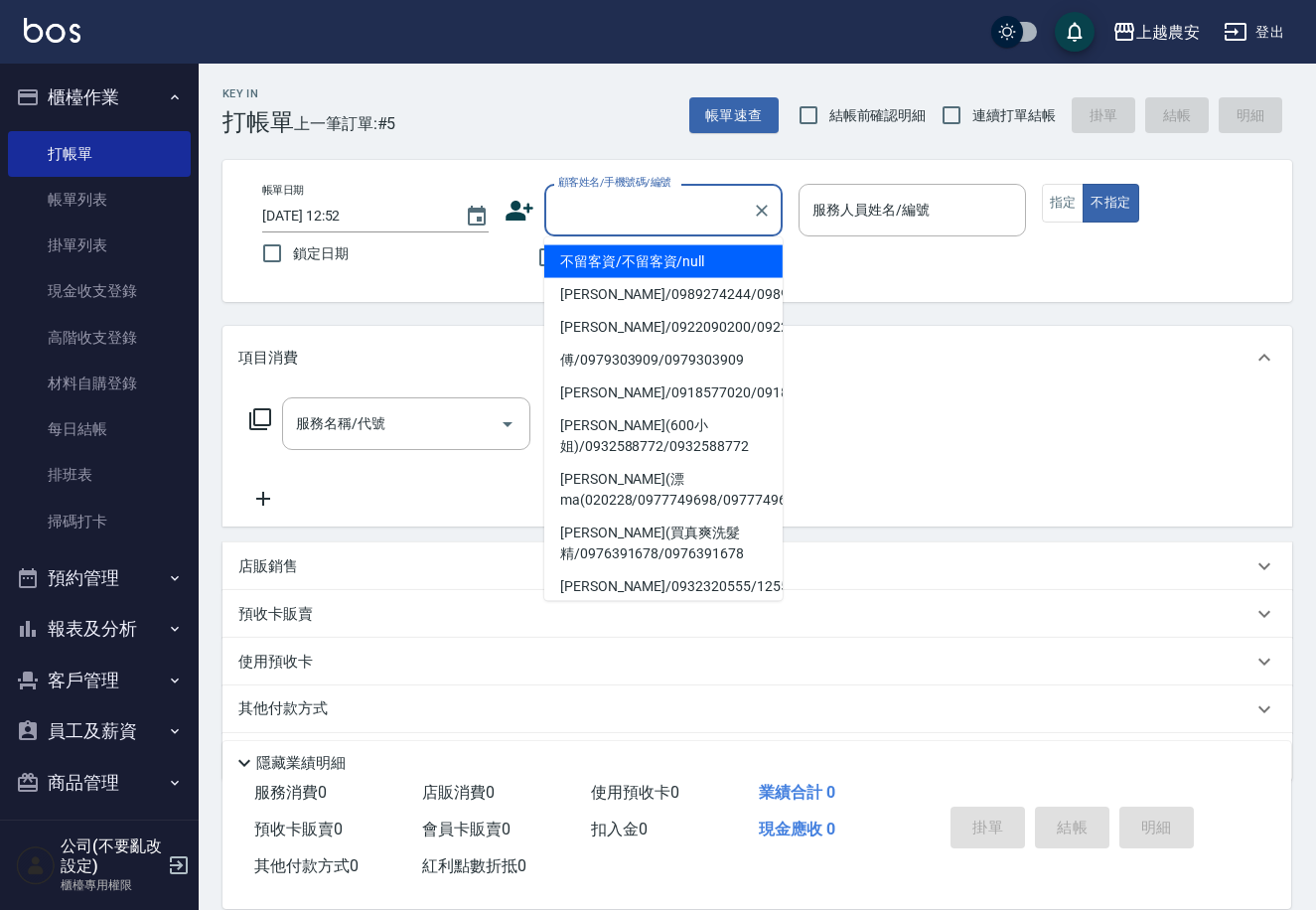 paste on "0919206410" 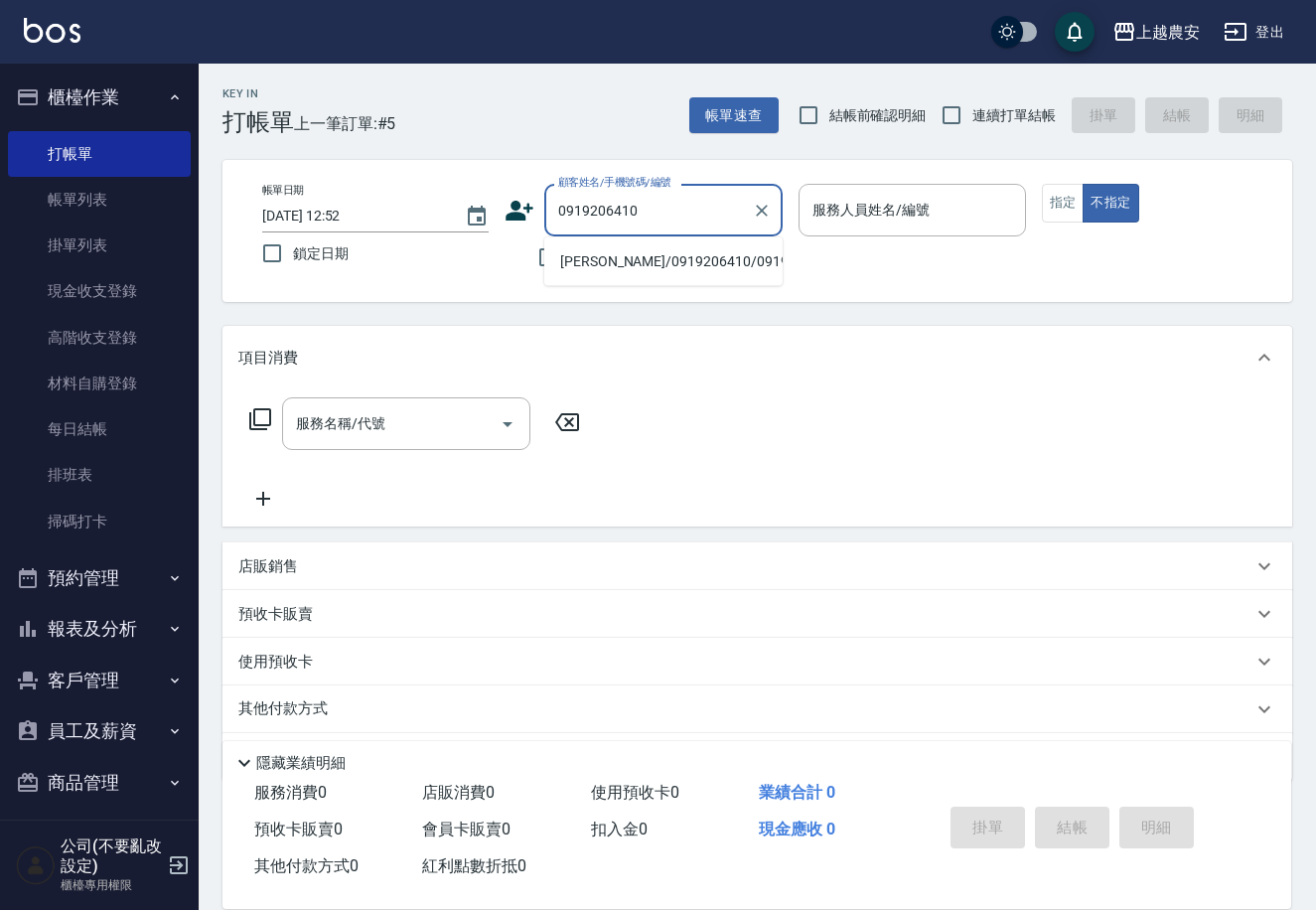 type on "高靜怡/0919206410/0919206410" 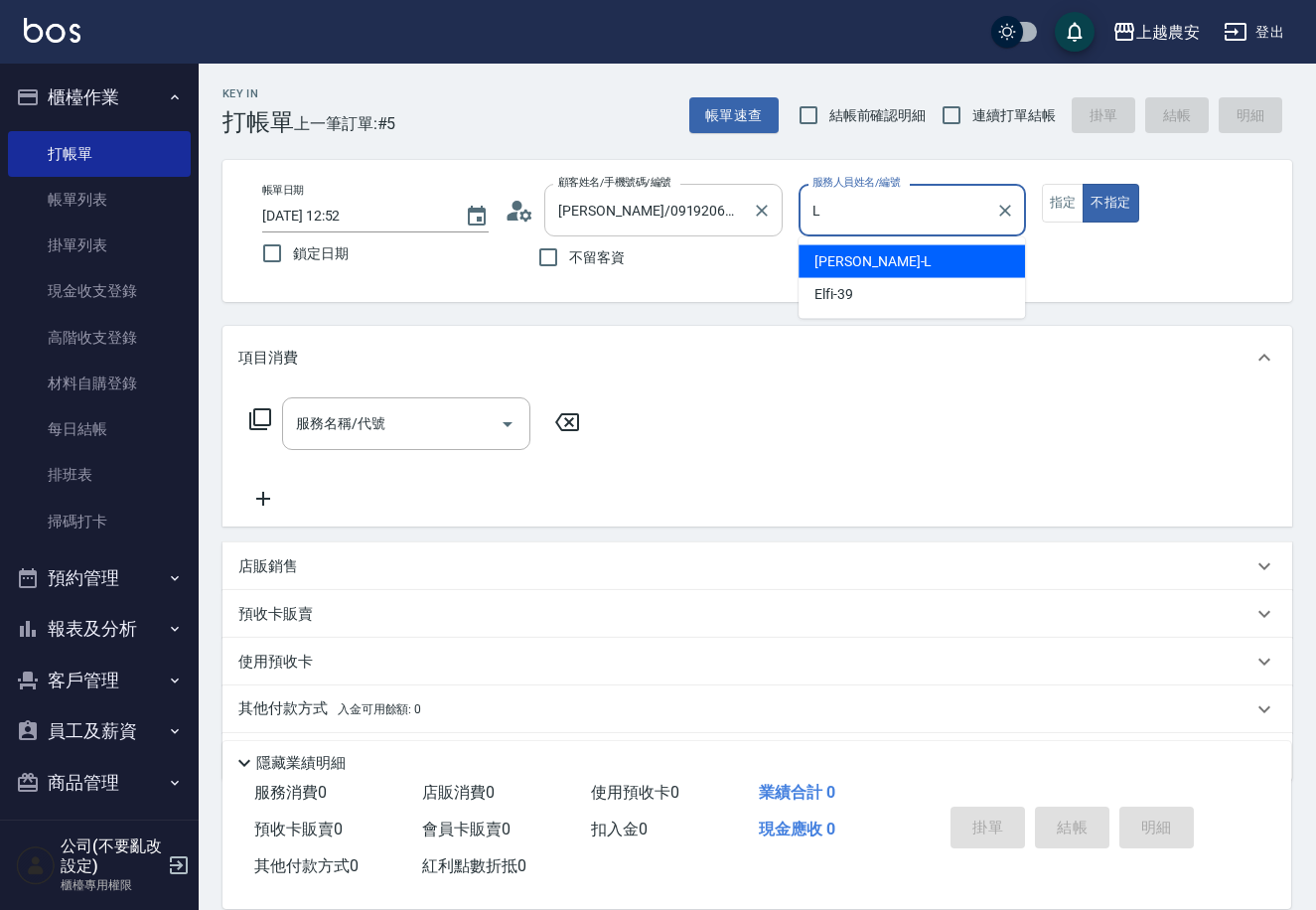type on "Lina-L" 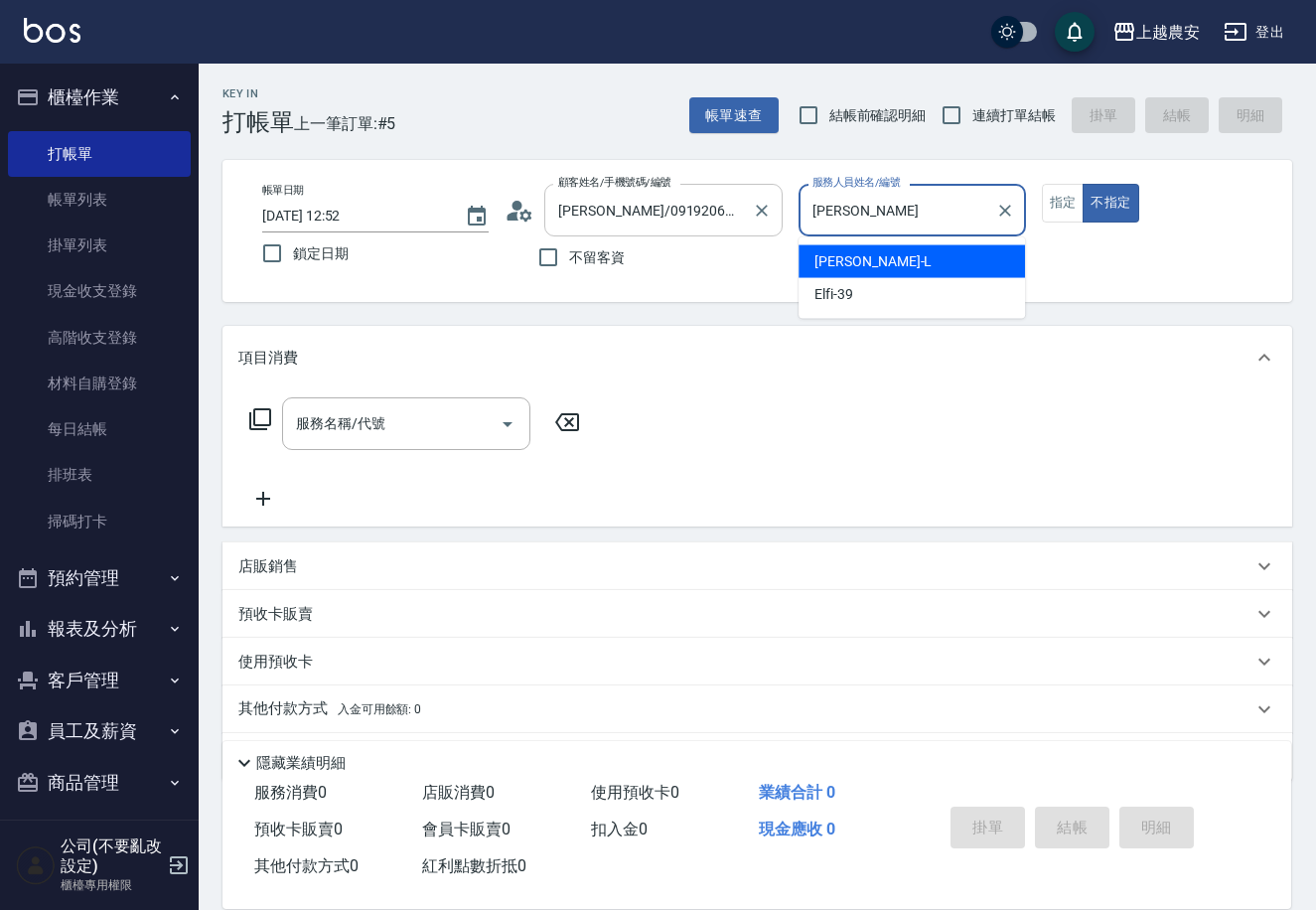 type on "false" 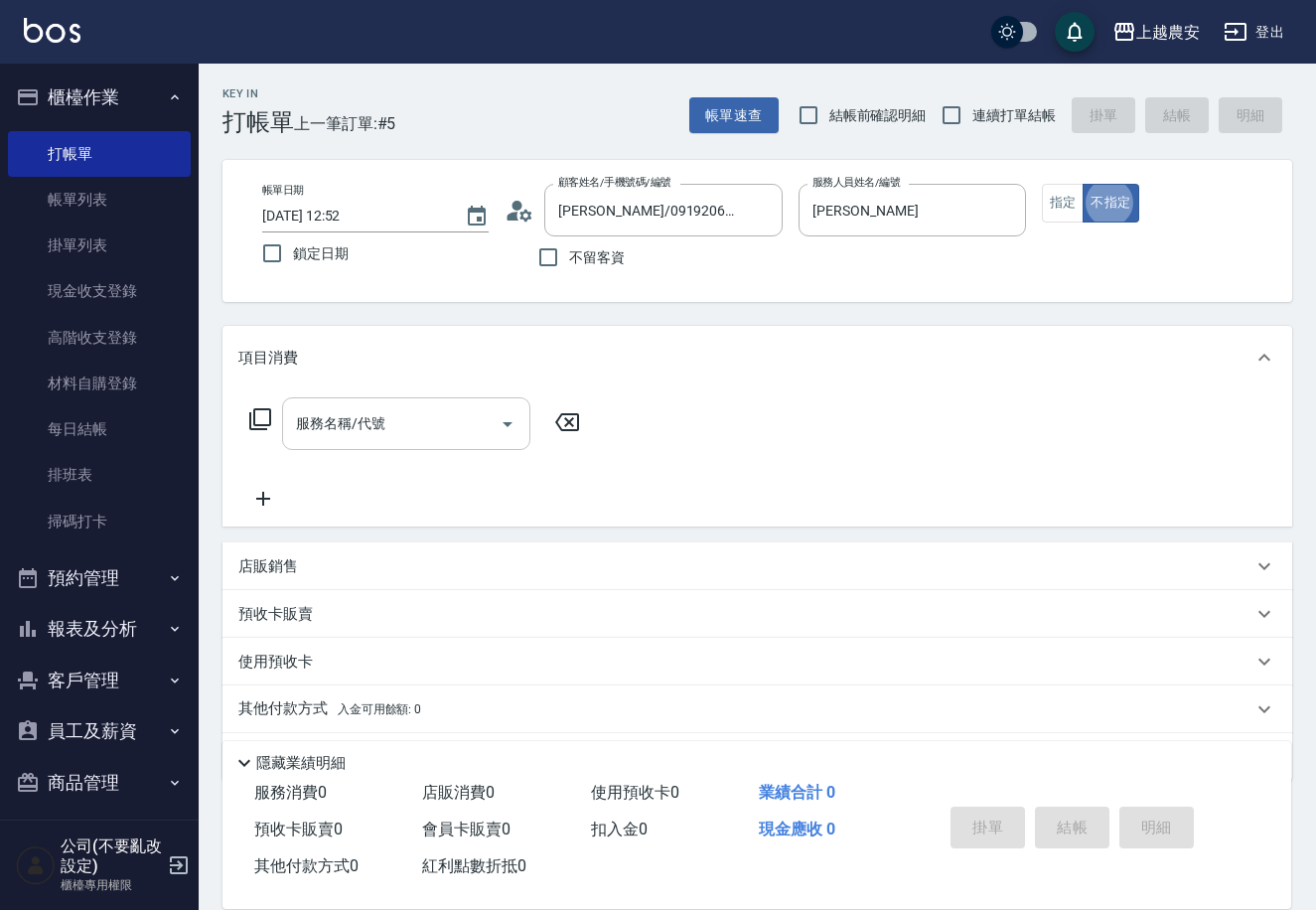 click on "服務名稱/代號" at bounding box center [391, 423] 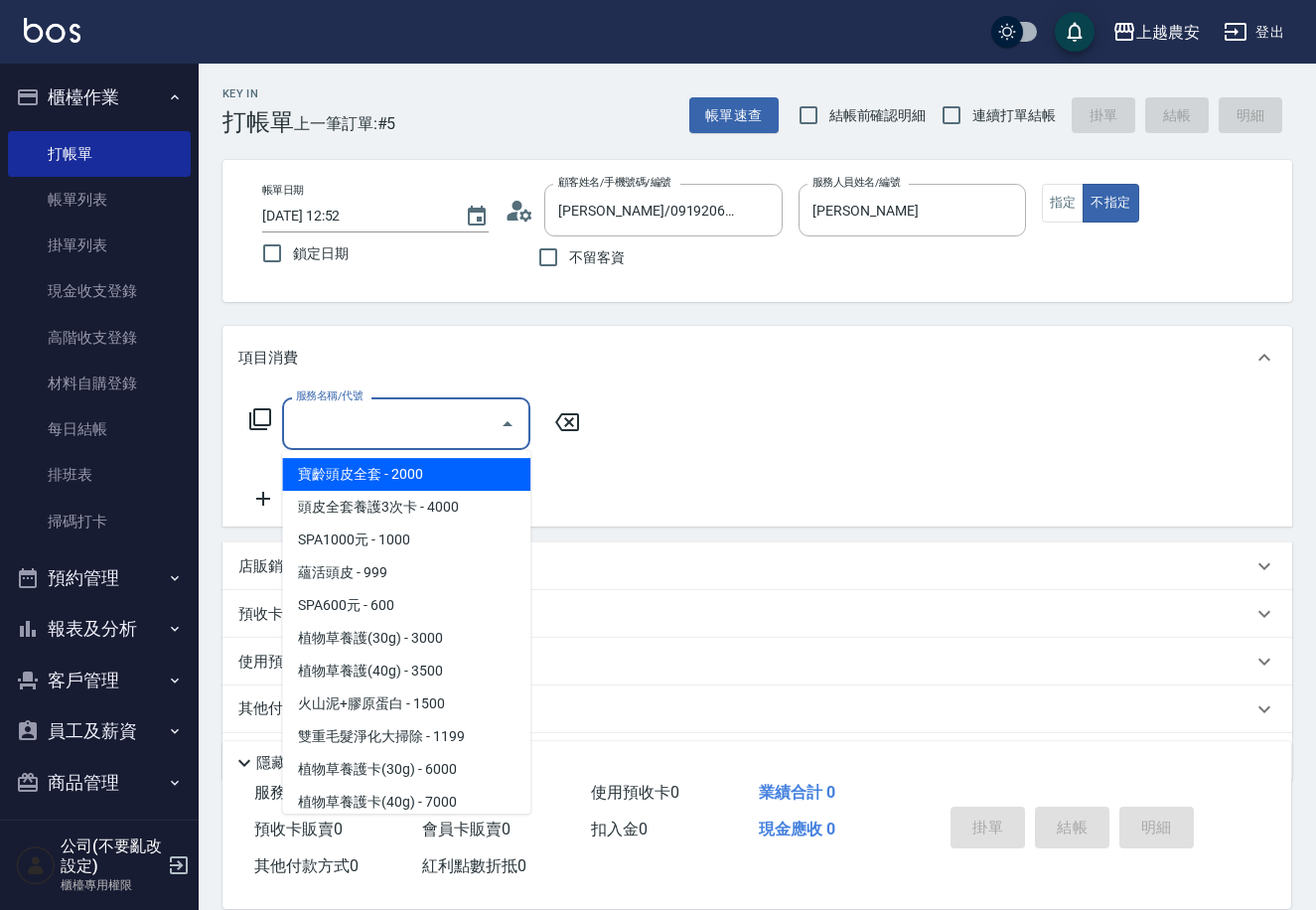 click 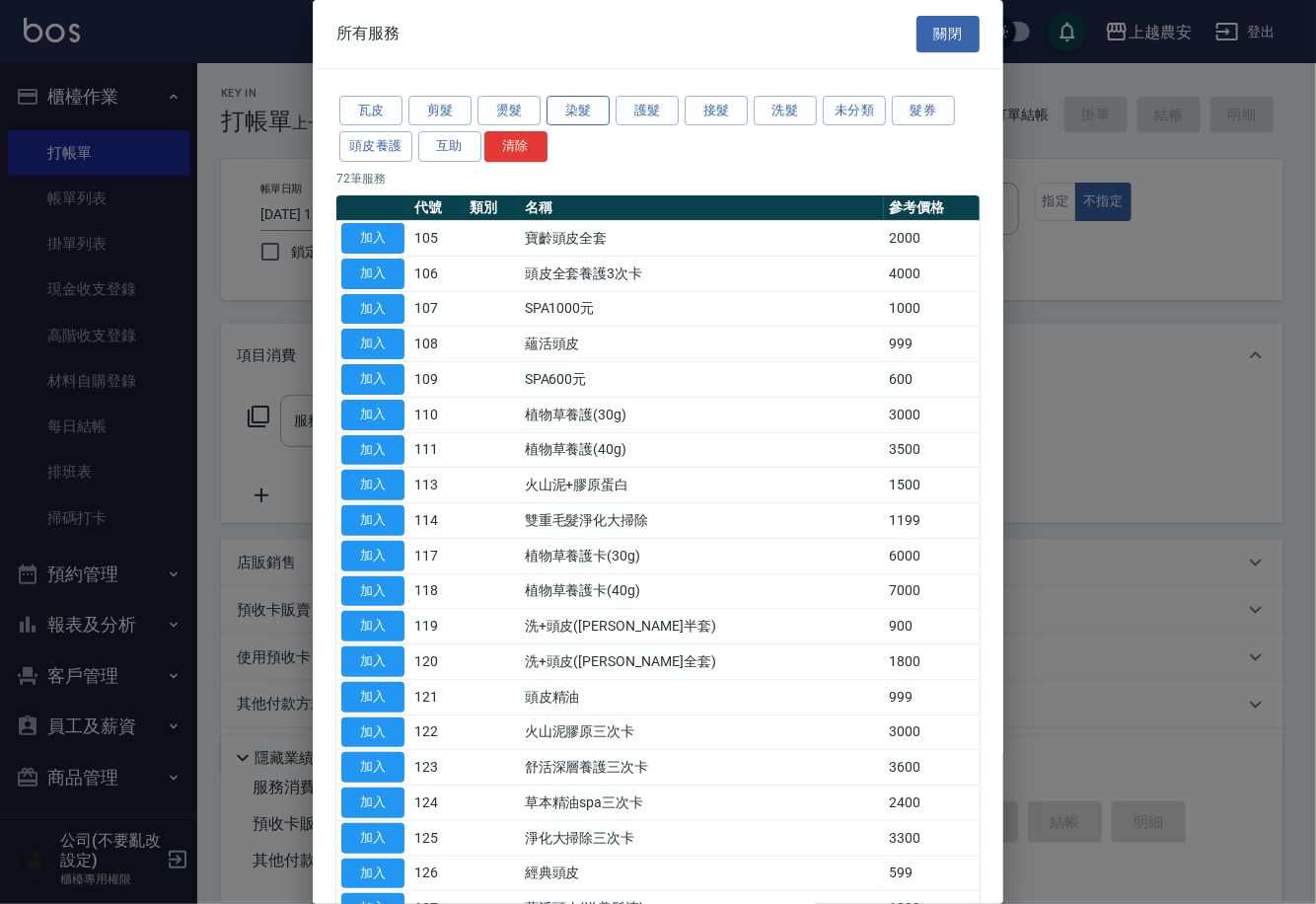 click on "染髮" at bounding box center [578, 111] 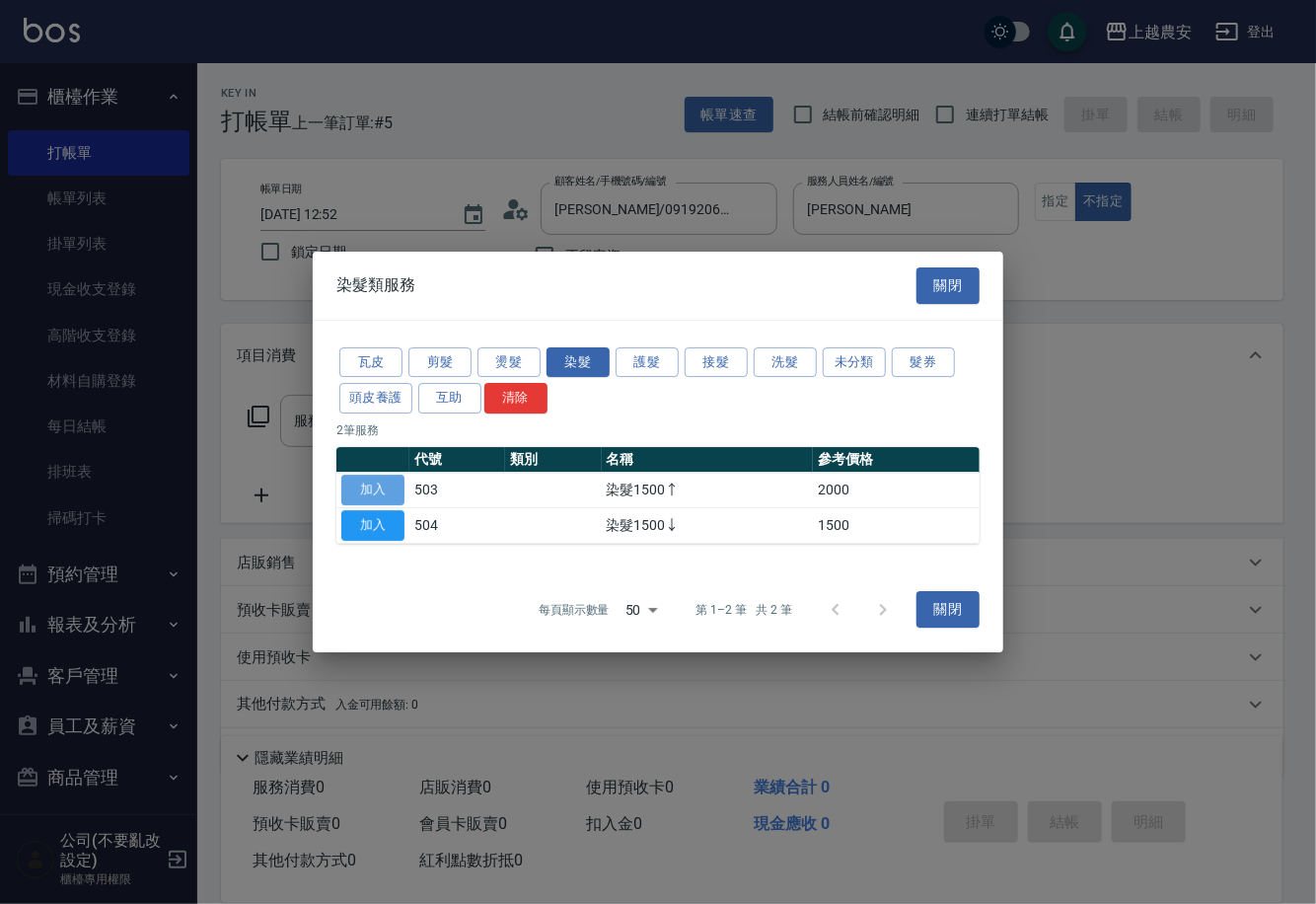click on "加入" at bounding box center [373, 490] 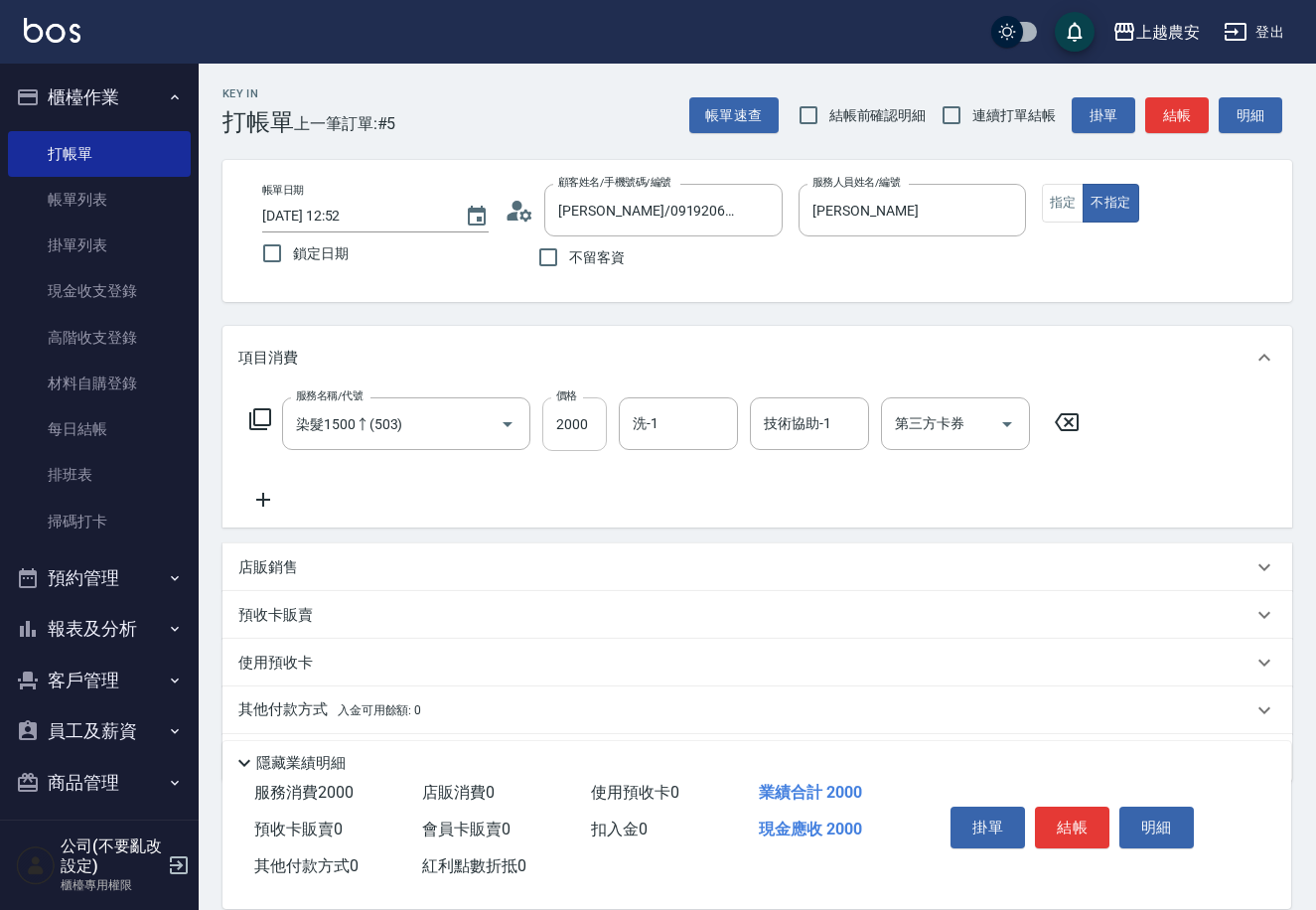 click on "2000" at bounding box center (574, 424) 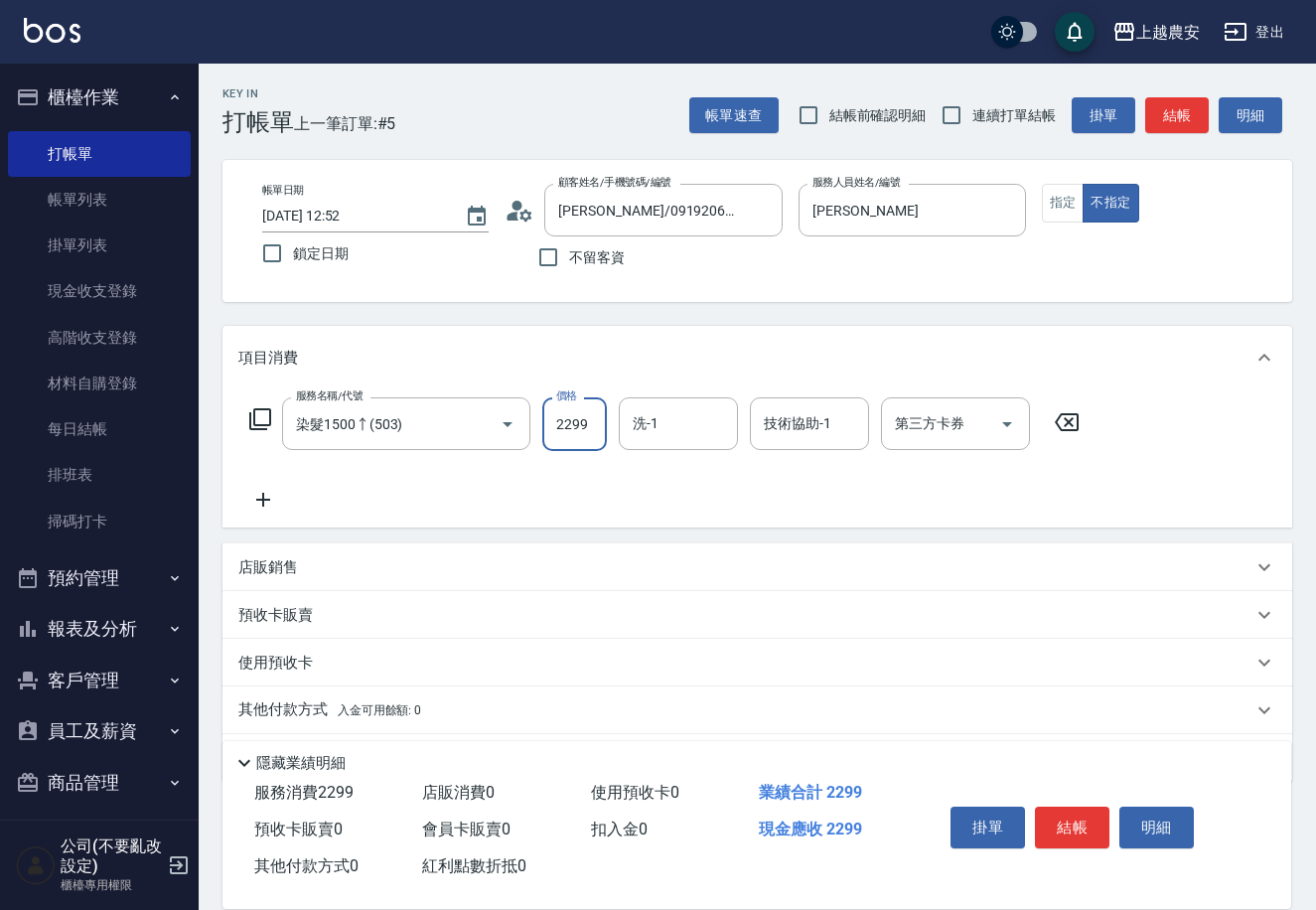 type on "2299" 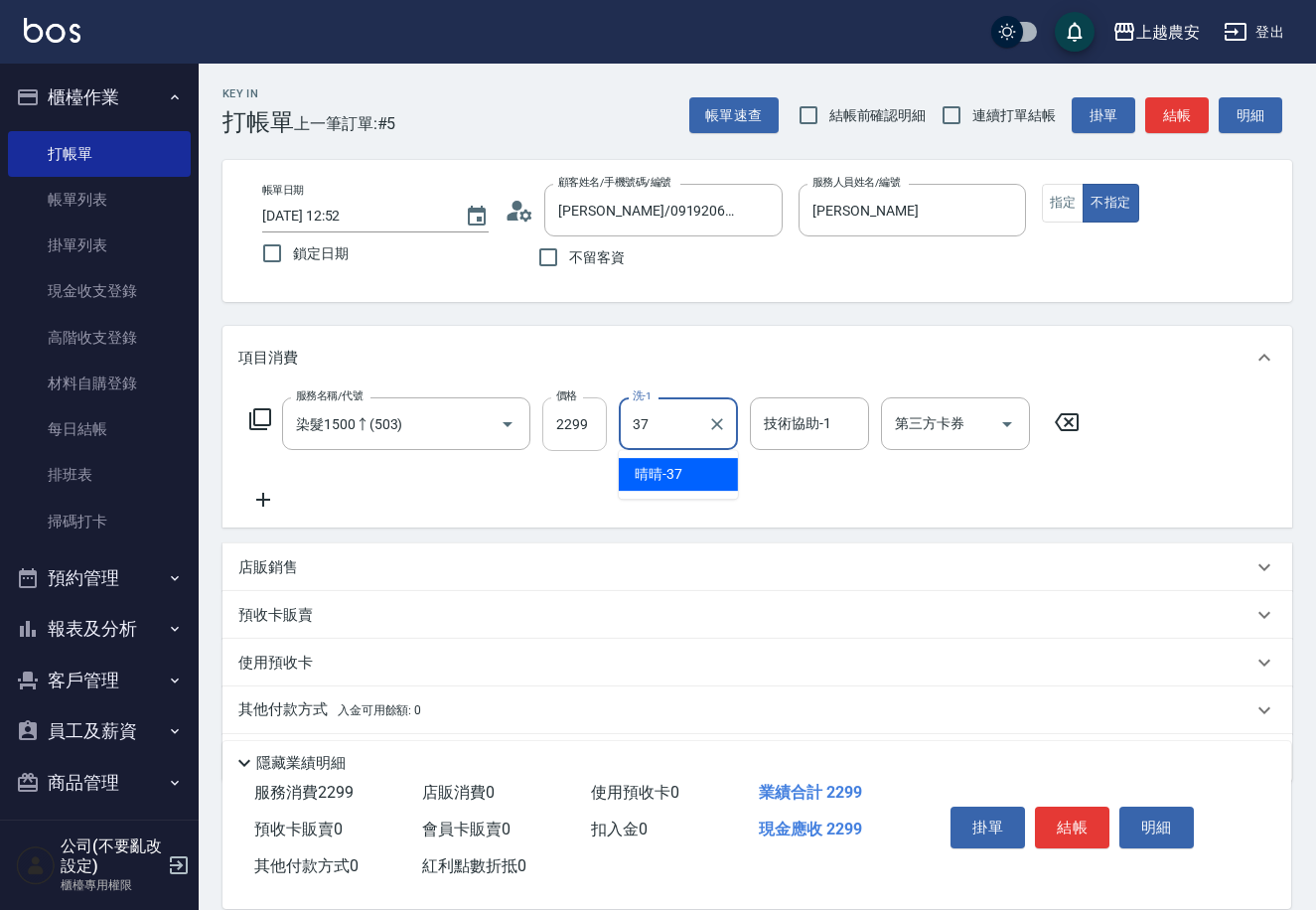 type on "晴晴-37" 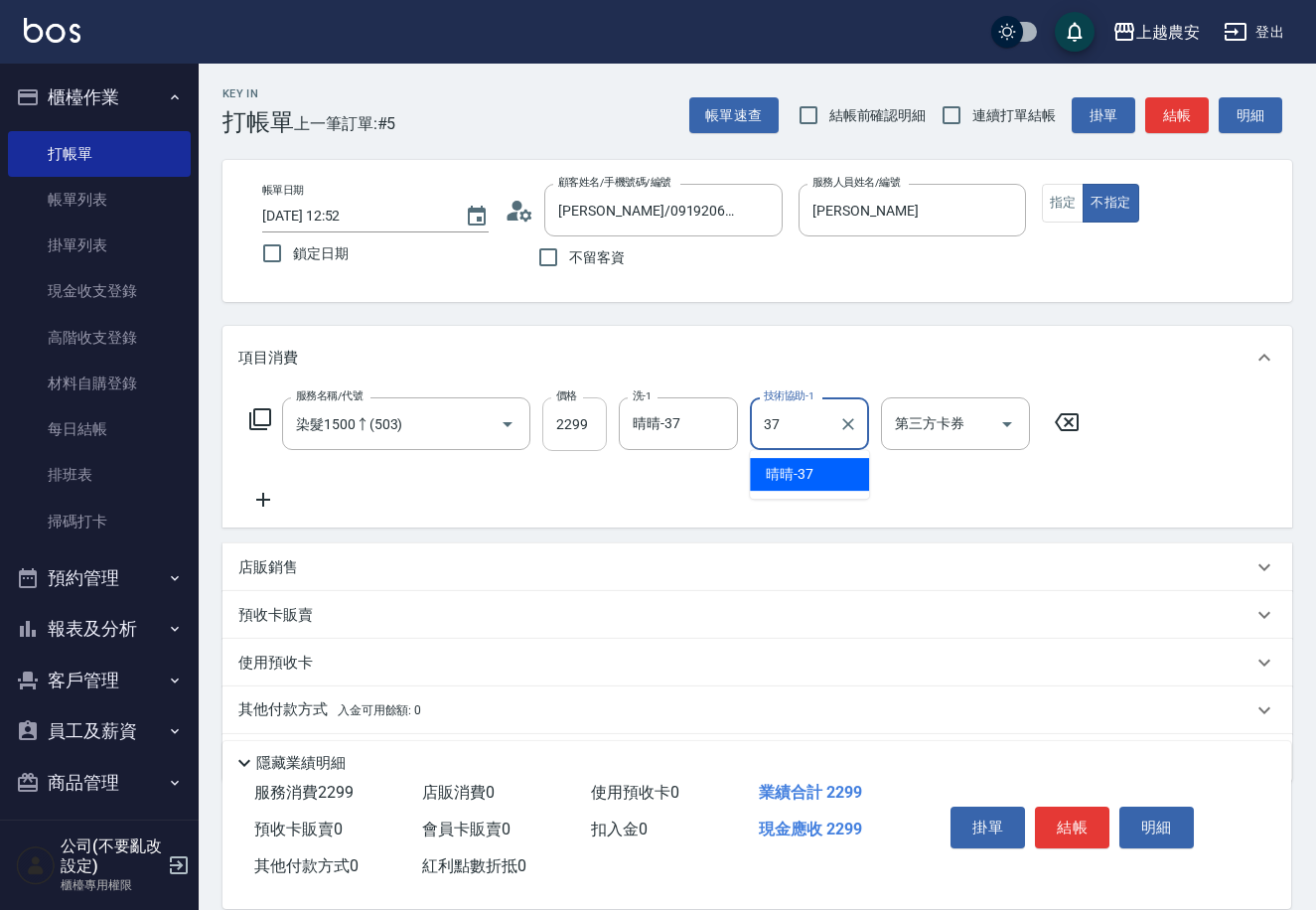 type on "晴晴-37" 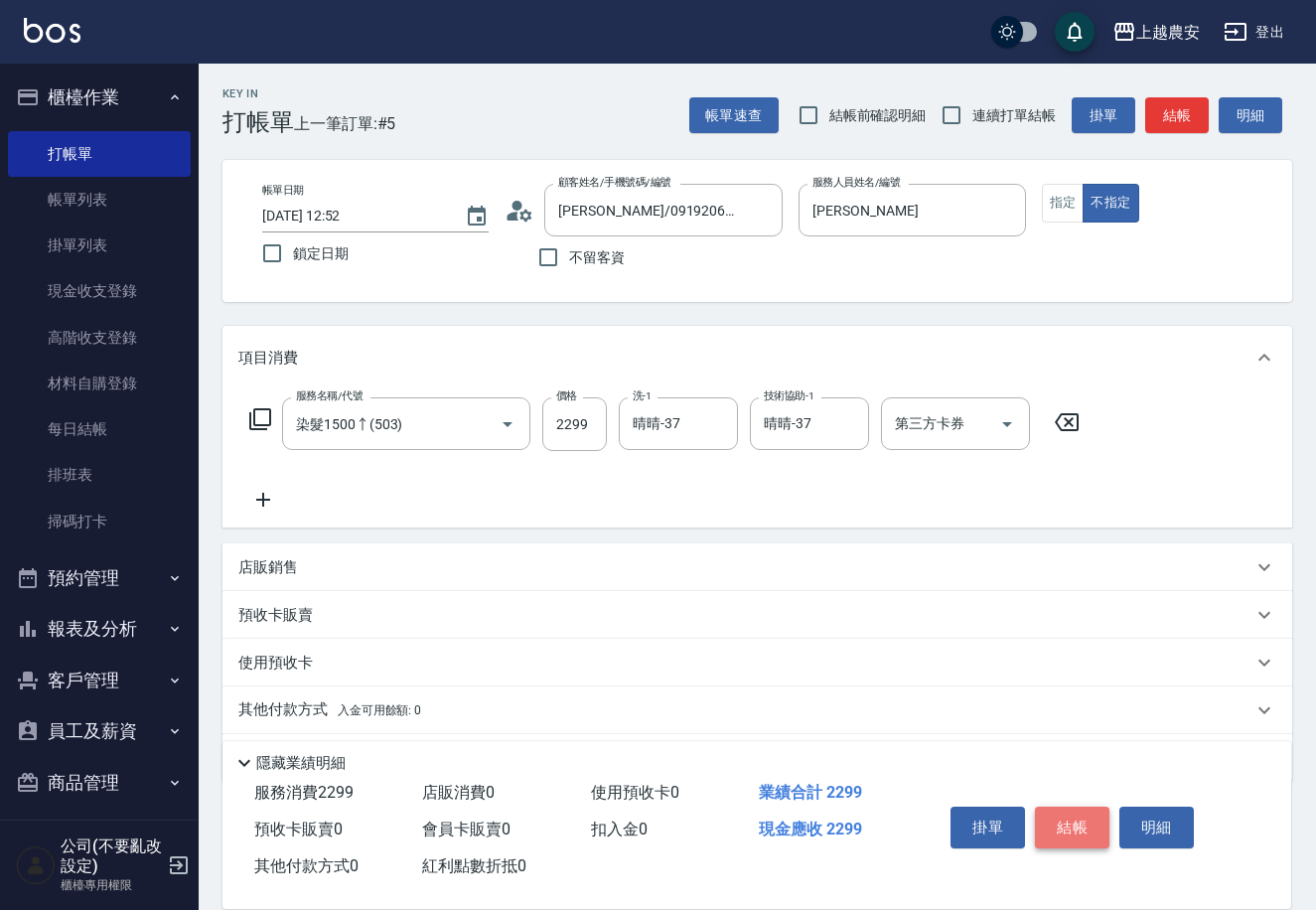 click on "結帳" at bounding box center [1072, 828] 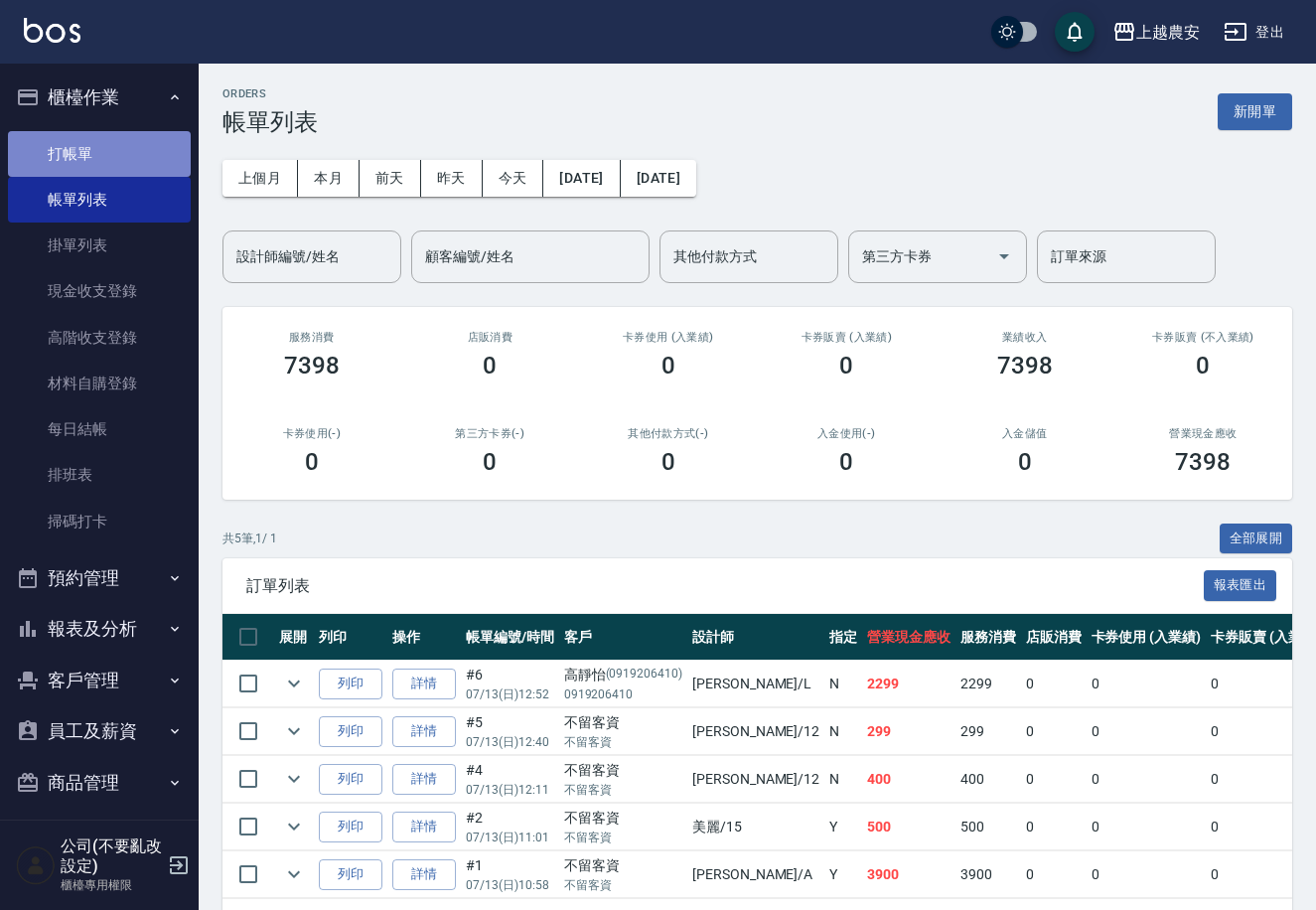 click on "打帳單" at bounding box center (99, 154) 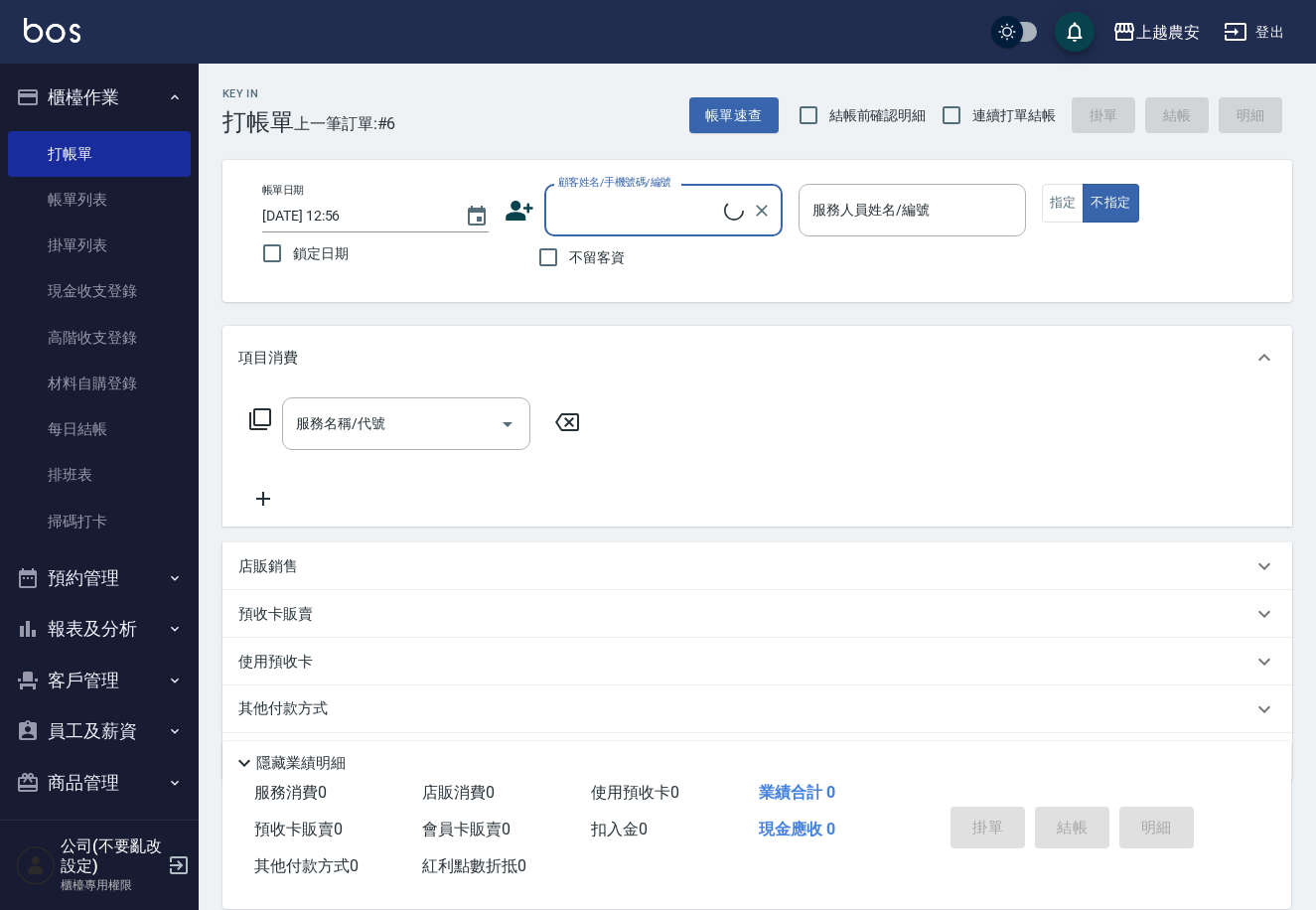 drag, startPoint x: 556, startPoint y: 251, endPoint x: 589, endPoint y: 242, distance: 34.20526 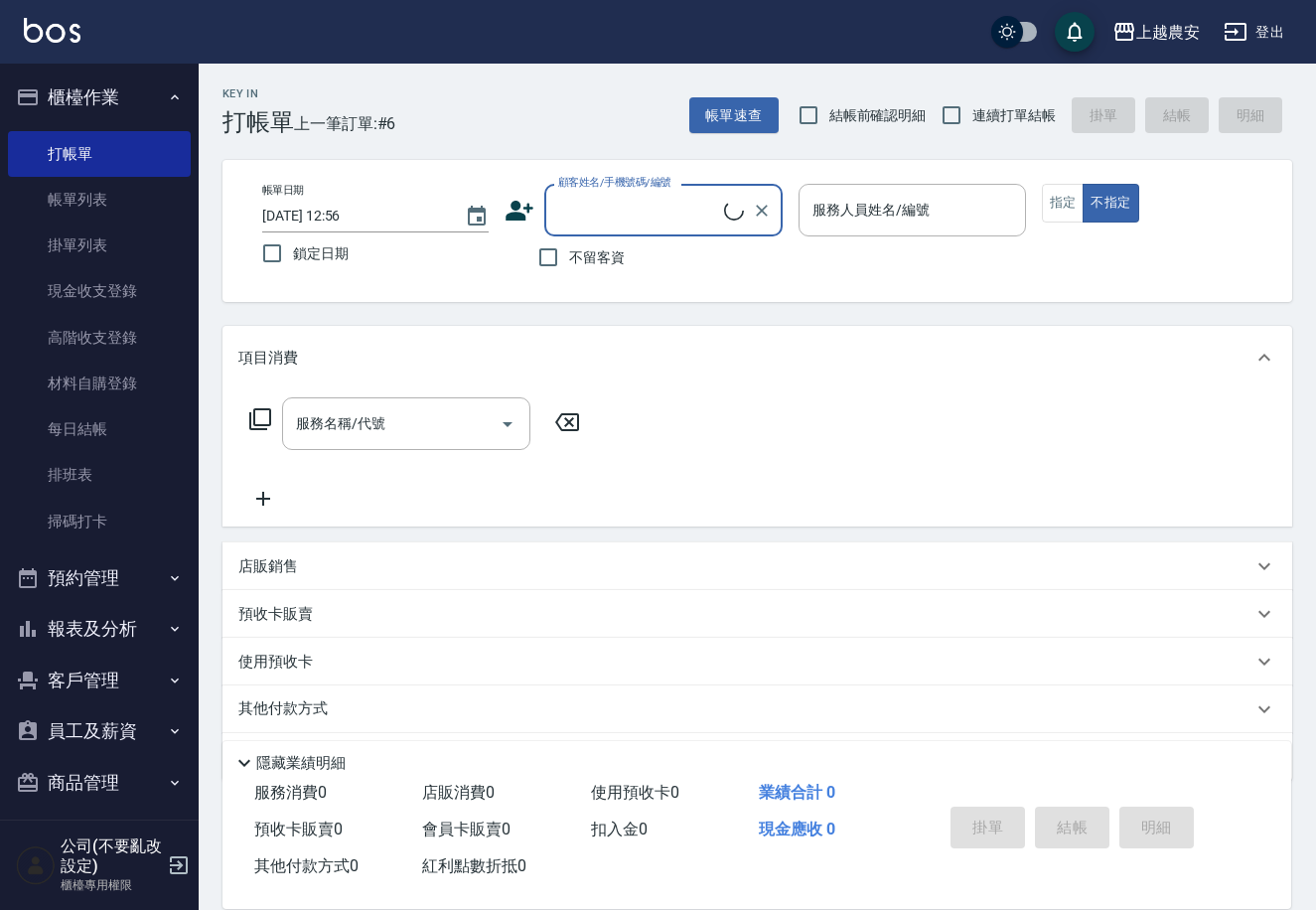 click on "不留客資" at bounding box center (548, 257) 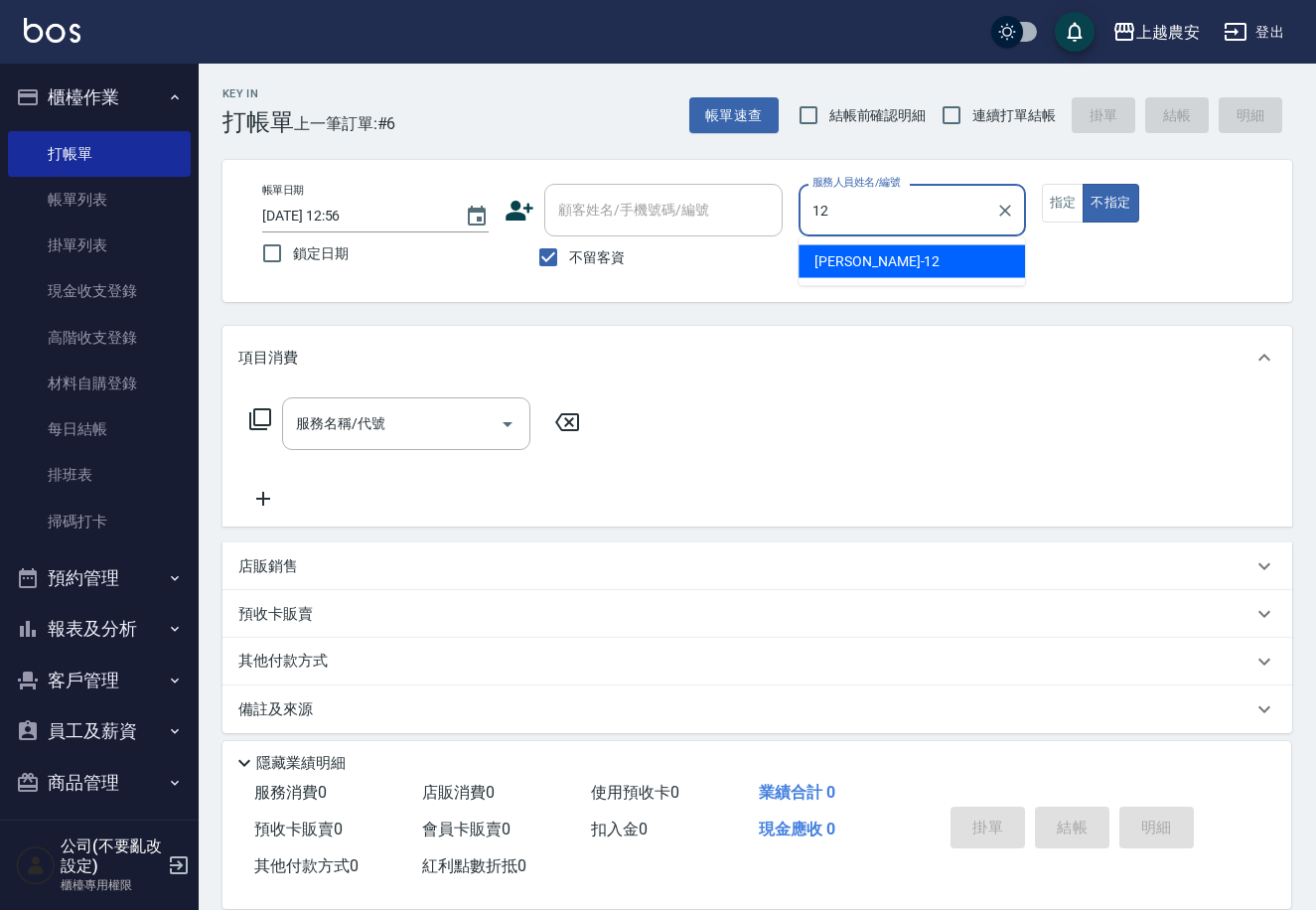 type on "[PERSON_NAME]-12" 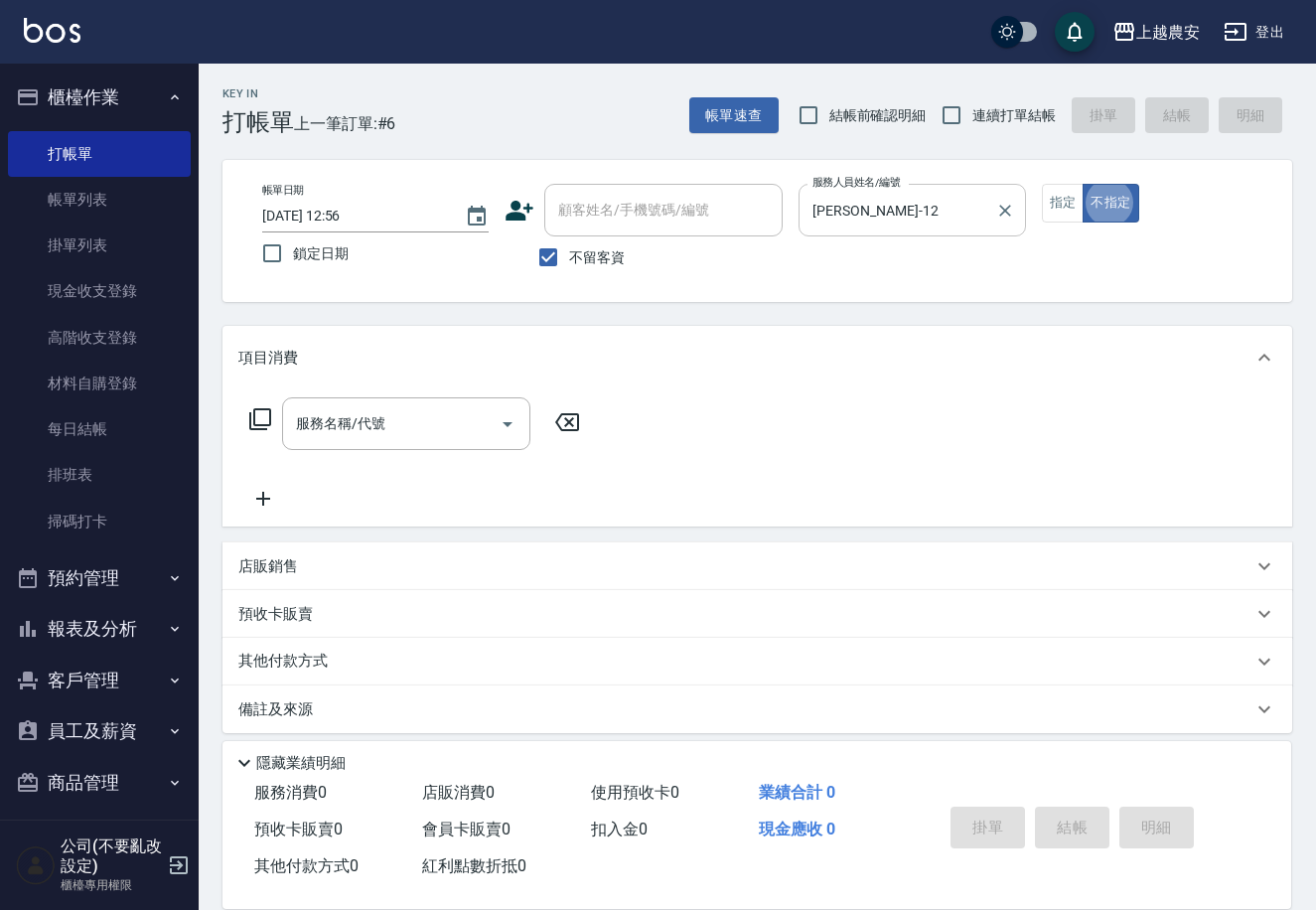 type on "false" 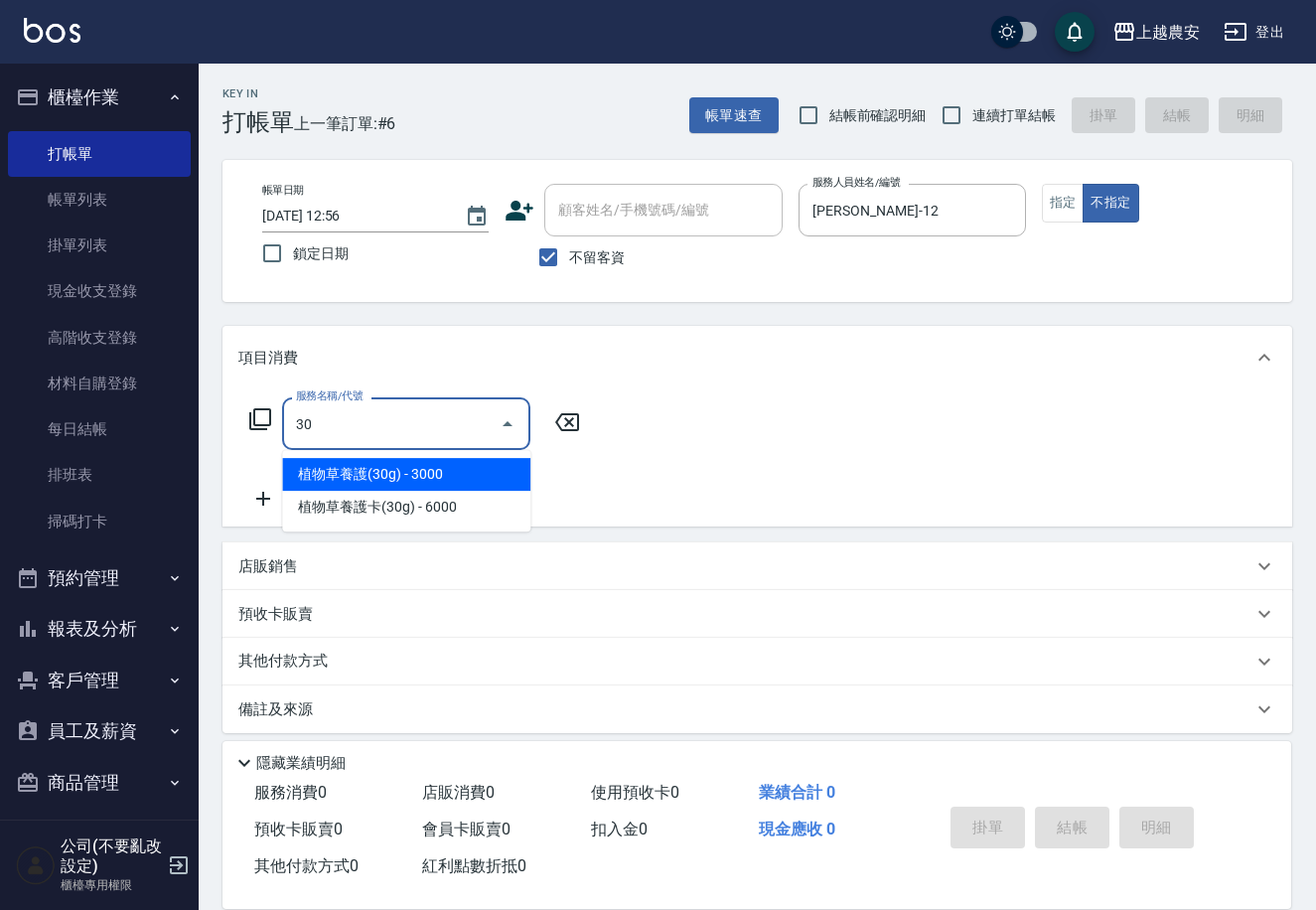 type on "3" 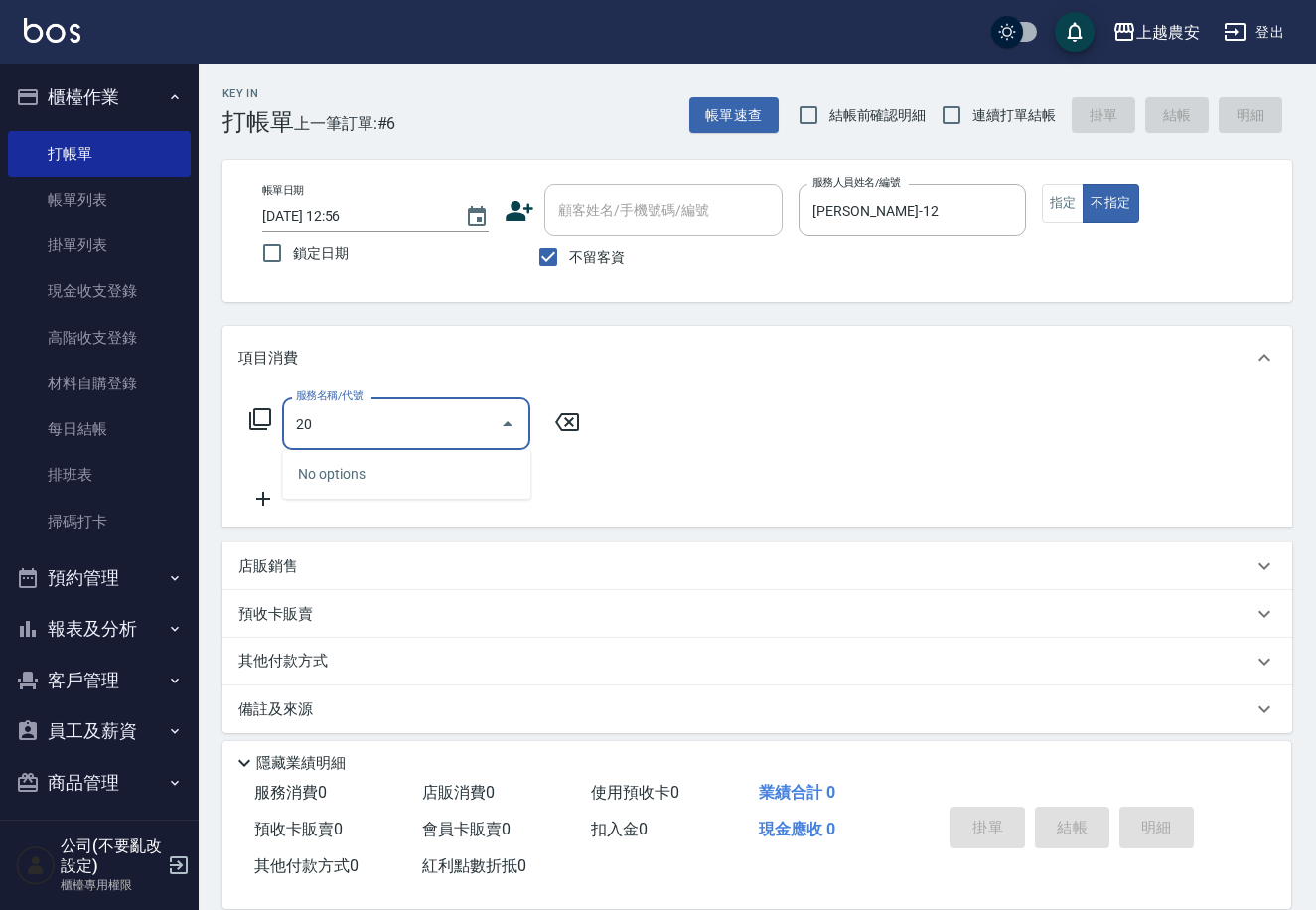 type on "2" 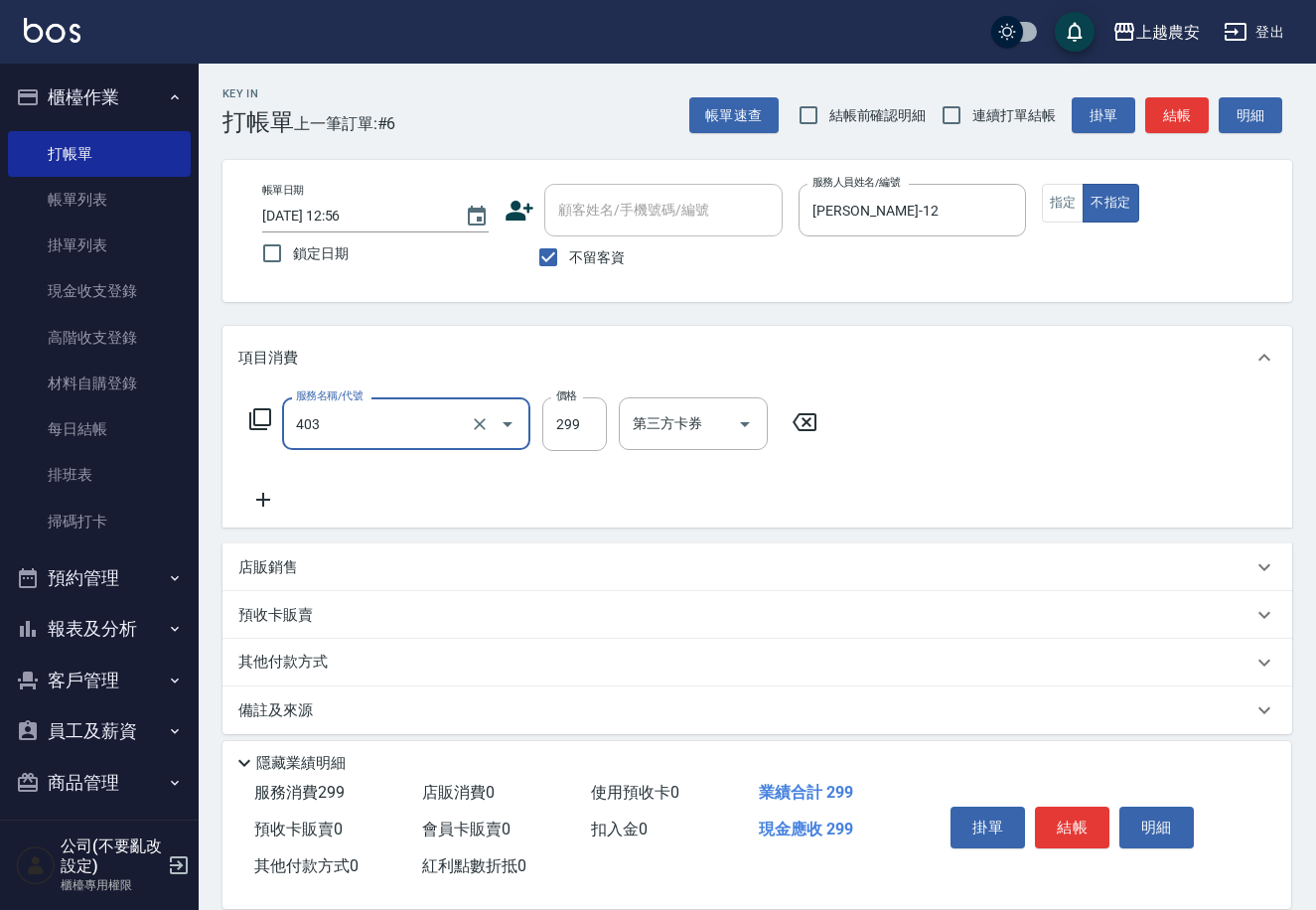 type on "剪髮(403)" 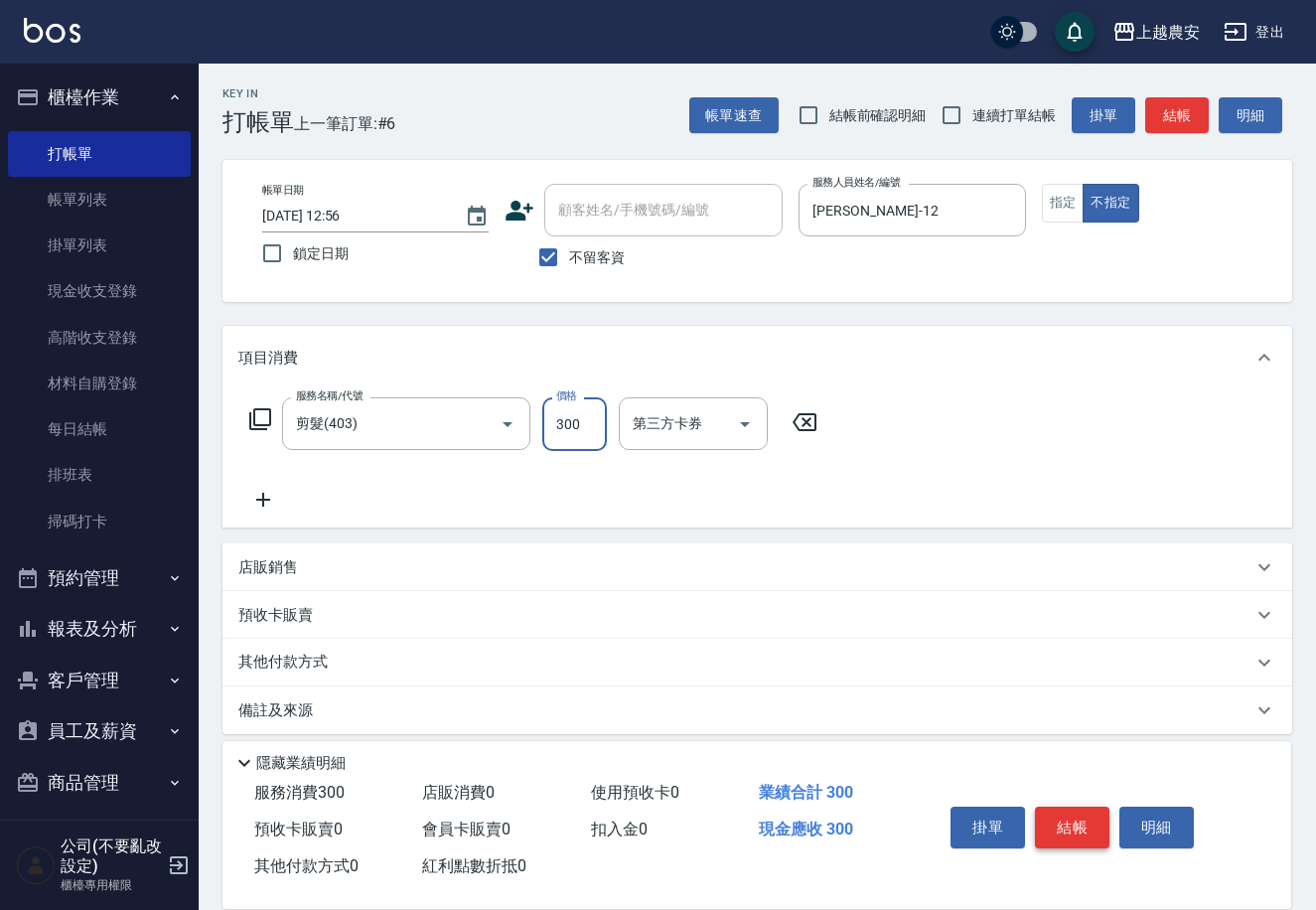 type on "300" 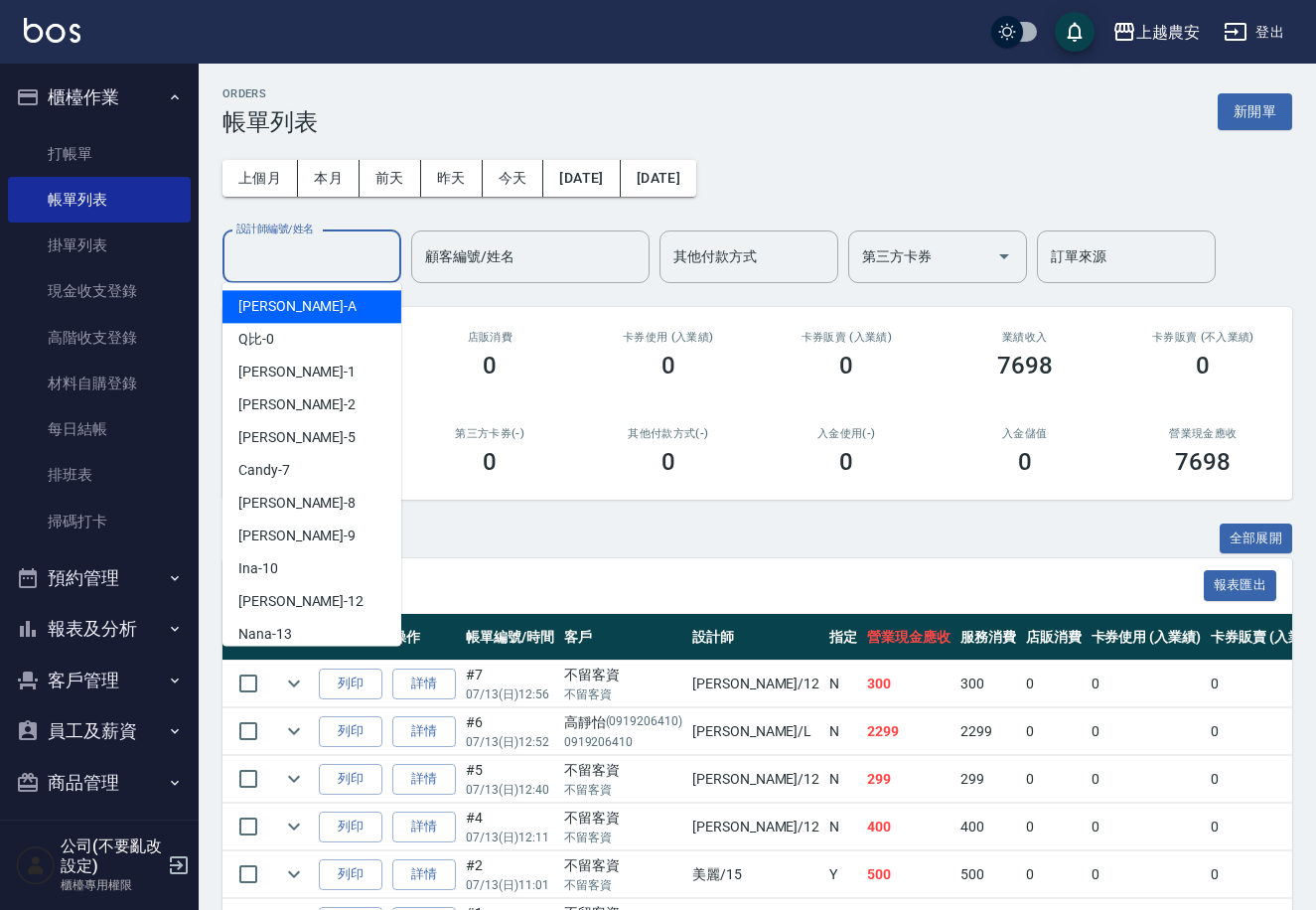 click on "設計師編號/姓名" at bounding box center [312, 256] 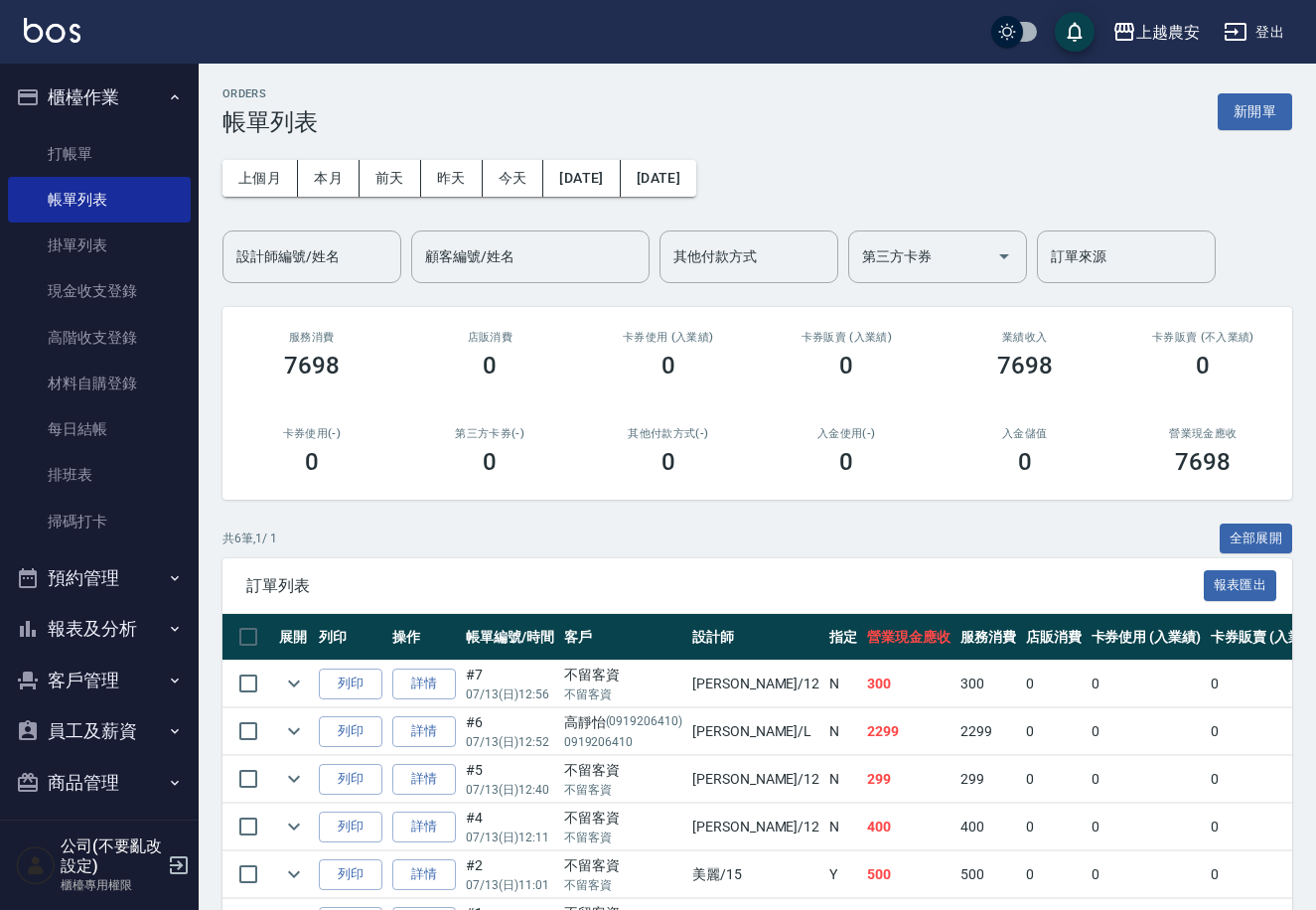 scroll, scrollTop: 23, scrollLeft: 0, axis: vertical 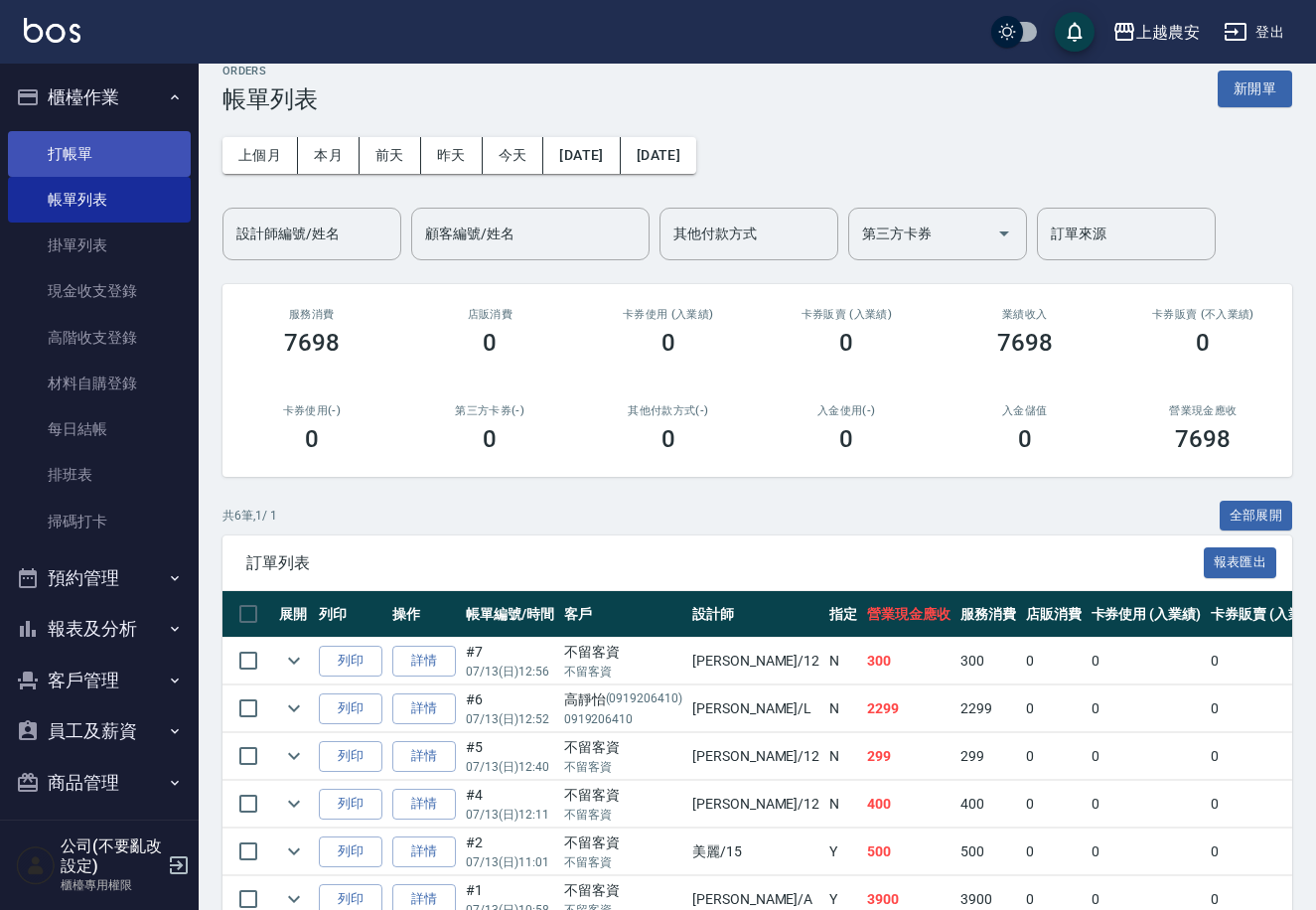 click on "打帳單" at bounding box center (99, 154) 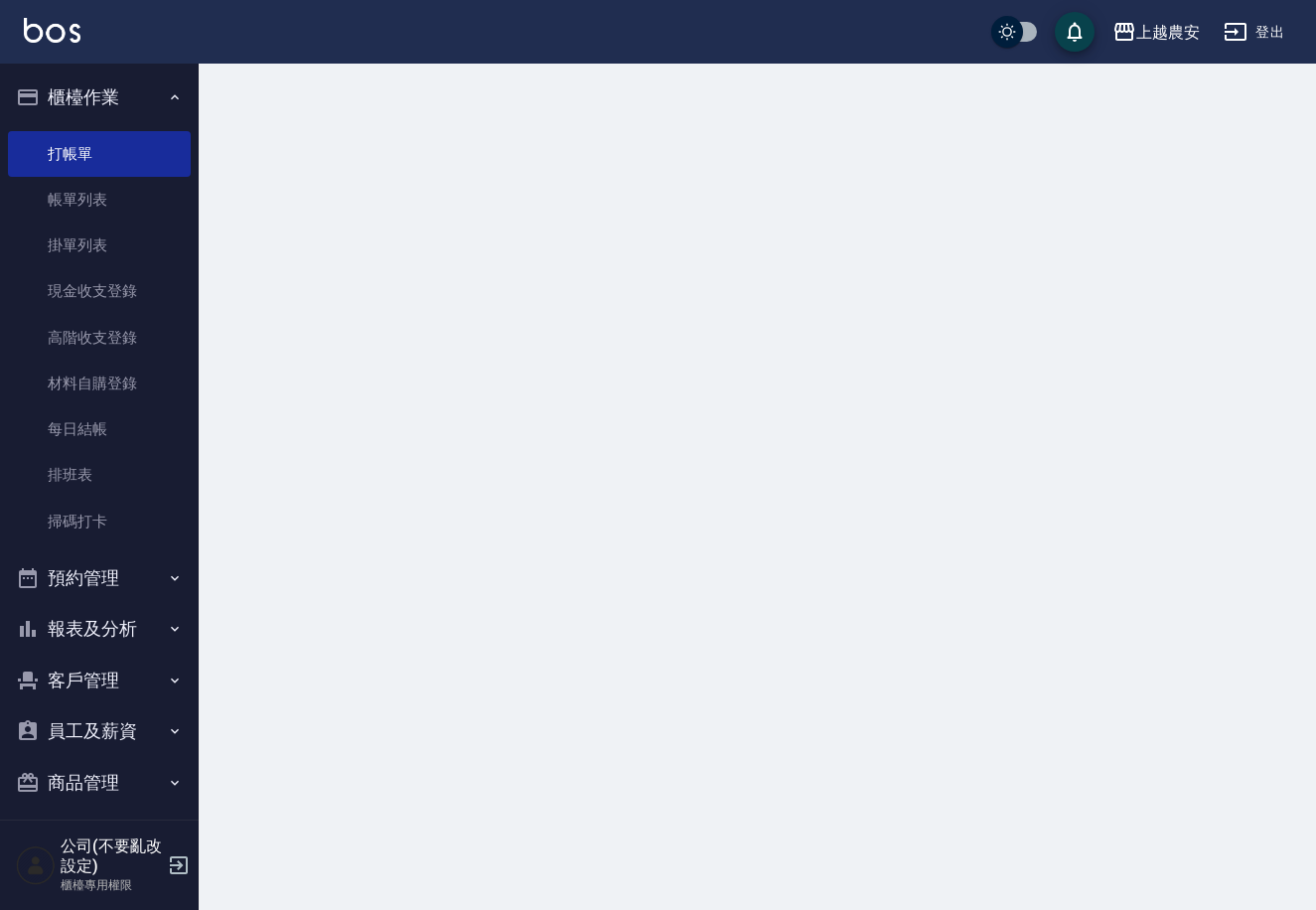 scroll, scrollTop: 0, scrollLeft: 0, axis: both 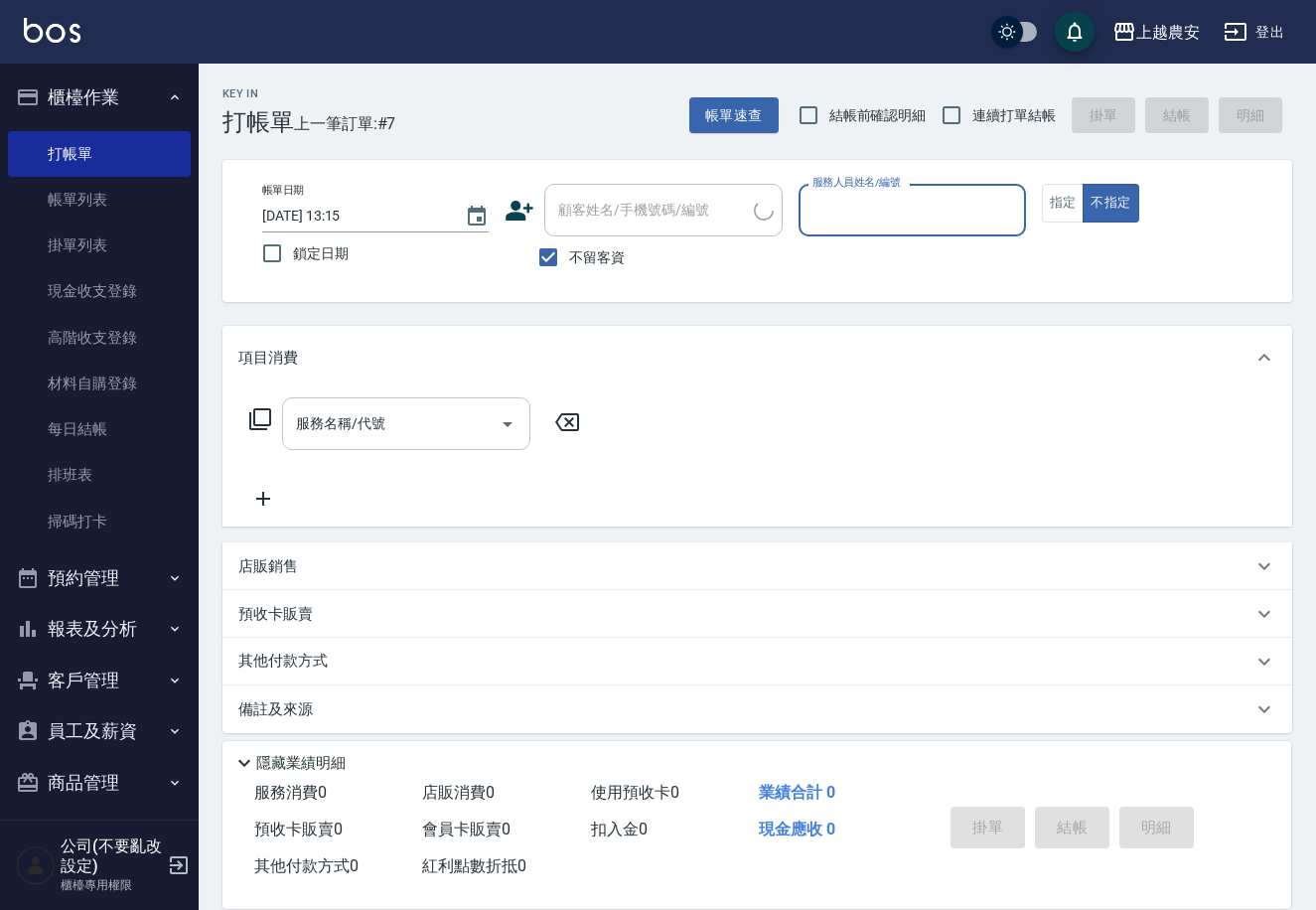 click on "服務名稱/代號" at bounding box center [391, 423] 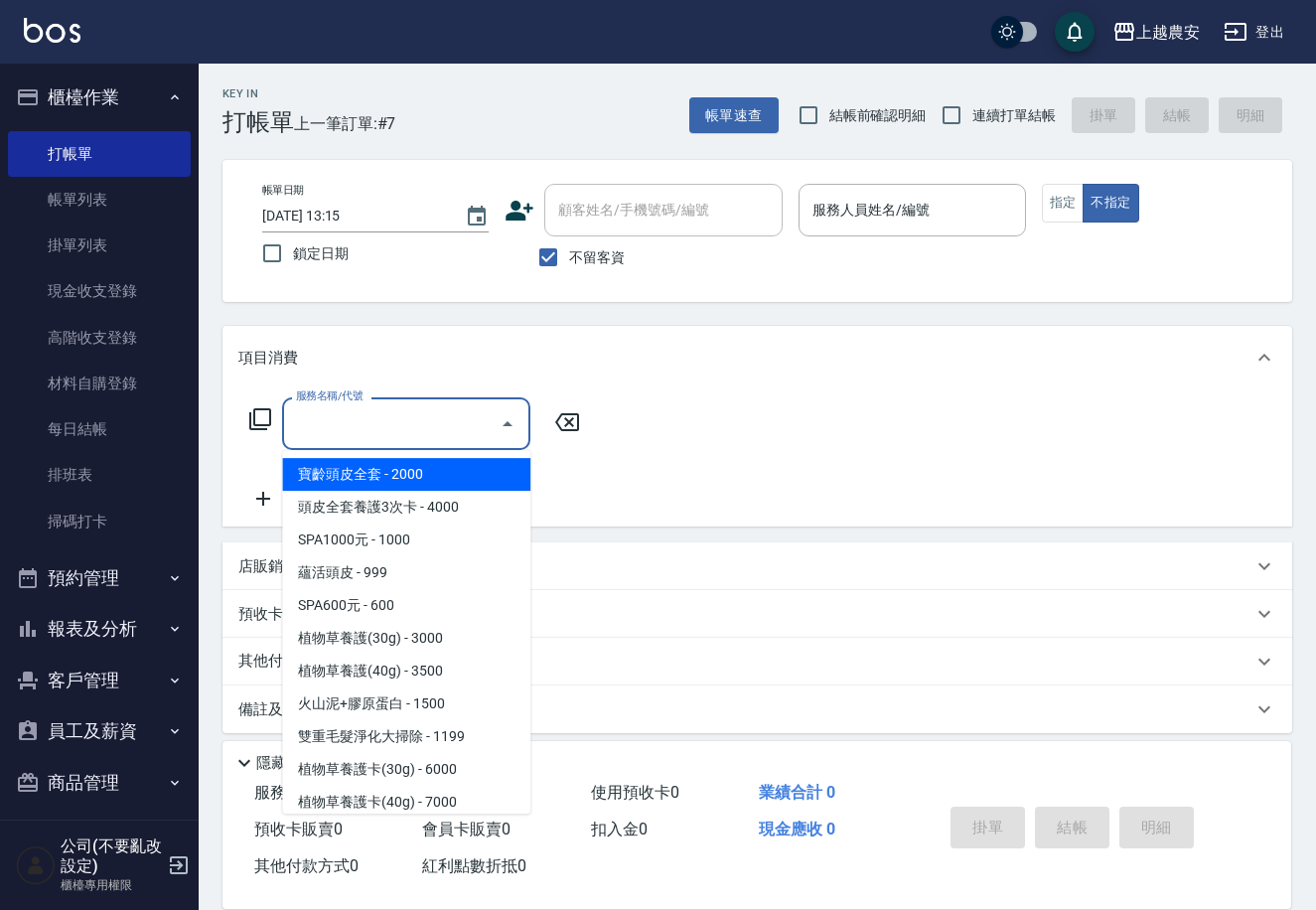 type on "2" 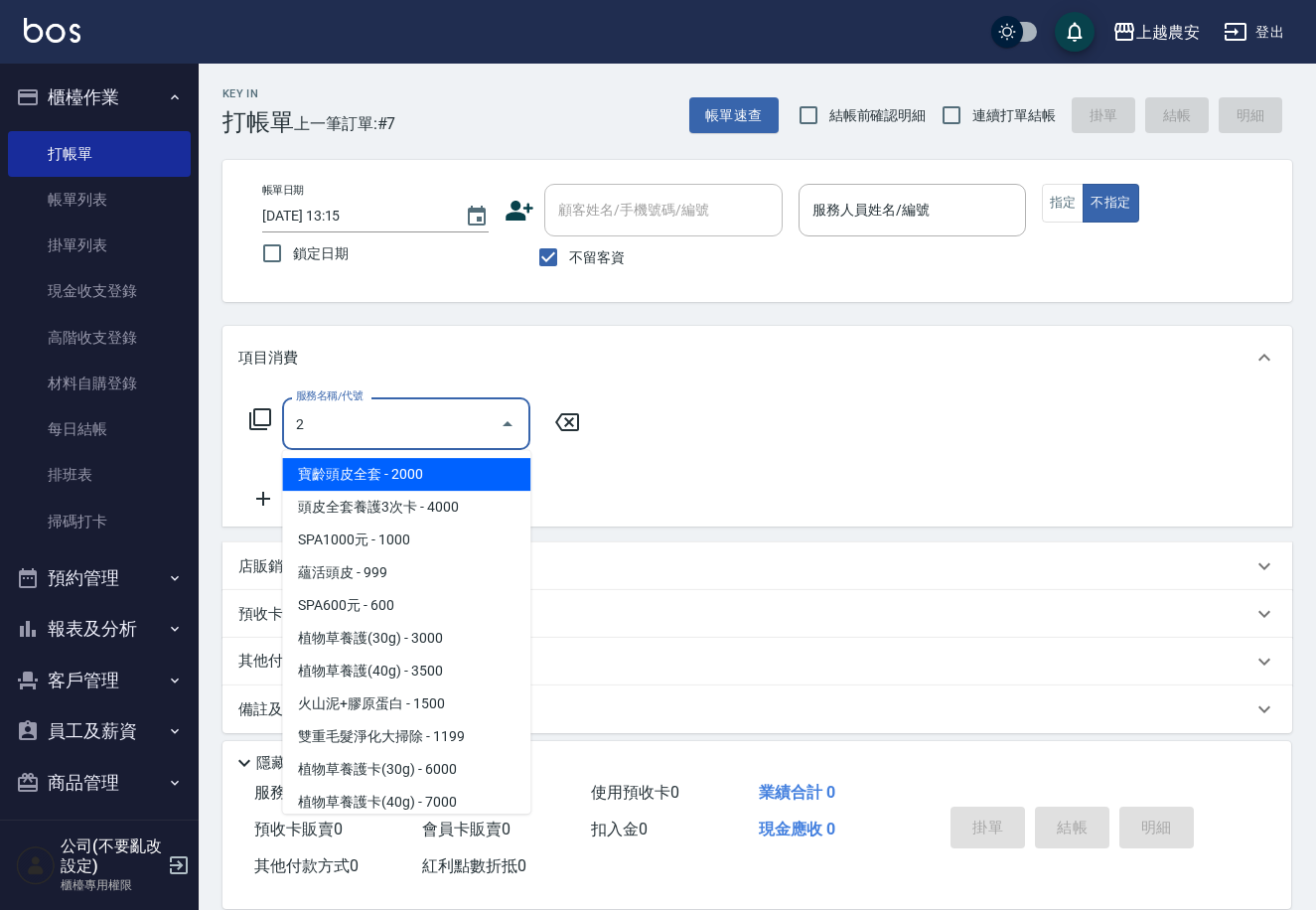 type on "0" 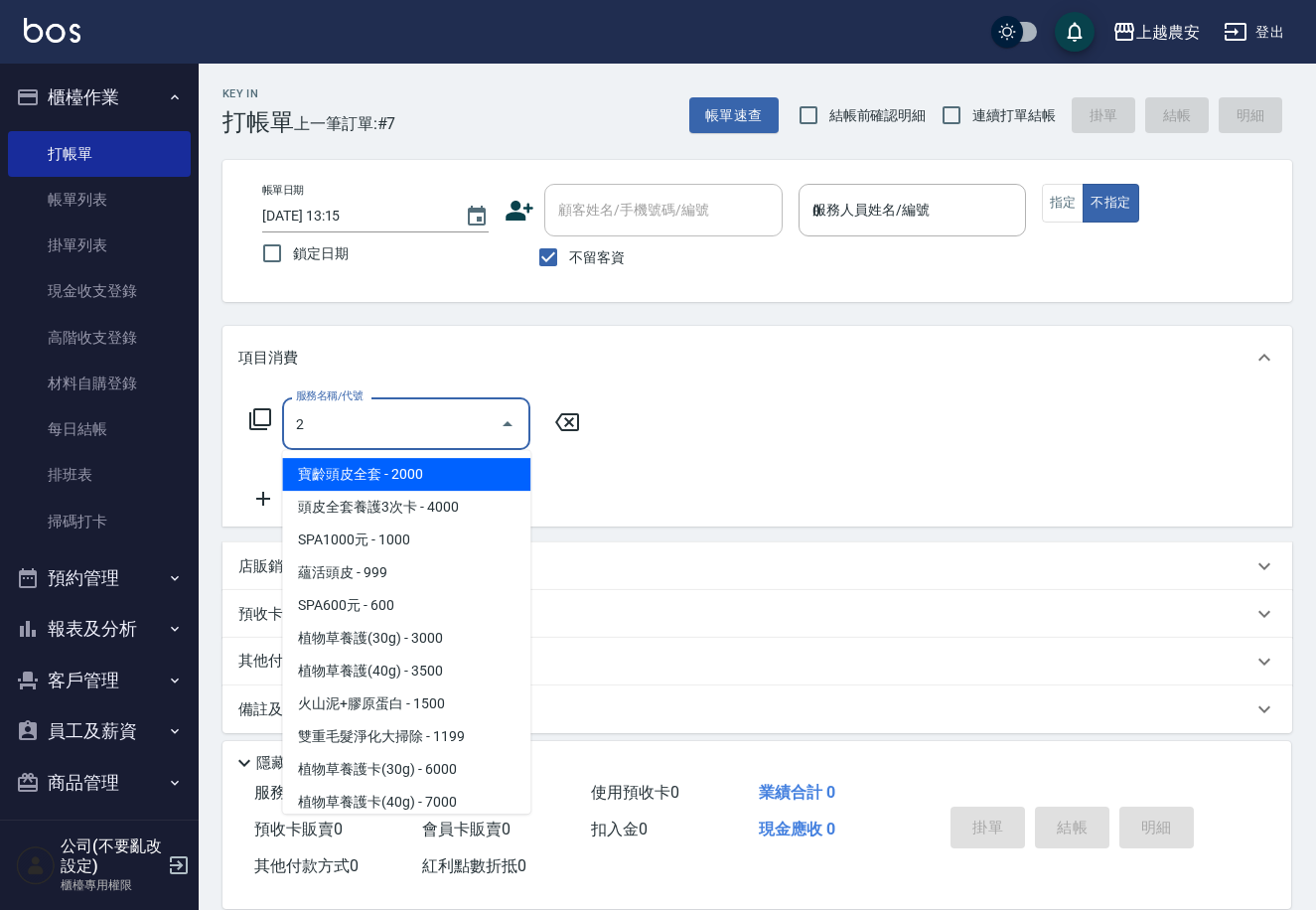 type 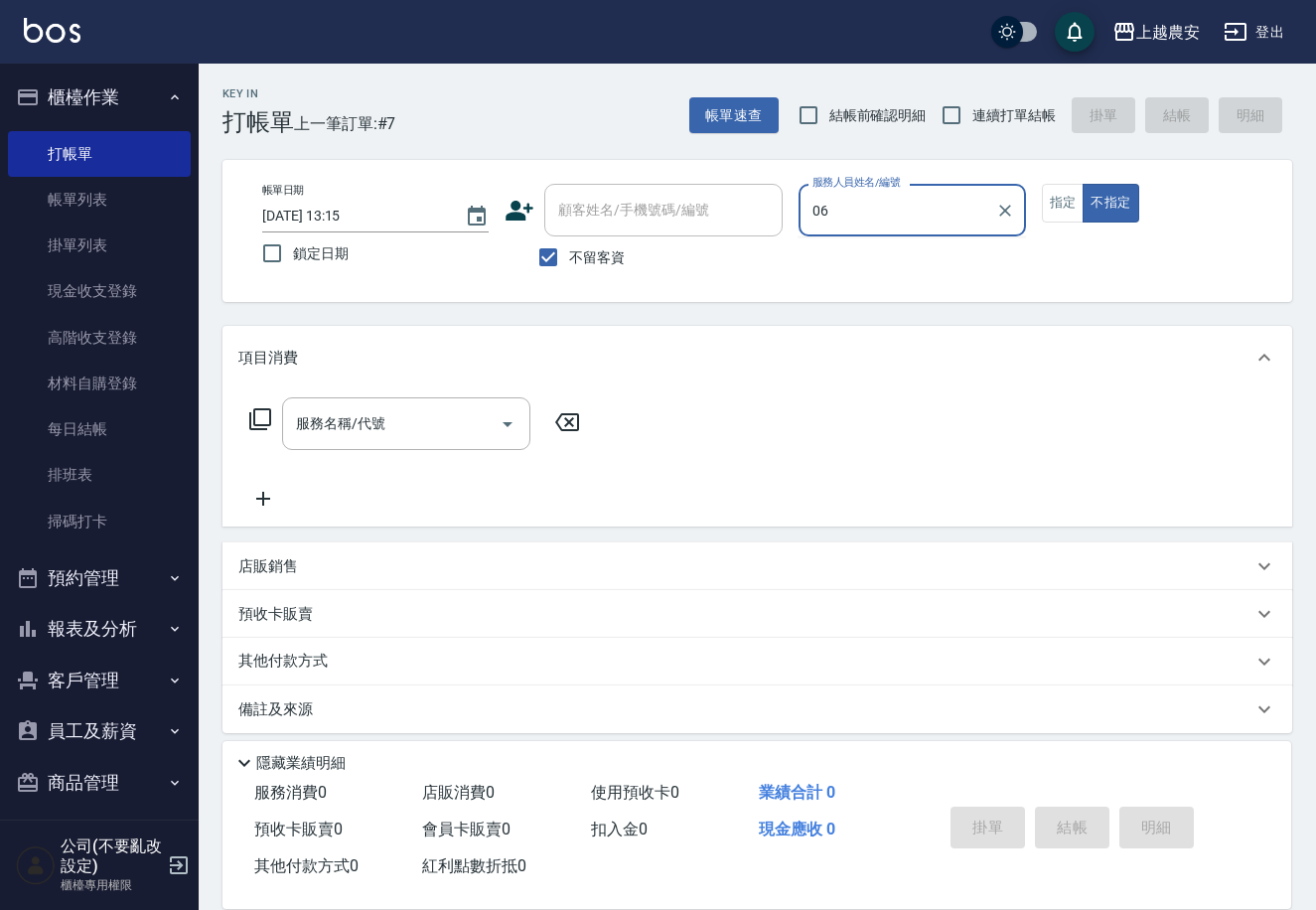 type on "0" 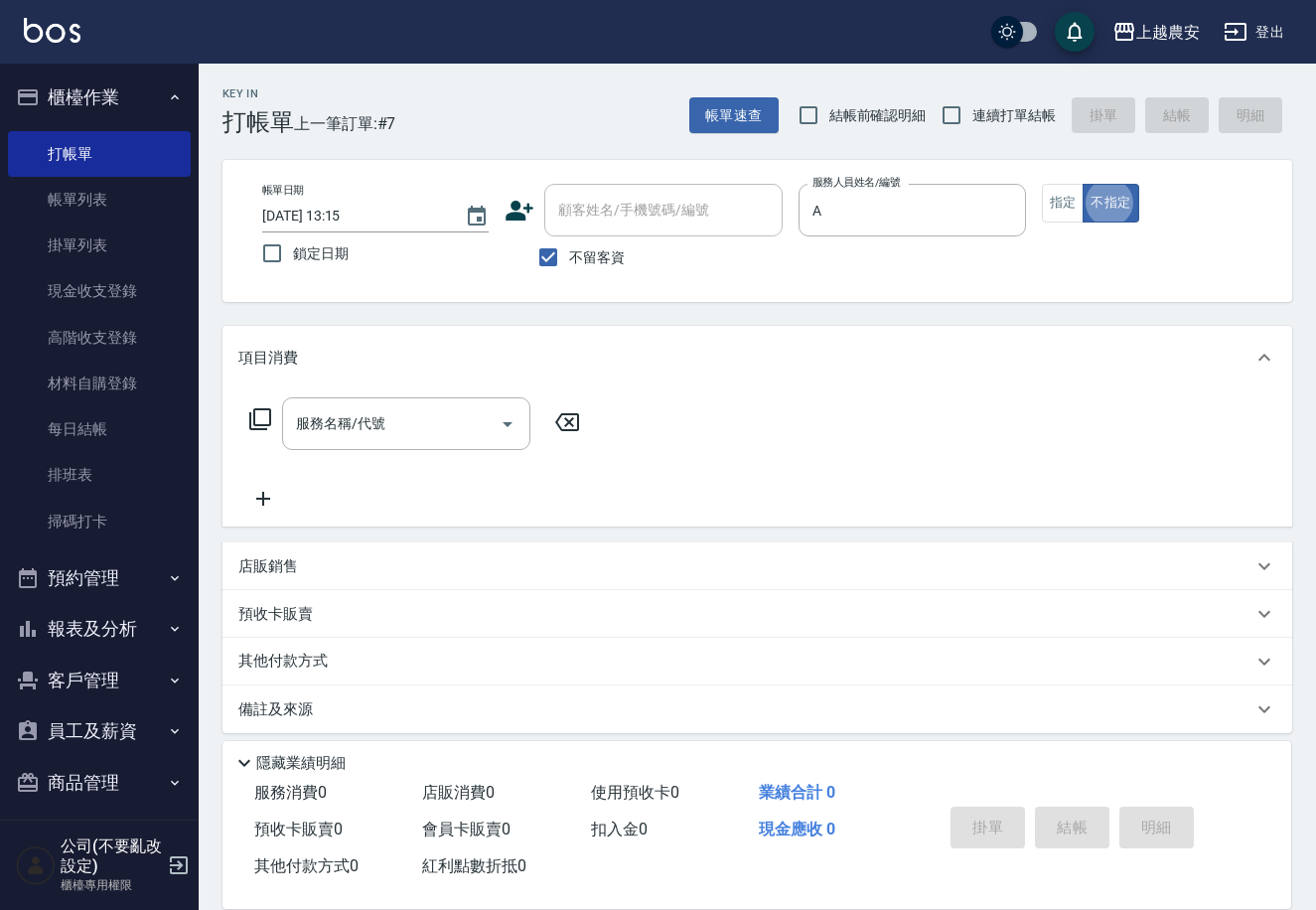 type on "[PERSON_NAME]" 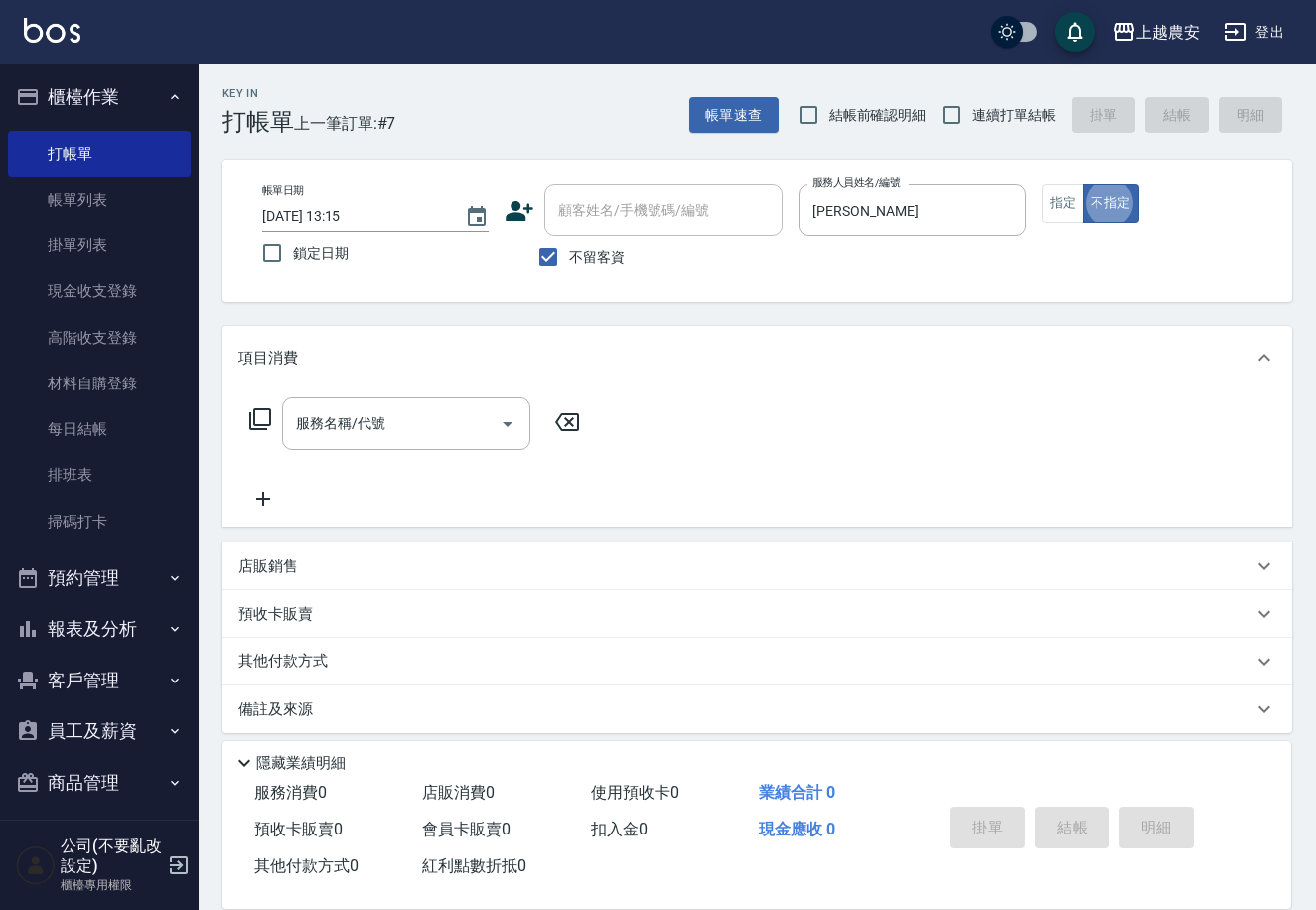 type on "false" 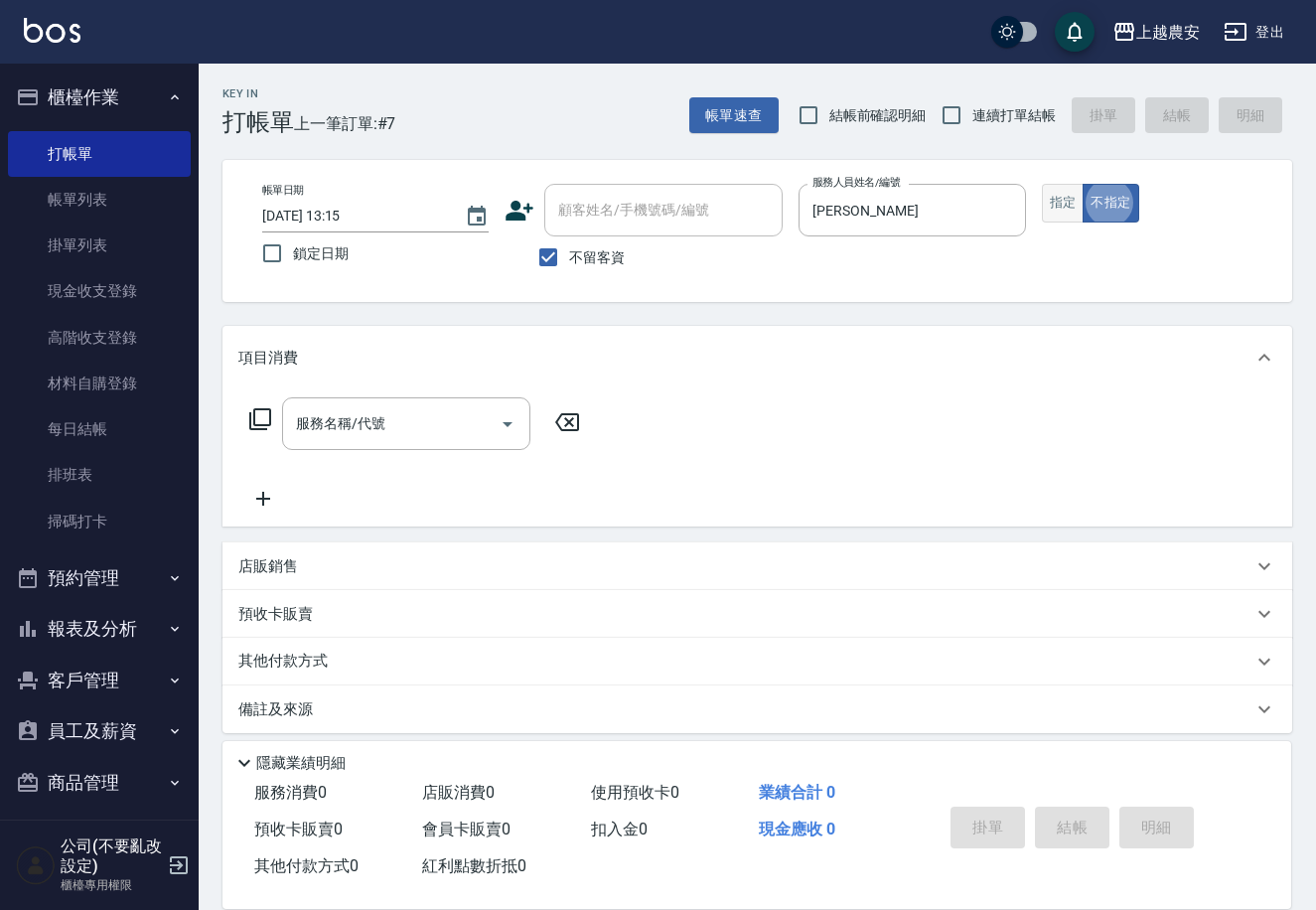 click on "指定" at bounding box center [1063, 203] 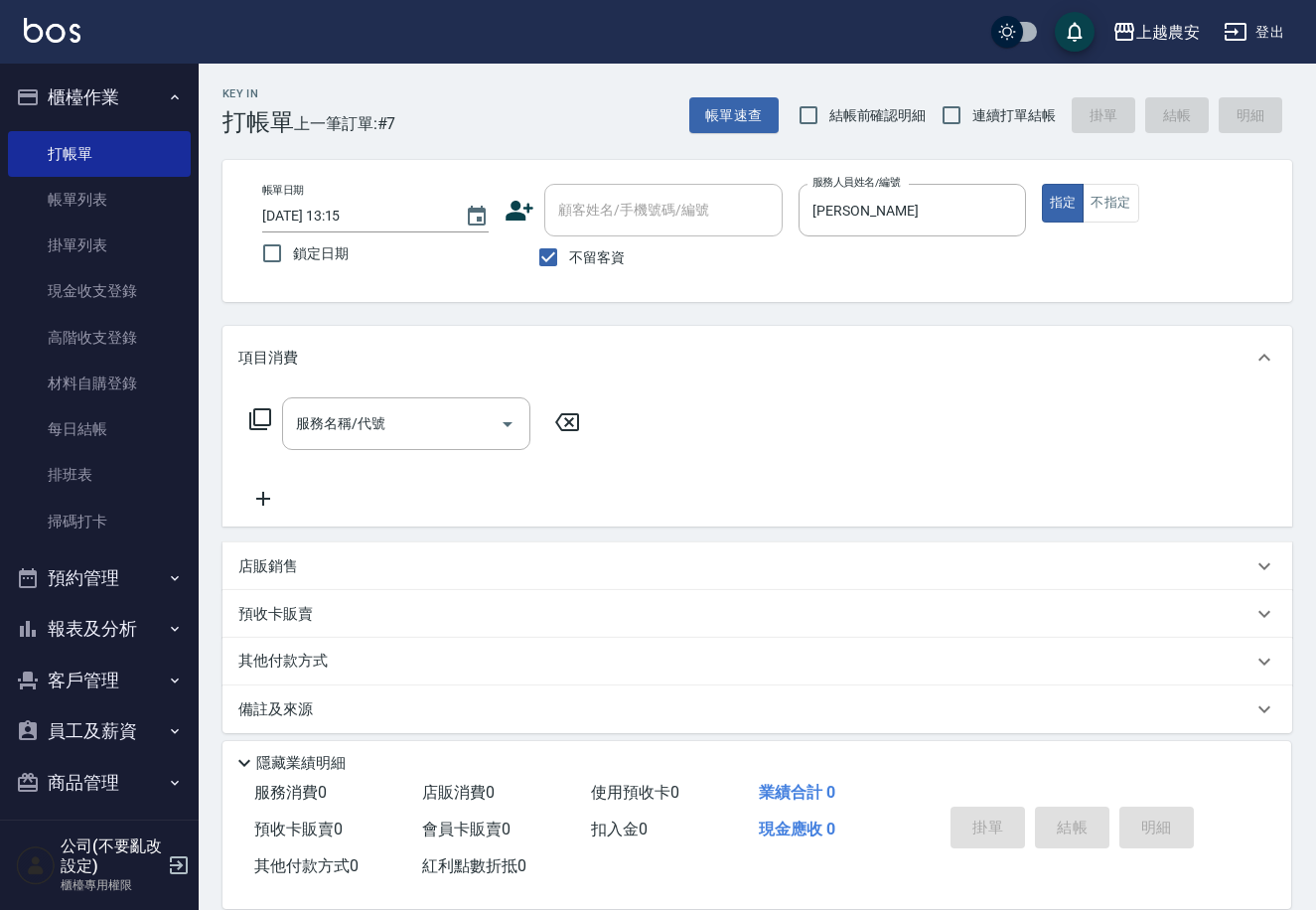 scroll, scrollTop: 0, scrollLeft: 0, axis: both 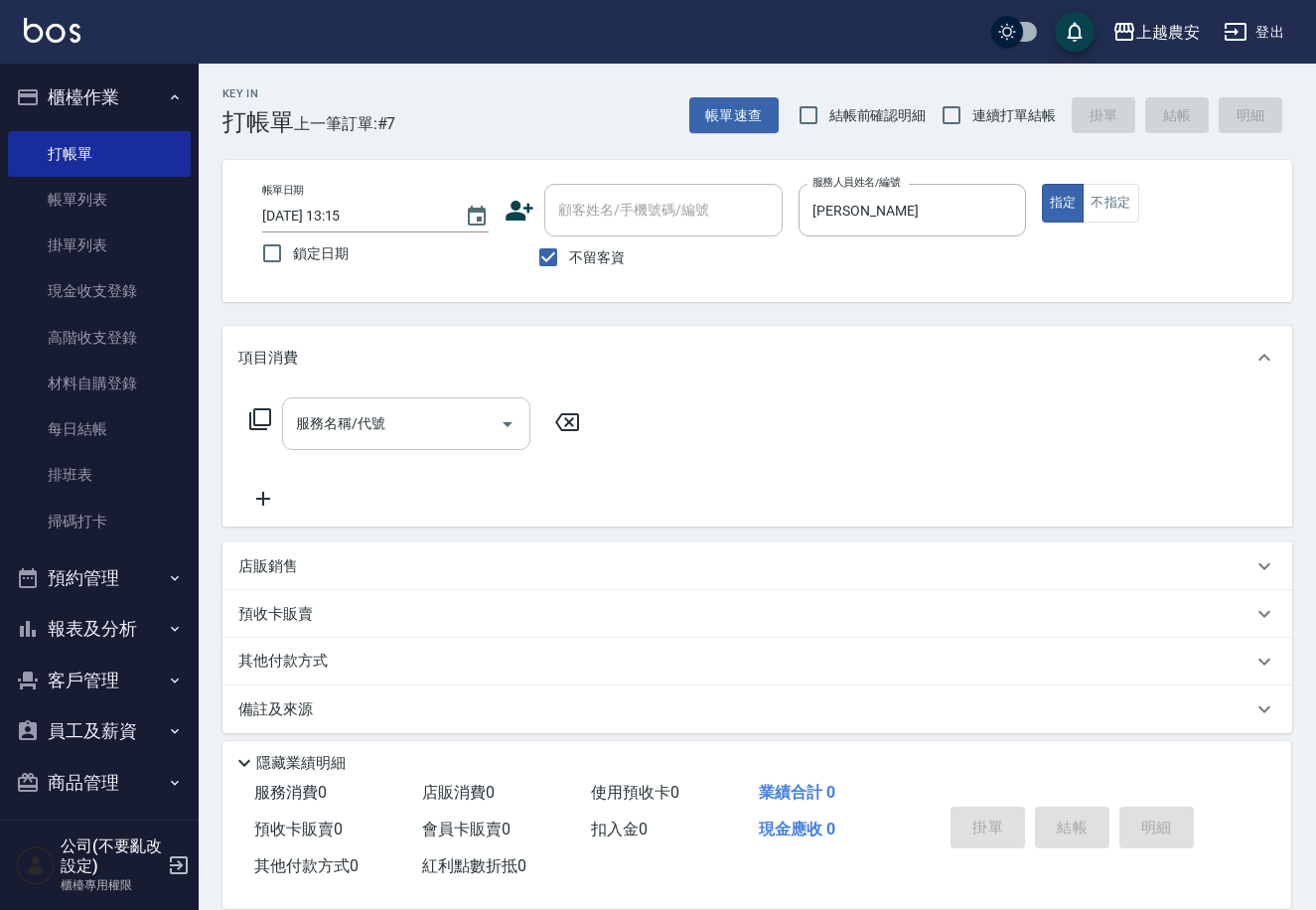 click on "服務名稱/代號 服務名稱/代號" at bounding box center [757, 458] 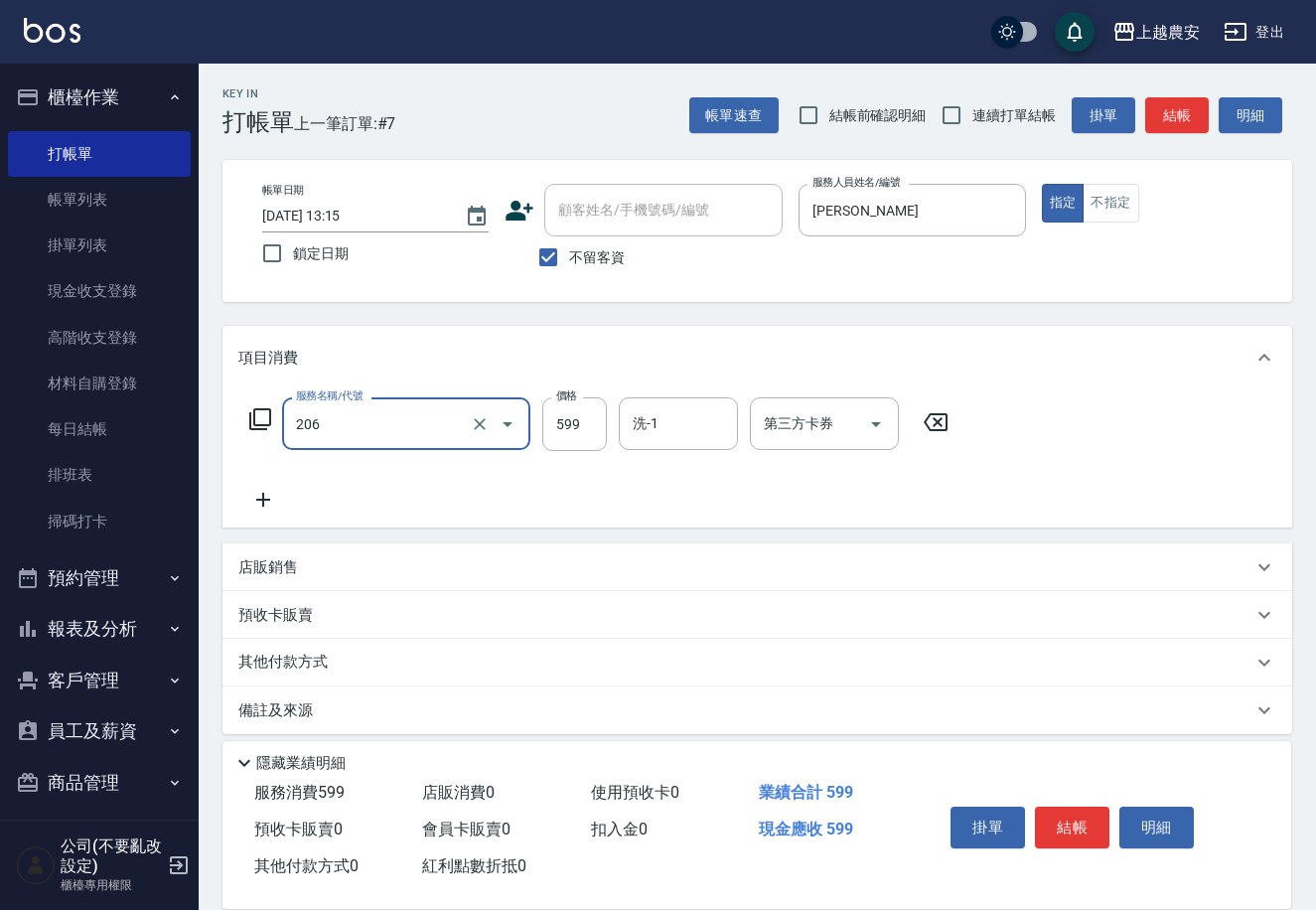 type on "洗+剪(206)" 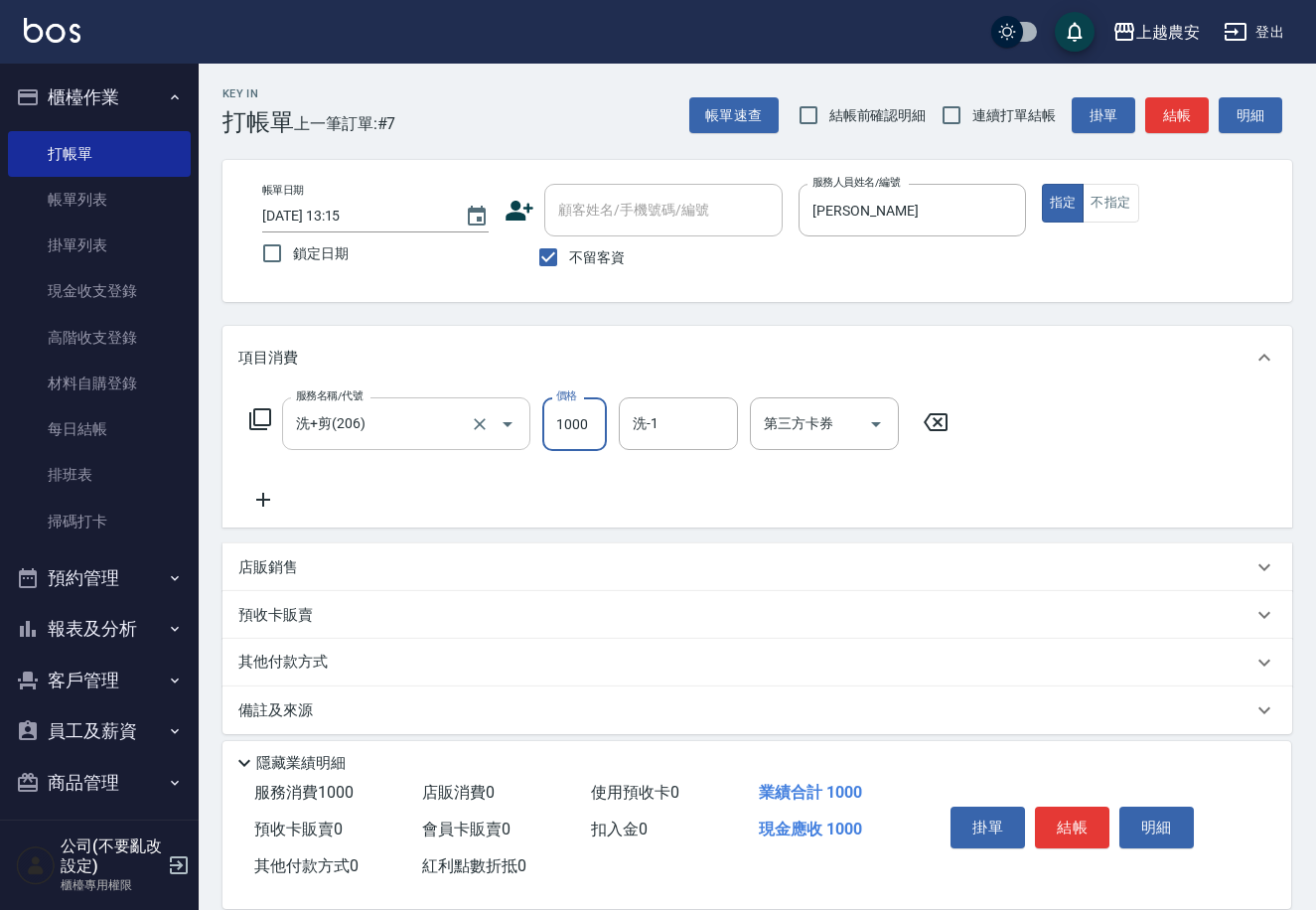 type on "1000" 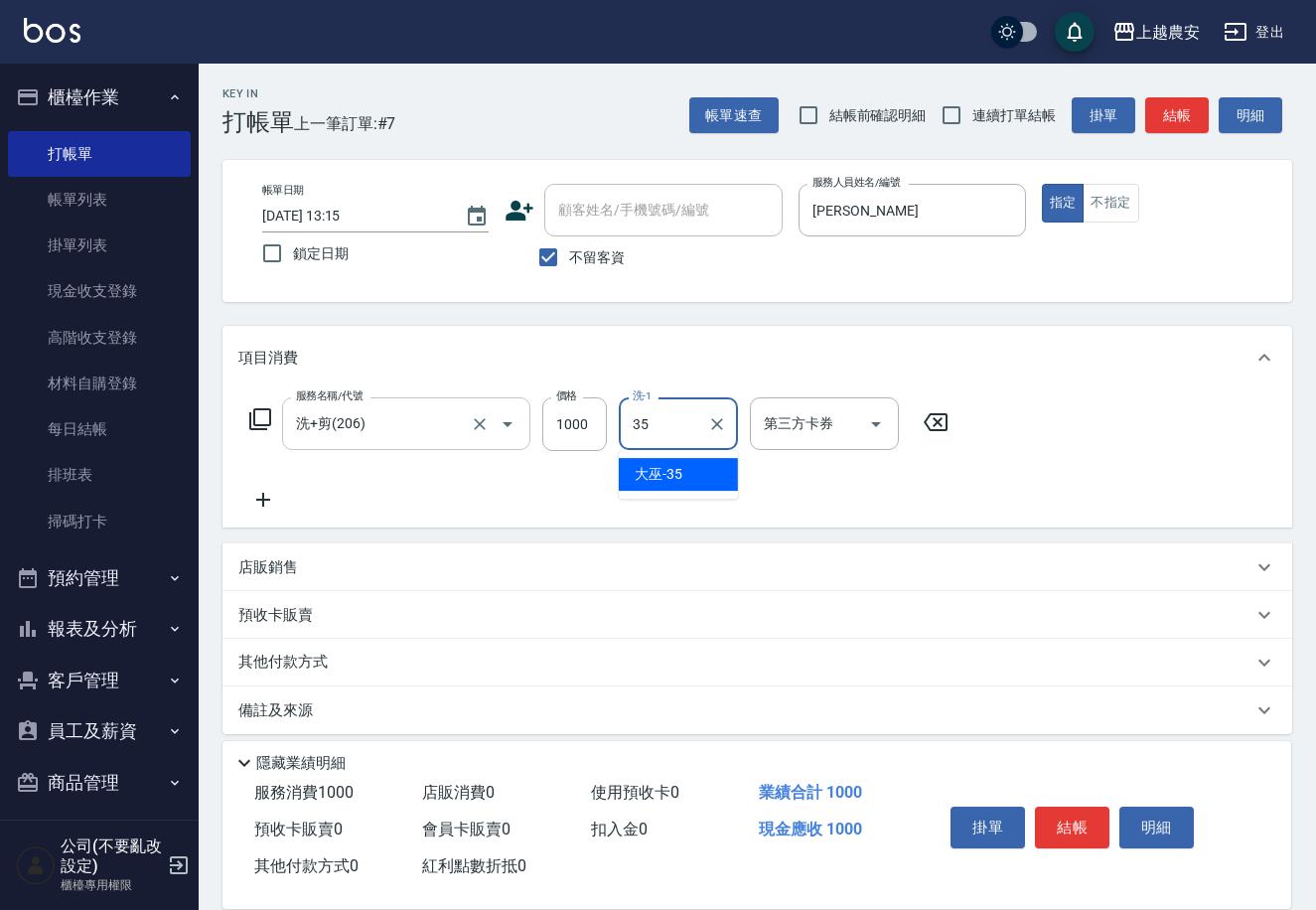 type on "大巫-35" 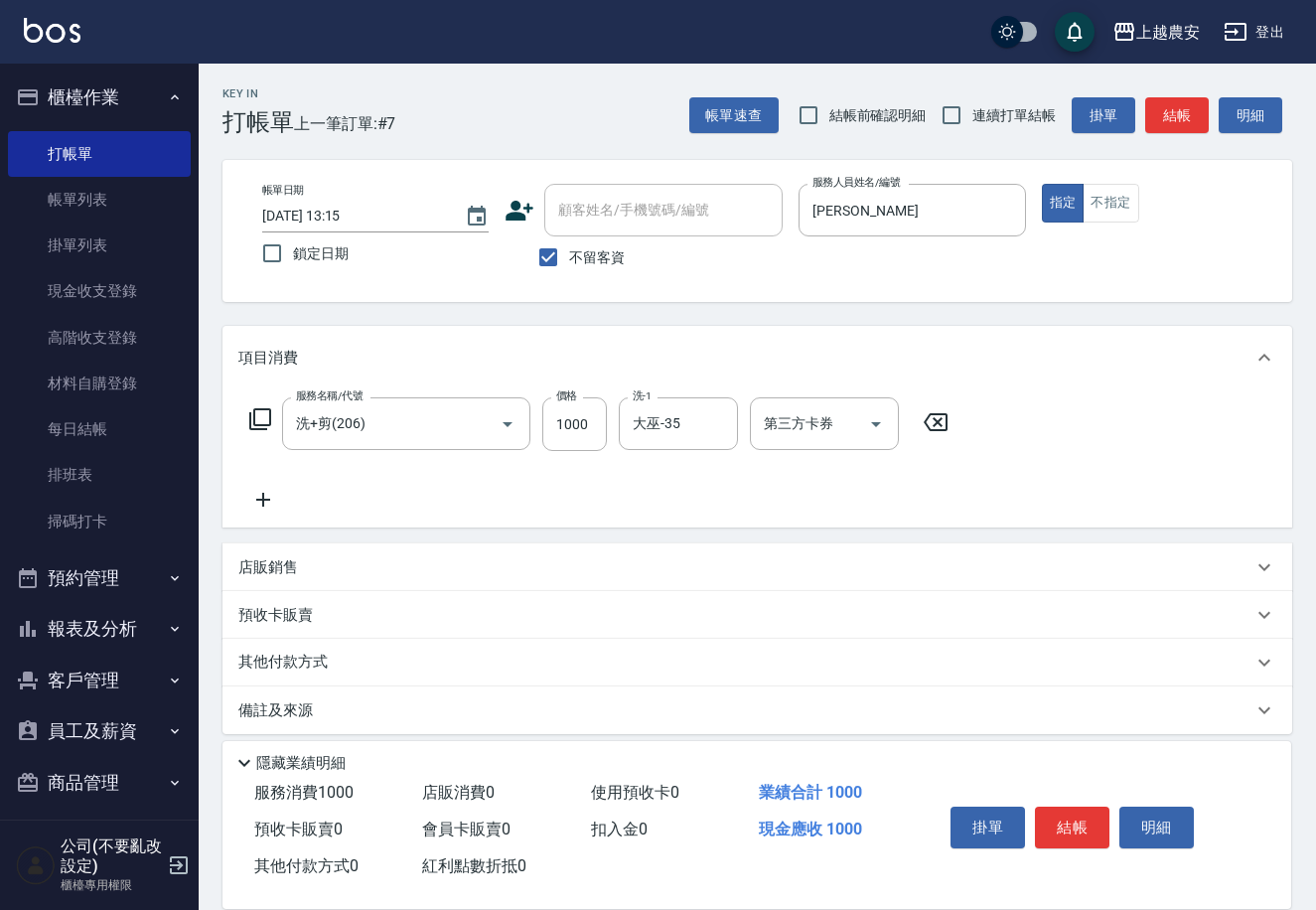 click 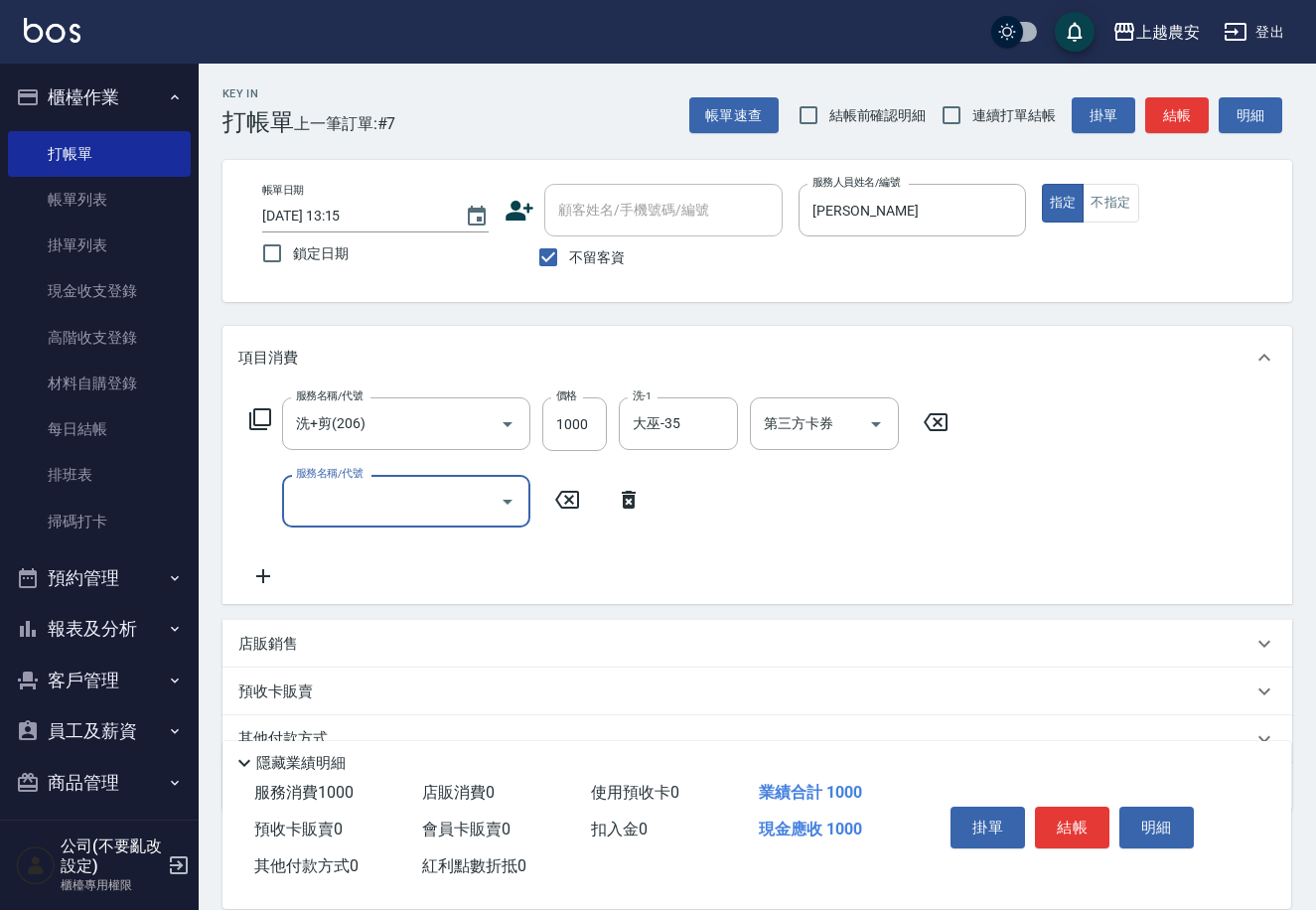 click 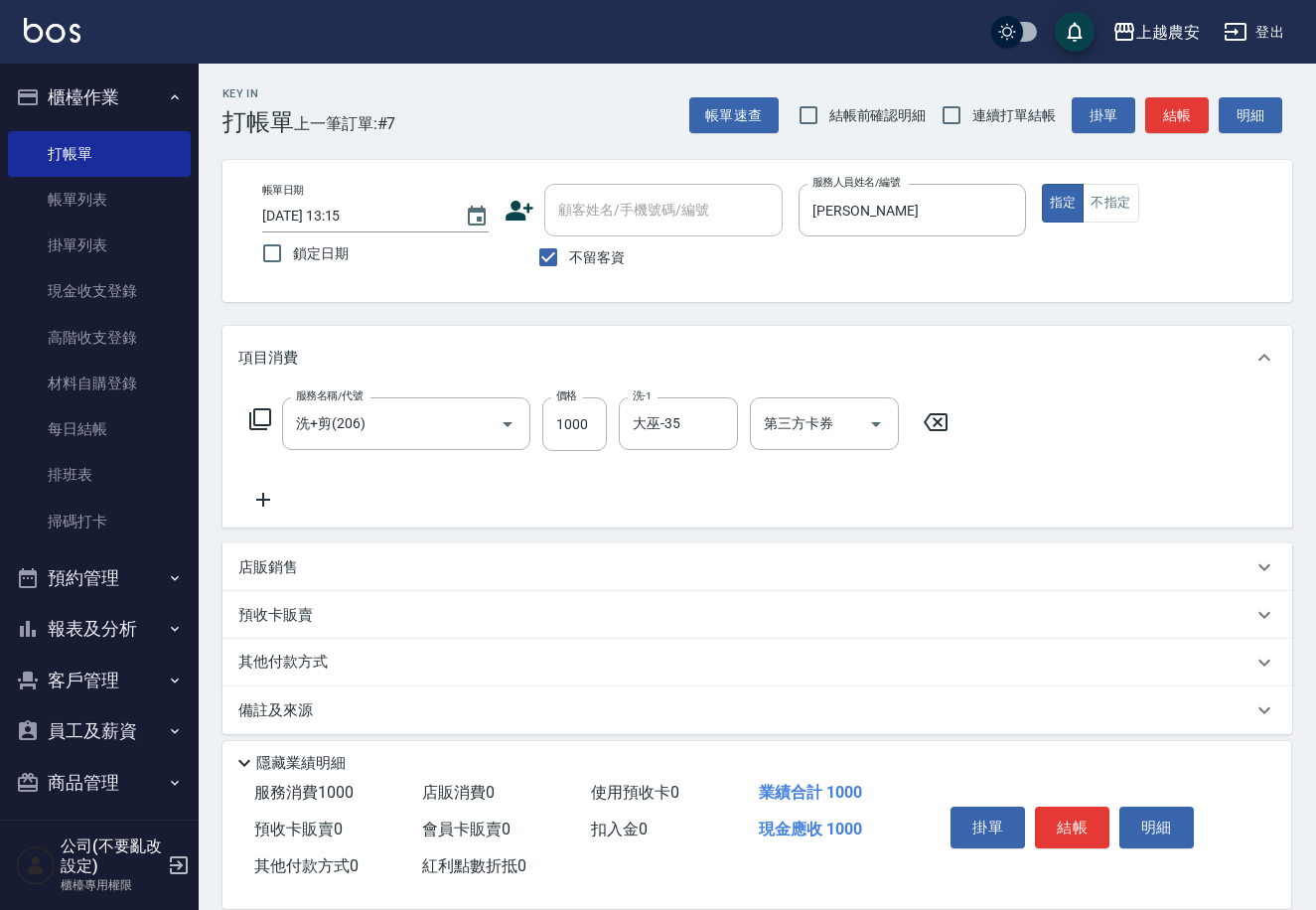 click 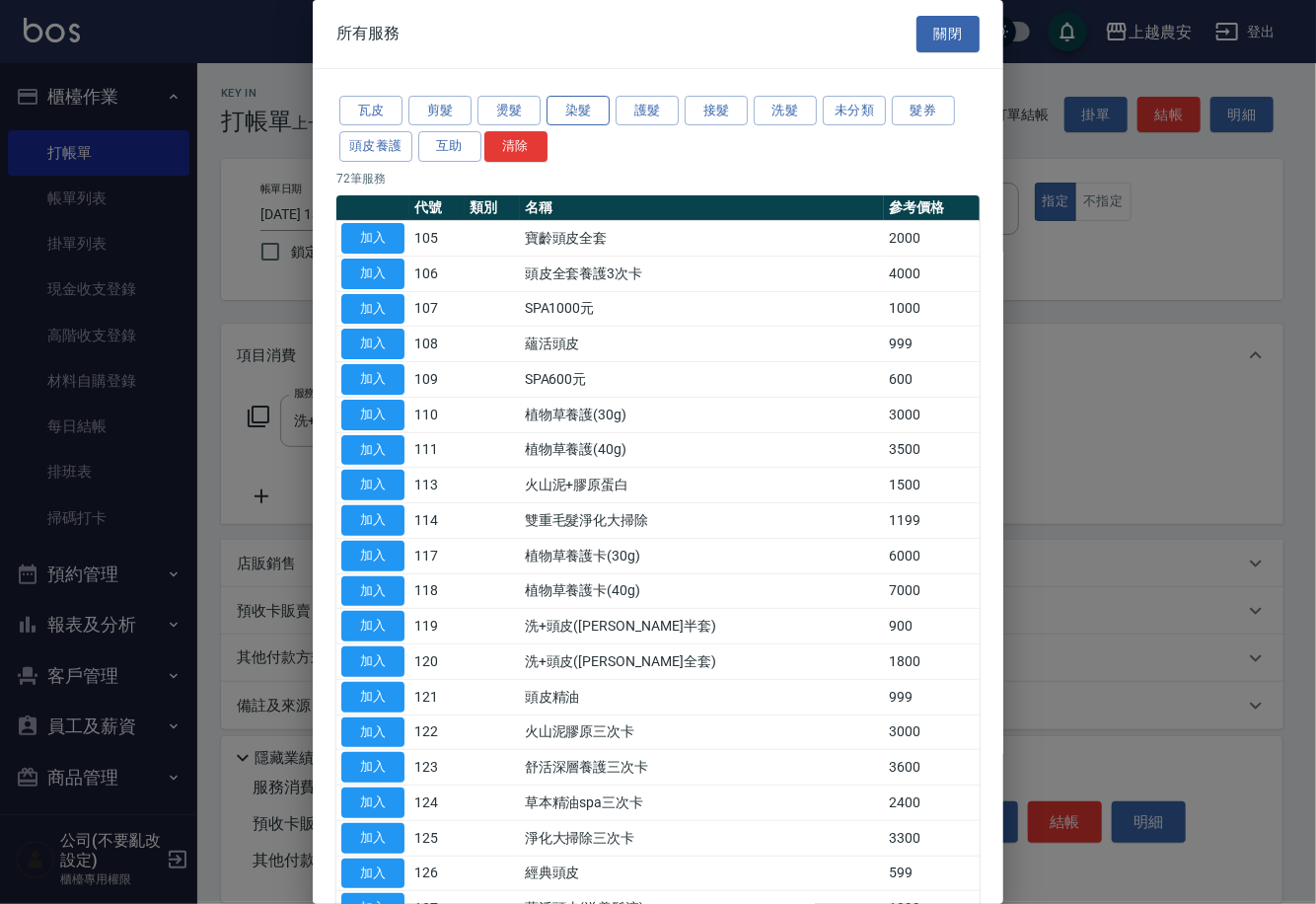 click on "染髮" at bounding box center (578, 111) 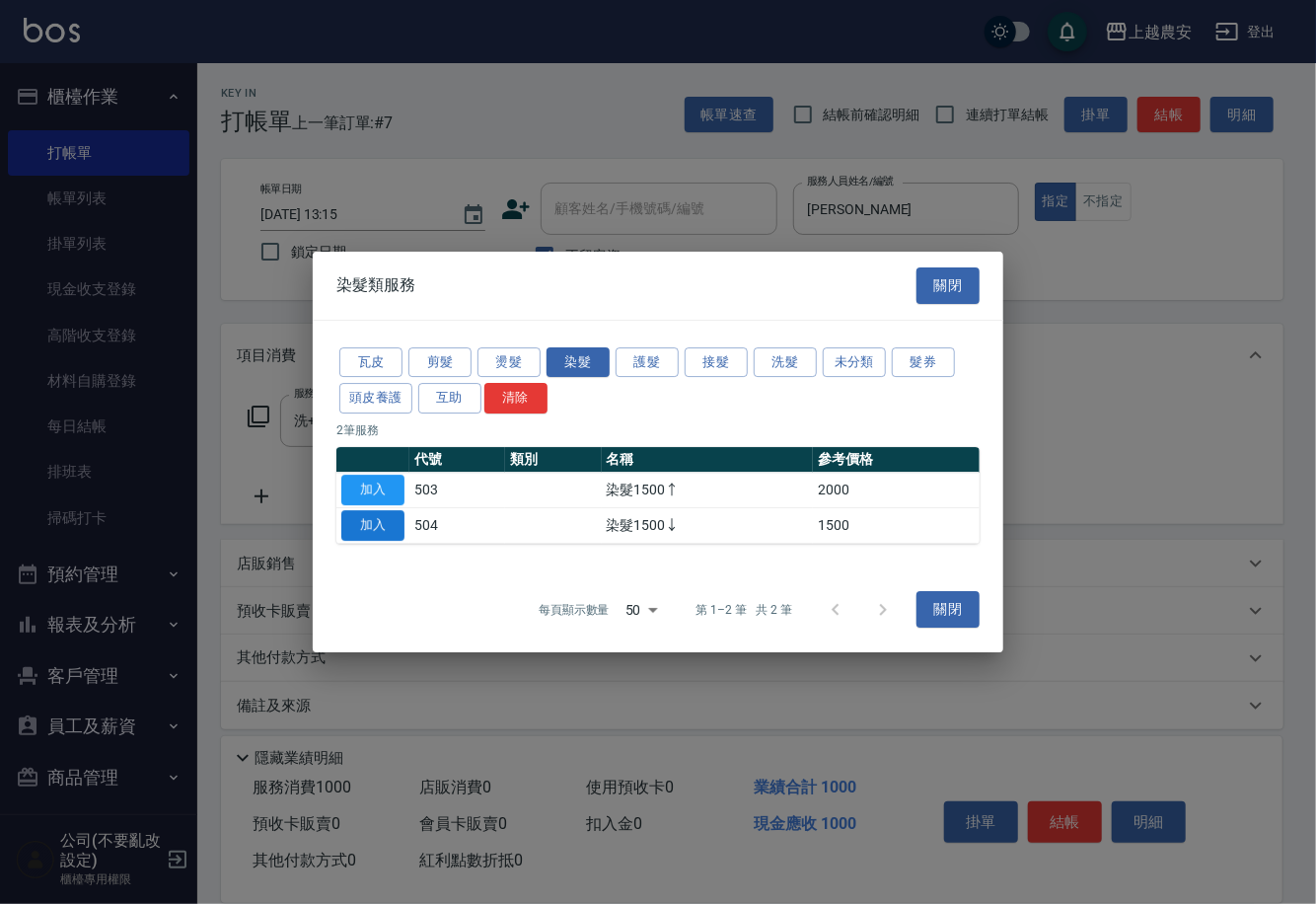 click on "加入" at bounding box center (373, 525) 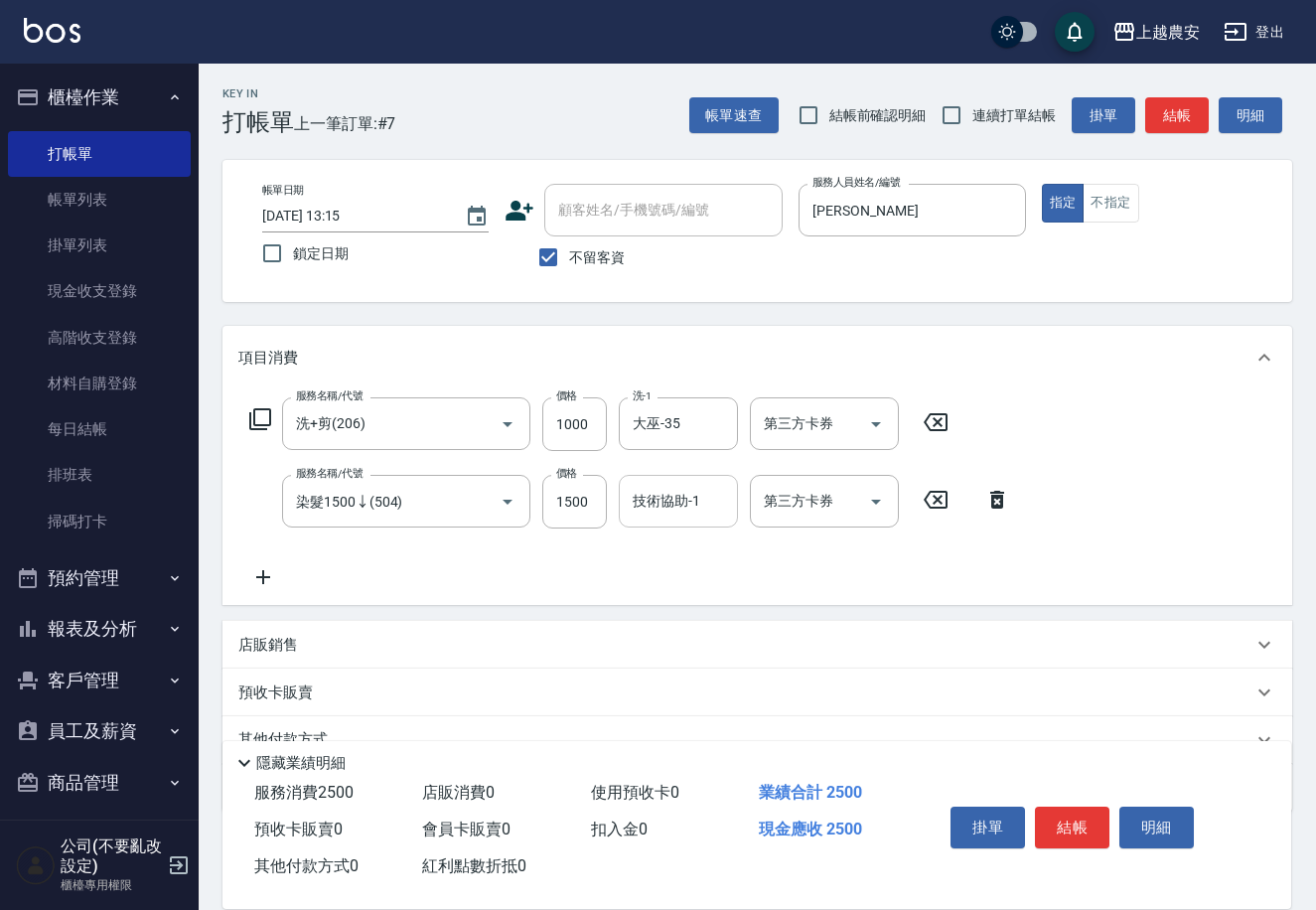 click on "技術協助-1" at bounding box center [678, 501] 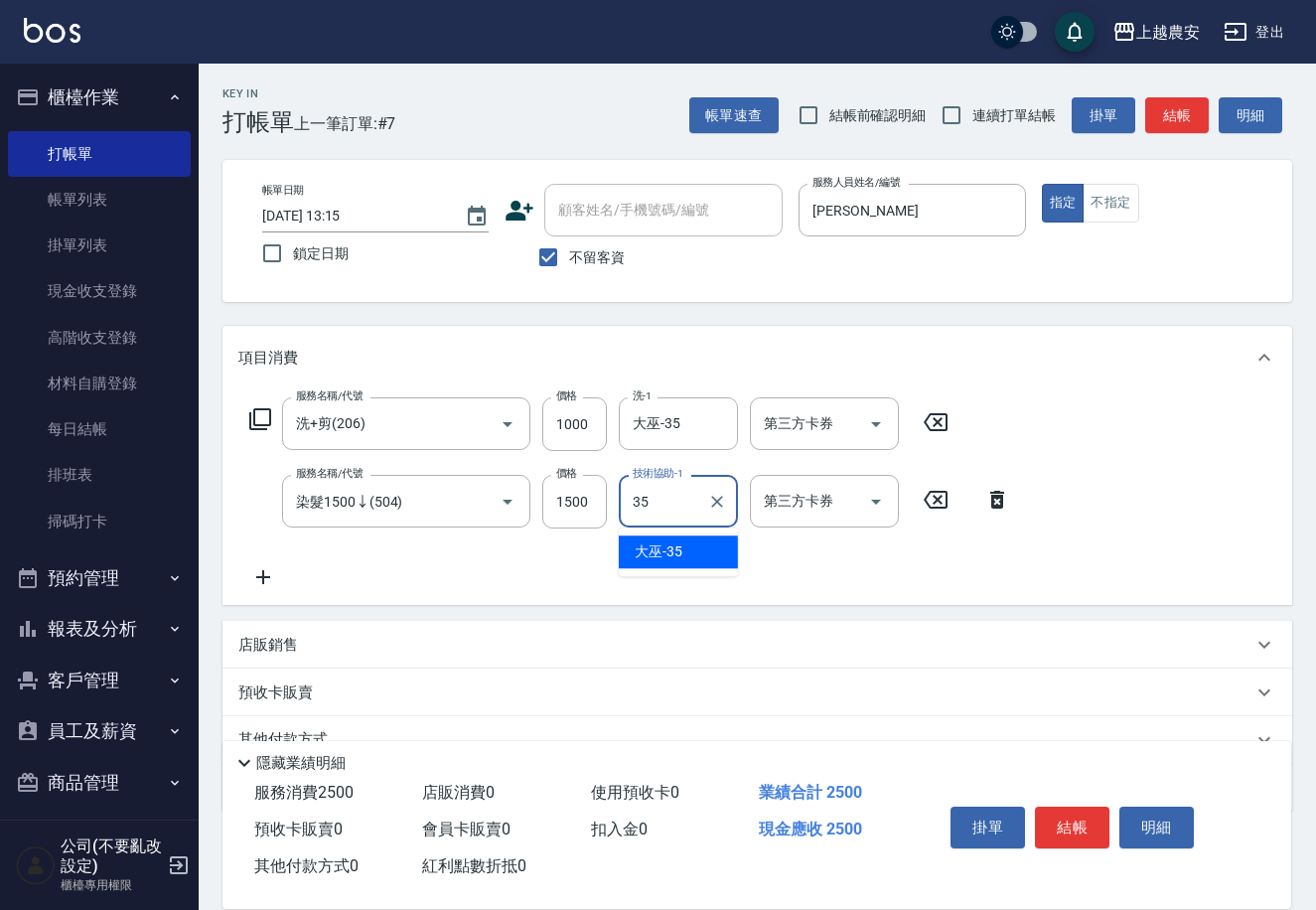 type on "大巫-35" 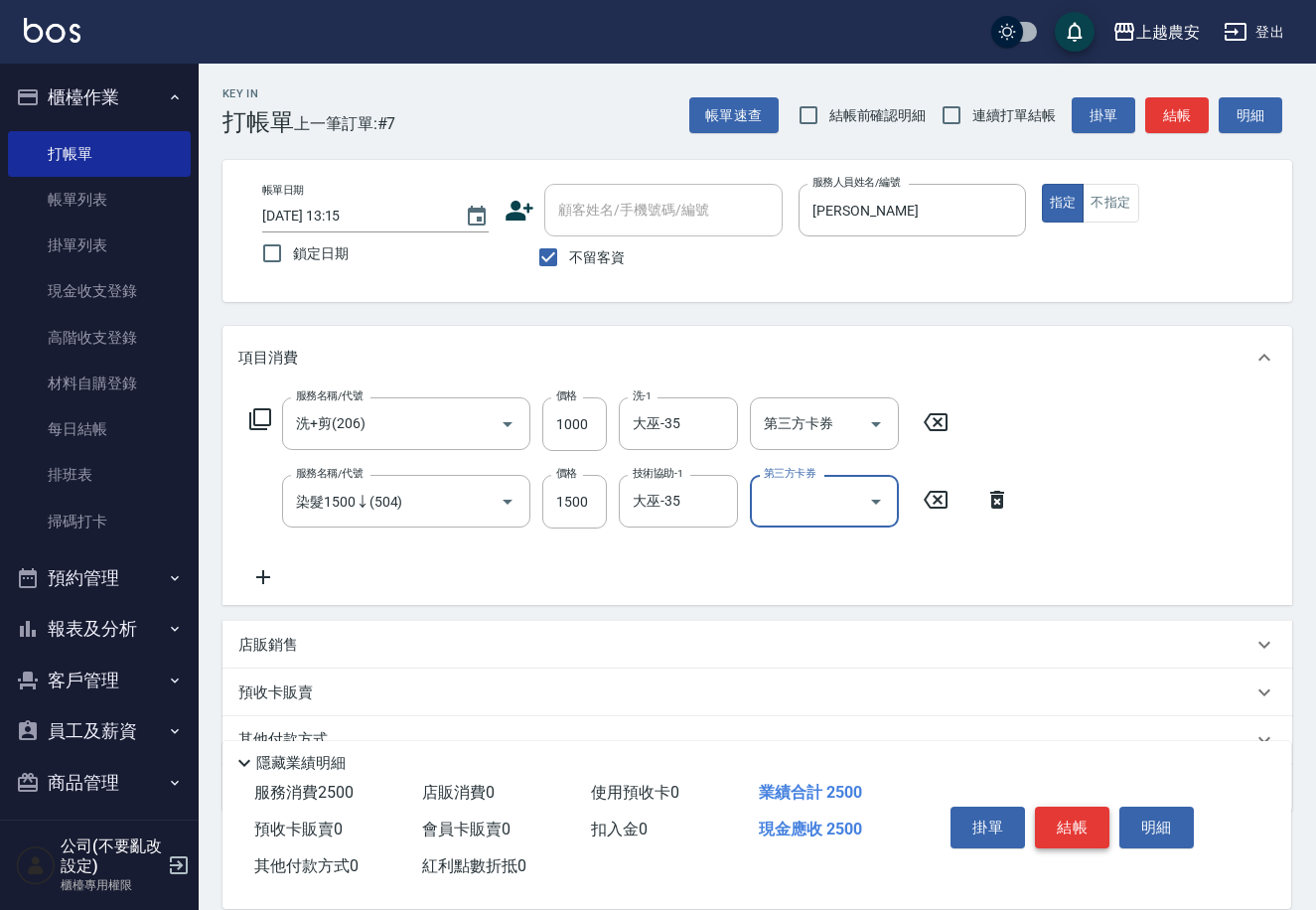 click on "結帳" at bounding box center [1072, 828] 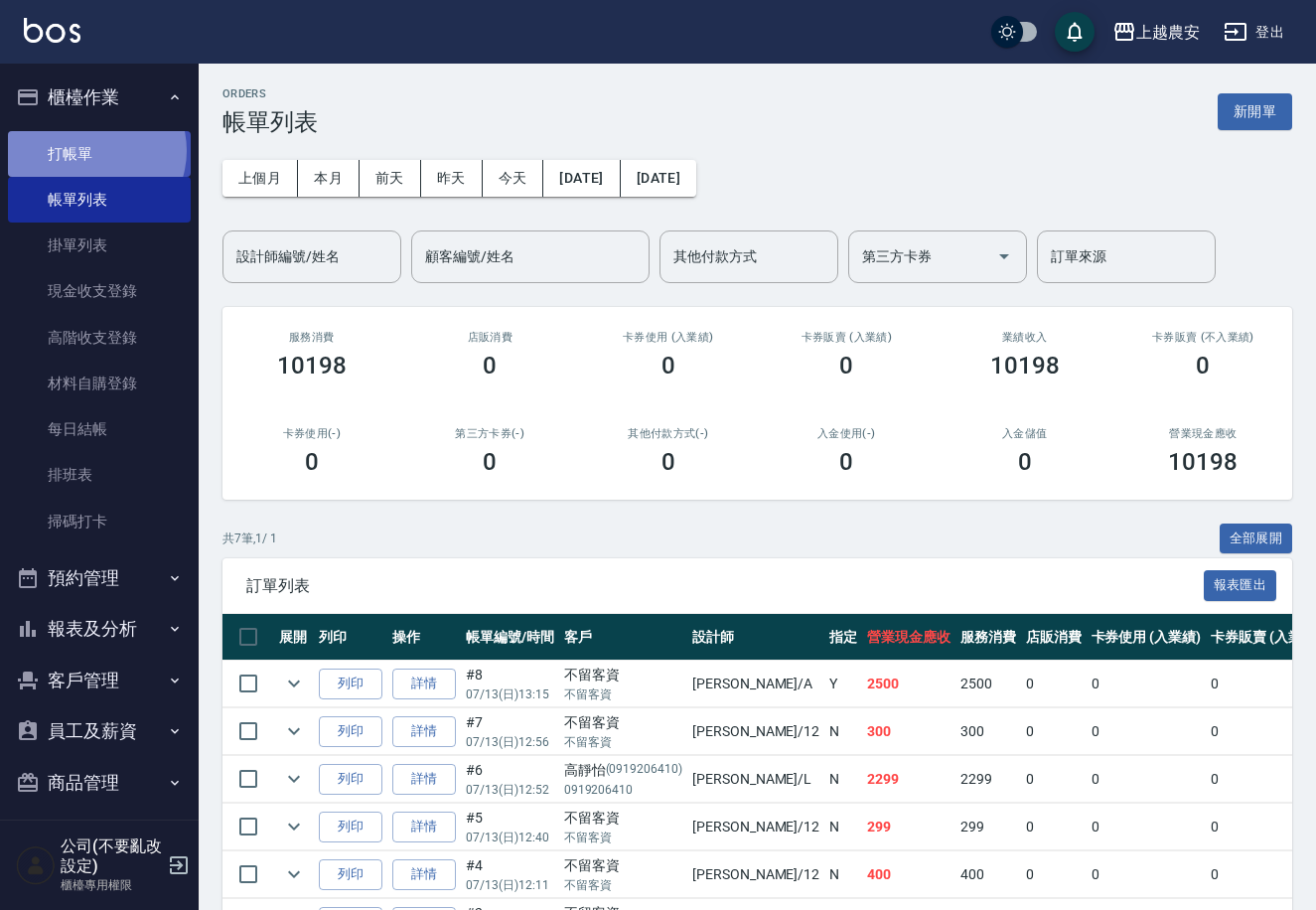 click on "打帳單" at bounding box center [99, 154] 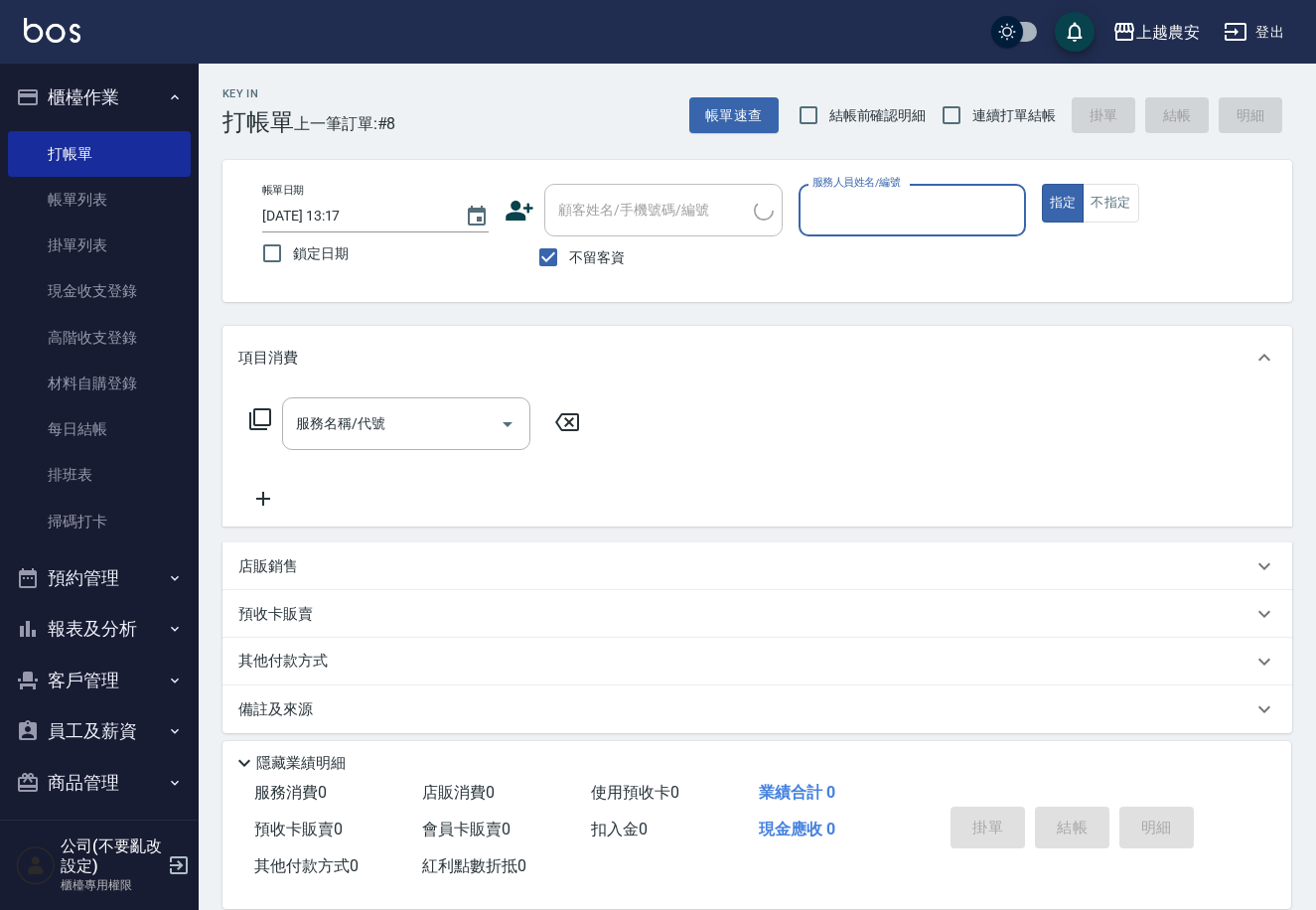 click on "不留客資" at bounding box center (597, 257) 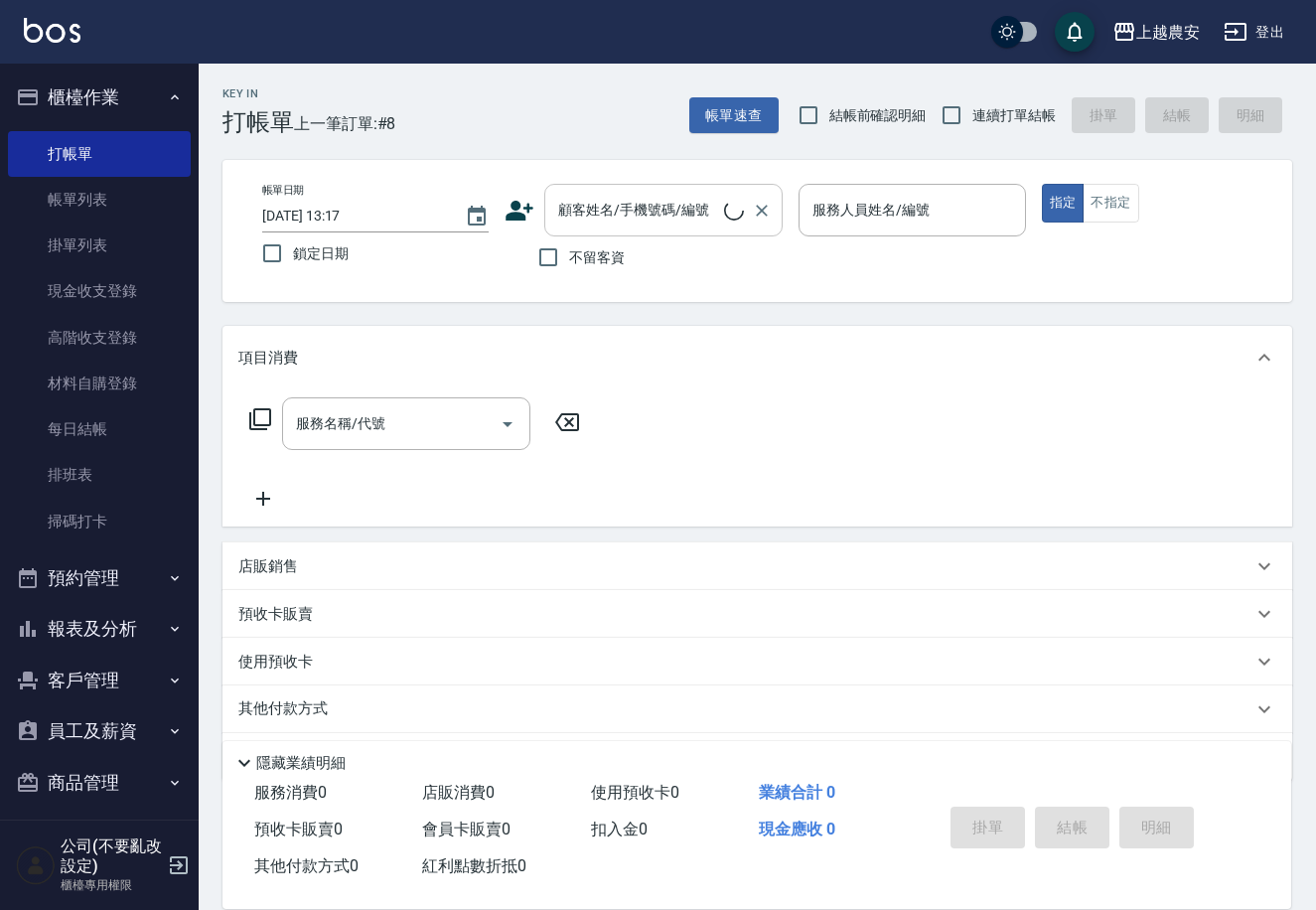 click on "顧客姓名/手機號碼/編號 顧客姓名/手機號碼/編號" at bounding box center (663, 210) 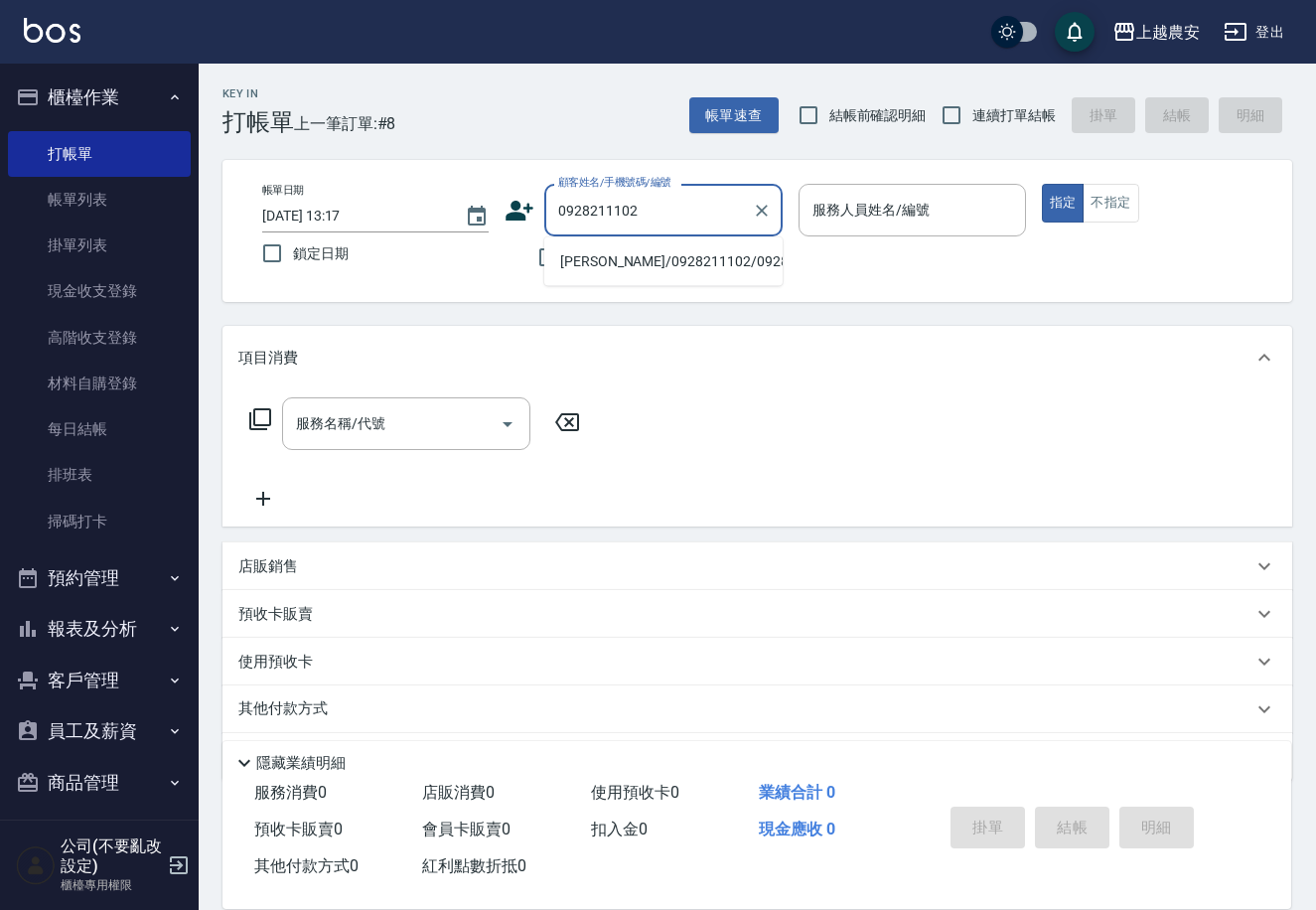 click on "楊琇晴/0928211102/0928211102" at bounding box center (663, 261) 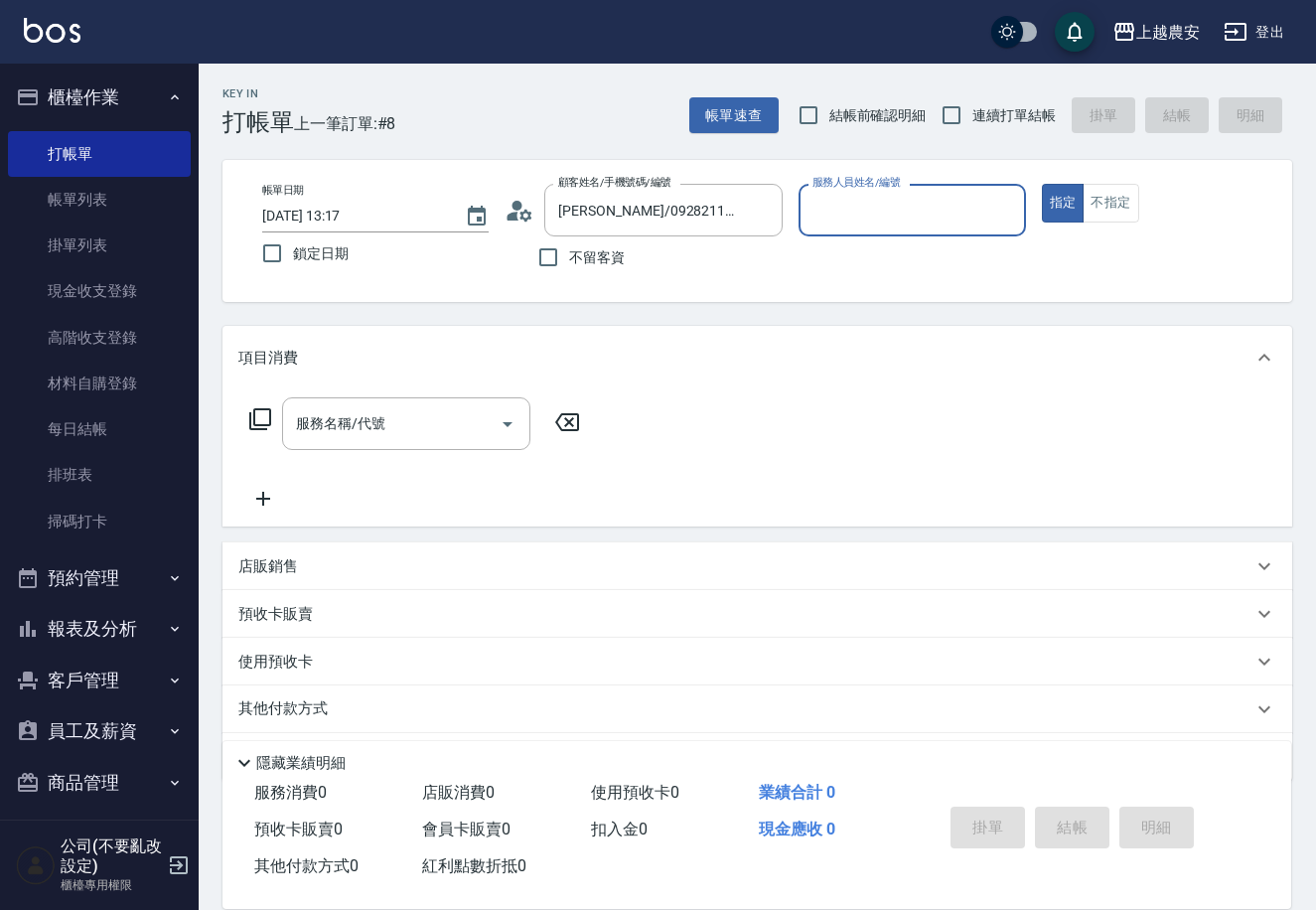 type on "Candy-7" 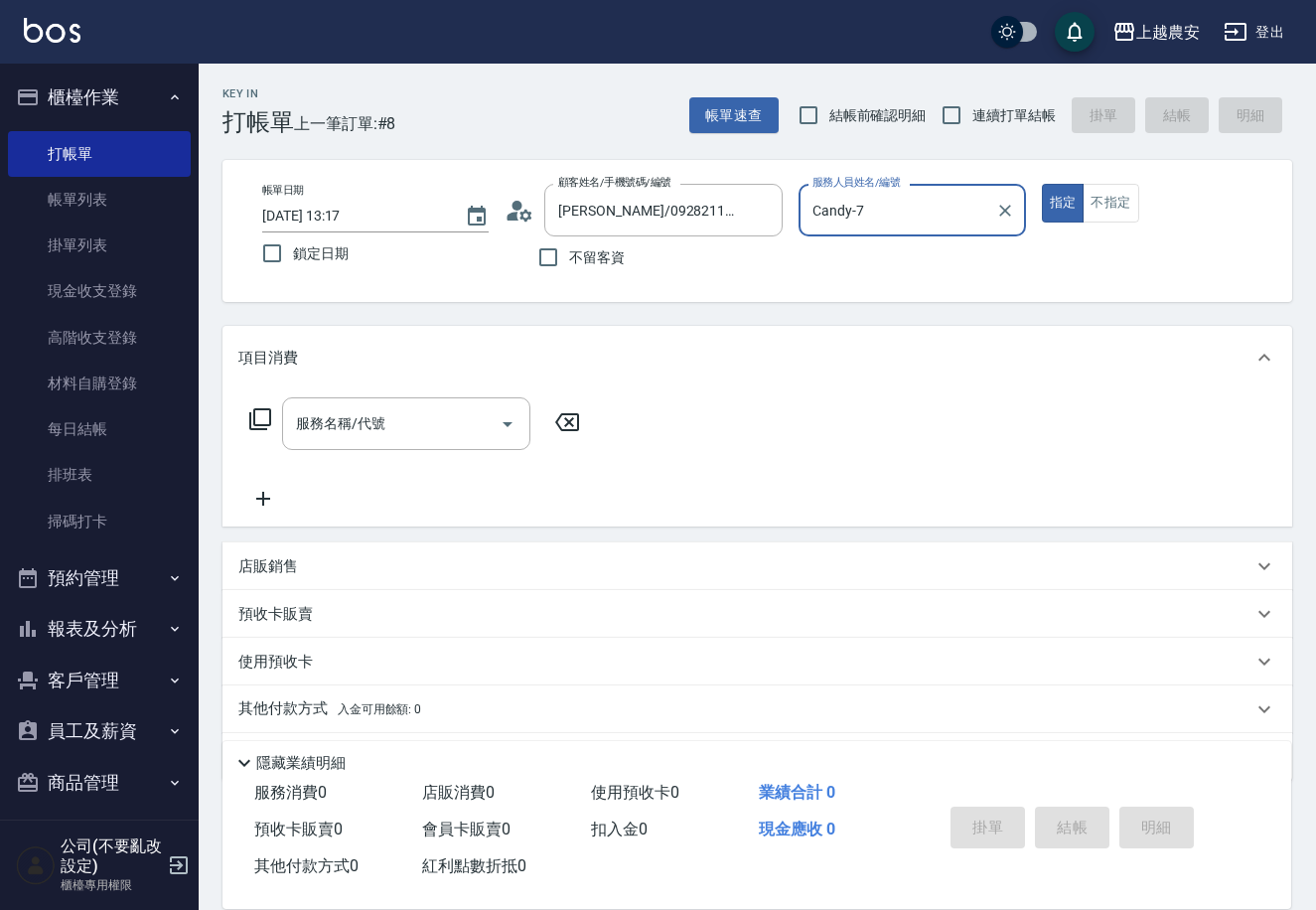 click on "指定" at bounding box center [1063, 203] 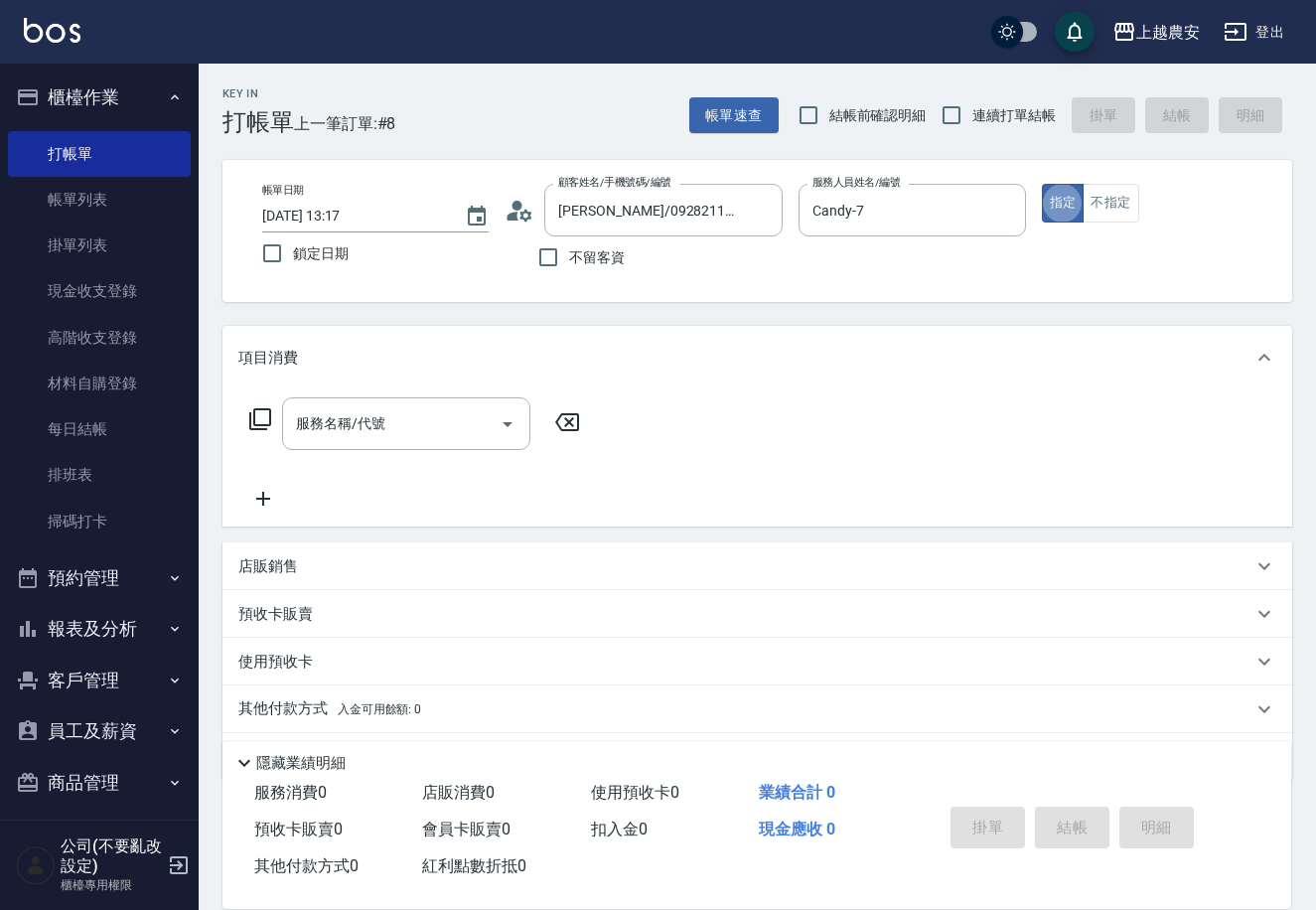 type on "true" 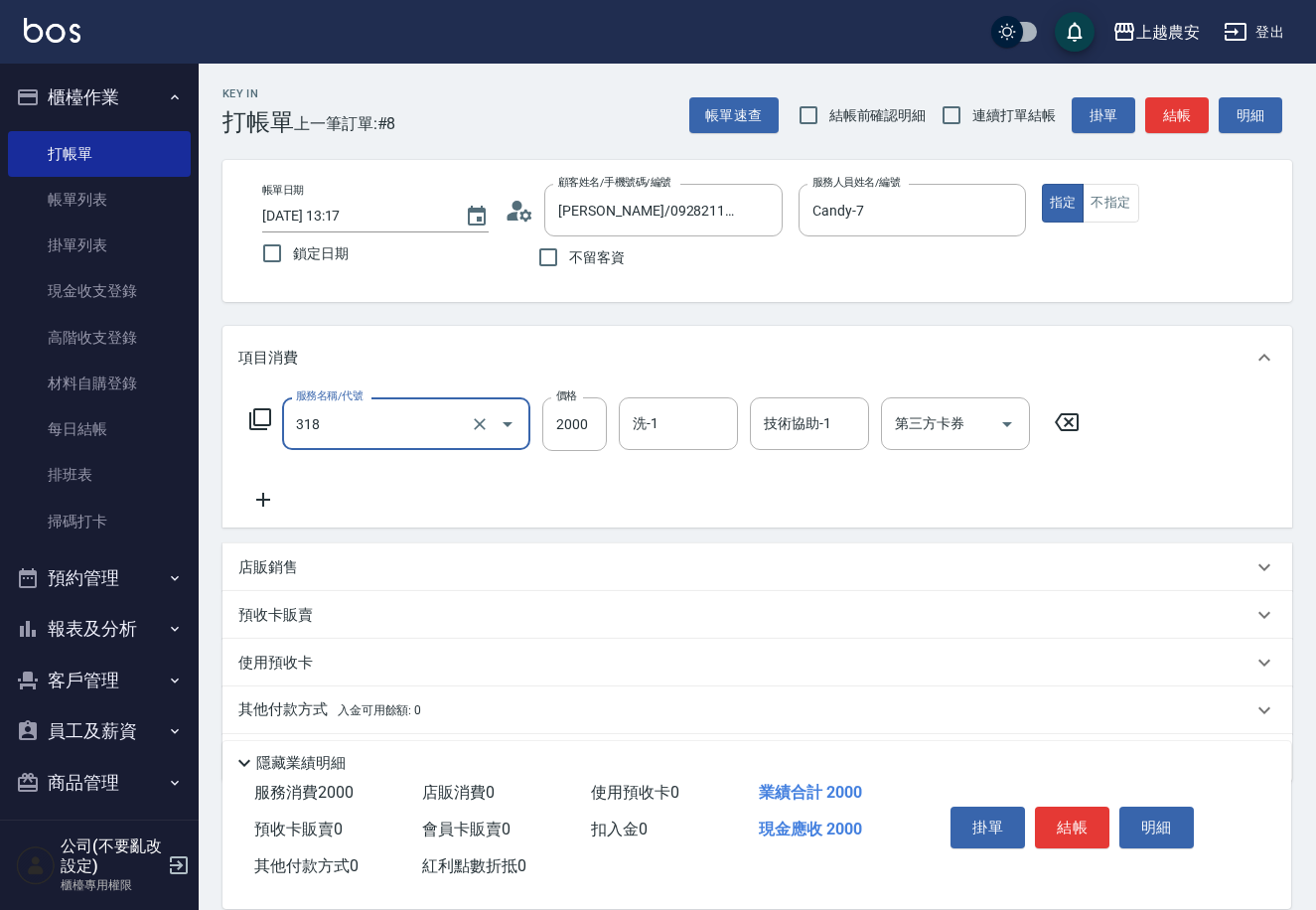 type on "燙髮1500↑(自購)(318)" 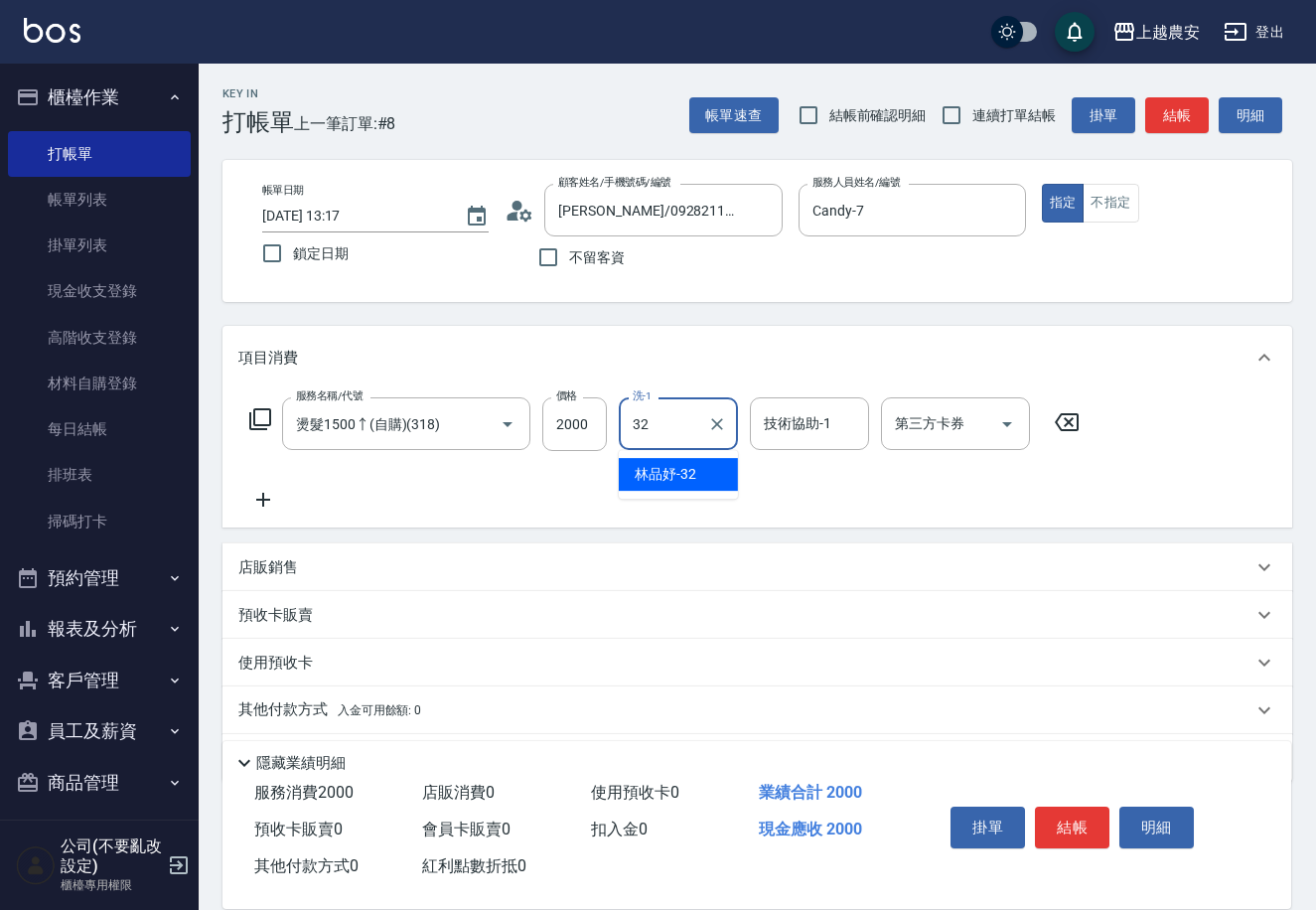 type on "林品妤-32" 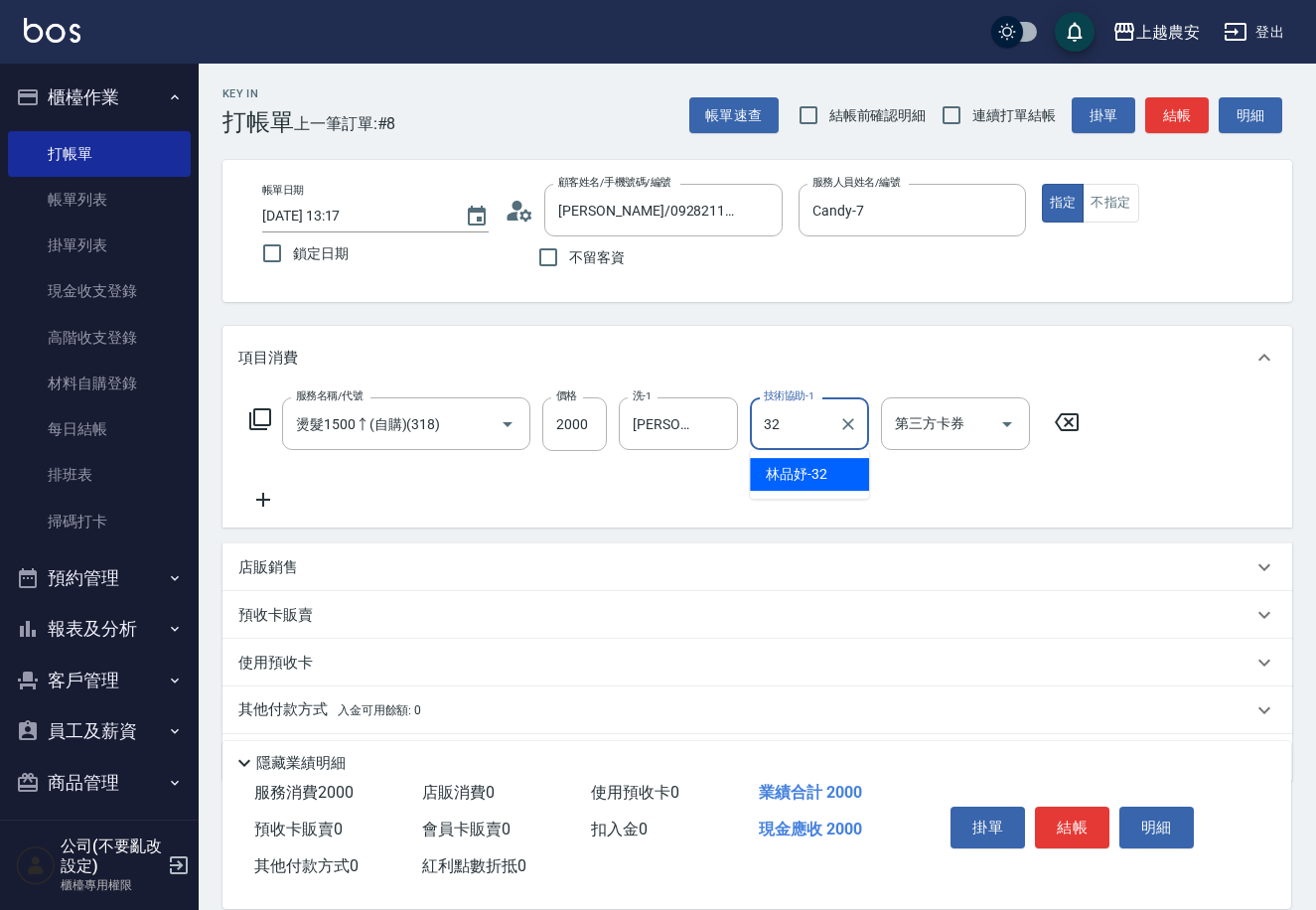 type on "林品妤-32" 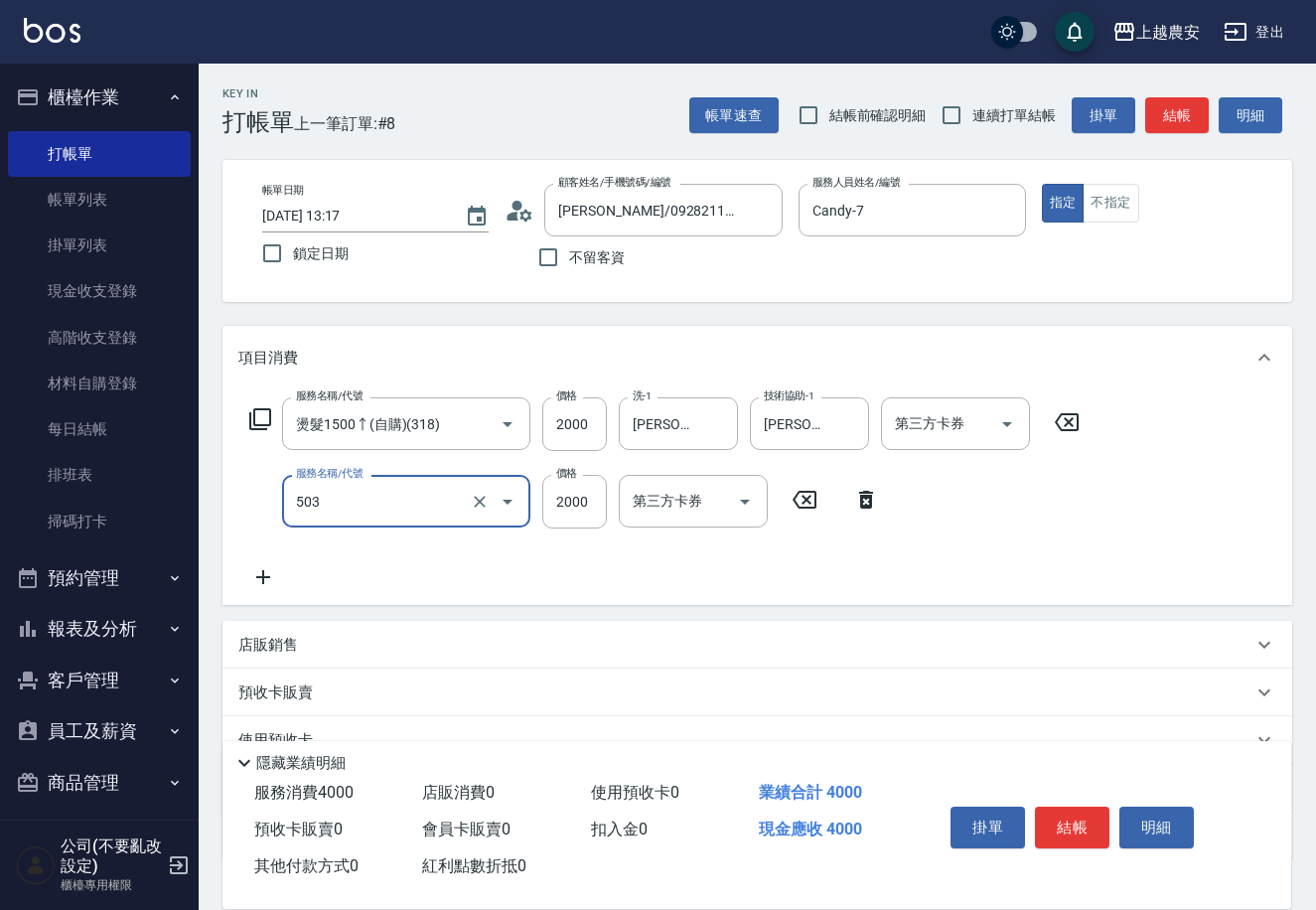 type on "染髮1500↑(503)" 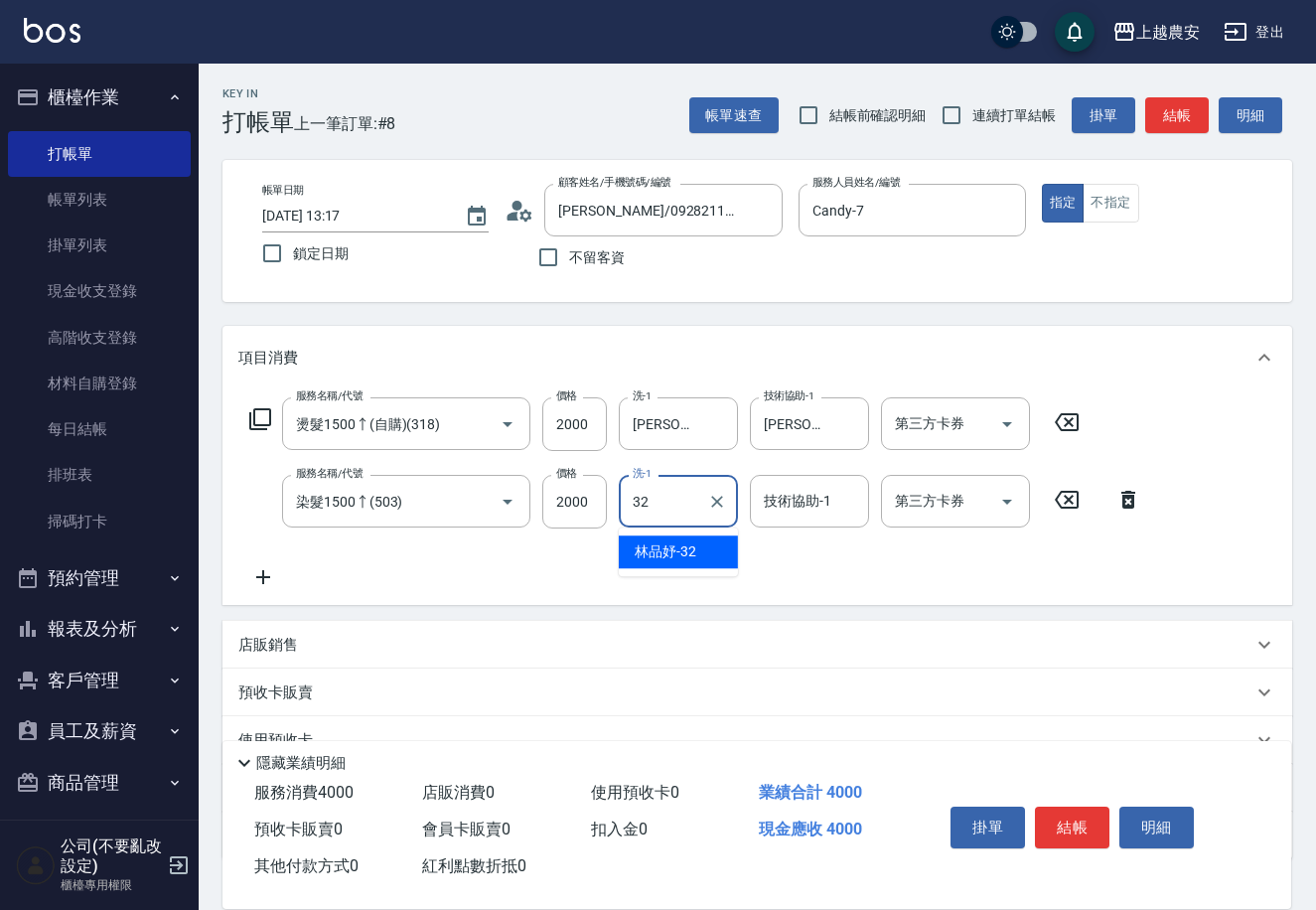 type on "林品妤-32" 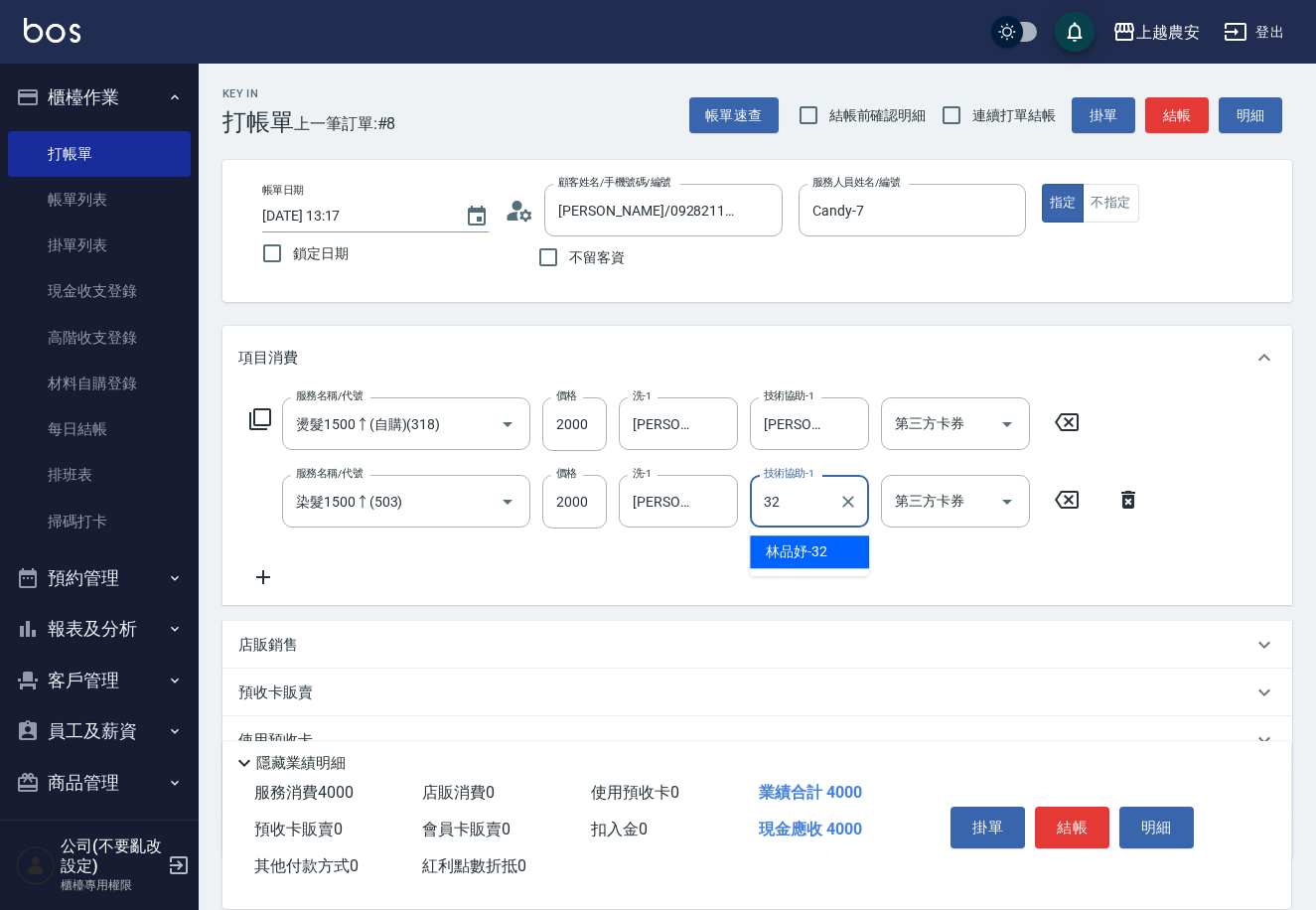 type on "林品妤-32" 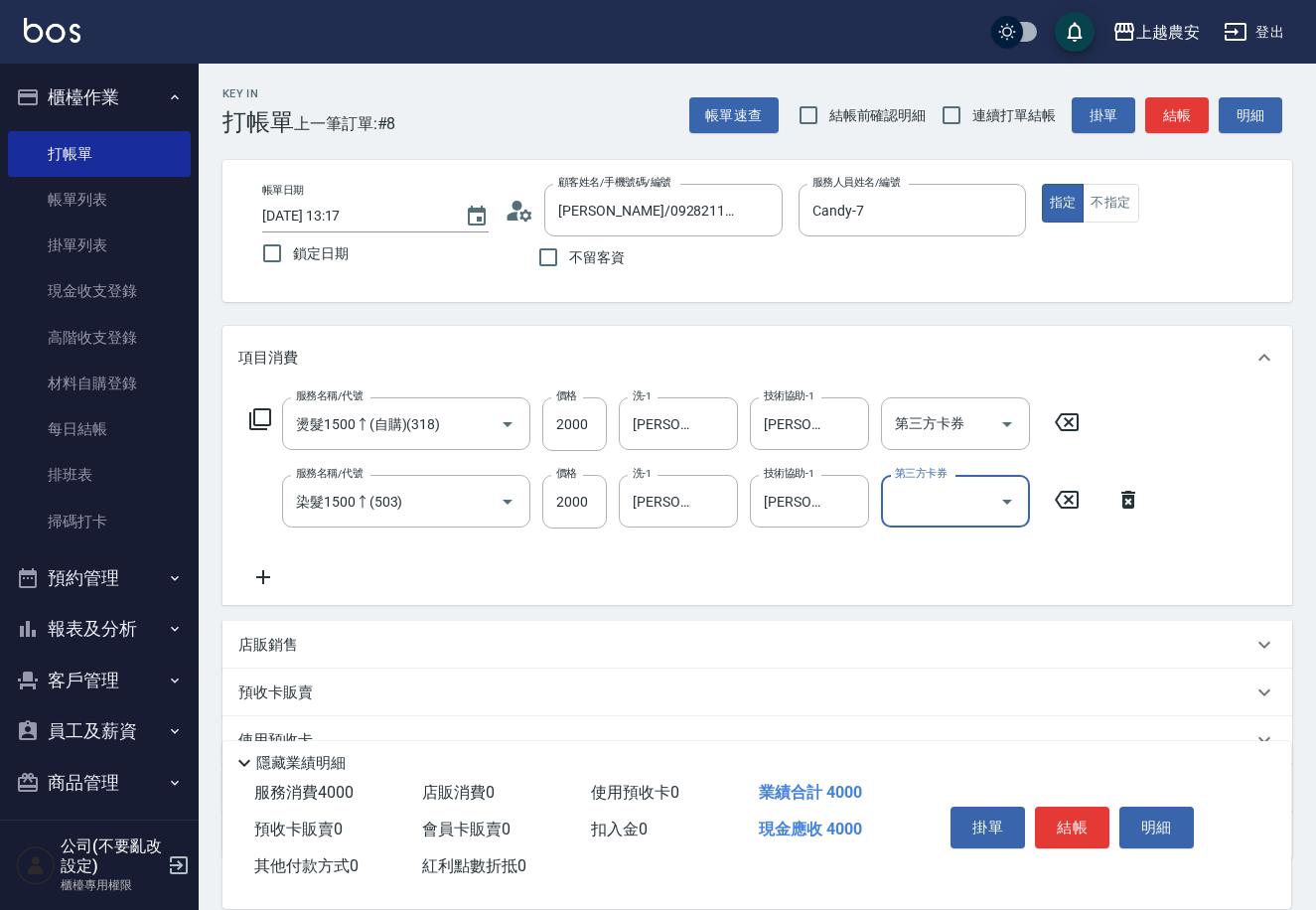click on "結帳" at bounding box center (1072, 828) 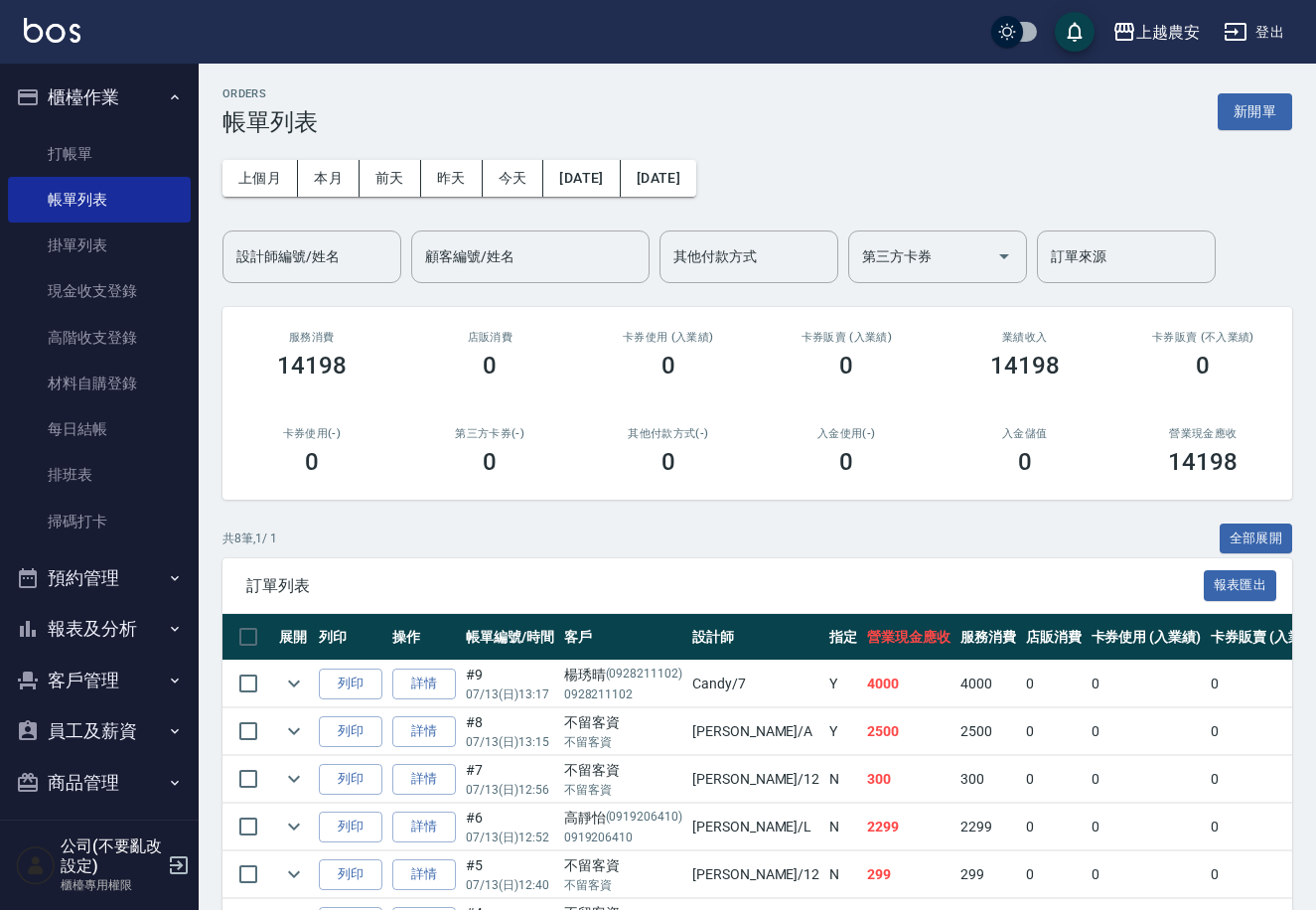 click on "詳情" at bounding box center (424, 683) 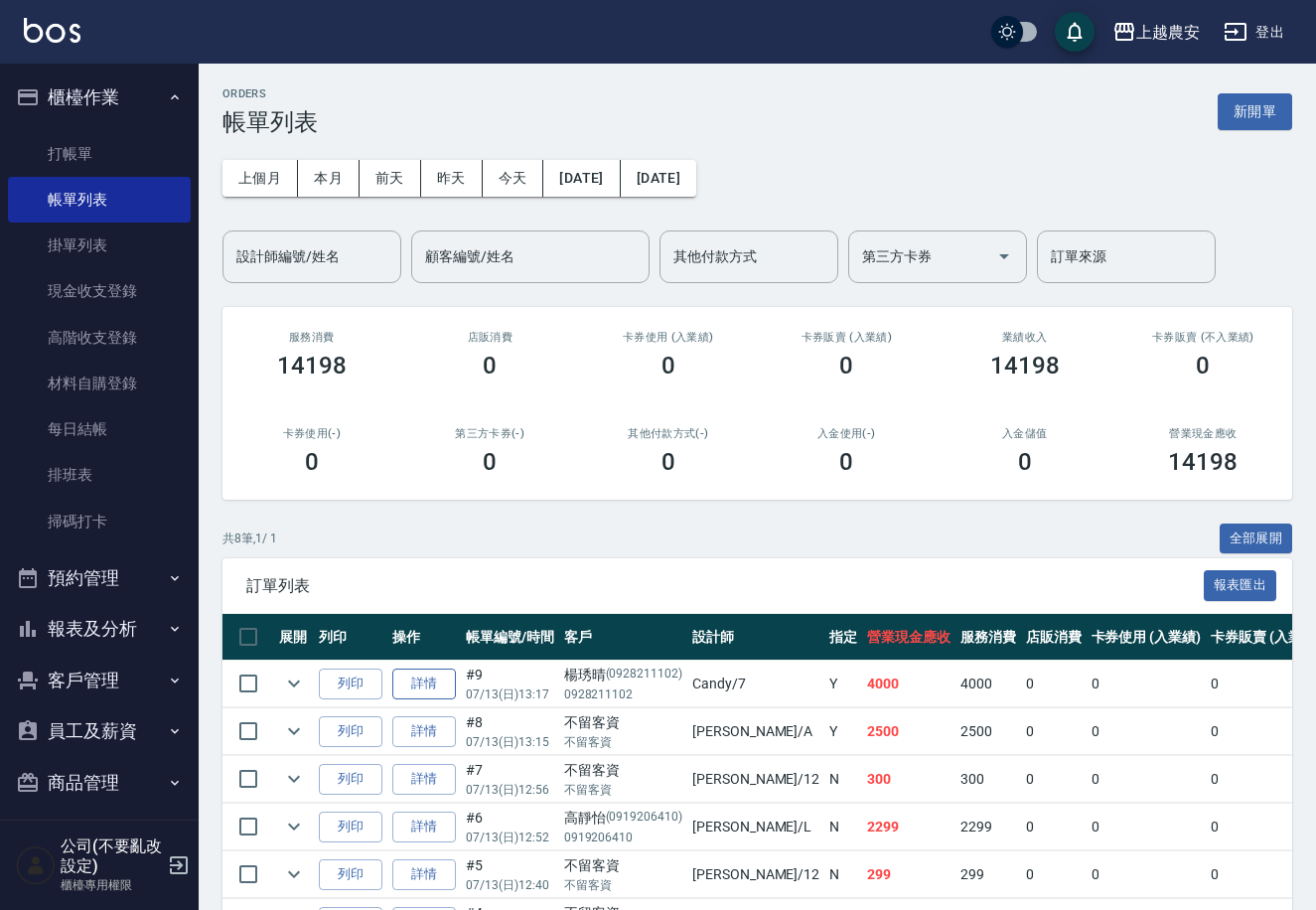 click on "詳情" at bounding box center [424, 683] 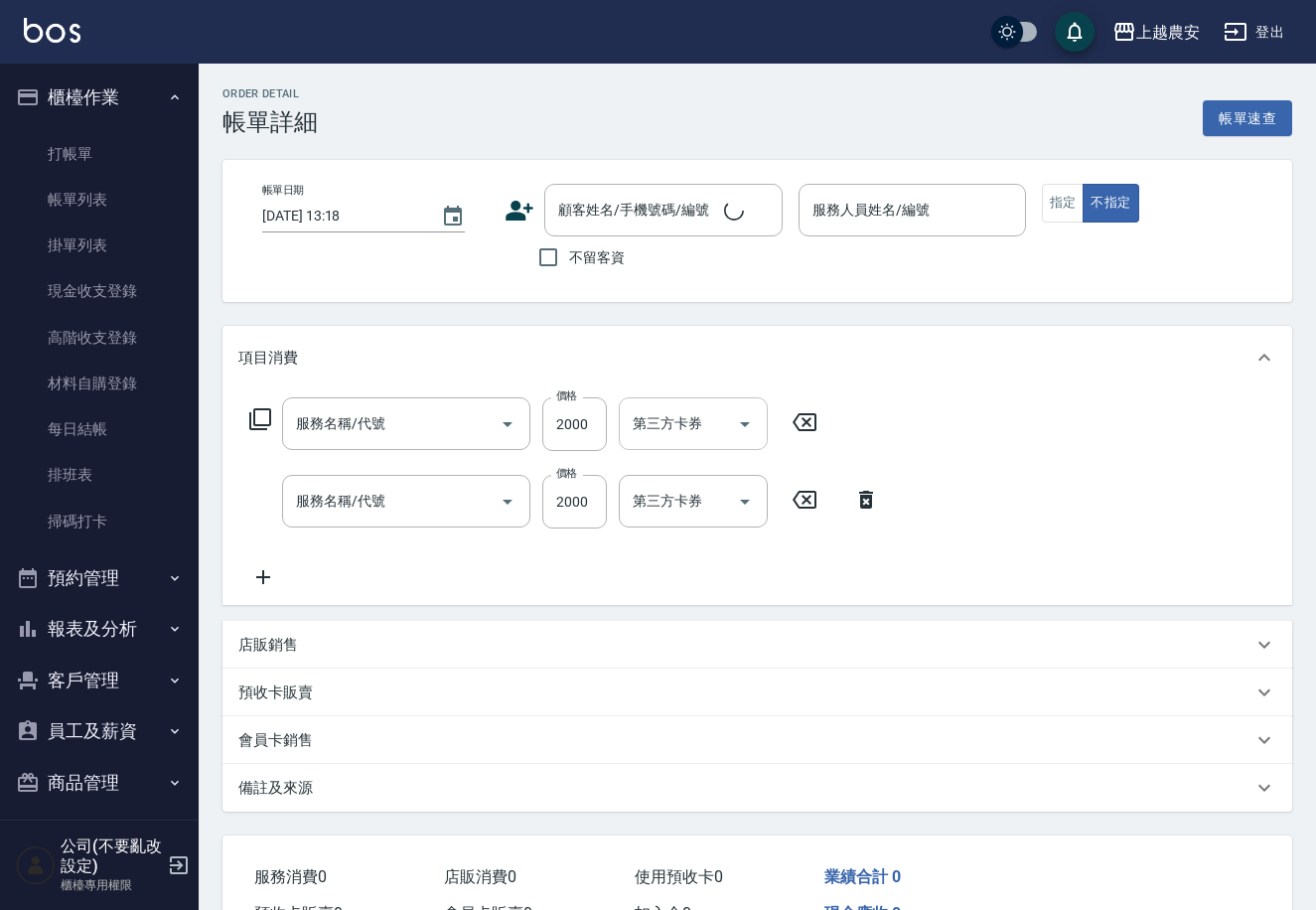 type on "2025/07/13 13:17" 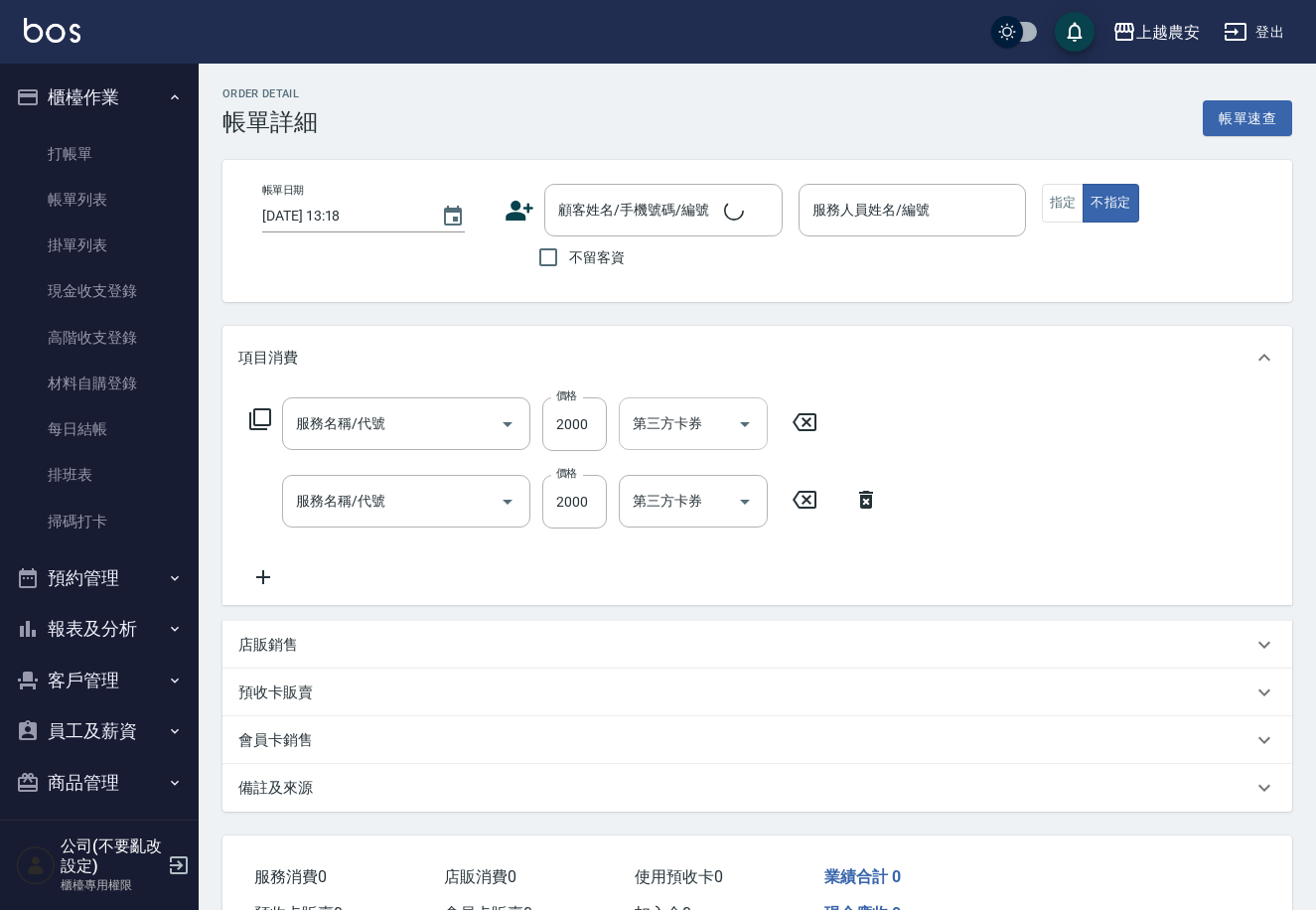 type on "Candy-7" 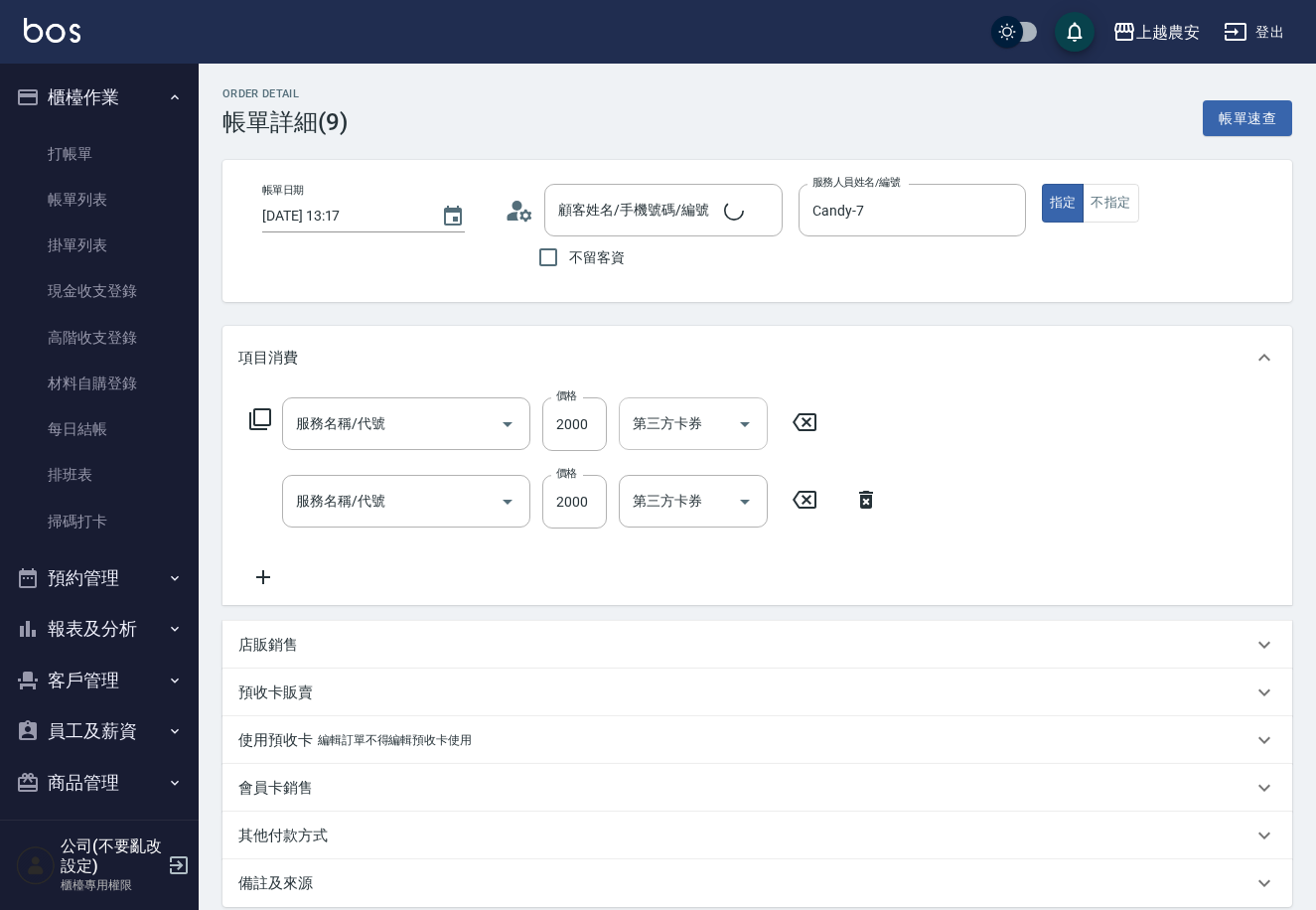 type on "染髮1500↑(503)" 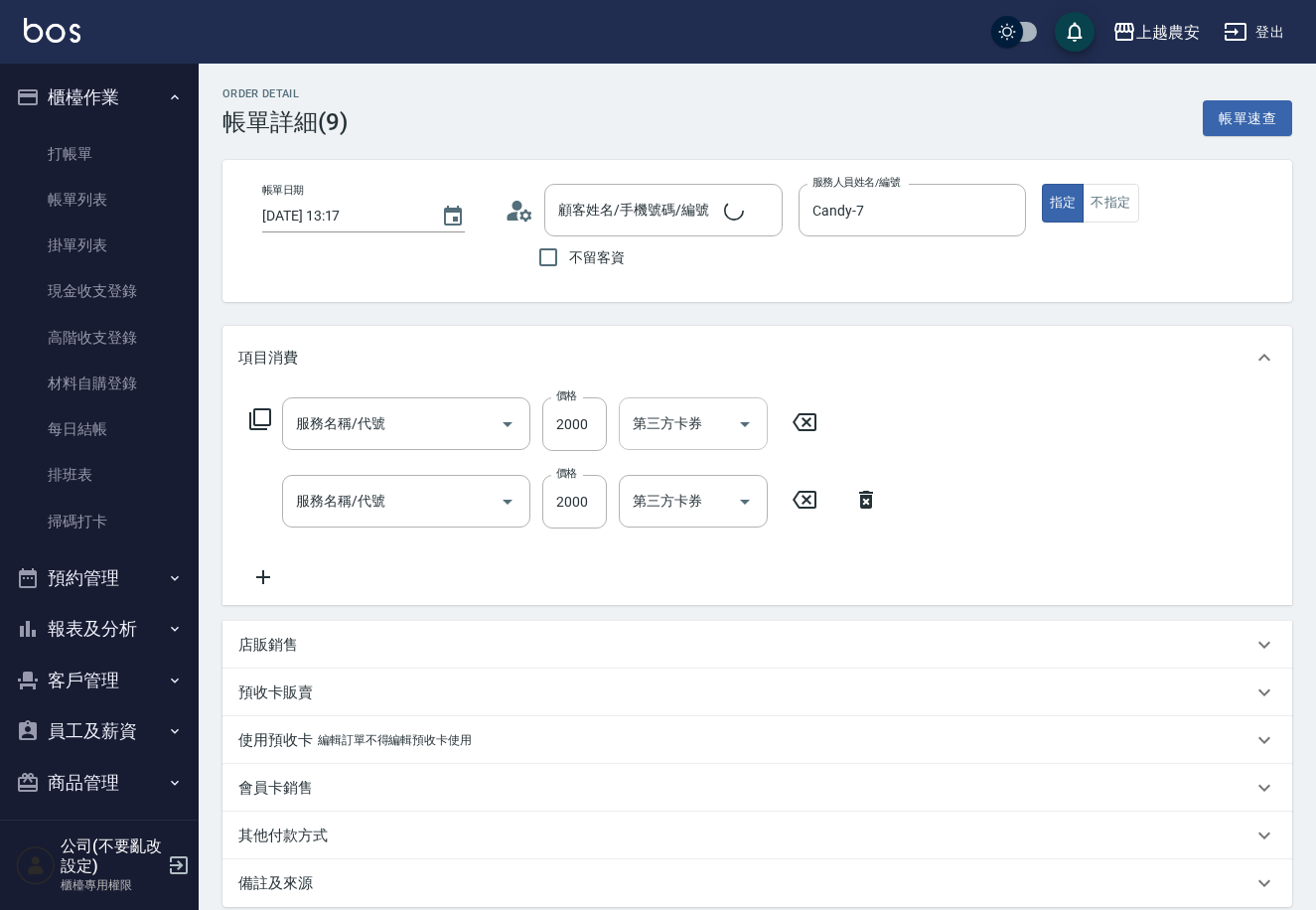 type on "燙髮1500↑(自購)(318)" 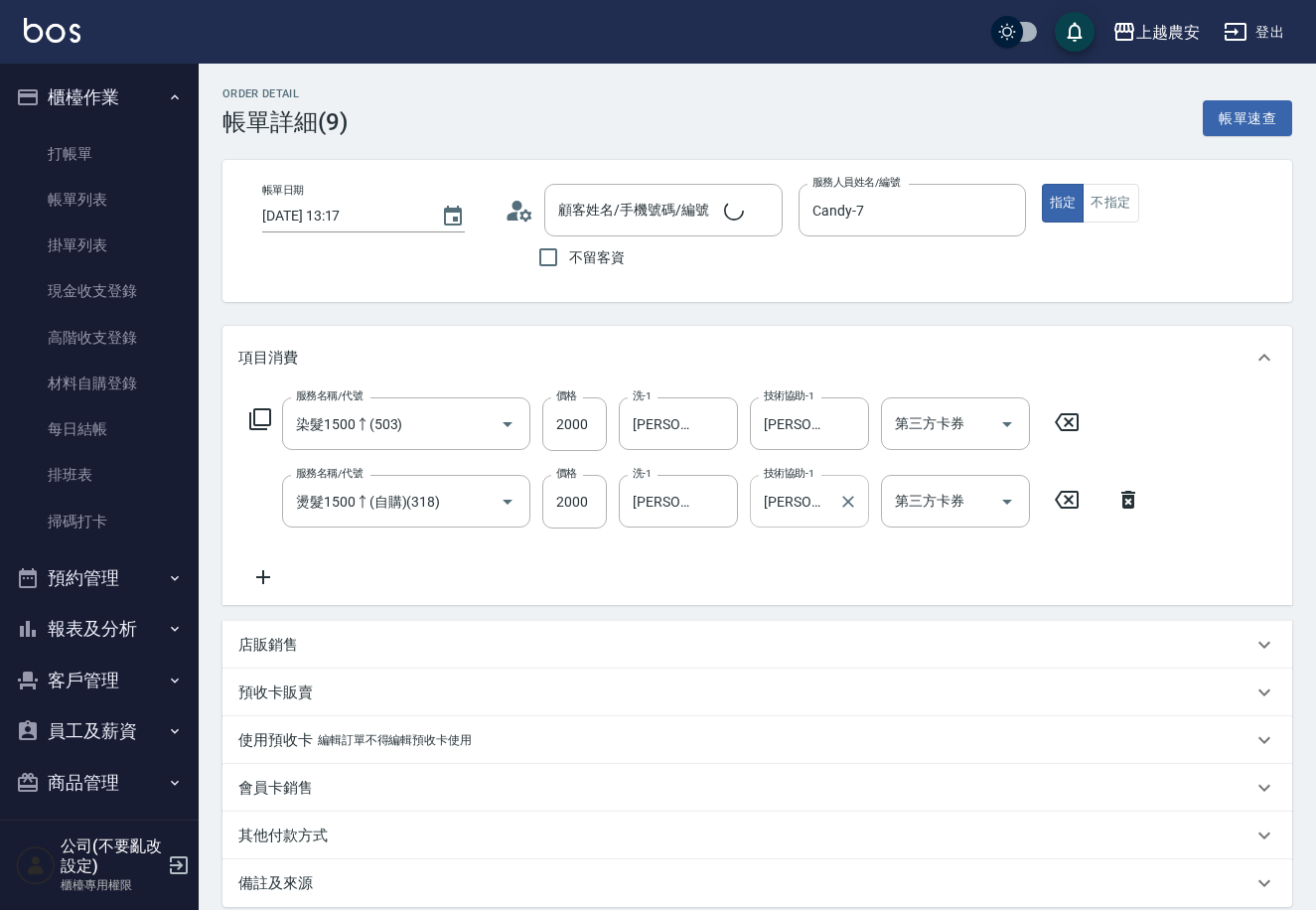 type on "楊琇晴/0928211102/0928211102" 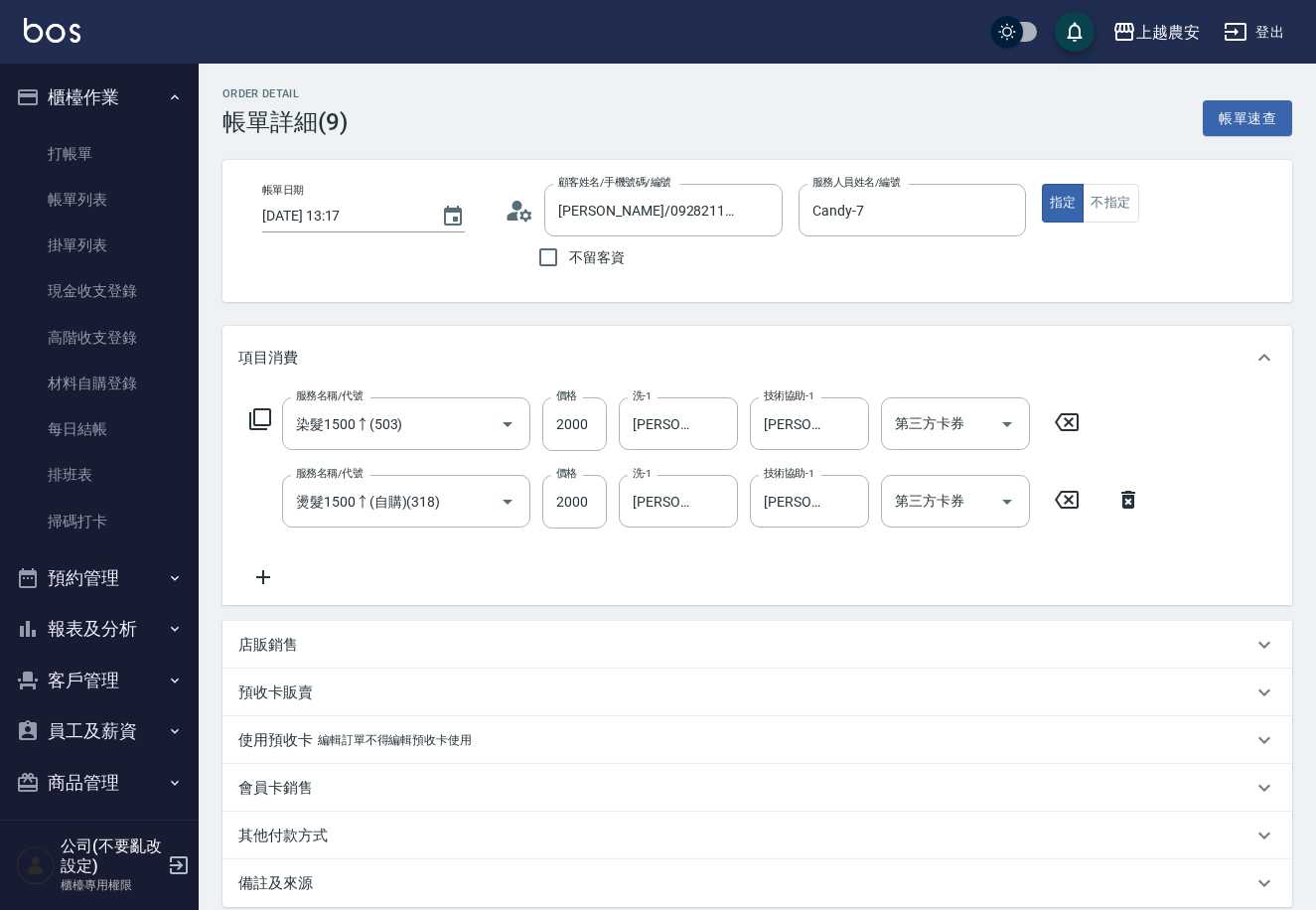 click 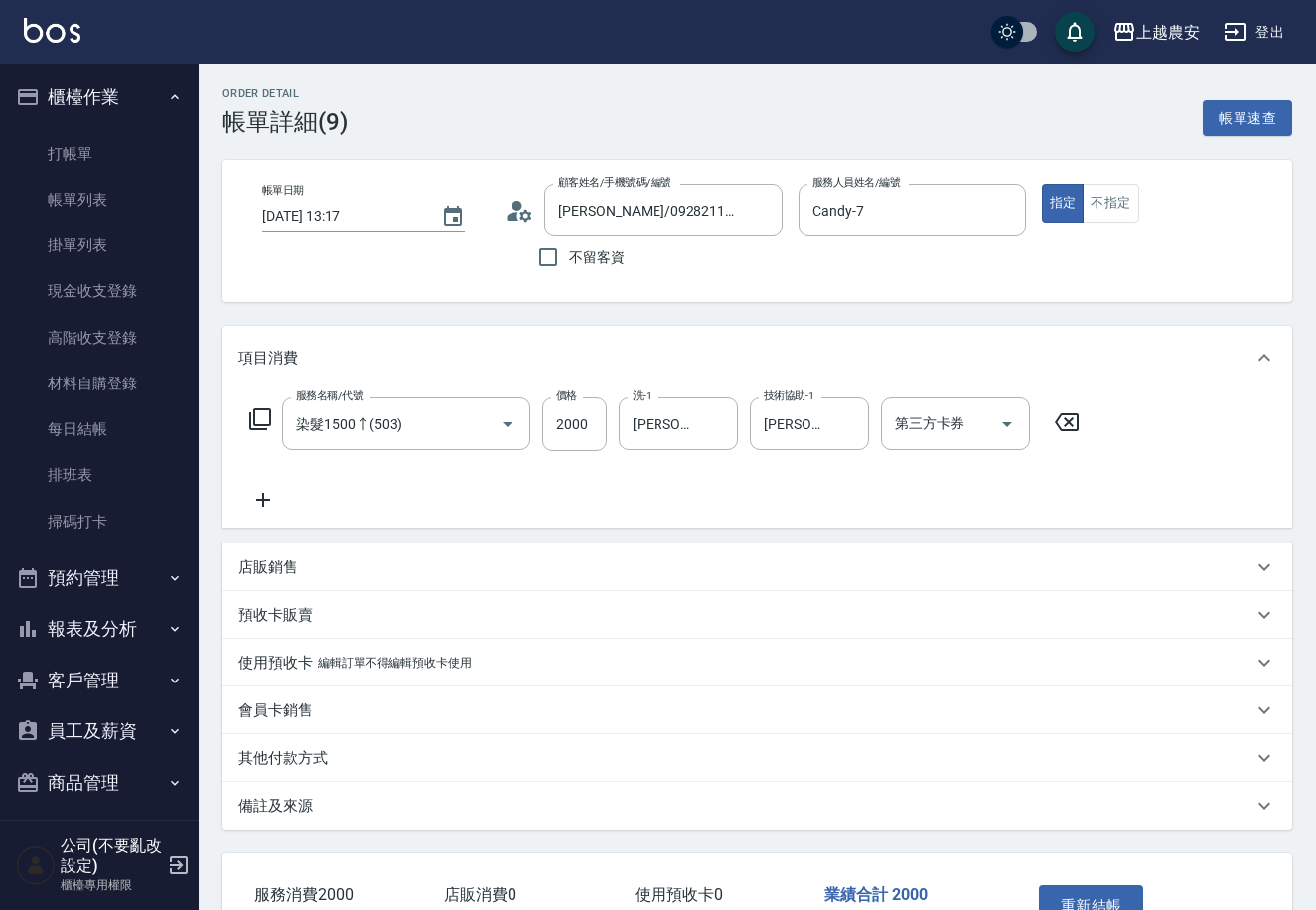 click on "服務名稱/代號 染髮1500↑(503) 服務名稱/代號 價格 2000 價格 洗-1 林品妤-32 洗-1 技術協助-1 林品妤-32 技術協助-1 第三方卡券 第三方卡券" at bounding box center (757, 458) 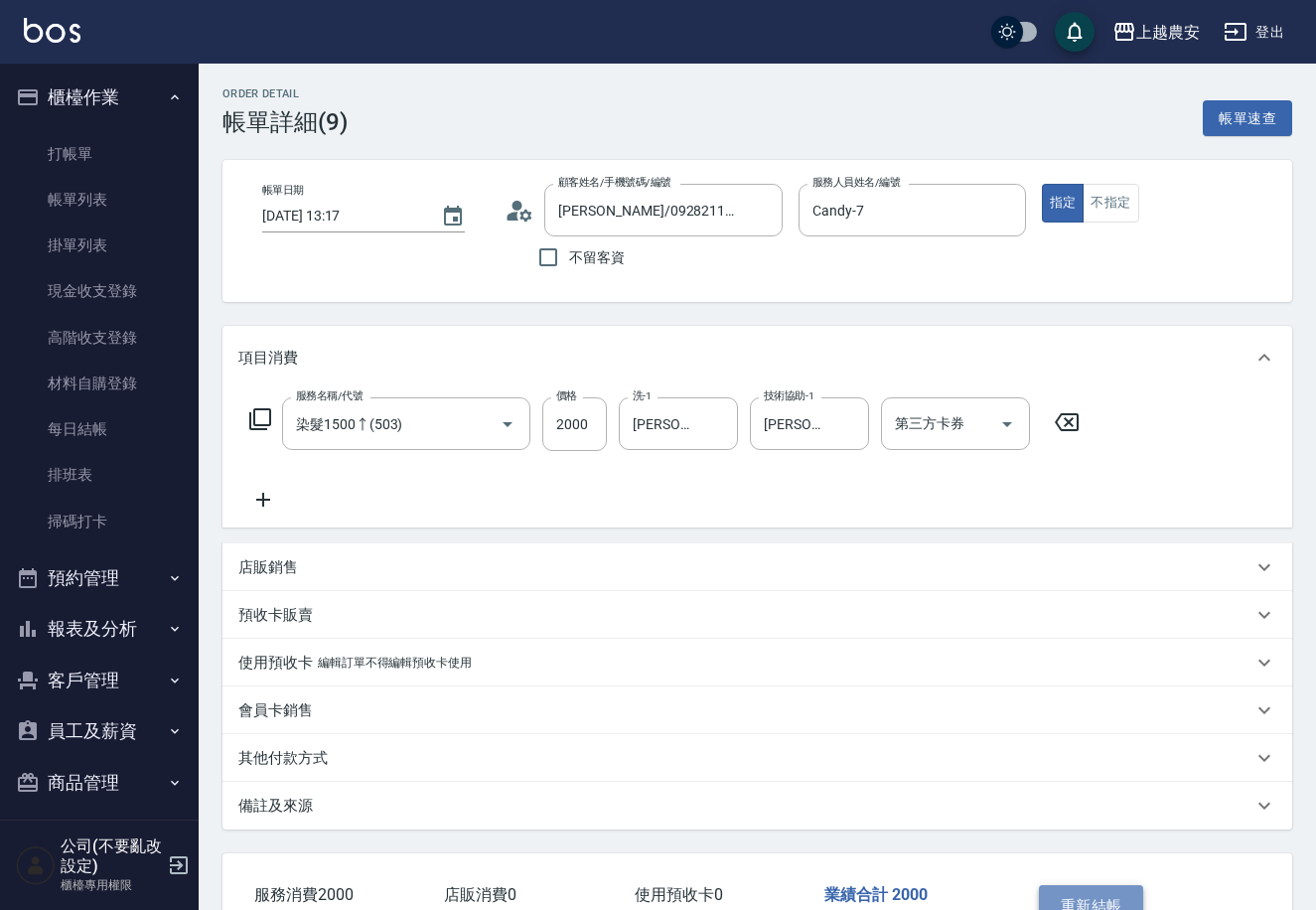 click on "重新結帳" at bounding box center [1092, 906] 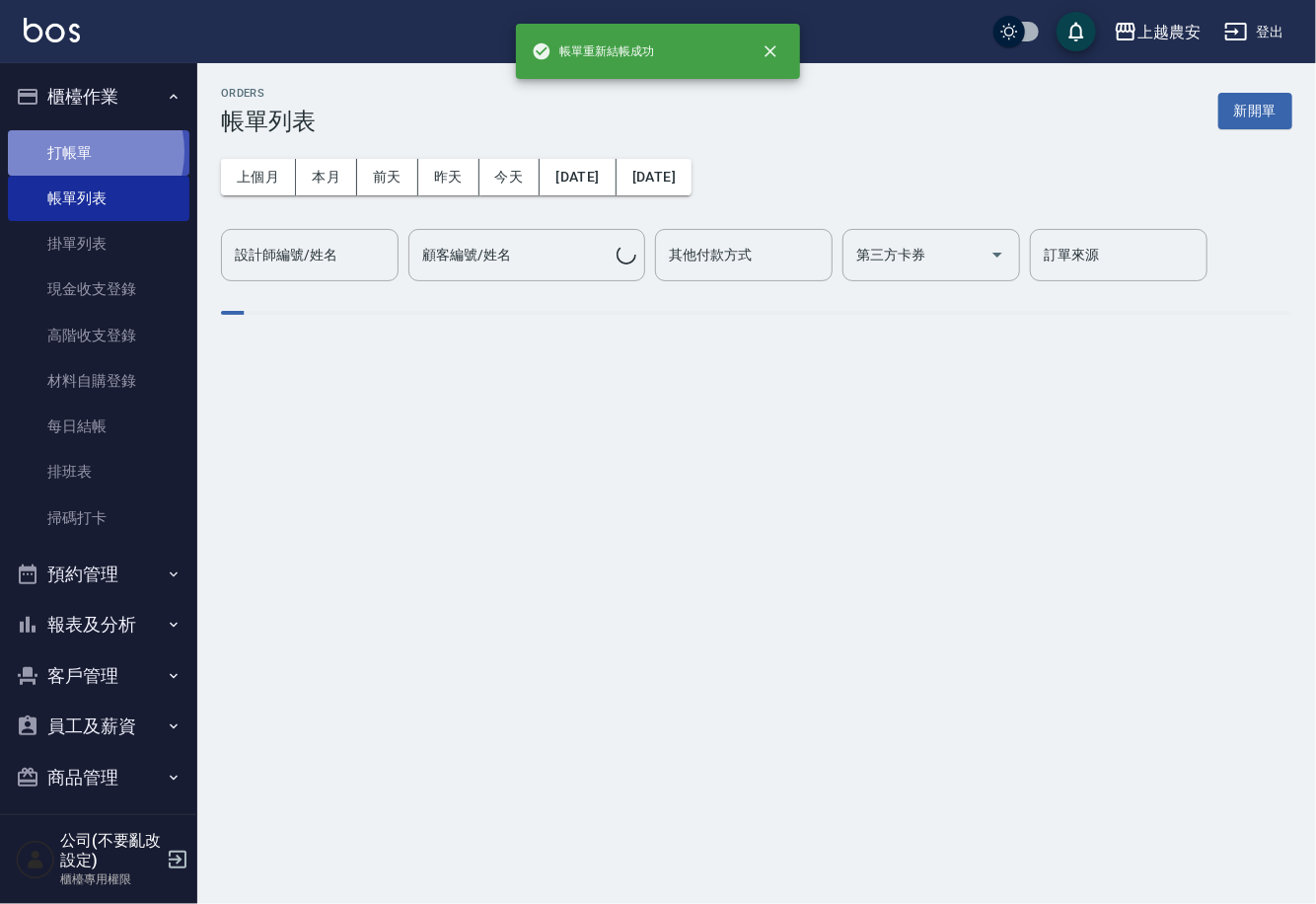 click on "打帳單" at bounding box center (99, 153) 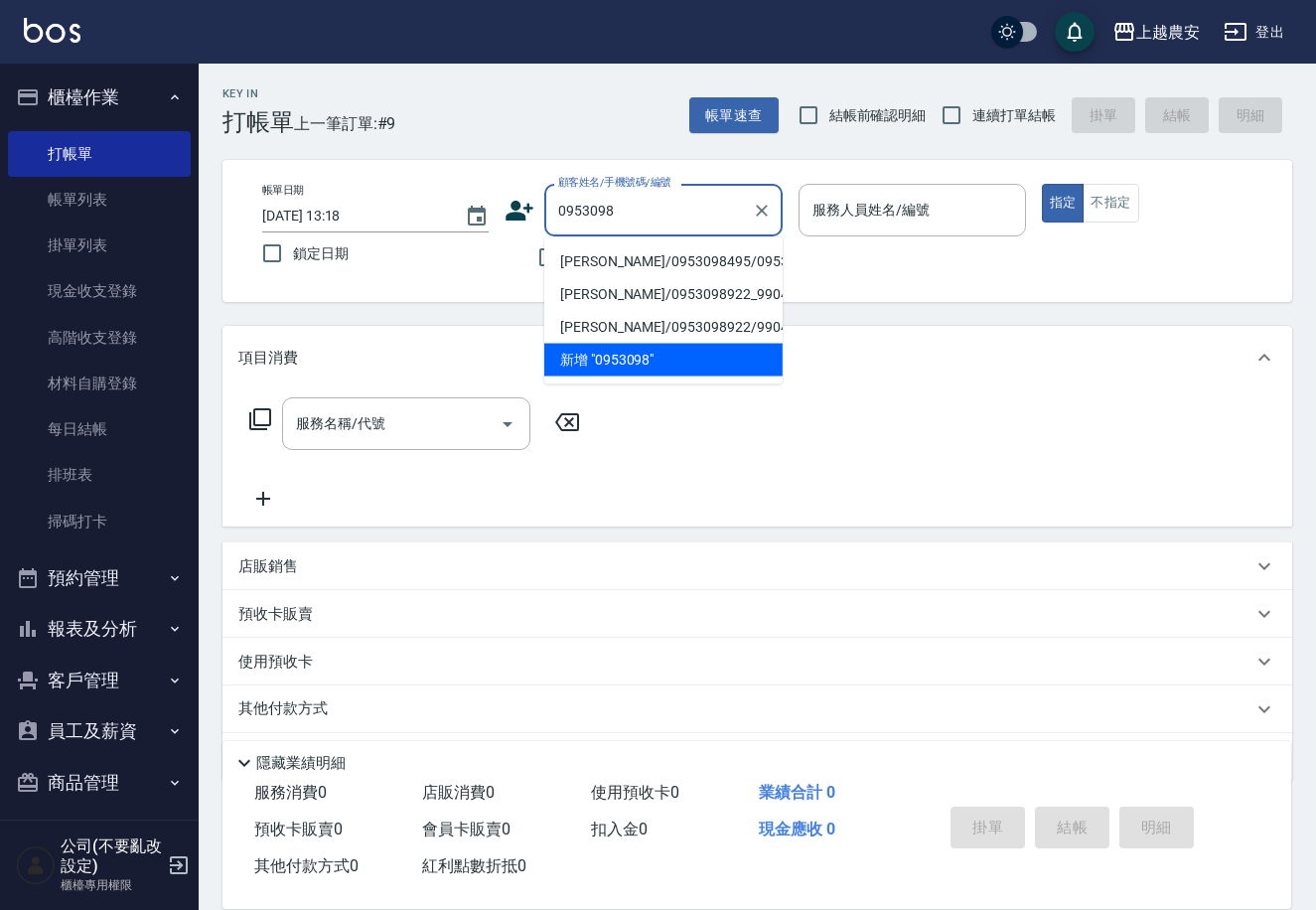 click on "范琦婷/0953098495/0953098495" at bounding box center (663, 261) 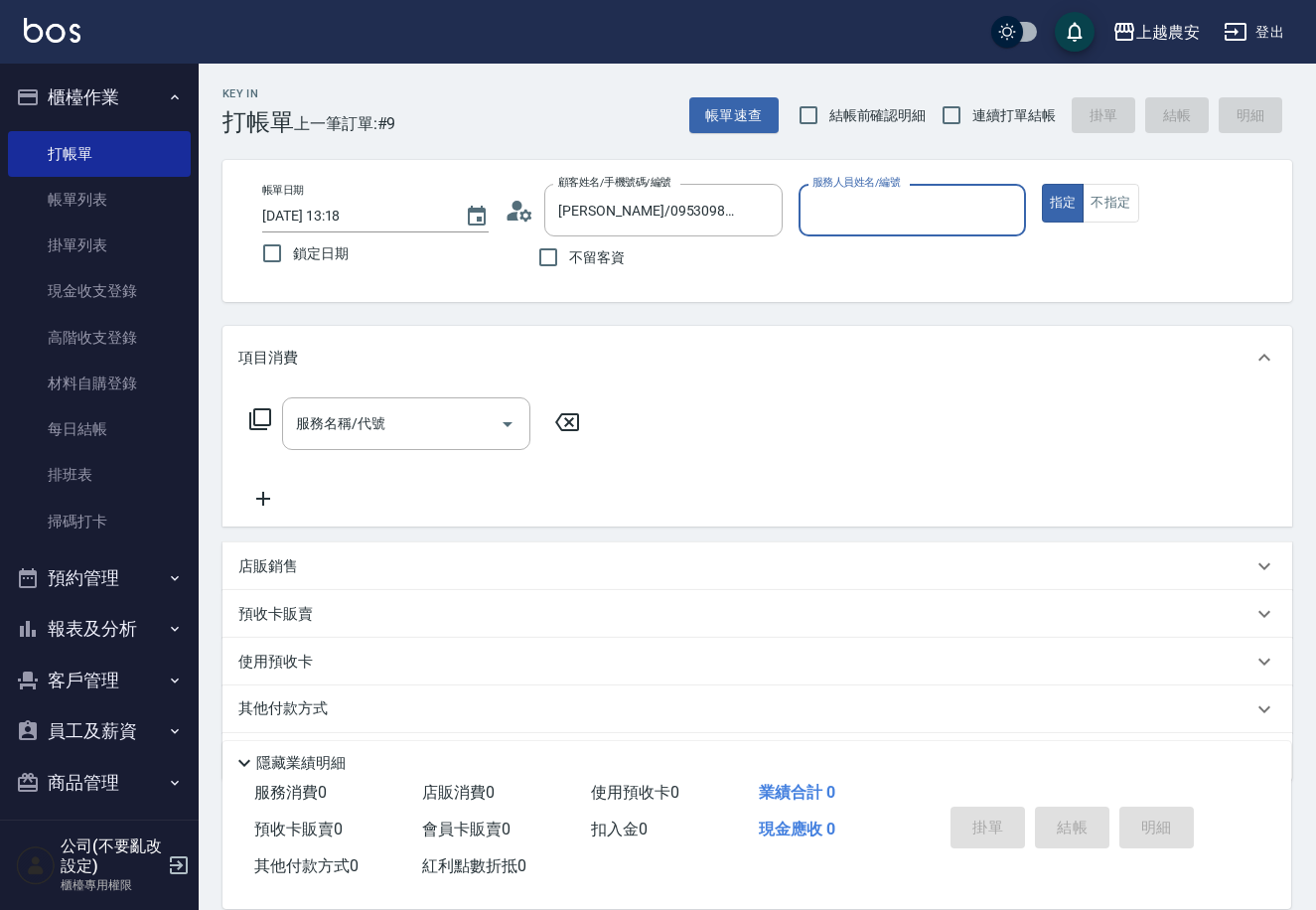 type on "Candy-7" 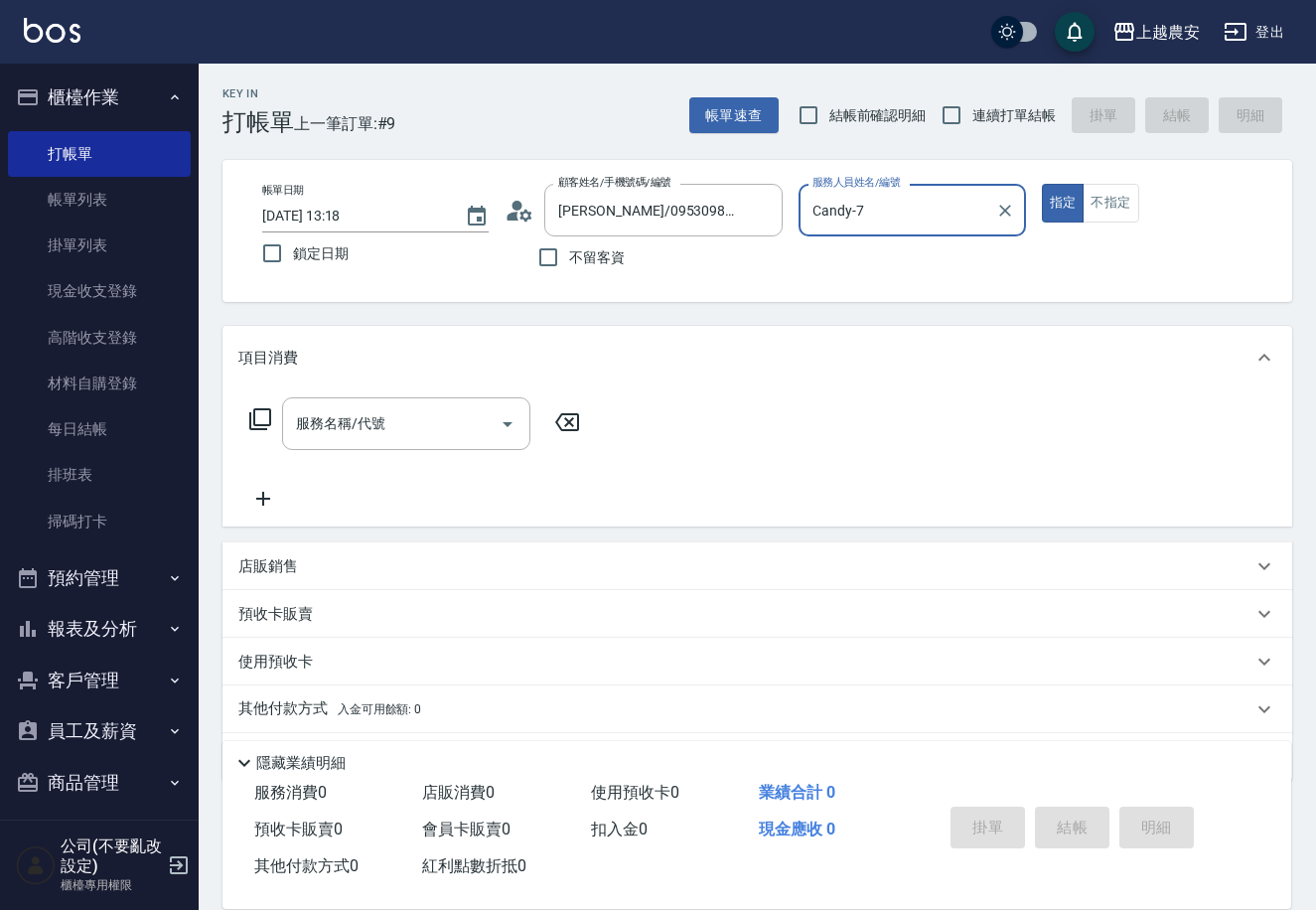 click on "指定" at bounding box center [1063, 203] 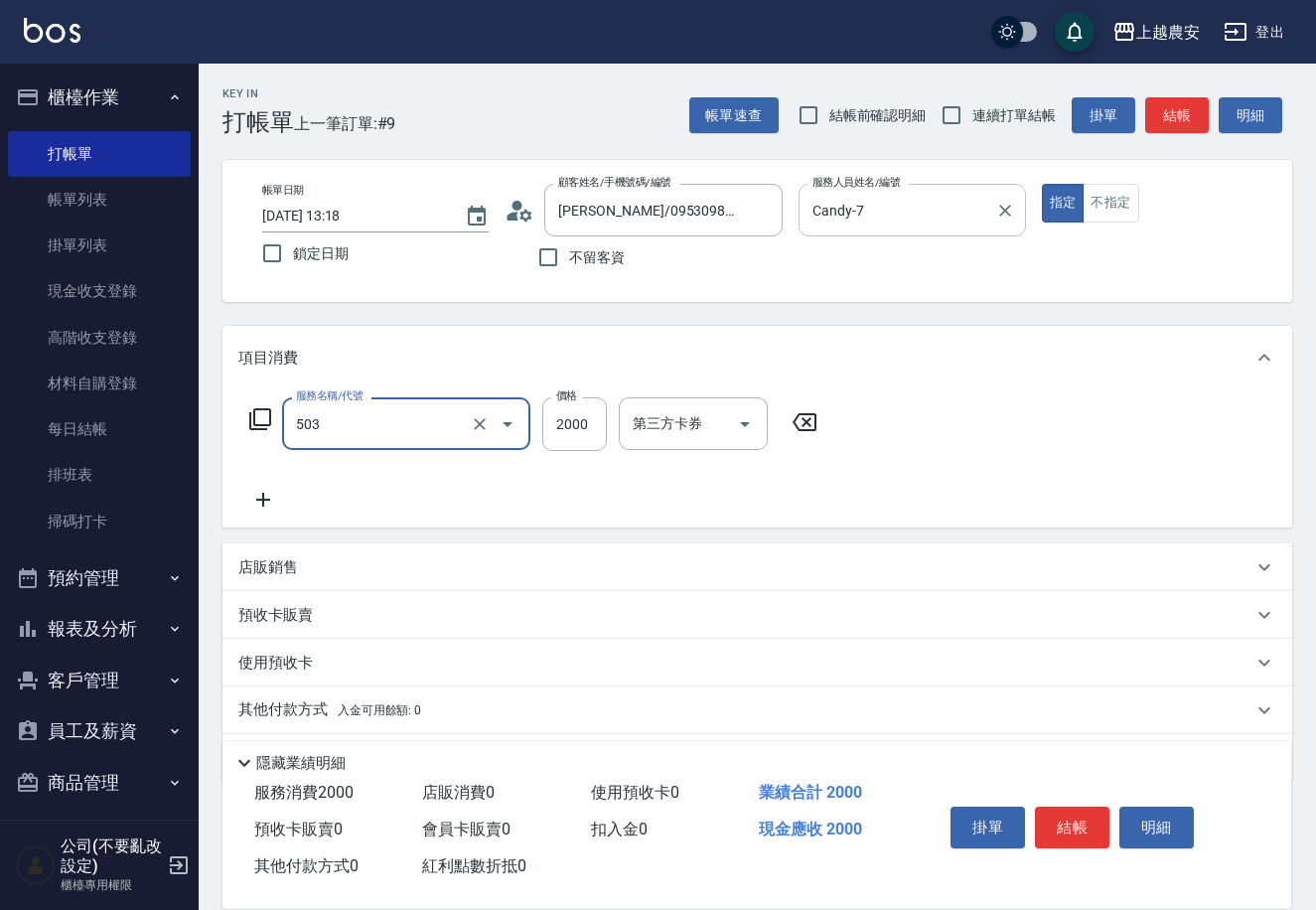 type on "染髮1500↑(503)" 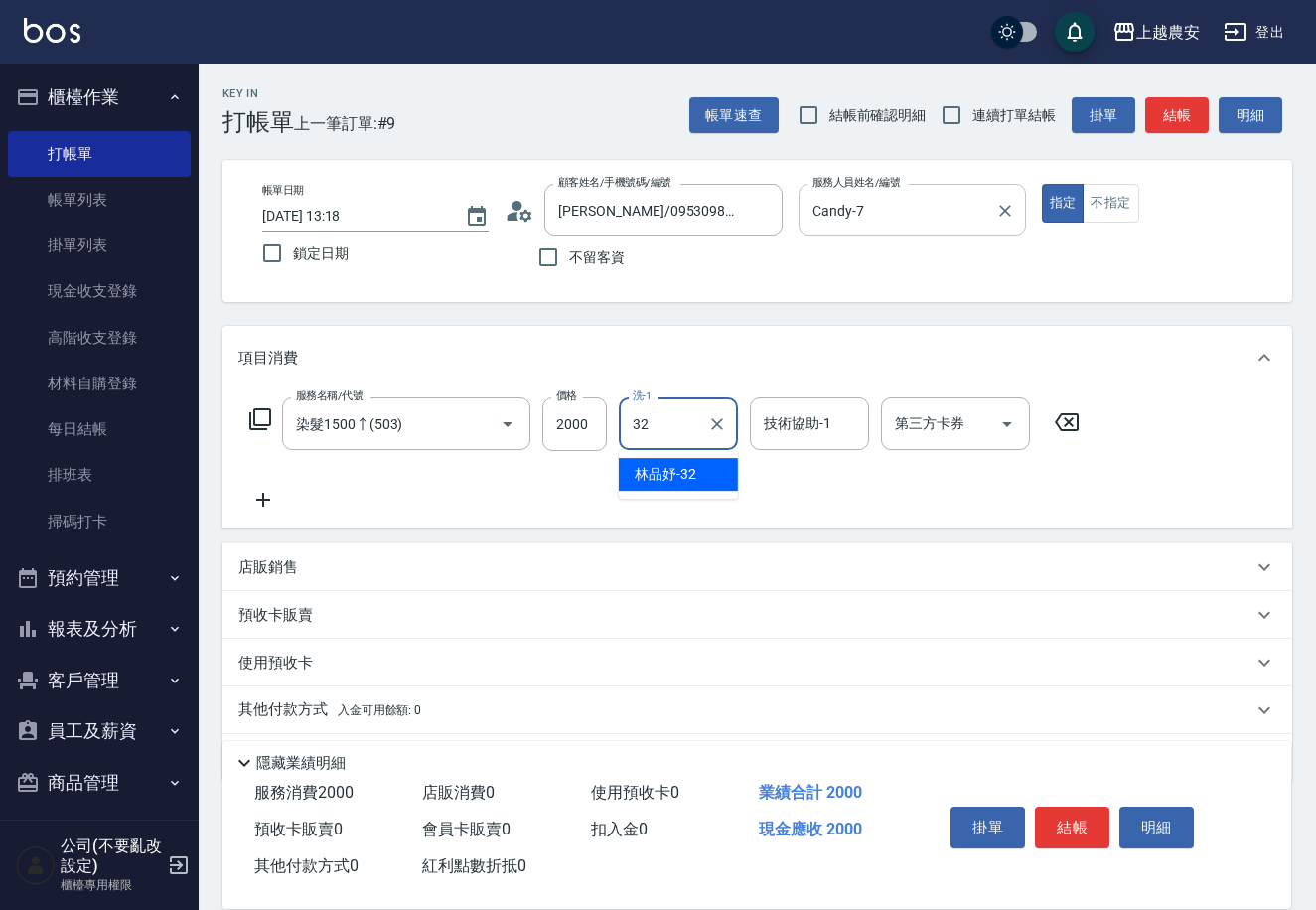 type on "林品妤-32" 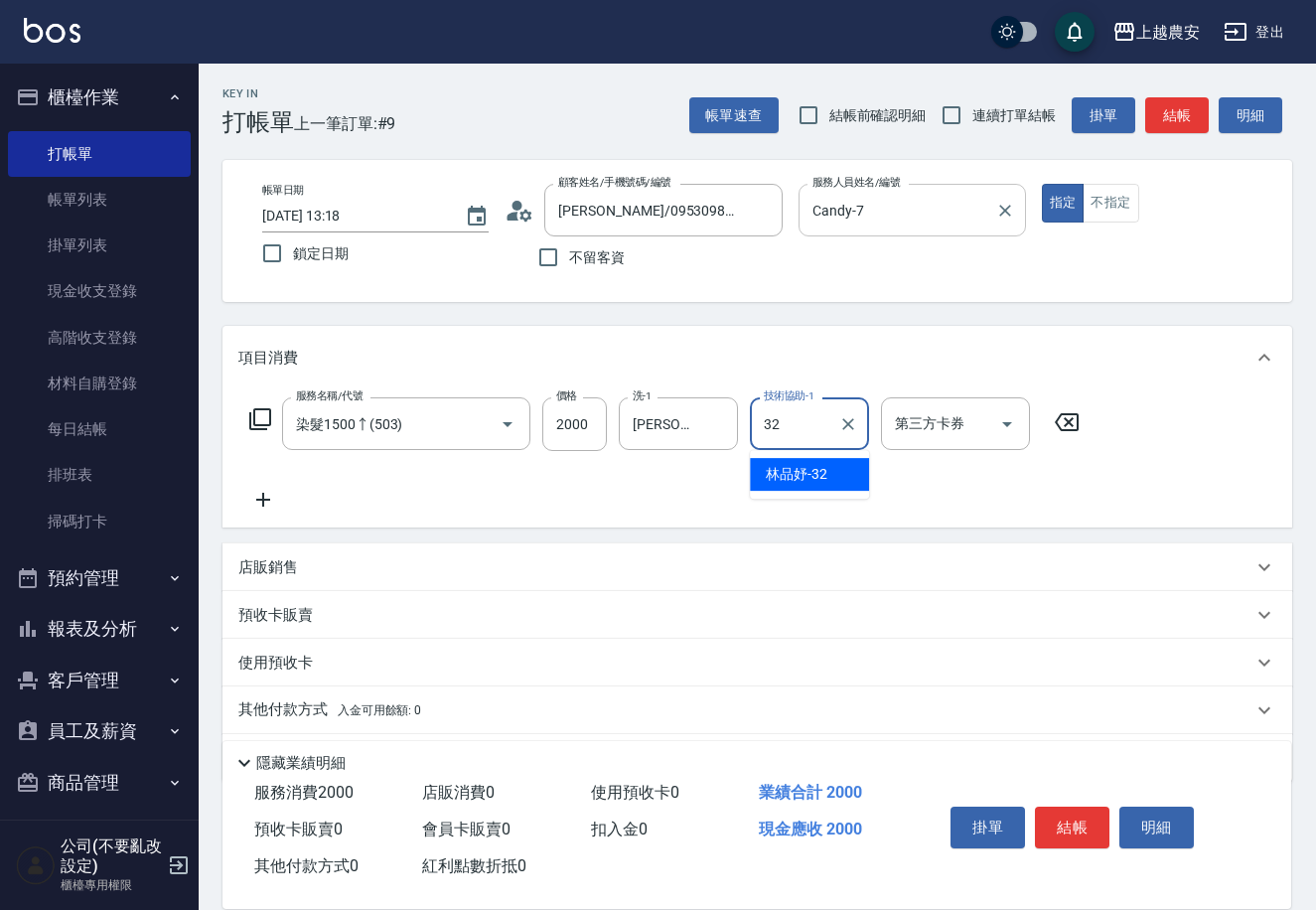 type on "林品妤-32" 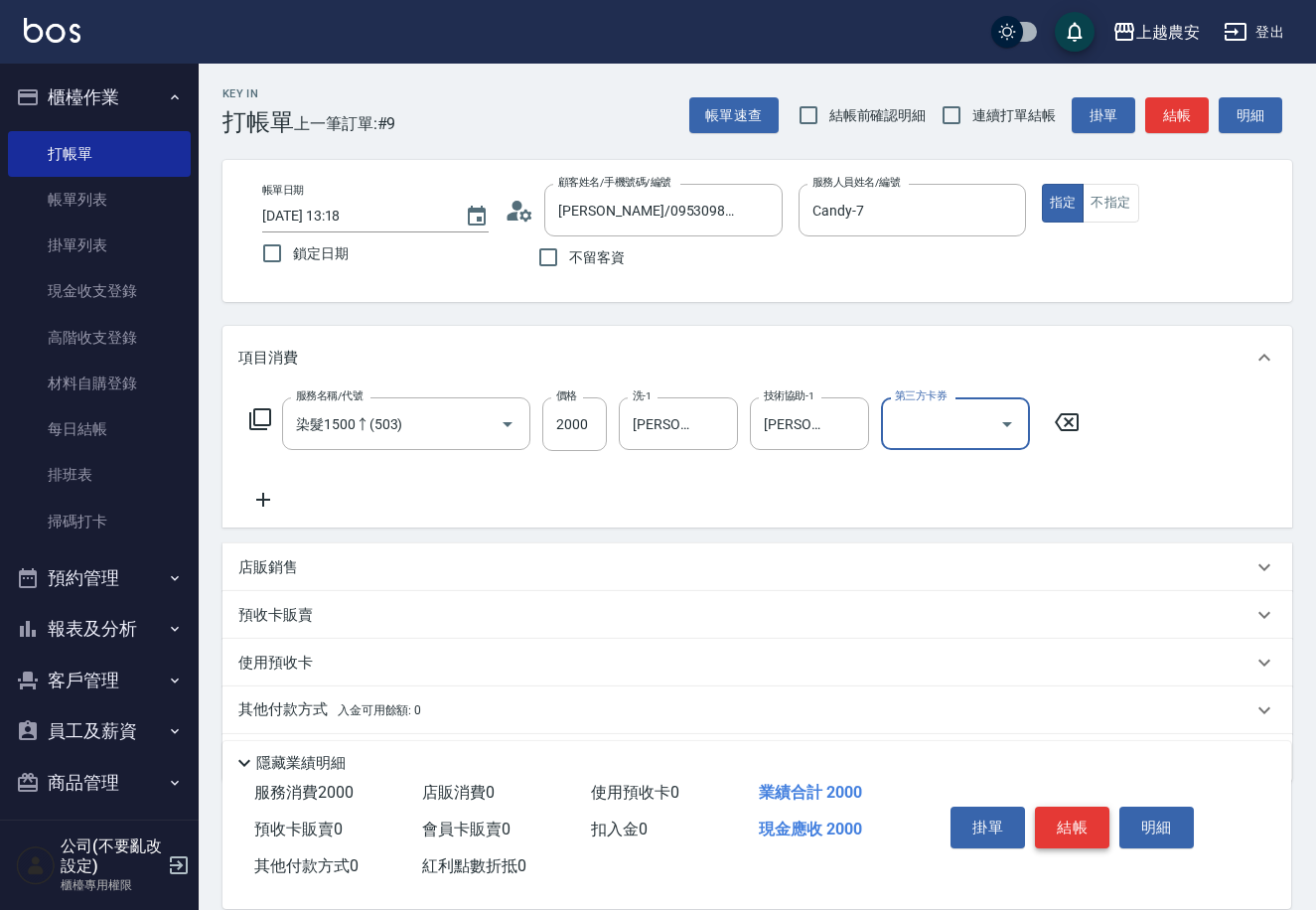 click on "結帳" at bounding box center (1072, 828) 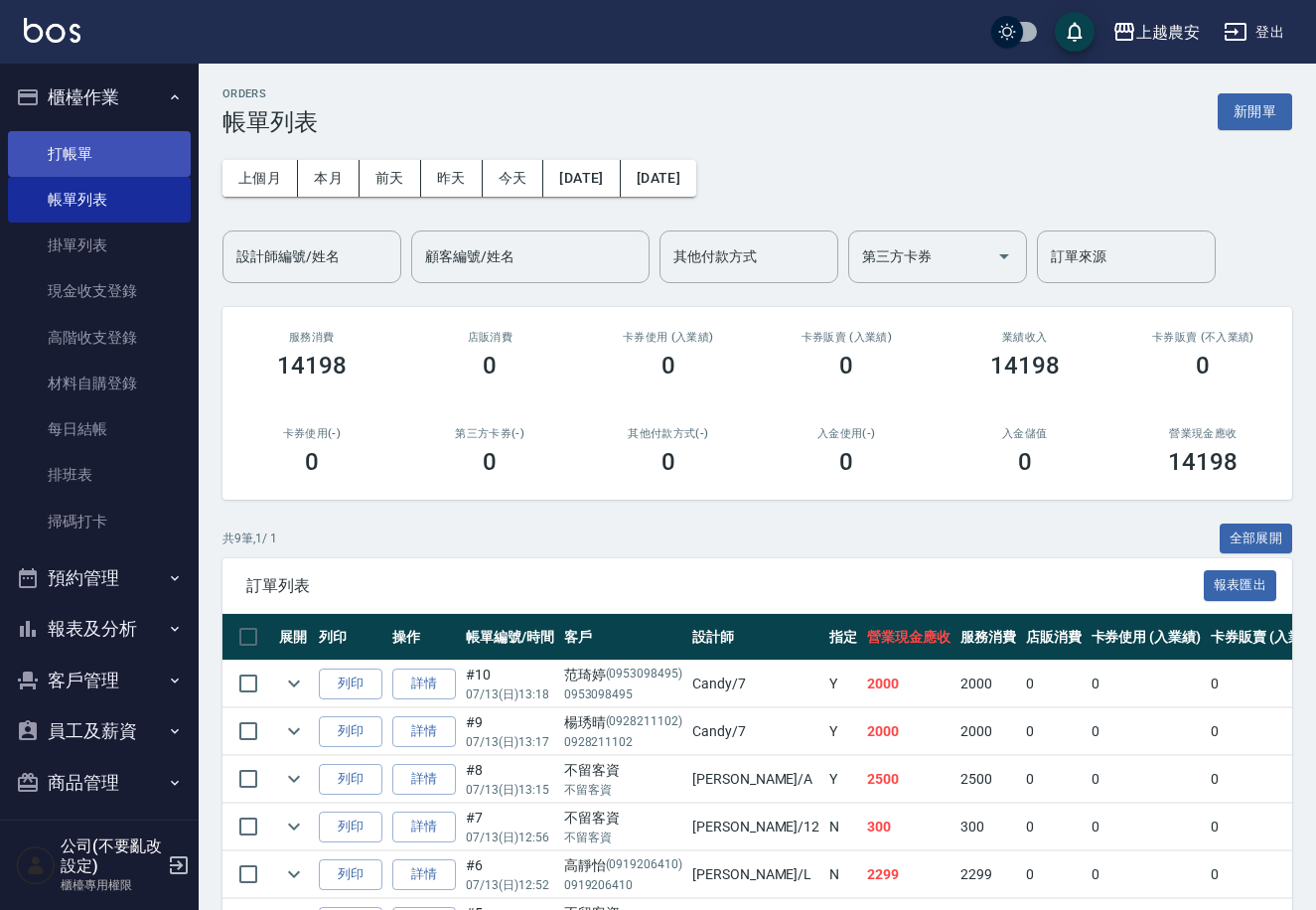 click on "打帳單" at bounding box center [99, 154] 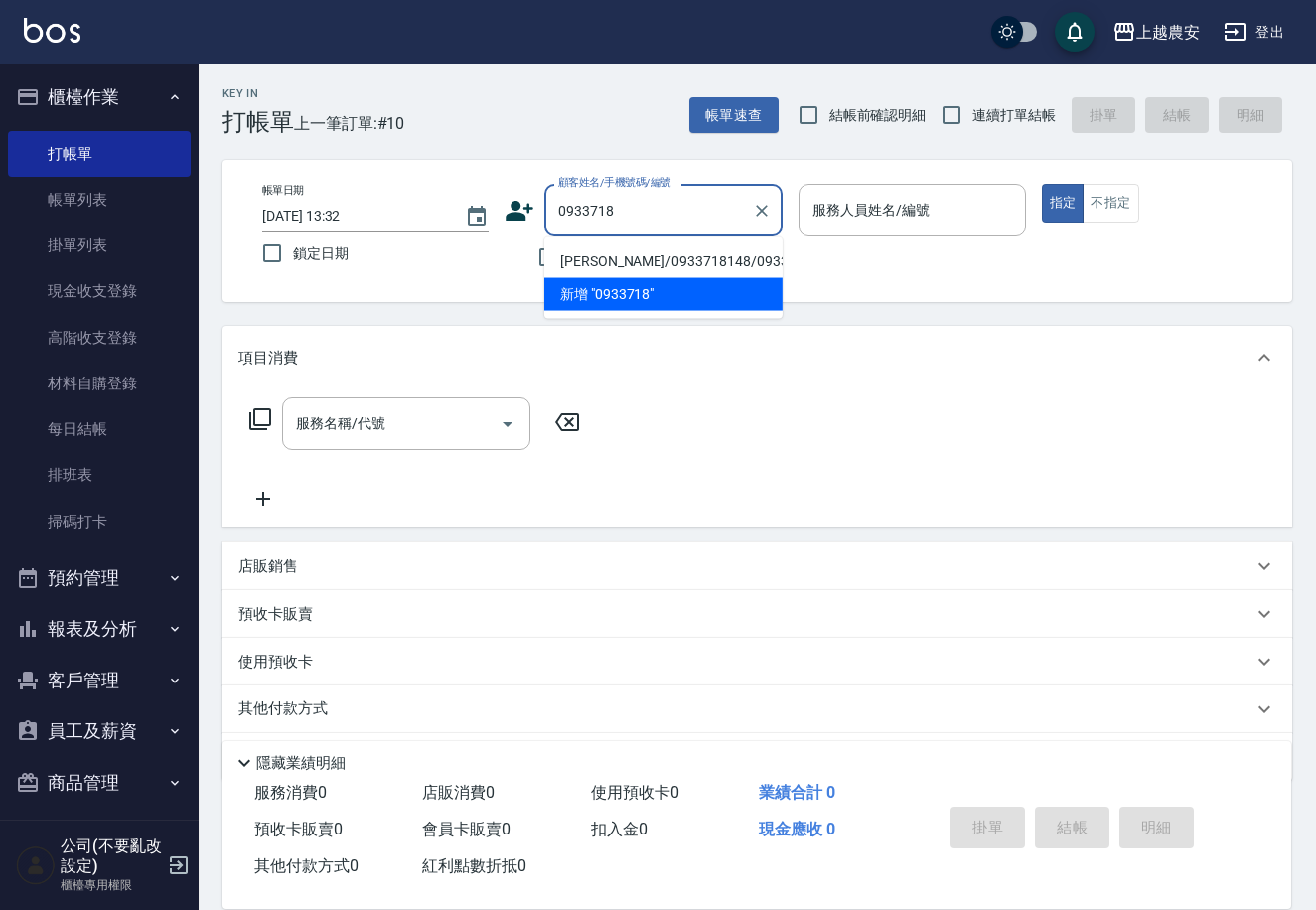 click on "張榆君/0933718148/0933718148" at bounding box center [663, 261] 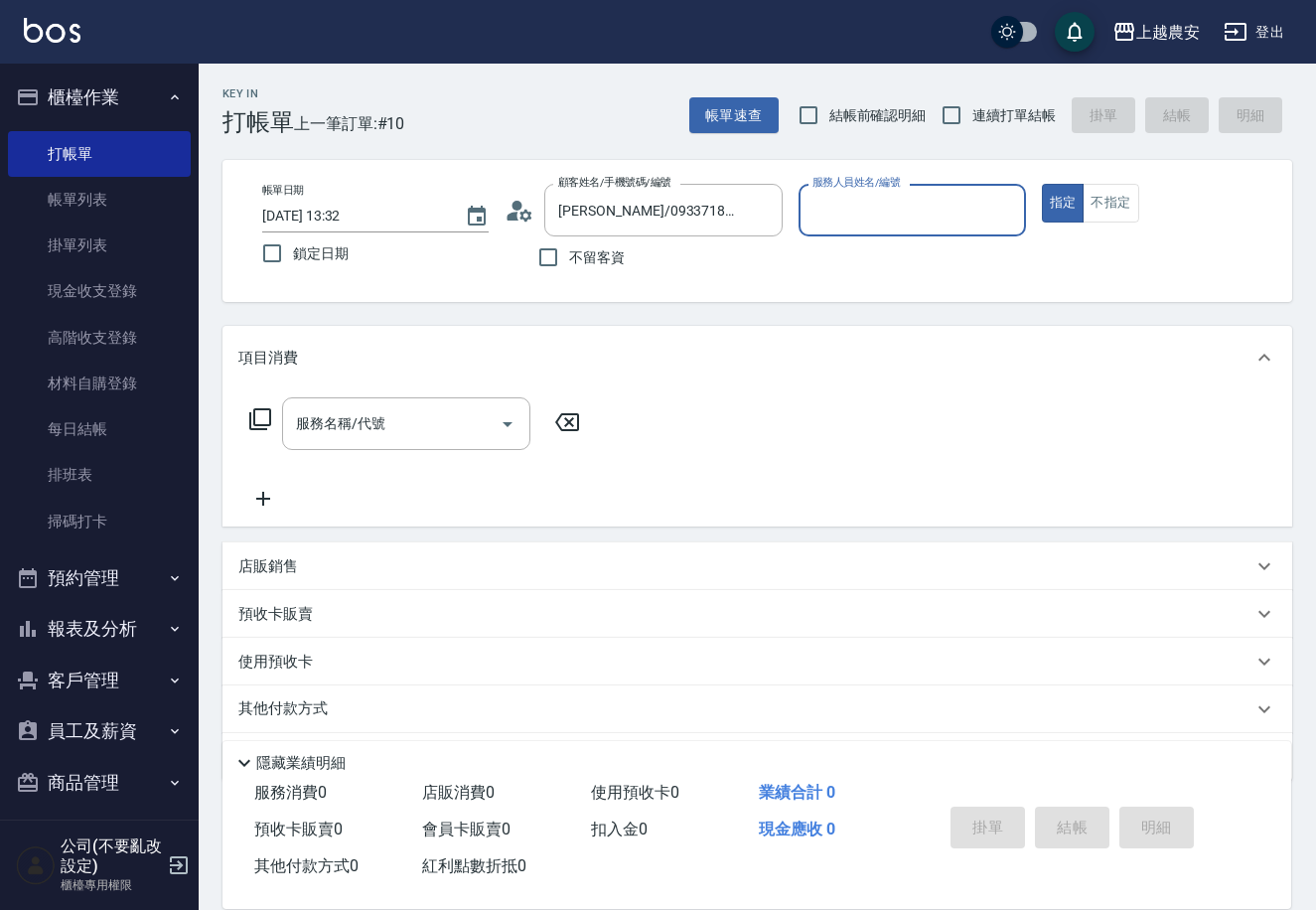 type on "Nana-13" 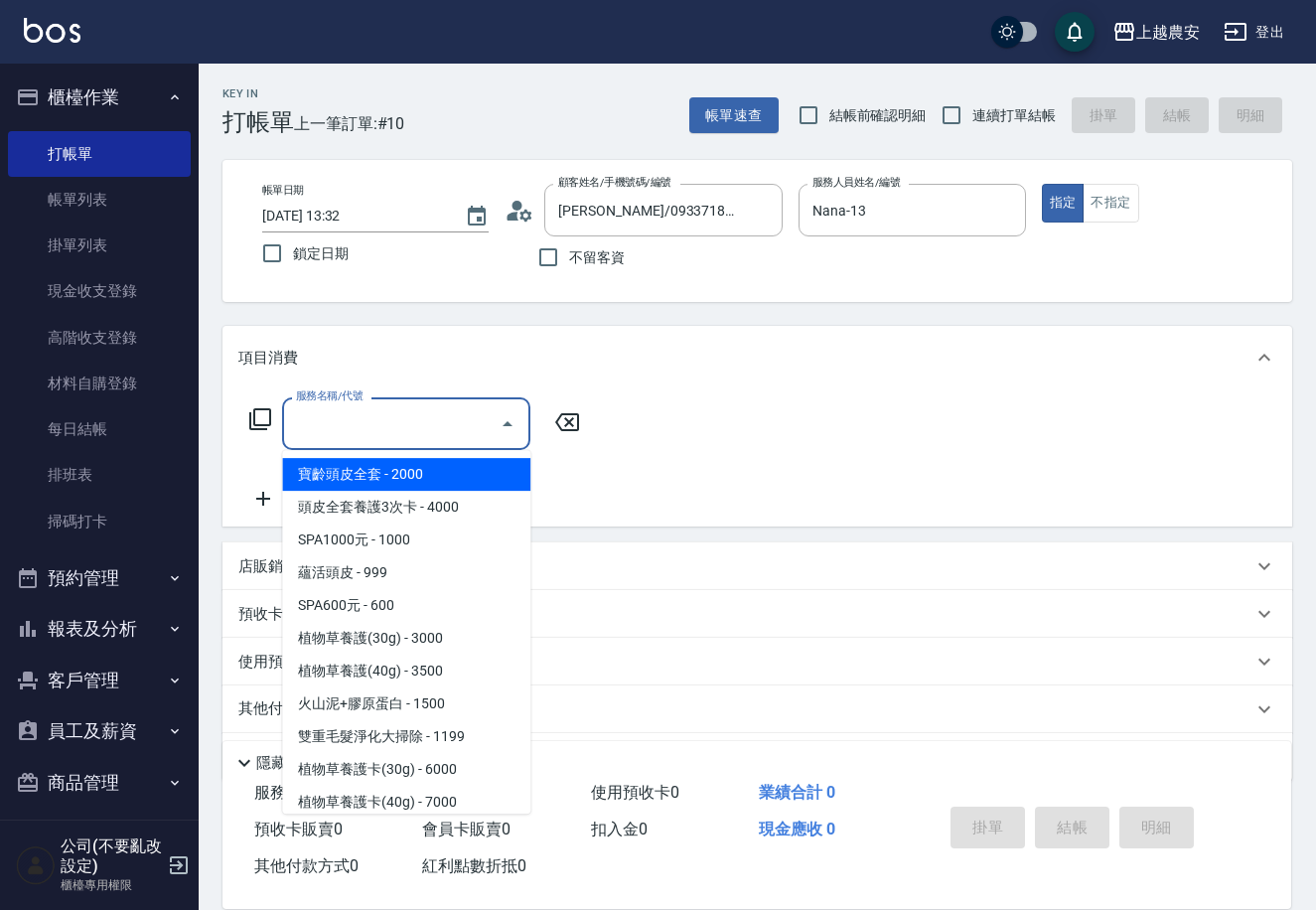 click on "服務名稱/代號" at bounding box center [391, 423] 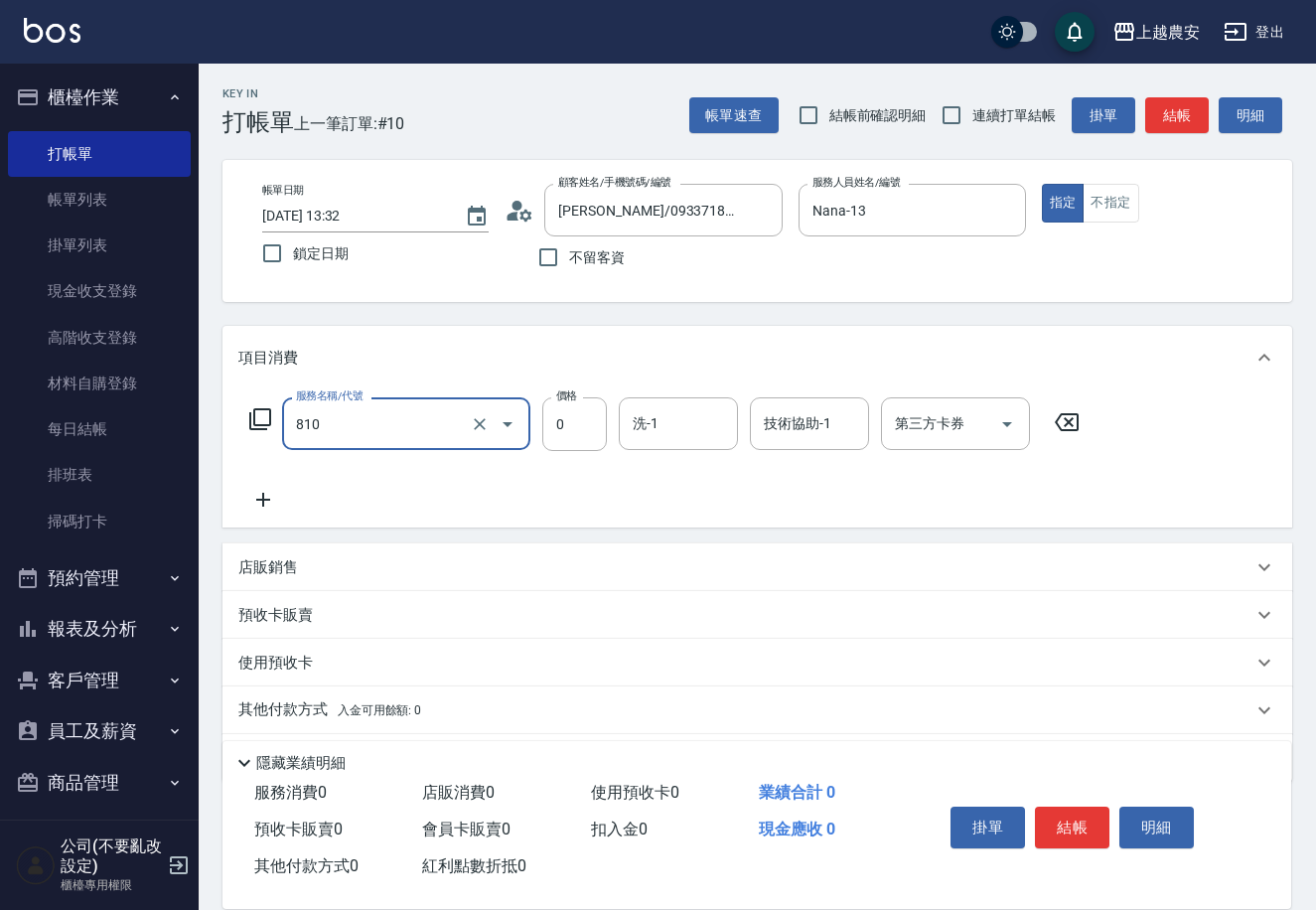 type on "頭皮護髮卡券使用(810)" 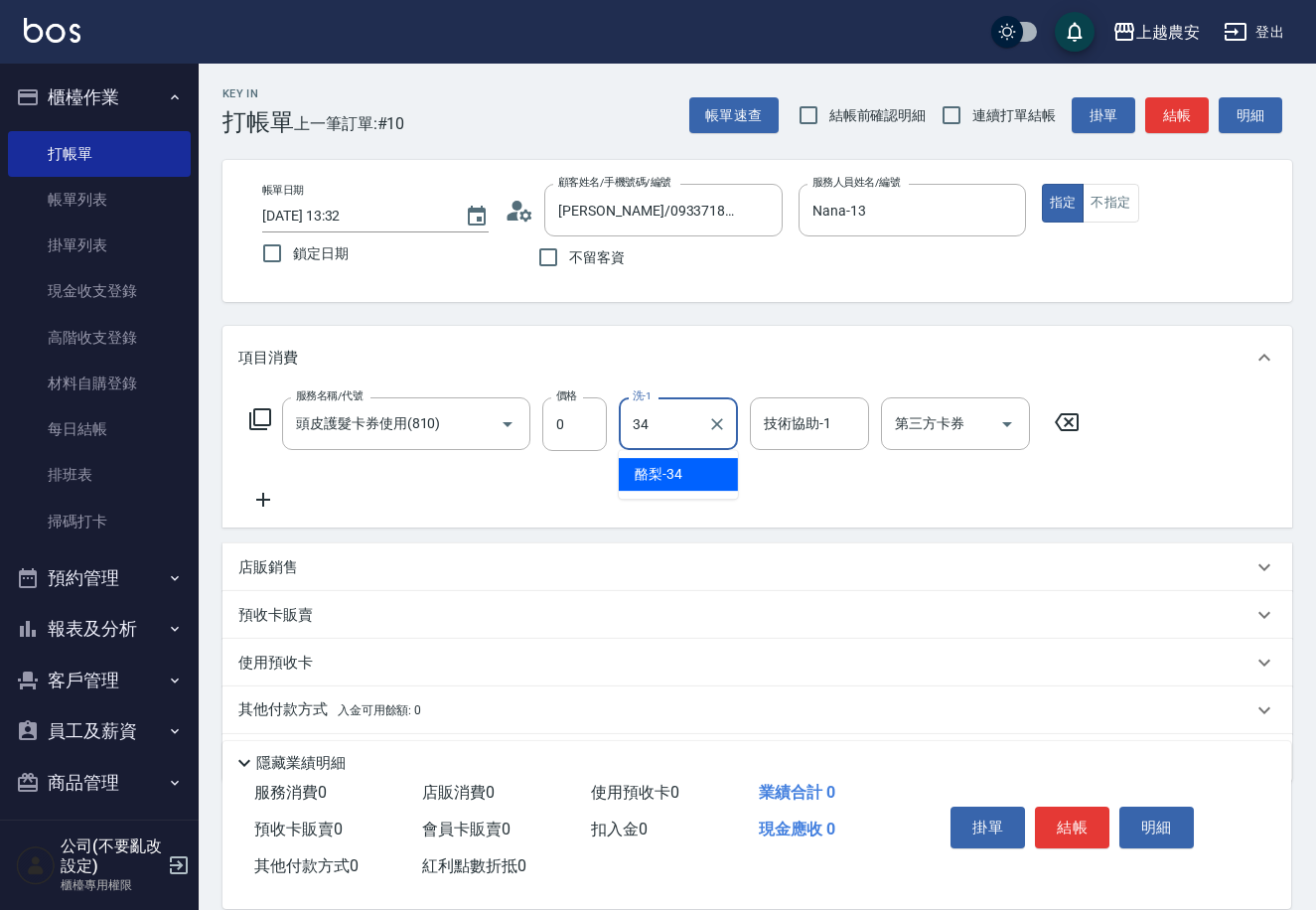 type on "酪梨-34" 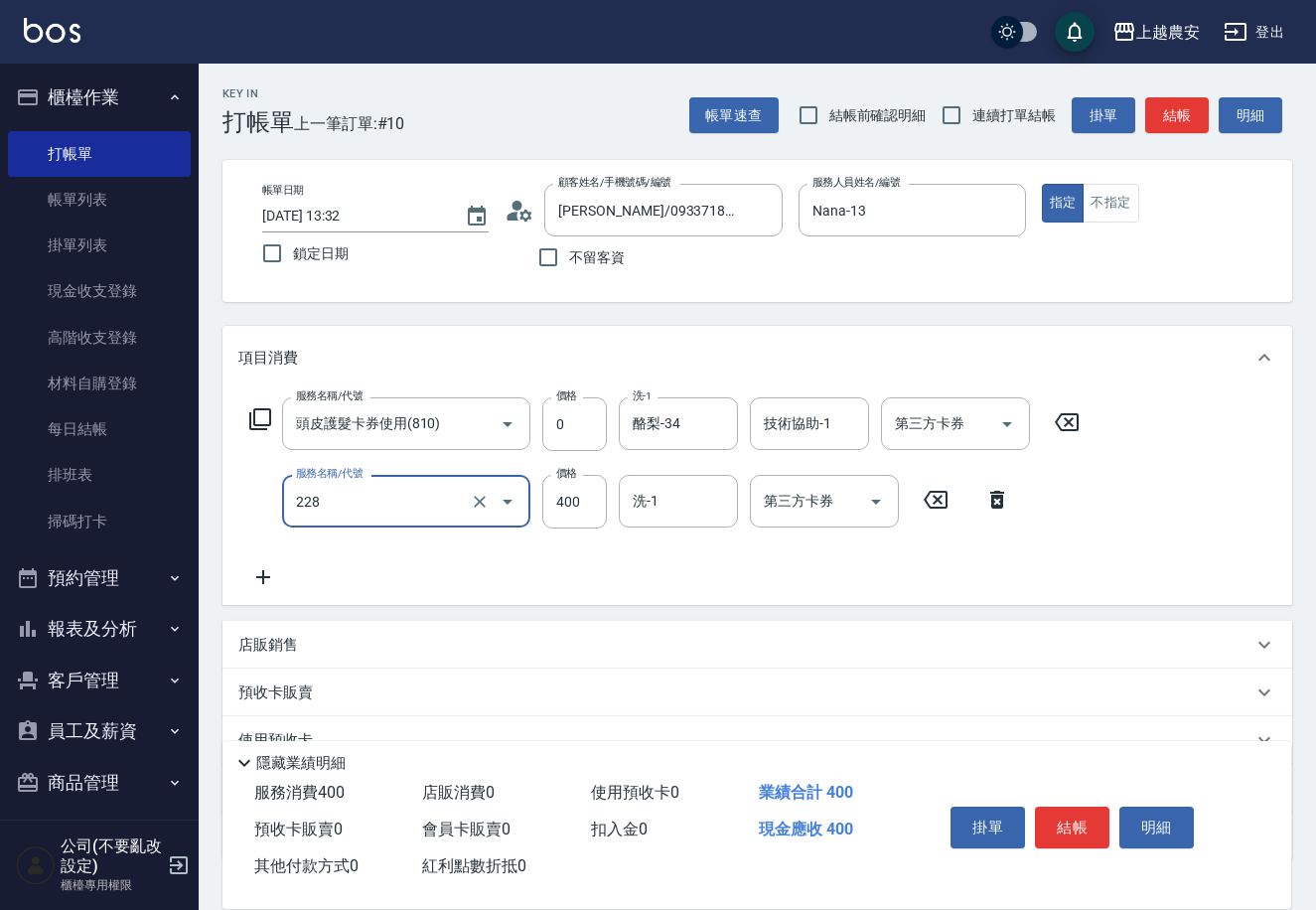 type on "洗髮(228)" 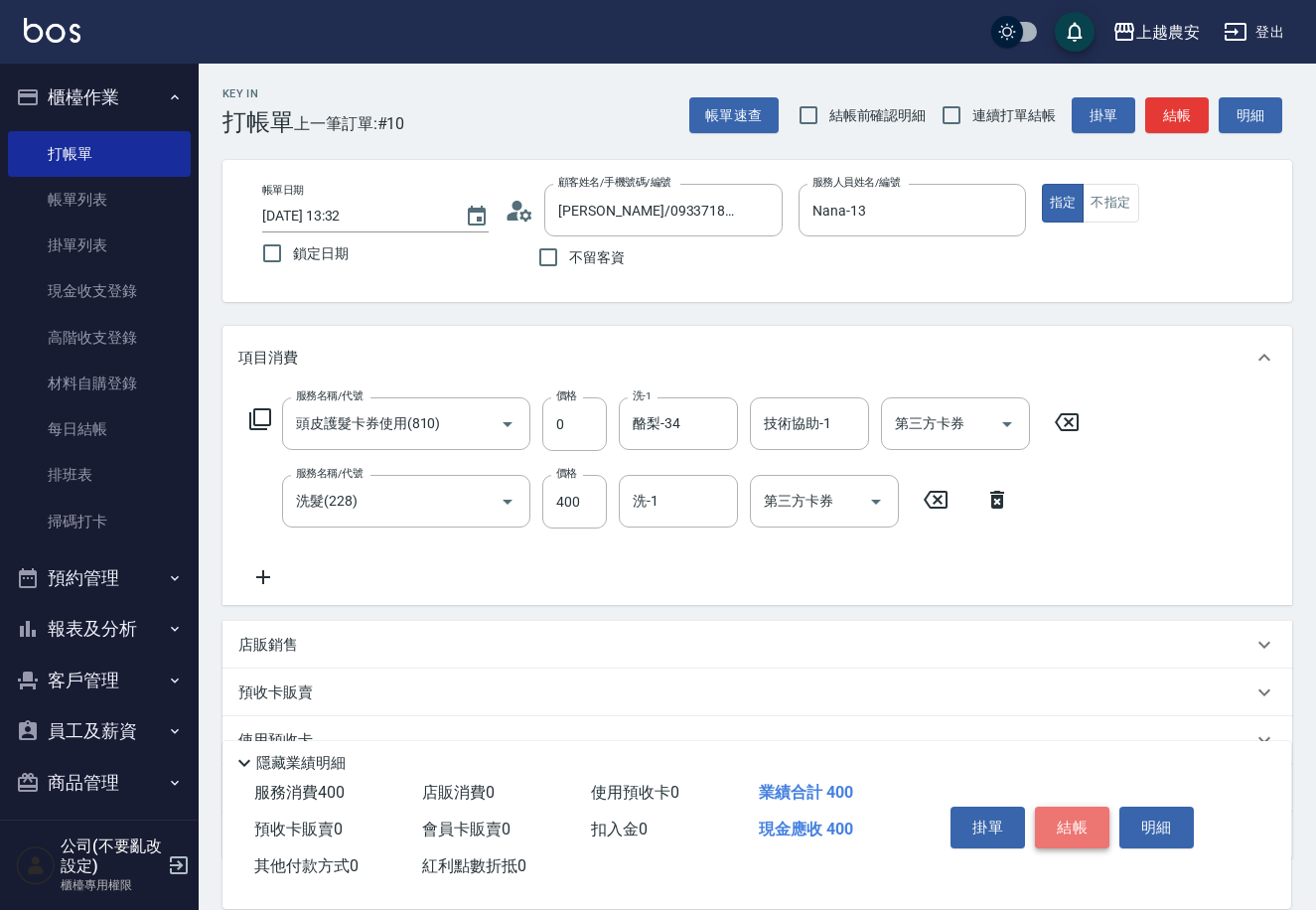 click on "結帳" at bounding box center [1072, 828] 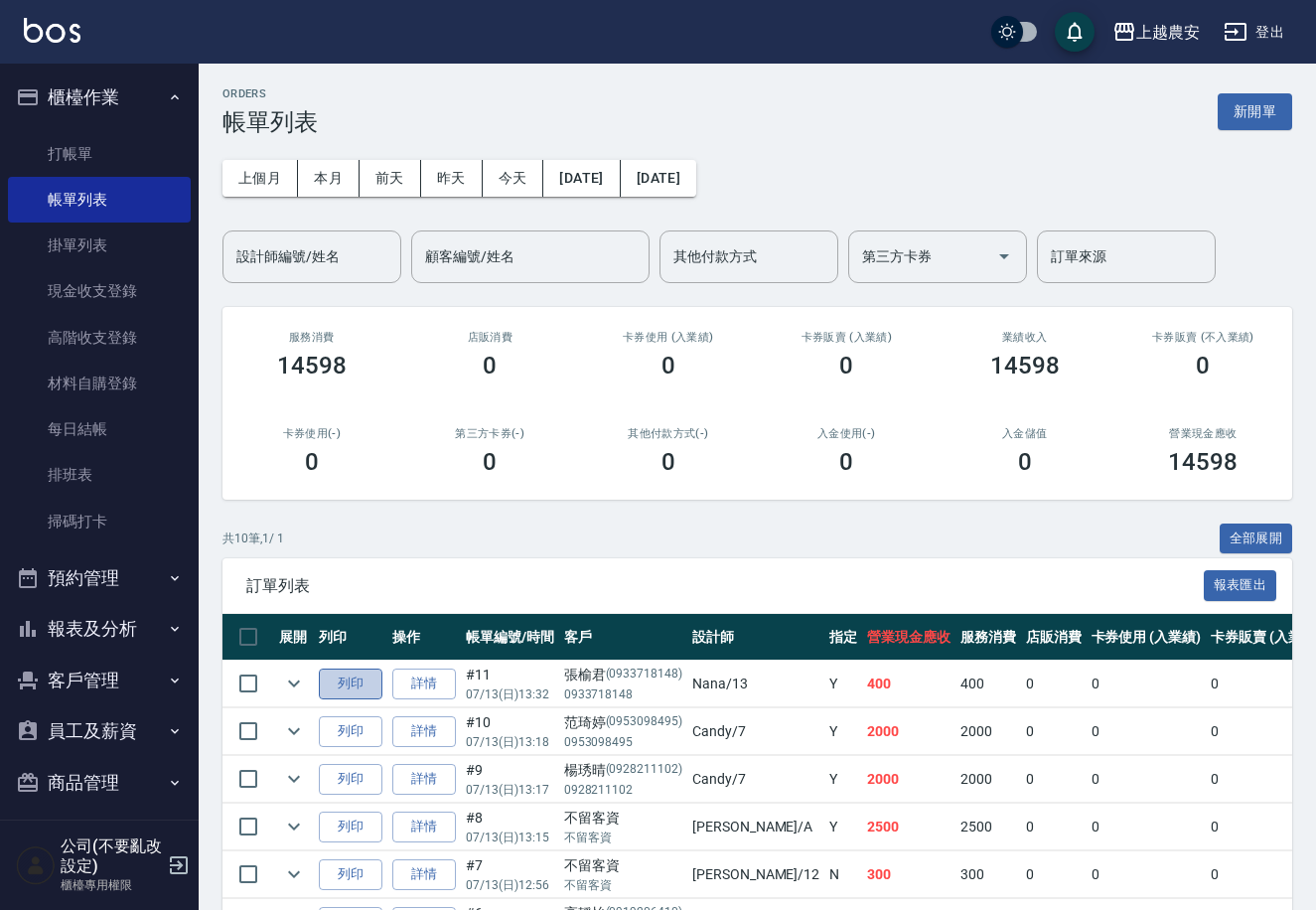 click on "列印" at bounding box center (351, 683) 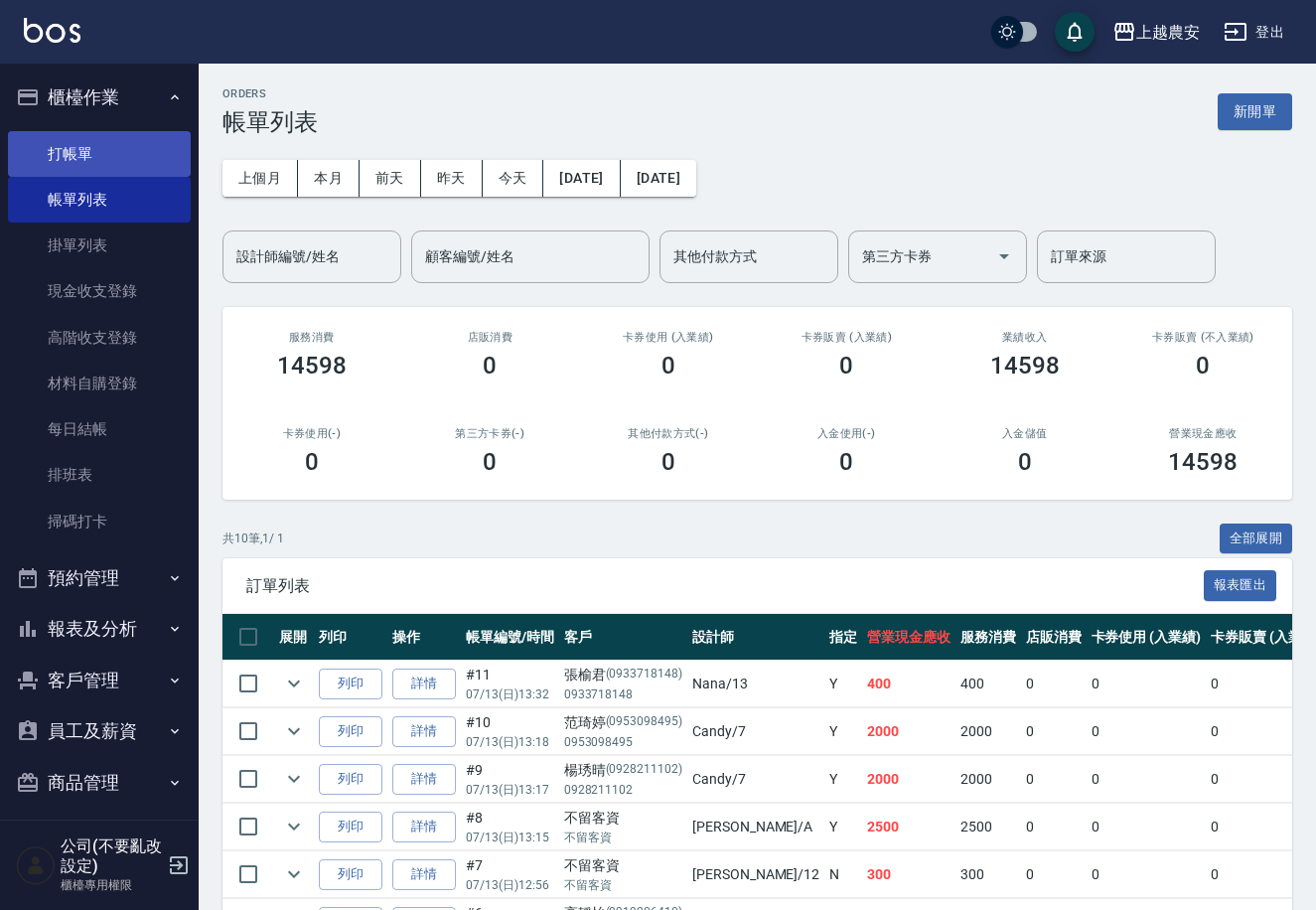 click on "打帳單" at bounding box center [99, 154] 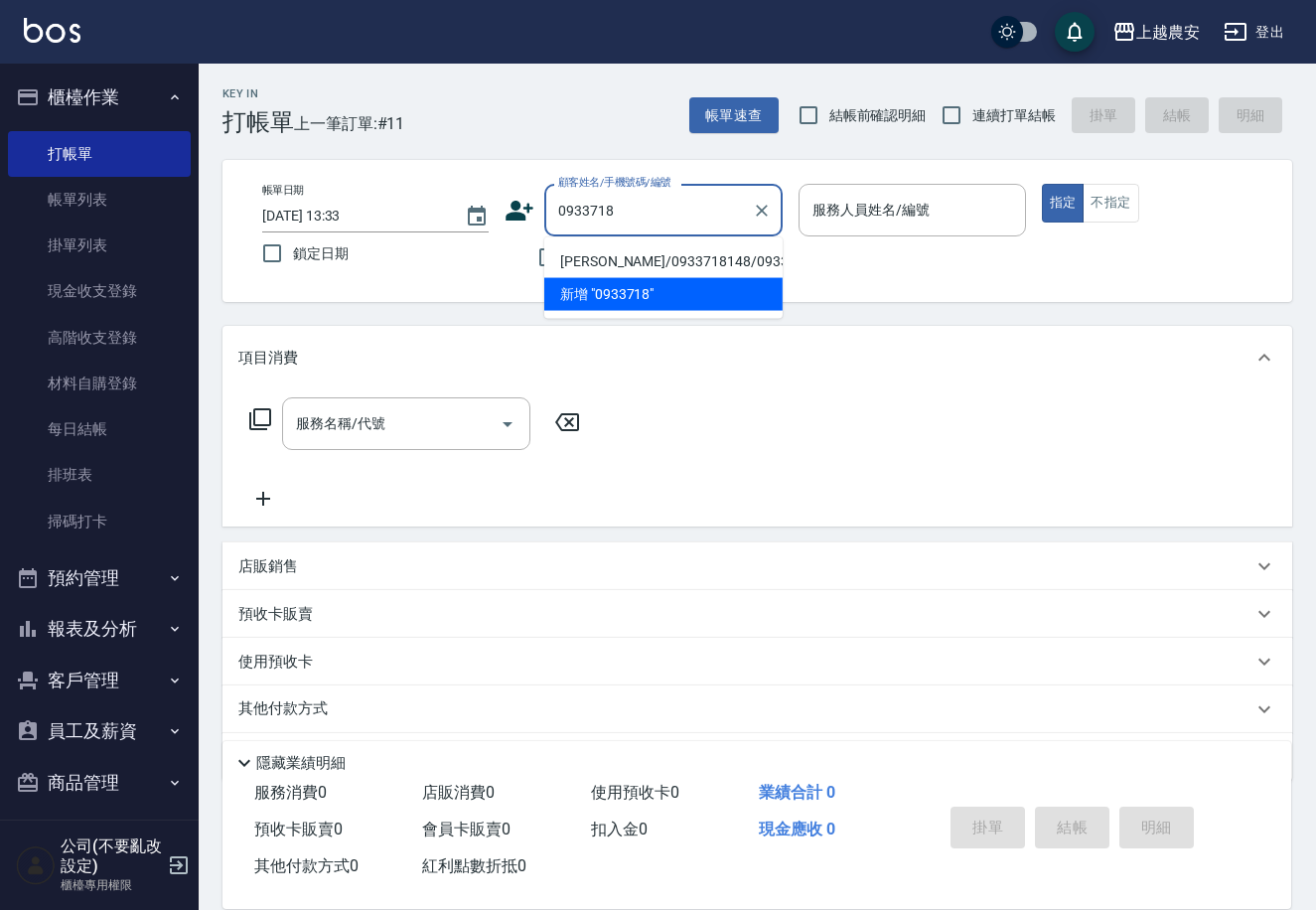 click on "張榆君/0933718148/0933718148" at bounding box center (663, 261) 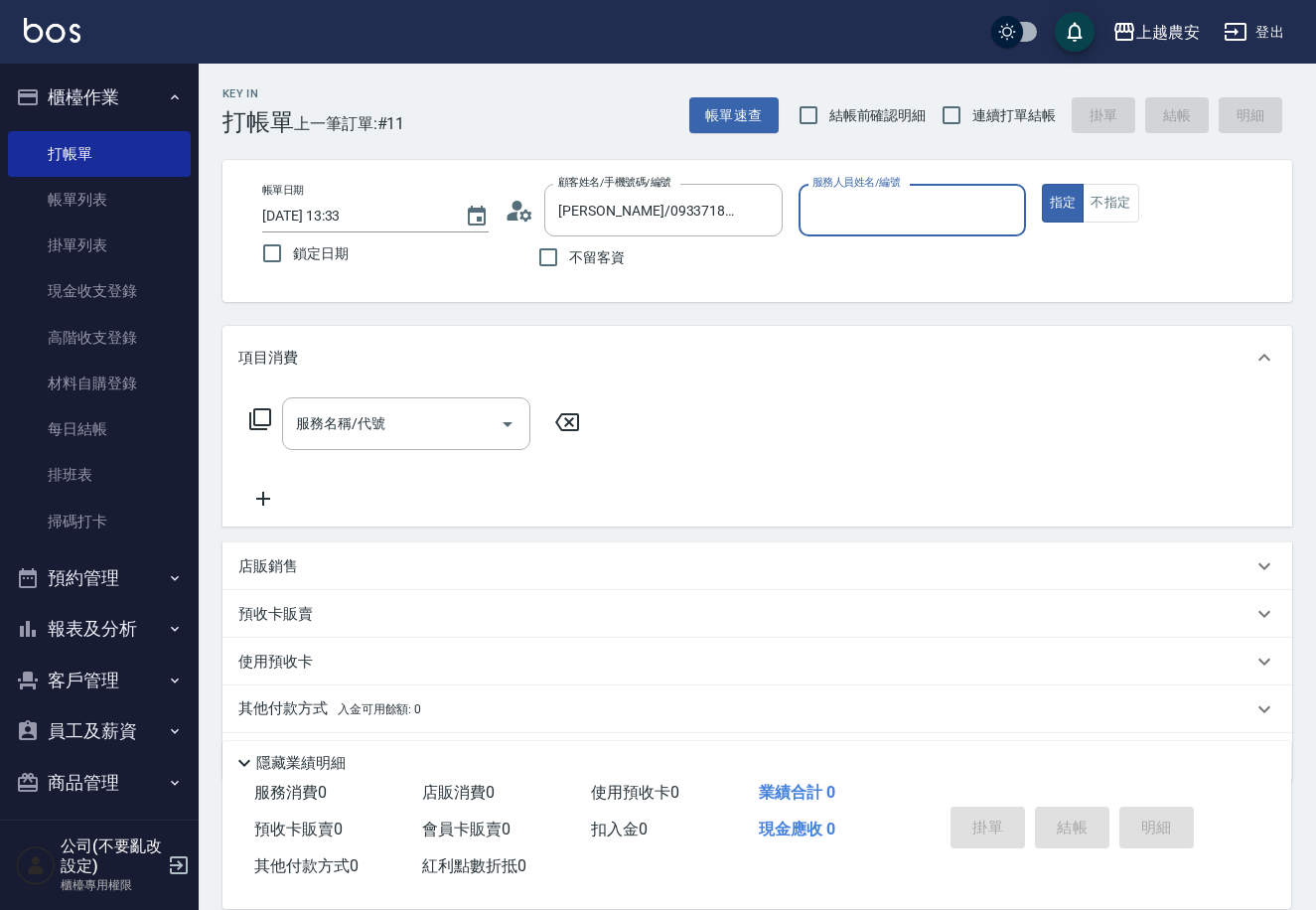 type on "Nana-13" 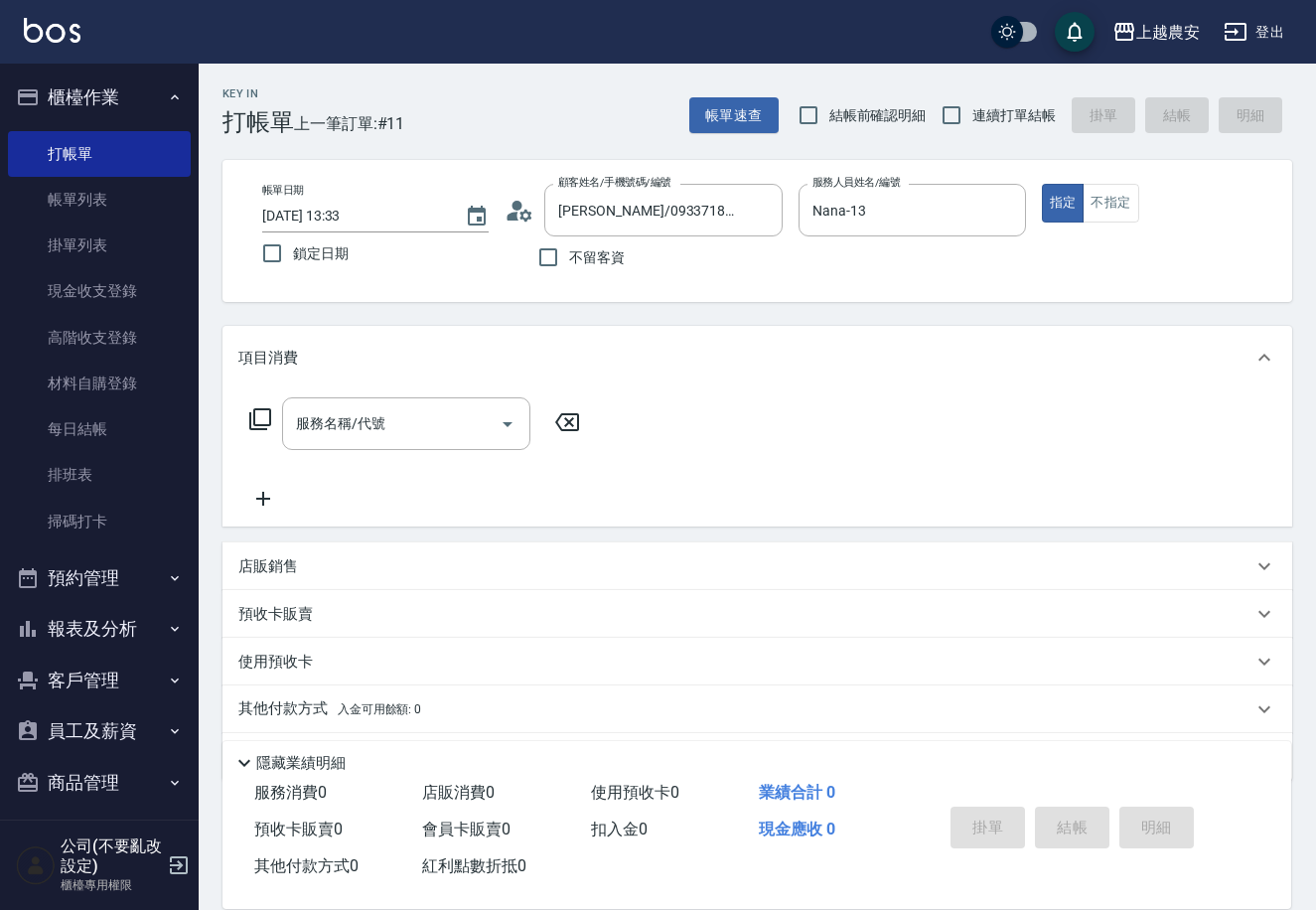 click 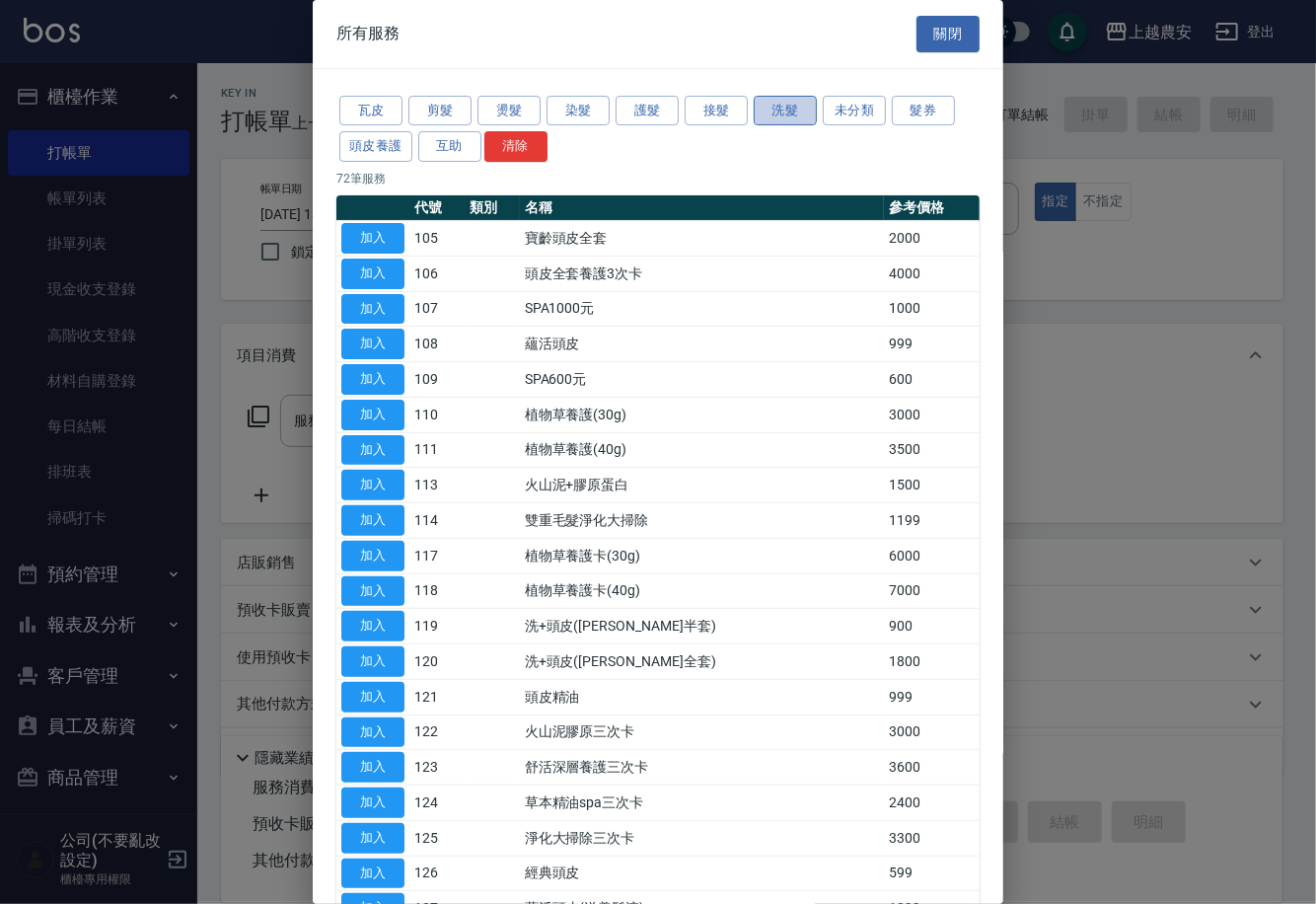 click on "洗髮" at bounding box center [785, 111] 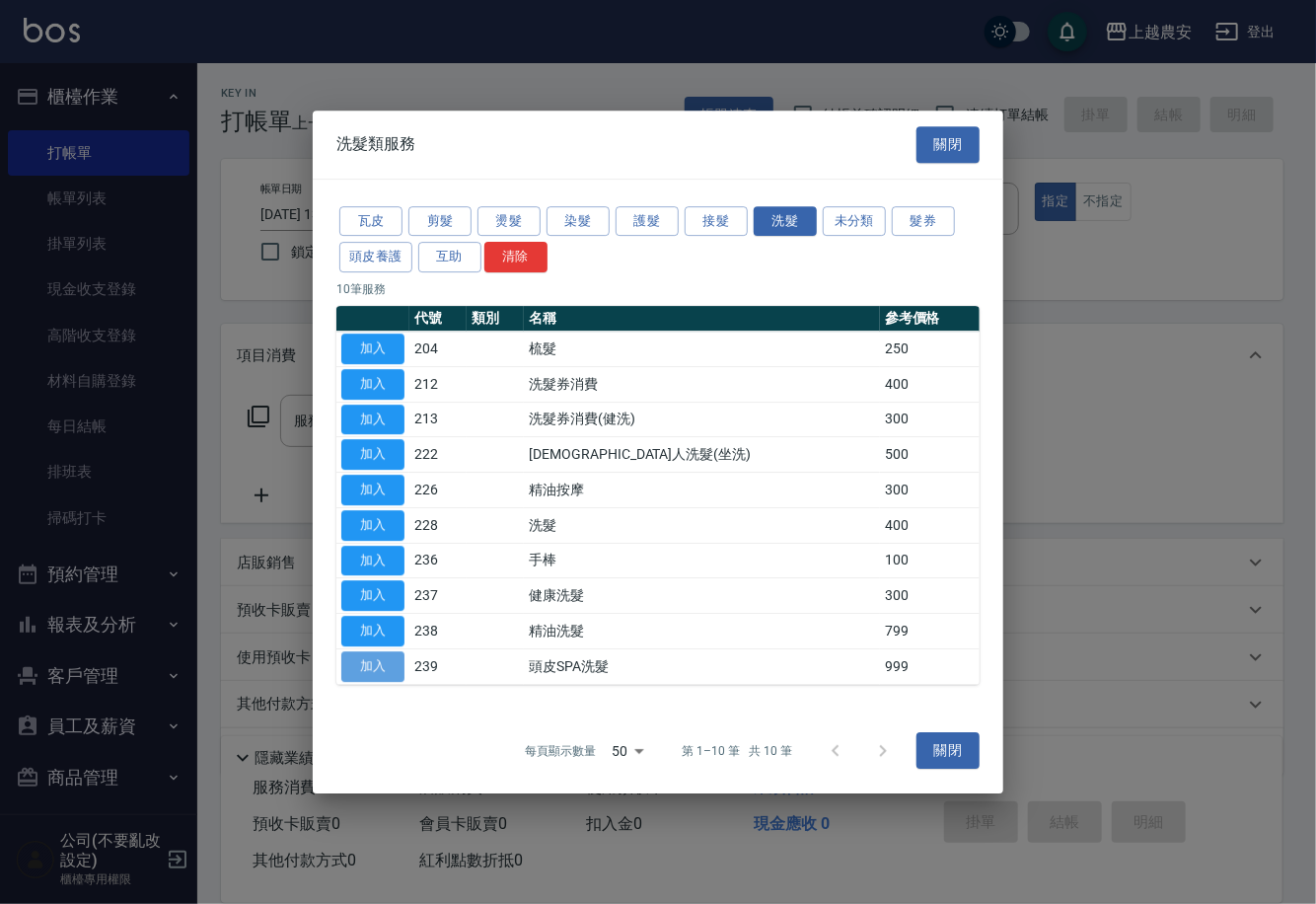 click on "加入" at bounding box center [373, 666] 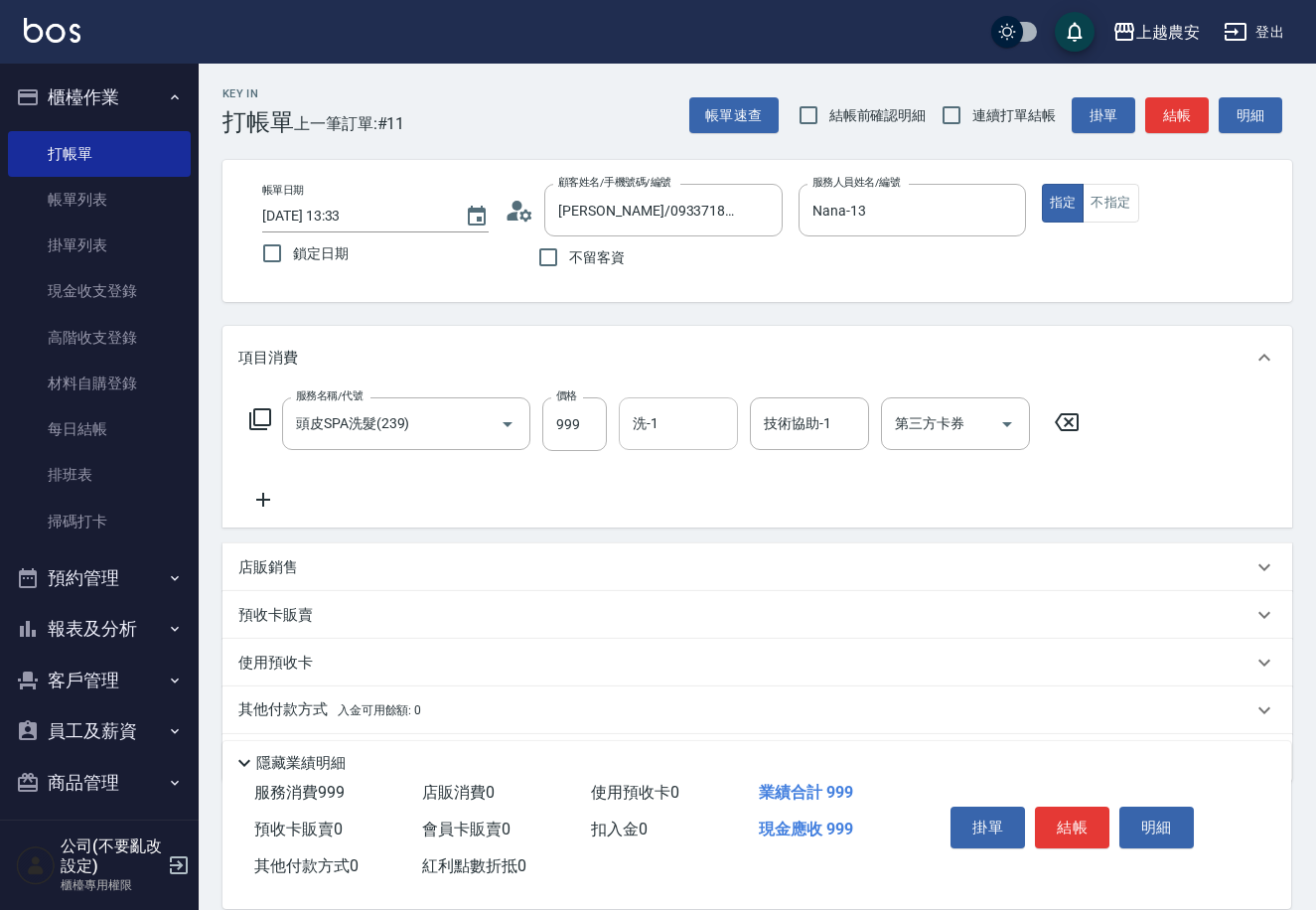 click on "洗-1" at bounding box center [678, 423] 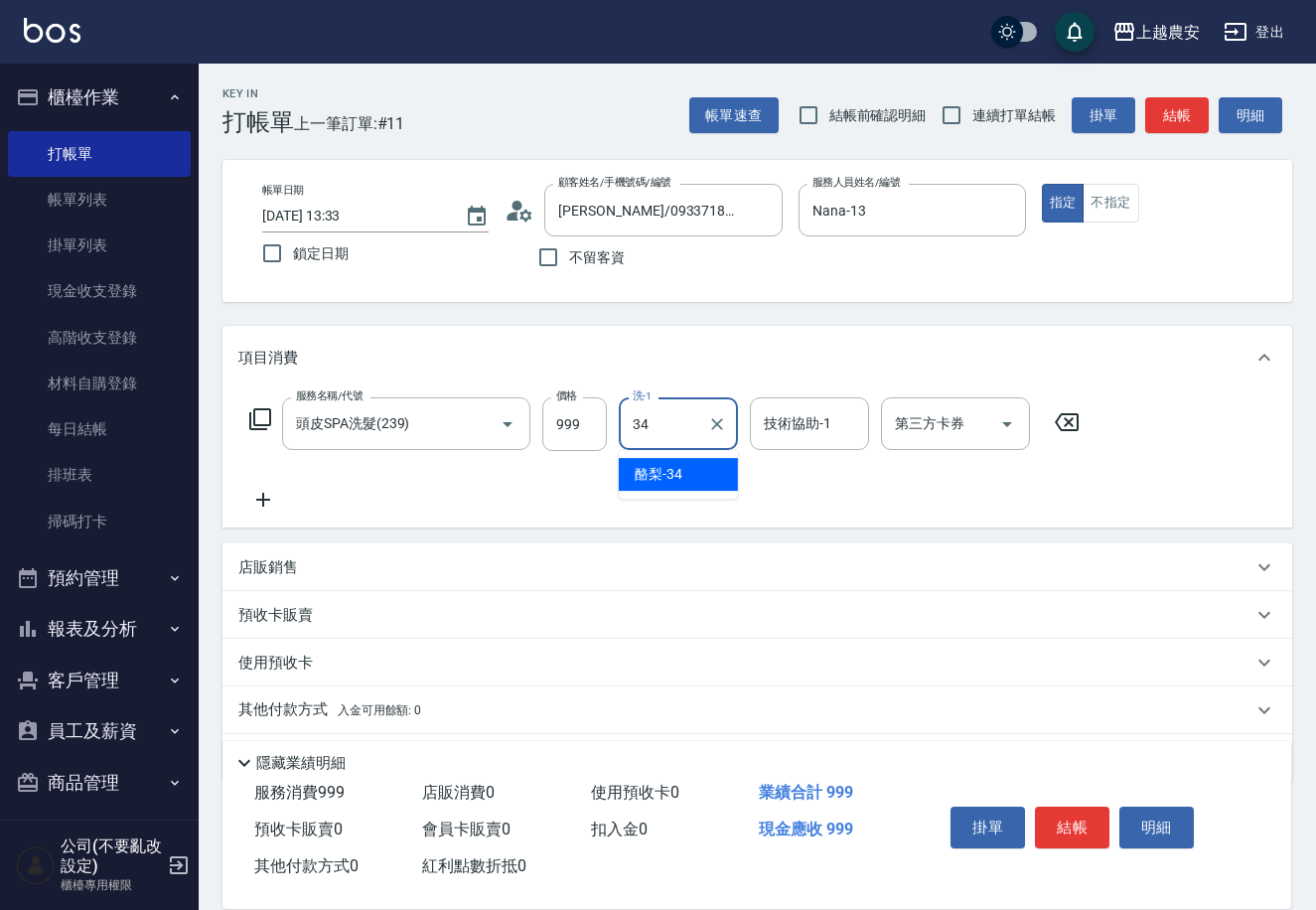 type on "酪梨-34" 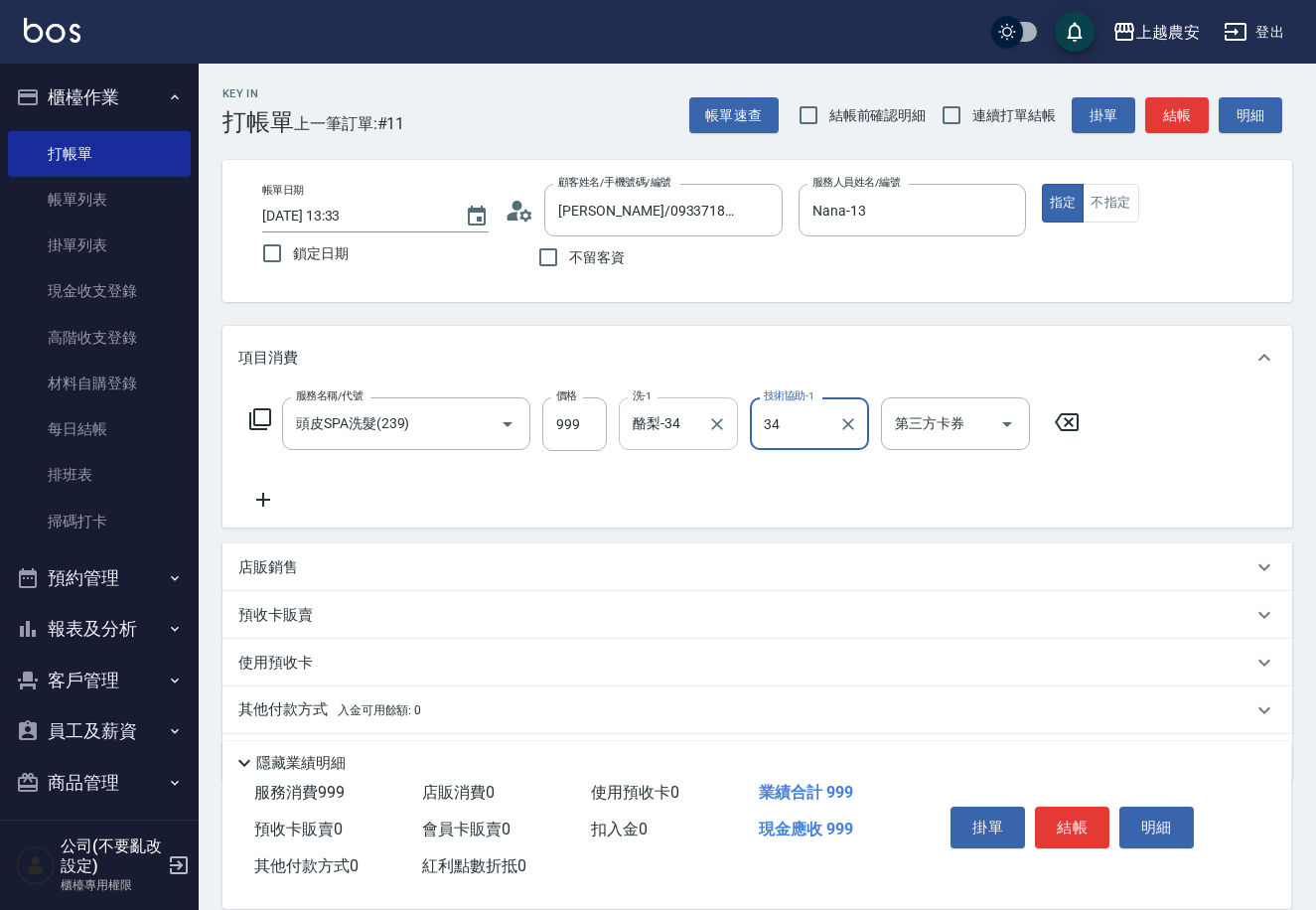 type on "酪梨-34" 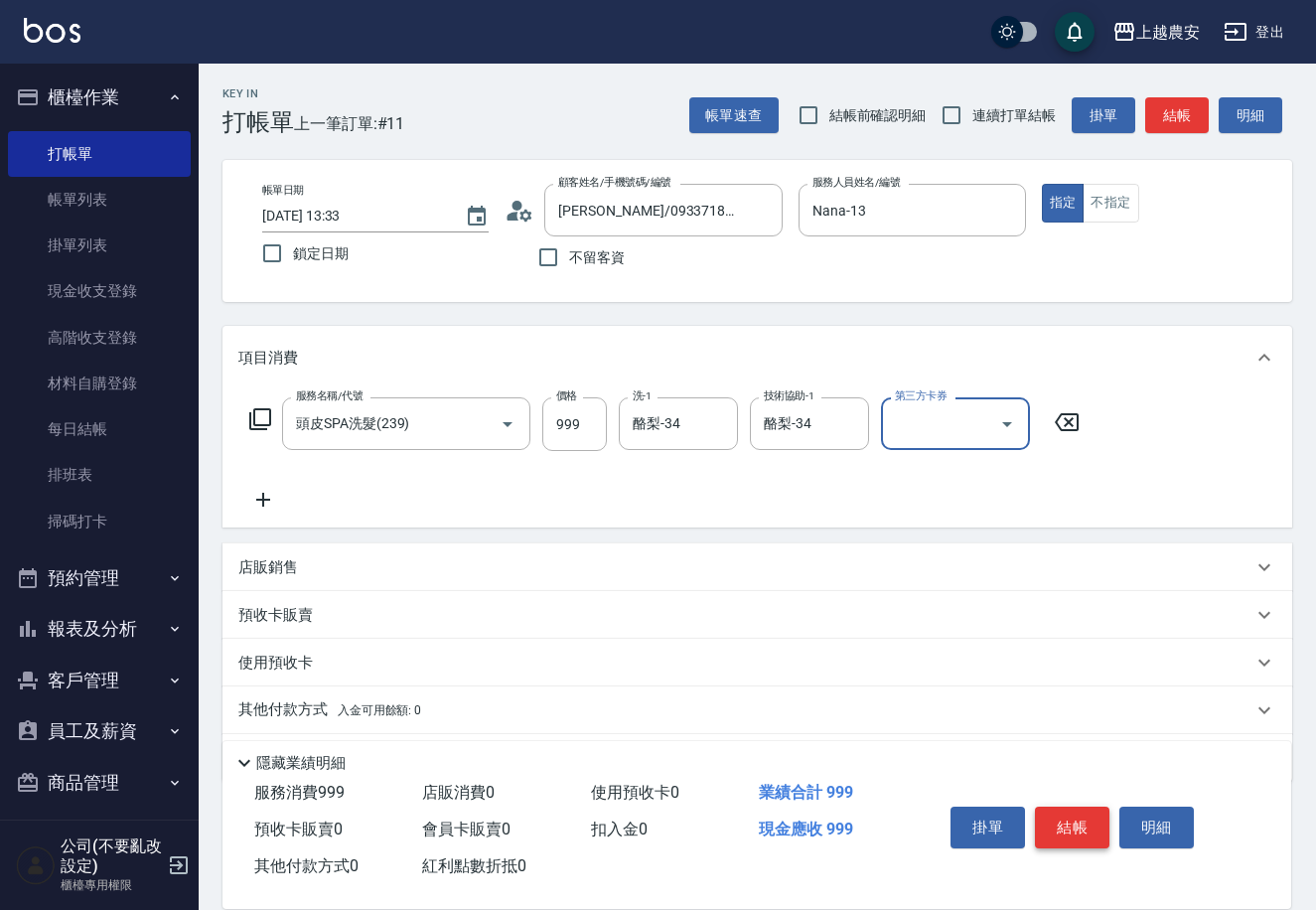 click on "結帳" at bounding box center [1072, 828] 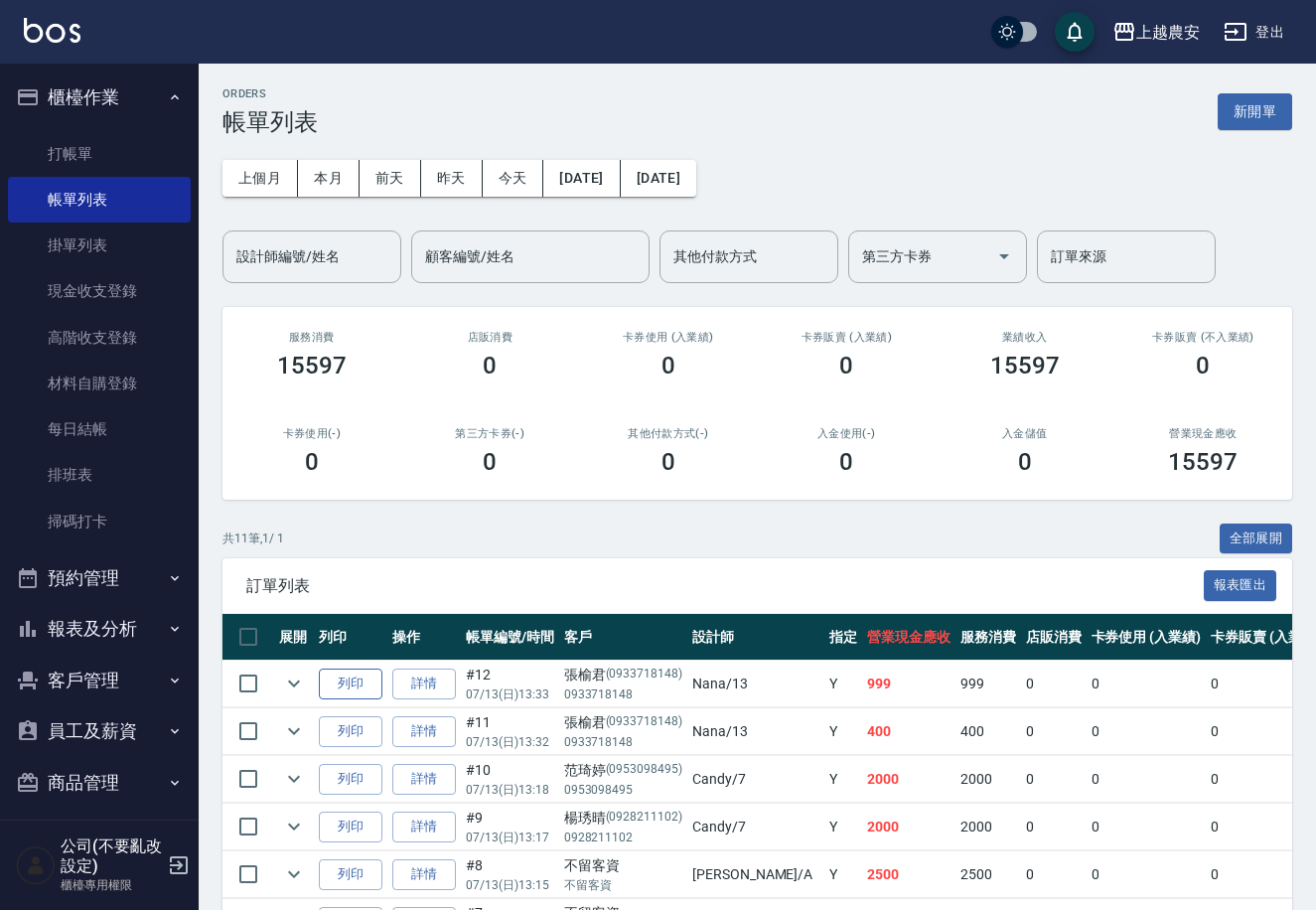 click on "列印" at bounding box center (351, 683) 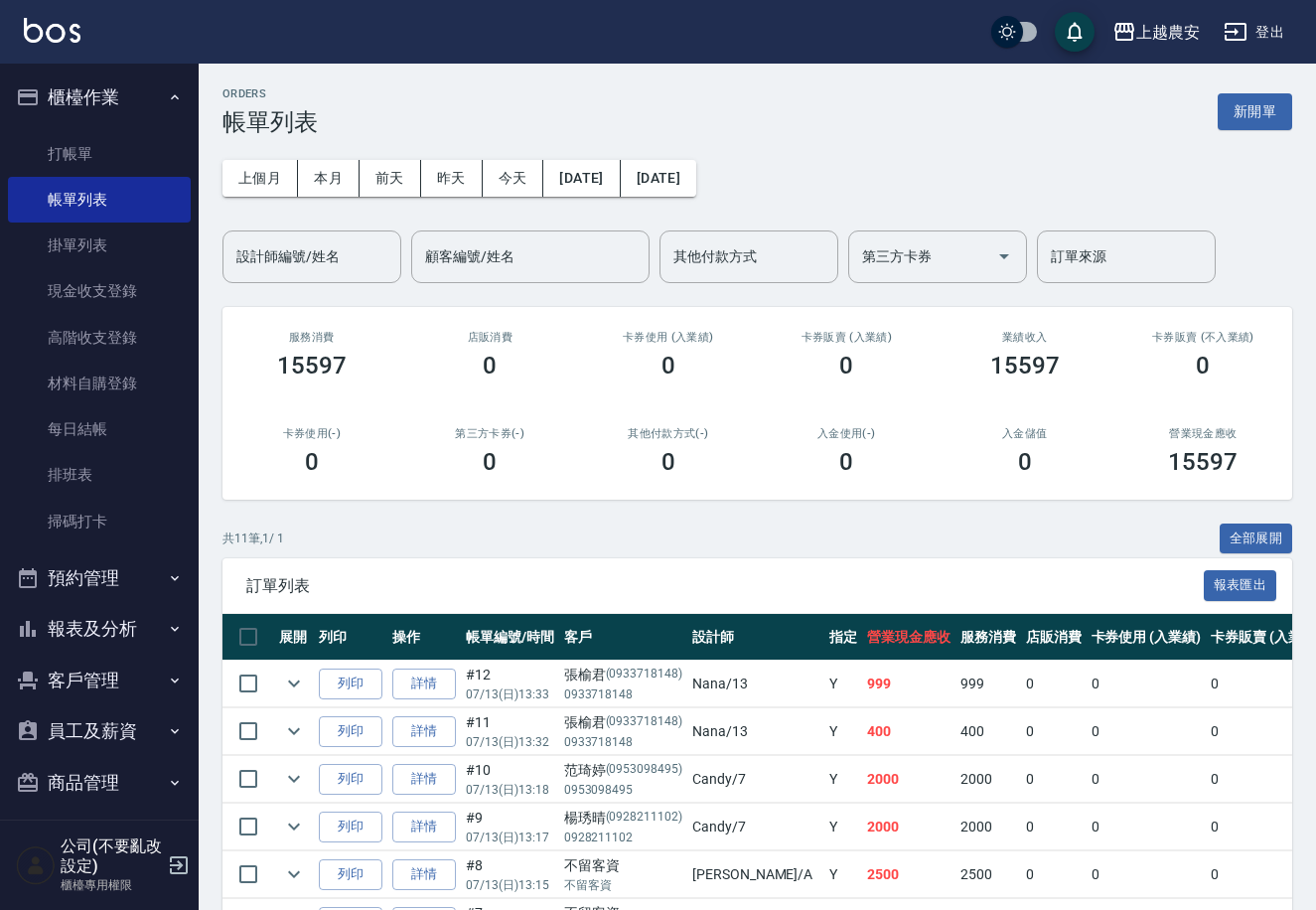 scroll, scrollTop: 11, scrollLeft: 0, axis: vertical 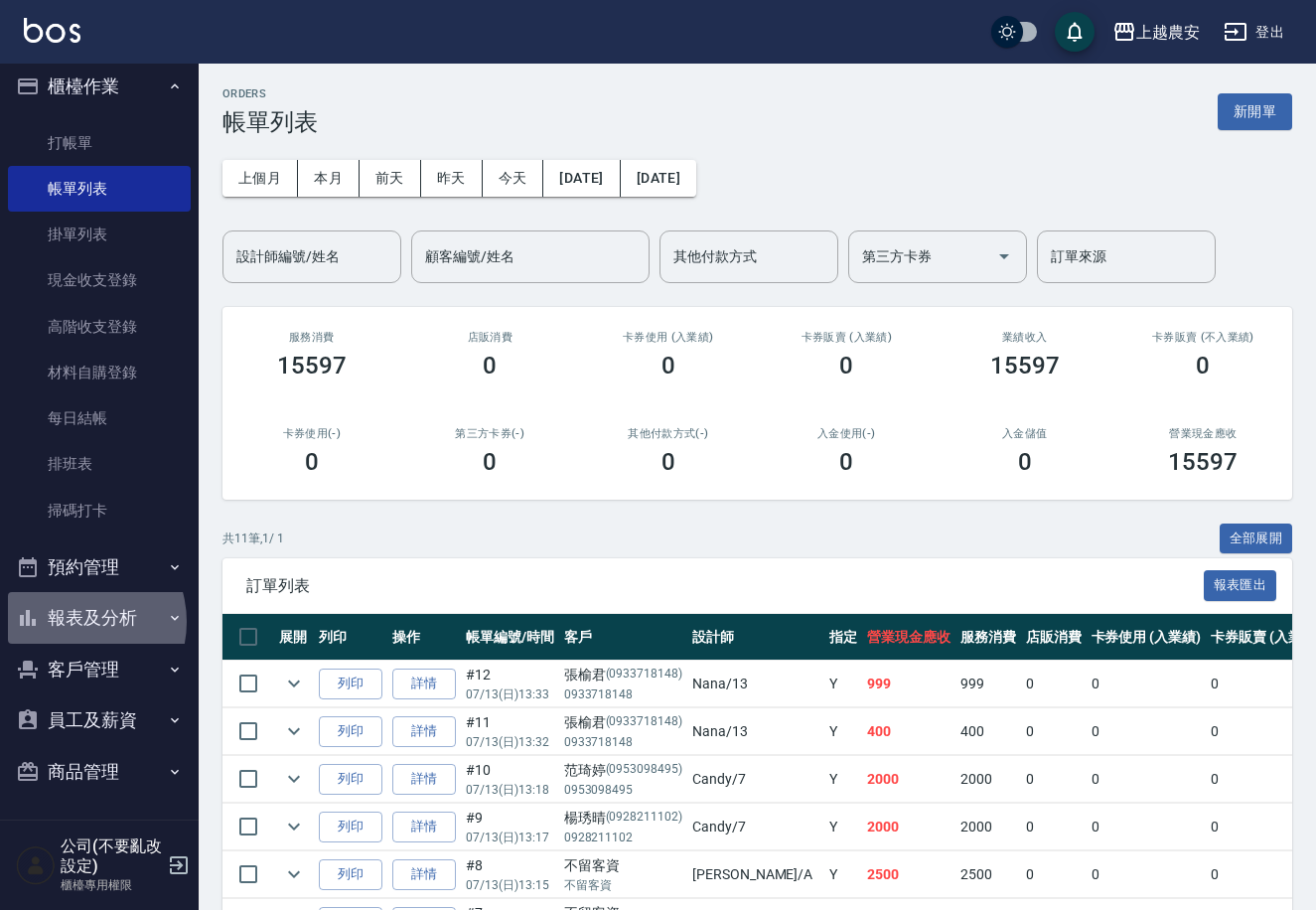 click on "報表及分析" at bounding box center [99, 618] 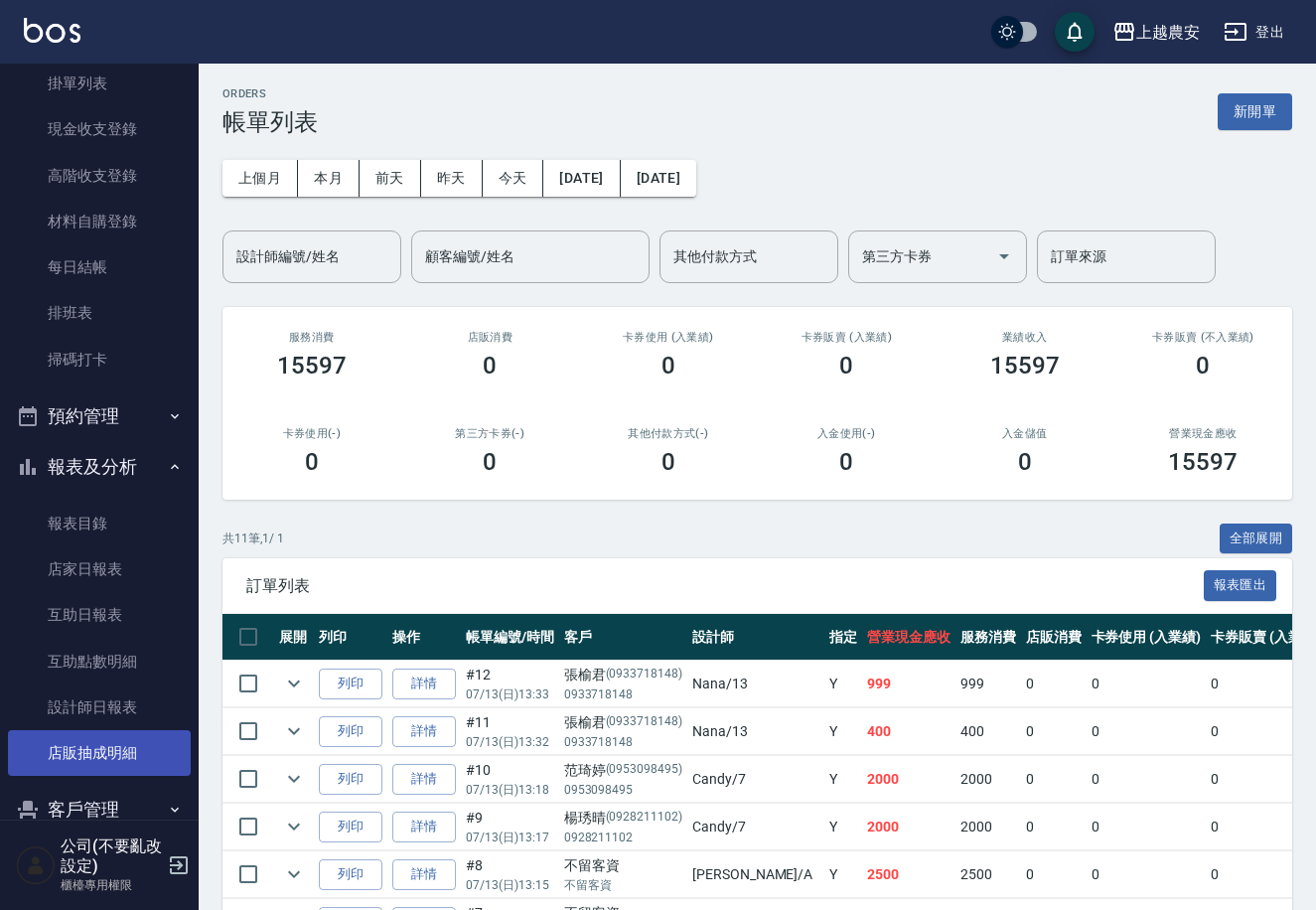 scroll, scrollTop: 165, scrollLeft: 0, axis: vertical 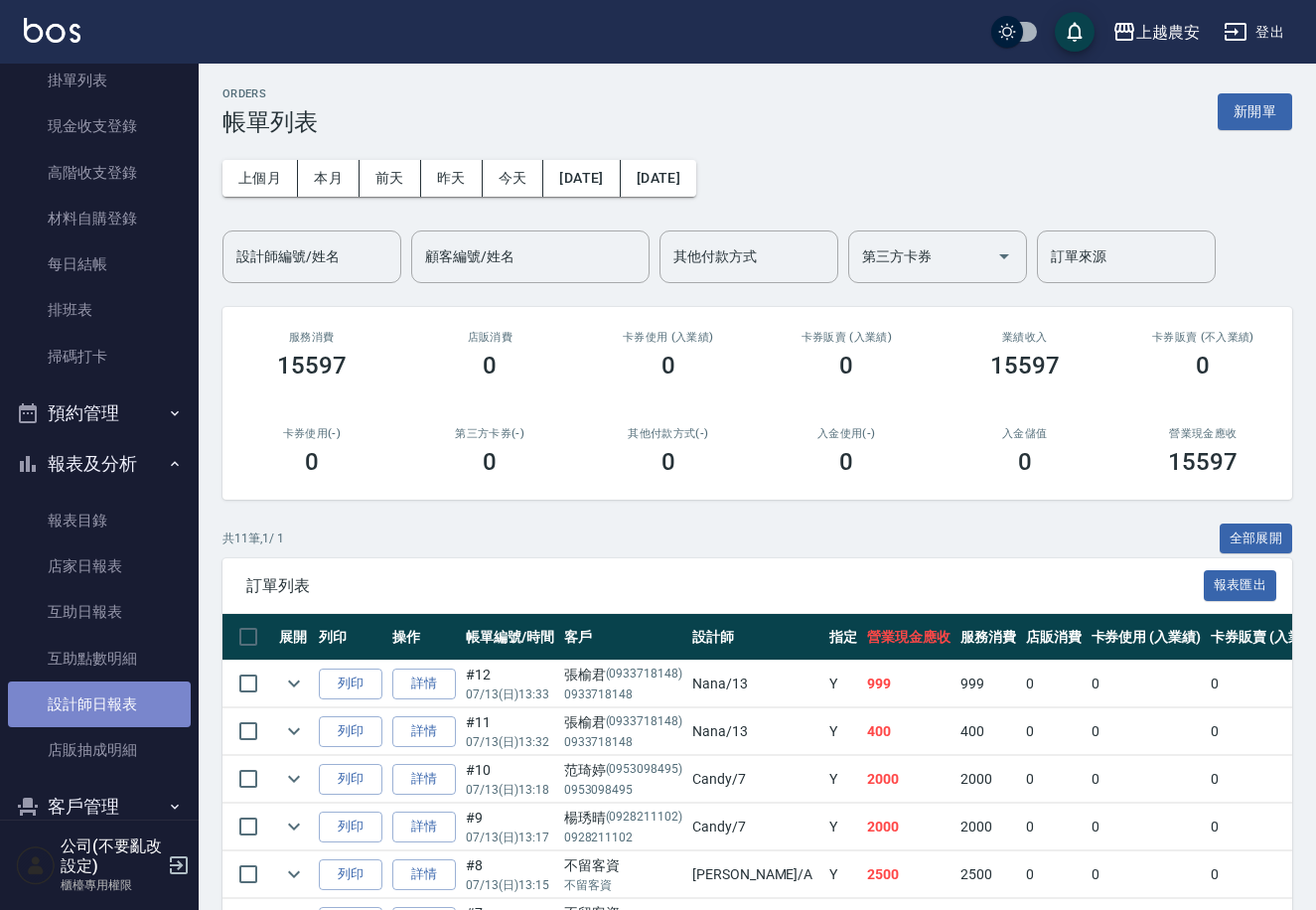 click on "設計師日報表" at bounding box center (99, 704) 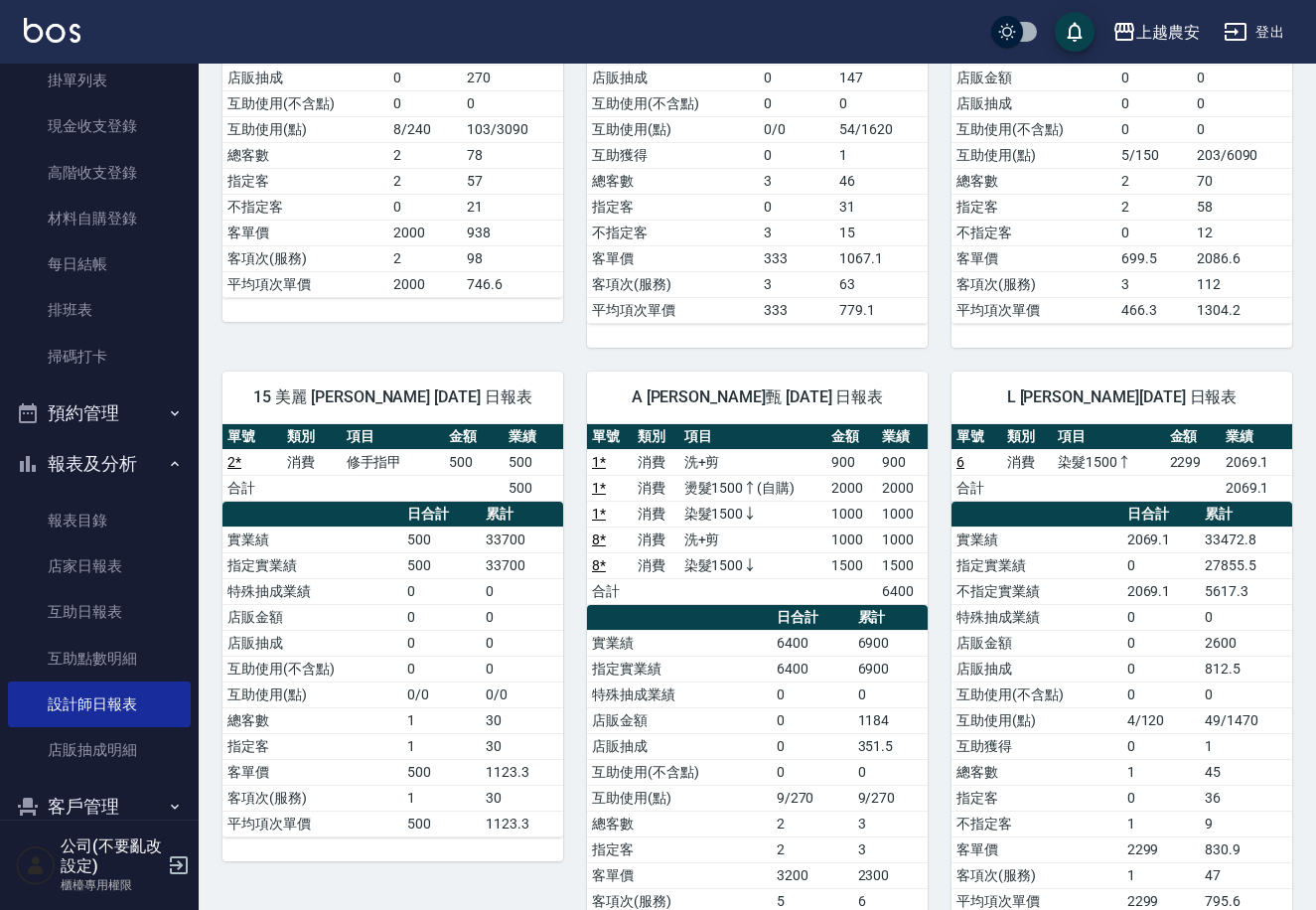 scroll, scrollTop: 499, scrollLeft: 0, axis: vertical 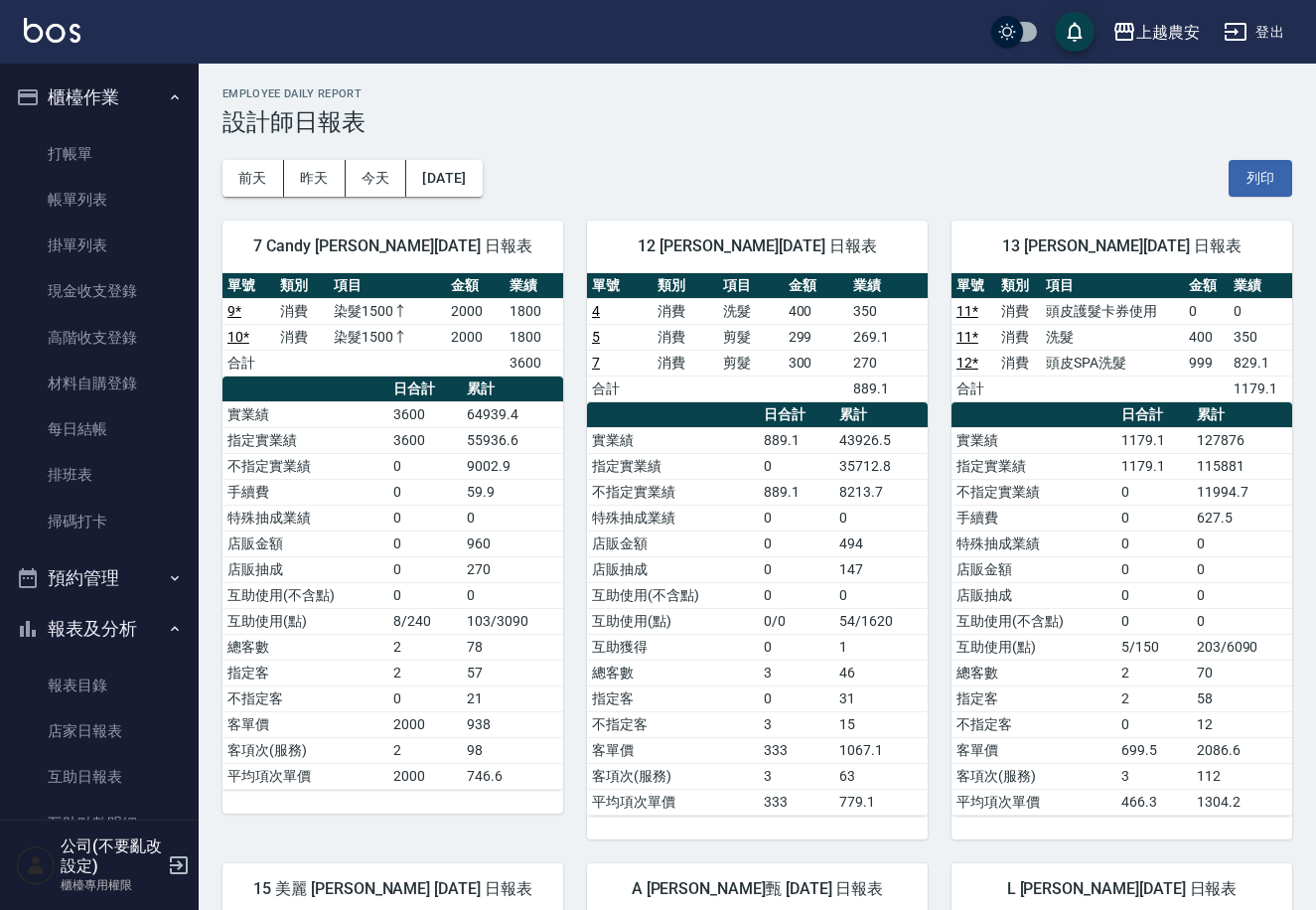 drag, startPoint x: 1310, startPoint y: 221, endPoint x: 1323, endPoint y: 292, distance: 72.1803 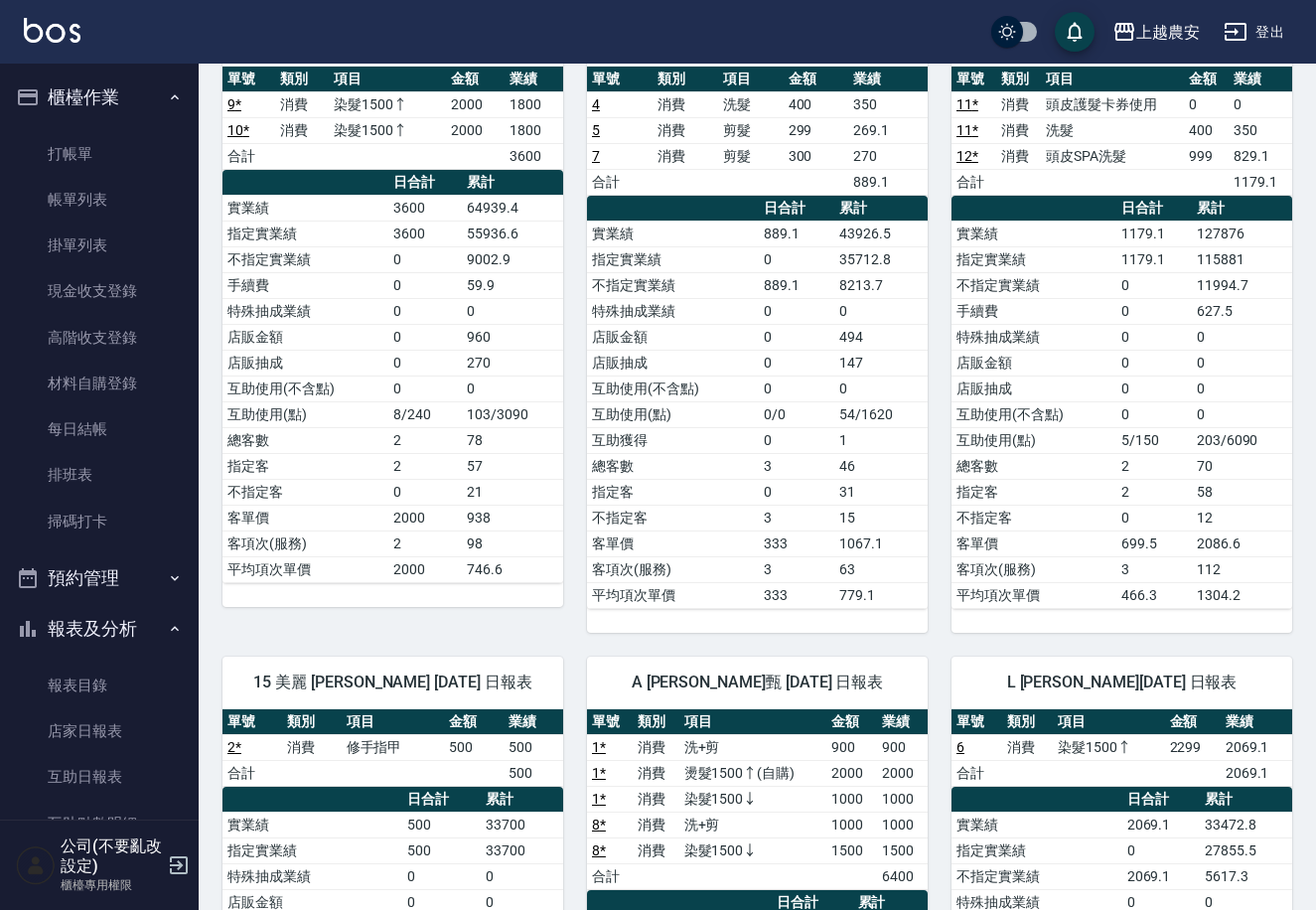 scroll, scrollTop: 128, scrollLeft: 0, axis: vertical 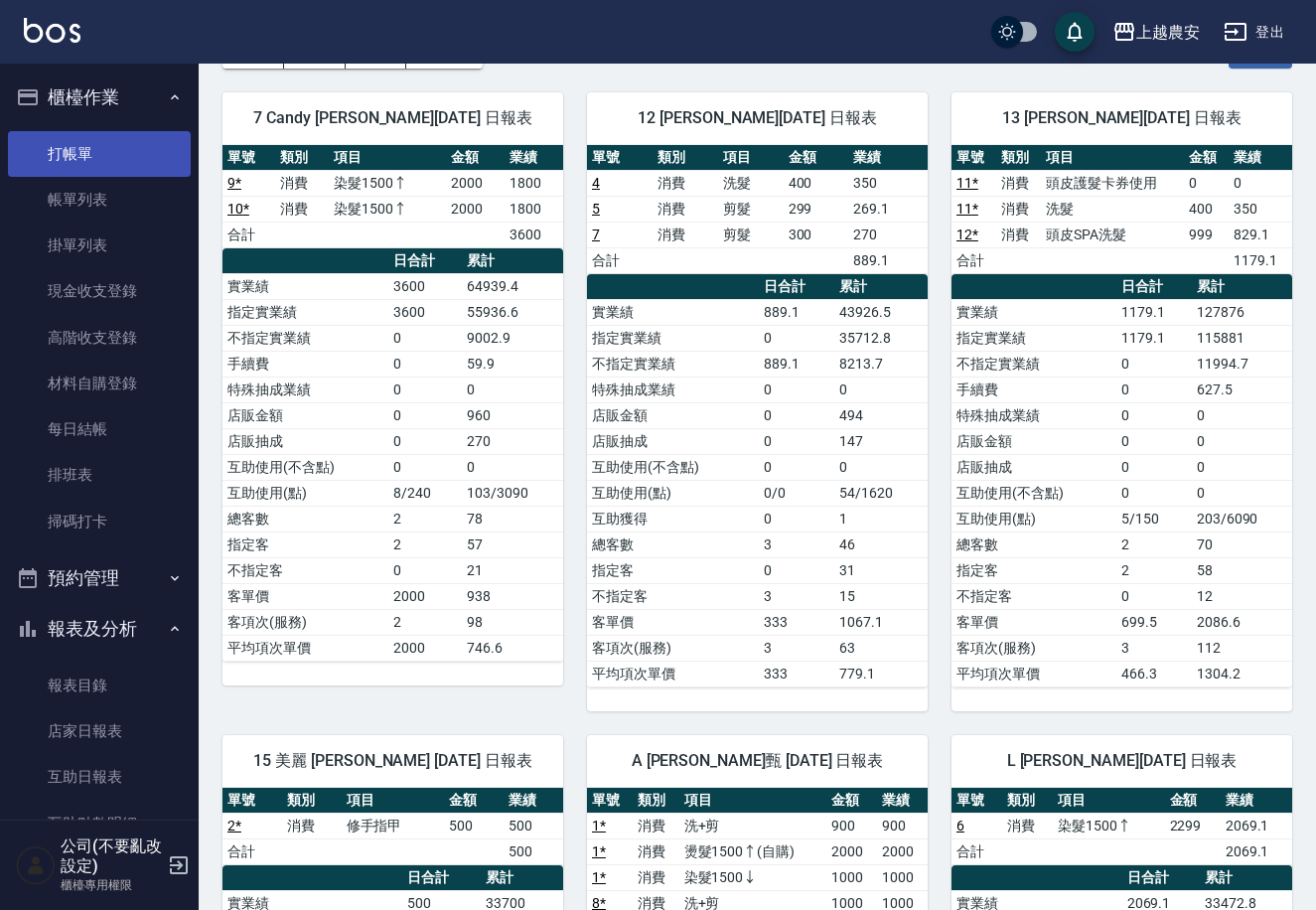 click on "打帳單" at bounding box center (99, 154) 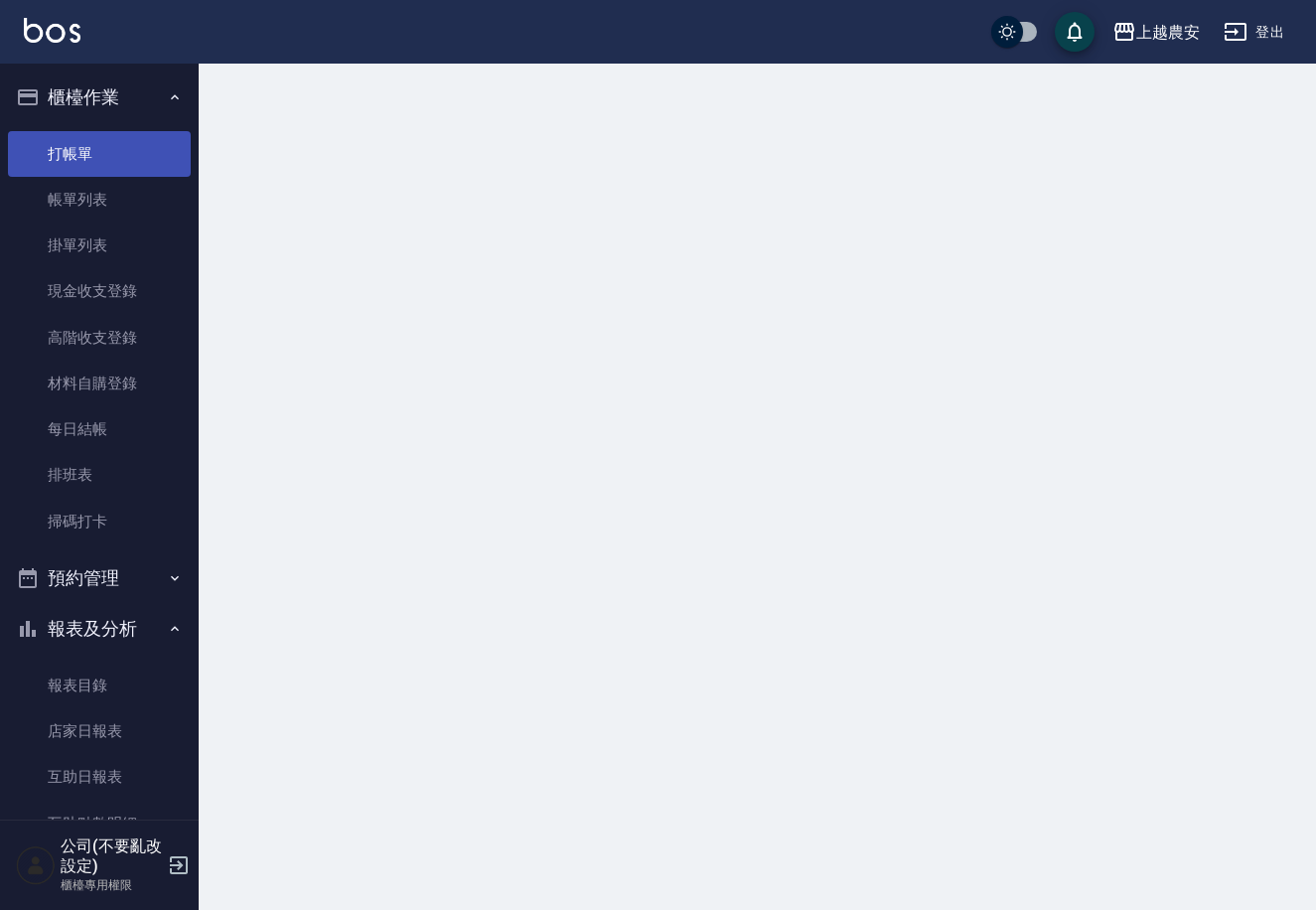scroll, scrollTop: 0, scrollLeft: 0, axis: both 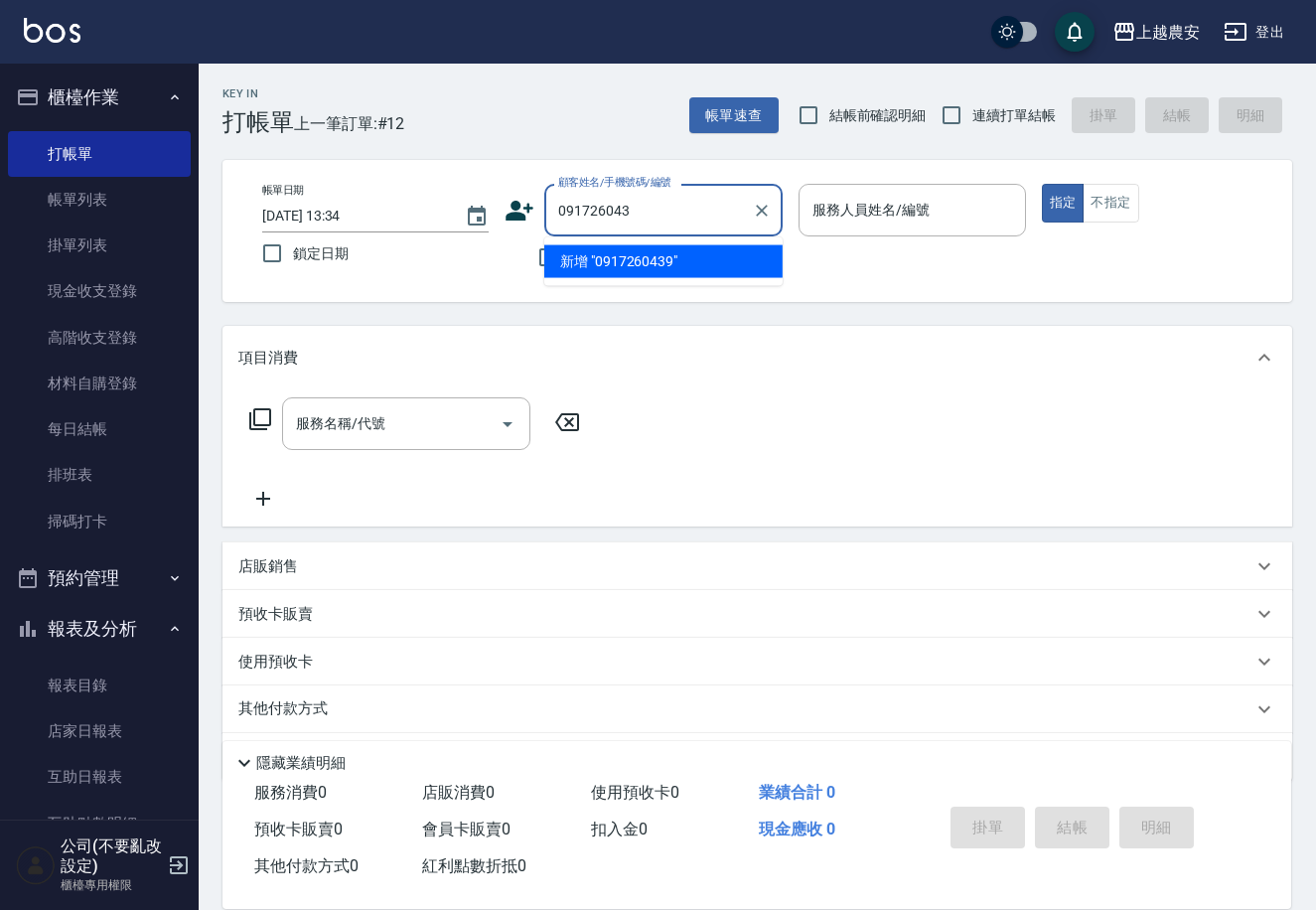 type on "0917260439" 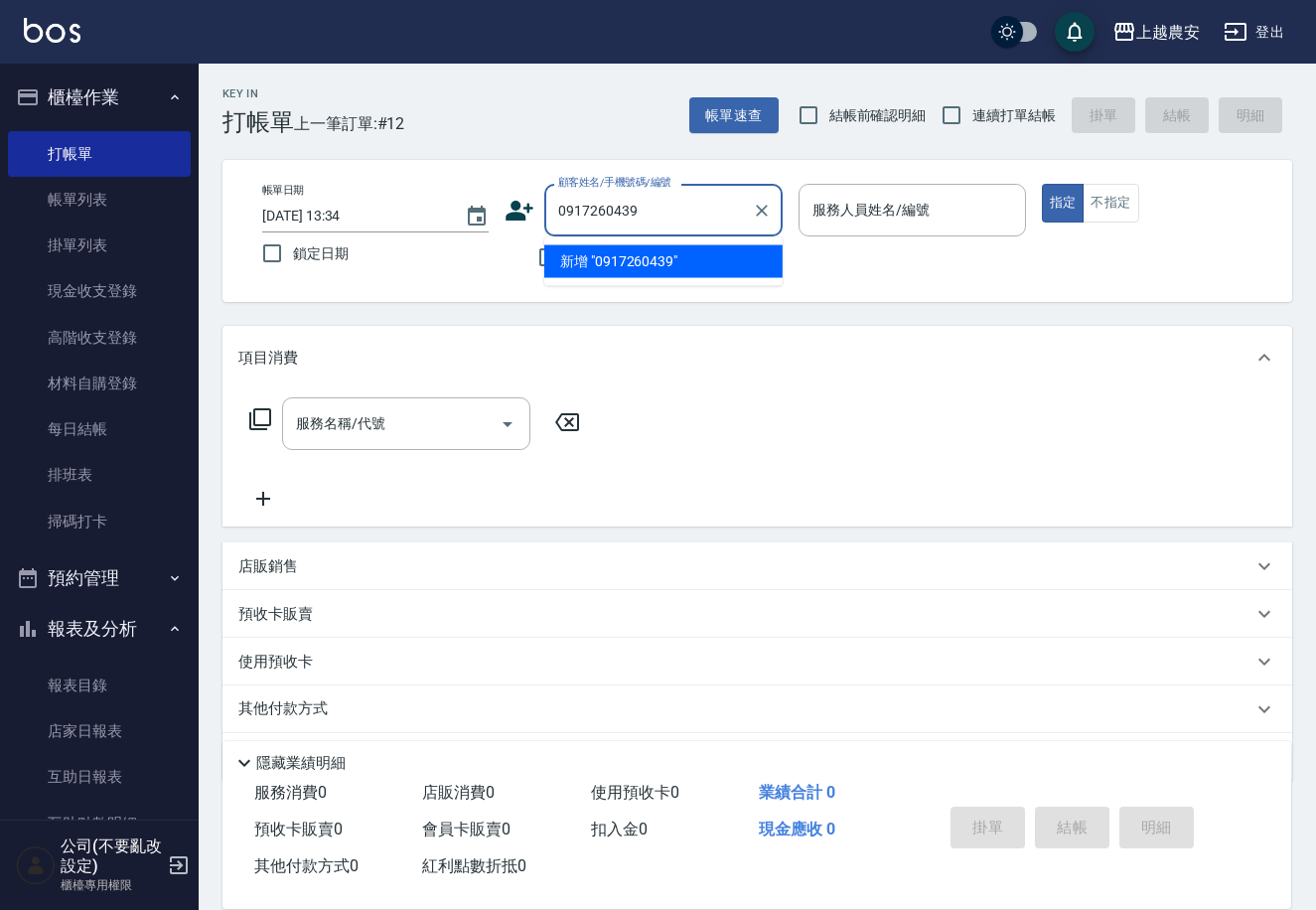 drag, startPoint x: 647, startPoint y: 221, endPoint x: 560, endPoint y: 222, distance: 87.005747 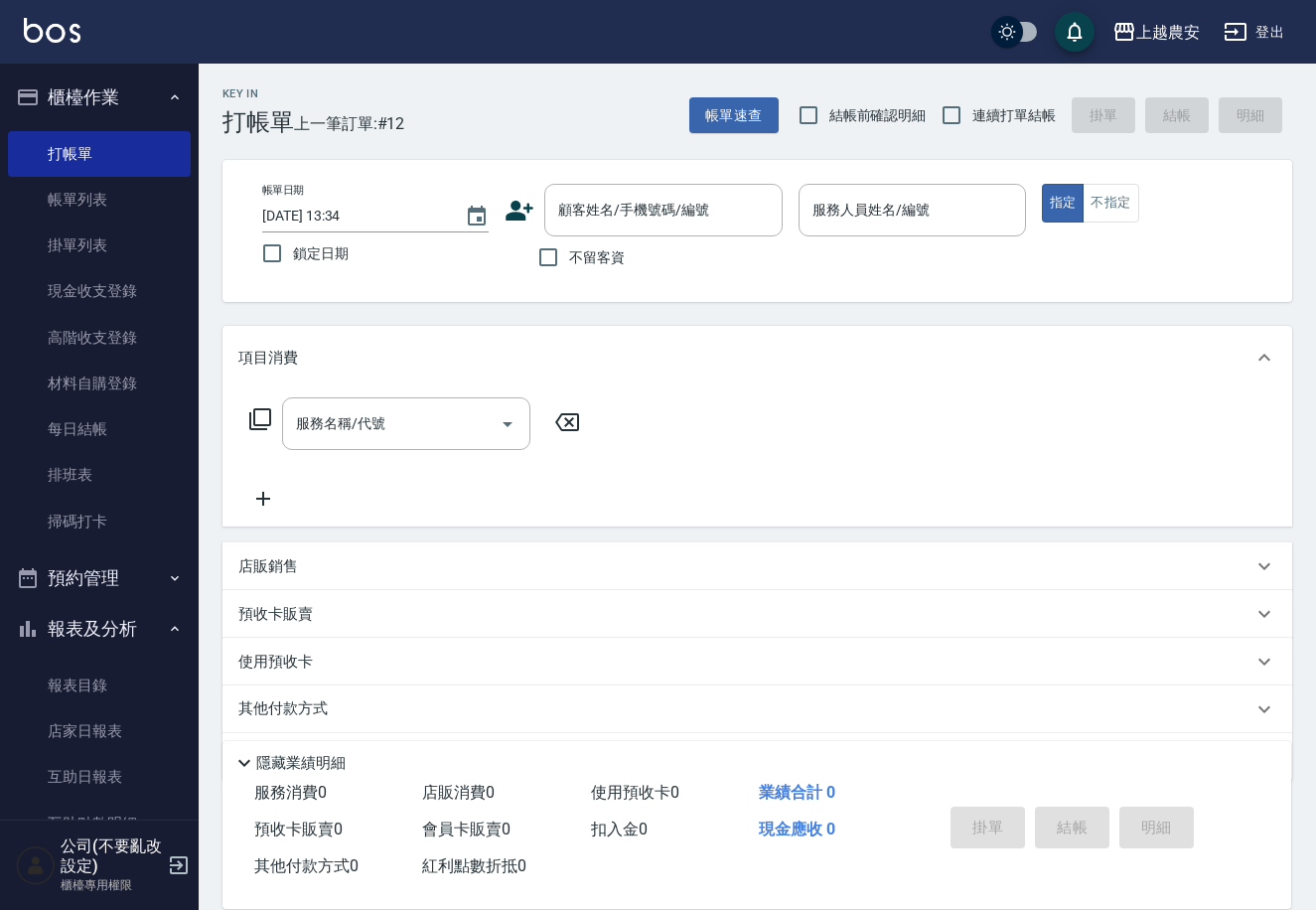 click 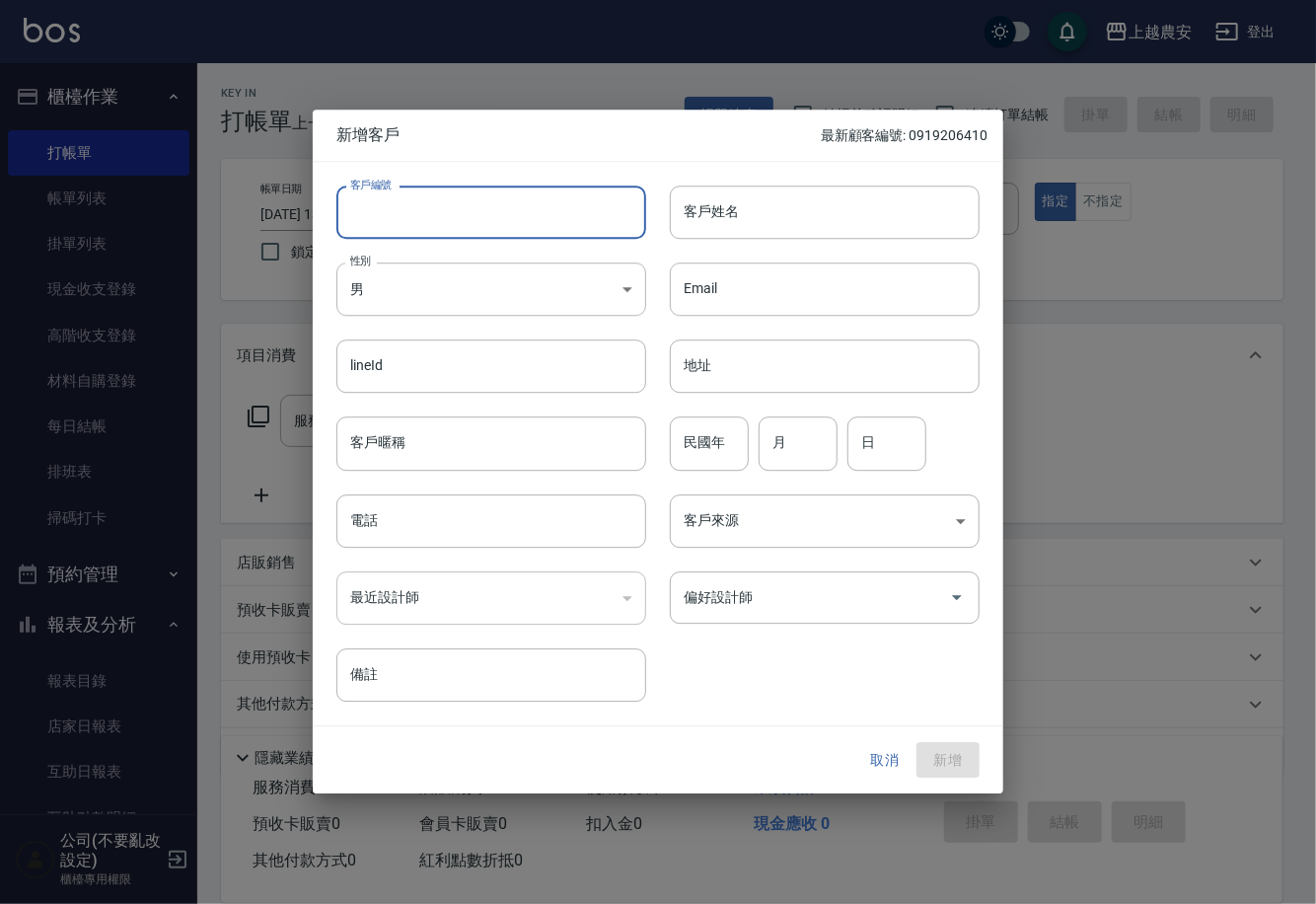 click on "客戶編號" at bounding box center [491, 212] 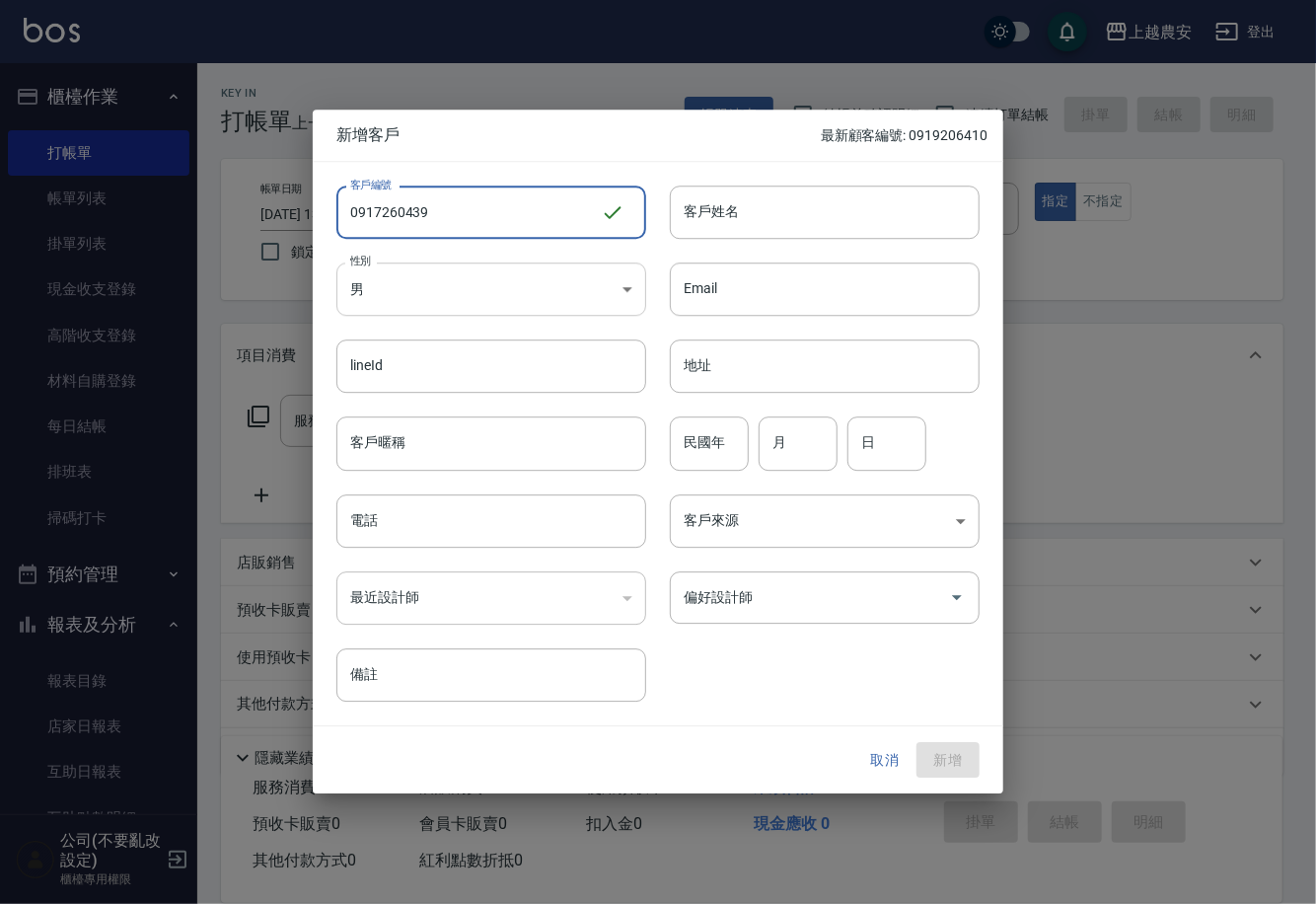 type on "0917260439" 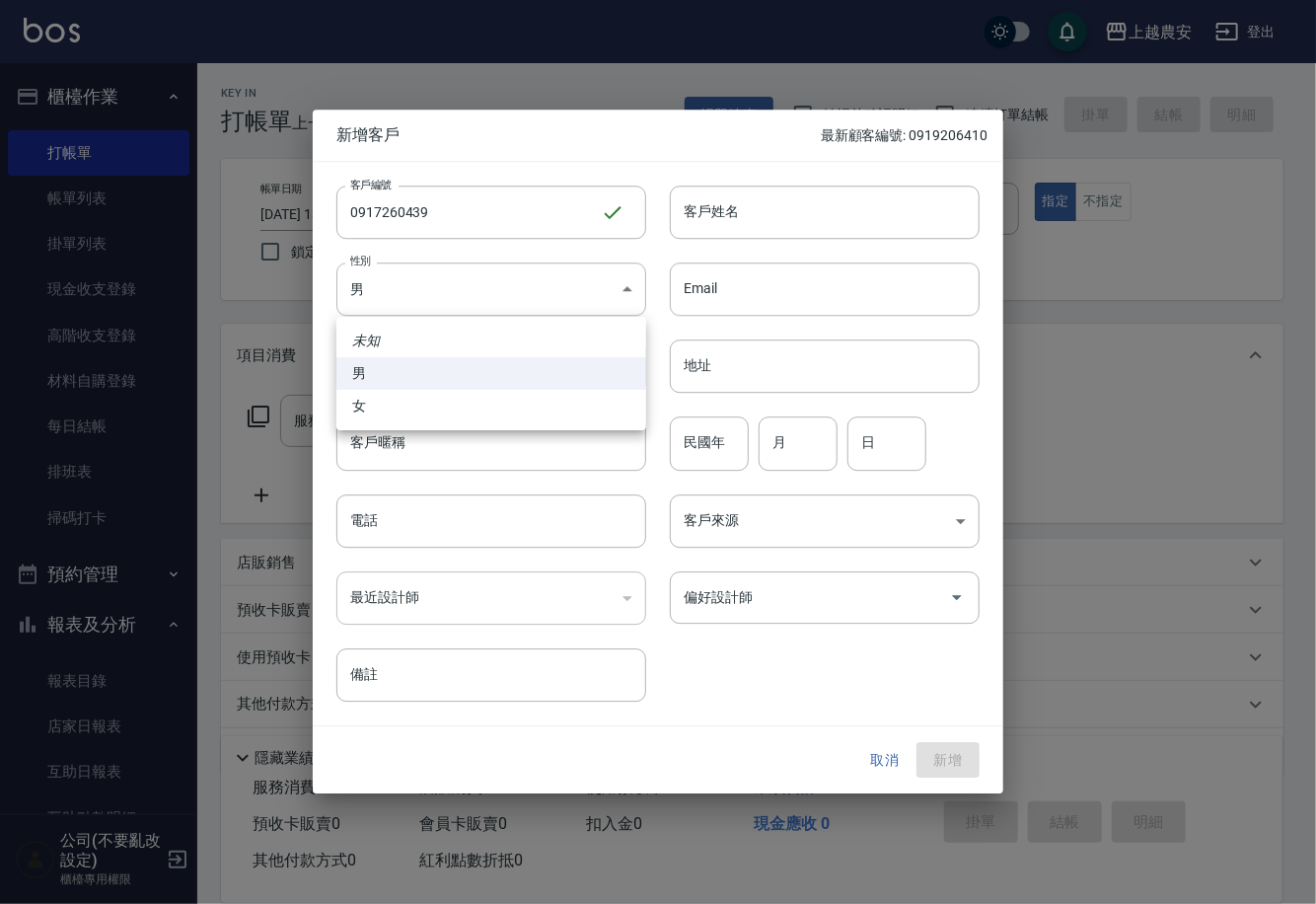 click on "女" at bounding box center (491, 406) 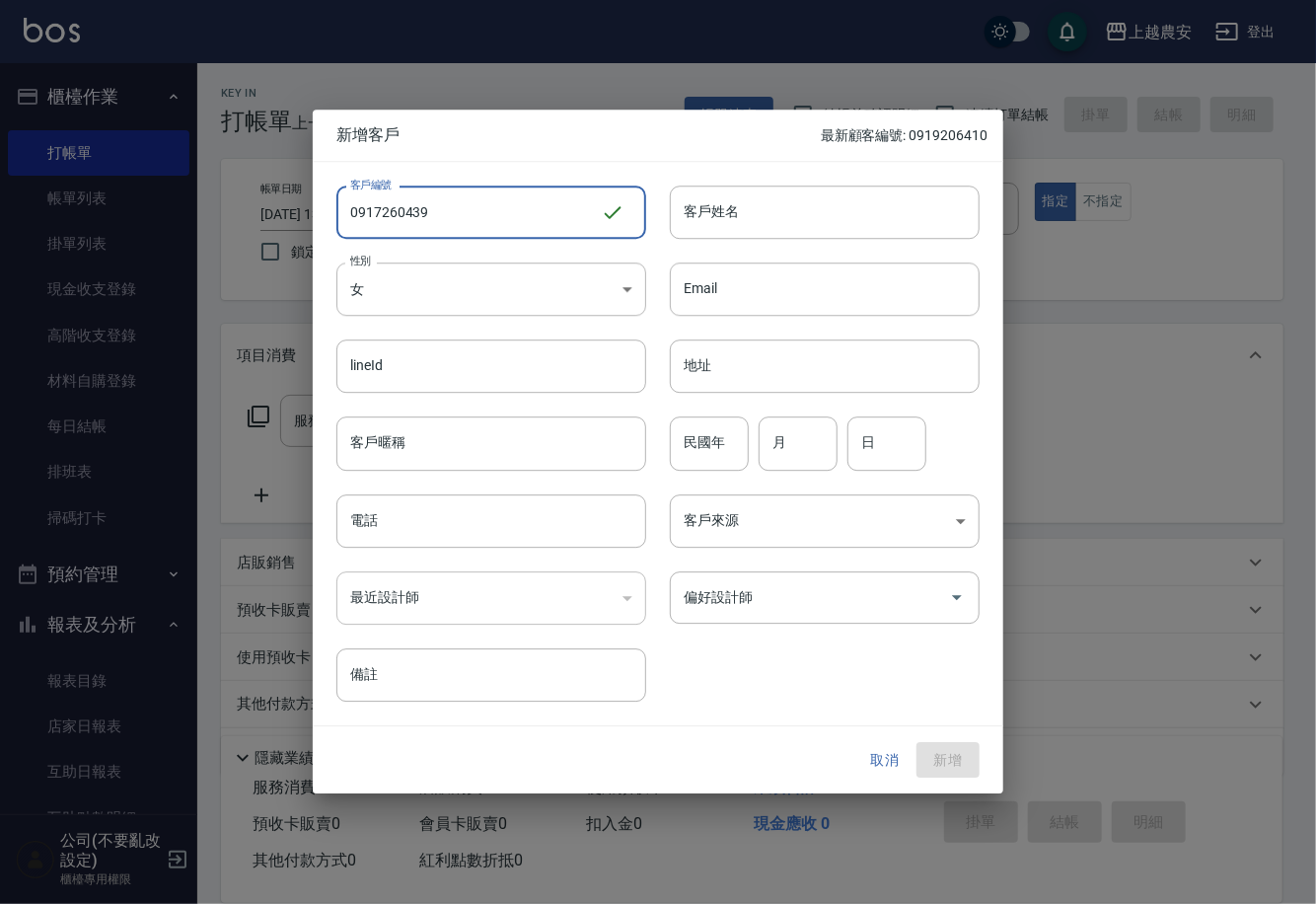 drag, startPoint x: 450, startPoint y: 209, endPoint x: 335, endPoint y: 209, distance: 115 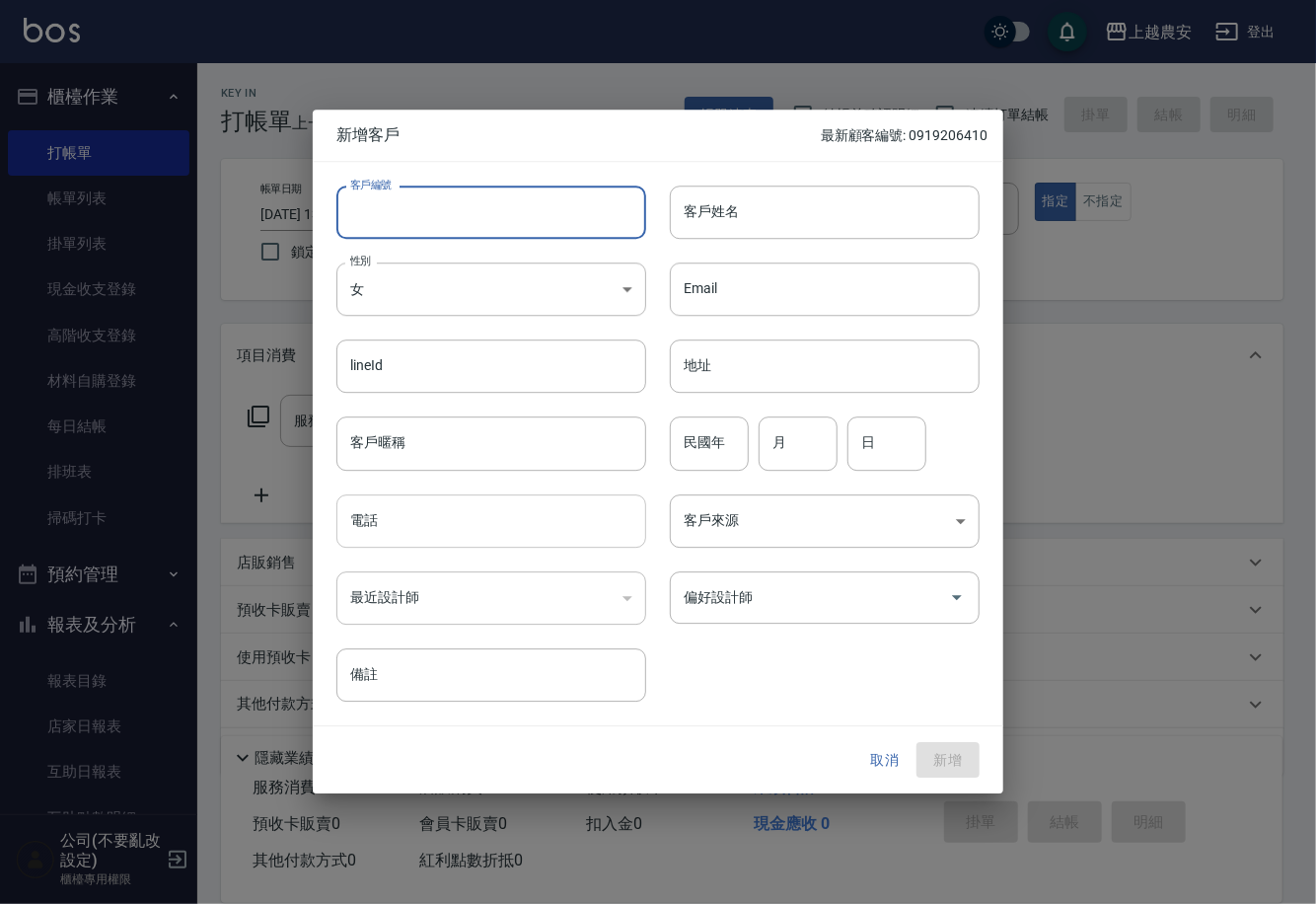 type 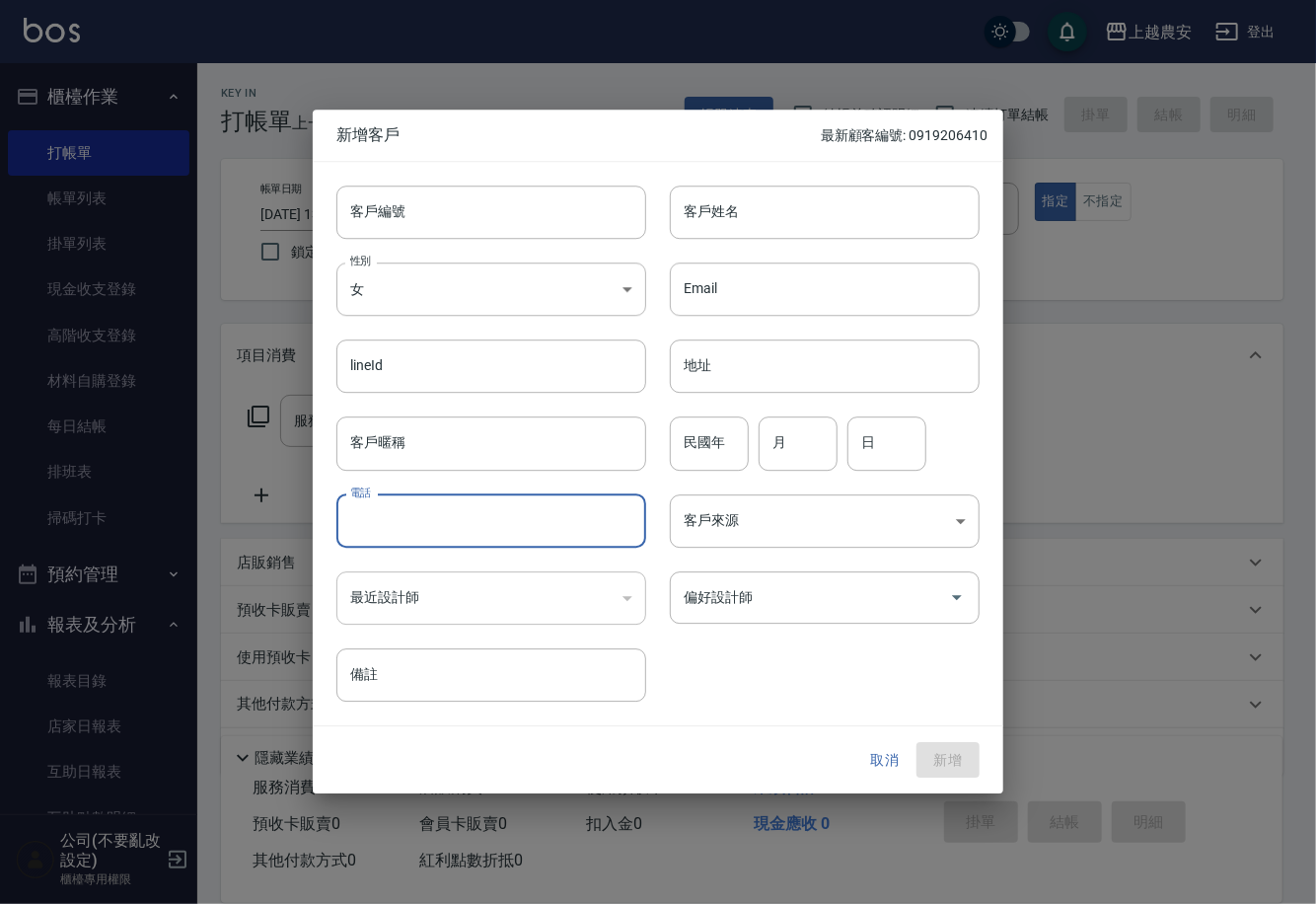 click on "電話" at bounding box center [491, 521] 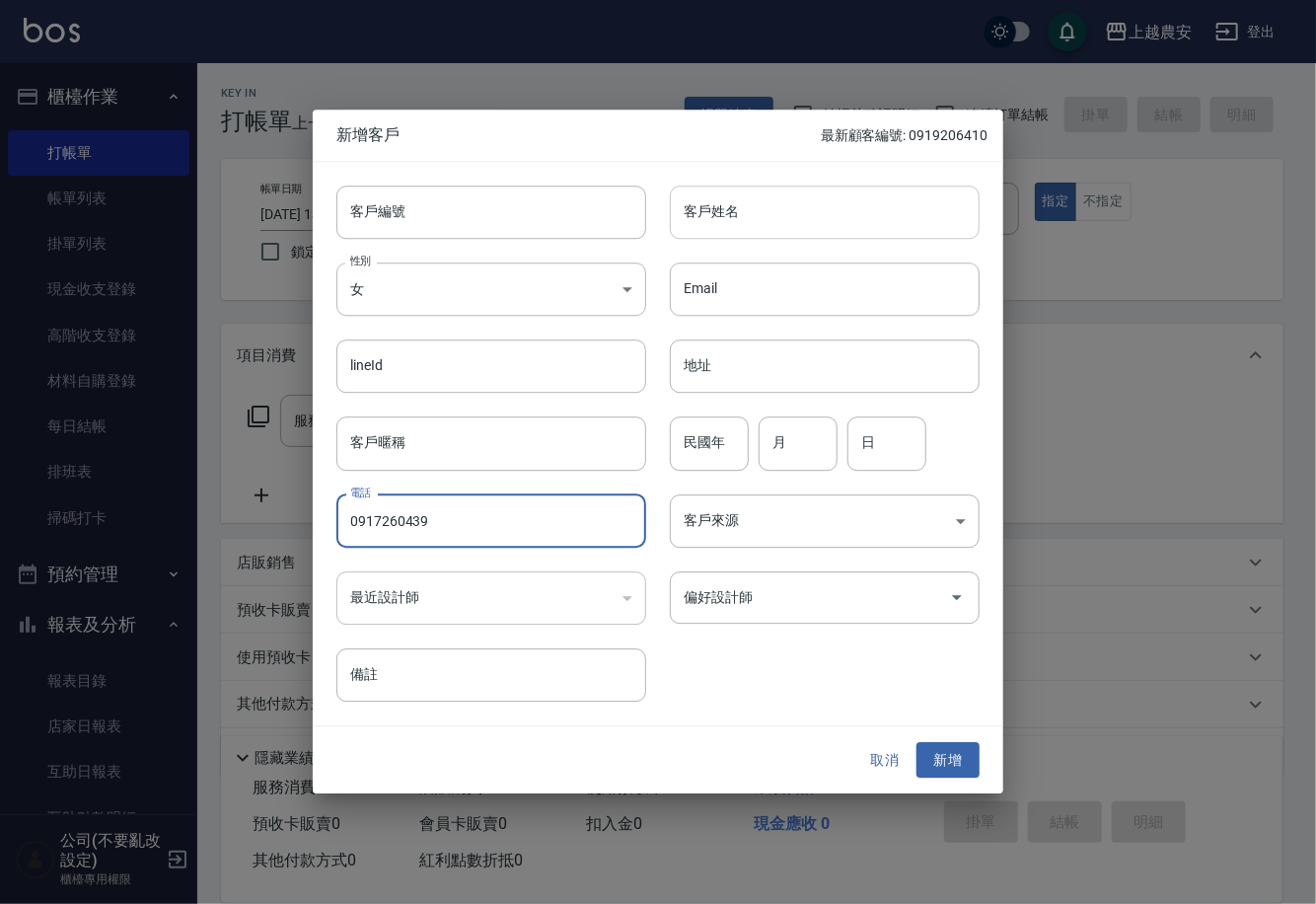 type on "0917260439" 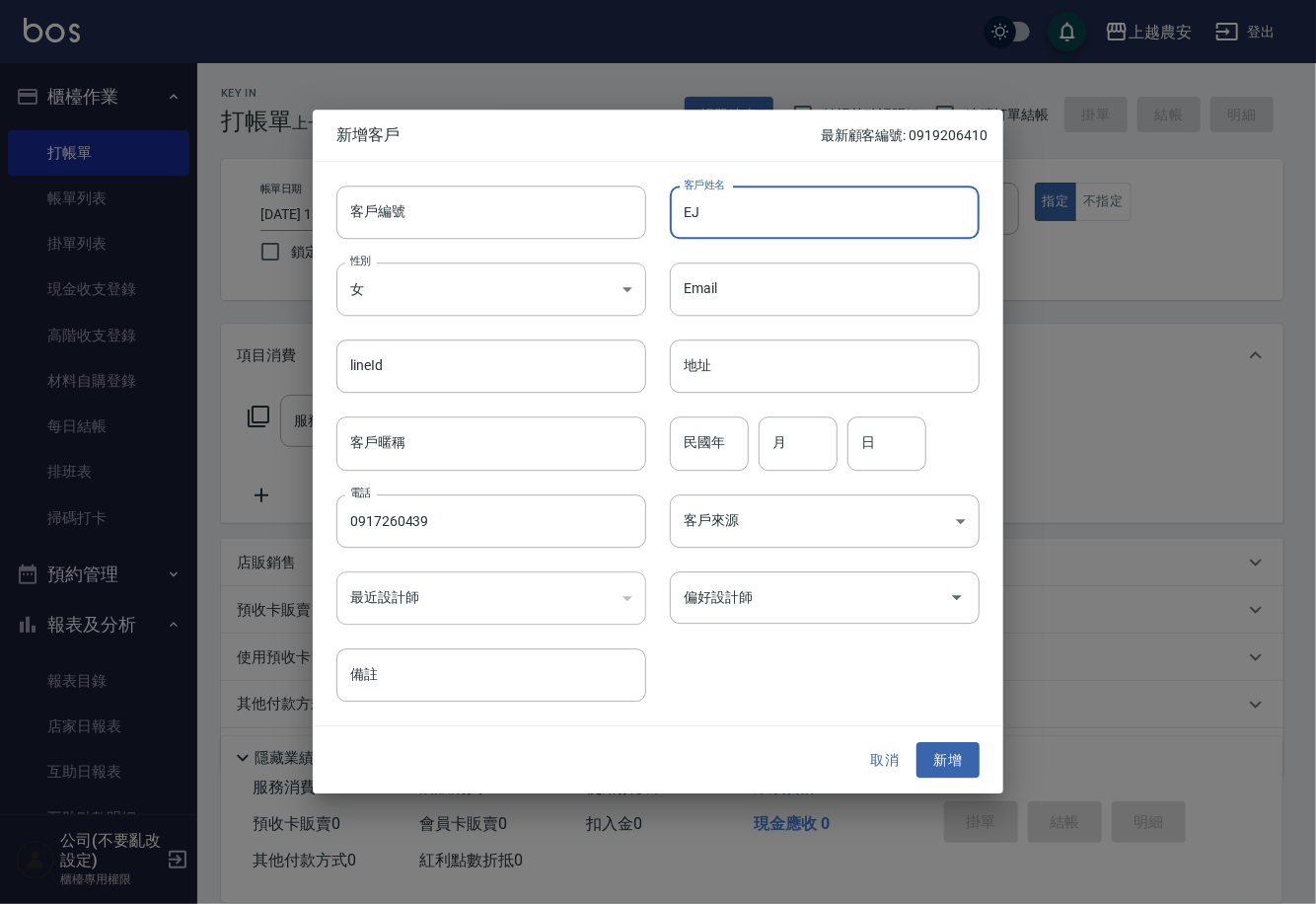 type on "E" 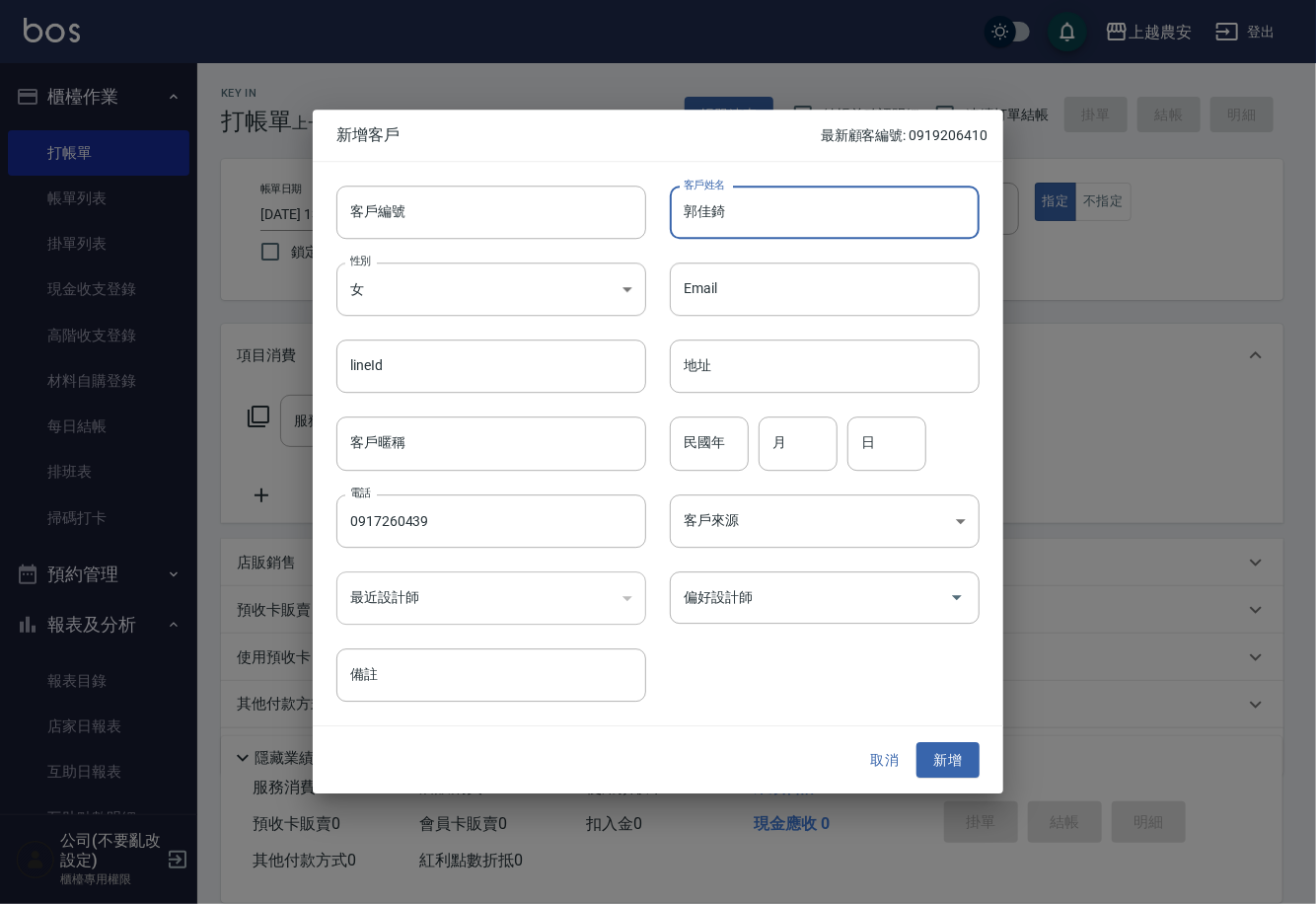 type on "郭佳錡" 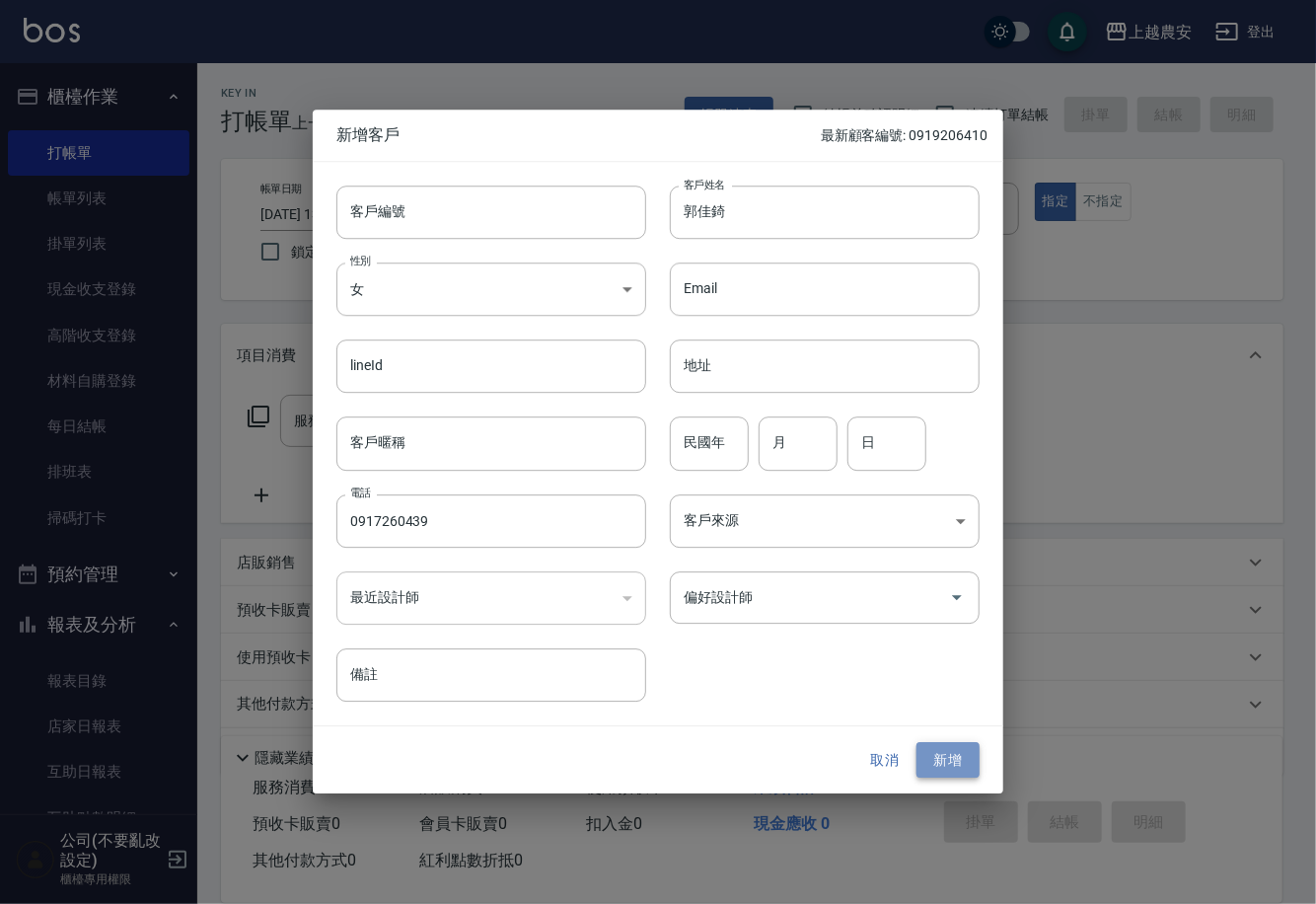 click on "新增" at bounding box center [948, 760] 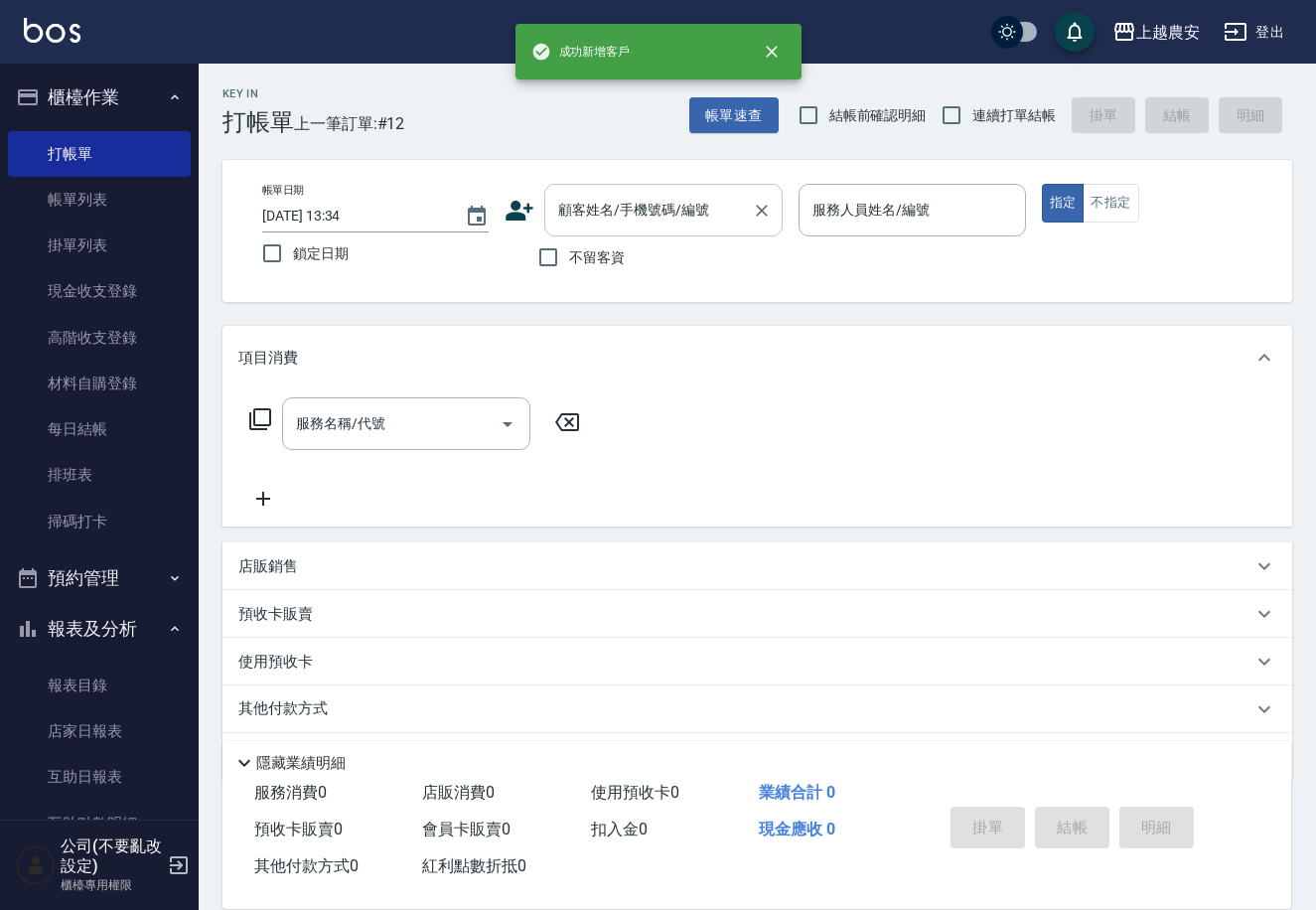 click on "顧客姓名/手機號碼/編號" at bounding box center [649, 210] 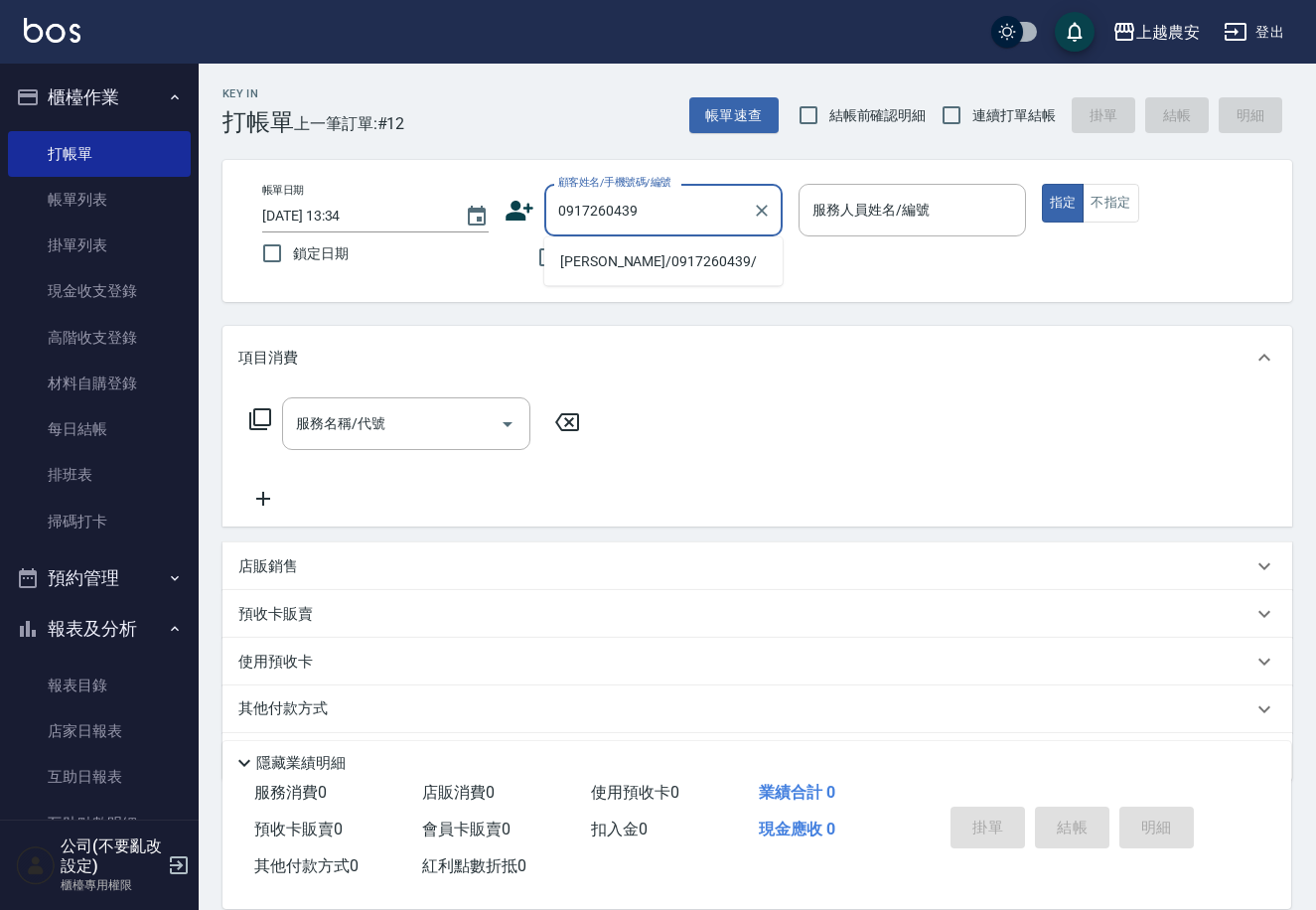 click on "郭佳錡/0917260439/" at bounding box center [663, 261] 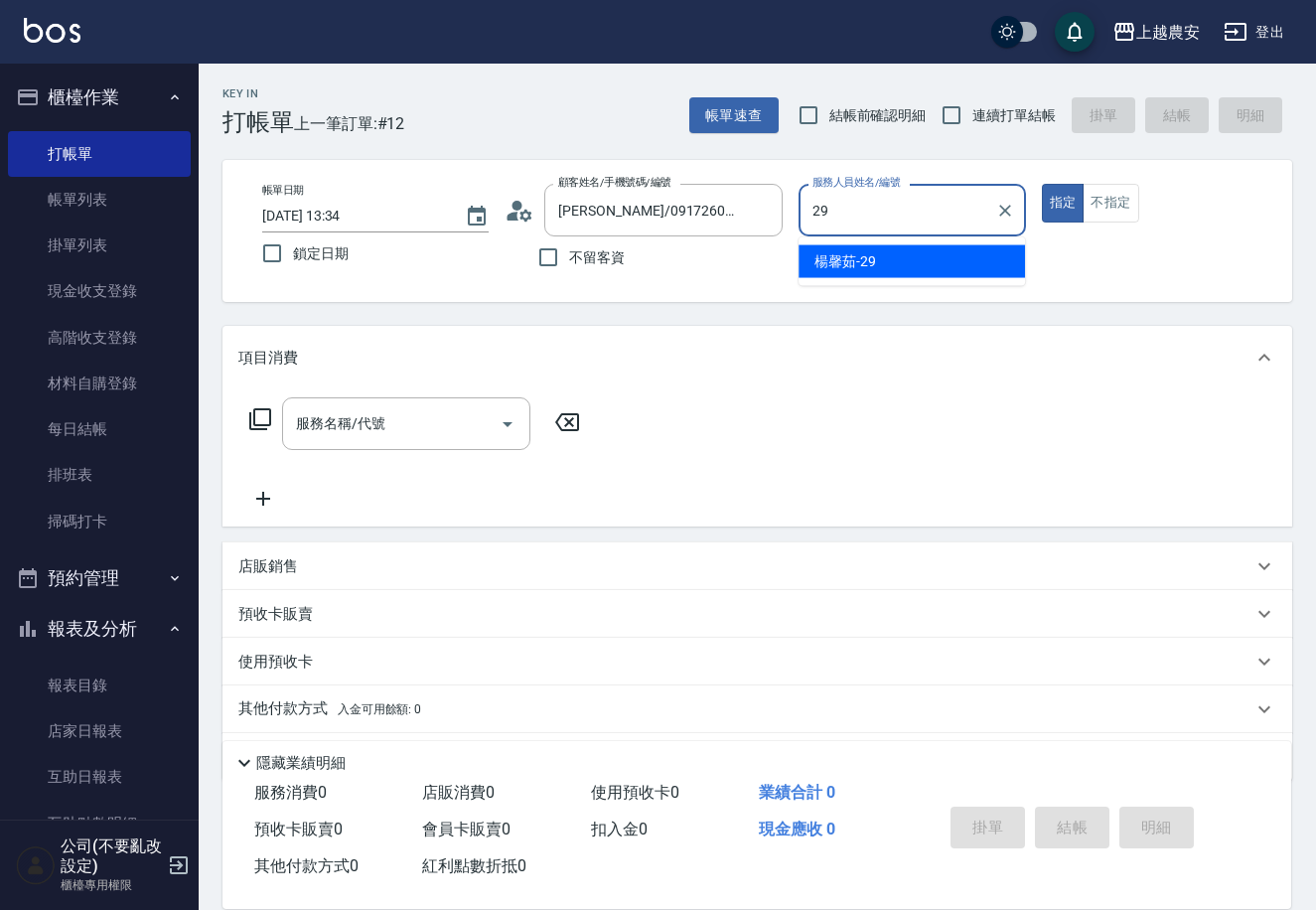 click on "楊馨茹 -29" at bounding box center [845, 261] 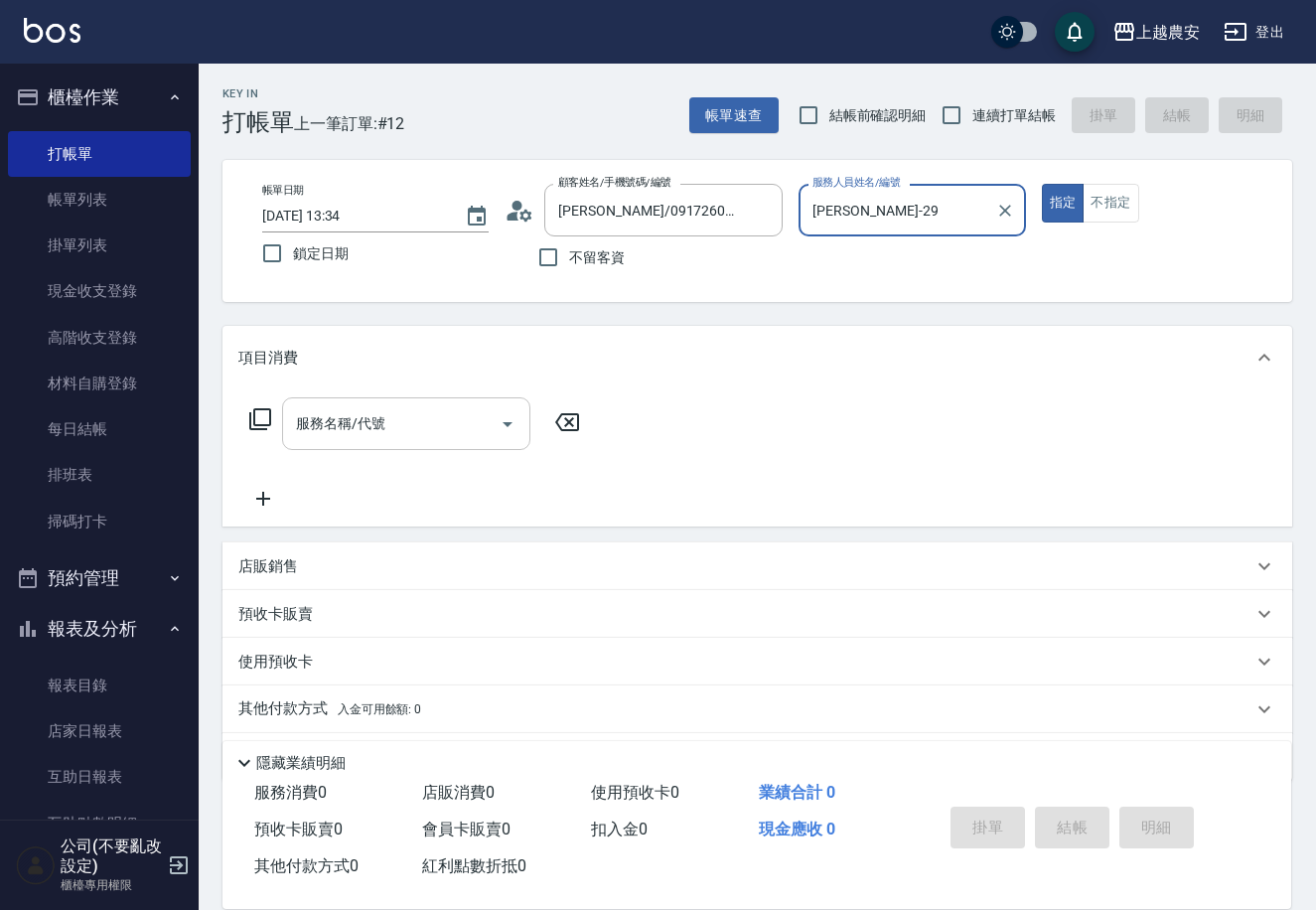type on "楊馨茹-29" 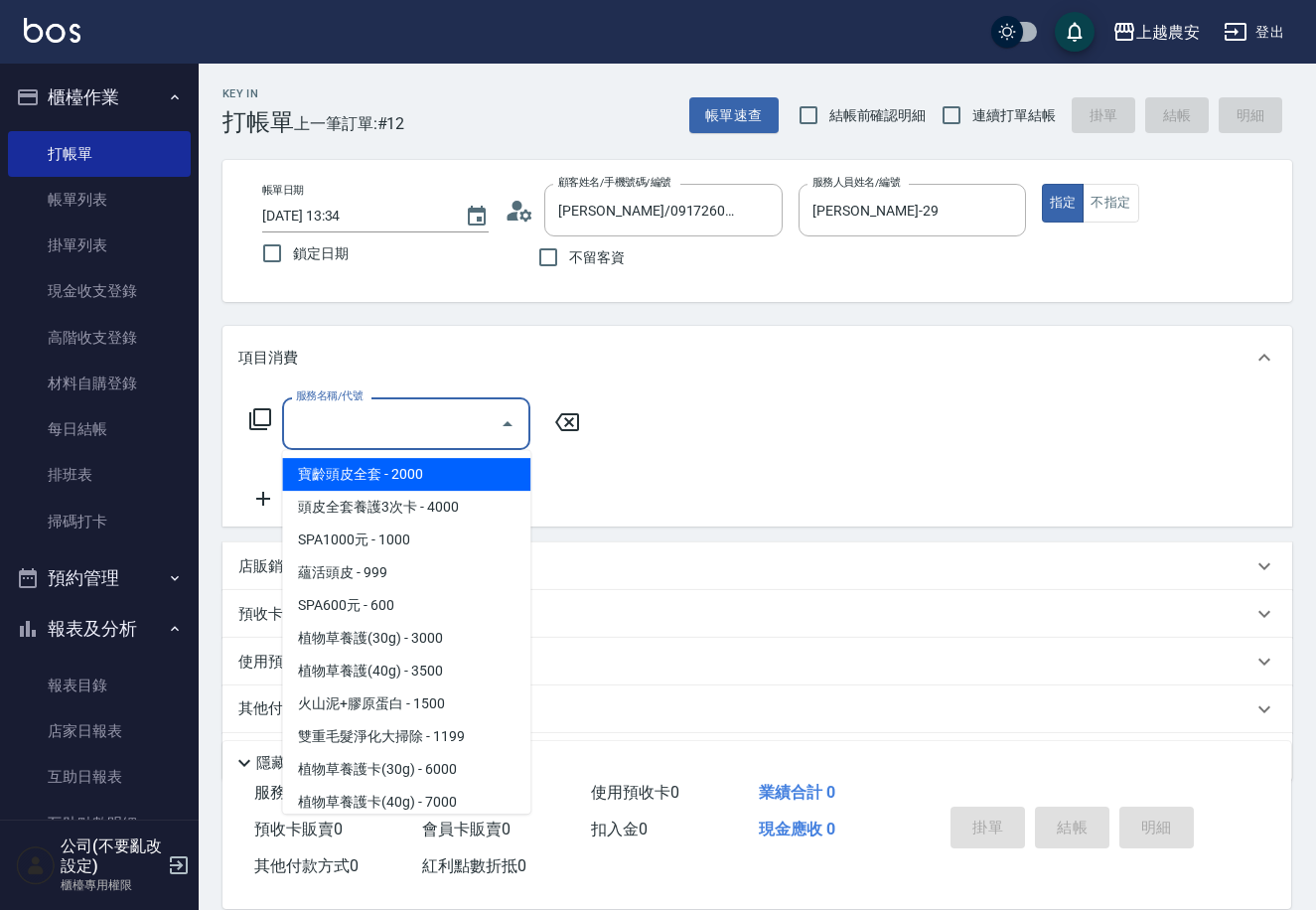 click on "服務名稱/代號" at bounding box center (391, 423) 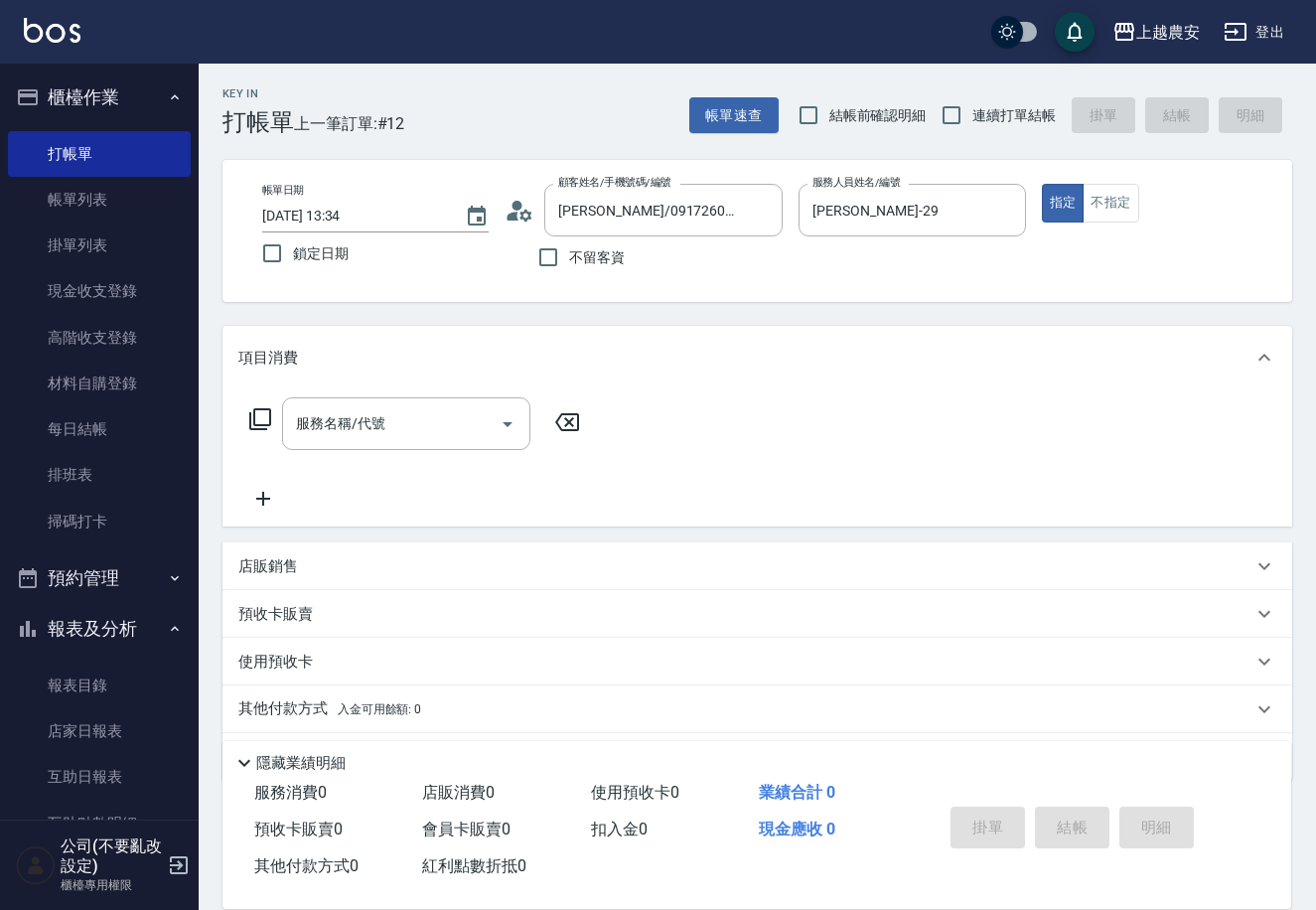 click 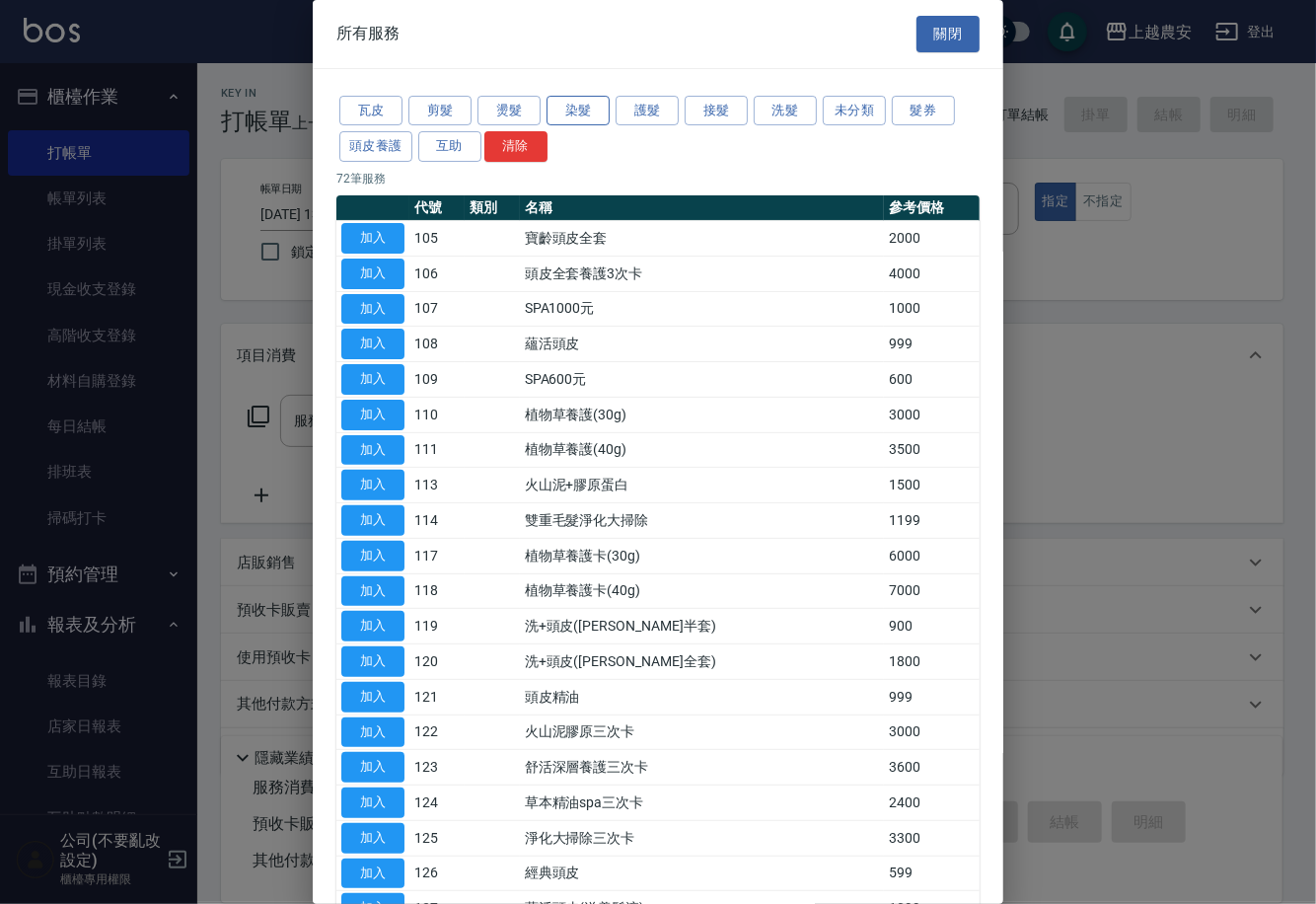 click on "染髮" at bounding box center (578, 111) 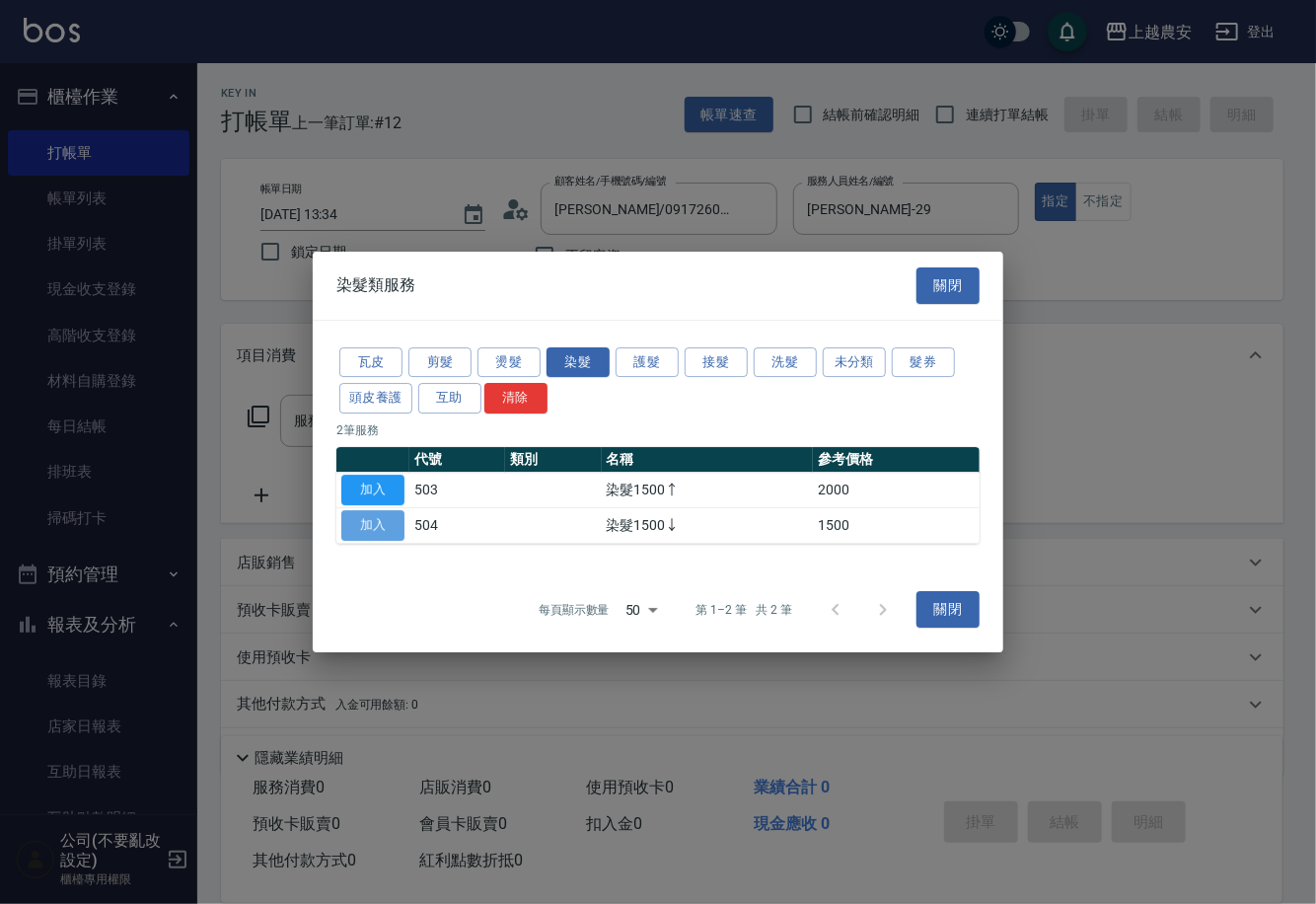 click on "加入" at bounding box center (373, 525) 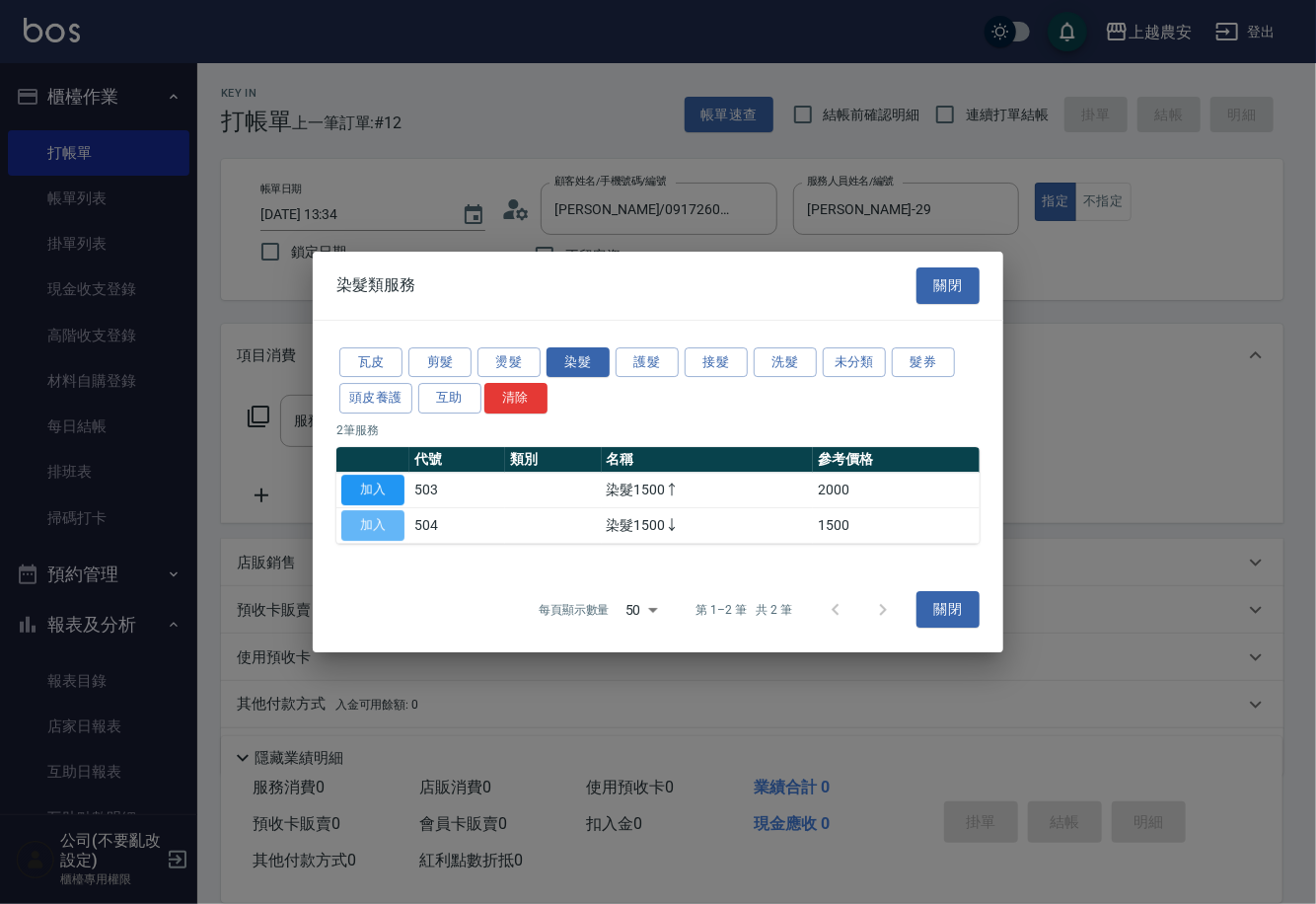type on "染髮1500↓(504)" 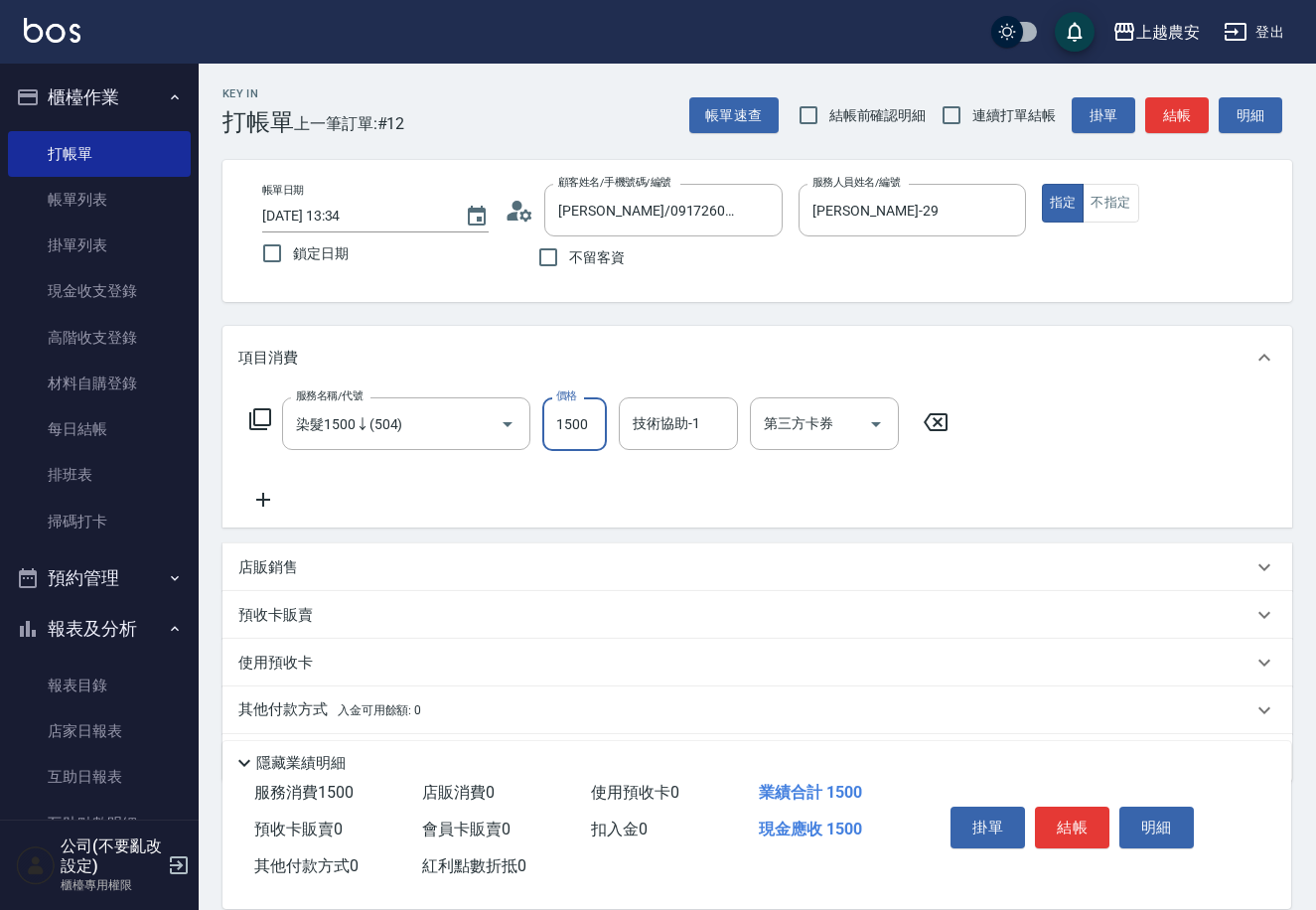 click on "1500" at bounding box center (574, 424) 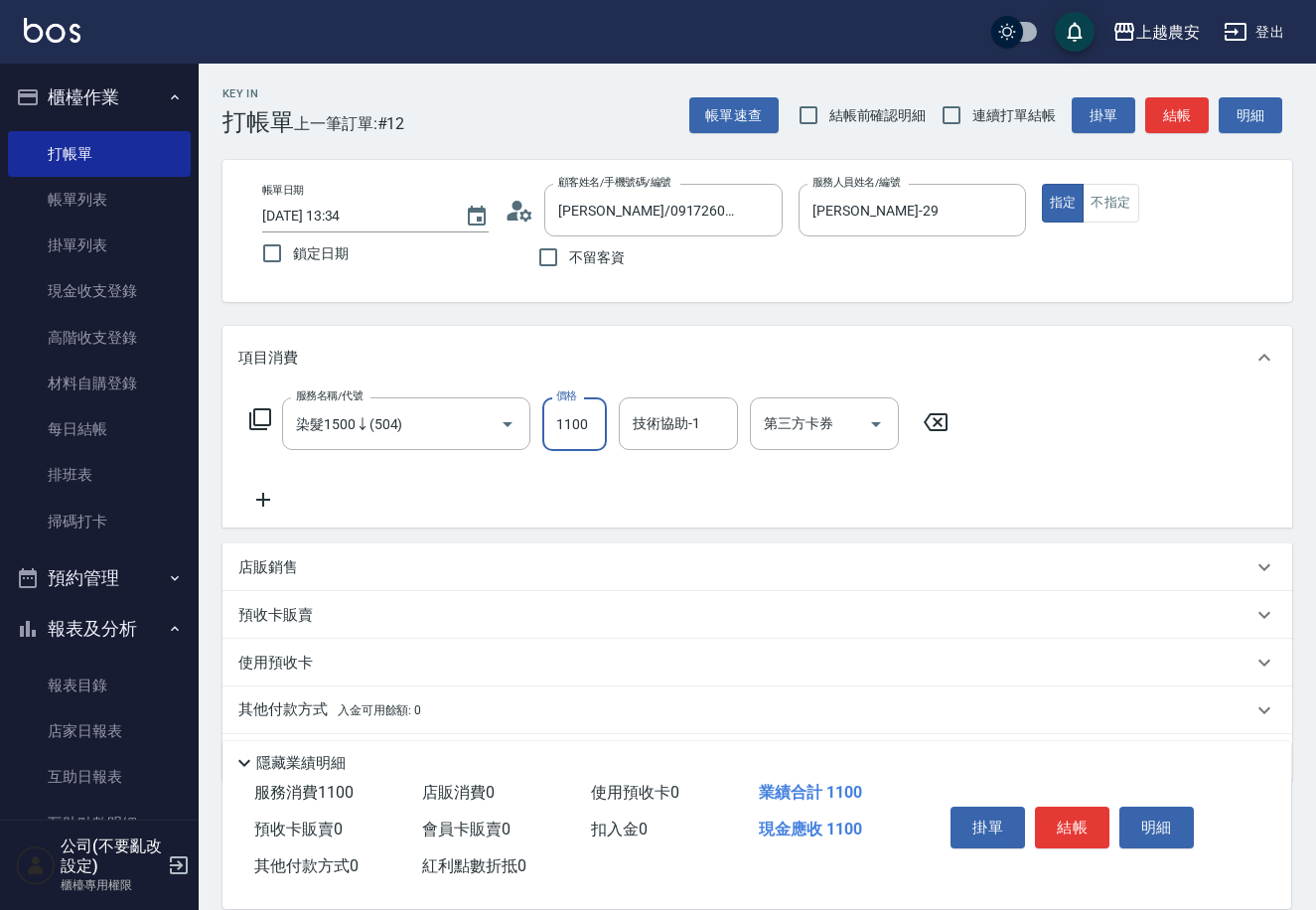 scroll, scrollTop: 59, scrollLeft: 0, axis: vertical 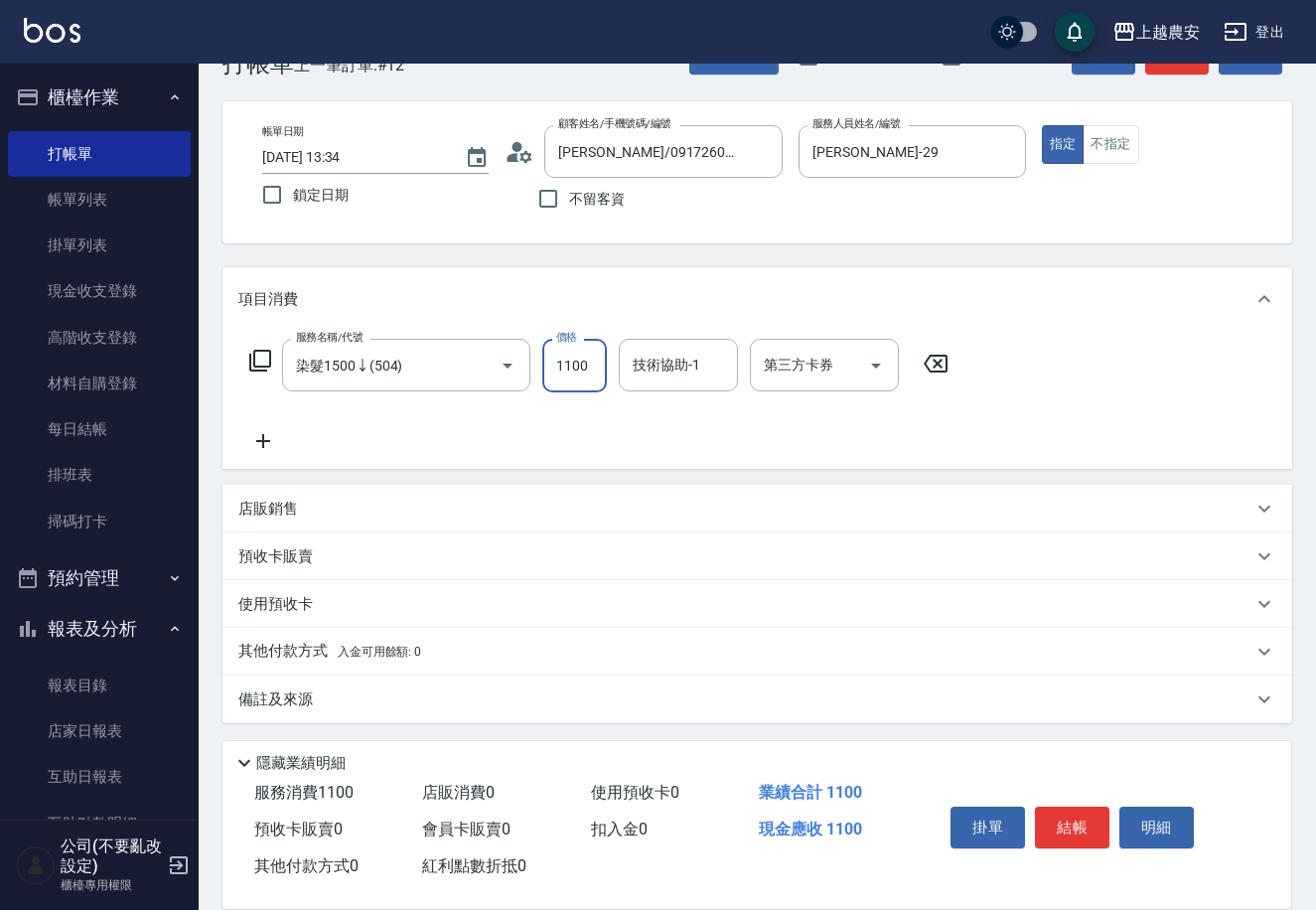 type on "1100" 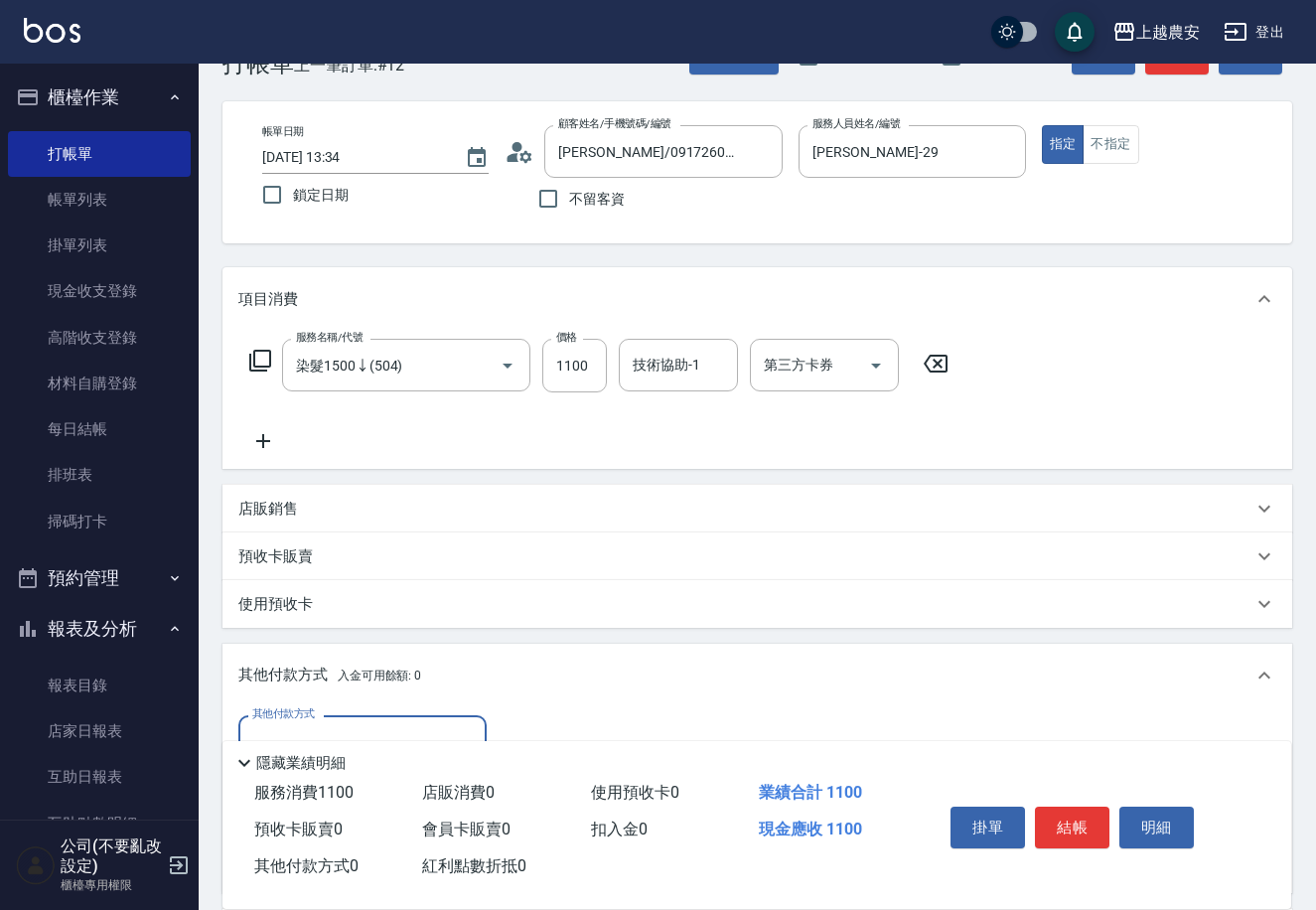 scroll, scrollTop: 1, scrollLeft: 0, axis: vertical 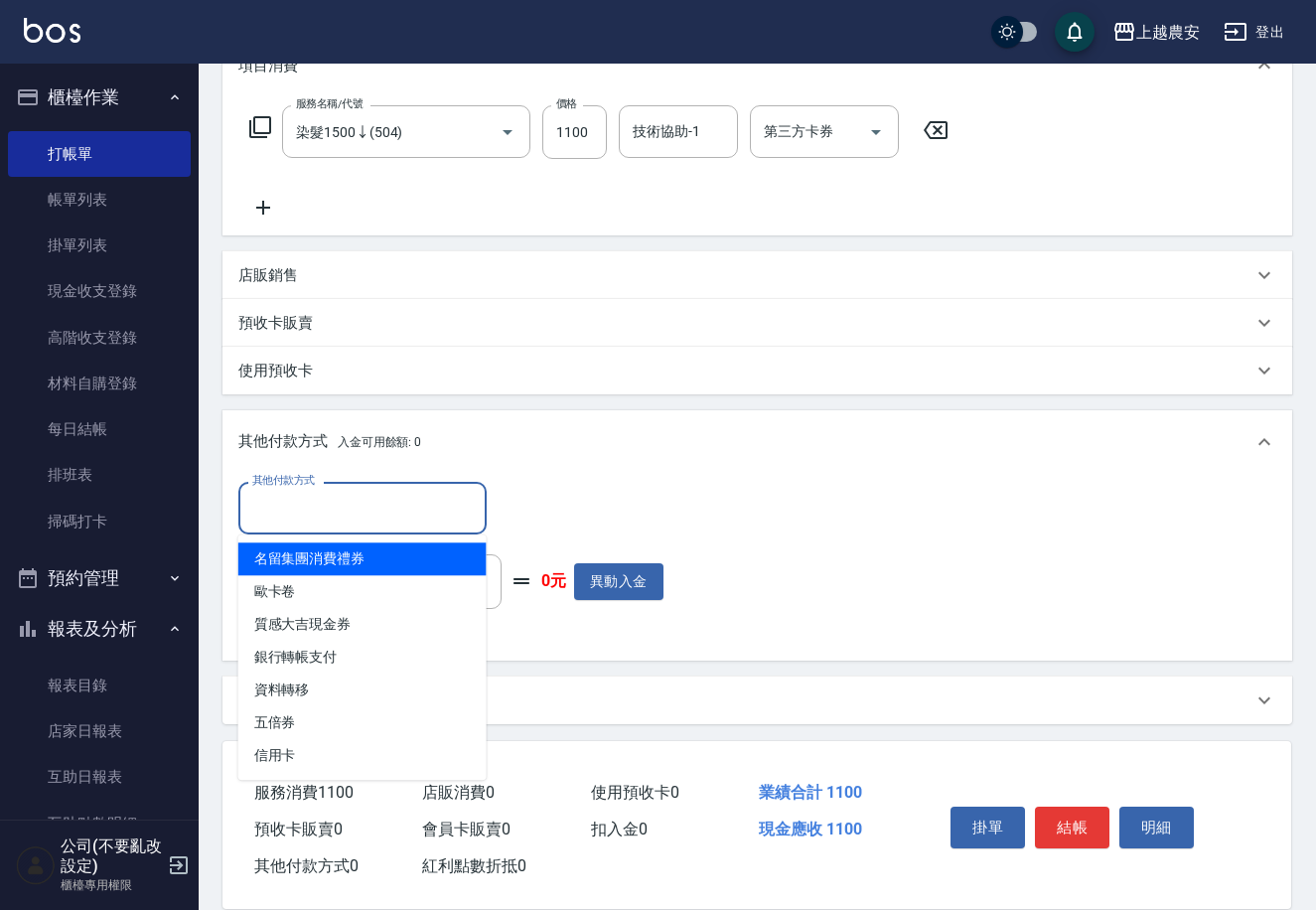 click on "其他付款方式" at bounding box center (363, 508) 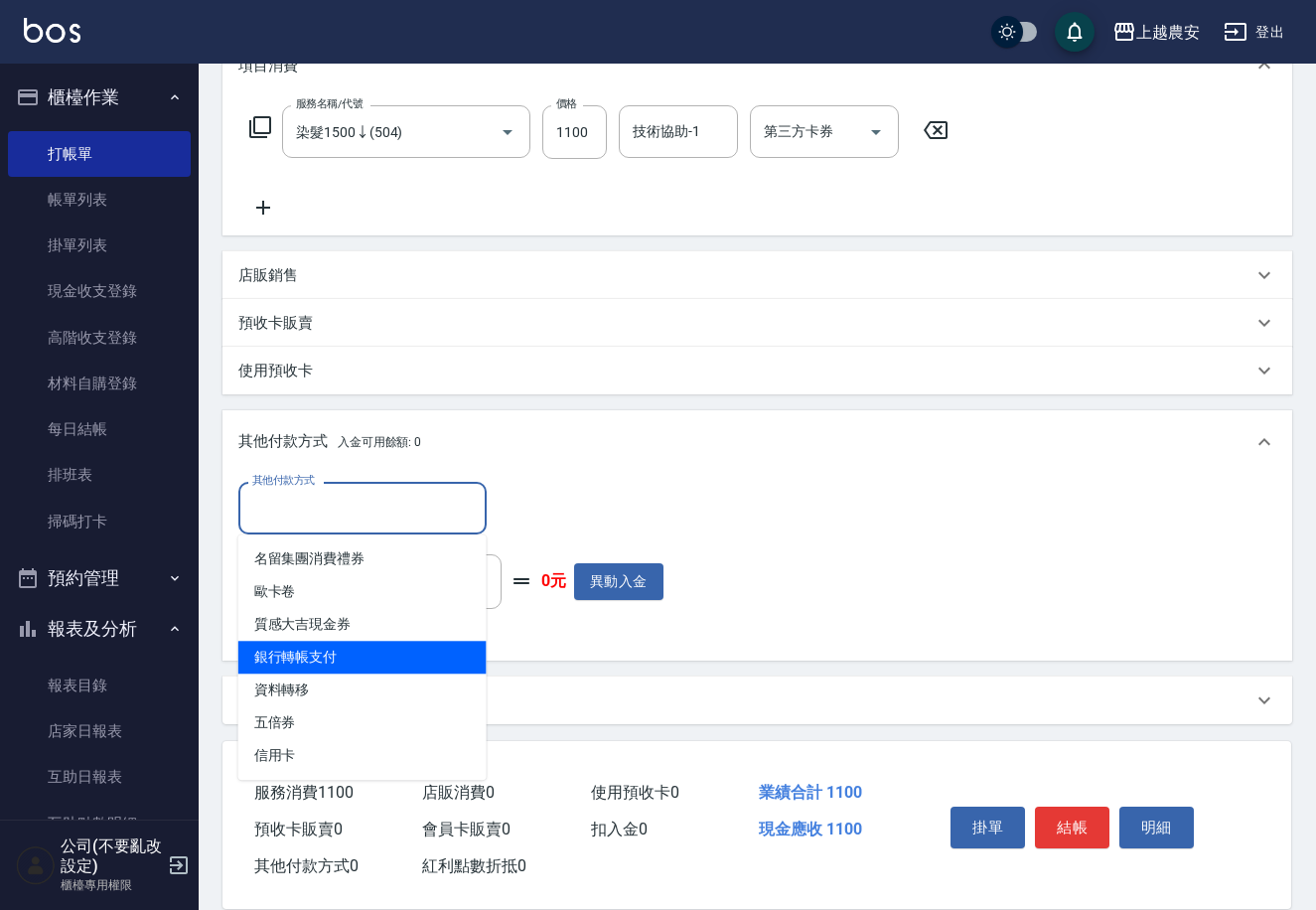 click on "銀行轉帳支付" at bounding box center (363, 657) 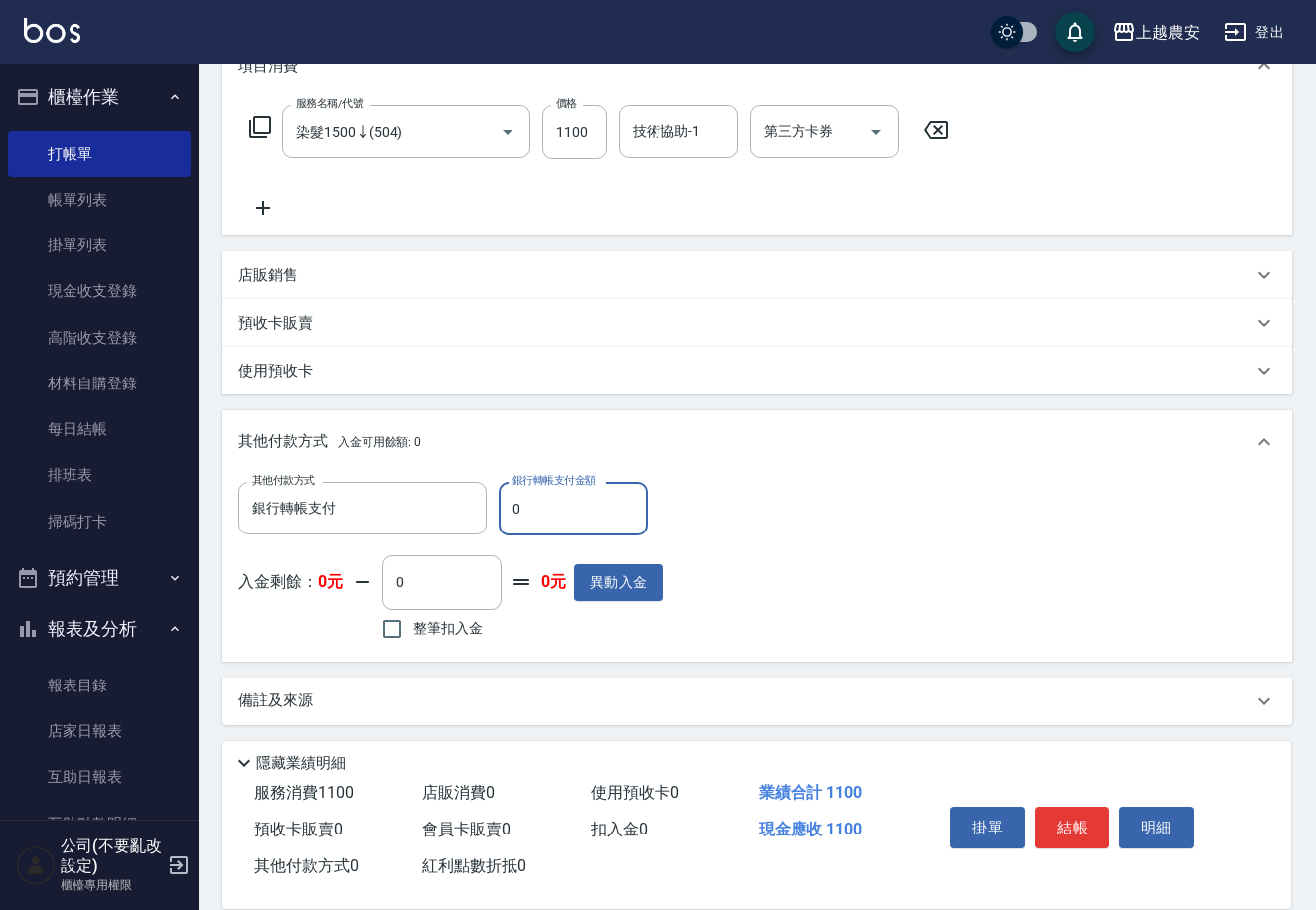 type on "銀行轉帳支付" 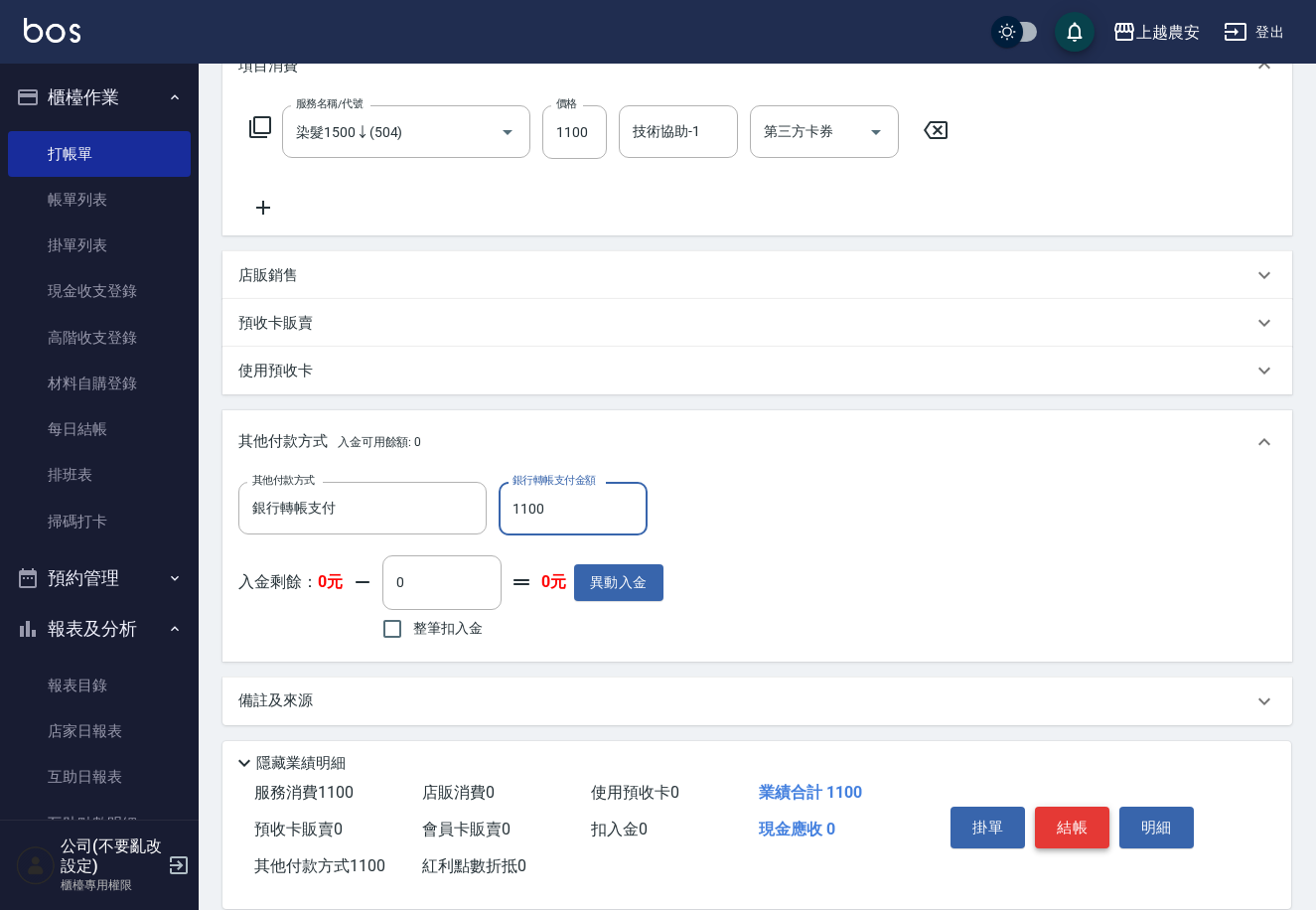 type on "1100" 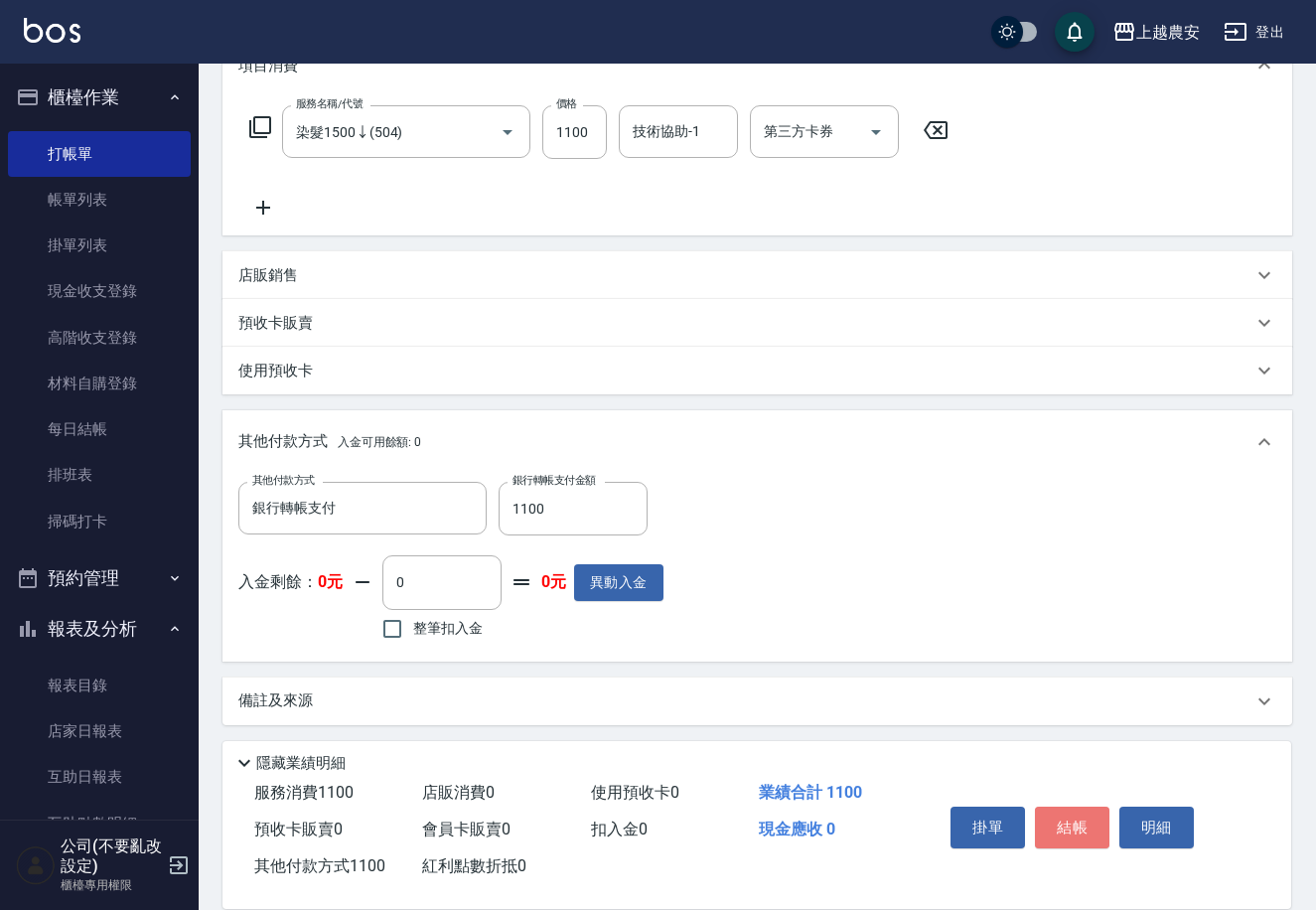 click on "結帳" at bounding box center [1072, 828] 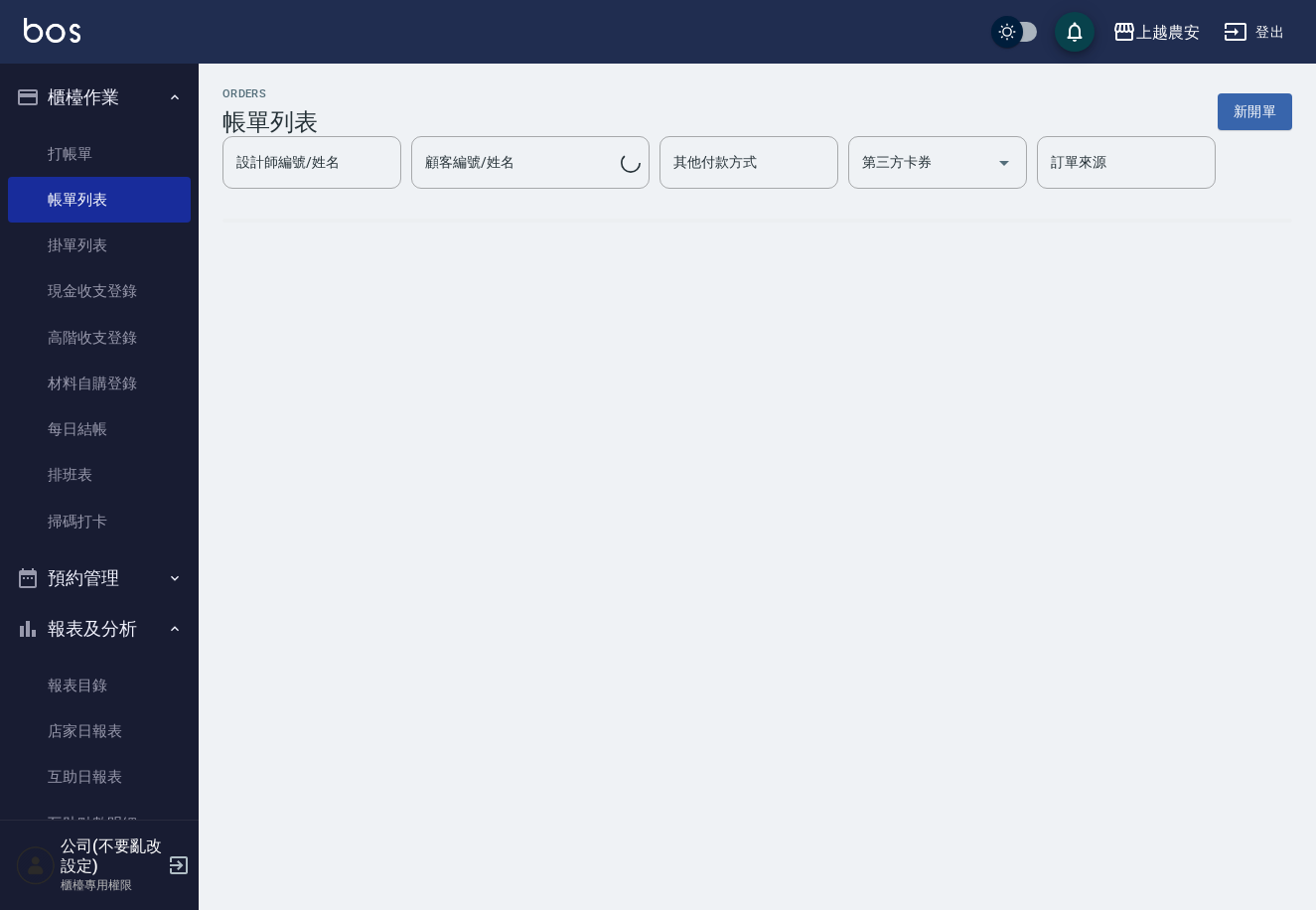 scroll, scrollTop: 0, scrollLeft: 0, axis: both 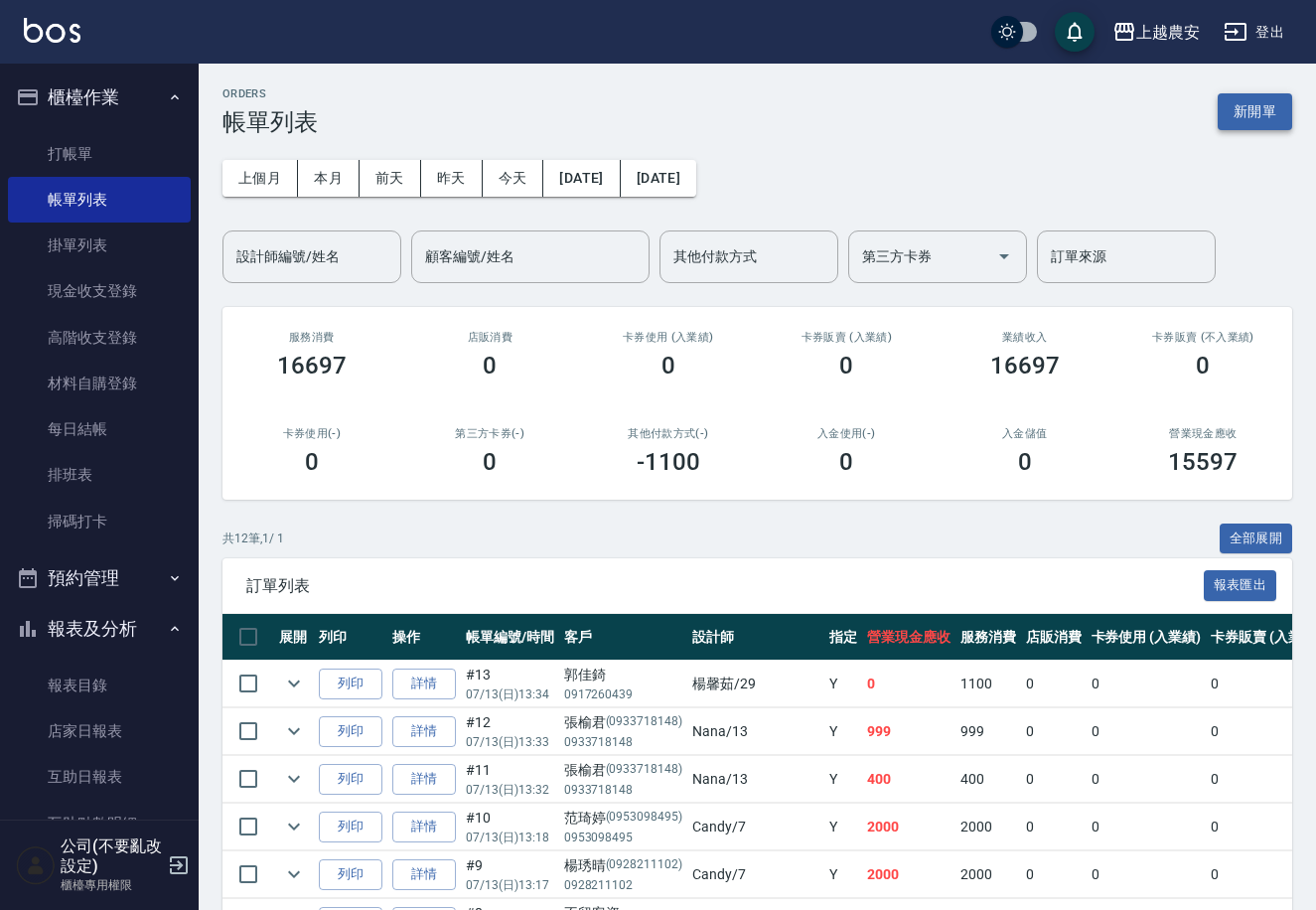 click on "新開單" at bounding box center [1254, 111] 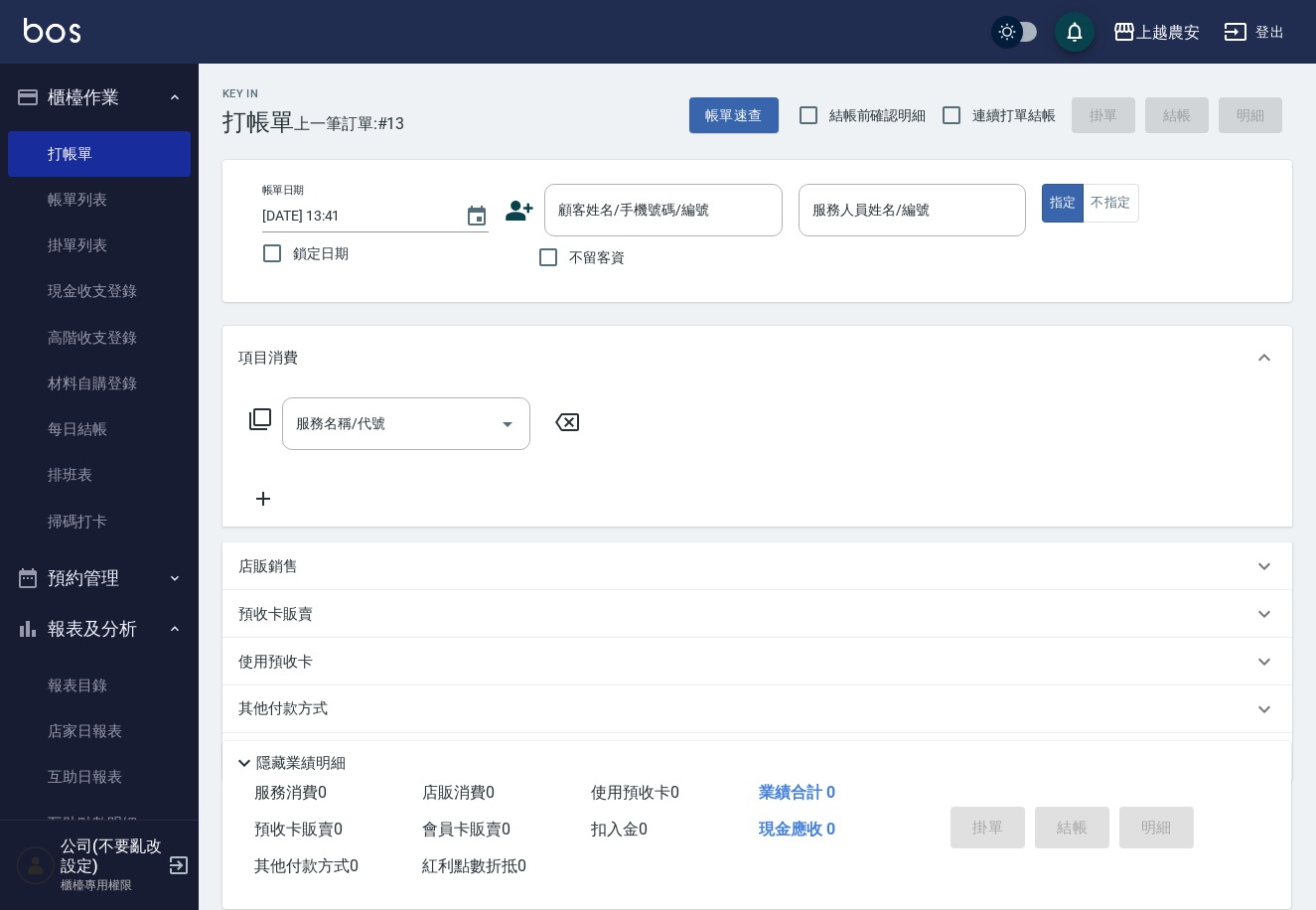 click on "不留客資" at bounding box center (597, 257) 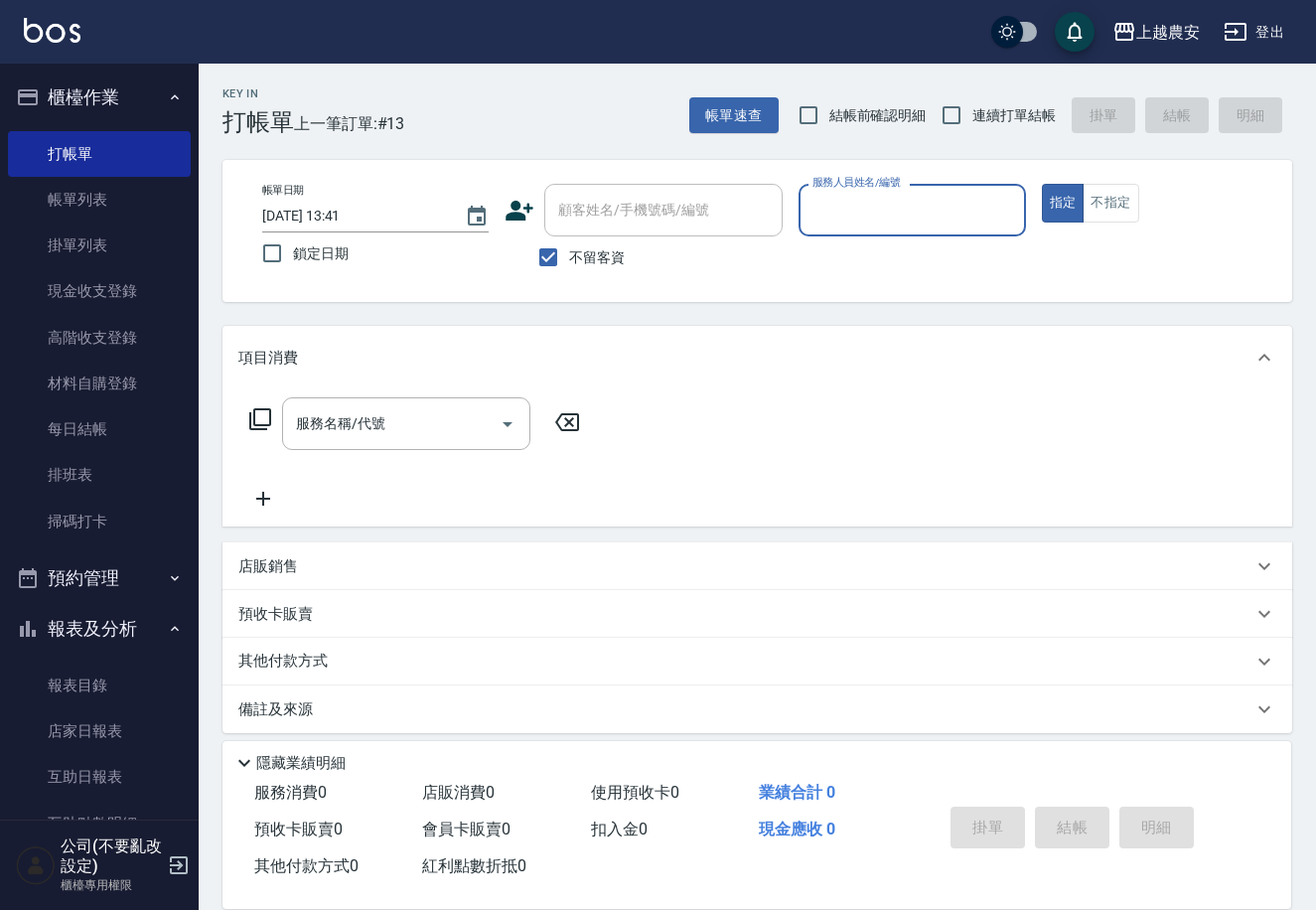 click on "服務人員姓名/編號" at bounding box center [912, 210] 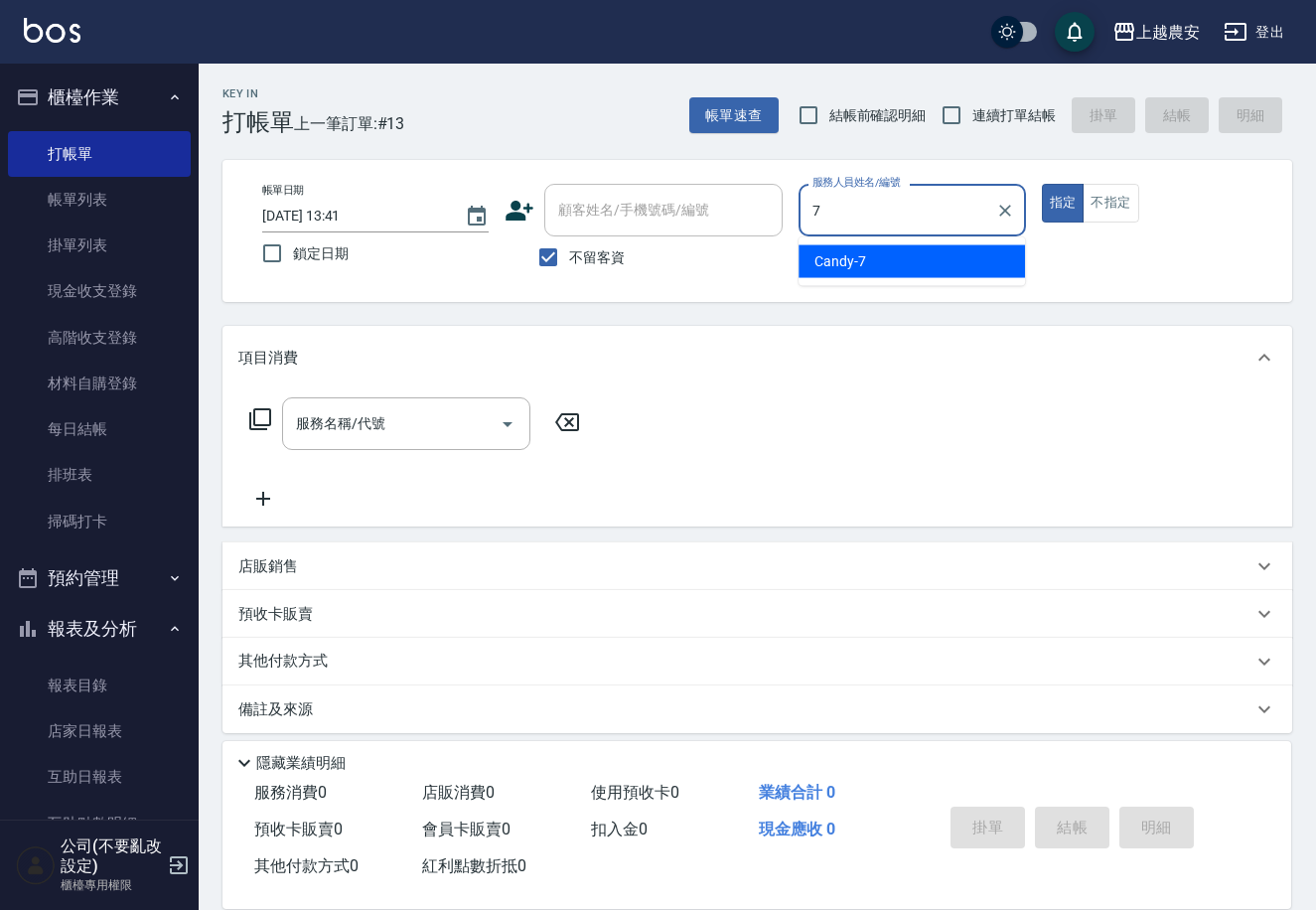 click on "Candy -7" at bounding box center (840, 261) 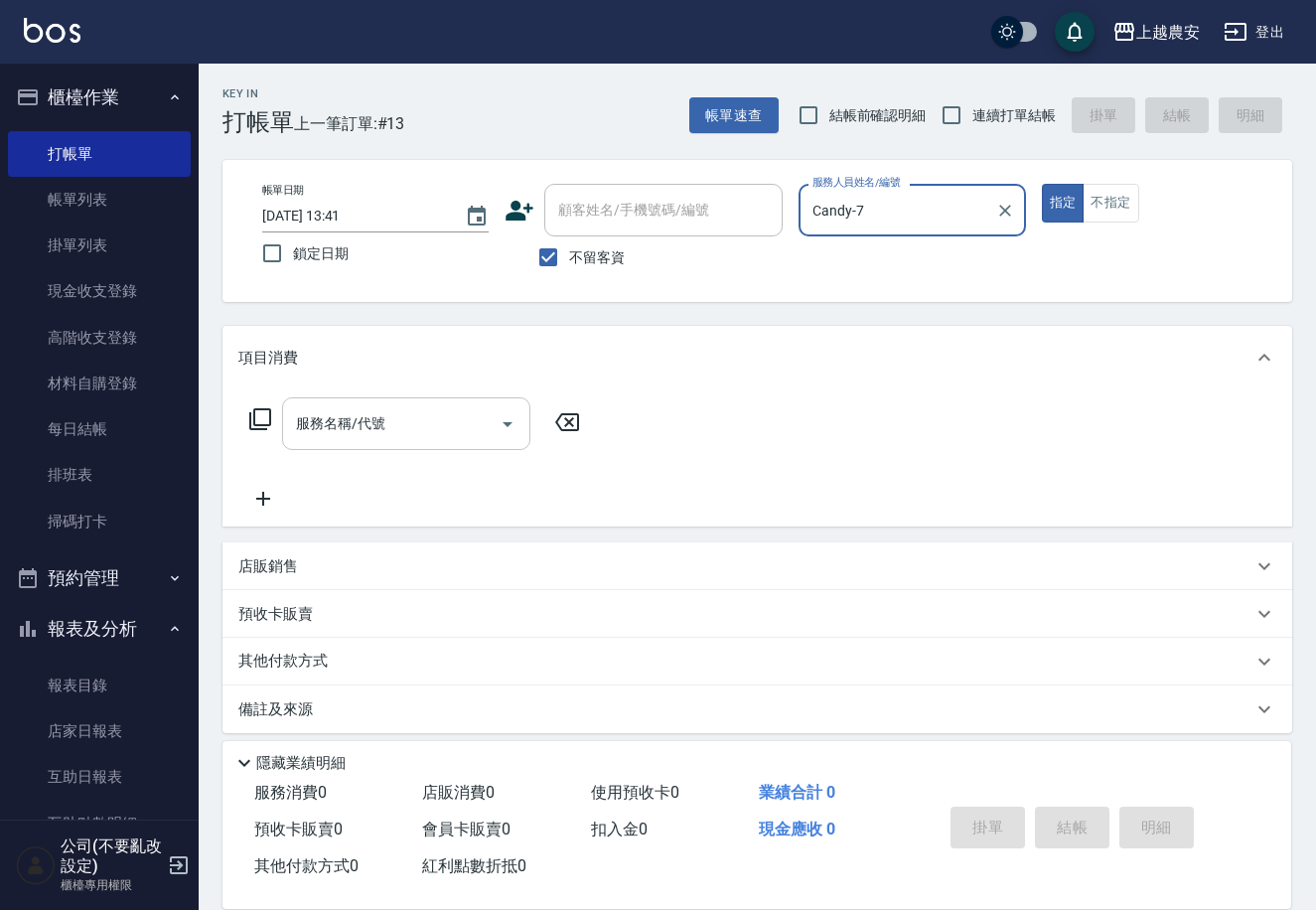 type on "Candy-7" 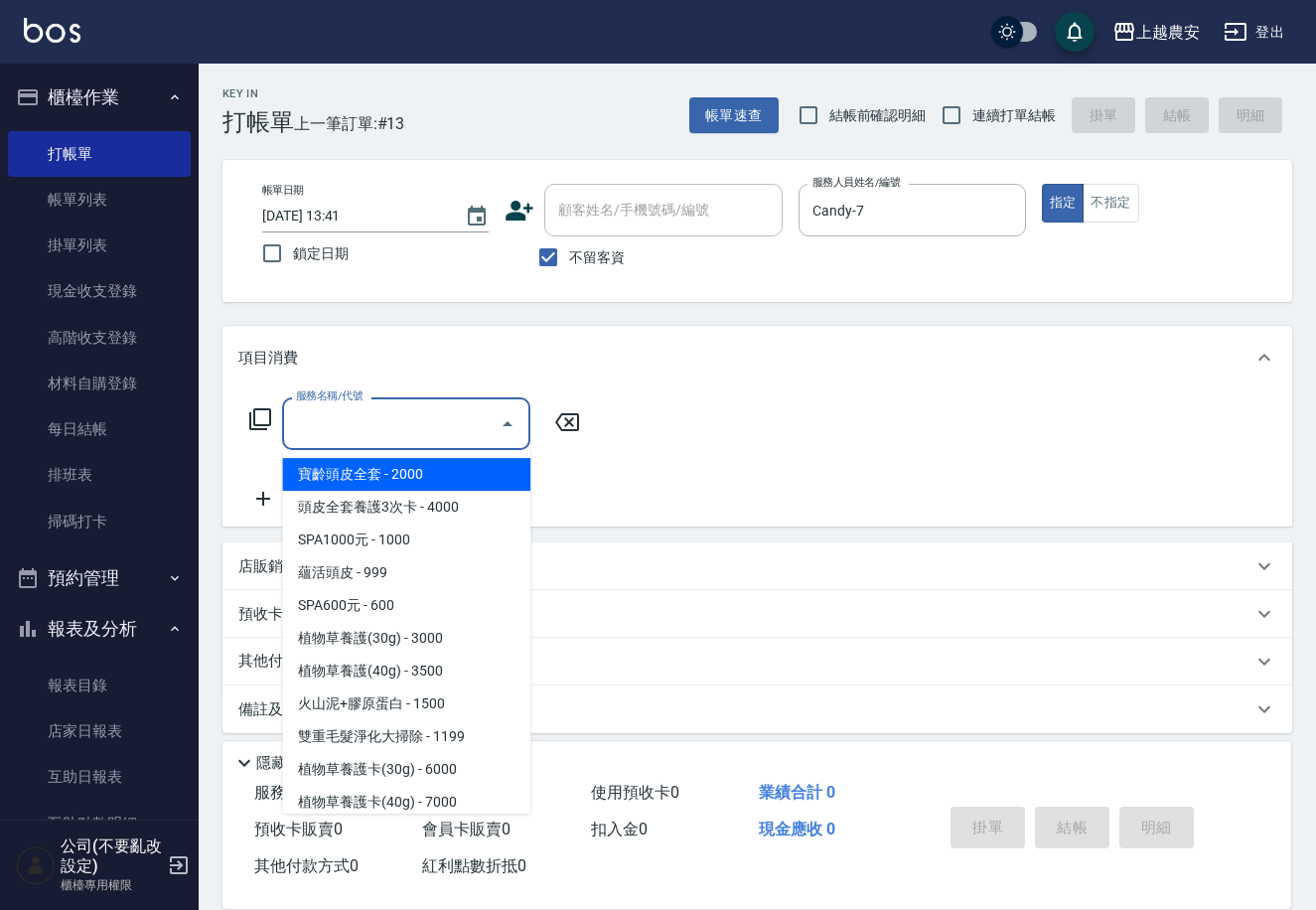 click on "服務名稱/代號" at bounding box center [391, 423] 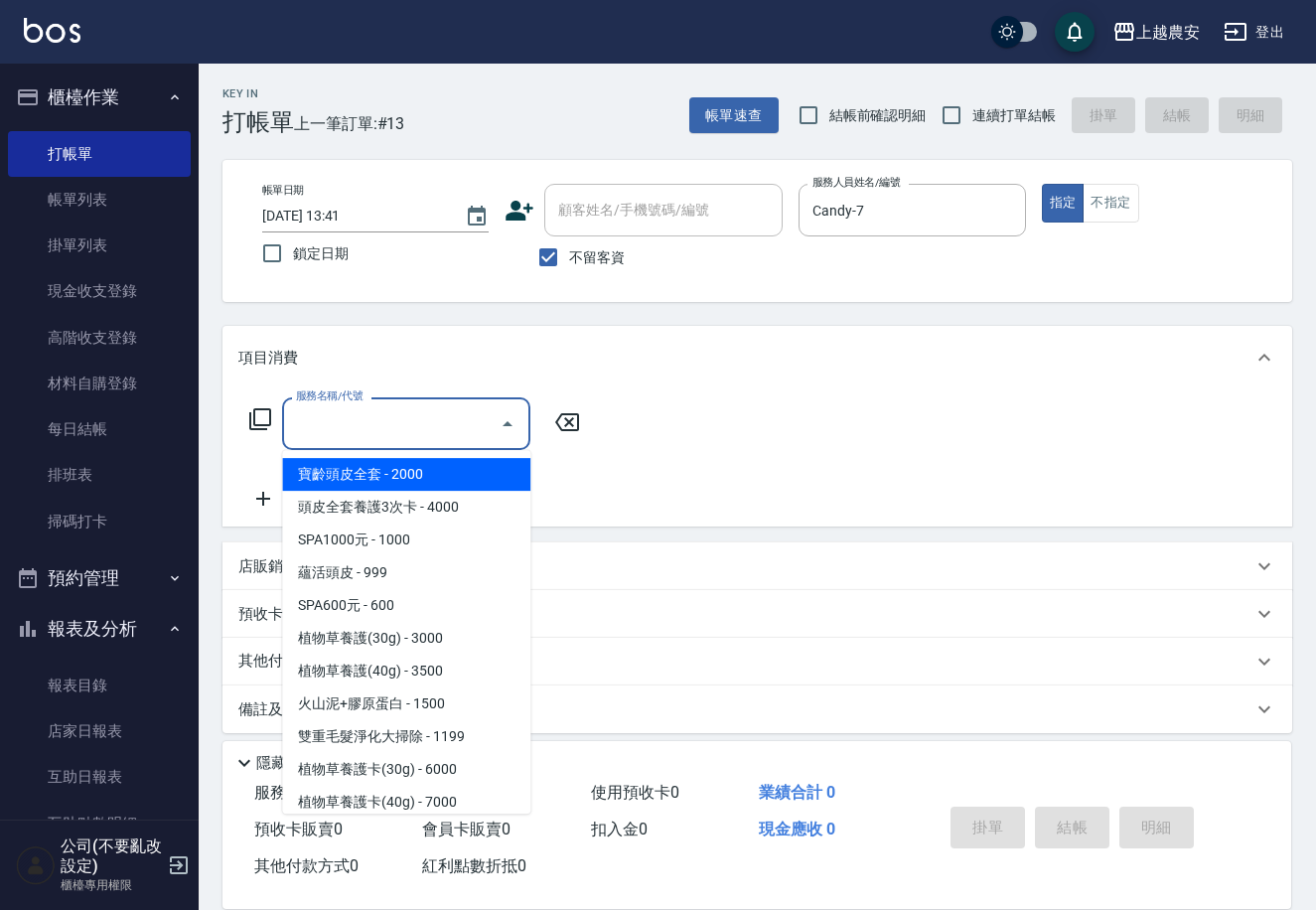 click 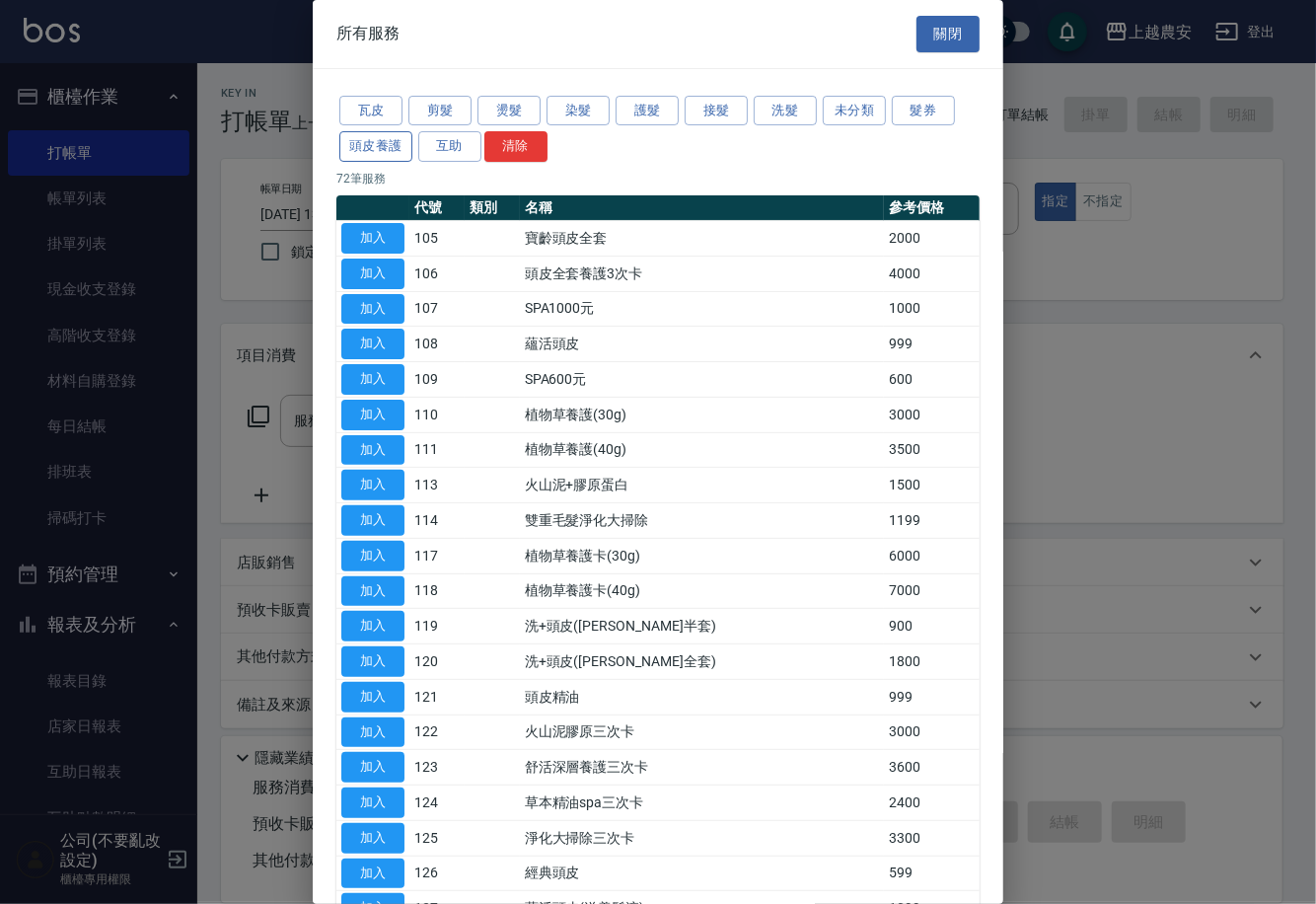 click on "頭皮養護" at bounding box center (376, 146) 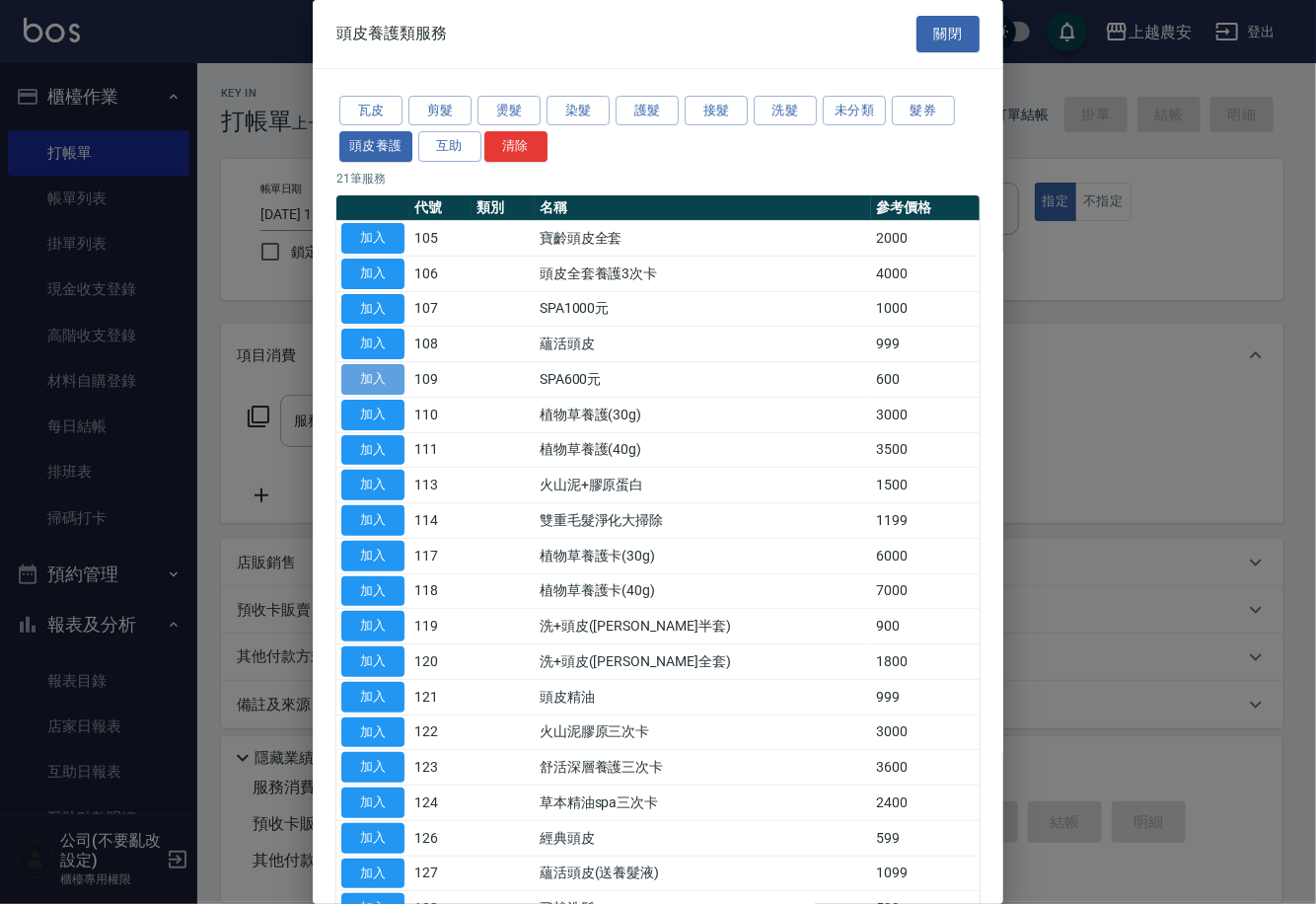click on "加入" at bounding box center (373, 379) 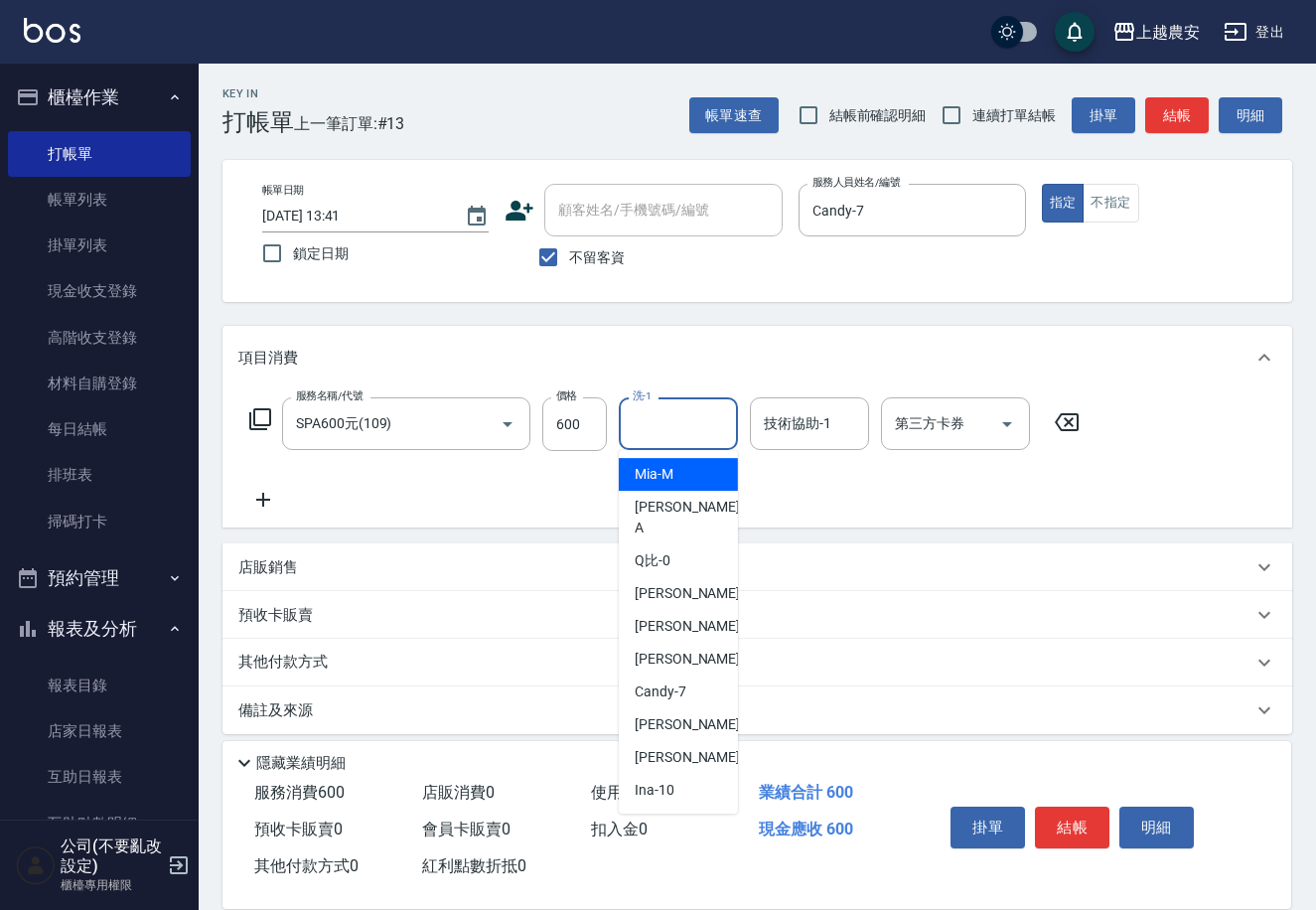 click on "洗-1" at bounding box center [678, 423] 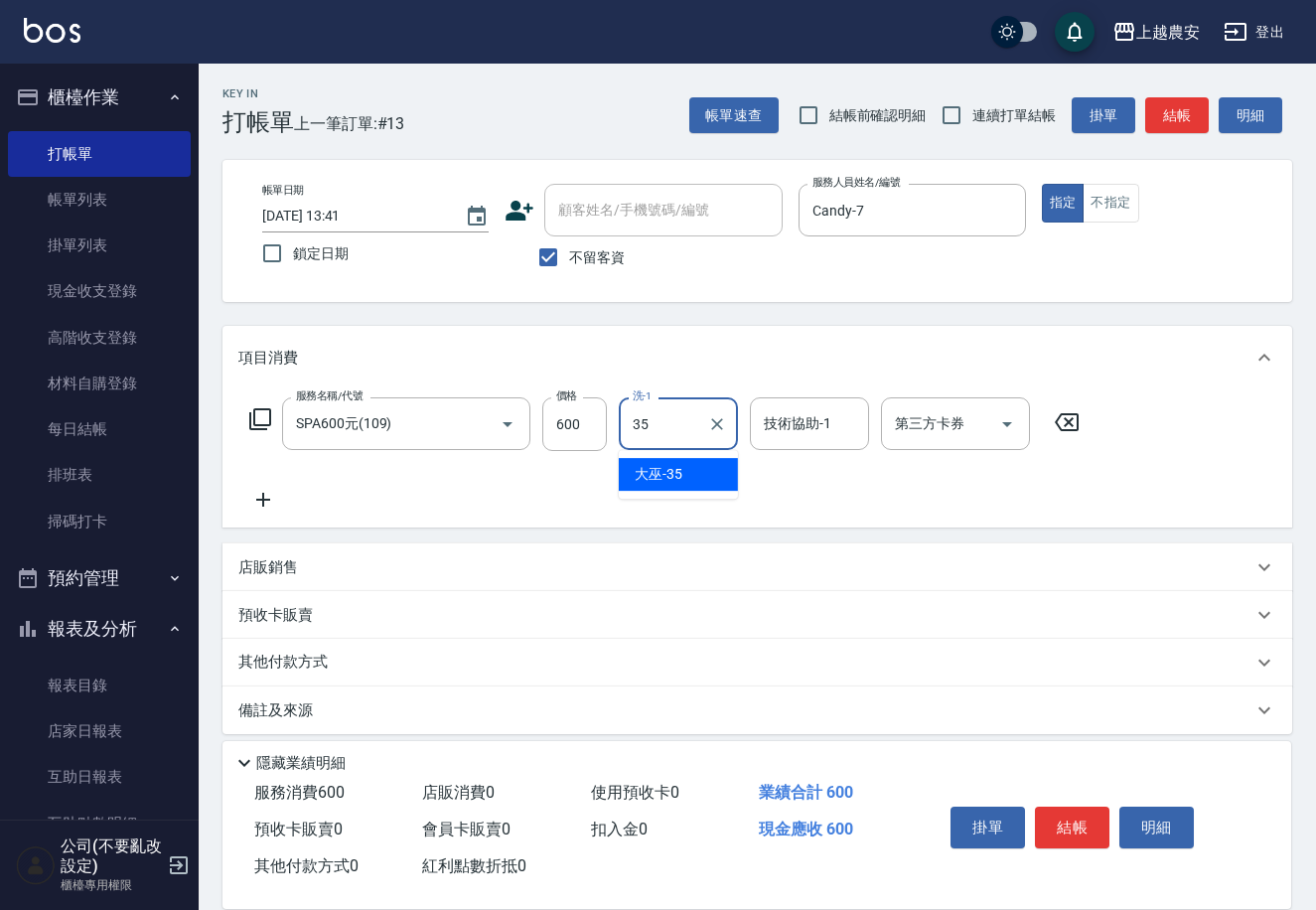 type on "大巫-35" 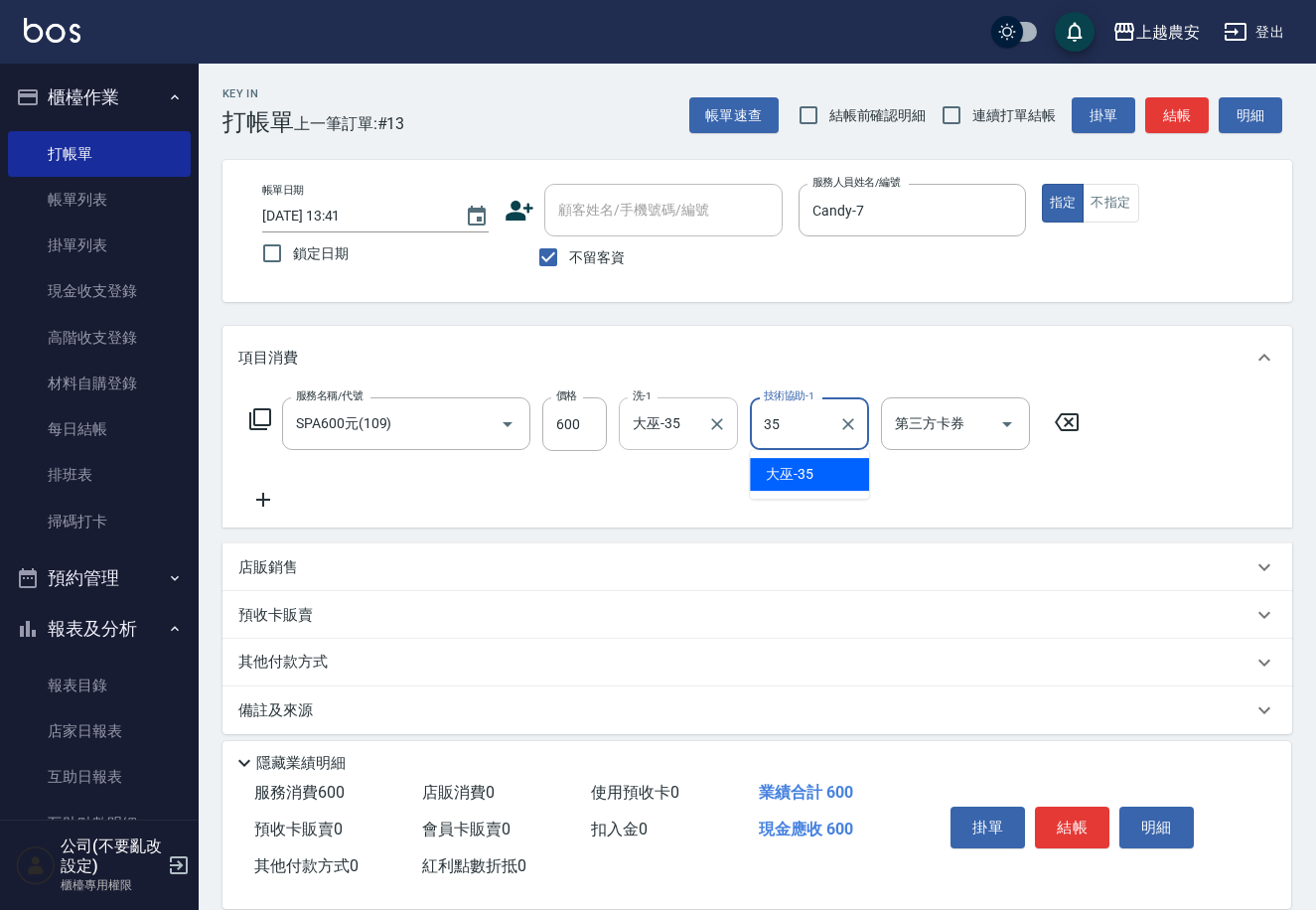 type on "大巫-35" 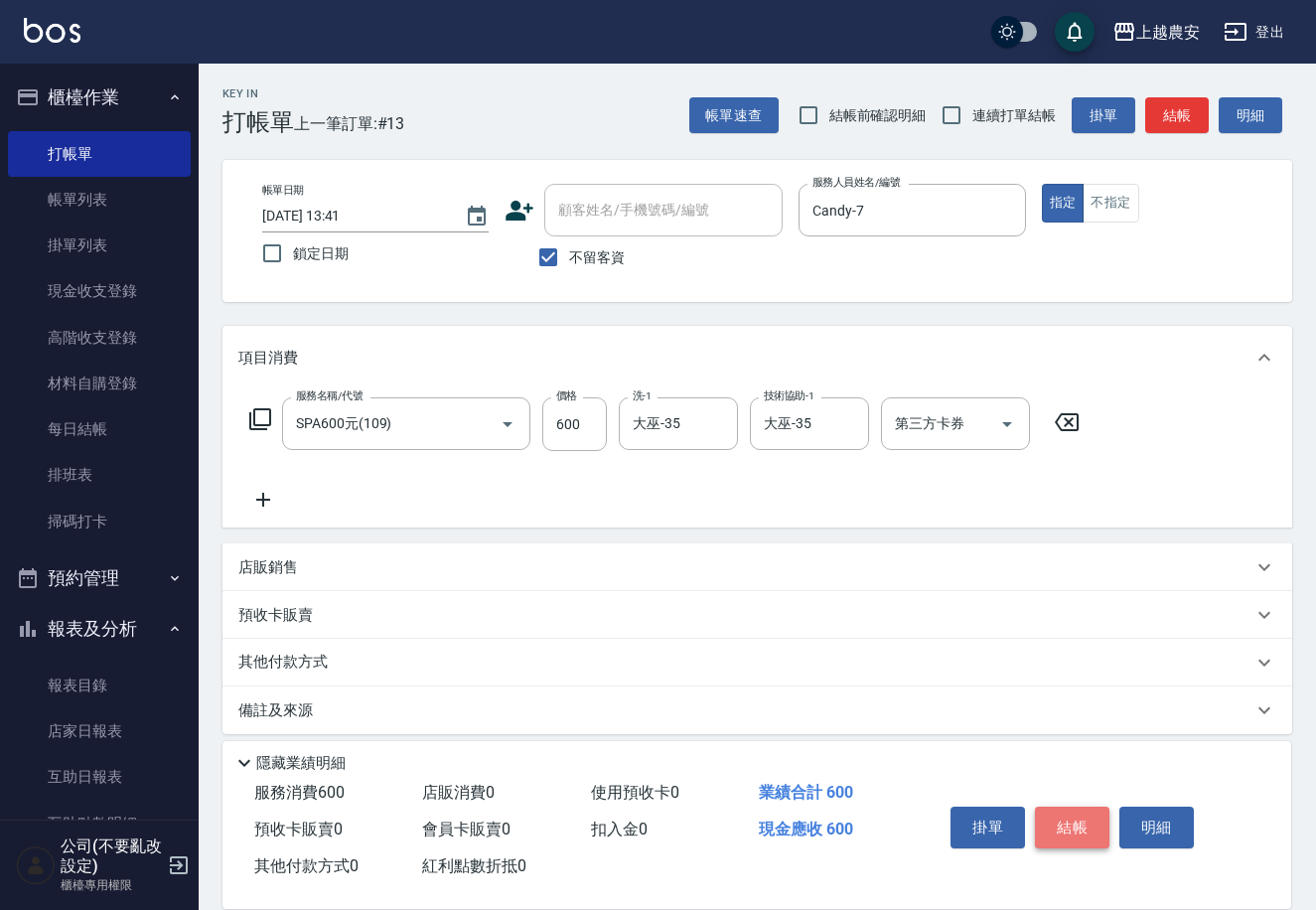 click on "結帳" at bounding box center [1072, 828] 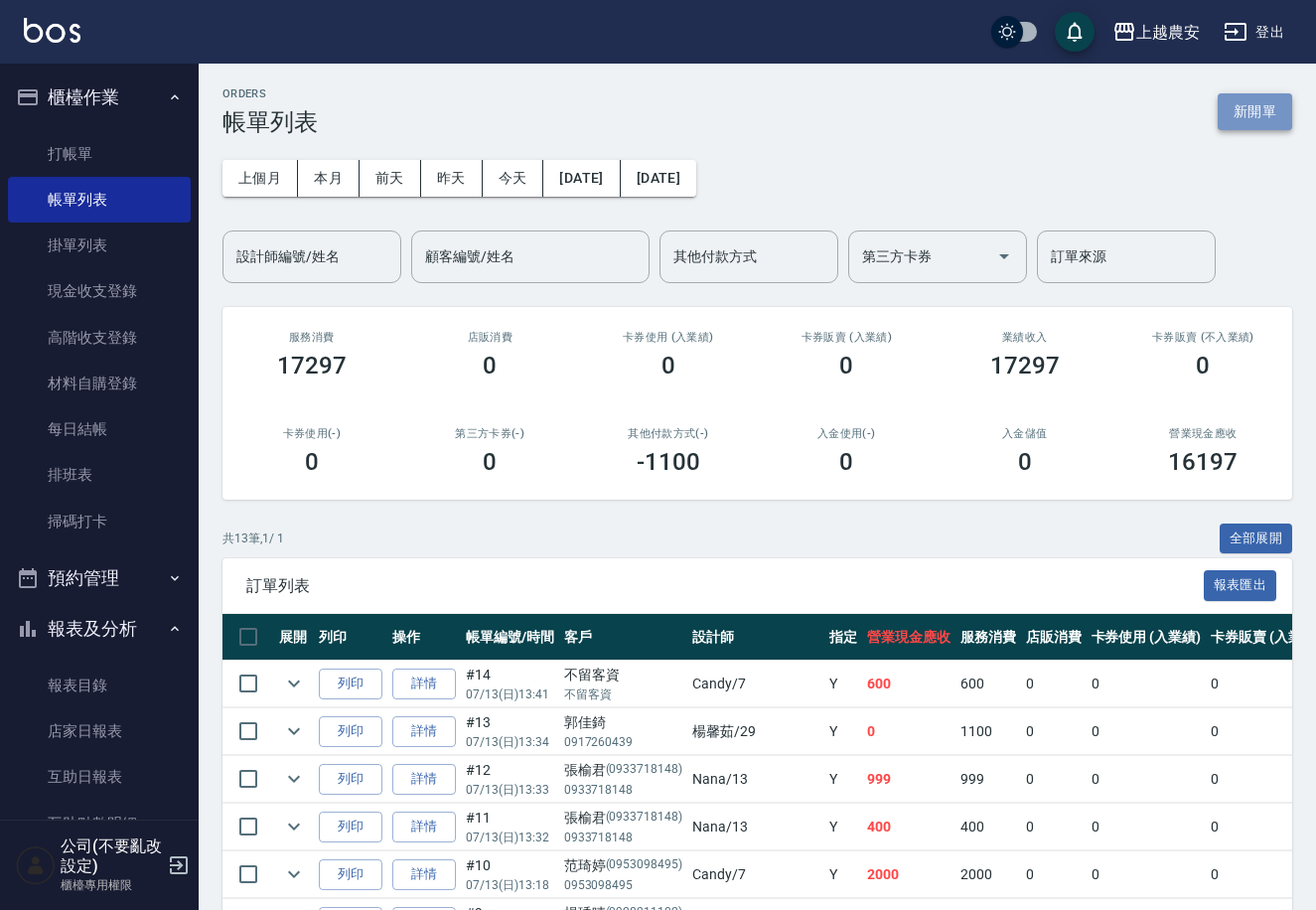 click on "新開單" at bounding box center [1254, 111] 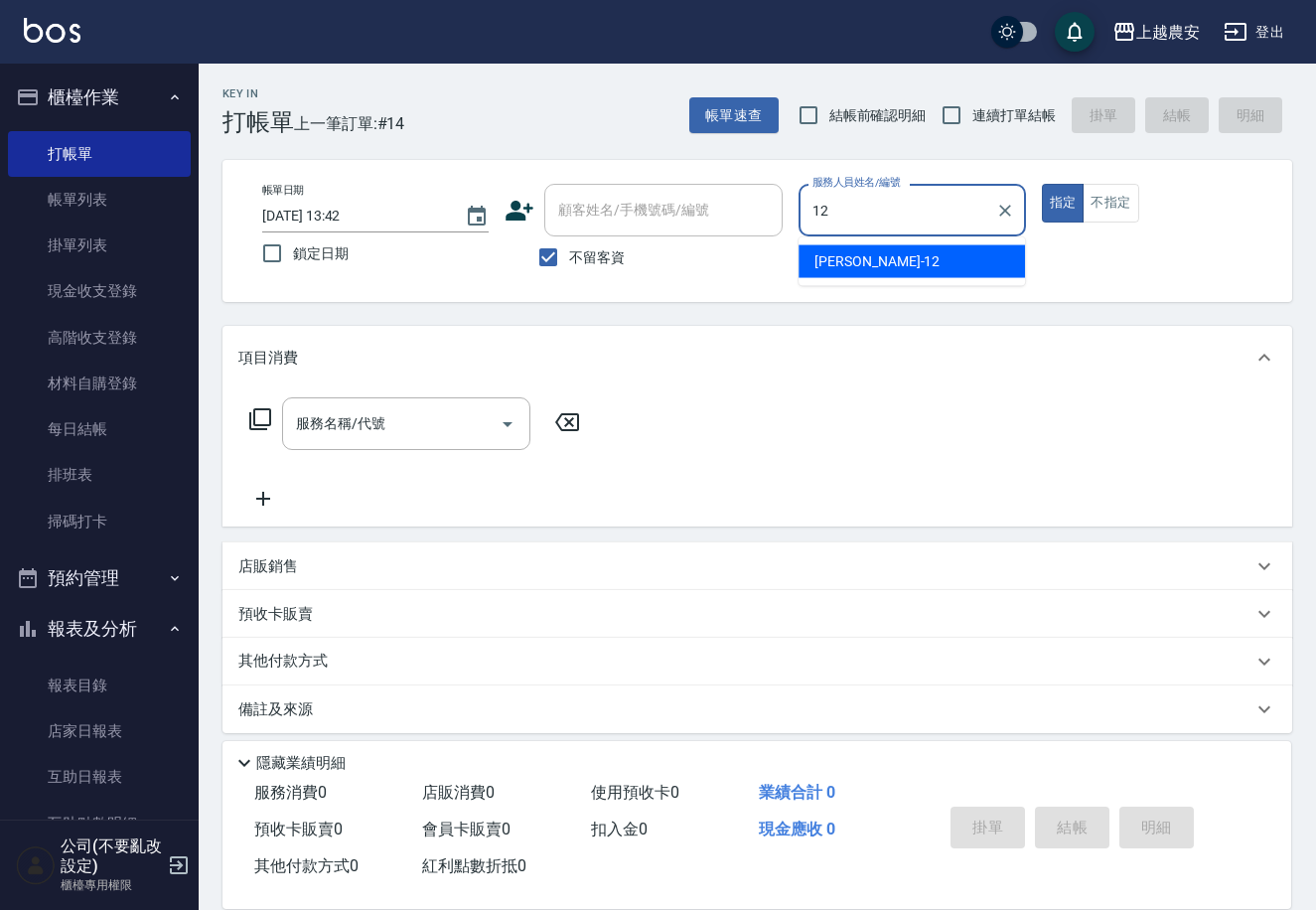 click on "Yoko -12" at bounding box center [912, 261] 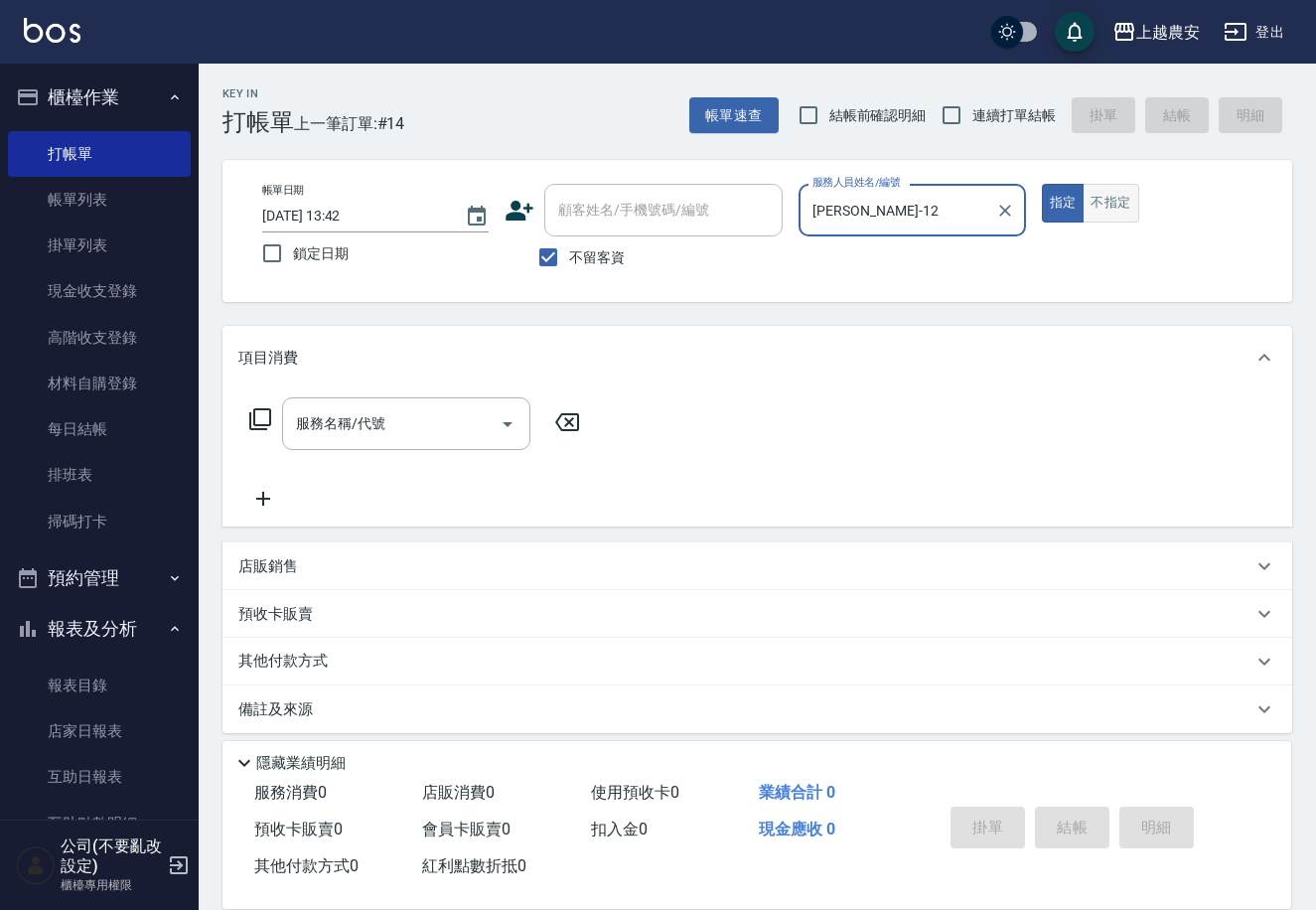 type on "Yoko-12" 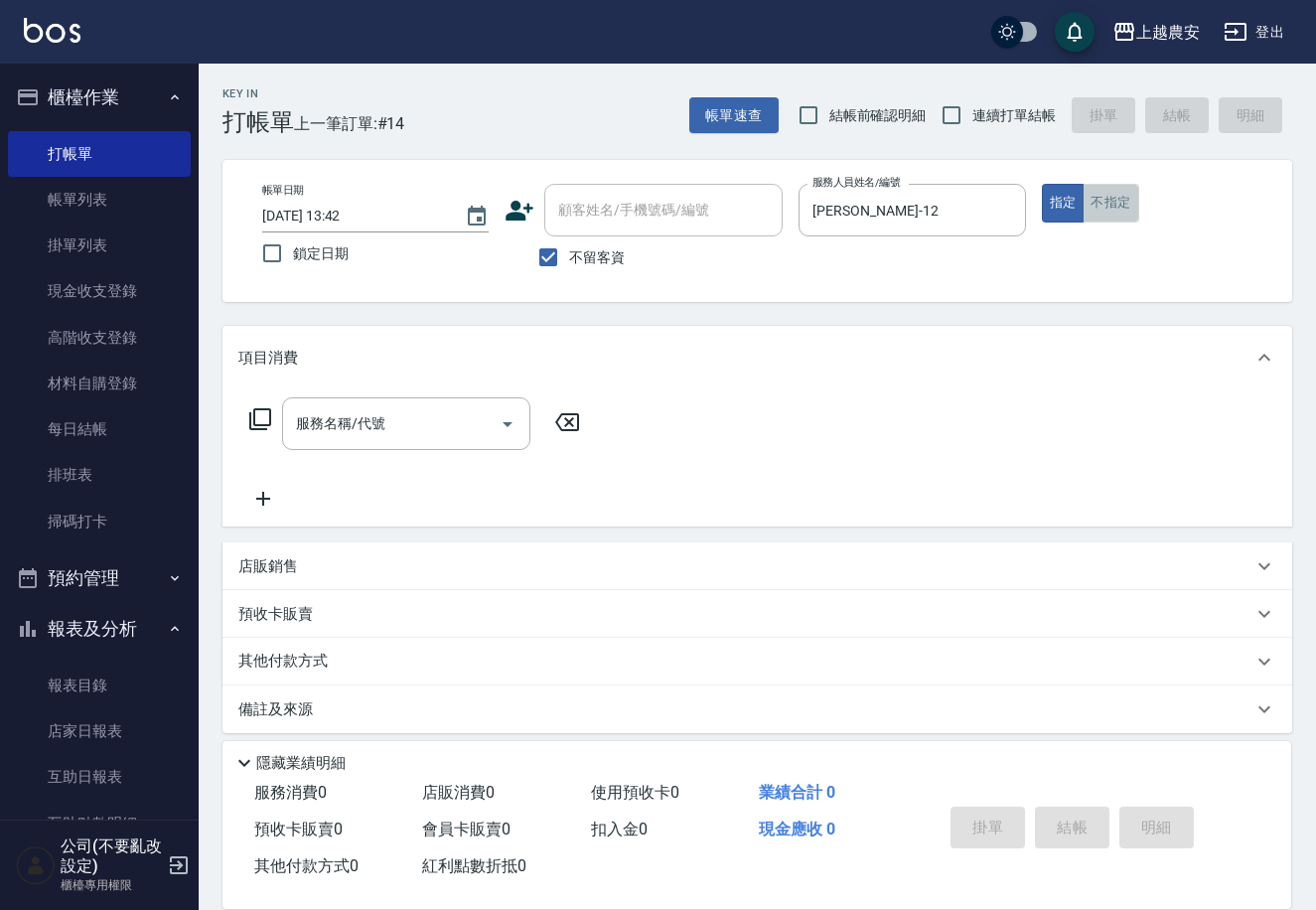 click on "不指定" at bounding box center [1110, 203] 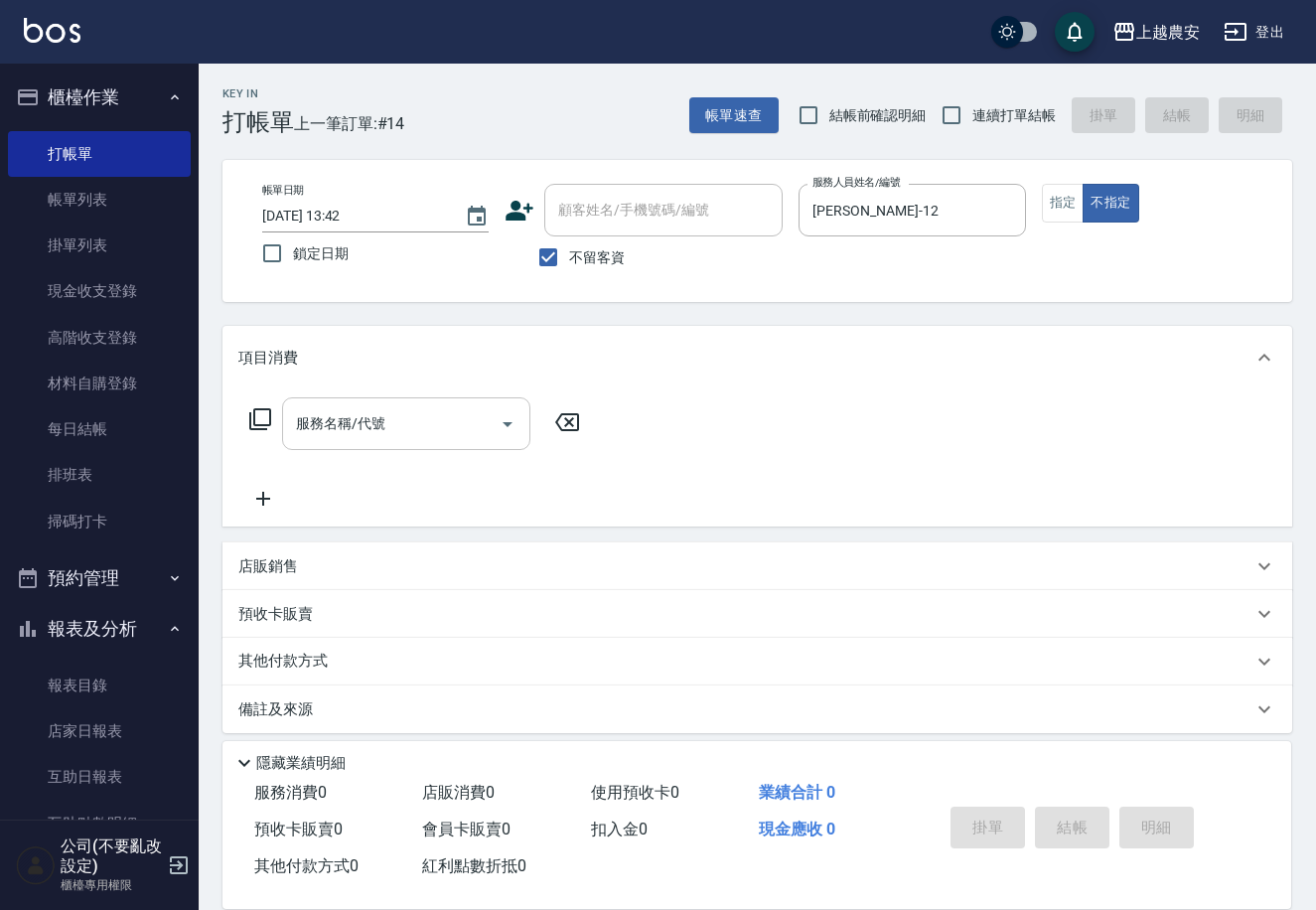 click on "服務名稱/代號" at bounding box center (391, 423) 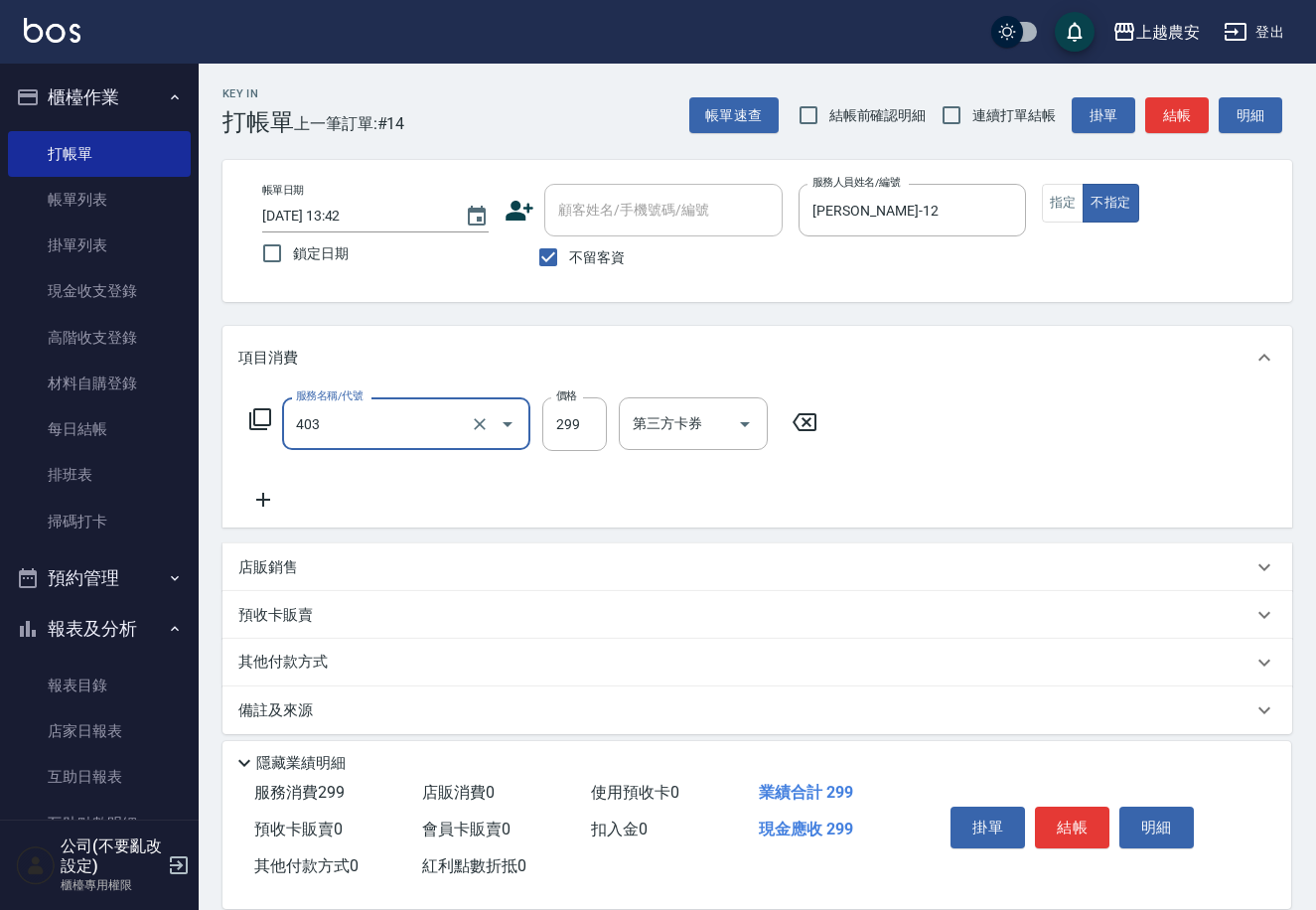 type on "剪髮(403)" 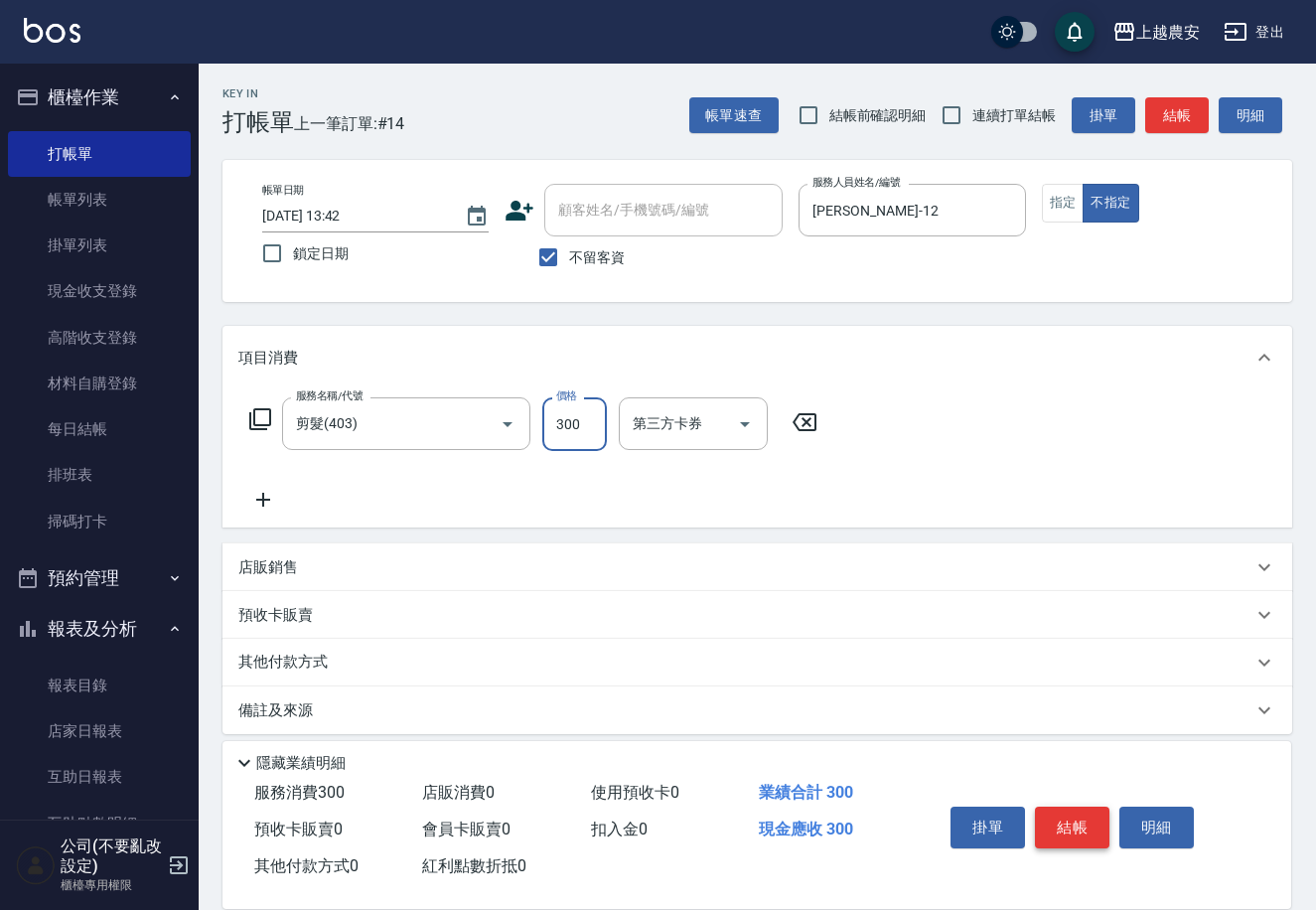 type on "300" 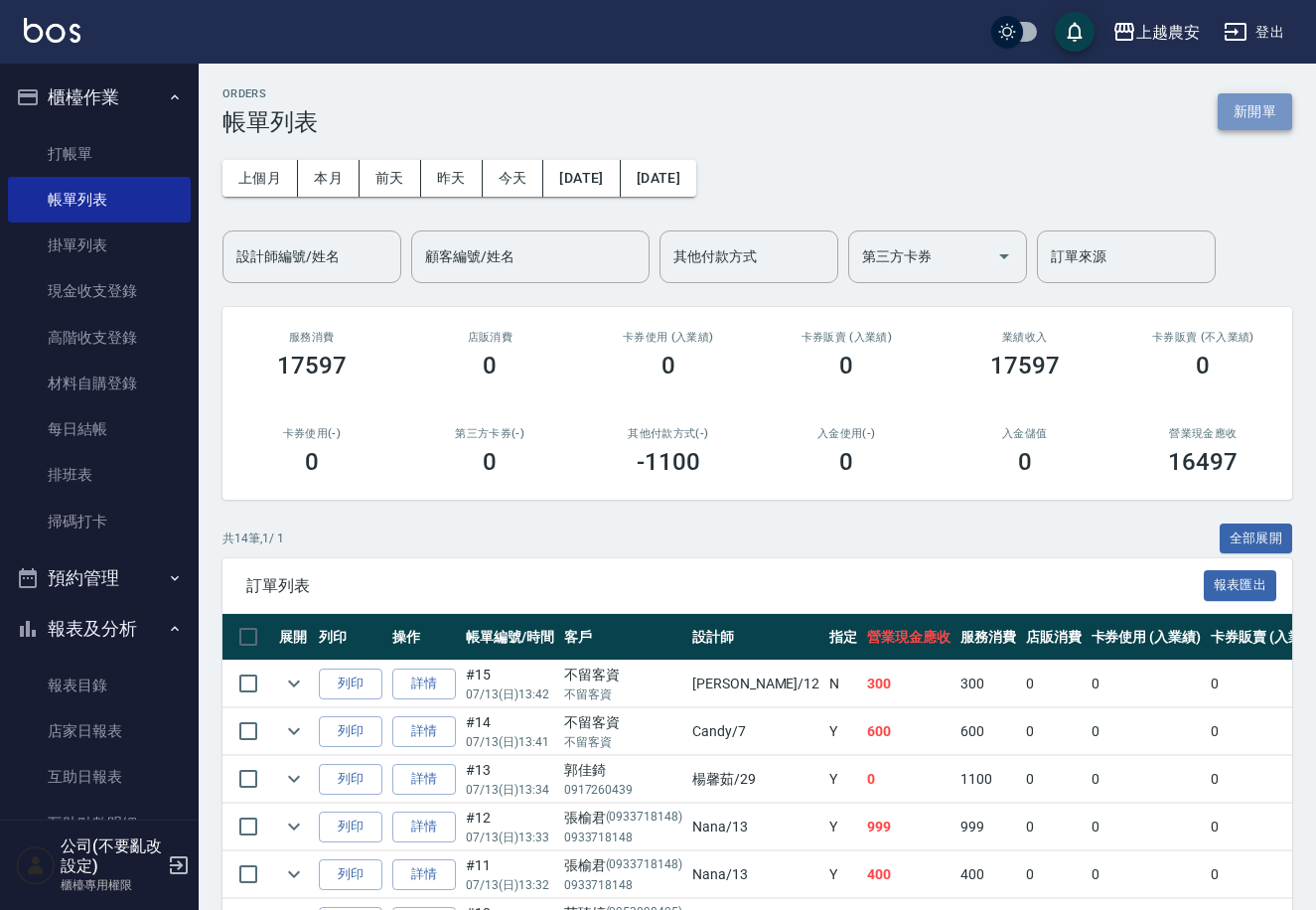 click on "新開單" at bounding box center [1254, 111] 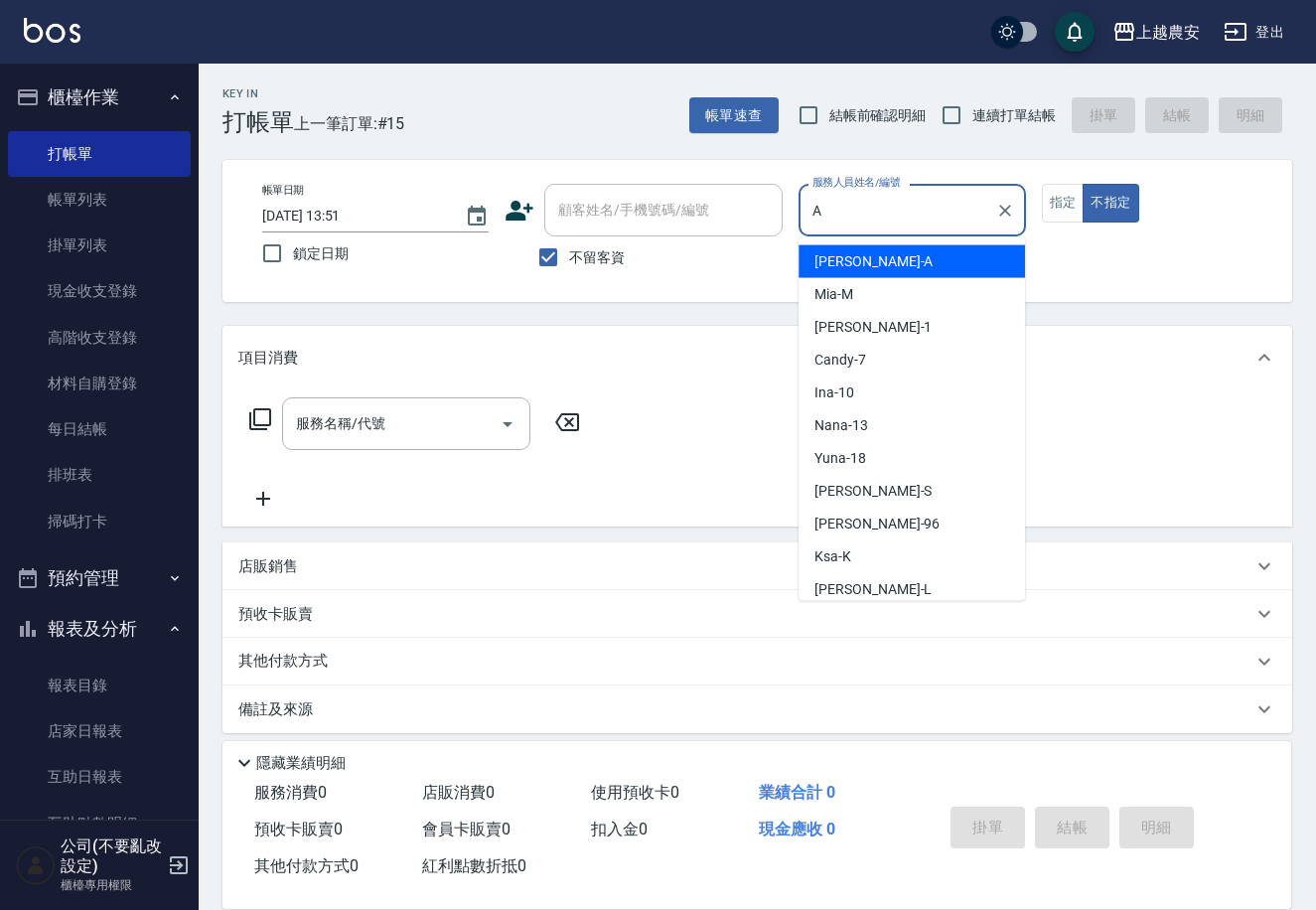 click on "林蕾甄 -A" at bounding box center [912, 261] 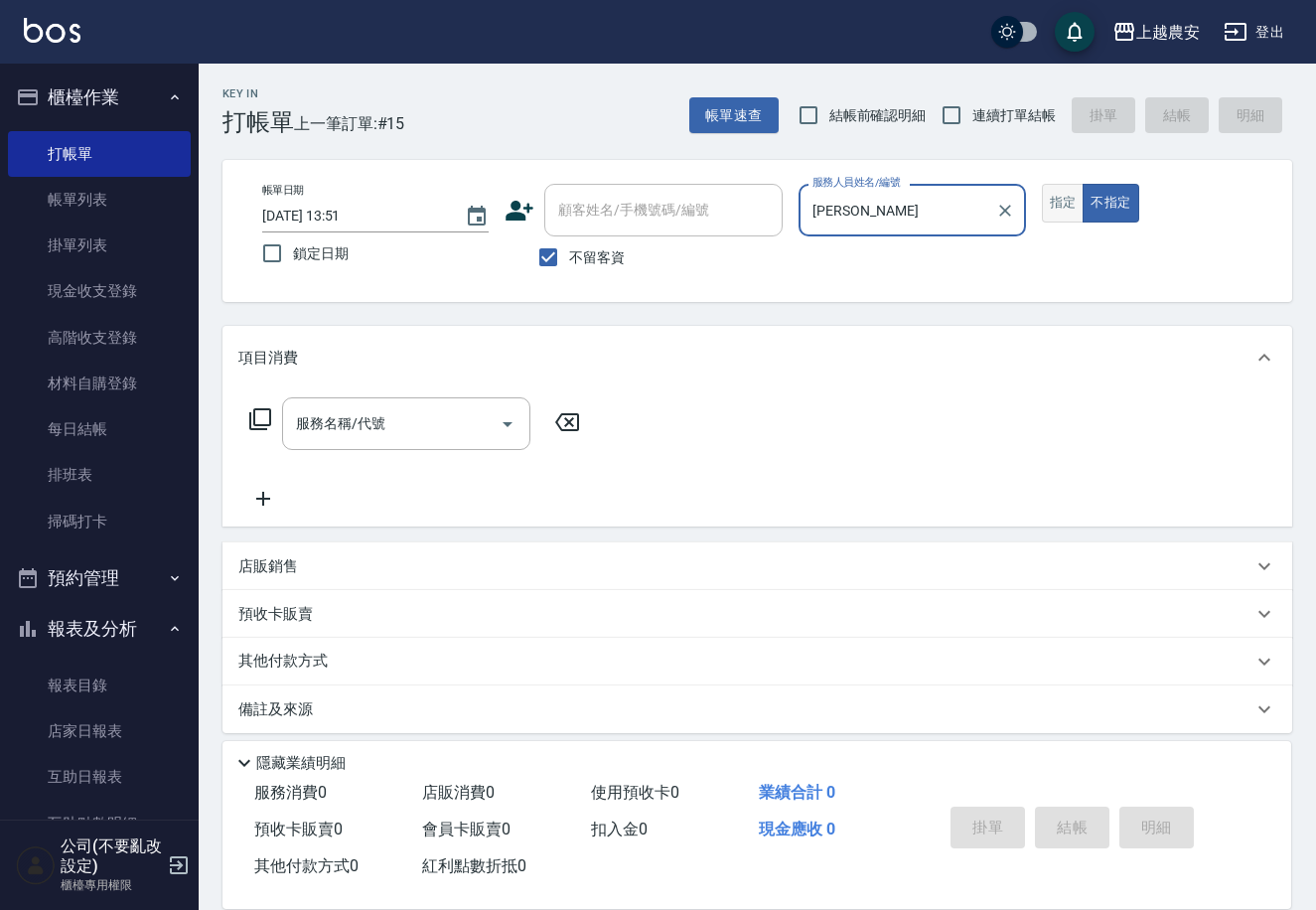 type on "林蕾甄-A" 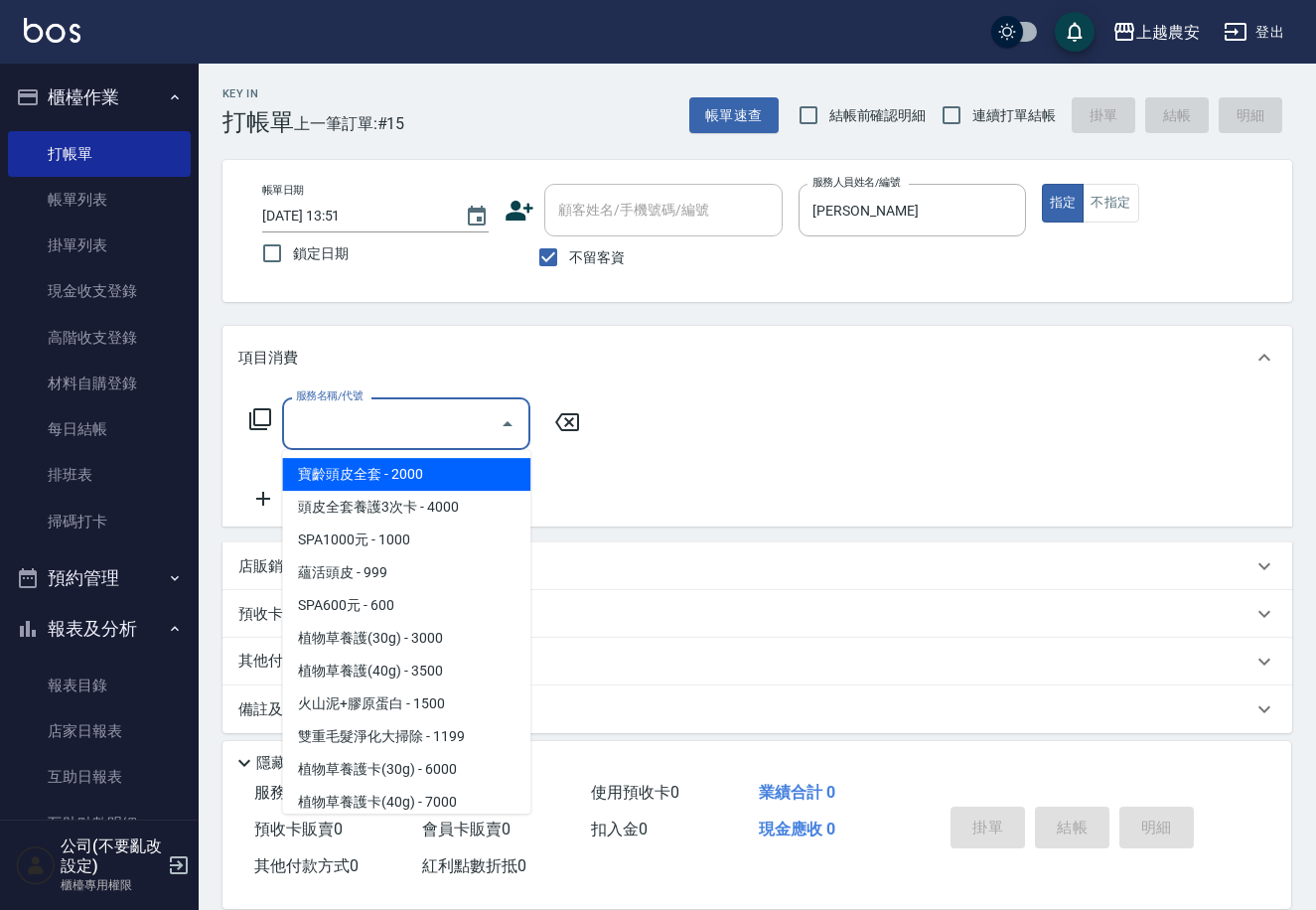 click on "服務名稱/代號" at bounding box center (391, 423) 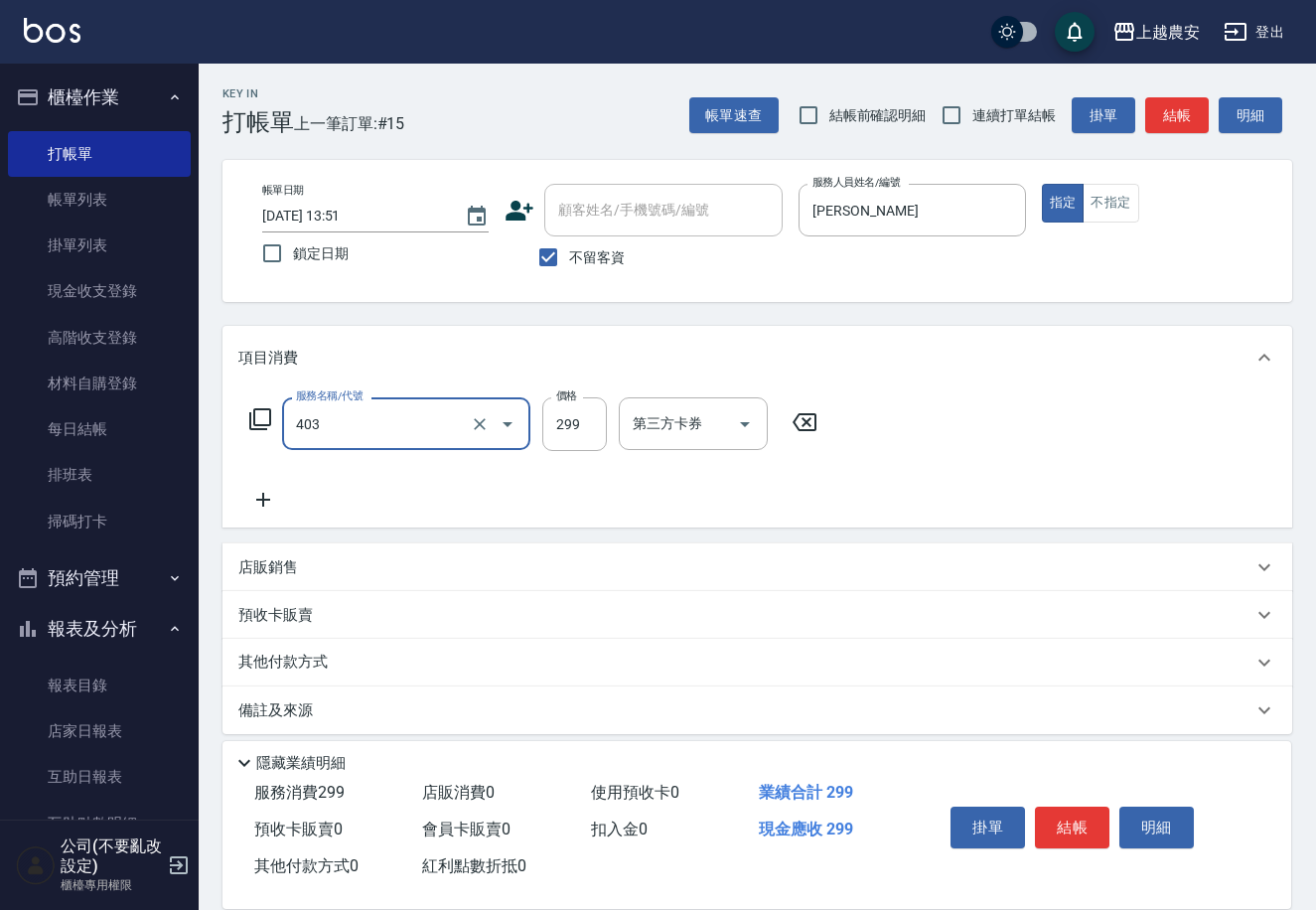 type on "剪髮(403)" 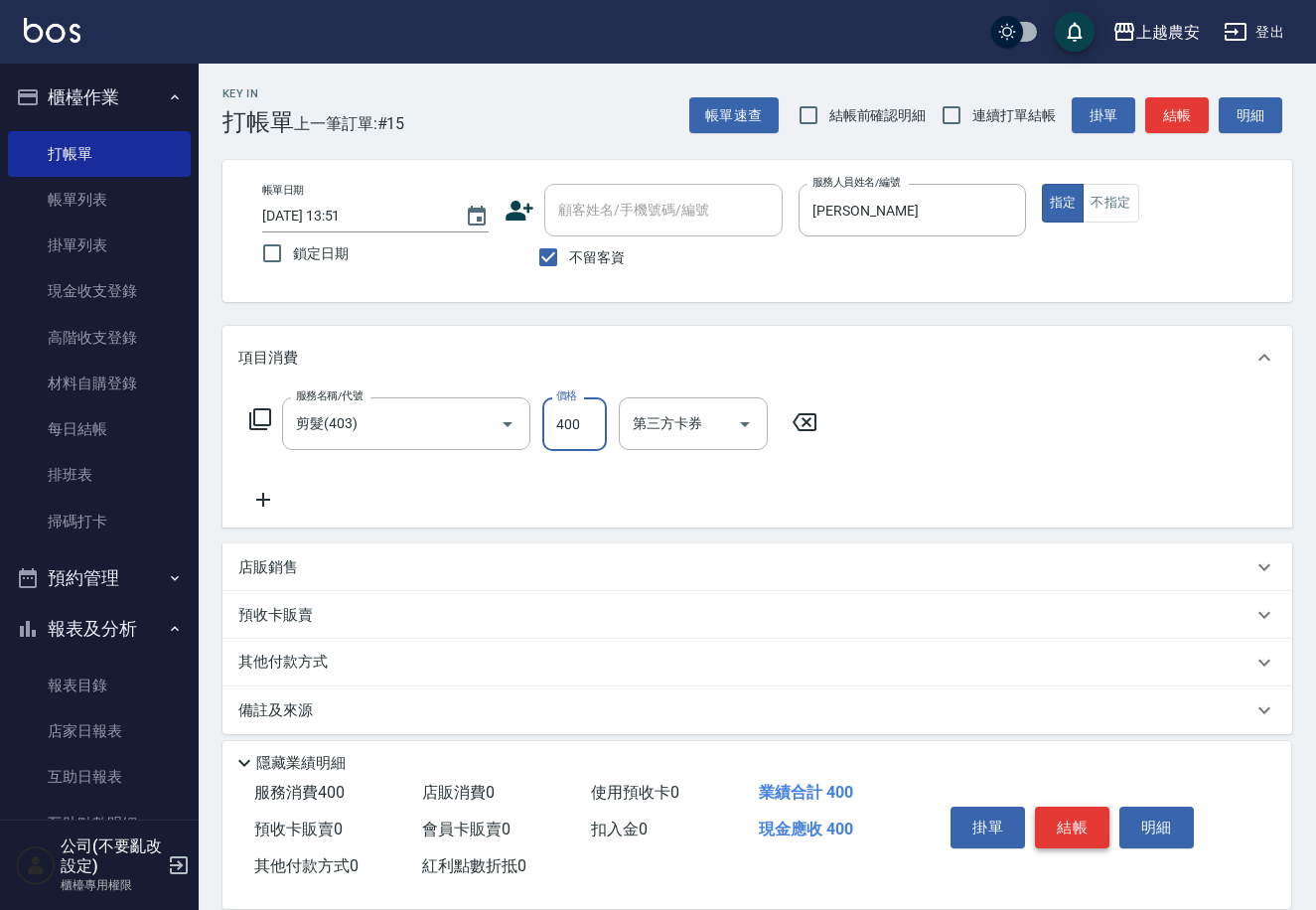 type on "400" 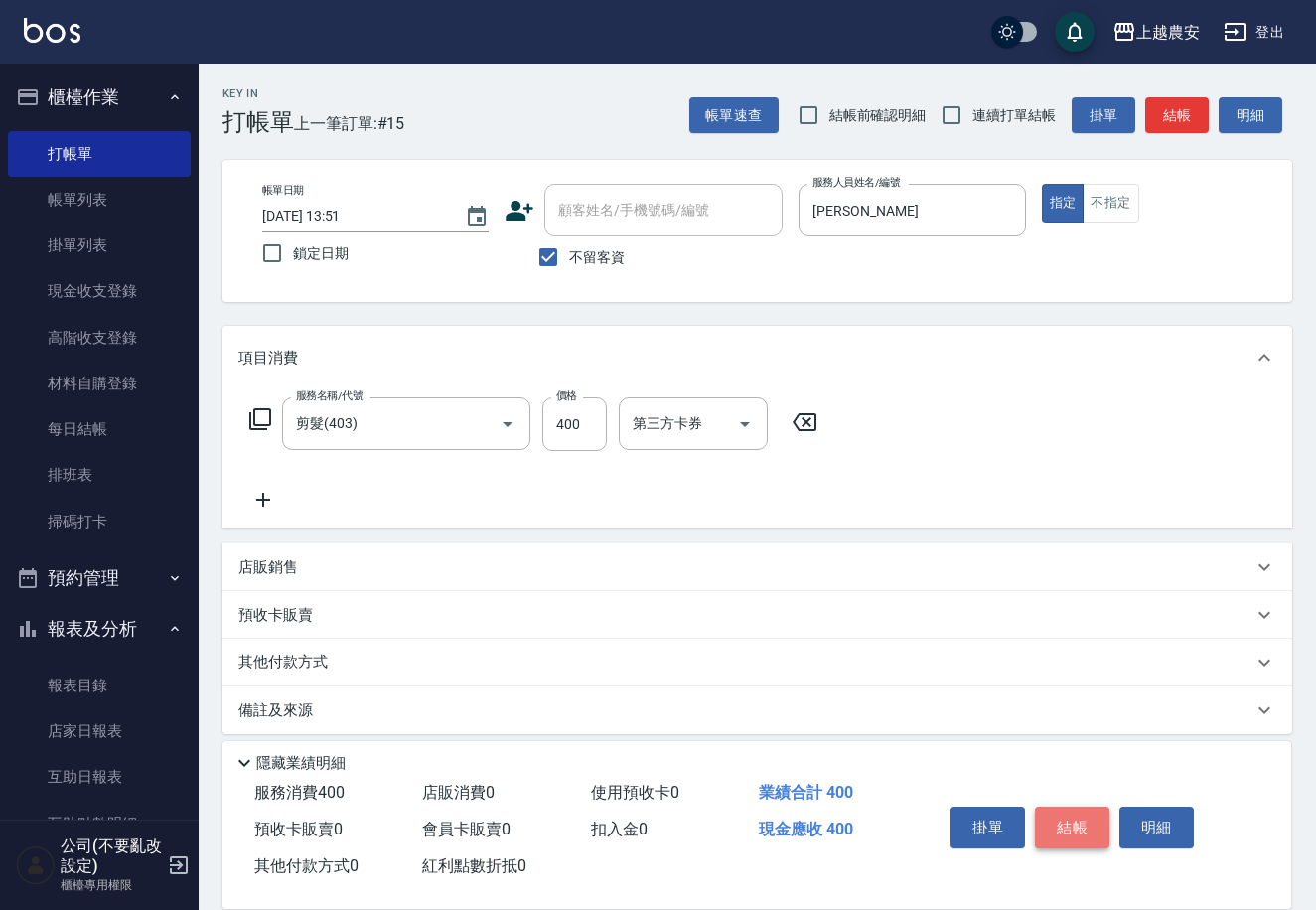 click on "結帳" at bounding box center (1072, 828) 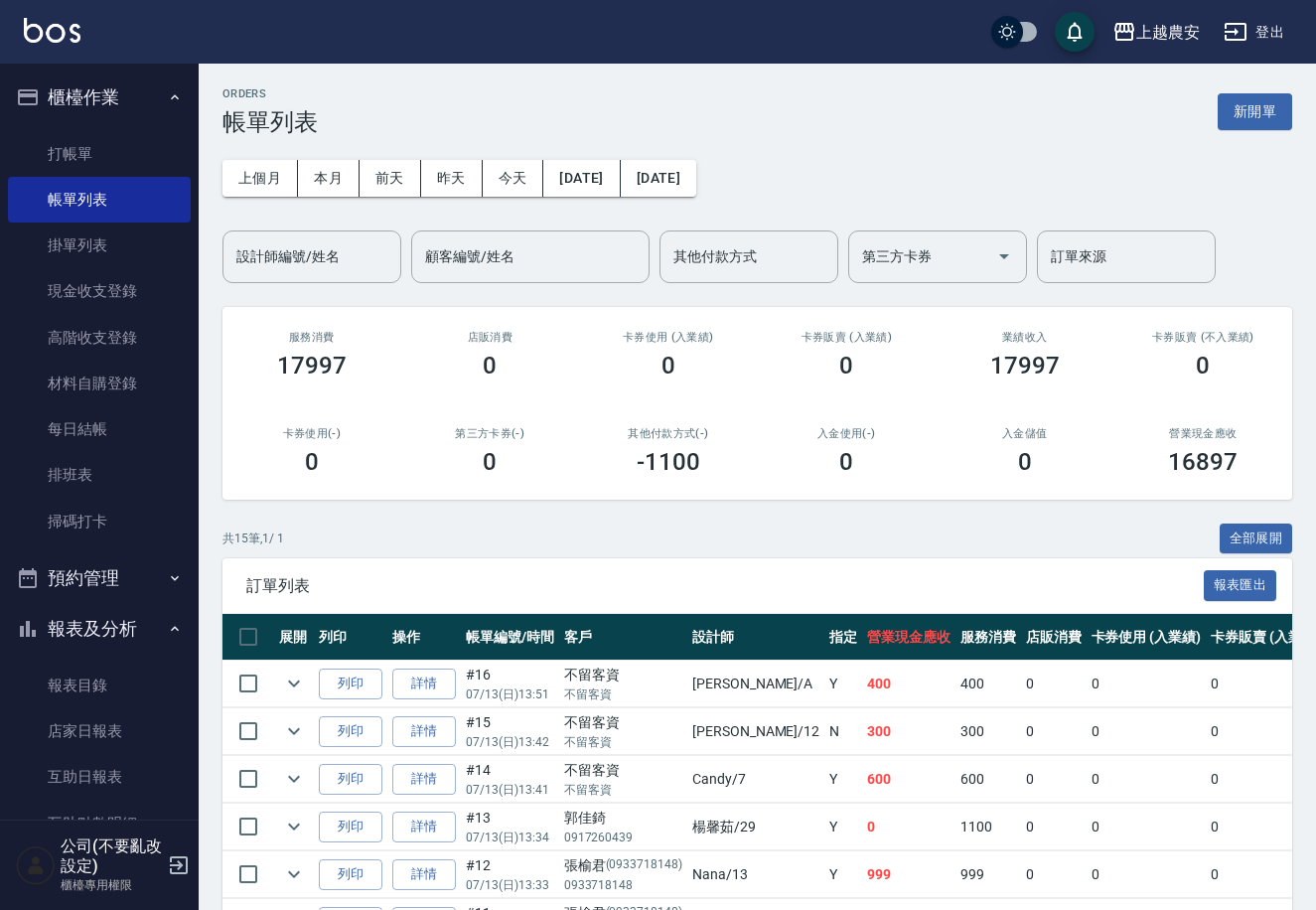 scroll, scrollTop: 302, scrollLeft: 0, axis: vertical 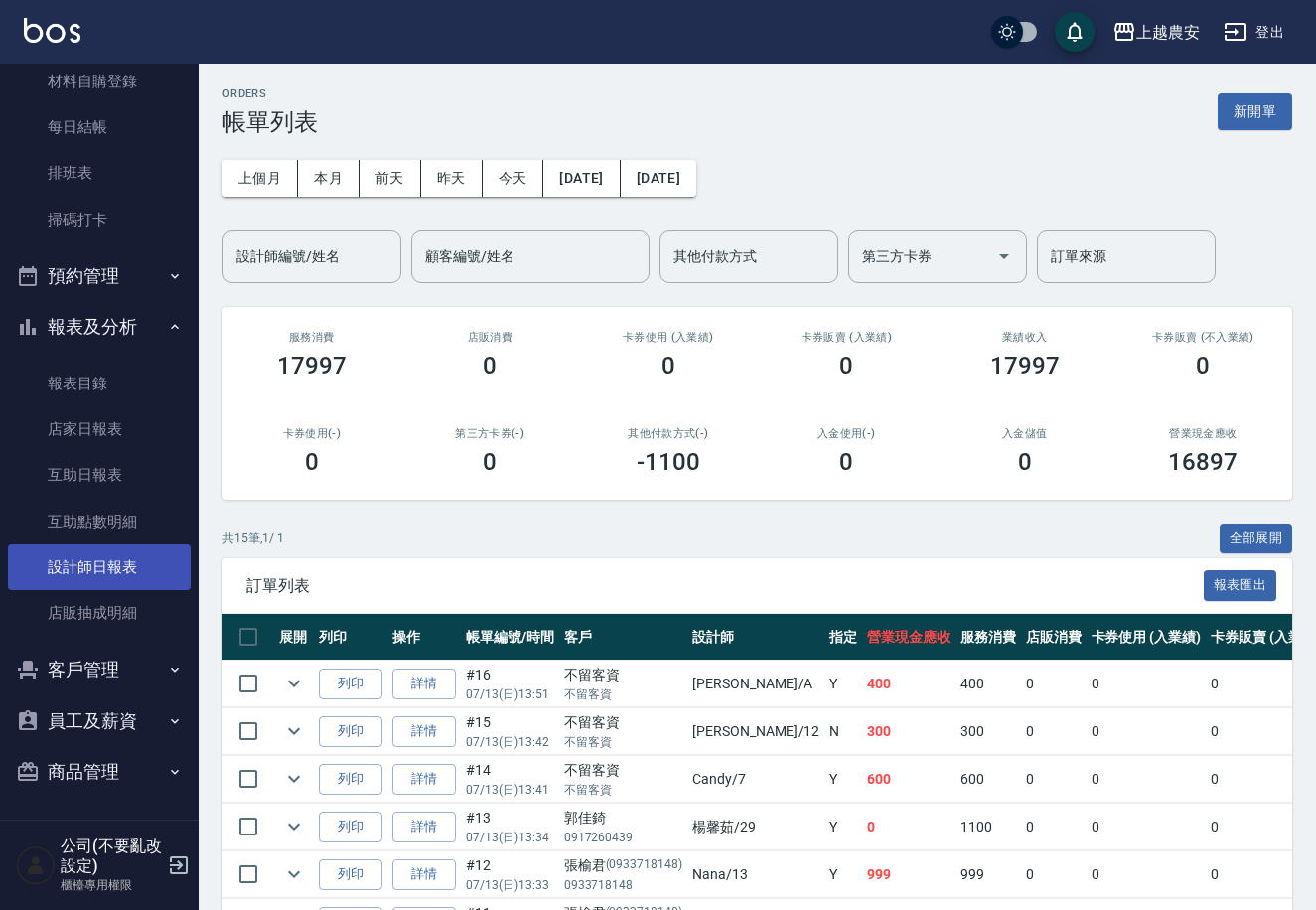 click on "設計師日報表" at bounding box center (99, 567) 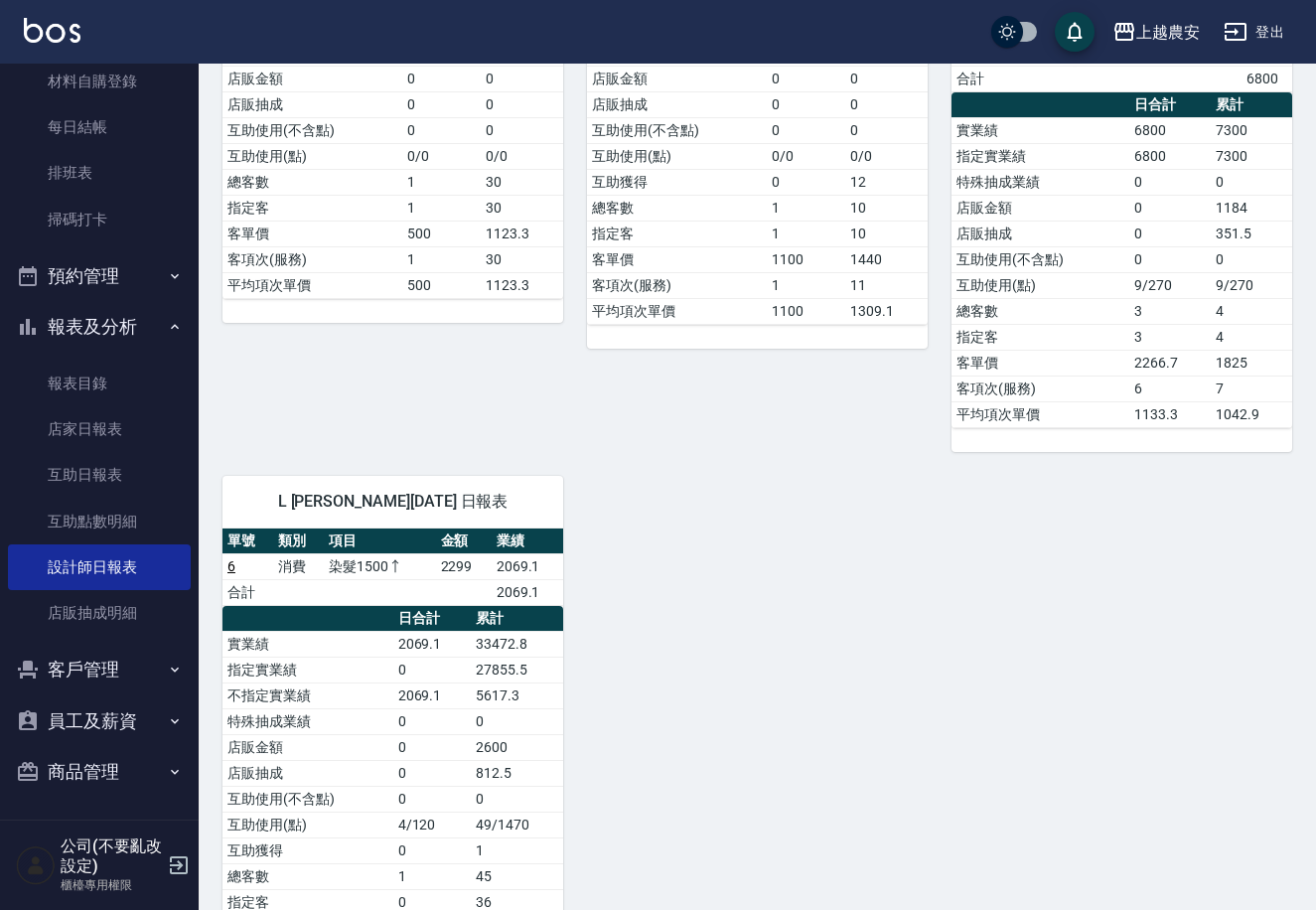 scroll, scrollTop: 1212, scrollLeft: 0, axis: vertical 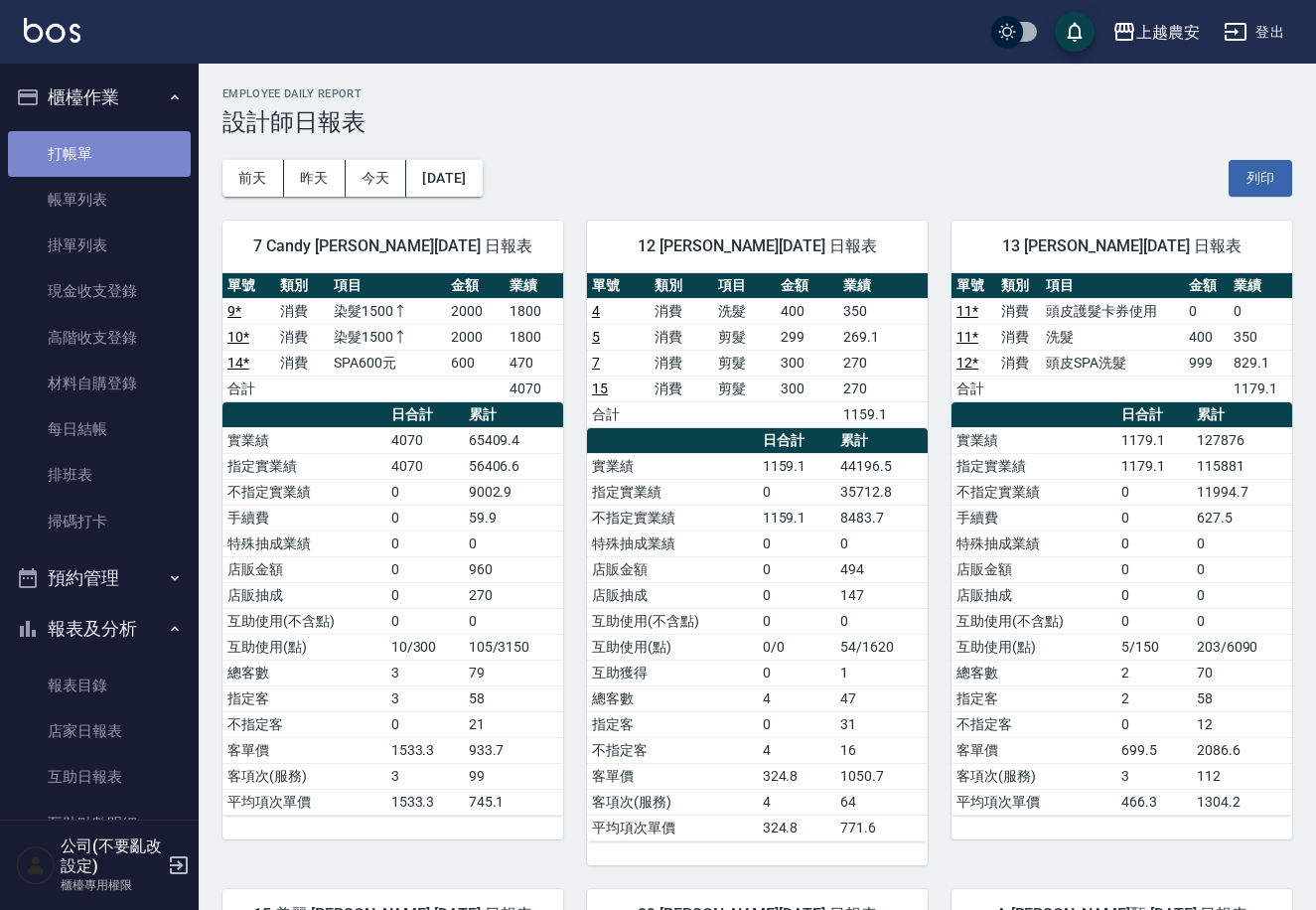 click on "打帳單" at bounding box center (99, 154) 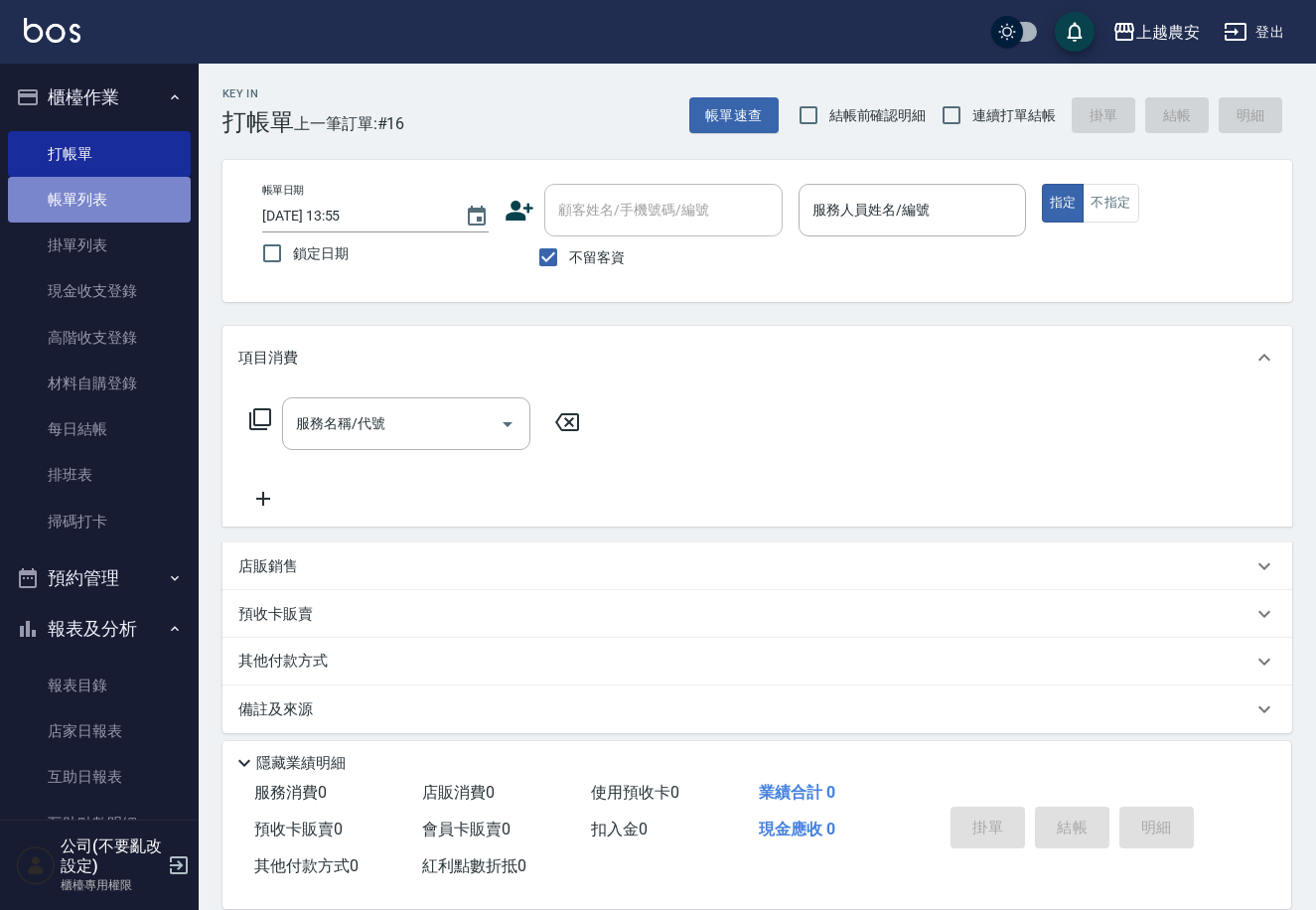 click on "帳單列表" at bounding box center [99, 200] 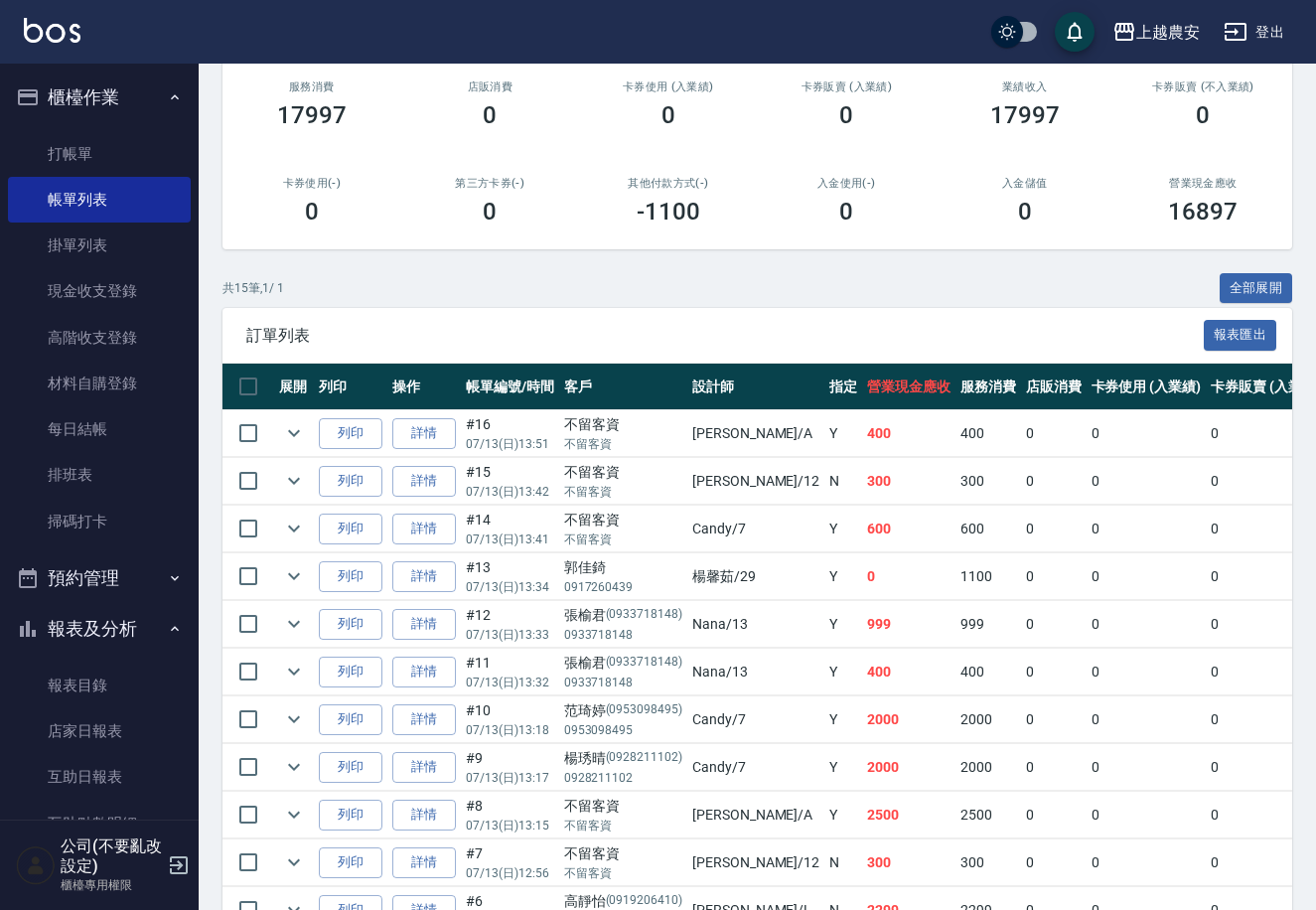 scroll, scrollTop: 255, scrollLeft: 0, axis: vertical 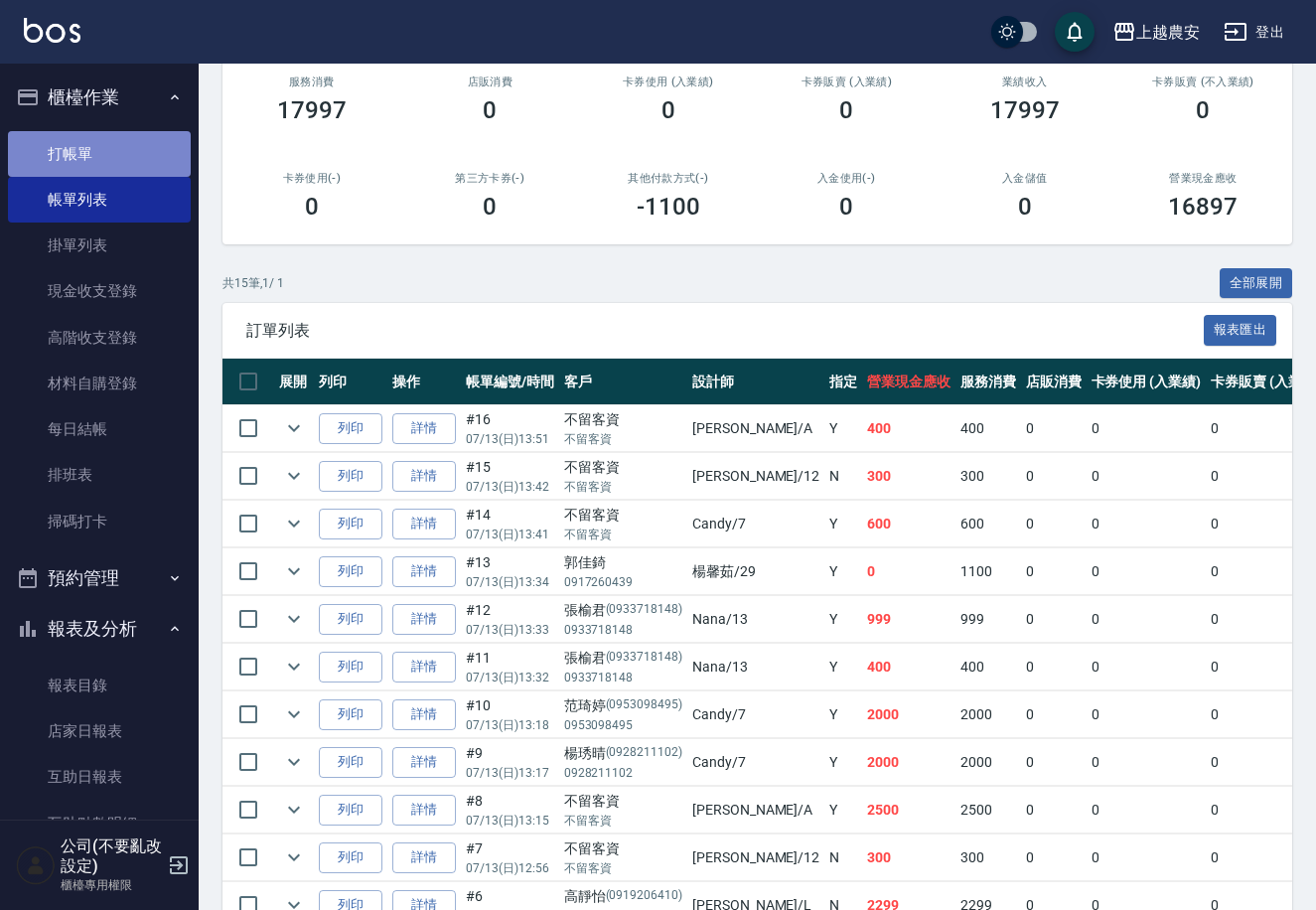 click on "打帳單" at bounding box center [99, 154] 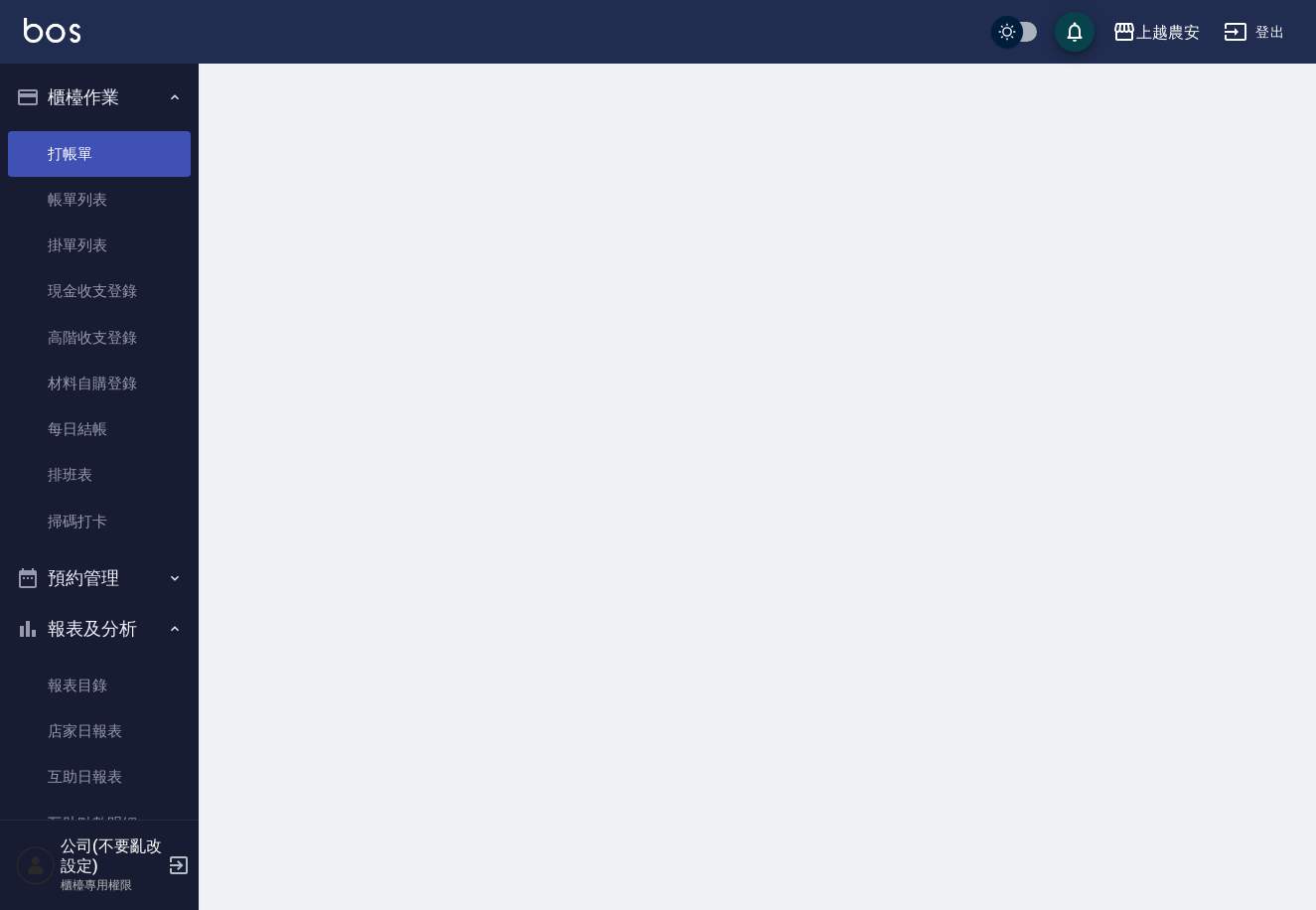 scroll, scrollTop: 0, scrollLeft: 0, axis: both 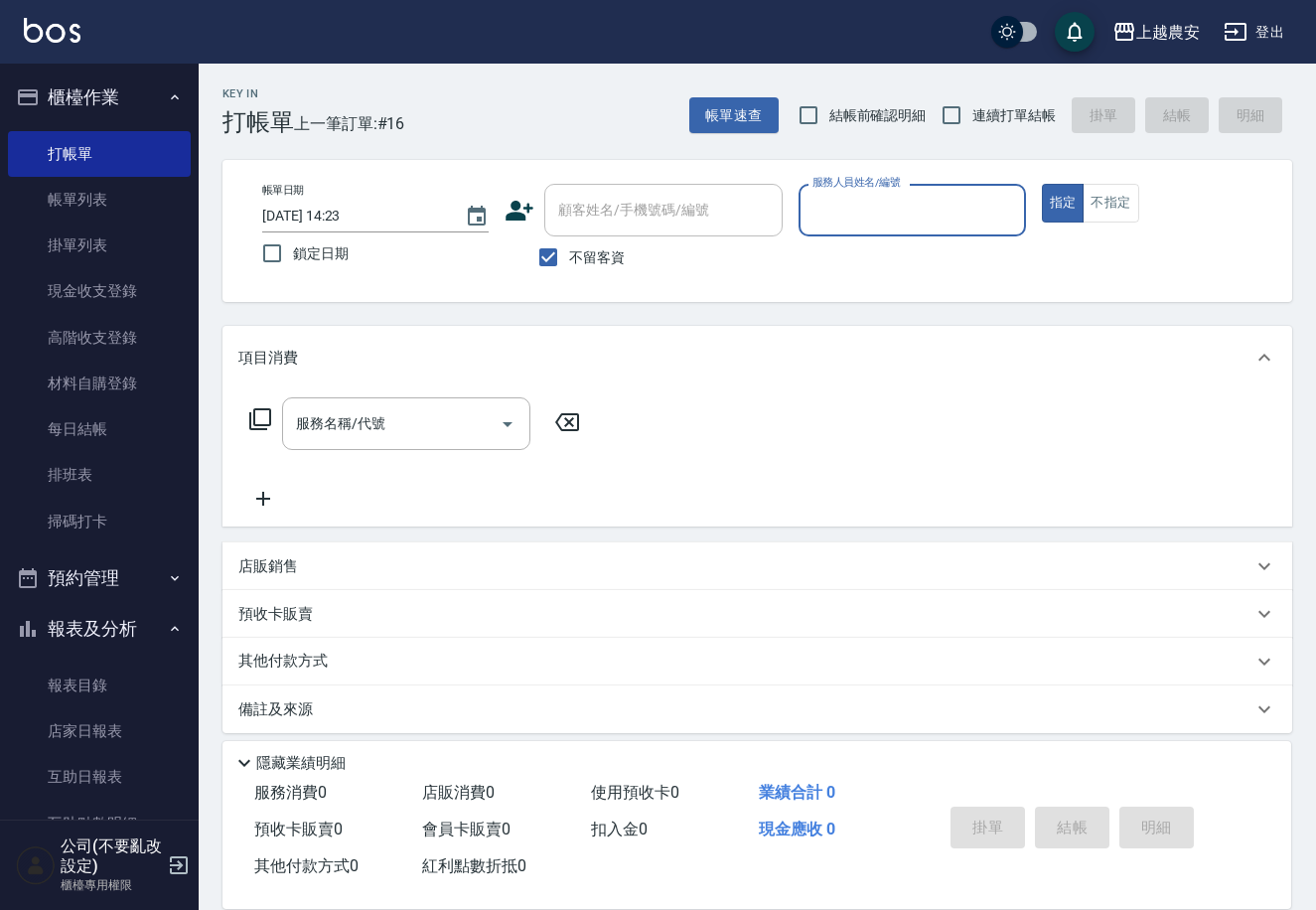 click 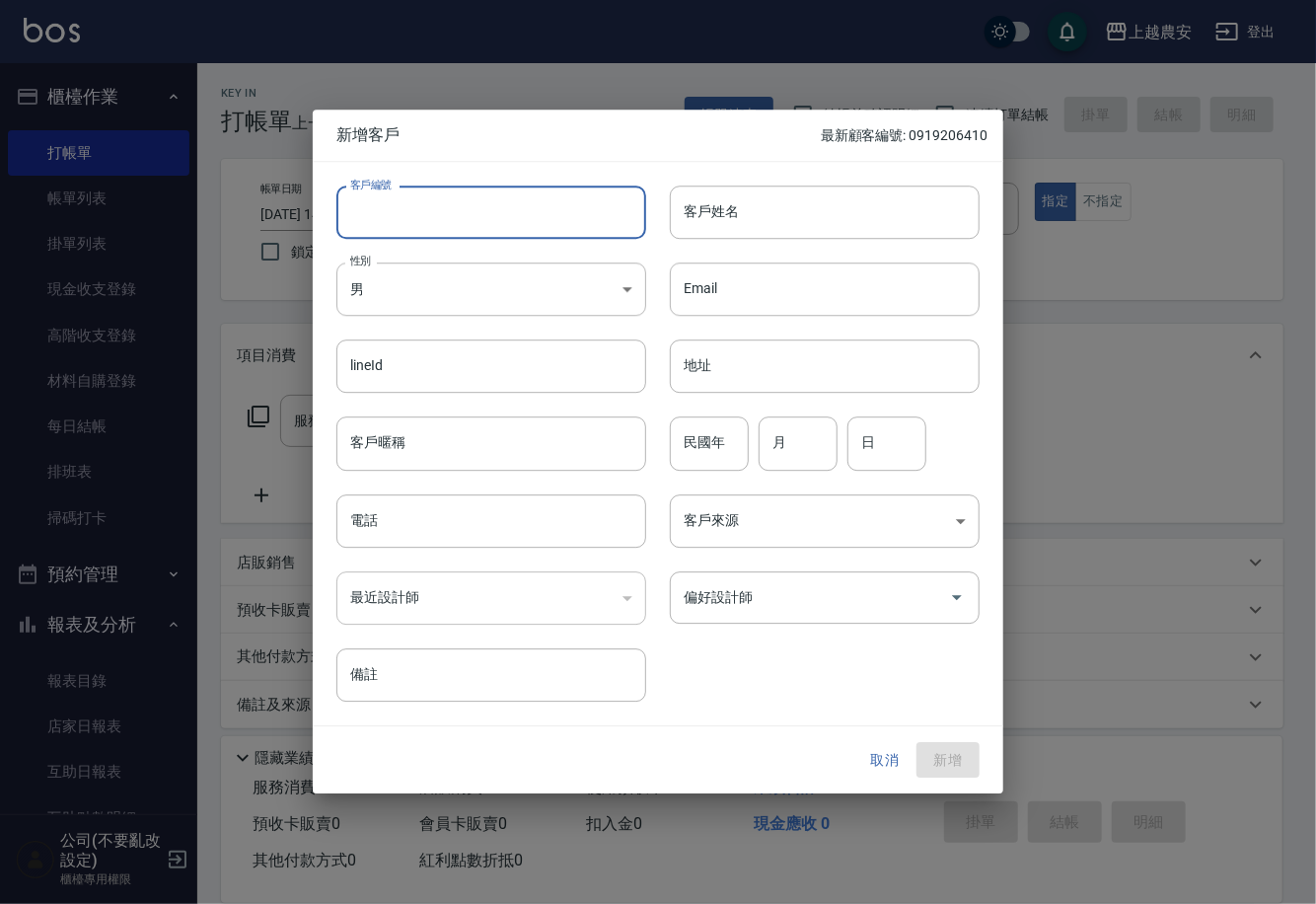 click on "客戶編號" at bounding box center (491, 212) 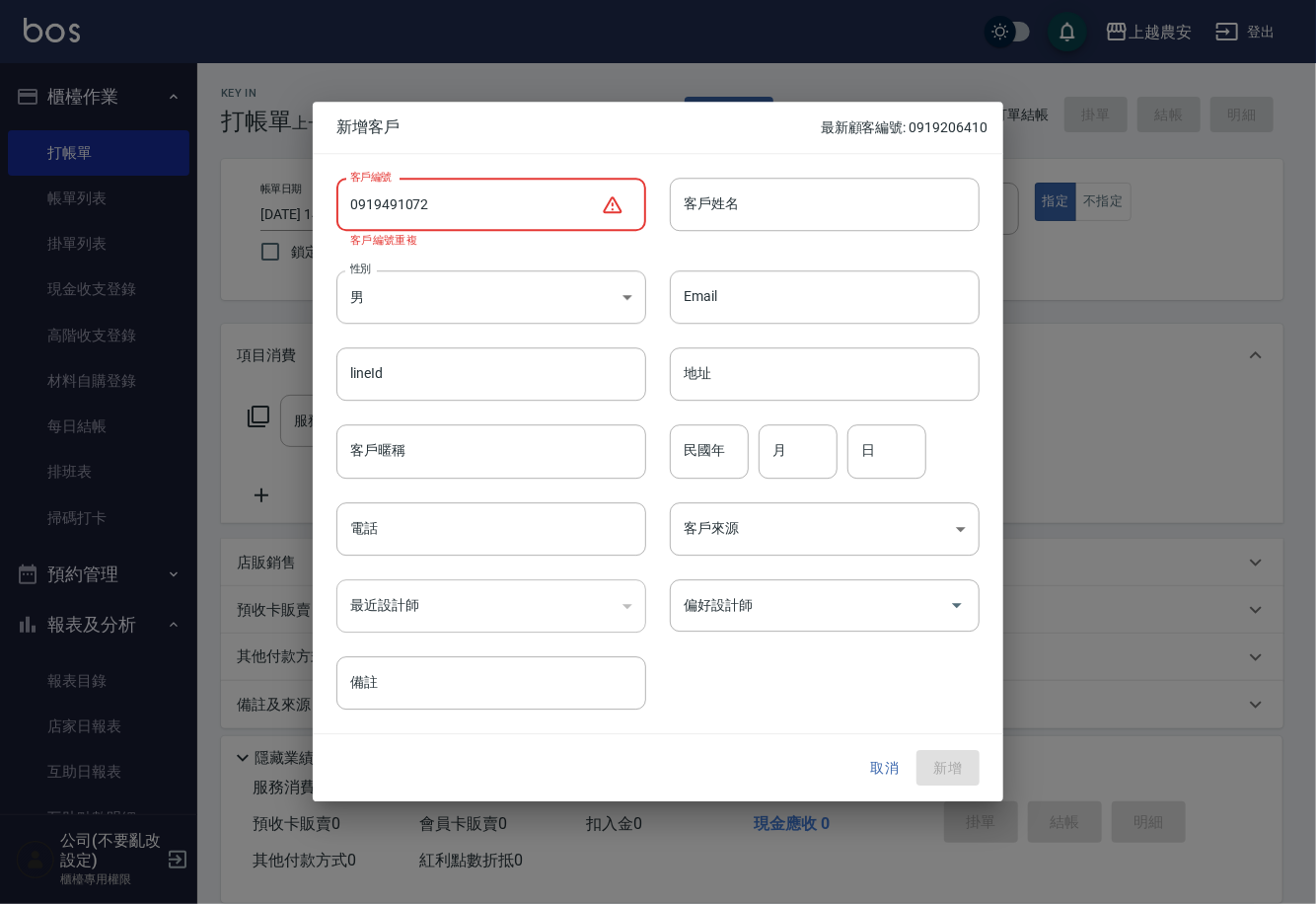 type on "0919491072" 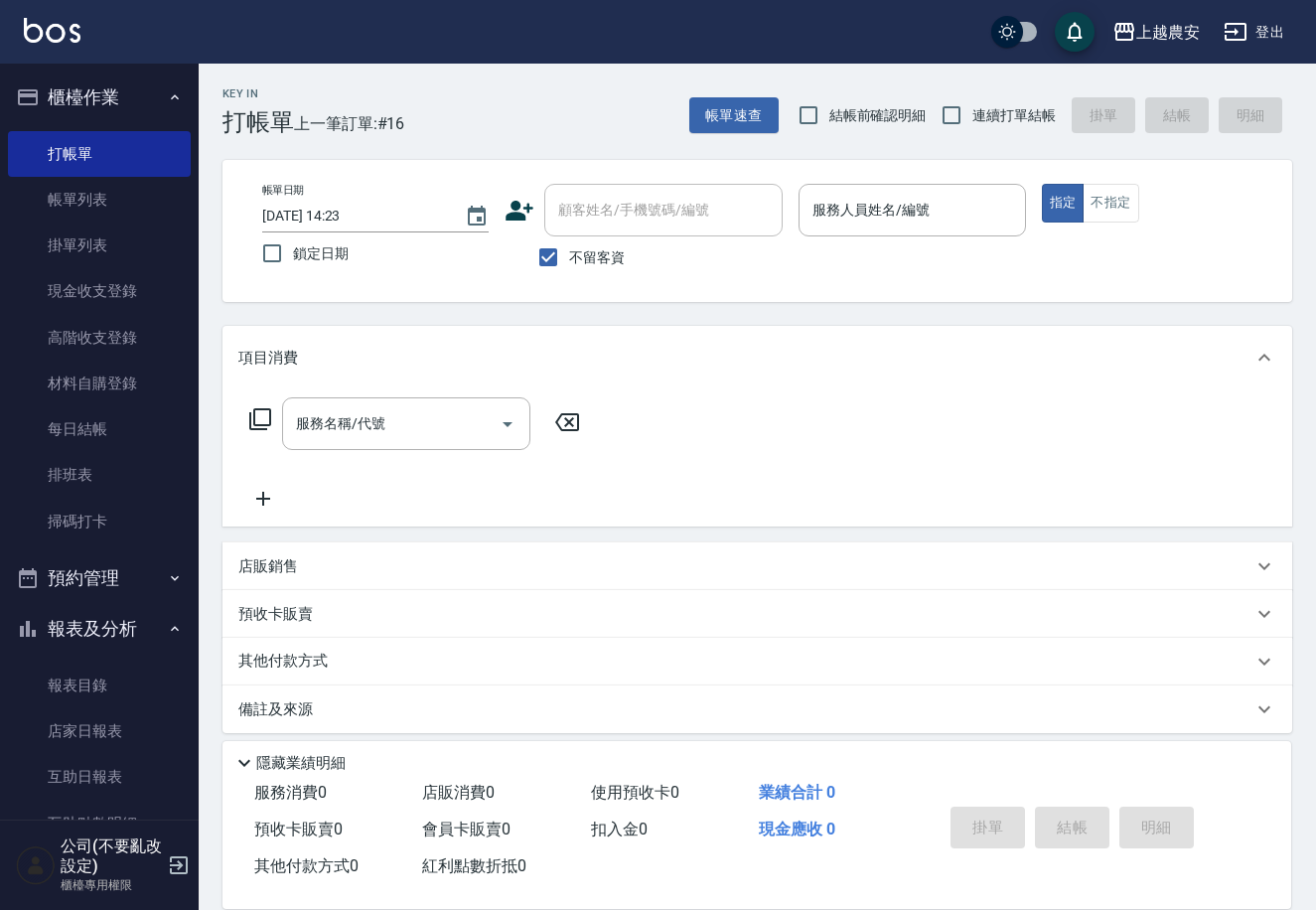 drag, startPoint x: 553, startPoint y: 259, endPoint x: 616, endPoint y: 224, distance: 72.06941 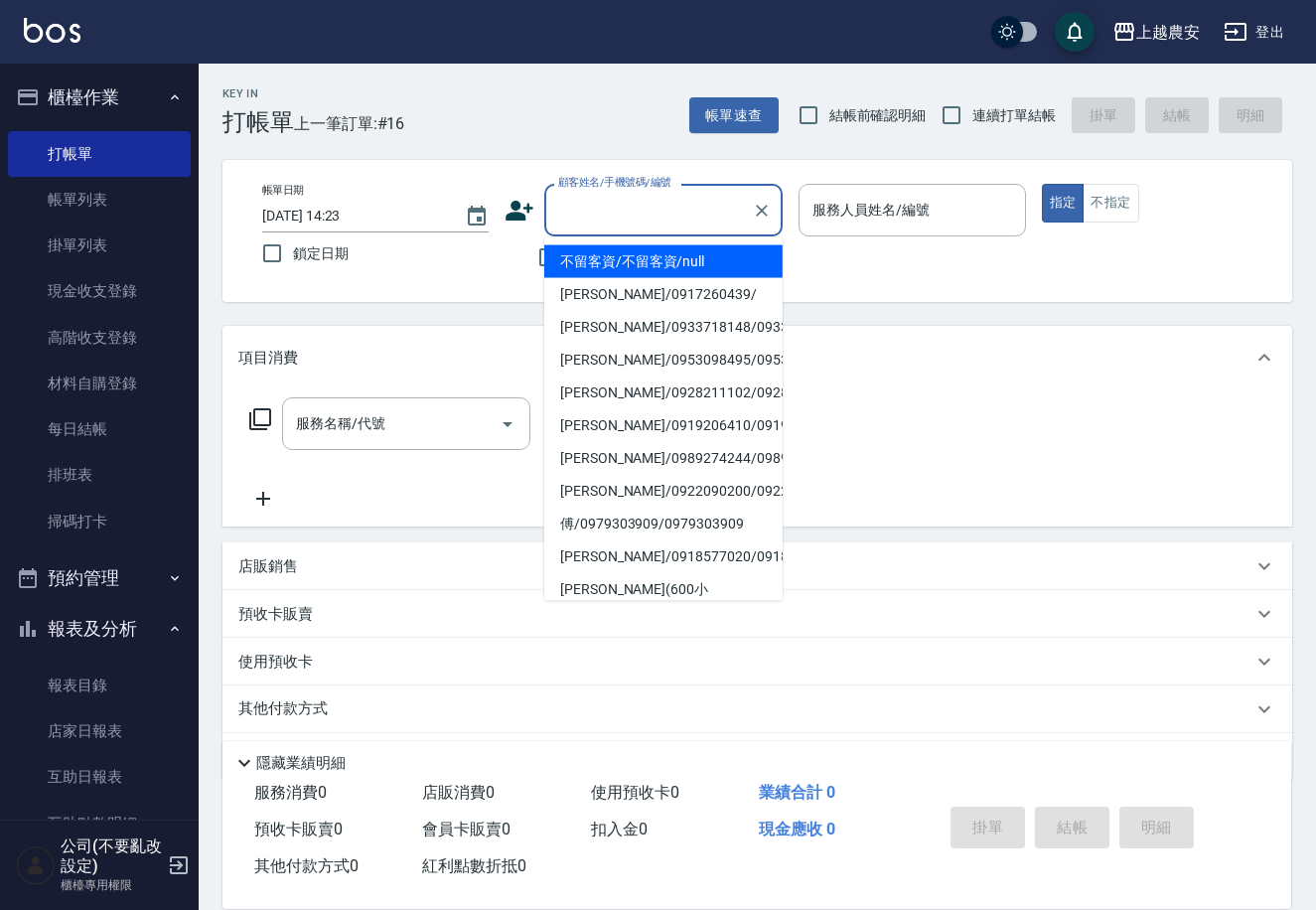 click on "顧客姓名/手機號碼/編號" at bounding box center (649, 210) 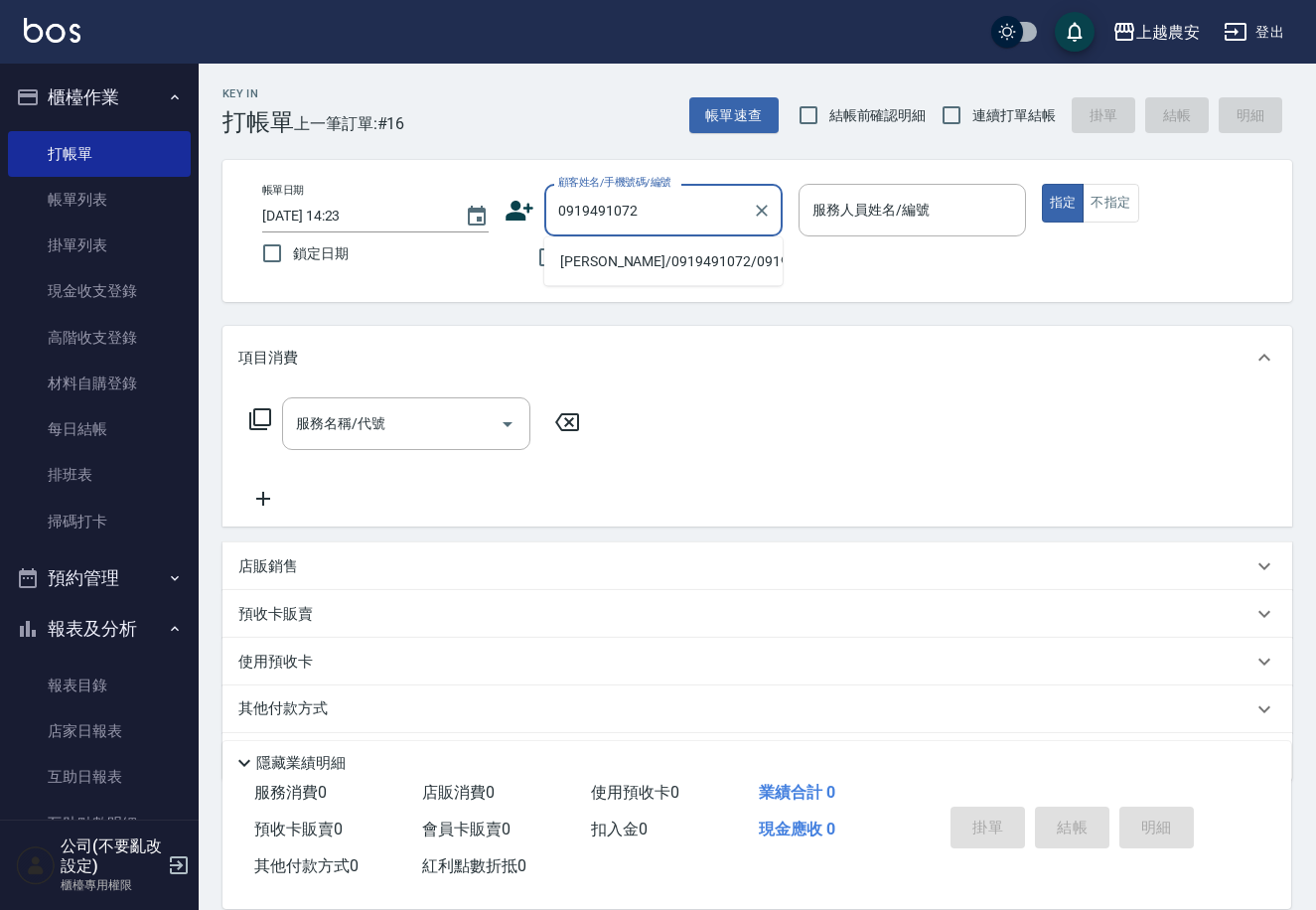 type on "陳裕崴/0919491072/0919491072" 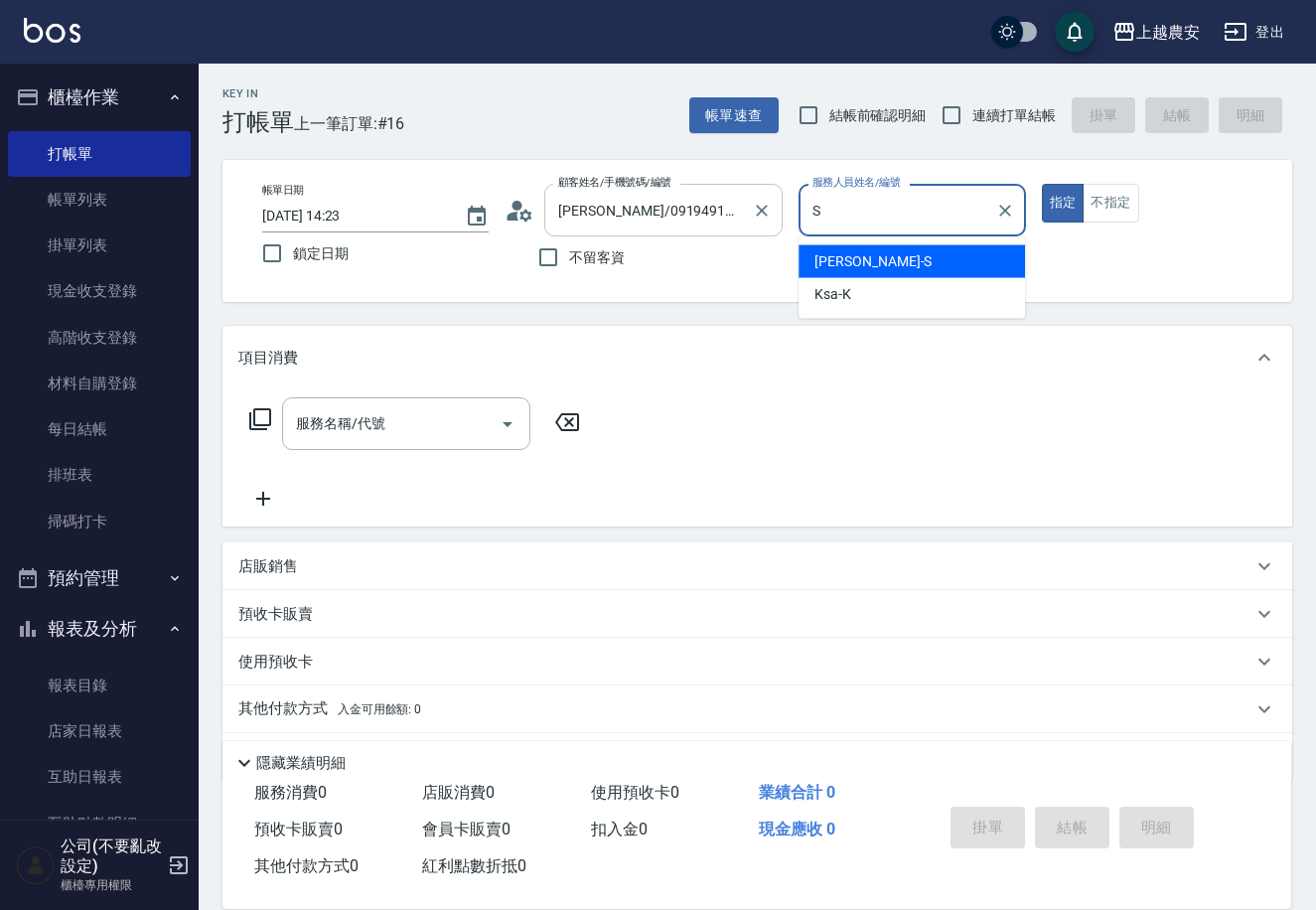 type on "Sandy-S" 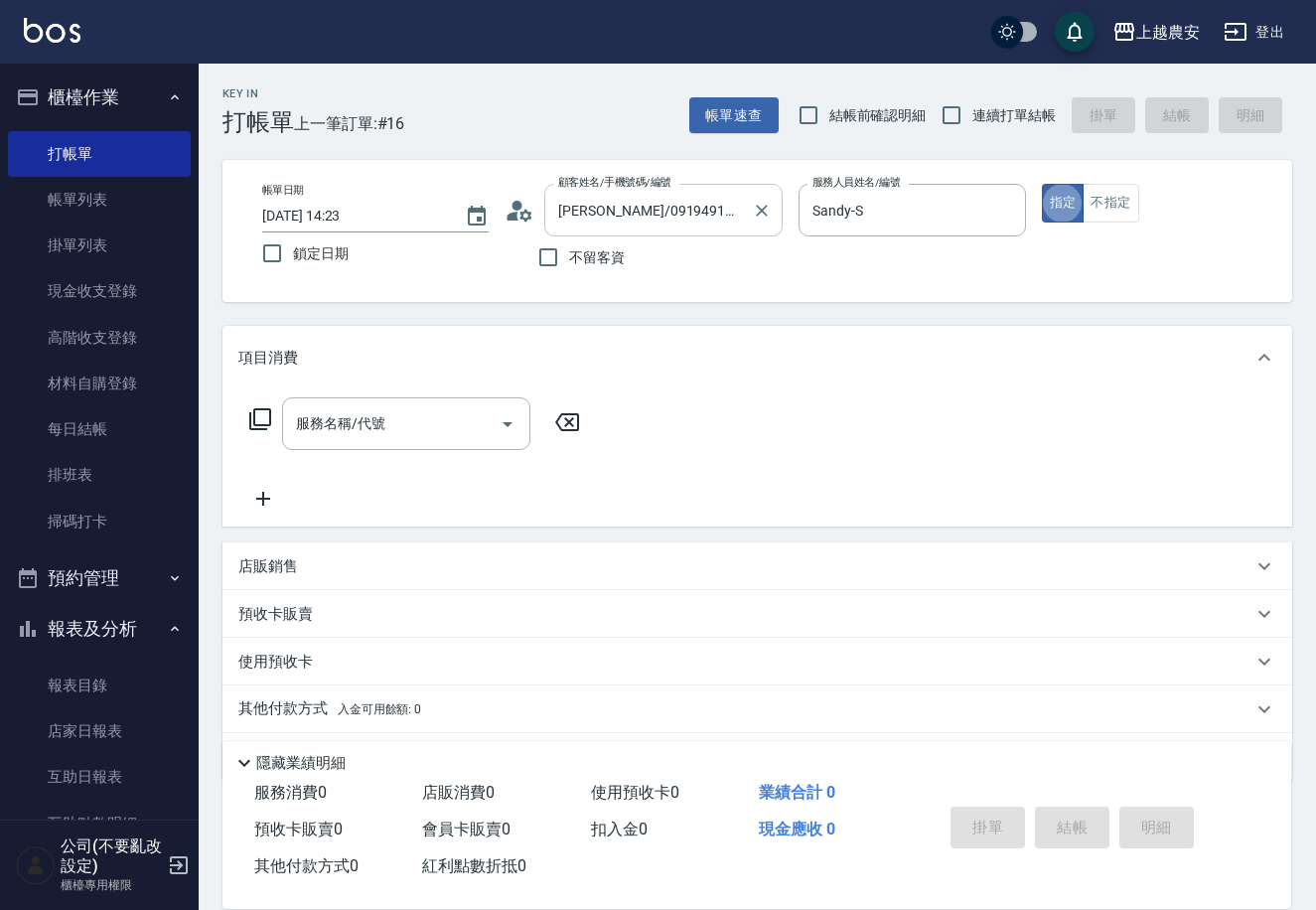 type on "true" 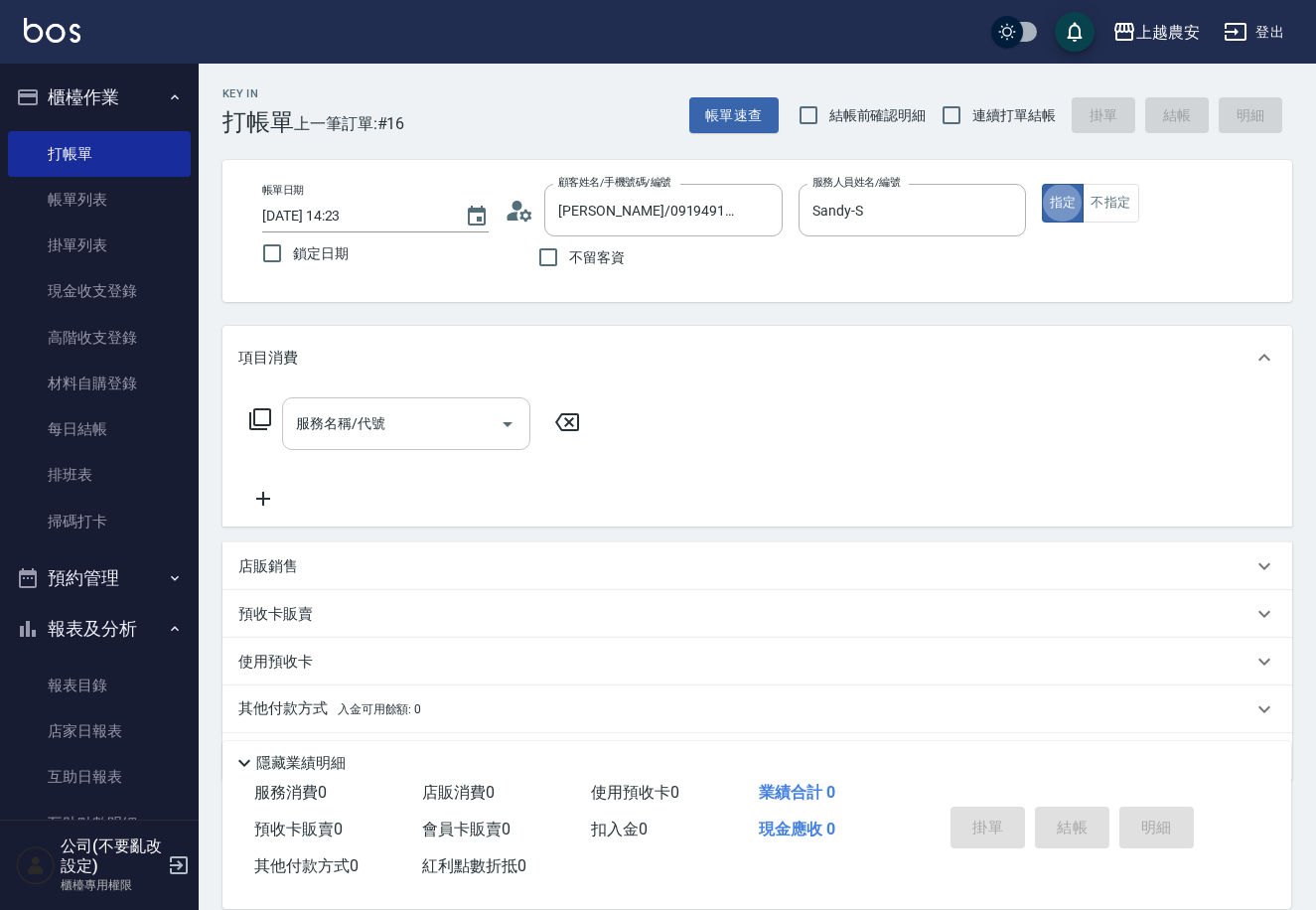 click on "服務名稱/代號" at bounding box center [406, 423] 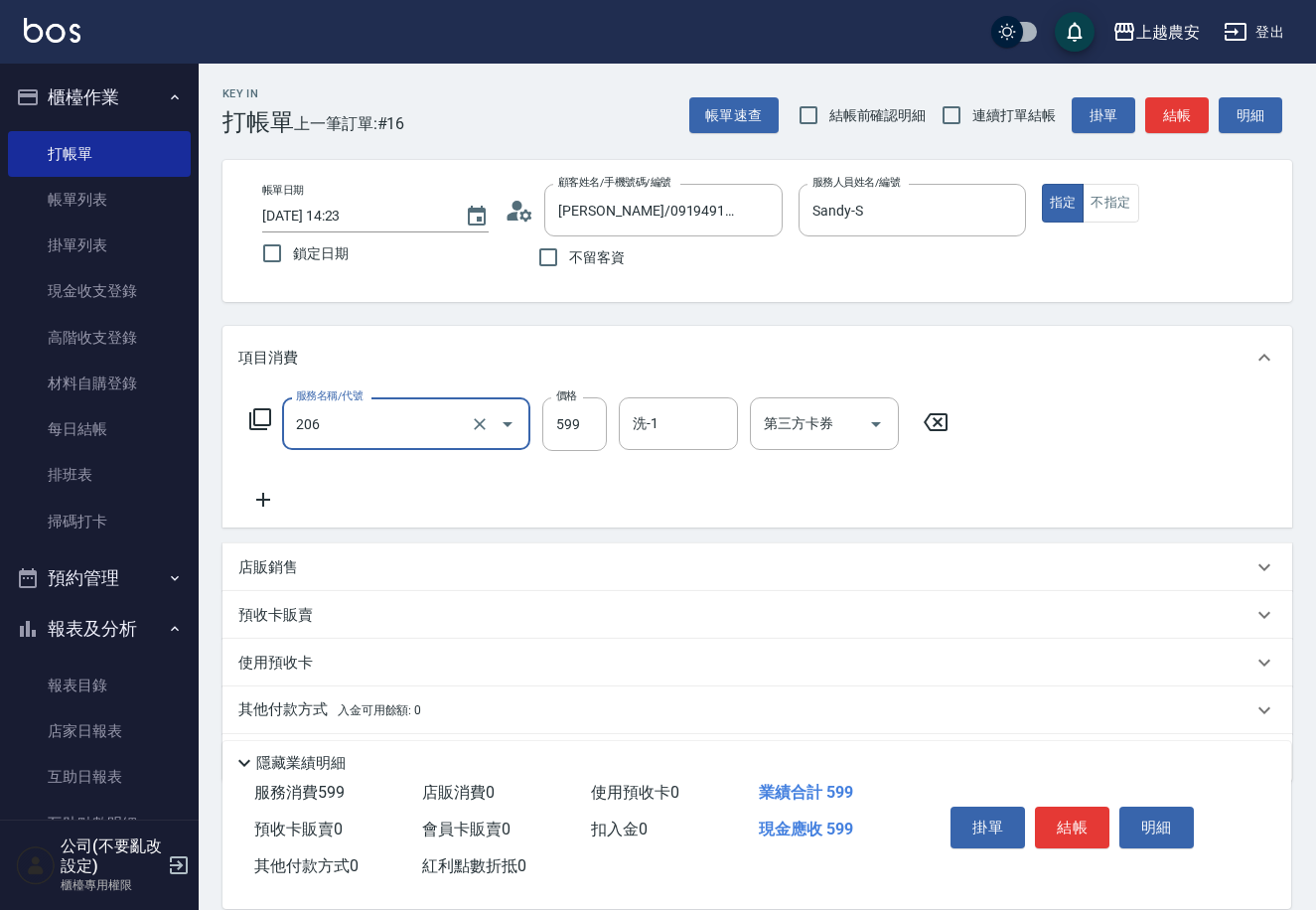 type on "洗+剪(206)" 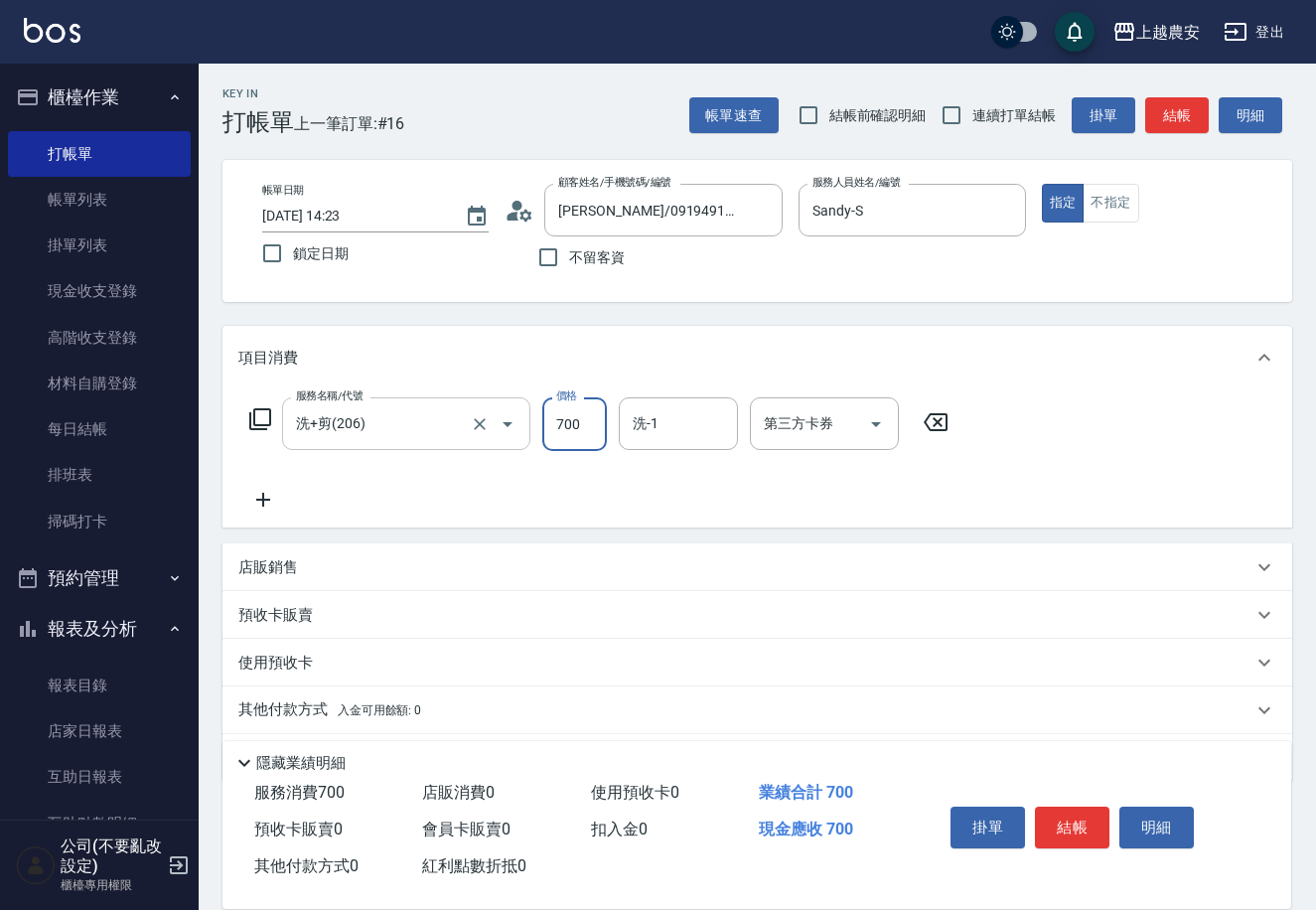 type on "700" 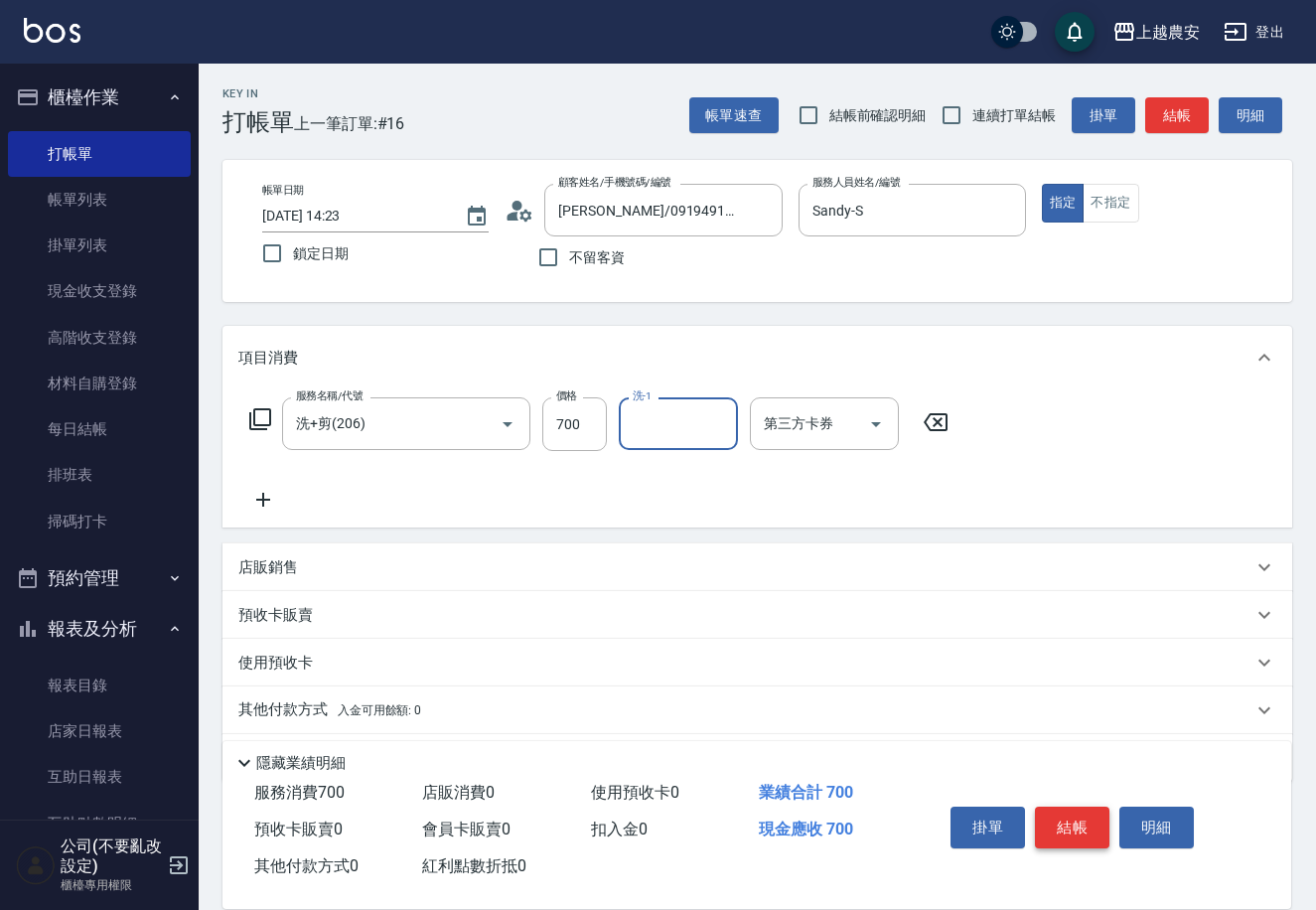 click on "結帳" at bounding box center [1072, 828] 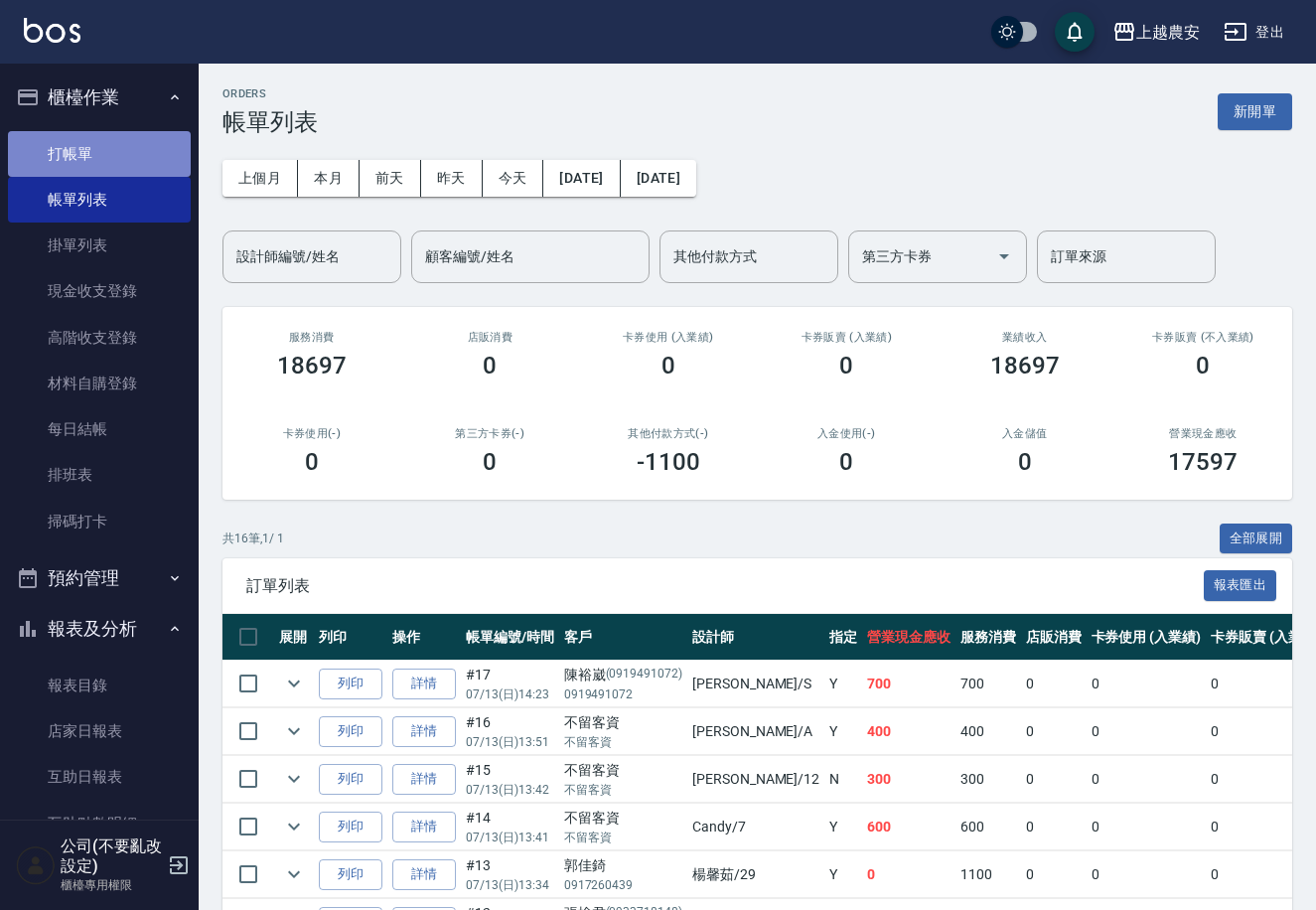 click on "打帳單" at bounding box center (99, 154) 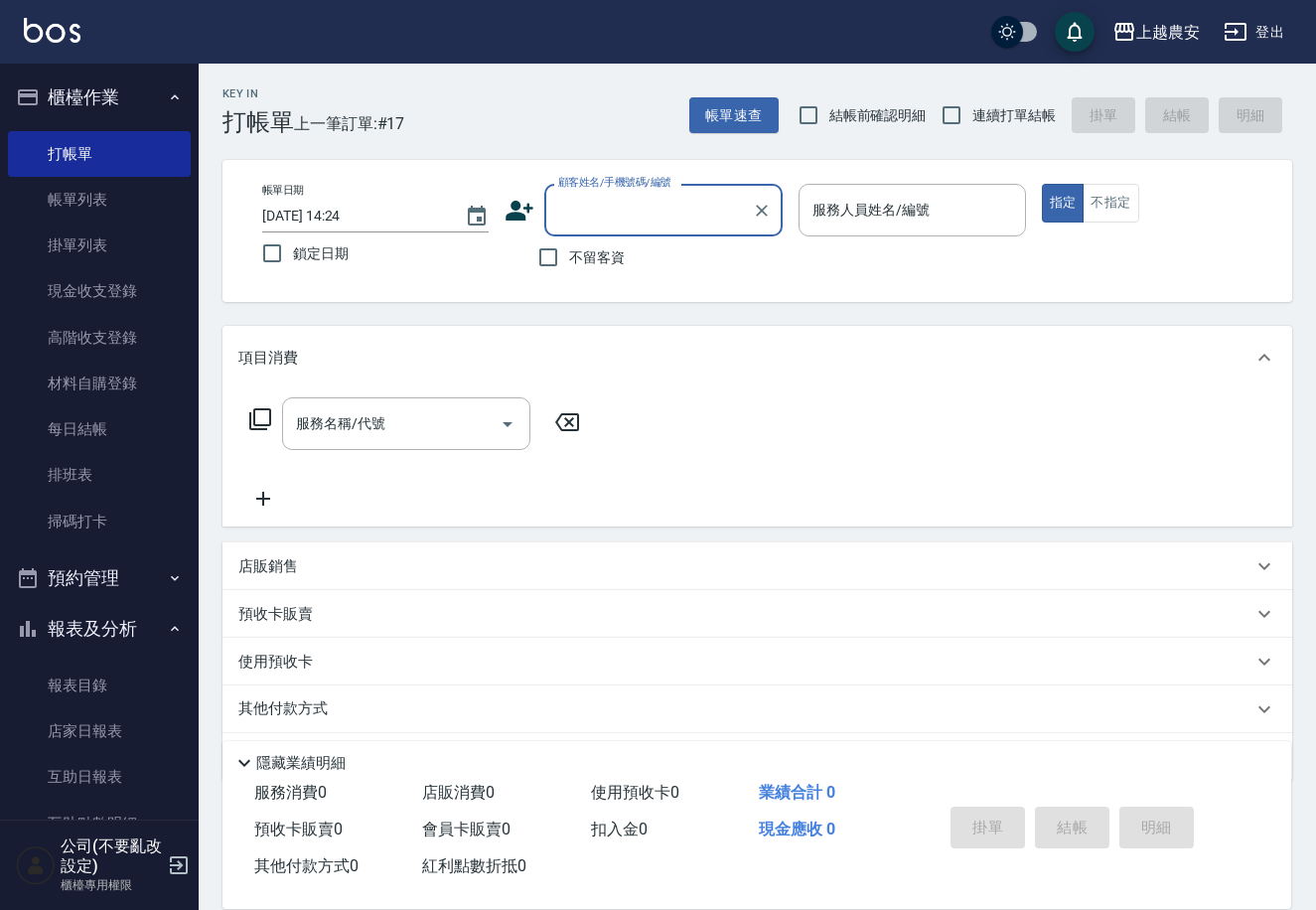 click on "顧客姓名/手機號碼/編號" at bounding box center (649, 210) 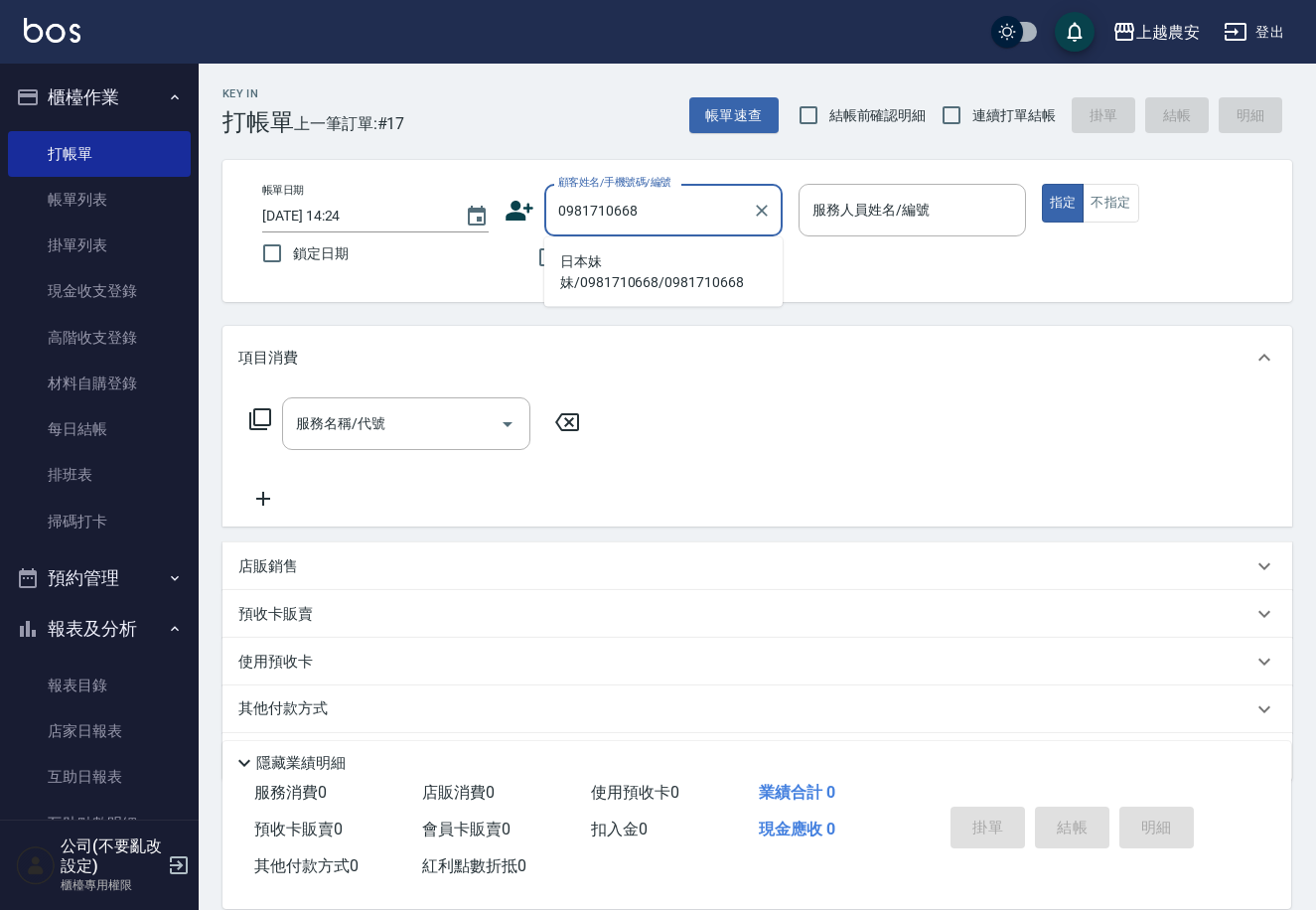 click on "日本妹妹/0981710668/0981710668" at bounding box center [663, 272] 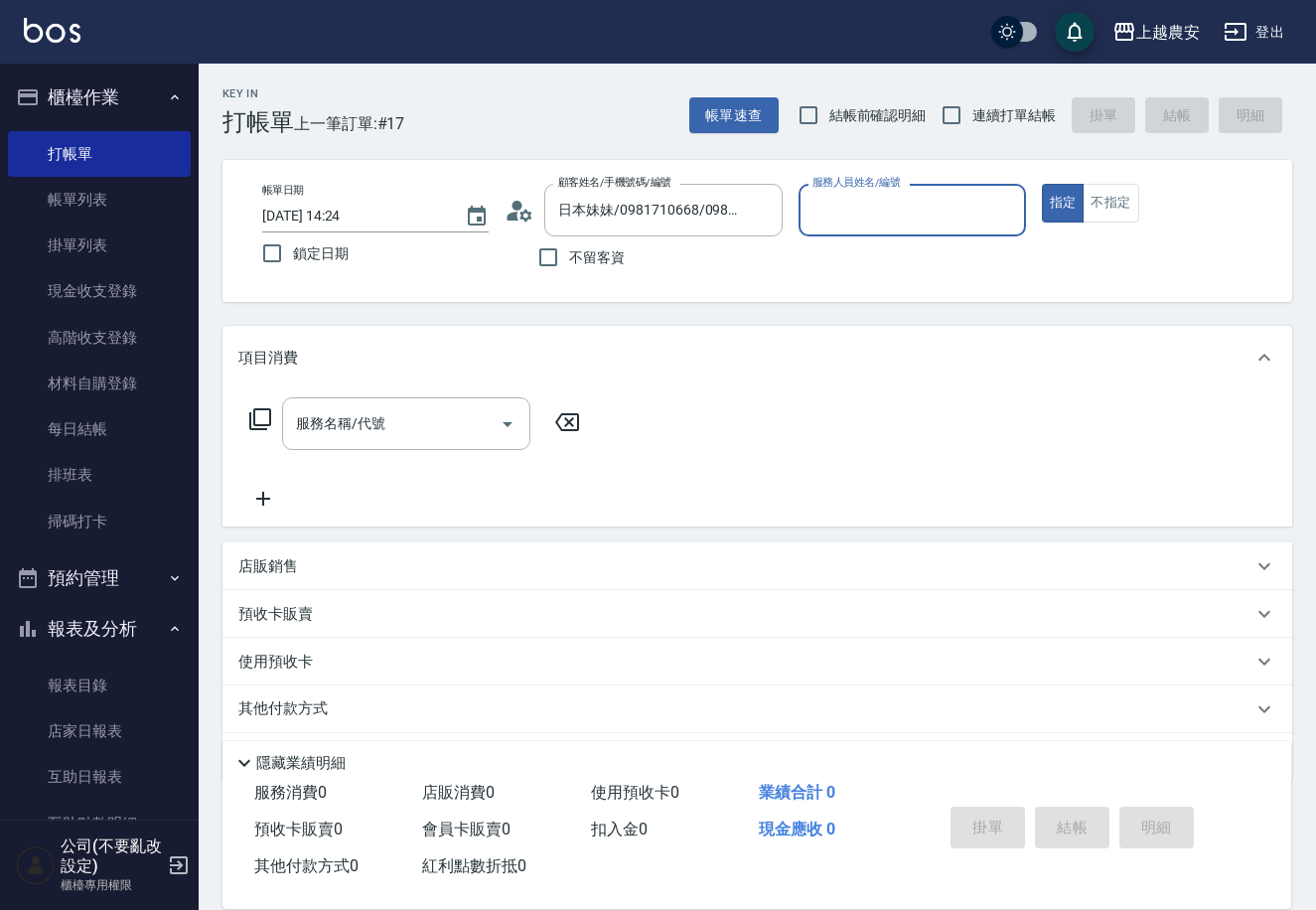 type on "Ksa-K" 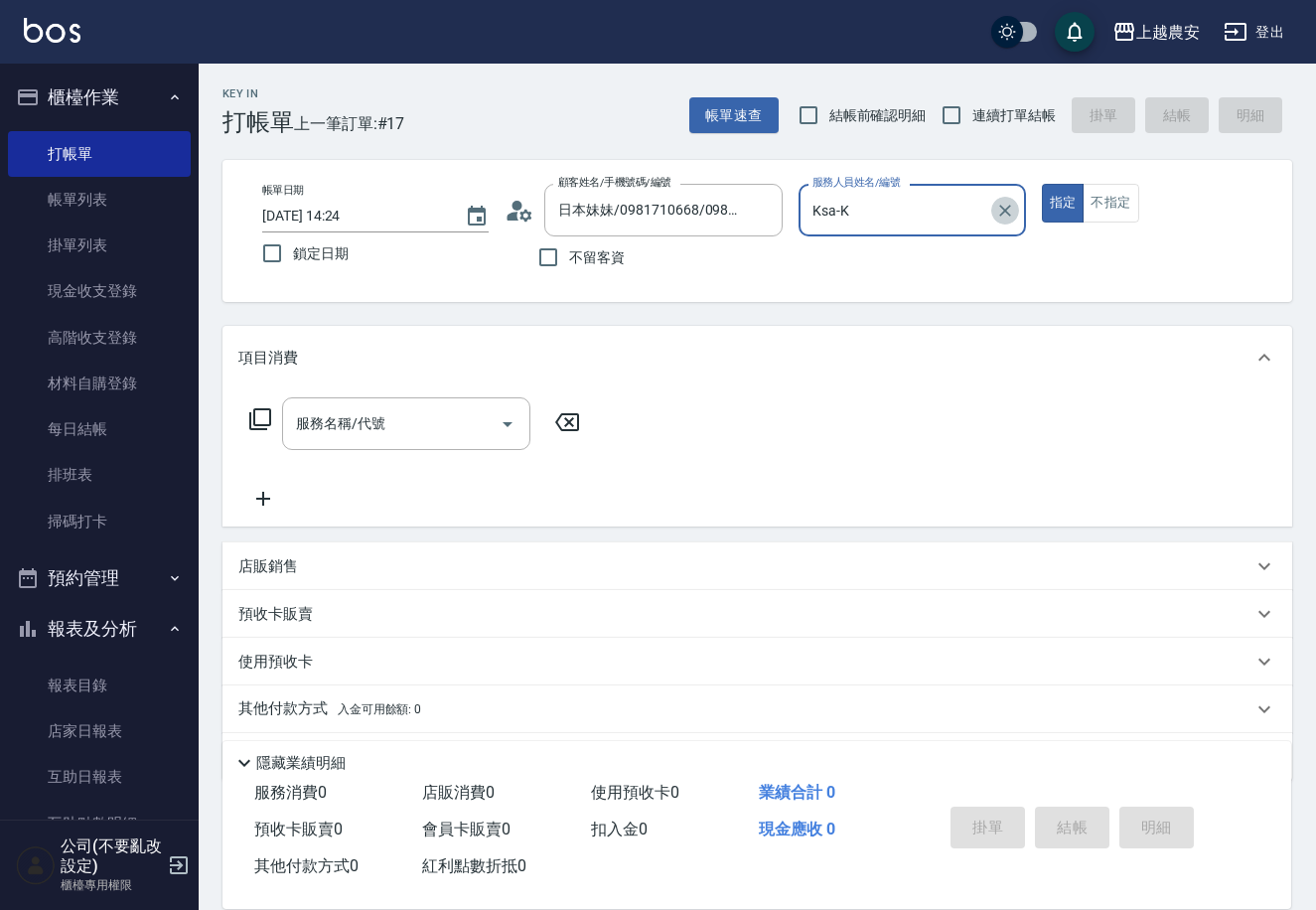 click 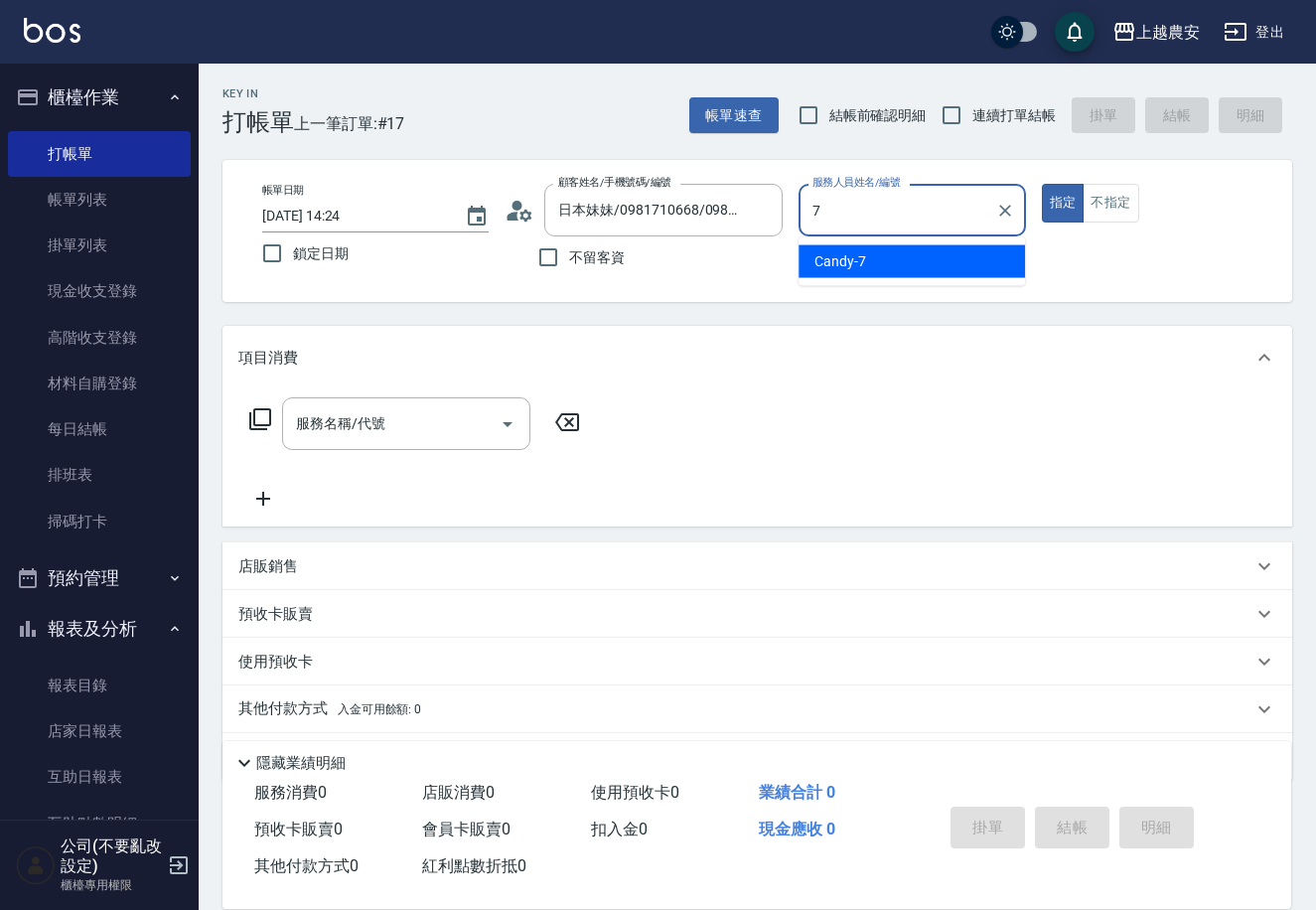 type on "Candy-7" 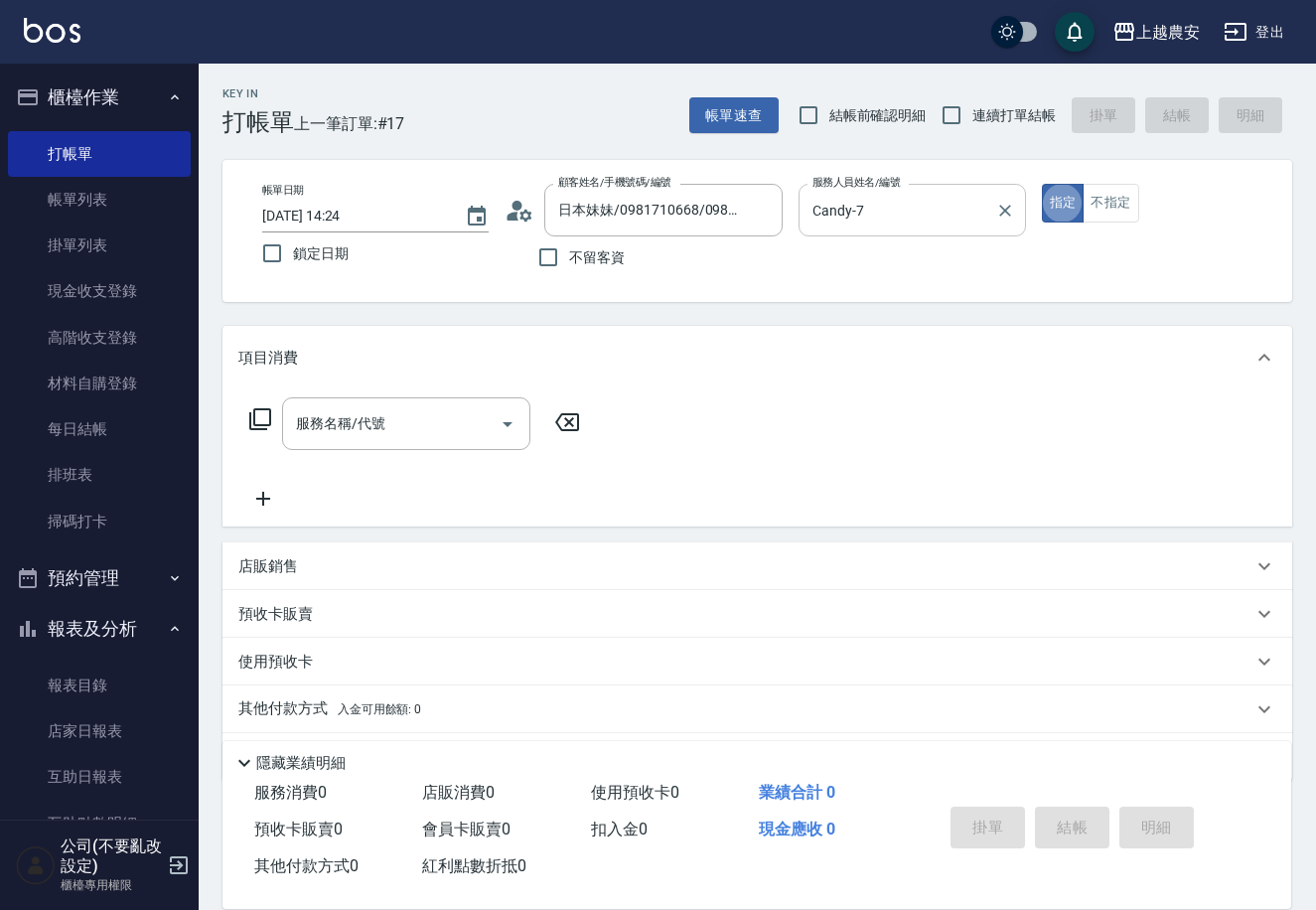 type on "true" 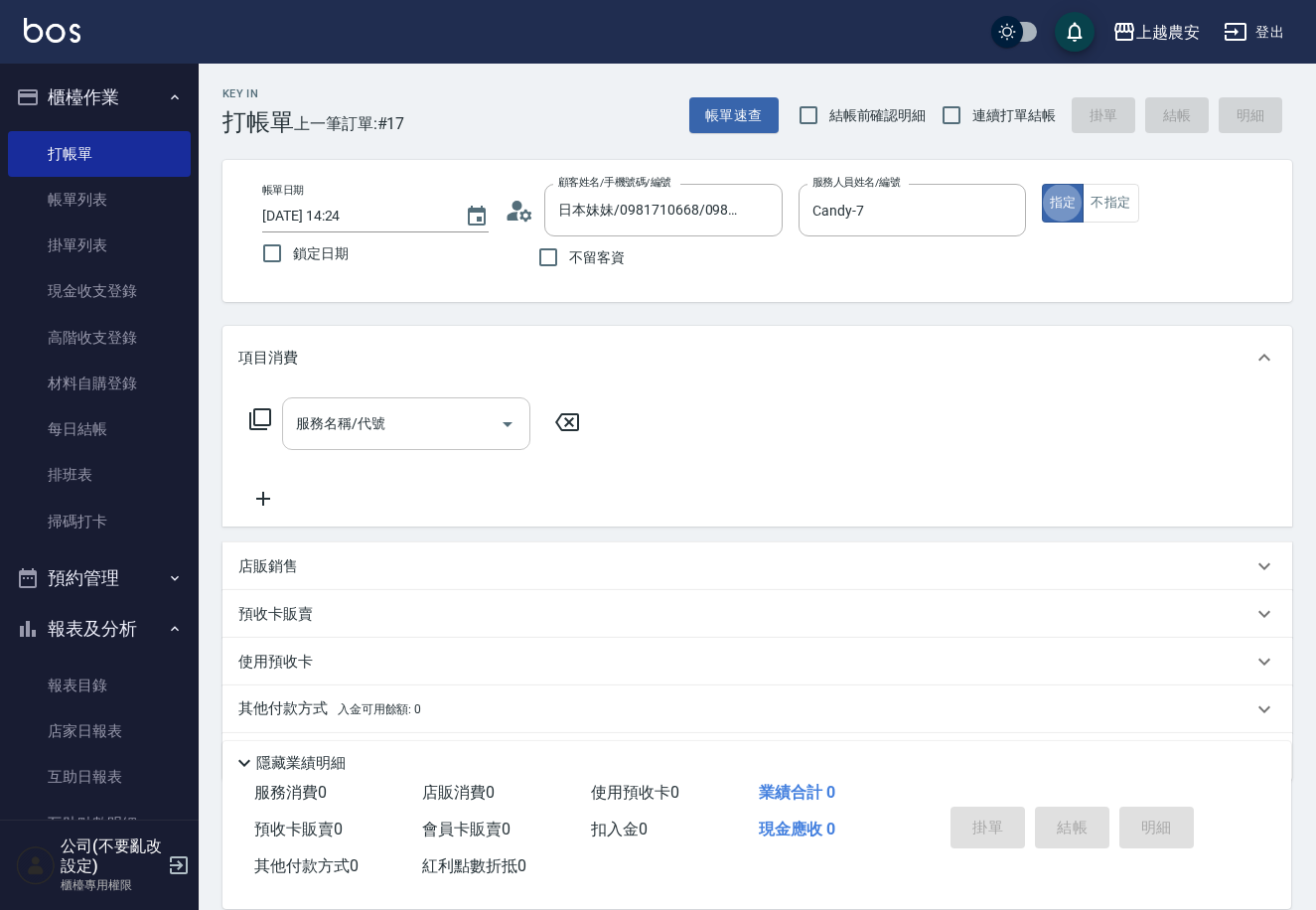 click on "服務名稱/代號 服務名稱/代號" at bounding box center [406, 423] 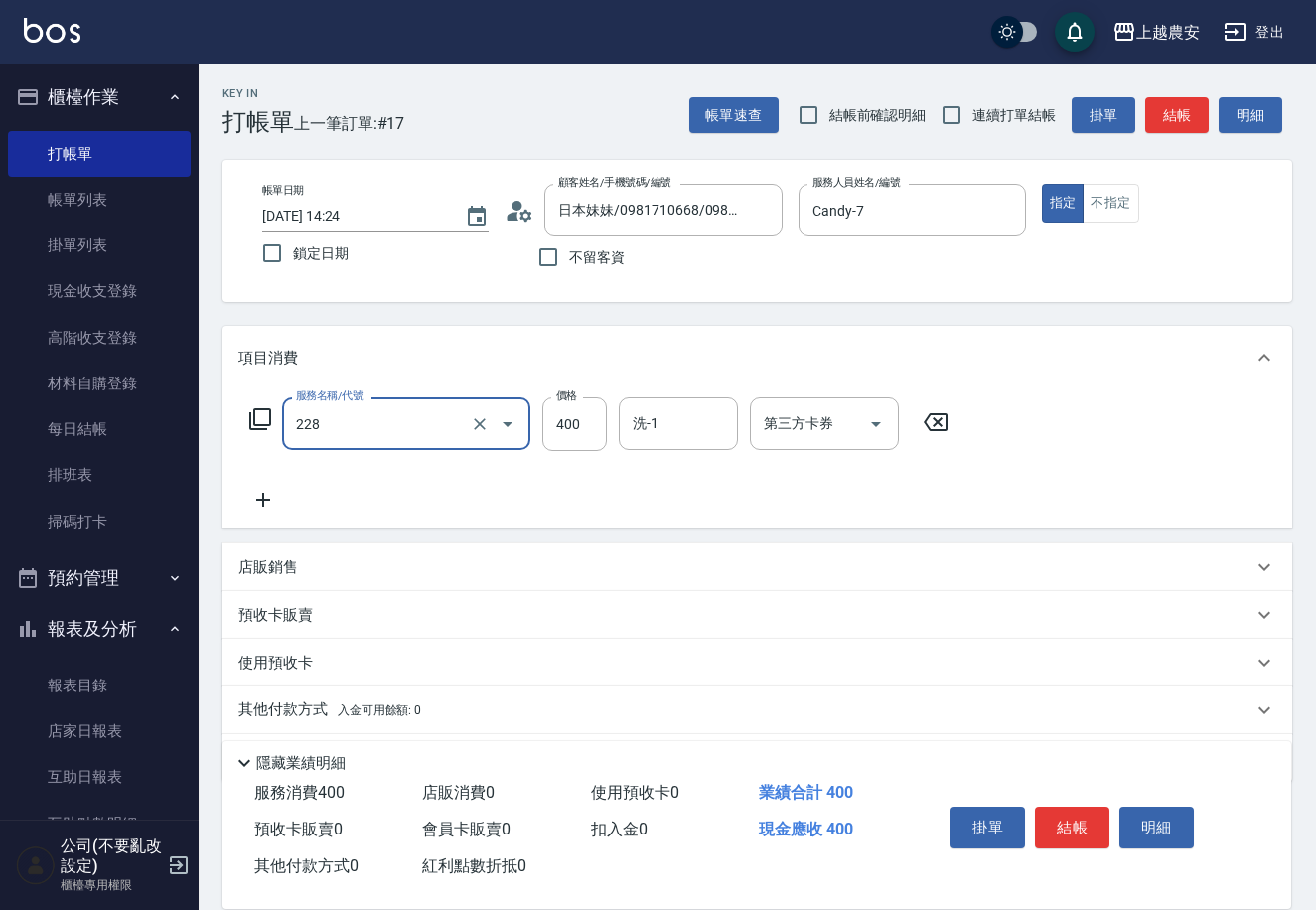 type on "洗髮(228)" 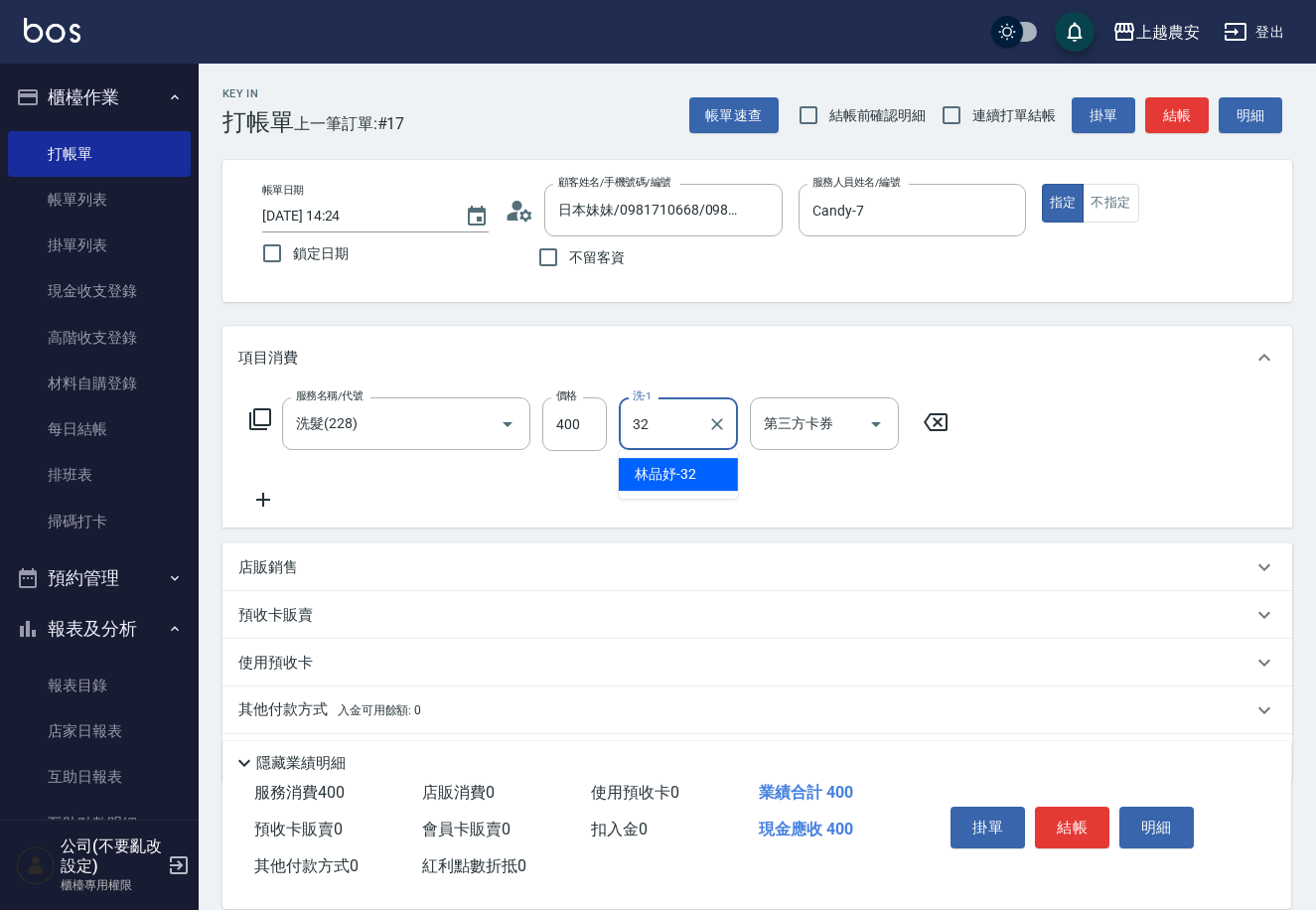 type on "林品妤-32" 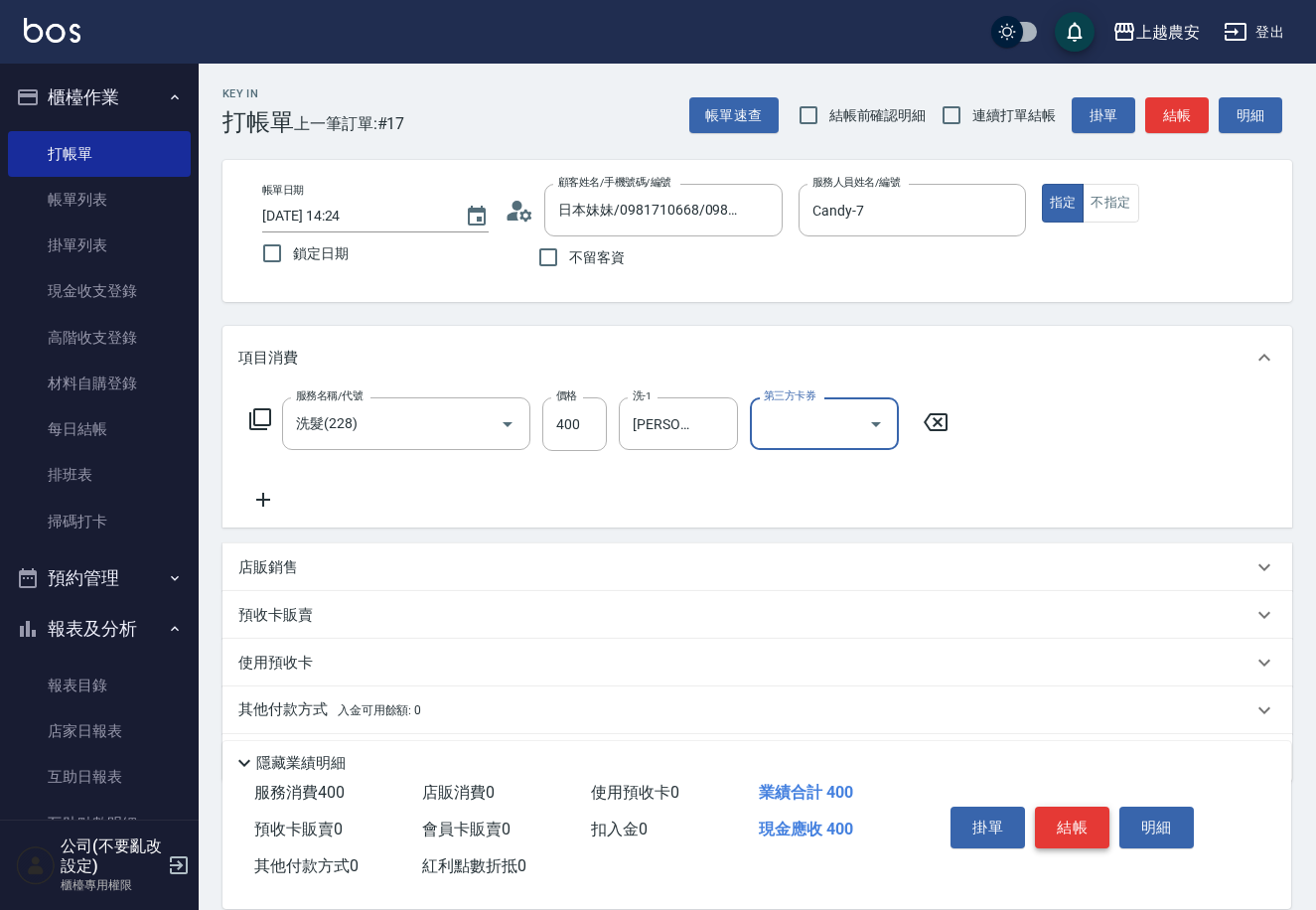 click on "結帳" at bounding box center (1072, 828) 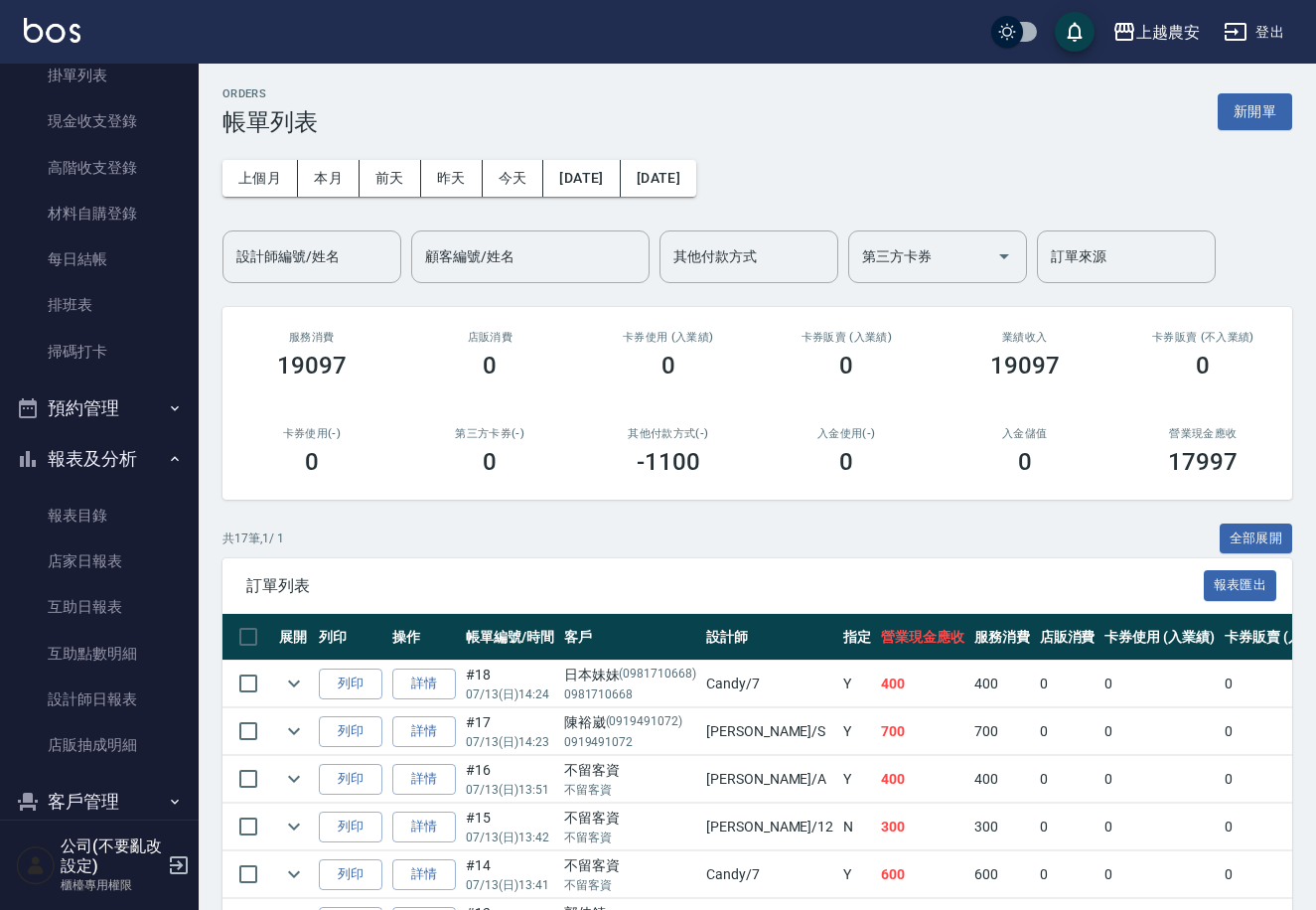 scroll, scrollTop: 274, scrollLeft: 0, axis: vertical 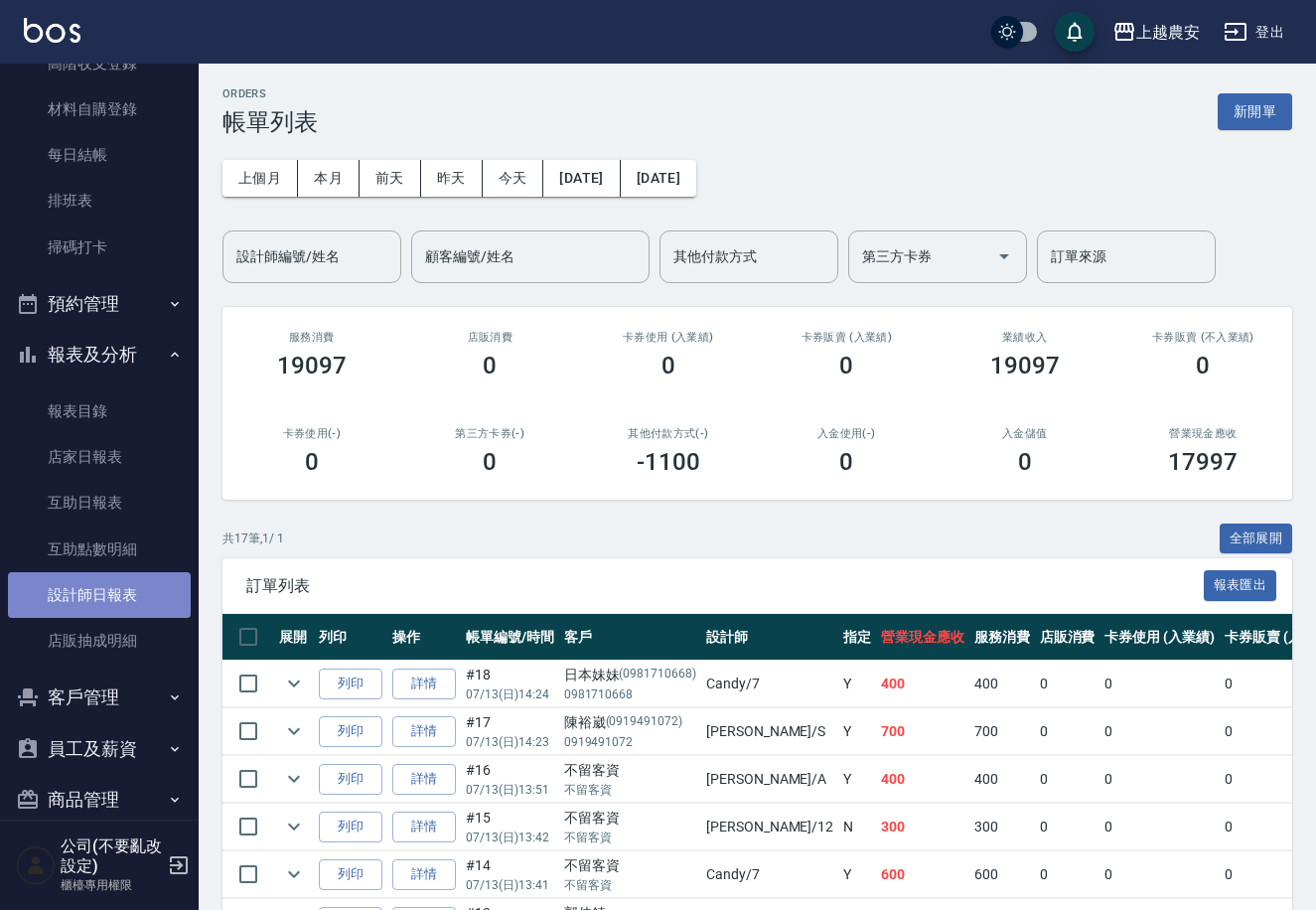 click on "設計師日報表" at bounding box center [99, 595] 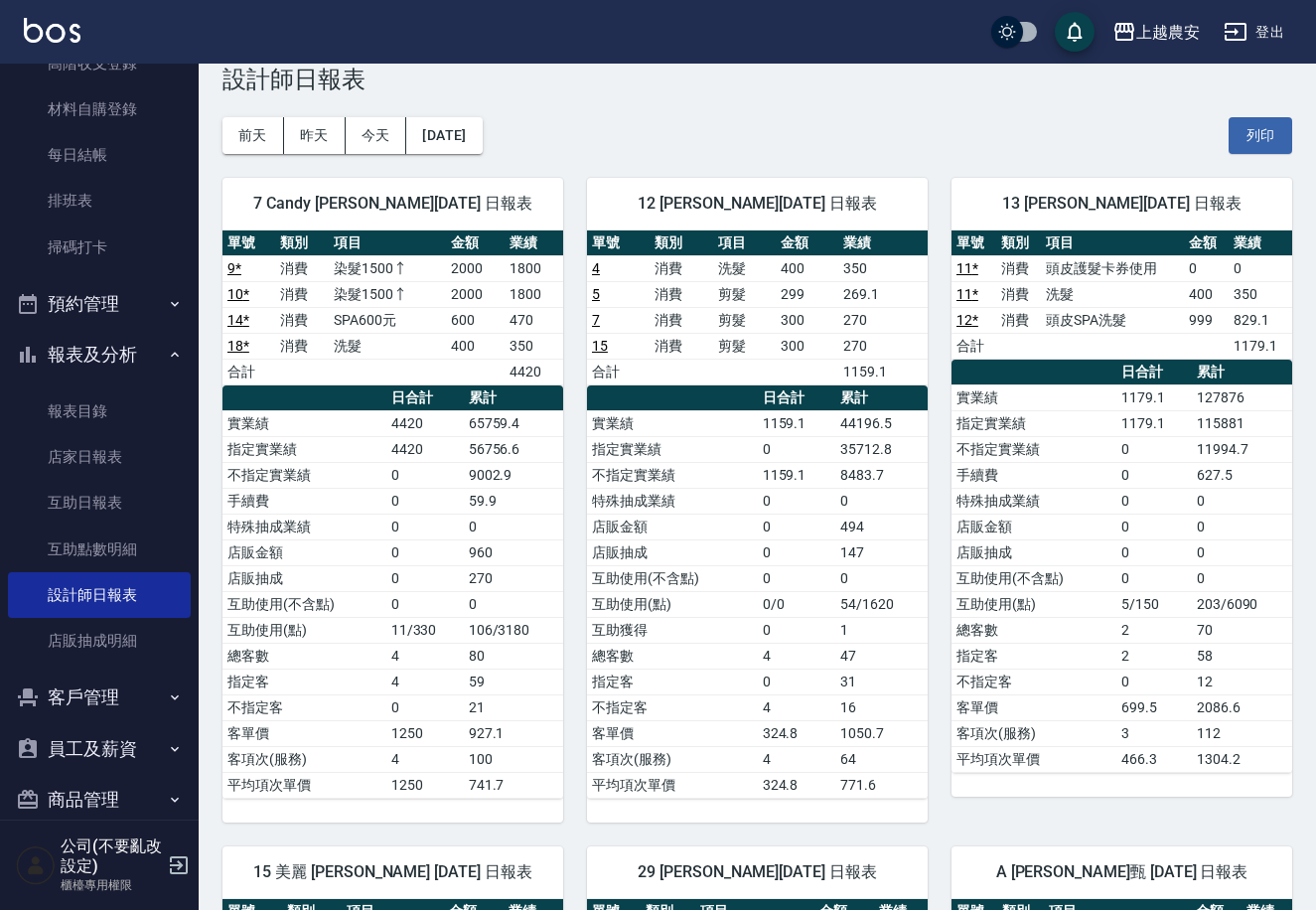 scroll, scrollTop: 0, scrollLeft: 0, axis: both 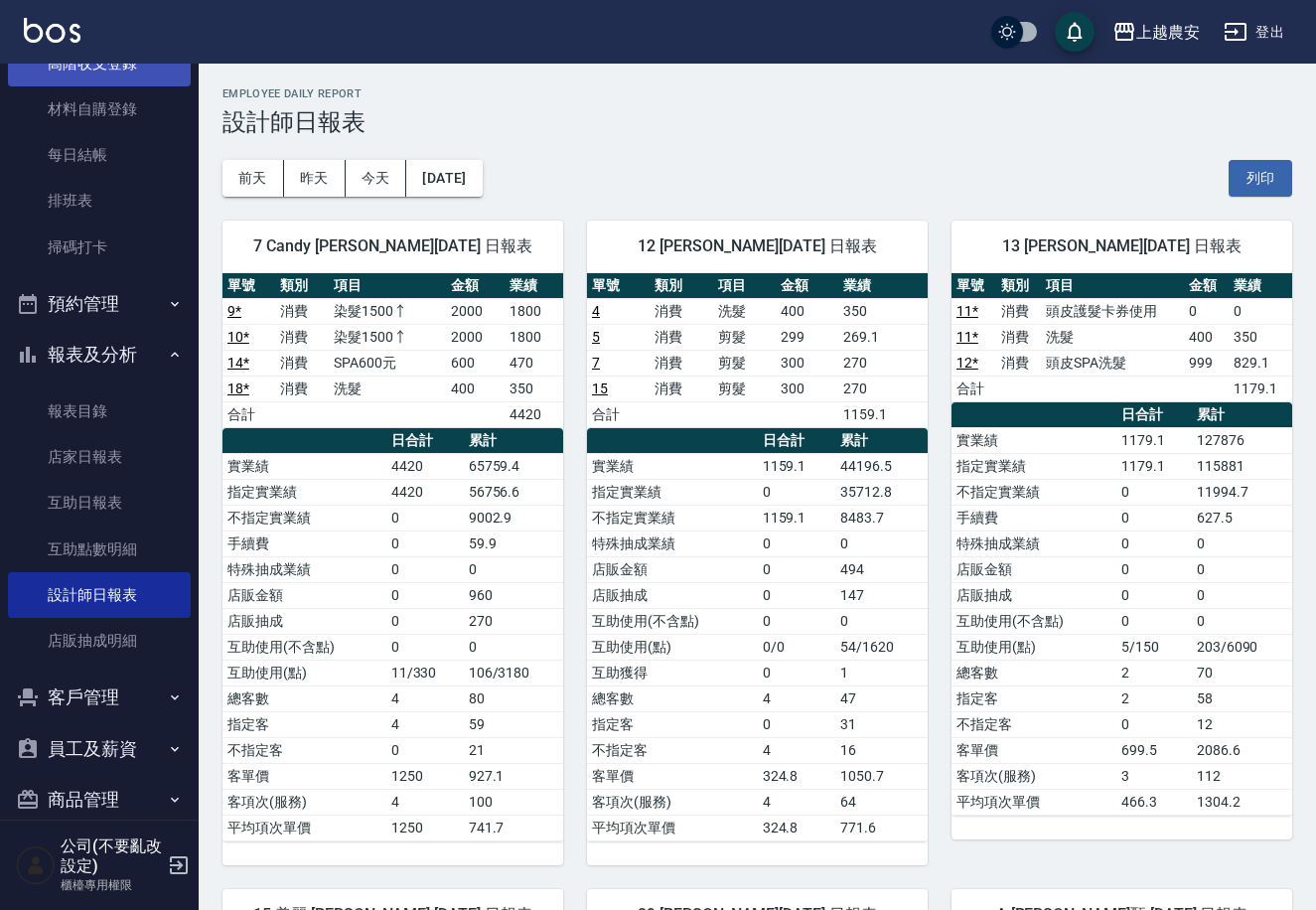 click on "高階收支登錄" at bounding box center (99, 64) 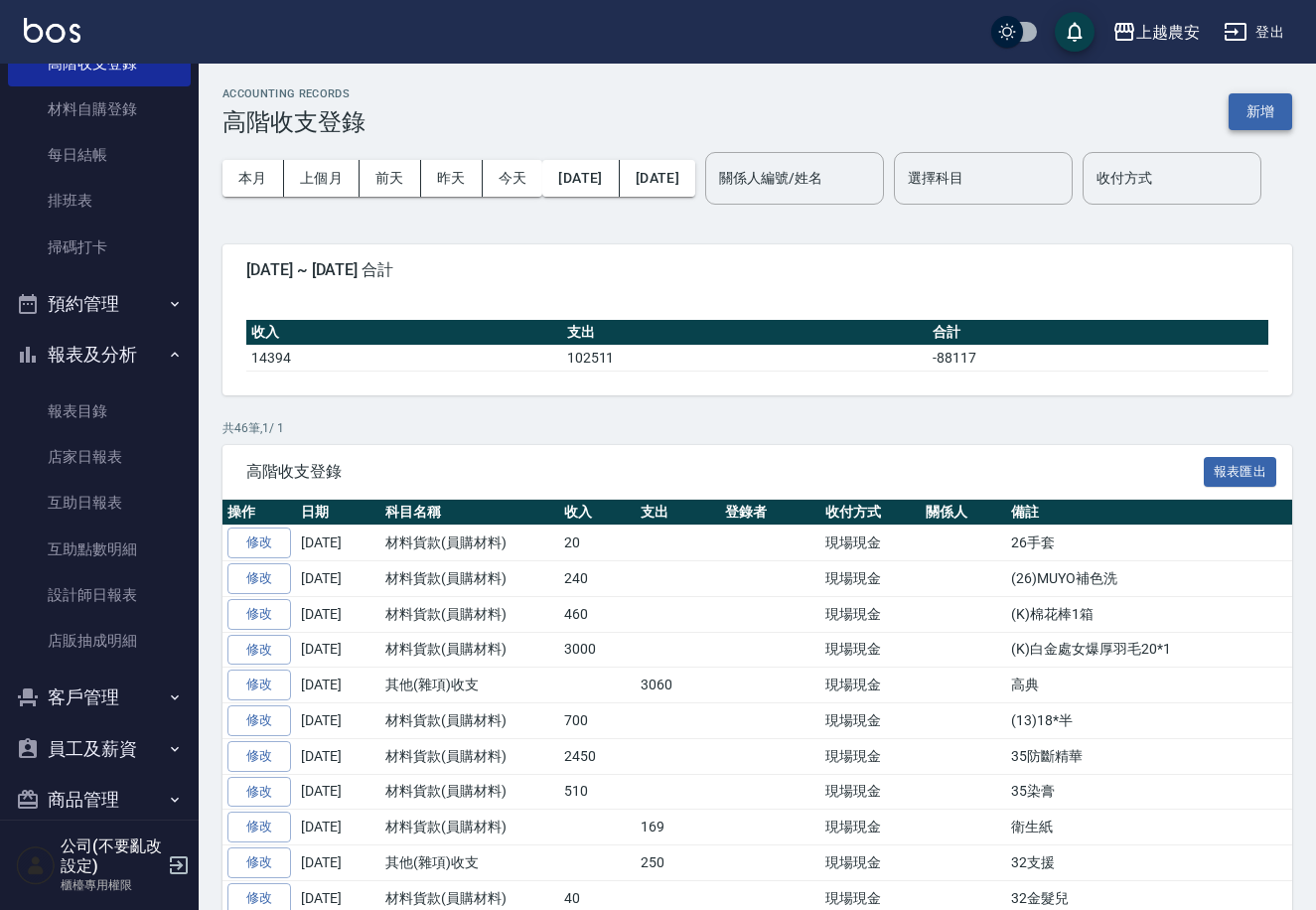 click on "新增" at bounding box center [1260, 111] 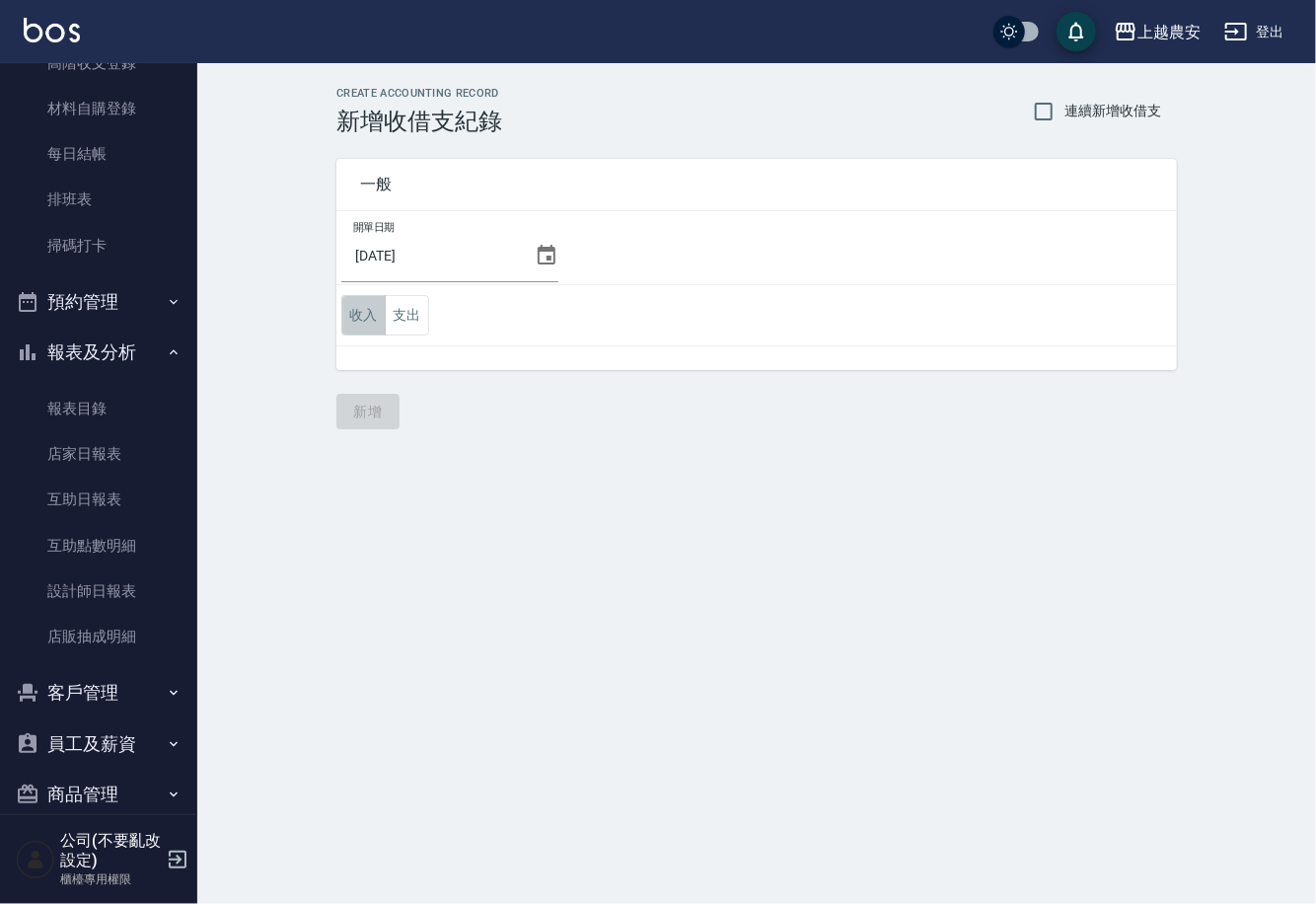 click on "收入" at bounding box center (363, 315) 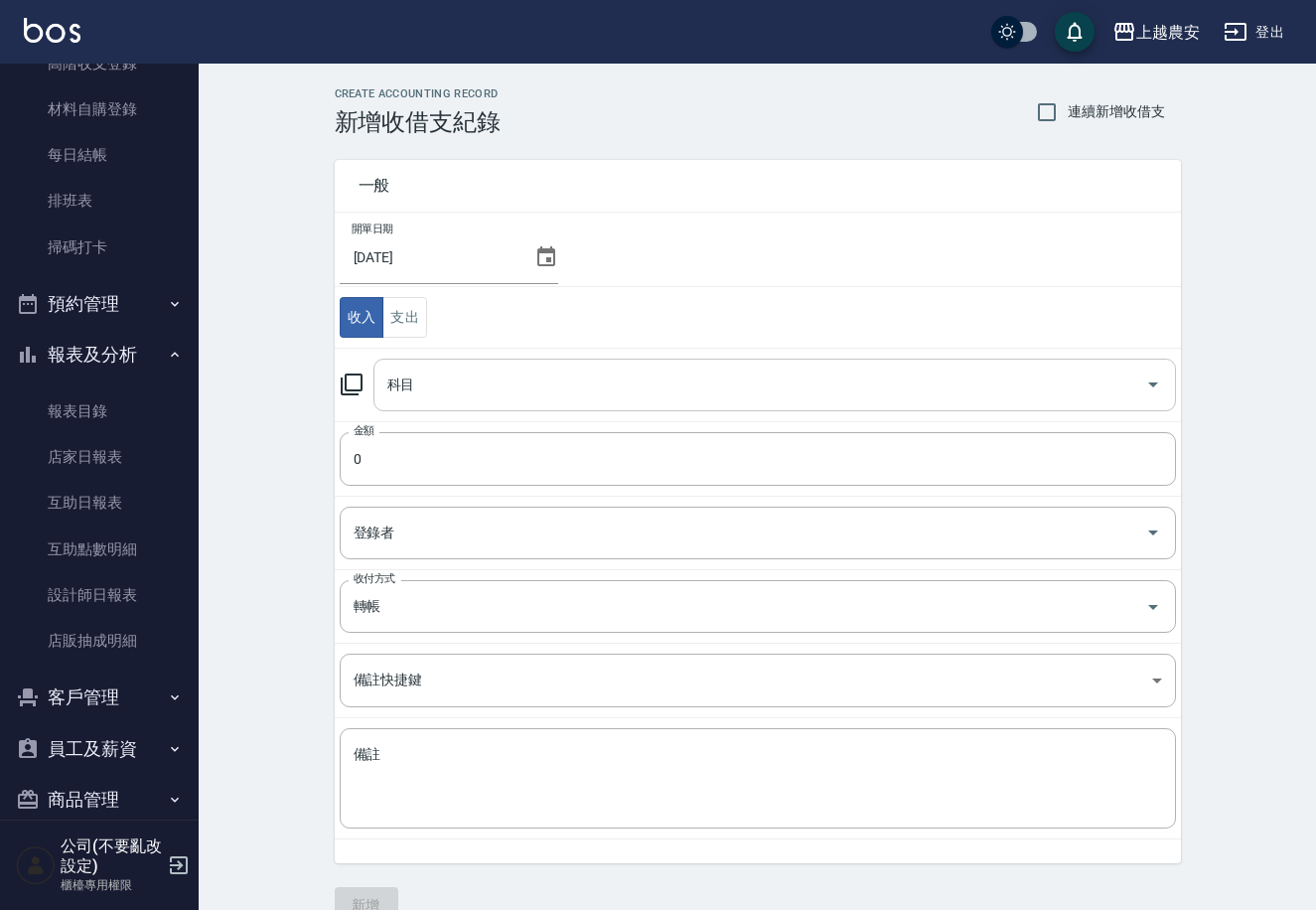 click on "科目" at bounding box center [760, 384] 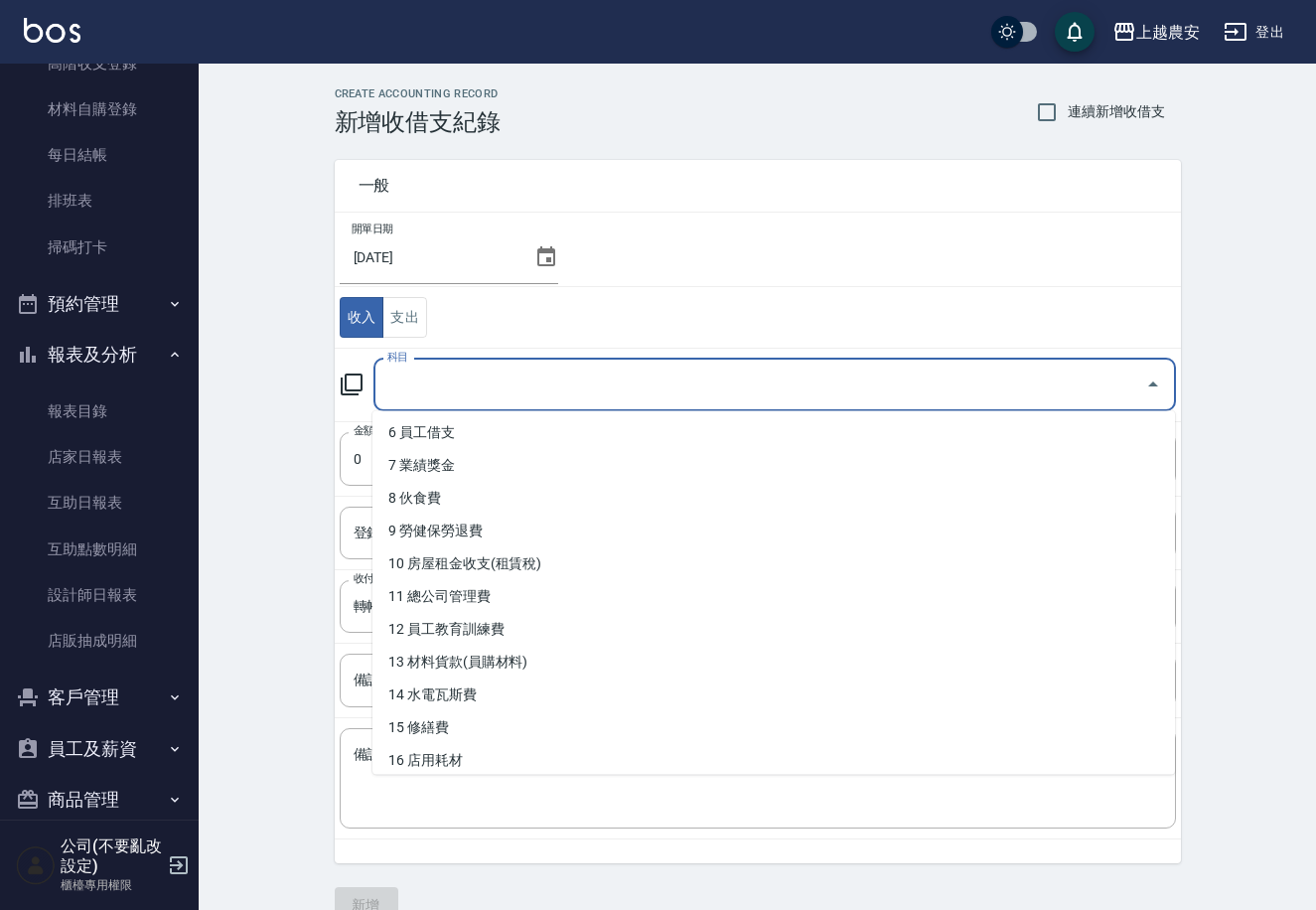 scroll, scrollTop: 216, scrollLeft: 0, axis: vertical 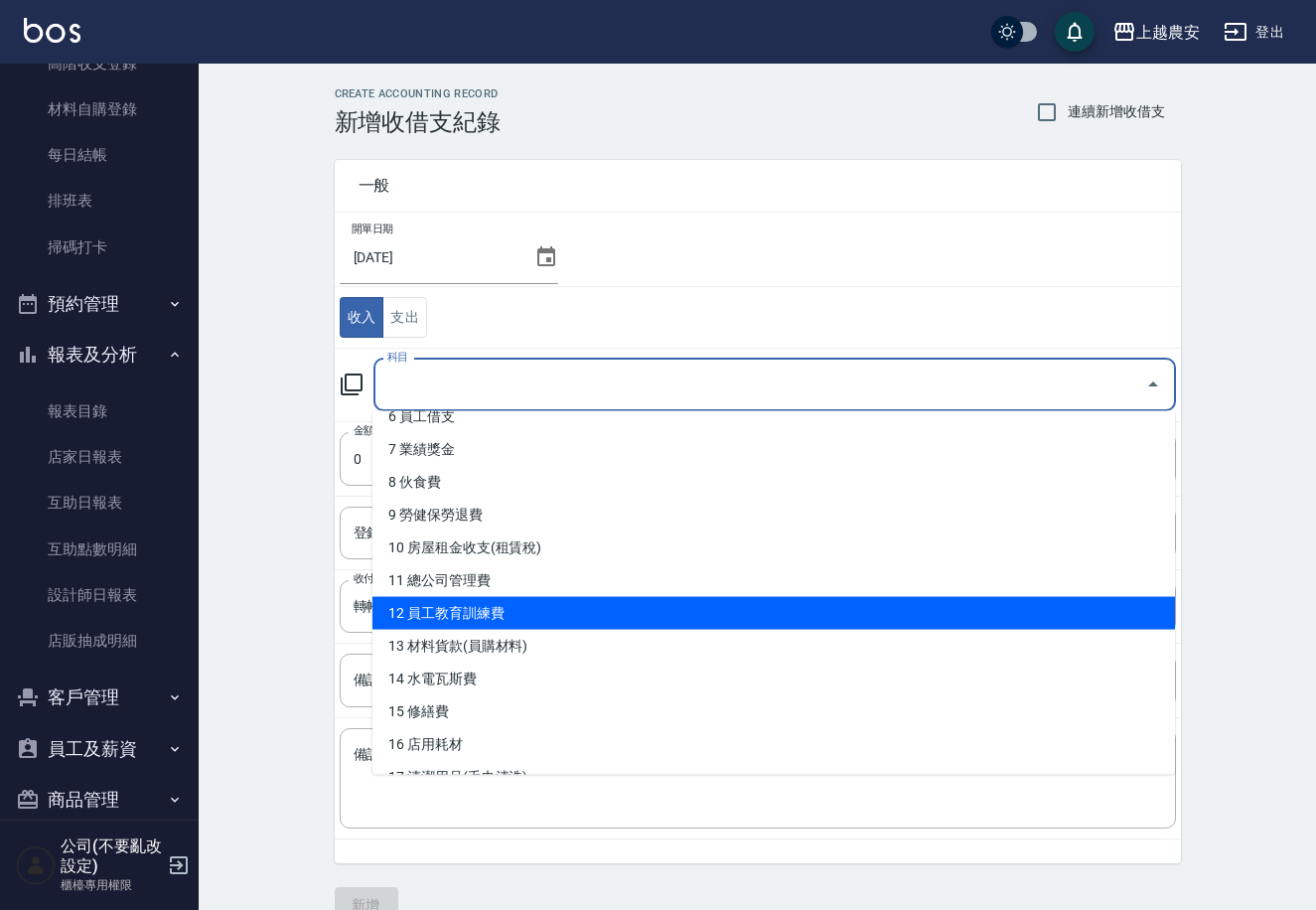 click on "12 員工教育訓練費" at bounding box center (774, 613) 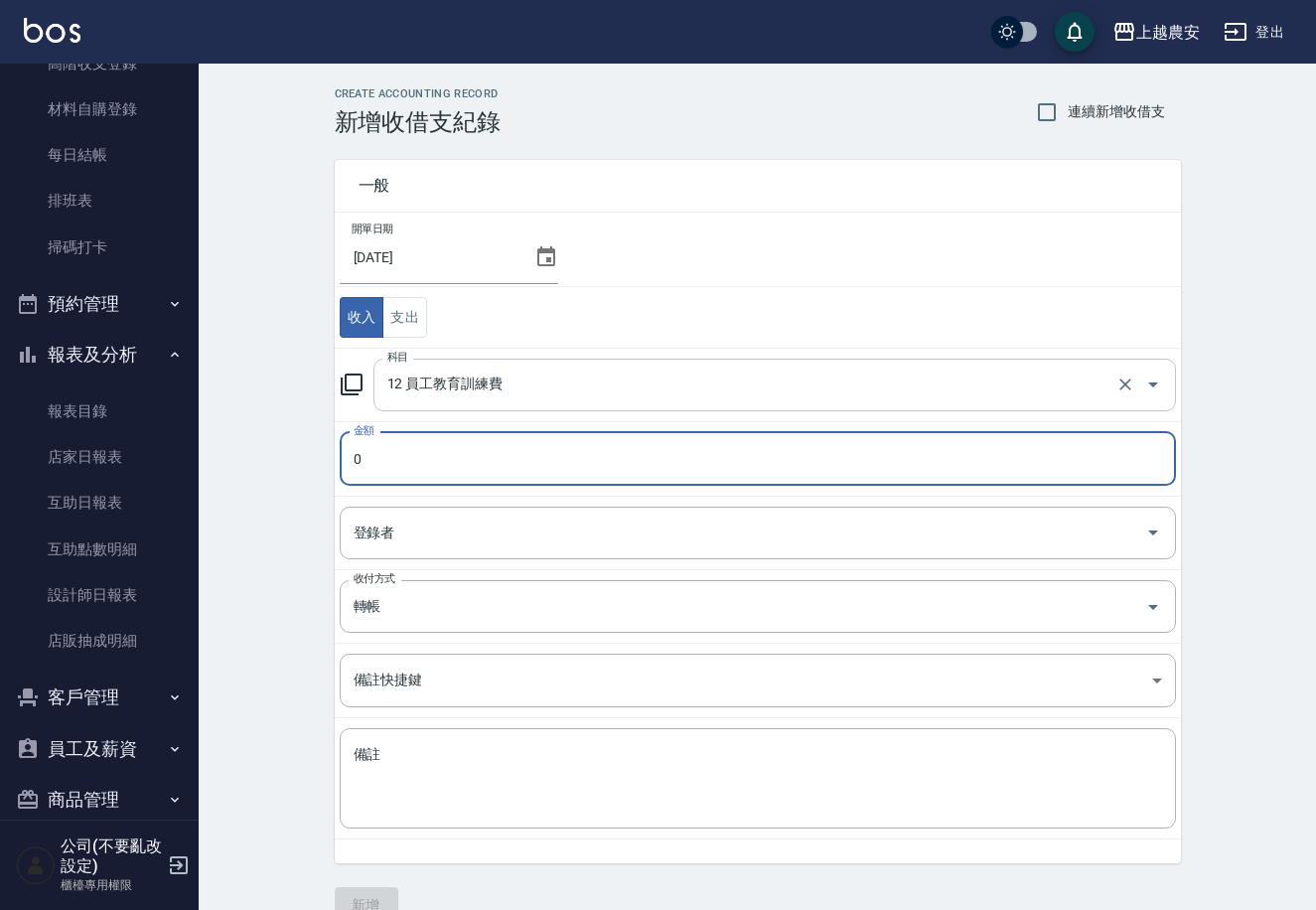click on "12 員工教育訓練費" at bounding box center (747, 384) 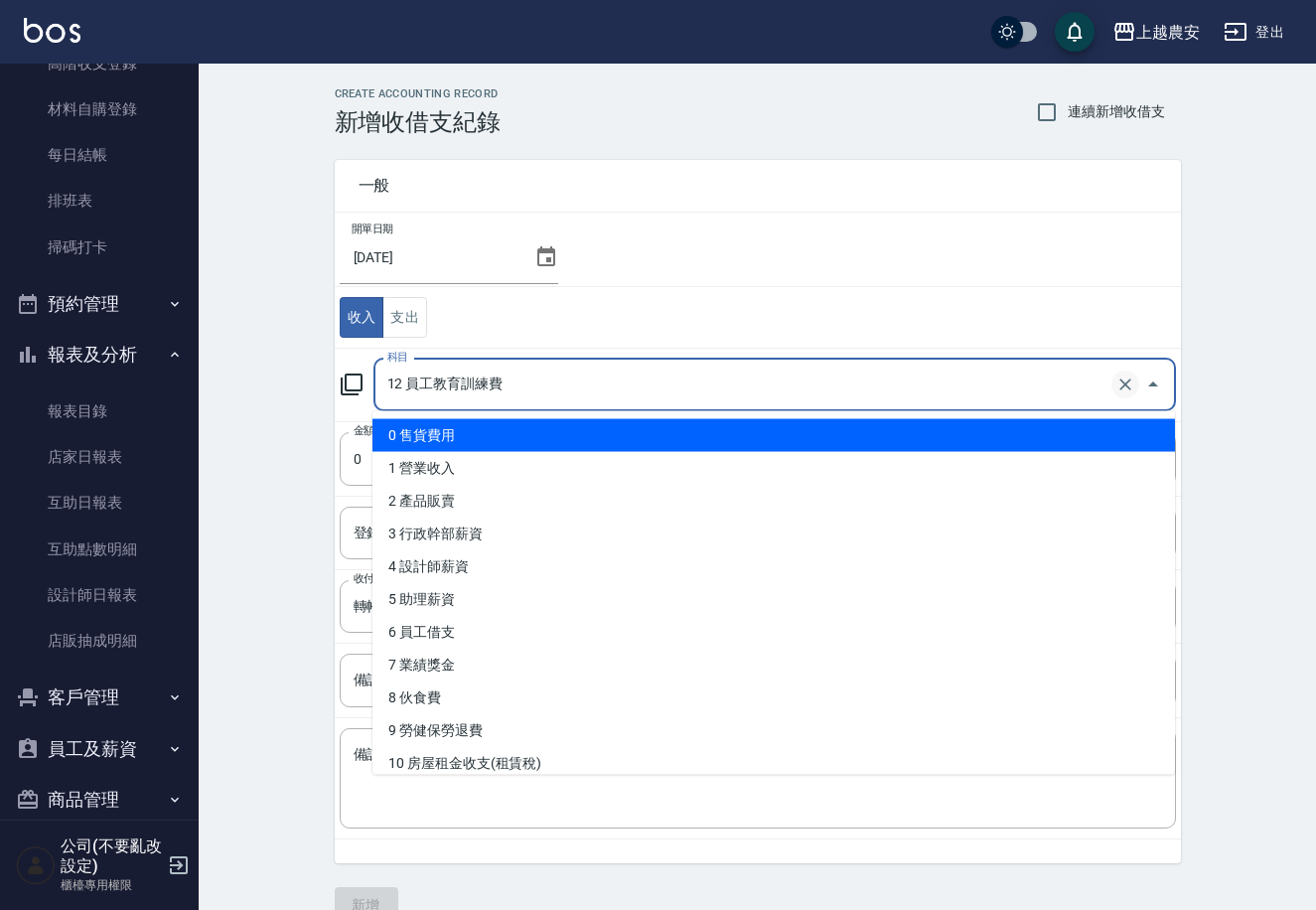 click 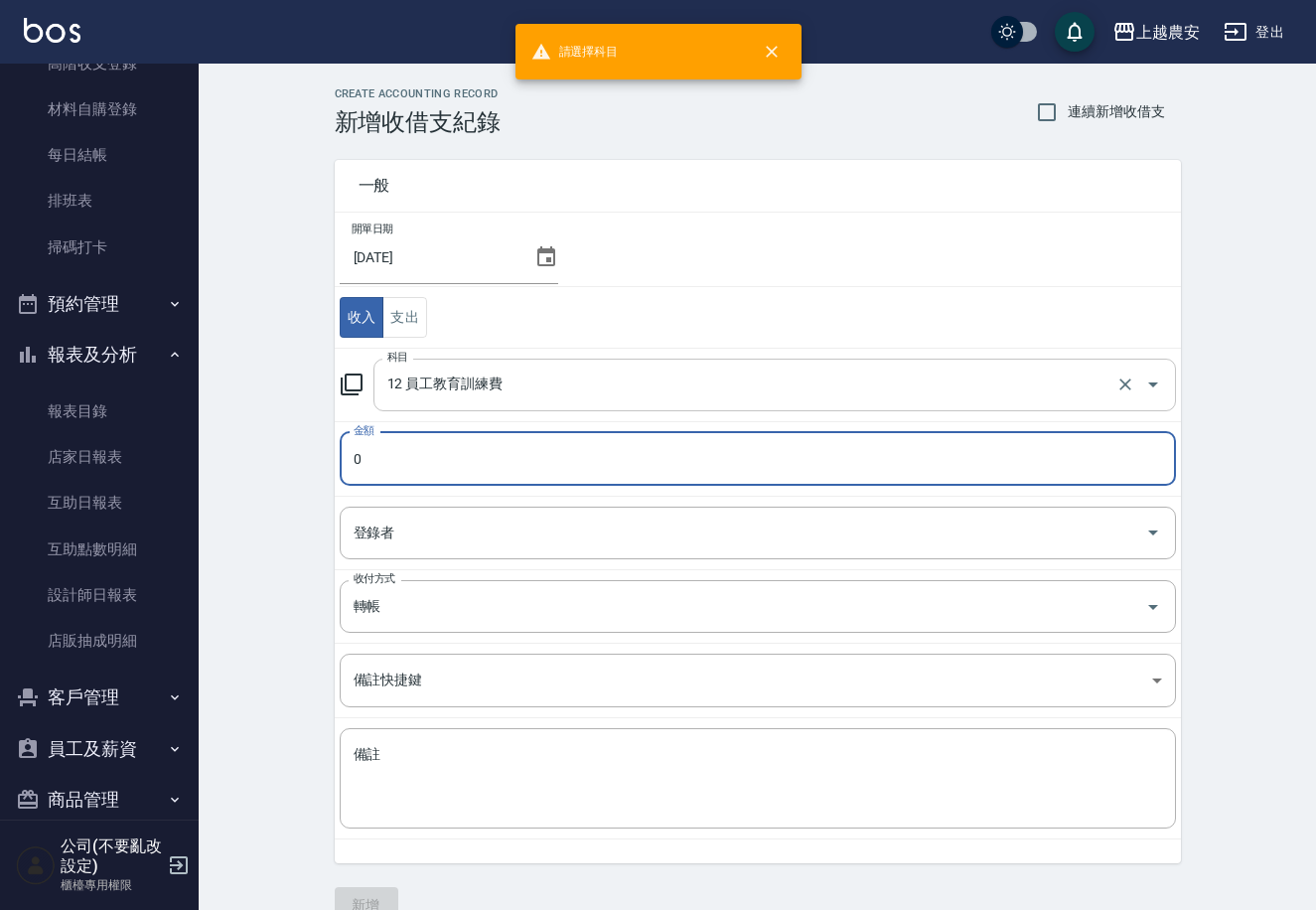 click on "12 員工教育訓練費" at bounding box center [747, 384] 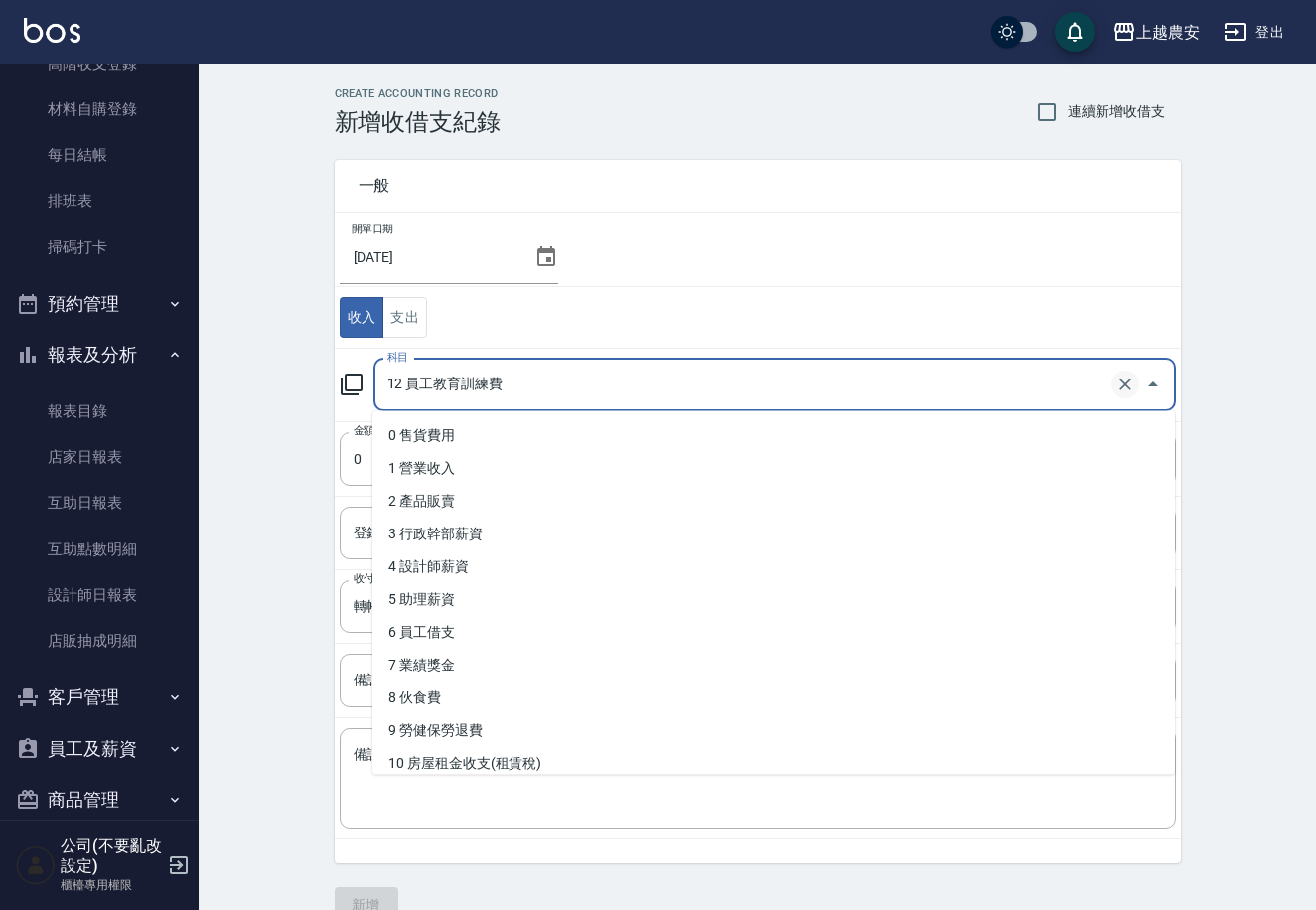 click 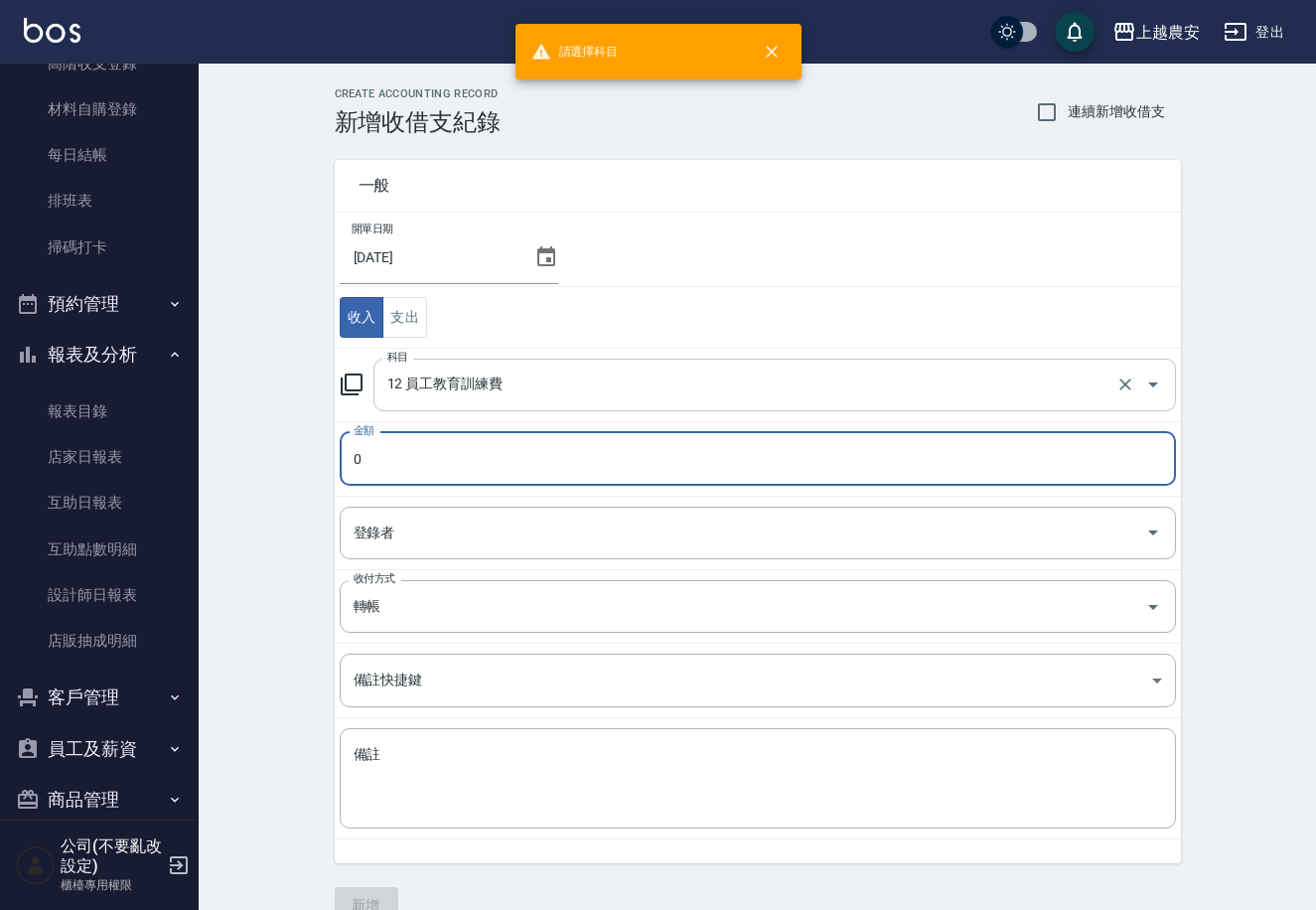 click on "12 員工教育訓練費" at bounding box center (747, 384) 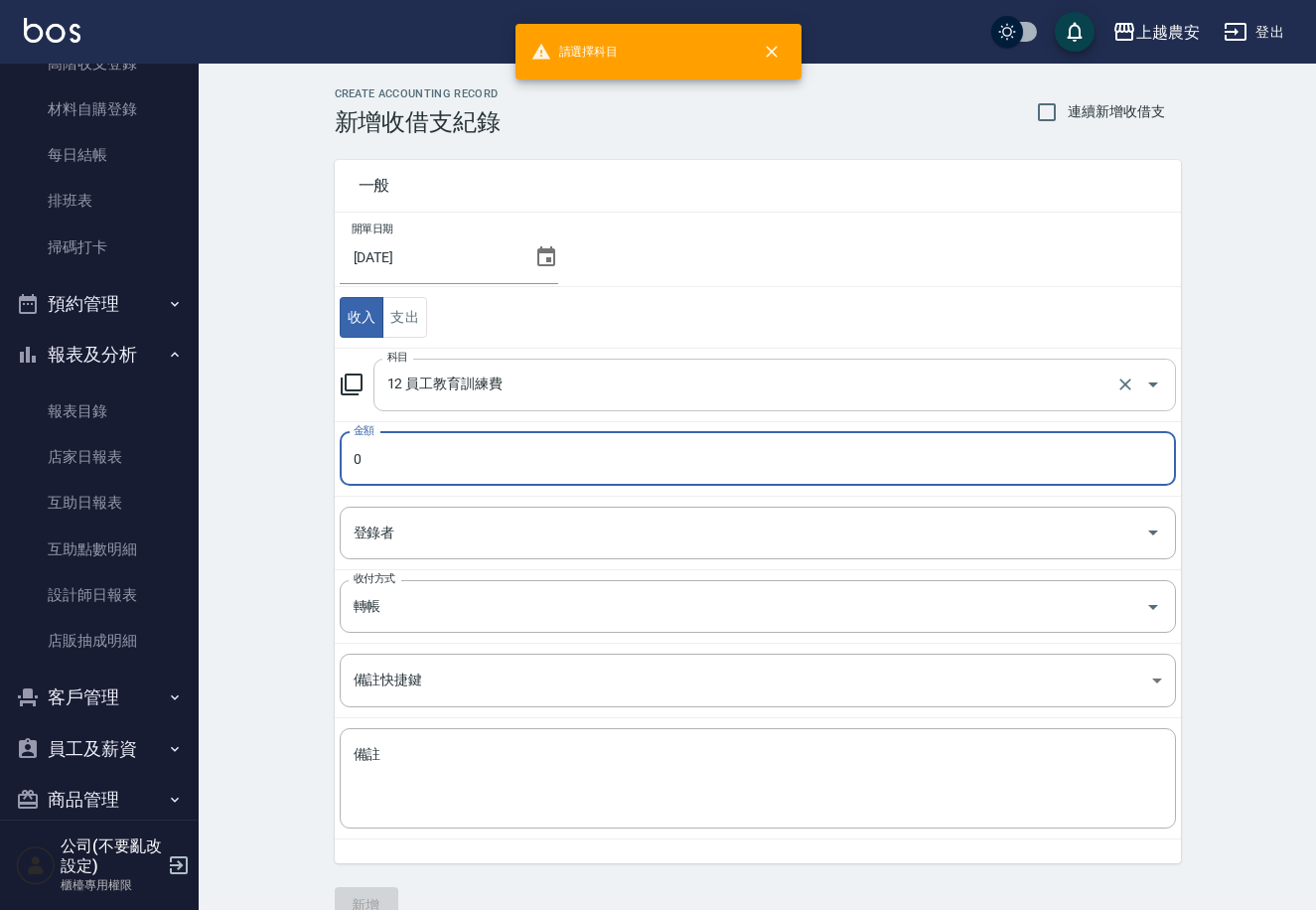 click on "12 員工教育訓練費 科目" at bounding box center [775, 384] 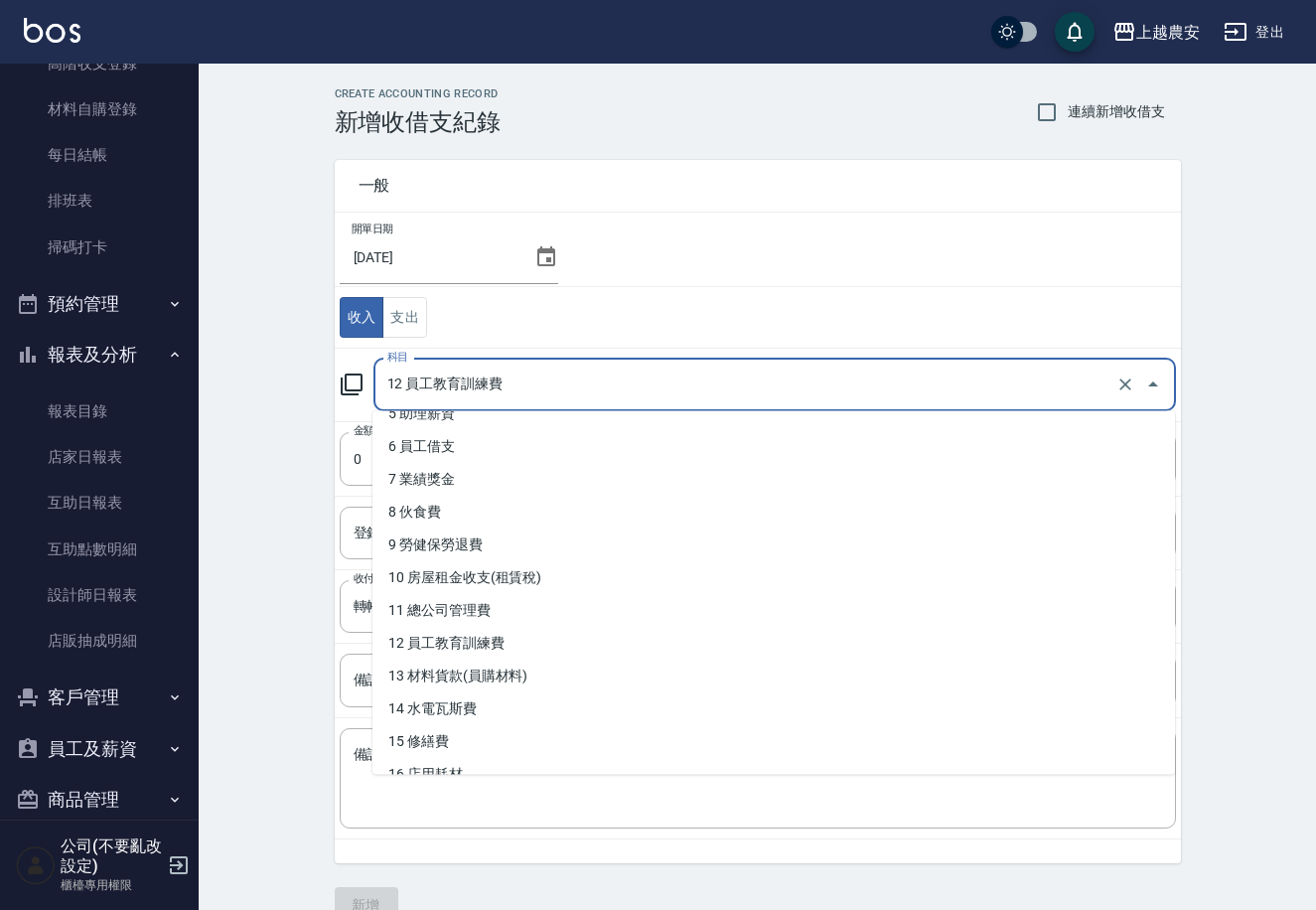 scroll, scrollTop: 291, scrollLeft: 0, axis: vertical 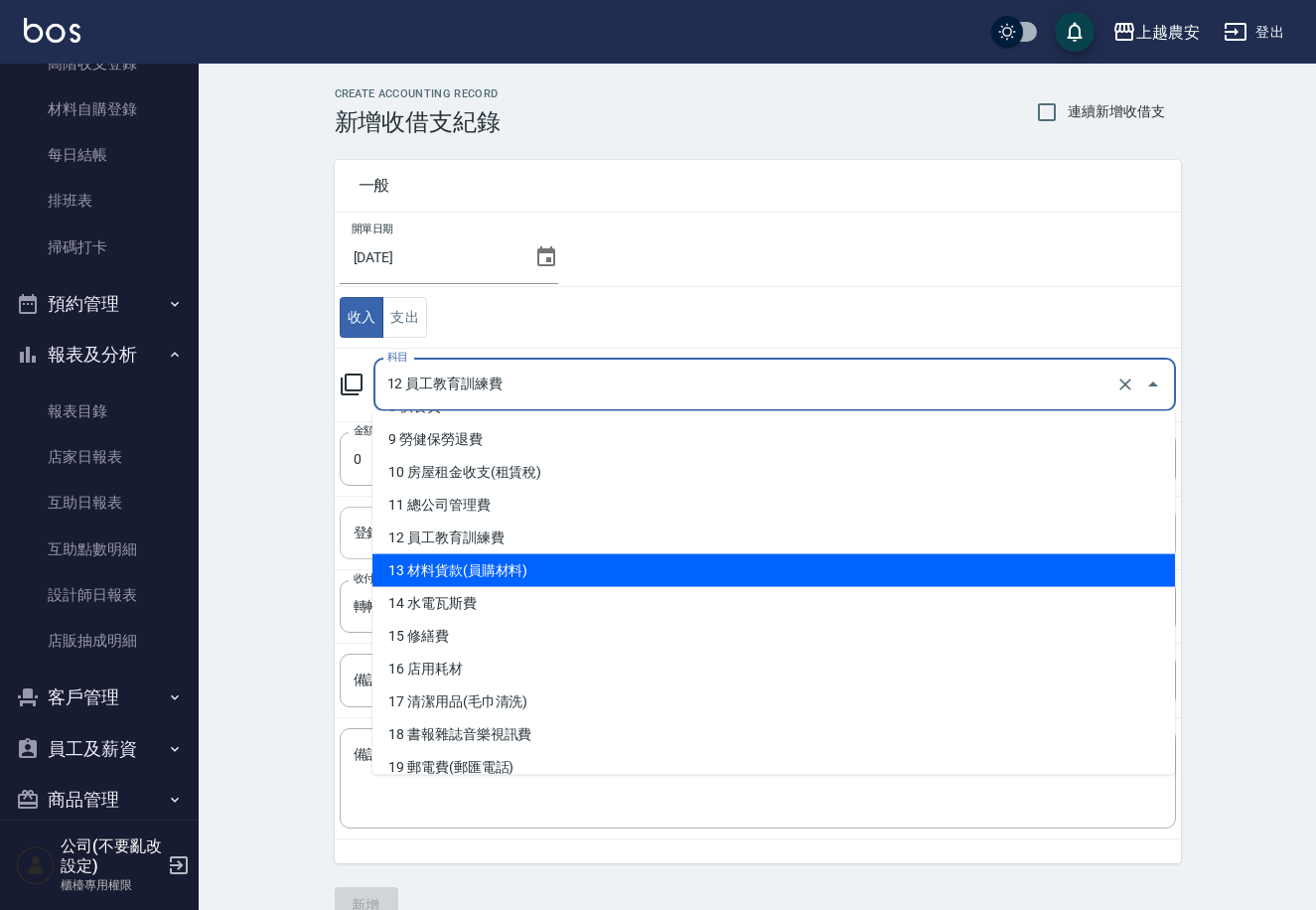 click on "13 材料貨款(員購材料)" at bounding box center (774, 570) 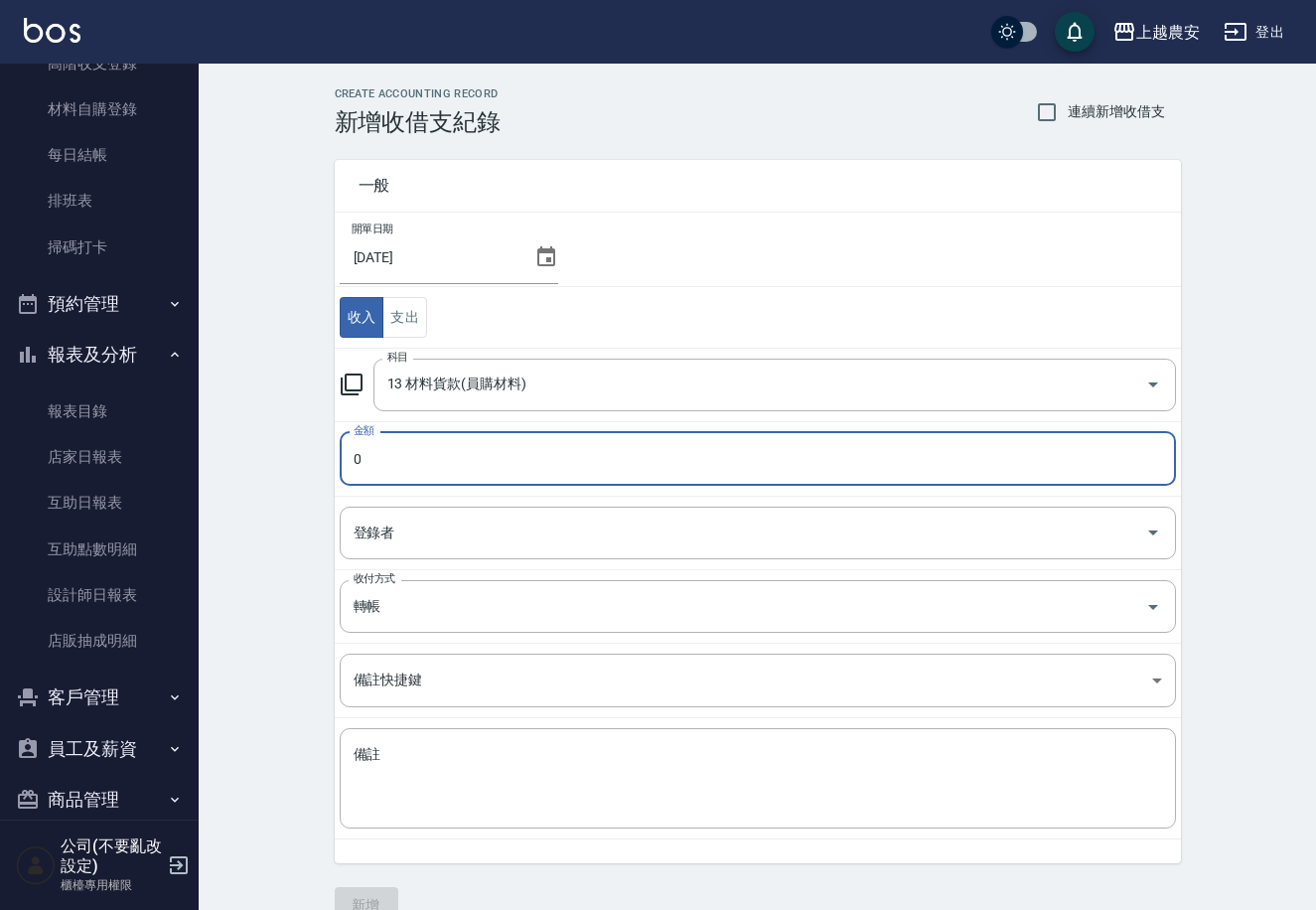 click on "0" at bounding box center (758, 459) 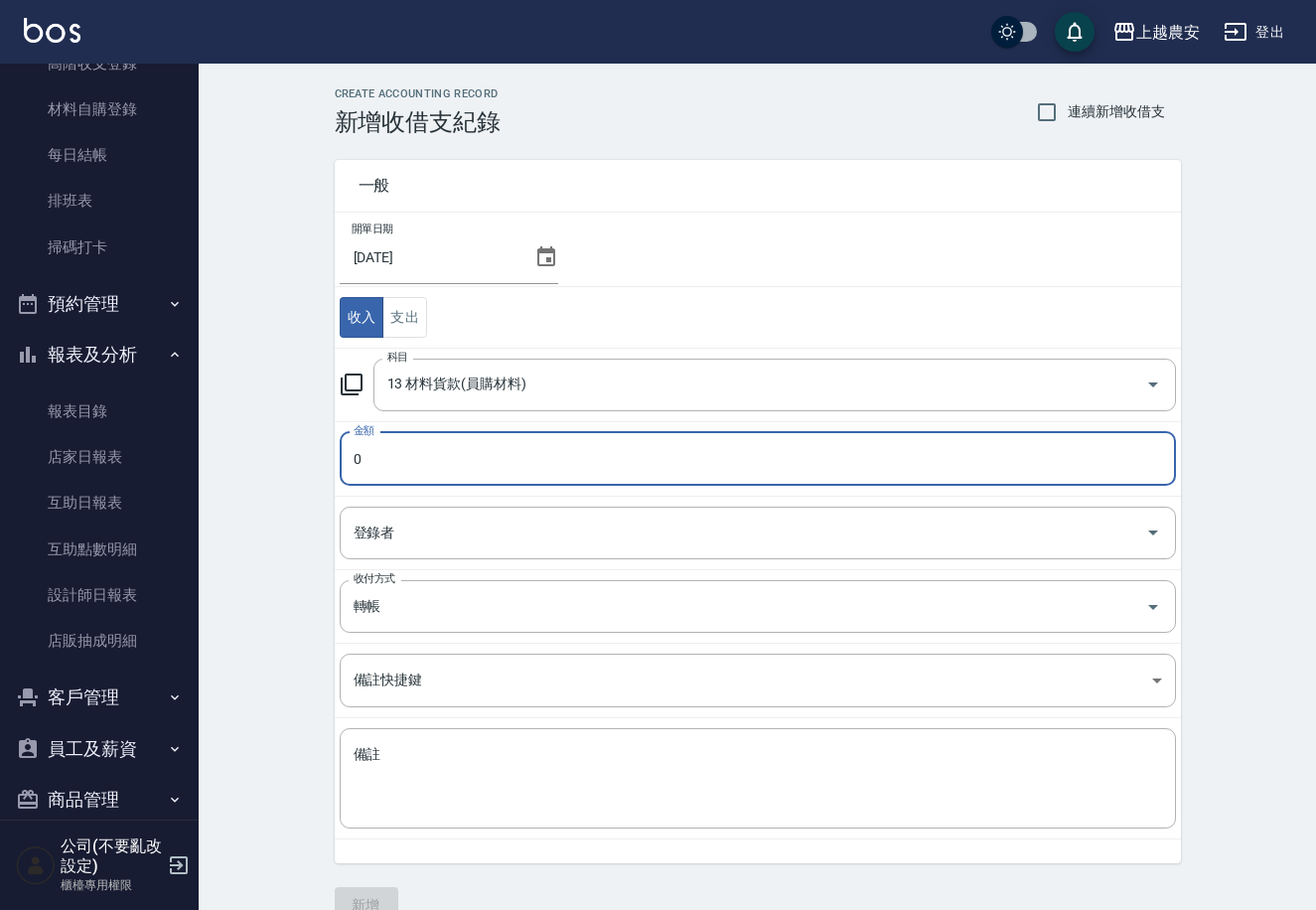 click on "0" at bounding box center (758, 459) 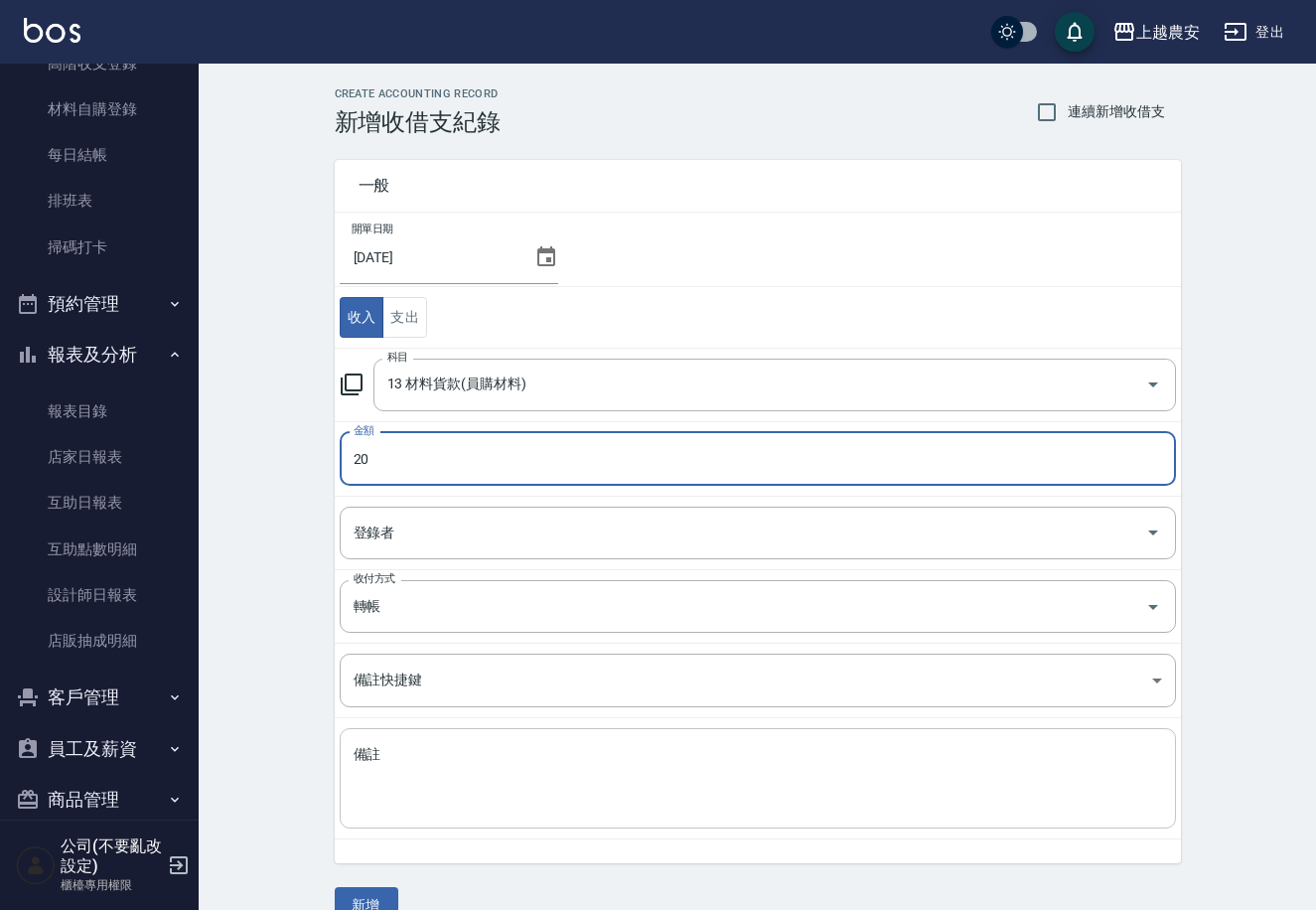 type on "20" 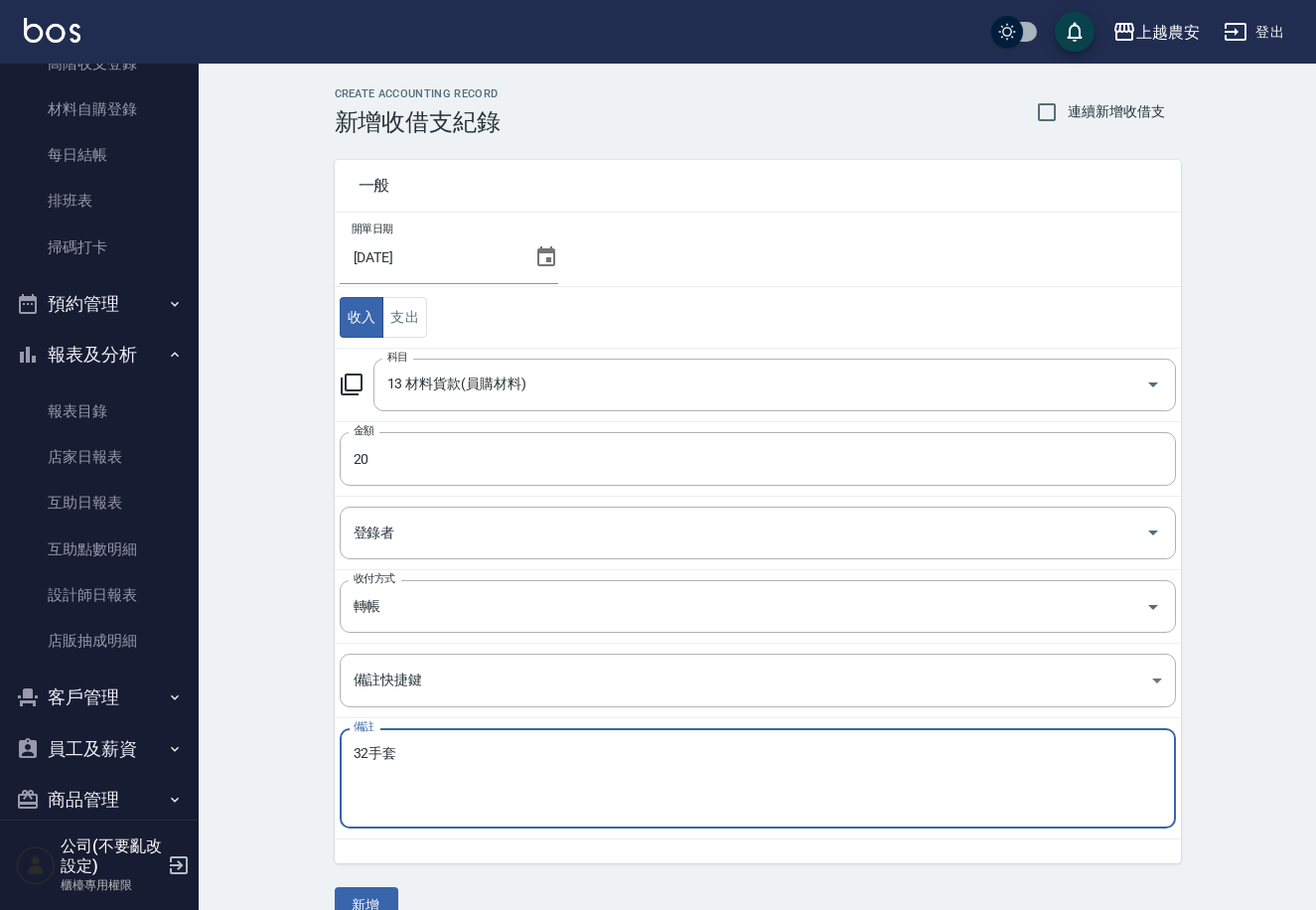 scroll, scrollTop: 37, scrollLeft: 0, axis: vertical 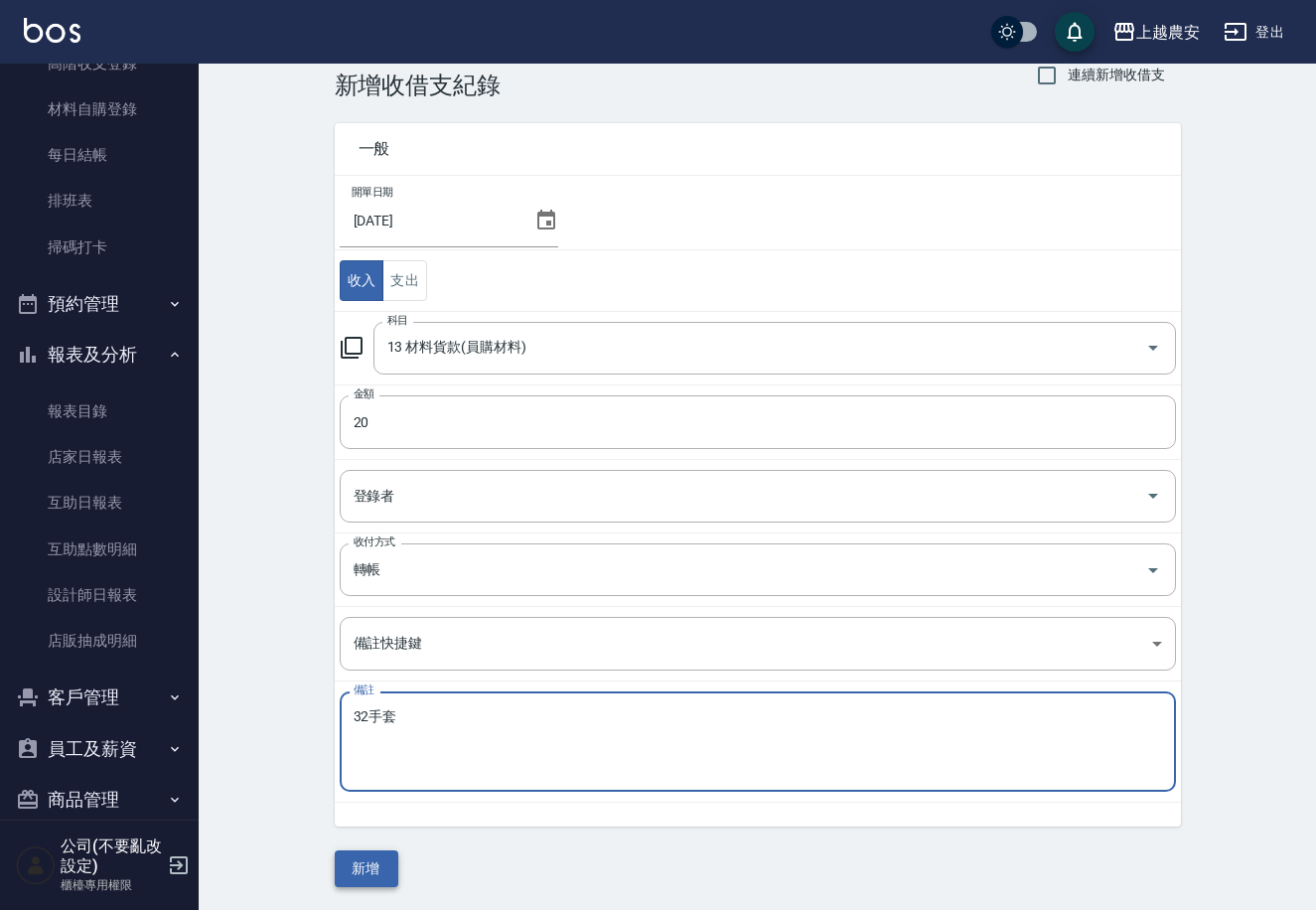 type on "32手套" 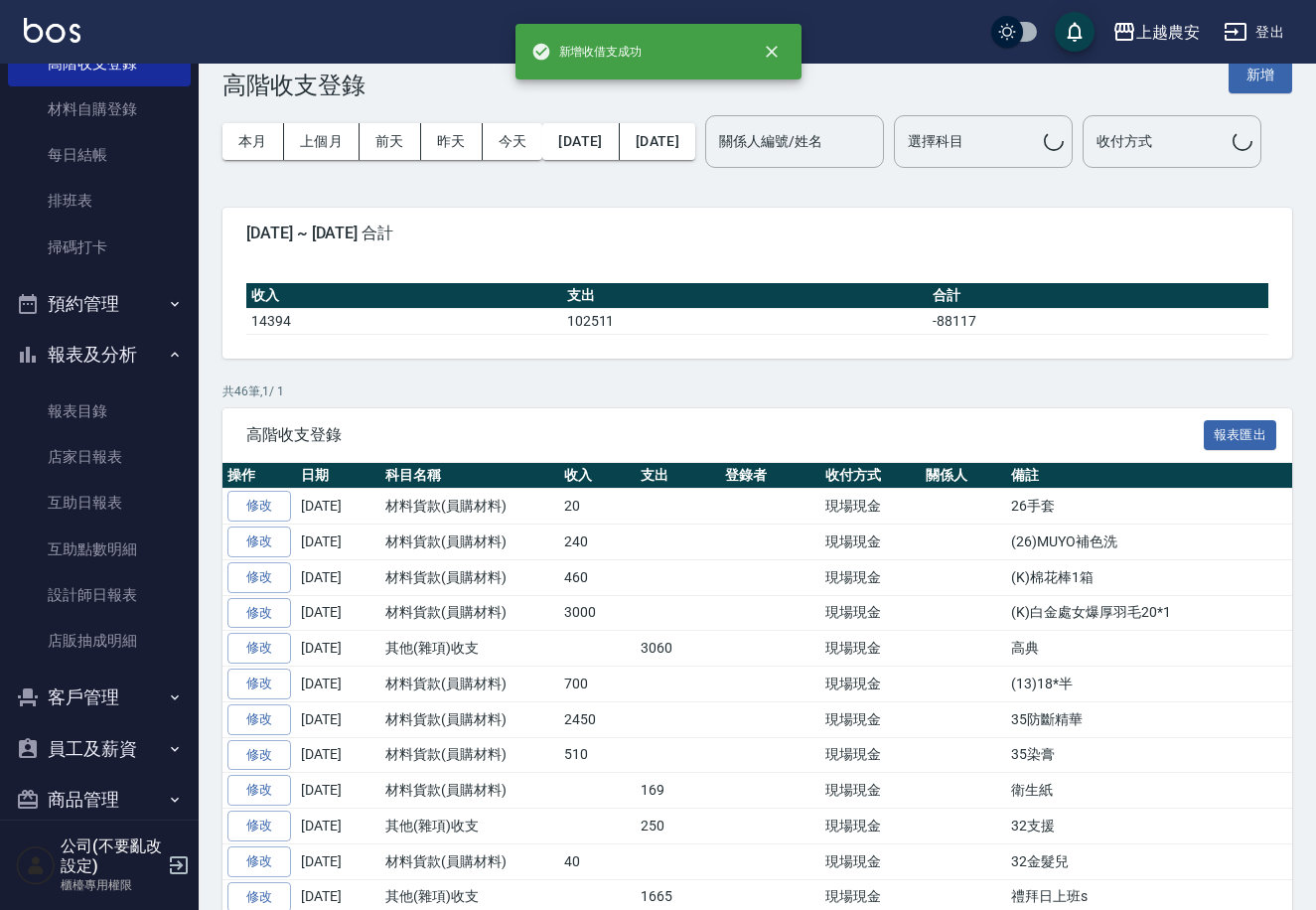 scroll, scrollTop: 0, scrollLeft: 0, axis: both 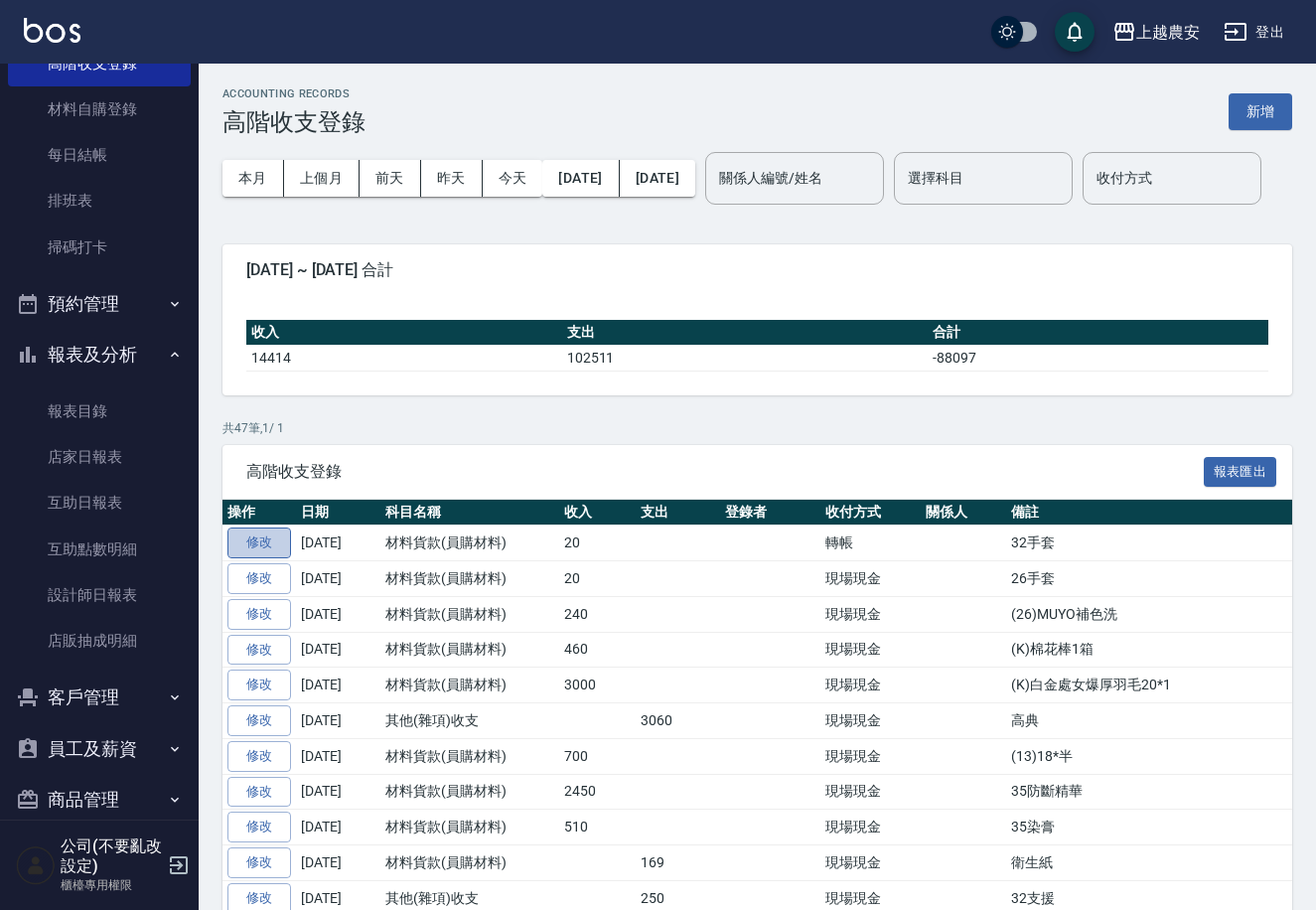 click on "修改" at bounding box center [259, 542] 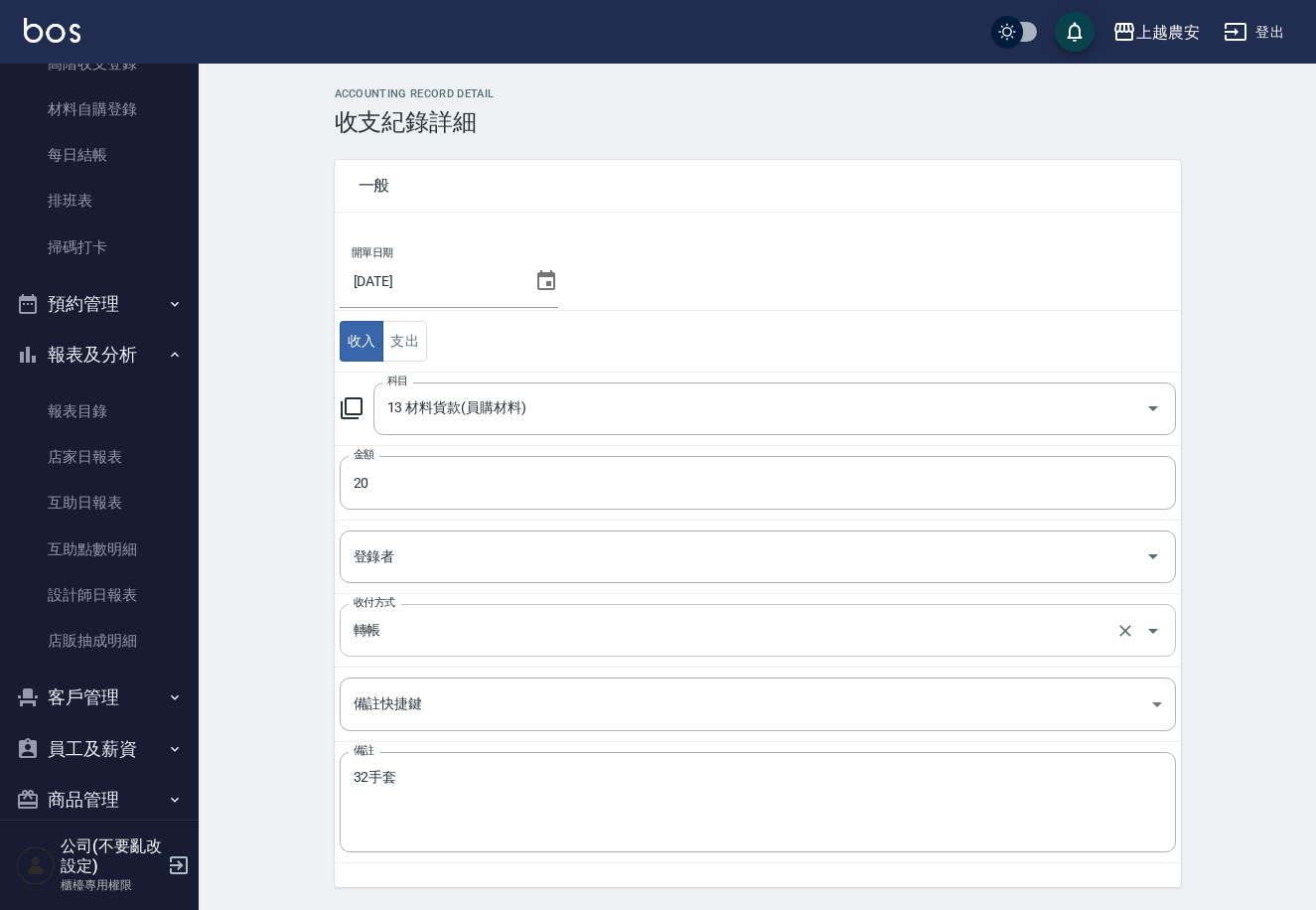 click on "轉帳 收付方式" at bounding box center (758, 630) 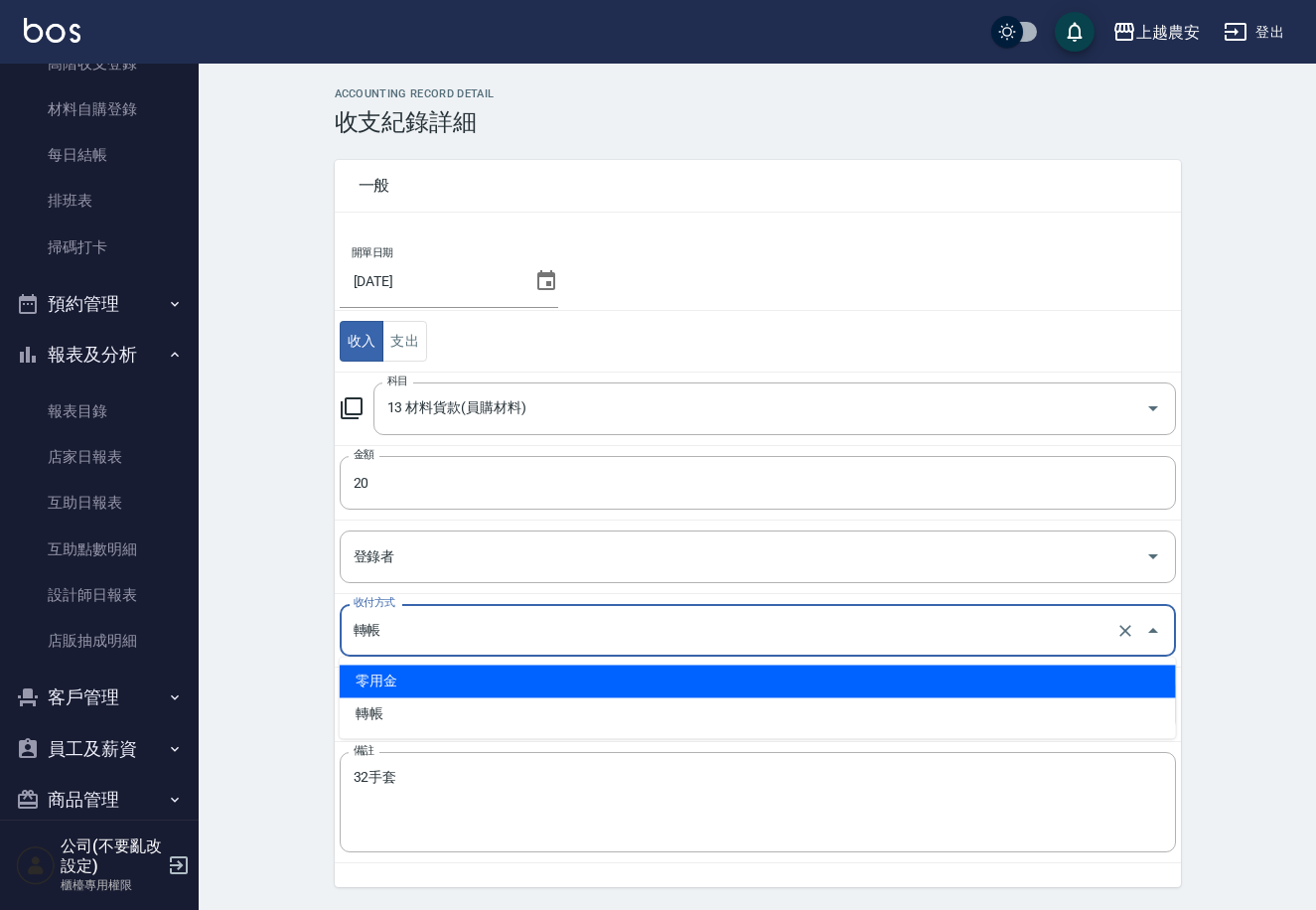 click on "轉帳" at bounding box center [730, 630] 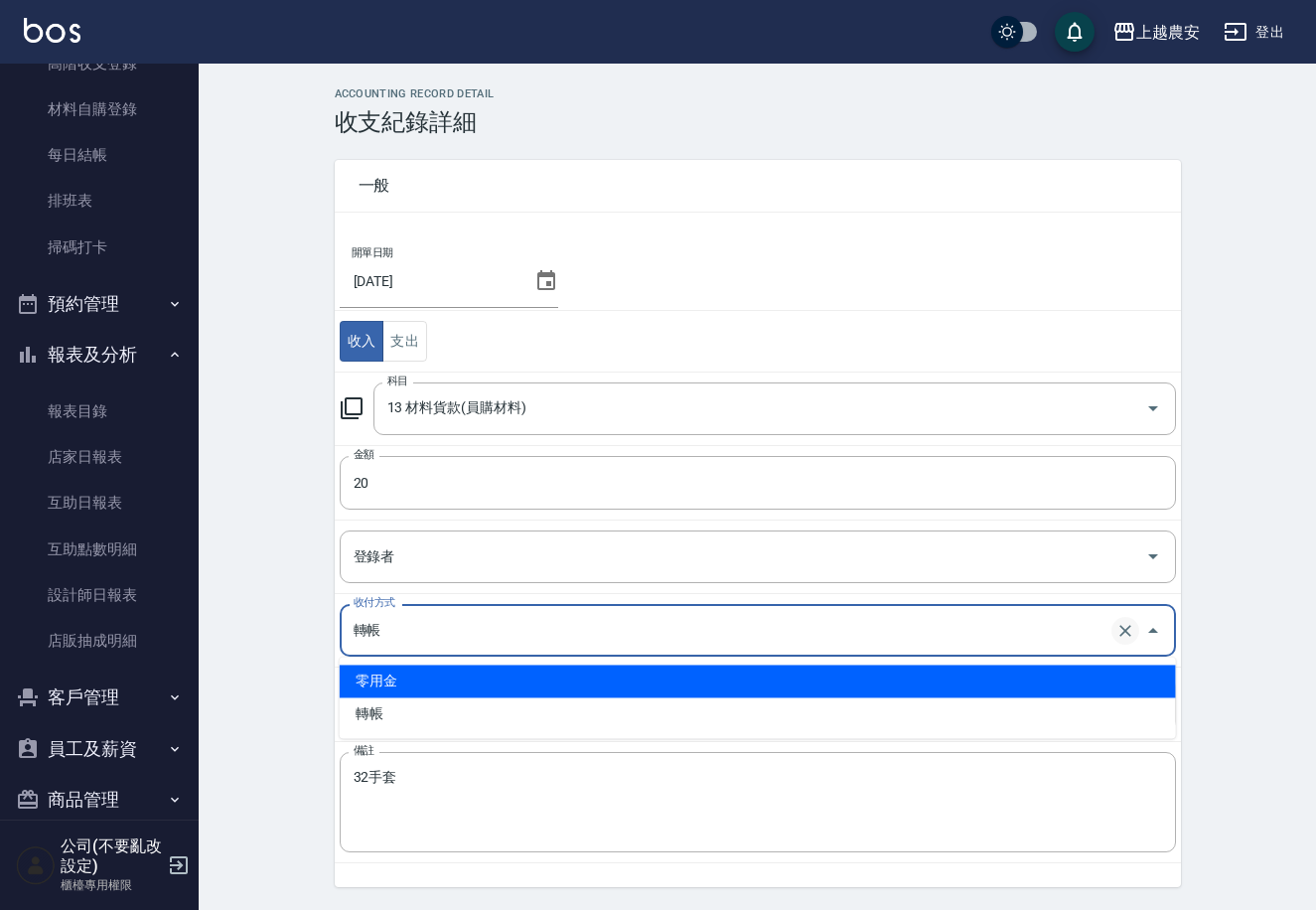 click 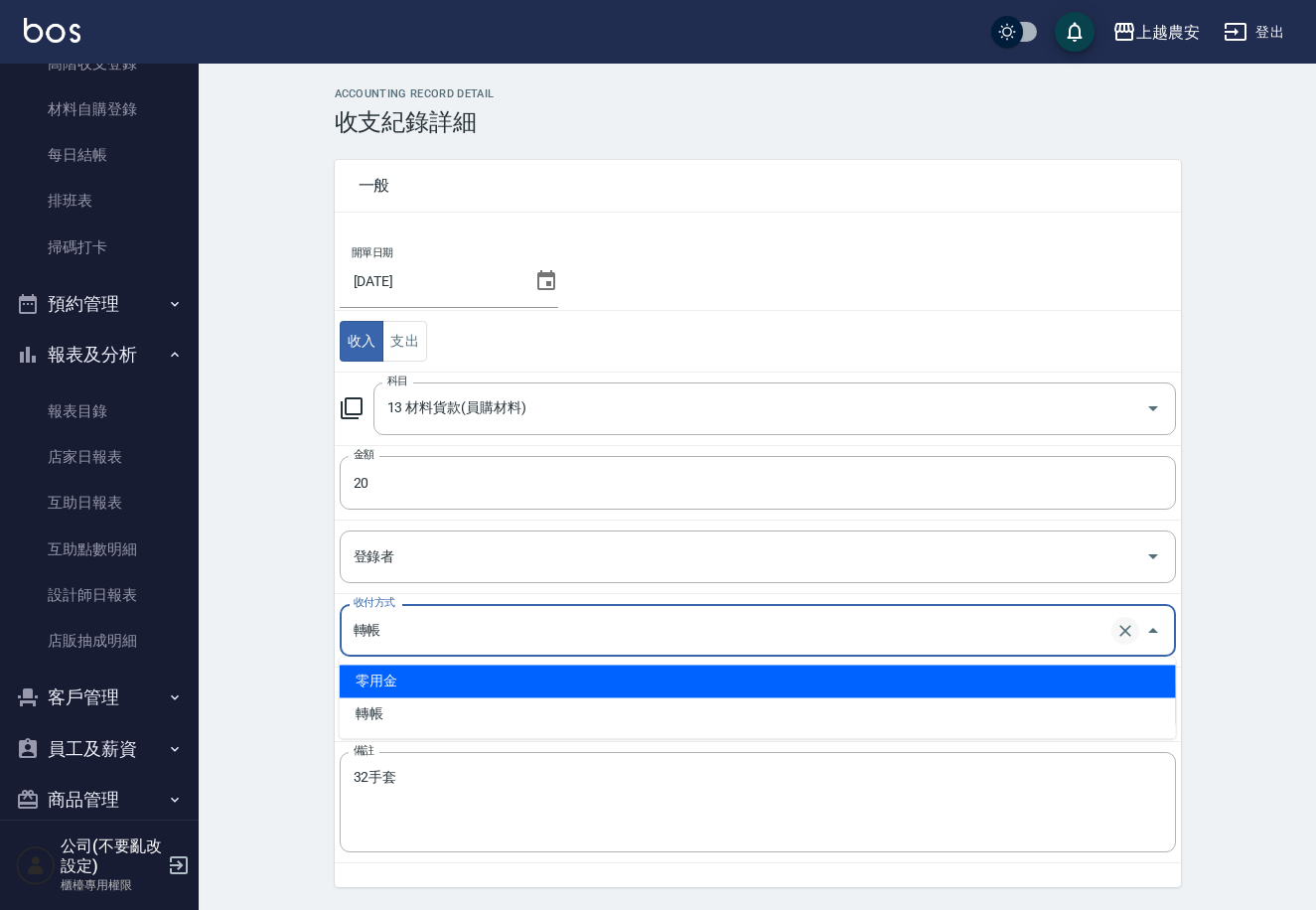 type on "轉帳" 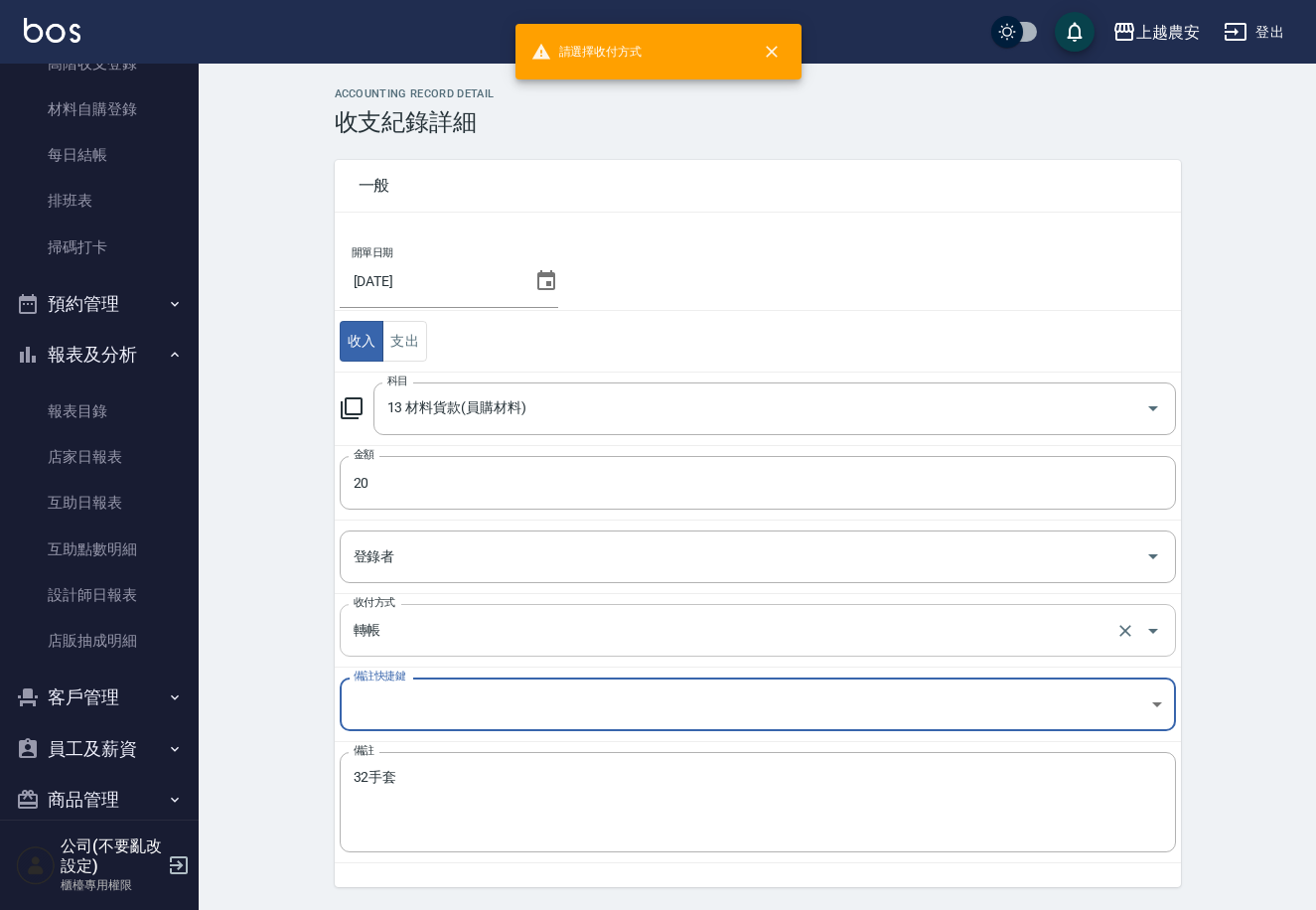 click on "轉帳" at bounding box center [730, 630] 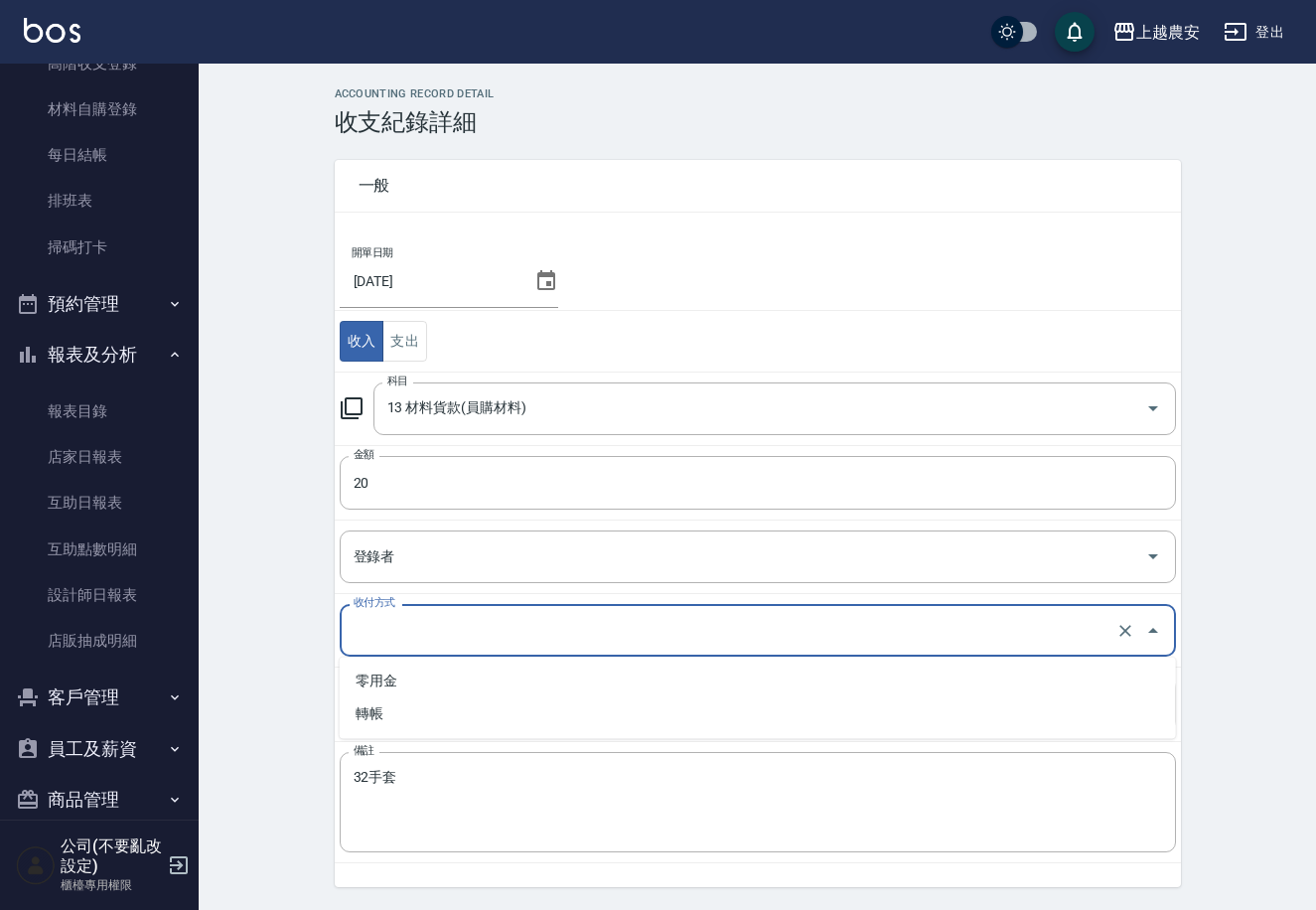type on "轉帳" 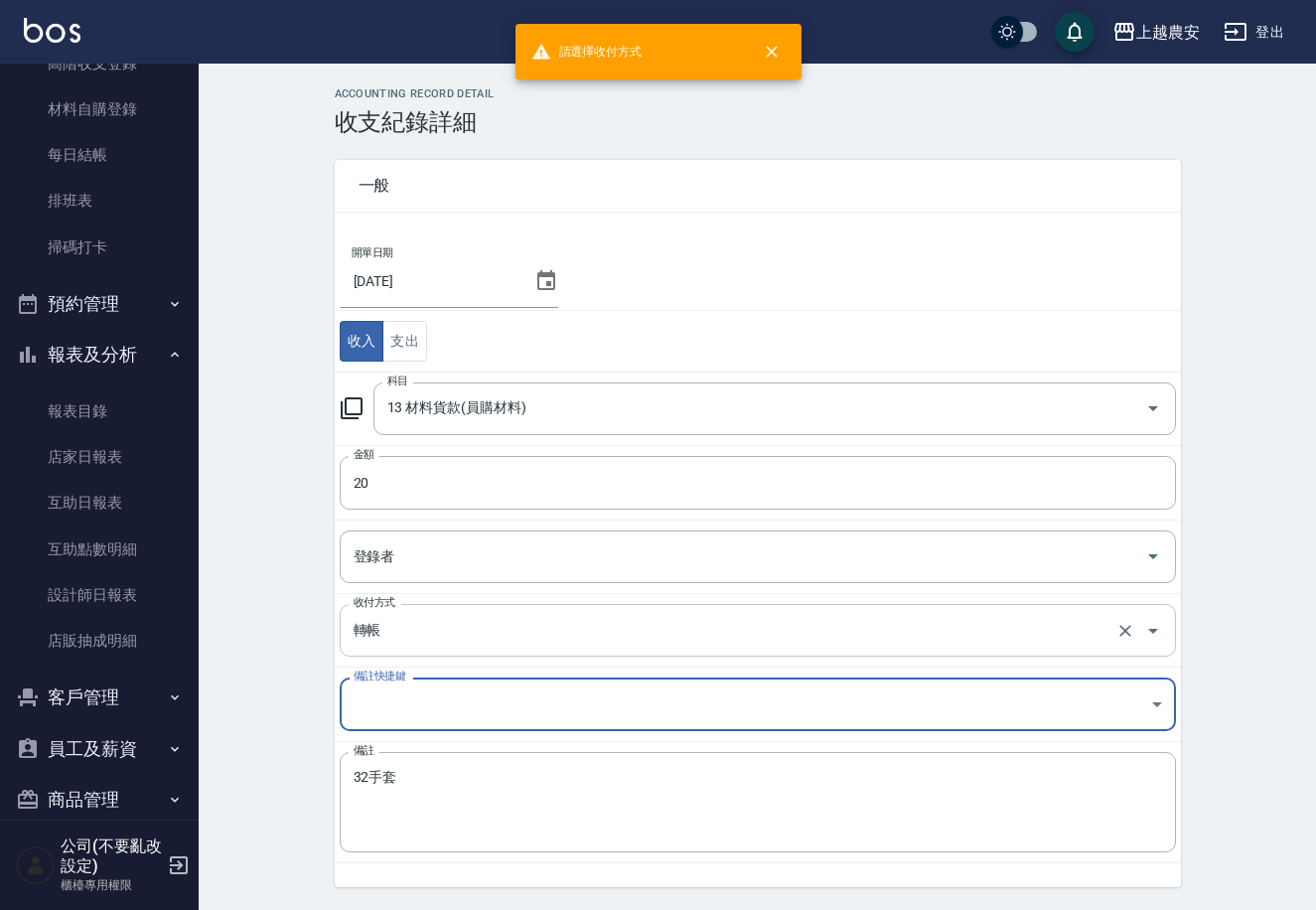 click on "轉帳" at bounding box center [730, 630] 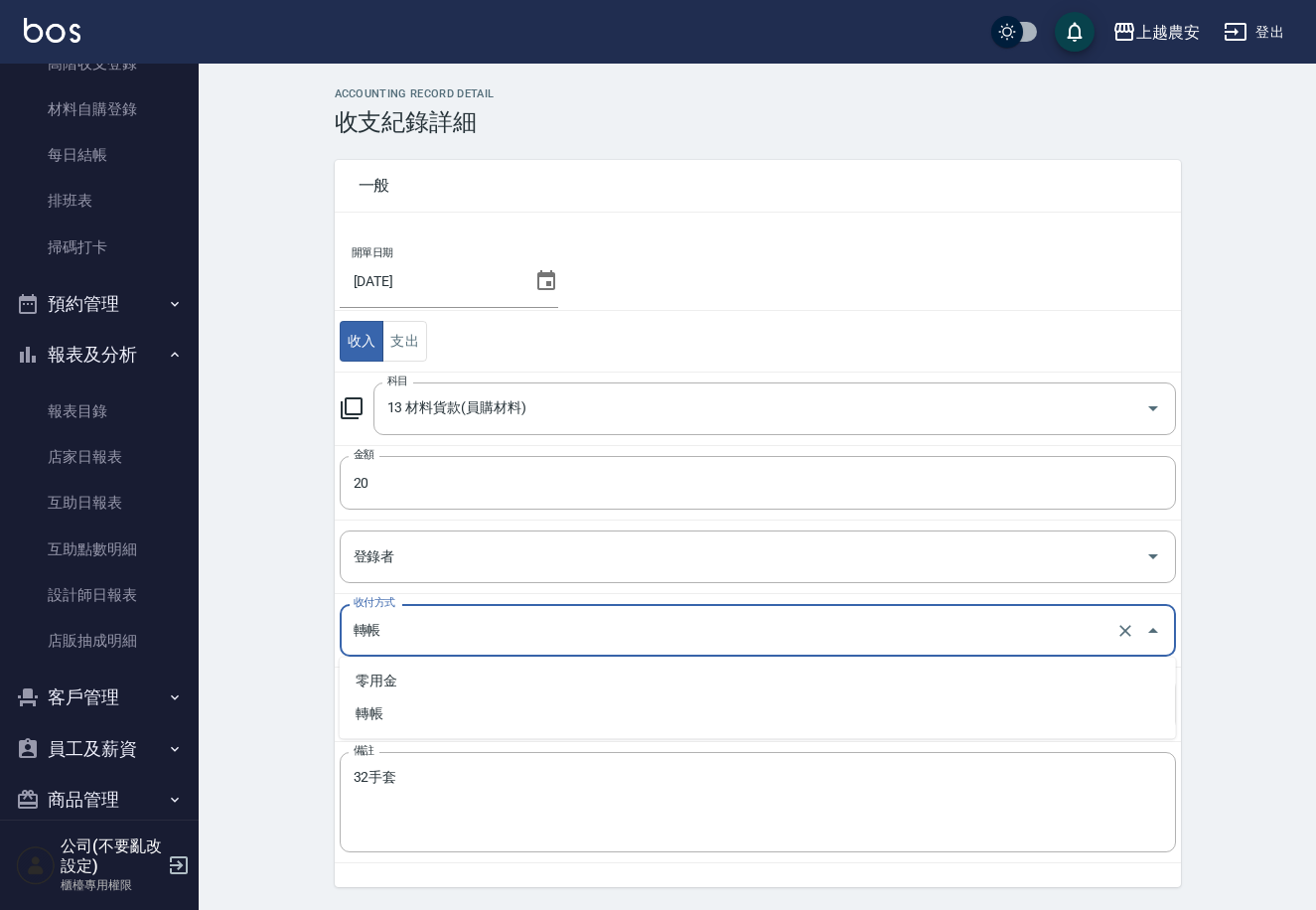 click on "轉帳" at bounding box center (730, 630) 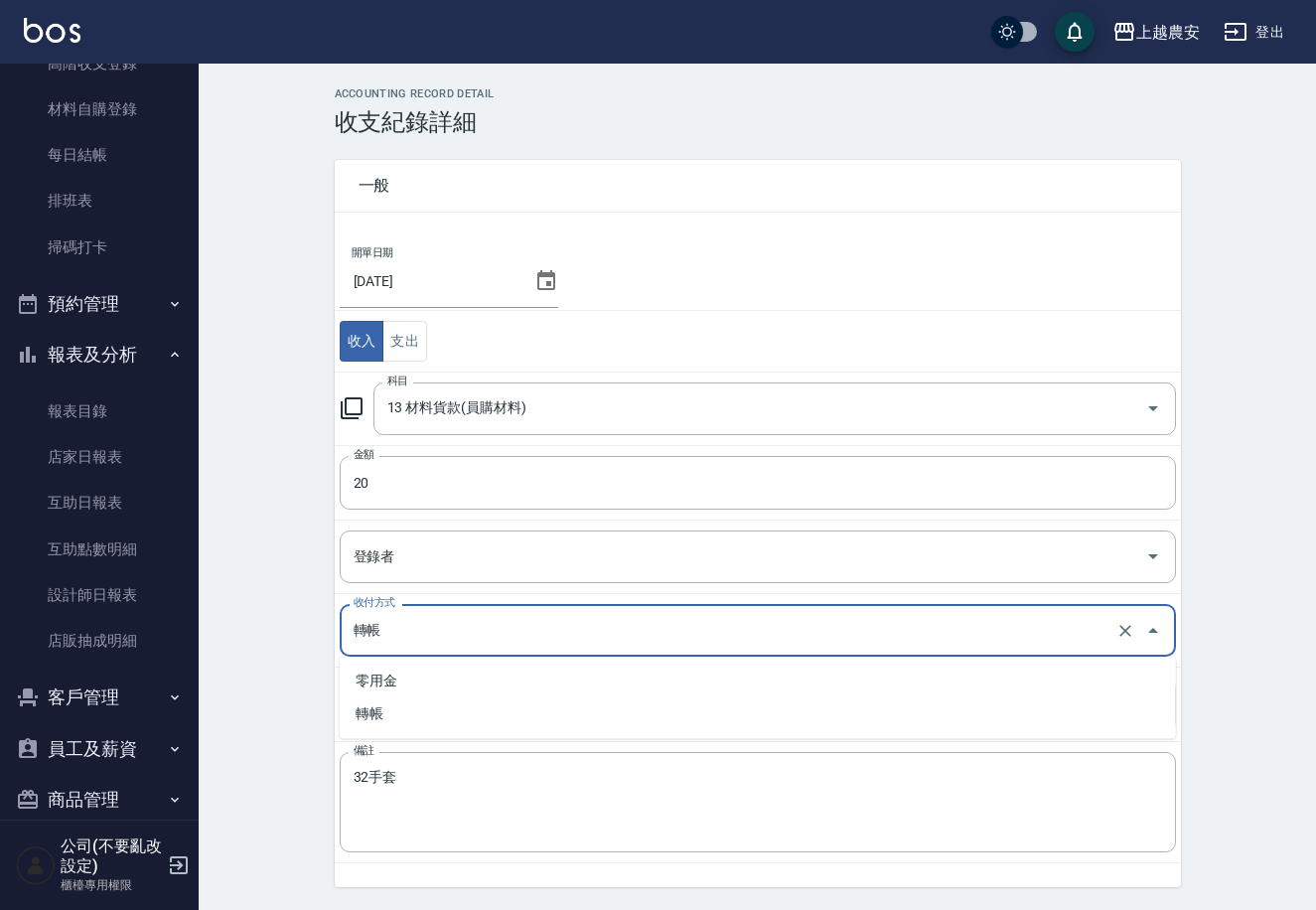 click on "轉帳" at bounding box center (730, 630) 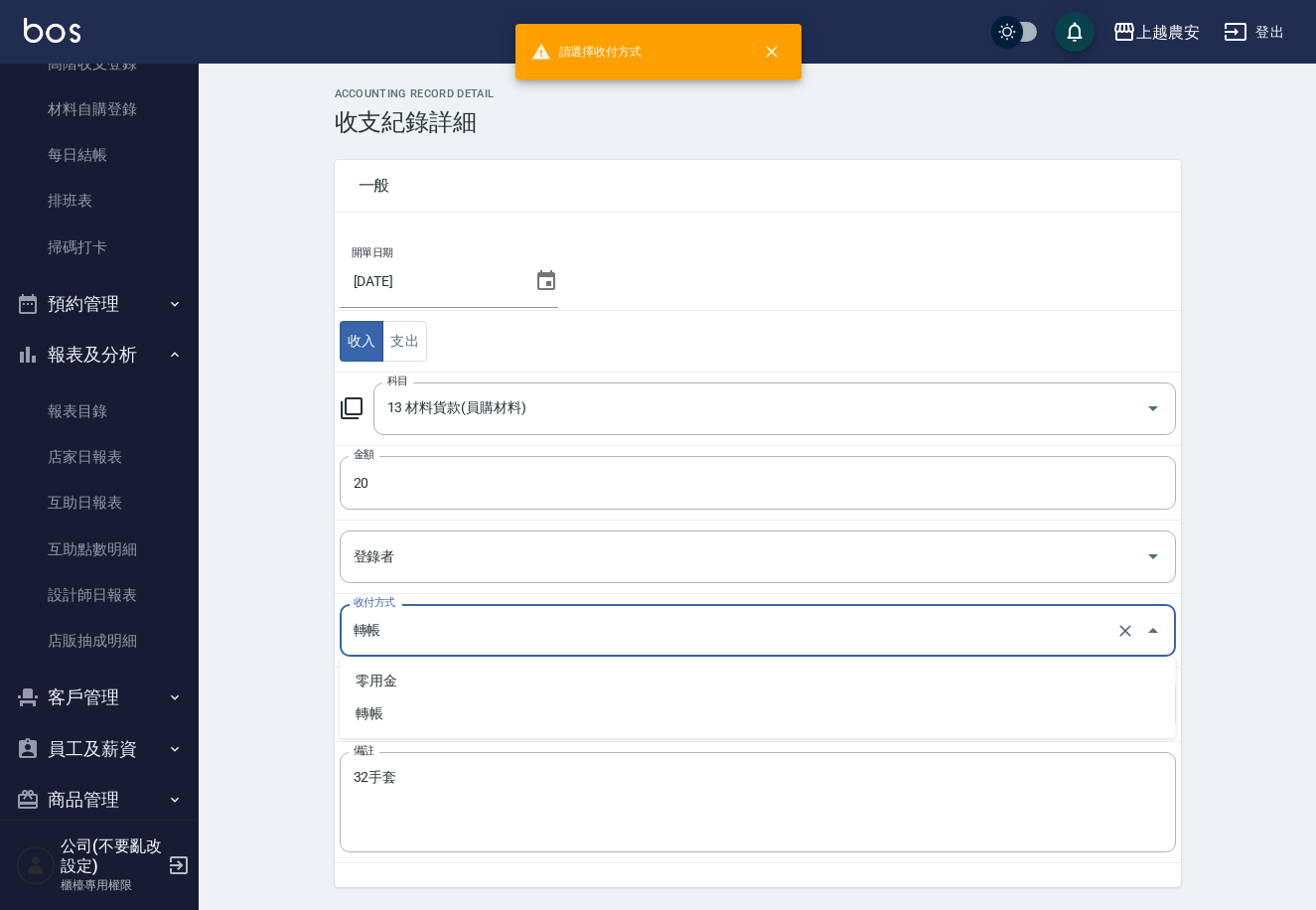 click on "轉帳" at bounding box center (730, 630) 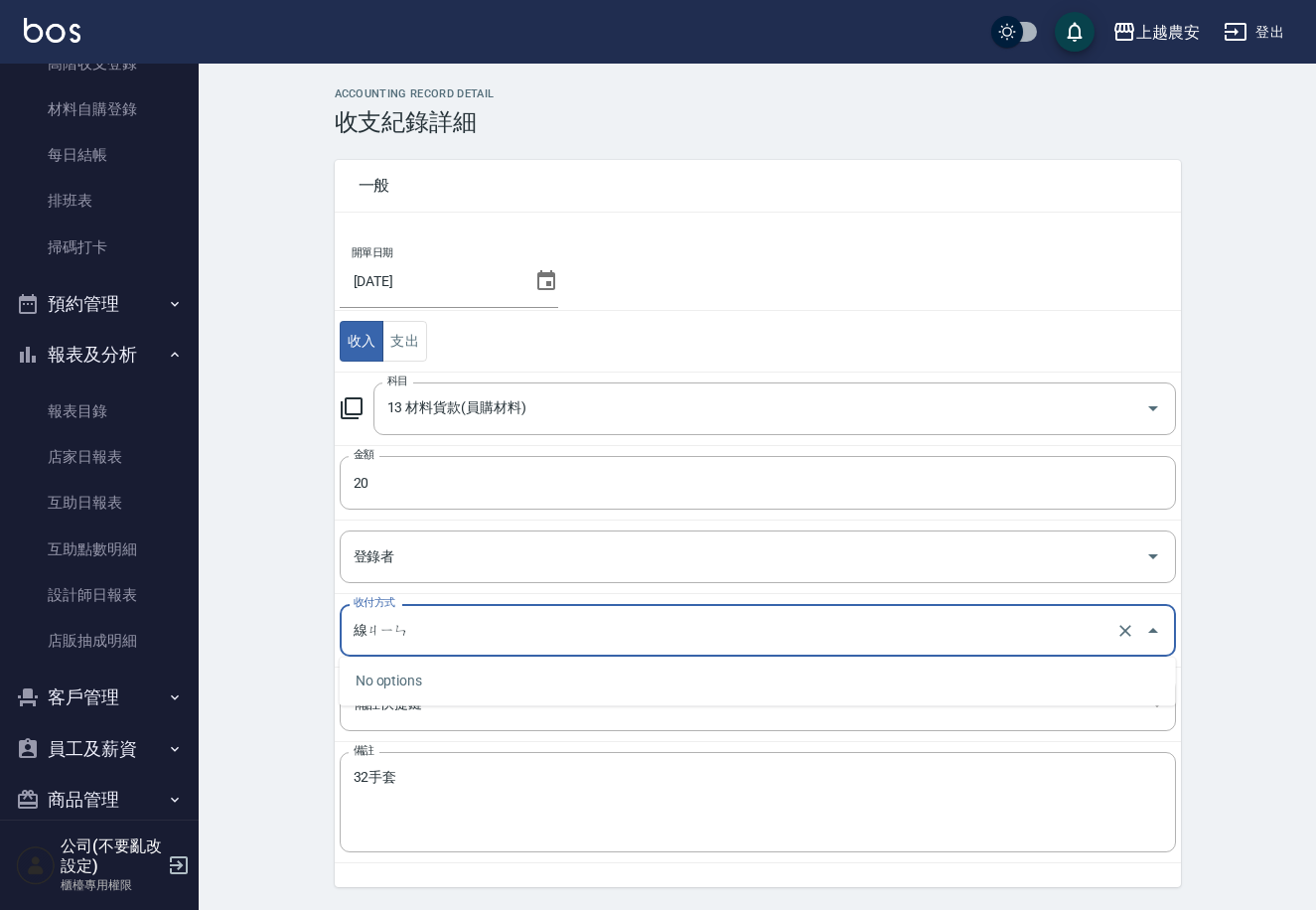 type on "現金" 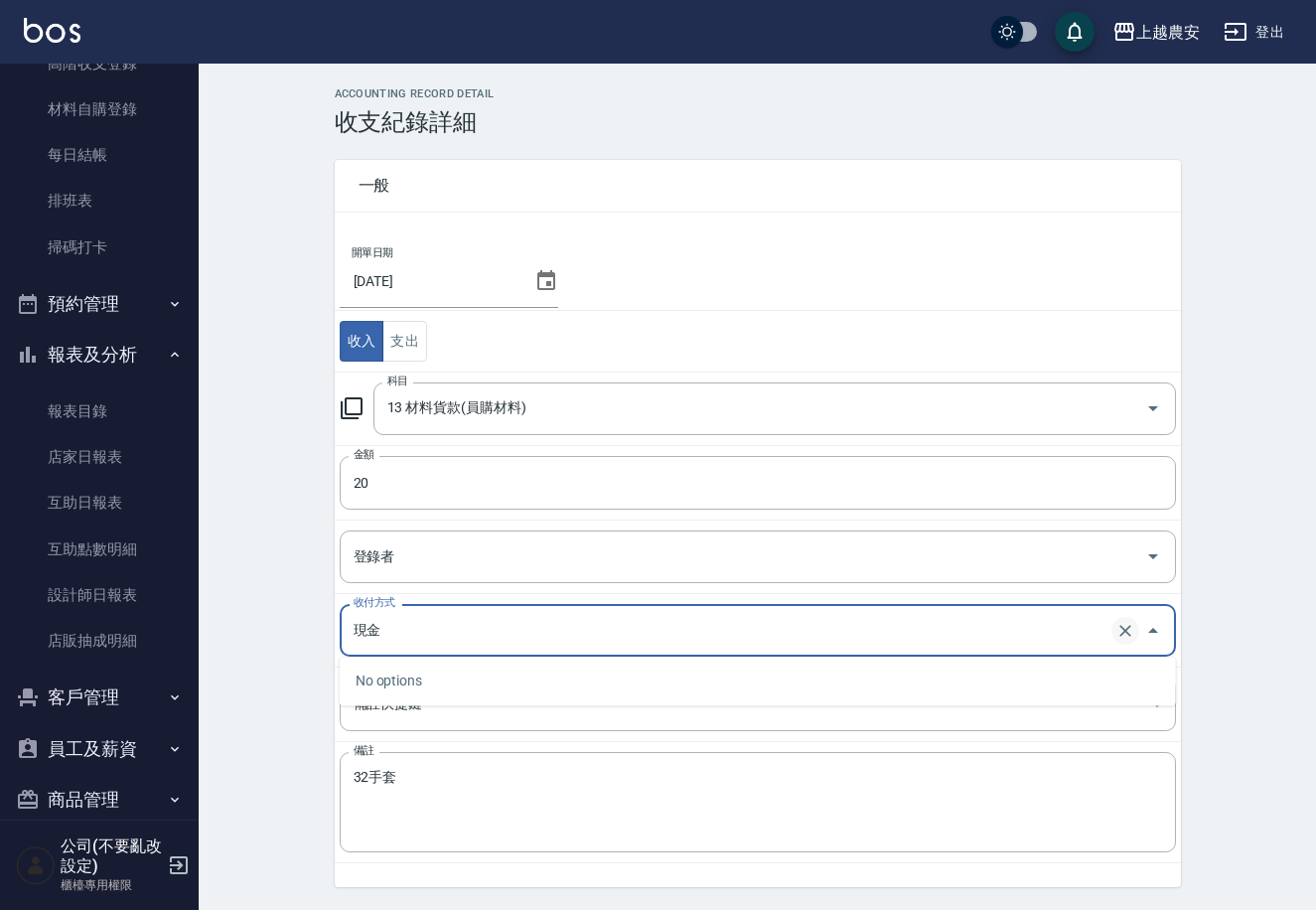 click 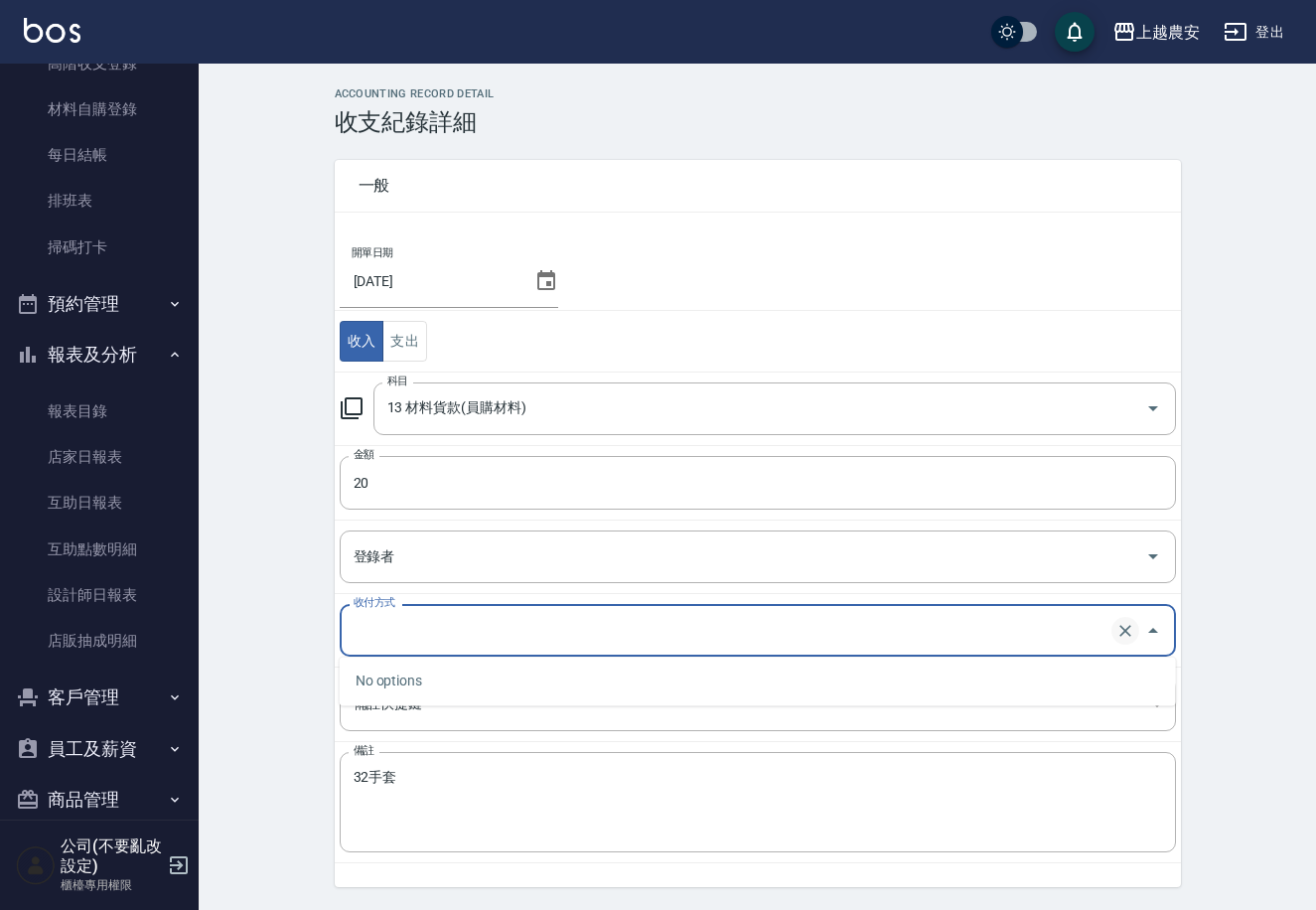 type on "轉帳" 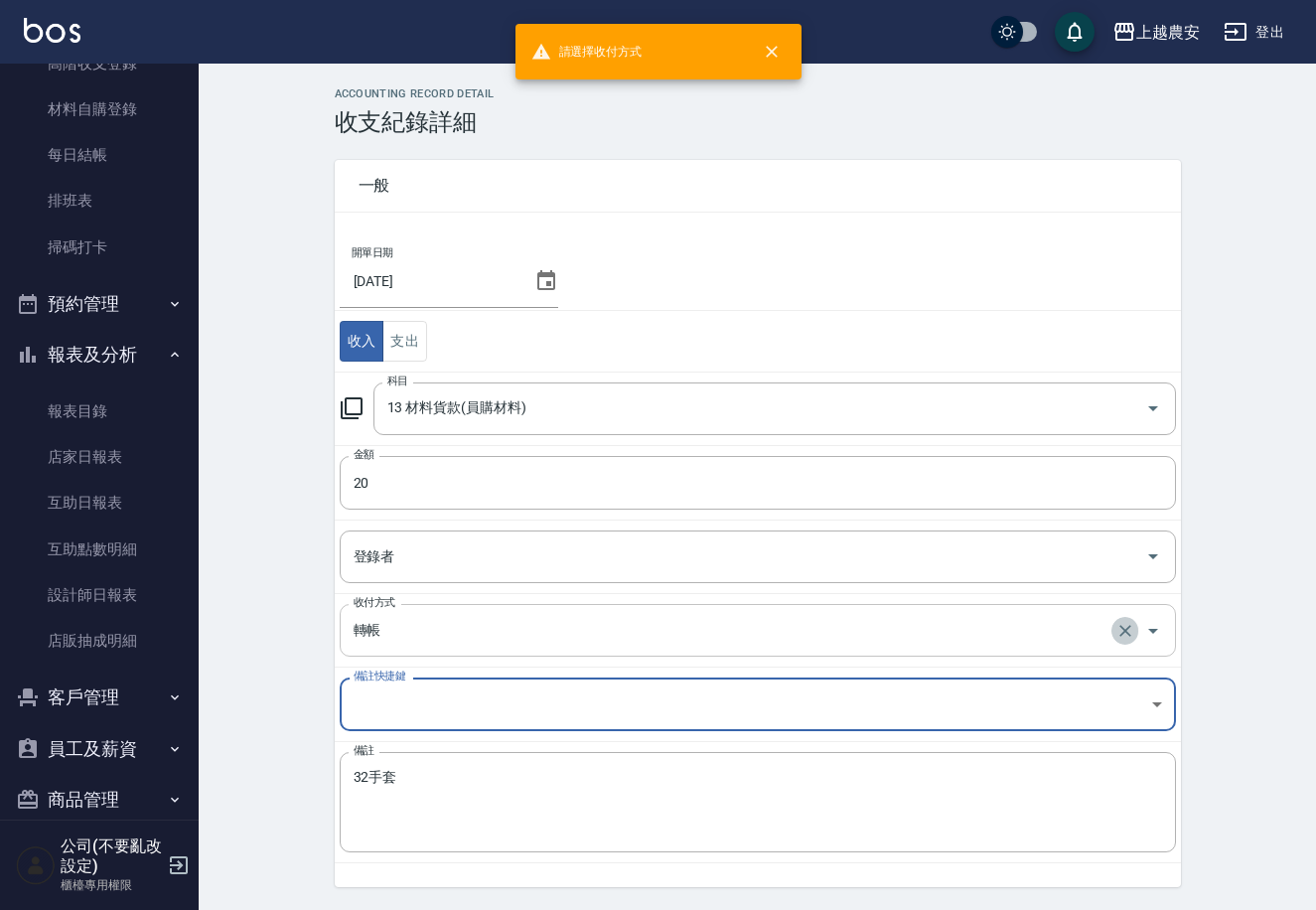 click 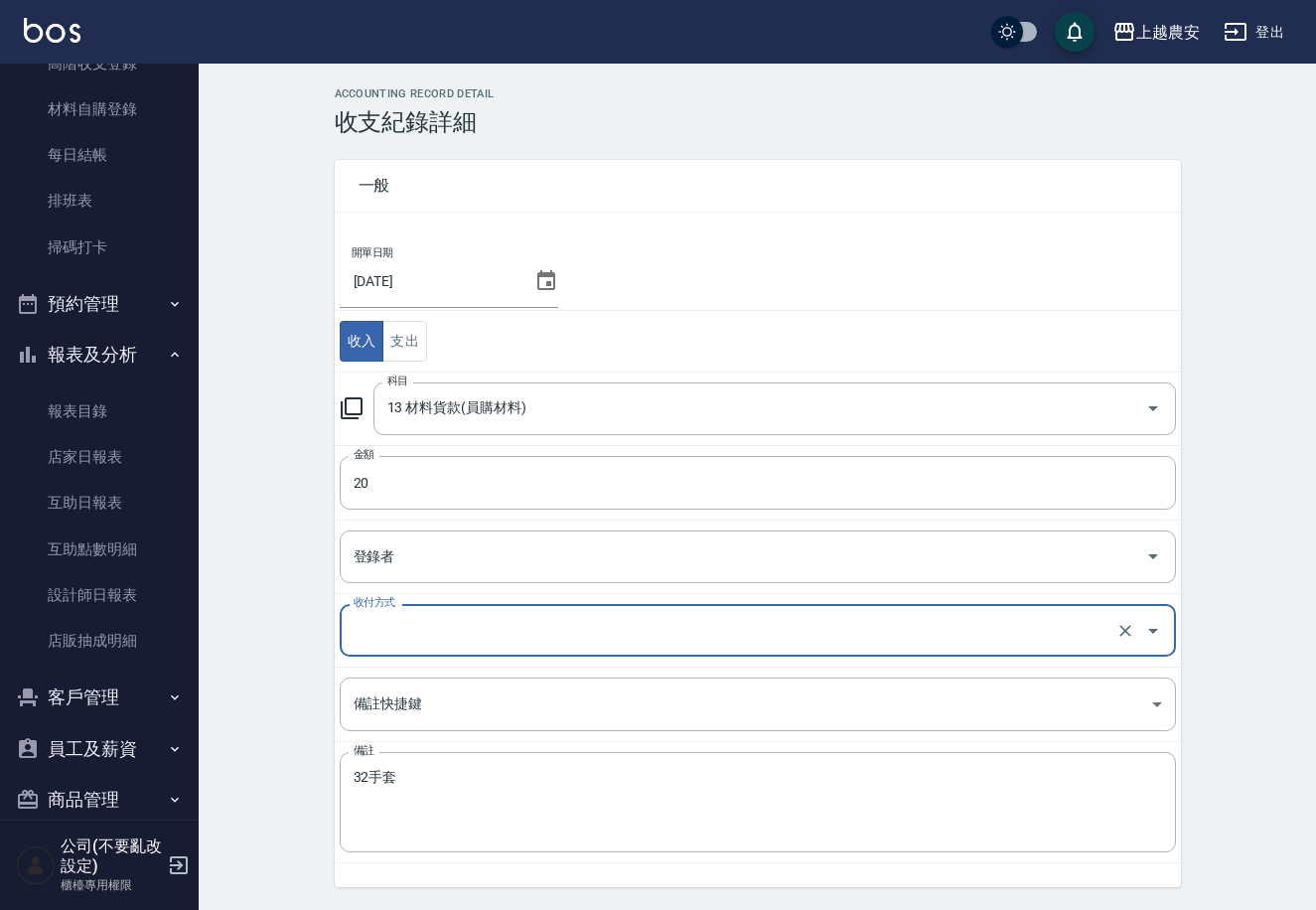 click on "收付方式" at bounding box center [730, 630] 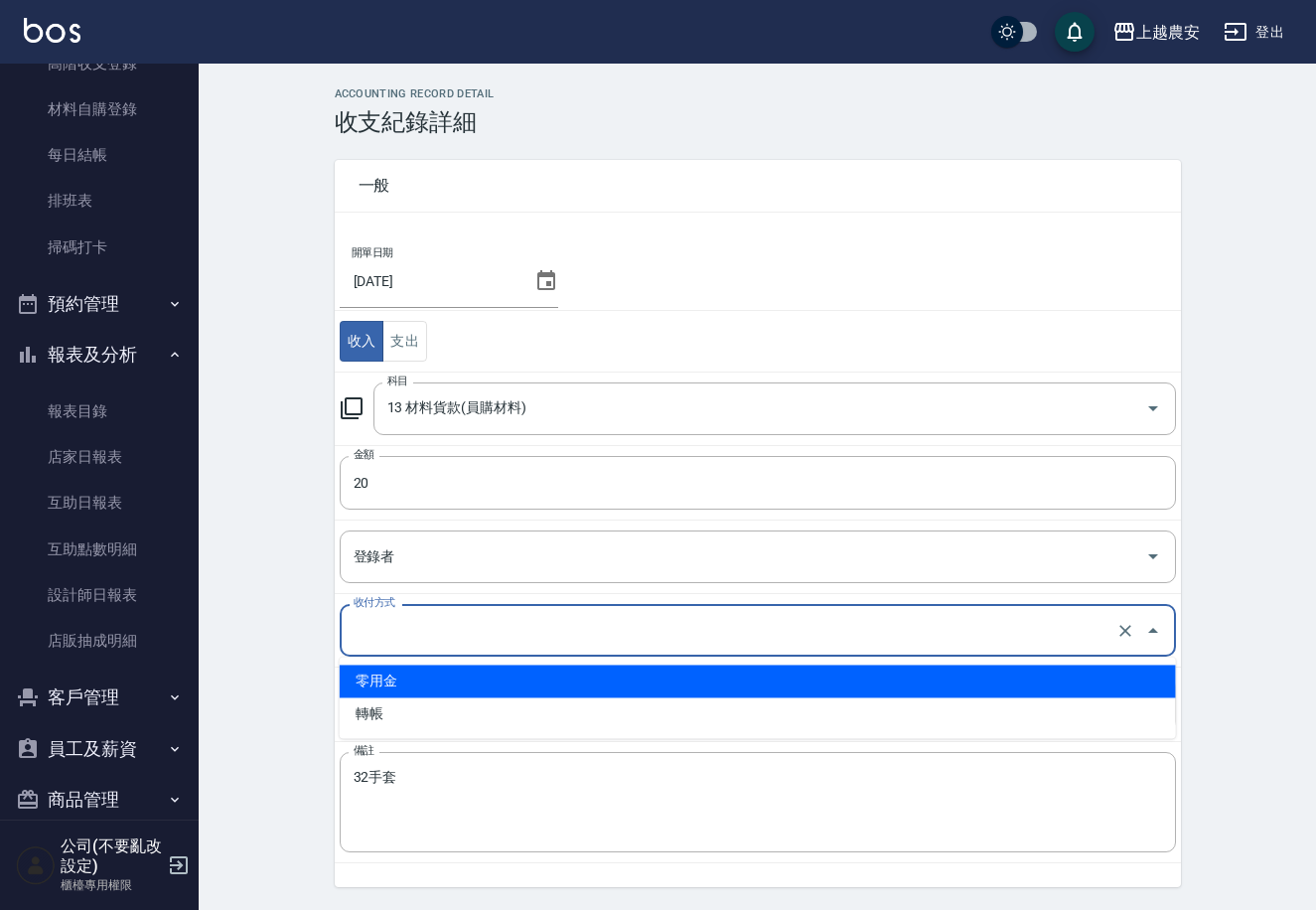 click on "零用金" at bounding box center [758, 681] 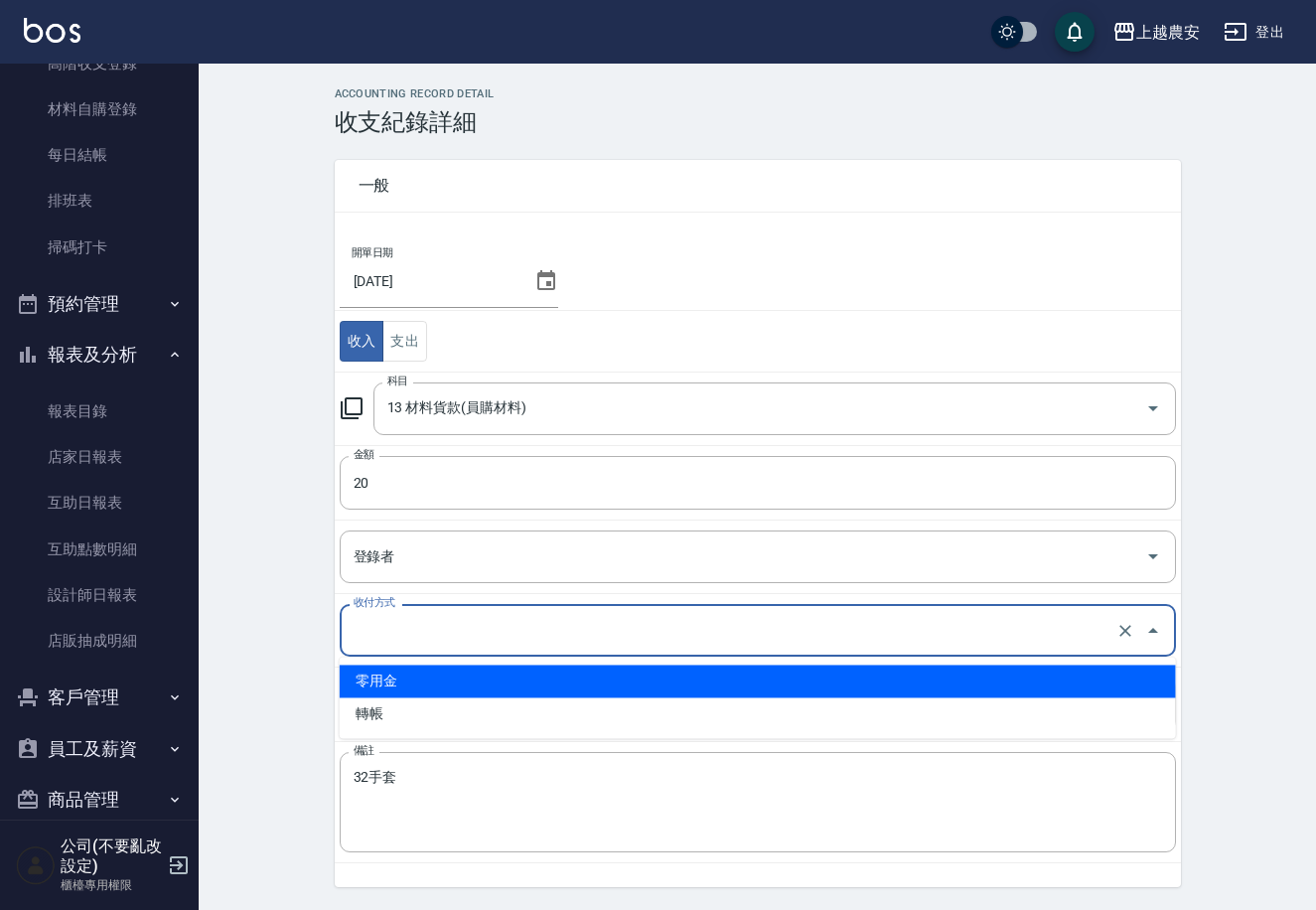 type on "零用金" 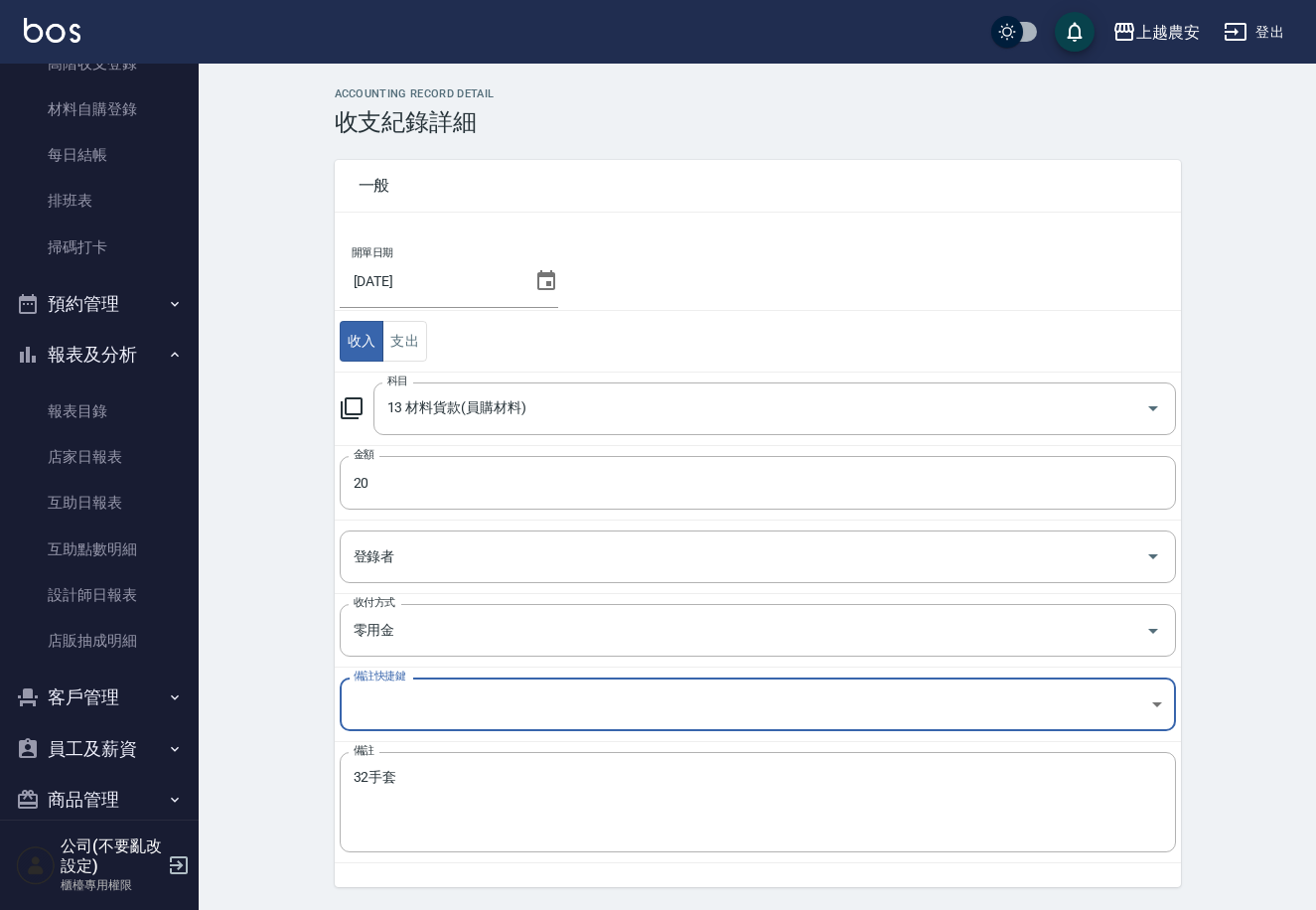 scroll, scrollTop: 61, scrollLeft: 0, axis: vertical 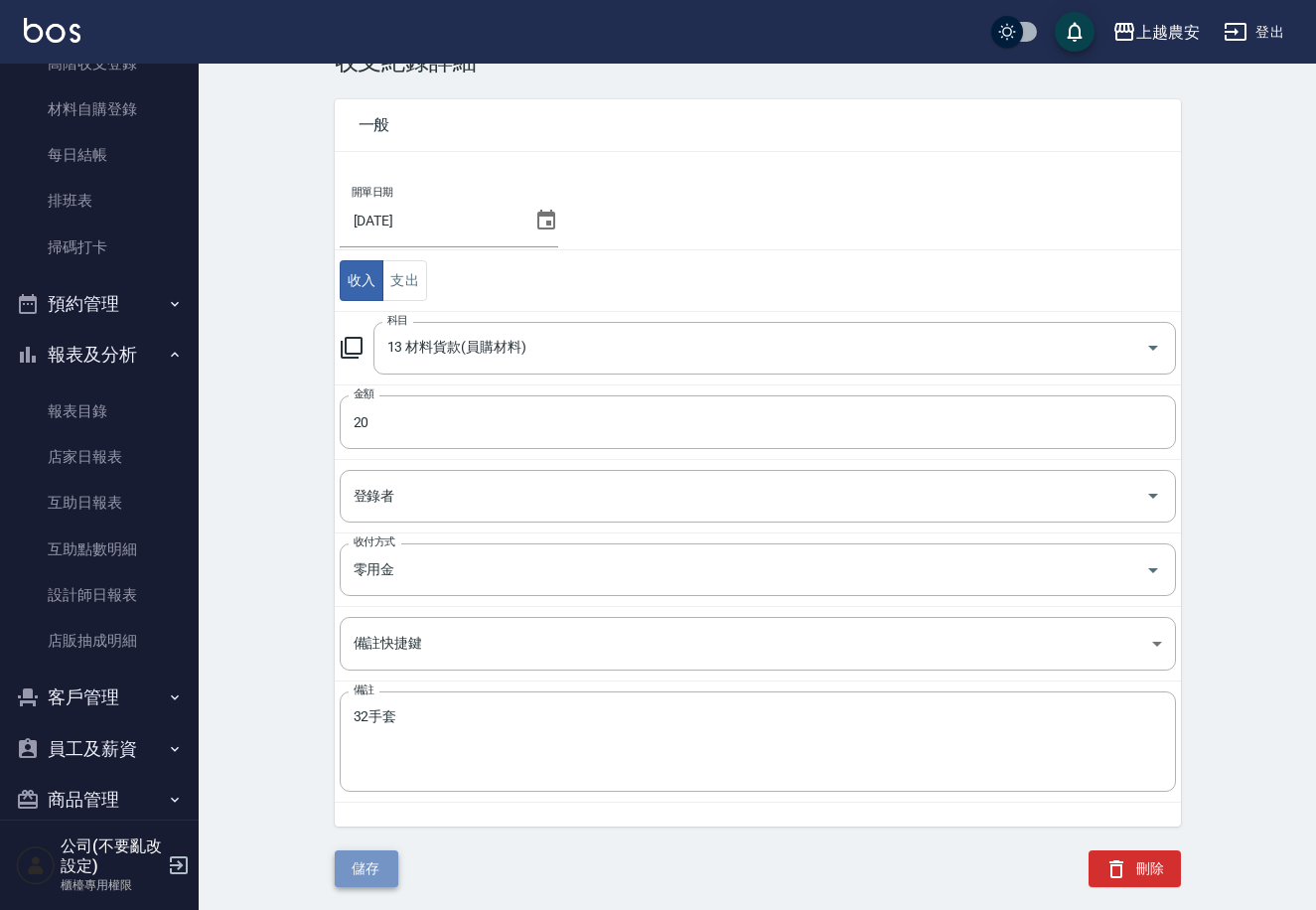 click on "儲存" at bounding box center [366, 868] 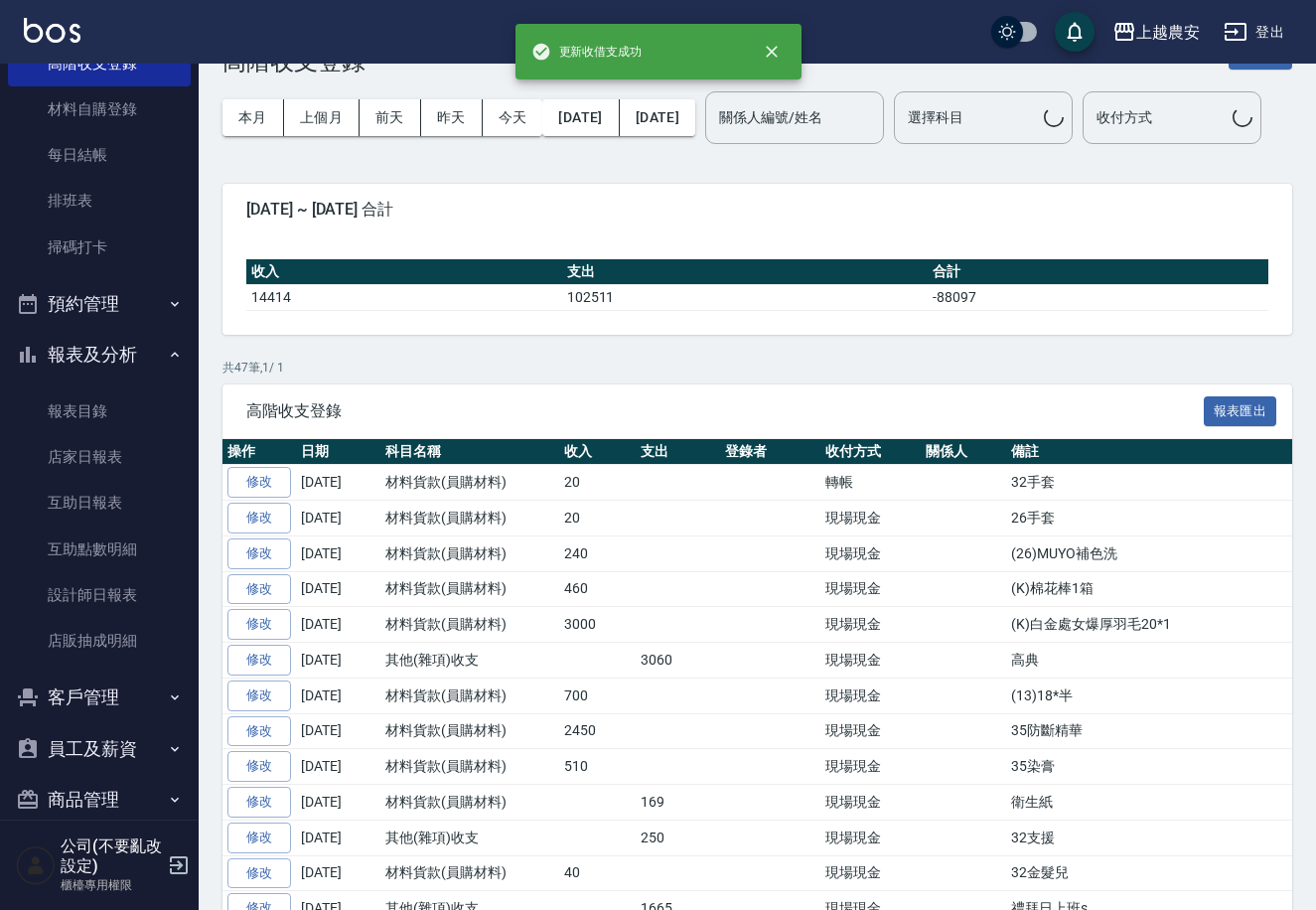 scroll, scrollTop: 0, scrollLeft: 0, axis: both 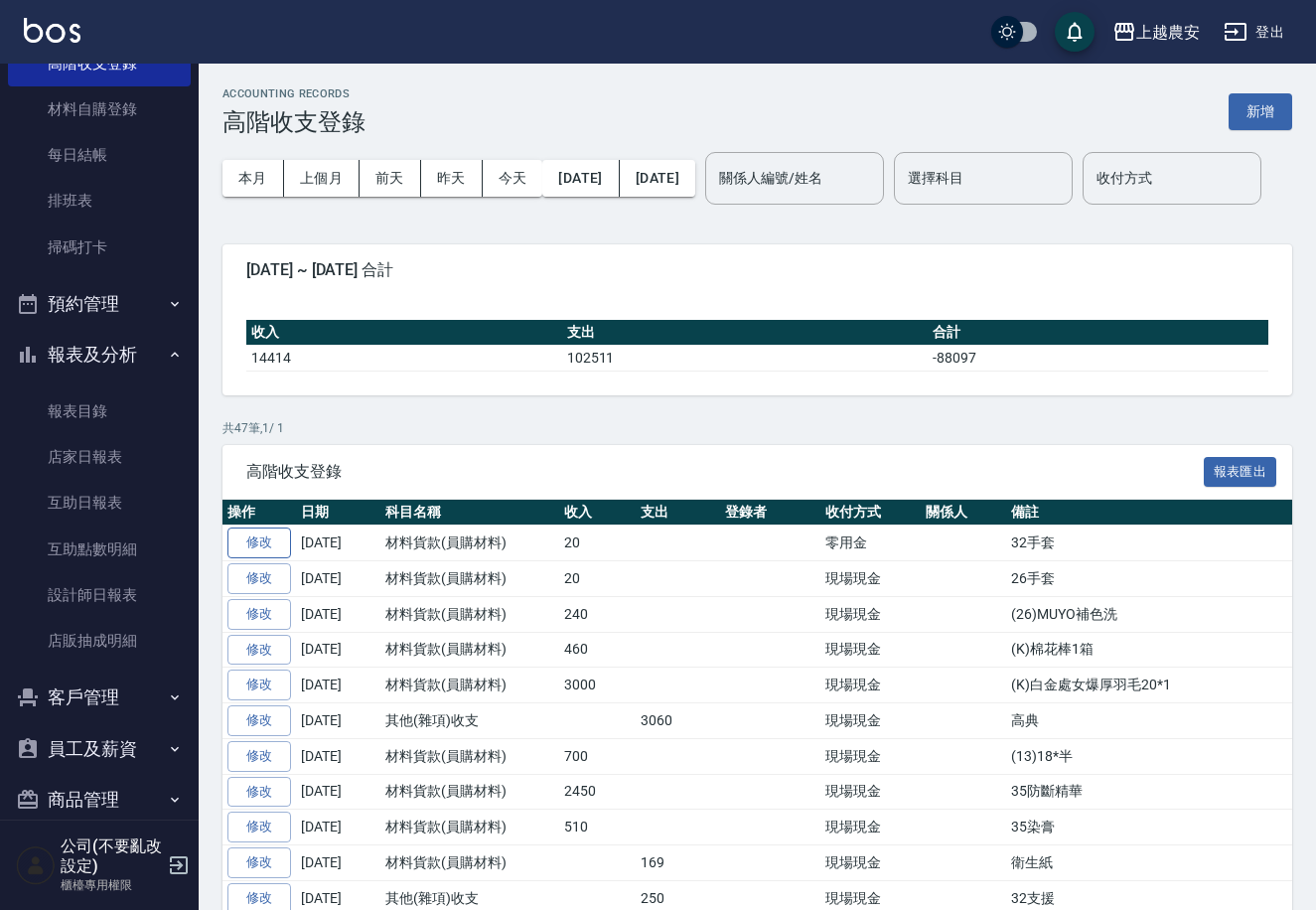 click on "修改" at bounding box center (259, 542) 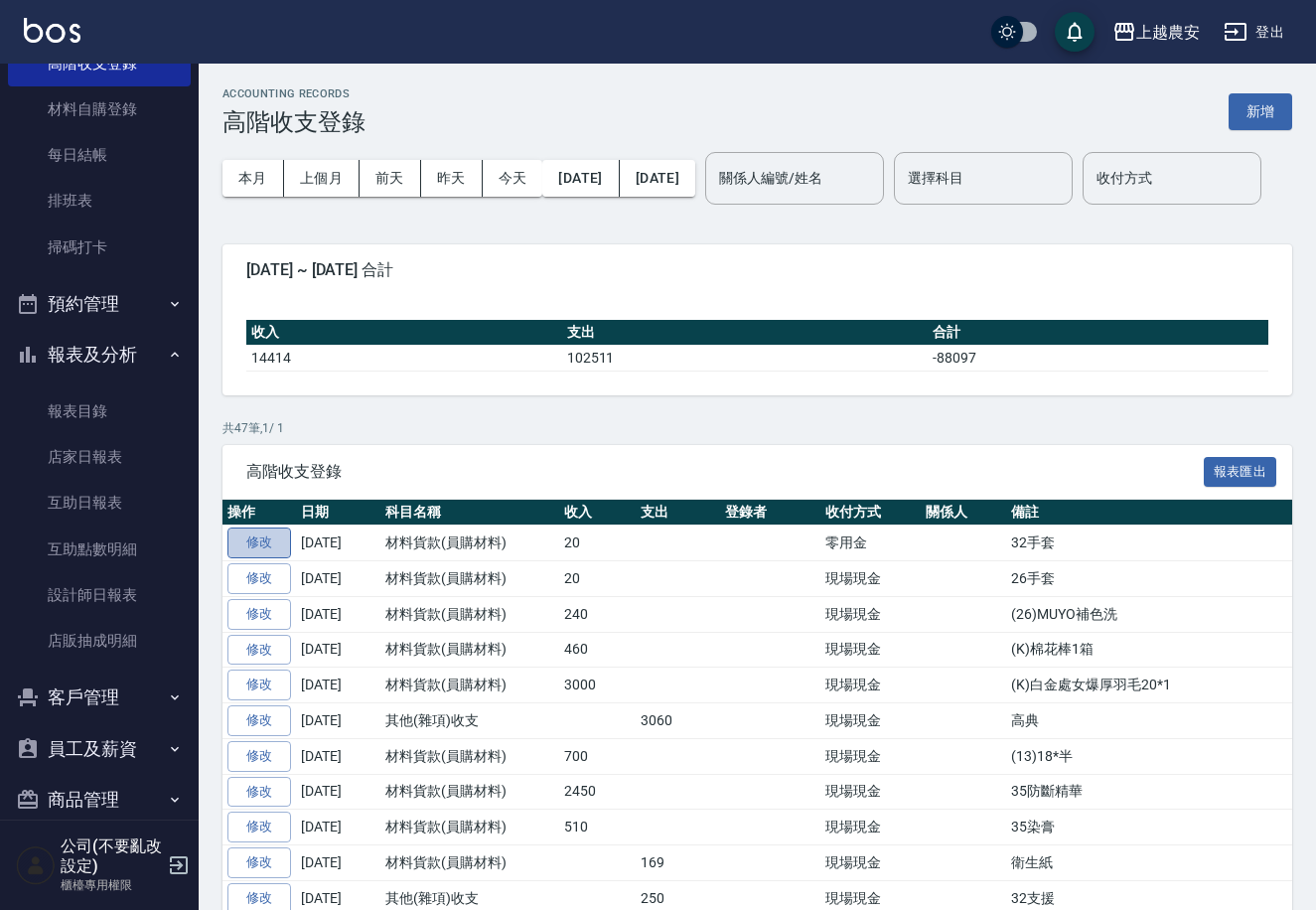 click on "修改" at bounding box center [259, 542] 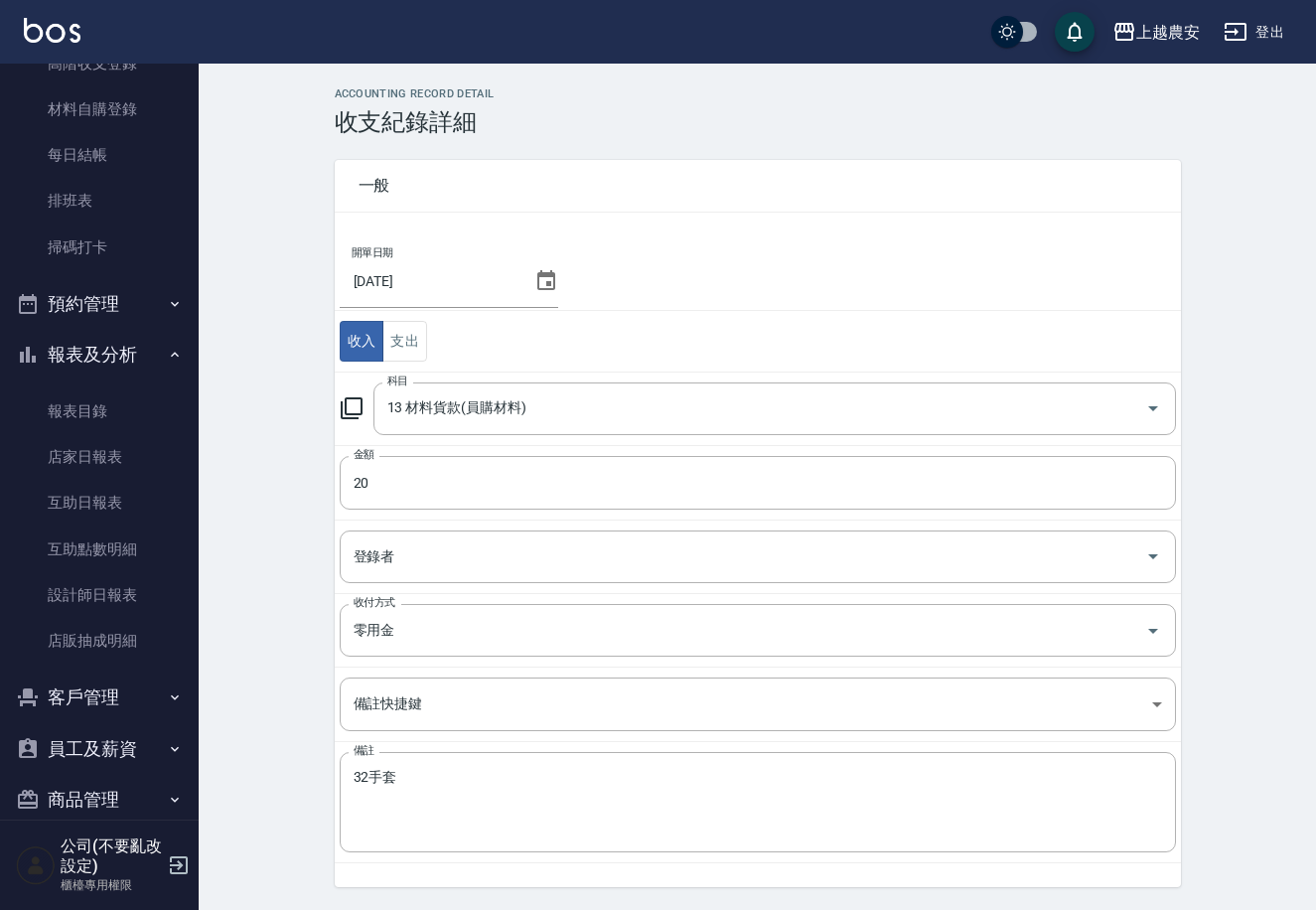 scroll, scrollTop: 61, scrollLeft: 0, axis: vertical 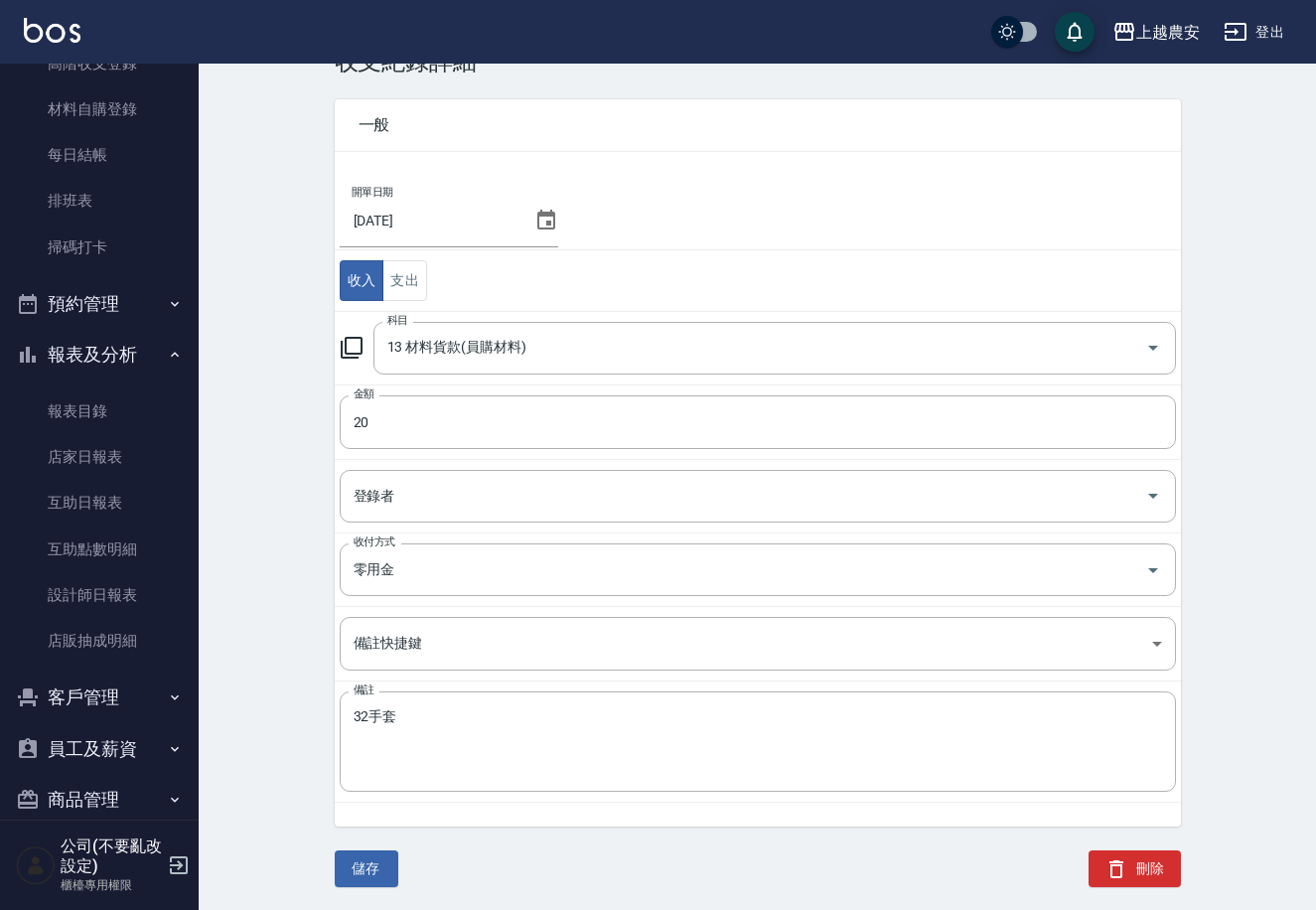 click on "刪除" at bounding box center [1134, 868] 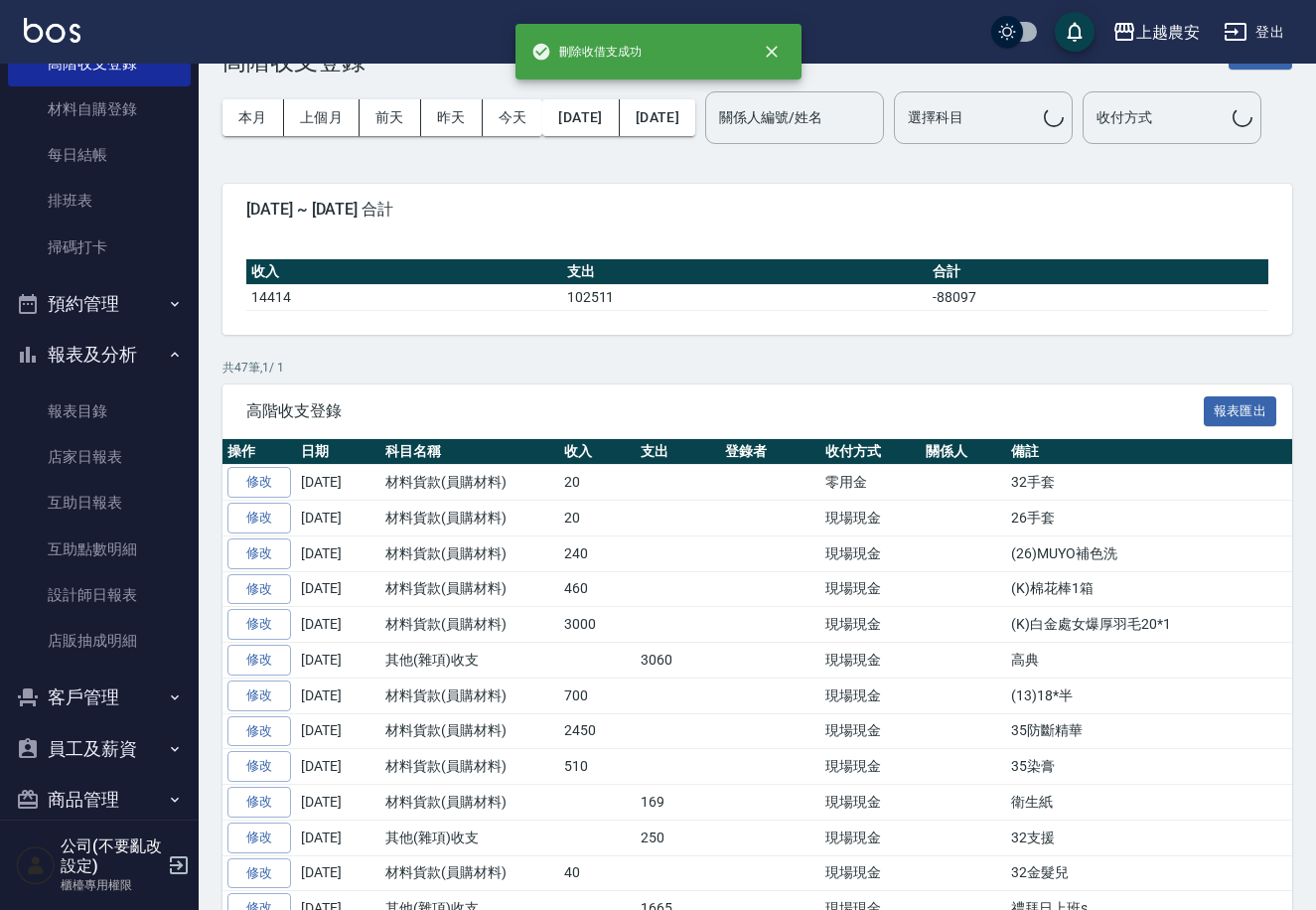 scroll, scrollTop: 0, scrollLeft: 0, axis: both 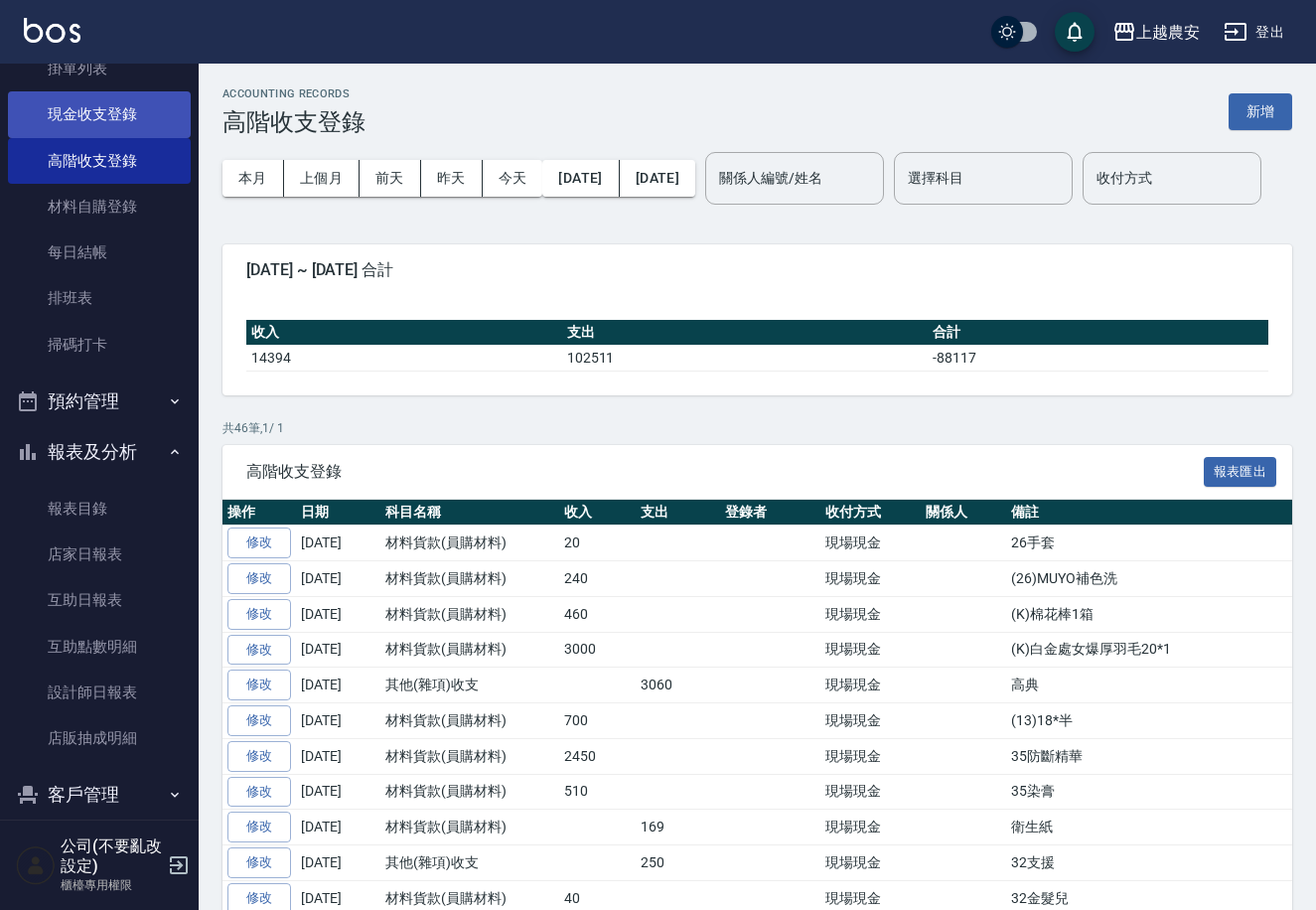 click on "現金收支登錄" at bounding box center [99, 114] 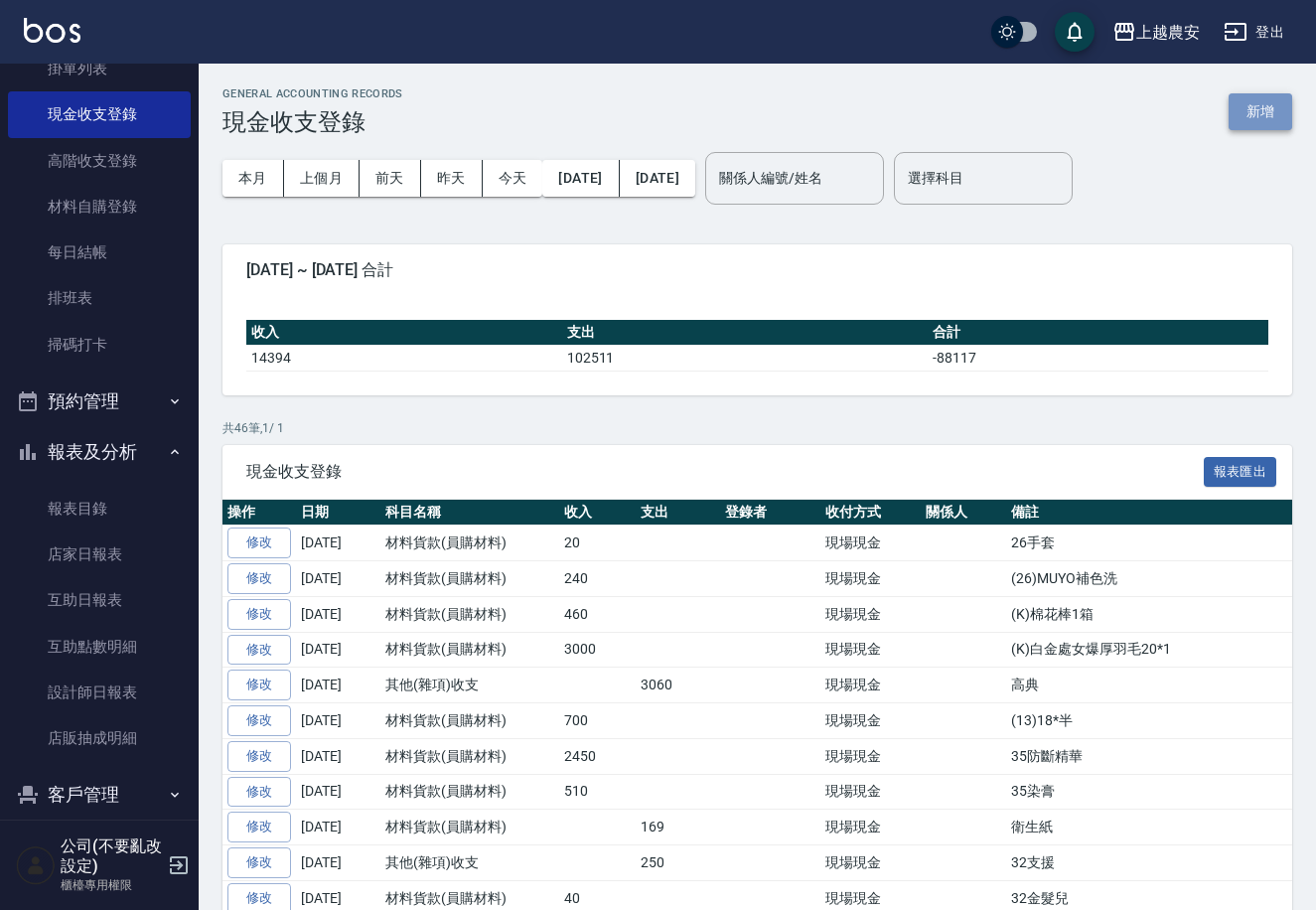 click on "新增" at bounding box center (1260, 111) 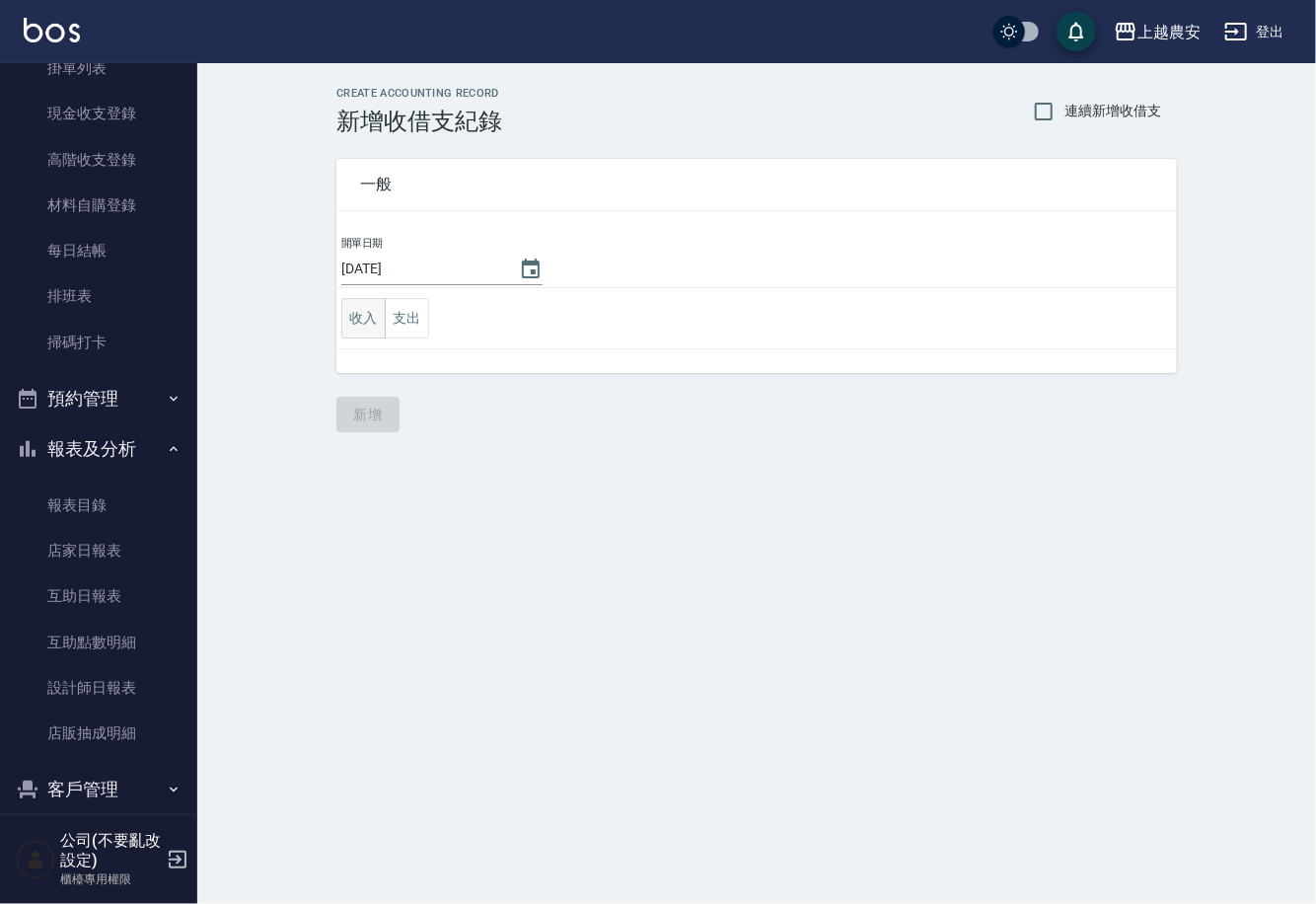 click on "收入" at bounding box center (363, 318) 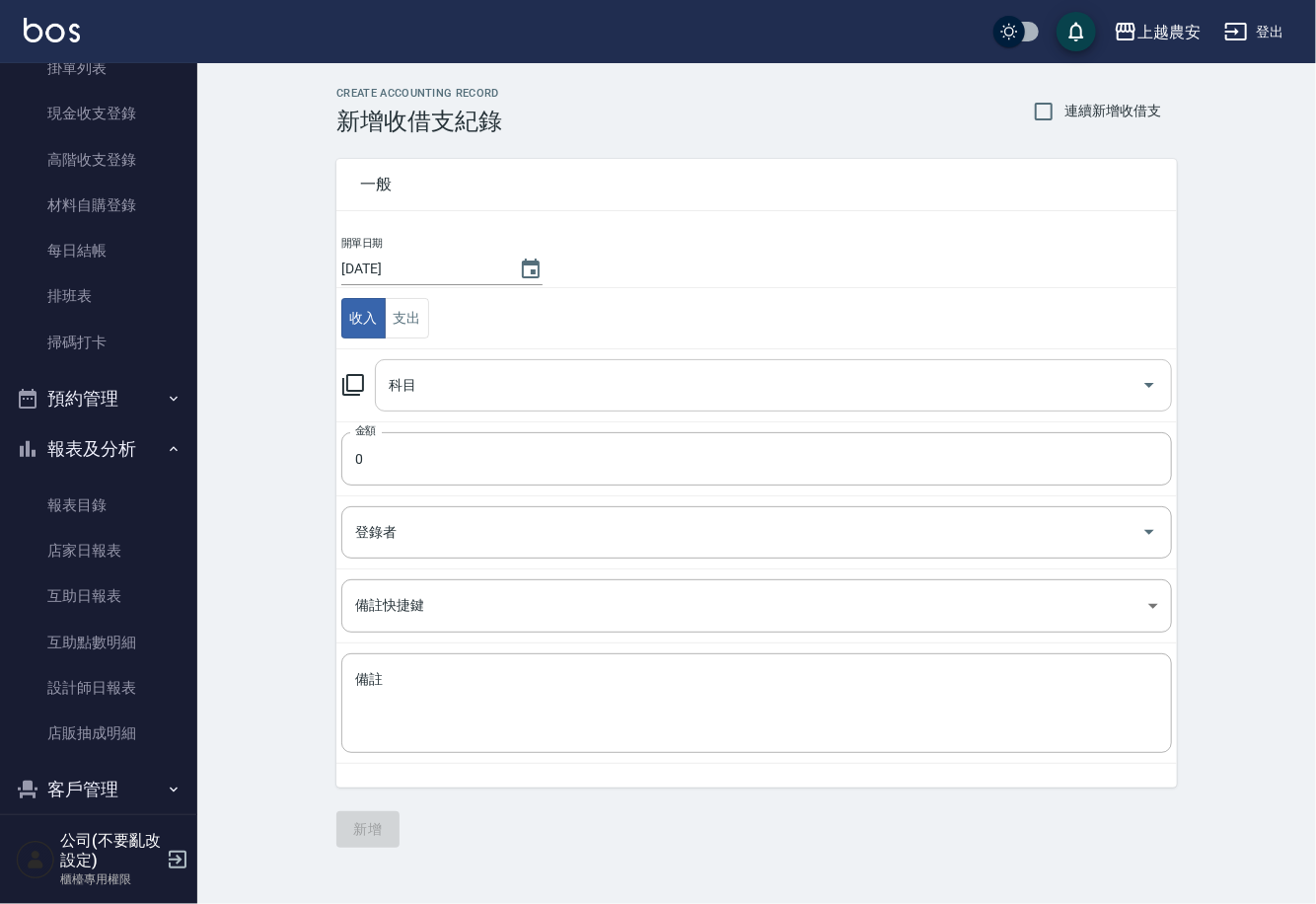 click on "科目" at bounding box center [759, 385] 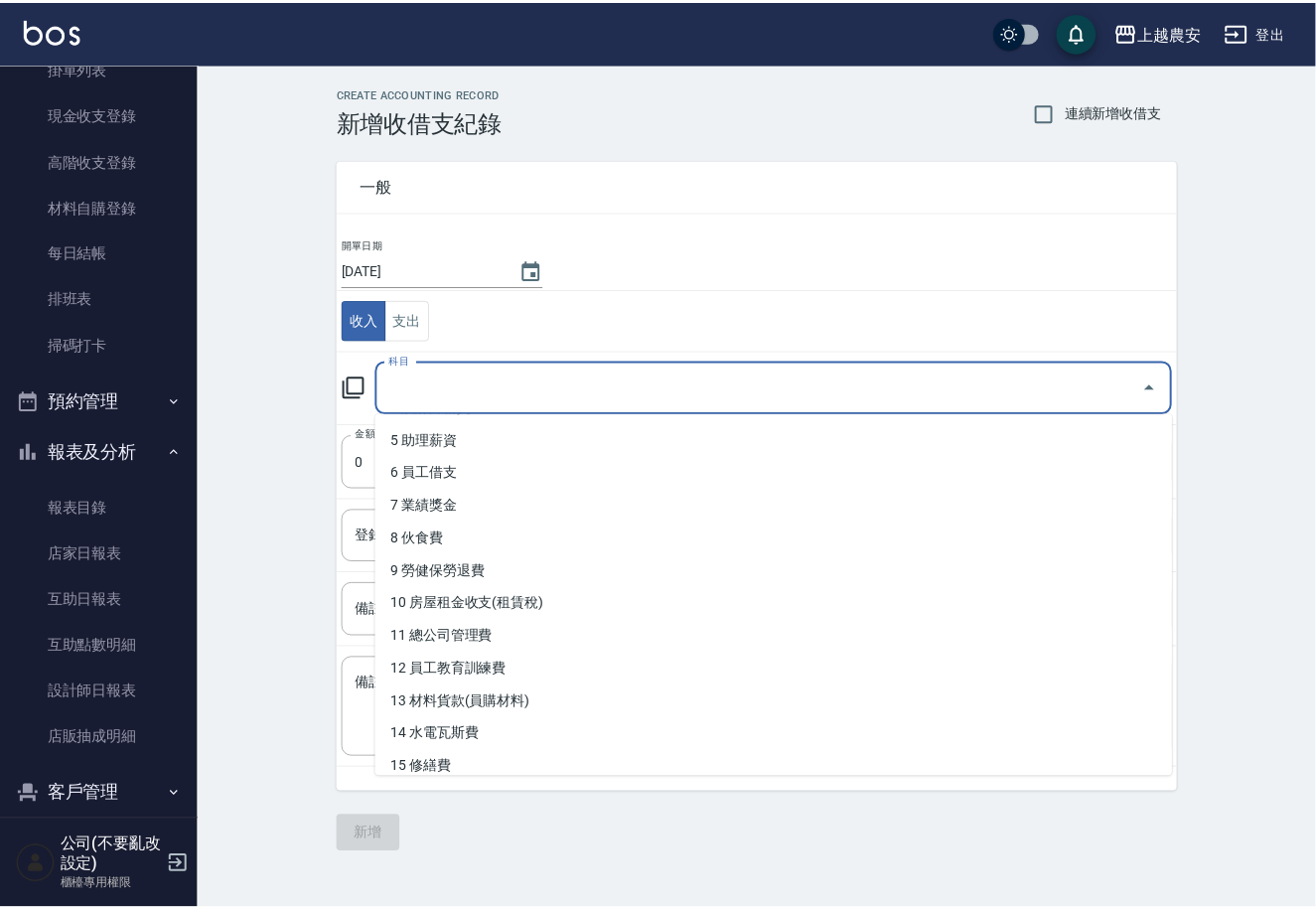 scroll, scrollTop: 196, scrollLeft: 0, axis: vertical 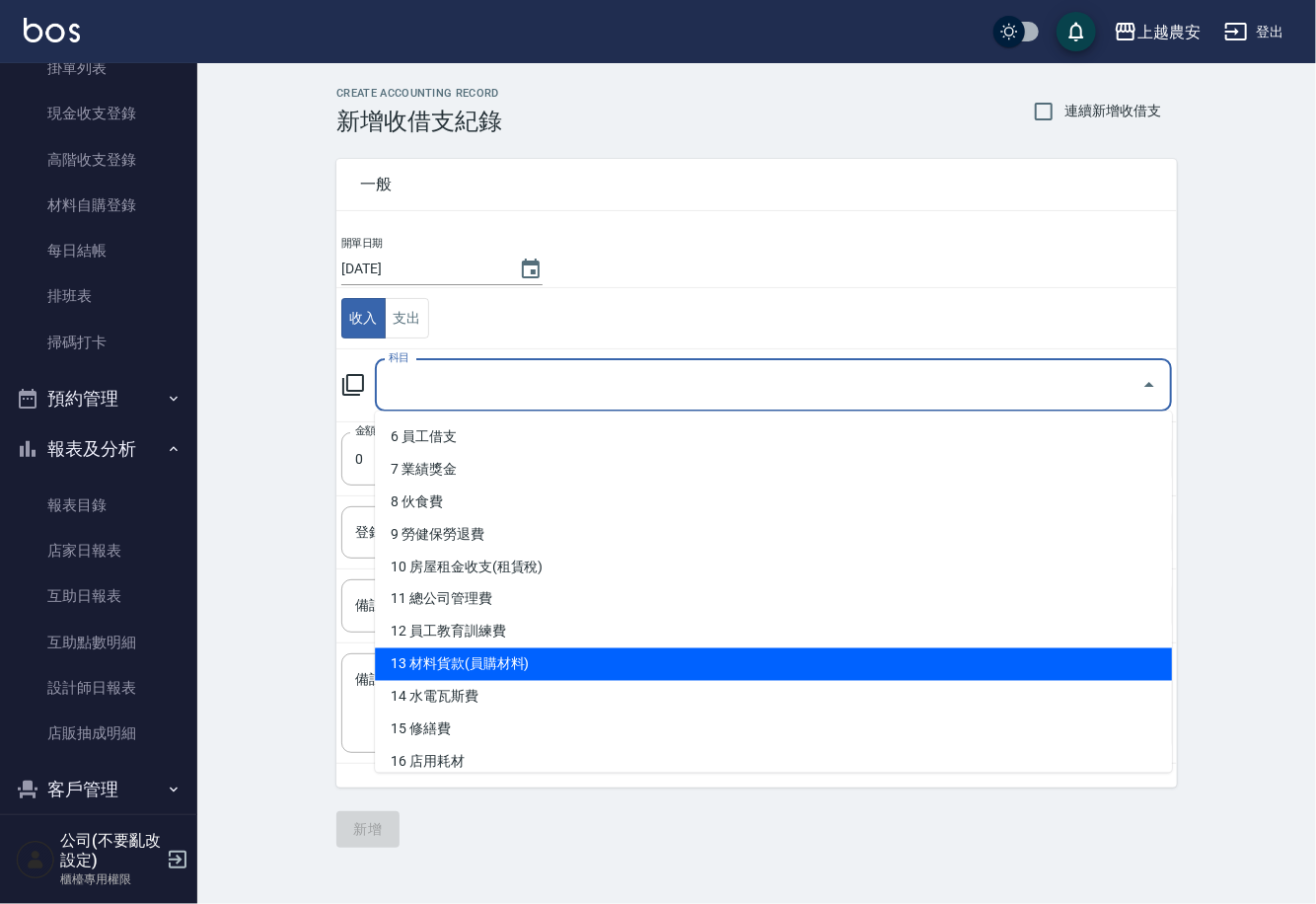 click on "13 材料貨款(員購材料)" at bounding box center (773, 664) 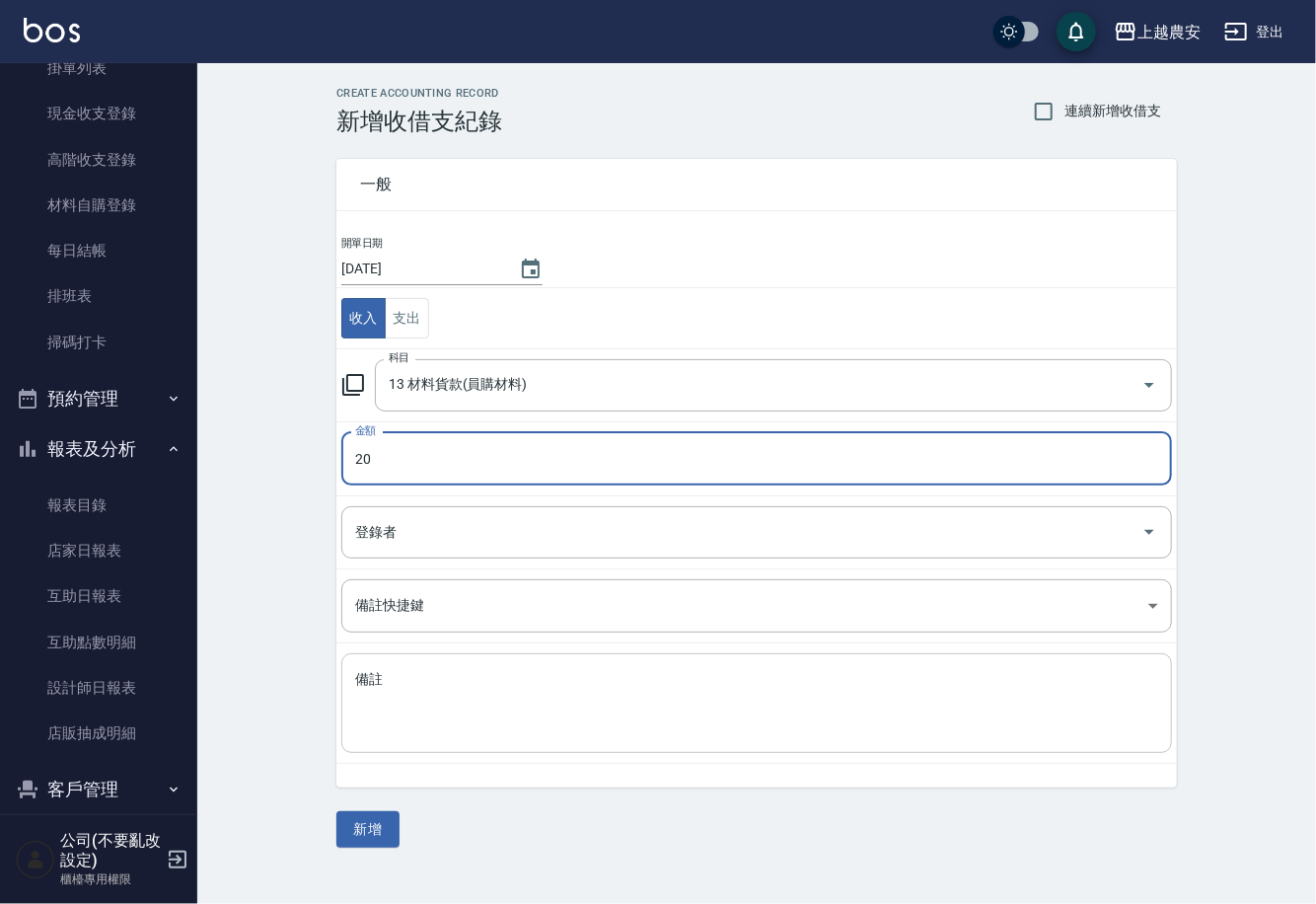 type on "20" 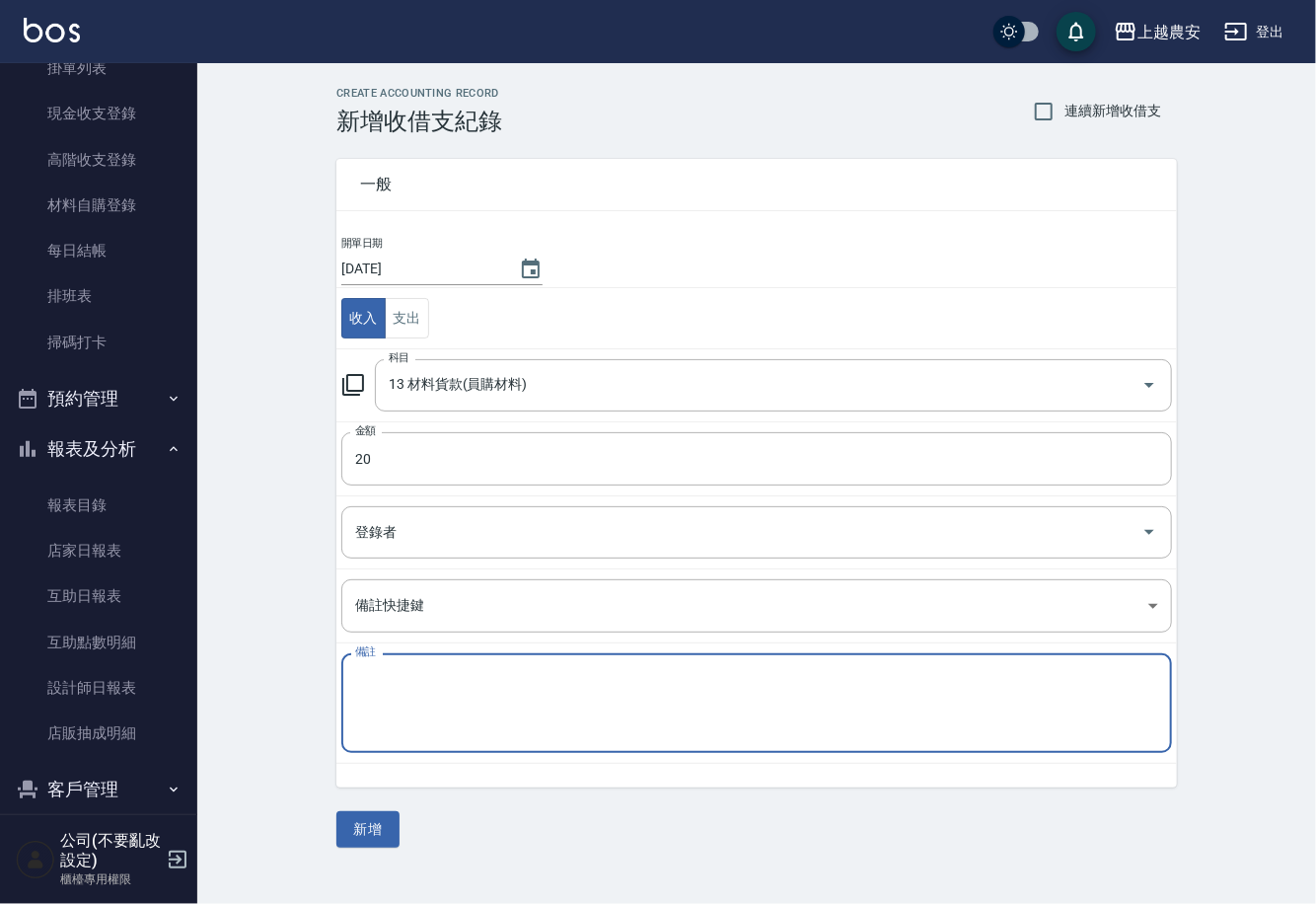 drag, startPoint x: 574, startPoint y: 727, endPoint x: 570, endPoint y: 717, distance: 10.77033 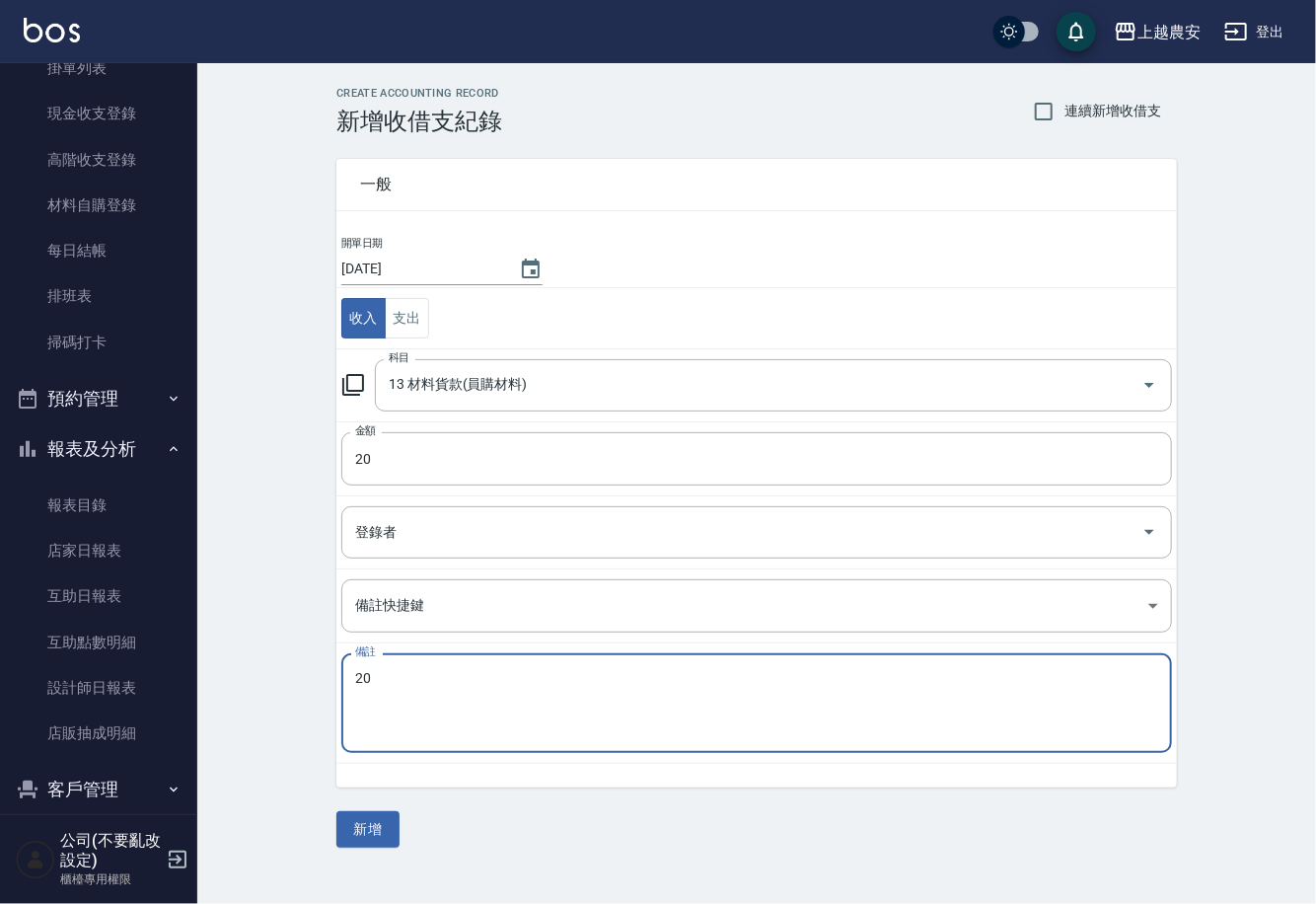 type on "2" 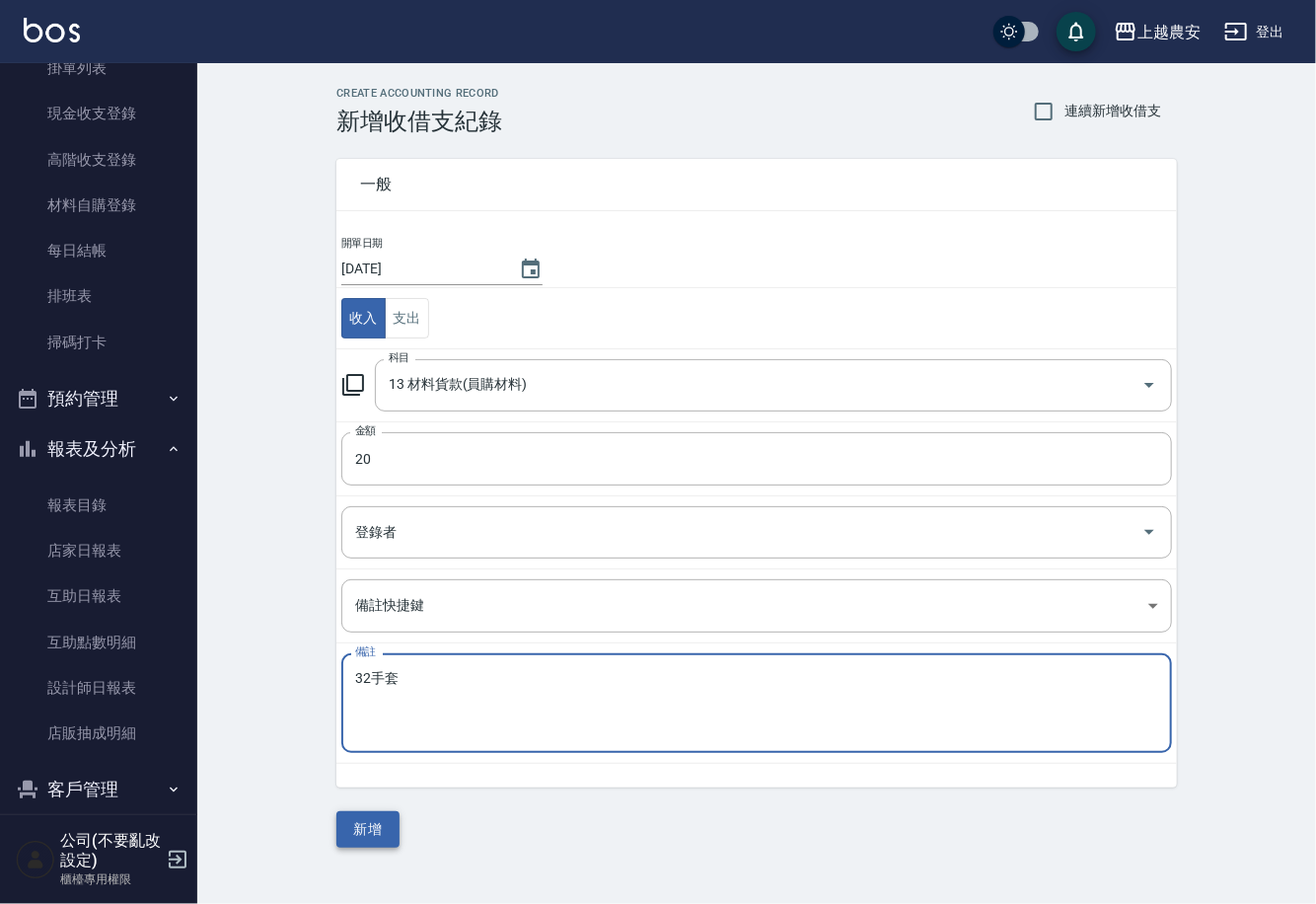 type on "32手套" 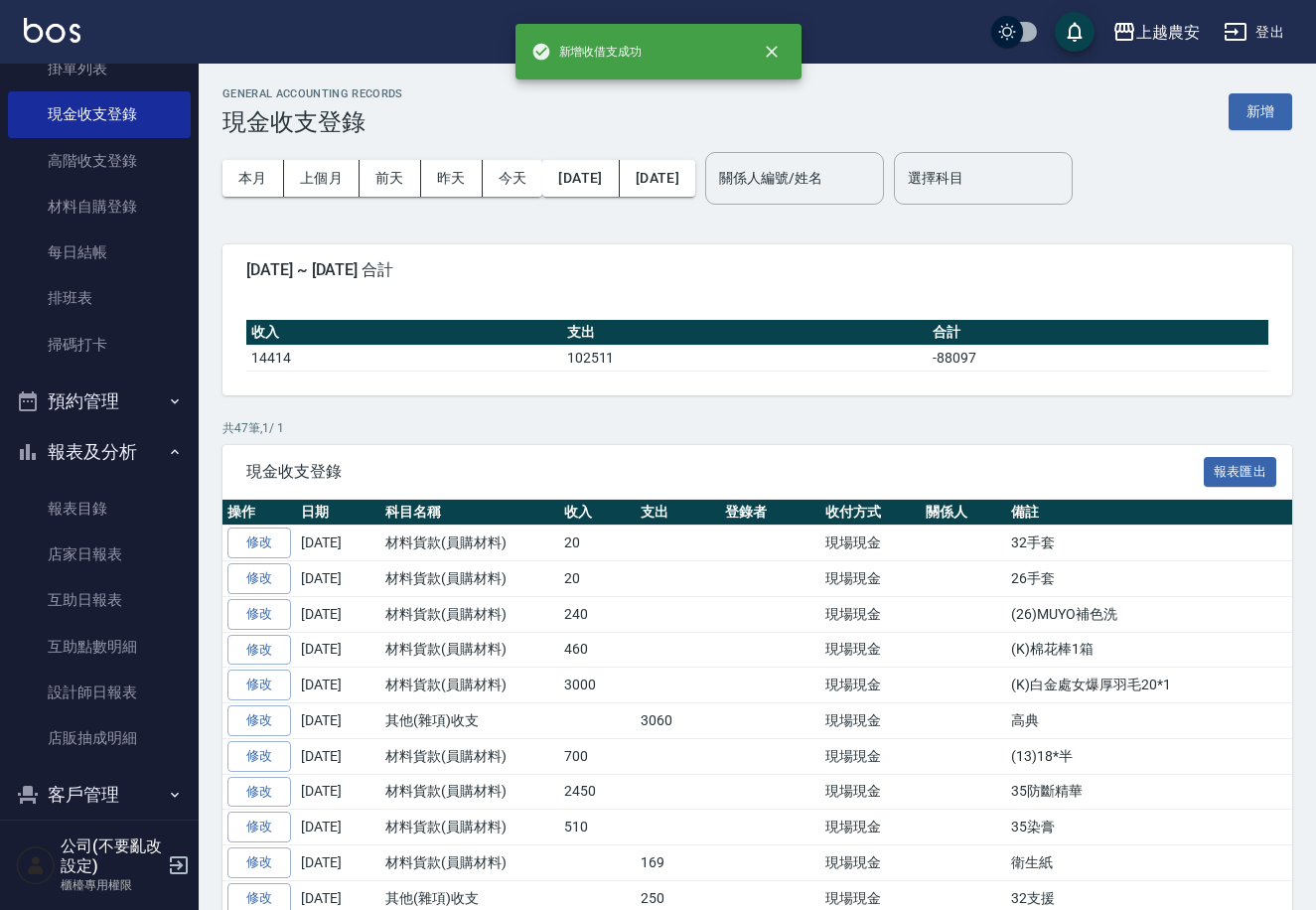 scroll, scrollTop: 0, scrollLeft: 0, axis: both 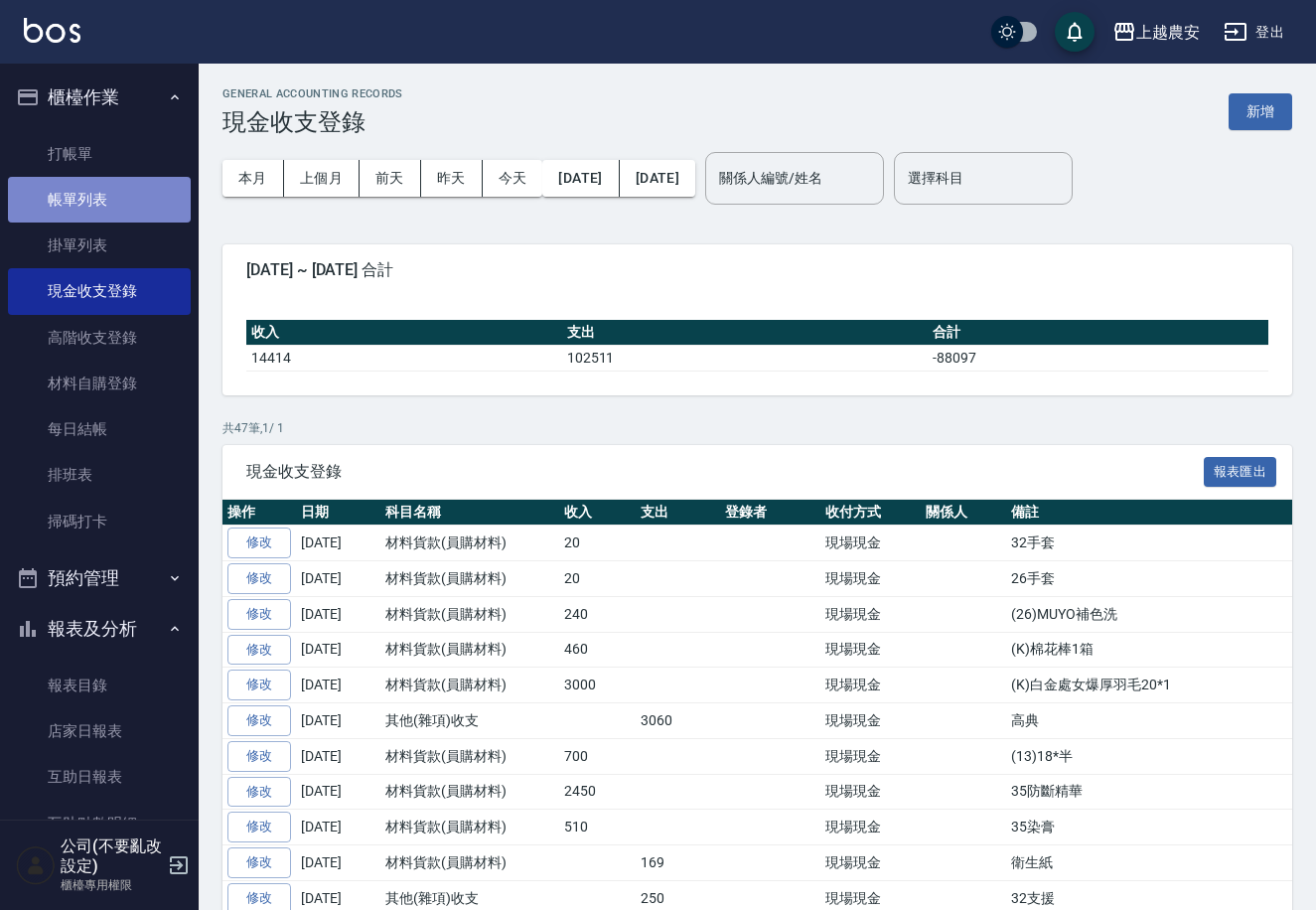 click on "帳單列表" at bounding box center (99, 200) 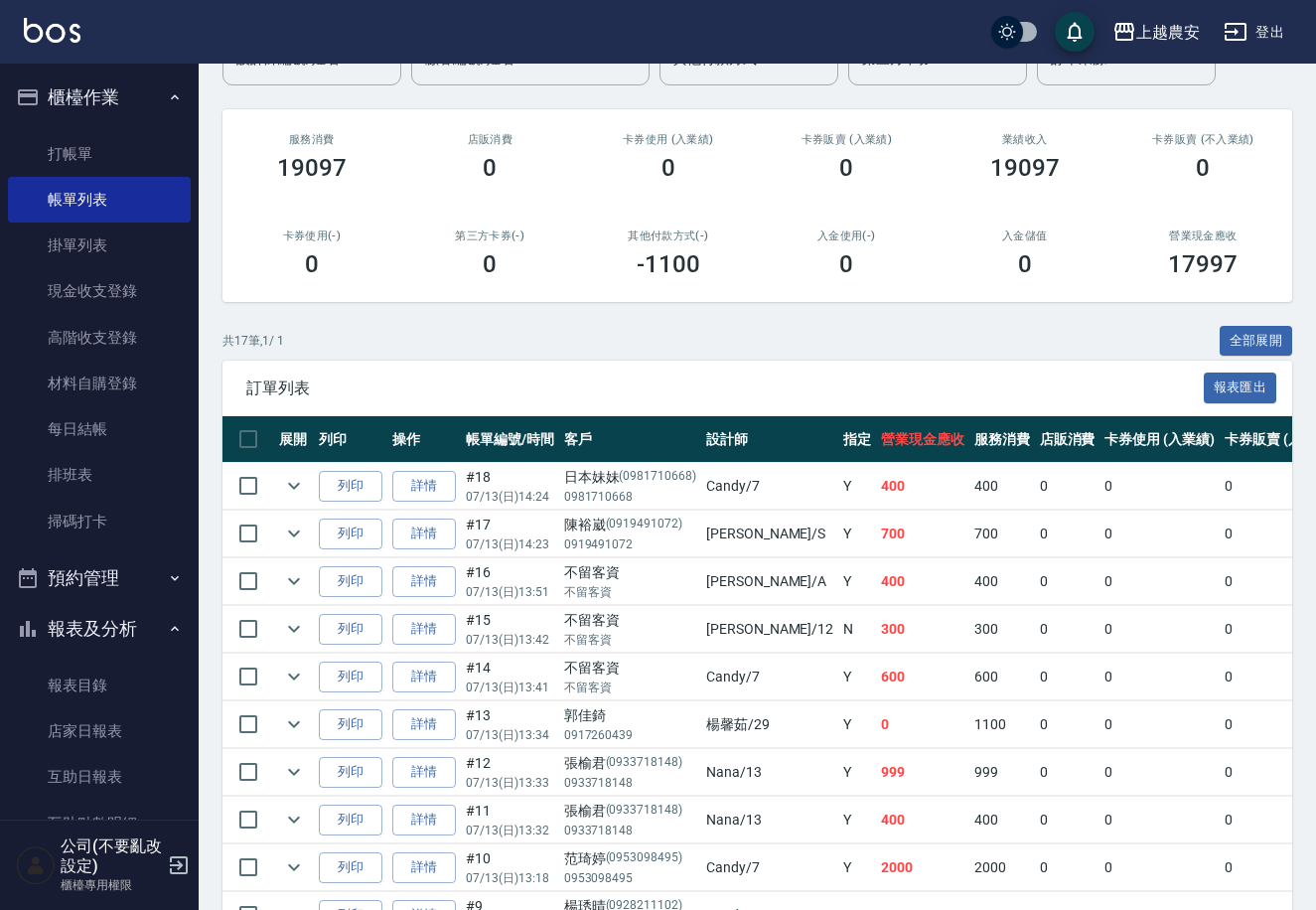 scroll, scrollTop: 213, scrollLeft: 0, axis: vertical 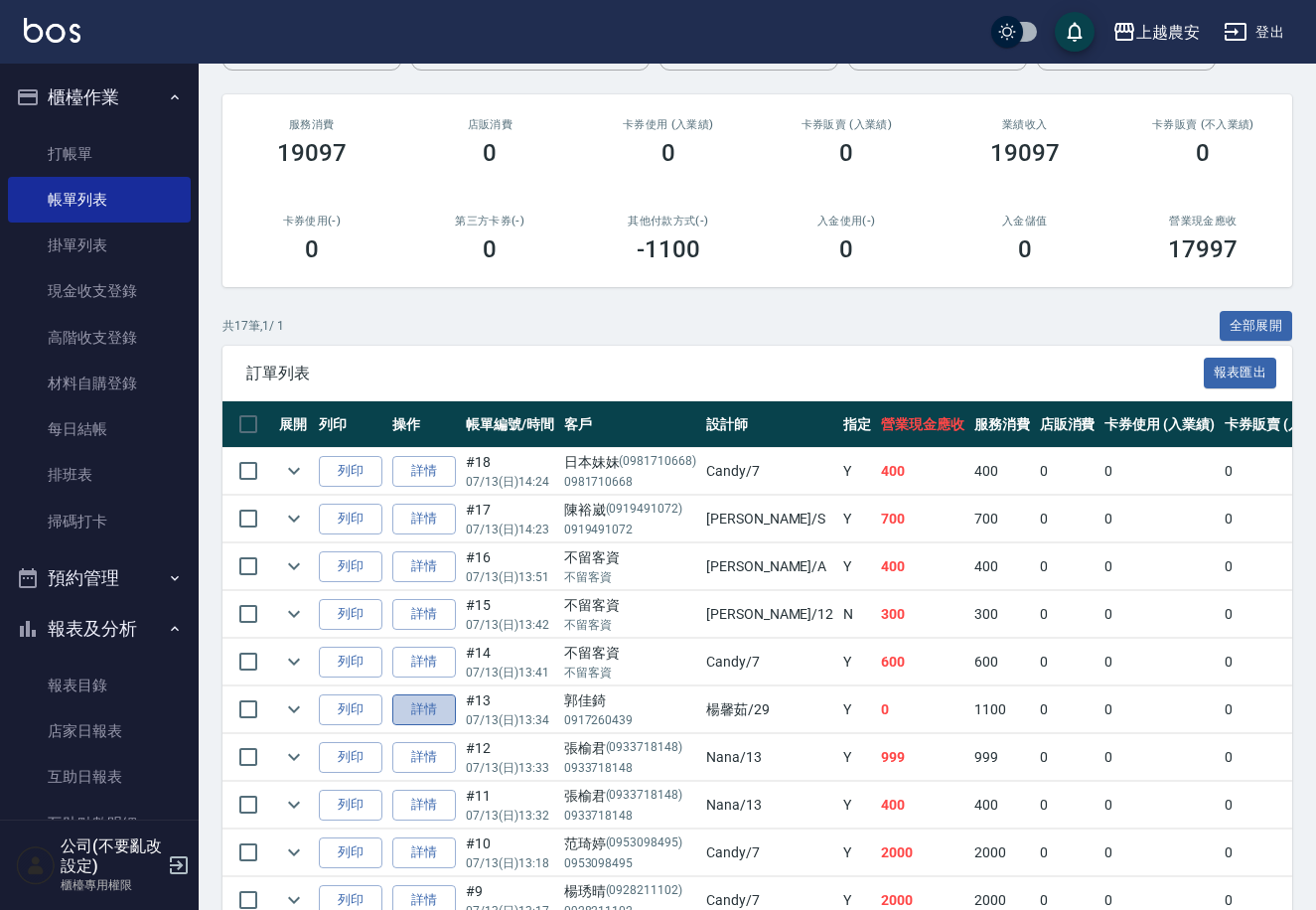 click on "詳情" at bounding box center (424, 709) 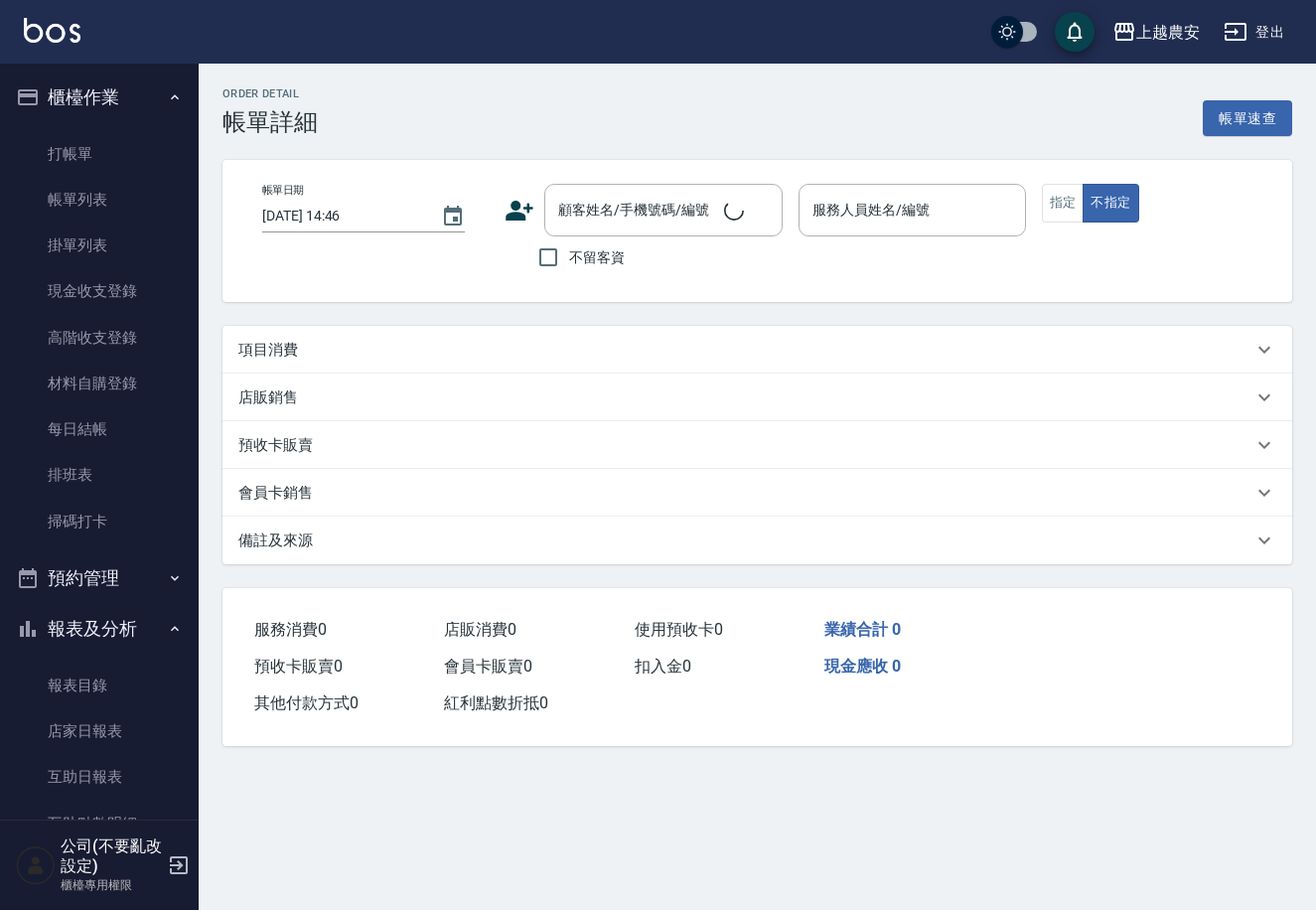 scroll, scrollTop: 0, scrollLeft: 0, axis: both 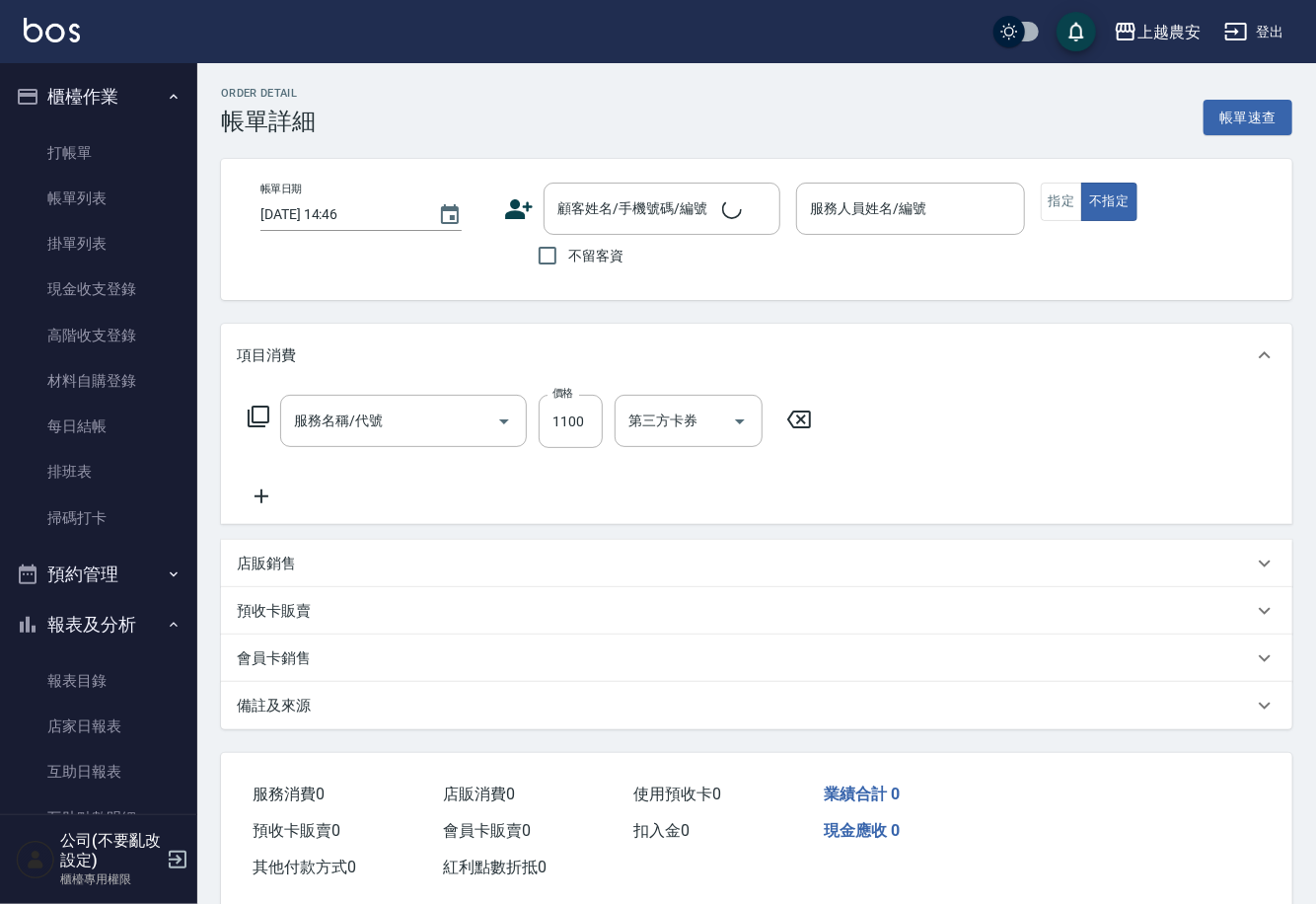 type on "2025/07/13 13:34" 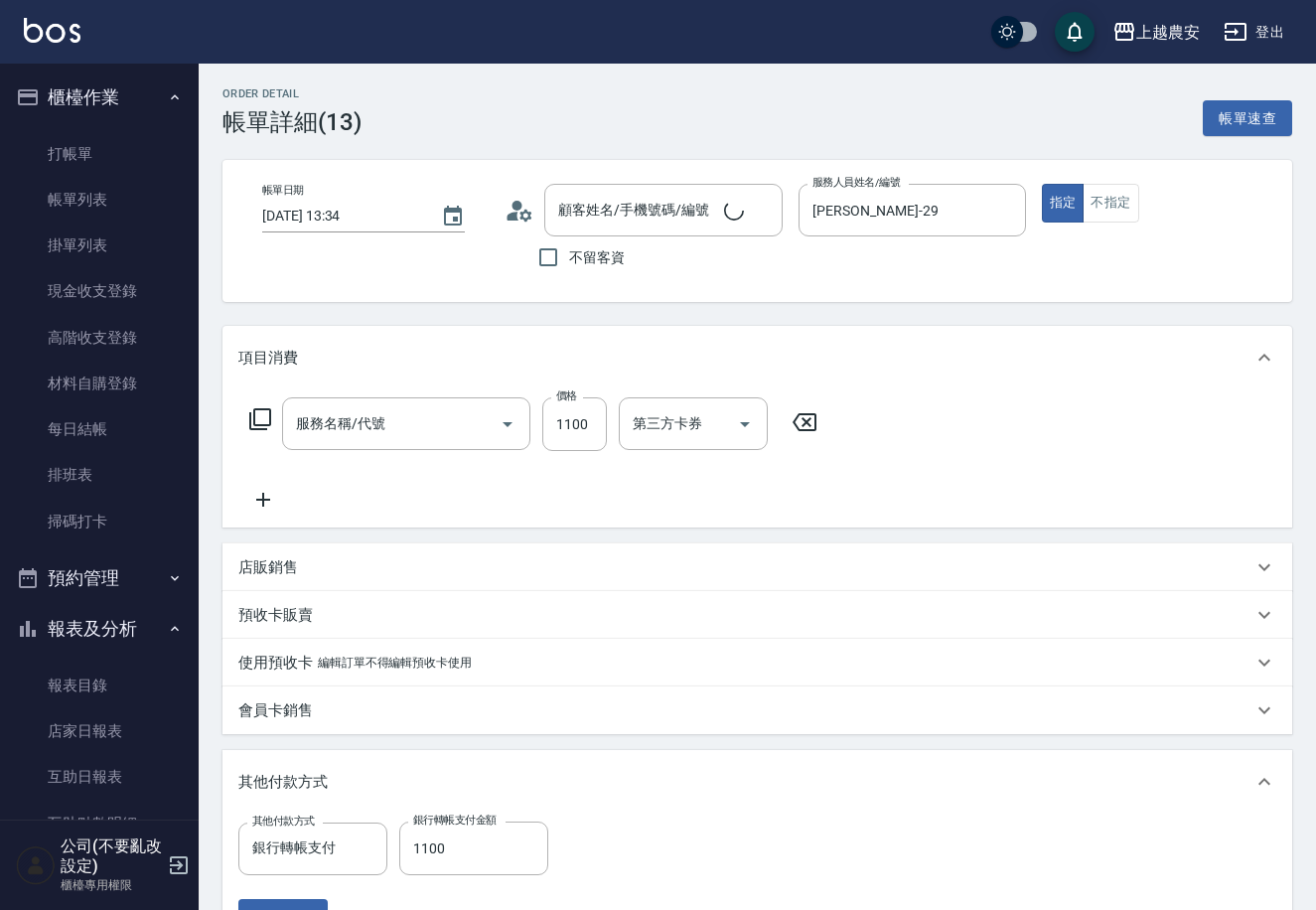 type on "郭佳錡/0917260439/" 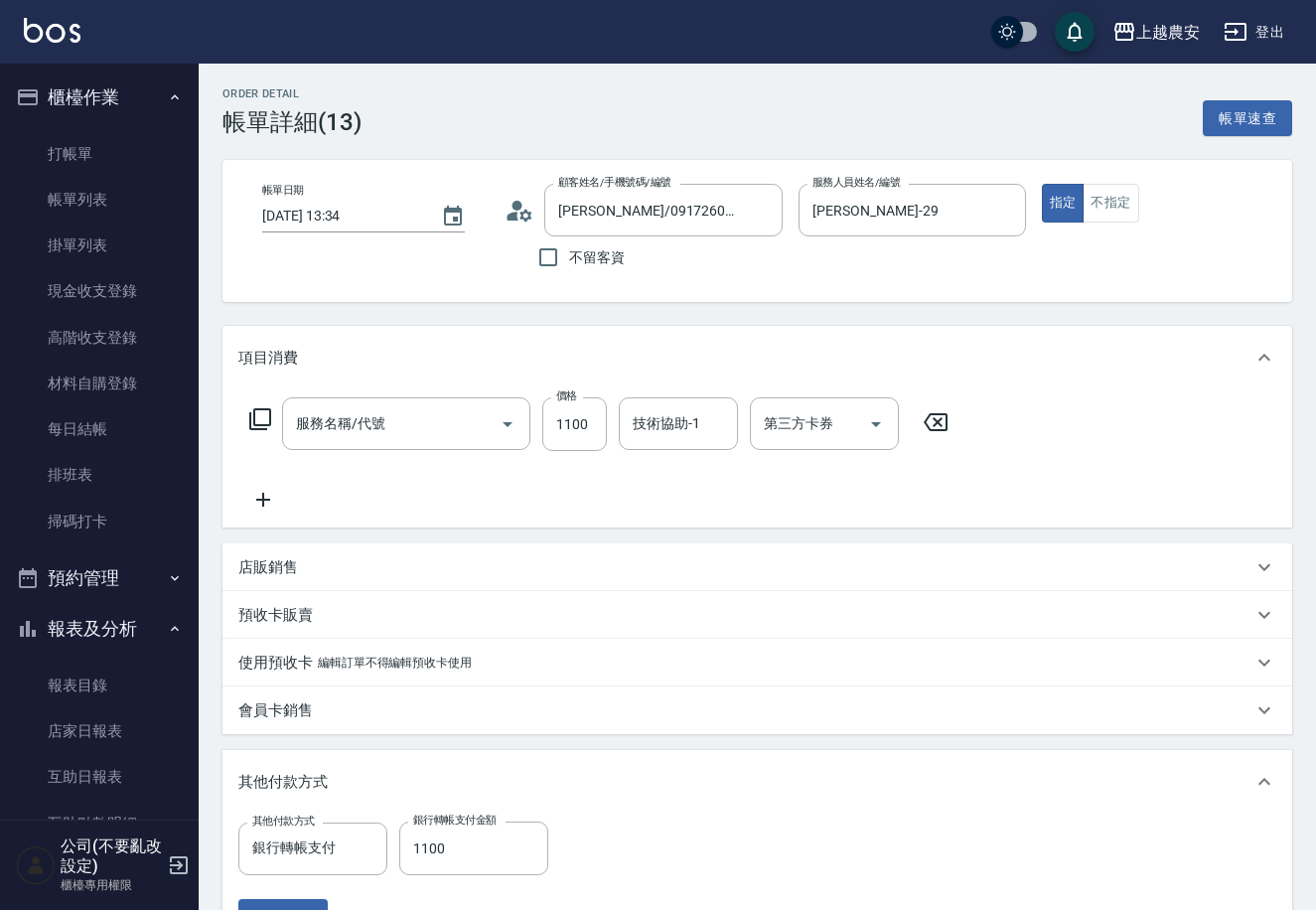 type on "染髮1500↓(504)" 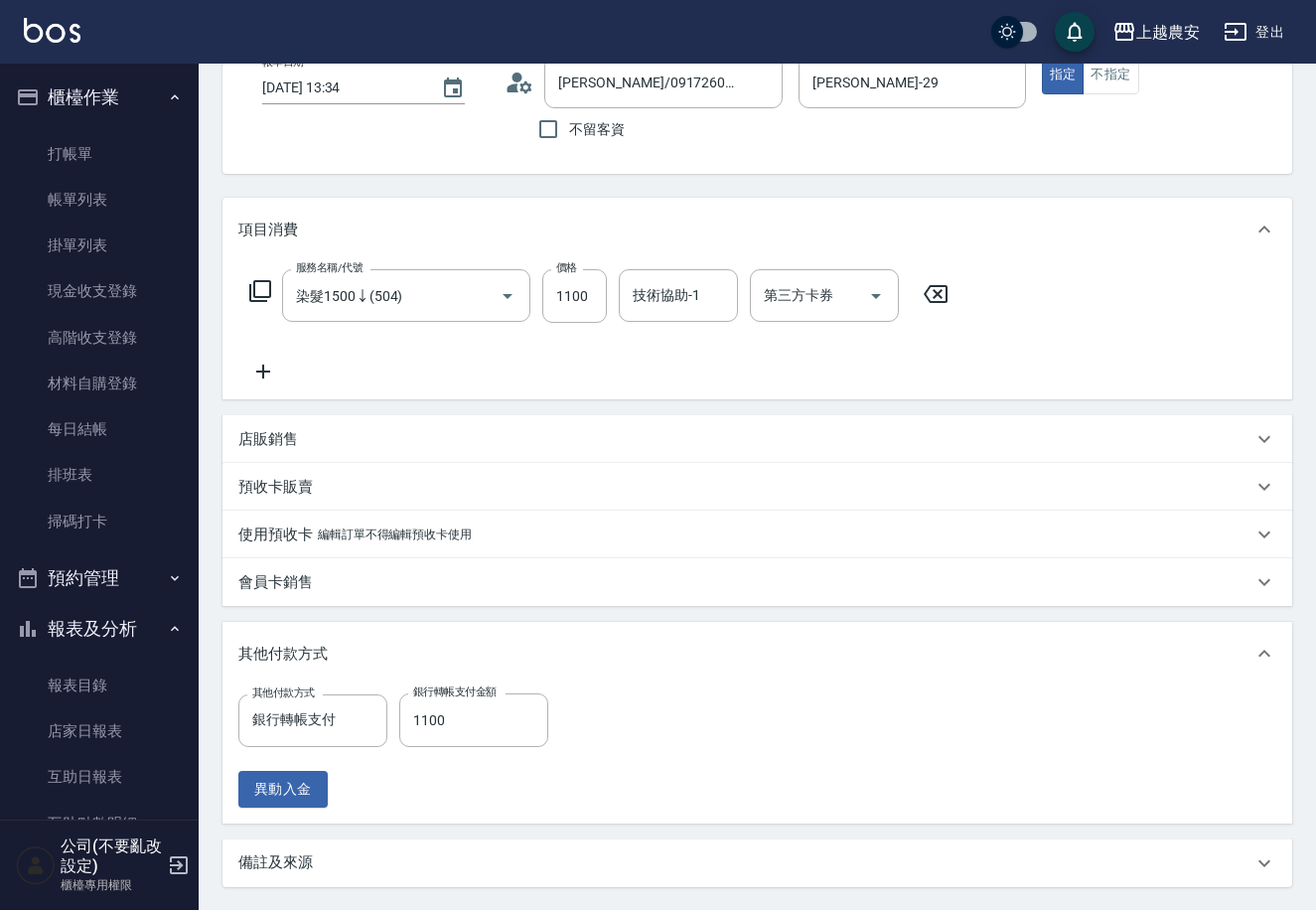 scroll, scrollTop: 155, scrollLeft: 0, axis: vertical 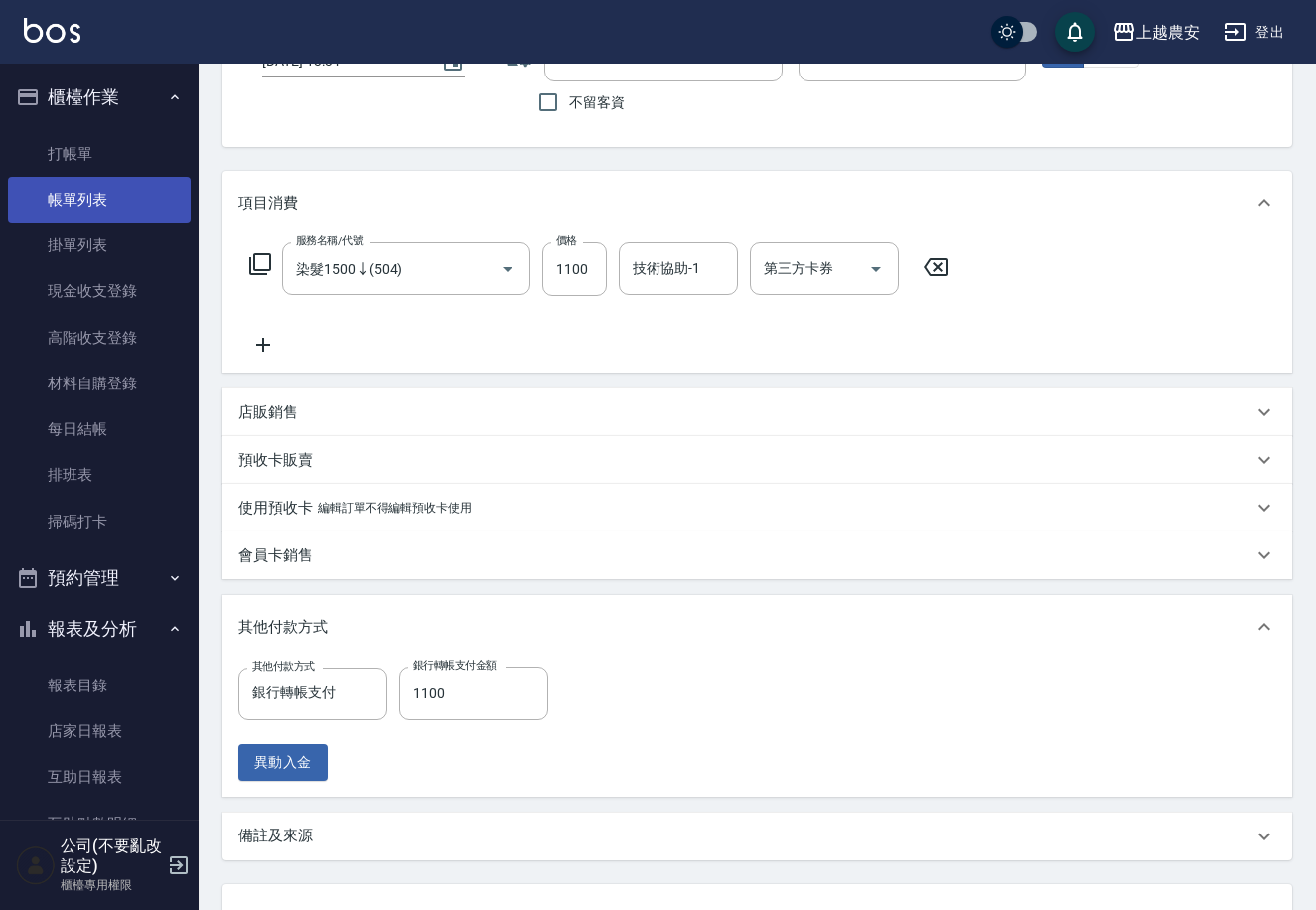 click on "帳單列表" at bounding box center [99, 200] 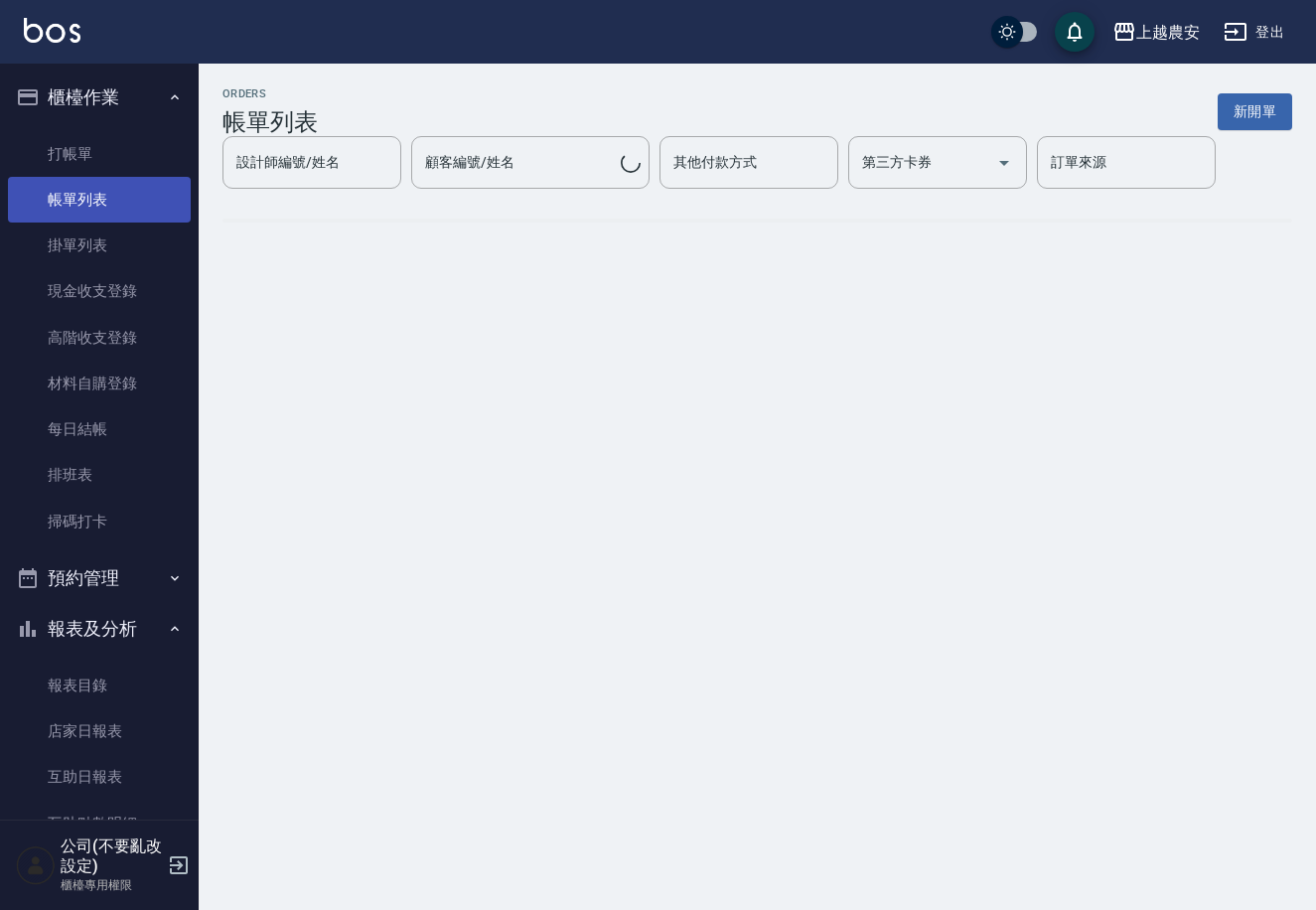 scroll, scrollTop: 0, scrollLeft: 0, axis: both 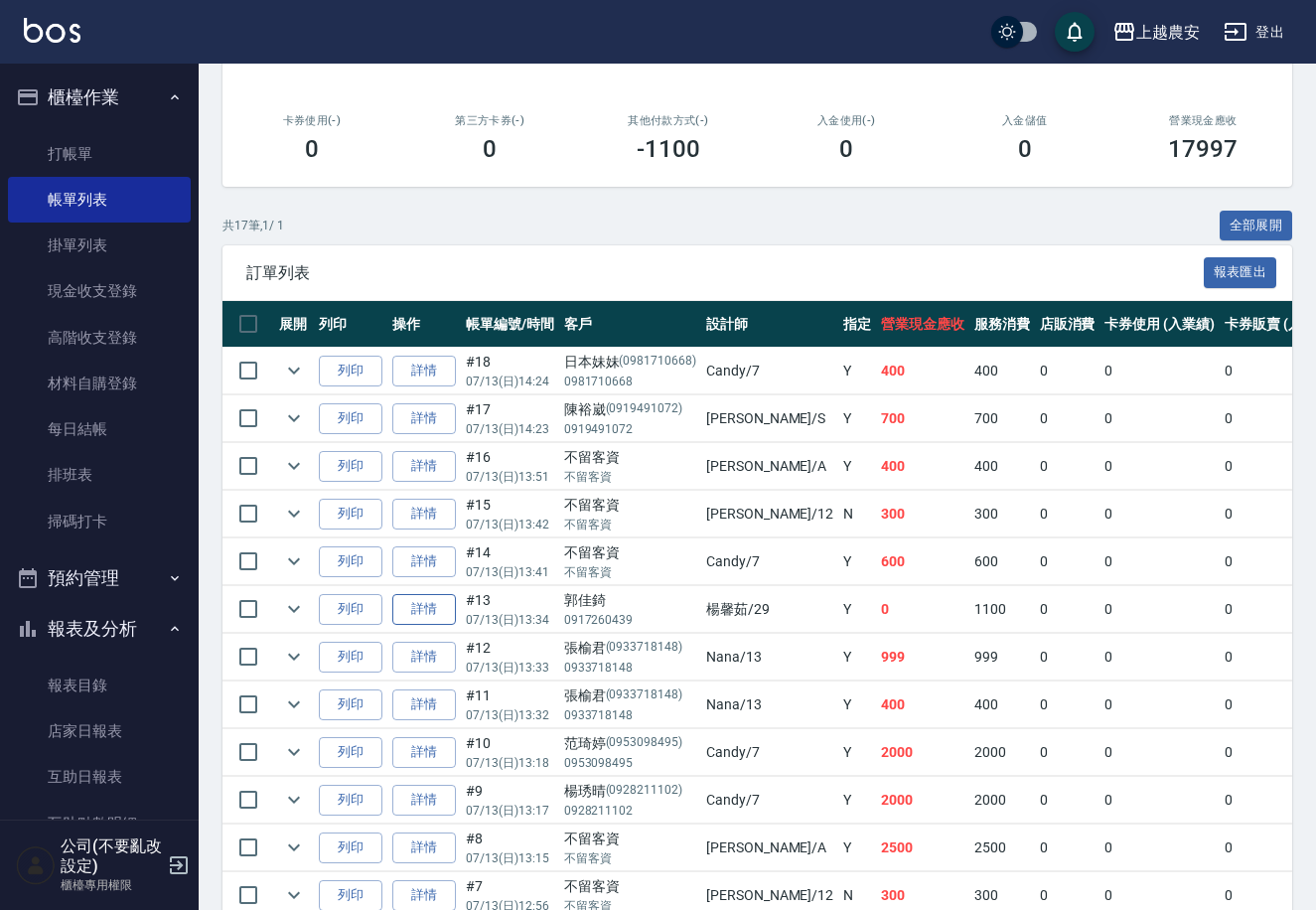 click on "詳情" at bounding box center (424, 609) 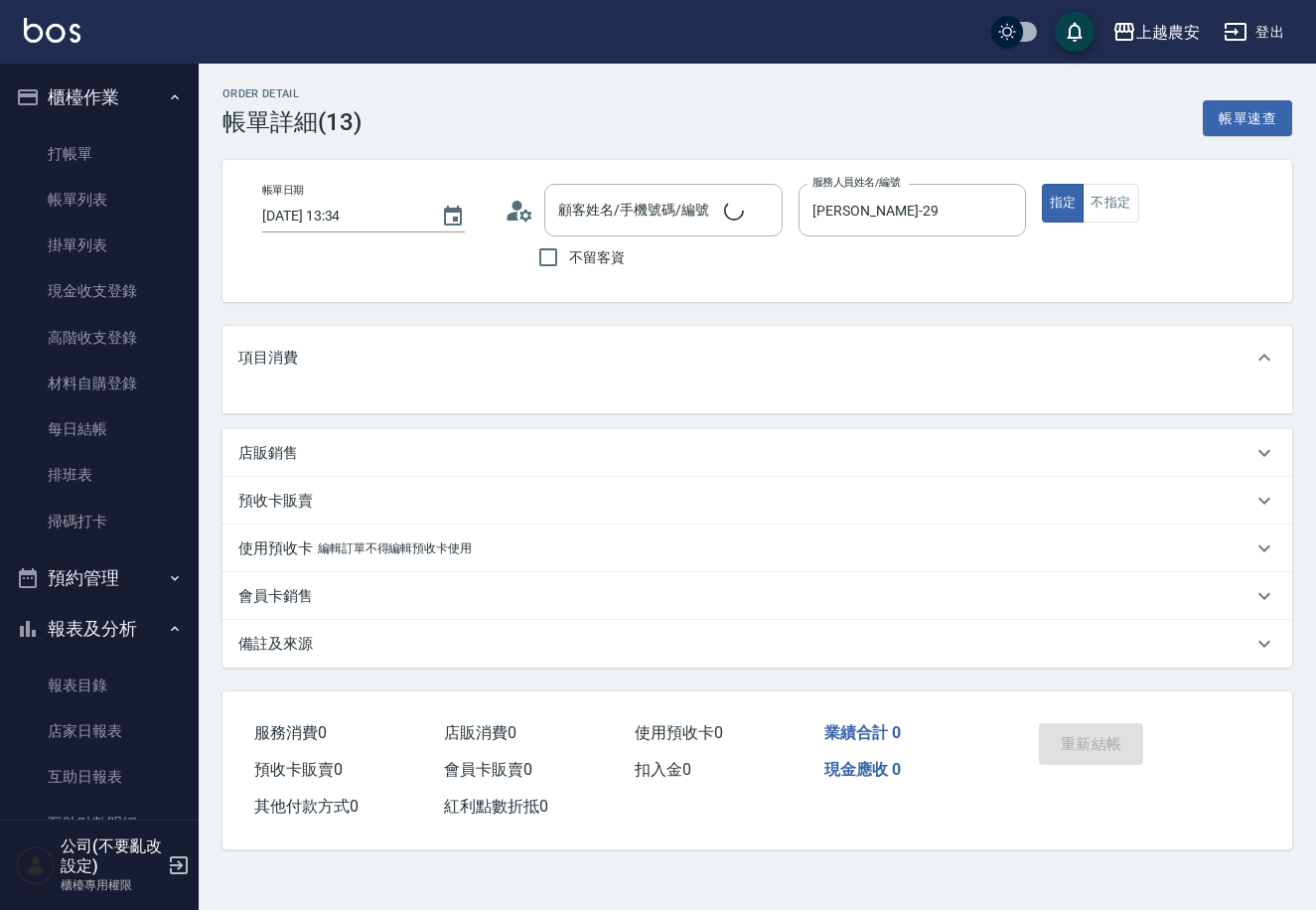 scroll, scrollTop: 0, scrollLeft: 0, axis: both 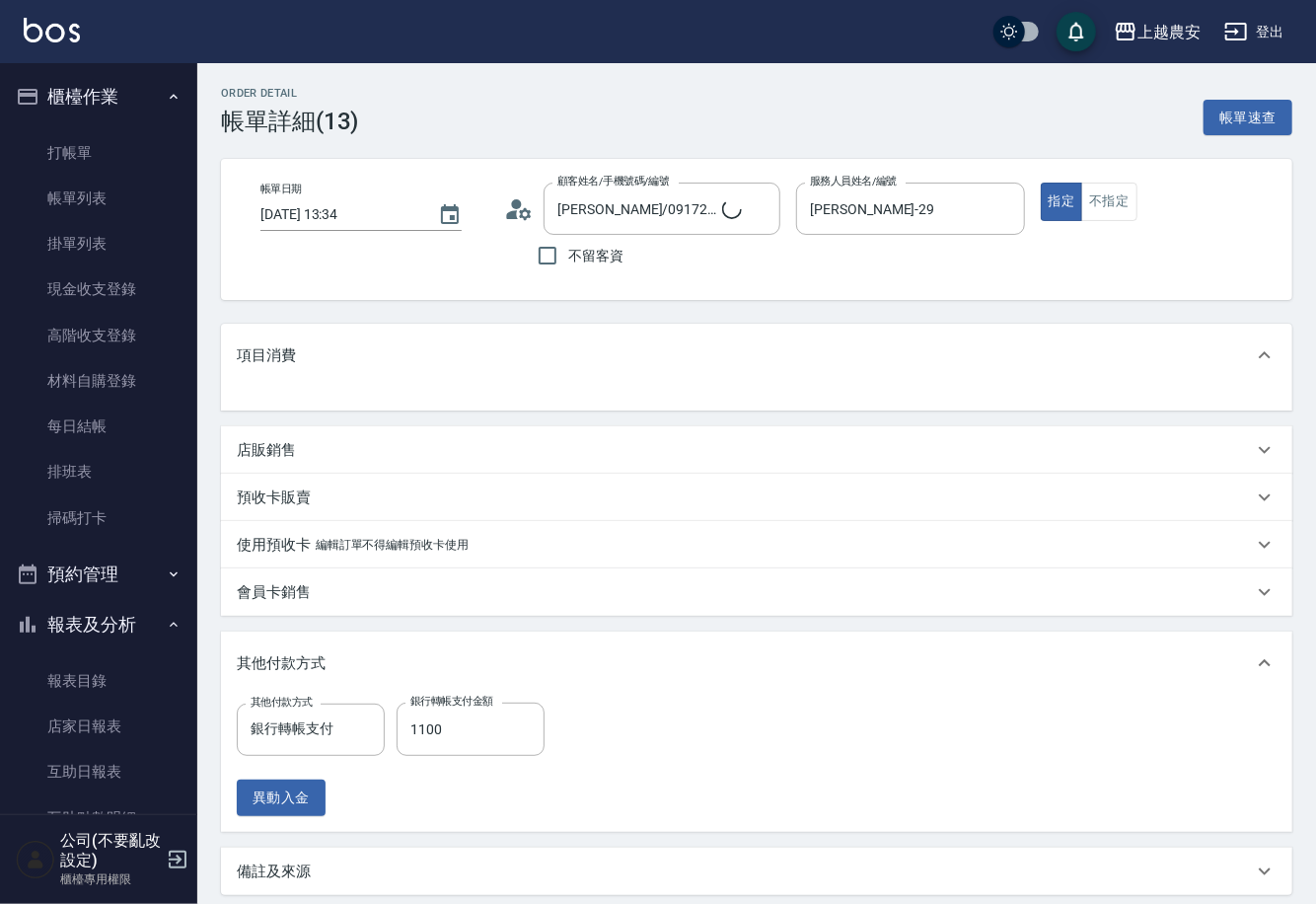type on "郭佳錡/0917260439/" 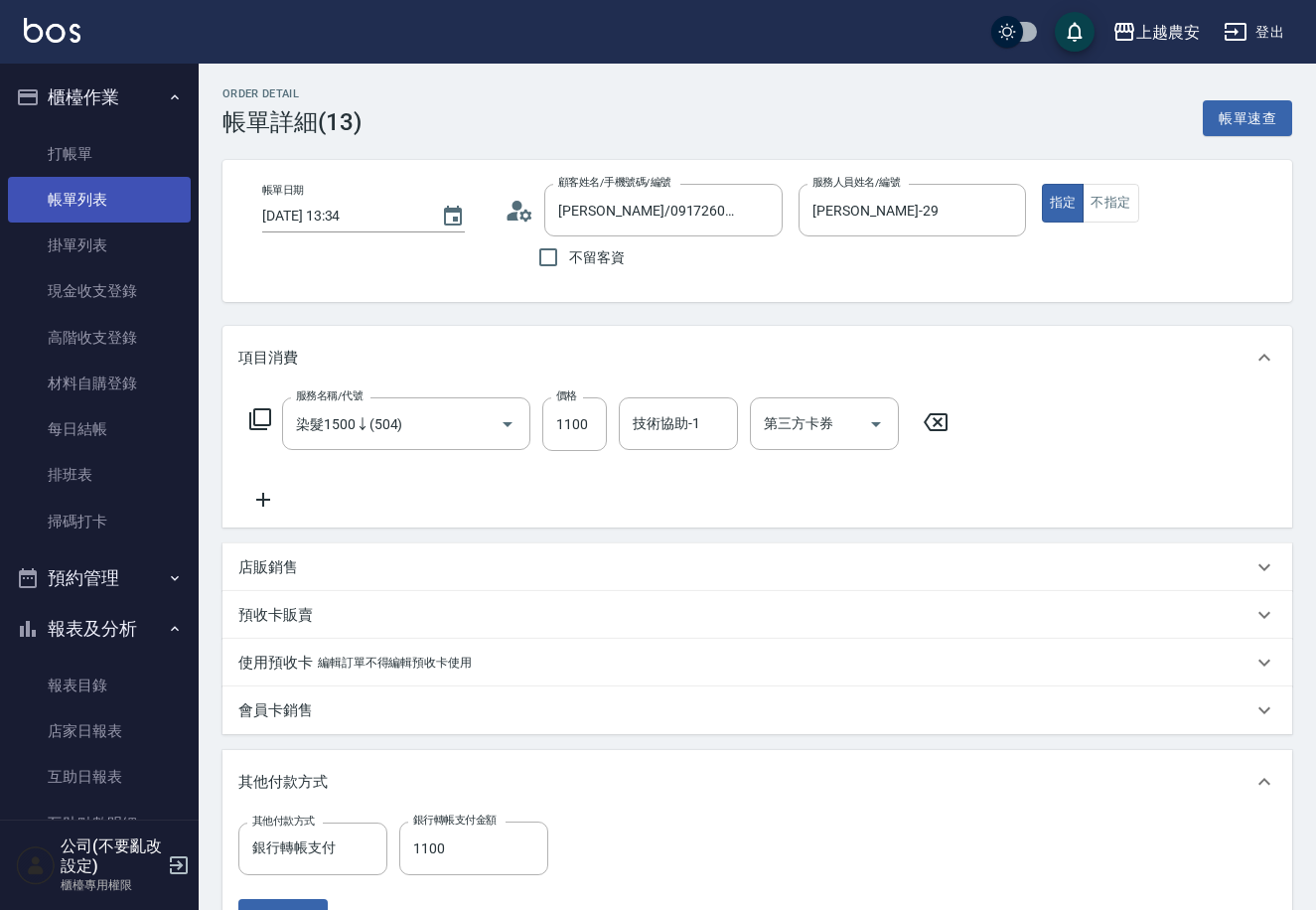 click on "帳單列表" at bounding box center [99, 200] 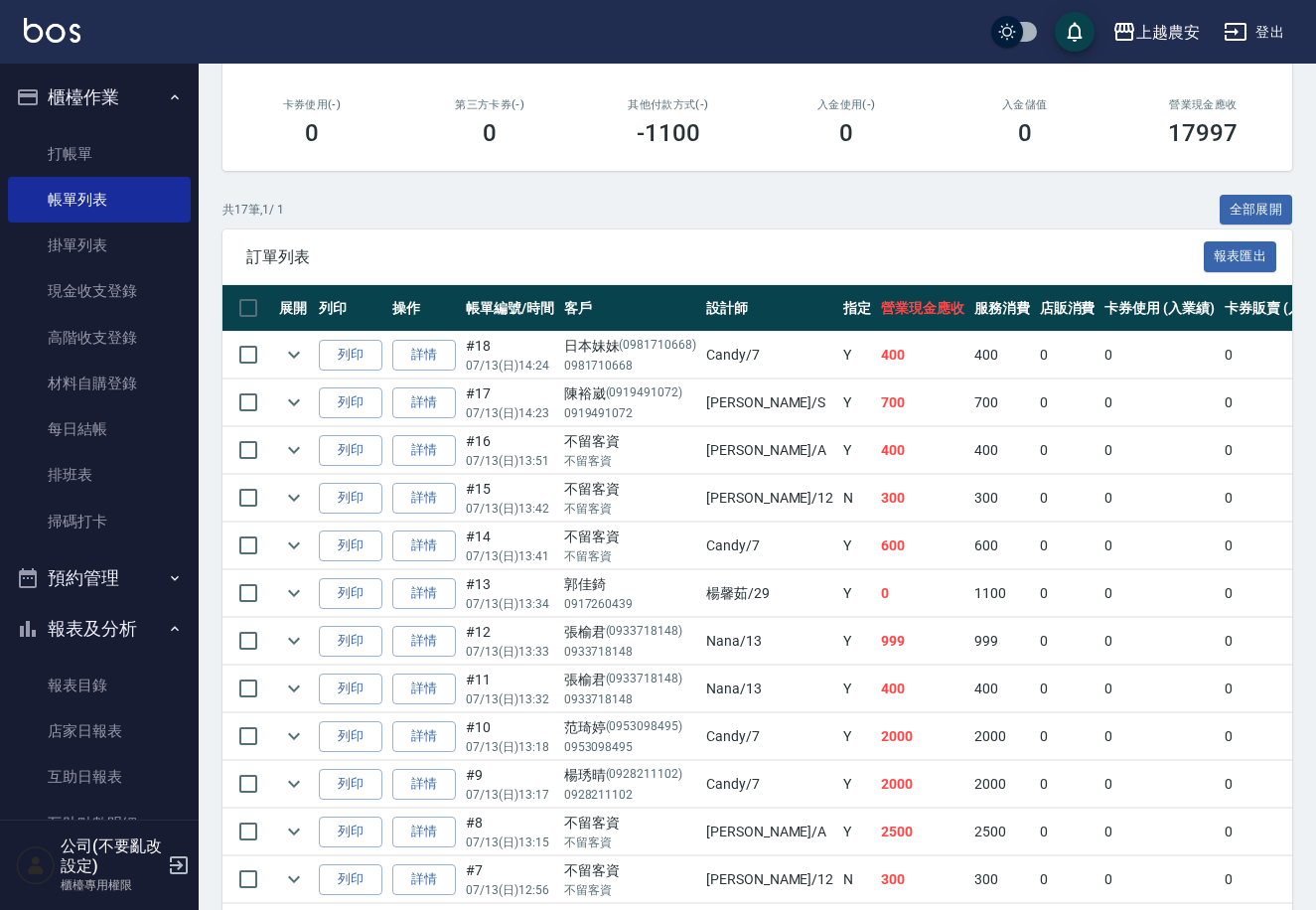 scroll, scrollTop: 345, scrollLeft: 0, axis: vertical 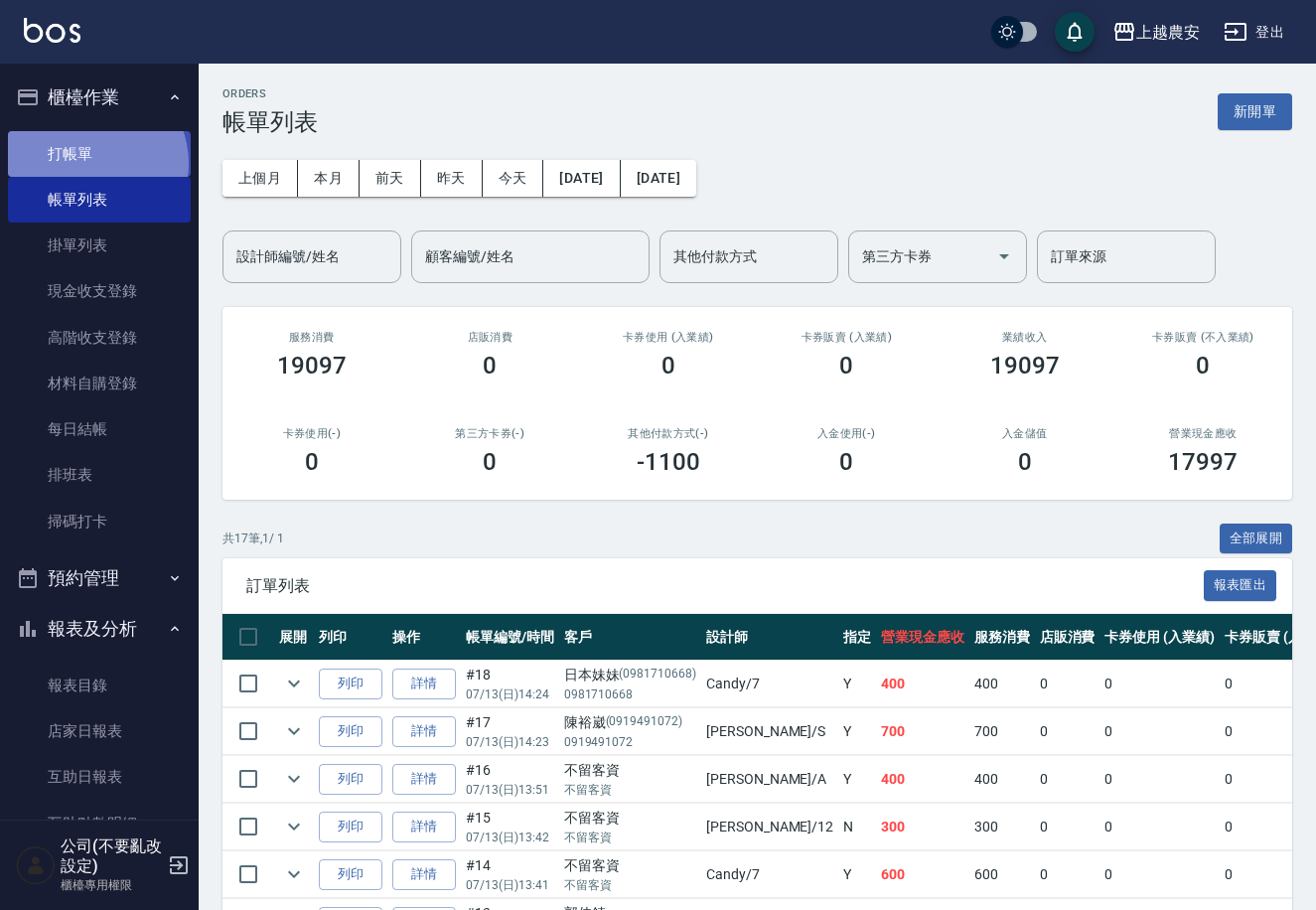 click on "打帳單" at bounding box center [99, 154] 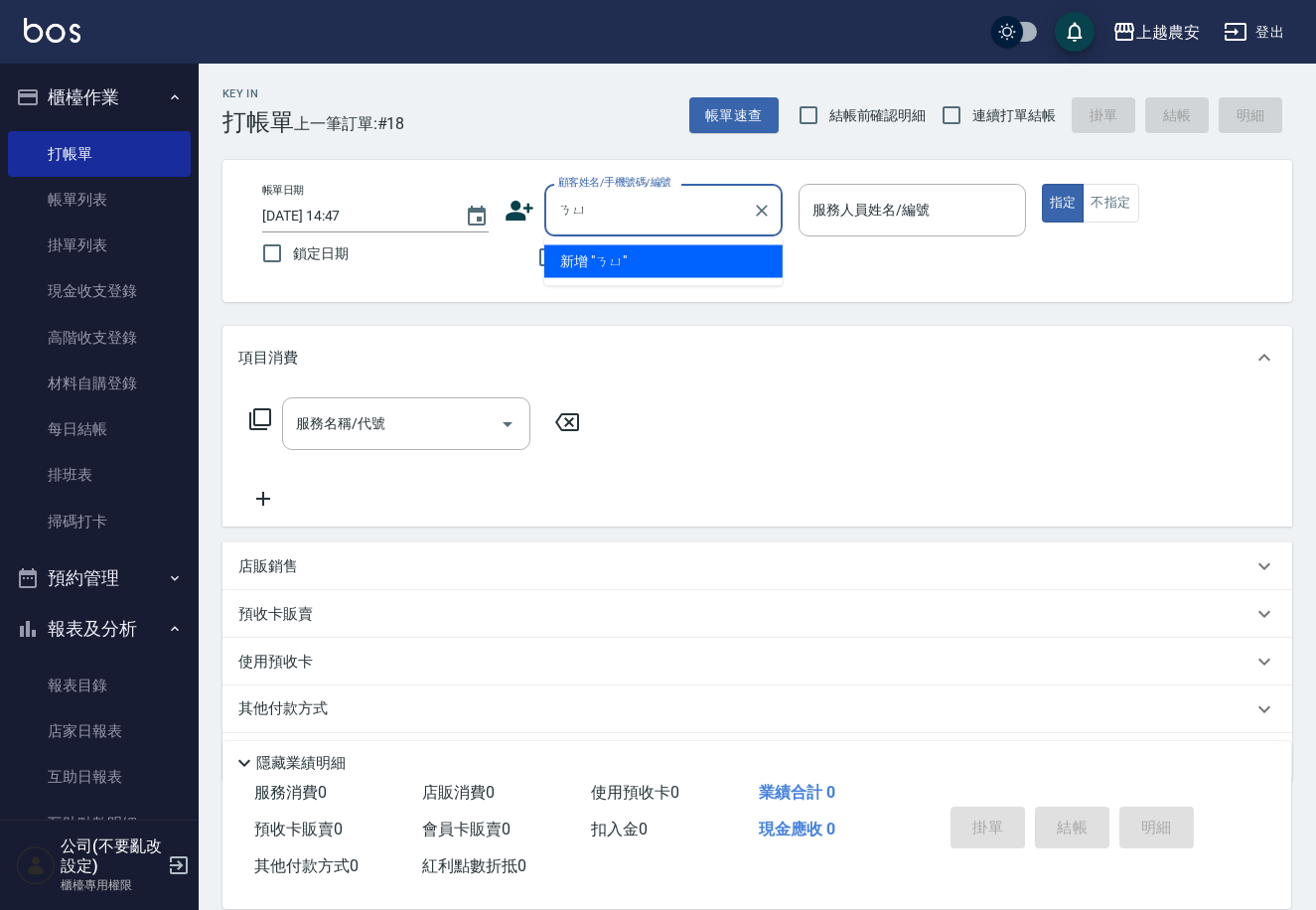 type on "ㄋ" 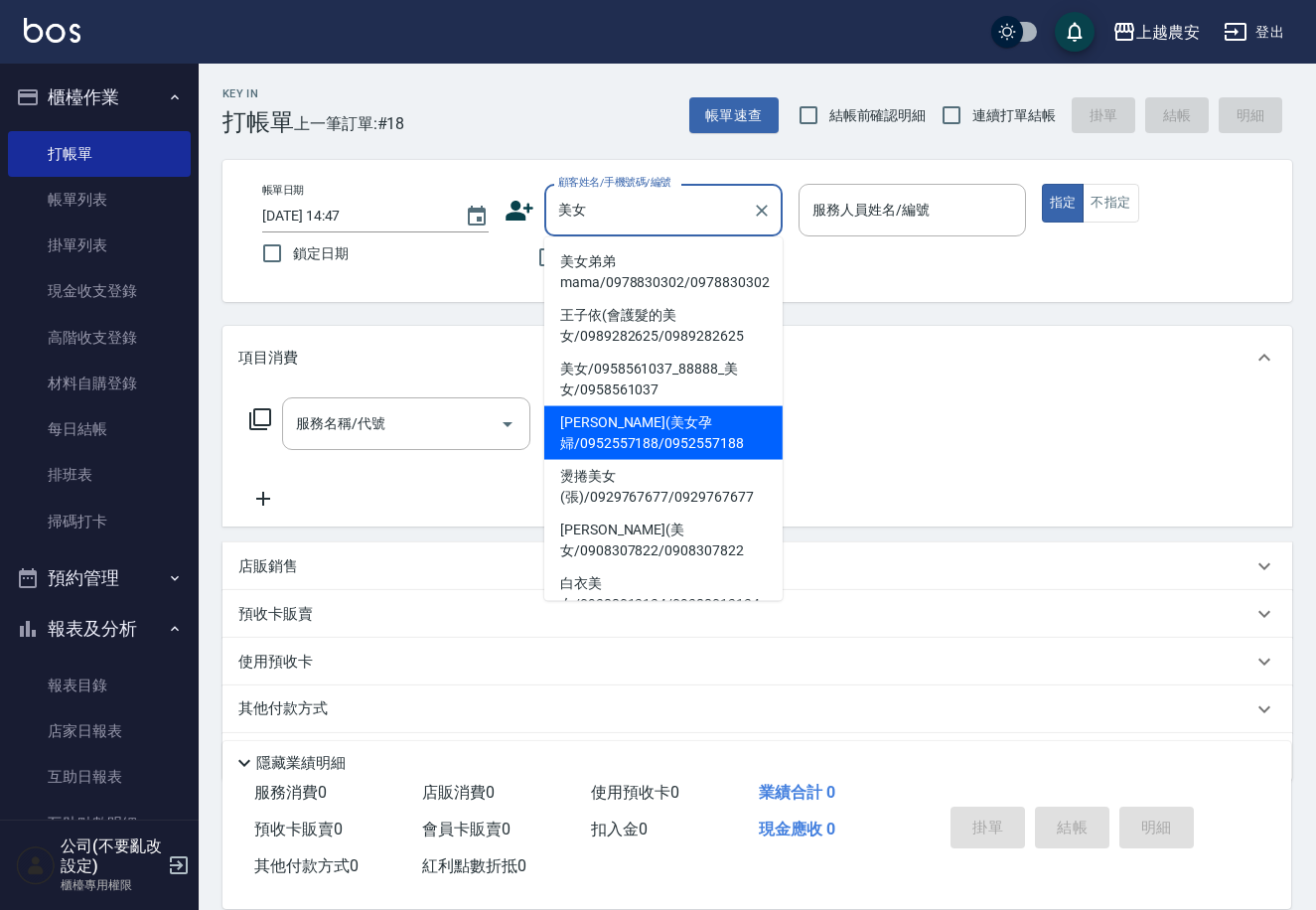 type on "陳欣怡(美女孕婦/0952557188/0952557188" 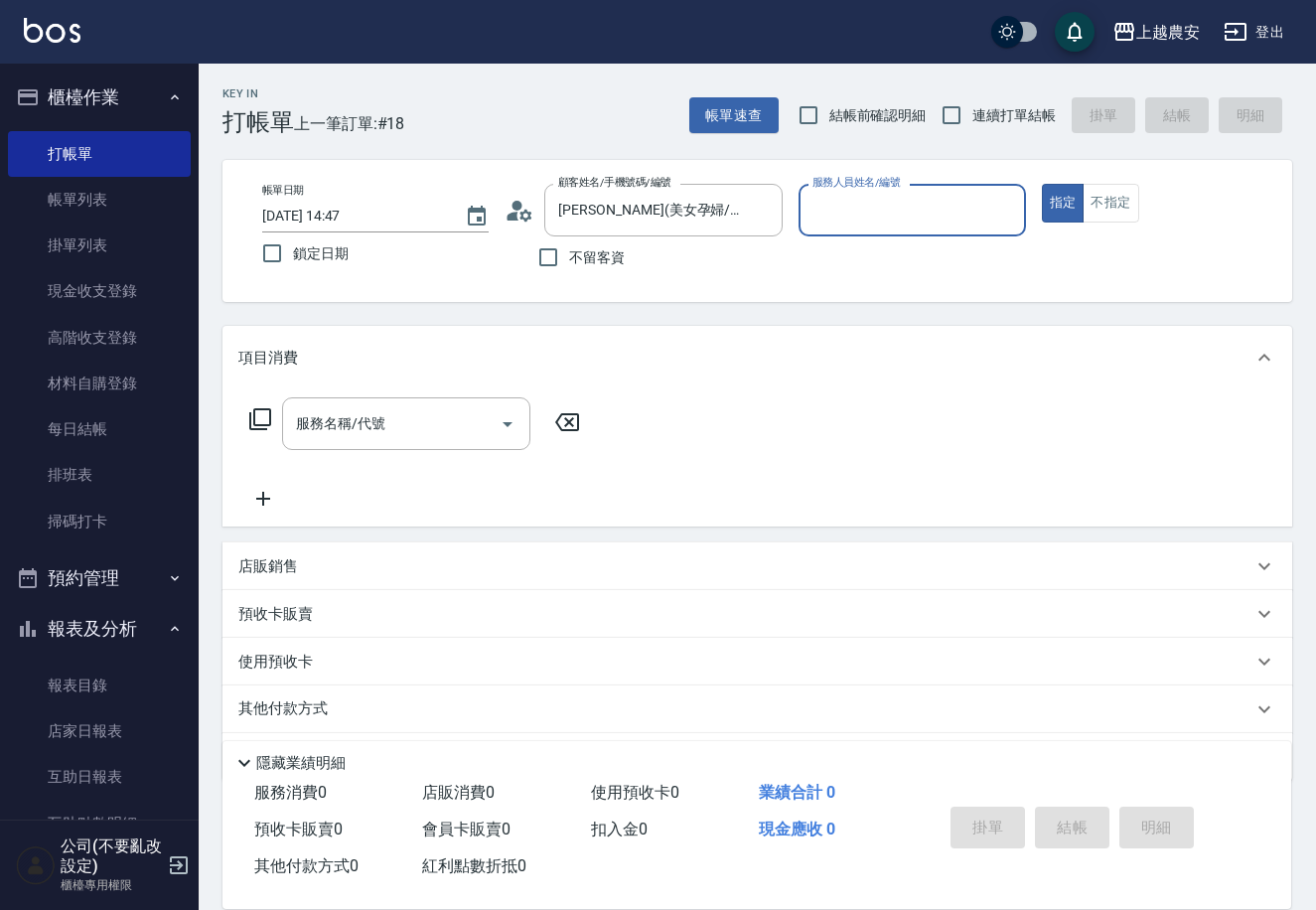 type on "Nana-13" 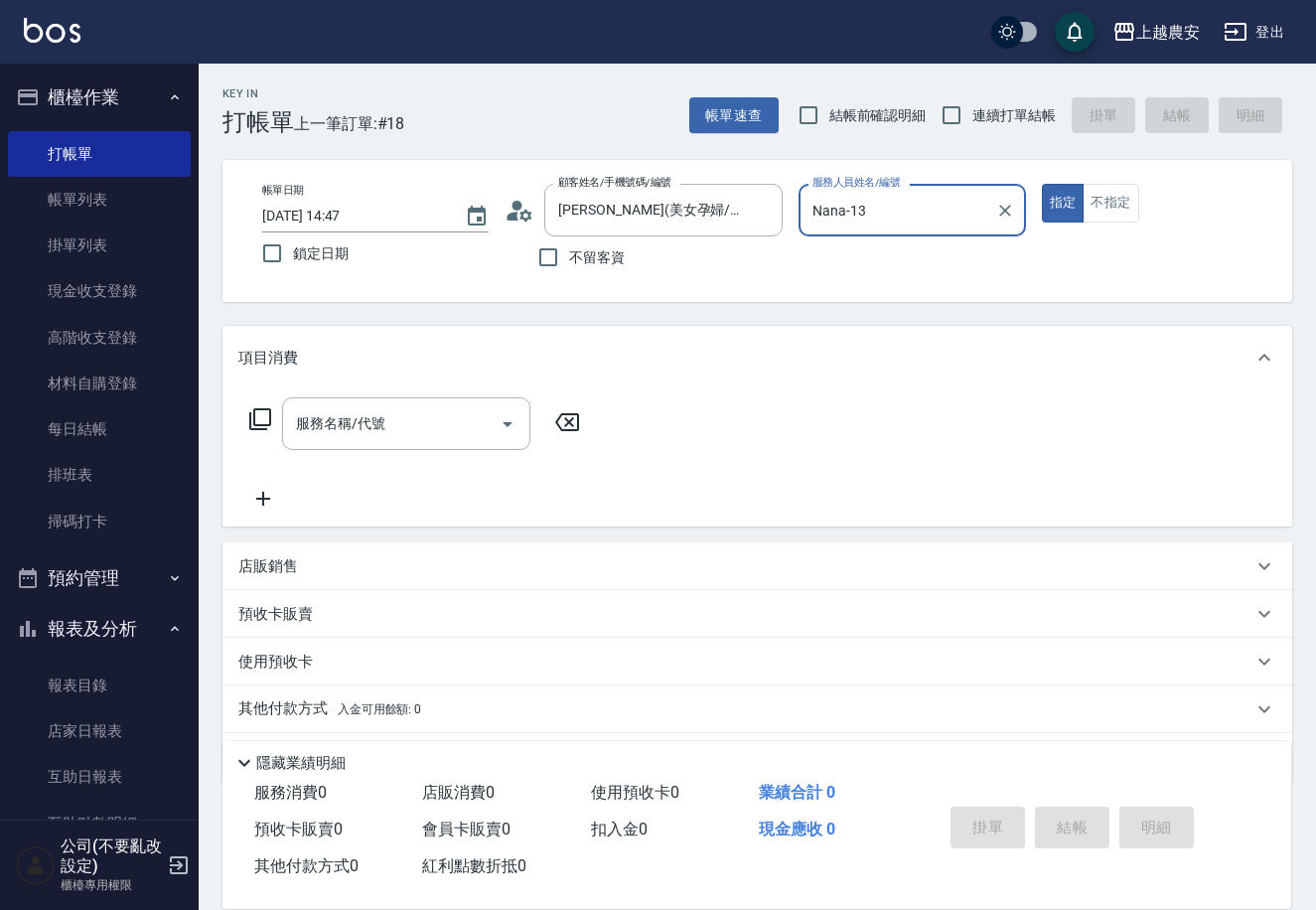 click on "指定" at bounding box center [1063, 203] 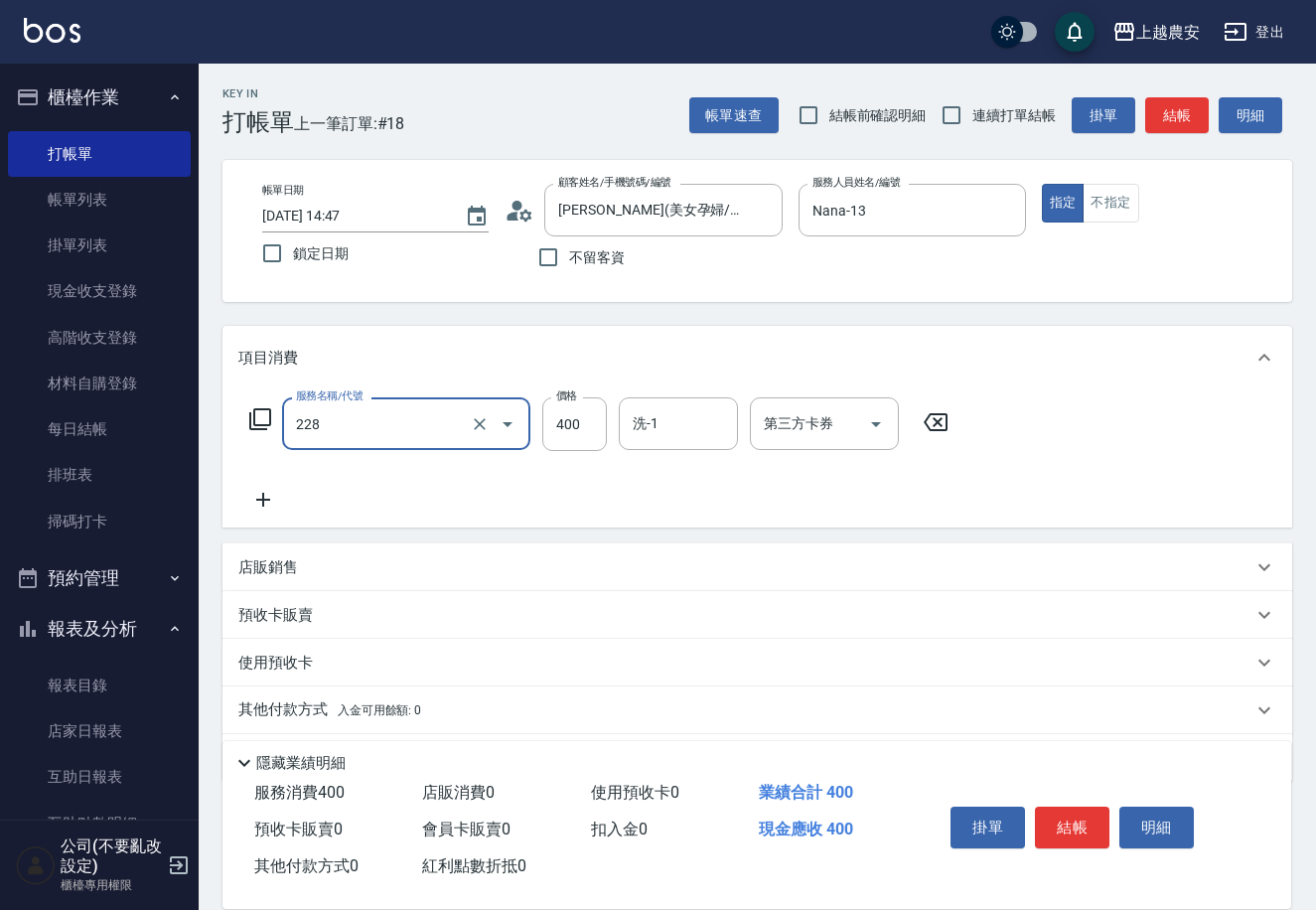 type on "洗髮(228)" 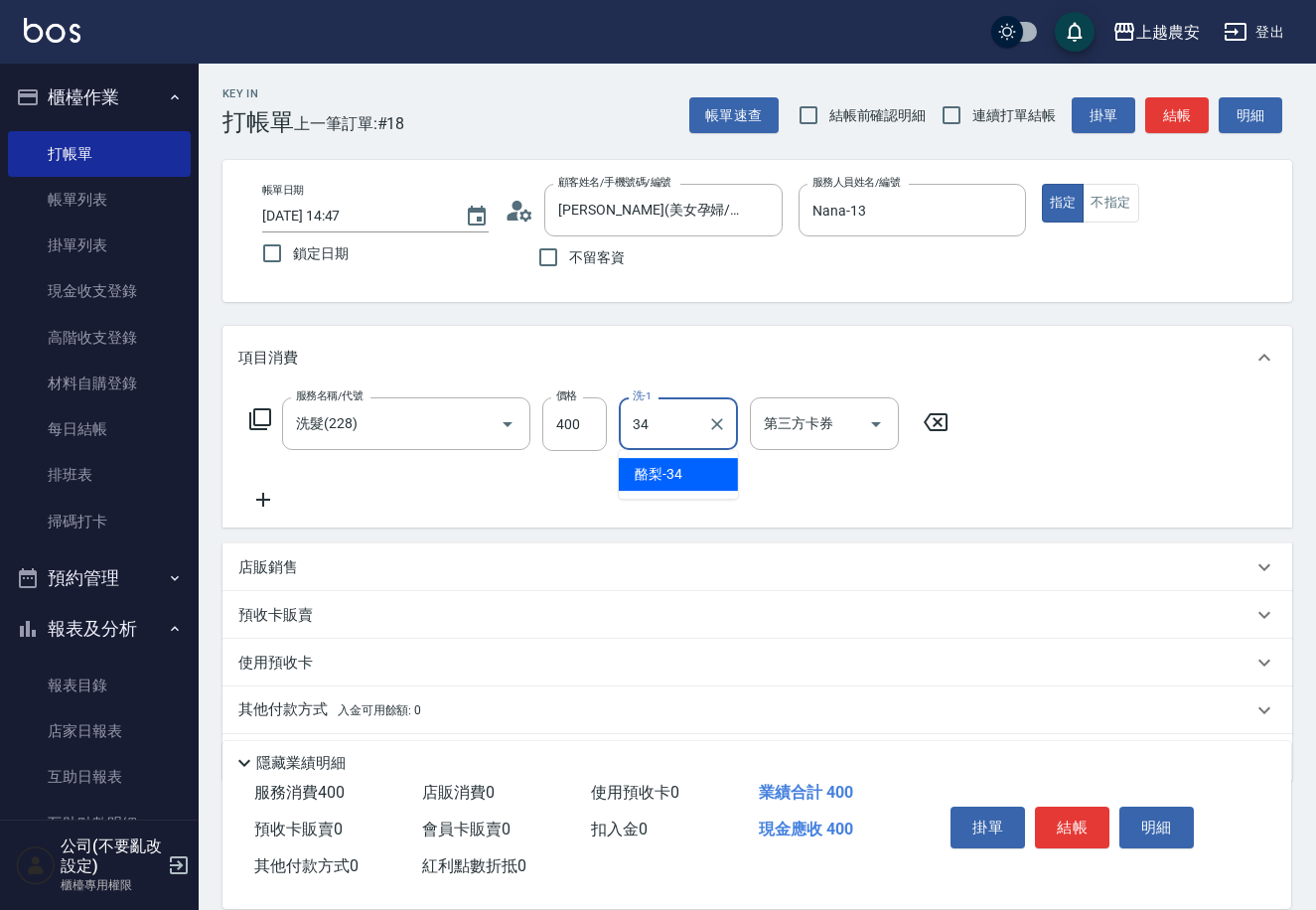 type on "酪梨-34" 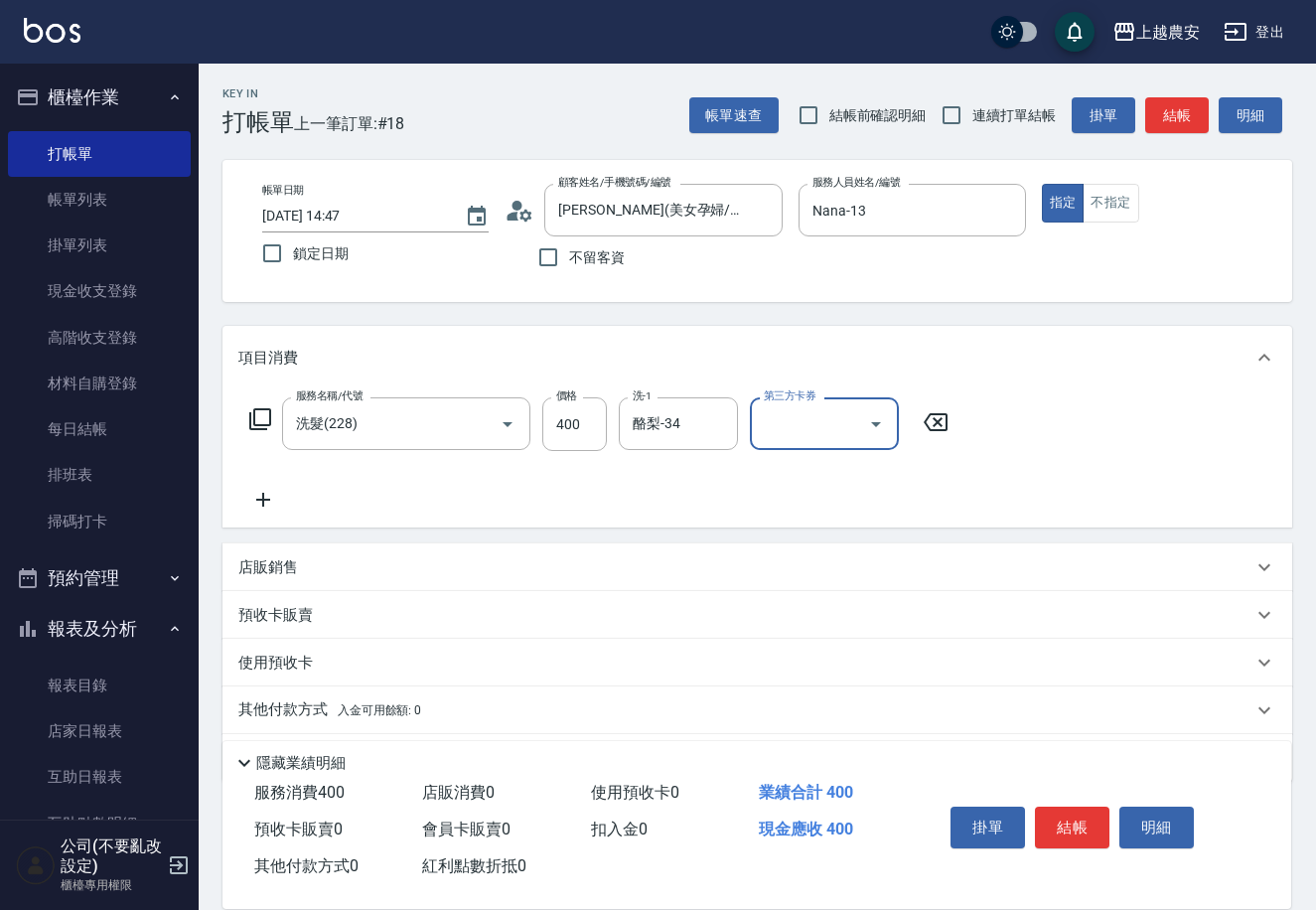 drag, startPoint x: 1081, startPoint y: 840, endPoint x: 1077, endPoint y: 830, distance: 10.7703296 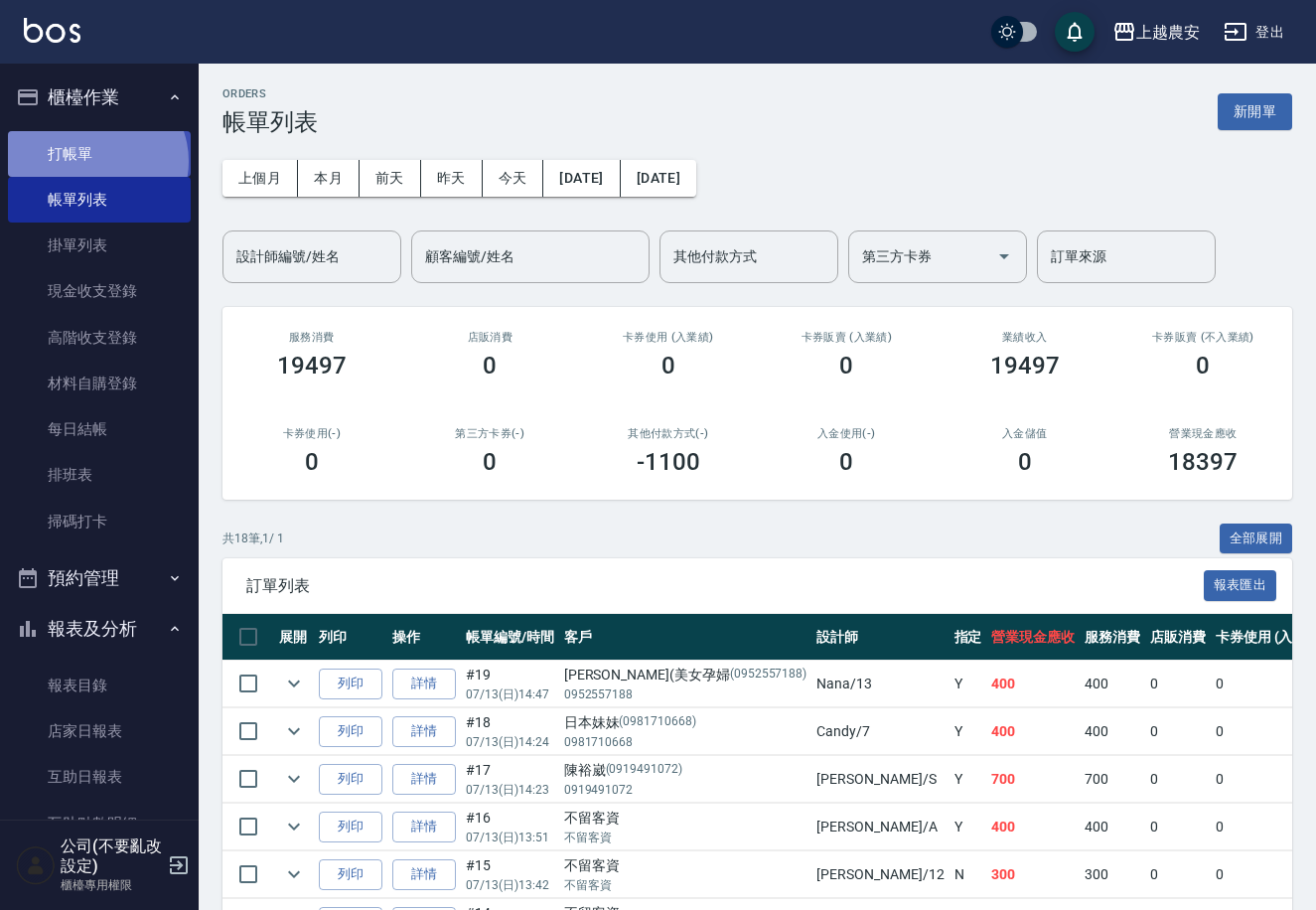 click on "打帳單" at bounding box center (99, 154) 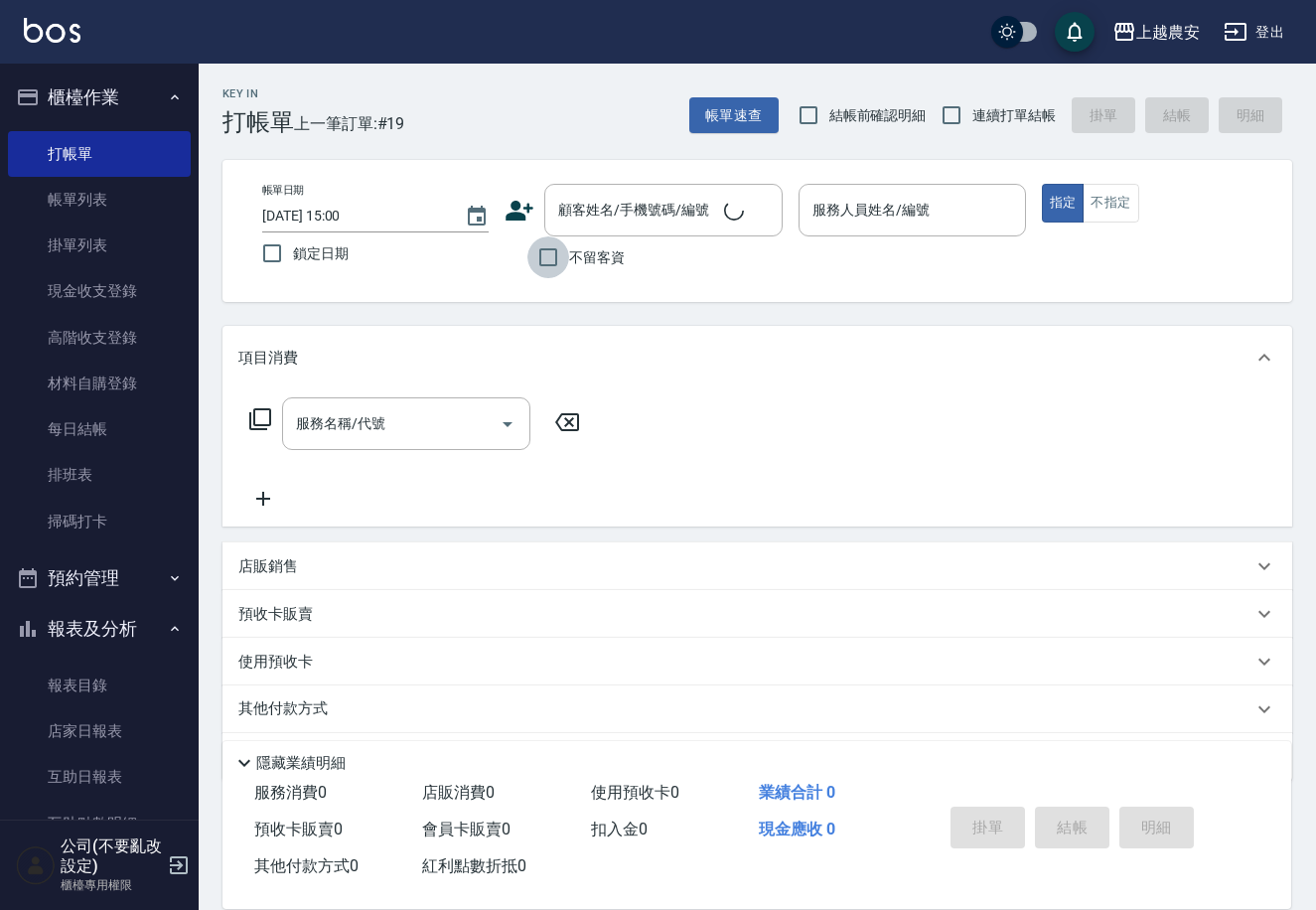 click on "不留客資" at bounding box center [548, 257] 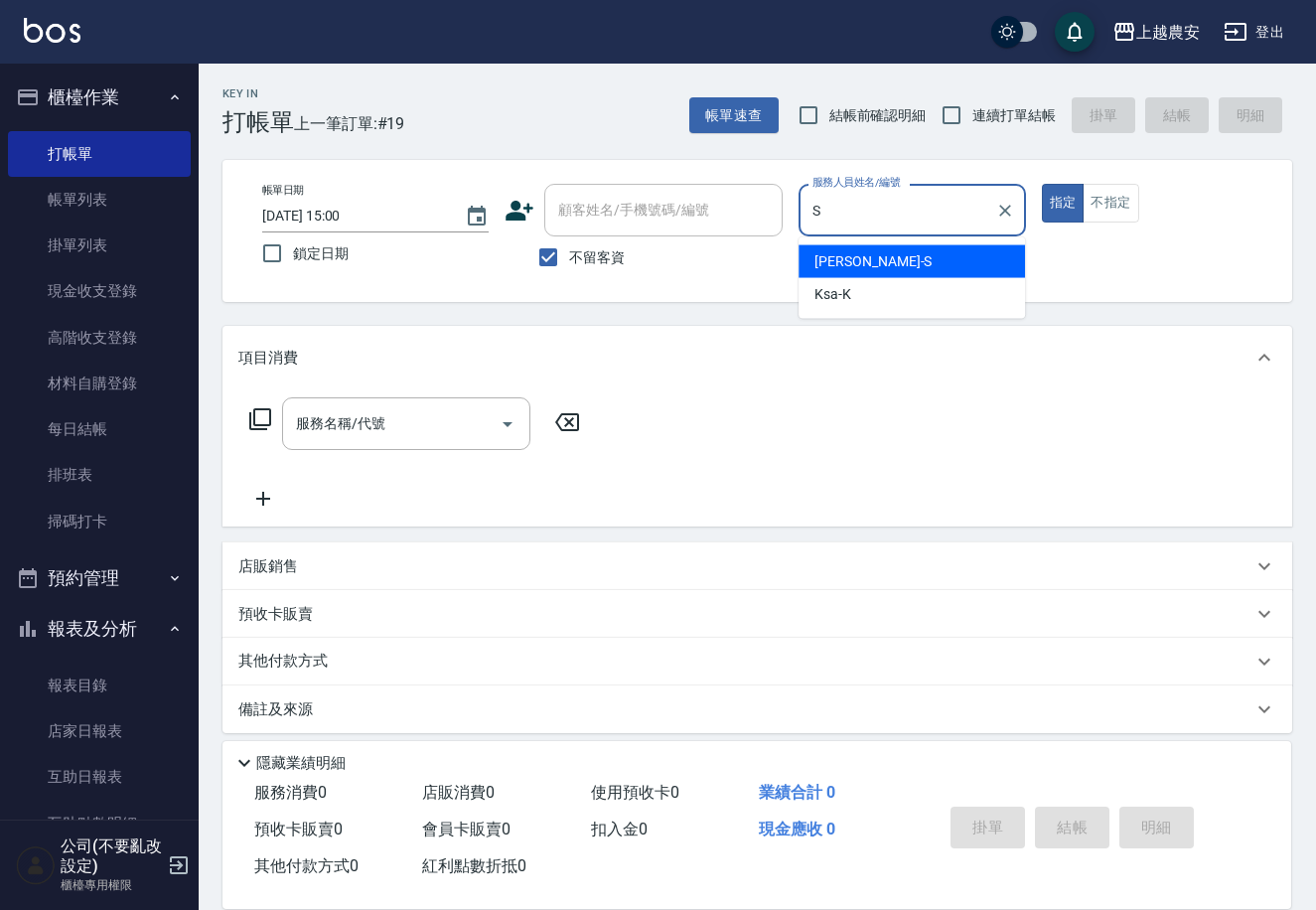 type on "Sandy-S" 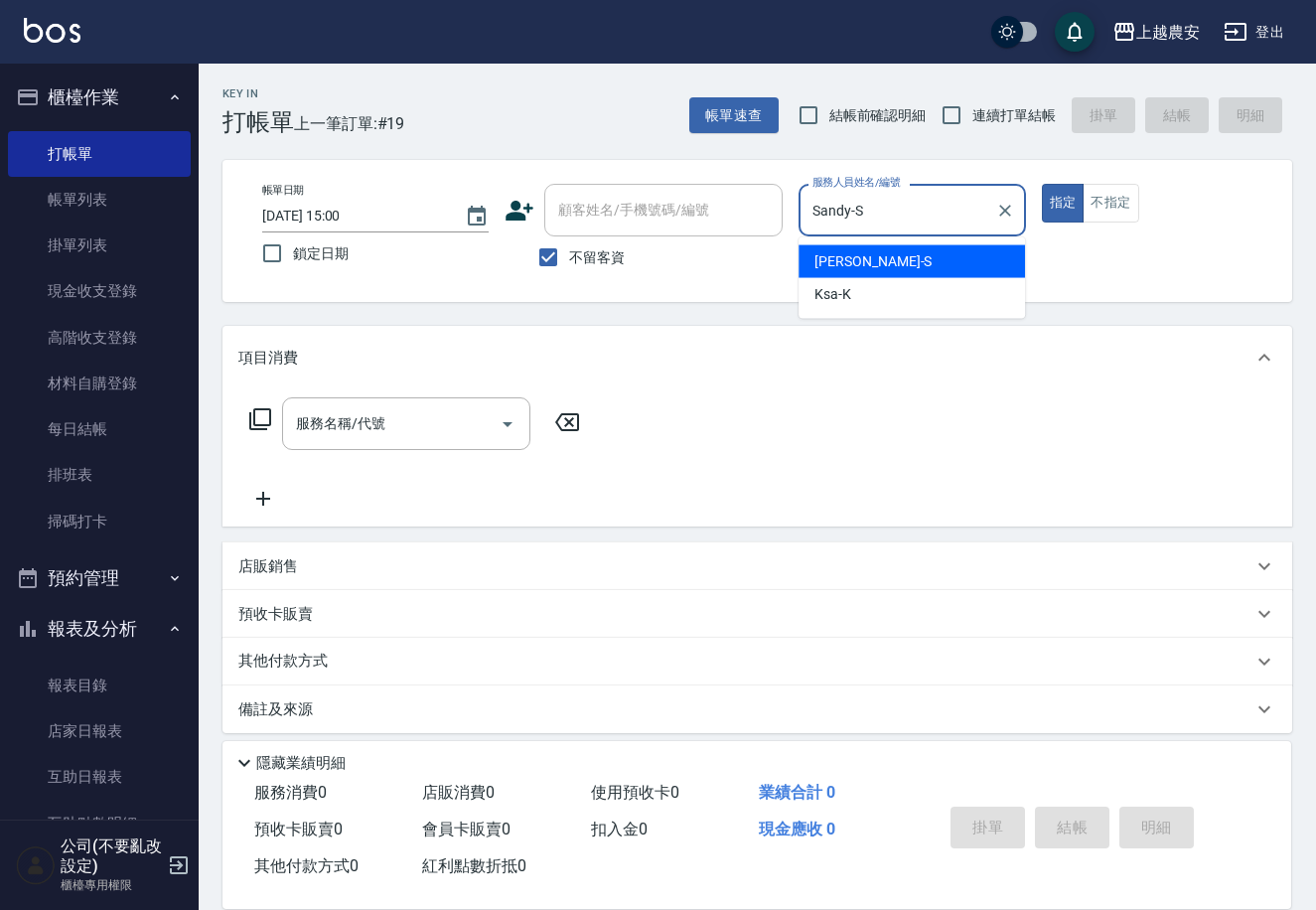 type on "true" 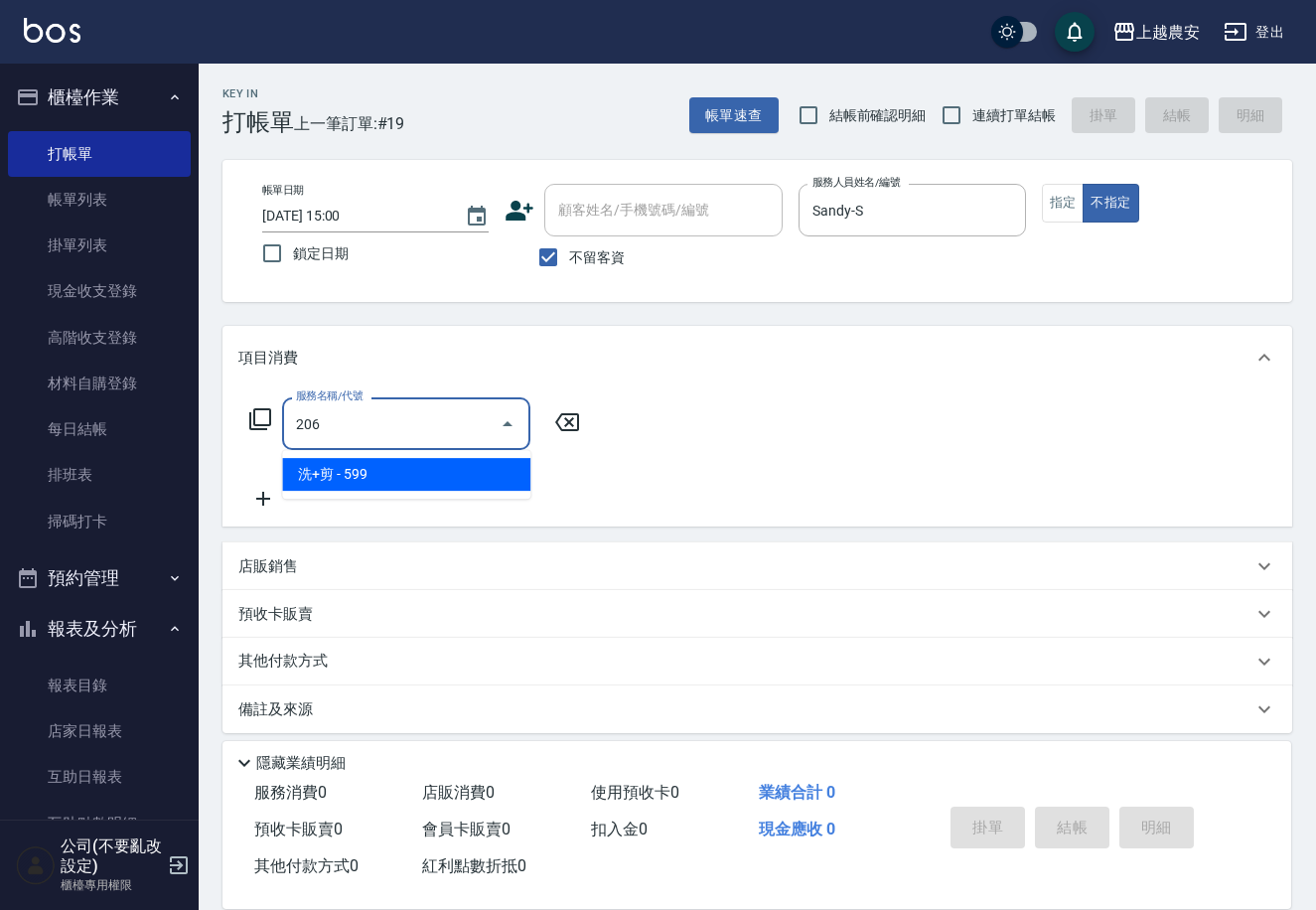 type on "洗+剪(206)" 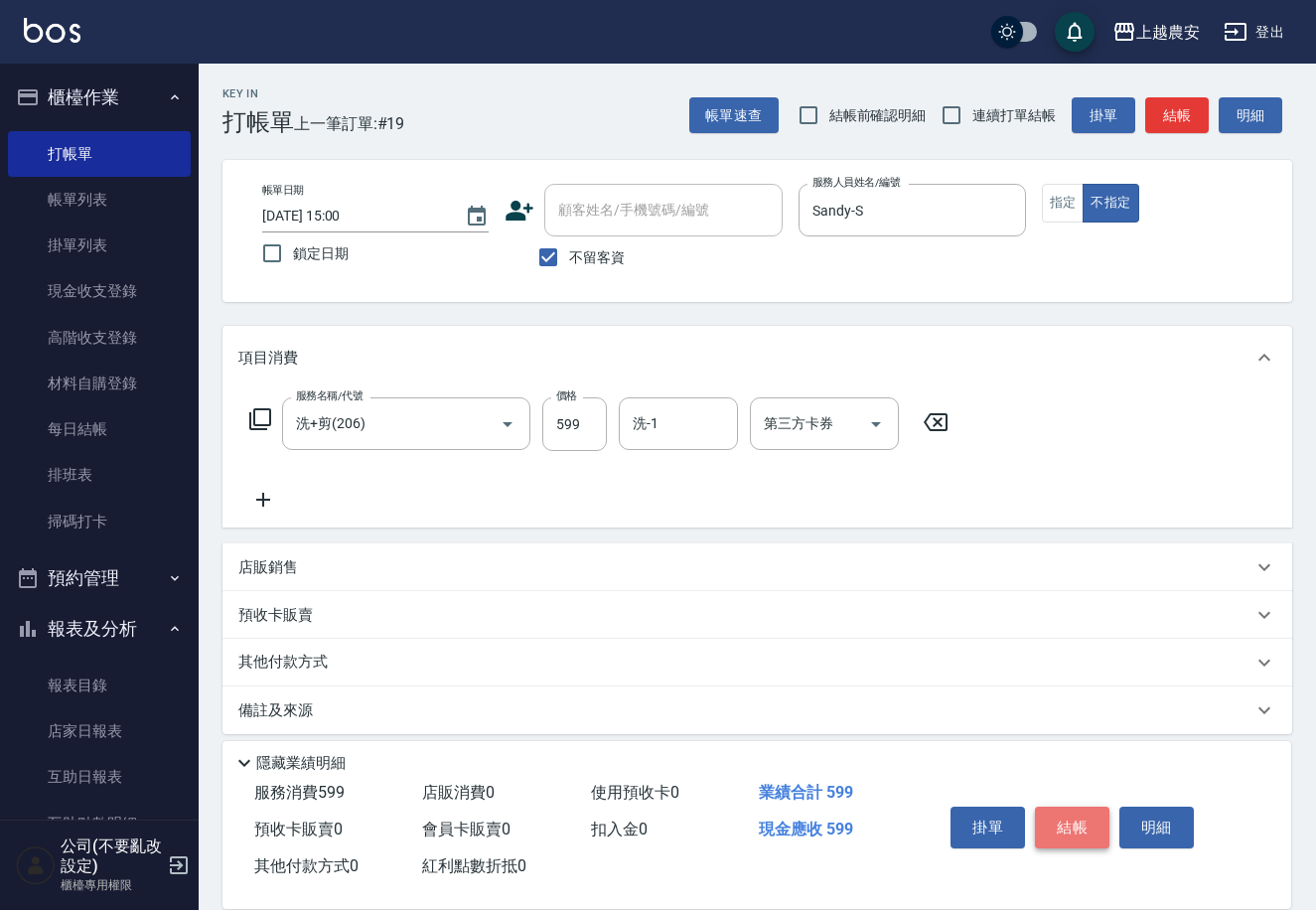 click on "結帳" at bounding box center [1072, 828] 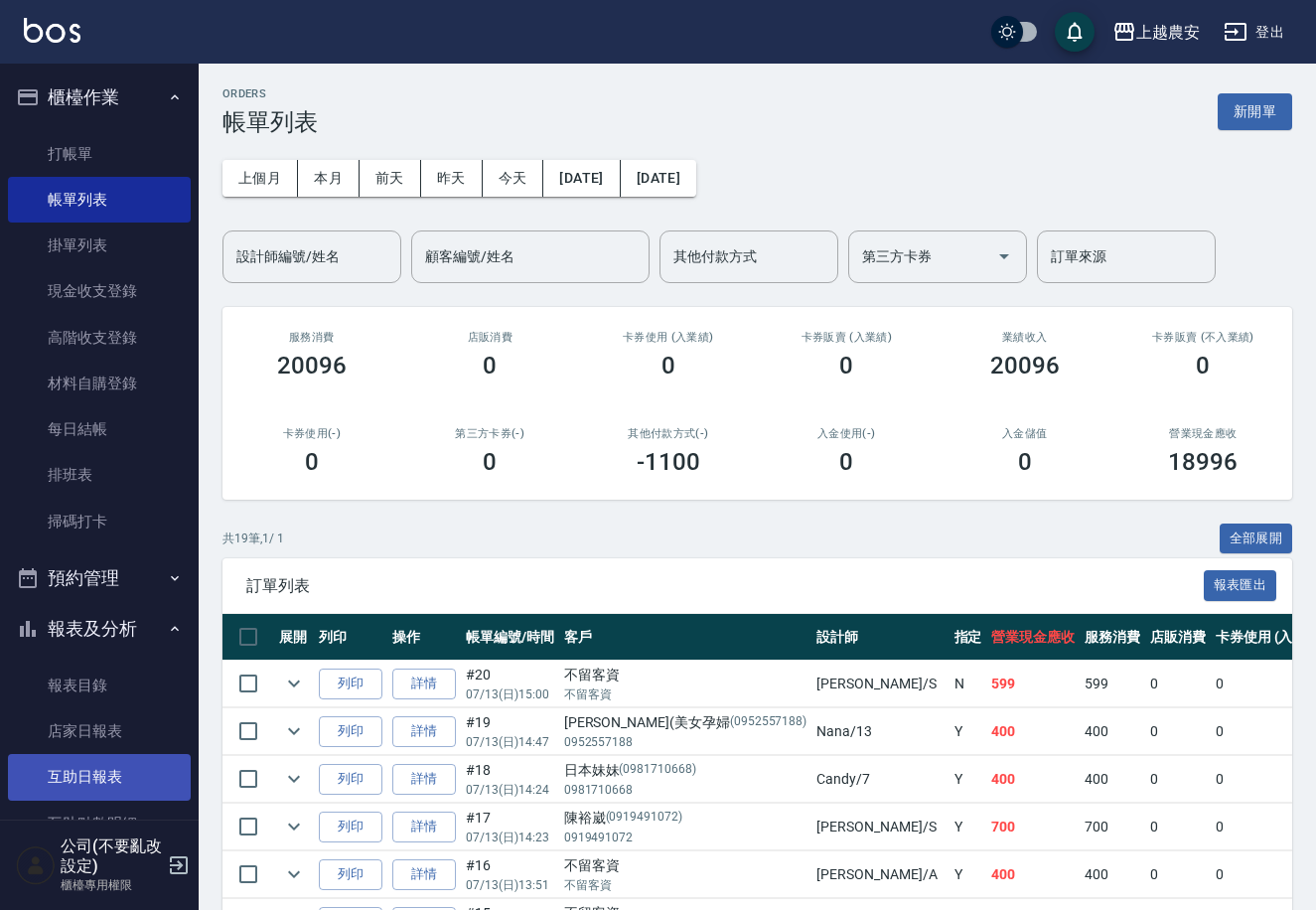 click on "互助日報表" at bounding box center [99, 777] 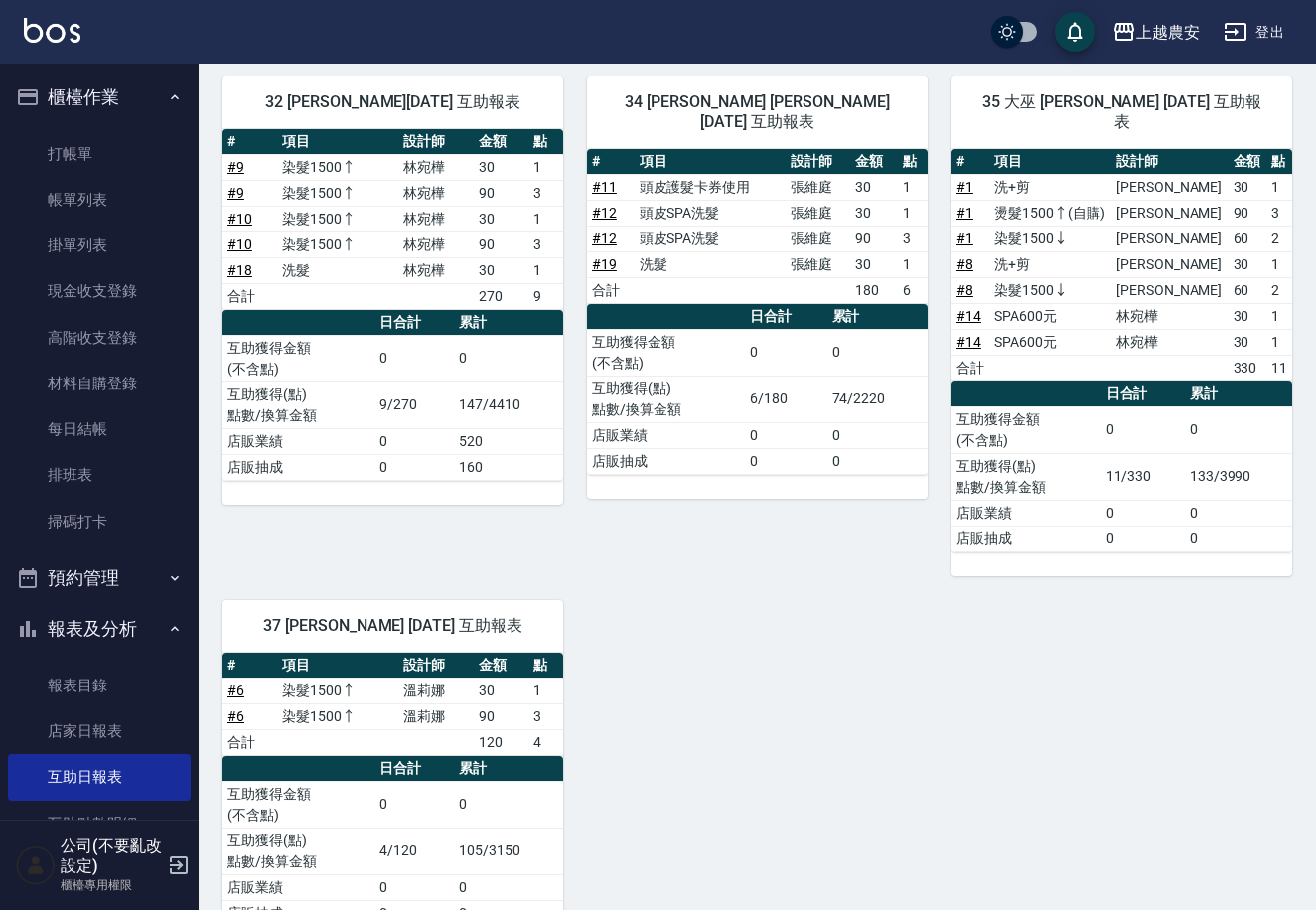 scroll, scrollTop: 200, scrollLeft: 0, axis: vertical 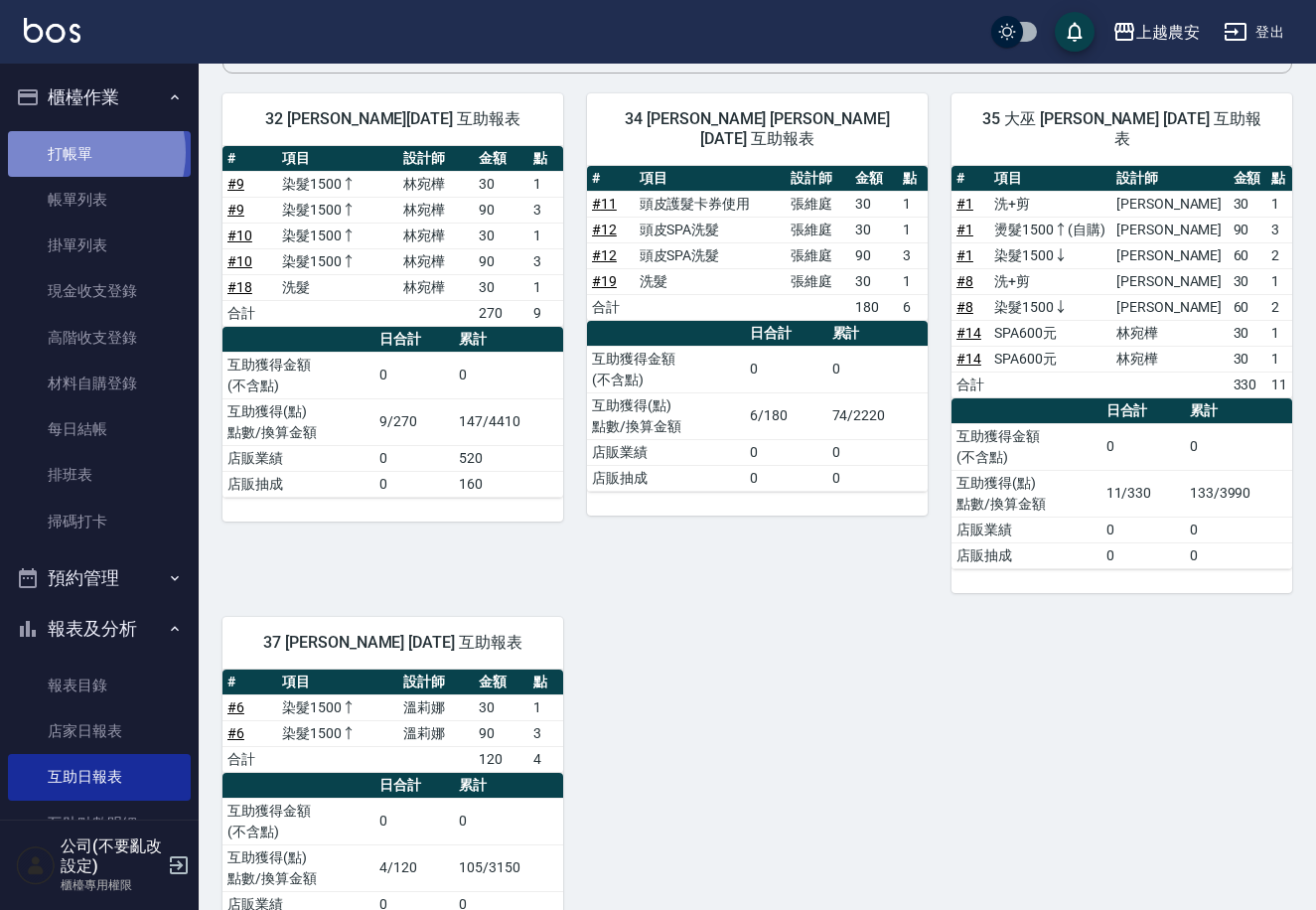 click on "打帳單" at bounding box center (99, 154) 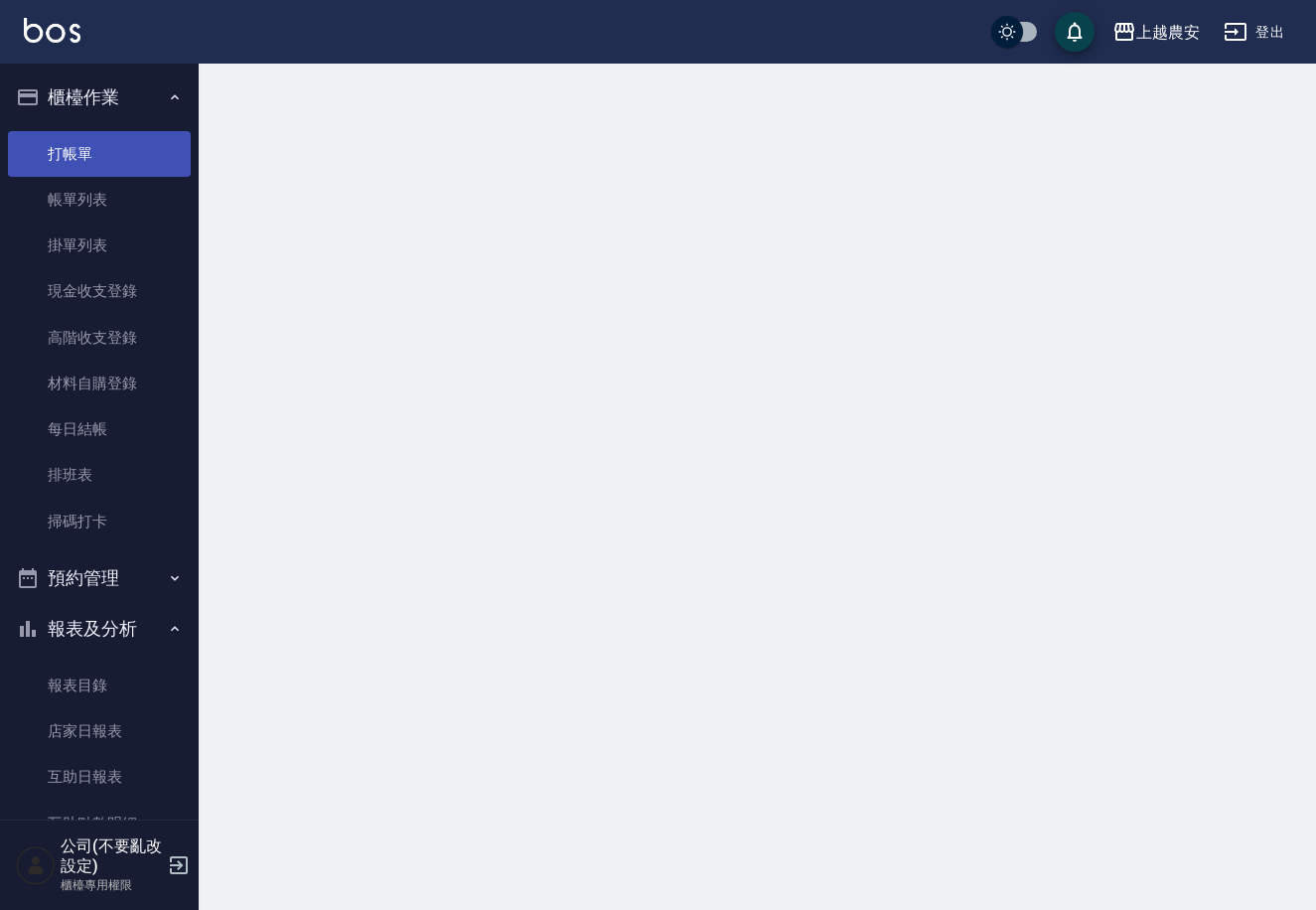 scroll, scrollTop: 0, scrollLeft: 0, axis: both 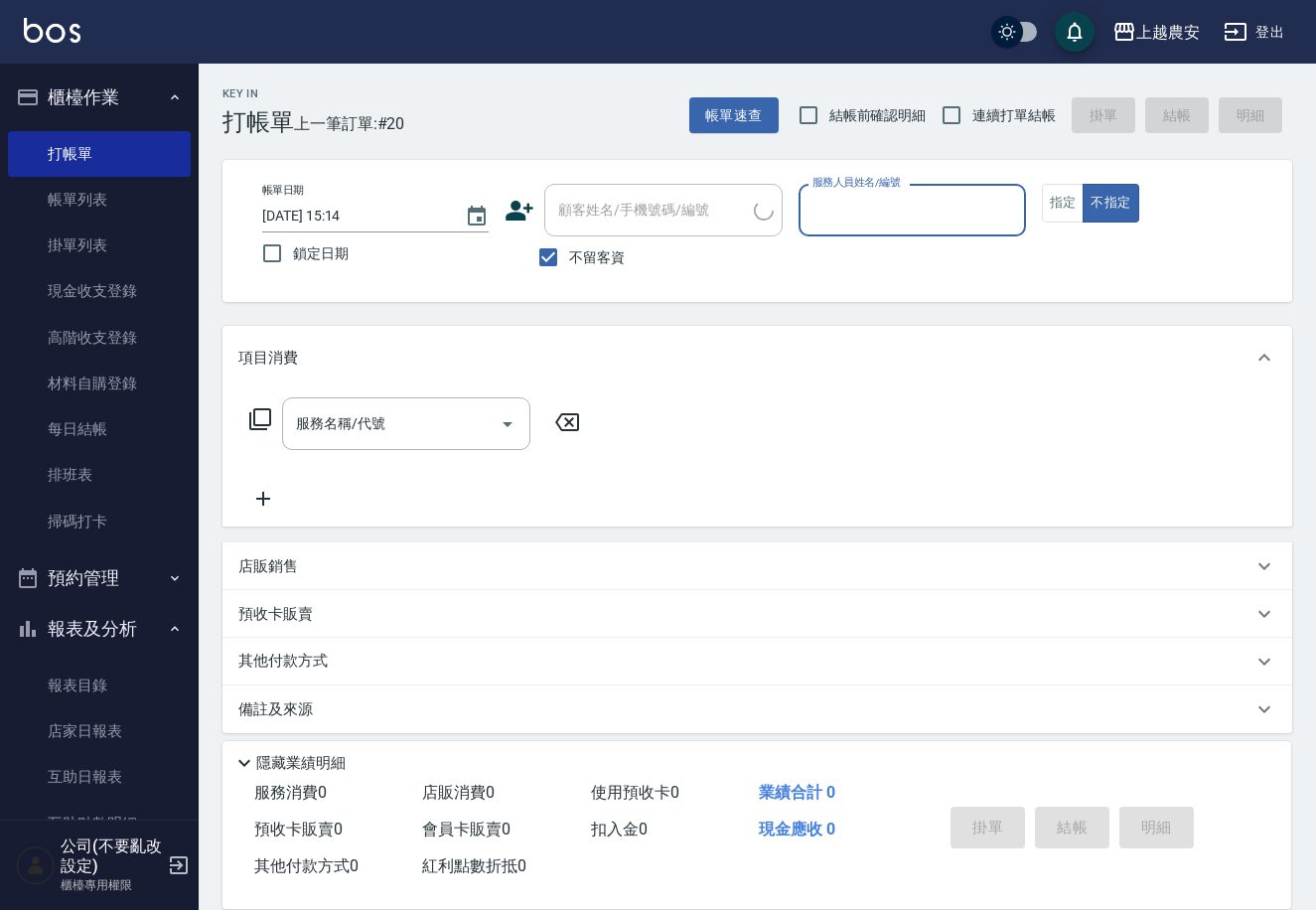click on "不留客資" at bounding box center [597, 257] 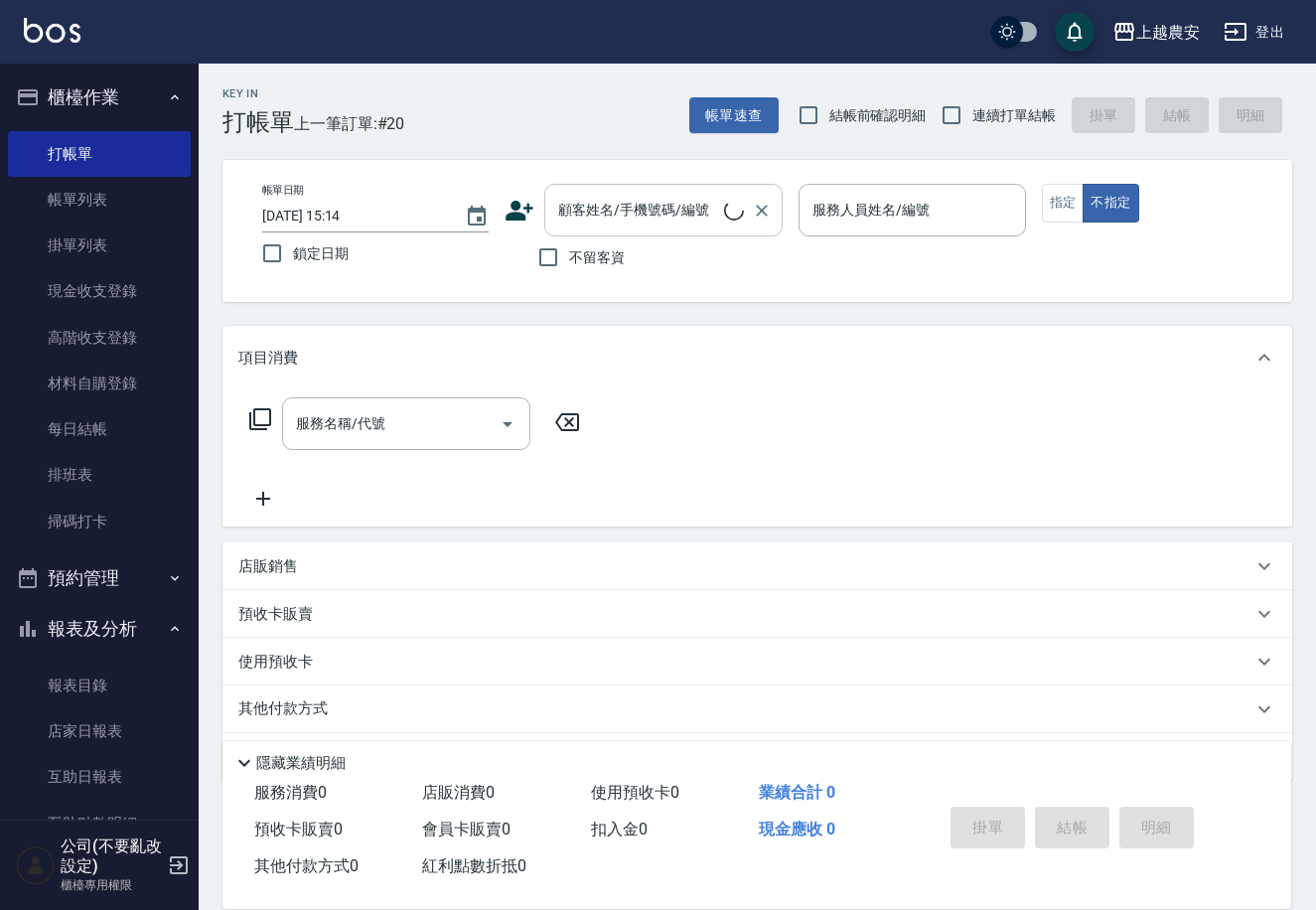 click on "顧客姓名/手機號碼/編號" at bounding box center [639, 210] 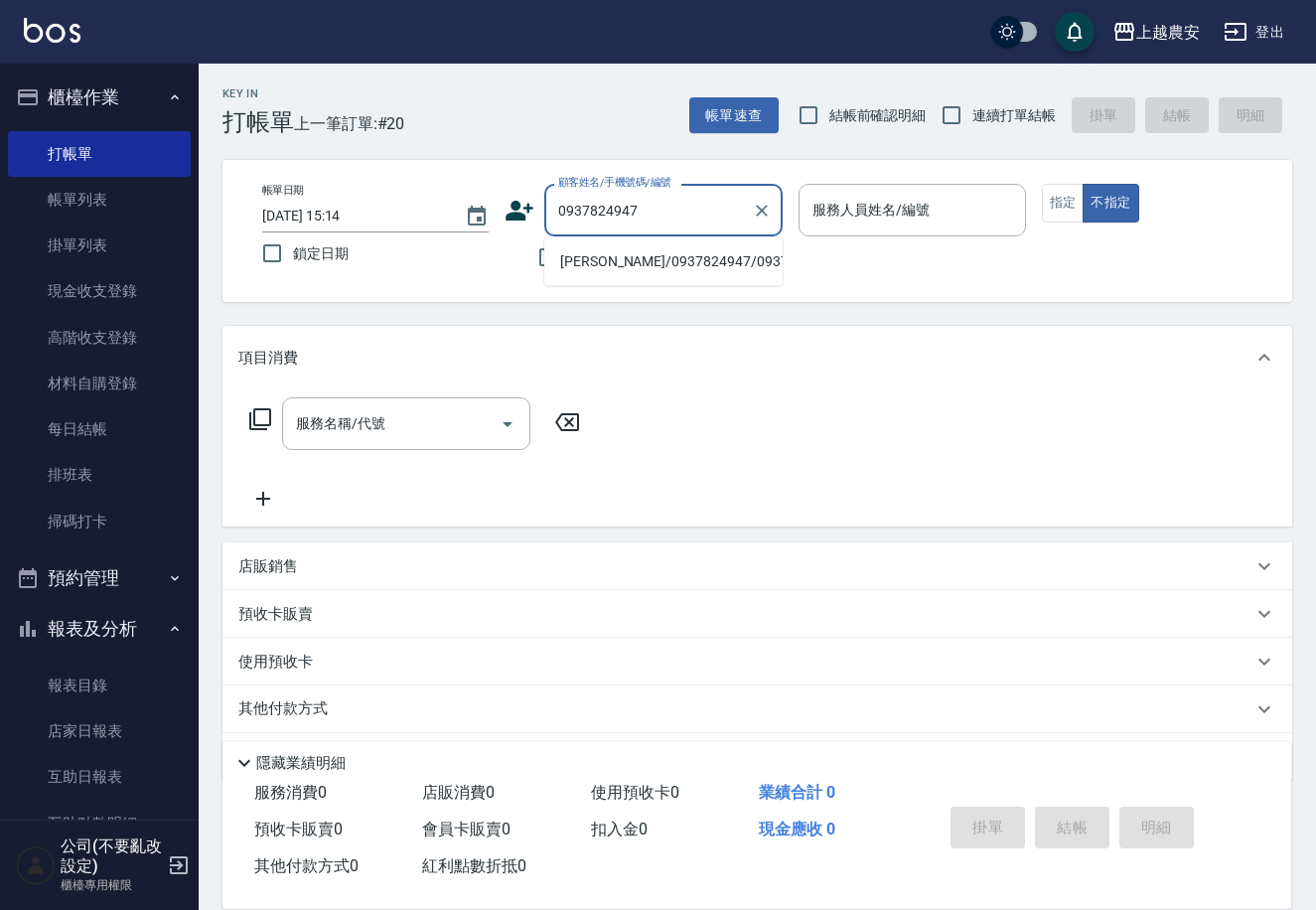 click on "洪灝淩/0937824947/0937824947" at bounding box center [663, 261] 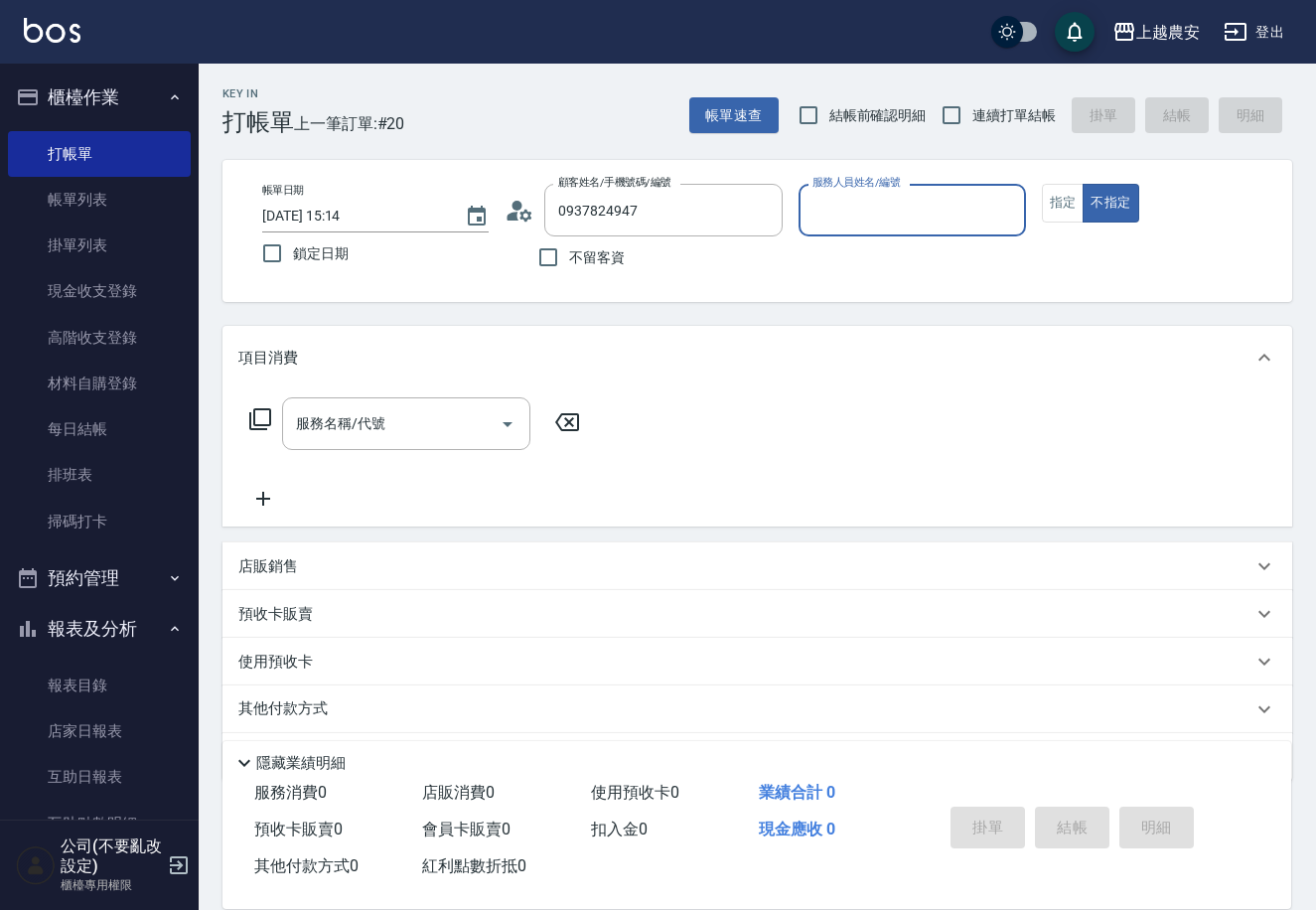 type on "洪灝淩/0937824947/0937824947" 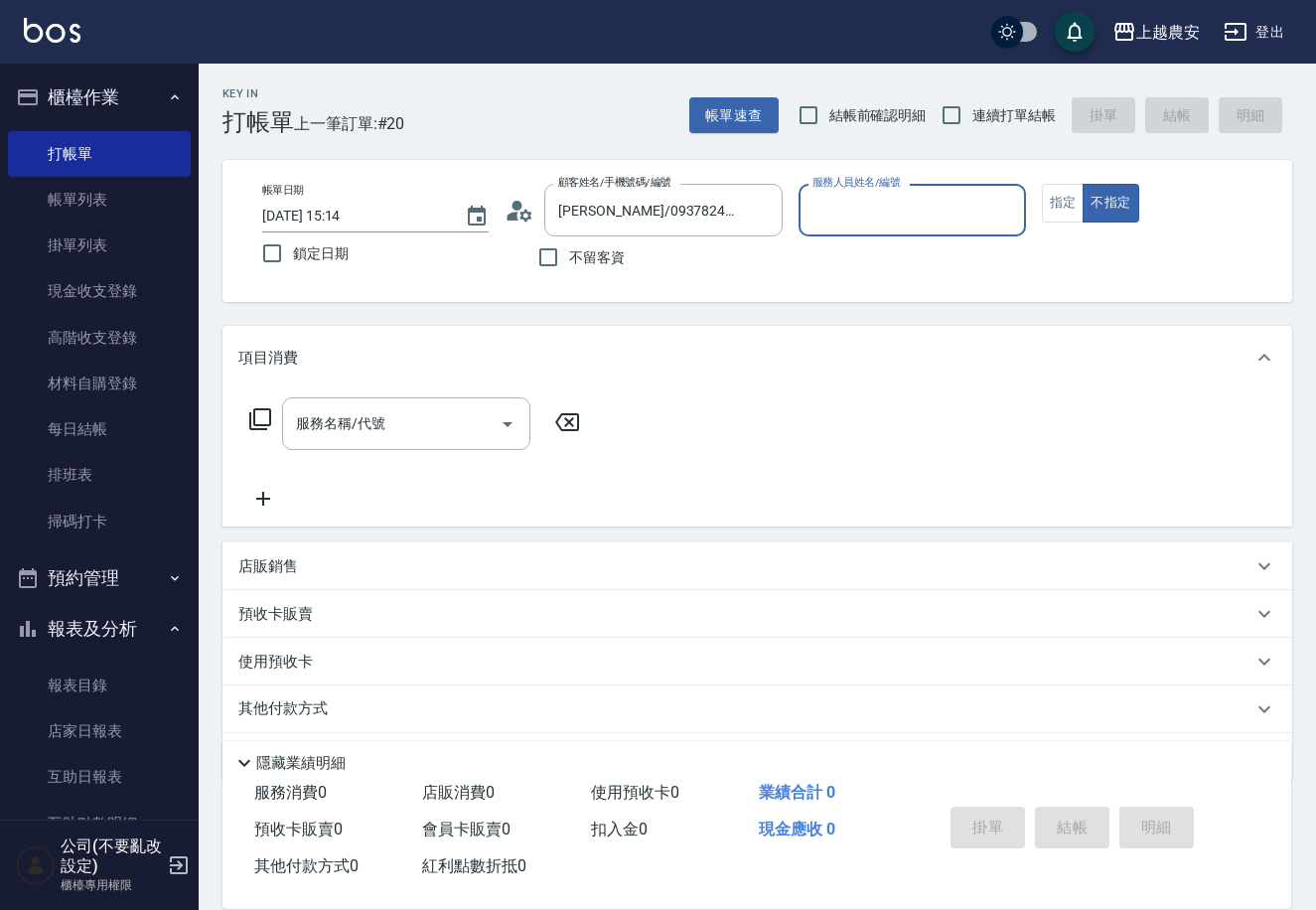 type on "Sandy-S" 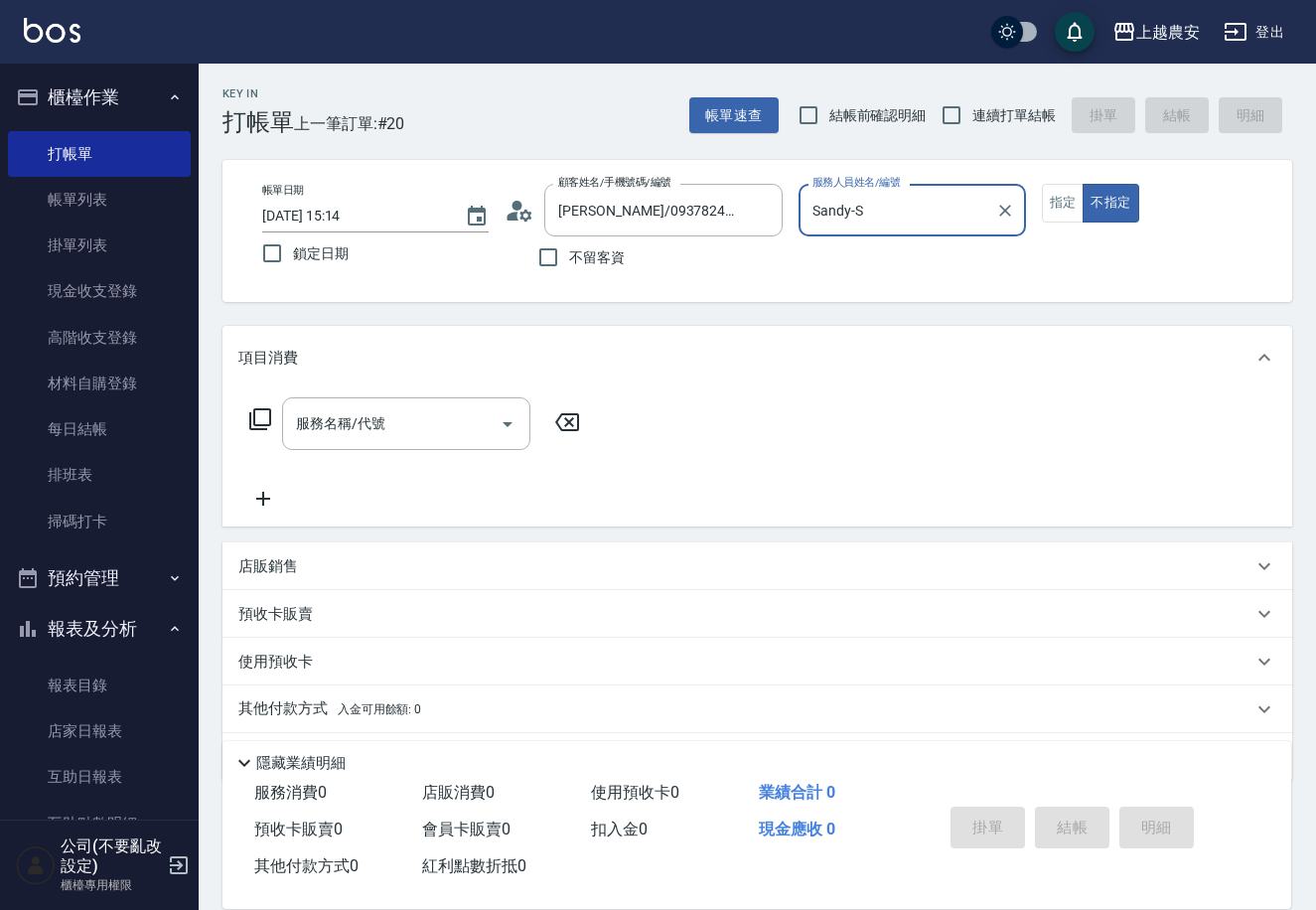 click on "不指定" at bounding box center (1110, 203) 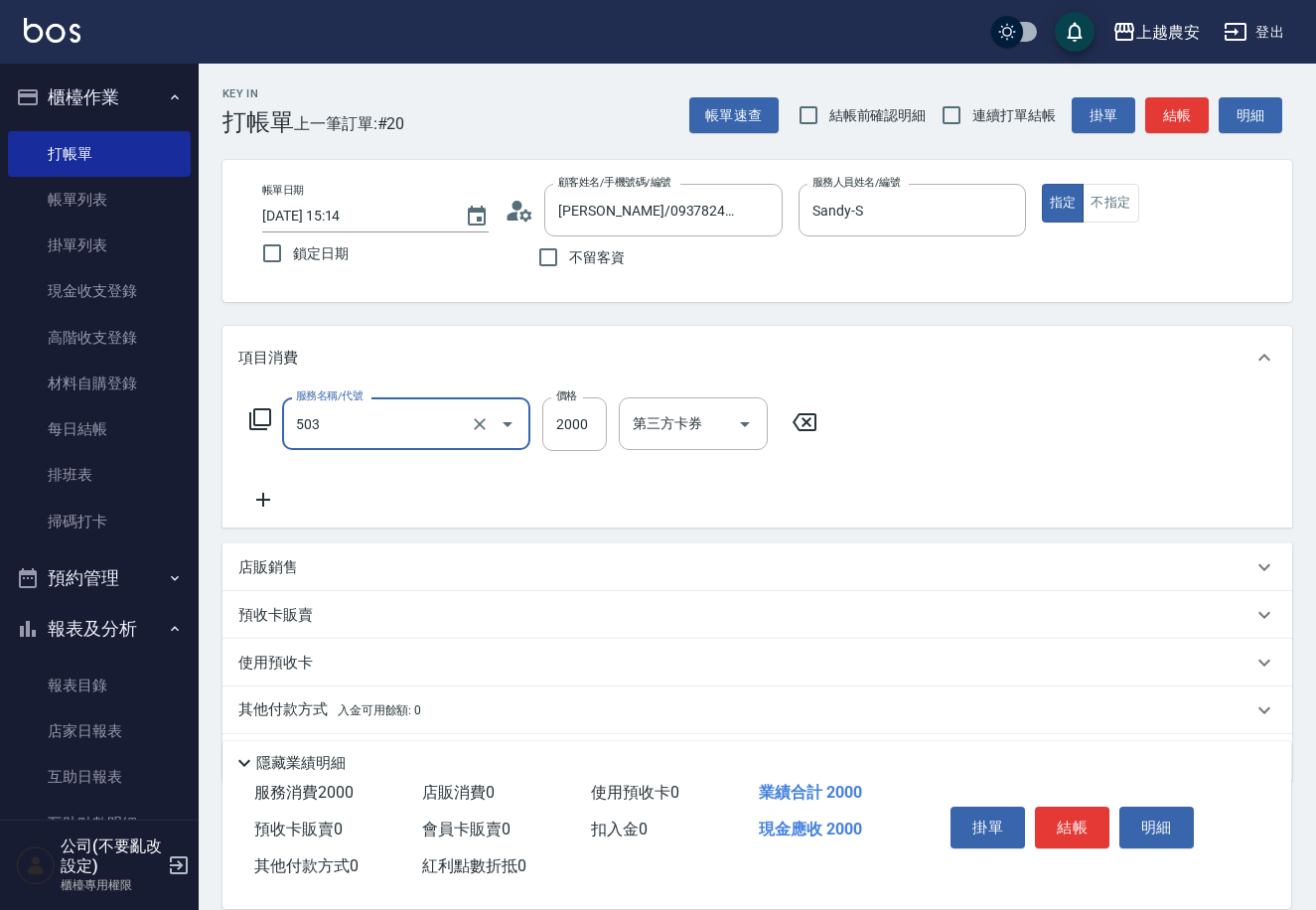 type on "染髮1500↑(503)" 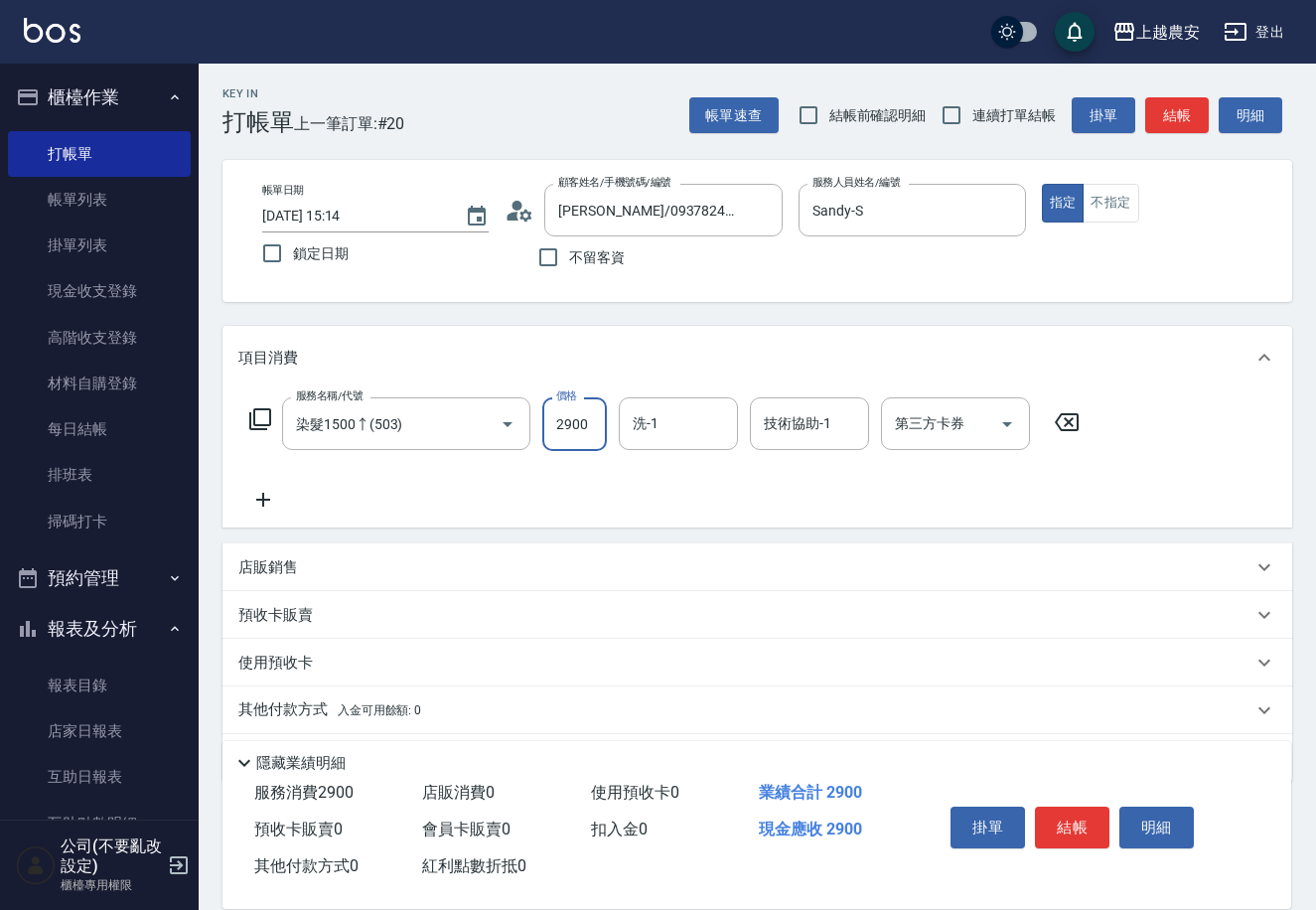 type on "2900" 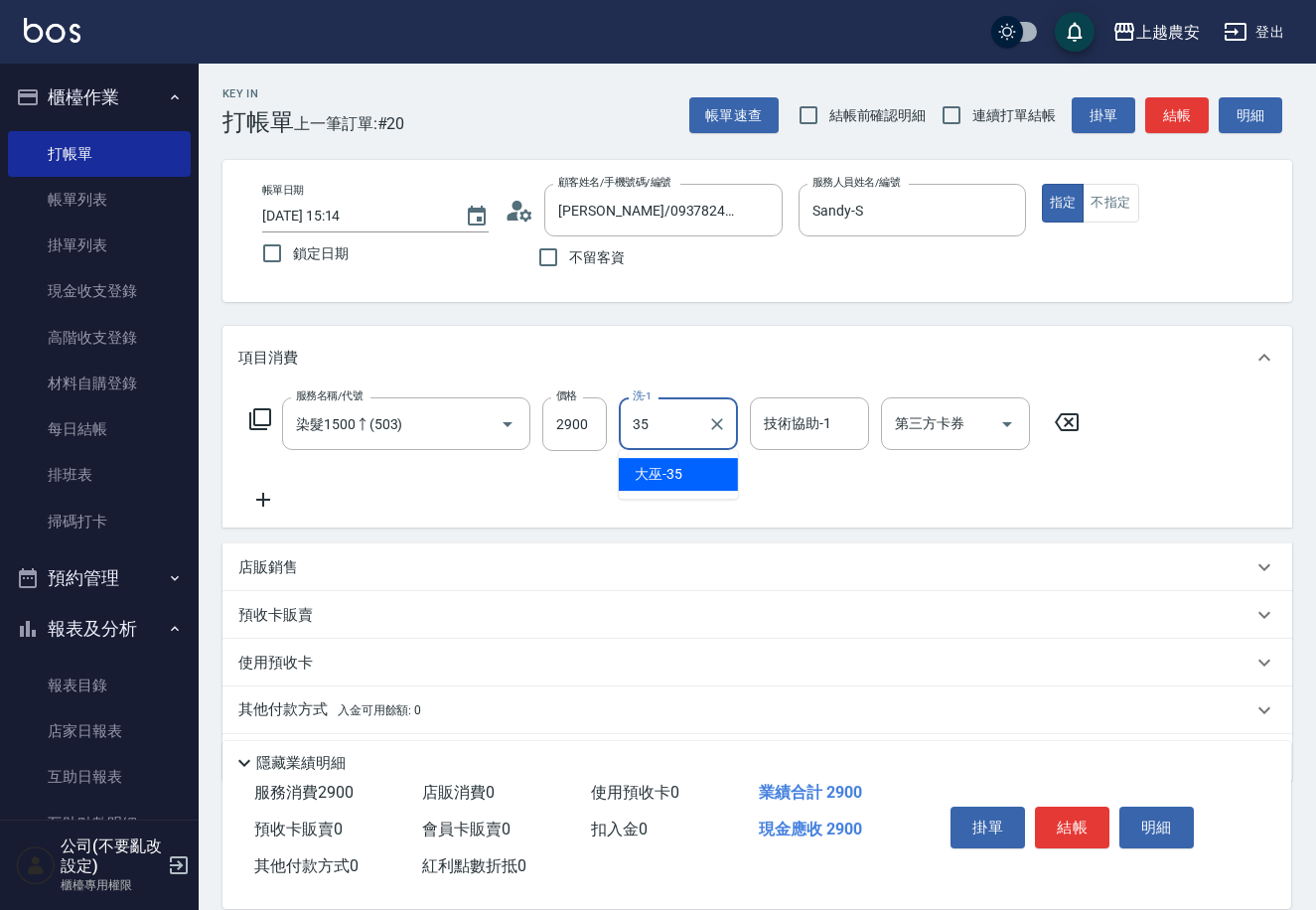 type on "大巫-35" 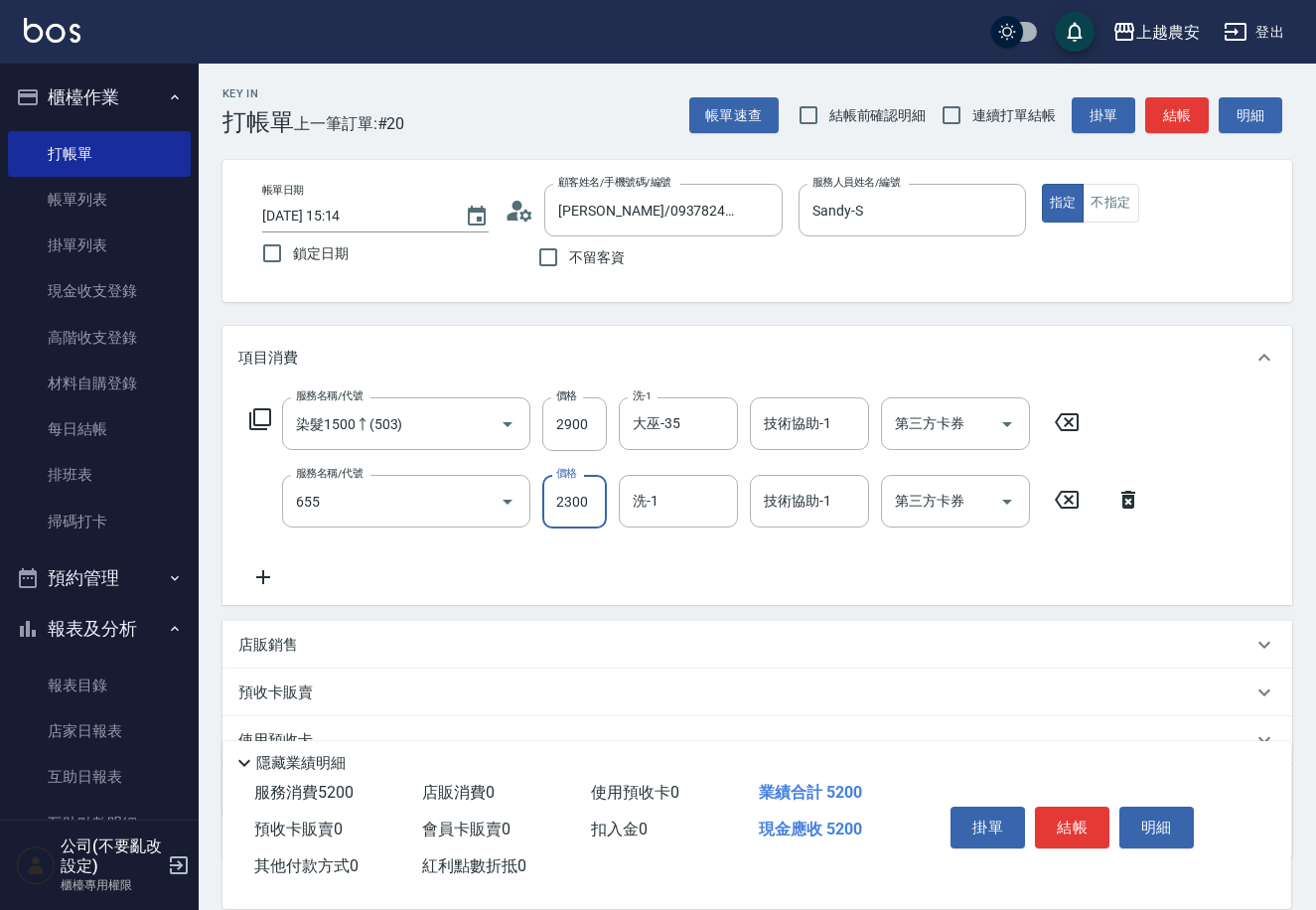 type on "結構2段式(自)(655)" 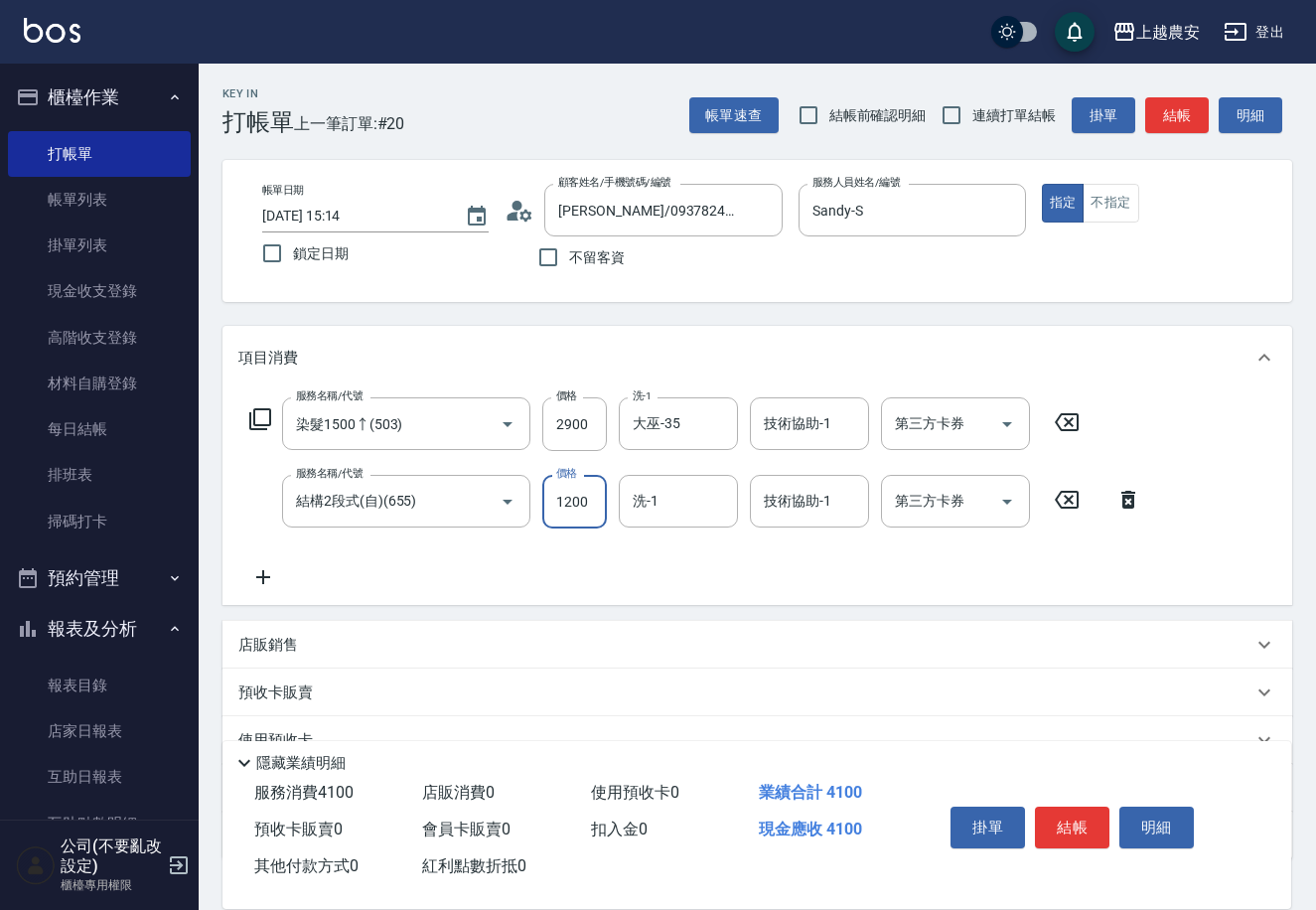 type on "1200" 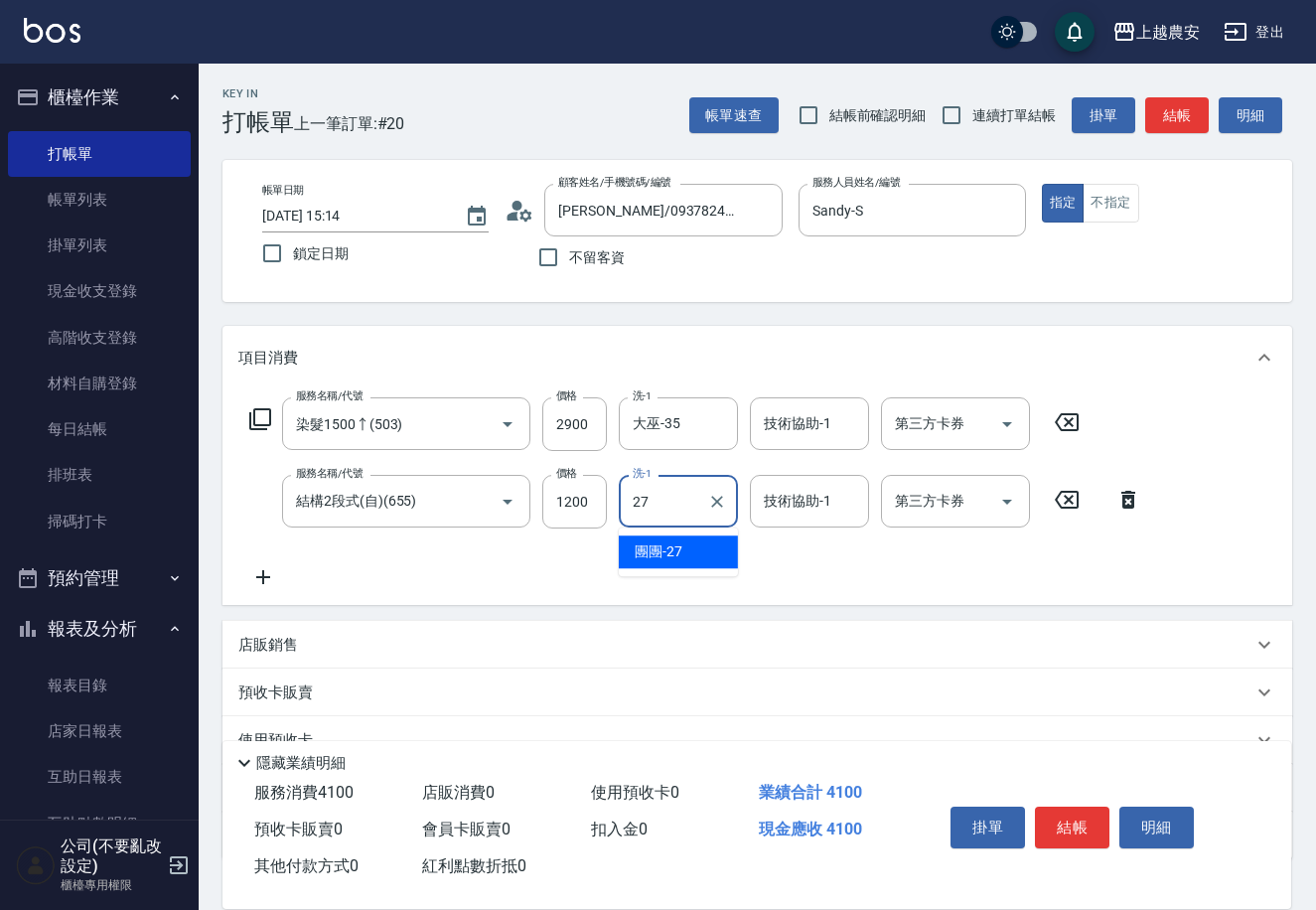type on "團團-27" 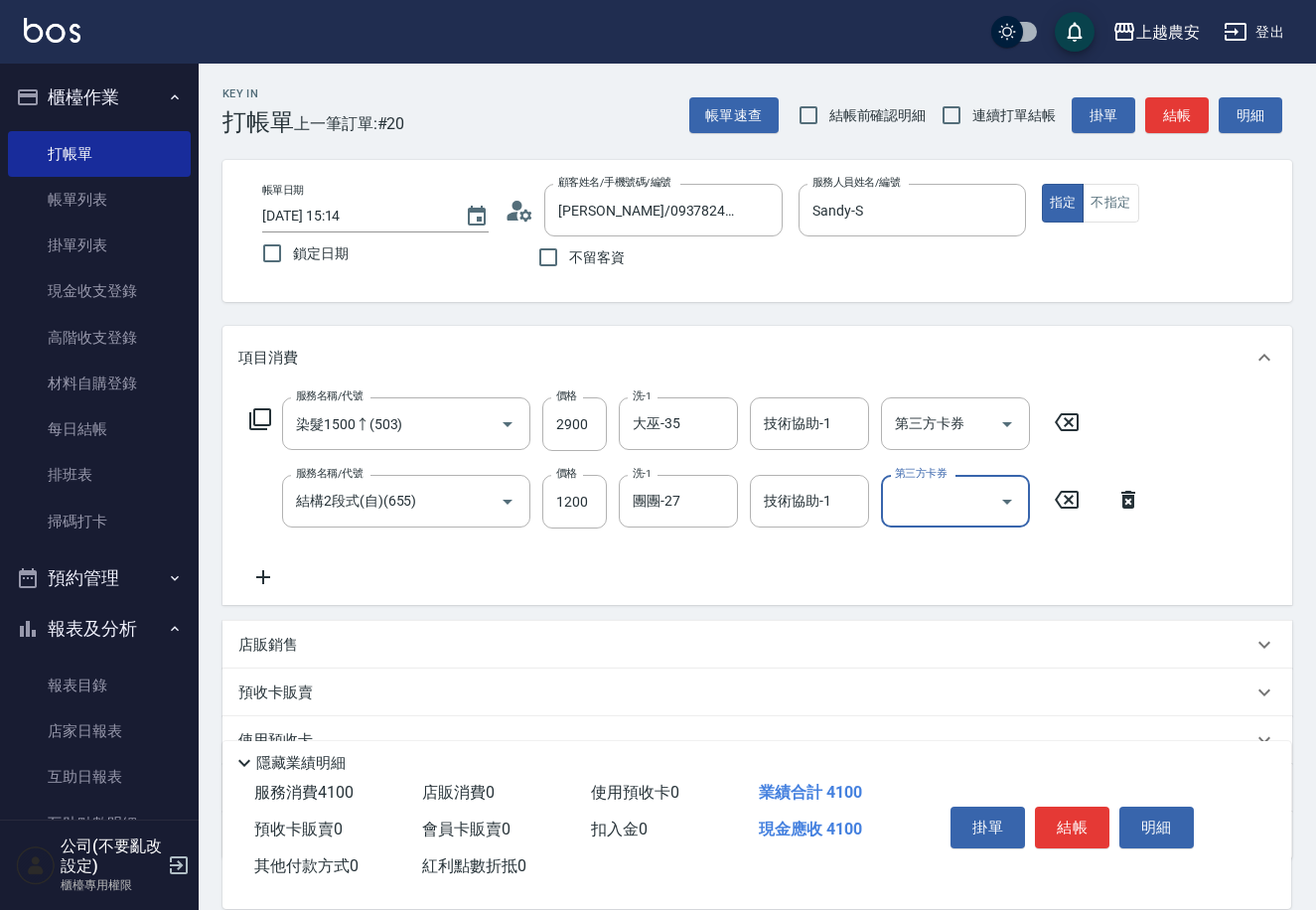 scroll, scrollTop: 136, scrollLeft: 0, axis: vertical 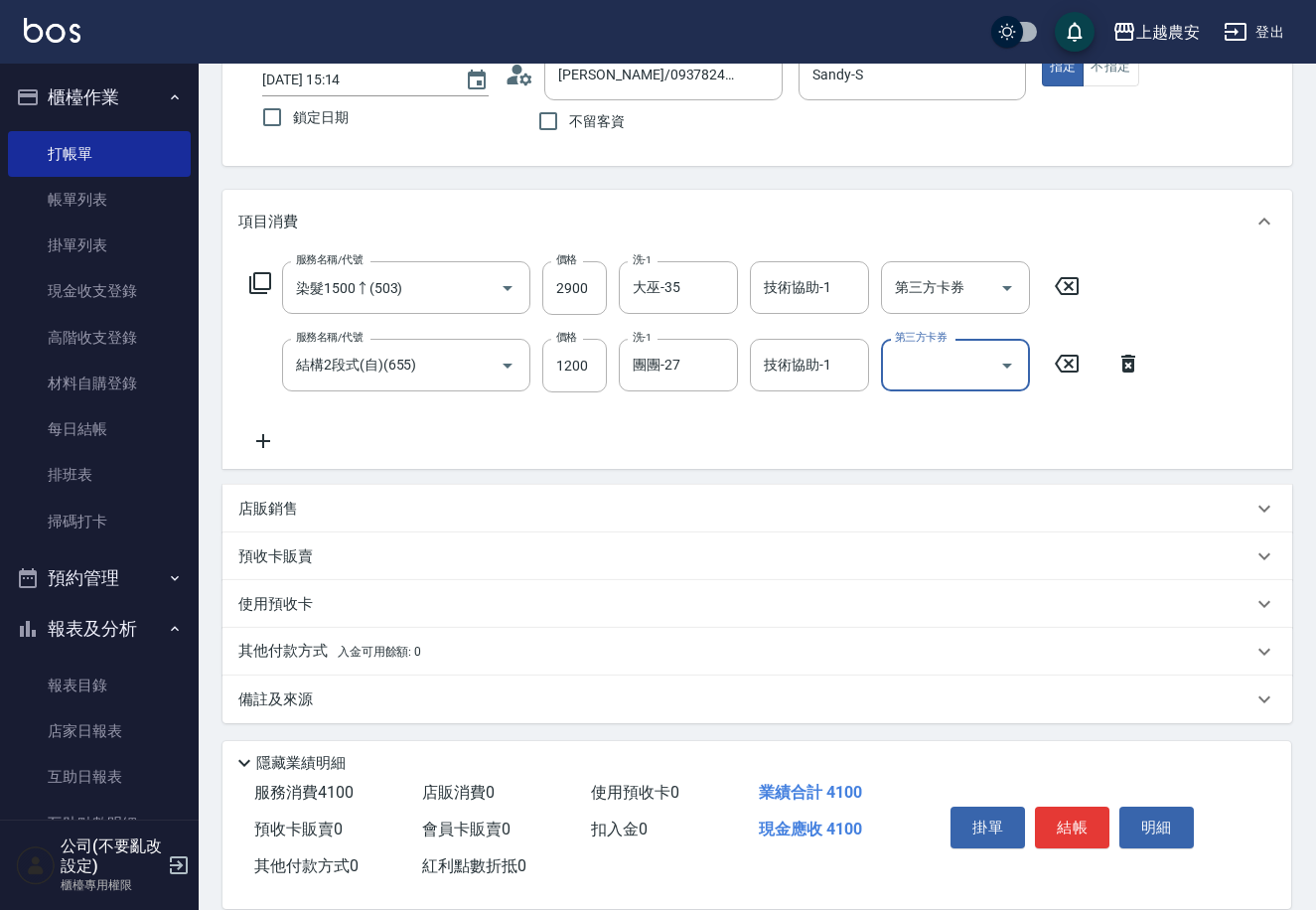 click on "其他付款方式 入金可用餘額: 0" at bounding box center [330, 652] 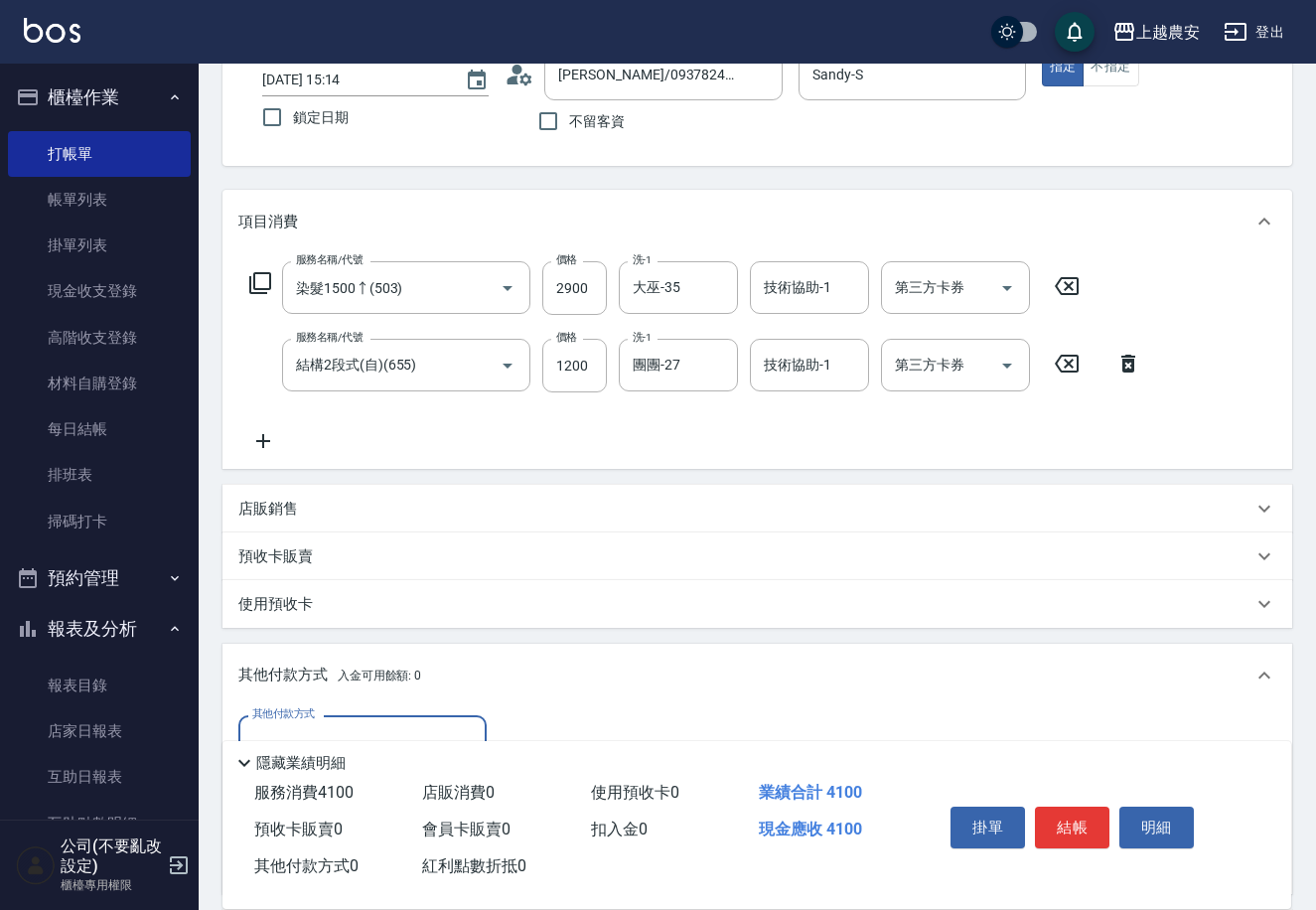 scroll, scrollTop: 0, scrollLeft: 0, axis: both 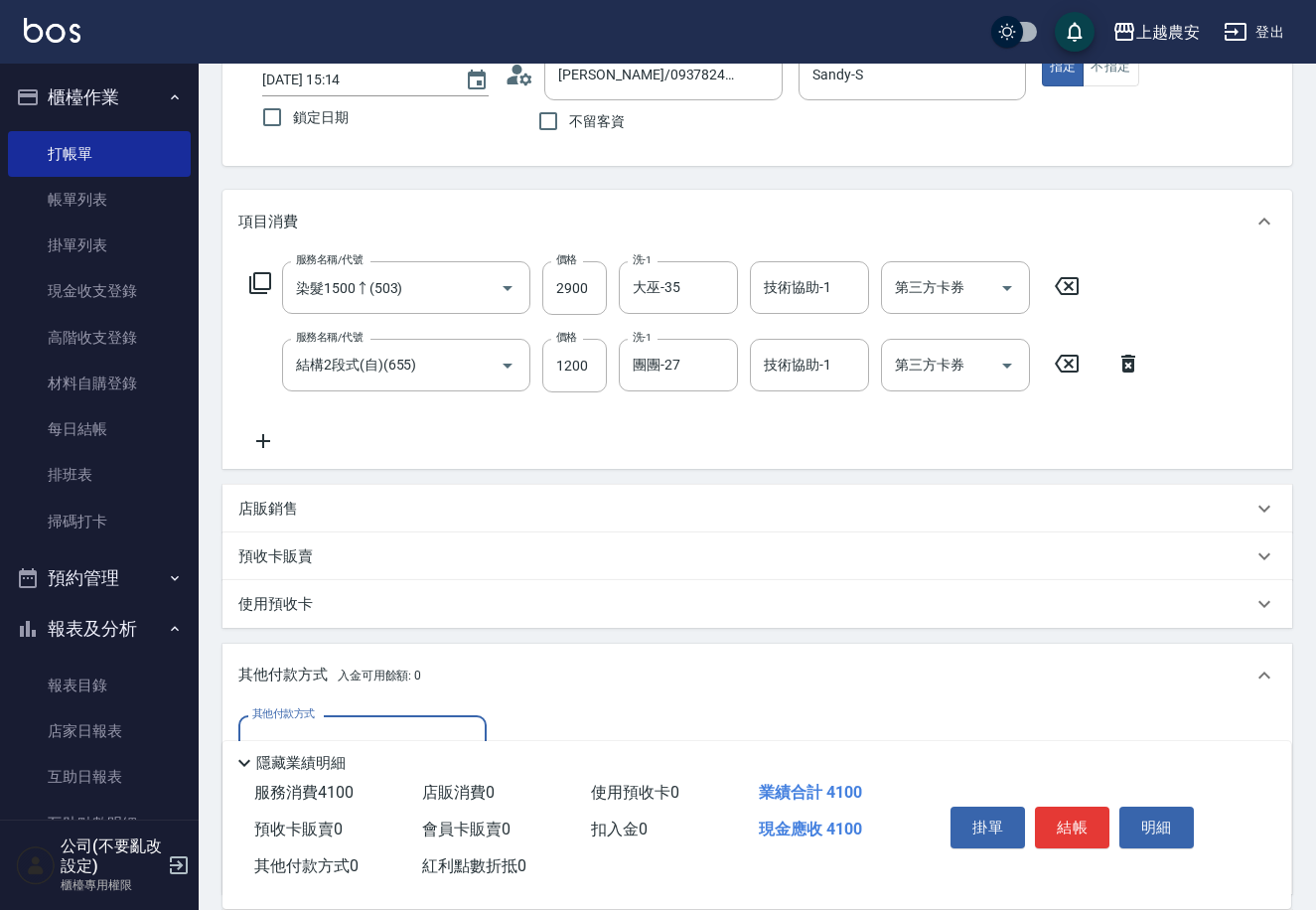 click on "其他付款方式 入金可用餘額: 0" at bounding box center [757, 676] 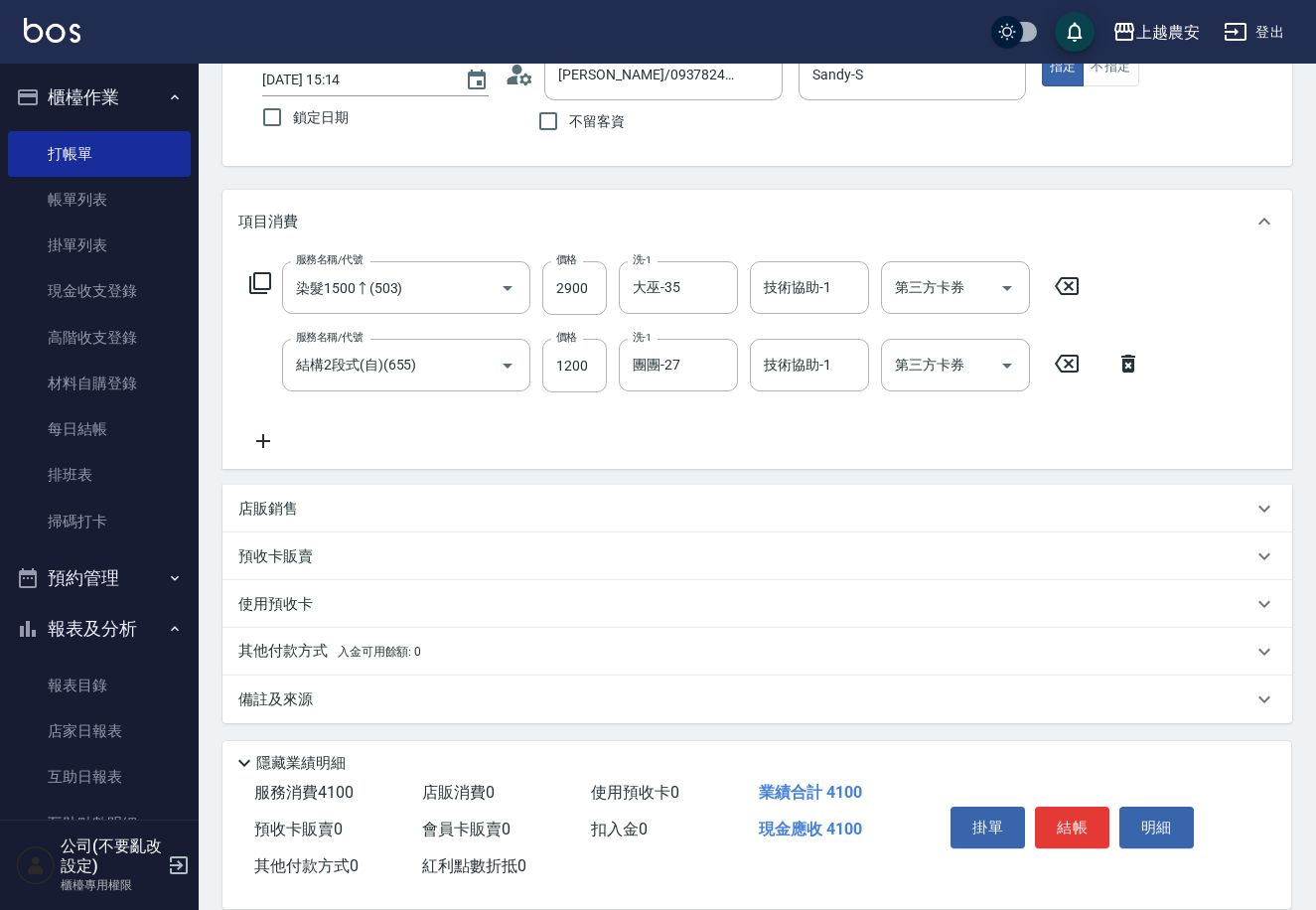 click on "其他付款方式 入金可用餘額: 0" at bounding box center (330, 652) 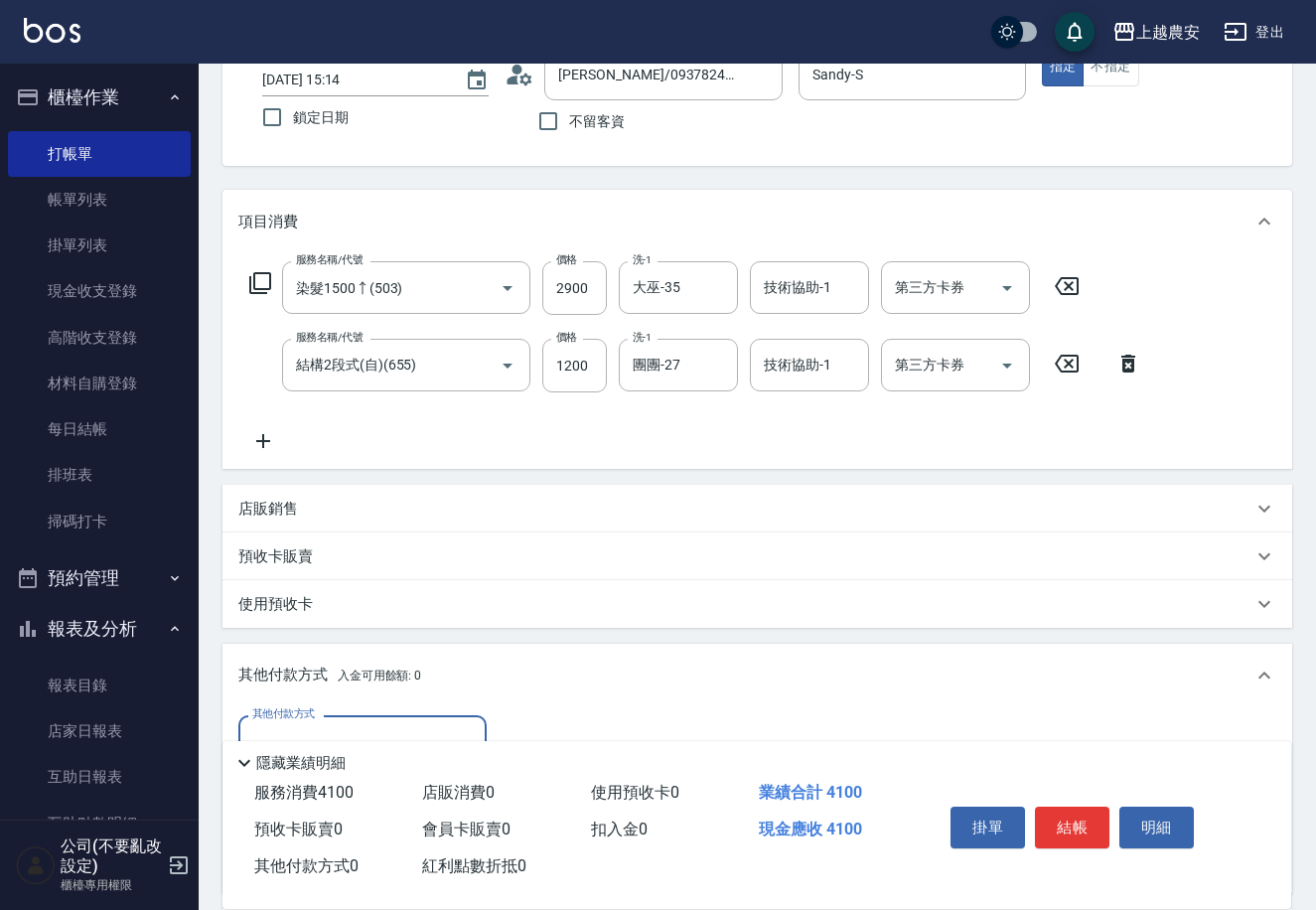 scroll, scrollTop: 1, scrollLeft: 0, axis: vertical 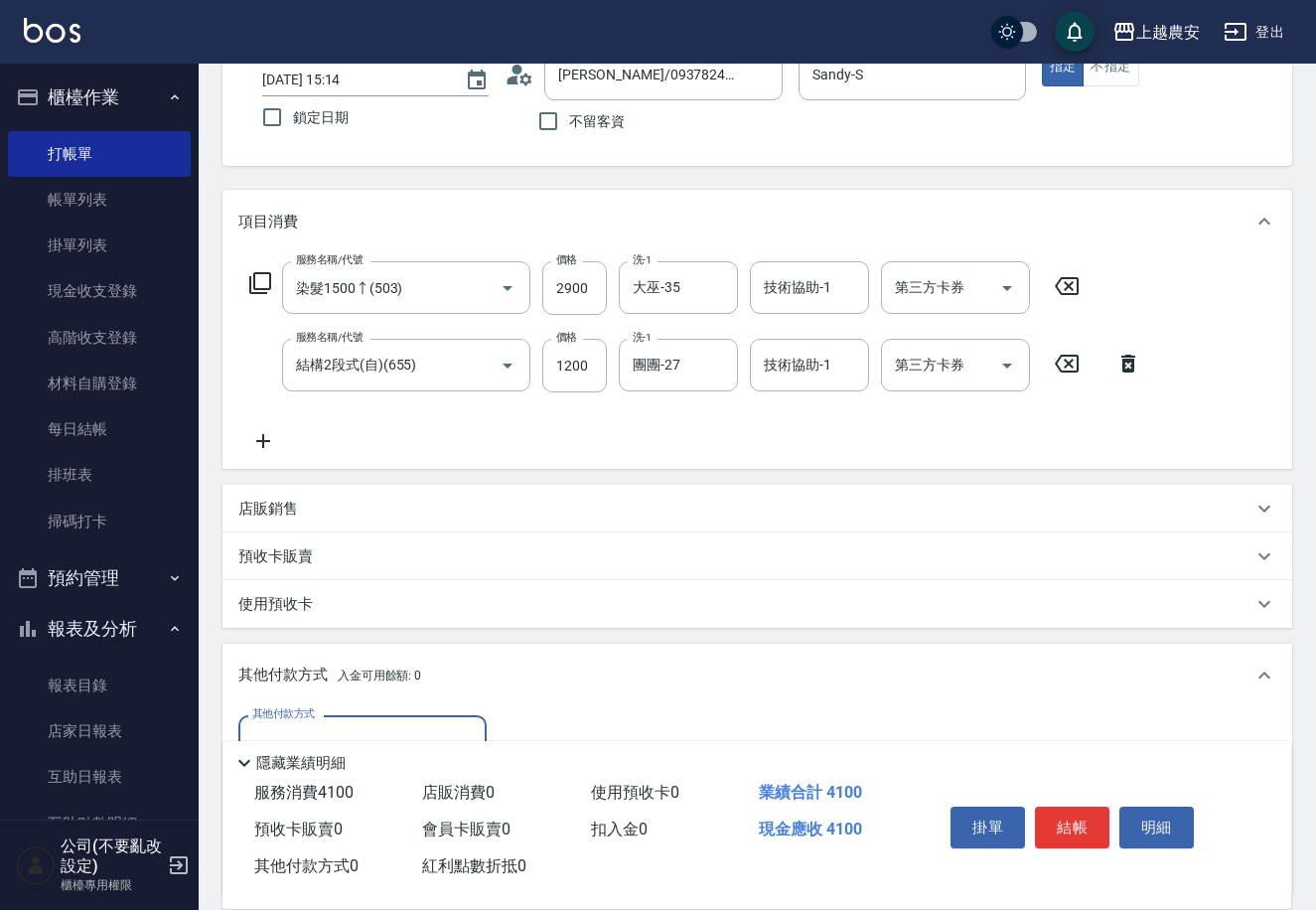 click on "其他付款方式 其他付款方式 入金剩餘： 0元 0 ​ 整筆扣入金 0元 異動入金" at bounding box center (757, 800) 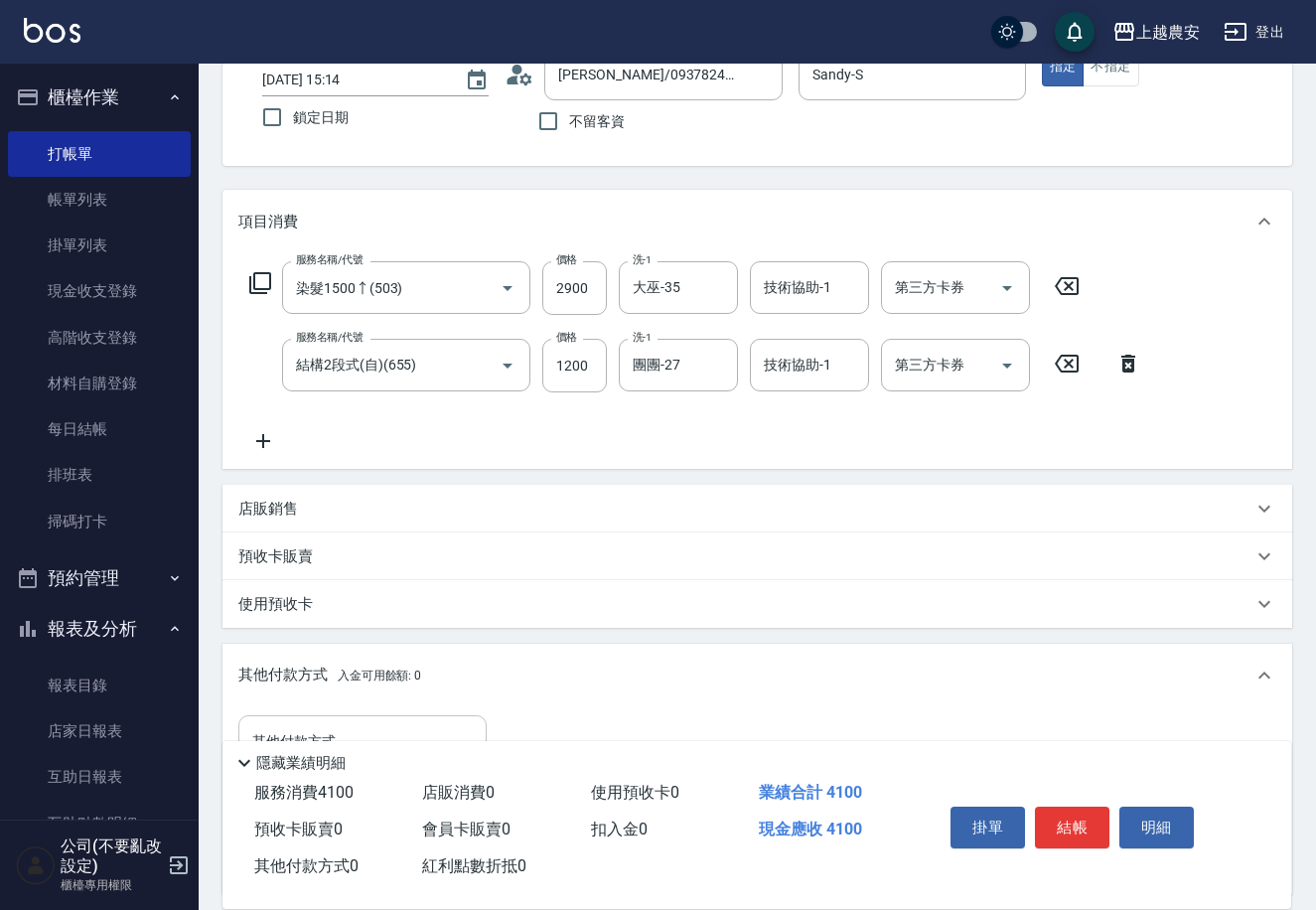 click on "其他付款方式" at bounding box center (363, 741) 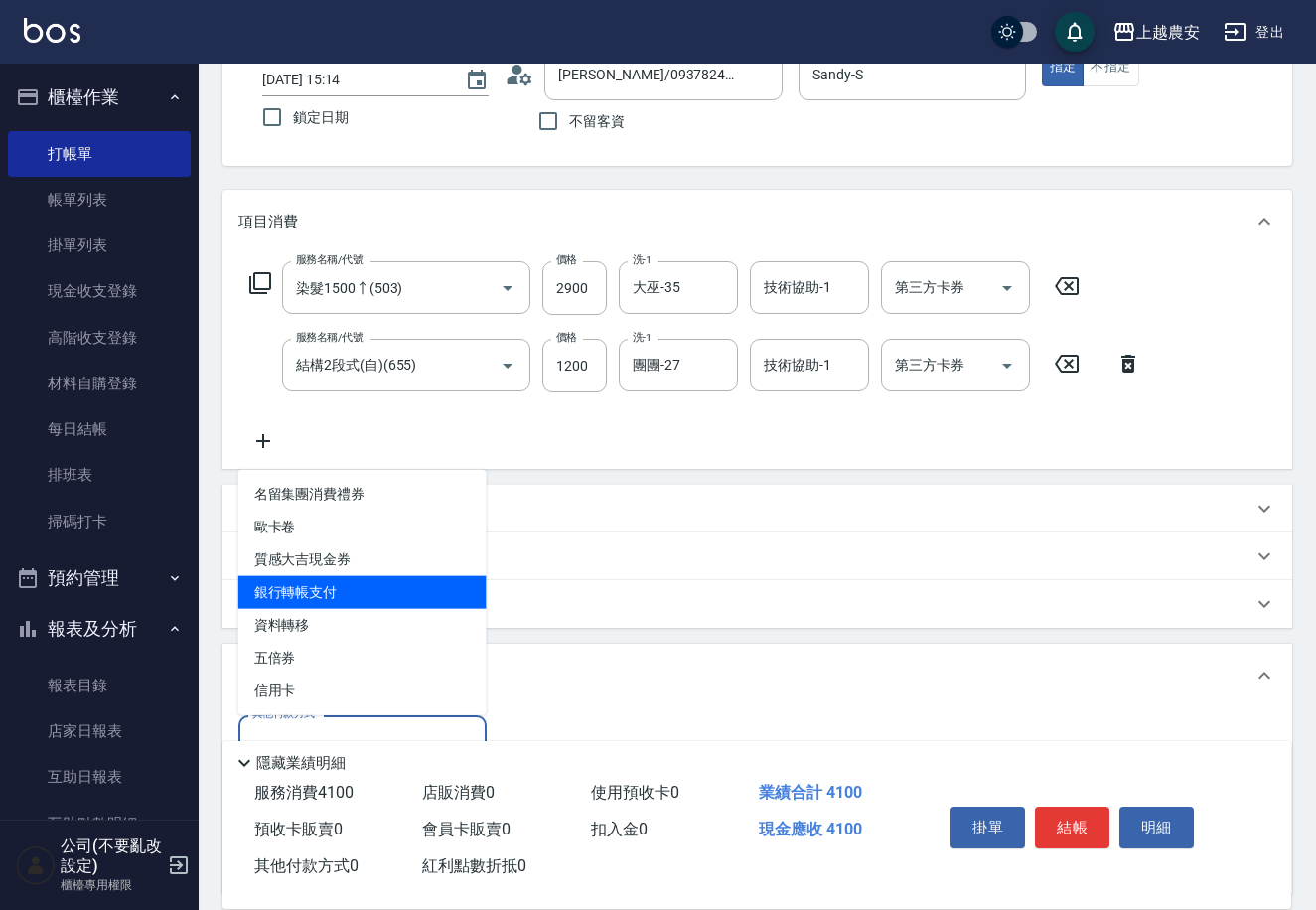 click on "銀行轉帳支付" at bounding box center [363, 592] 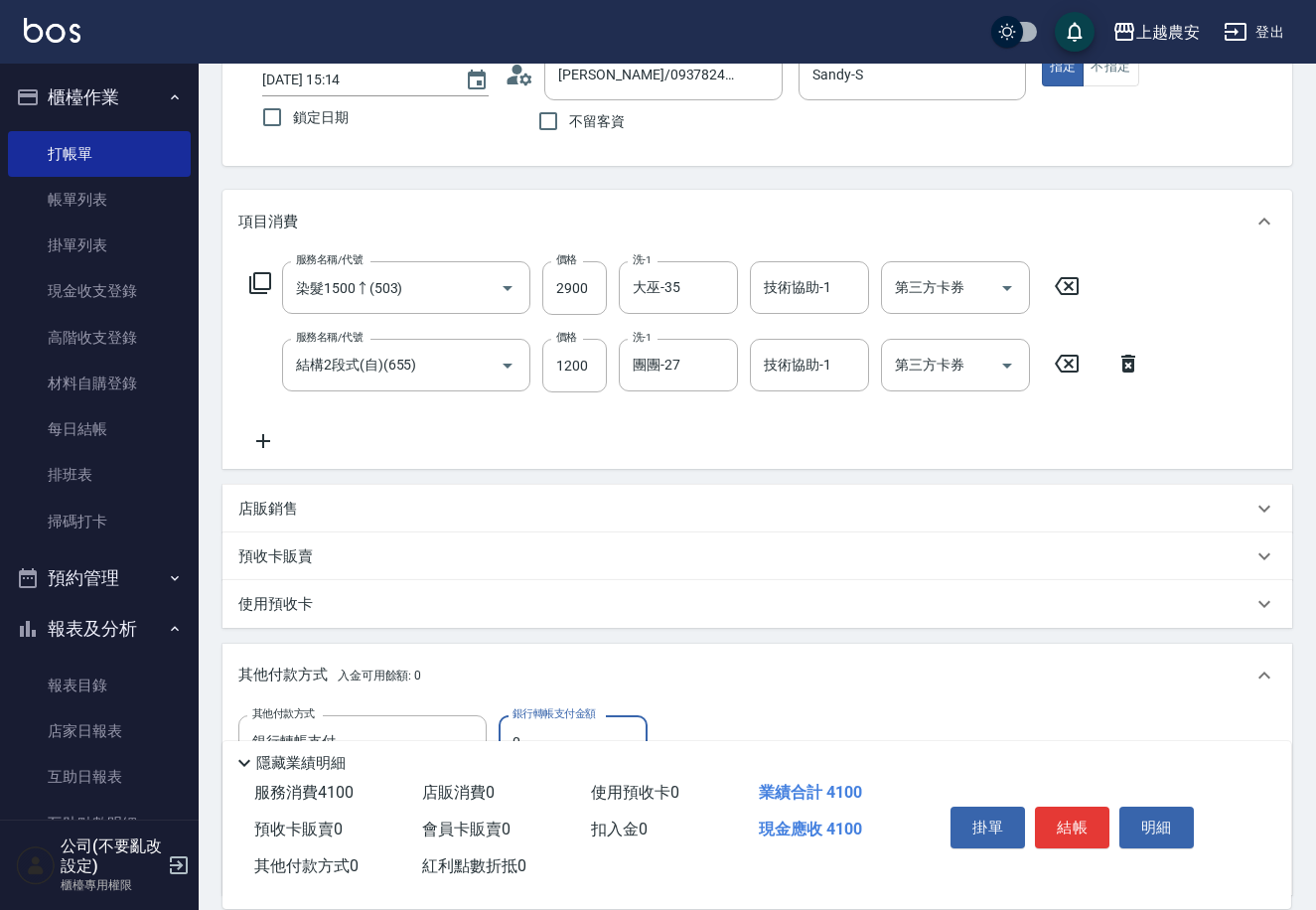 drag, startPoint x: 507, startPoint y: 722, endPoint x: 554, endPoint y: 724, distance: 47.04253 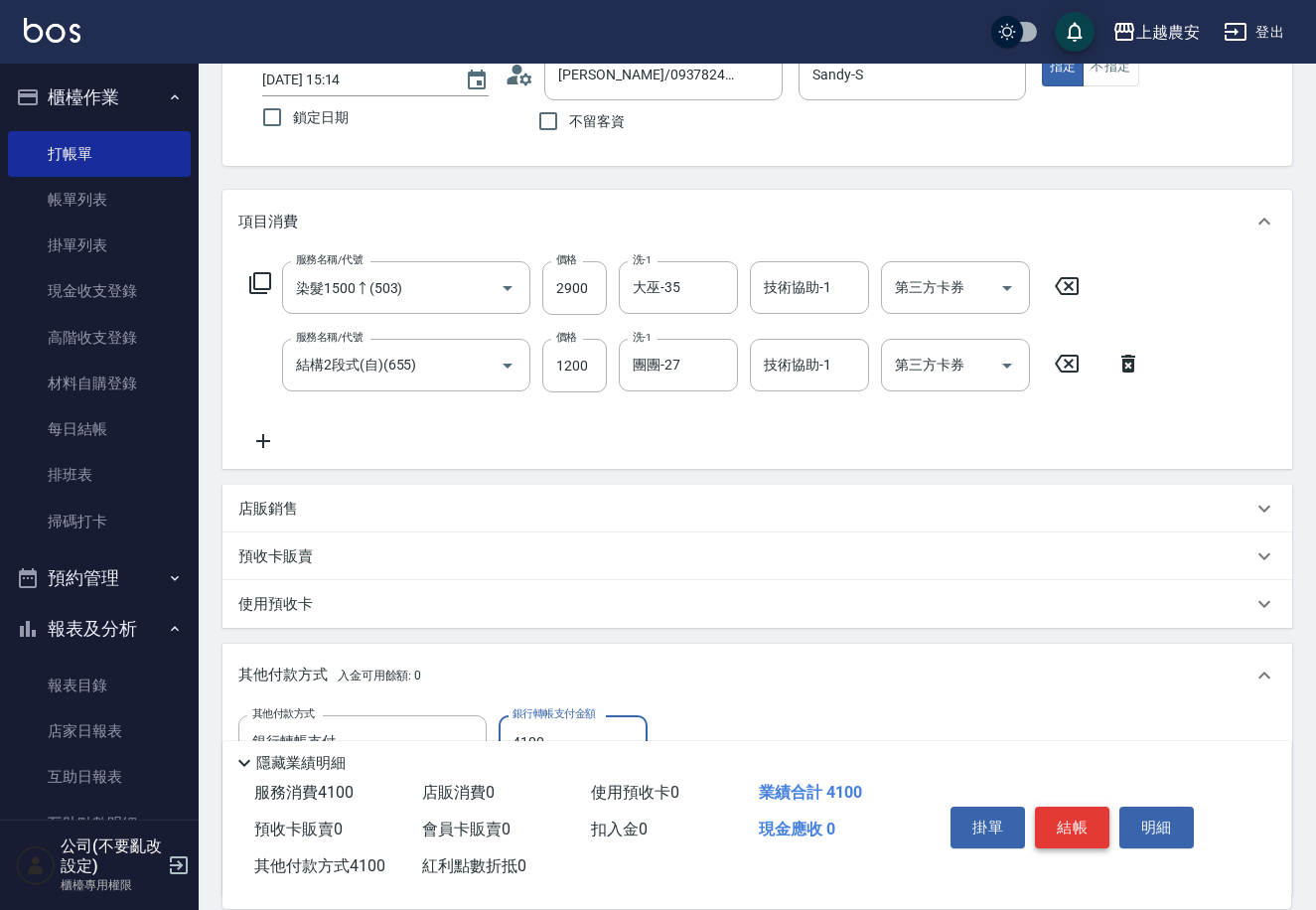 type on "4100" 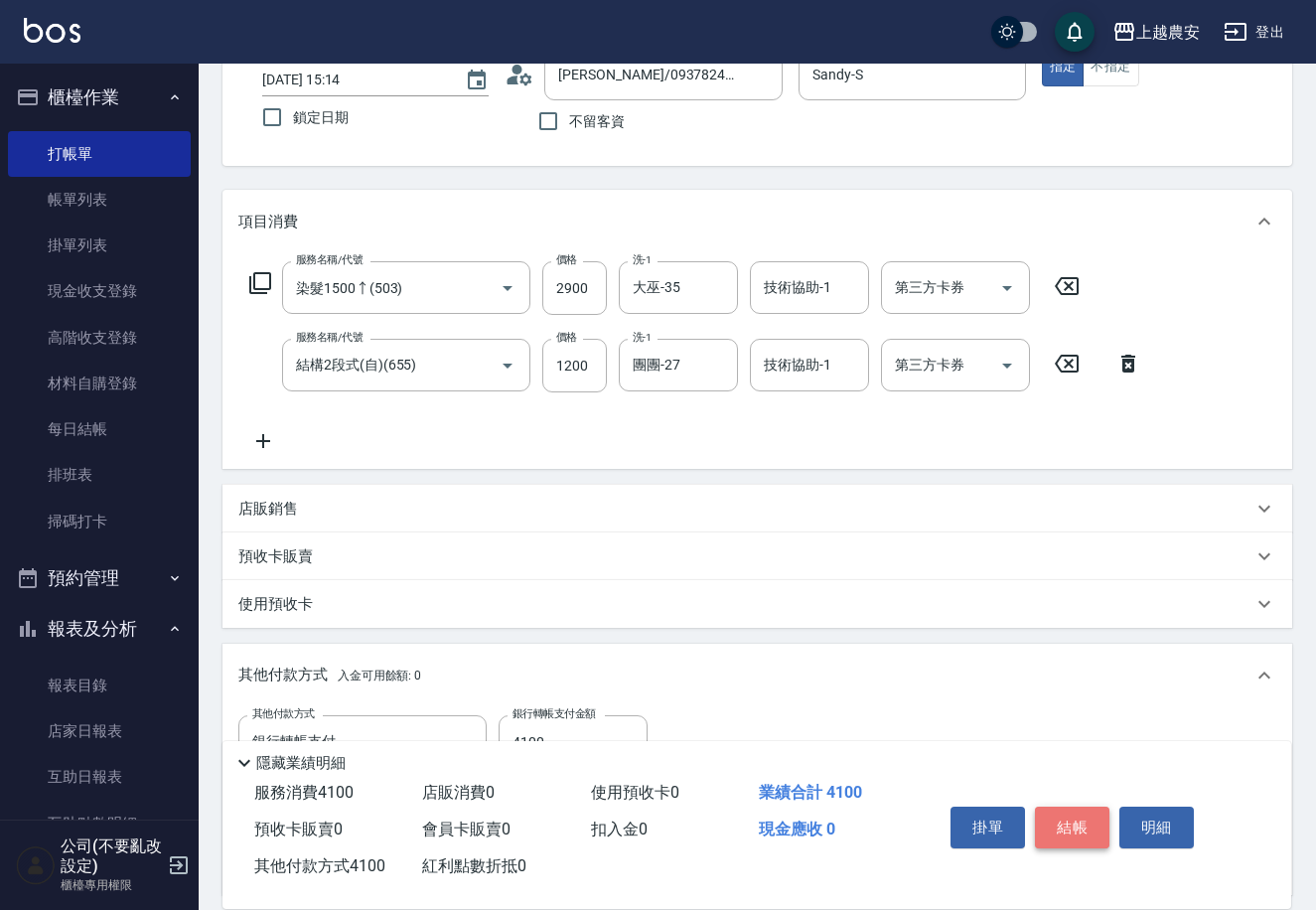 click on "結帳" at bounding box center [1072, 828] 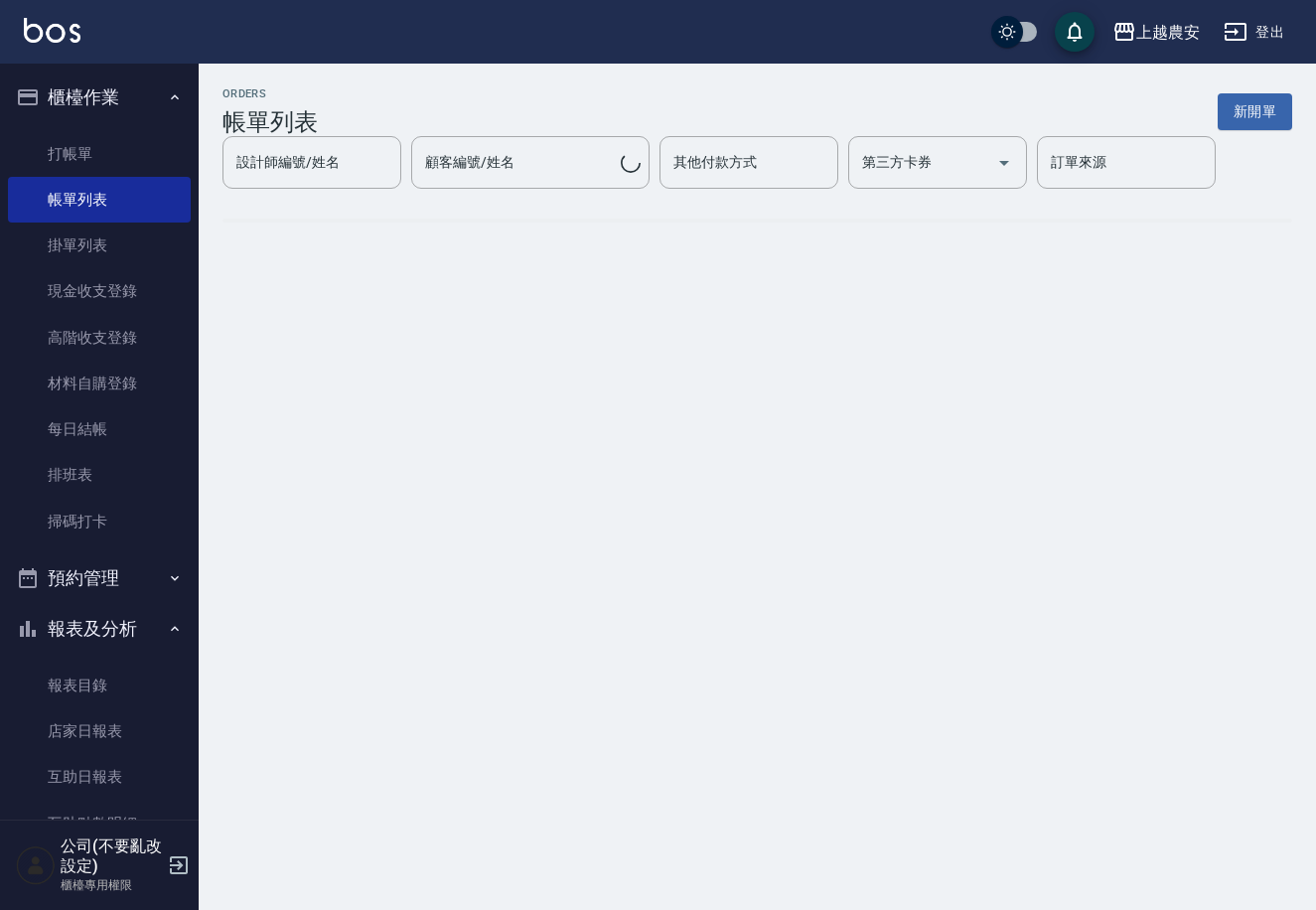 scroll, scrollTop: 0, scrollLeft: 0, axis: both 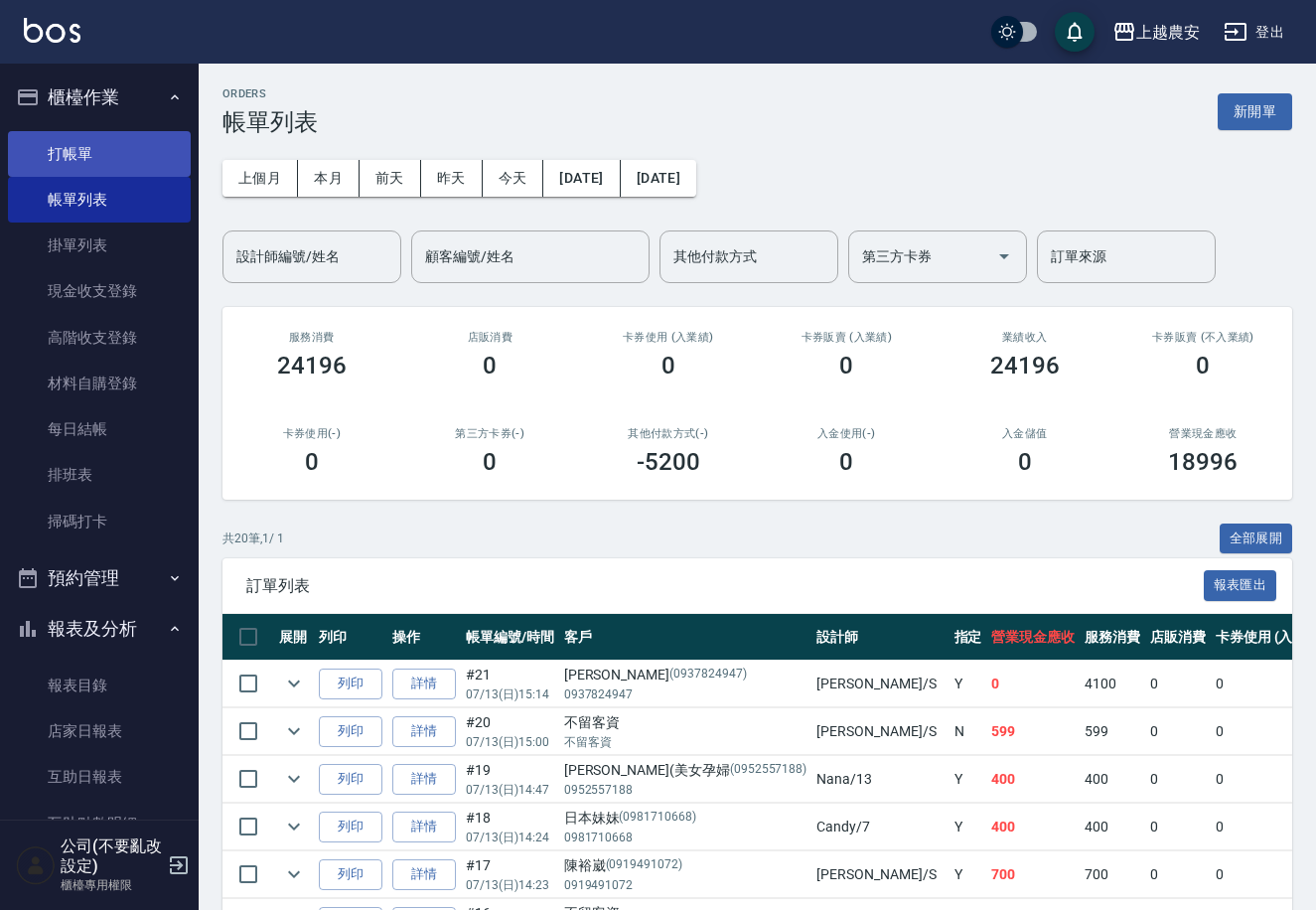 click on "打帳單" at bounding box center (99, 154) 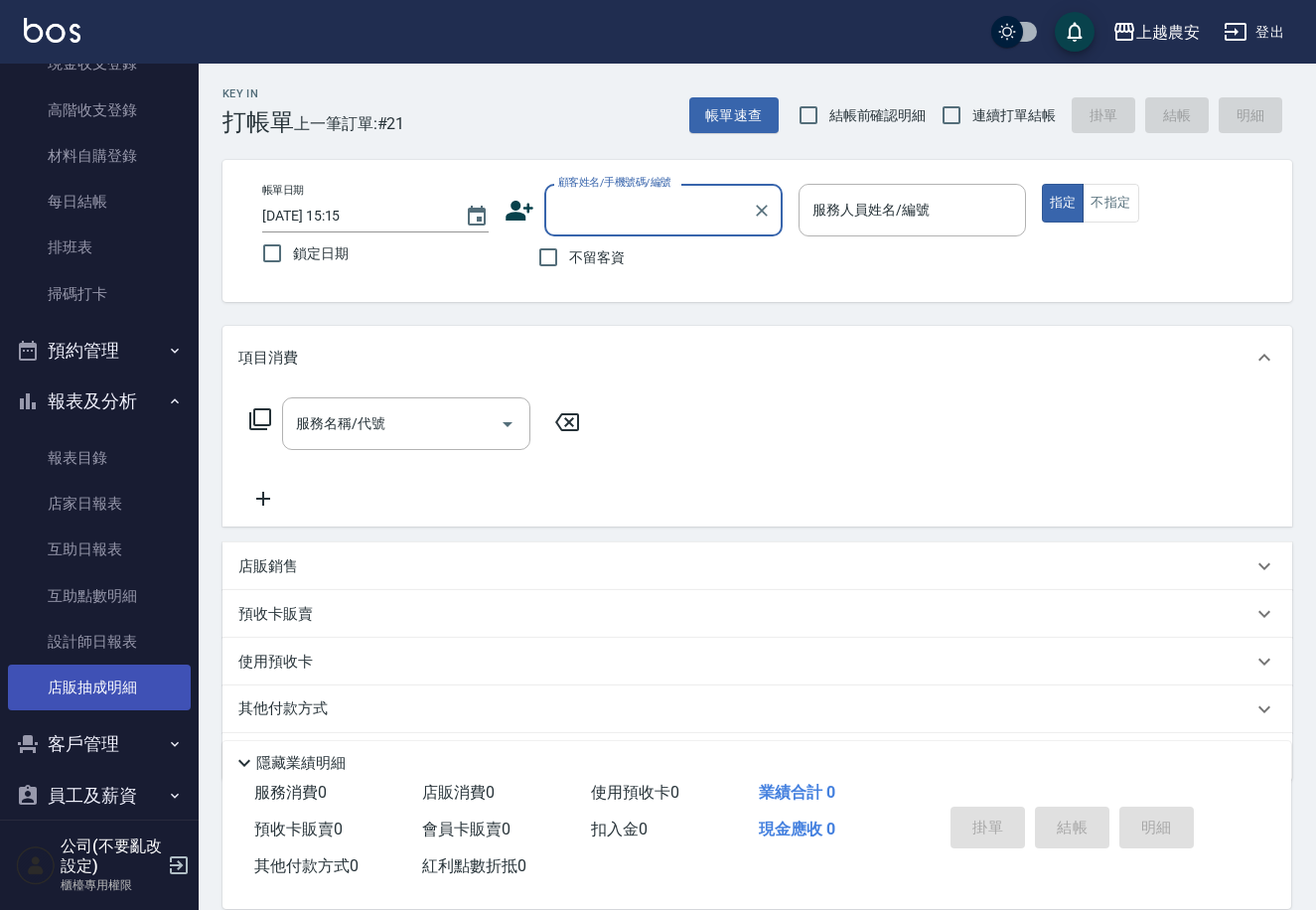 scroll, scrollTop: 229, scrollLeft: 0, axis: vertical 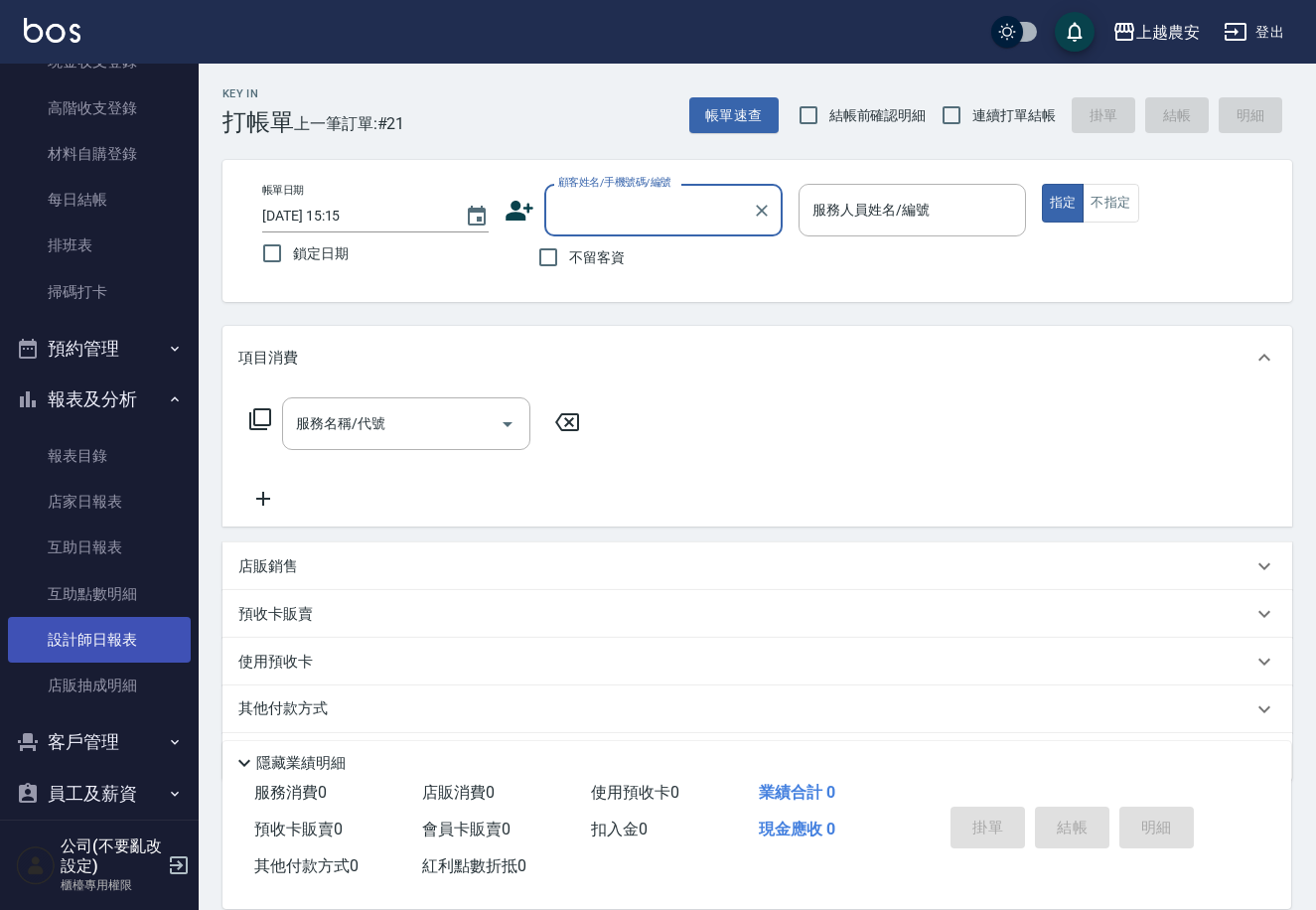 click on "設計師日報表" at bounding box center [99, 640] 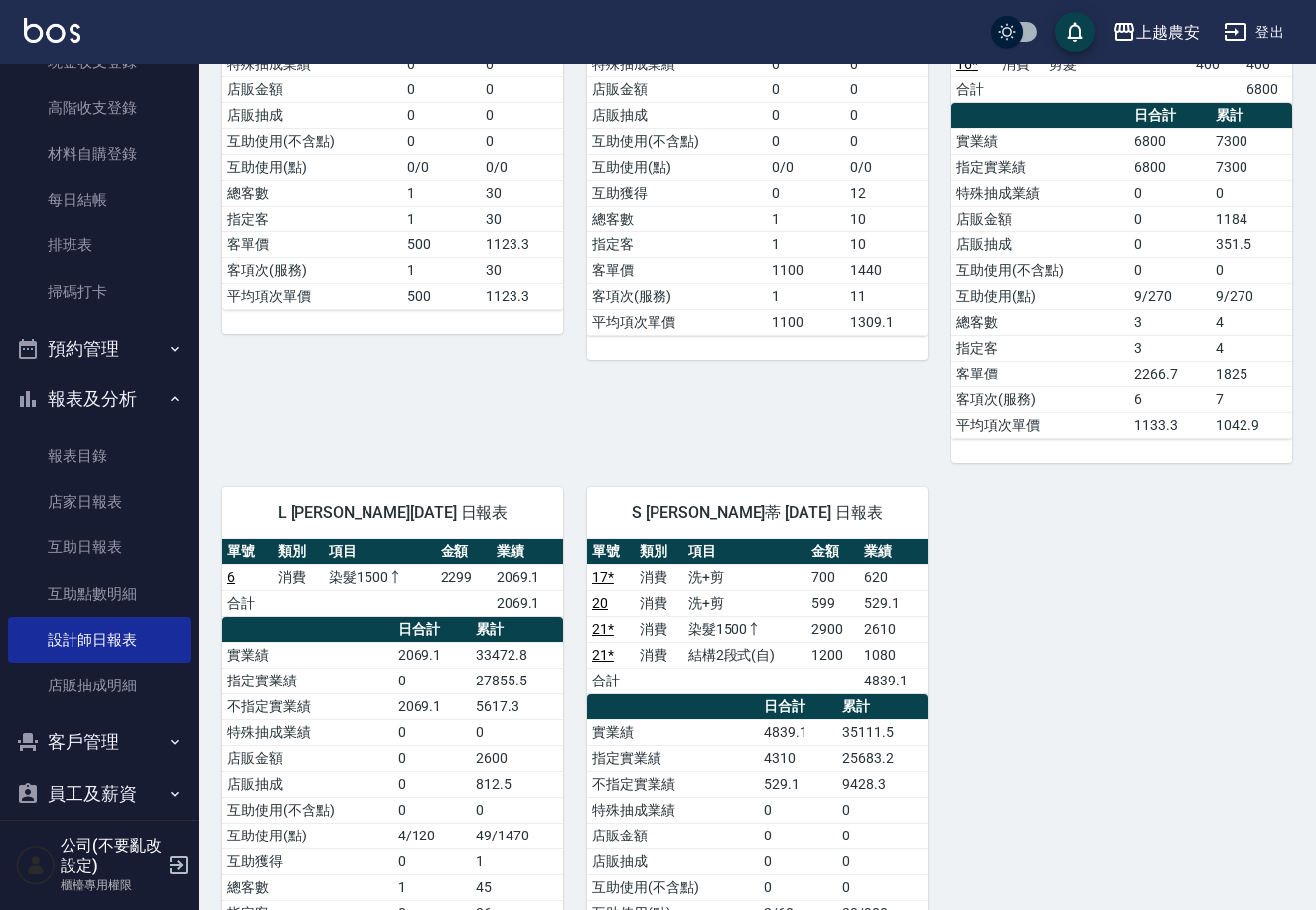 scroll, scrollTop: 1084, scrollLeft: 0, axis: vertical 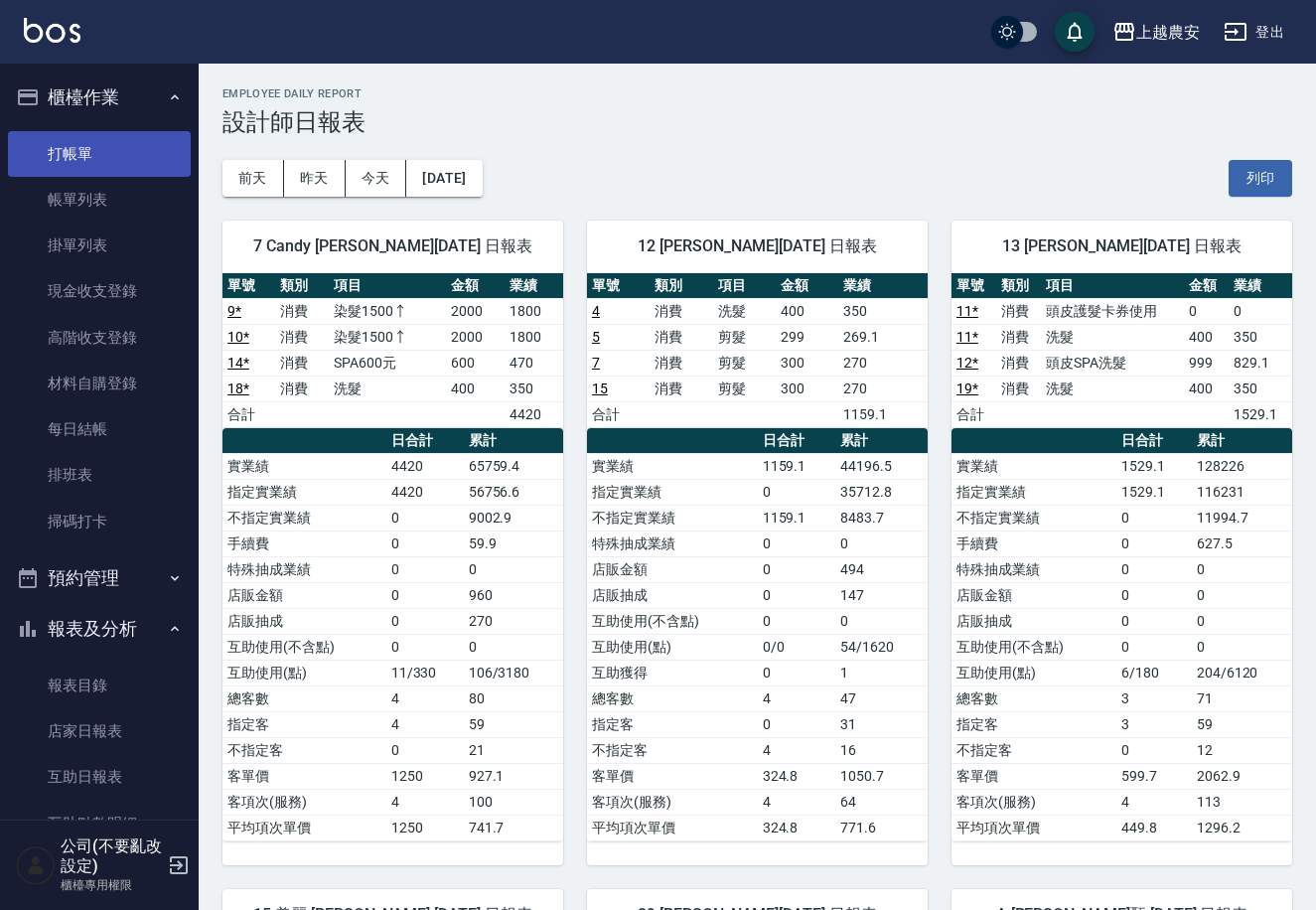 click on "打帳單" at bounding box center [99, 154] 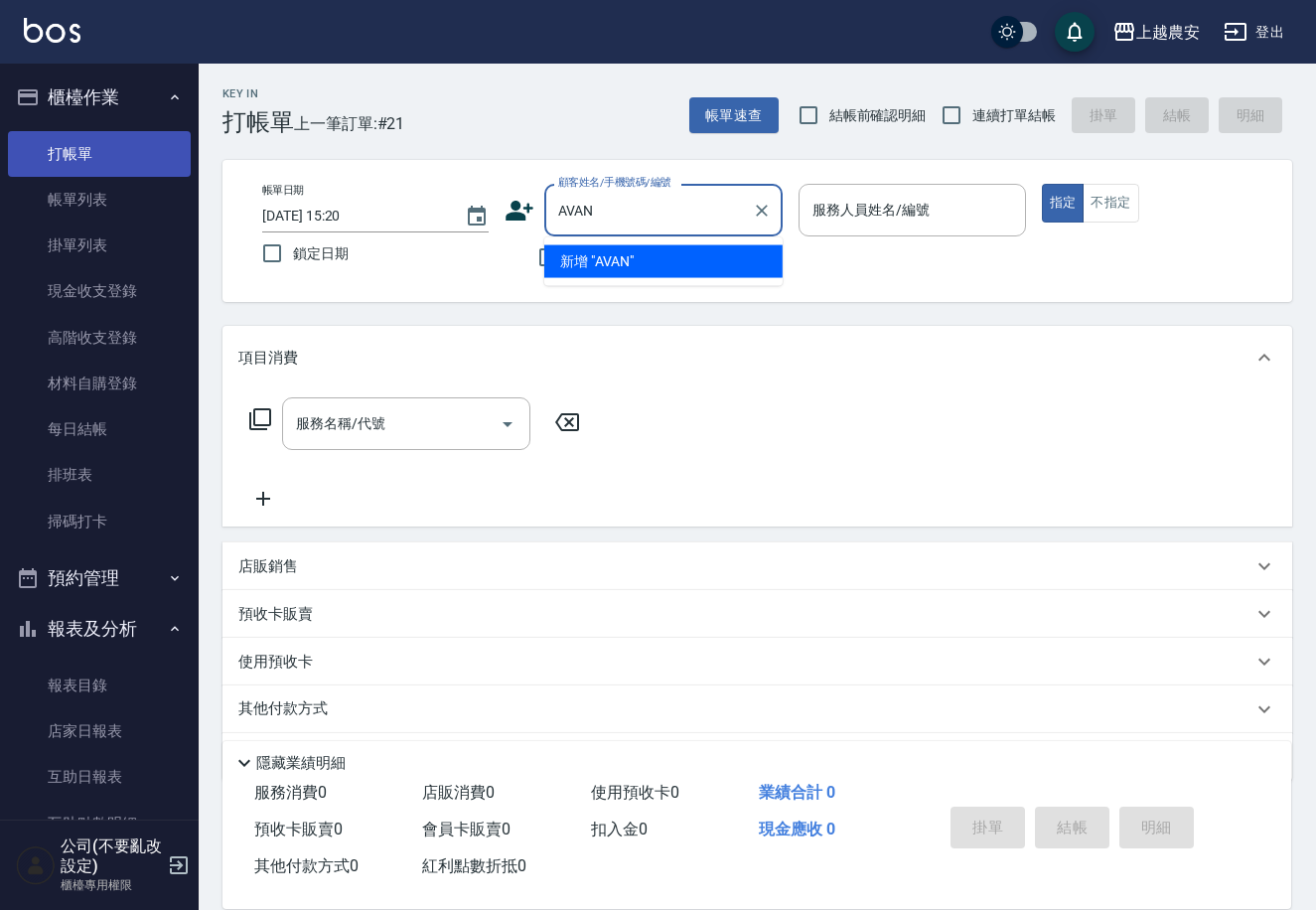 type on "AVANI" 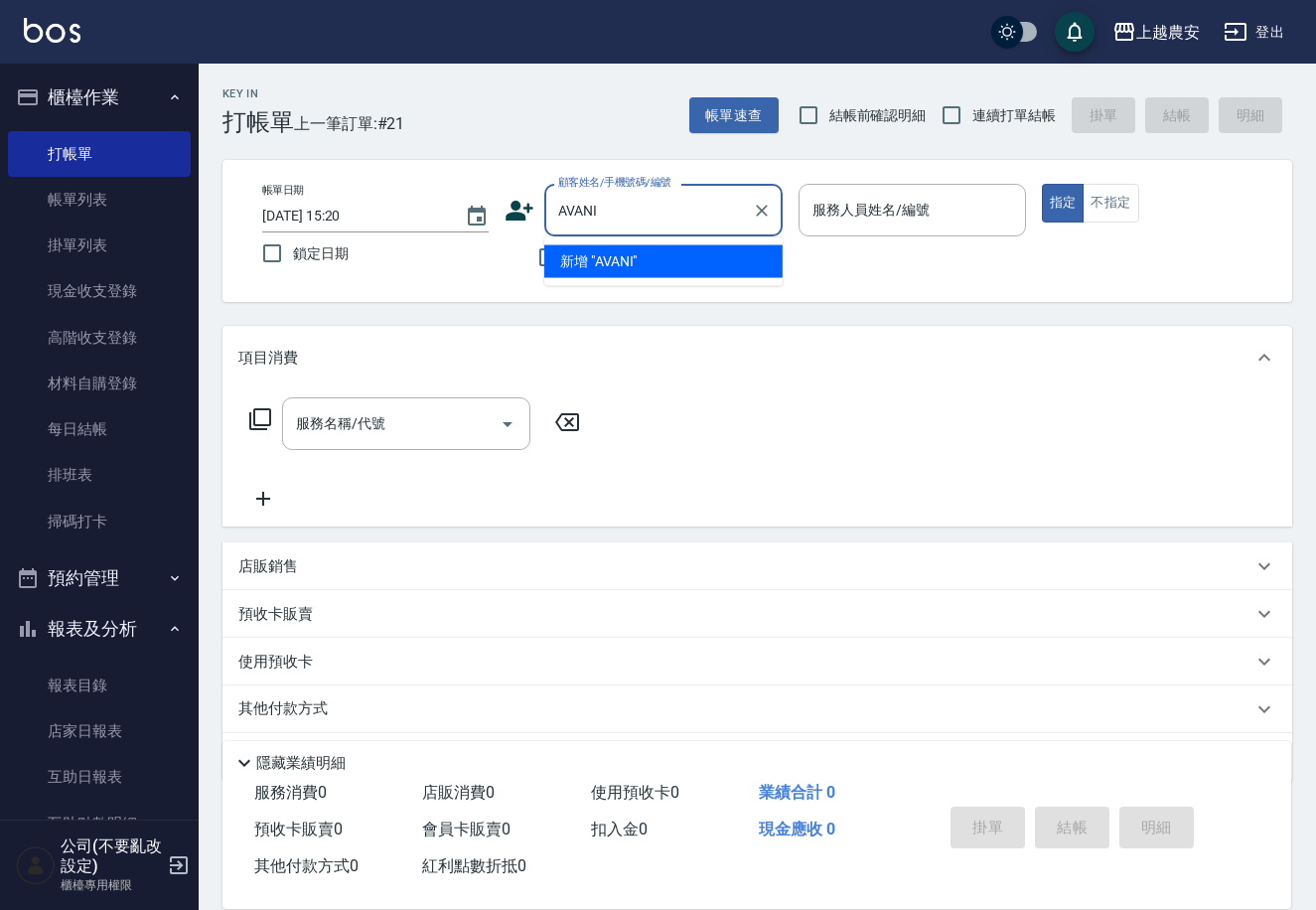 drag, startPoint x: 556, startPoint y: 206, endPoint x: 702, endPoint y: 197, distance: 146.27713 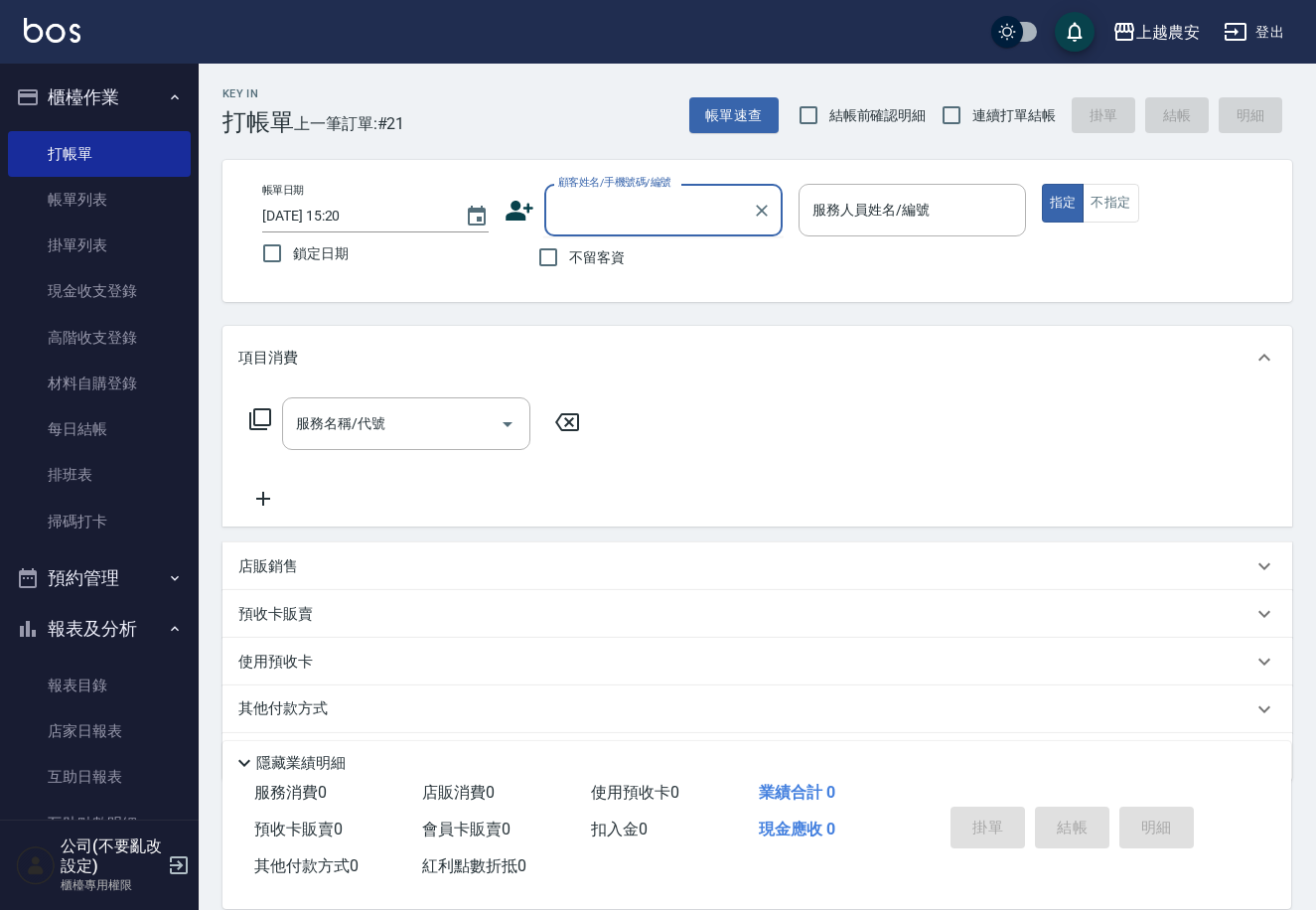 click 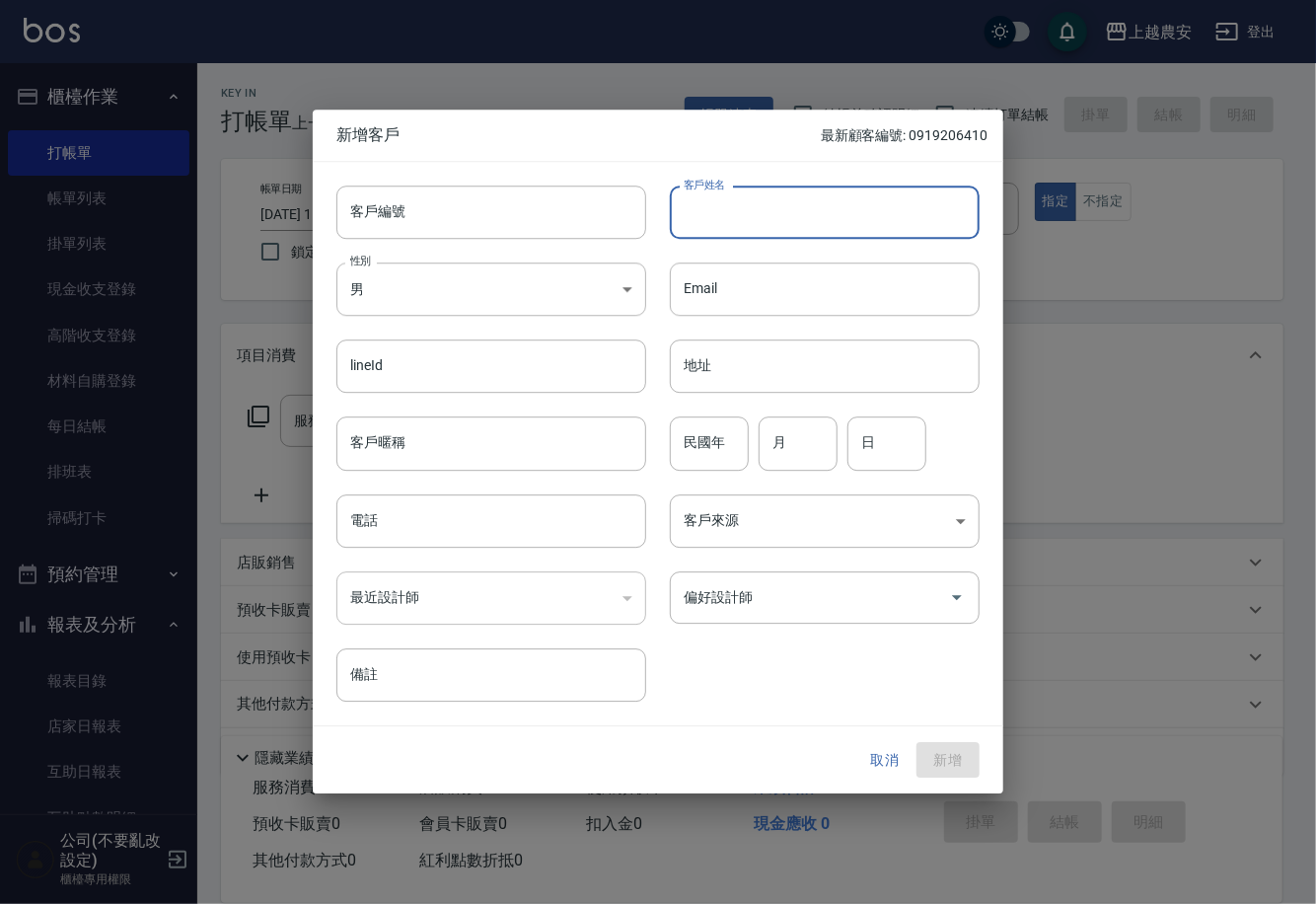 paste on "AVANI" 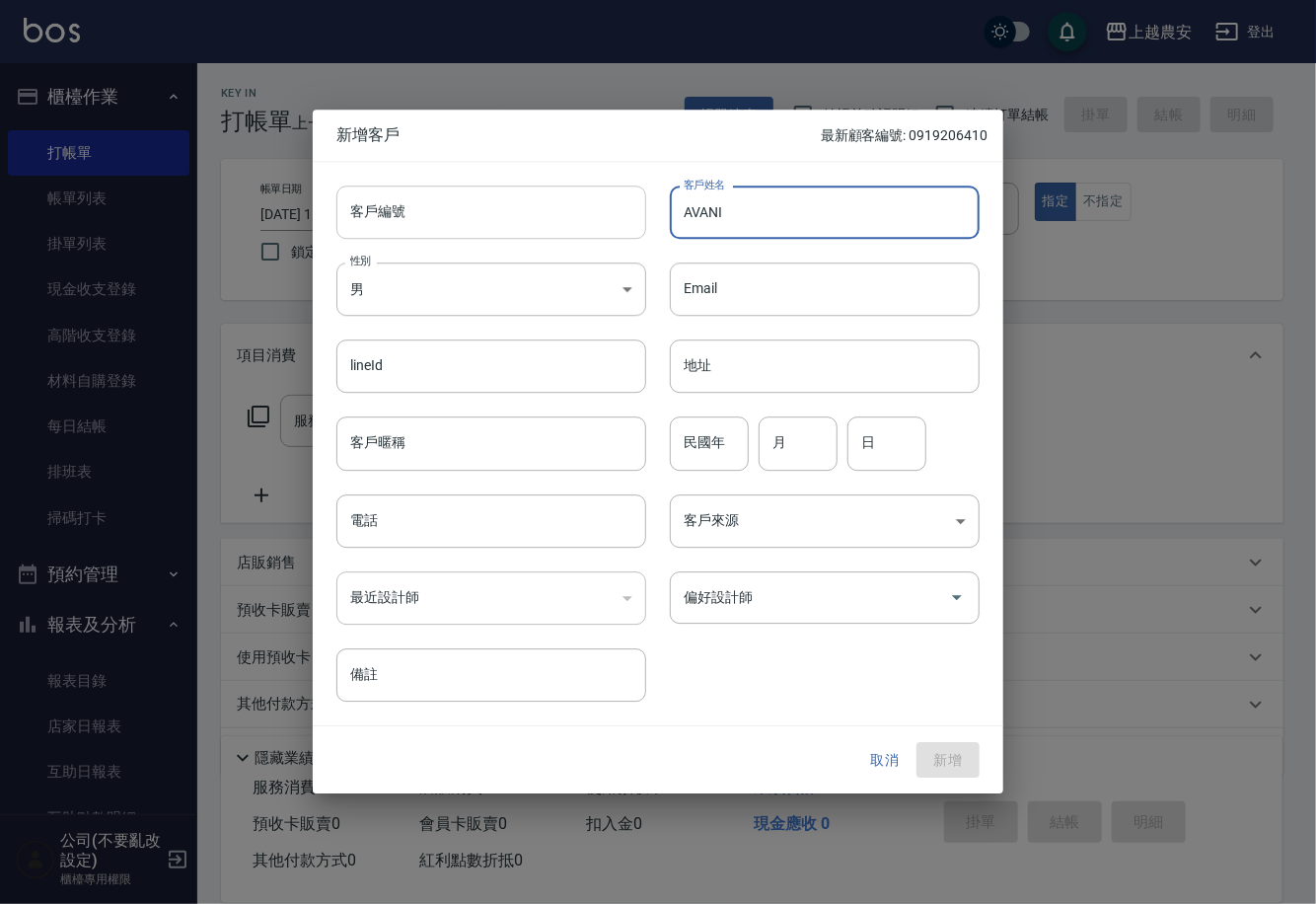 type on "AVANI" 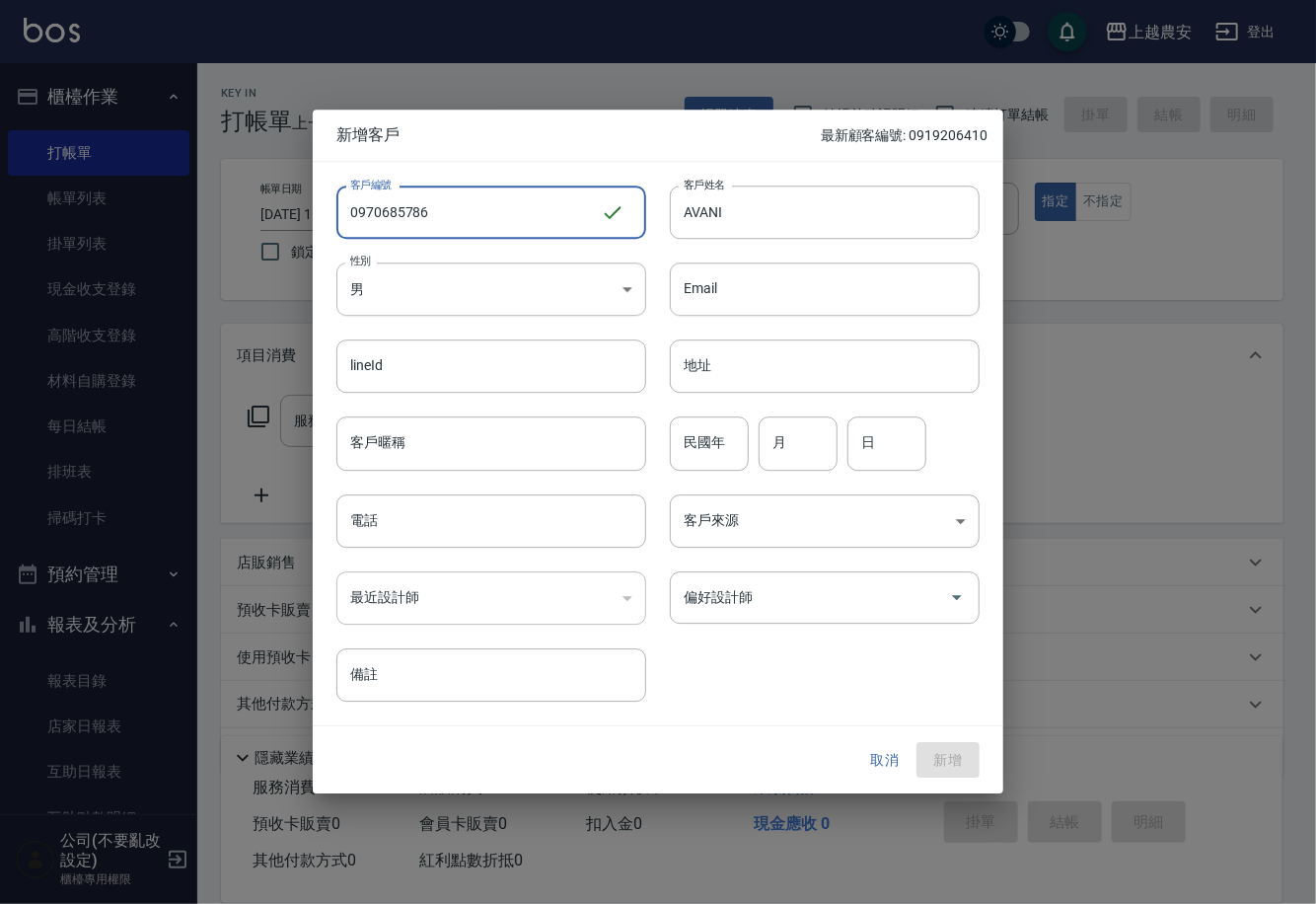 drag, startPoint x: 348, startPoint y: 216, endPoint x: 220, endPoint y: 221, distance: 128.09762 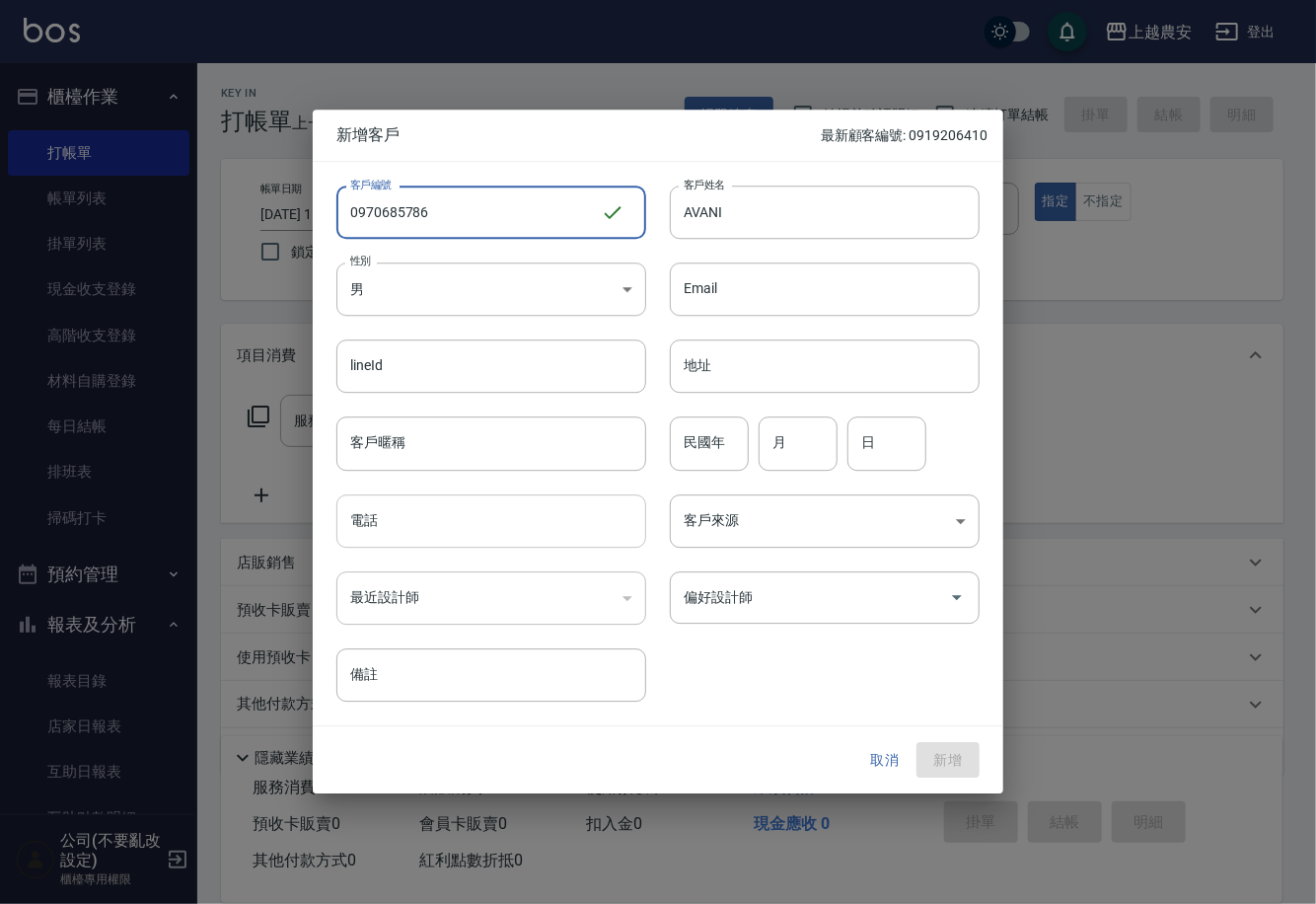 type on "0970685786" 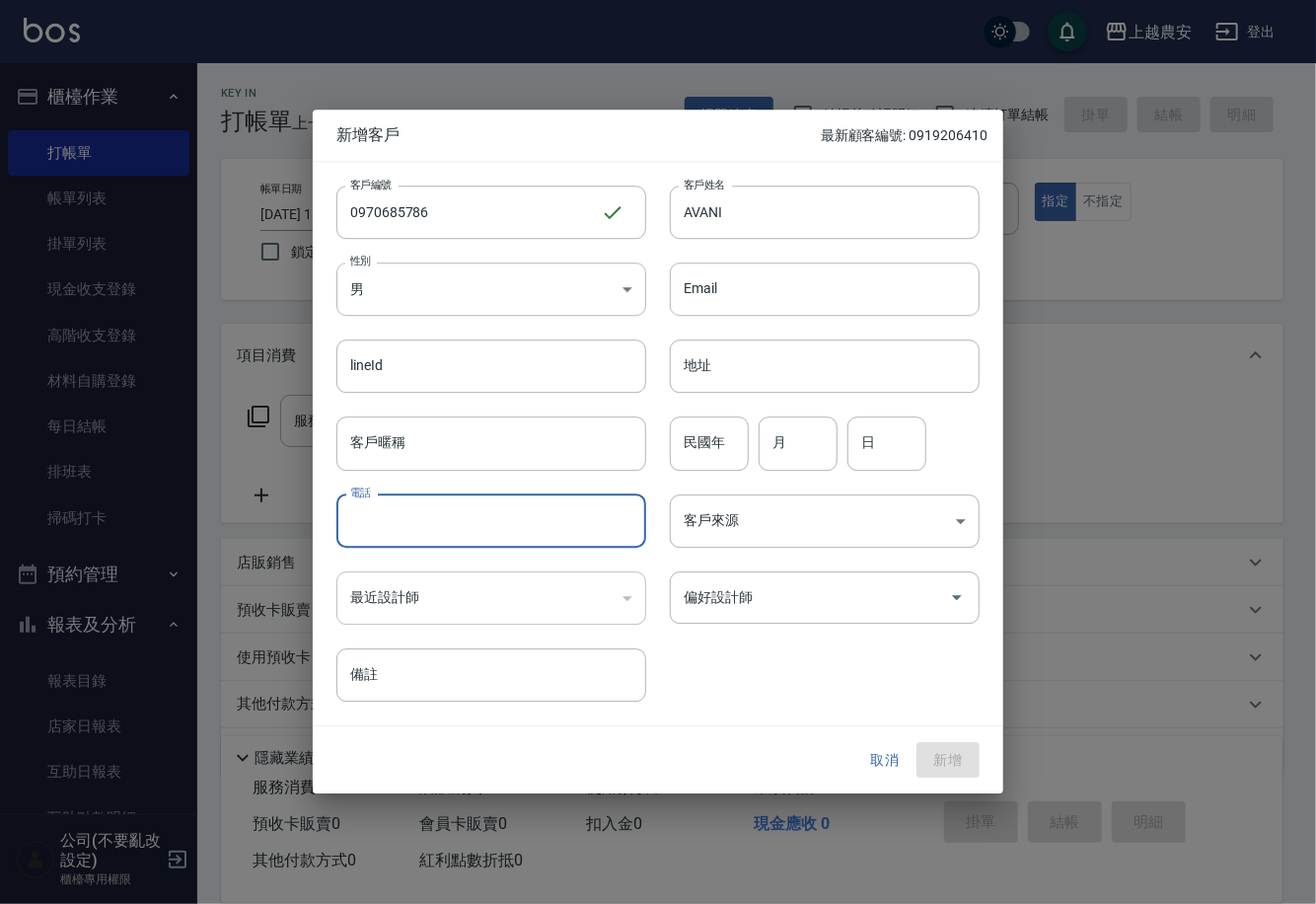 paste on "0970685786" 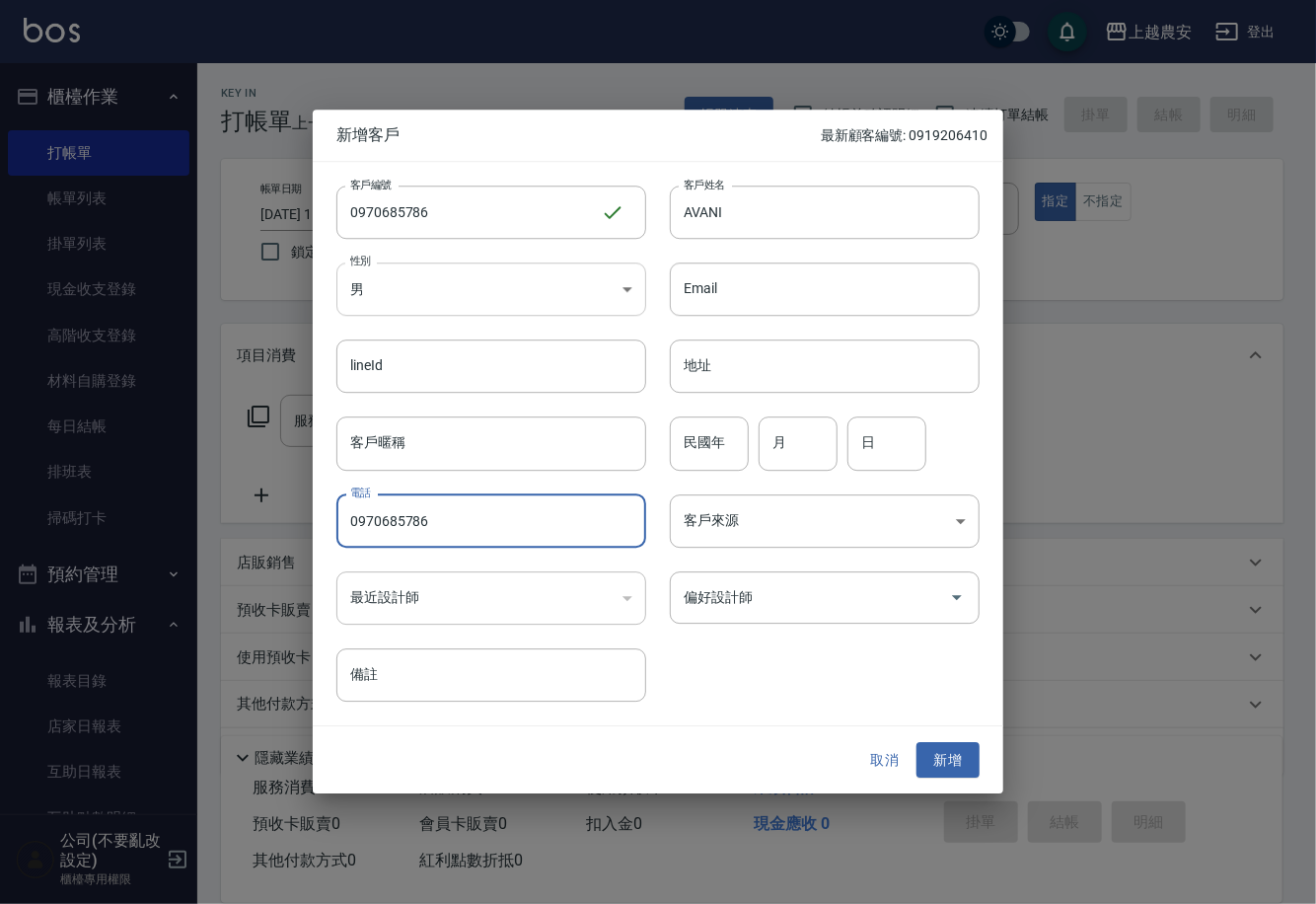 type on "0970685786" 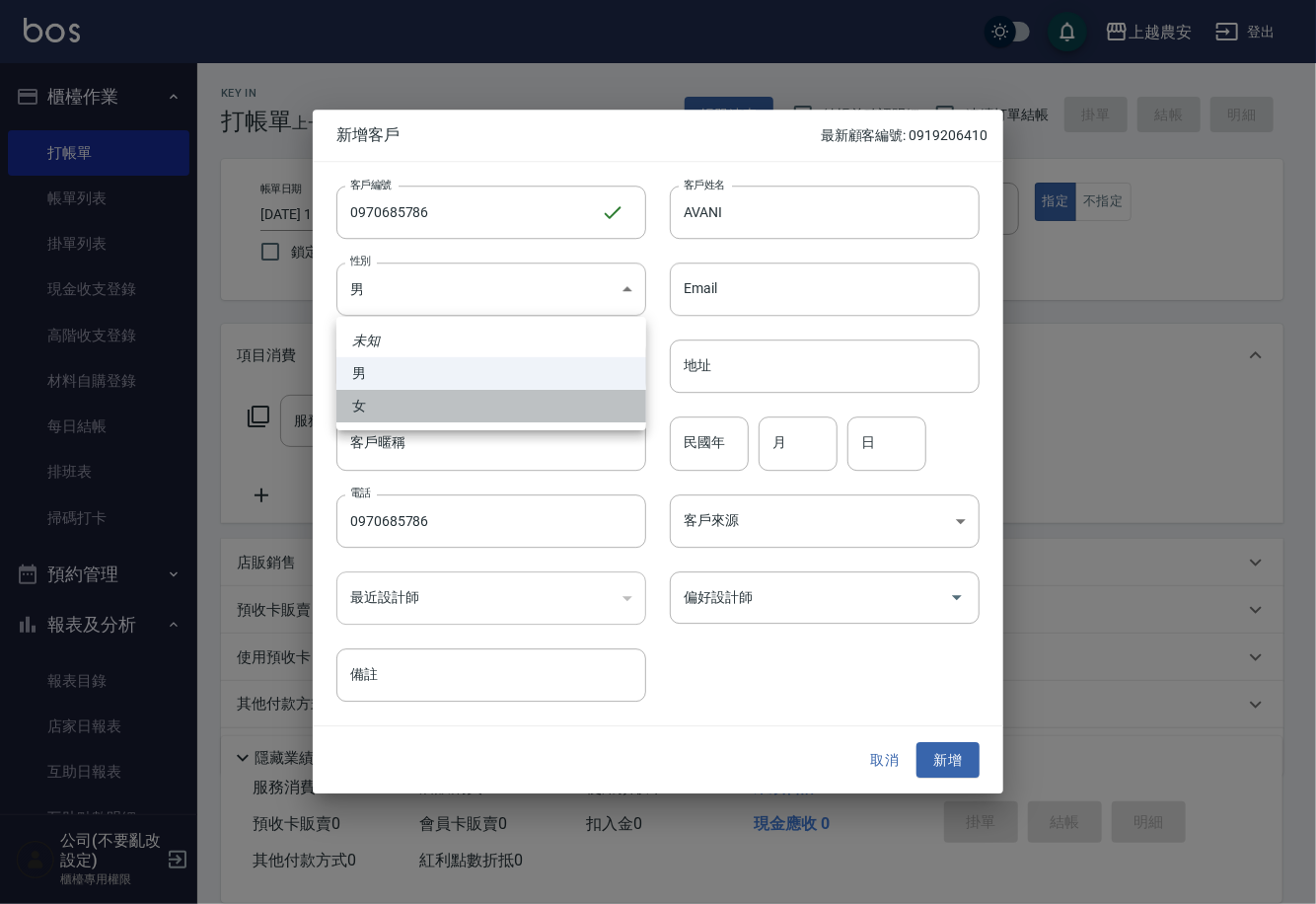 drag, startPoint x: 459, startPoint y: 413, endPoint x: 594, endPoint y: 320, distance: 163.93291 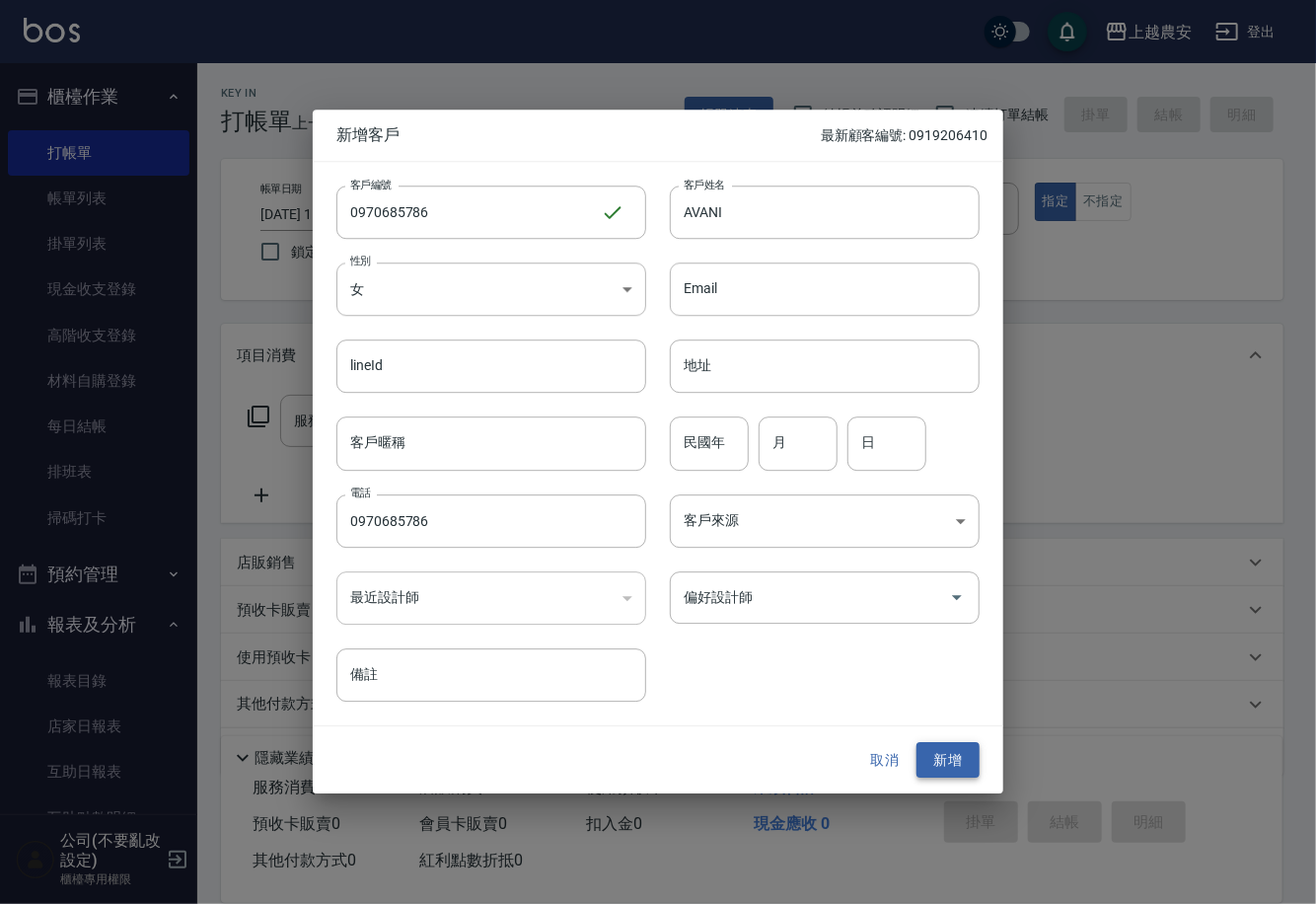 click on "新增" at bounding box center (948, 760) 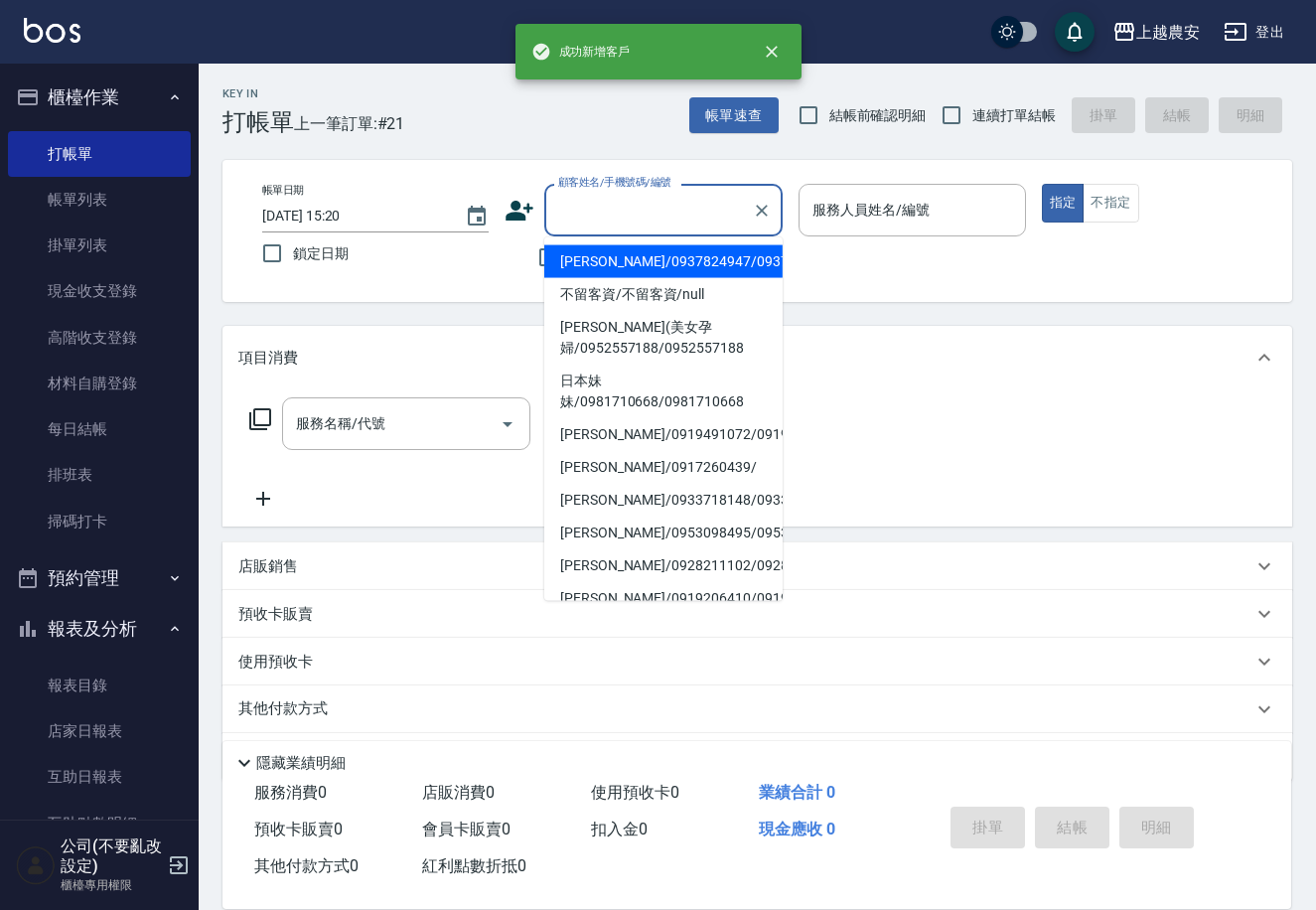 paste on "0970685786" 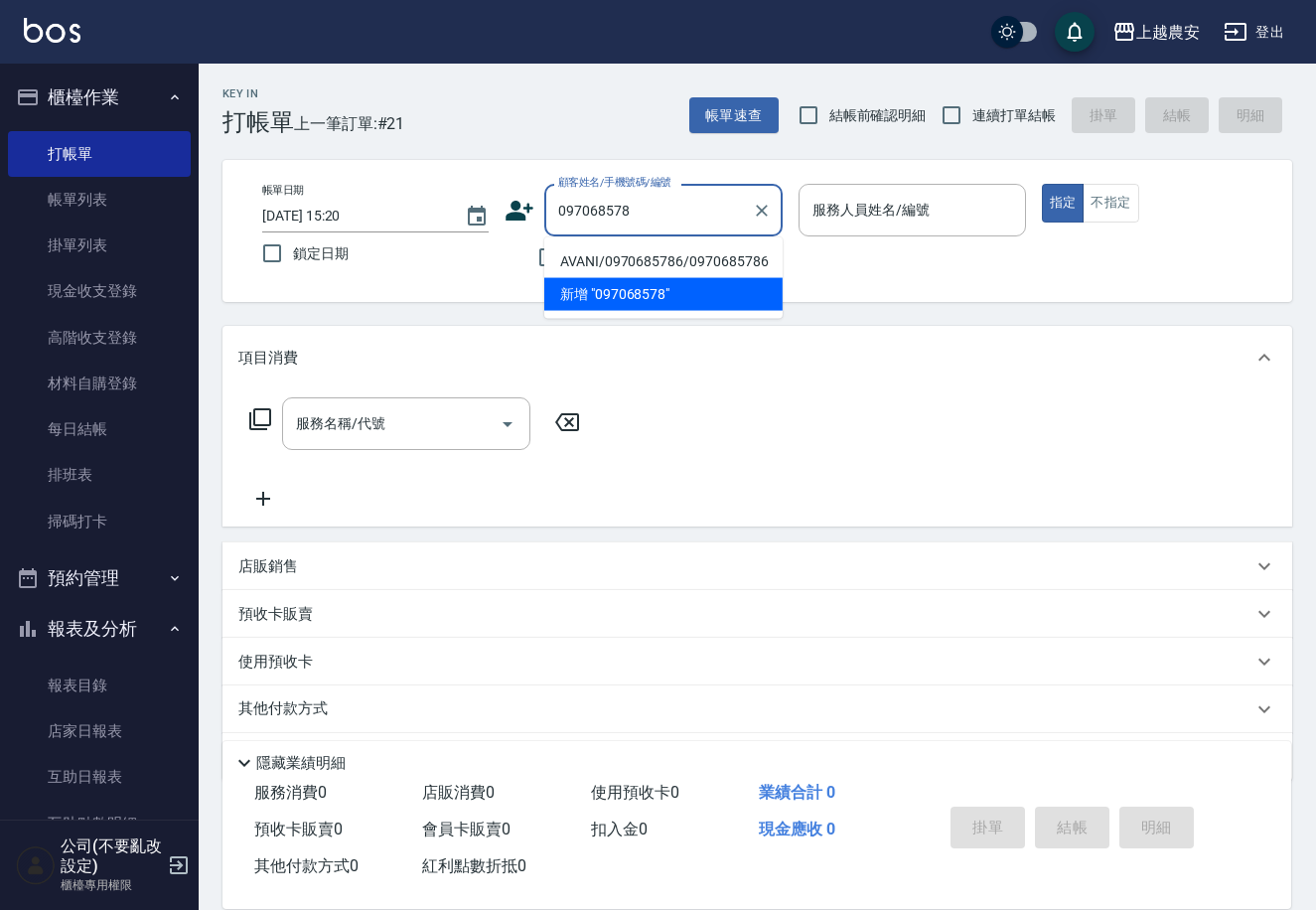 type on "AVANI/0970685786/0970685786" 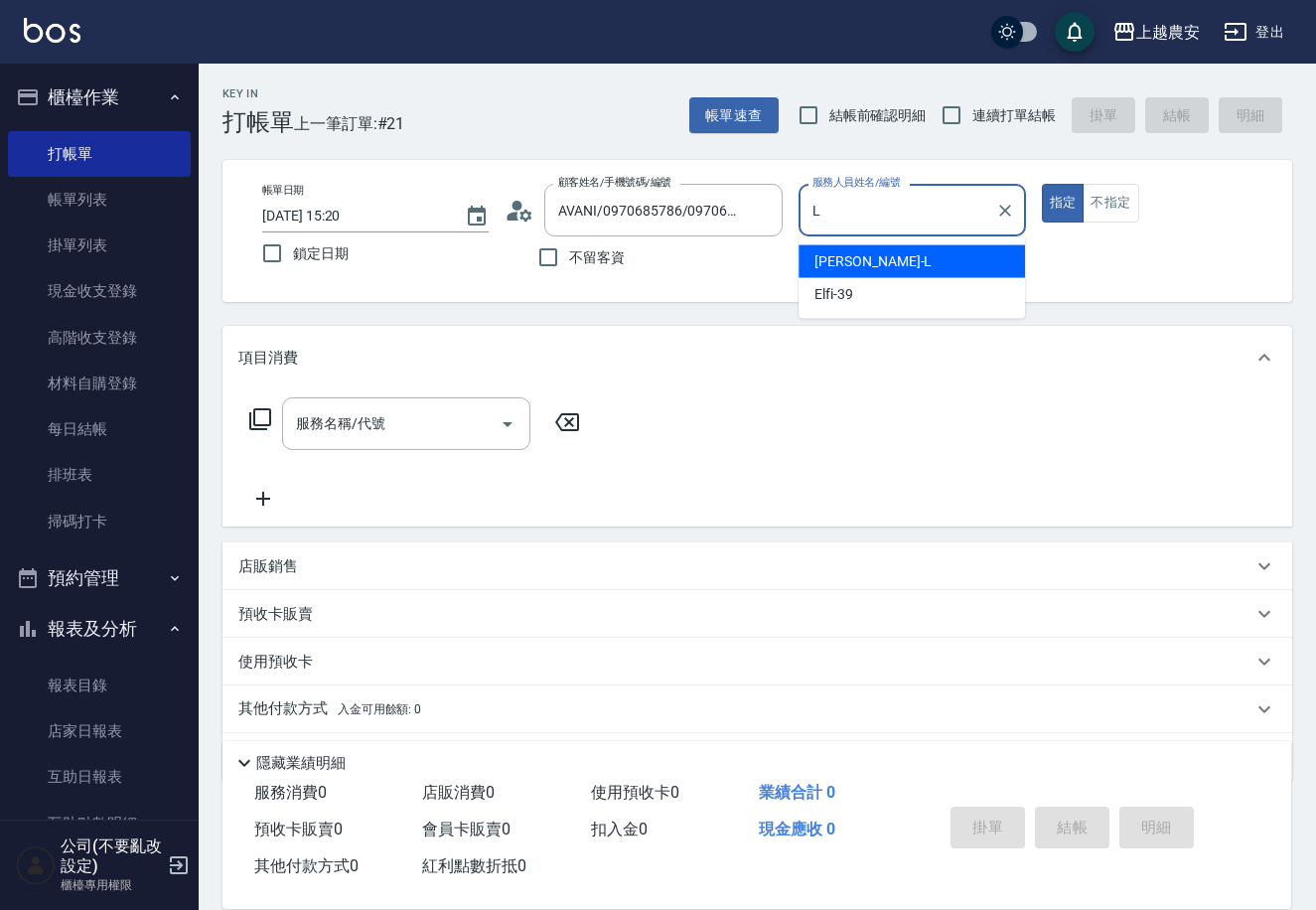 type on "Lina-L" 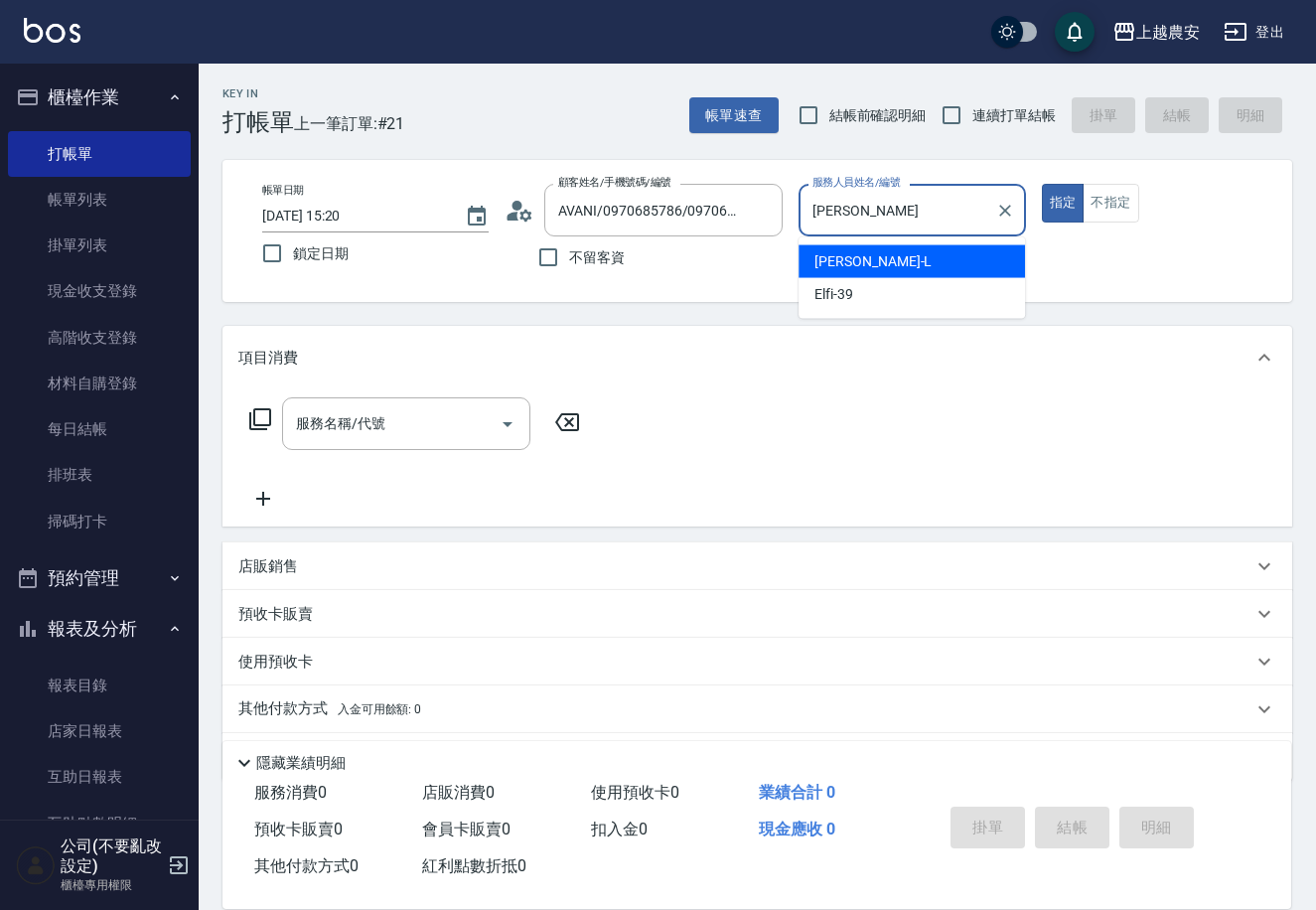 type on "true" 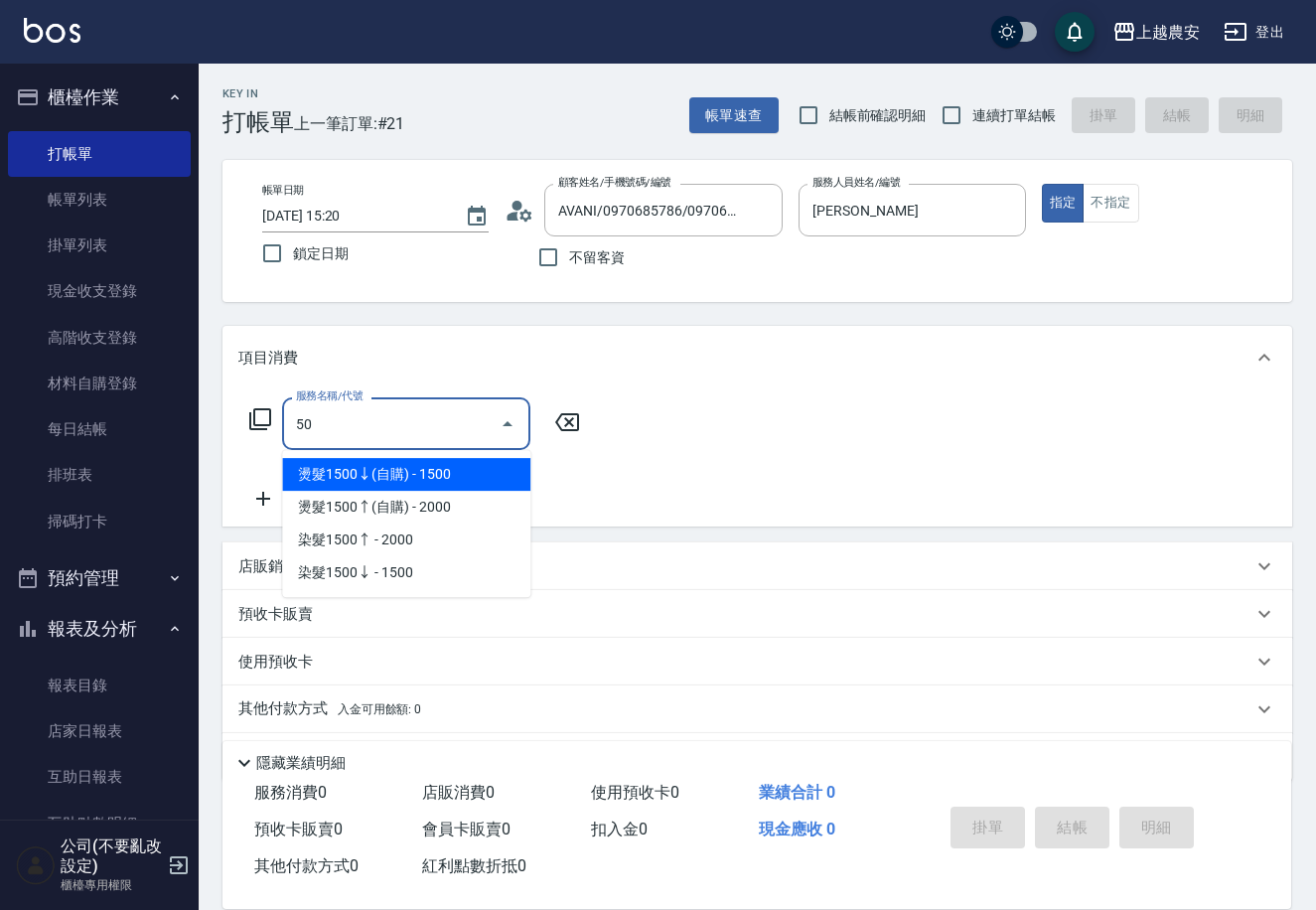 type on "5" 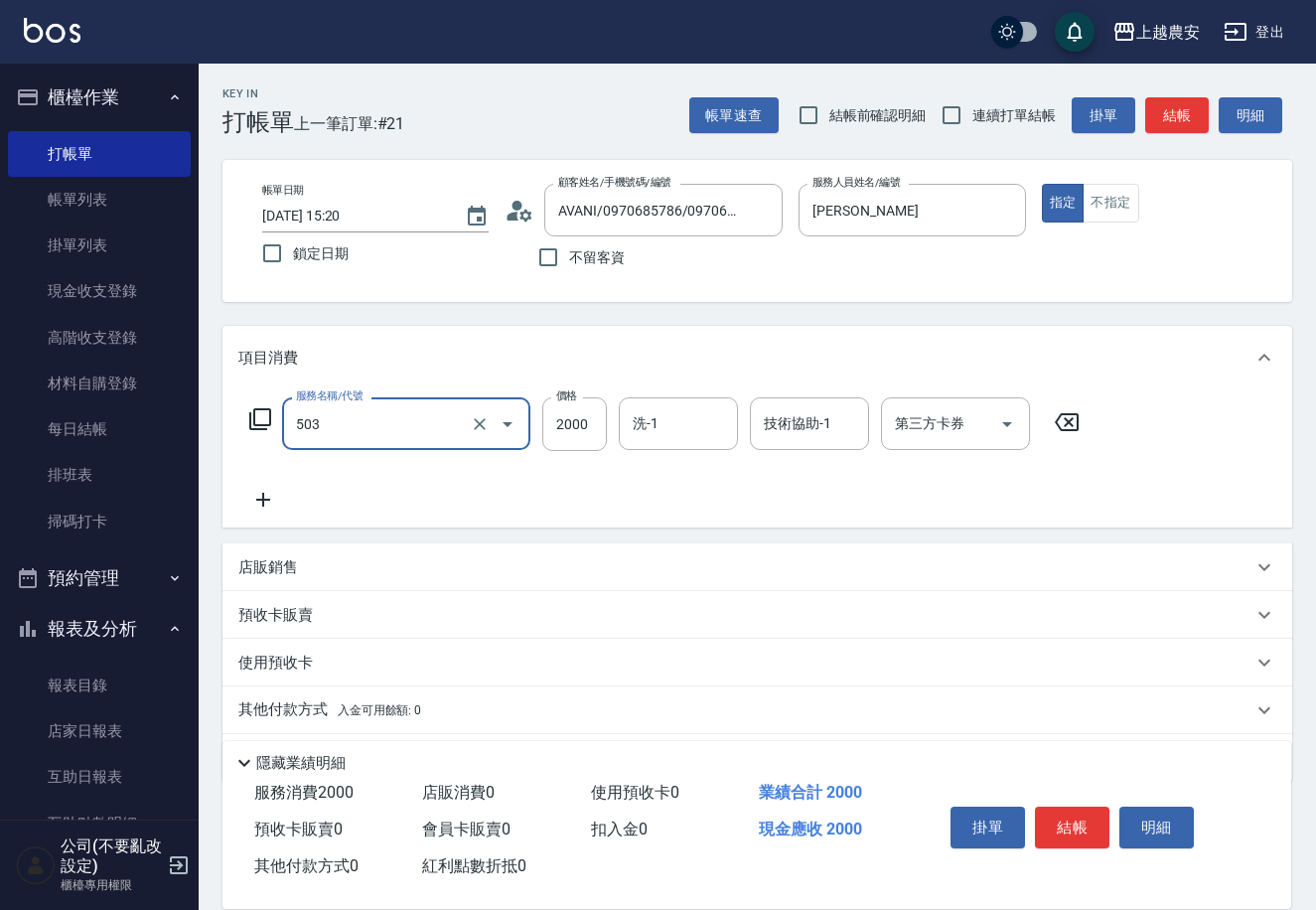 type on "染髮1500↑(503)" 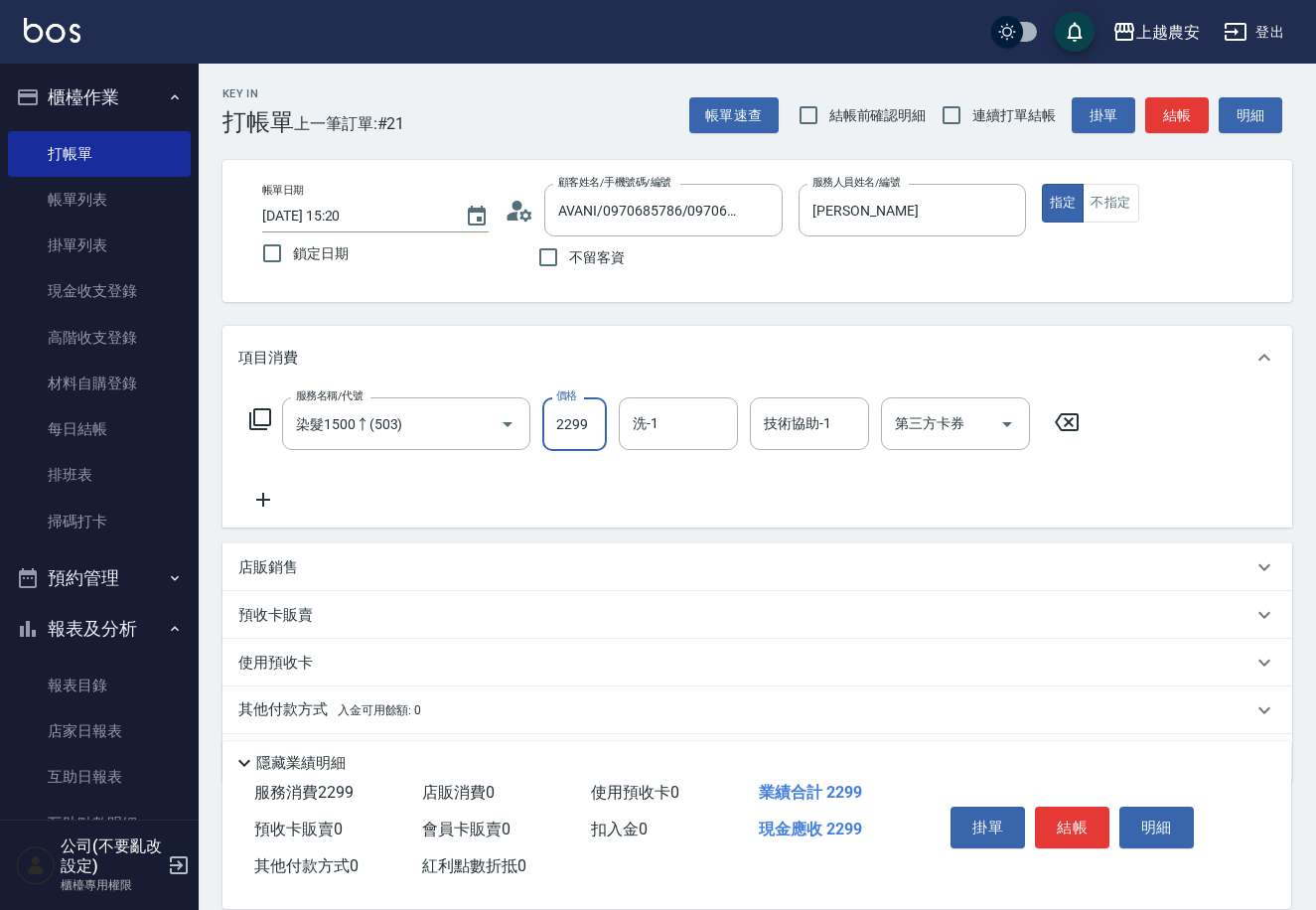 type on "2299" 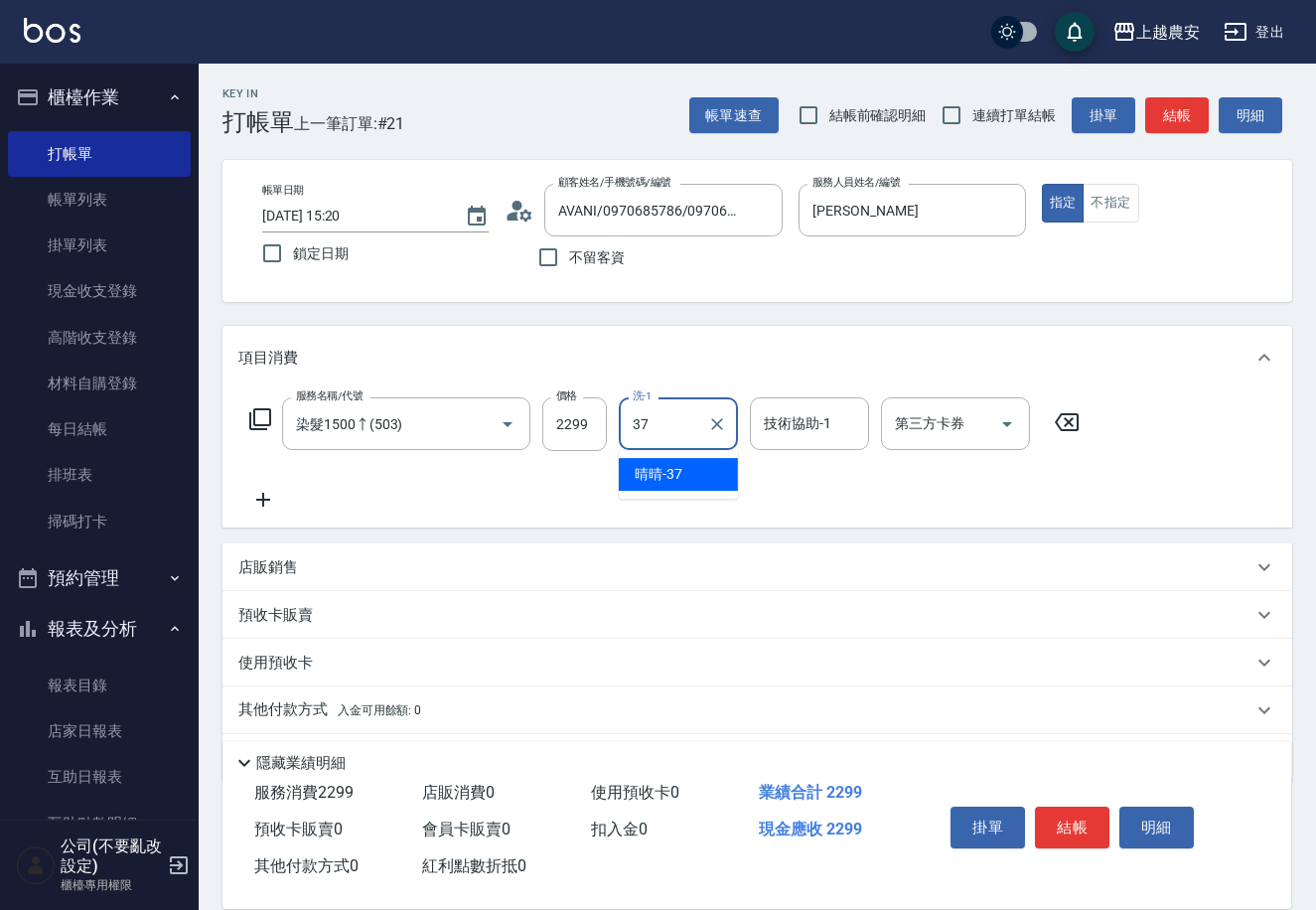type on "晴晴-37" 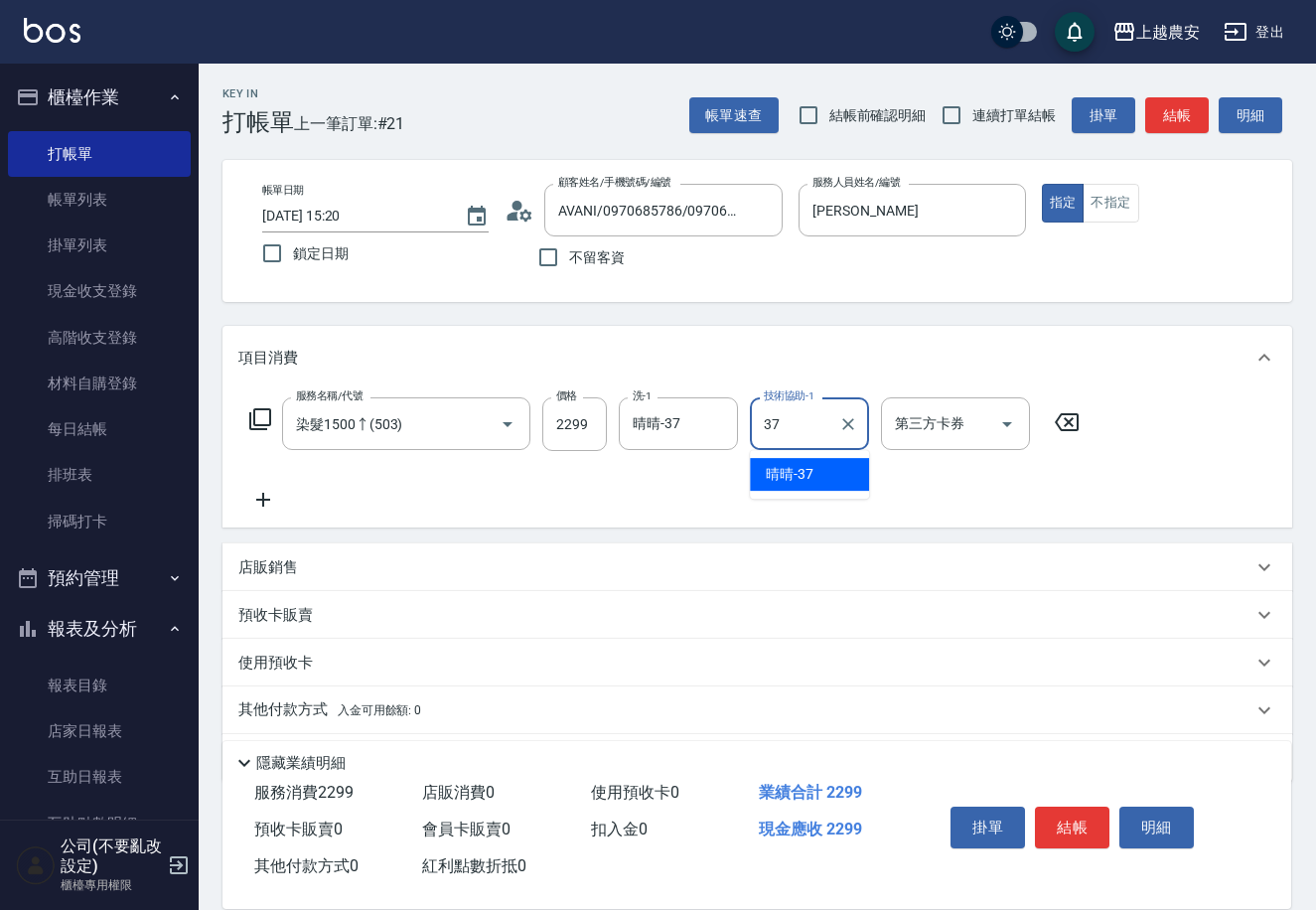 type on "晴晴-37" 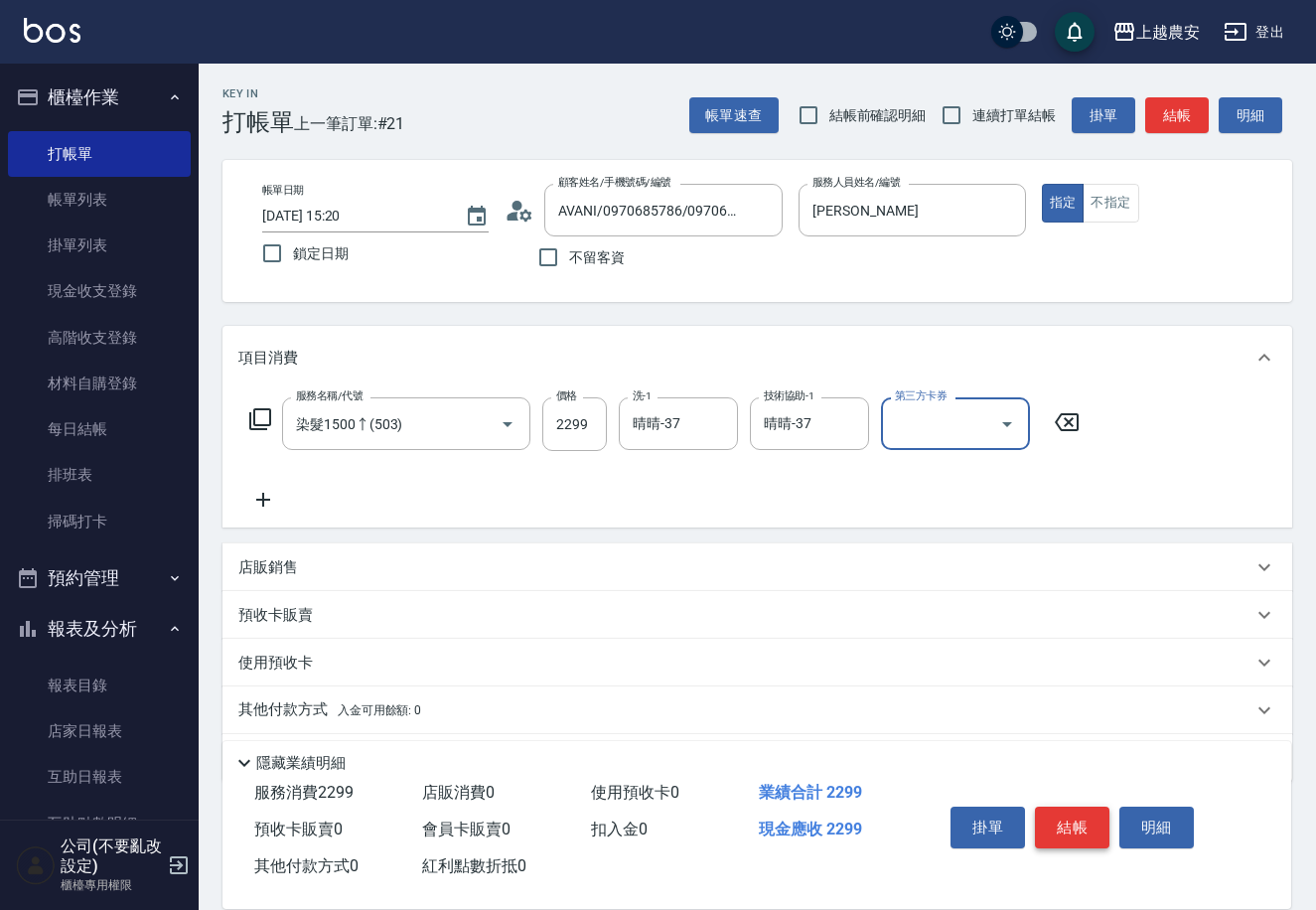 click on "結帳" at bounding box center [1072, 828] 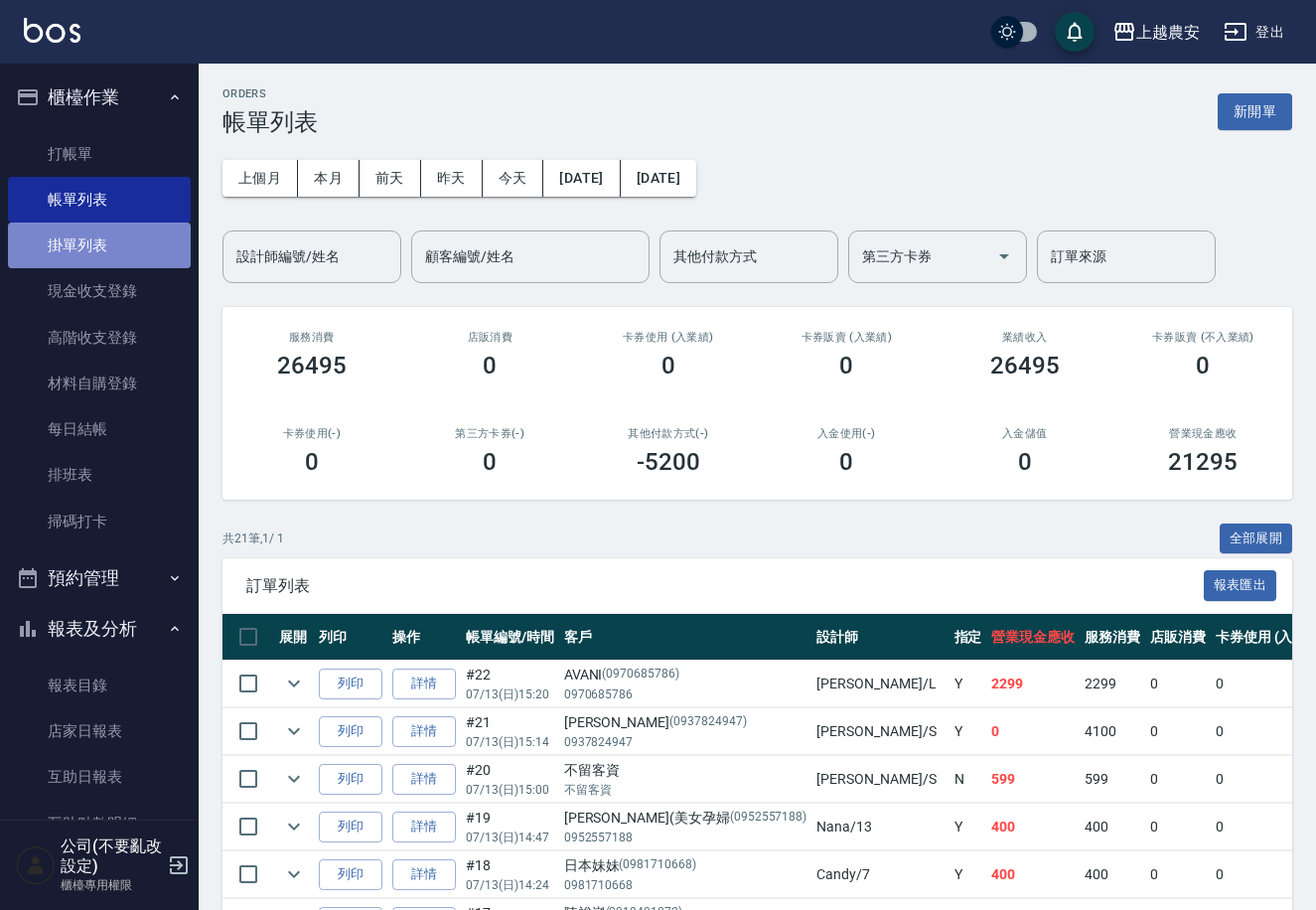 click on "掛單列表" at bounding box center (99, 245) 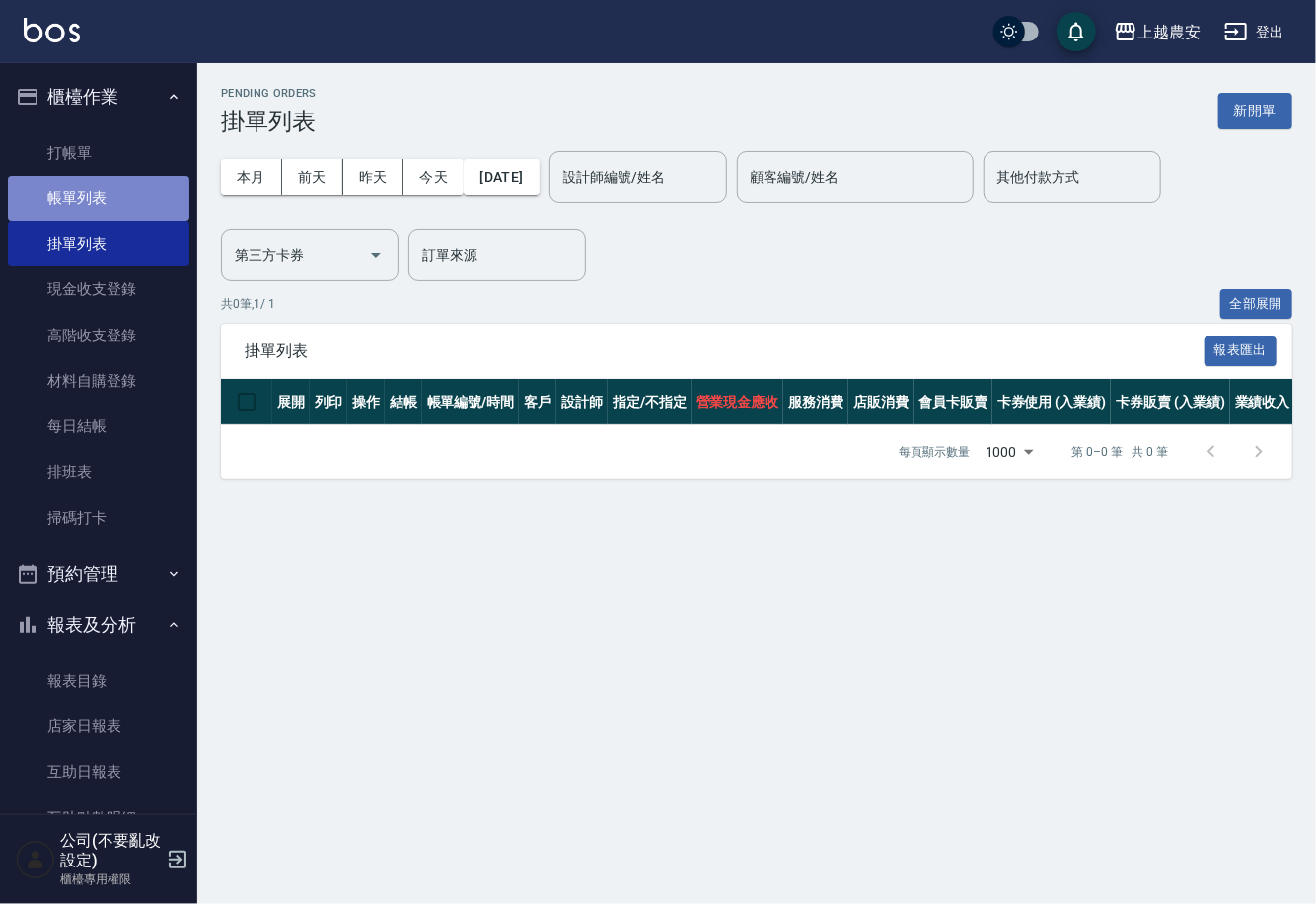 click on "帳單列表" at bounding box center [99, 198] 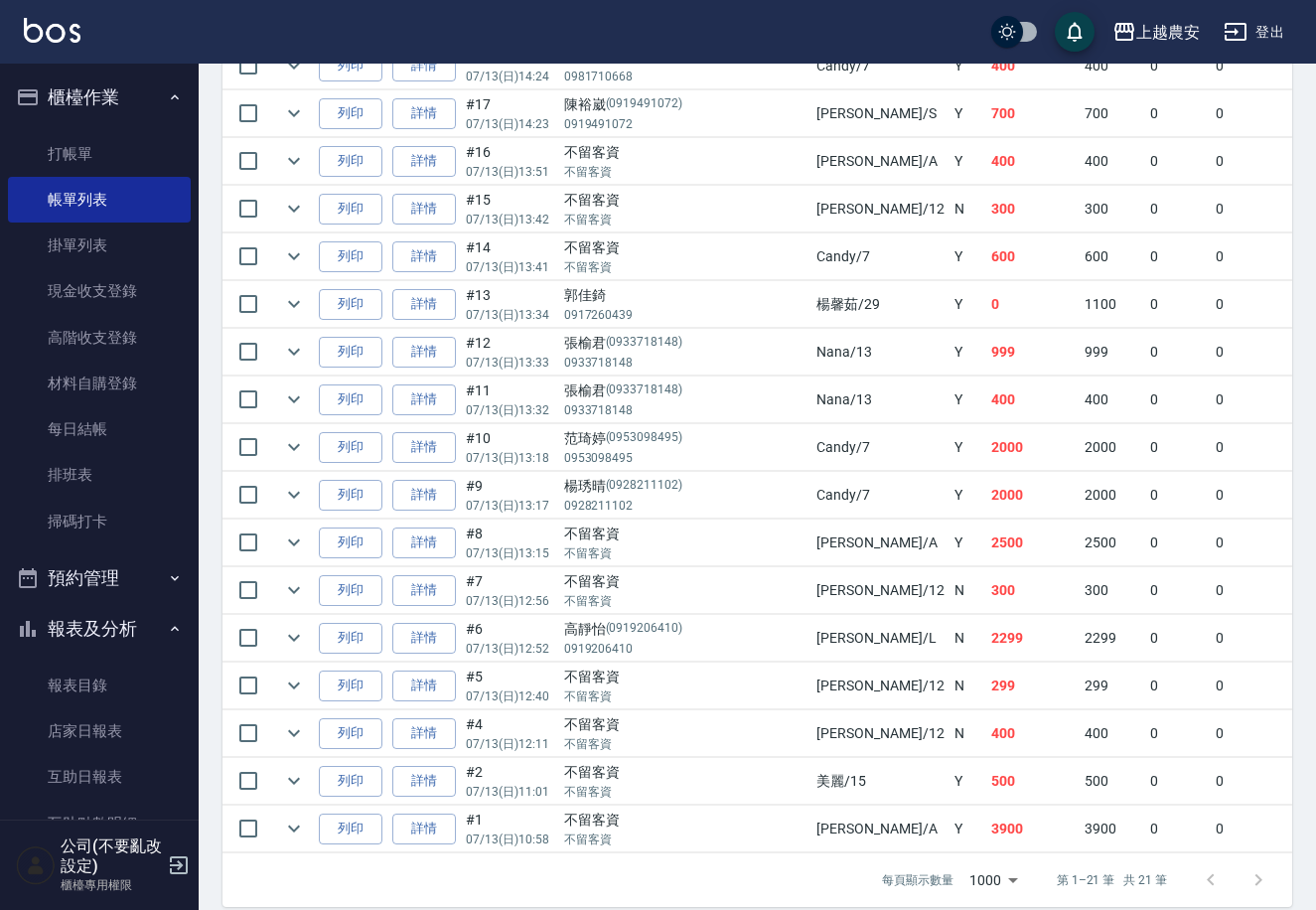 scroll, scrollTop: 839, scrollLeft: 0, axis: vertical 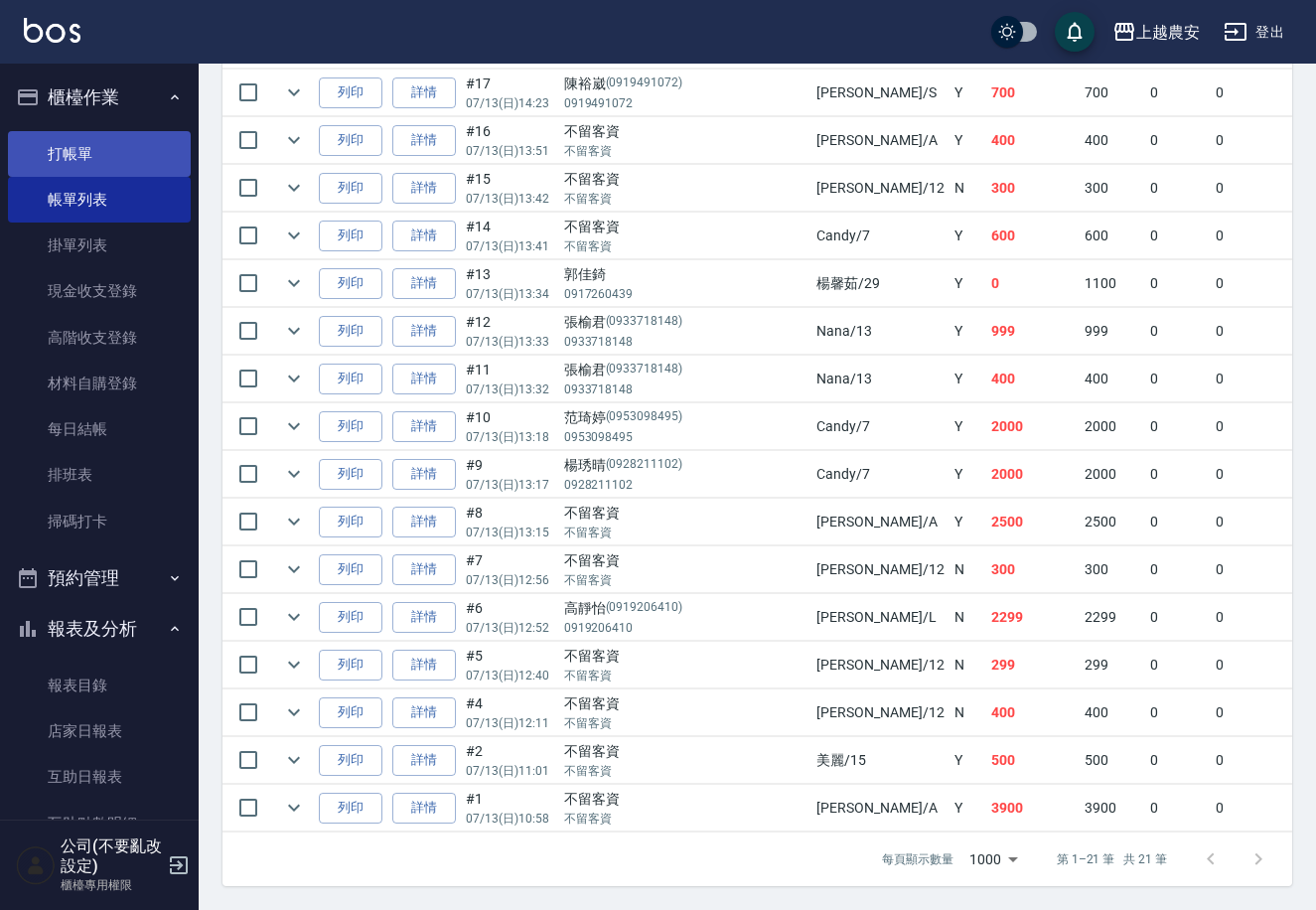 click on "打帳單" at bounding box center [99, 154] 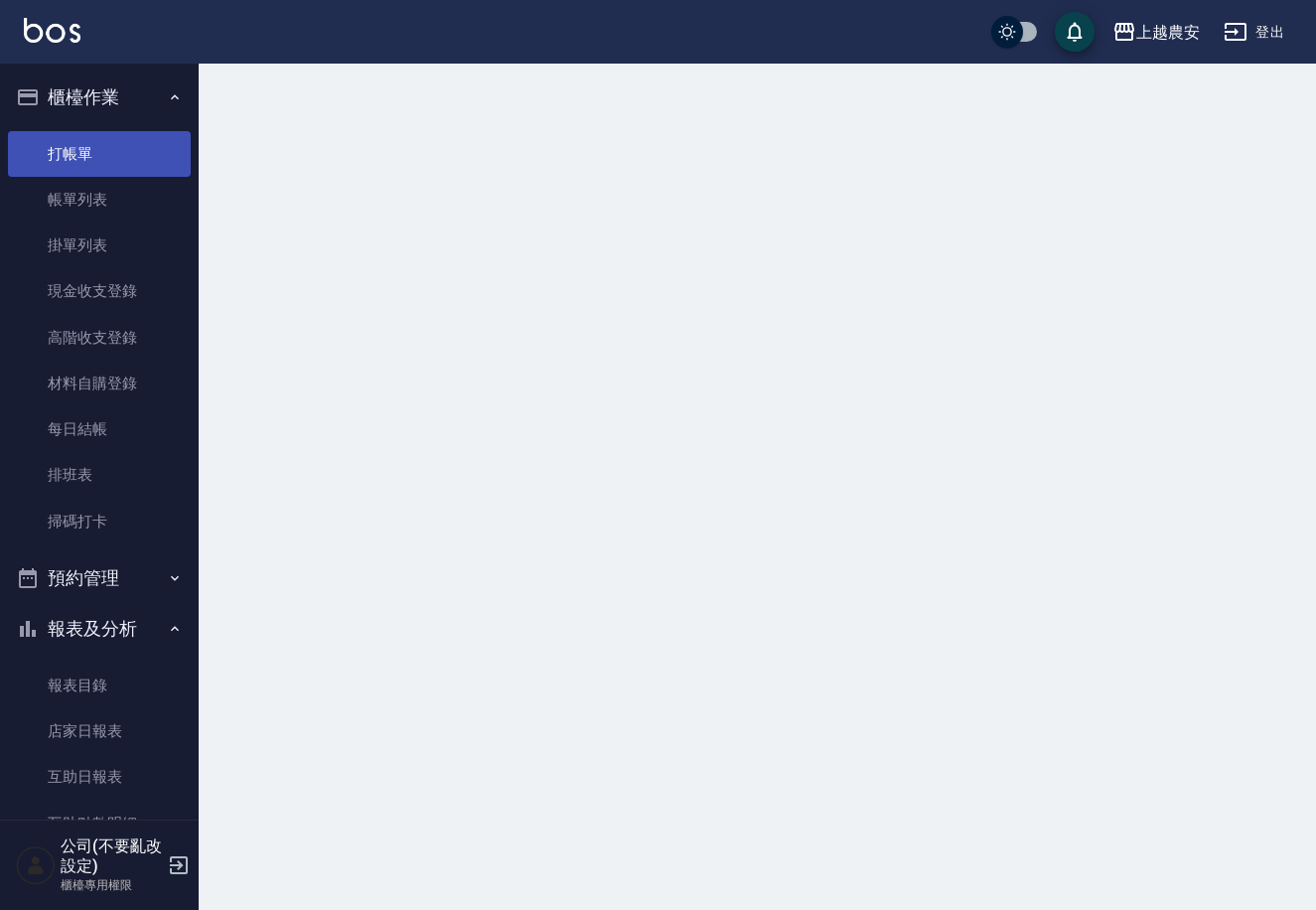 scroll, scrollTop: 0, scrollLeft: 0, axis: both 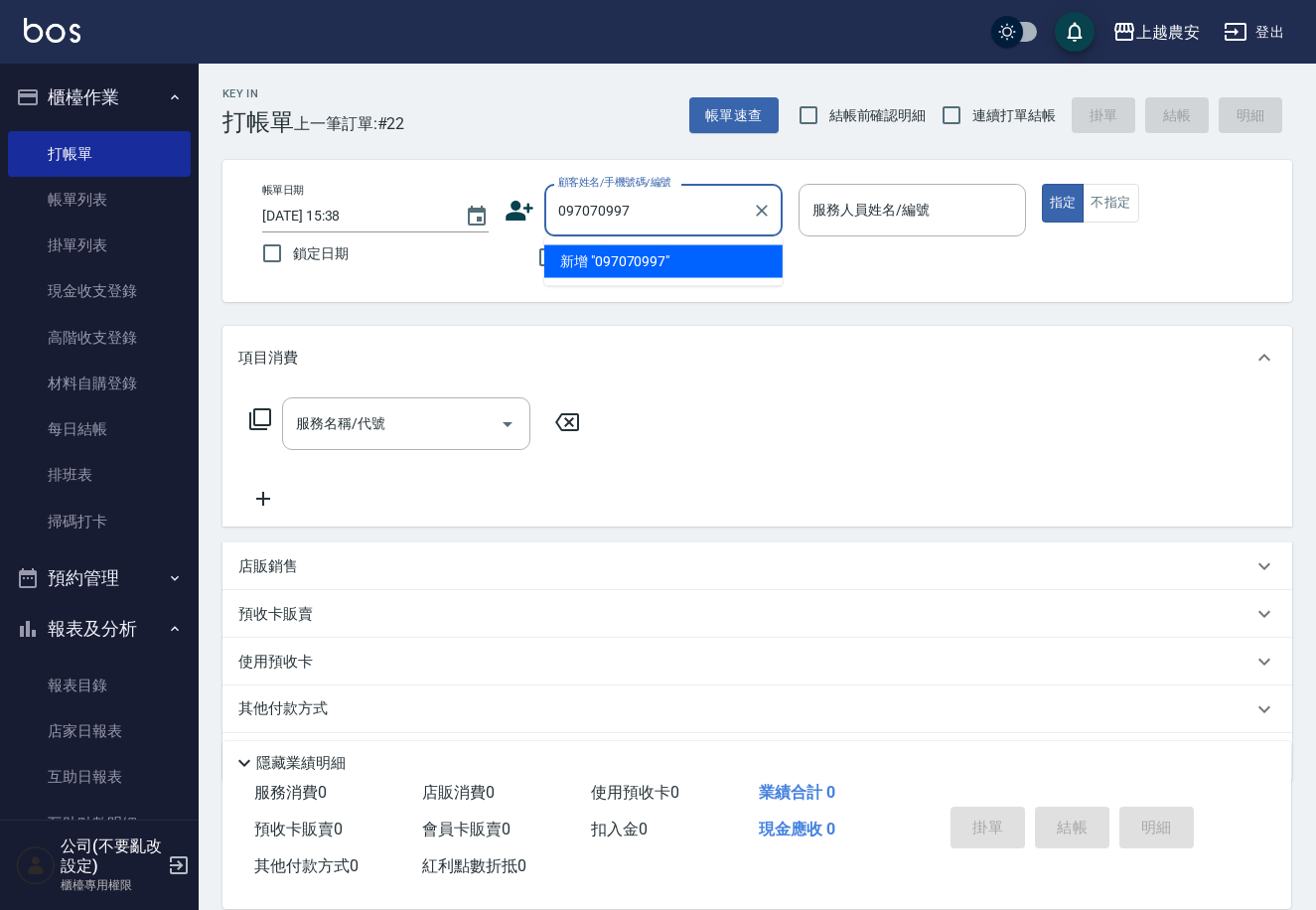 type on "0970709970" 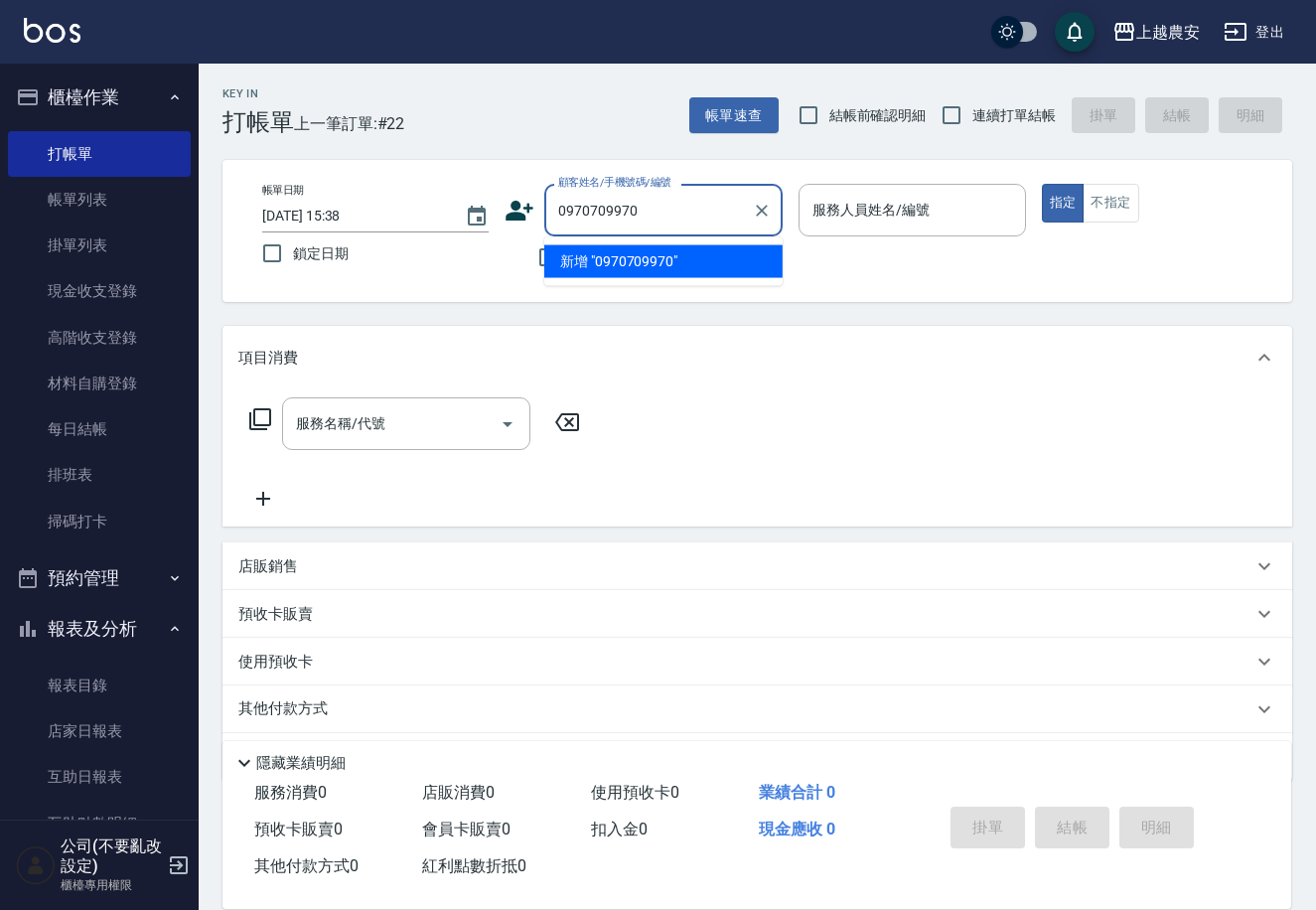 drag, startPoint x: 551, startPoint y: 212, endPoint x: 703, endPoint y: 194, distance: 153.06208 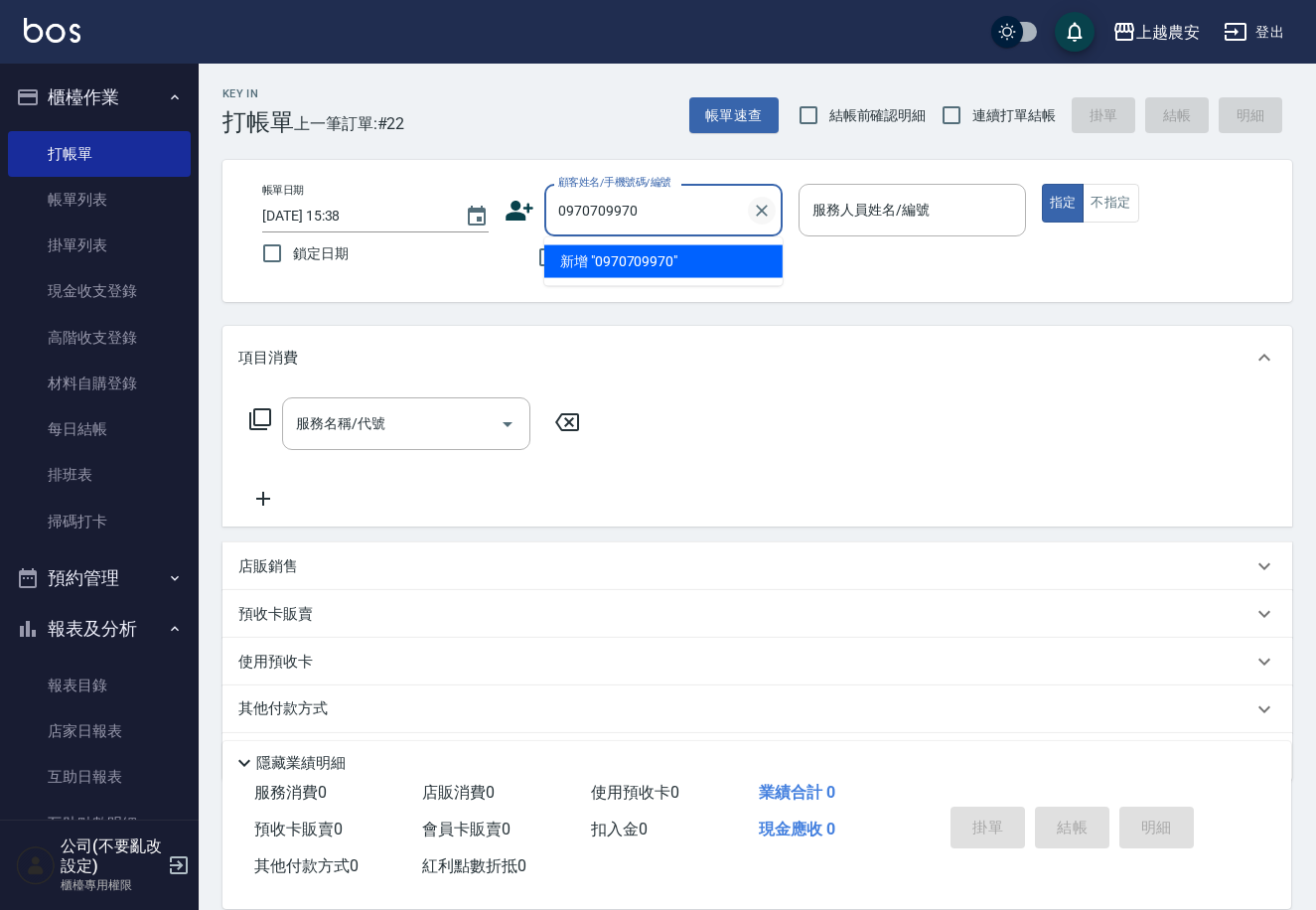 drag, startPoint x: 556, startPoint y: 209, endPoint x: 768, endPoint y: 219, distance: 212.23572 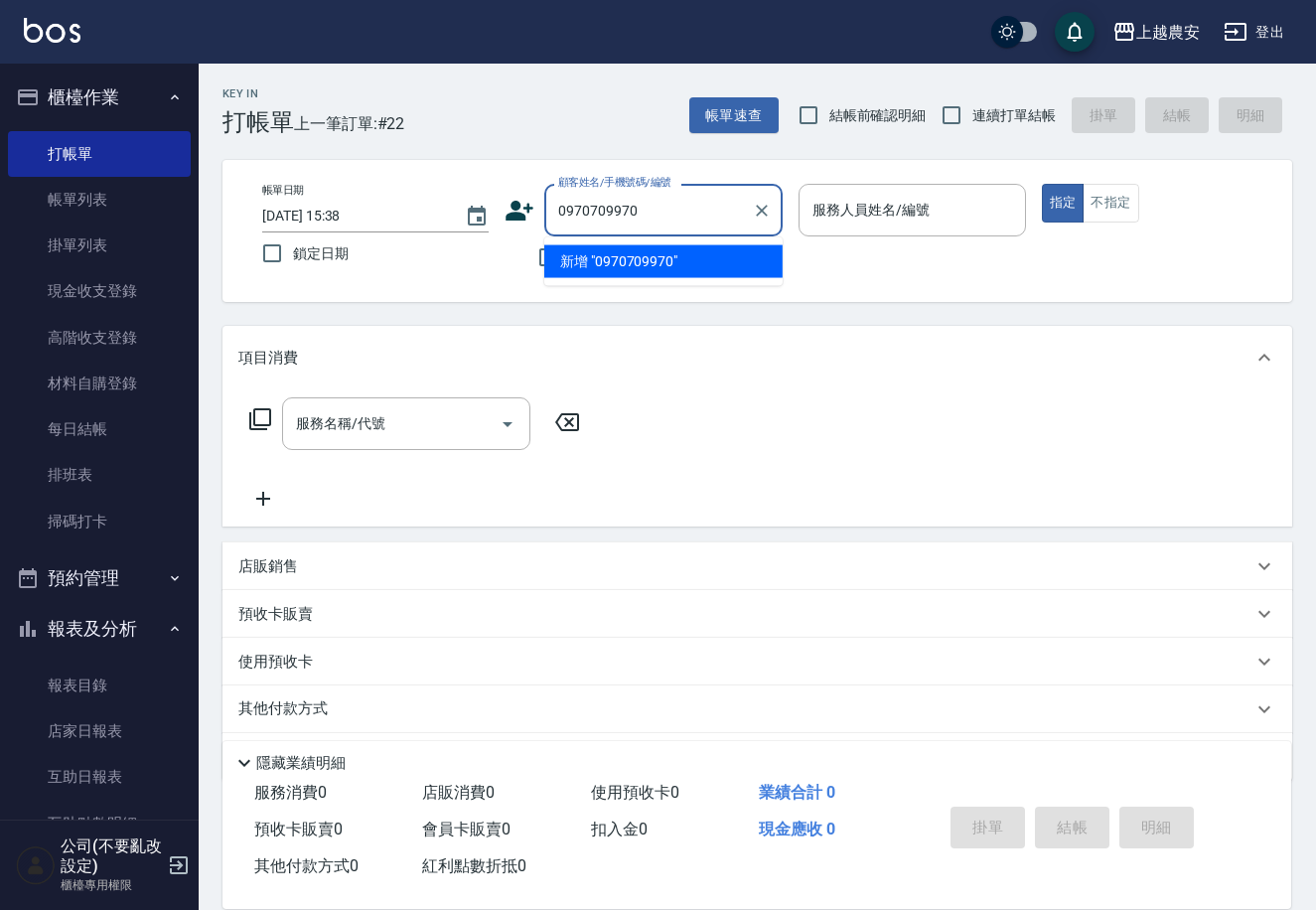 type 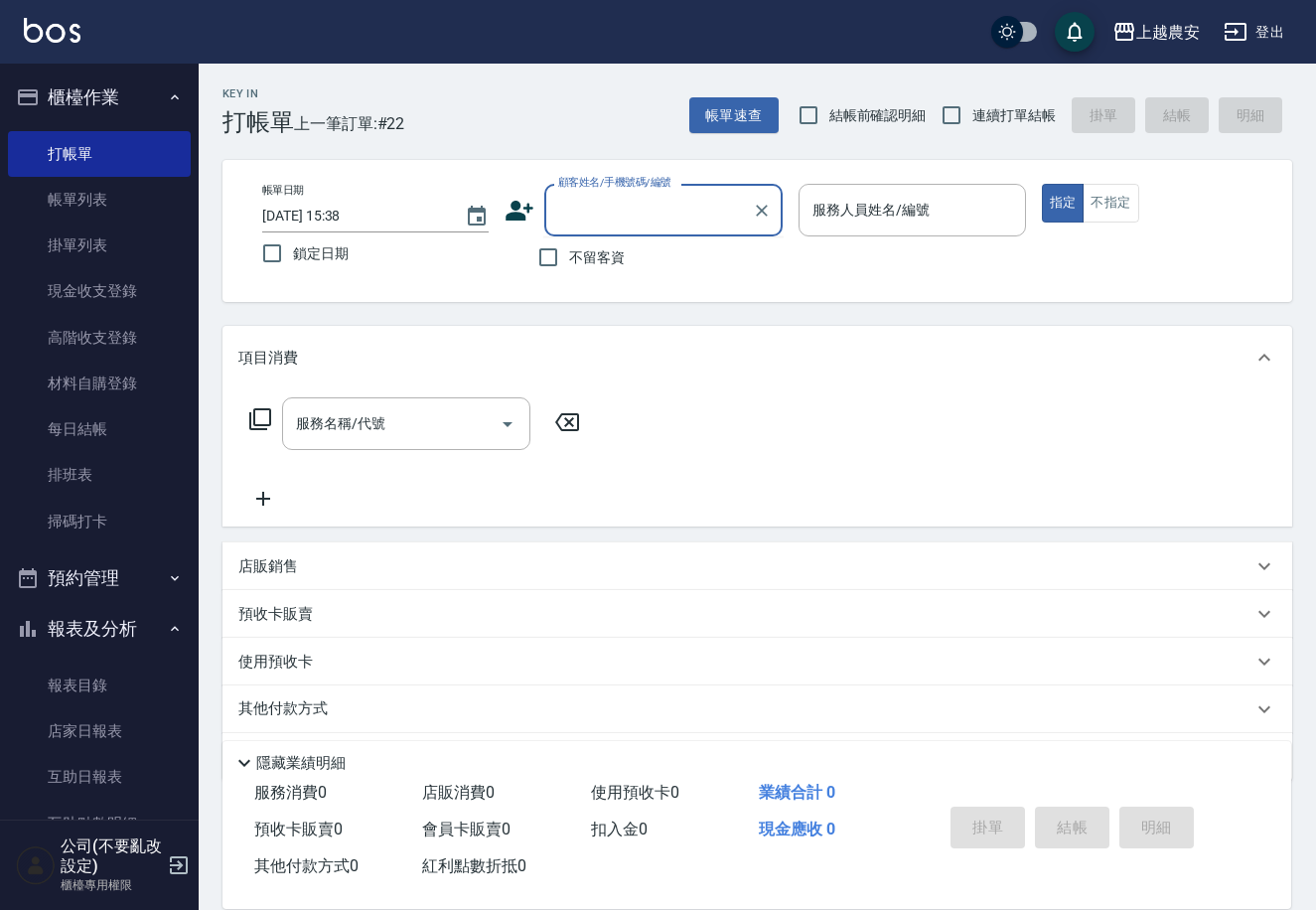 click 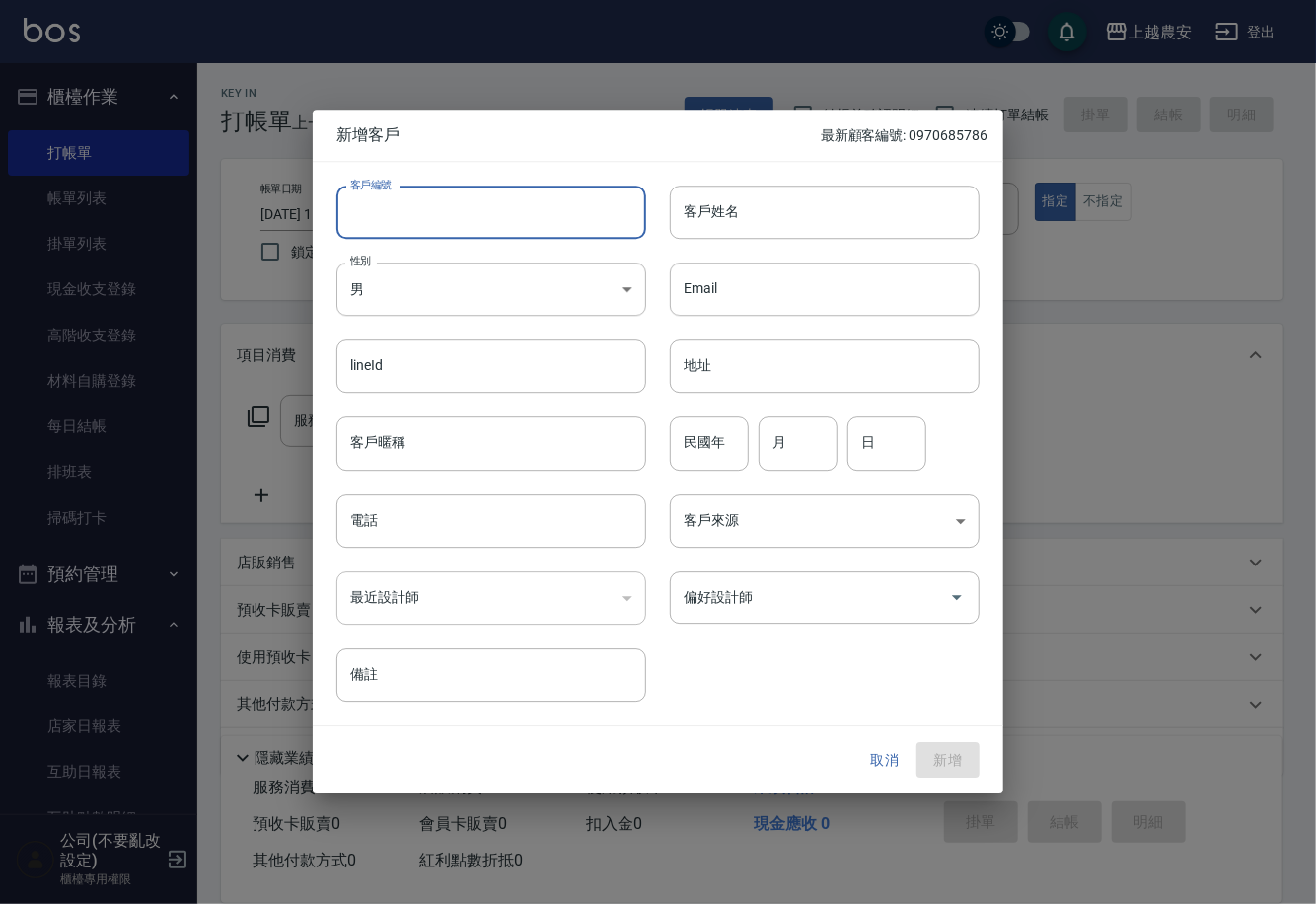 paste on "0970709970" 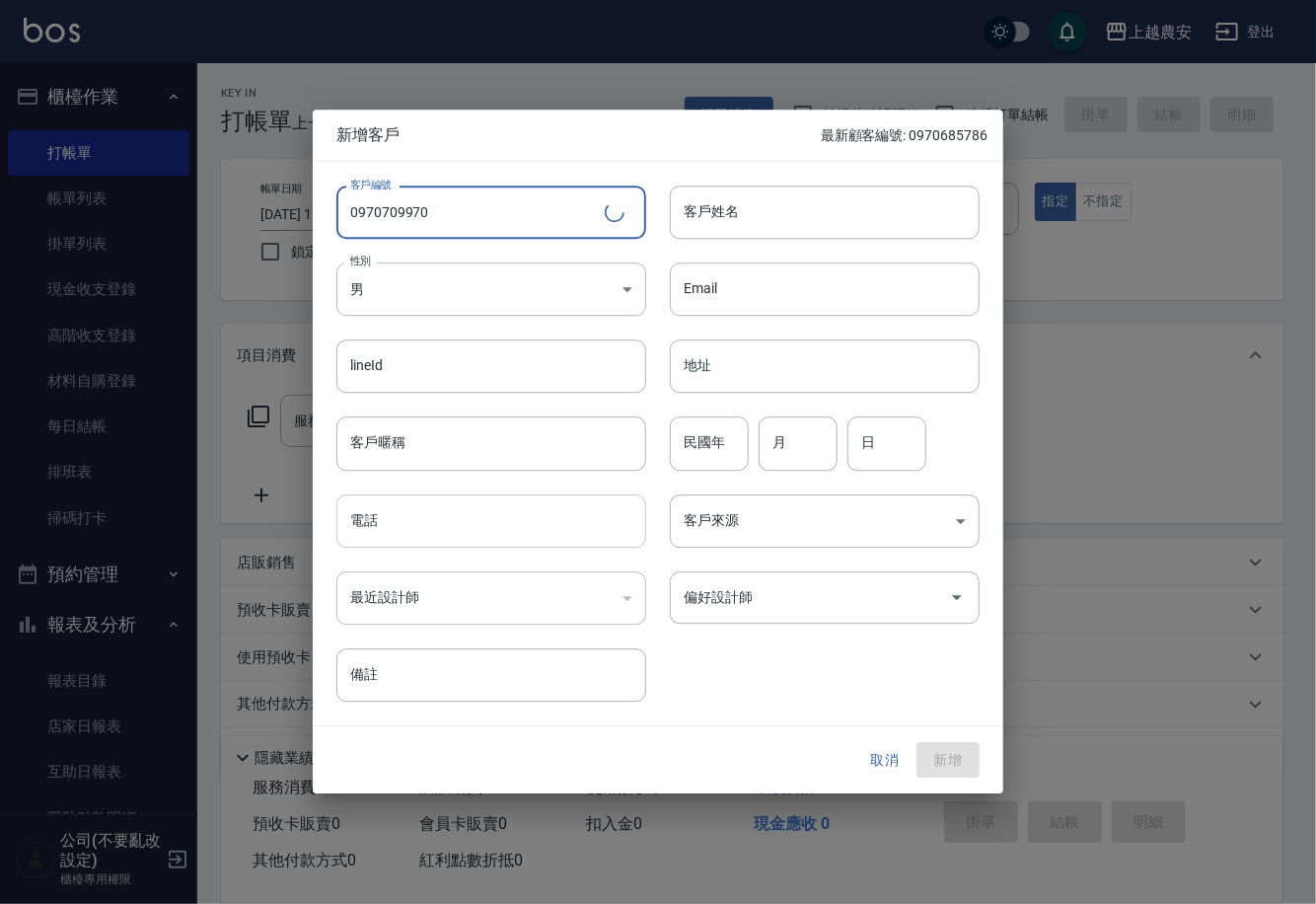 type on "0970709970" 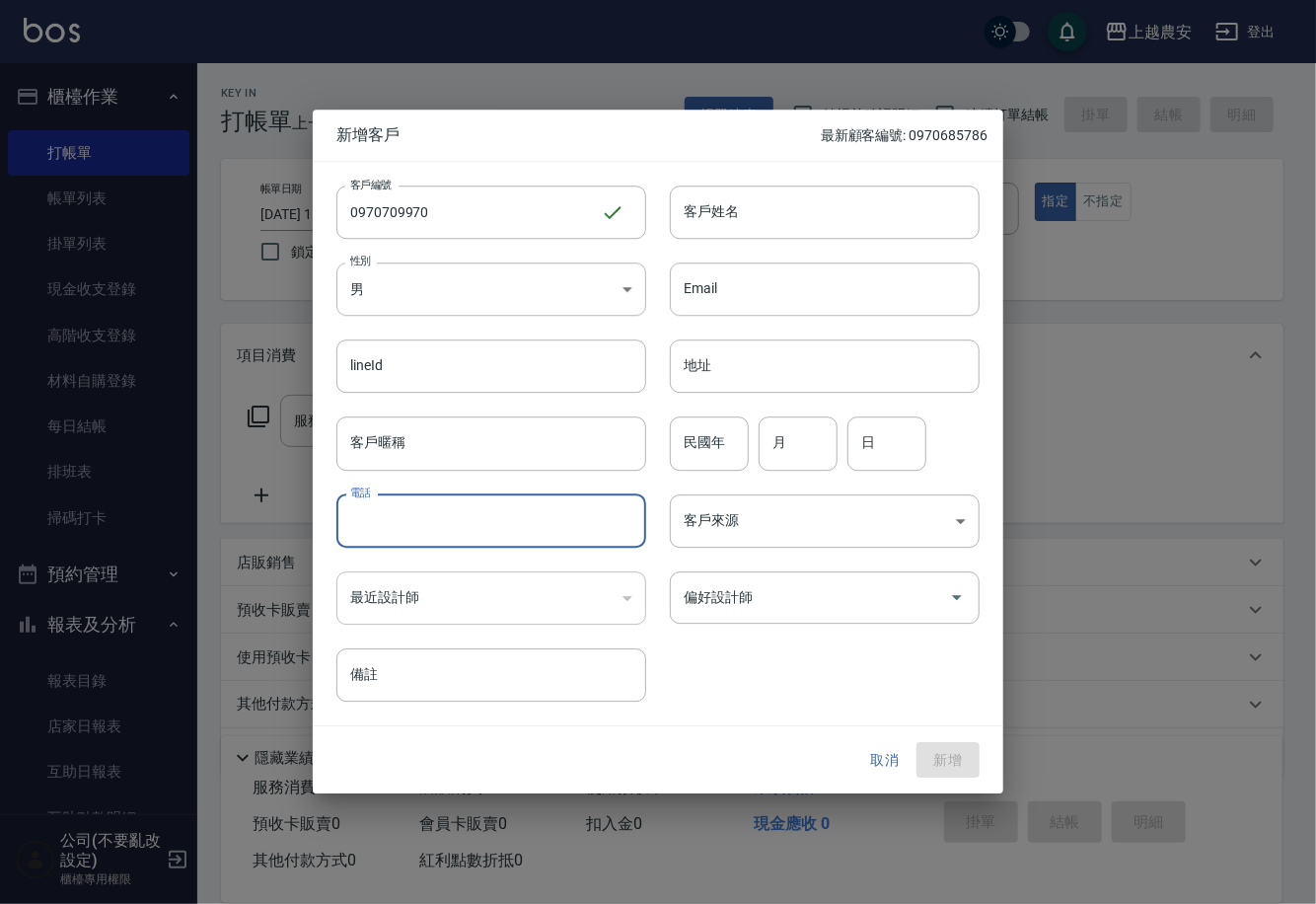 paste on "0970709970" 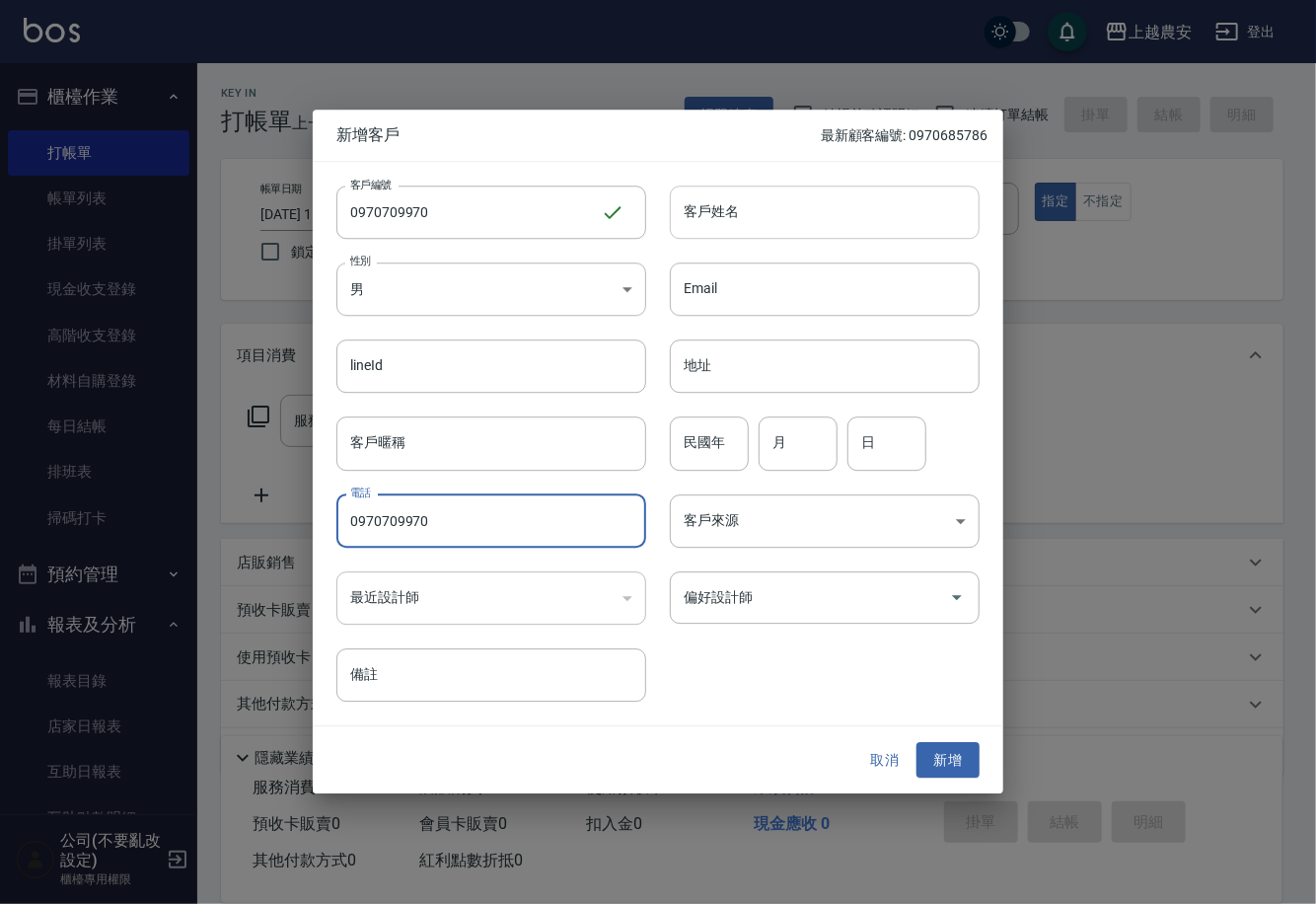 type on "0970709970" 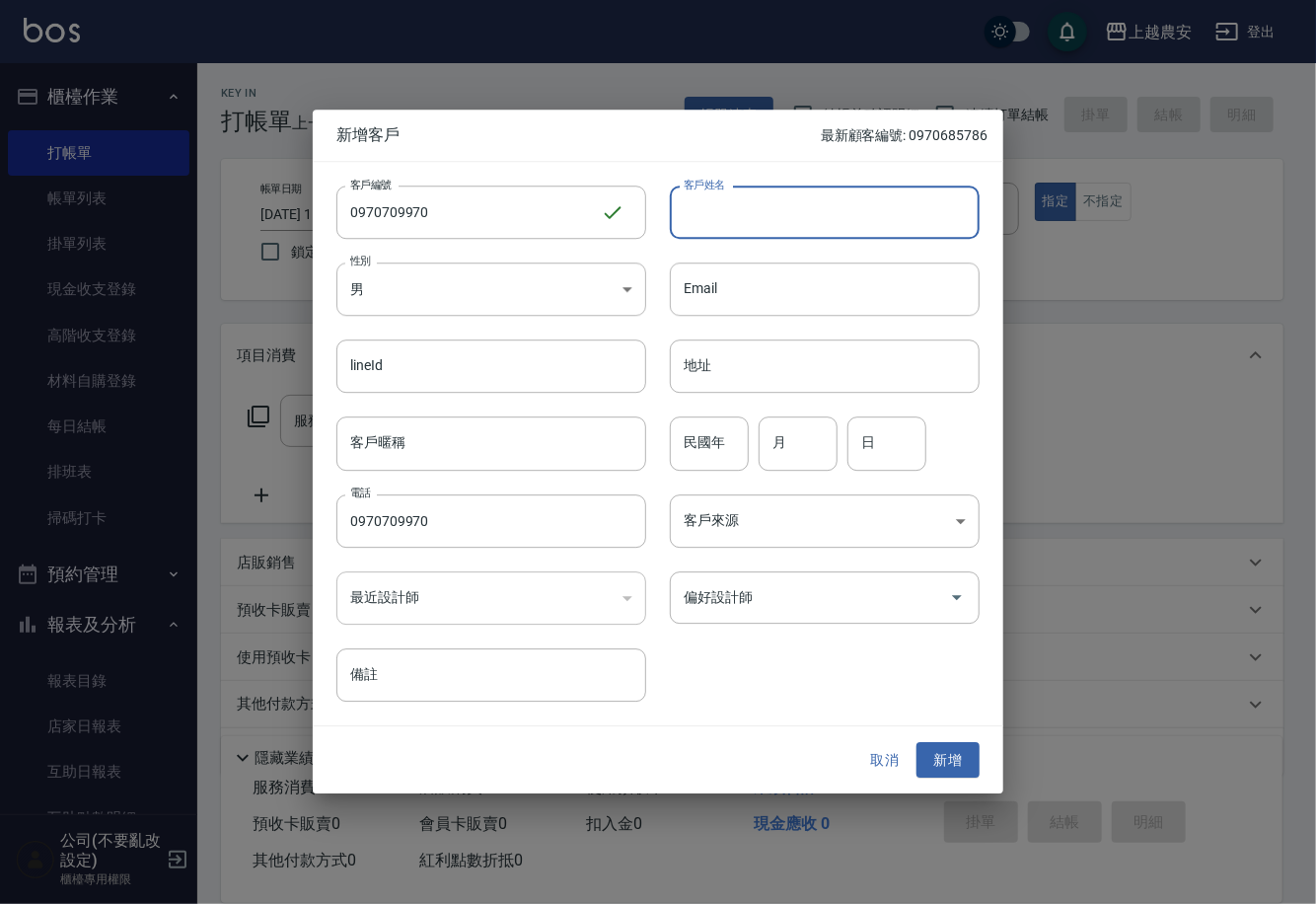 click on "客戶姓名" at bounding box center (825, 212) 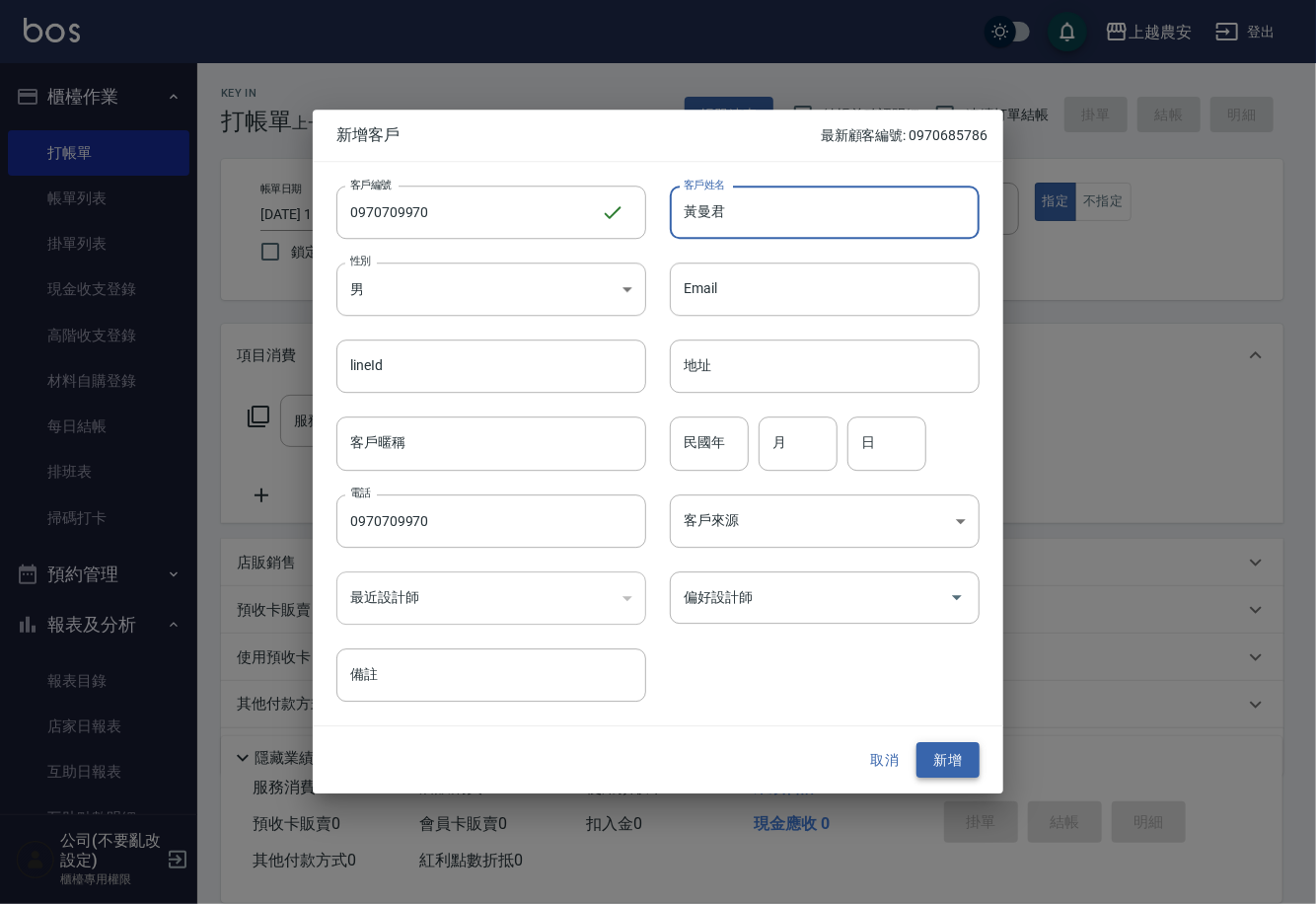 type on "黃曼君" 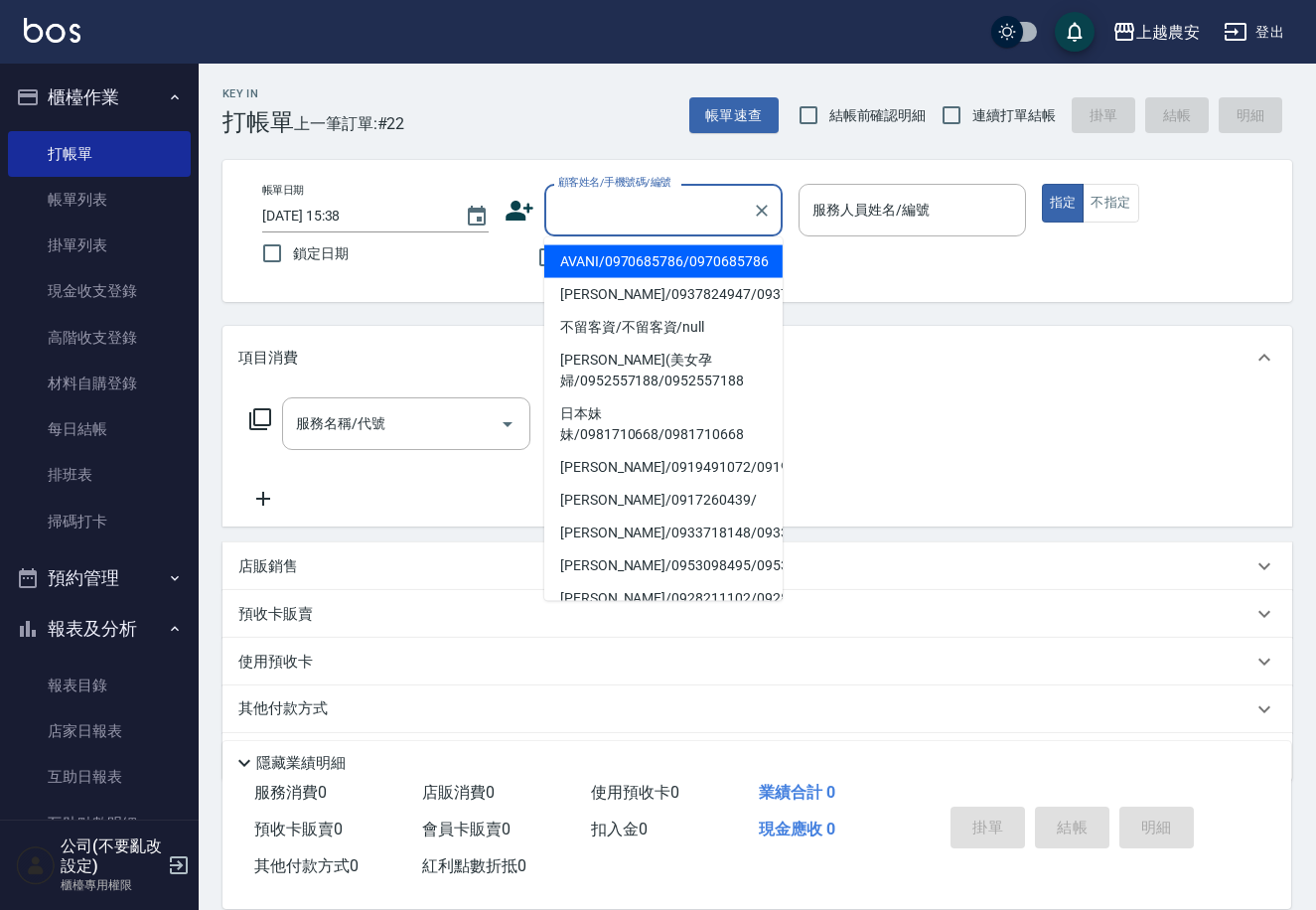paste on "0970709970" 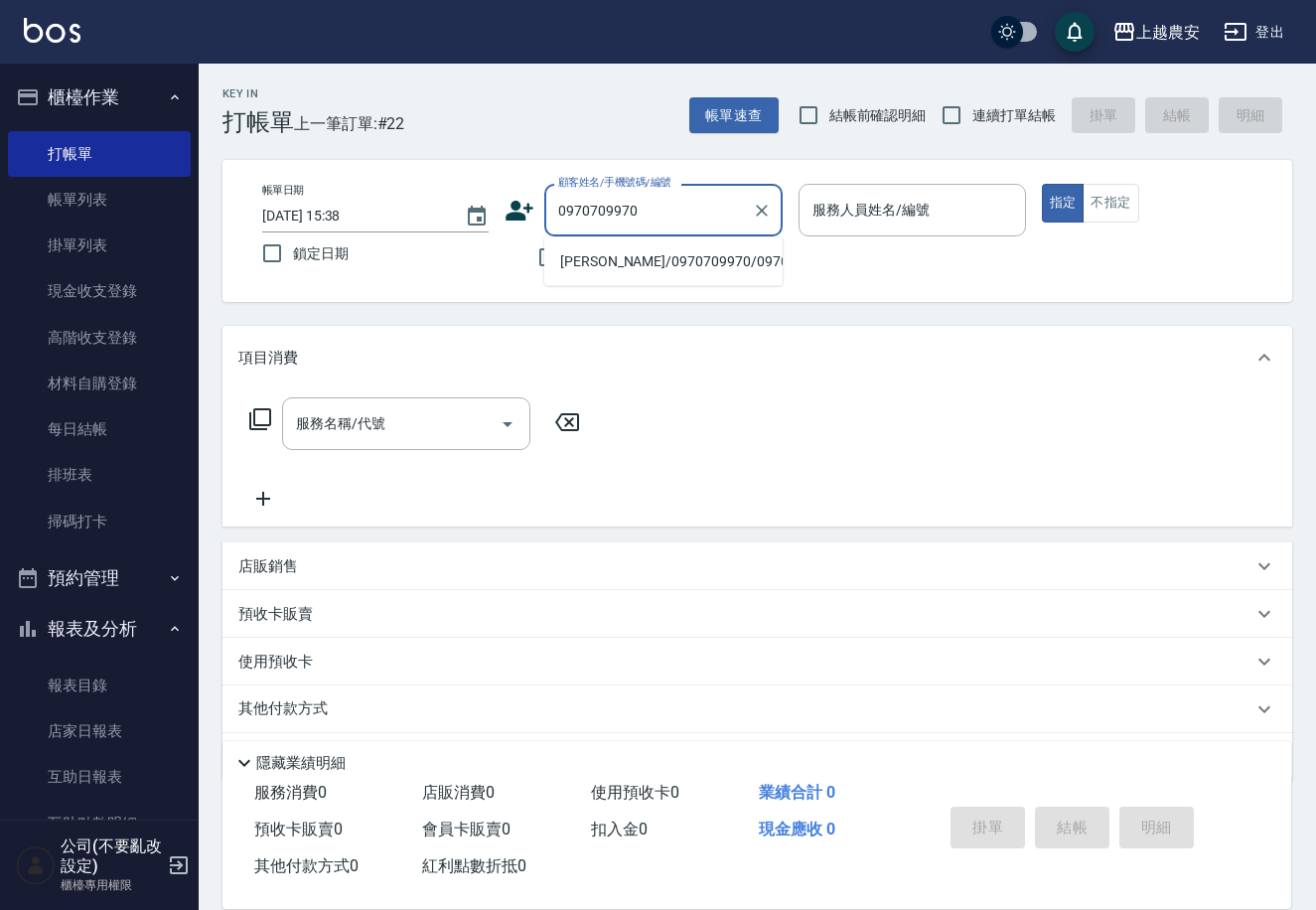 type on "黃曼君/0970709970/0970709970" 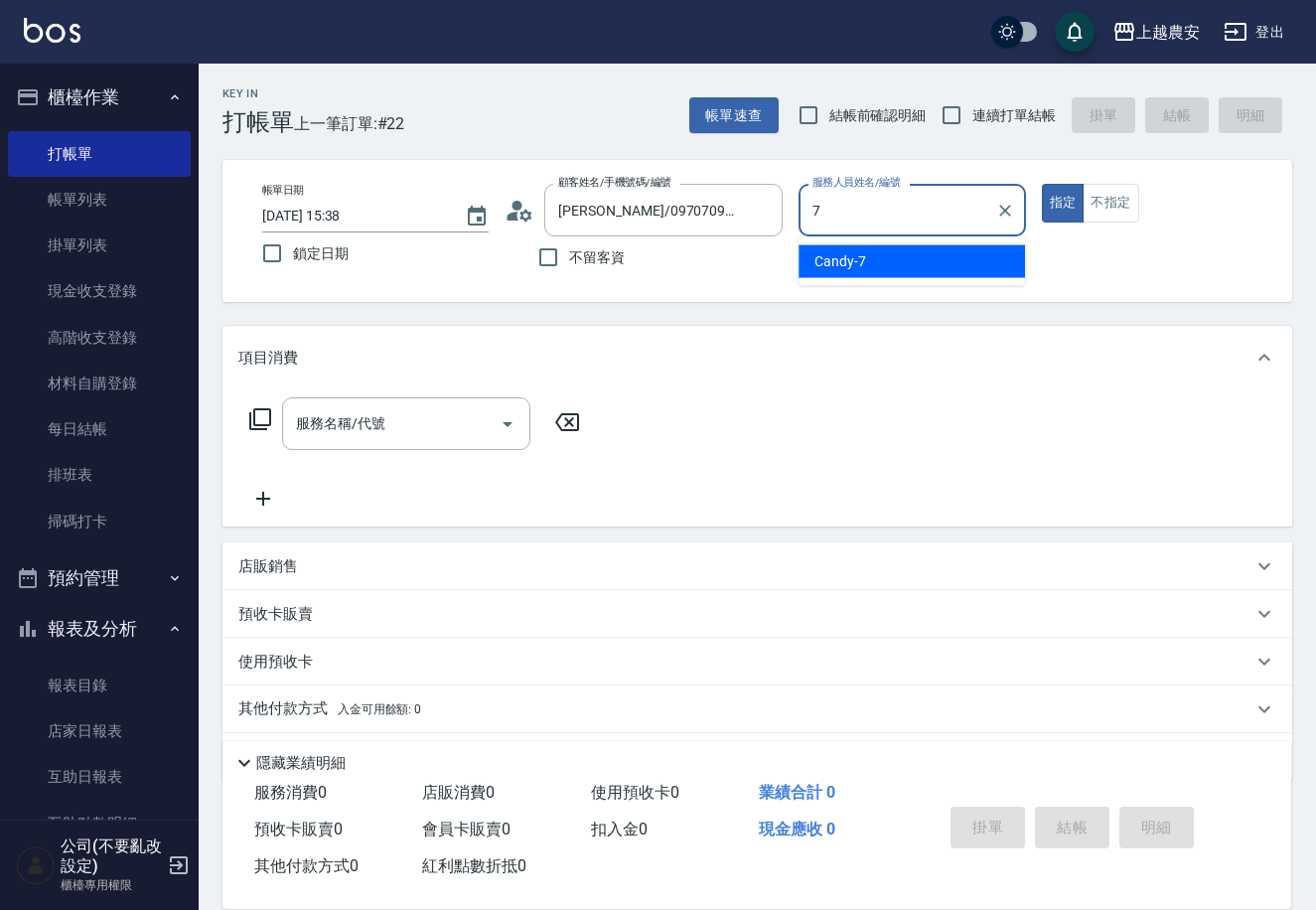 type on "Candy-7" 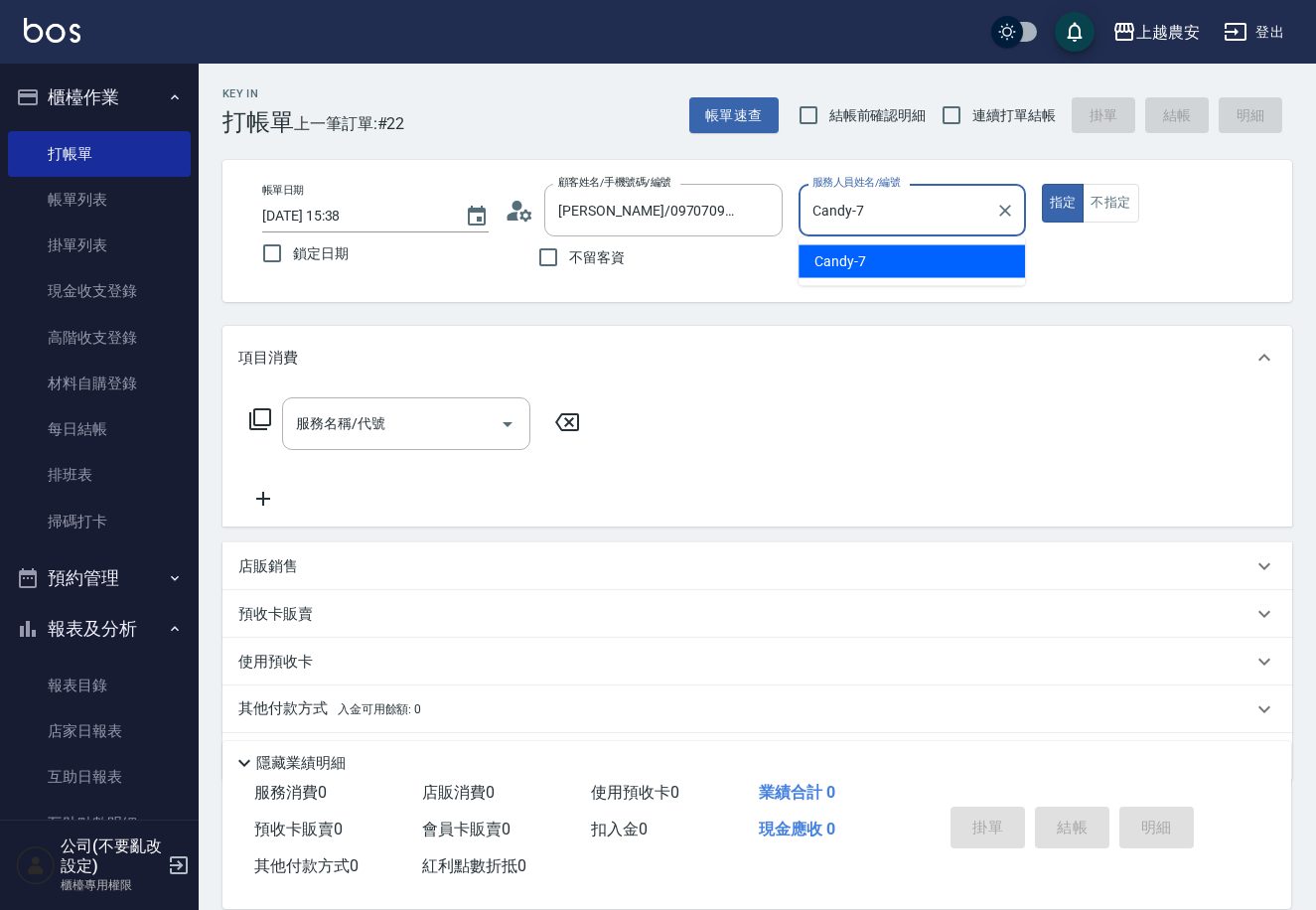 type on "true" 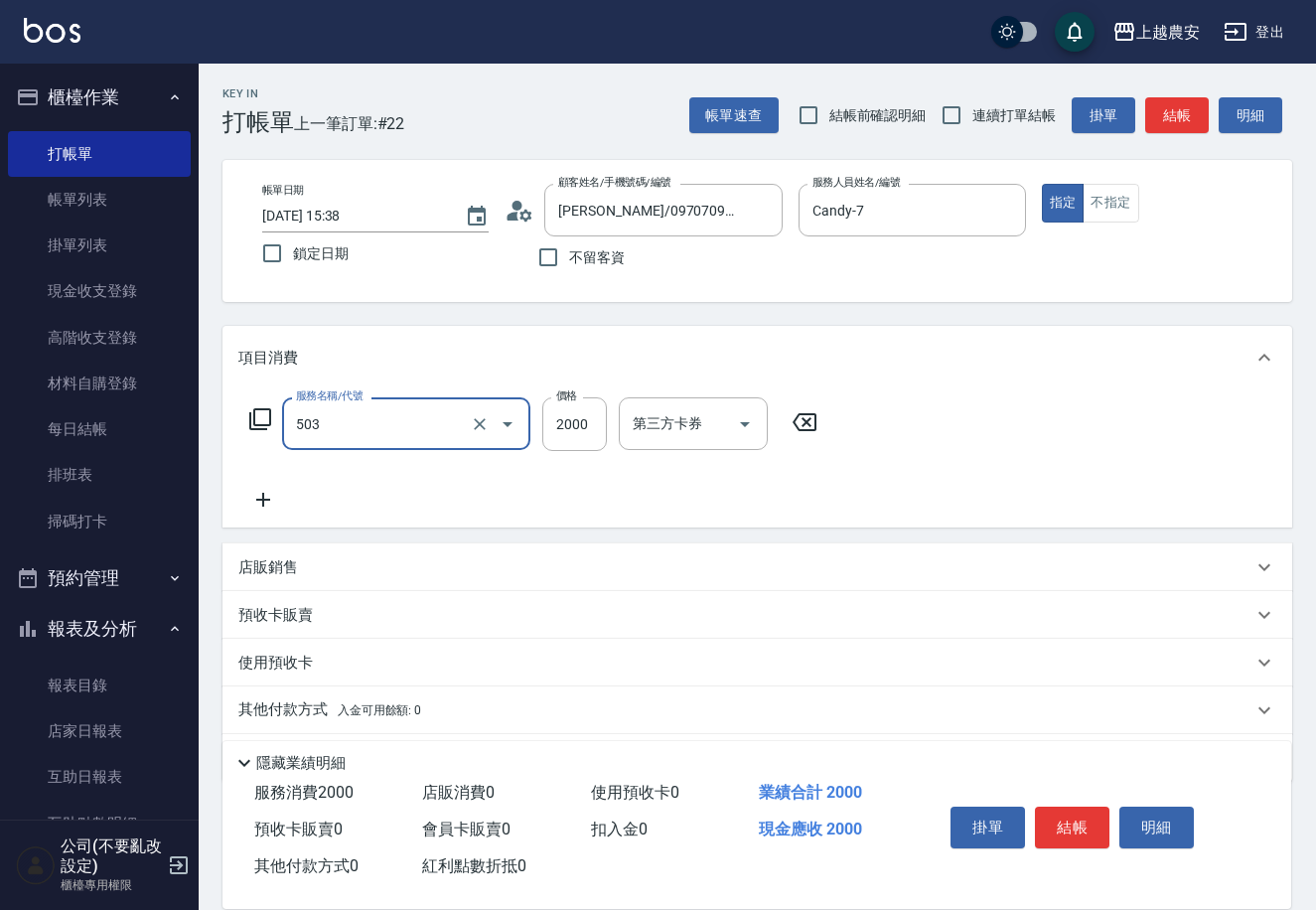 type on "染髮1500↑(503)" 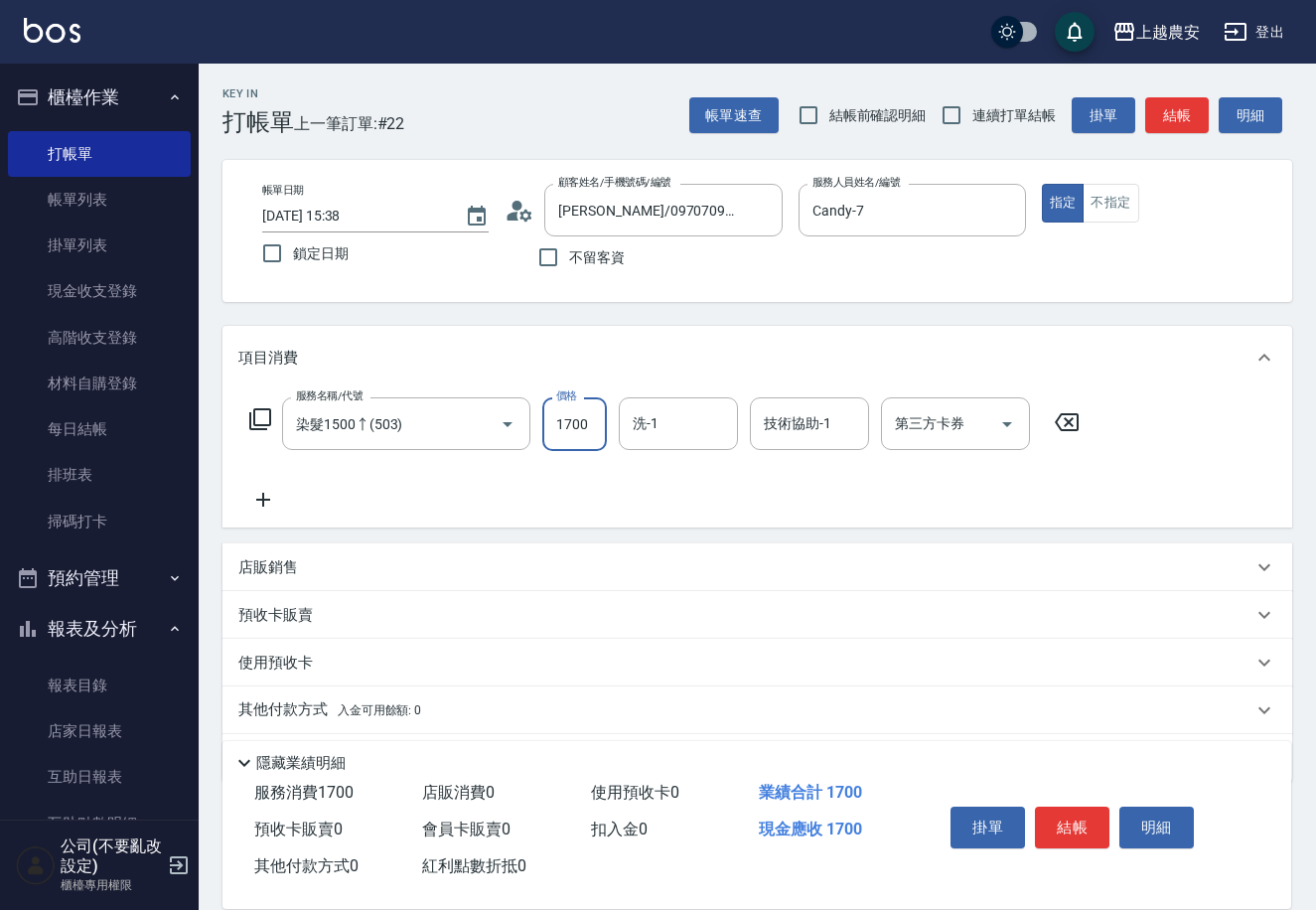 type on "1700" 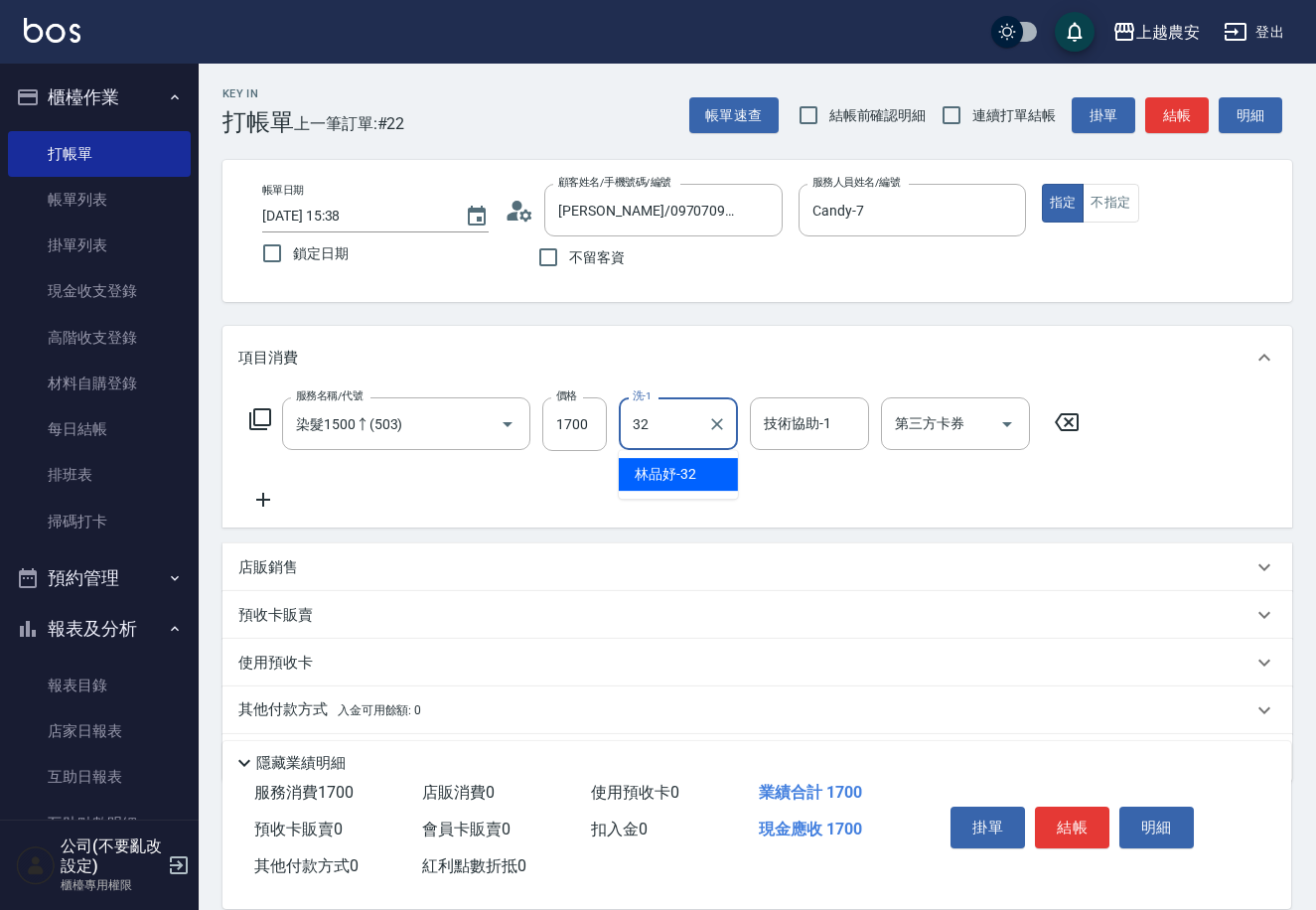 type on "林品妤-32" 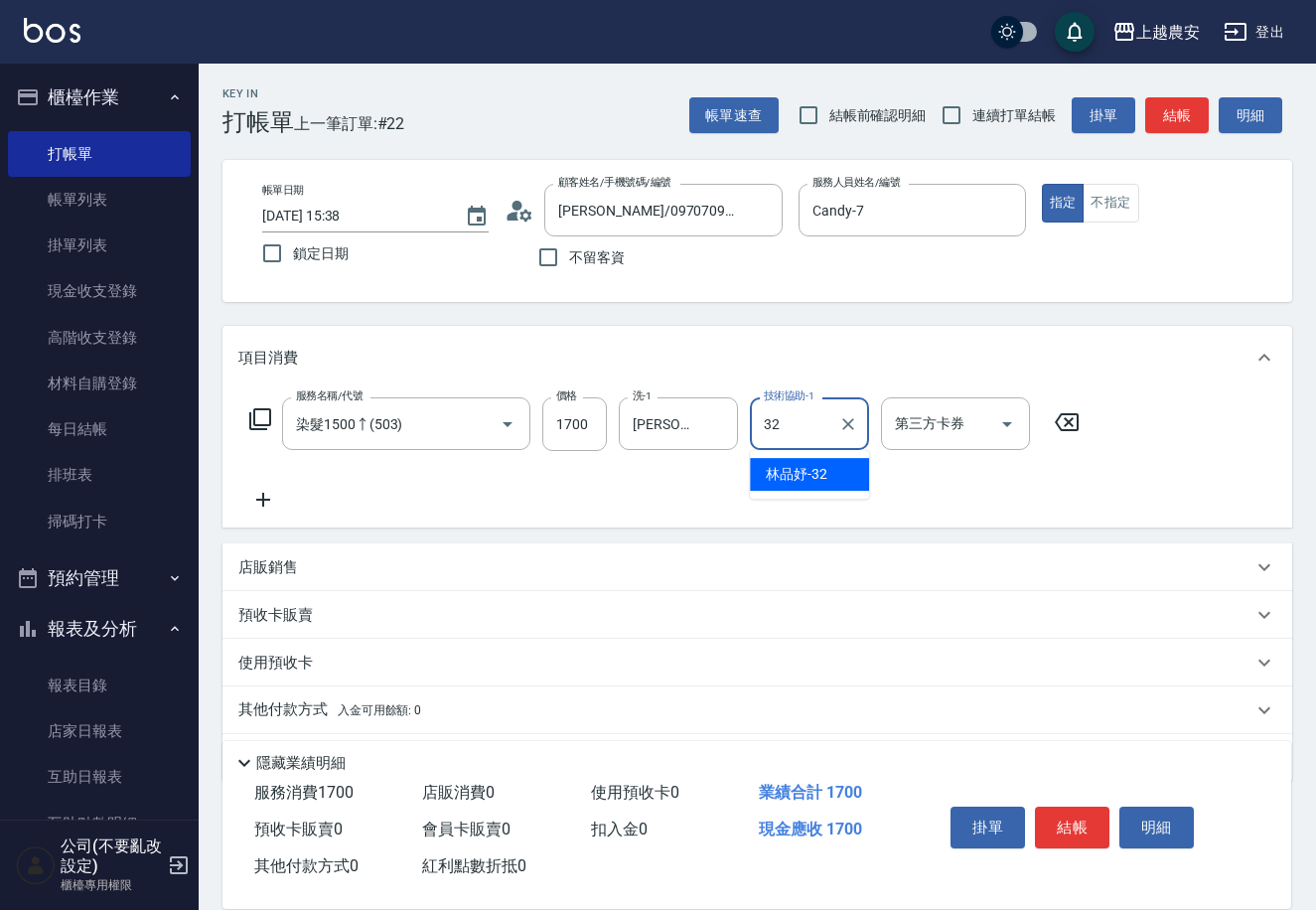 type on "林品妤-32" 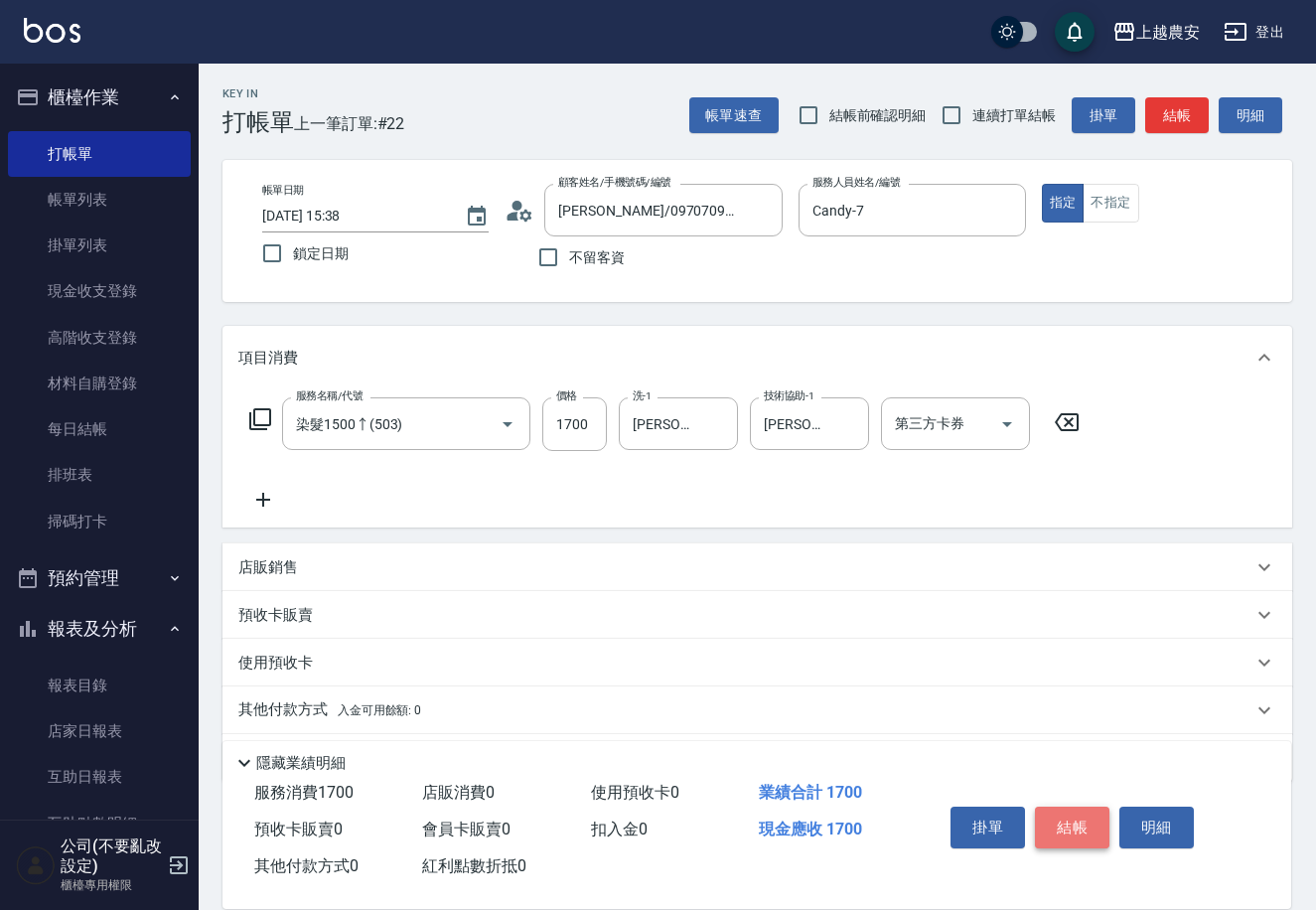 click on "結帳" at bounding box center [1072, 828] 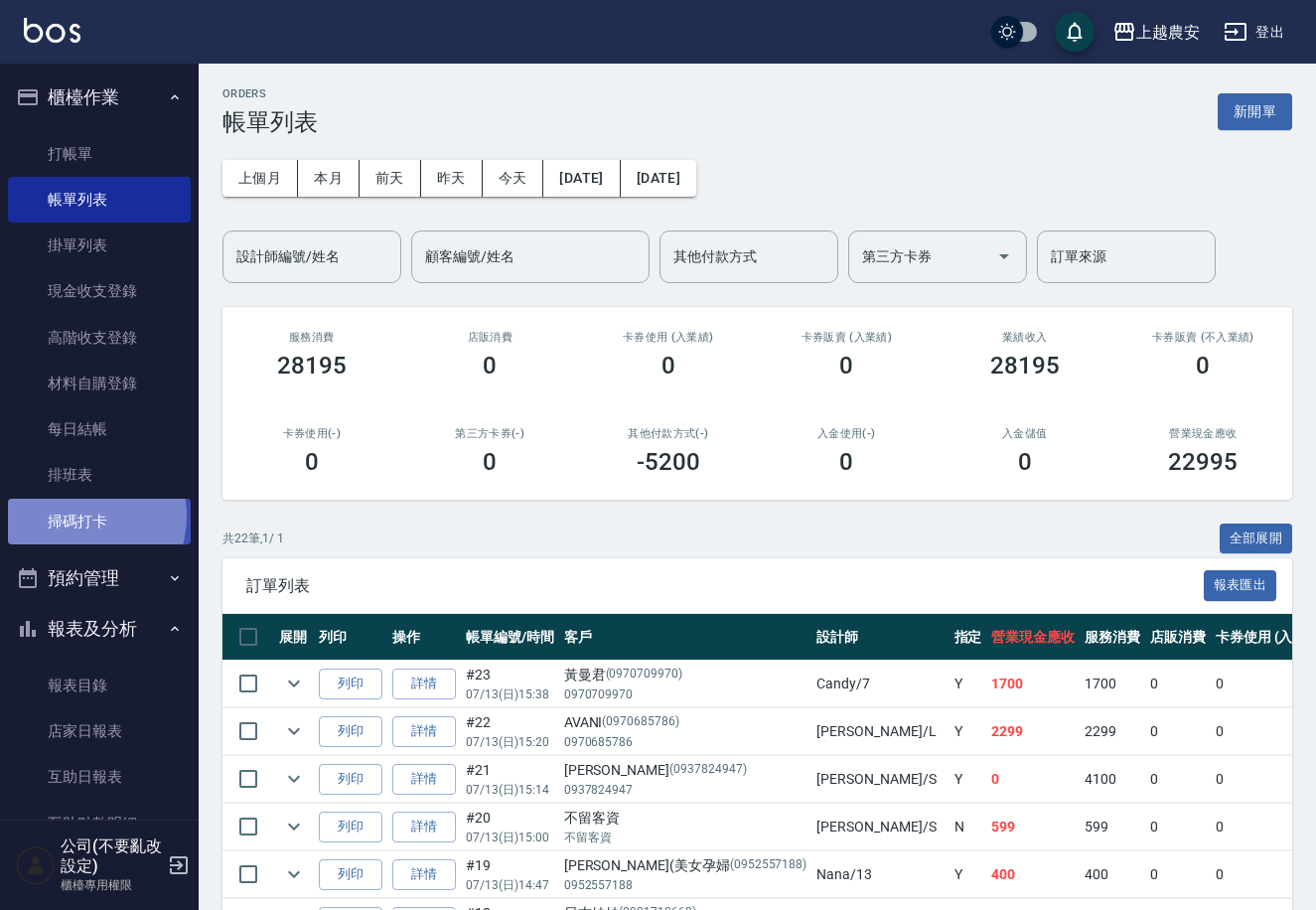 click on "掃碼打卡" at bounding box center (99, 522) 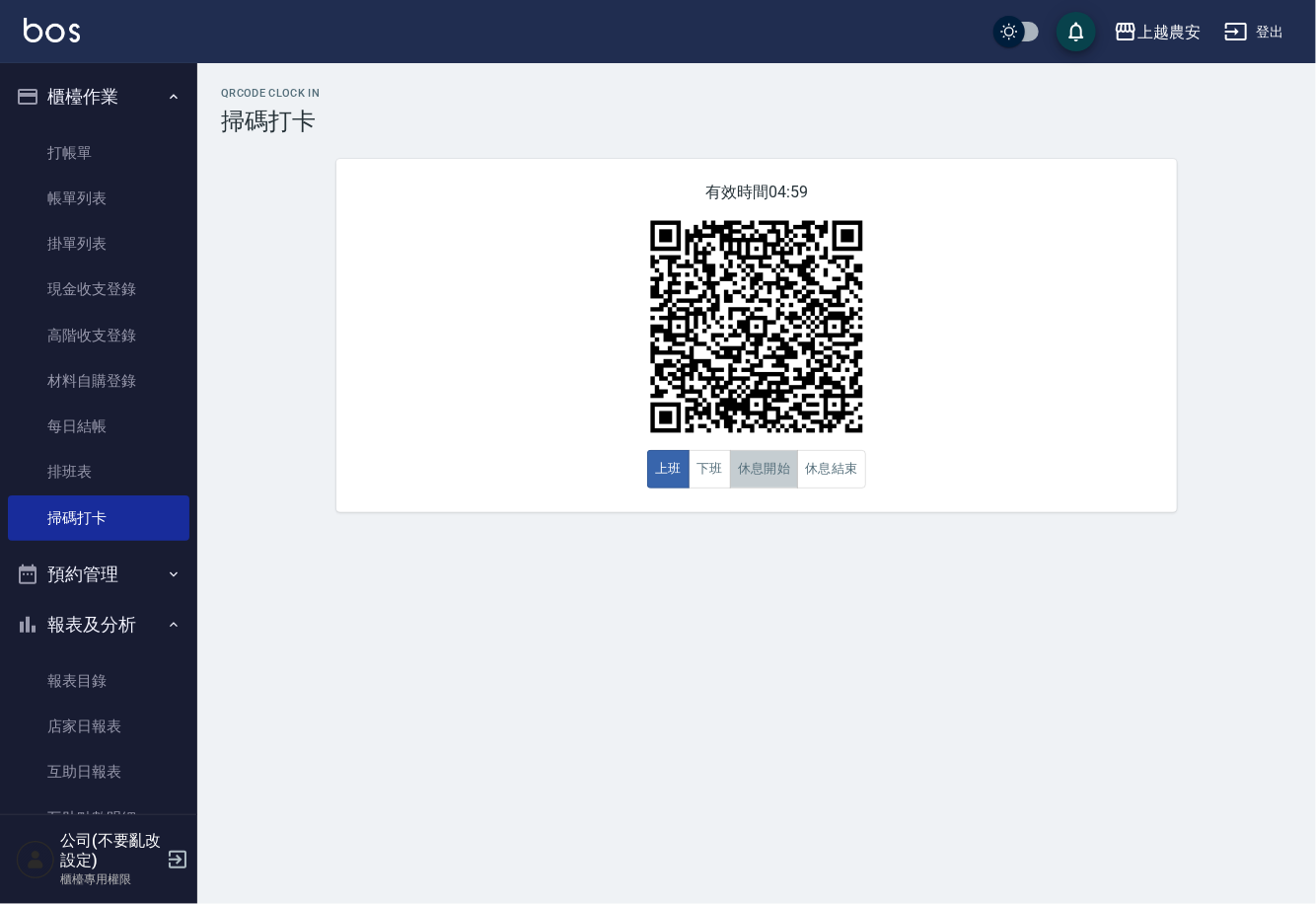 click on "休息開始" at bounding box center [765, 469] 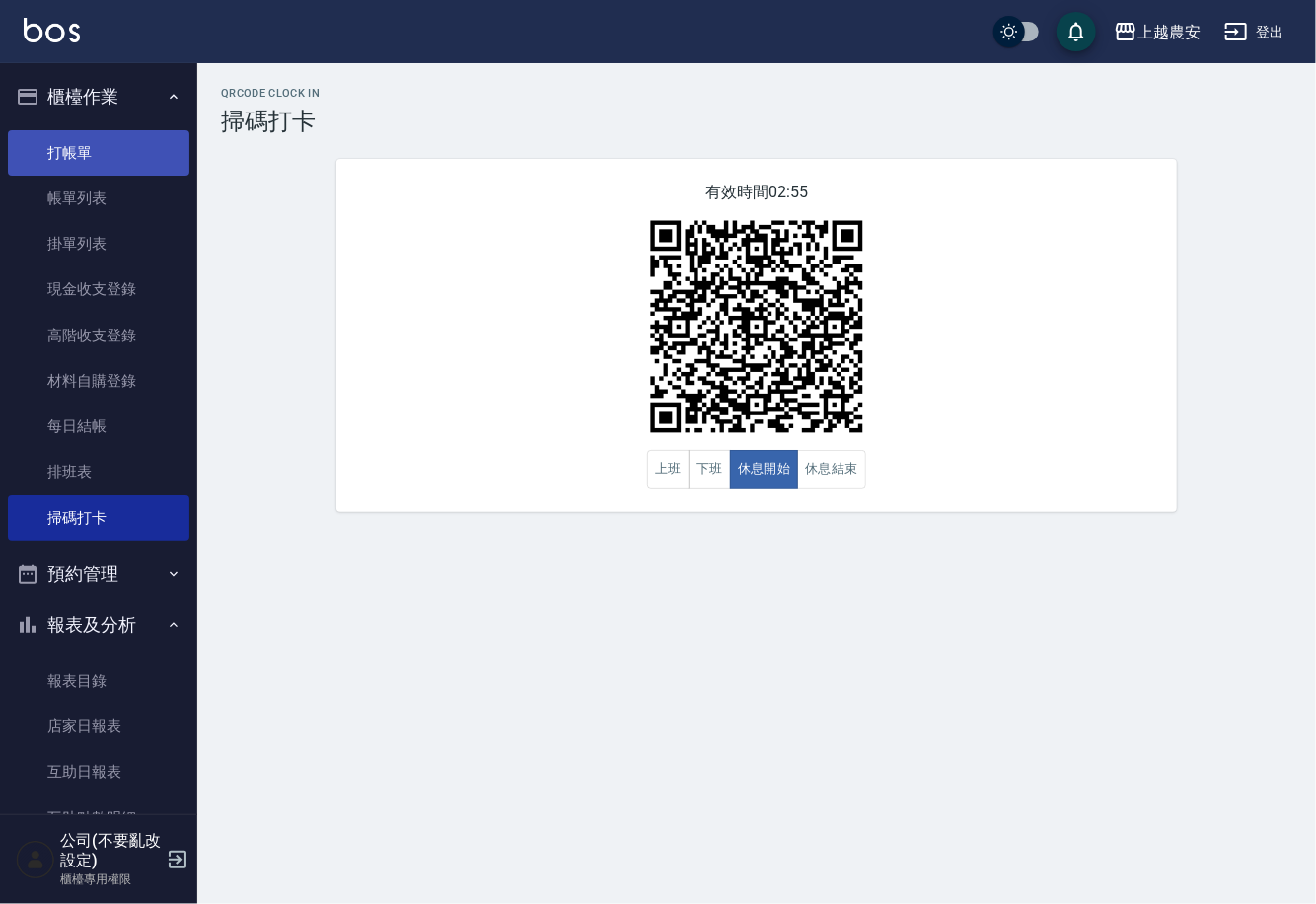click on "打帳單" at bounding box center [99, 153] 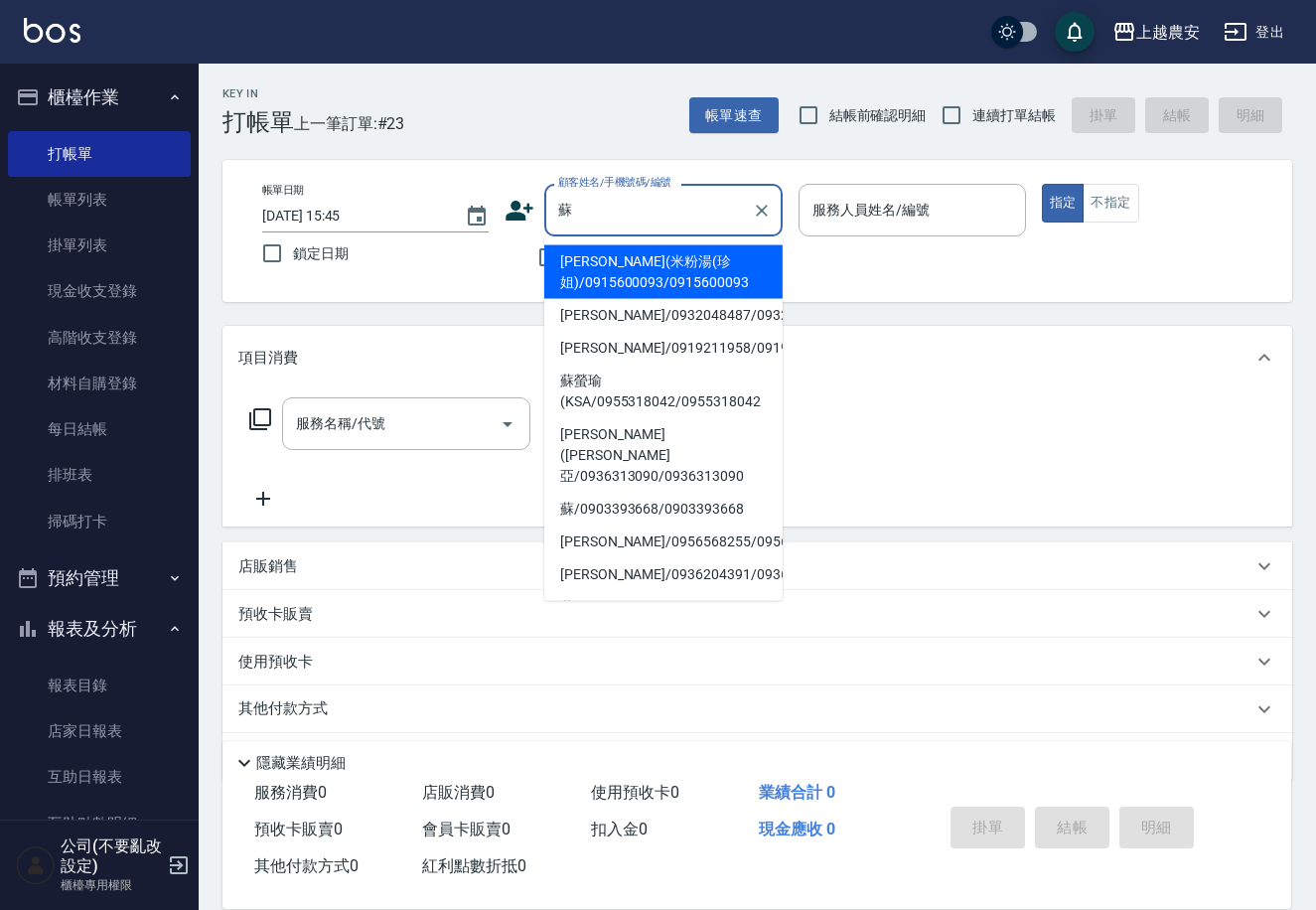 click on "蘇秀娥/0956568255/0956568255" at bounding box center (663, 541) 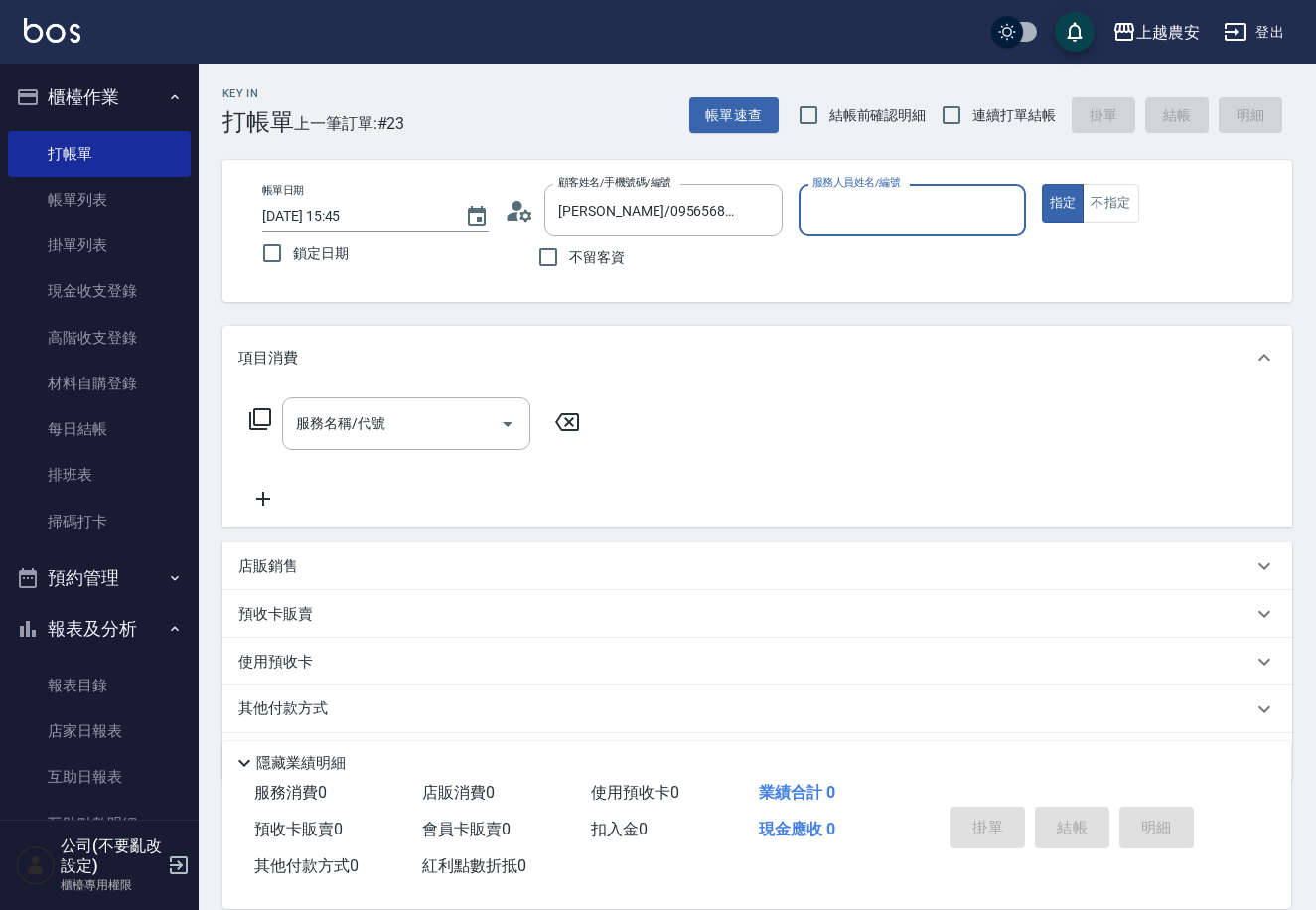 type on "Nana-13" 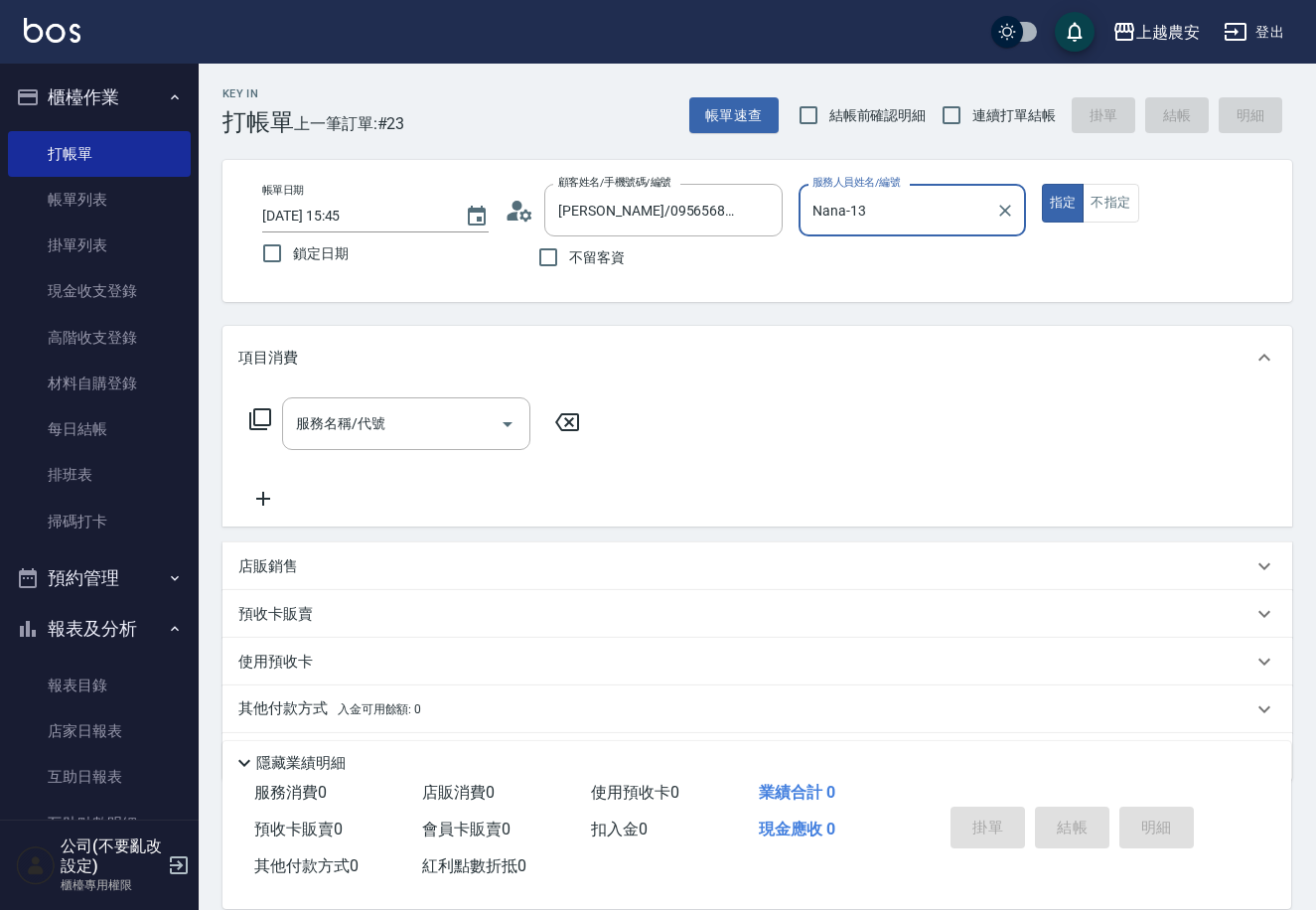 click 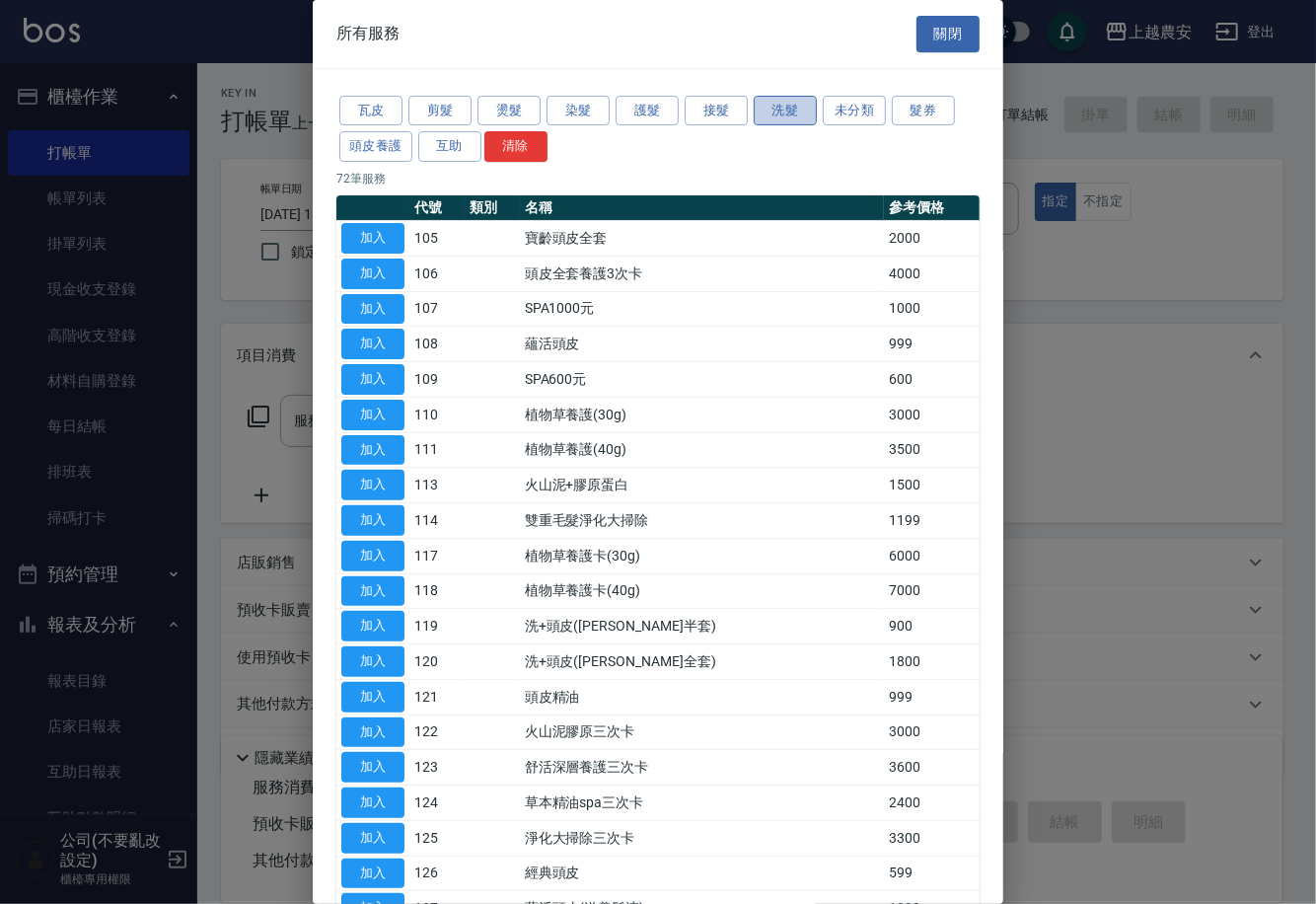 click on "洗髮" at bounding box center (785, 111) 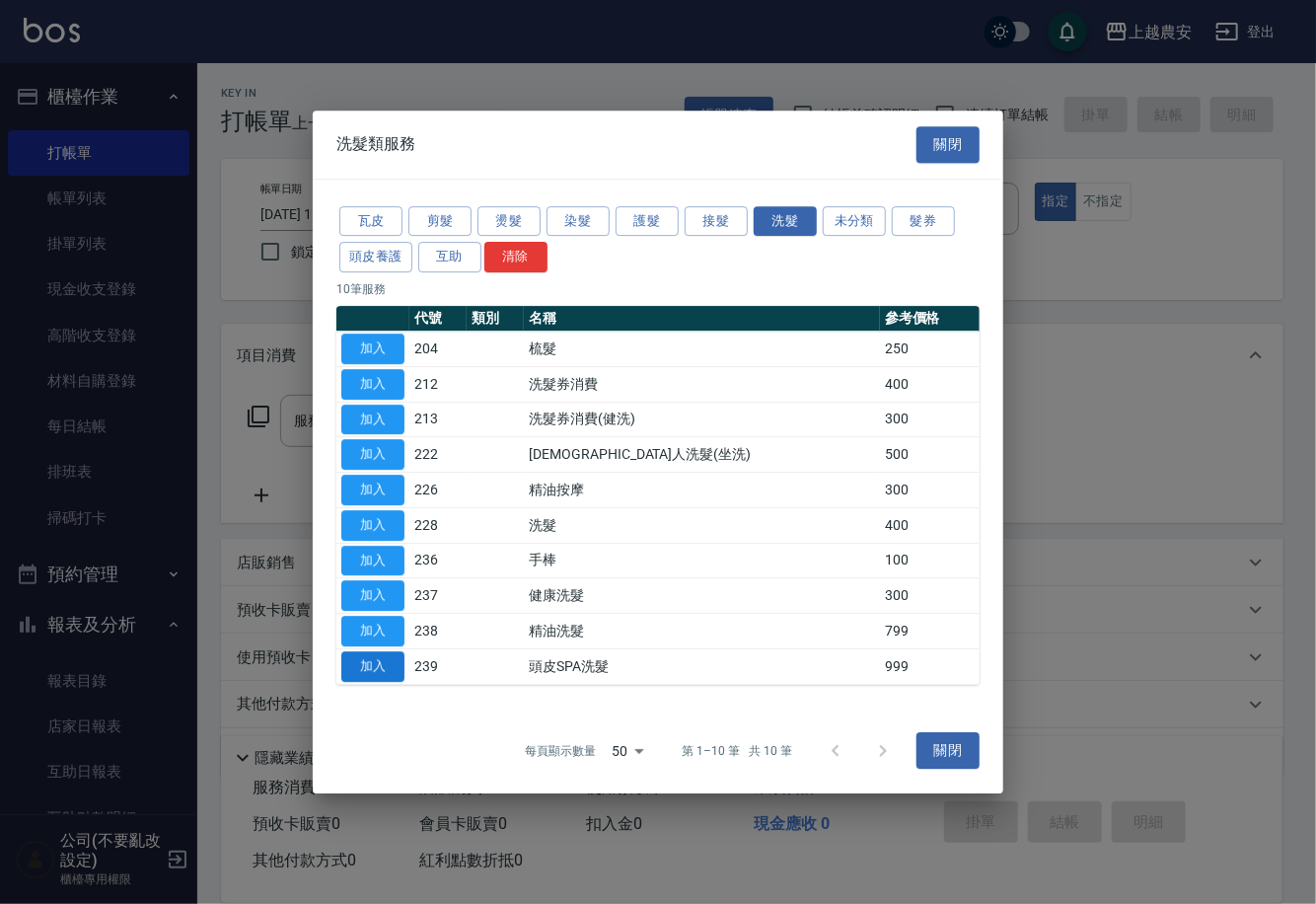 click on "加入" at bounding box center [373, 666] 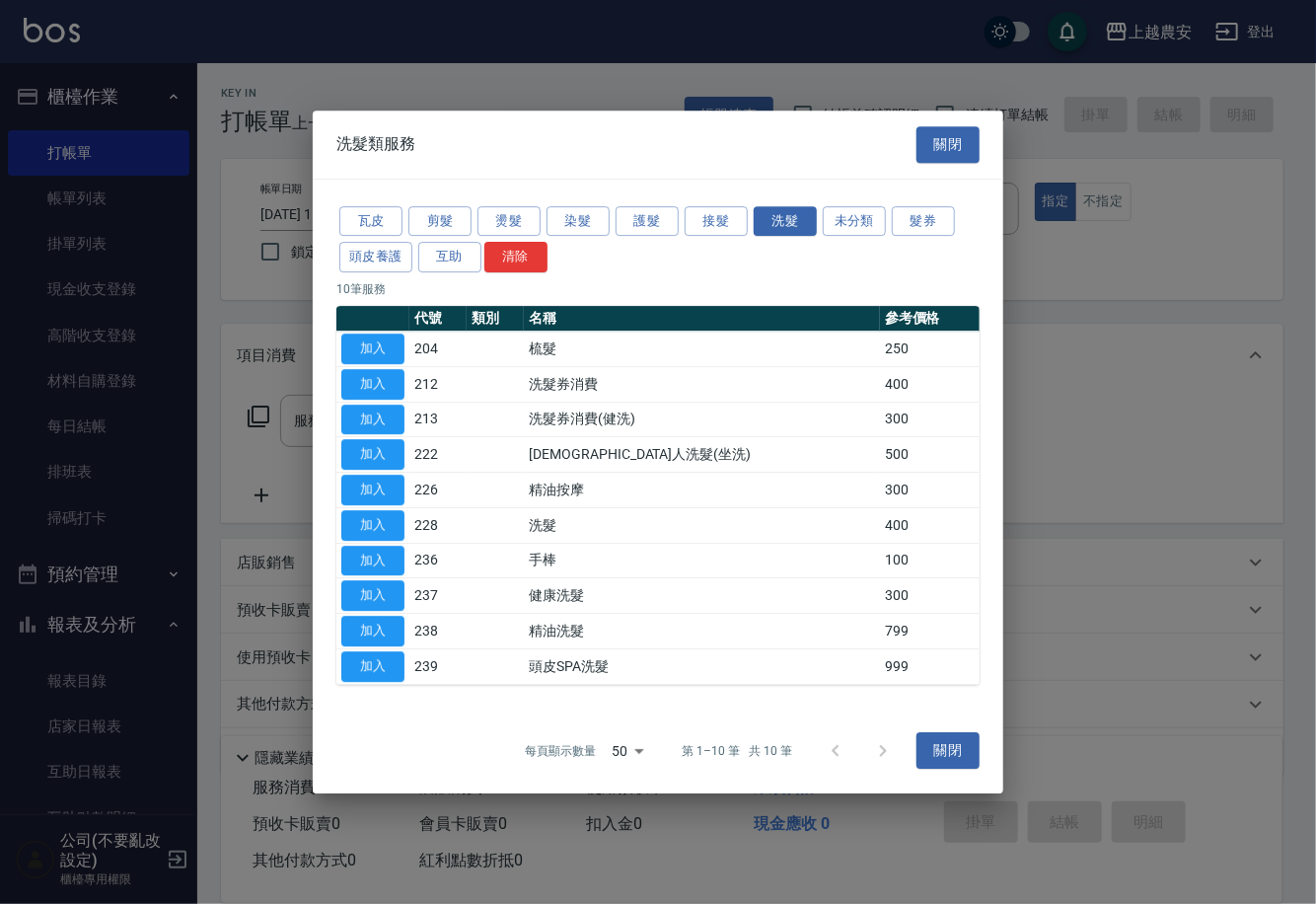 type on "頭皮SPA洗髮(239)" 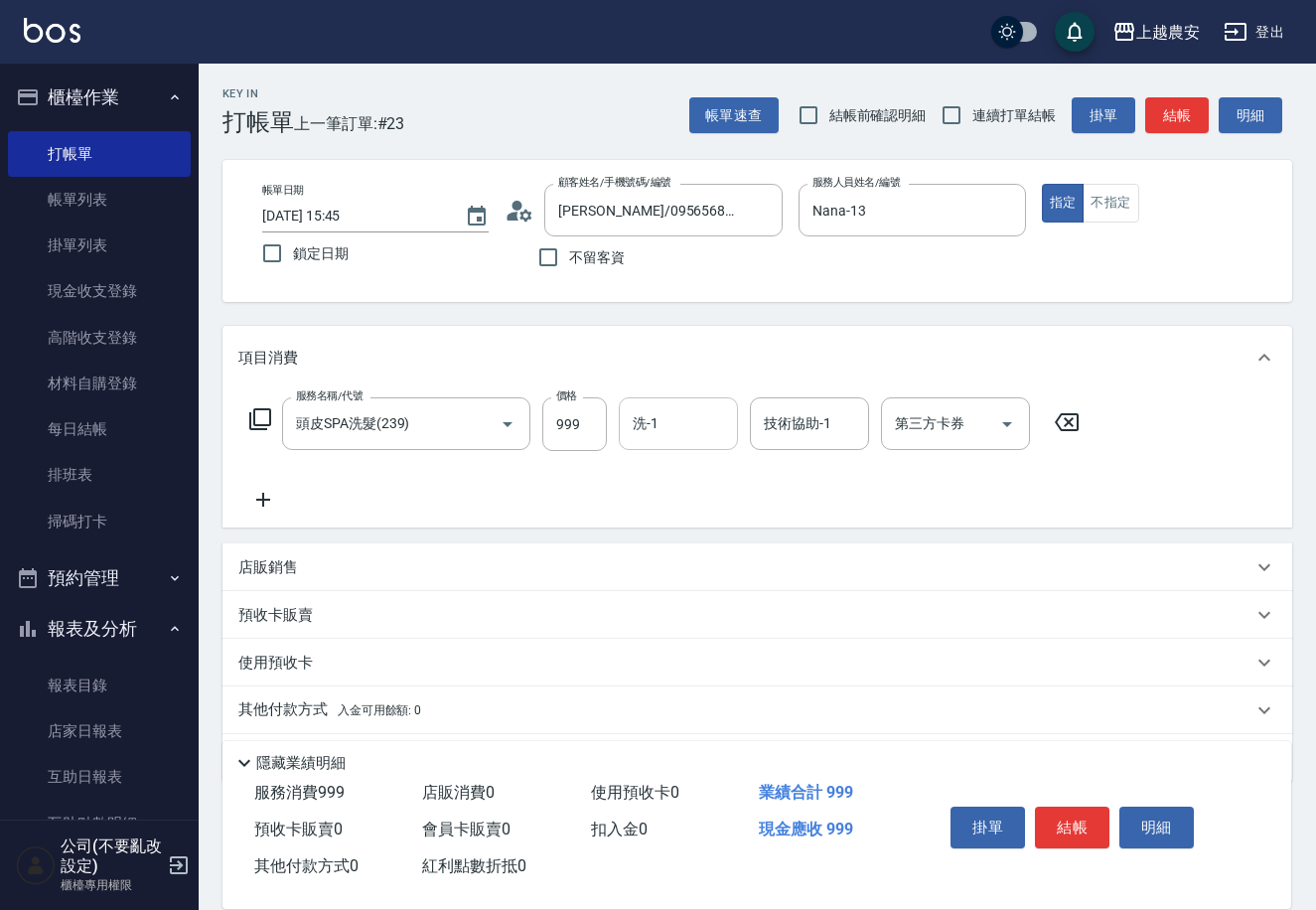 click on "洗-1" at bounding box center (678, 423) 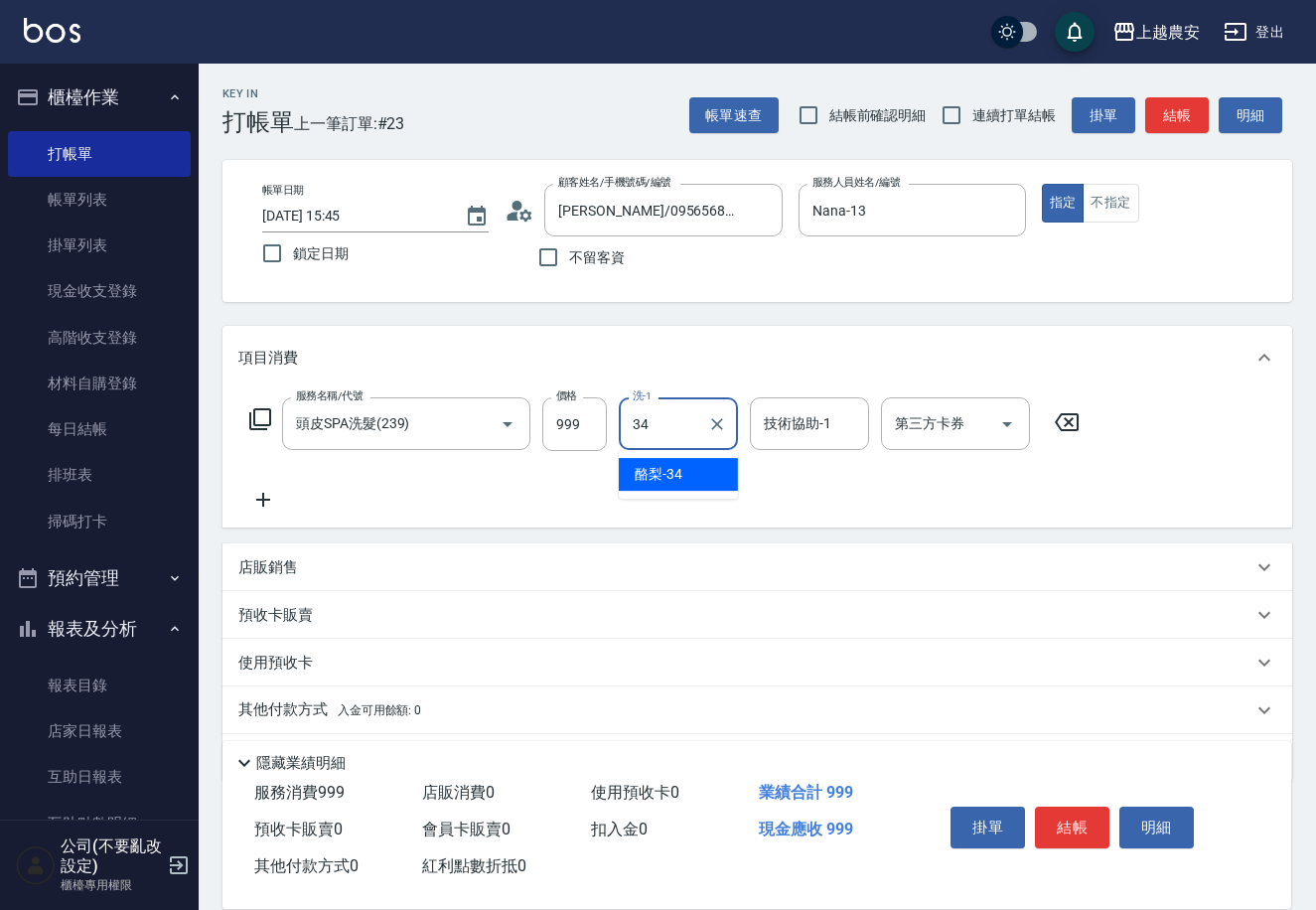 type on "酪梨-34" 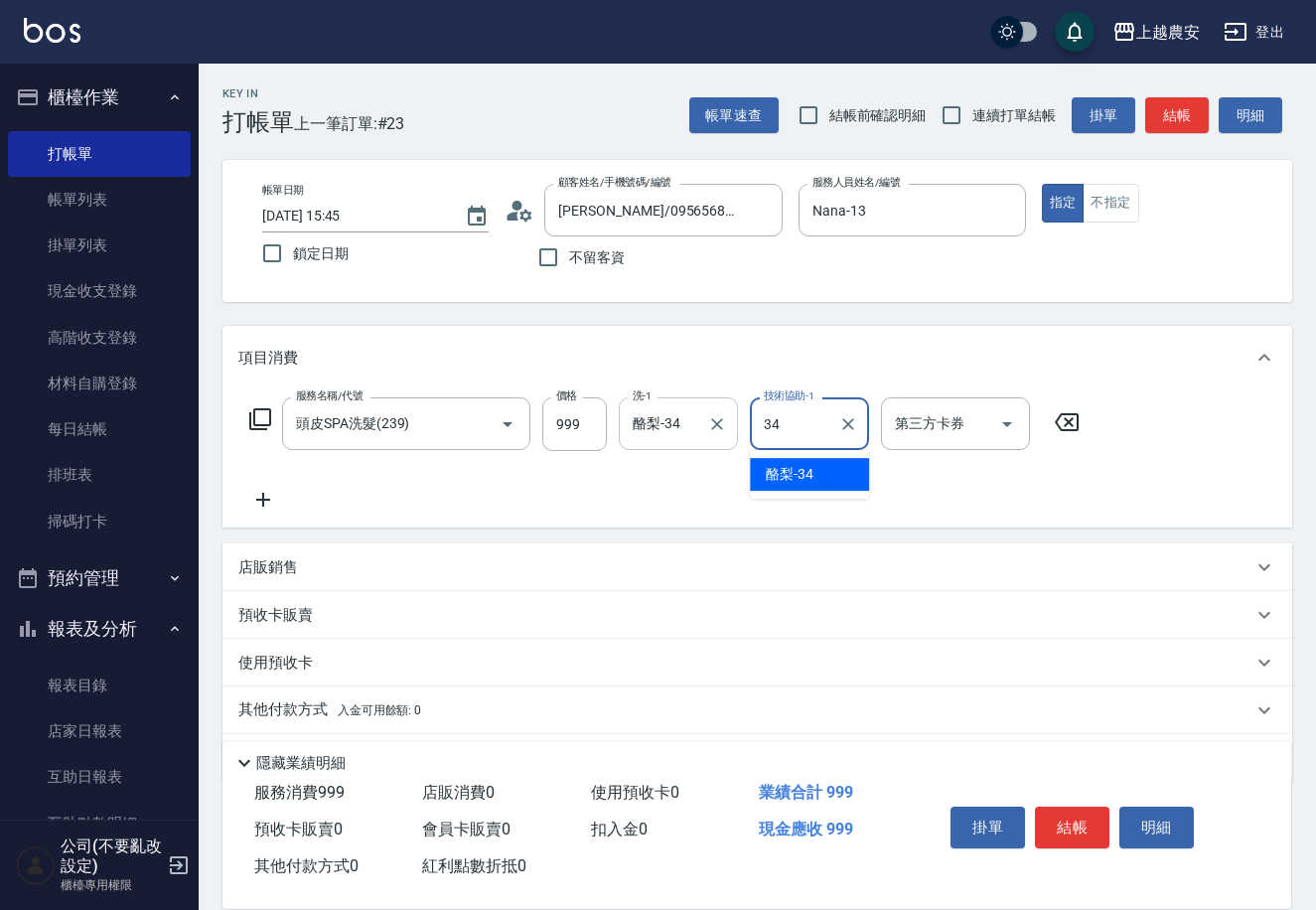 type on "酪梨-34" 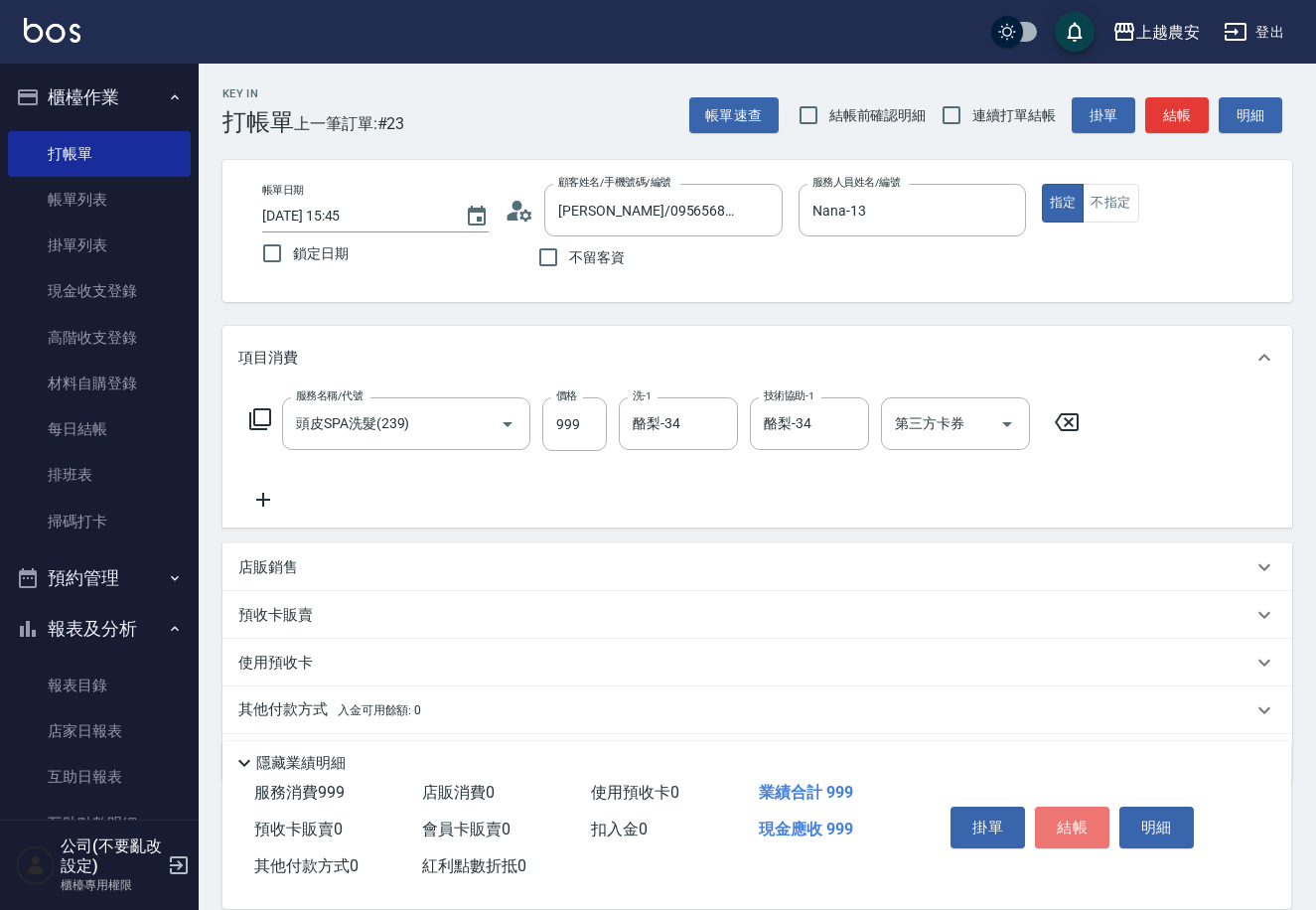 click on "結帳" at bounding box center (1072, 828) 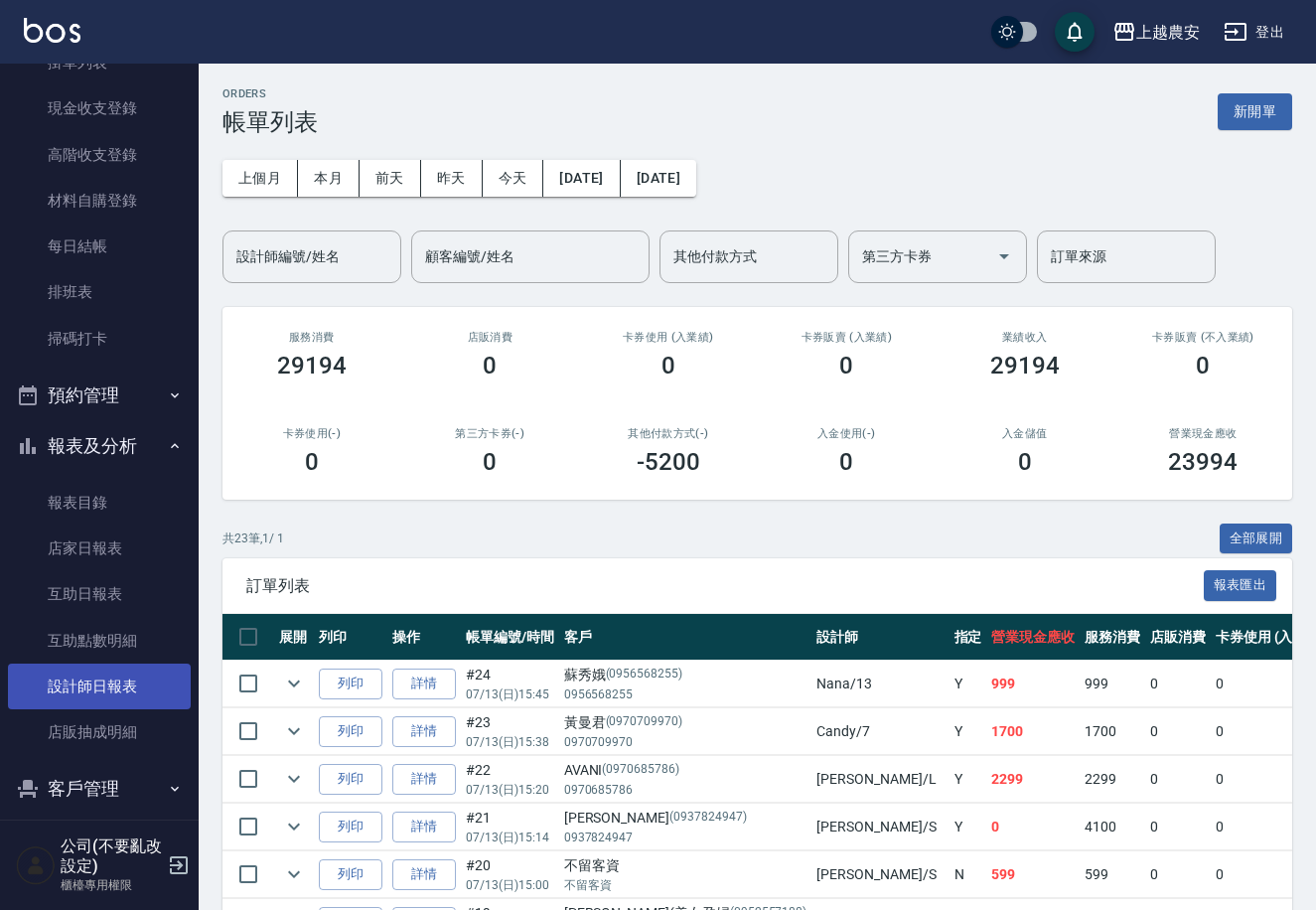 scroll, scrollTop: 185, scrollLeft: 0, axis: vertical 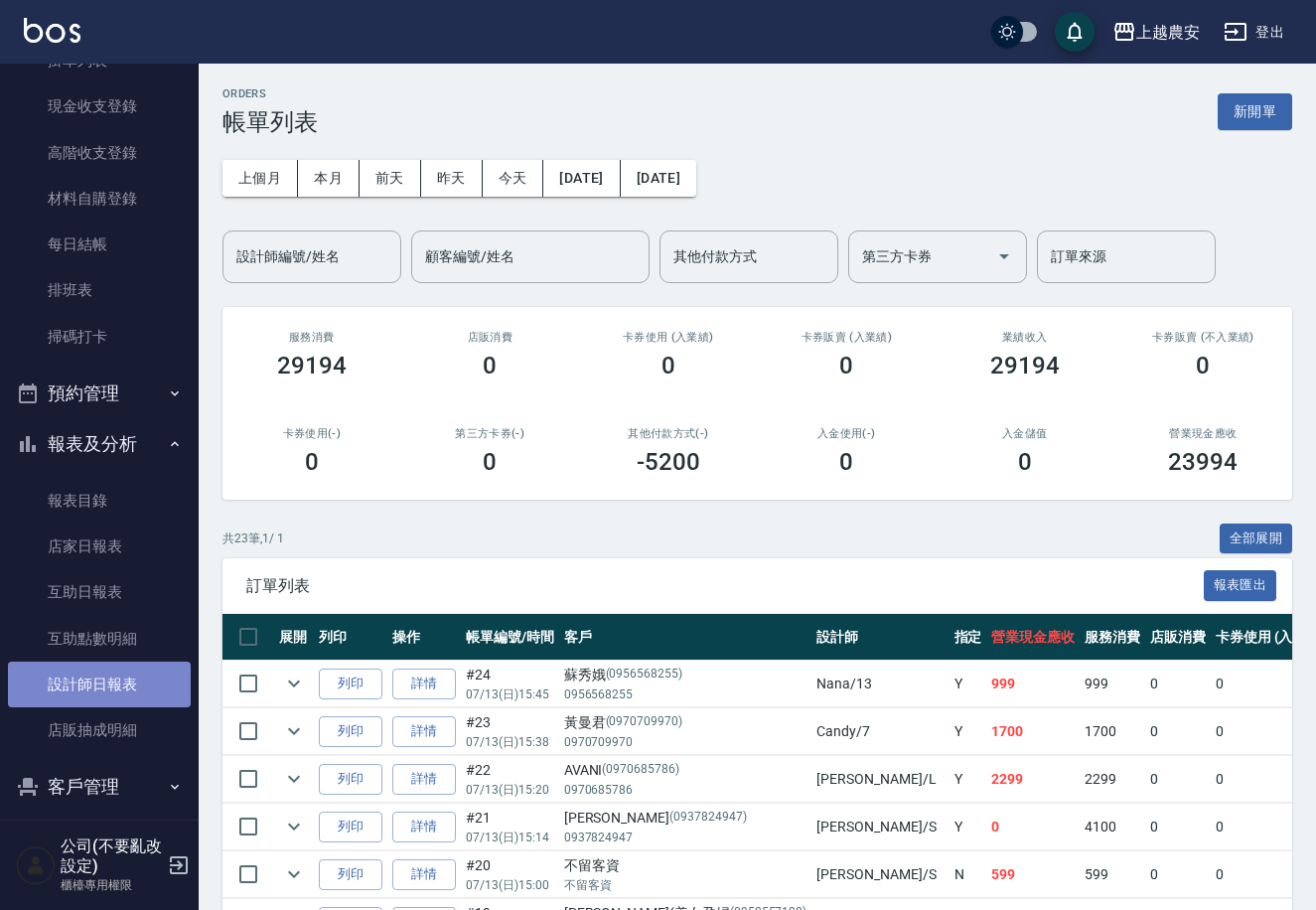 click on "設計師日報表" at bounding box center [99, 684] 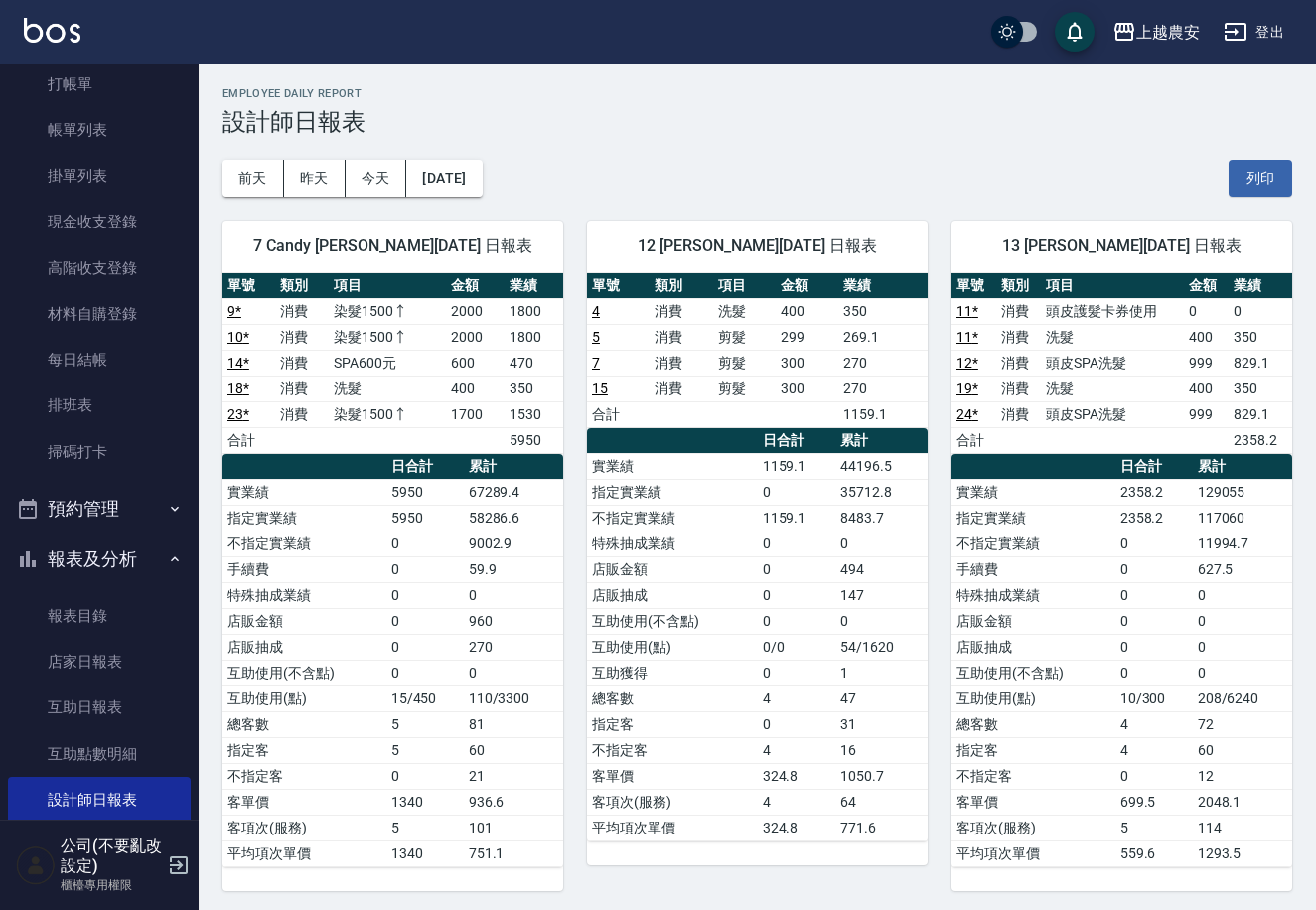 scroll, scrollTop: 0, scrollLeft: 0, axis: both 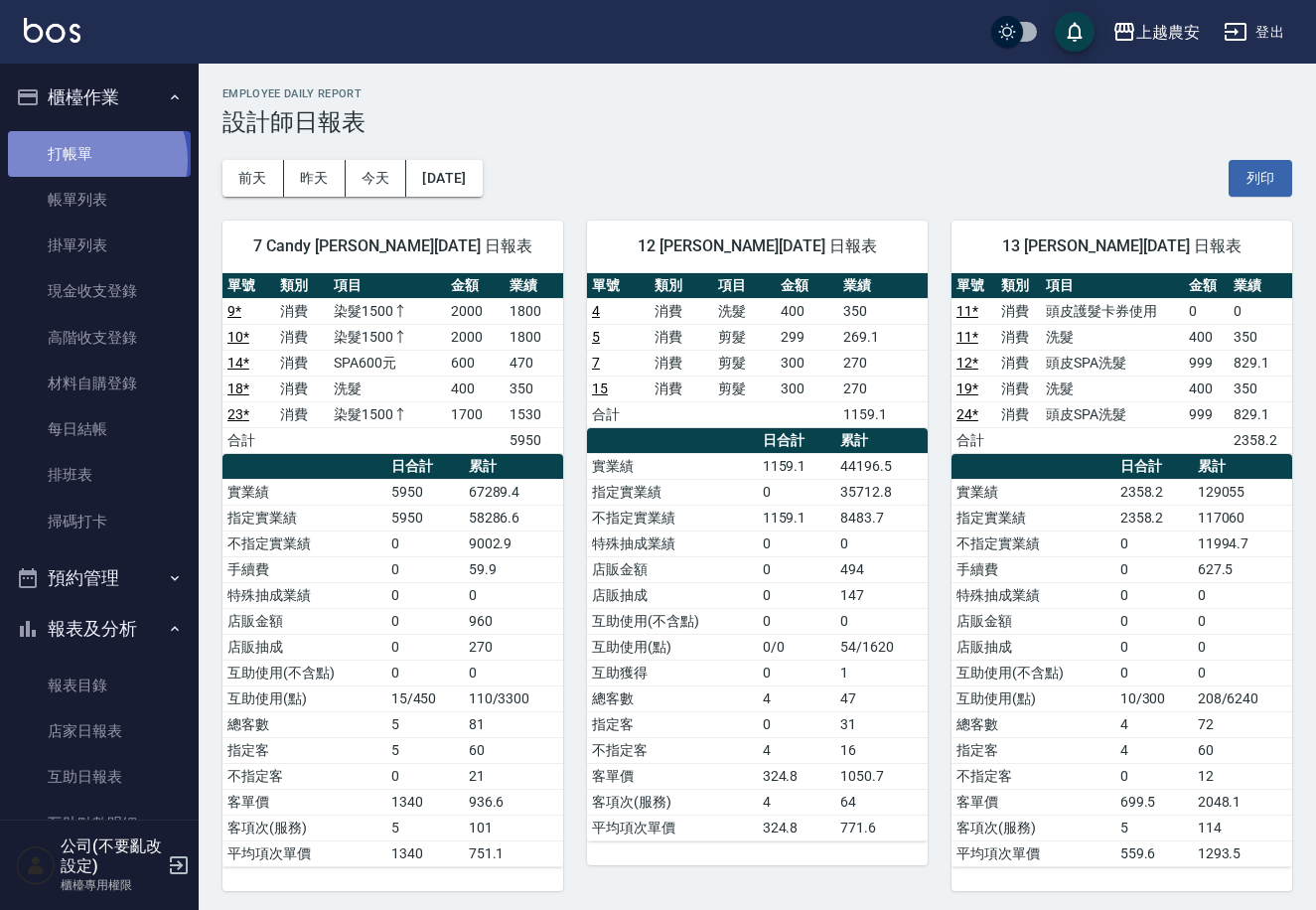 click on "打帳單" at bounding box center (99, 154) 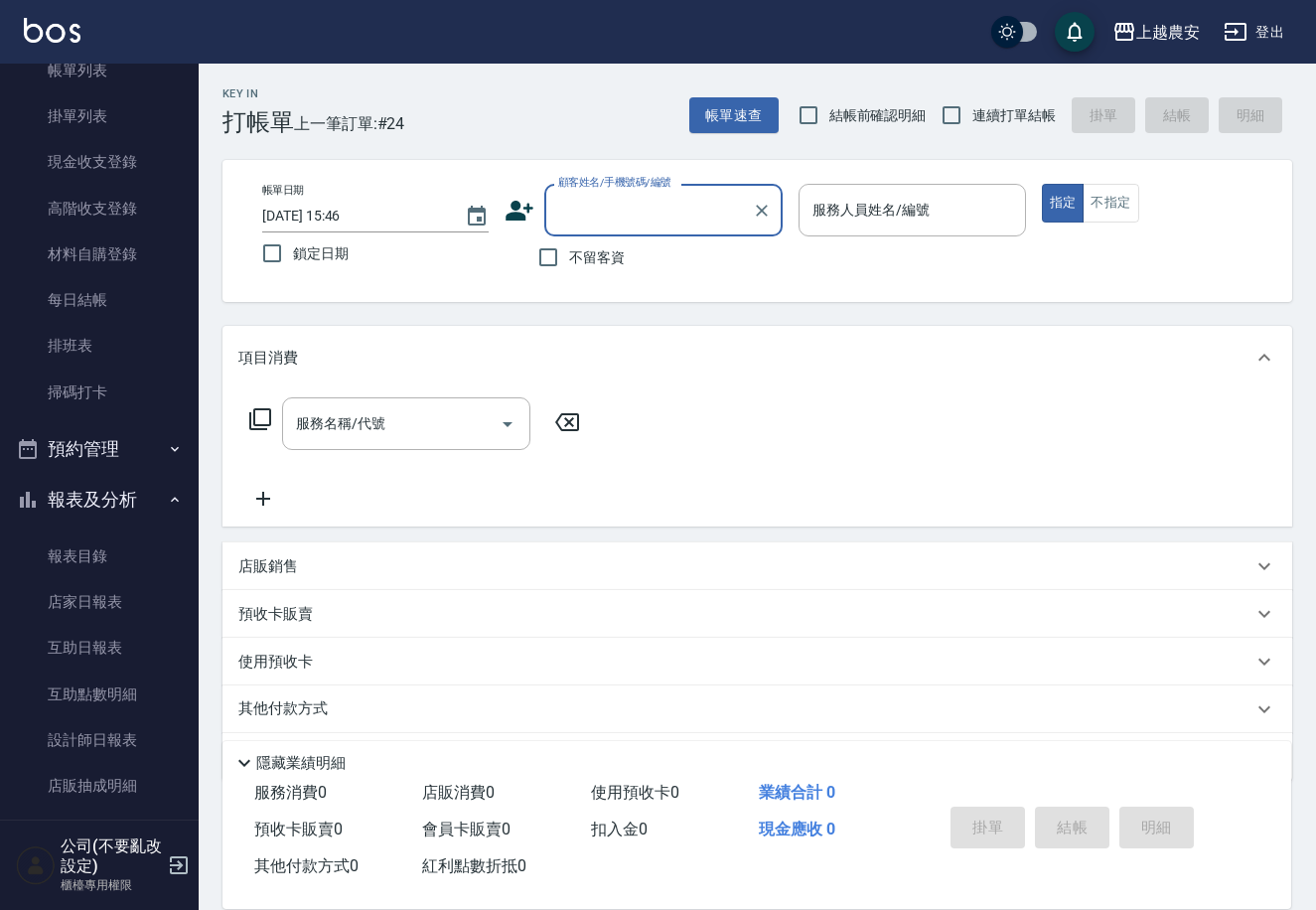 scroll, scrollTop: 184, scrollLeft: 0, axis: vertical 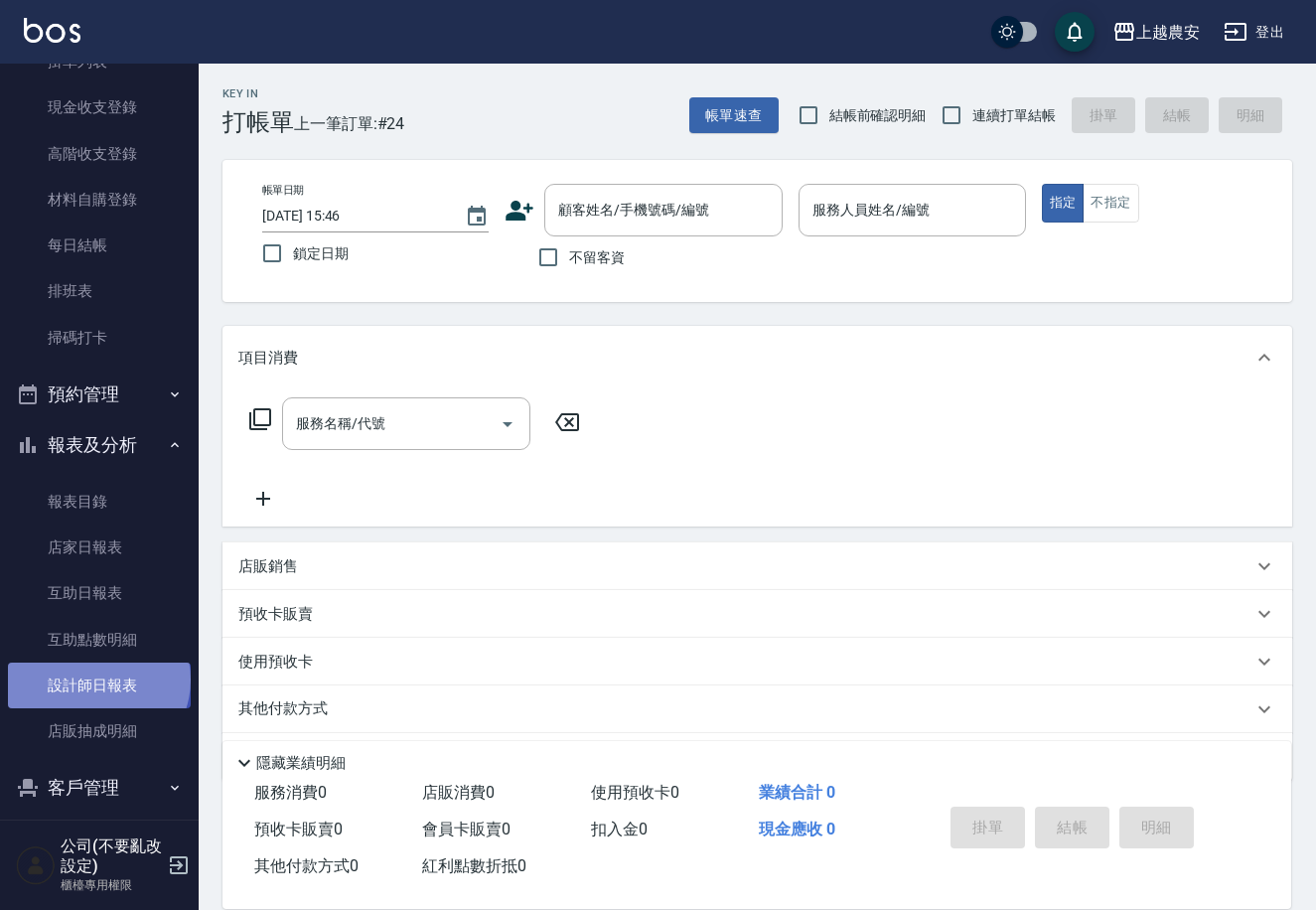 click on "設計師日報表" at bounding box center (99, 685) 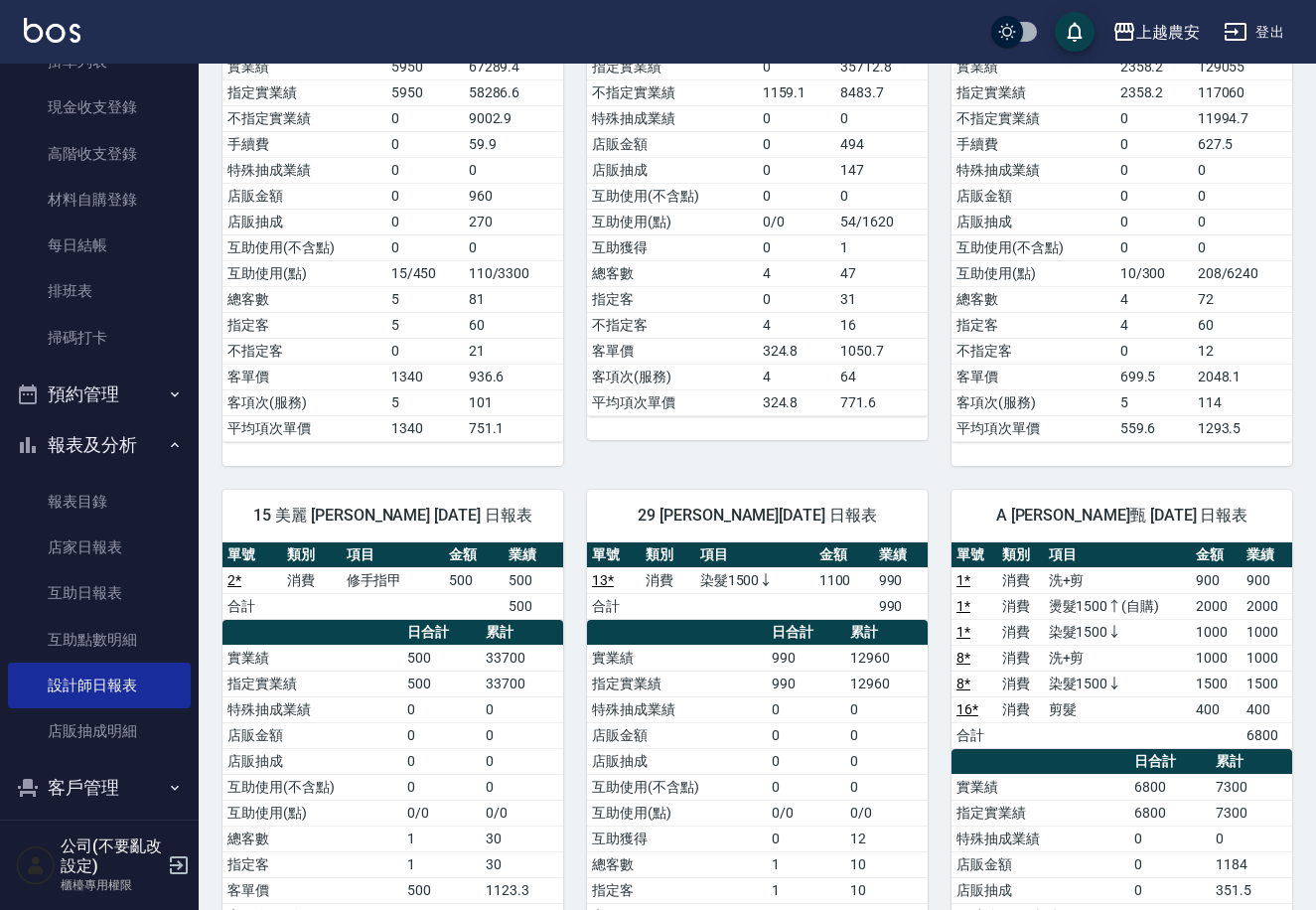 scroll, scrollTop: 477, scrollLeft: 0, axis: vertical 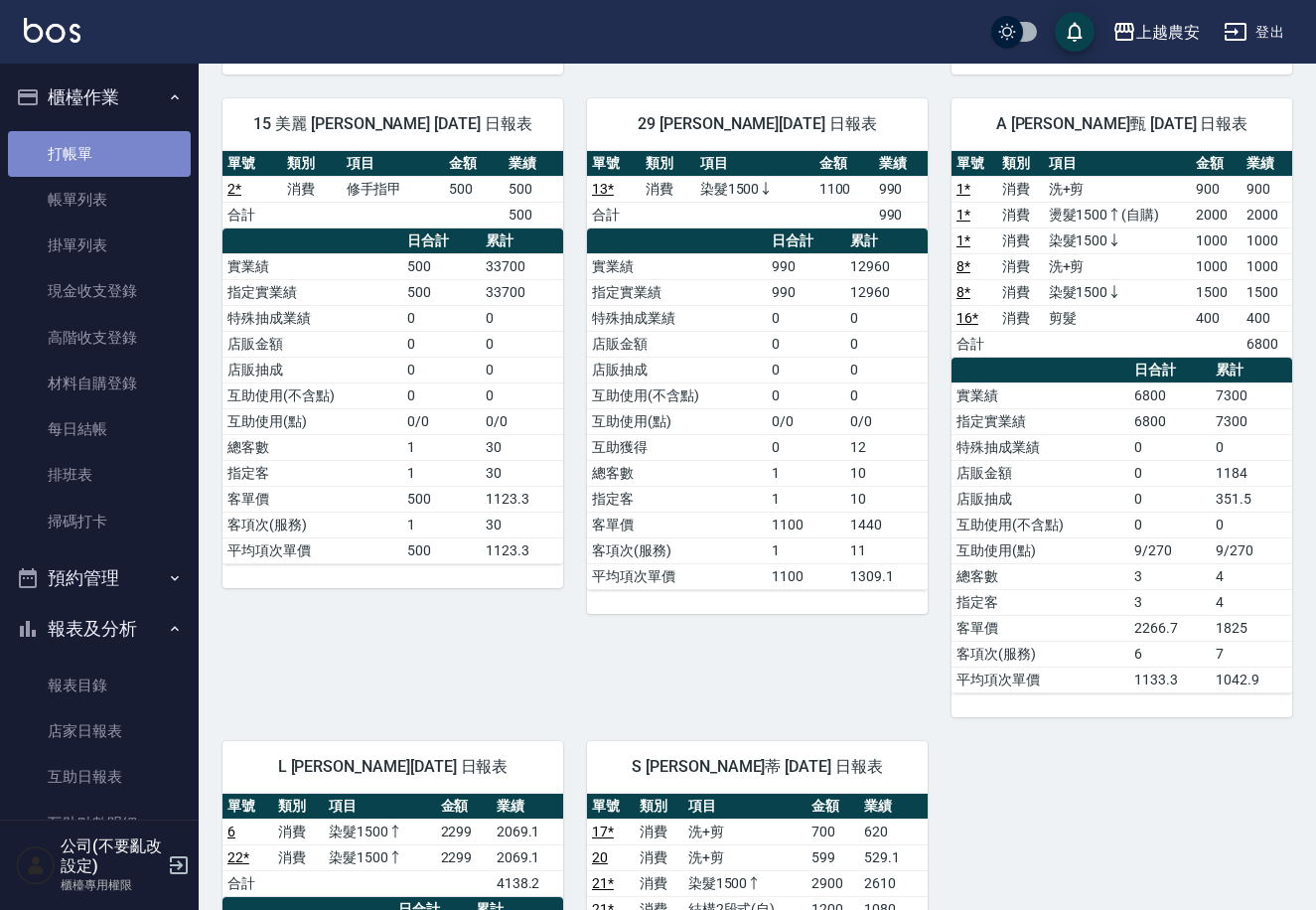 click on "打帳單" at bounding box center [99, 154] 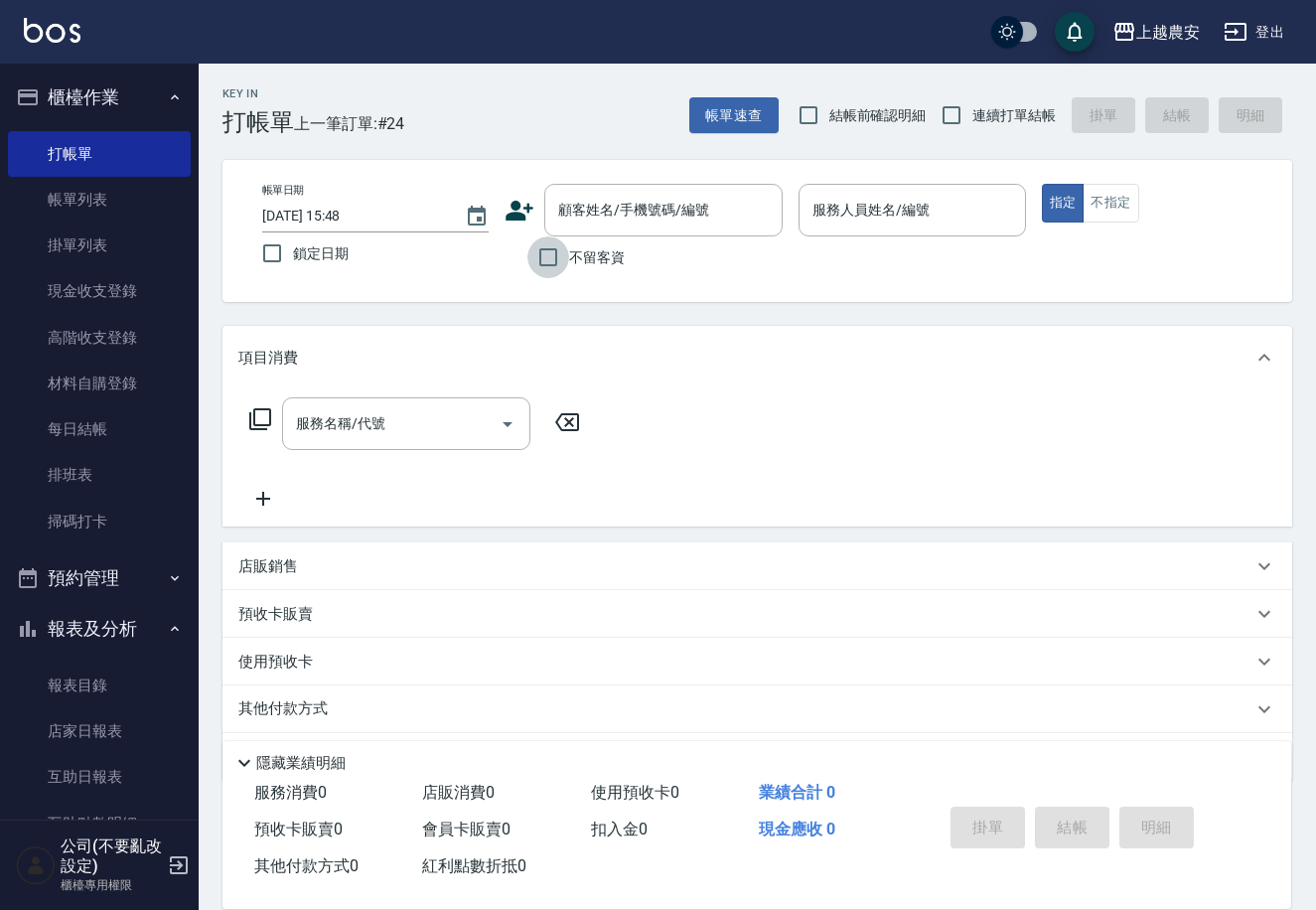 drag, startPoint x: 554, startPoint y: 268, endPoint x: 618, endPoint y: 262, distance: 64.28063 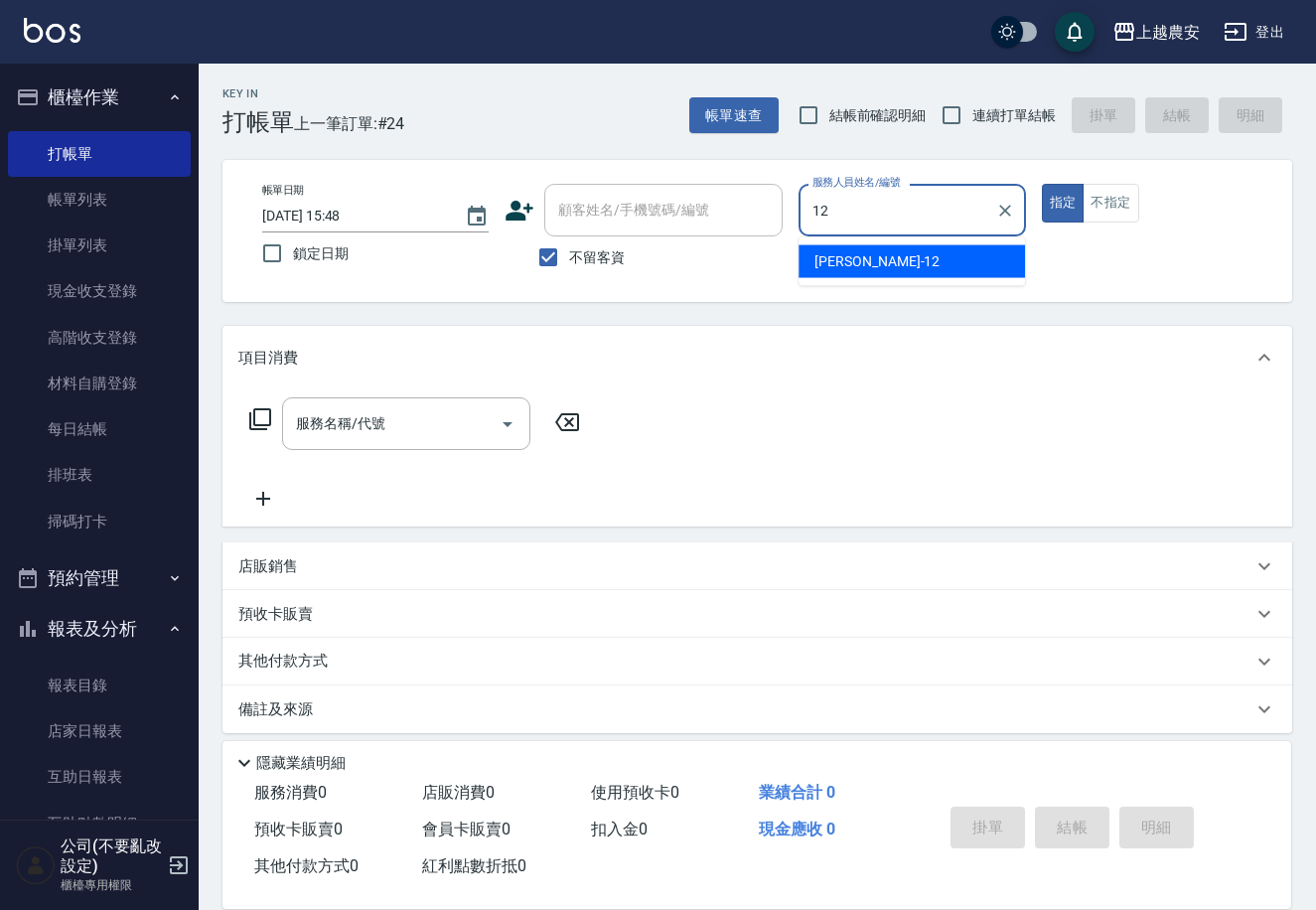 type on "Yoko-12" 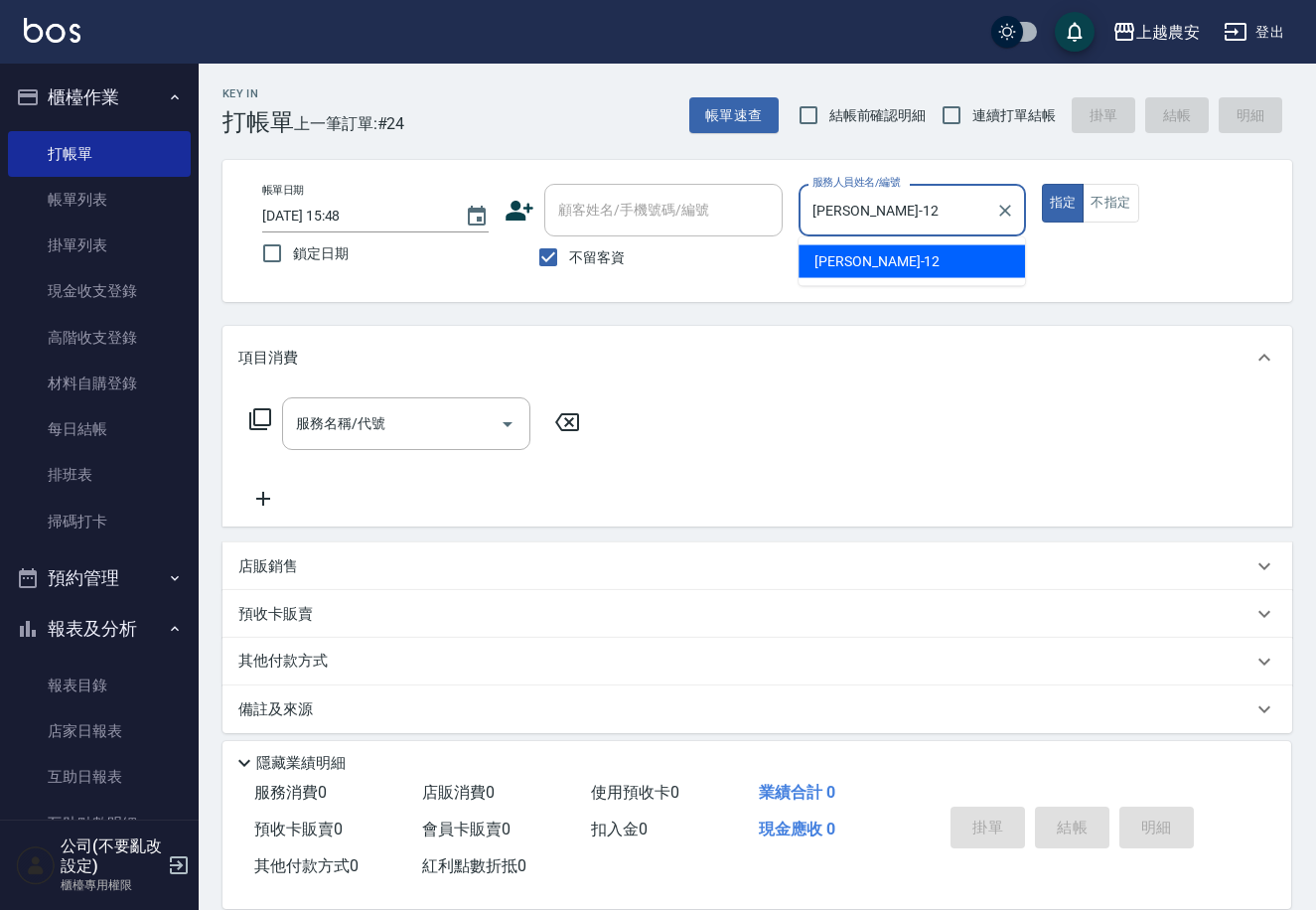 type on "true" 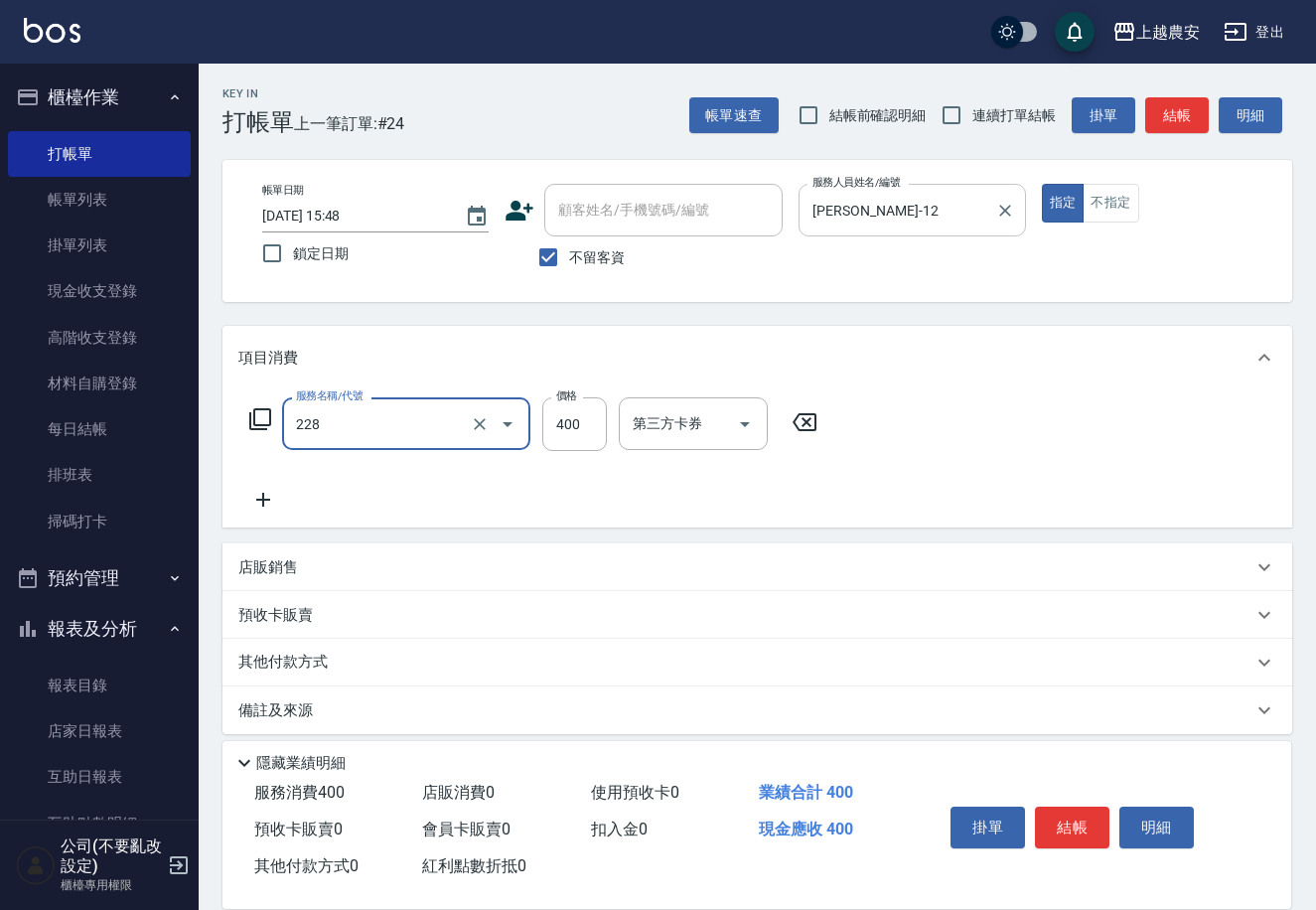 type on "洗髮(228)" 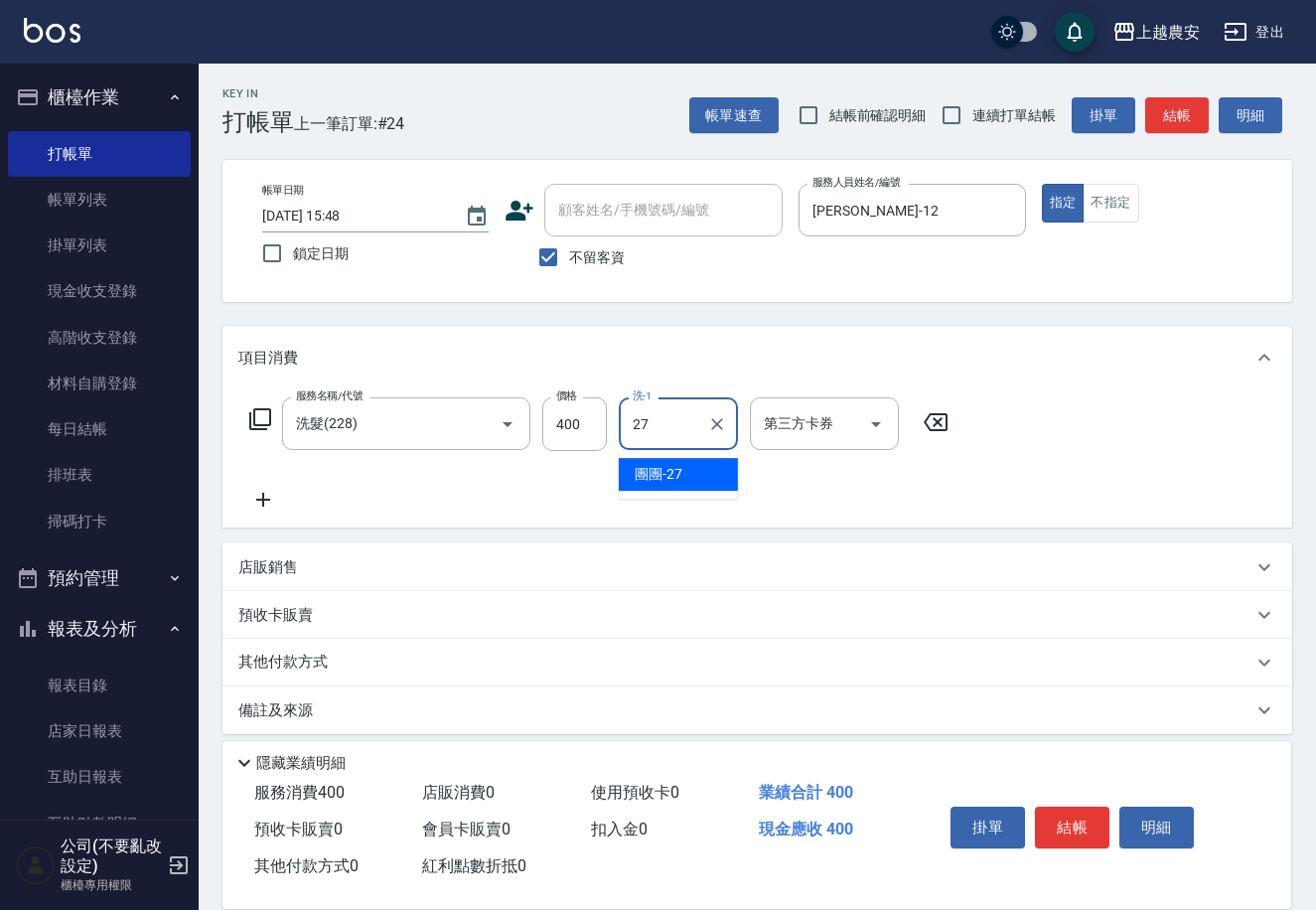 type on "團團-27" 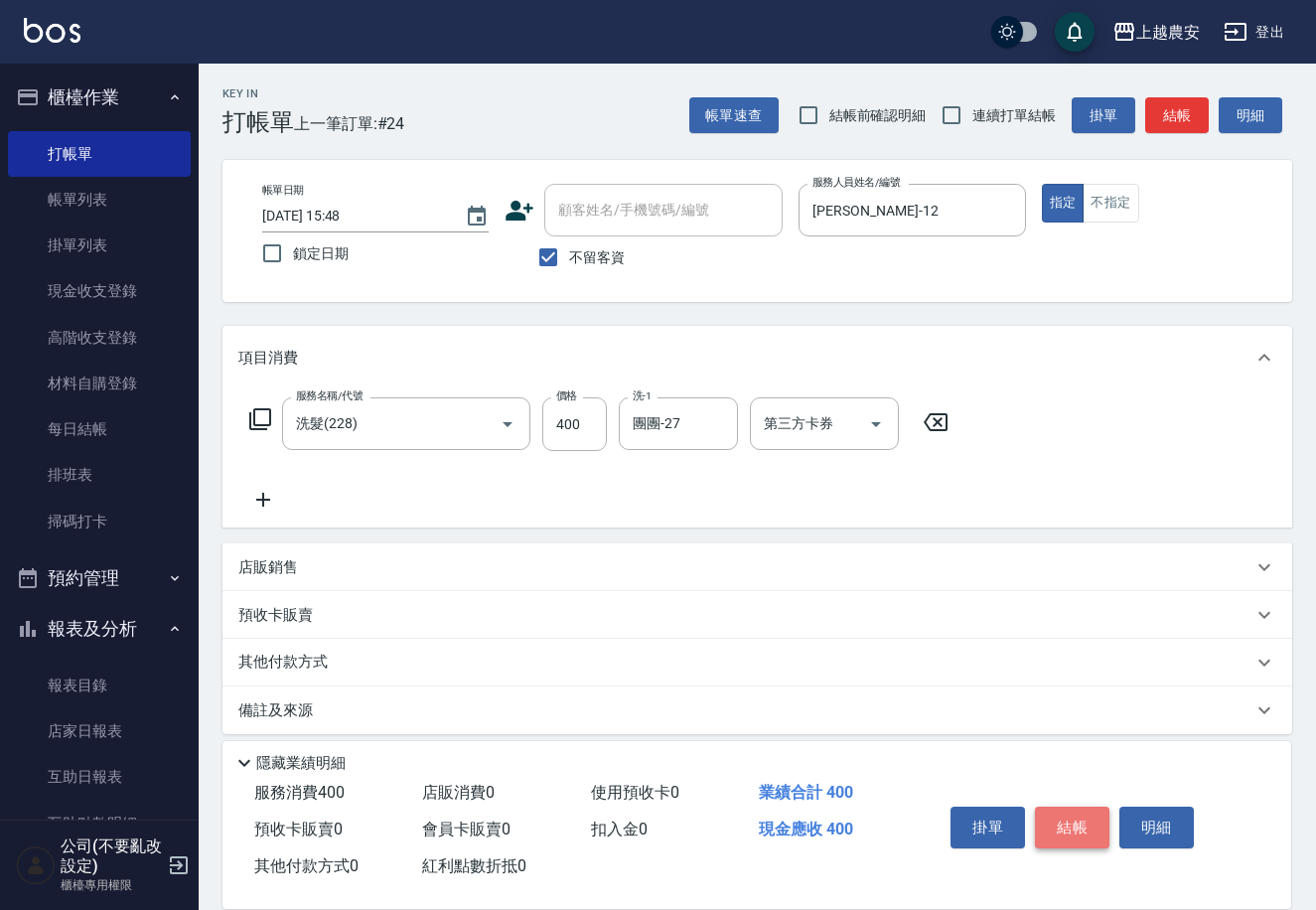 click on "結帳" at bounding box center (1072, 828) 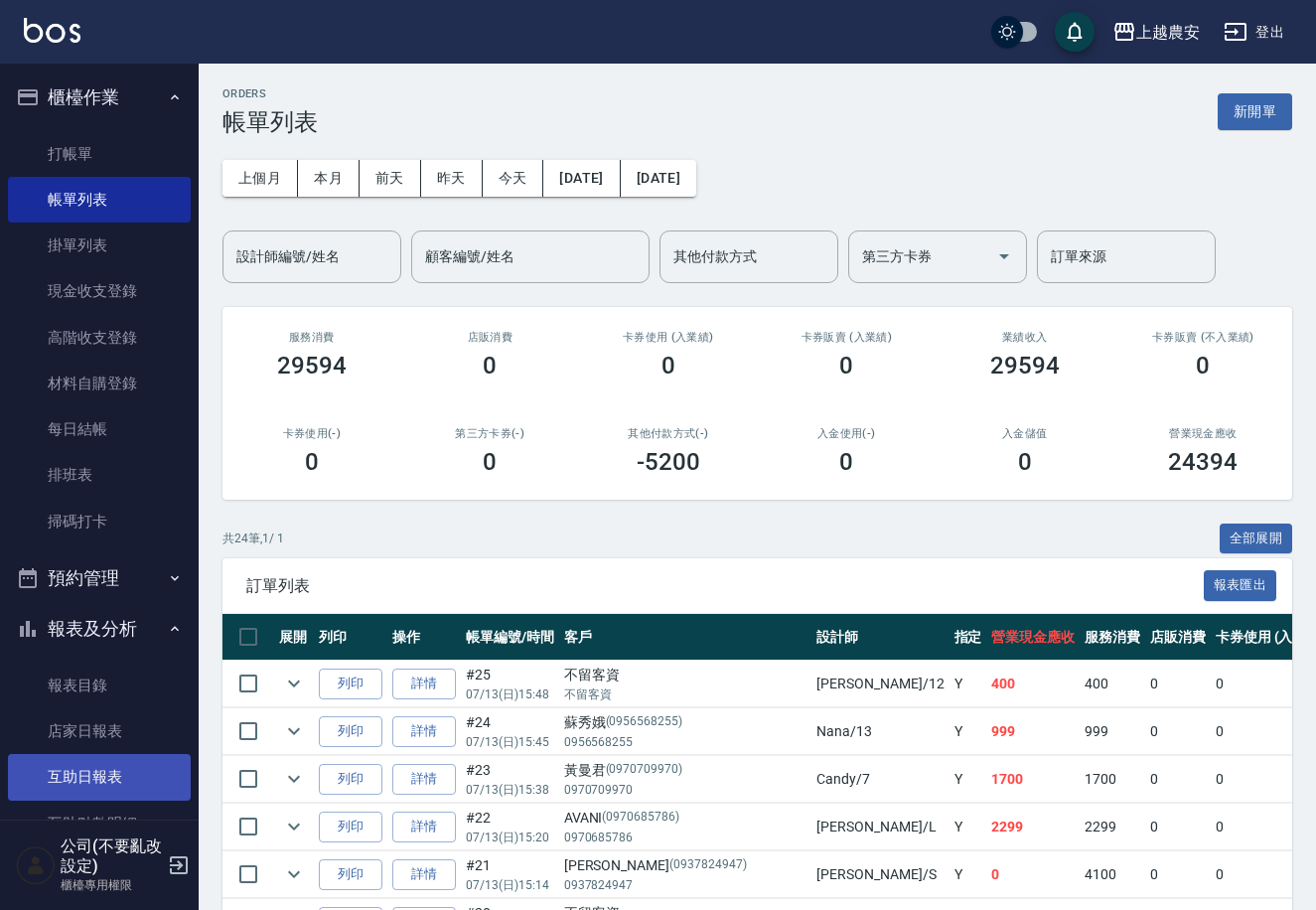 click on "互助日報表" at bounding box center (99, 777) 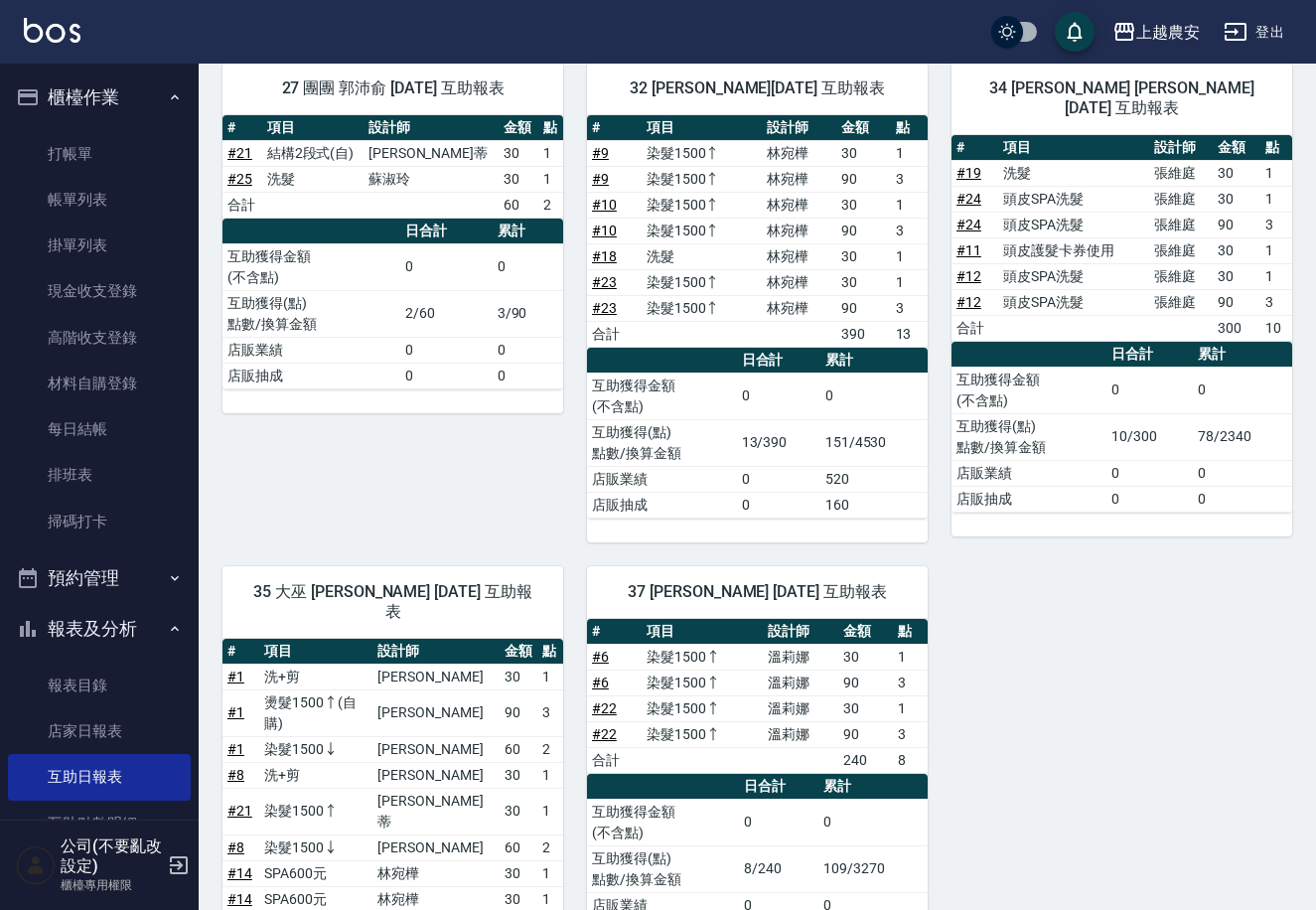 scroll, scrollTop: 223, scrollLeft: 0, axis: vertical 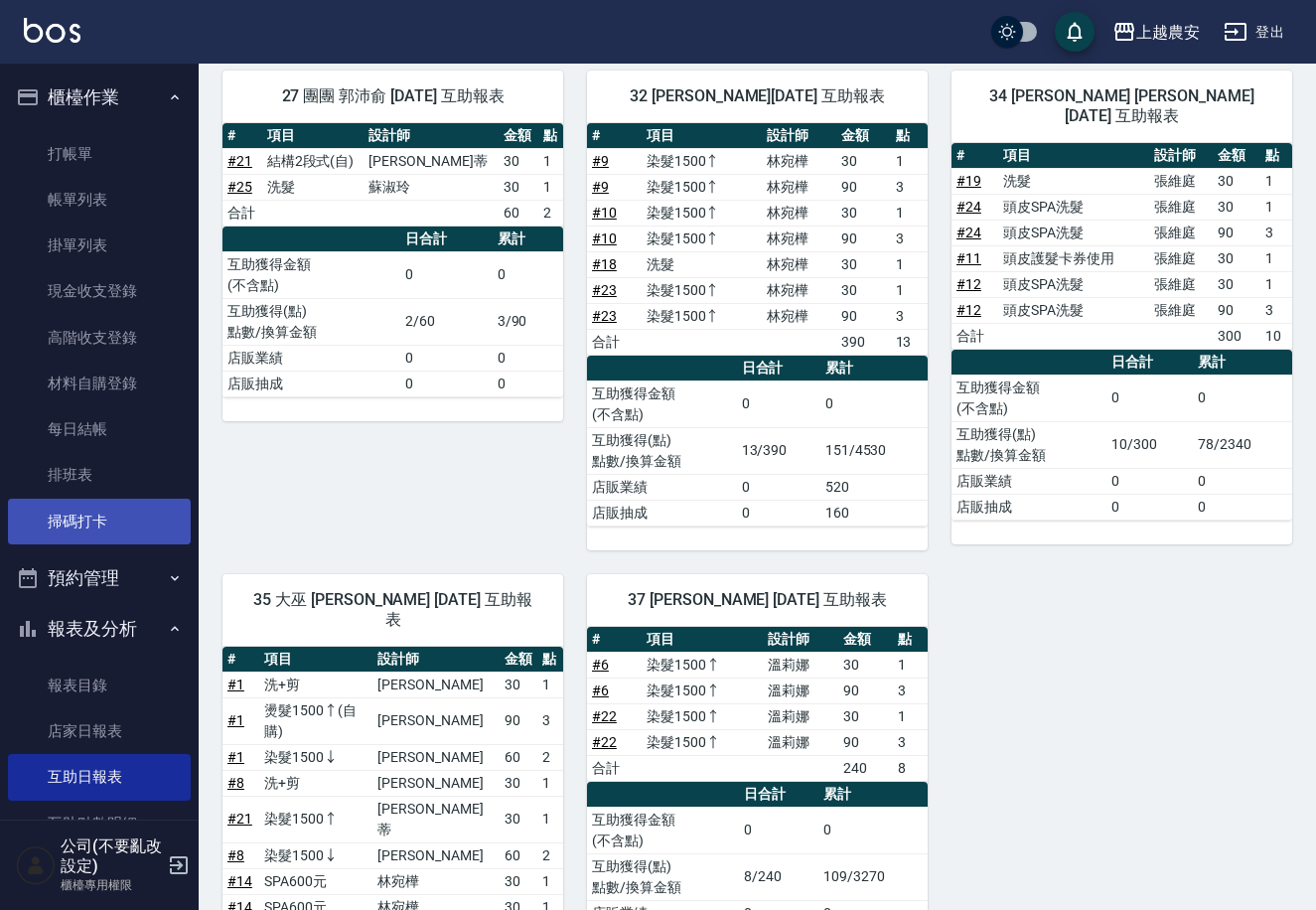 click on "掃碼打卡" at bounding box center (99, 522) 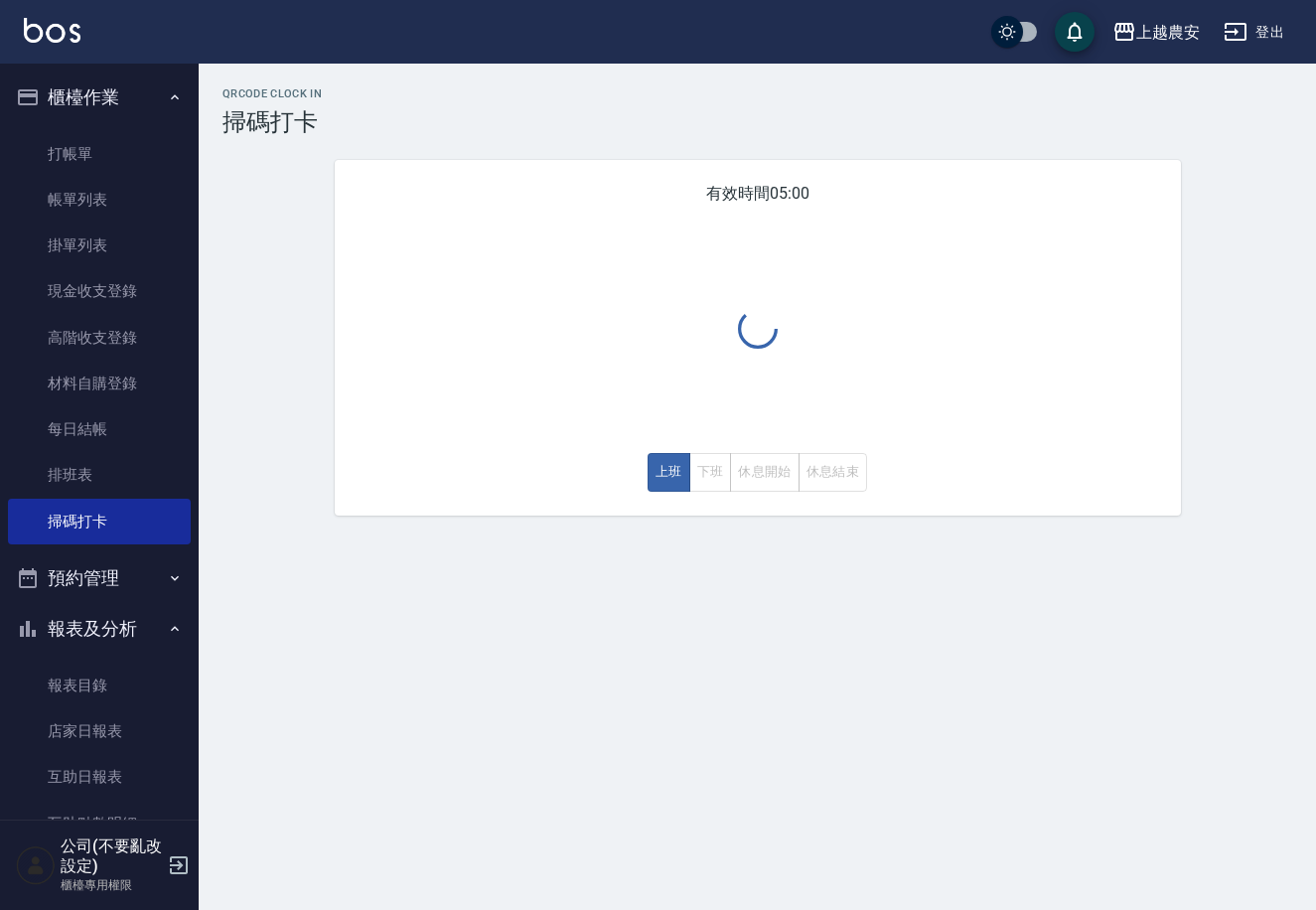 scroll, scrollTop: 0, scrollLeft: 0, axis: both 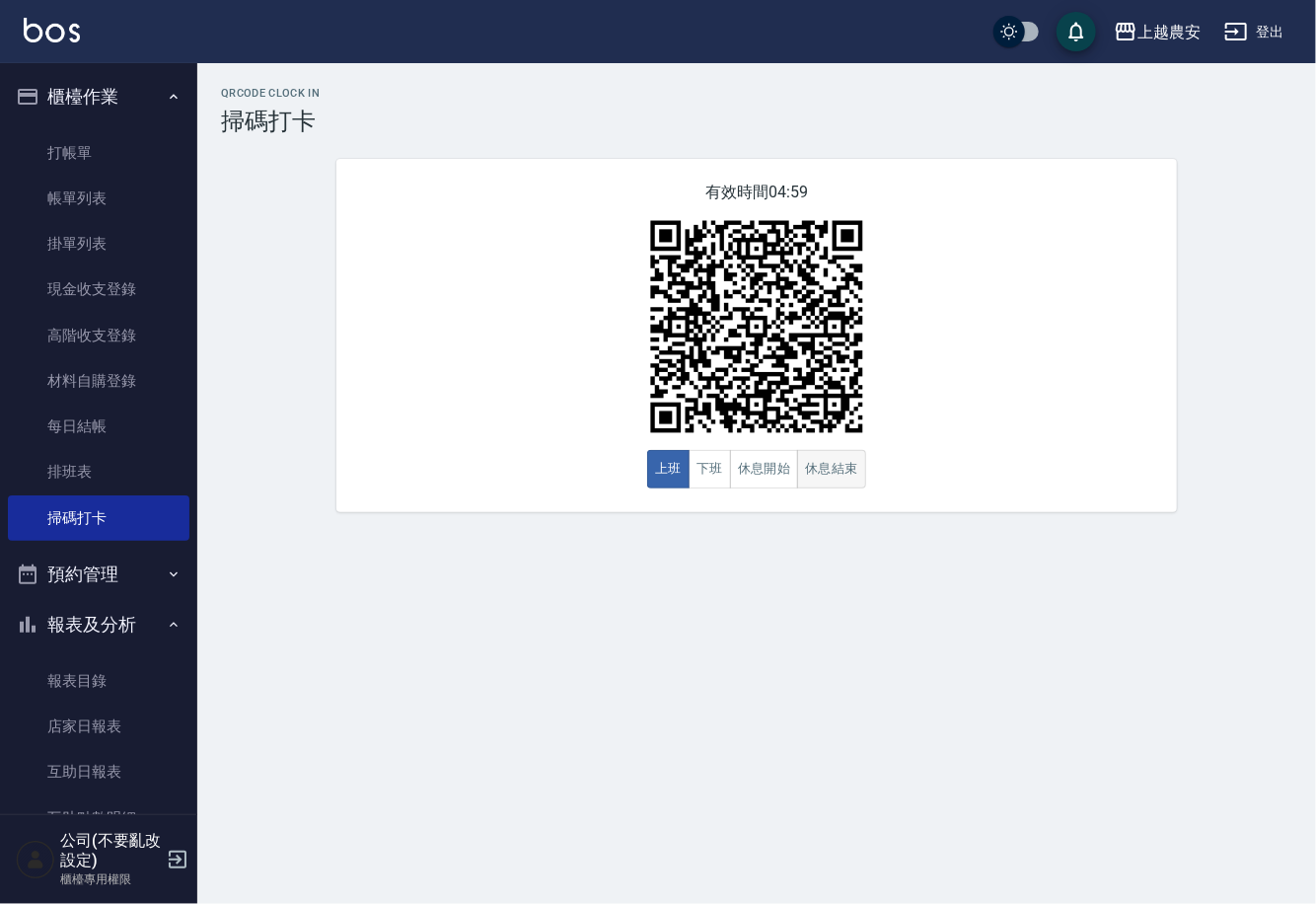 click on "休息結束" at bounding box center (832, 469) 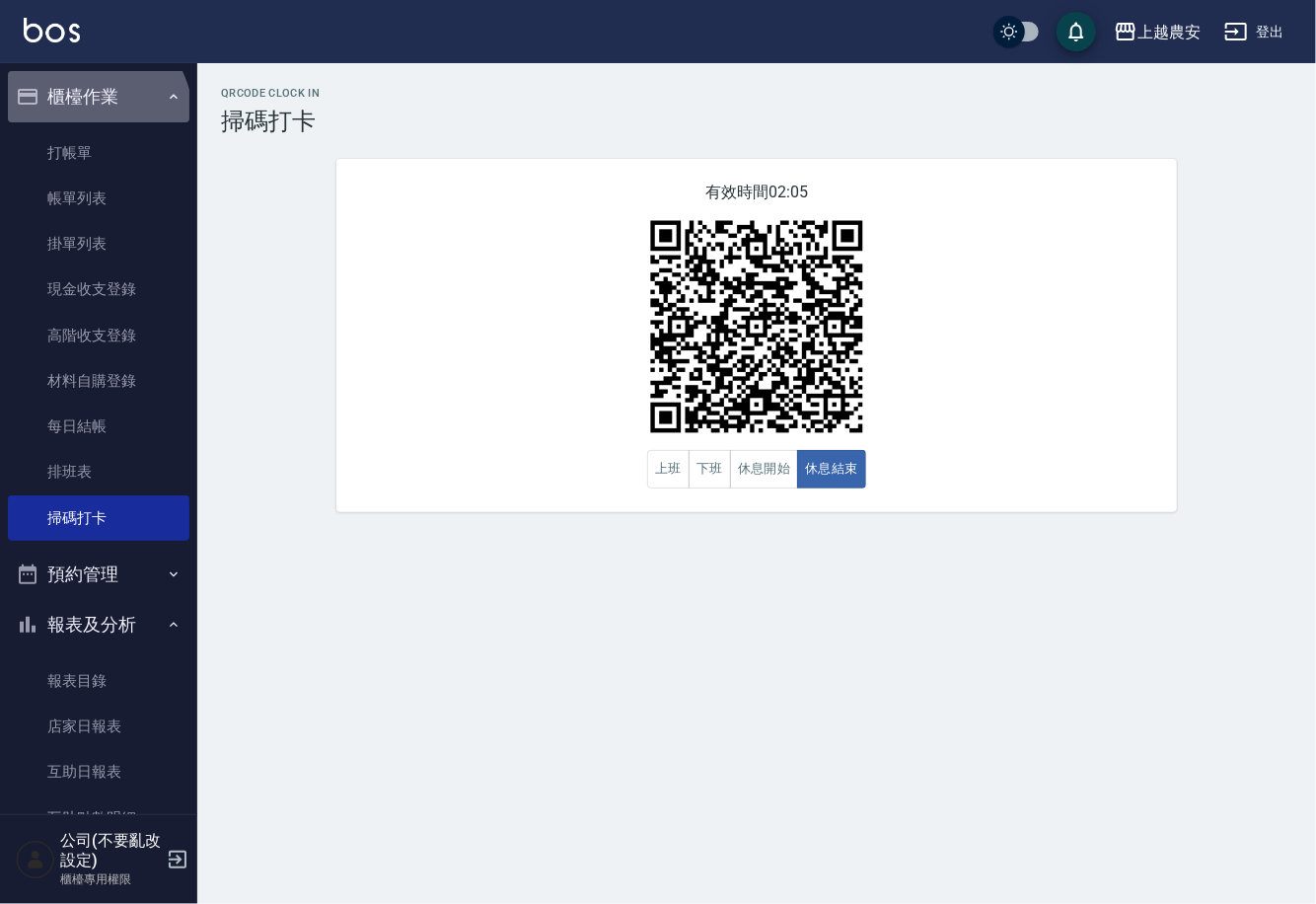 click on "櫃檯作業" at bounding box center (99, 97) 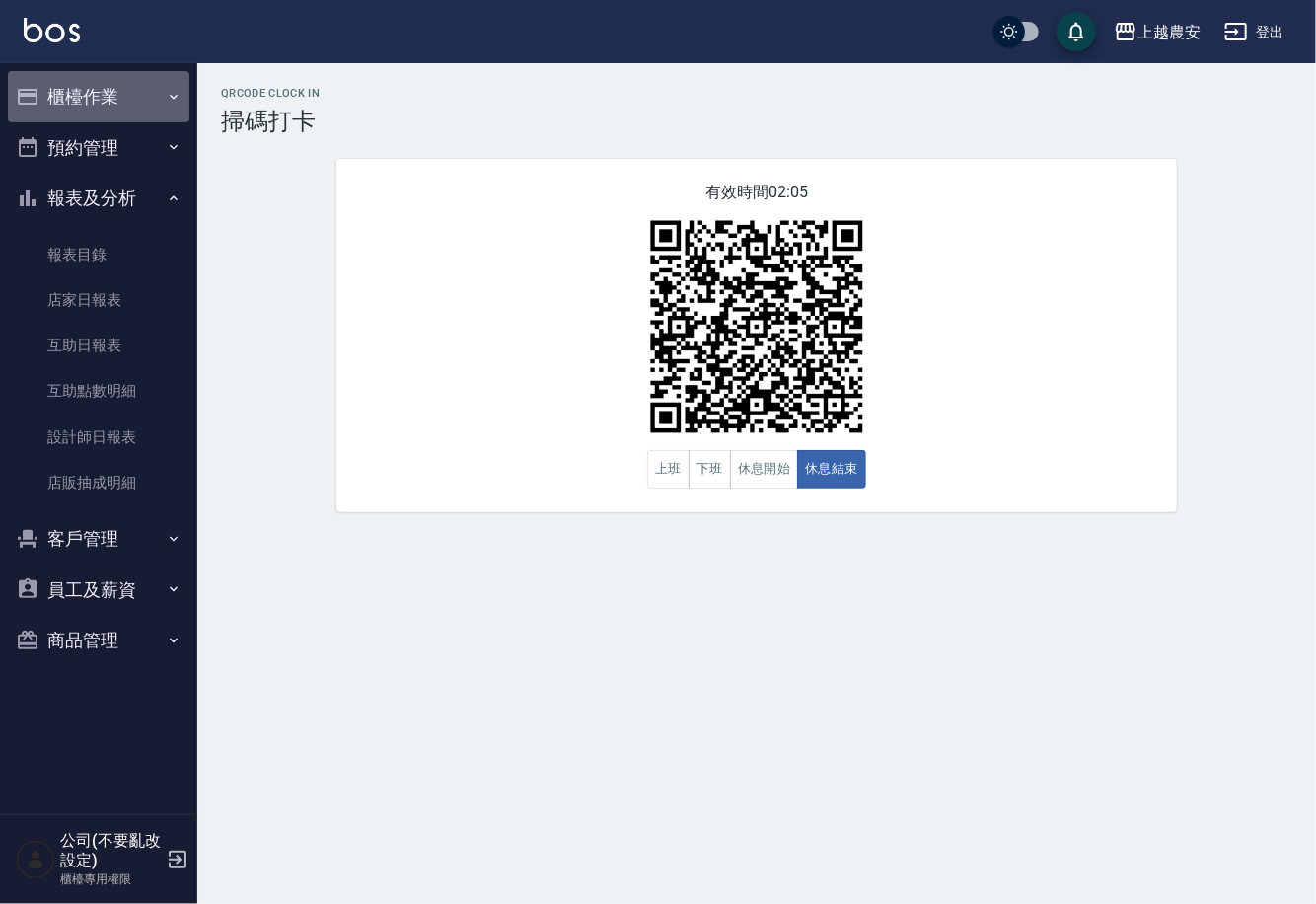 click on "櫃檯作業" at bounding box center (99, 97) 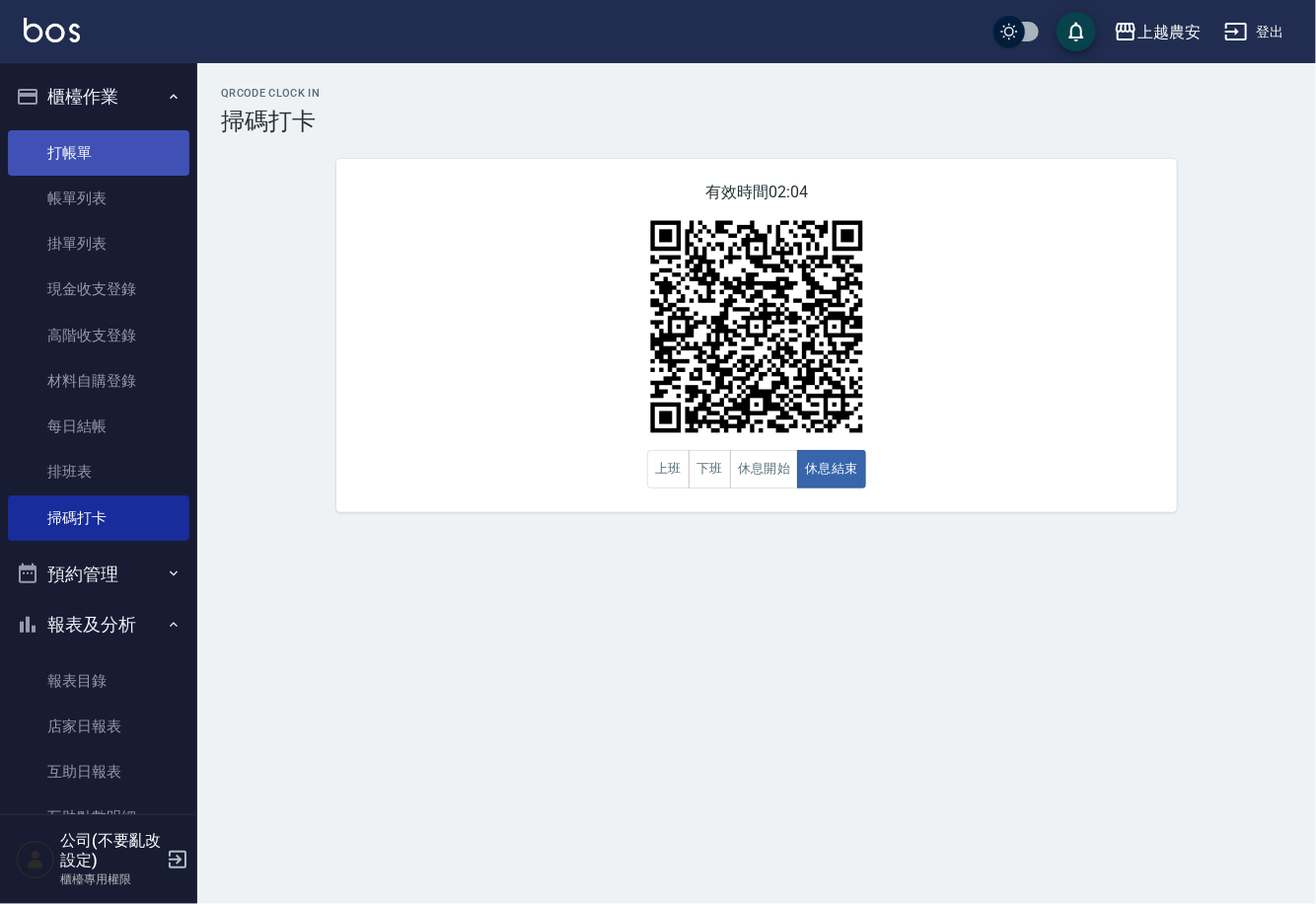 click on "打帳單" at bounding box center [99, 153] 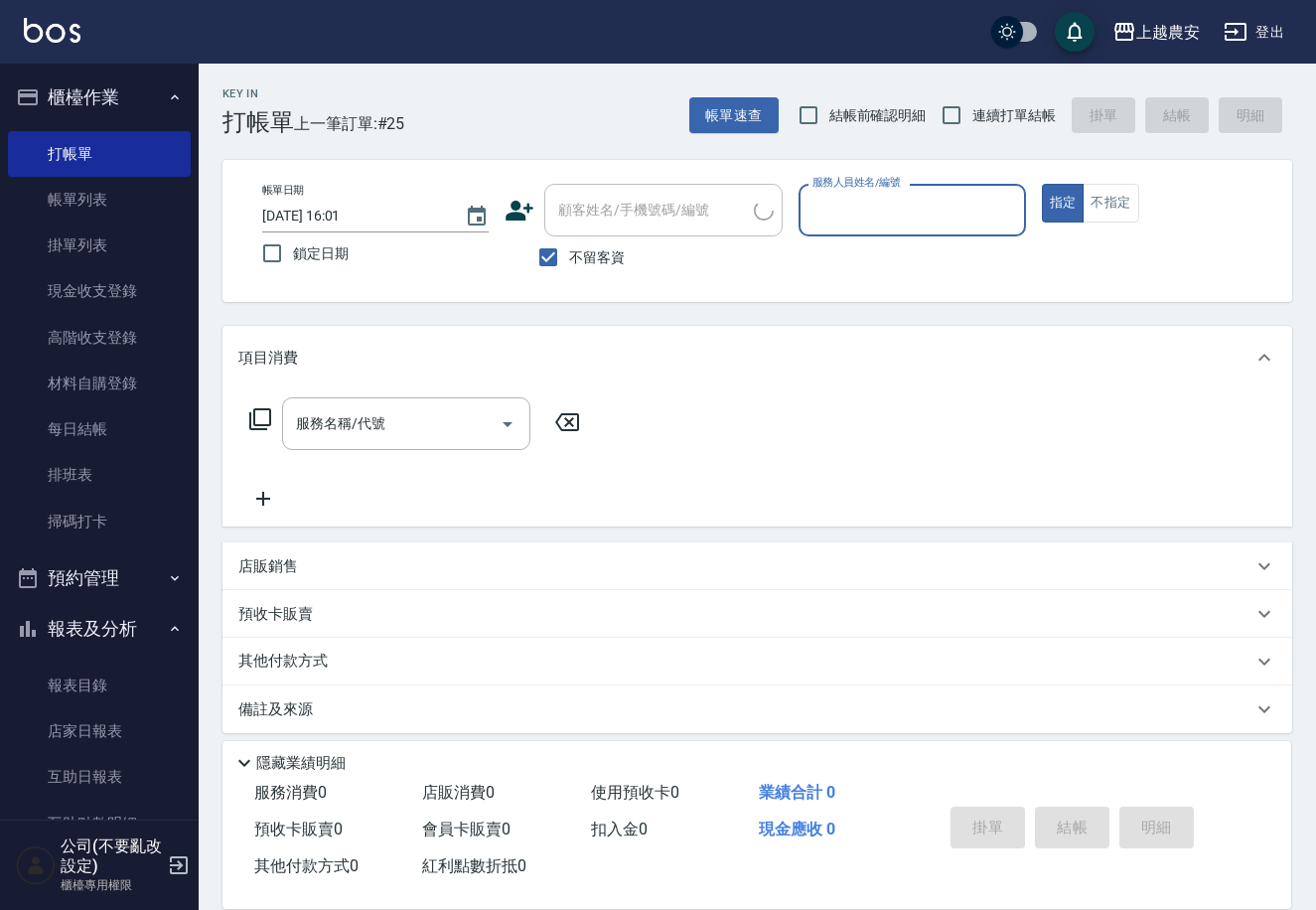 click on "不留客資" at bounding box center [597, 257] 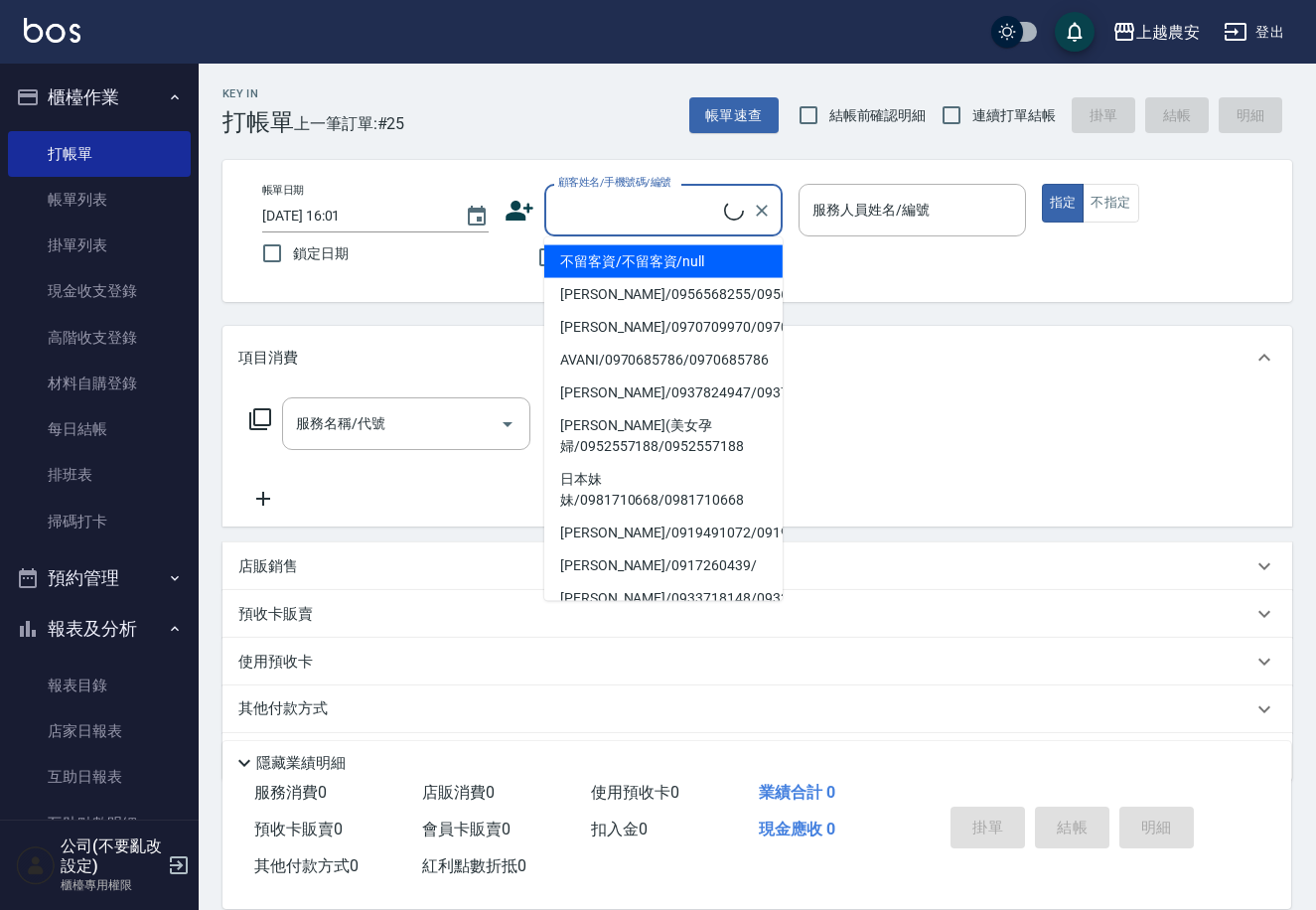 click on "顧客姓名/手機號碼/編號" at bounding box center (639, 210) 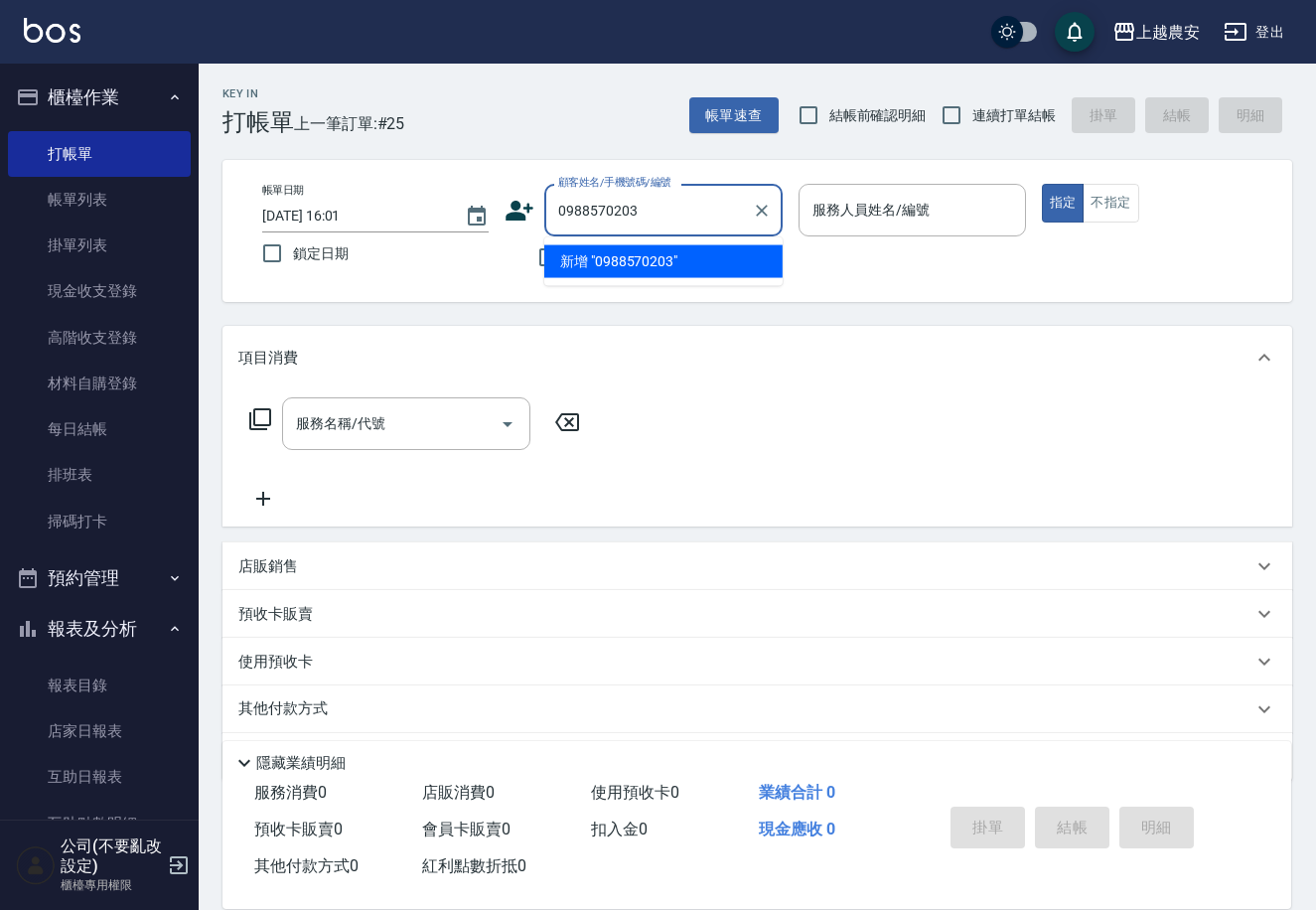 drag, startPoint x: 745, startPoint y: 216, endPoint x: 777, endPoint y: 231, distance: 35.34119 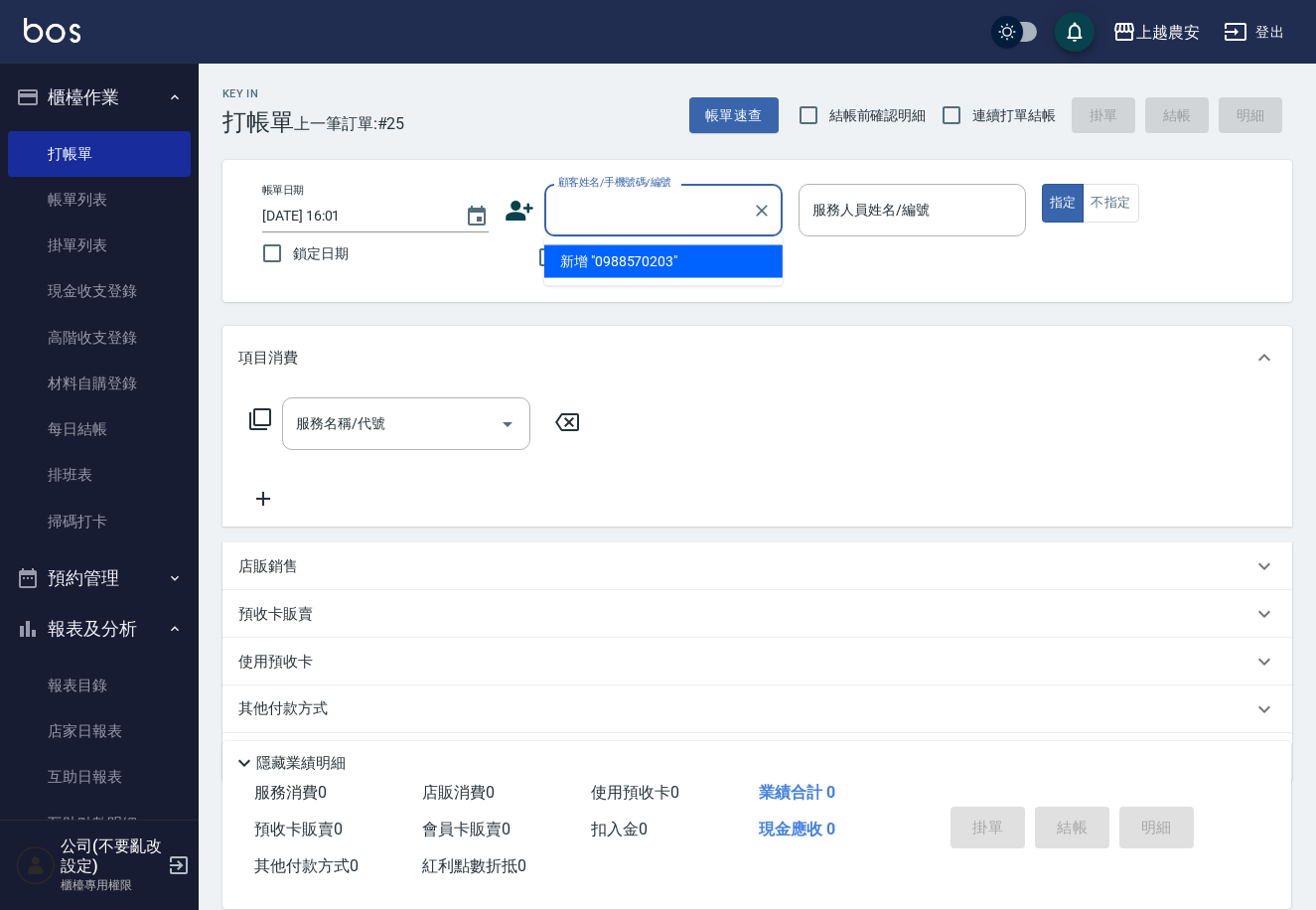click 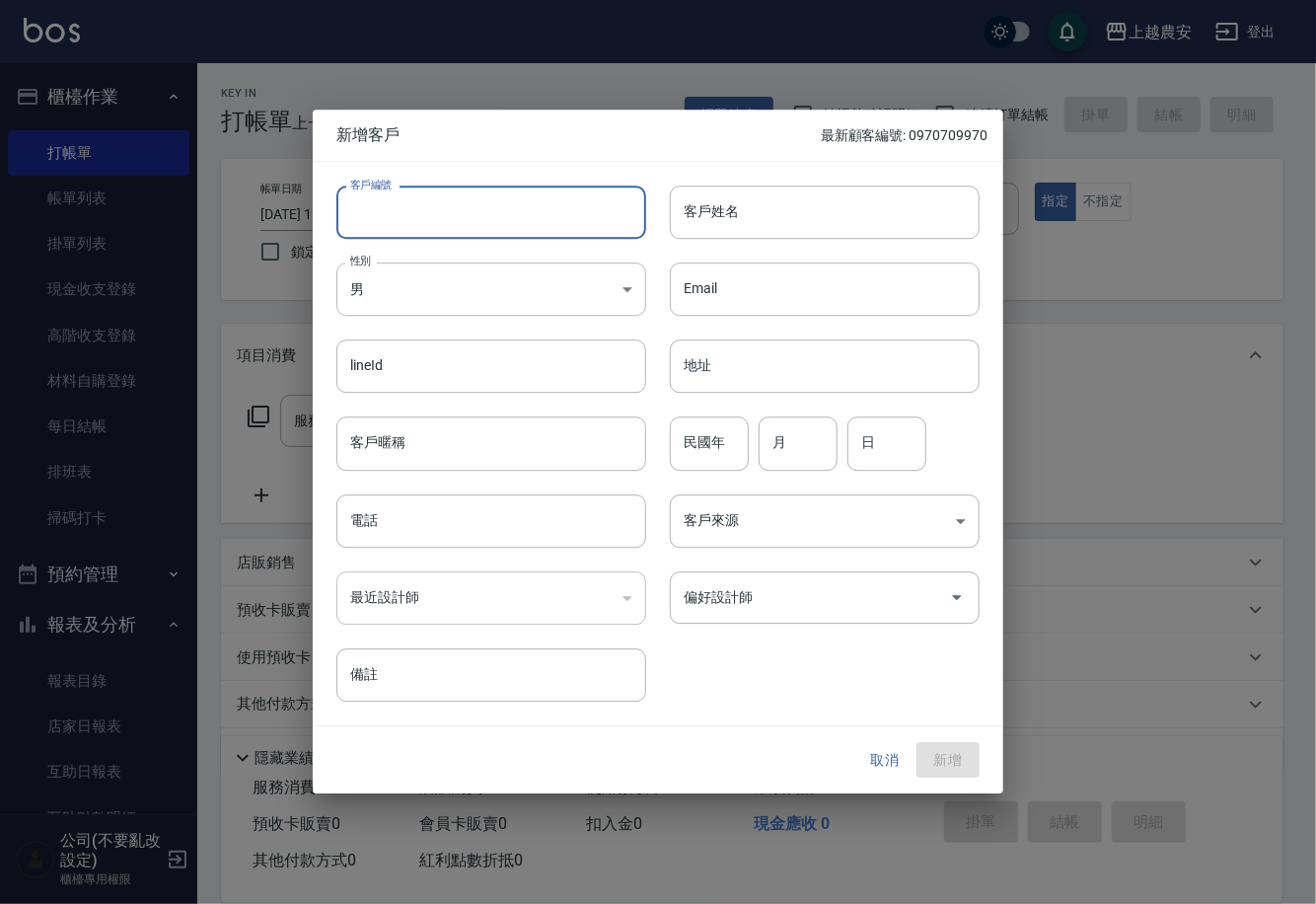 paste on "0988570203" 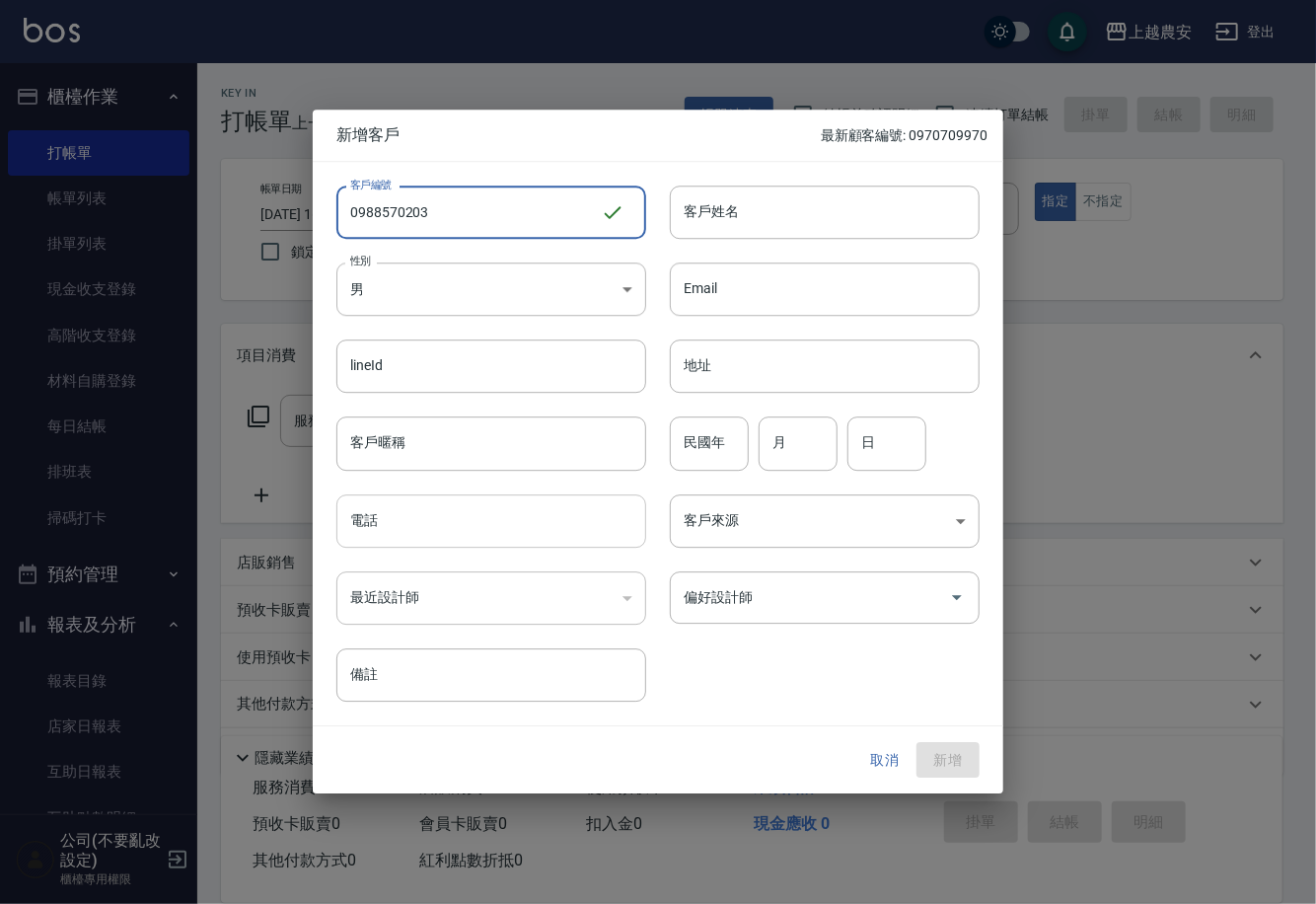 type on "0988570203" 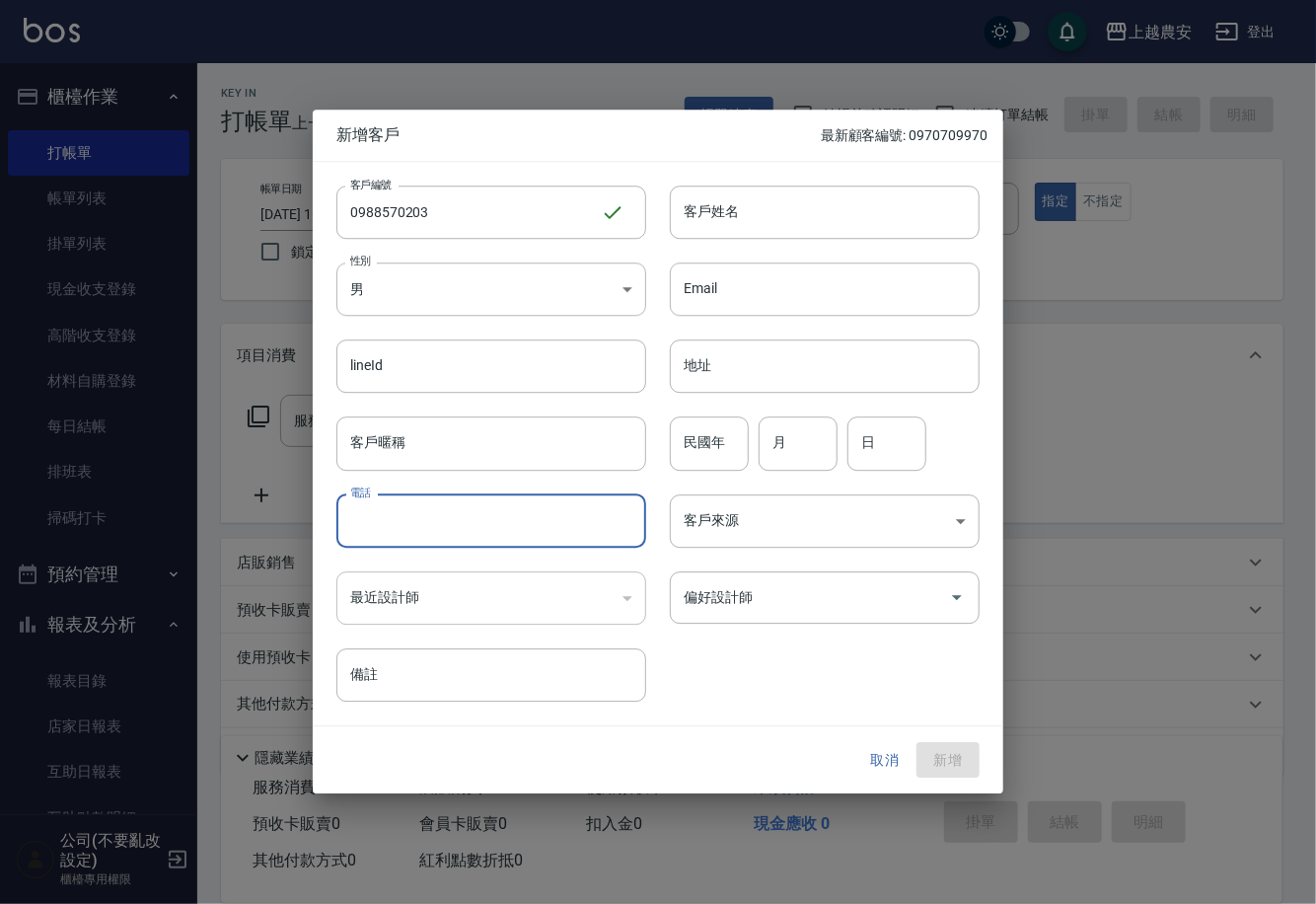 paste on "0988570203" 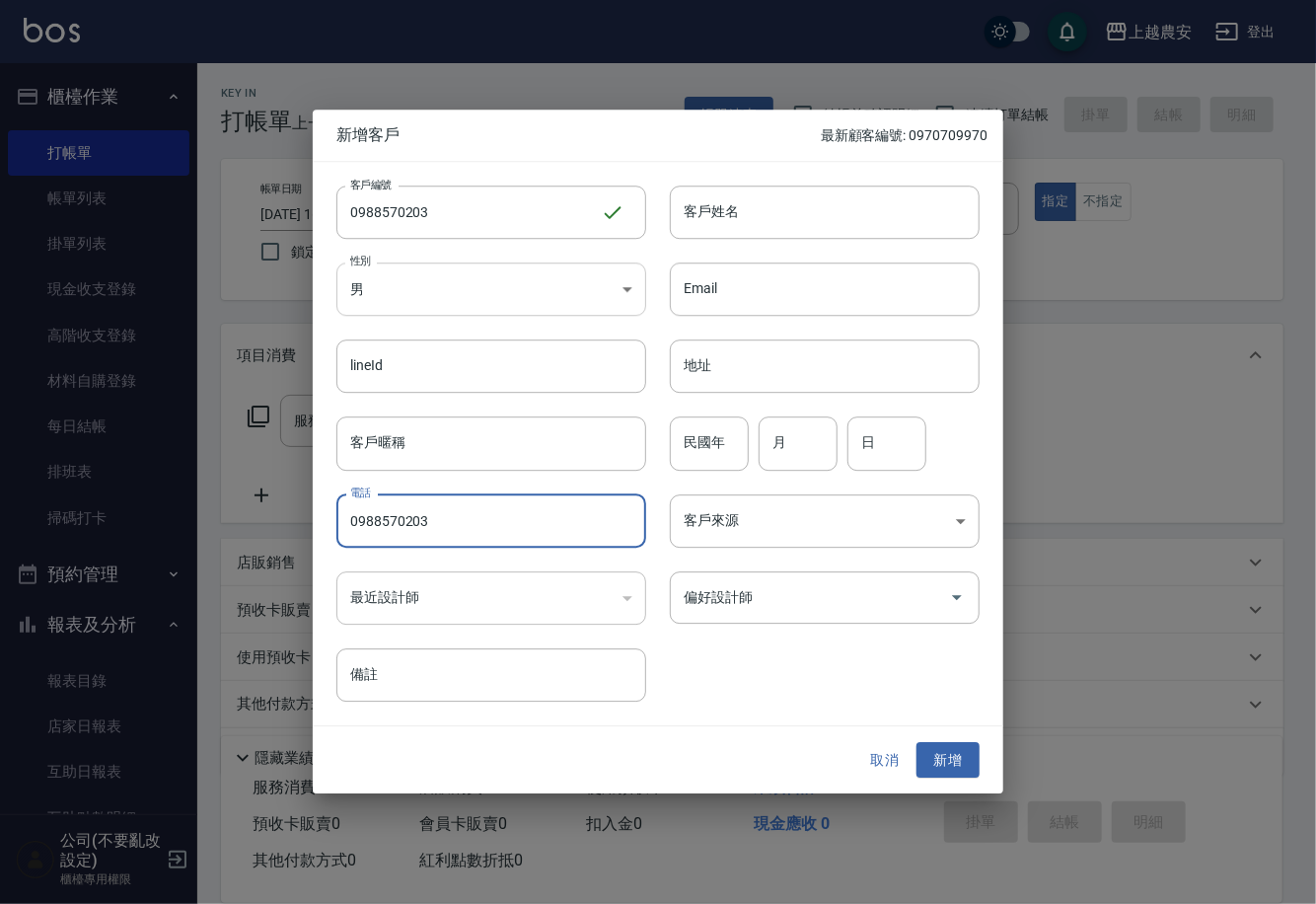 type on "0988570203" 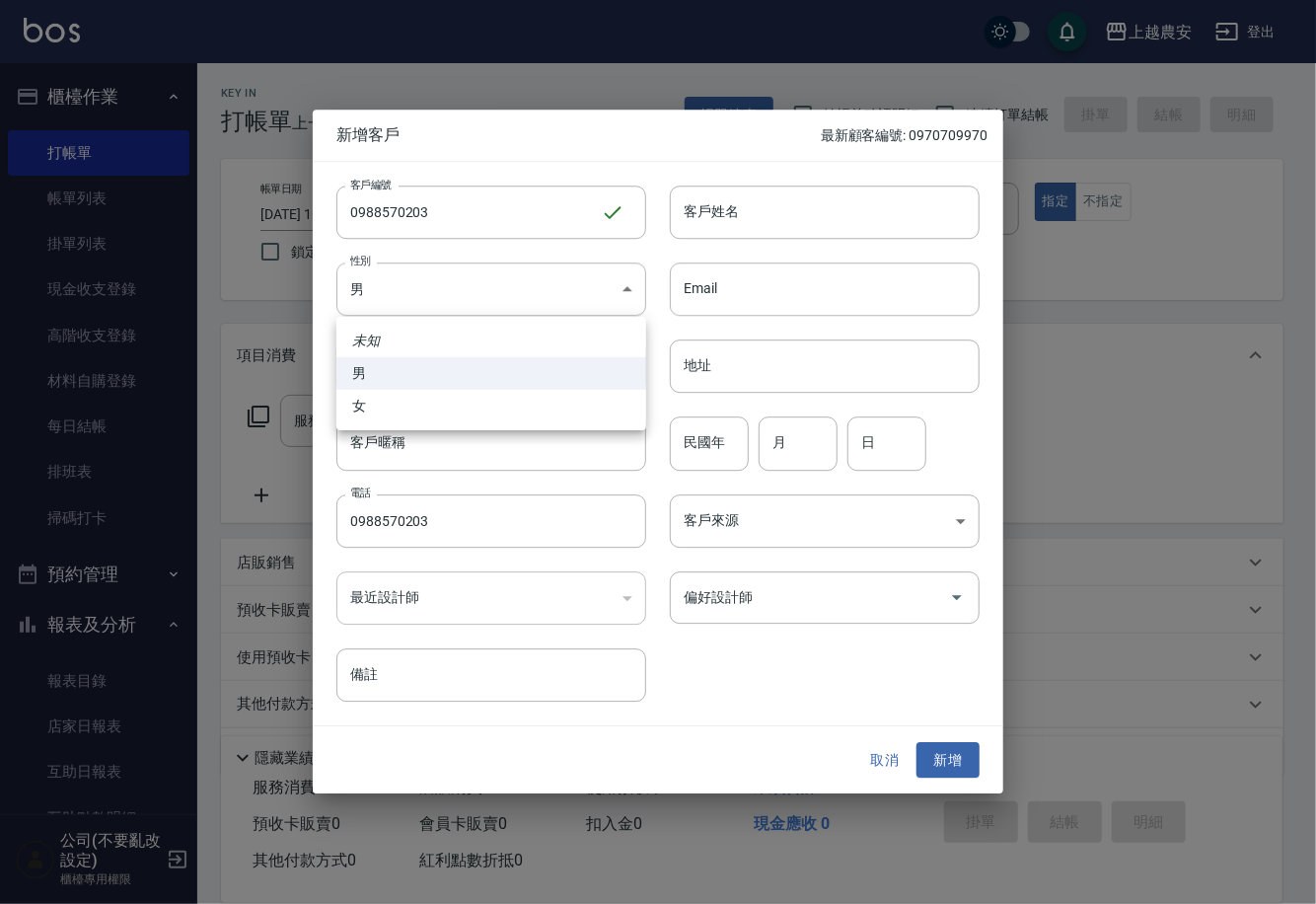 drag, startPoint x: 556, startPoint y: 287, endPoint x: 567, endPoint y: 407, distance: 120.50311 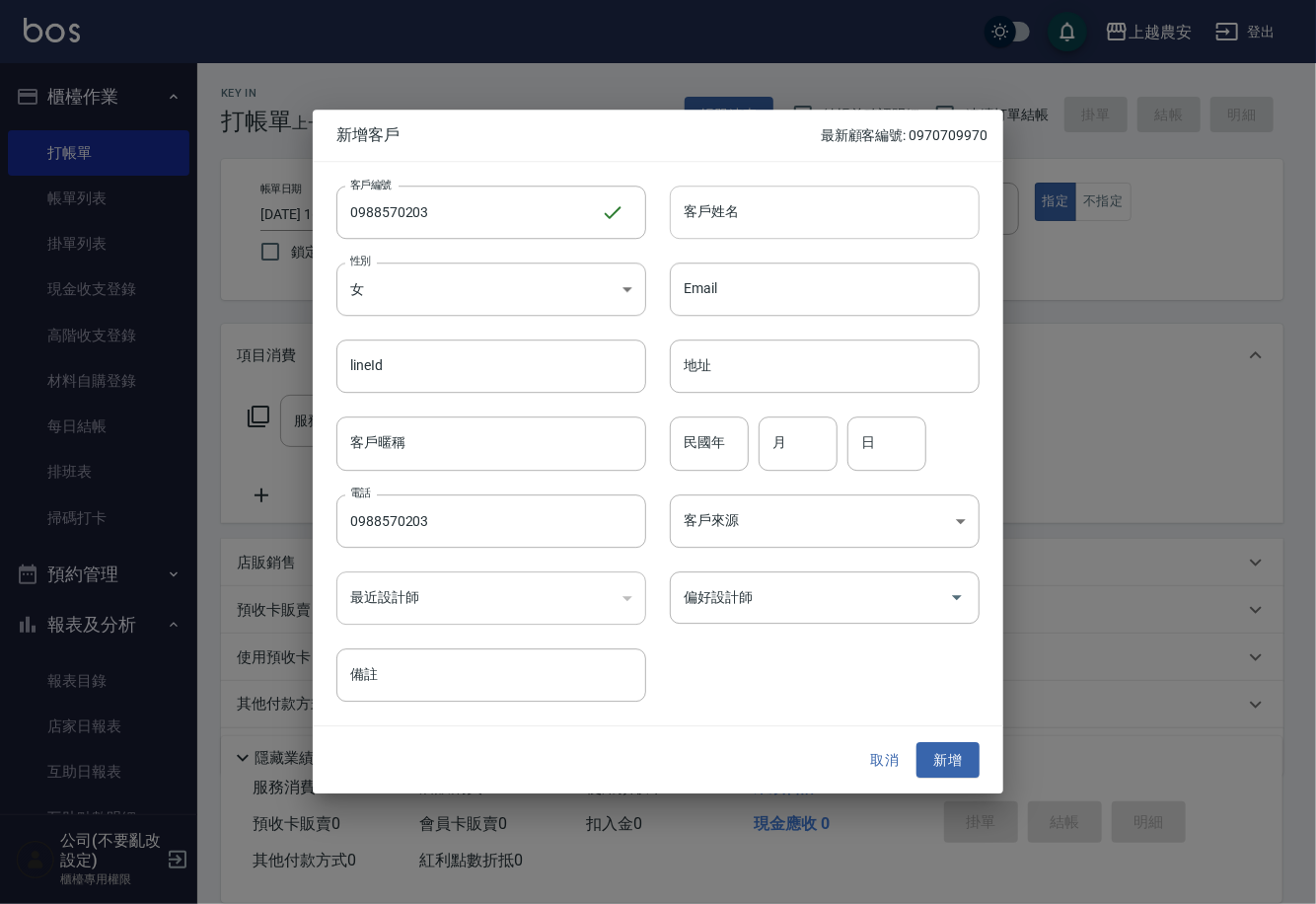 click on "客戶姓名" at bounding box center (825, 212) 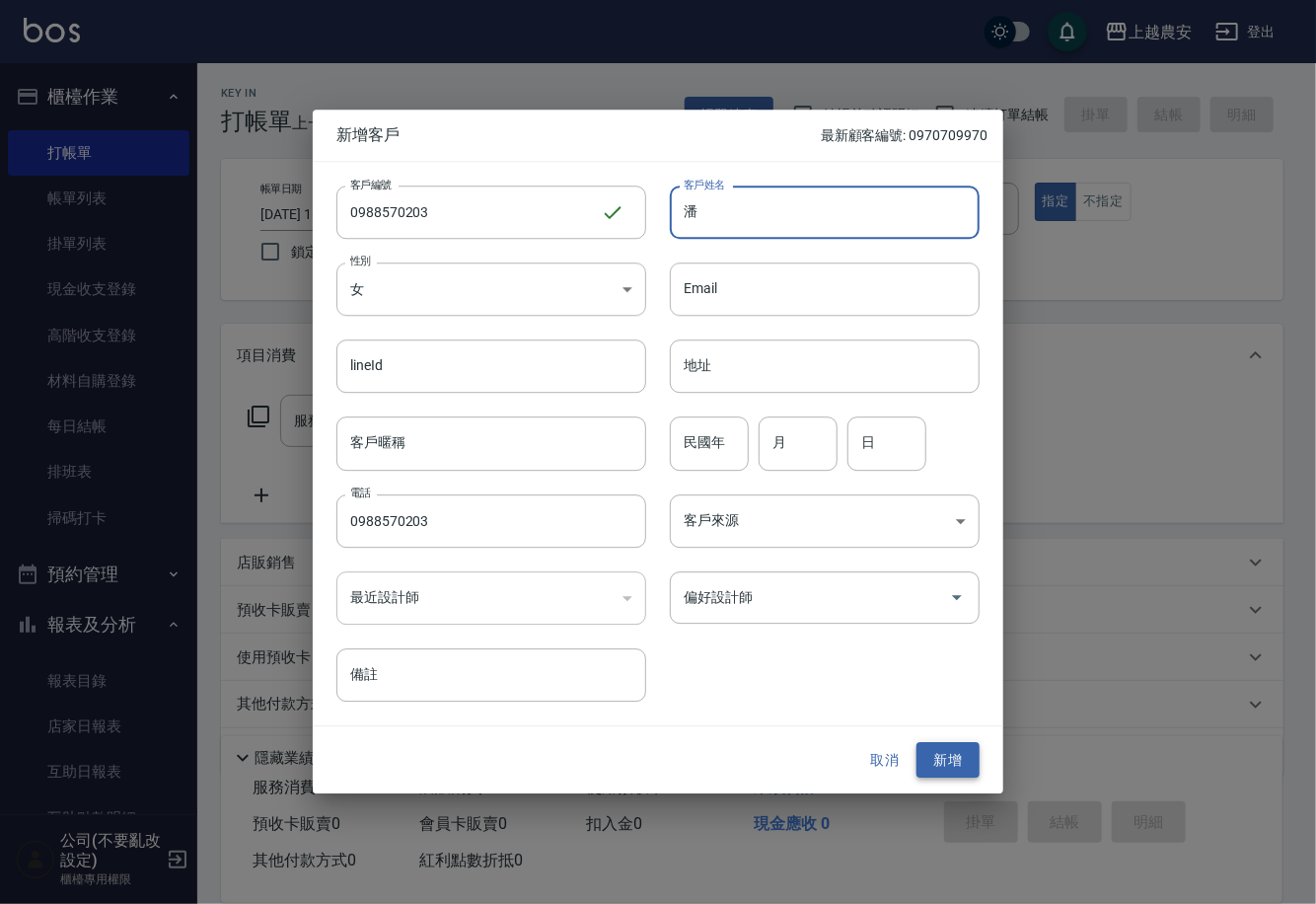 type on "潘" 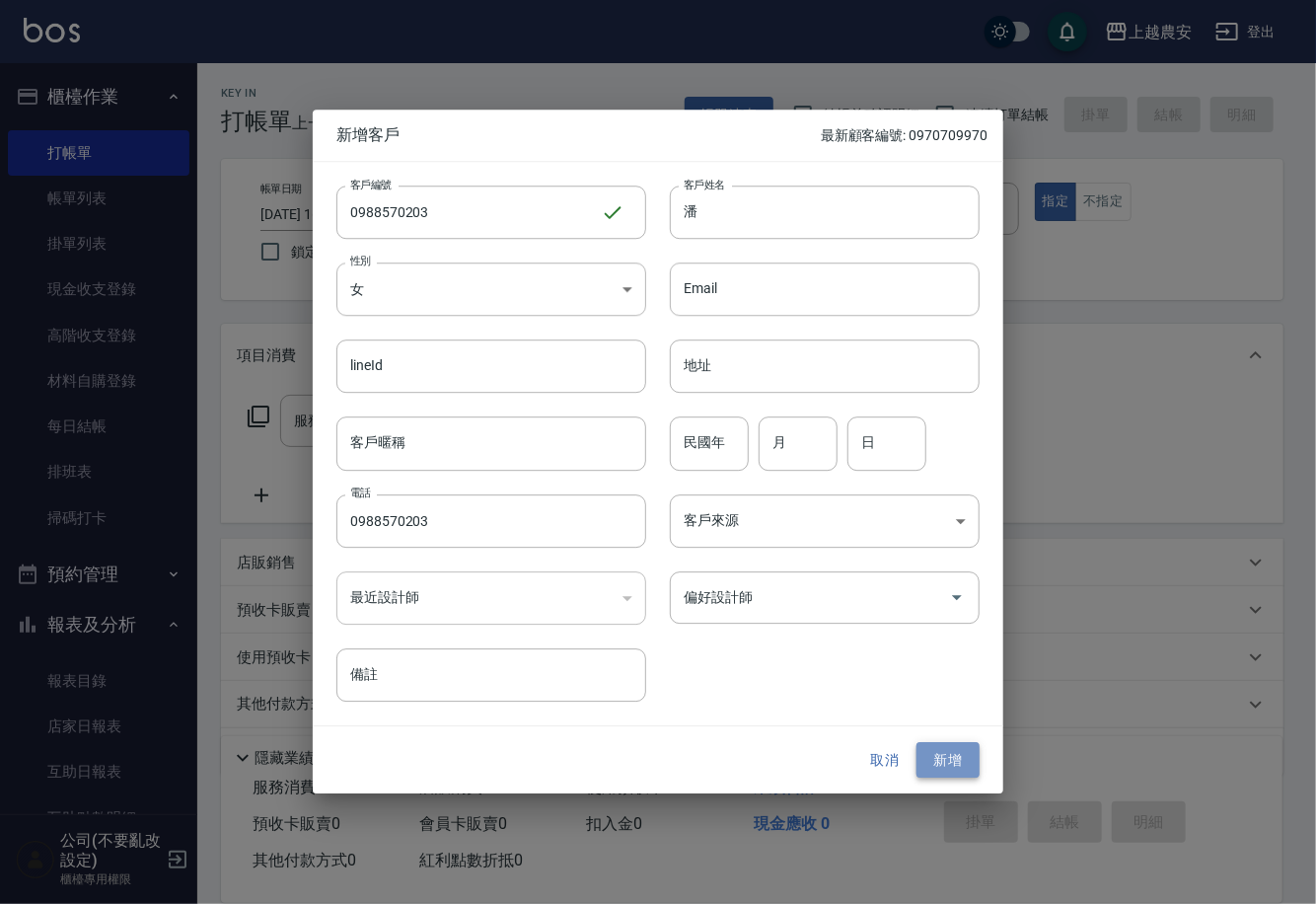 click on "新增" at bounding box center [948, 760] 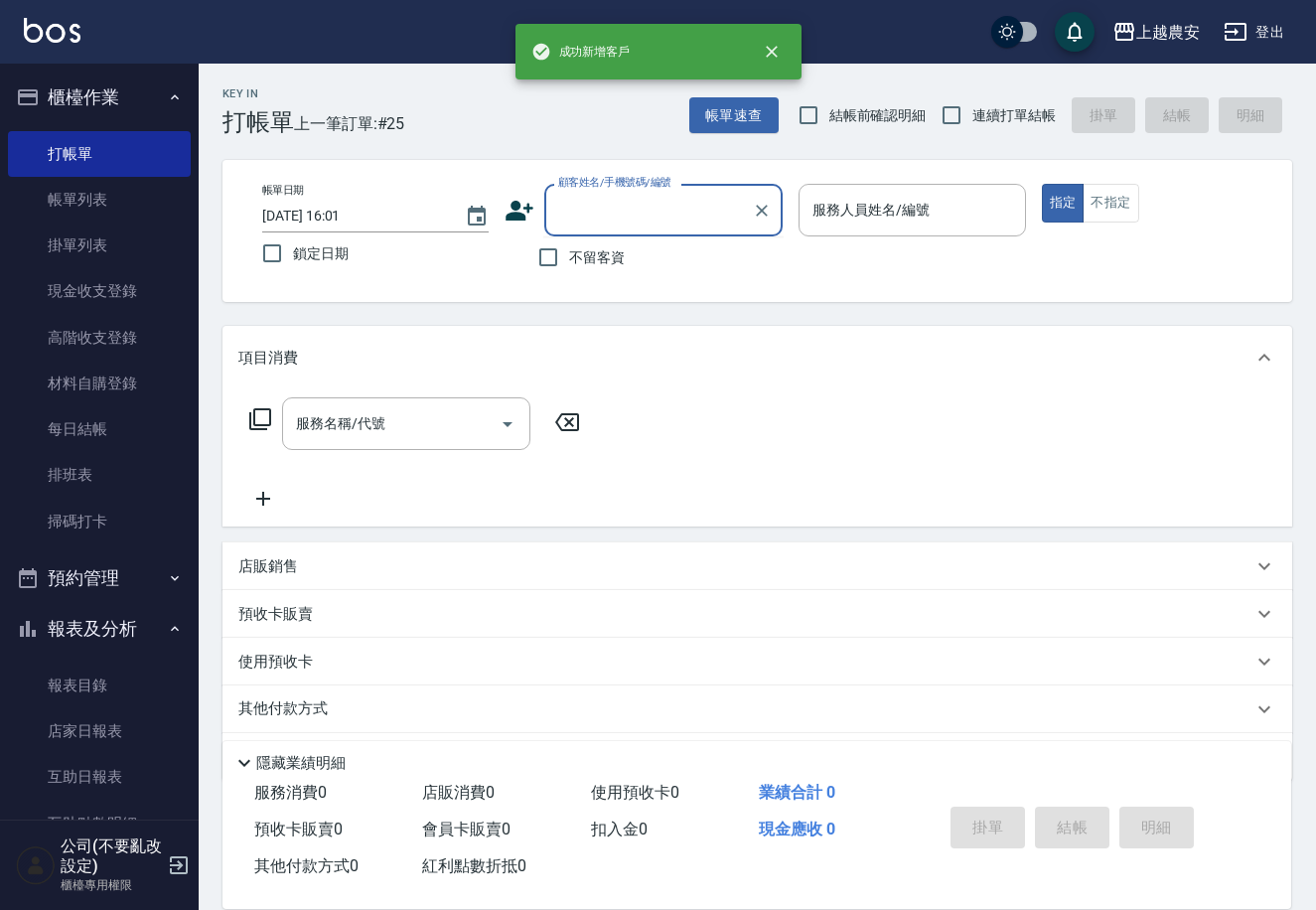 paste on "0988570203" 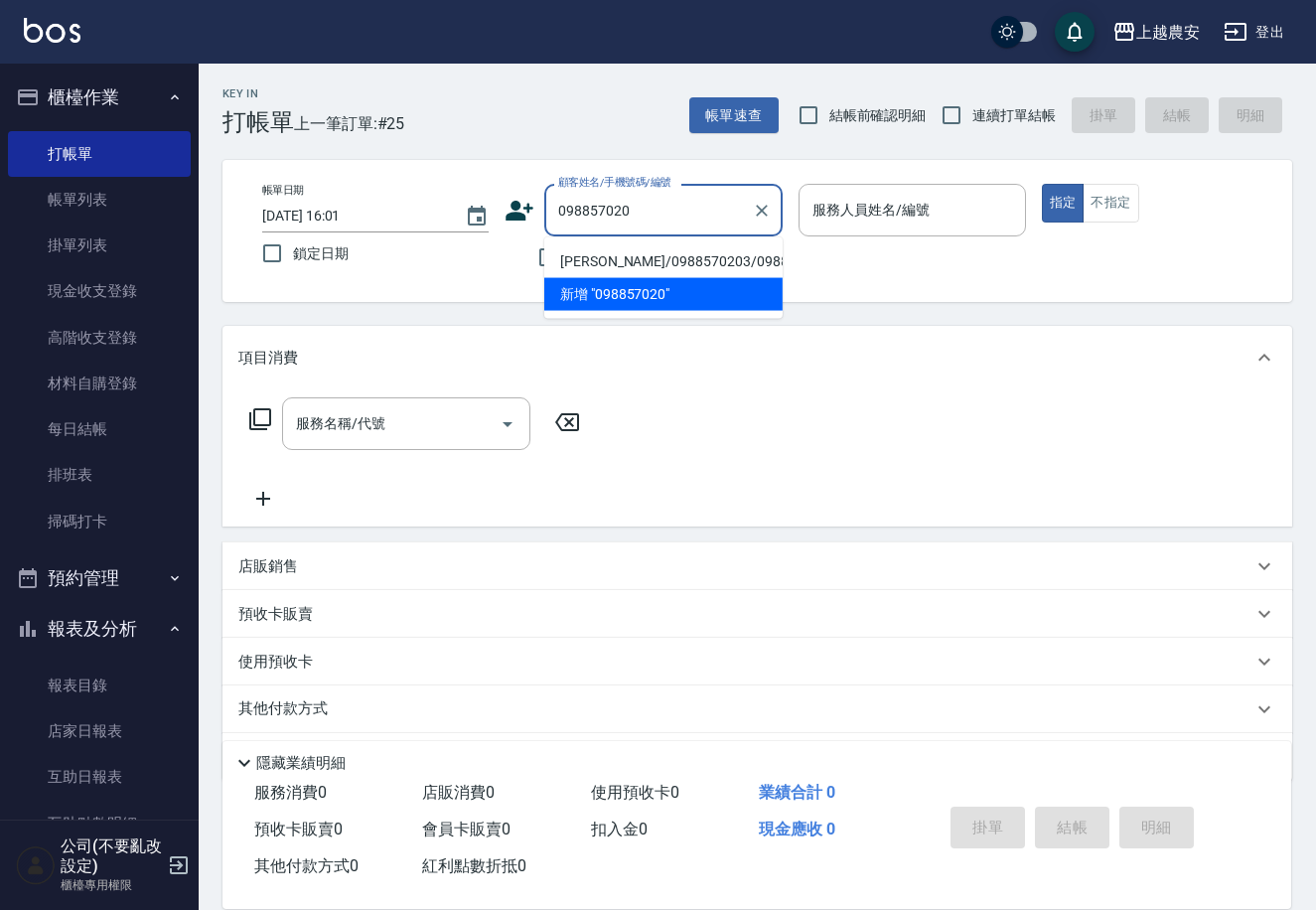 type on "潘/0988570203/0988570203" 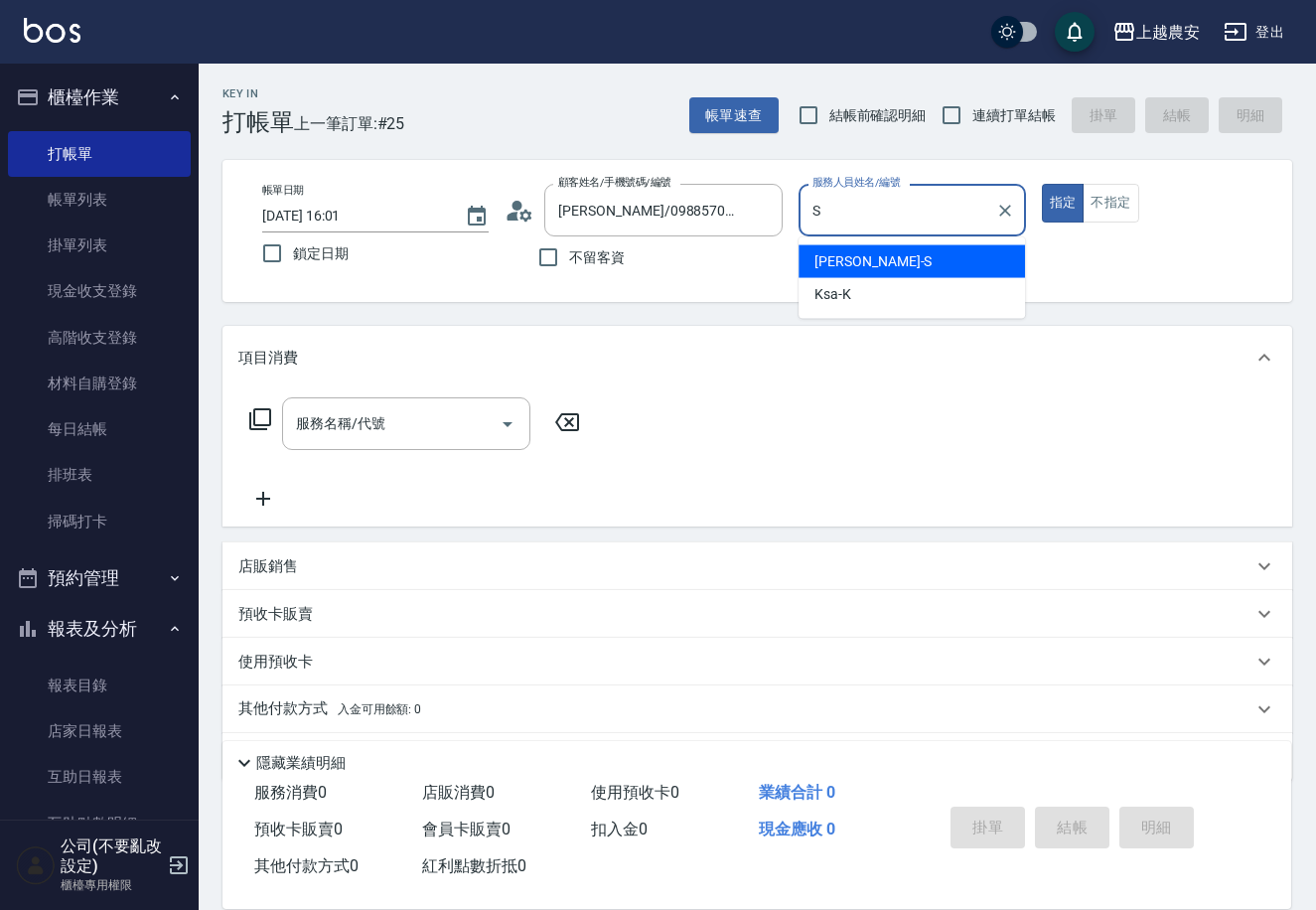 type on "Sandy-S" 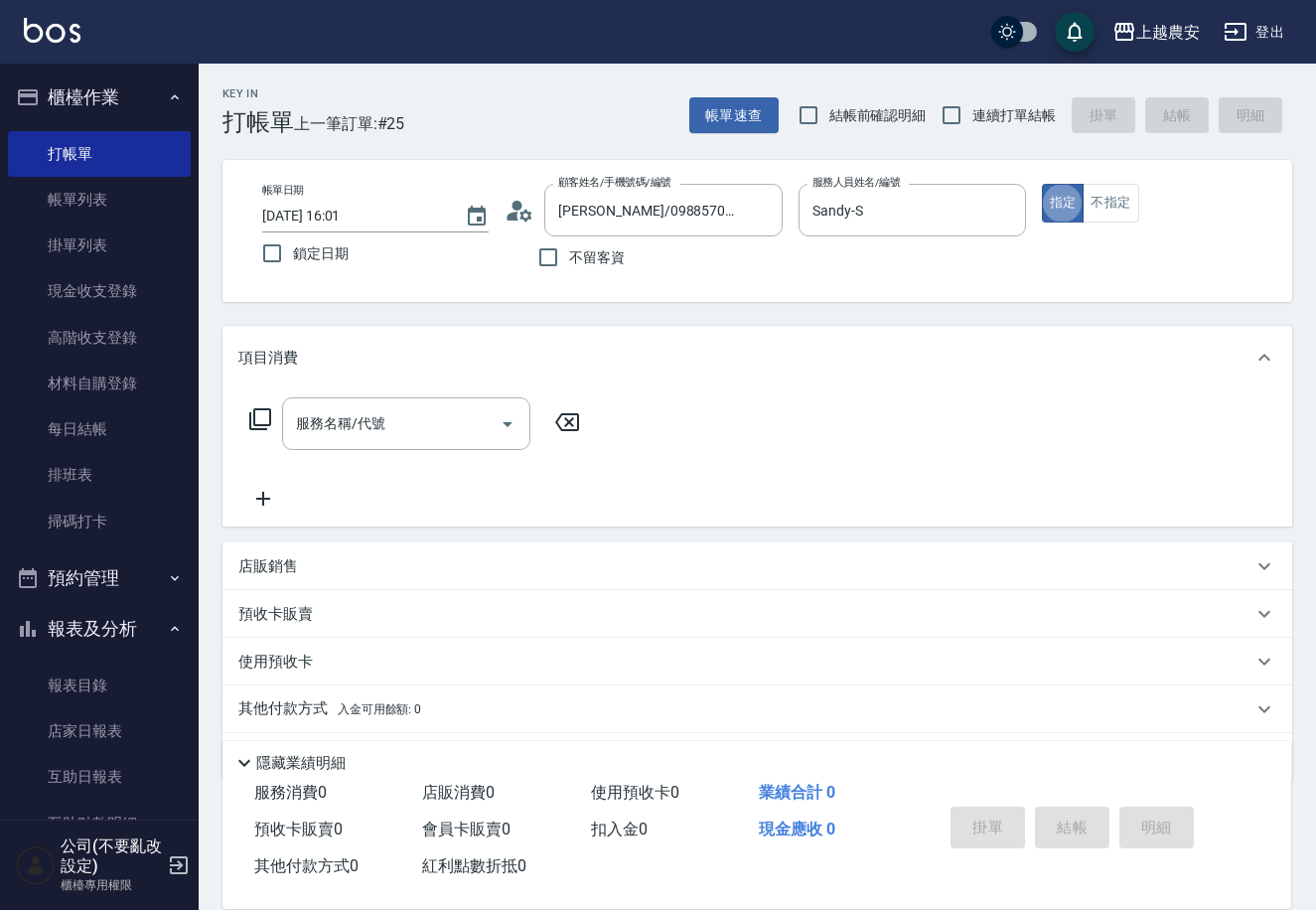 type on "true" 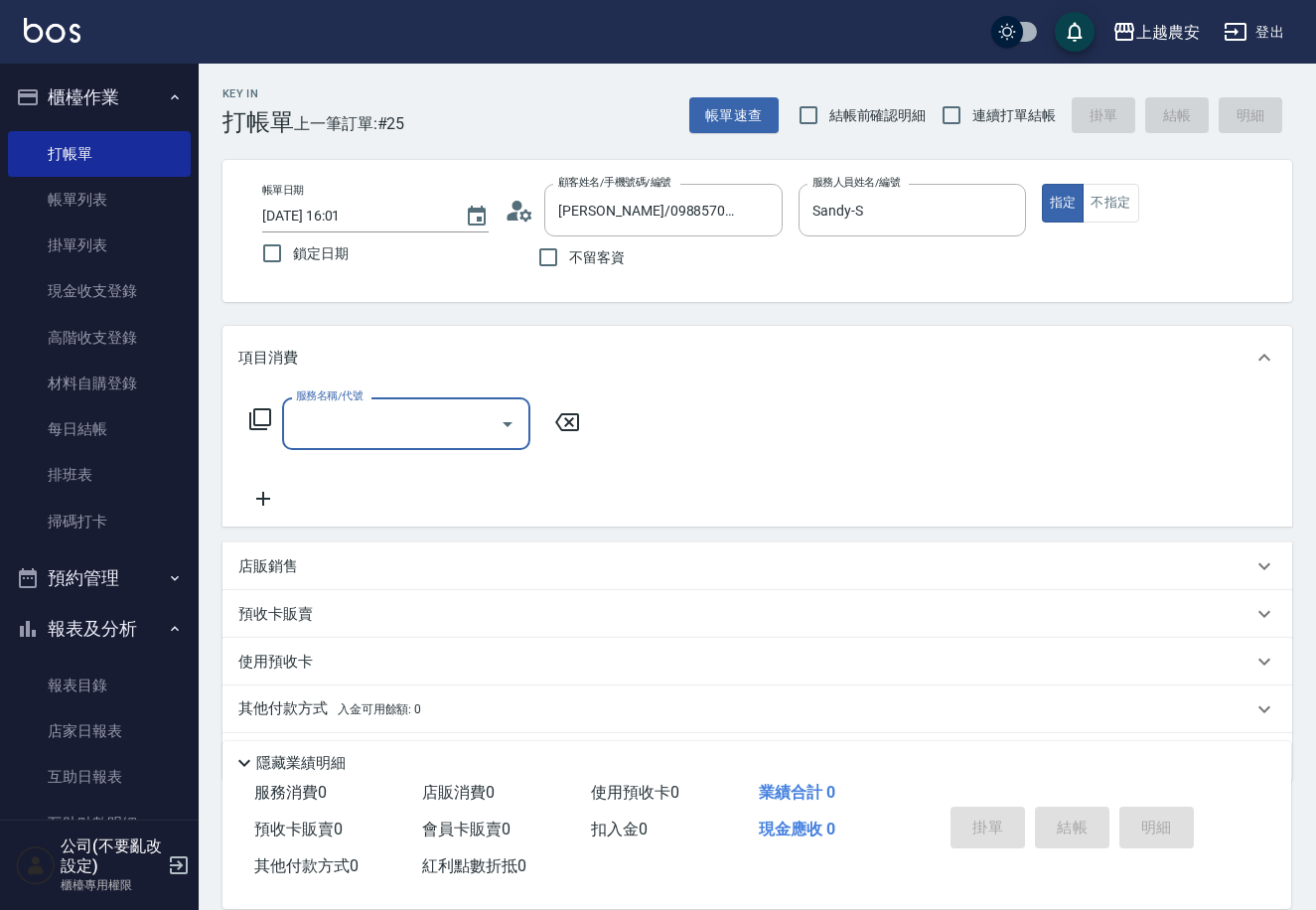 drag, startPoint x: 1111, startPoint y: 199, endPoint x: 1093, endPoint y: 176, distance: 29.206164 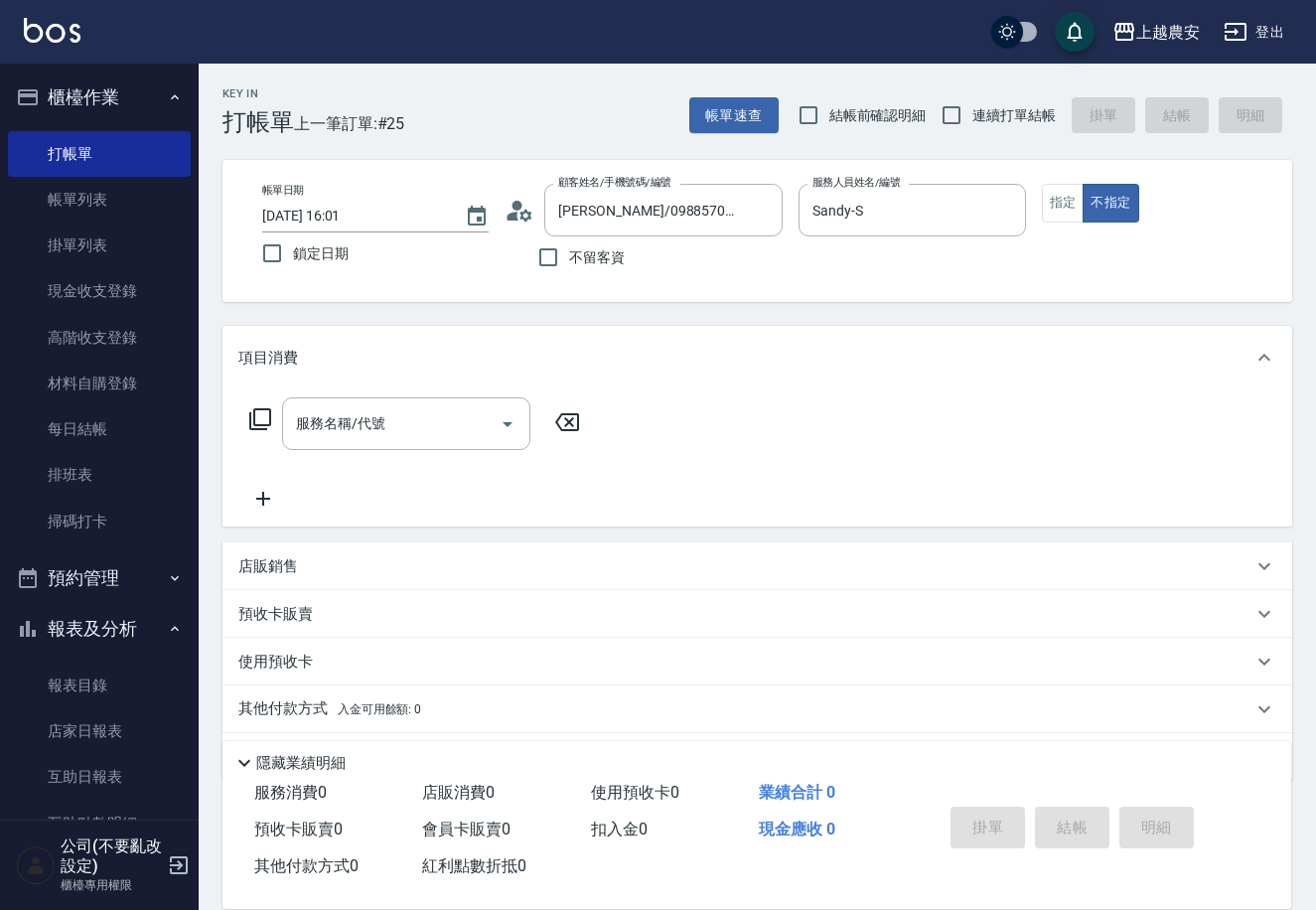 scroll, scrollTop: 58, scrollLeft: 0, axis: vertical 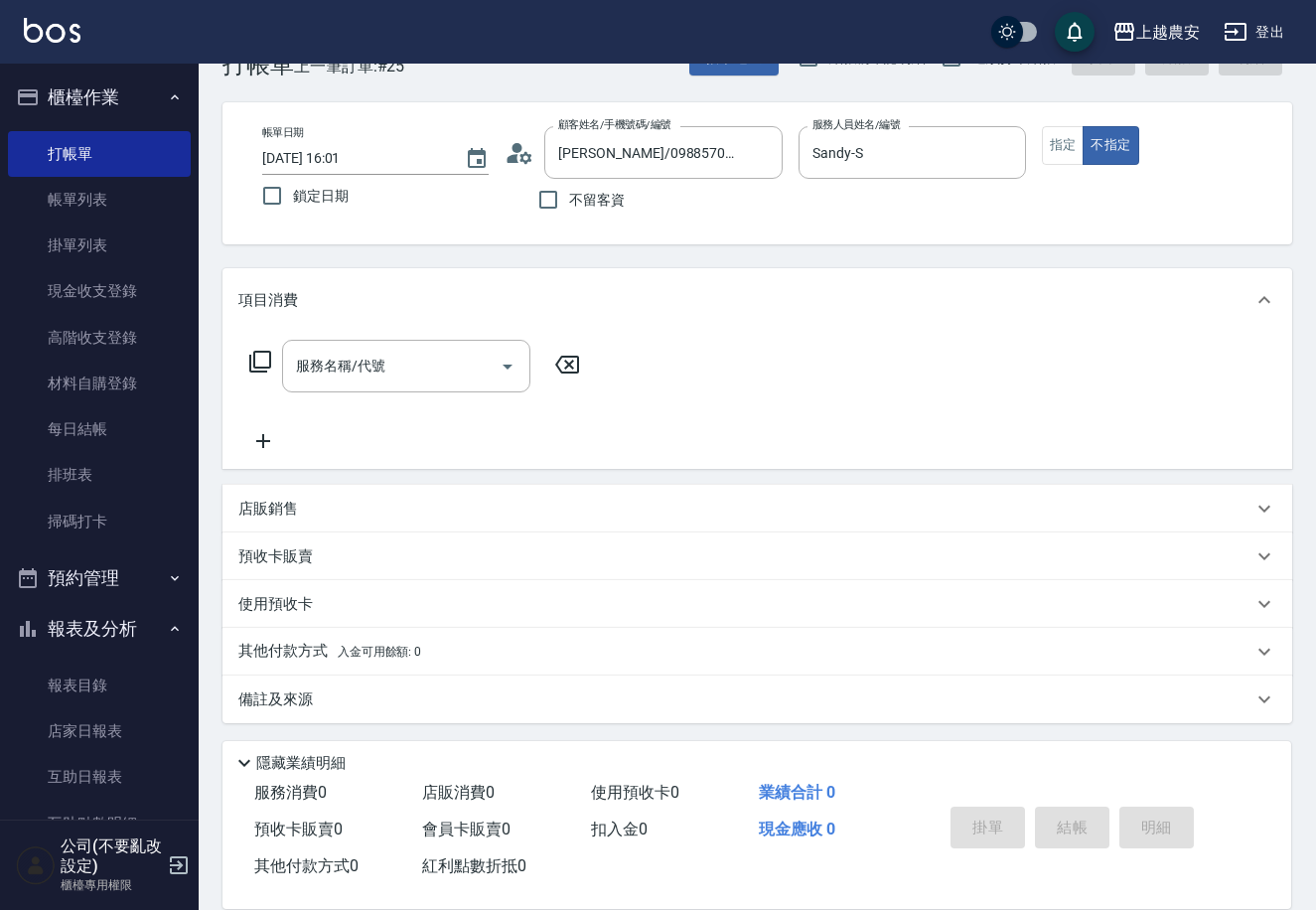 type on "false" 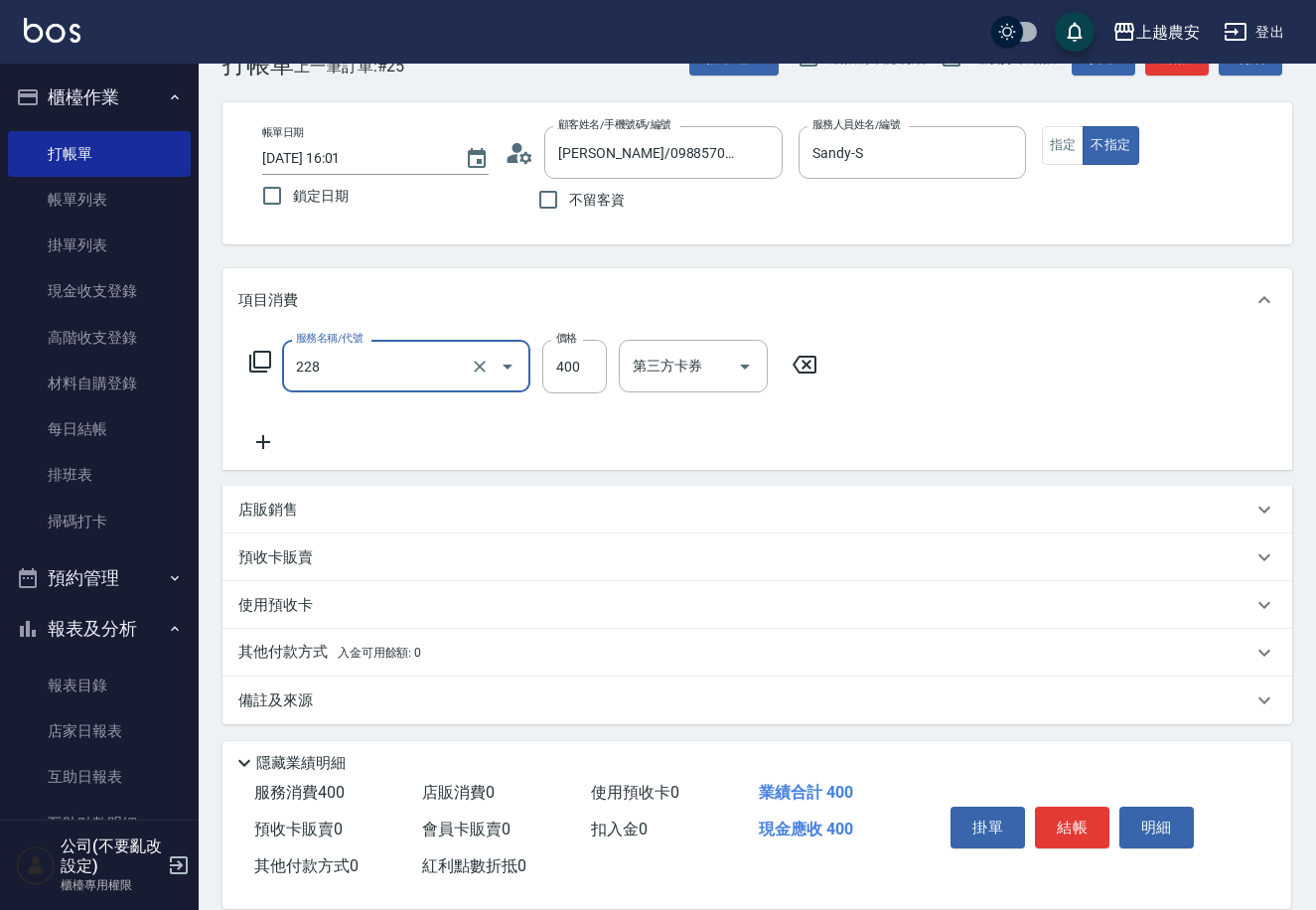 type on "洗髮(228)" 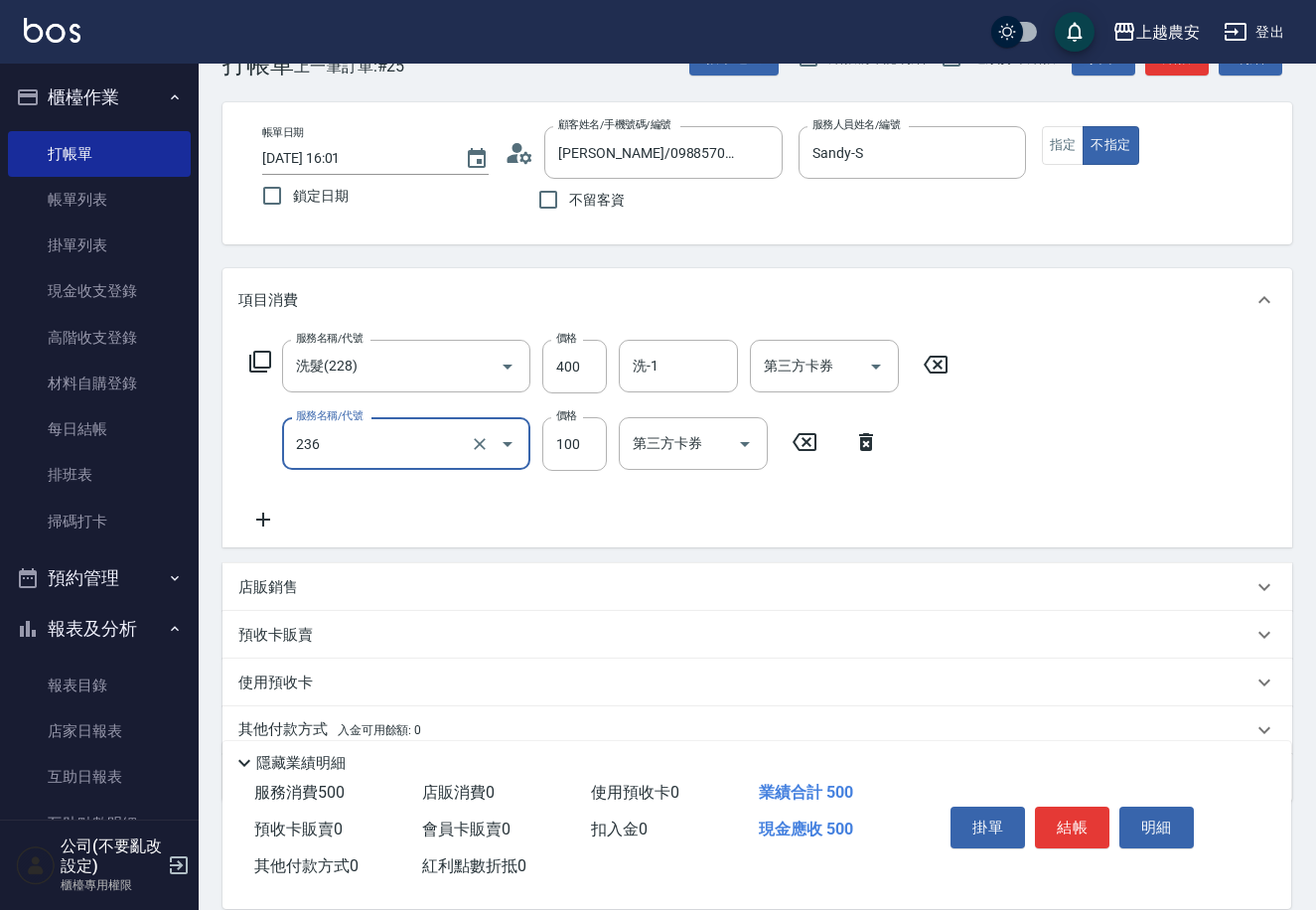 type on "手棒(236)" 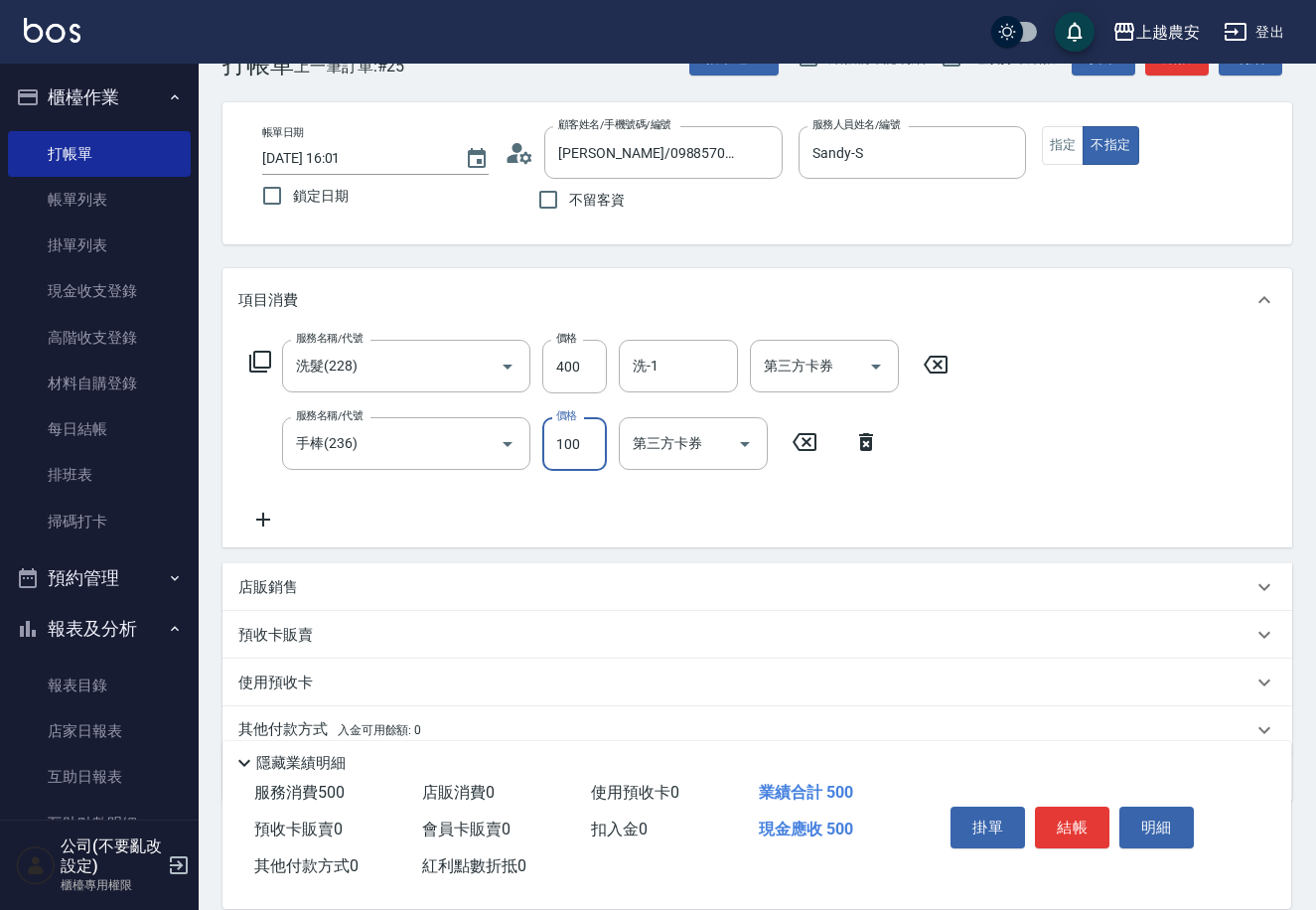 click on "結帳" at bounding box center [1072, 828] 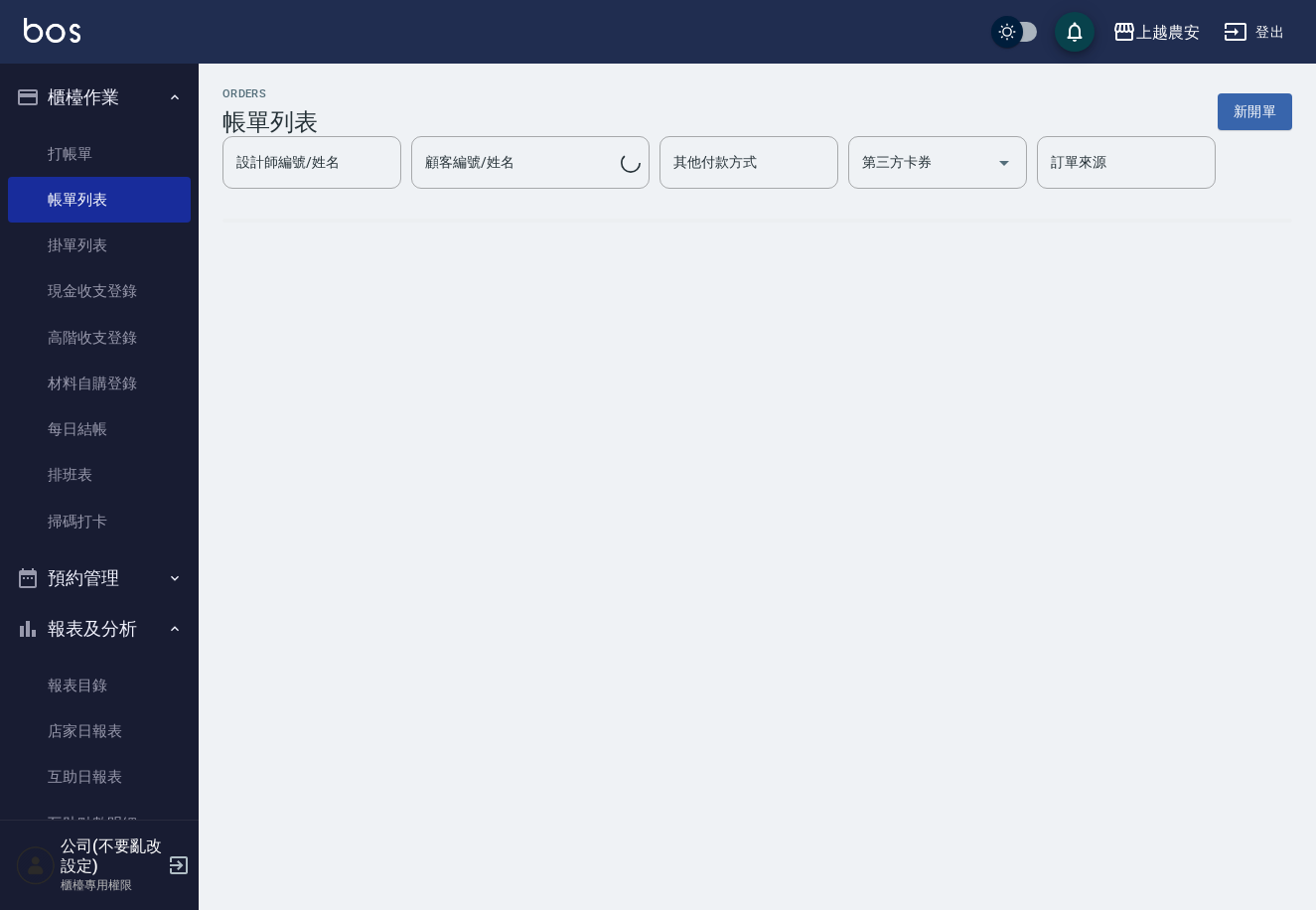 scroll, scrollTop: 0, scrollLeft: 0, axis: both 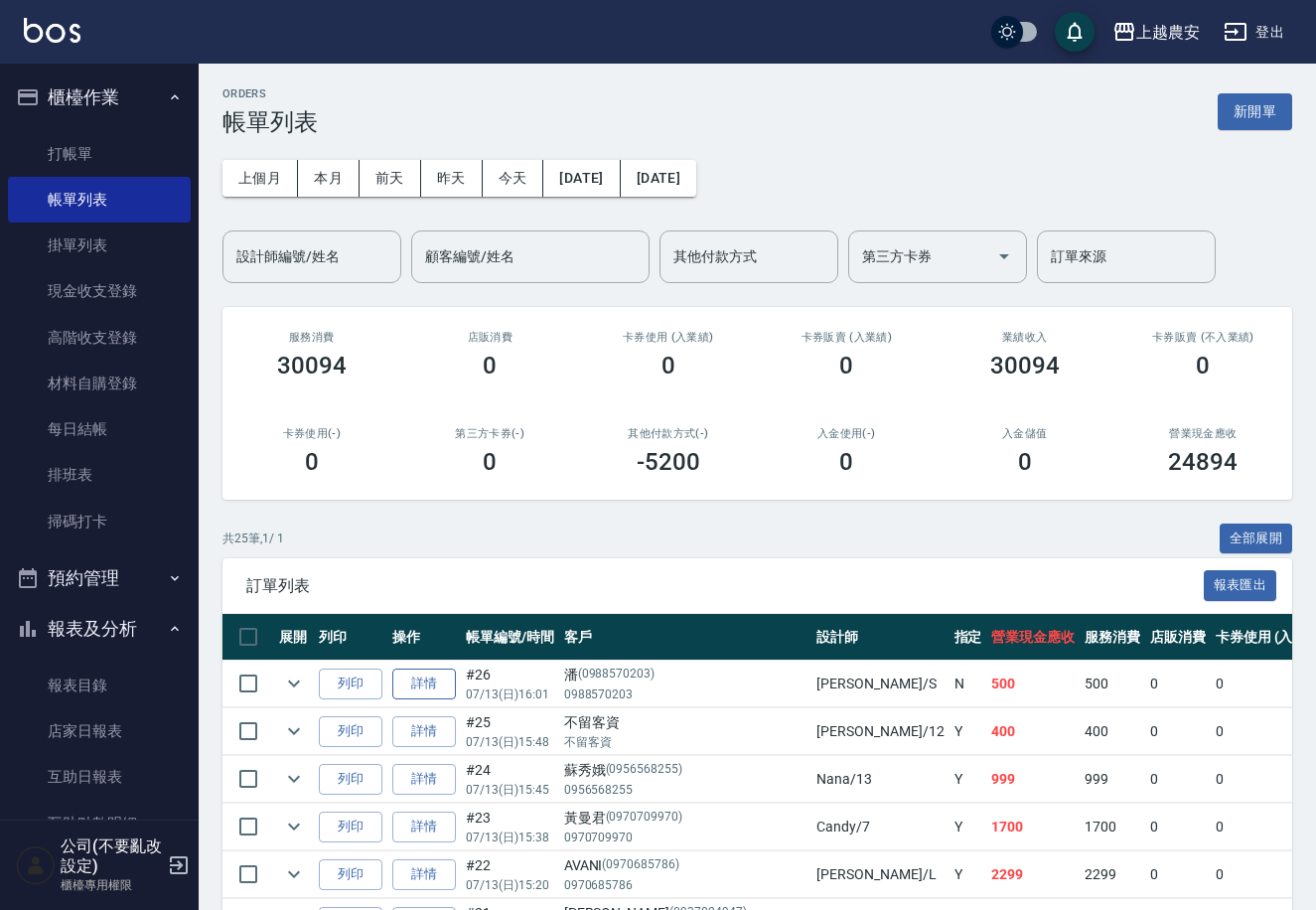 click on "詳情" at bounding box center (424, 683) 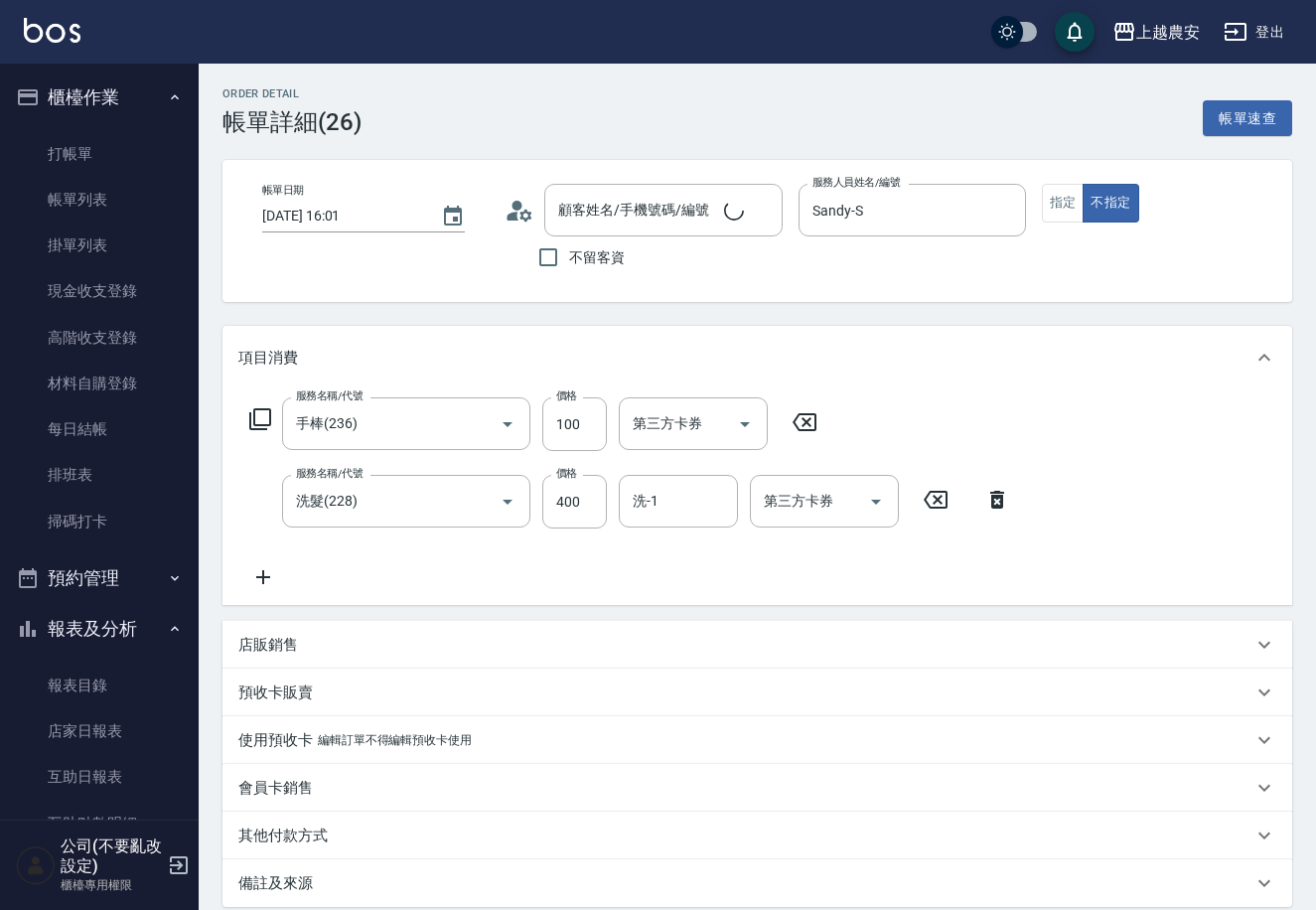type on "Sandy-S" 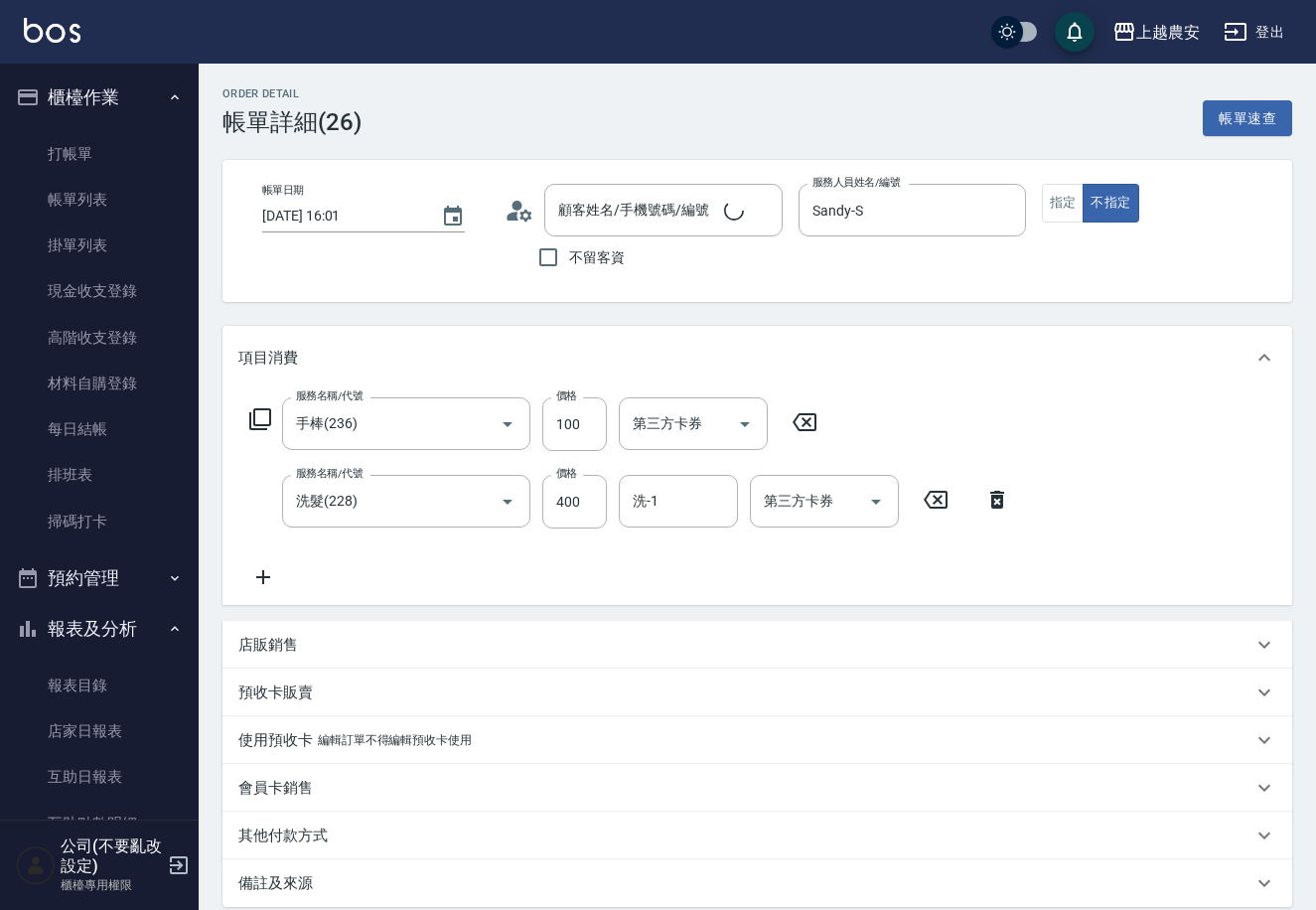 type on "手棒(236)" 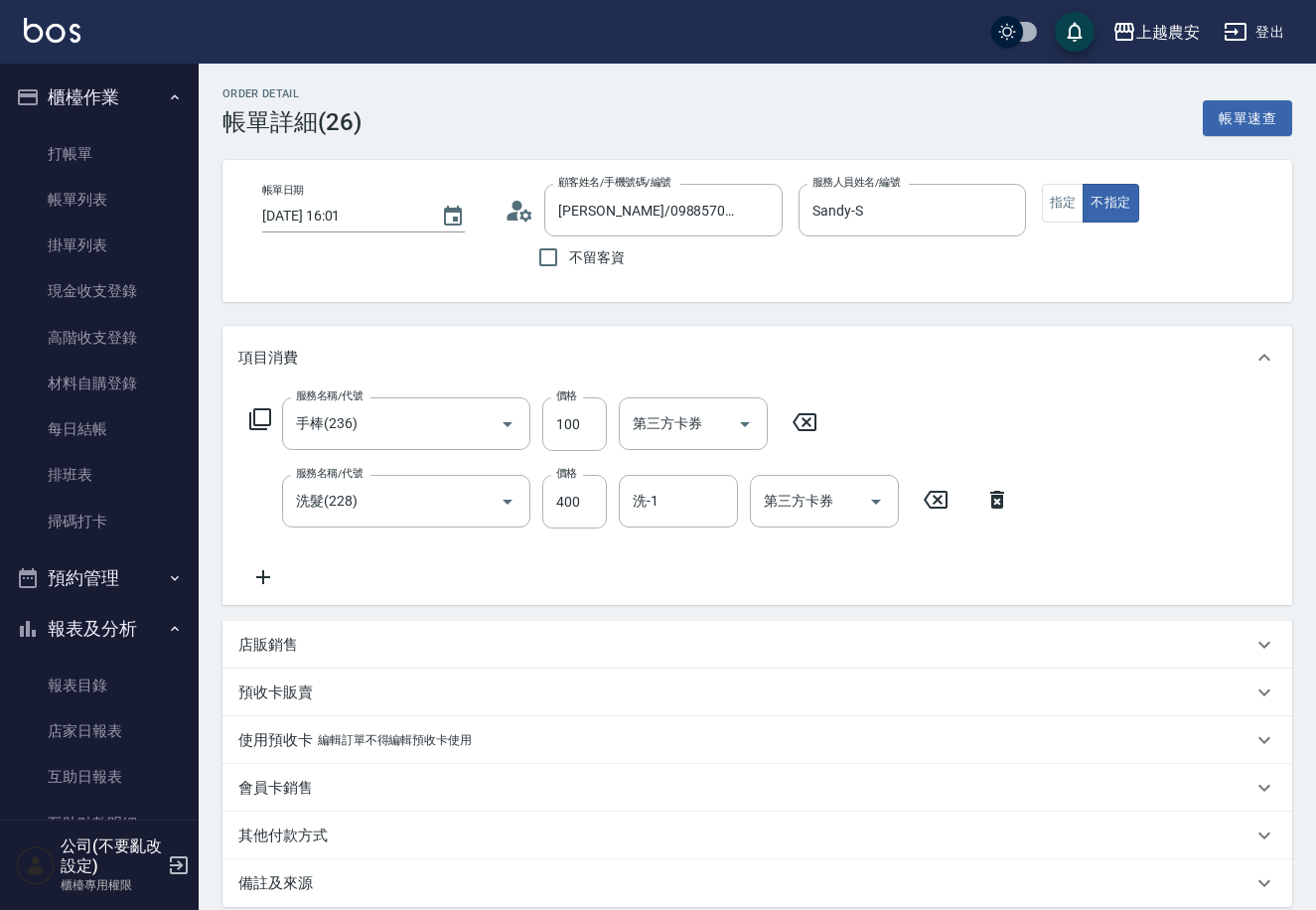 click on "其他付款方式" at bounding box center (283, 835) 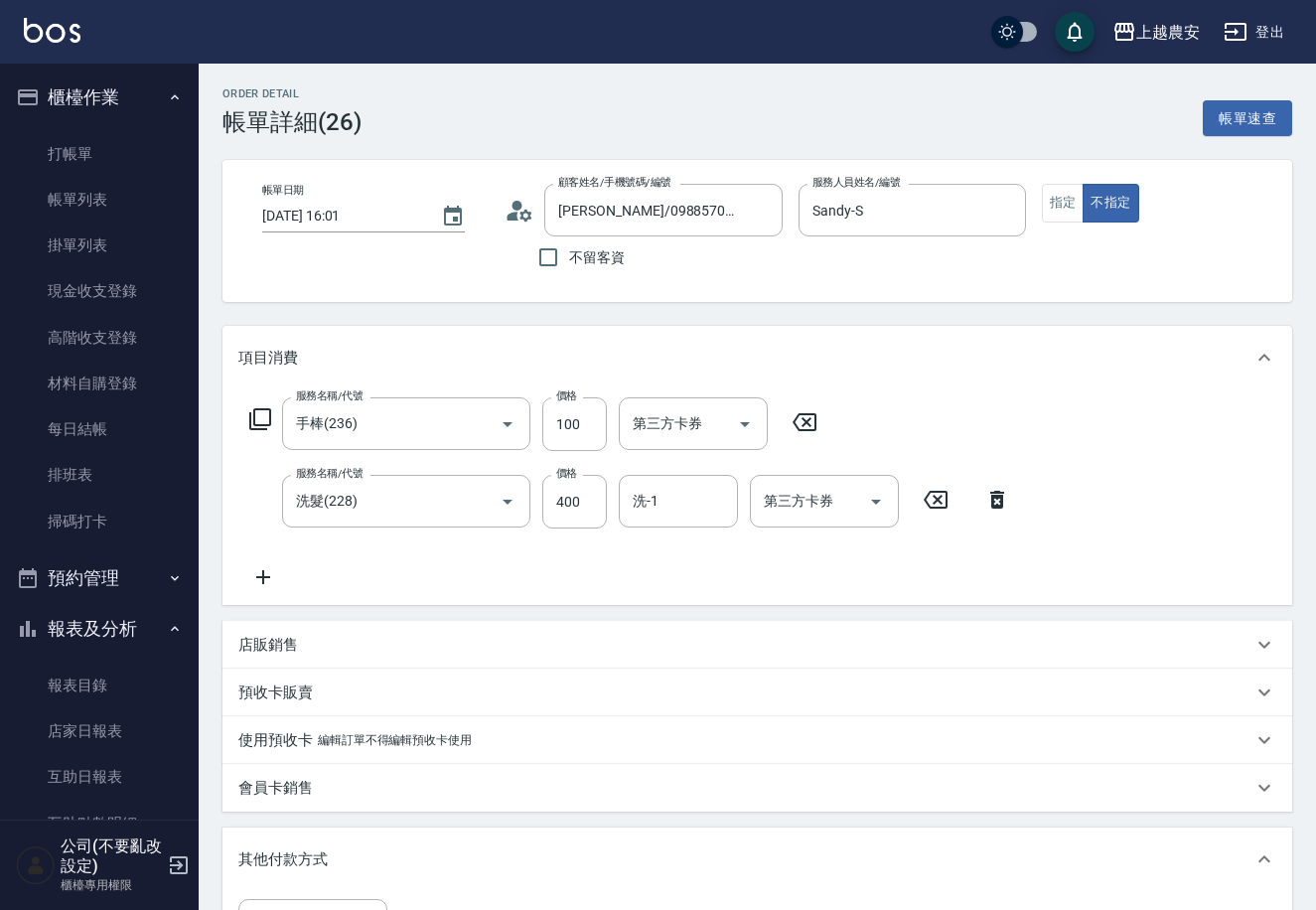 click on "其他付款方式 其他付款方式 異動入金" at bounding box center (757, 960) 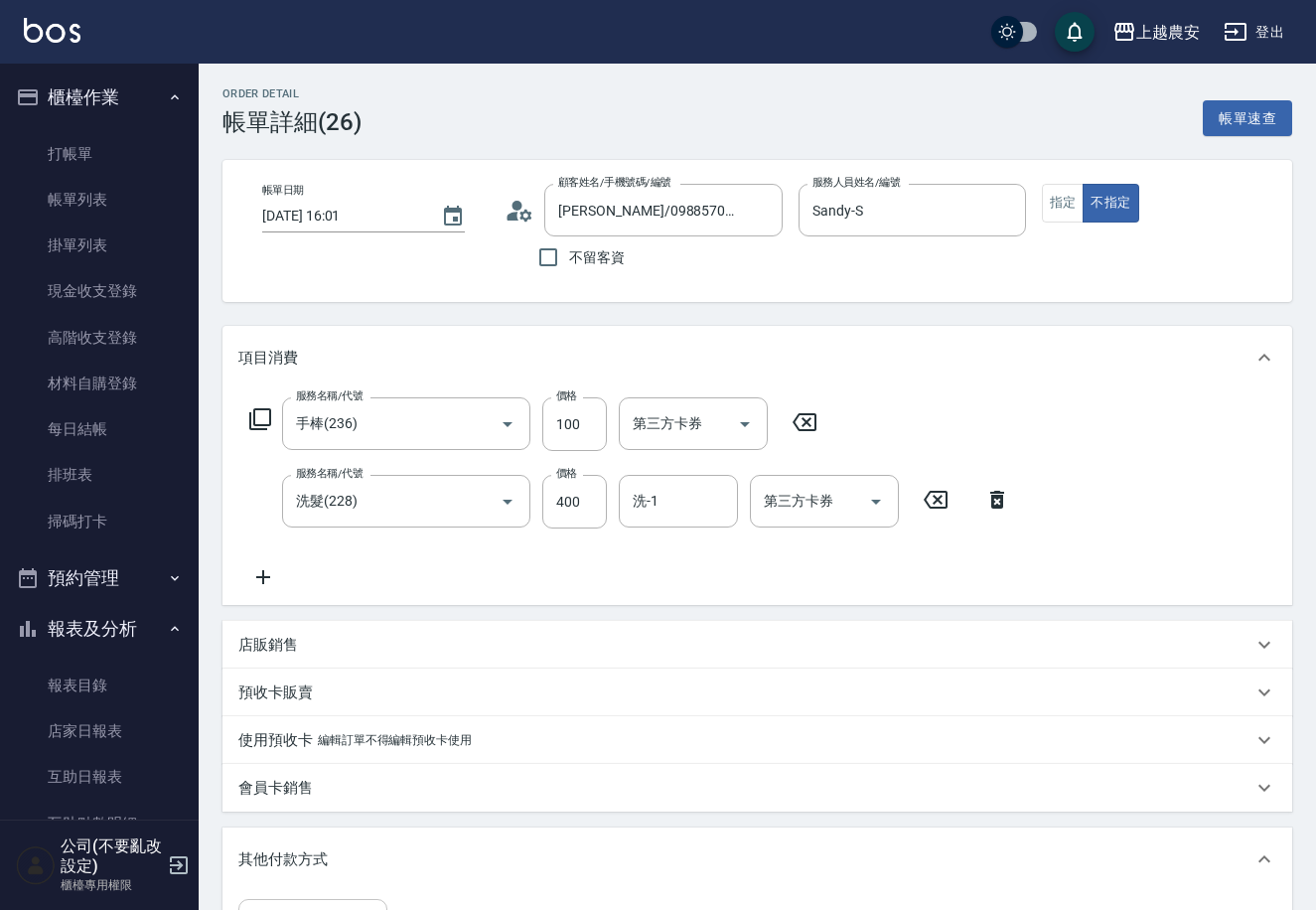 click on "其他付款方式" at bounding box center (313, 925) 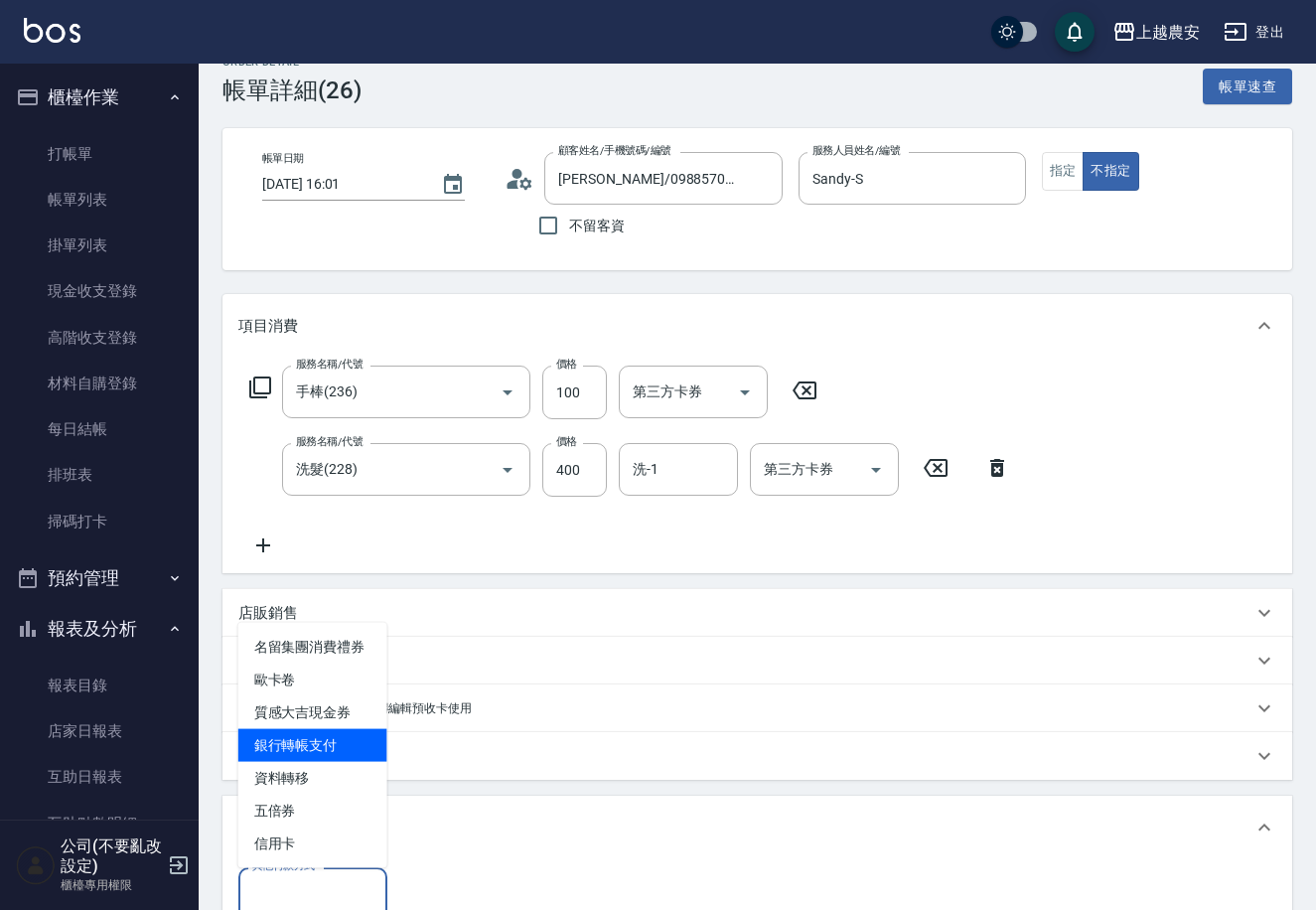 click on "銀行轉帳支付" at bounding box center [313, 745] 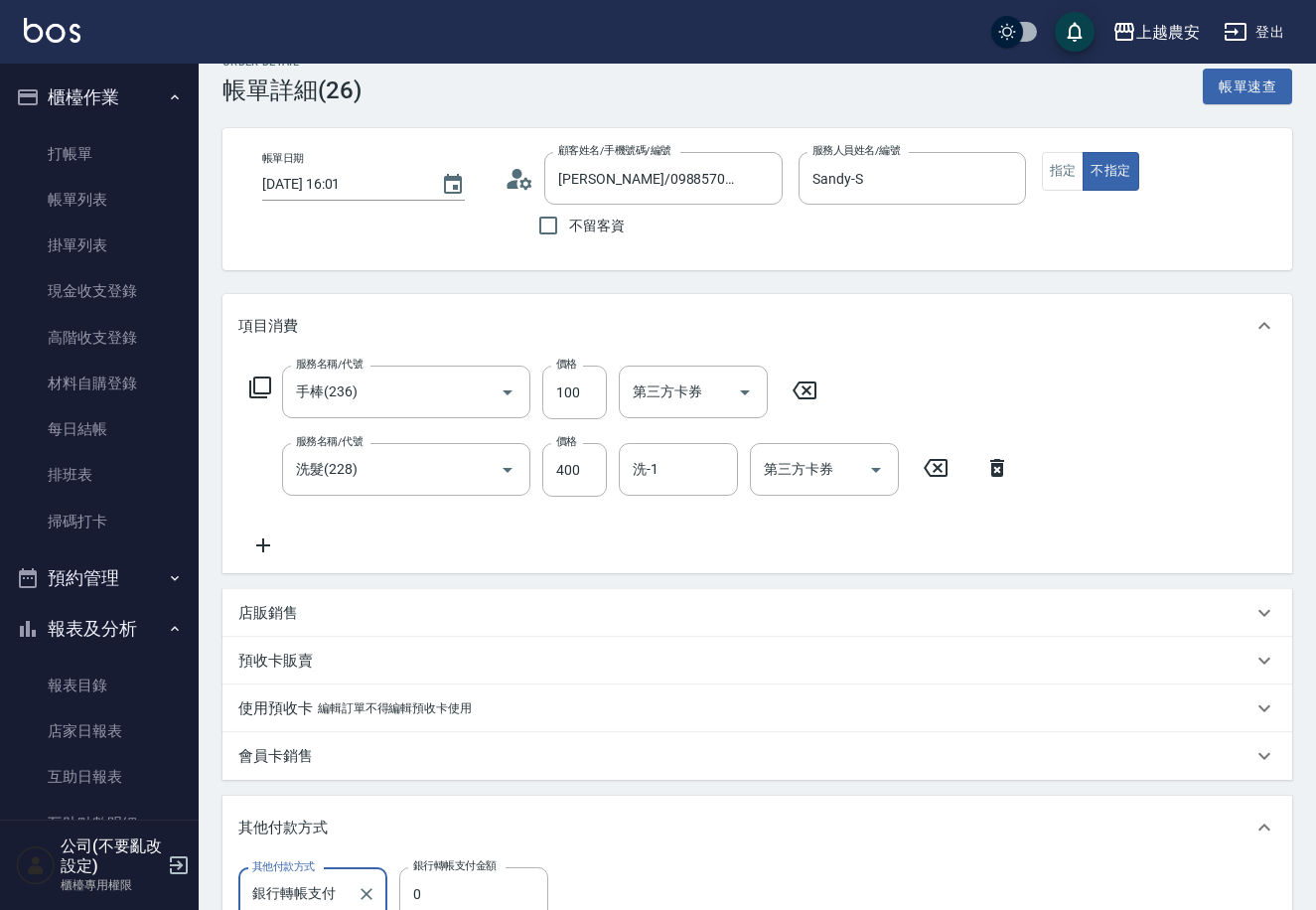 scroll, scrollTop: 211, scrollLeft: 0, axis: vertical 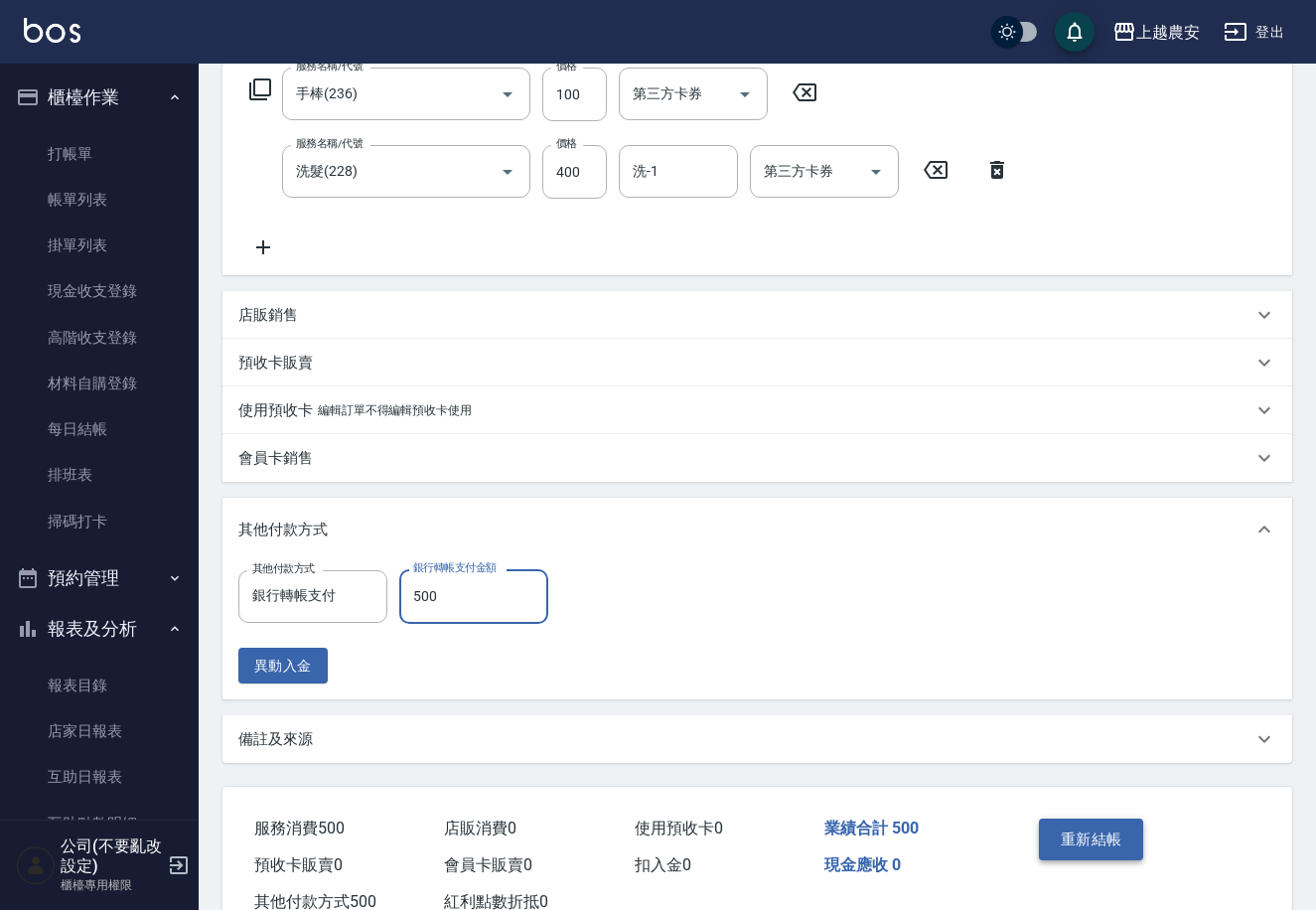 type on "500" 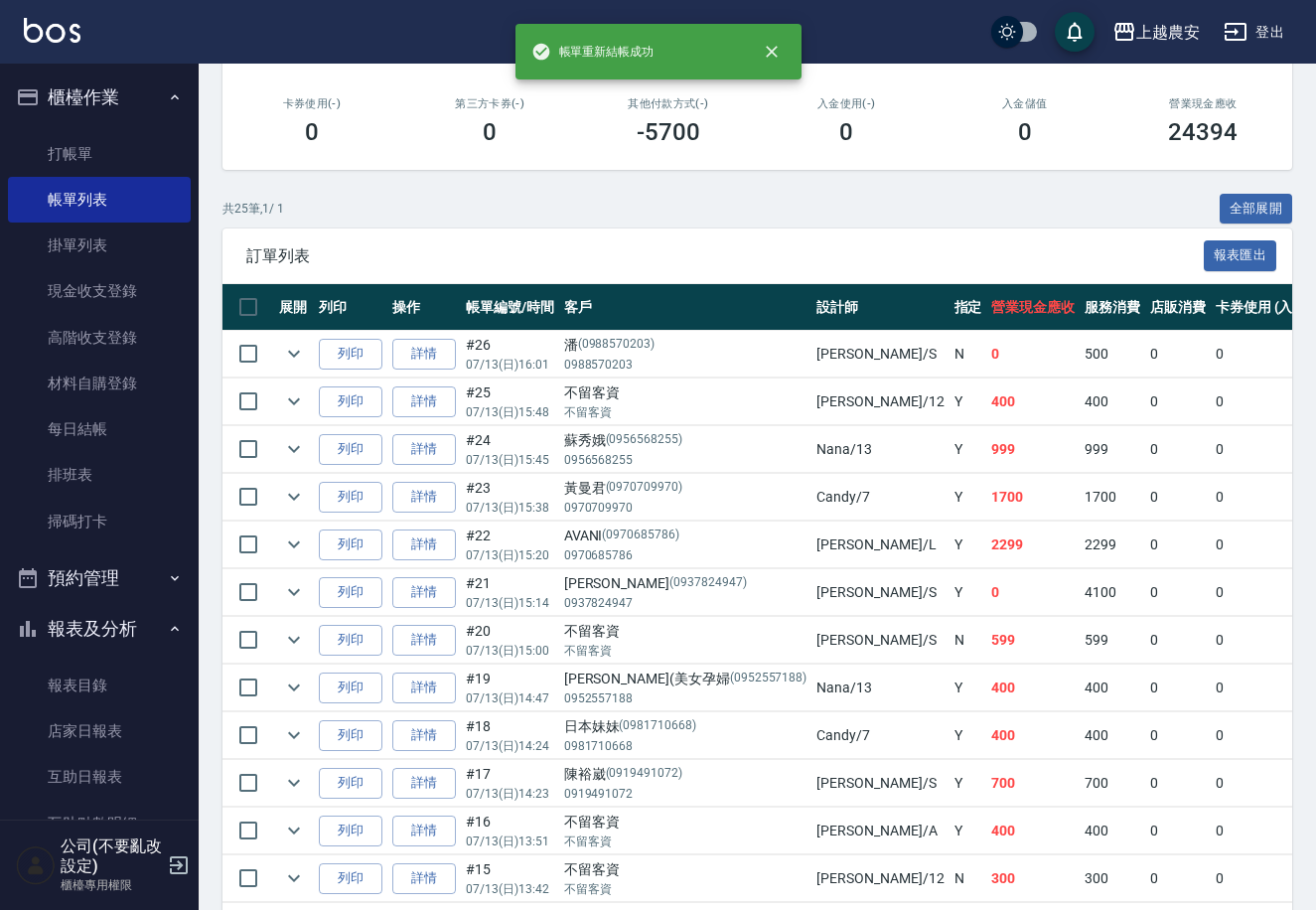 scroll, scrollTop: 0, scrollLeft: 0, axis: both 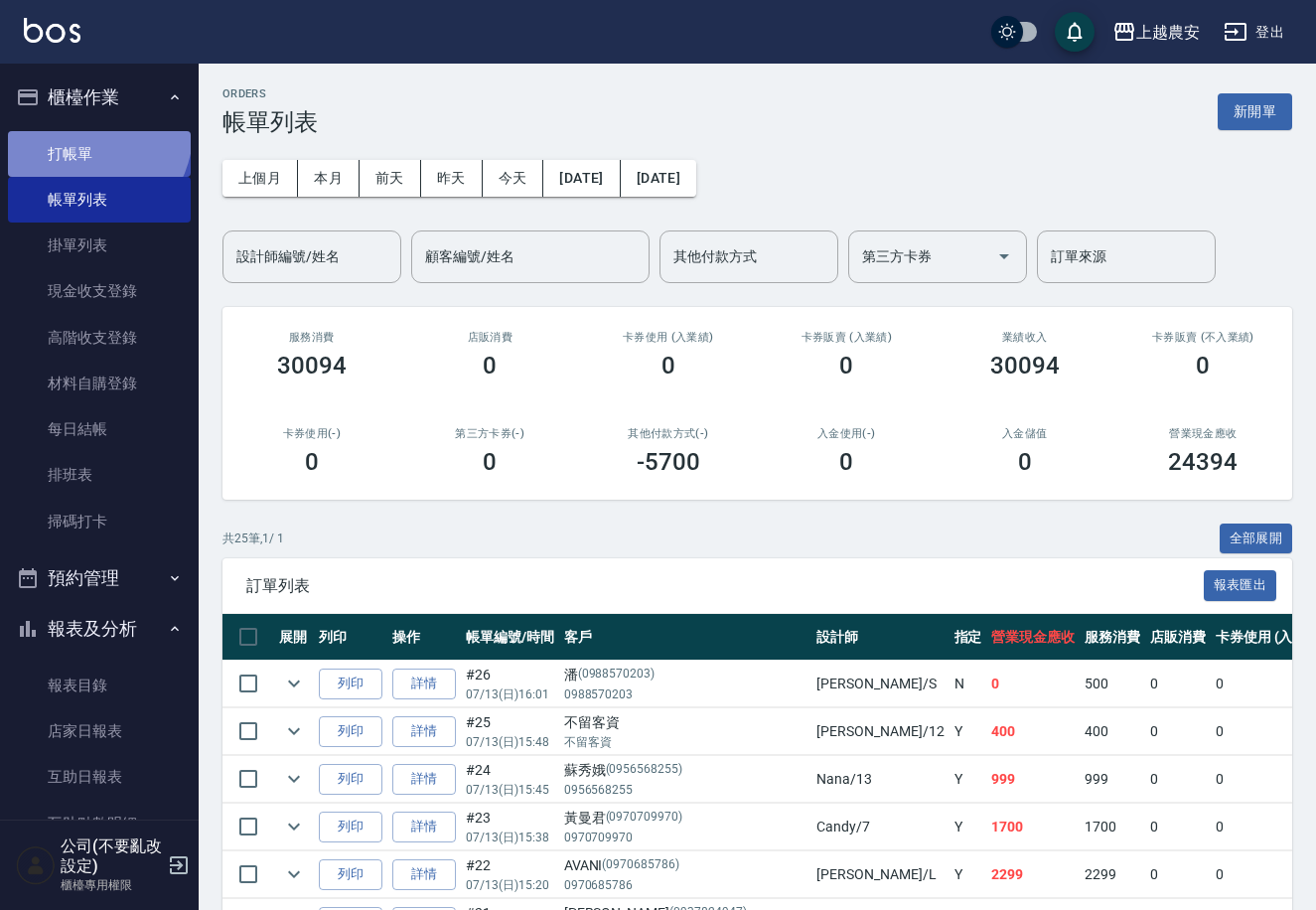 click on "打帳單" at bounding box center (99, 154) 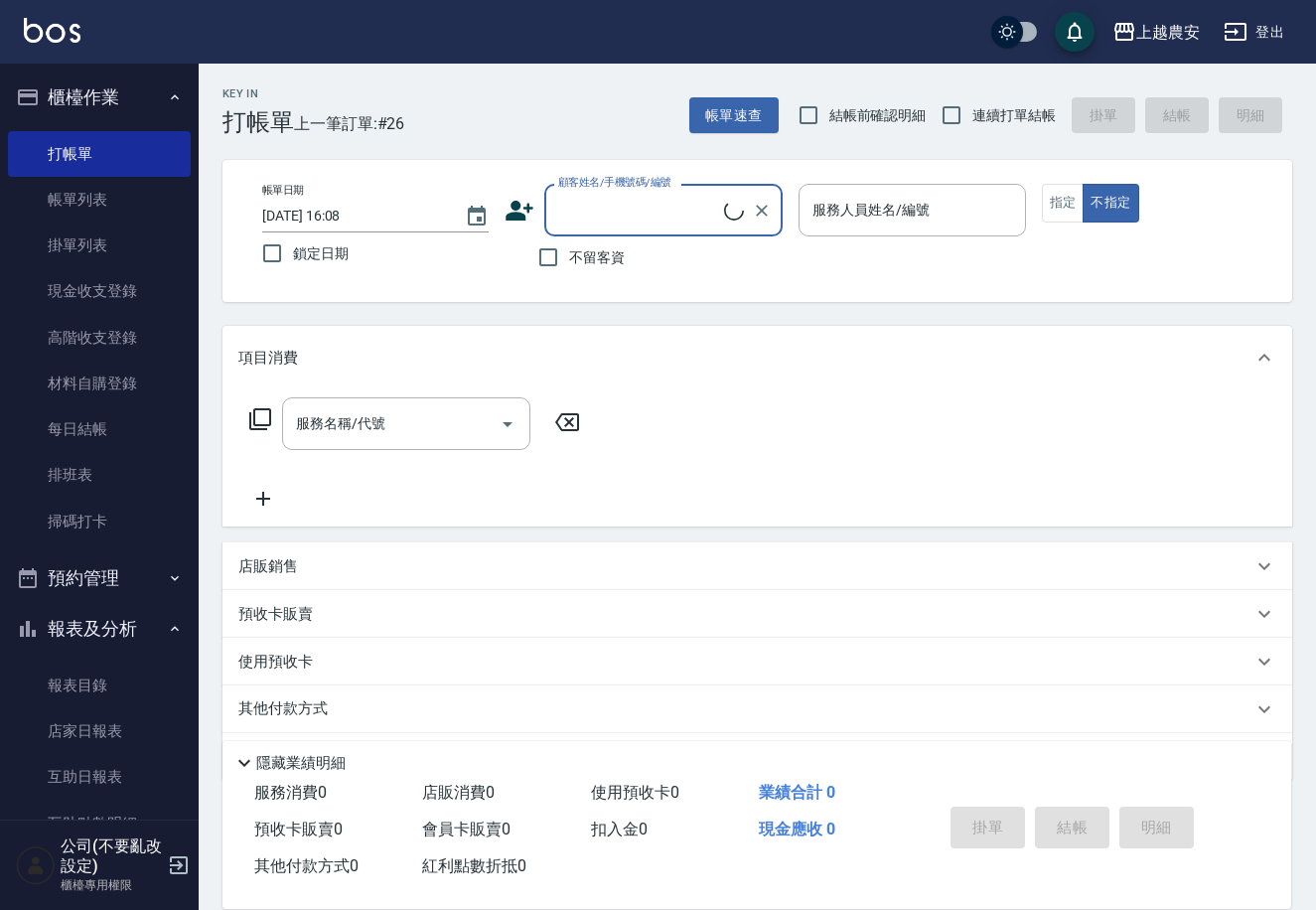 click on "不留客資" at bounding box center (597, 257) 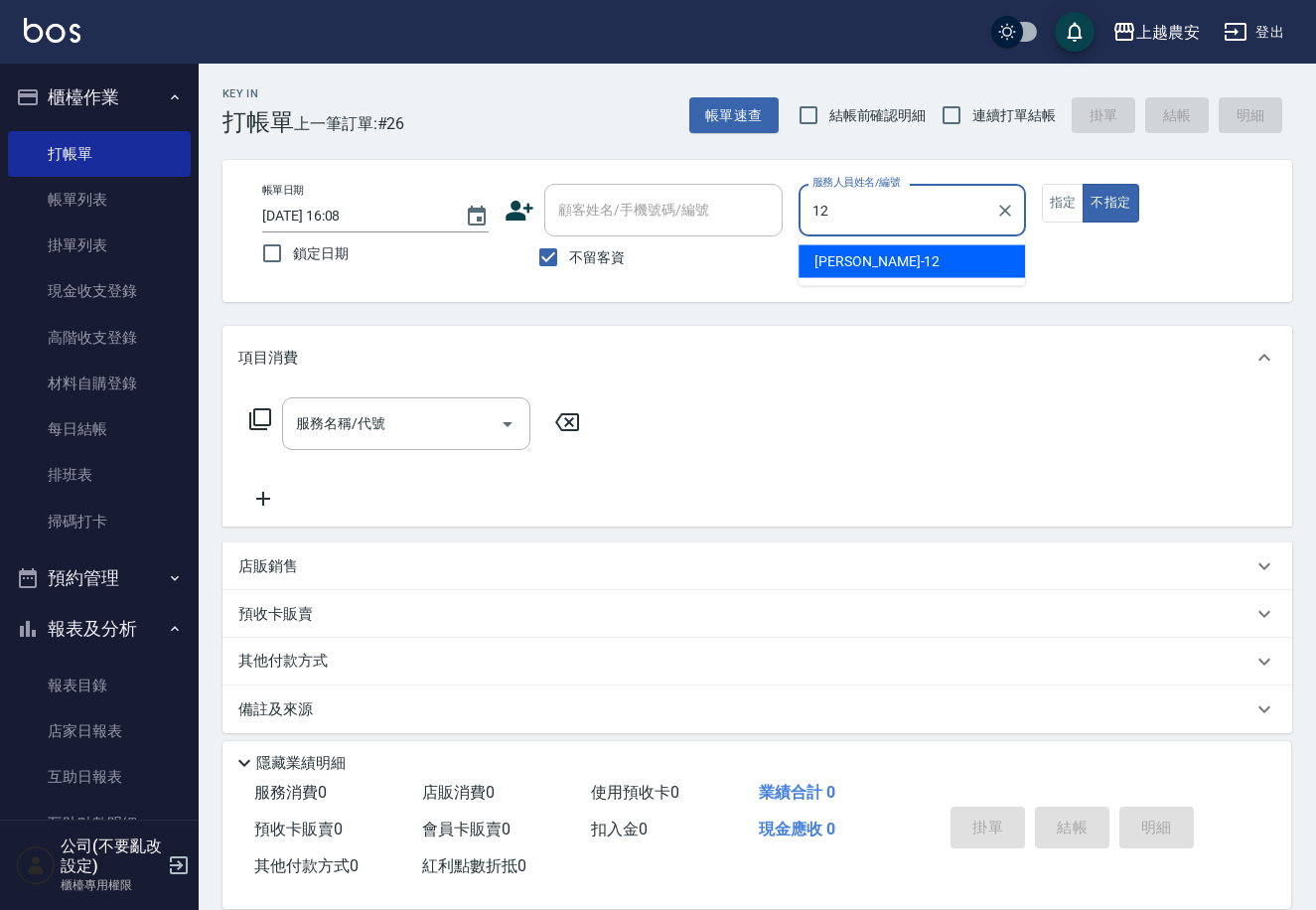 type on "Yoko-12" 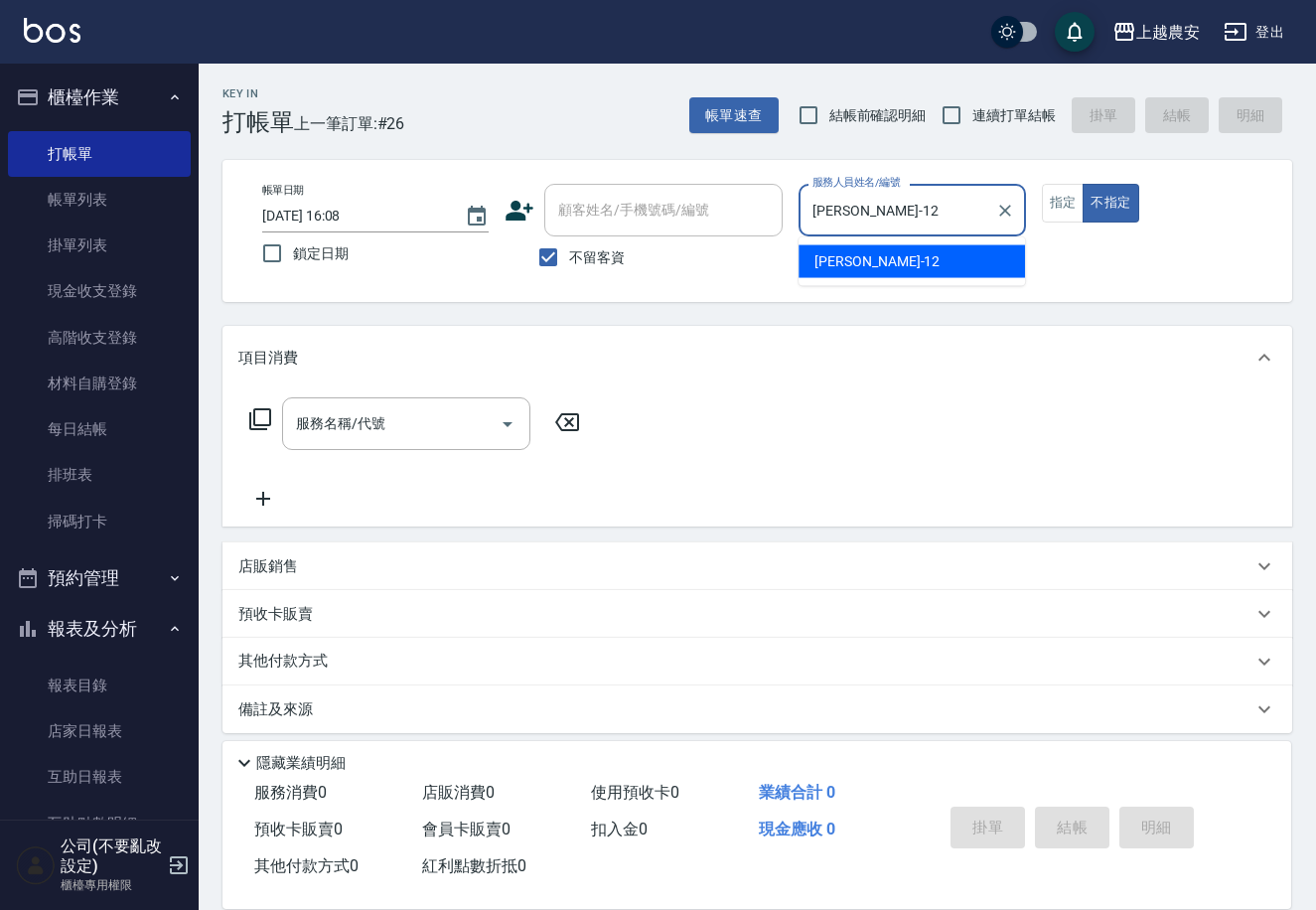 type 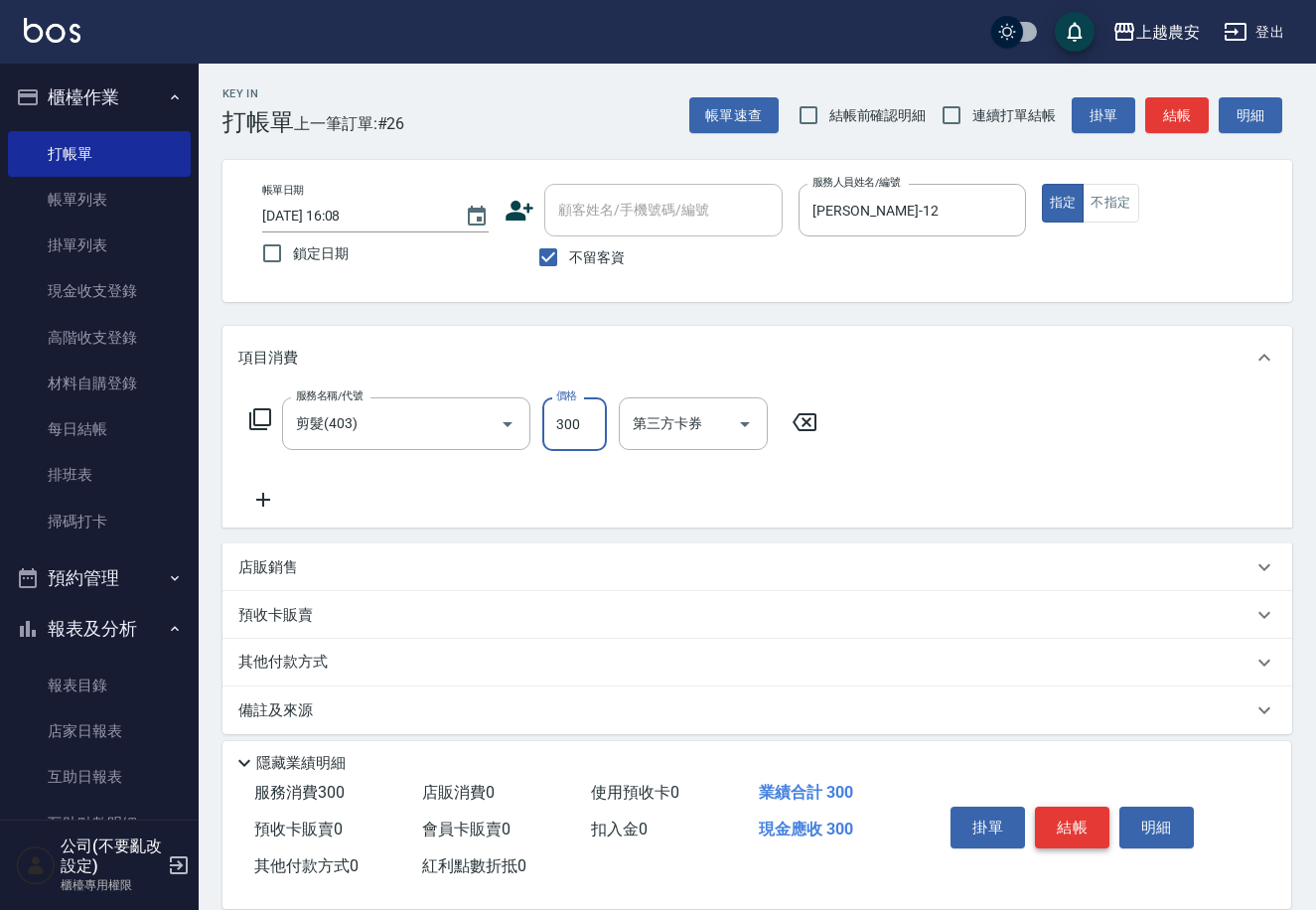 click on "結帳" at bounding box center [1072, 828] 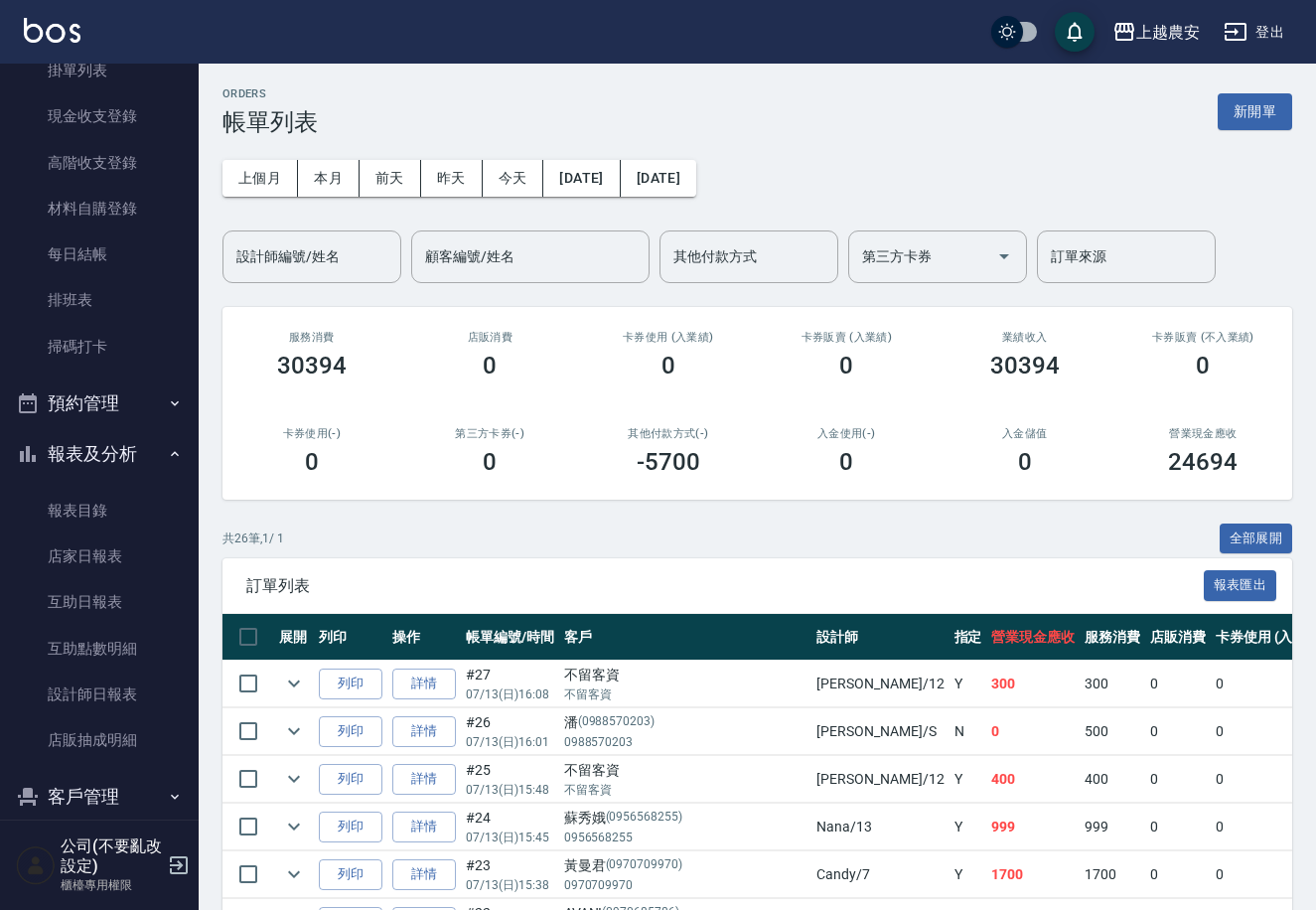 scroll, scrollTop: 302, scrollLeft: 0, axis: vertical 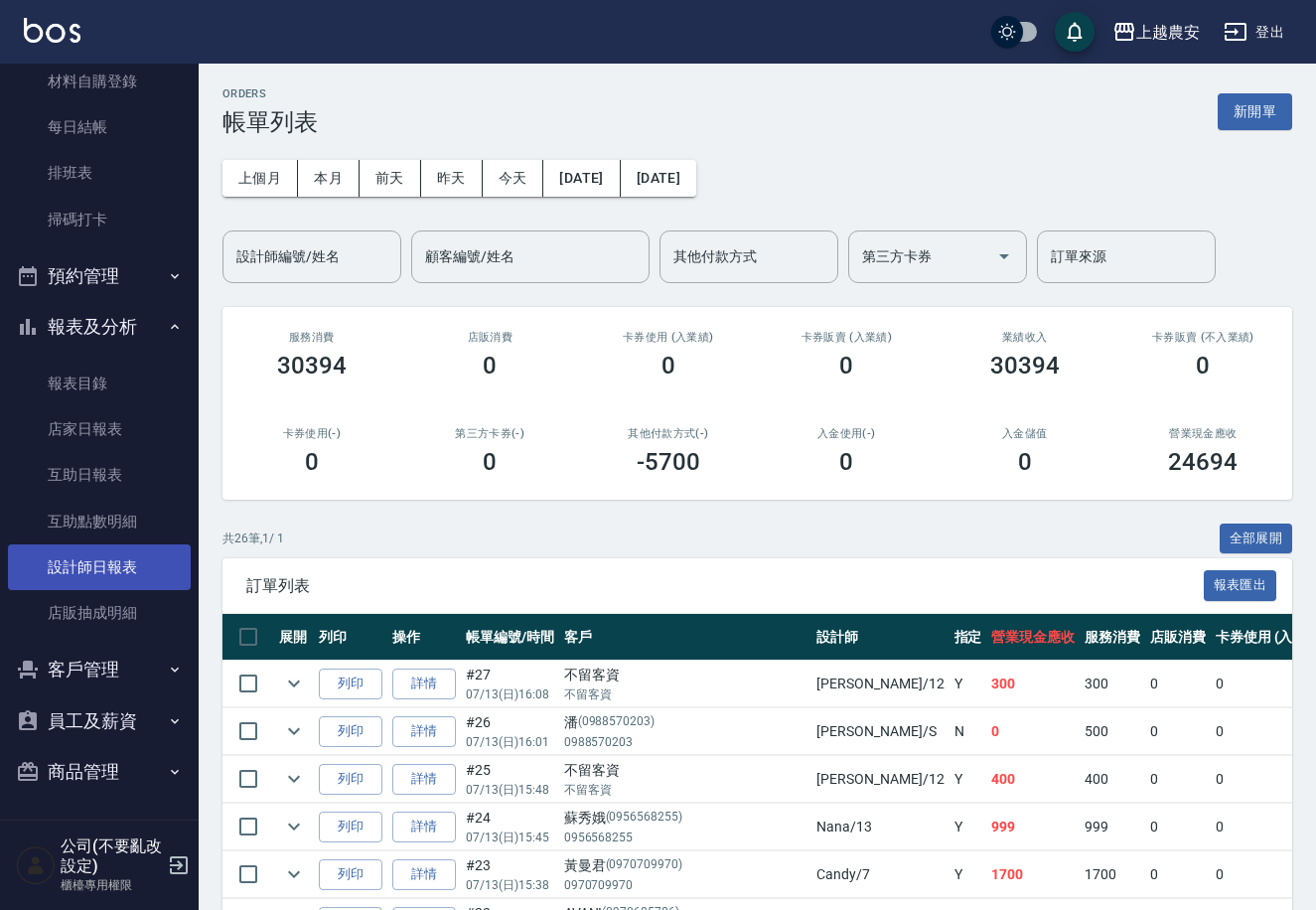 click on "設計師日報表" at bounding box center (99, 567) 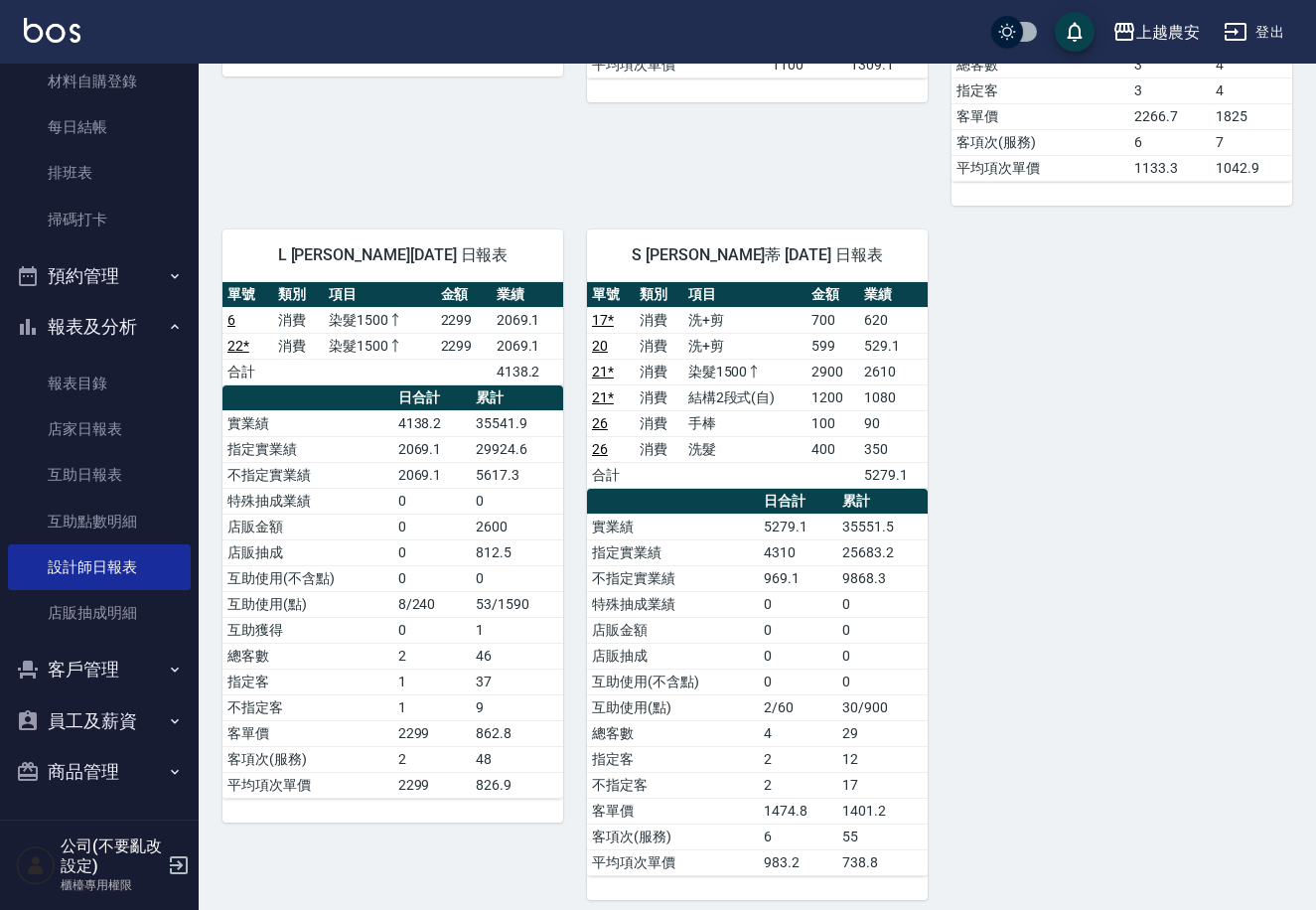 scroll, scrollTop: 1367, scrollLeft: 0, axis: vertical 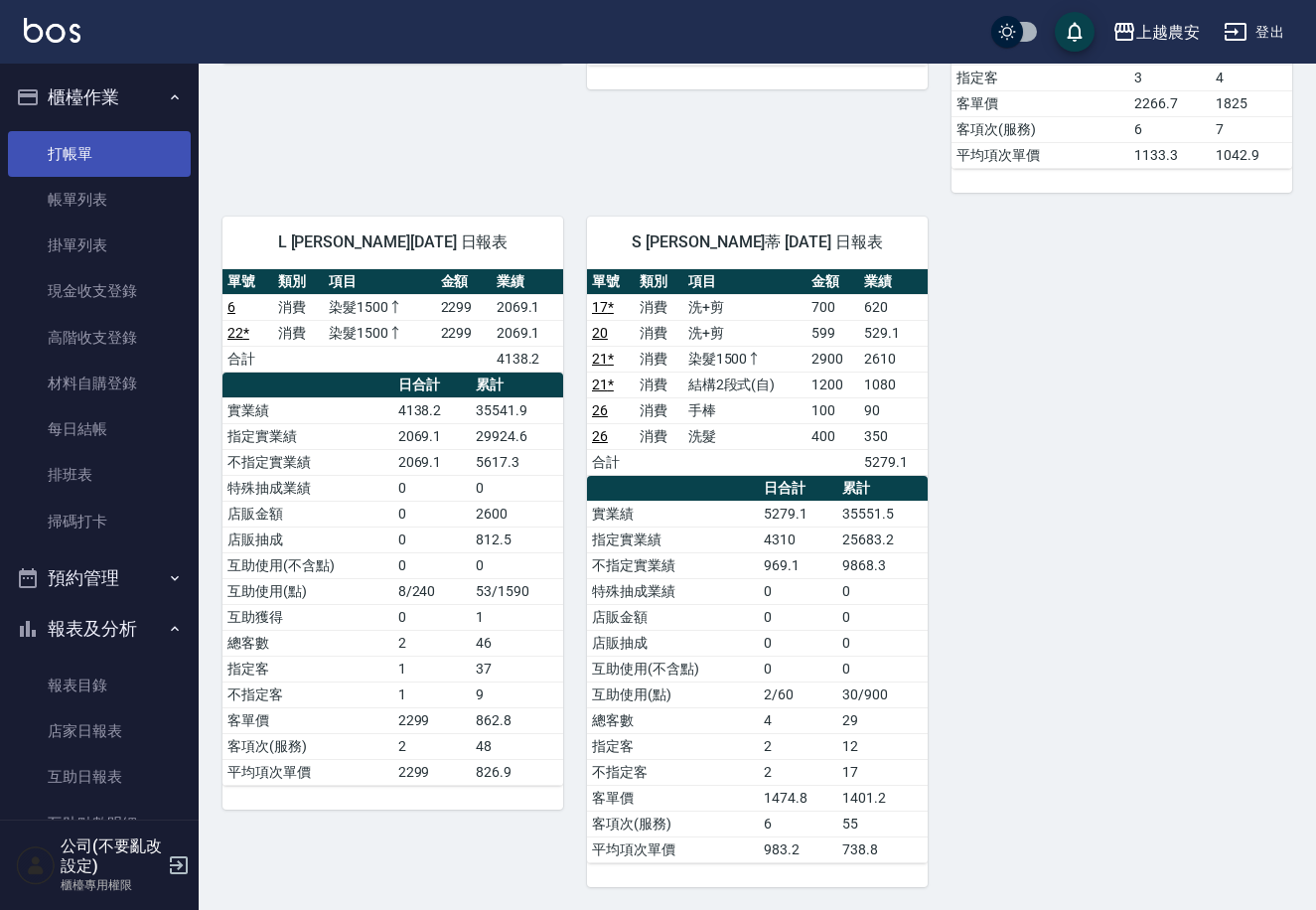 click on "打帳單 帳單列表 掛單列表 現金收支登錄 高階收支登錄 材料自購登錄 每日結帳 排班表 掃碼打卡" at bounding box center (99, 338) 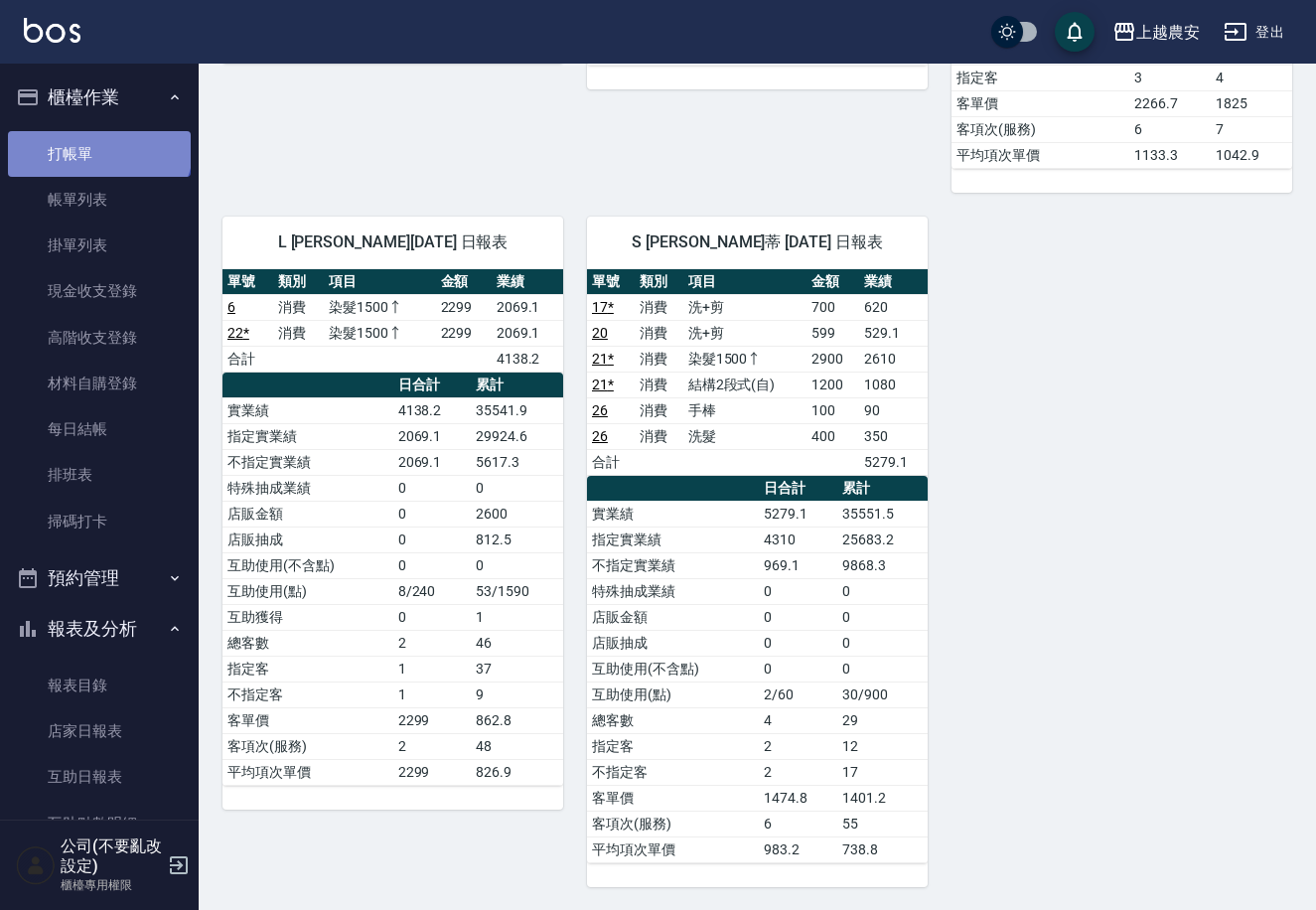 click on "打帳單" at bounding box center (99, 154) 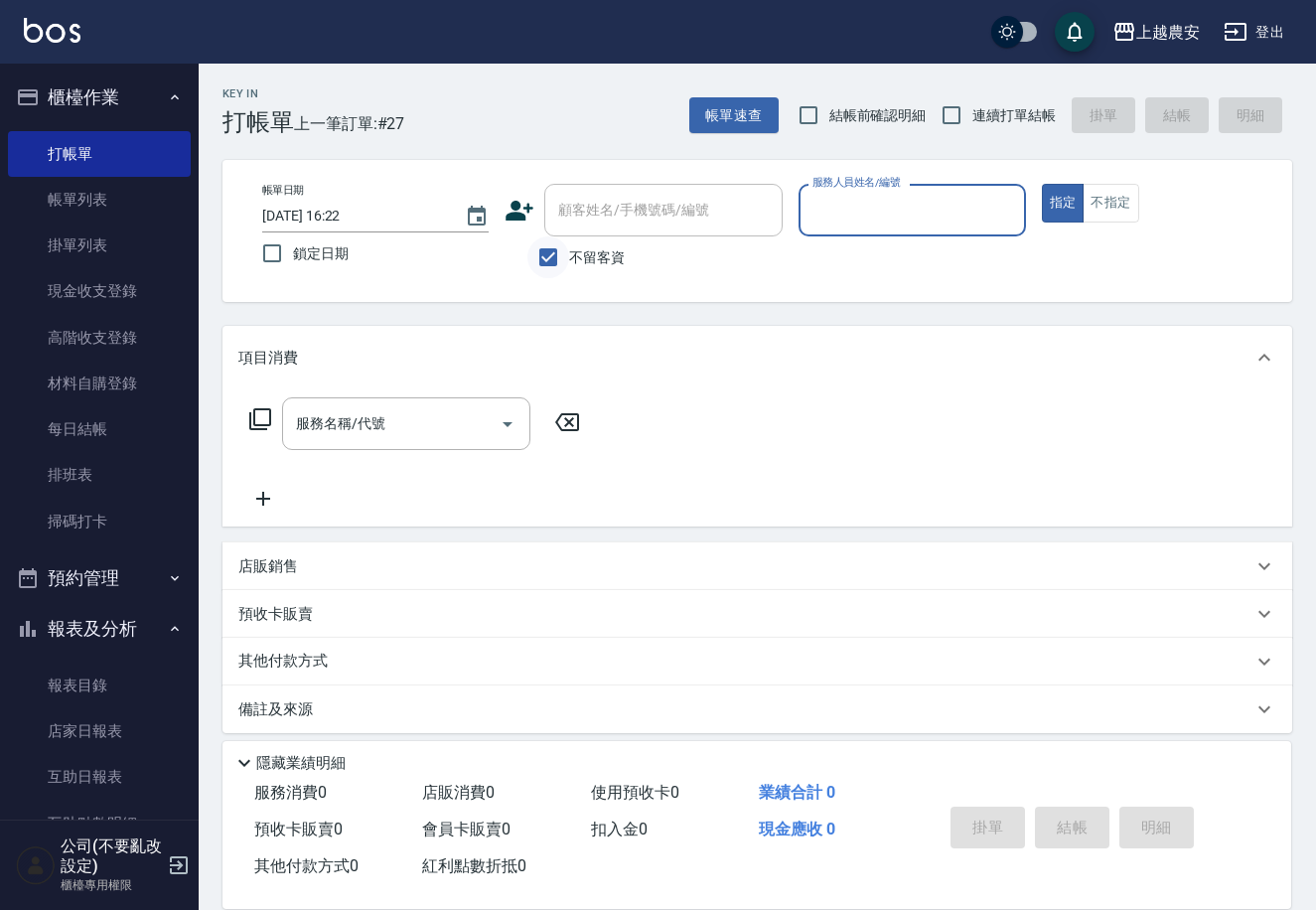 click on "不留客資" at bounding box center [548, 257] 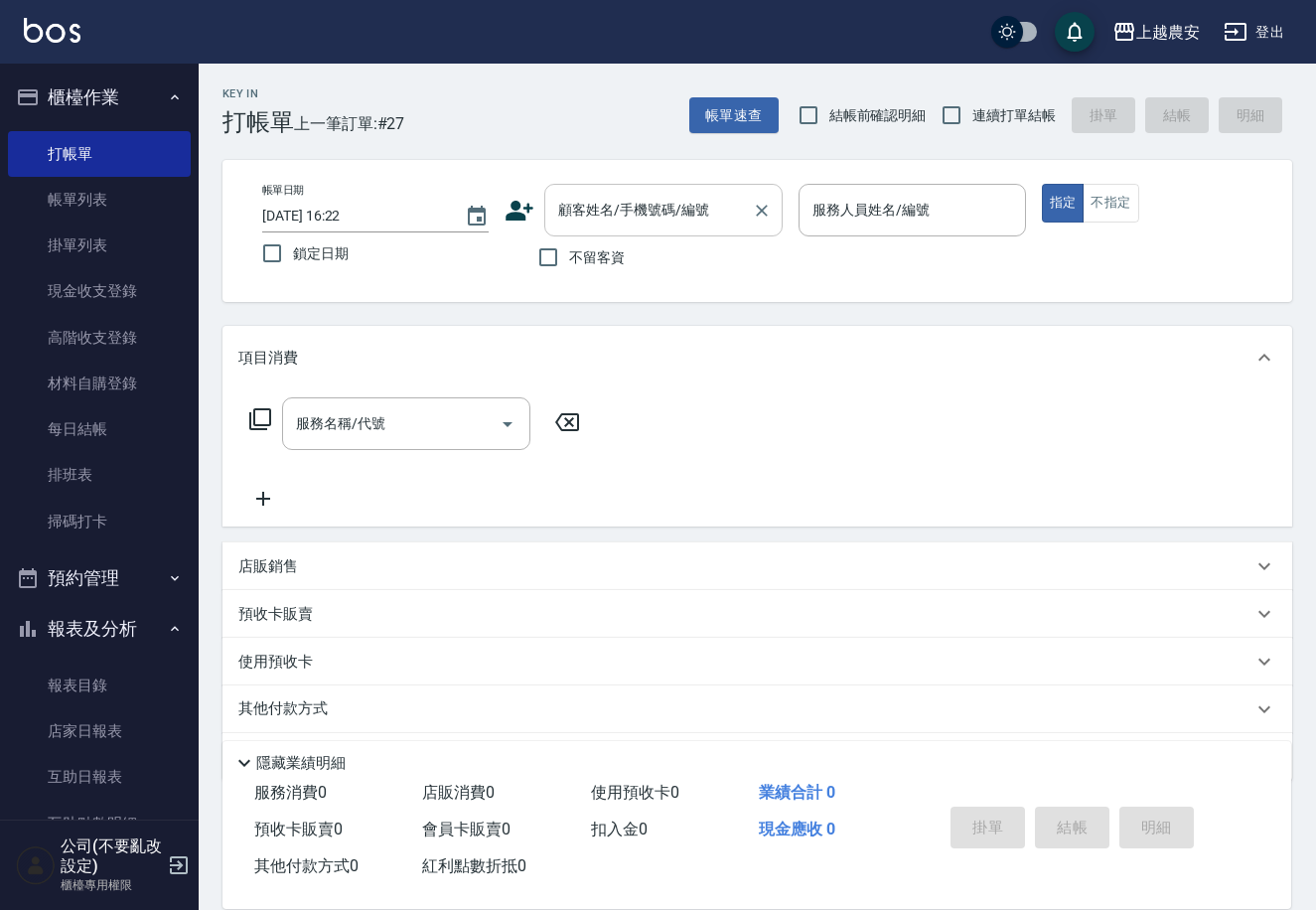 click on "顧客姓名/手機號碼/編號 顧客姓名/手機號碼/編號" at bounding box center (663, 210) 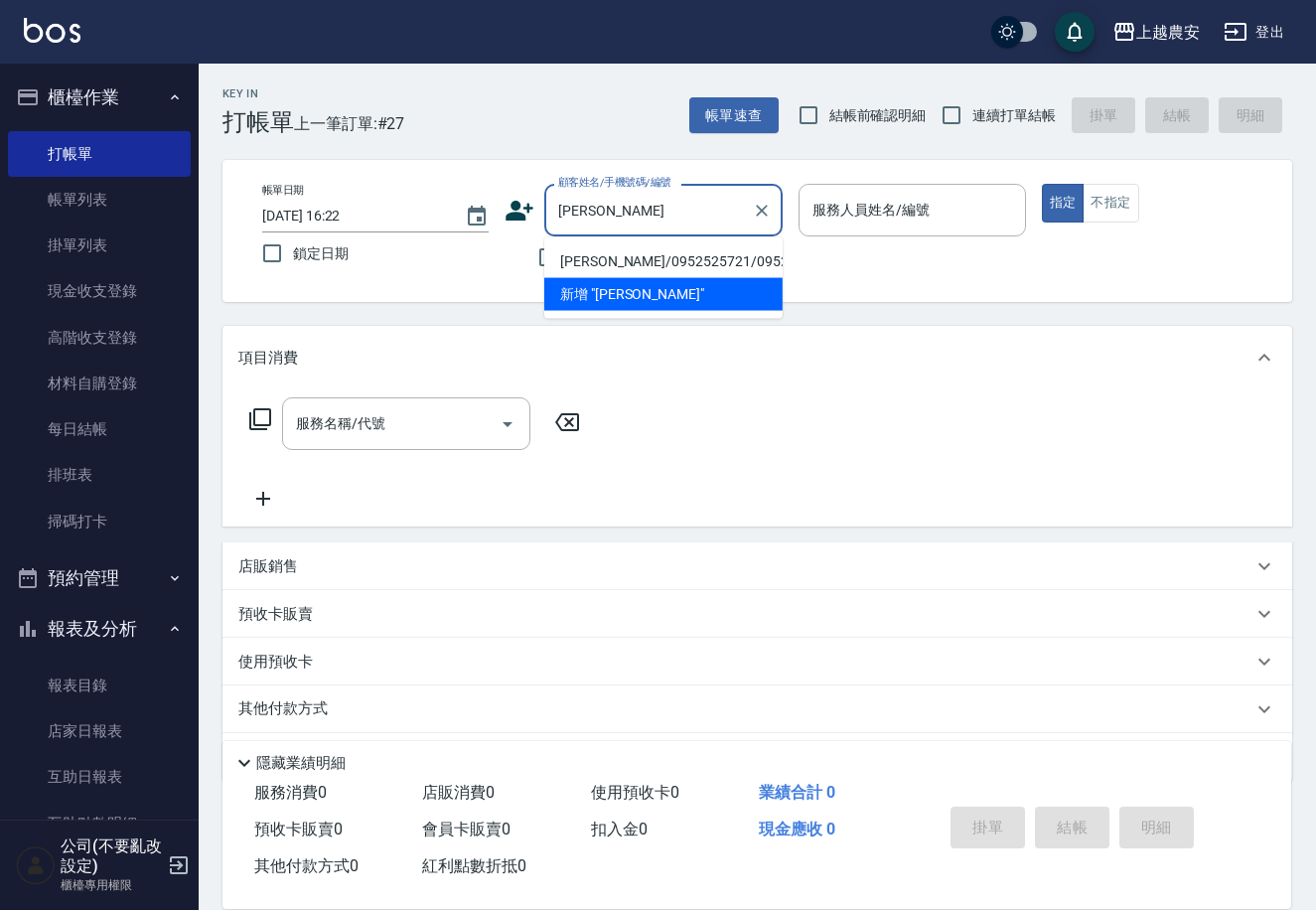 click on "王禹軫/0952525721/0952525721" at bounding box center (663, 261) 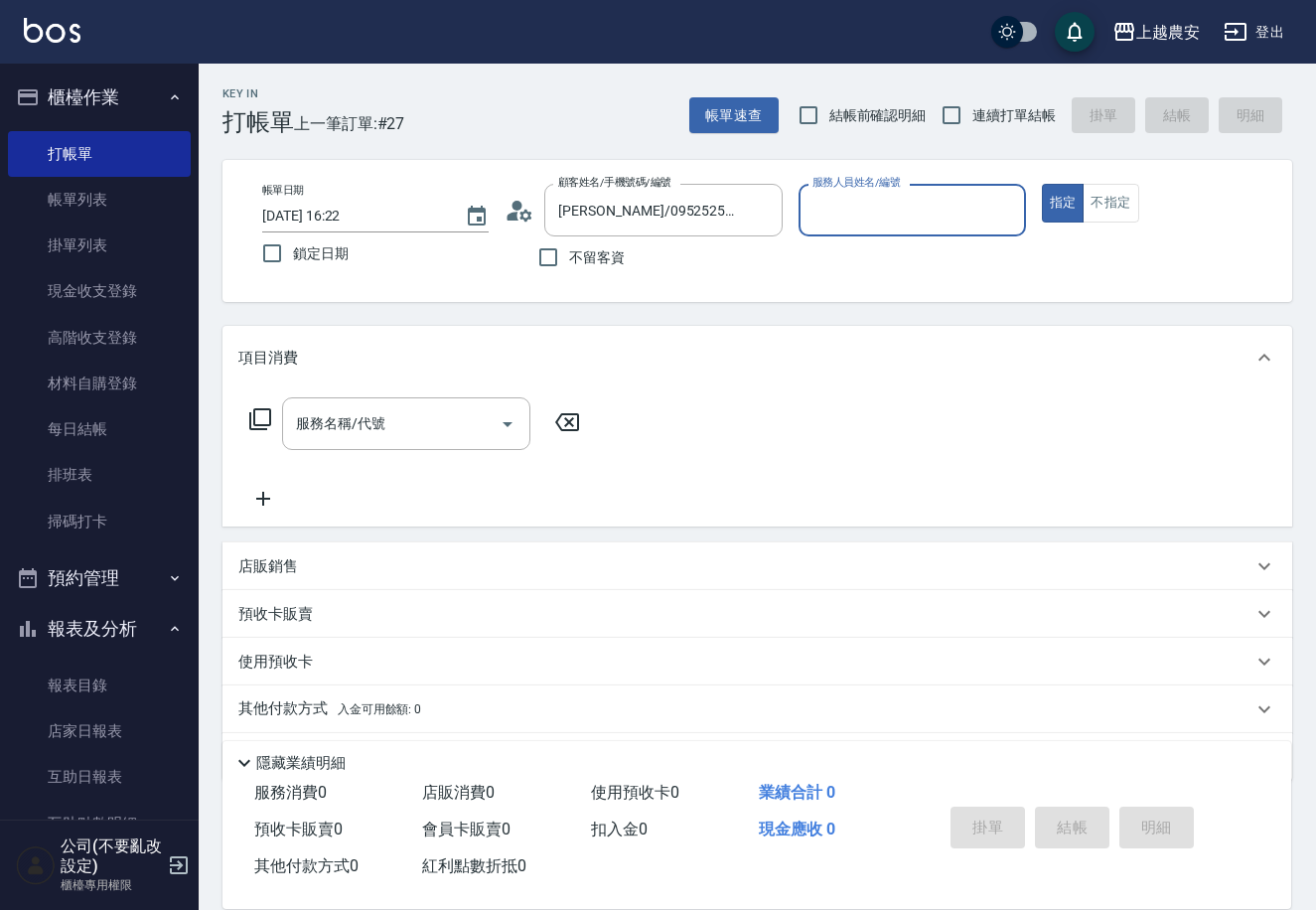 click on "服務人員姓名/編號" at bounding box center [912, 210] 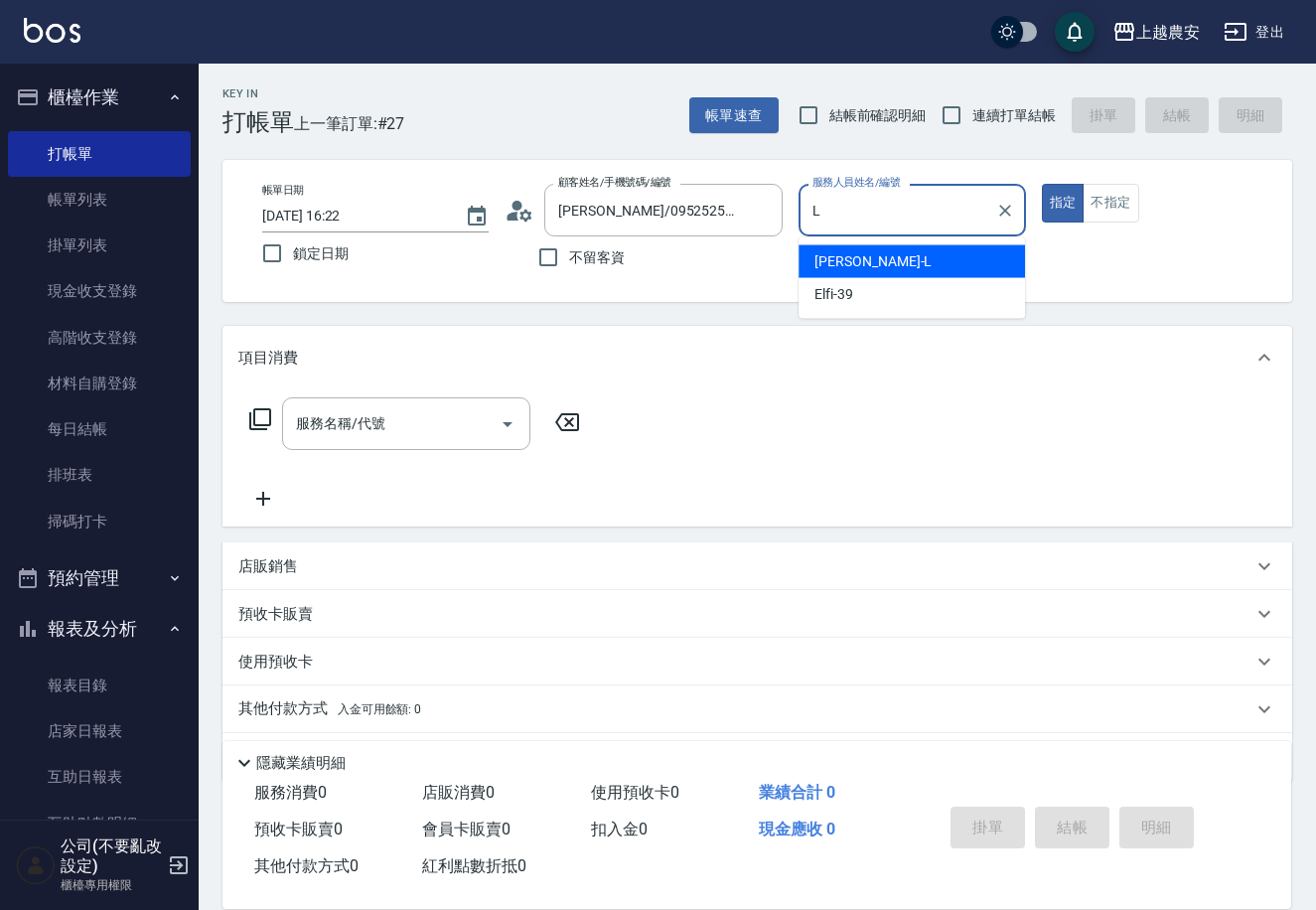 click on "L 服務人員姓名/編號" at bounding box center (912, 210) 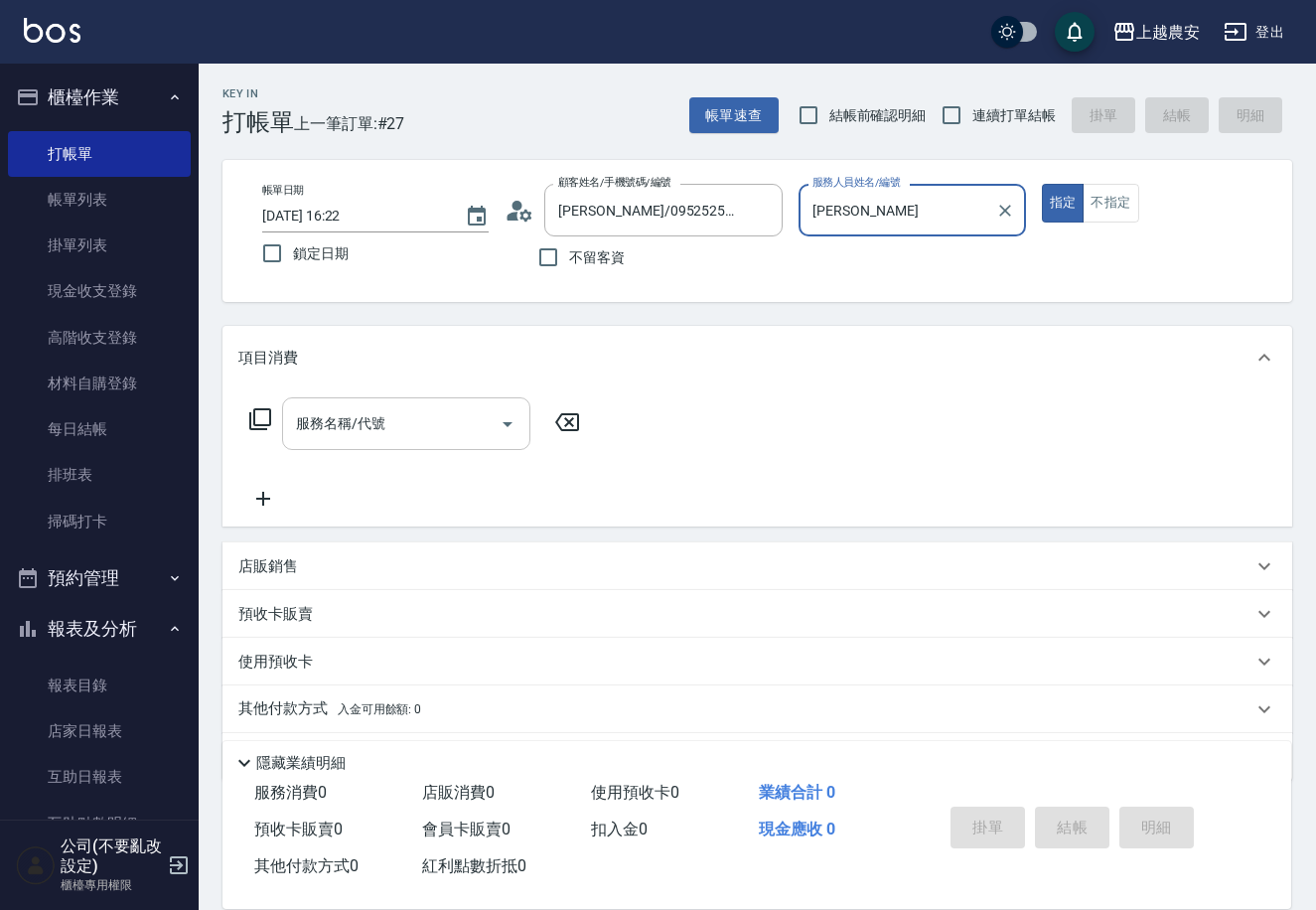 drag, startPoint x: 454, startPoint y: 424, endPoint x: 366, endPoint y: 435, distance: 88.68484 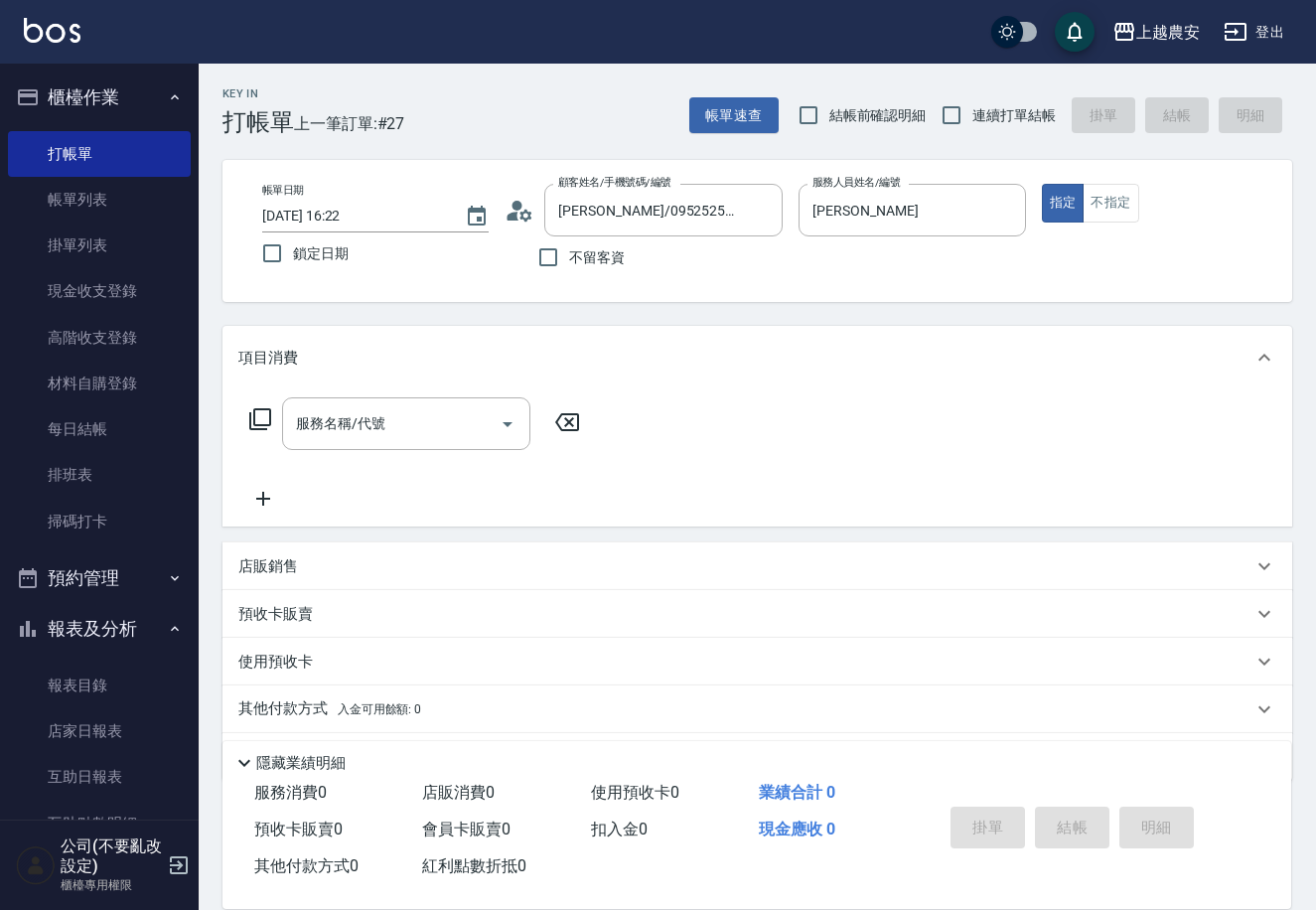 click 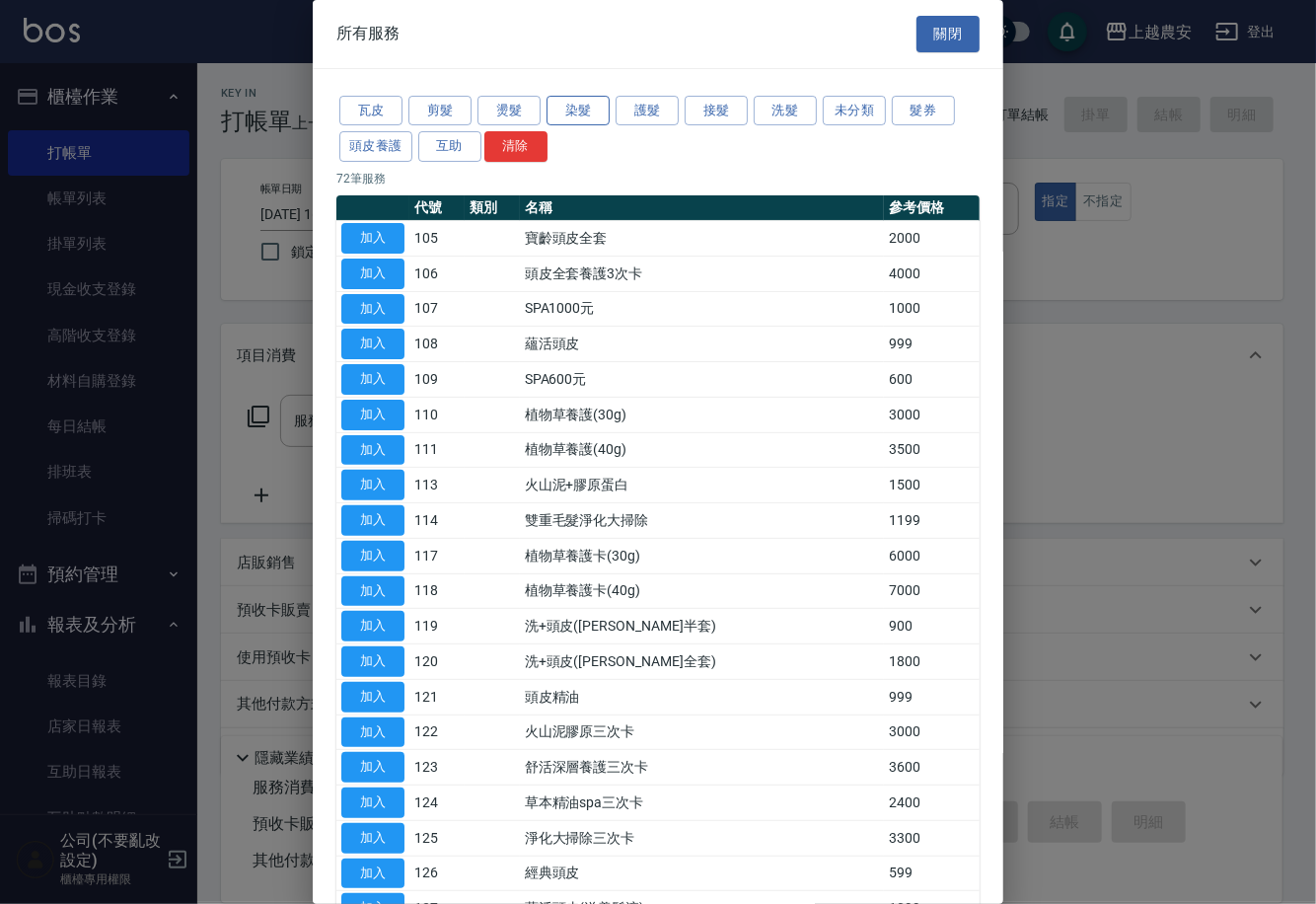 click on "染髮" at bounding box center [578, 111] 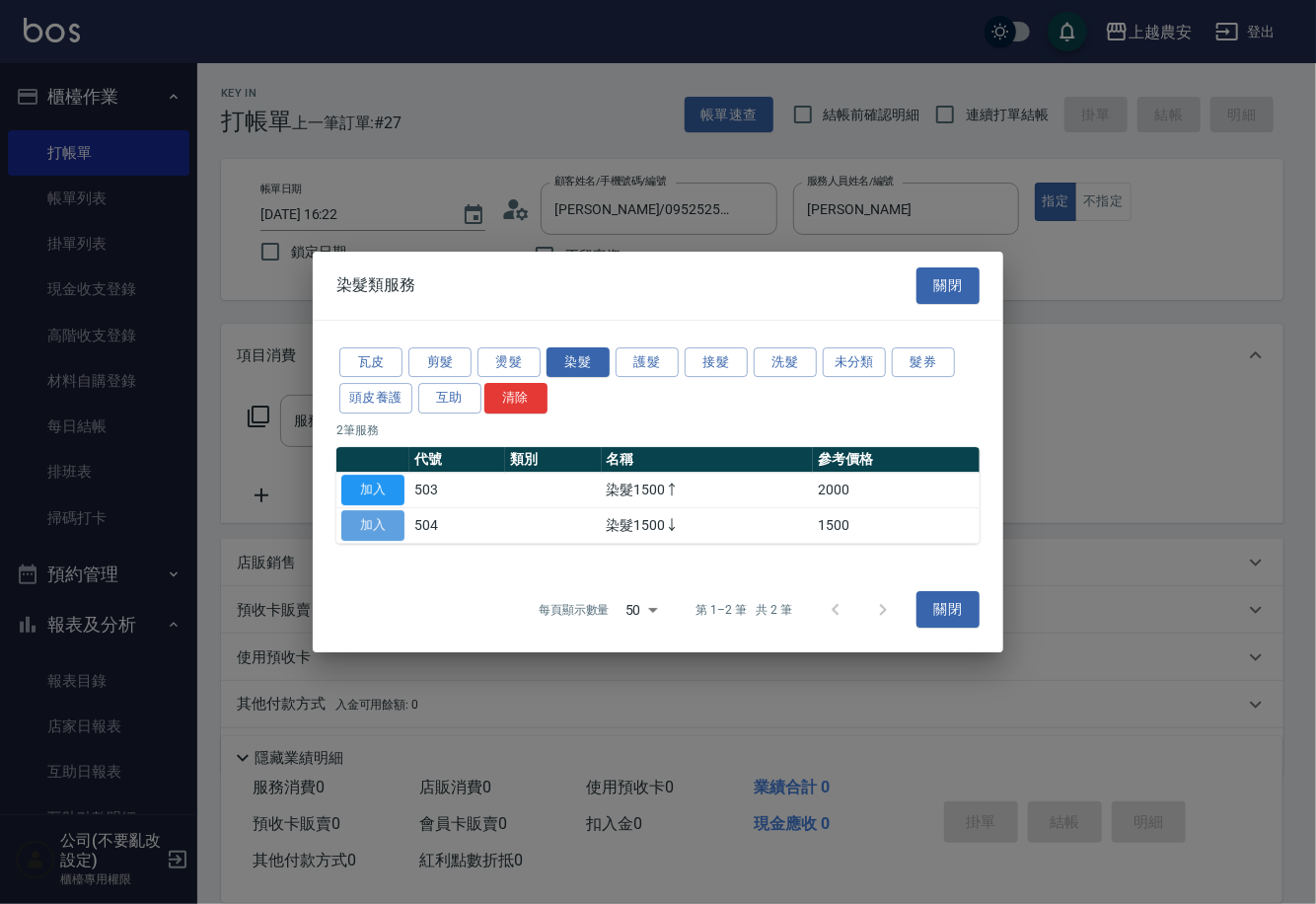 click on "加入" at bounding box center (373, 525) 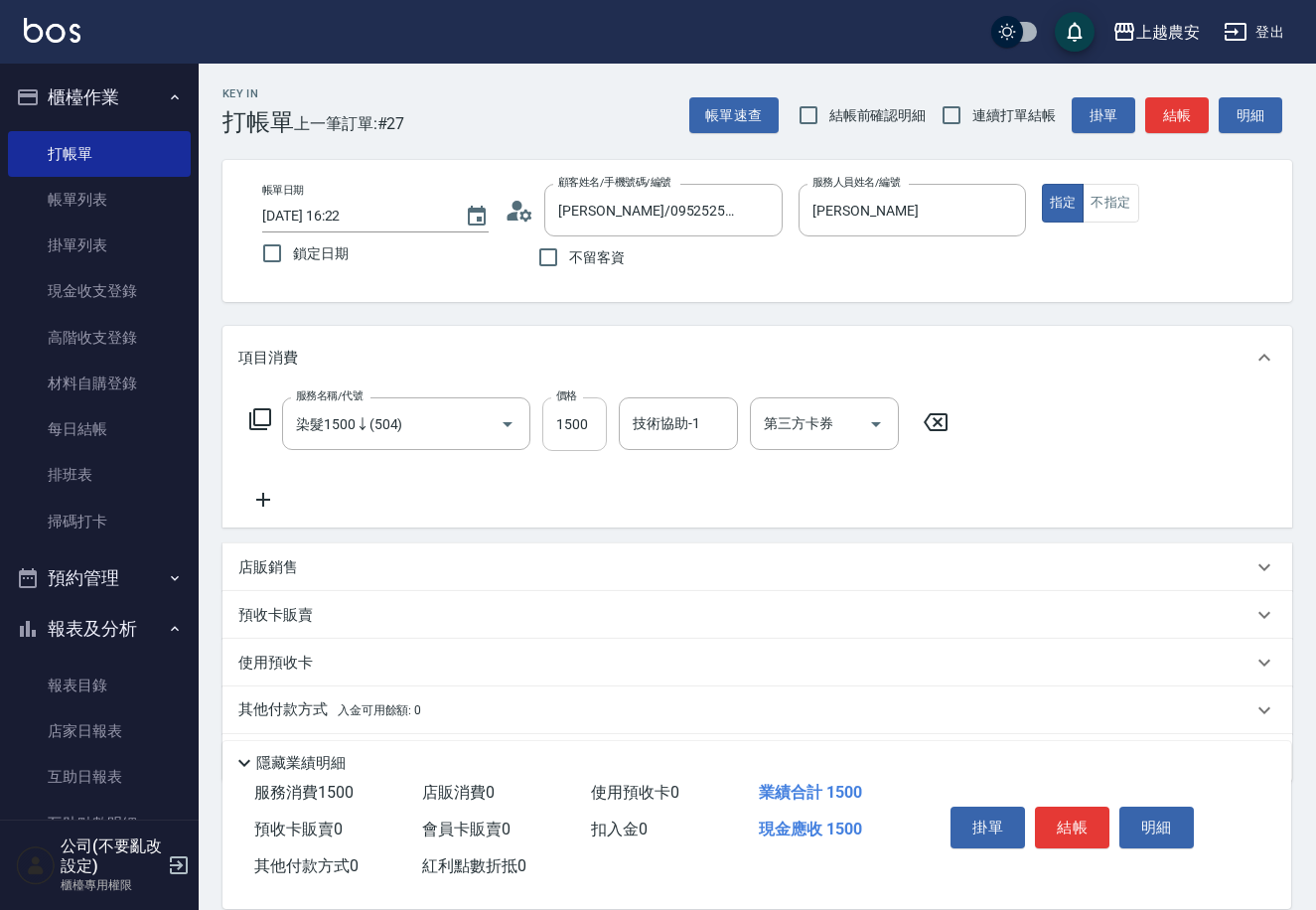 click on "1500" at bounding box center [574, 424] 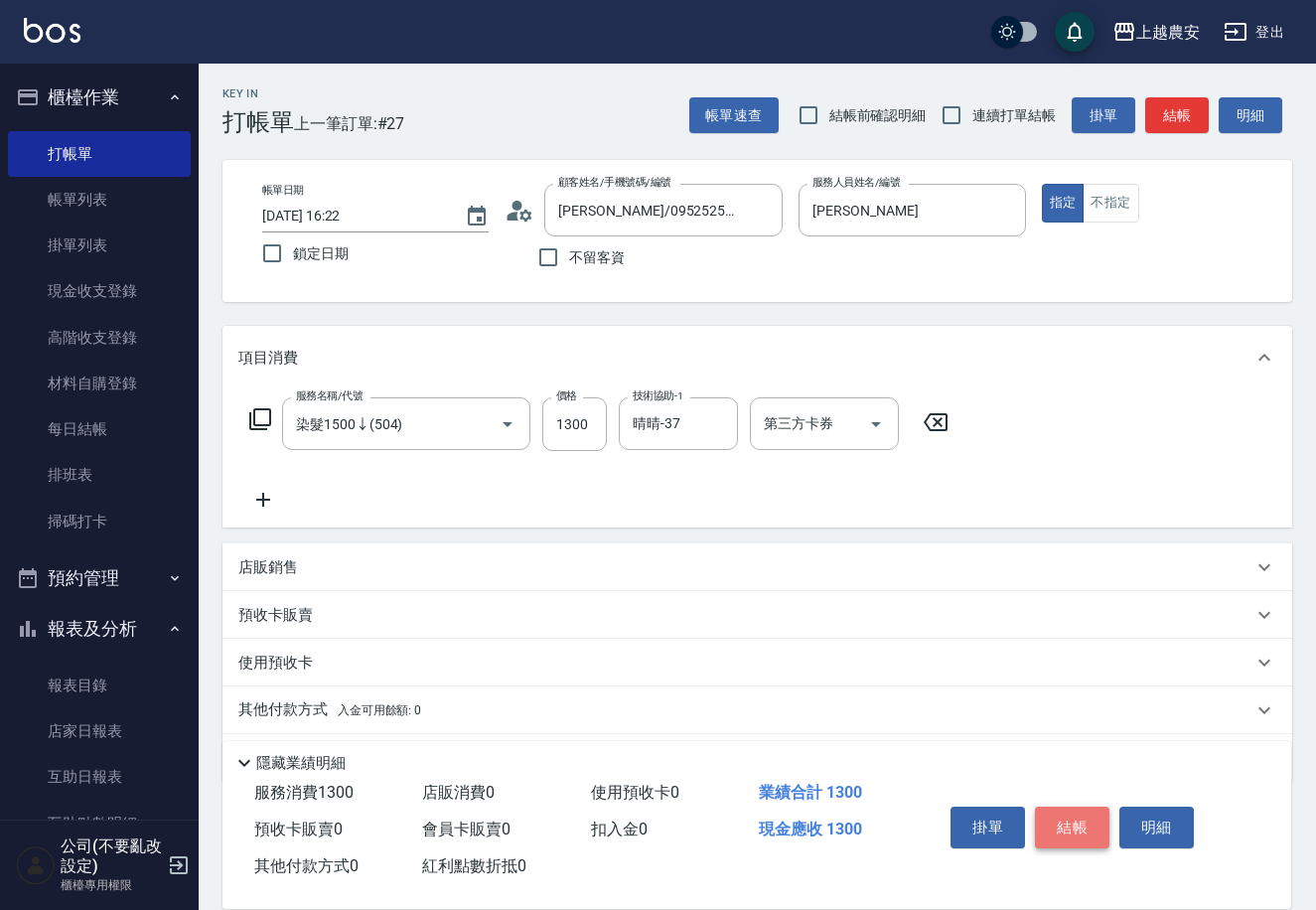 click on "結帳" at bounding box center [1072, 828] 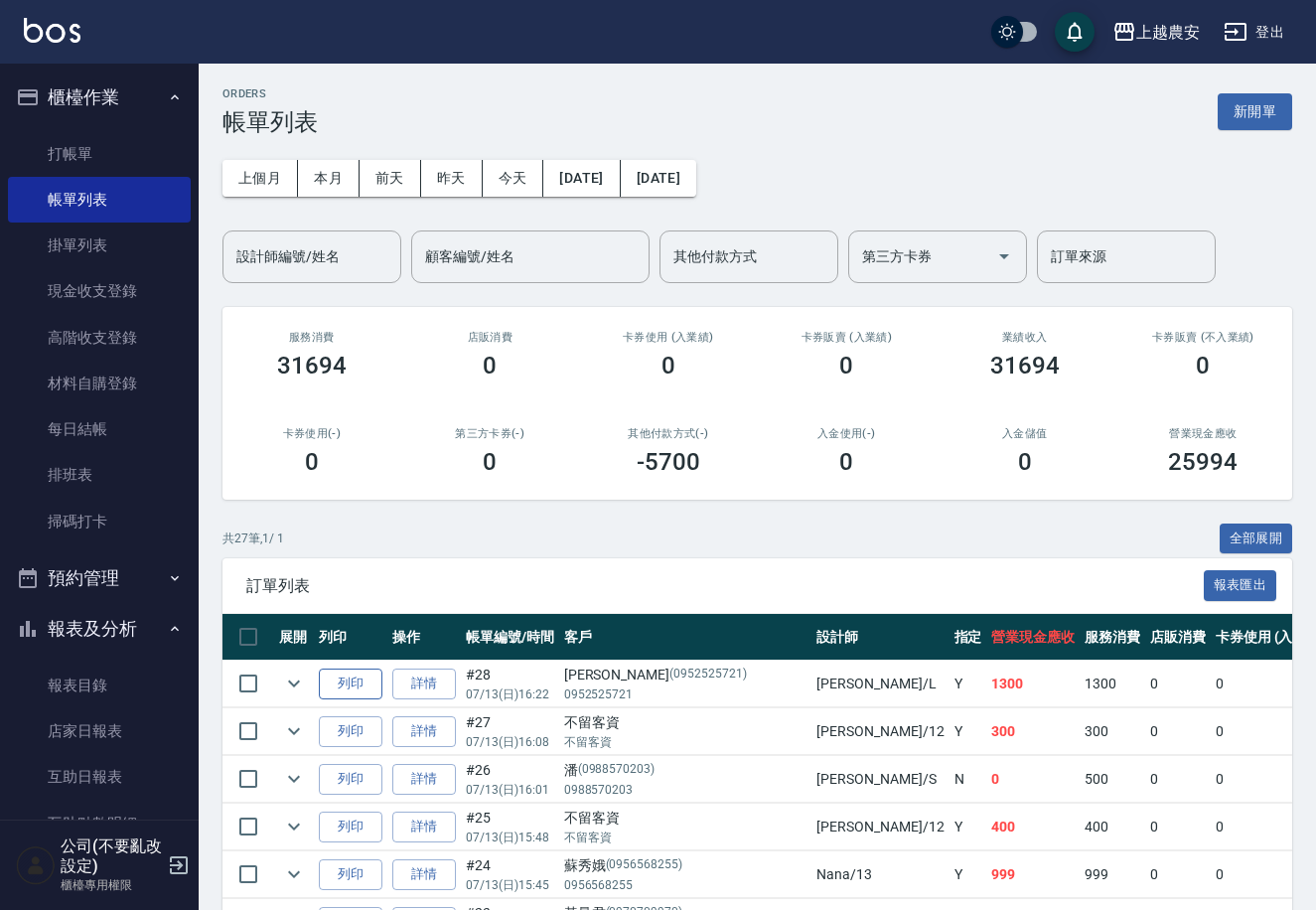 click on "列印" at bounding box center [351, 683] 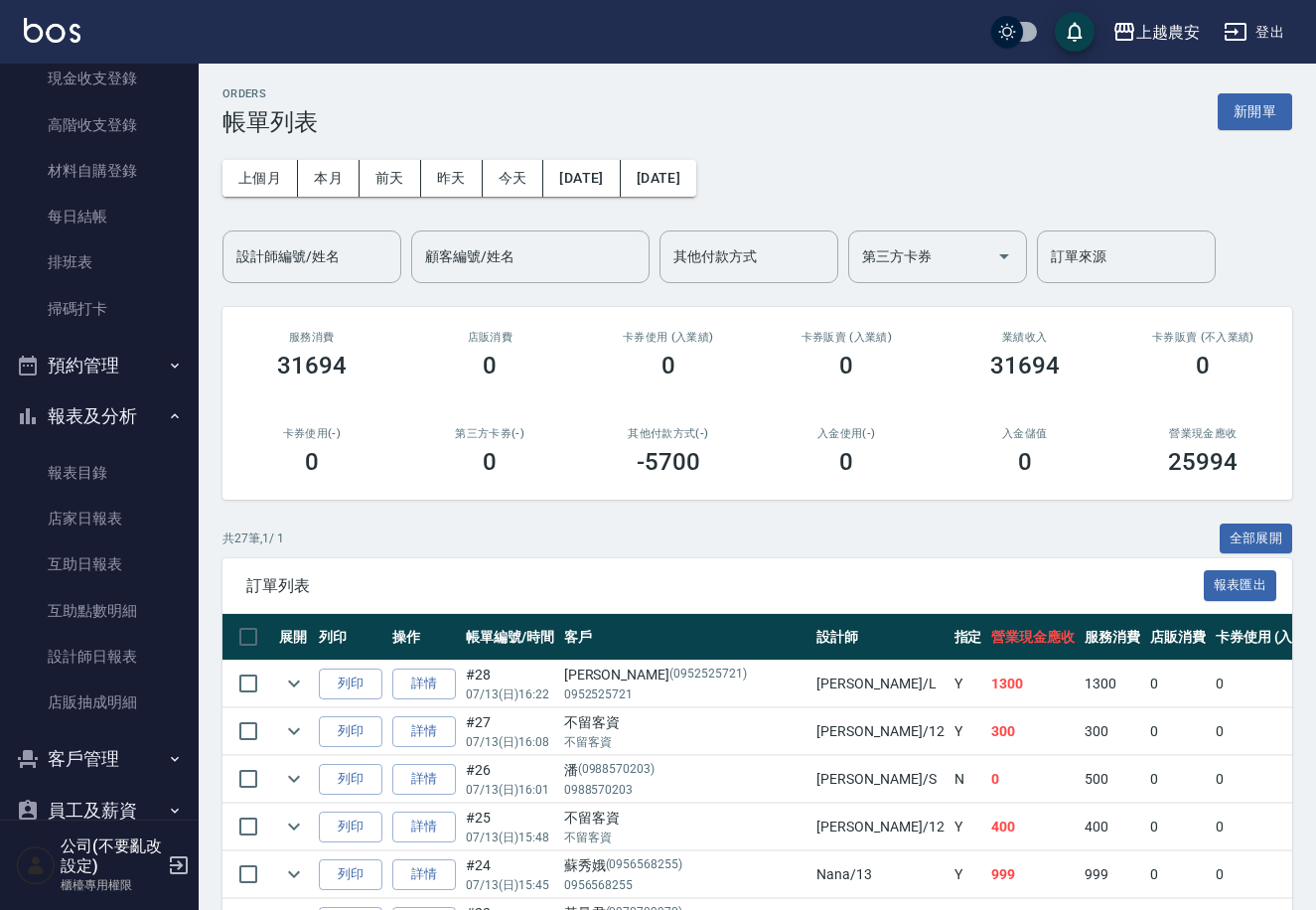 scroll, scrollTop: 302, scrollLeft: 0, axis: vertical 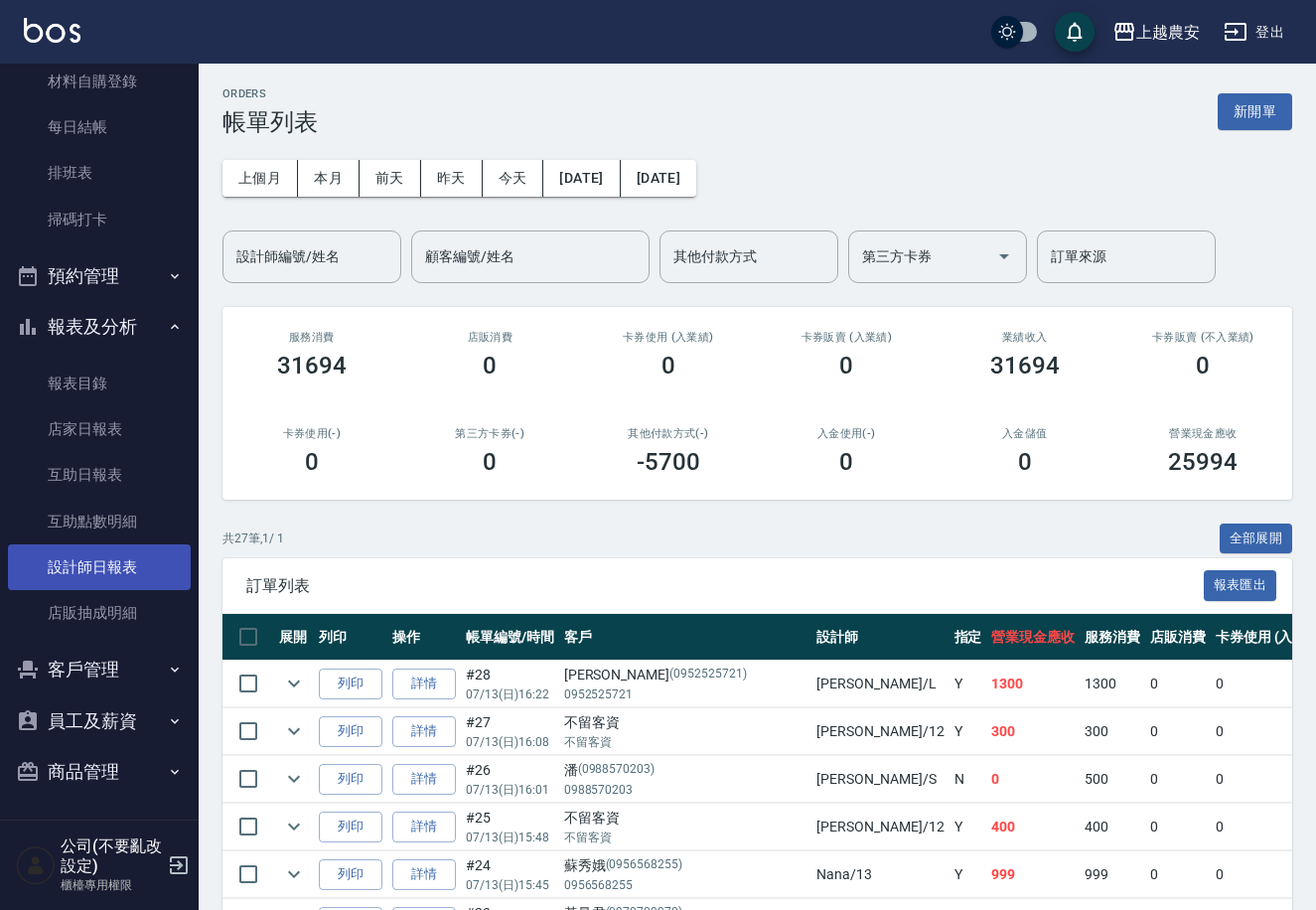 click on "設計師日報表" at bounding box center [99, 567] 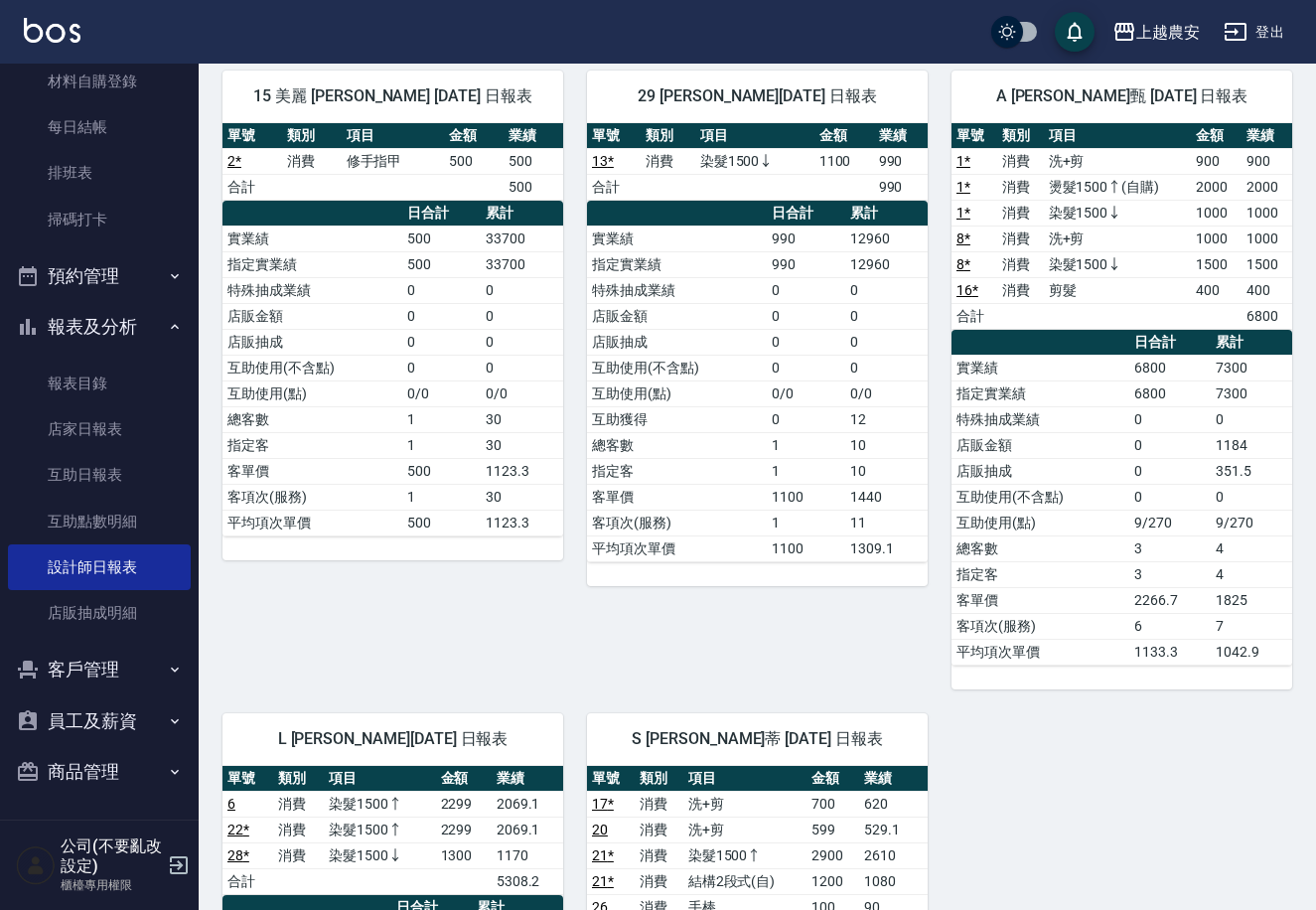 scroll, scrollTop: 1367, scrollLeft: 0, axis: vertical 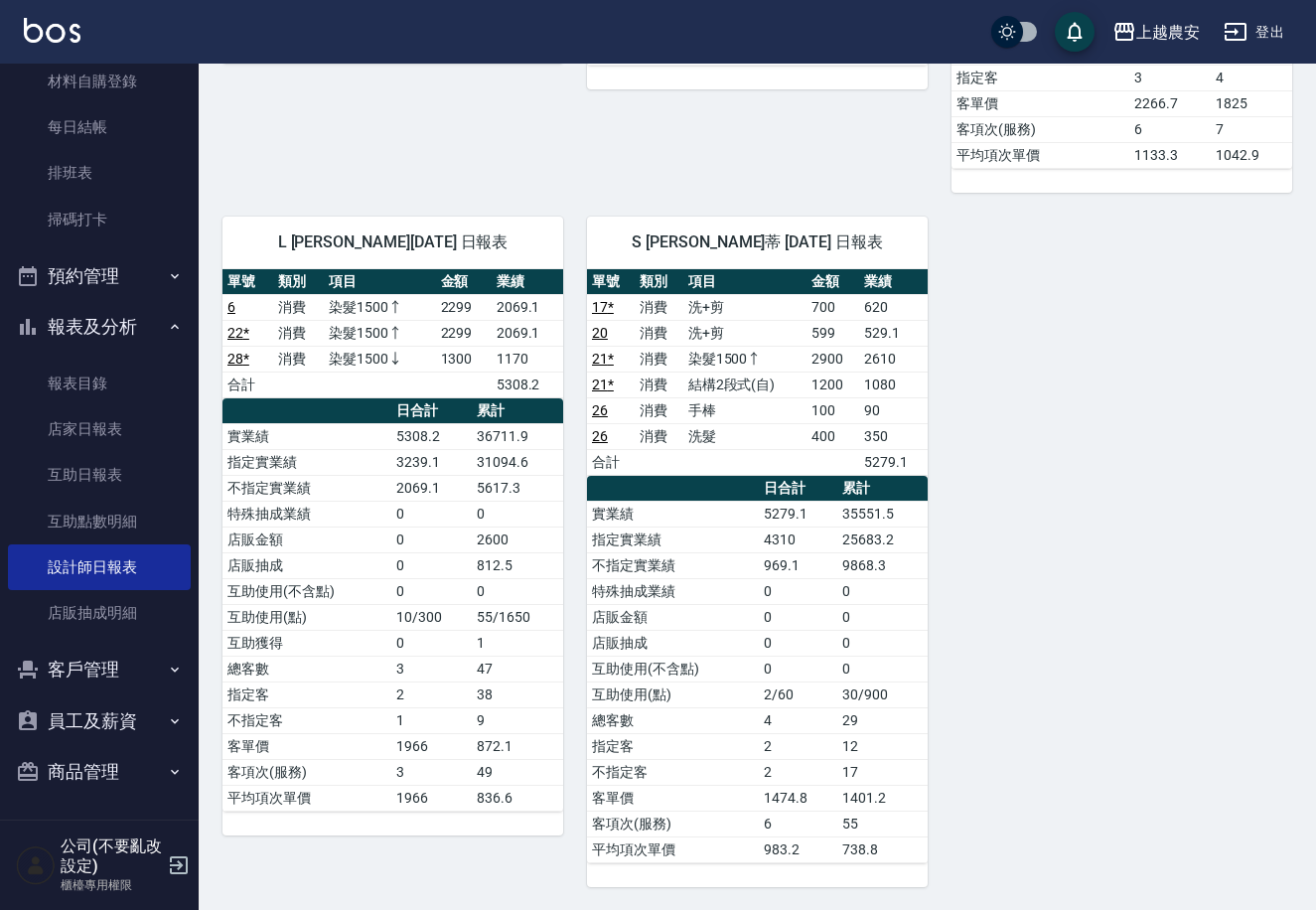 click on "6" at bounding box center [247, 307] 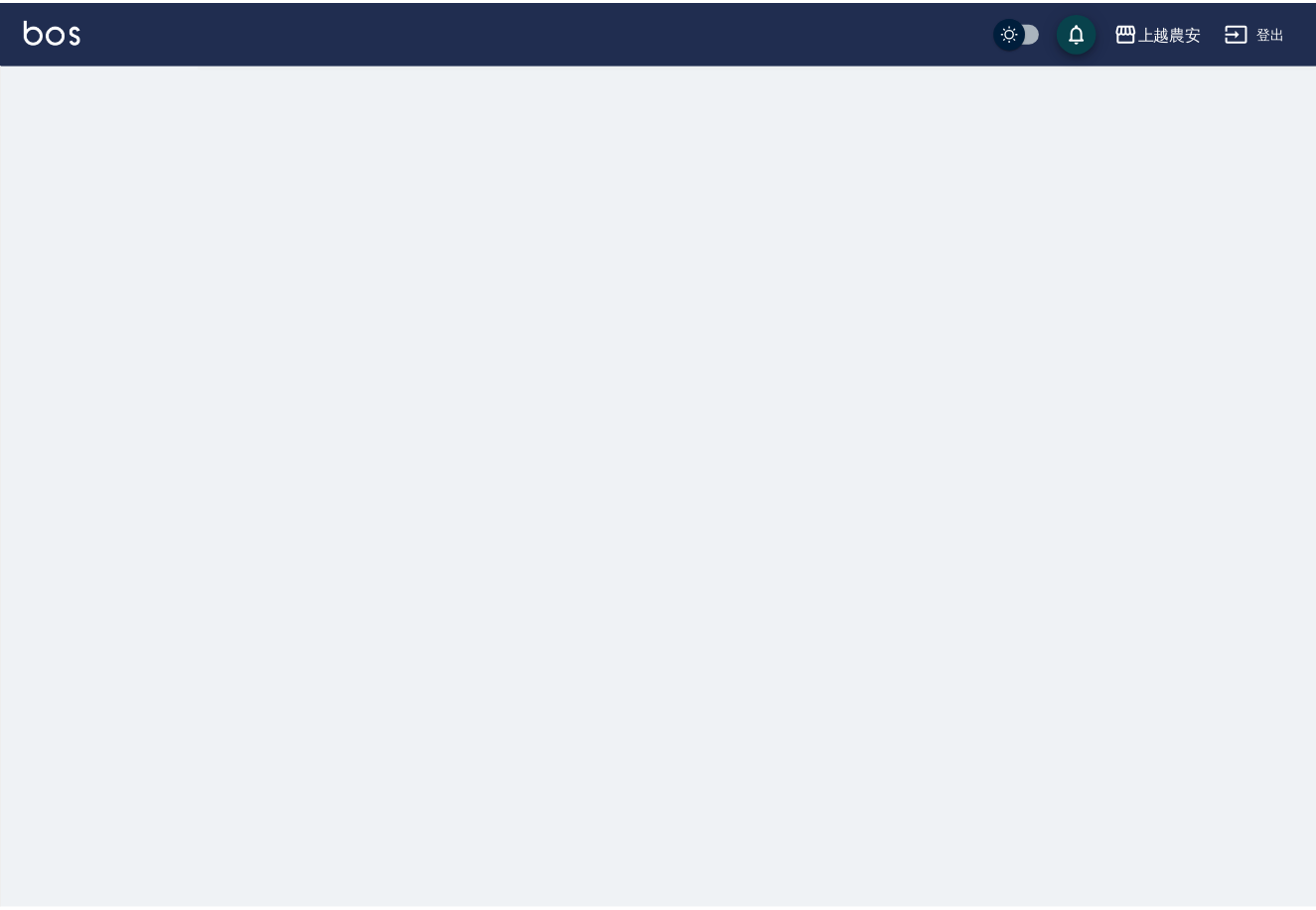 scroll, scrollTop: 0, scrollLeft: 0, axis: both 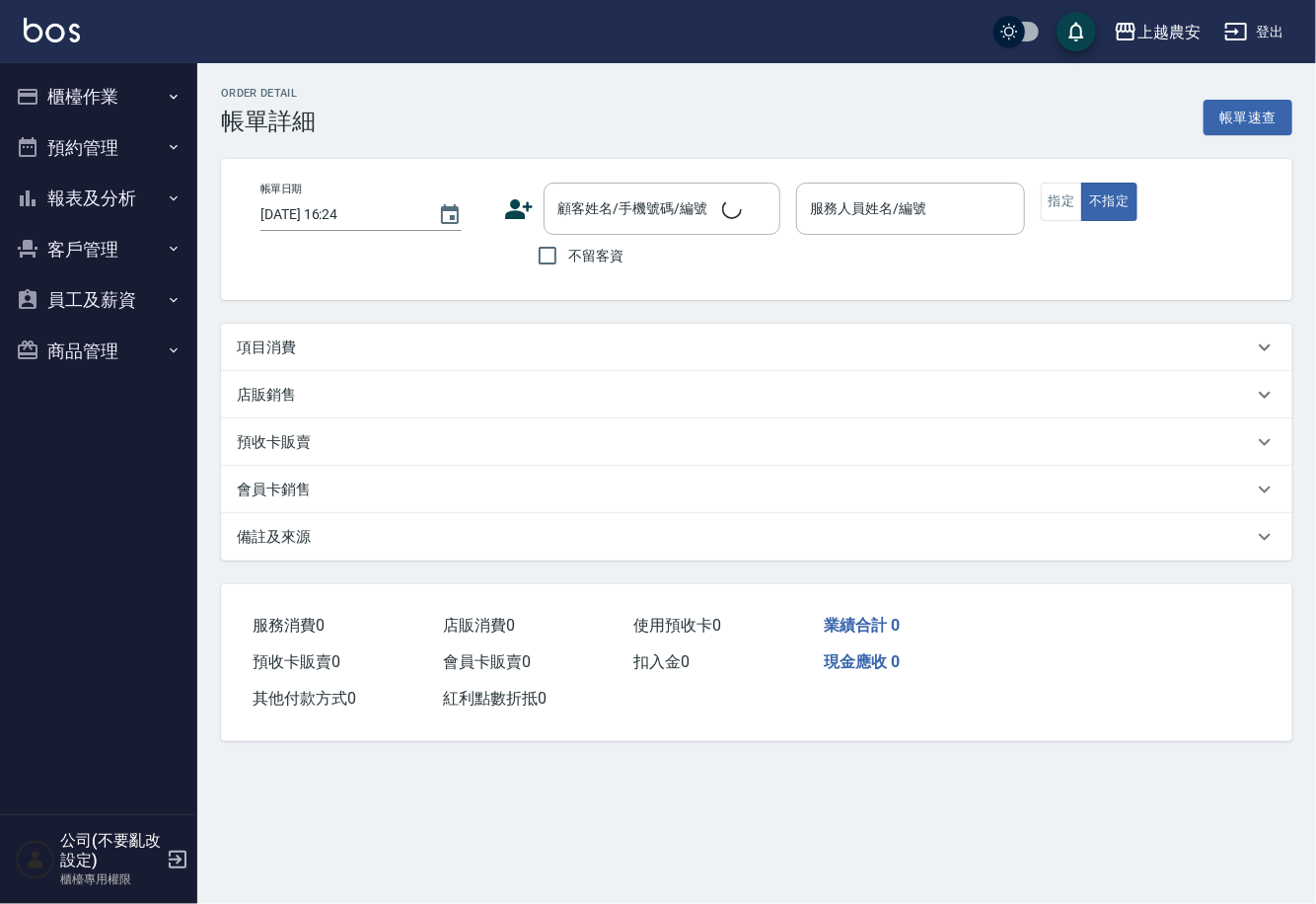 type on "2025/07/13 12:52" 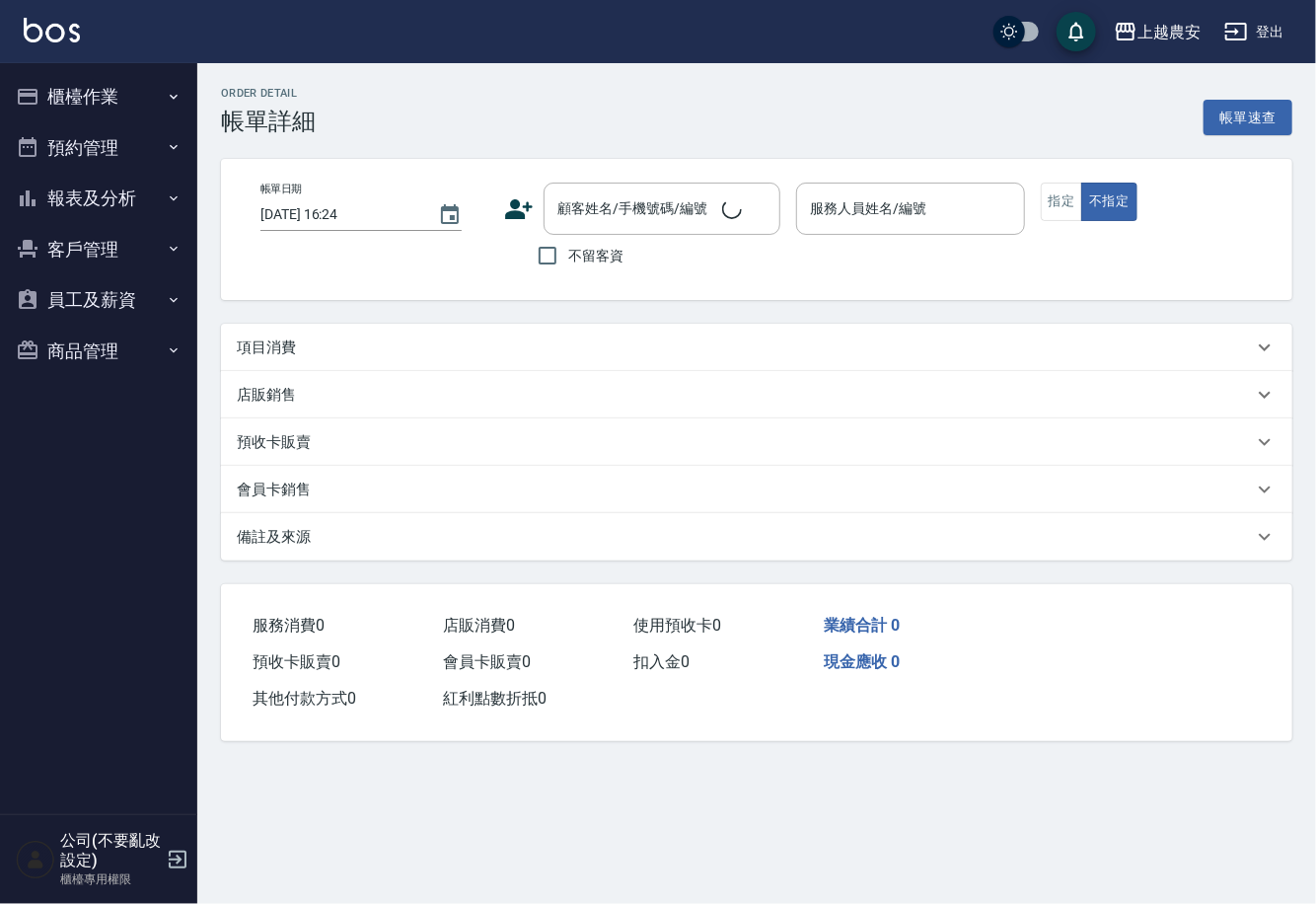 type on "Lina-L" 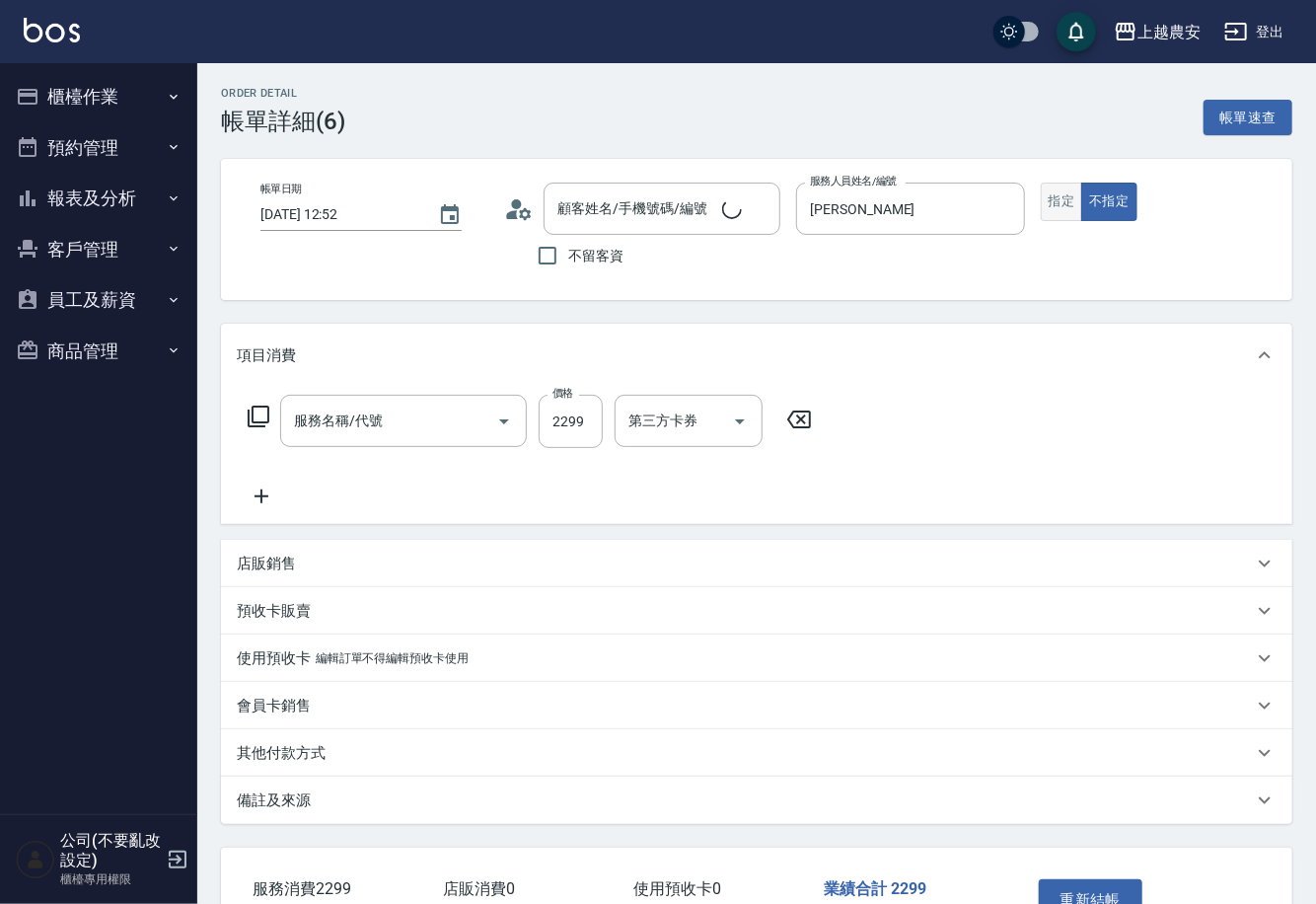 type on "高靜怡/0919206410/0919206410" 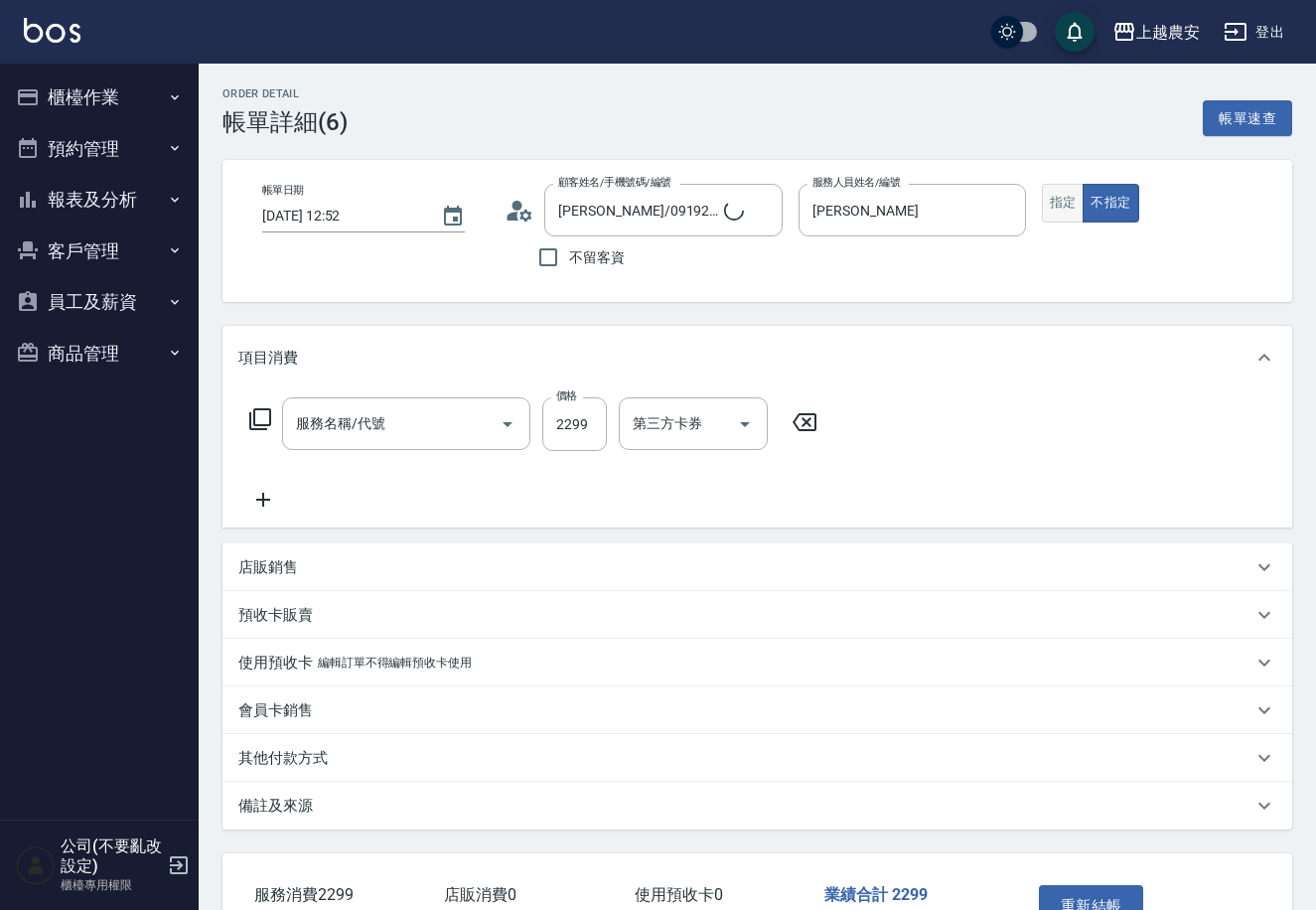 click on "指定" at bounding box center [1063, 203] 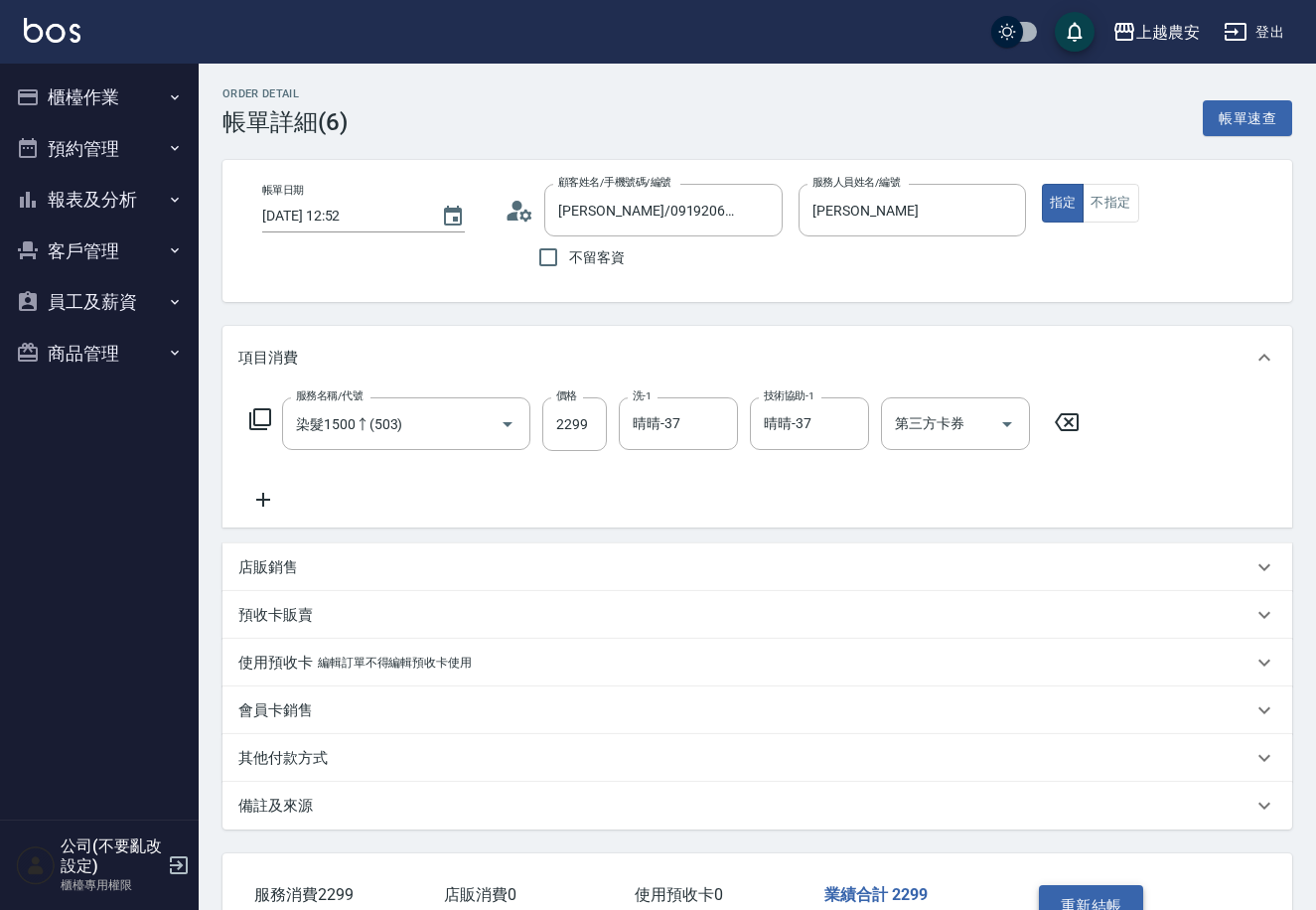 click on "重新結帳" at bounding box center [1092, 906] 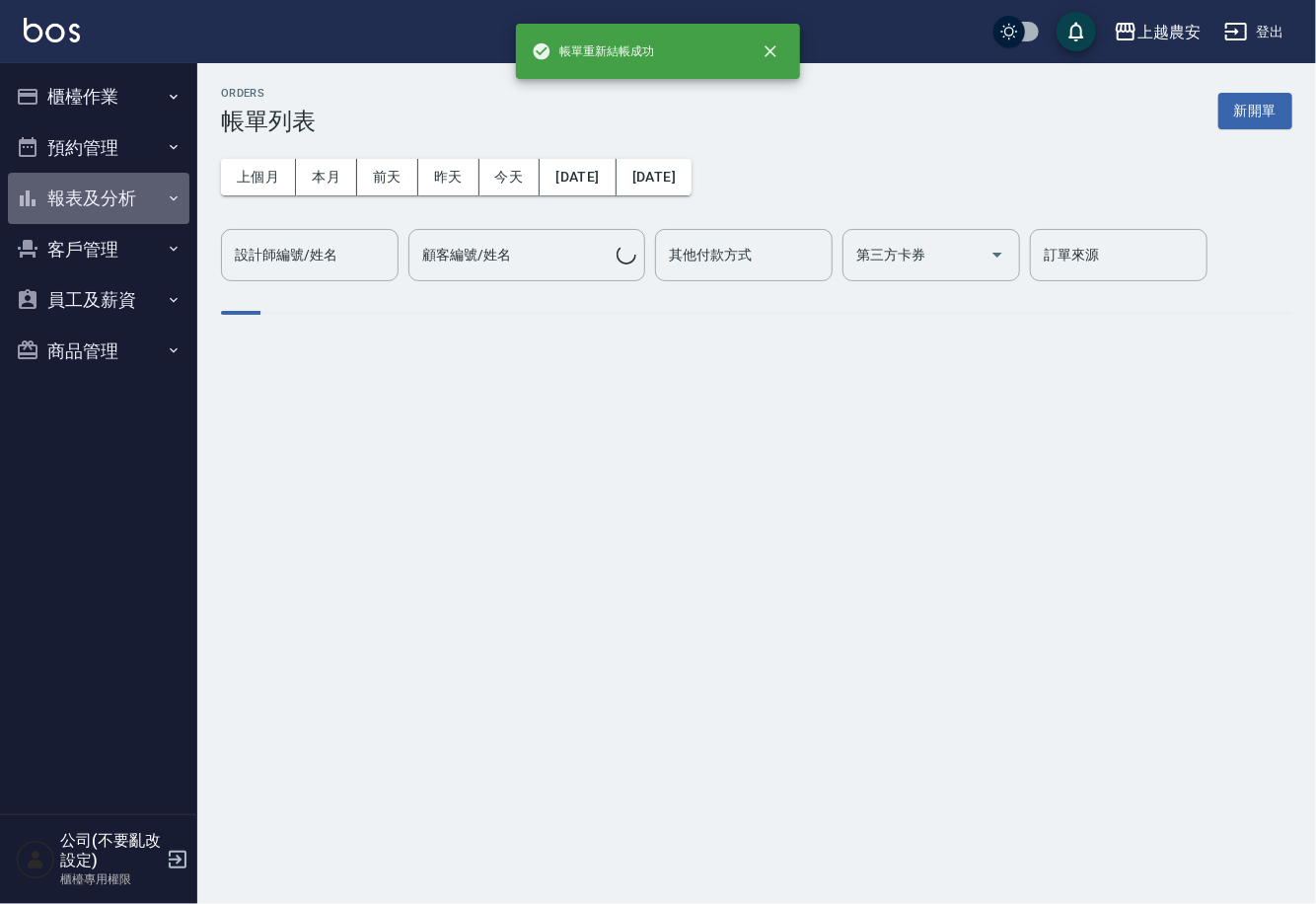 click on "報表及分析" at bounding box center (99, 198) 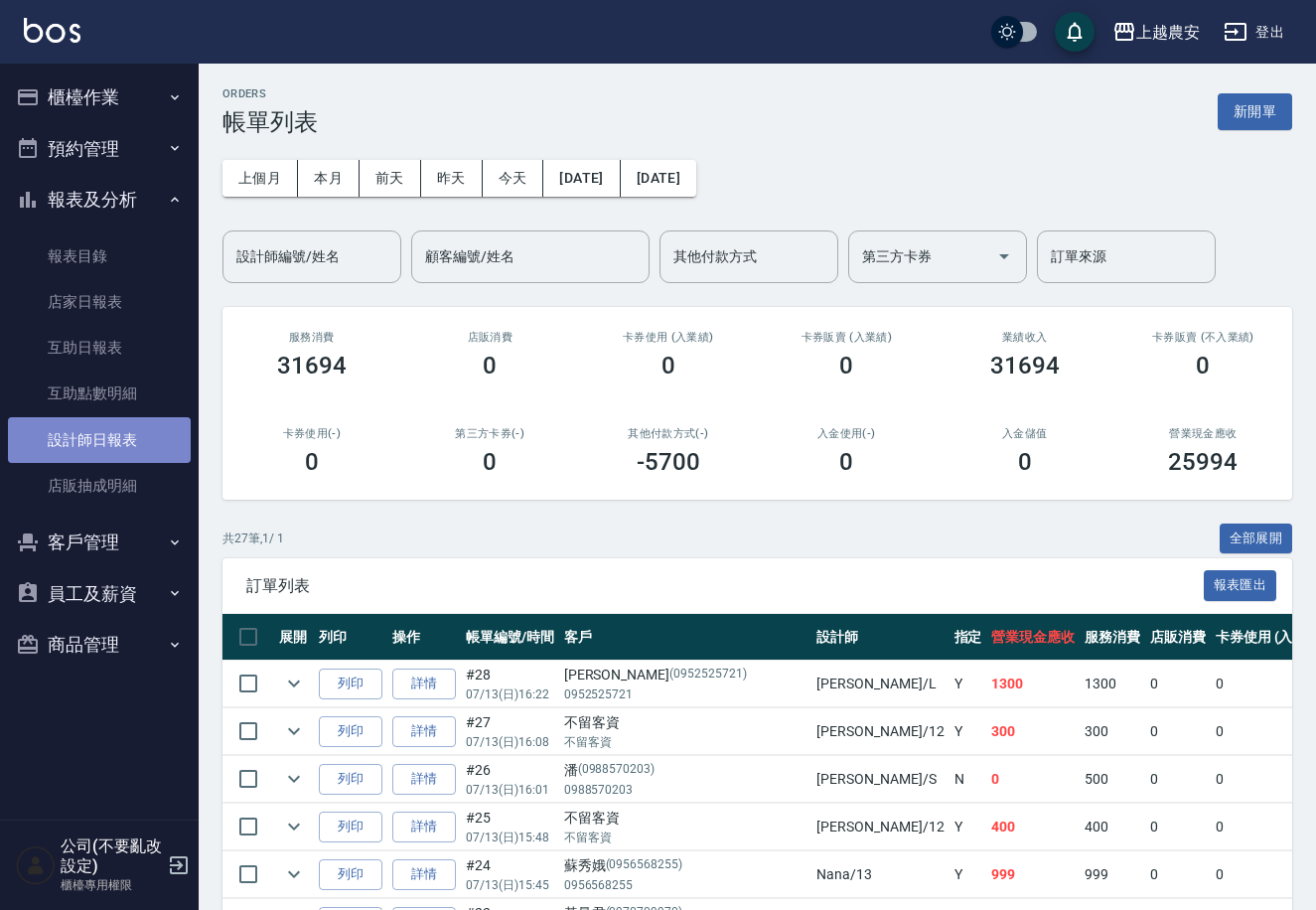 click on "設計師日報表" at bounding box center (99, 440) 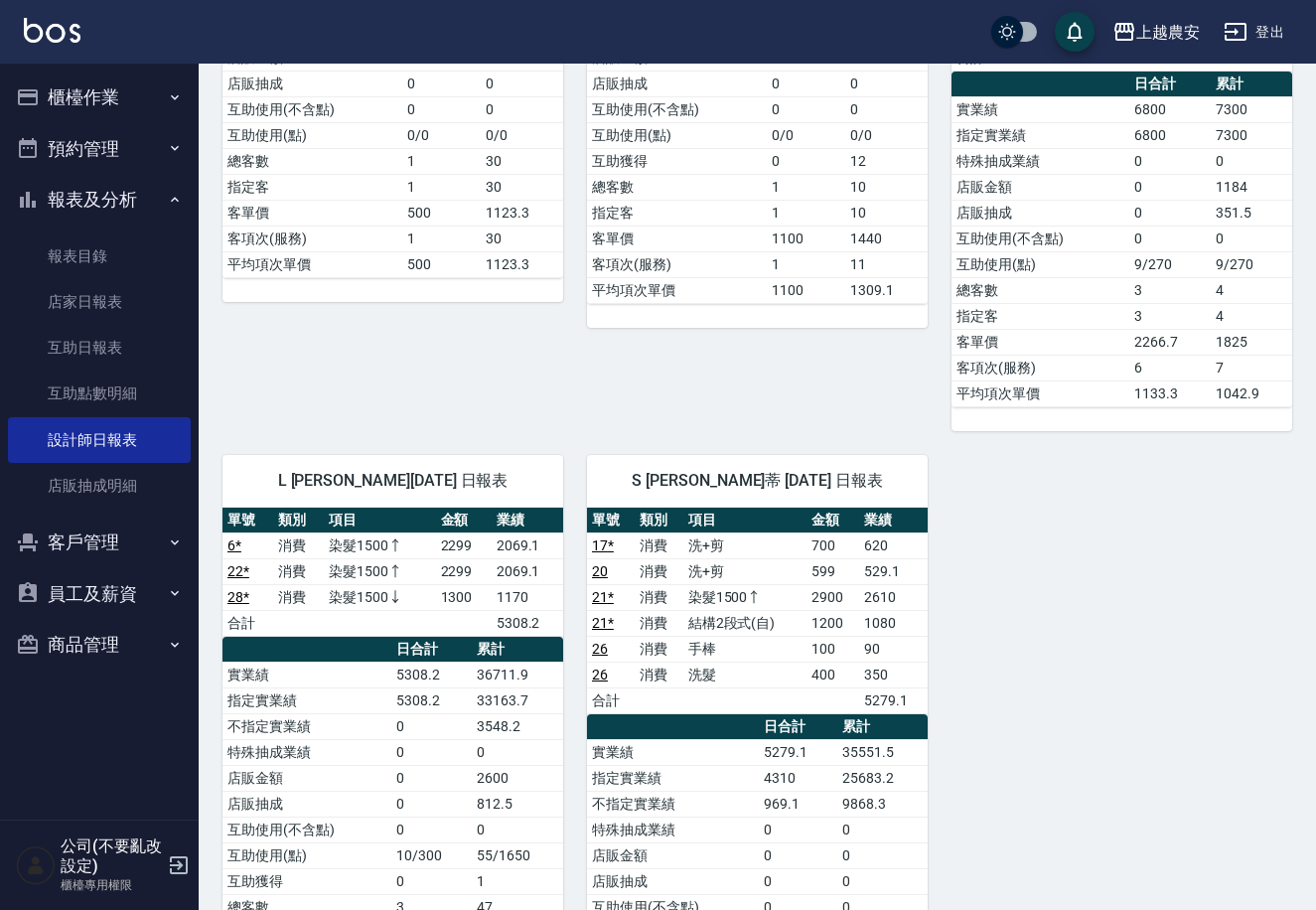 scroll, scrollTop: 1367, scrollLeft: 0, axis: vertical 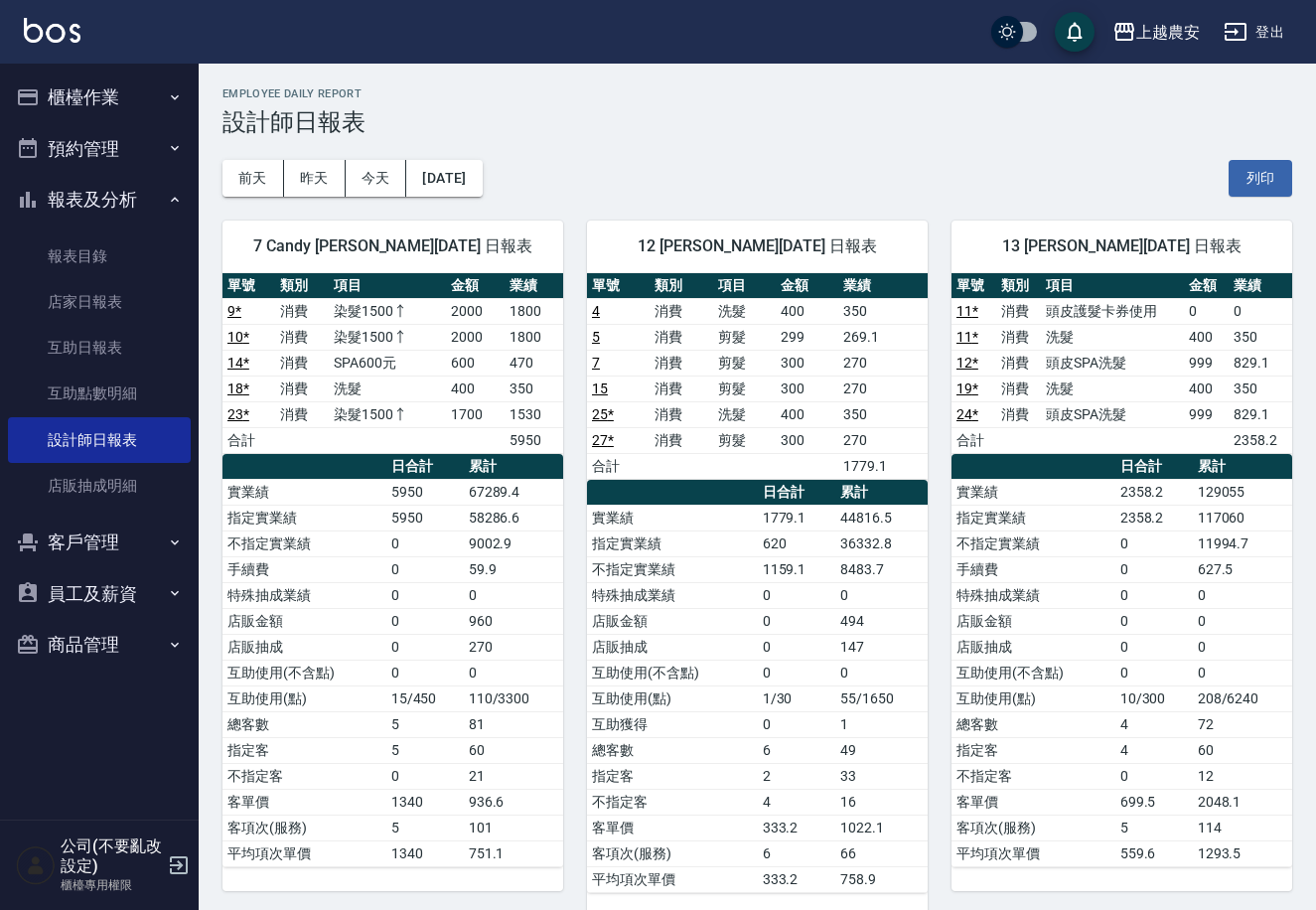 click on "櫃檯作業" at bounding box center (99, 97) 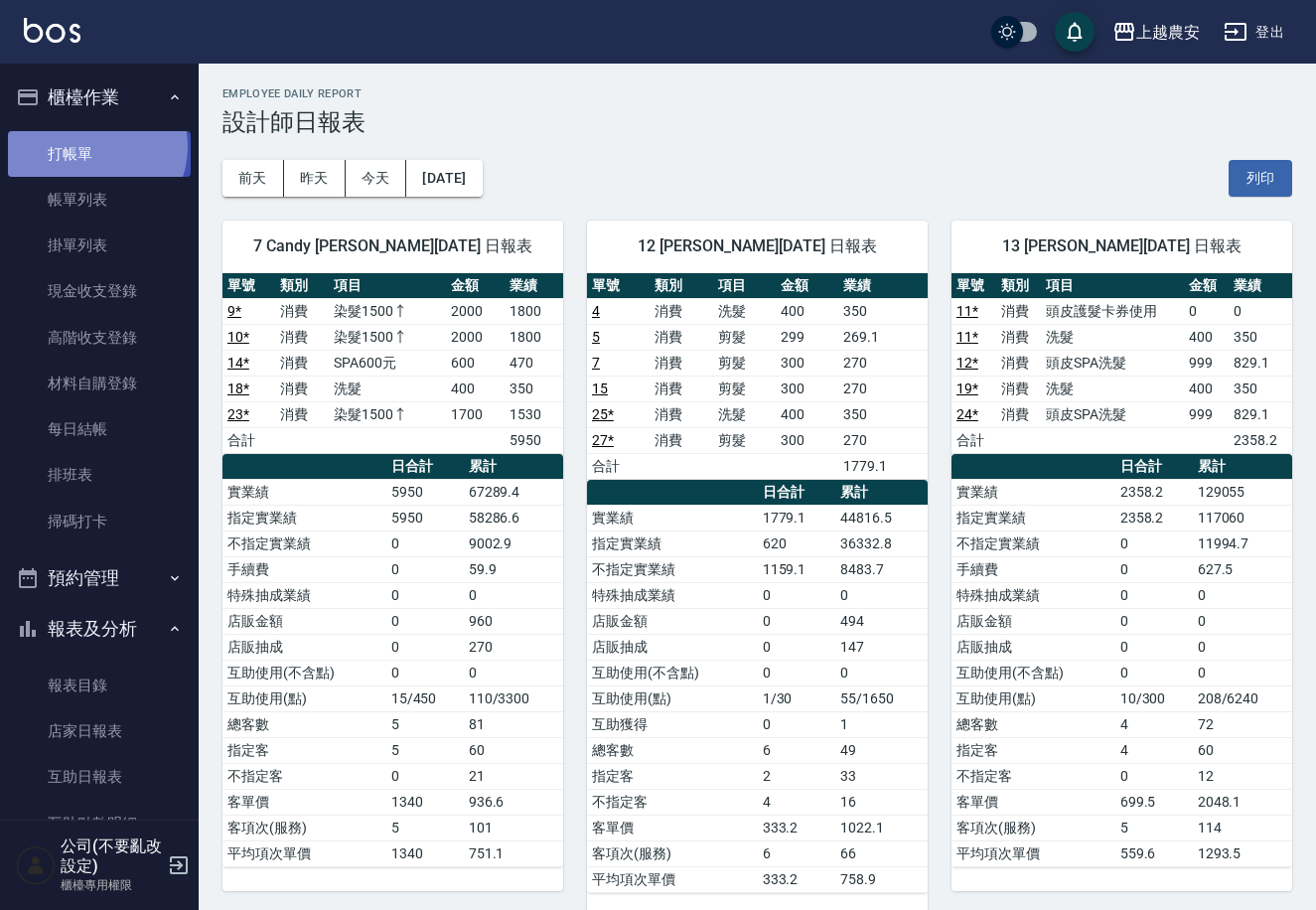 click on "打帳單" at bounding box center (99, 154) 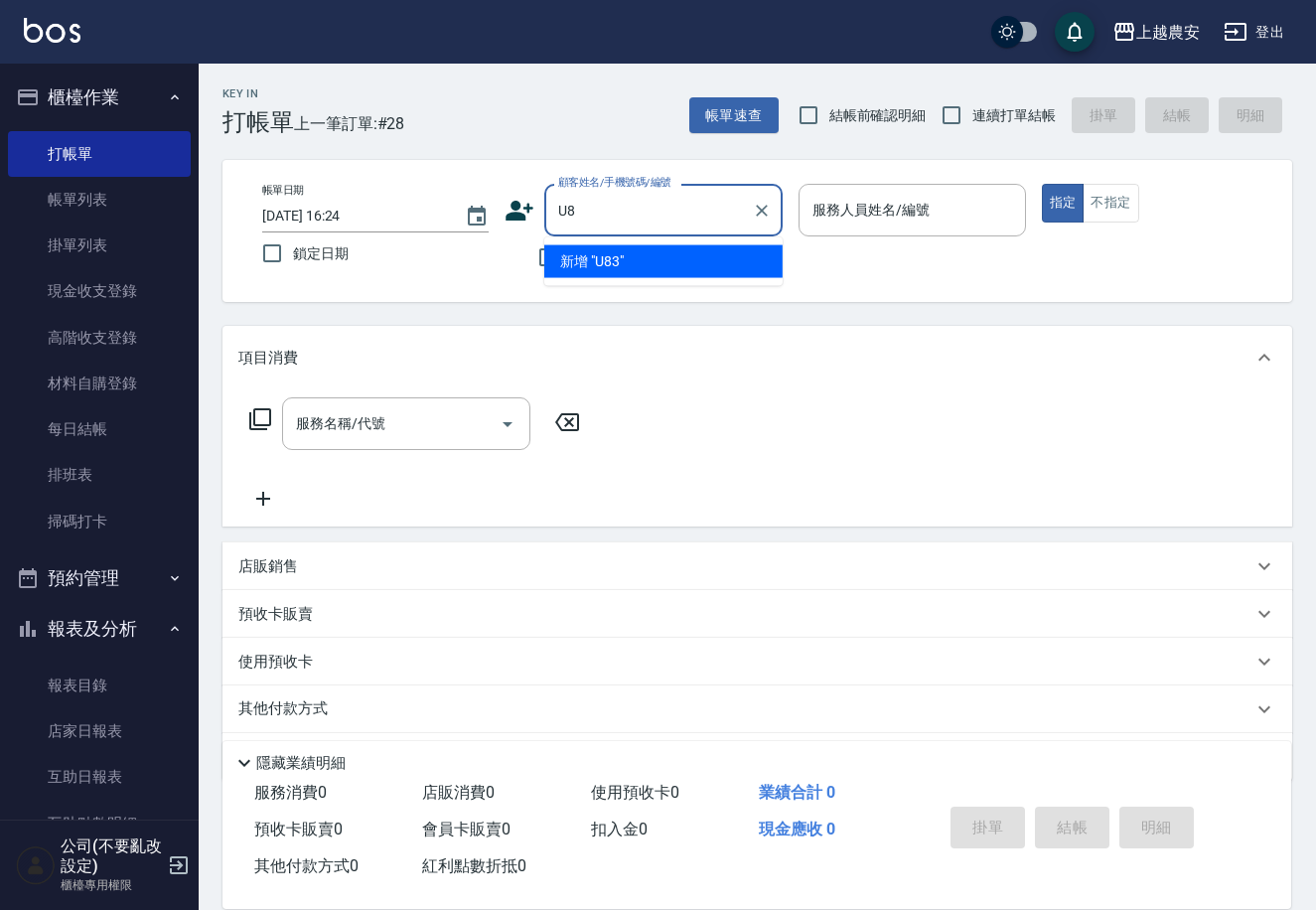 type on "U" 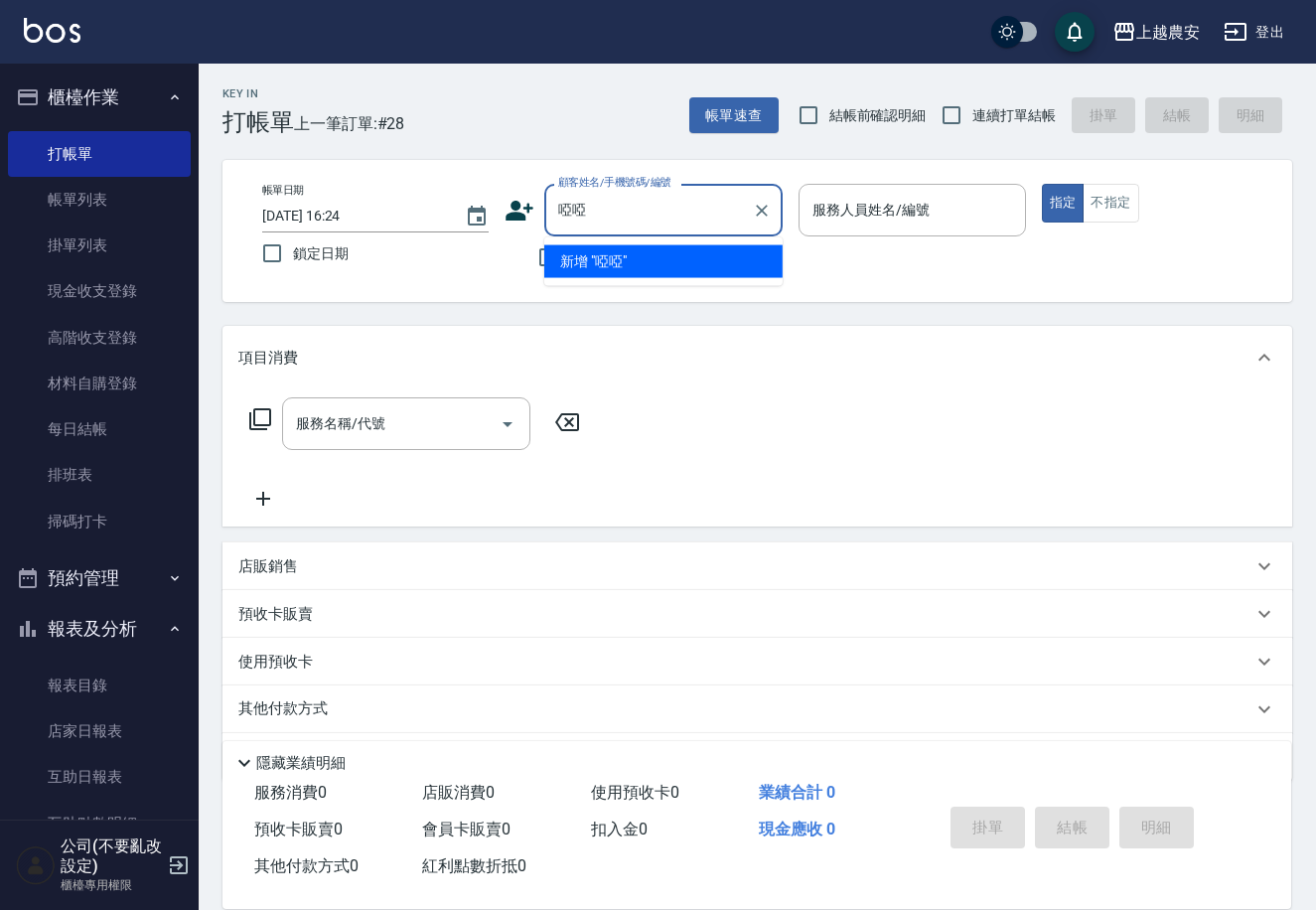 type on "雅" 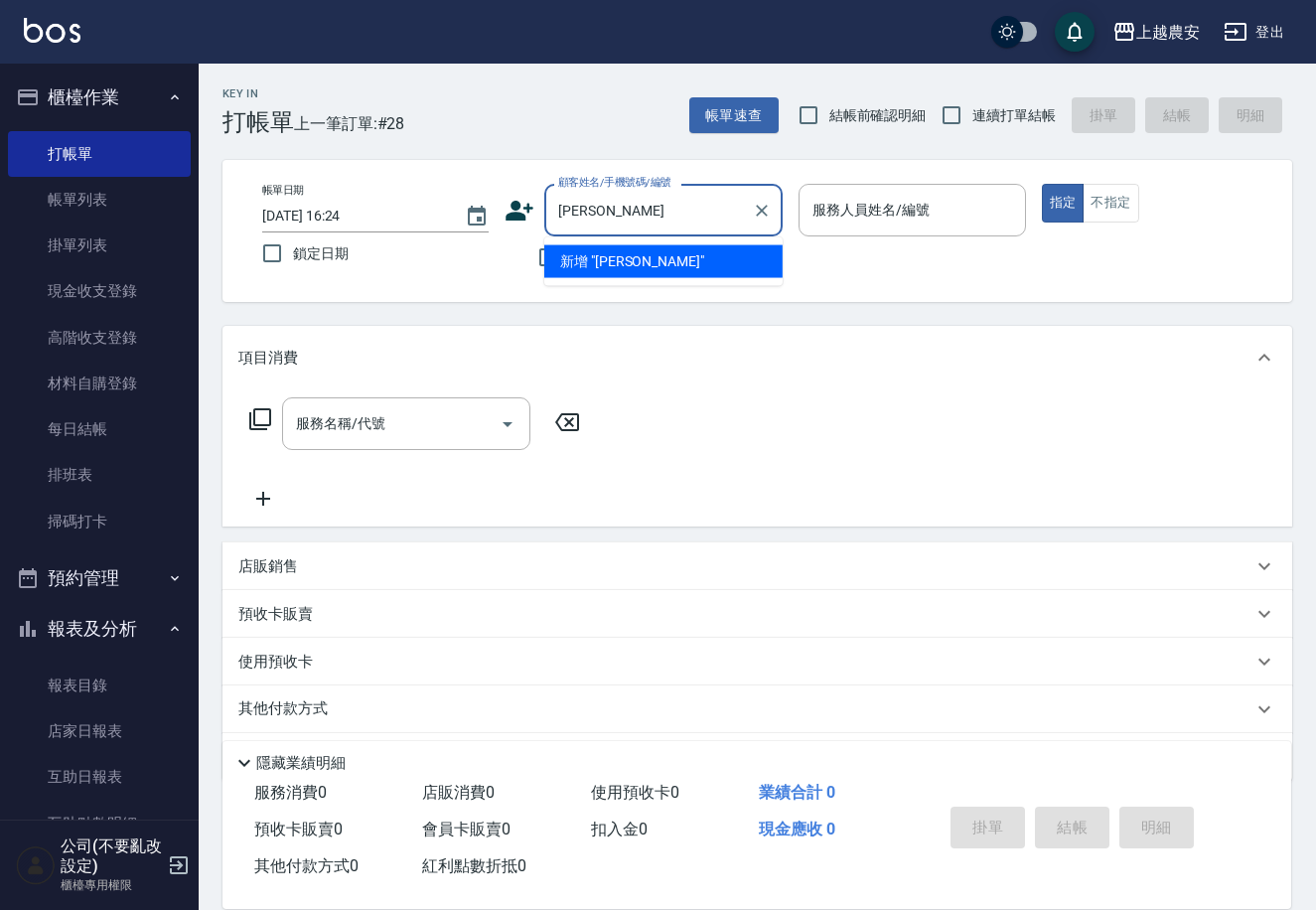 click on "新增 "雅雅雅"" at bounding box center (663, 261) 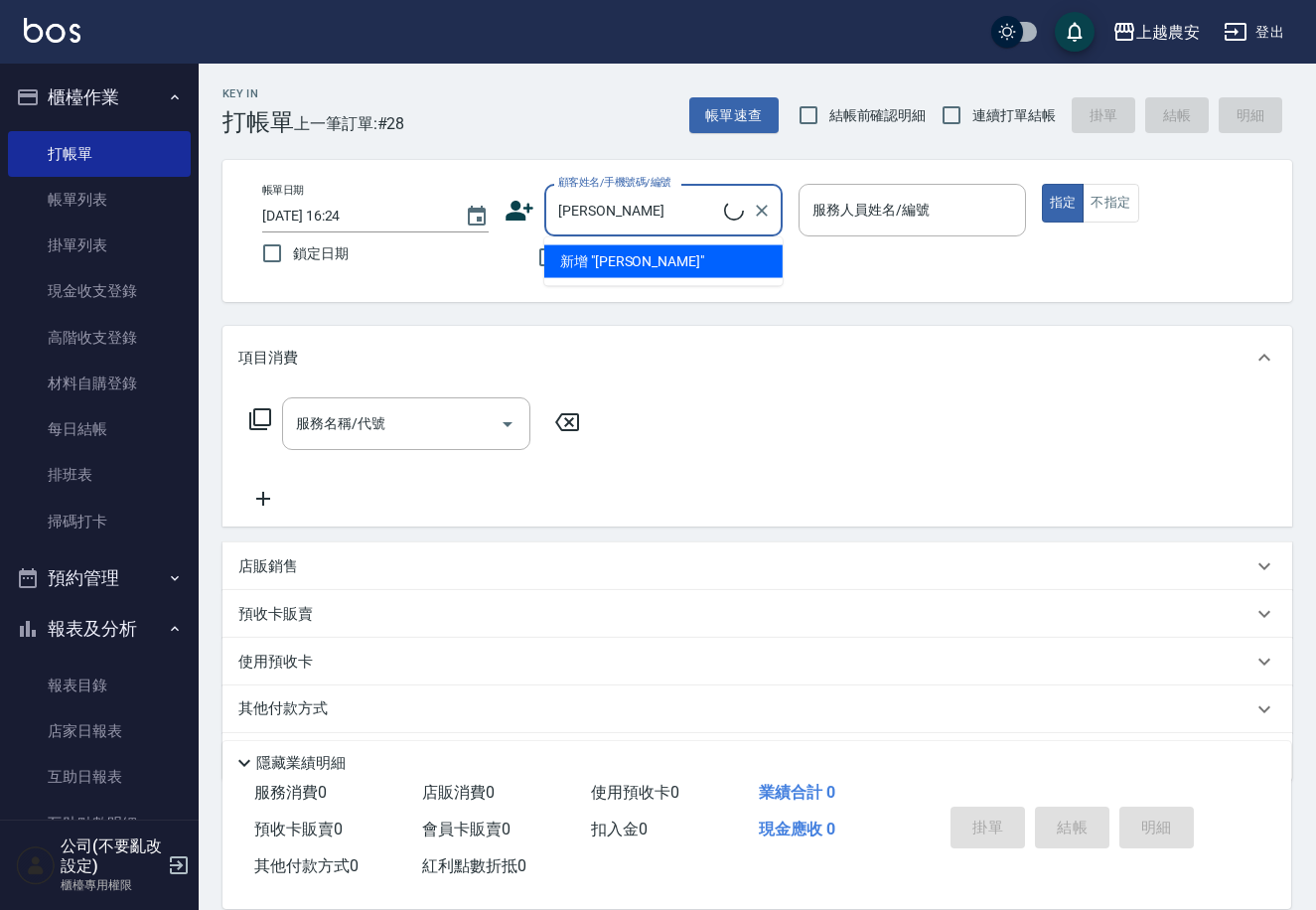 click on "雅雅雅" at bounding box center [639, 210] 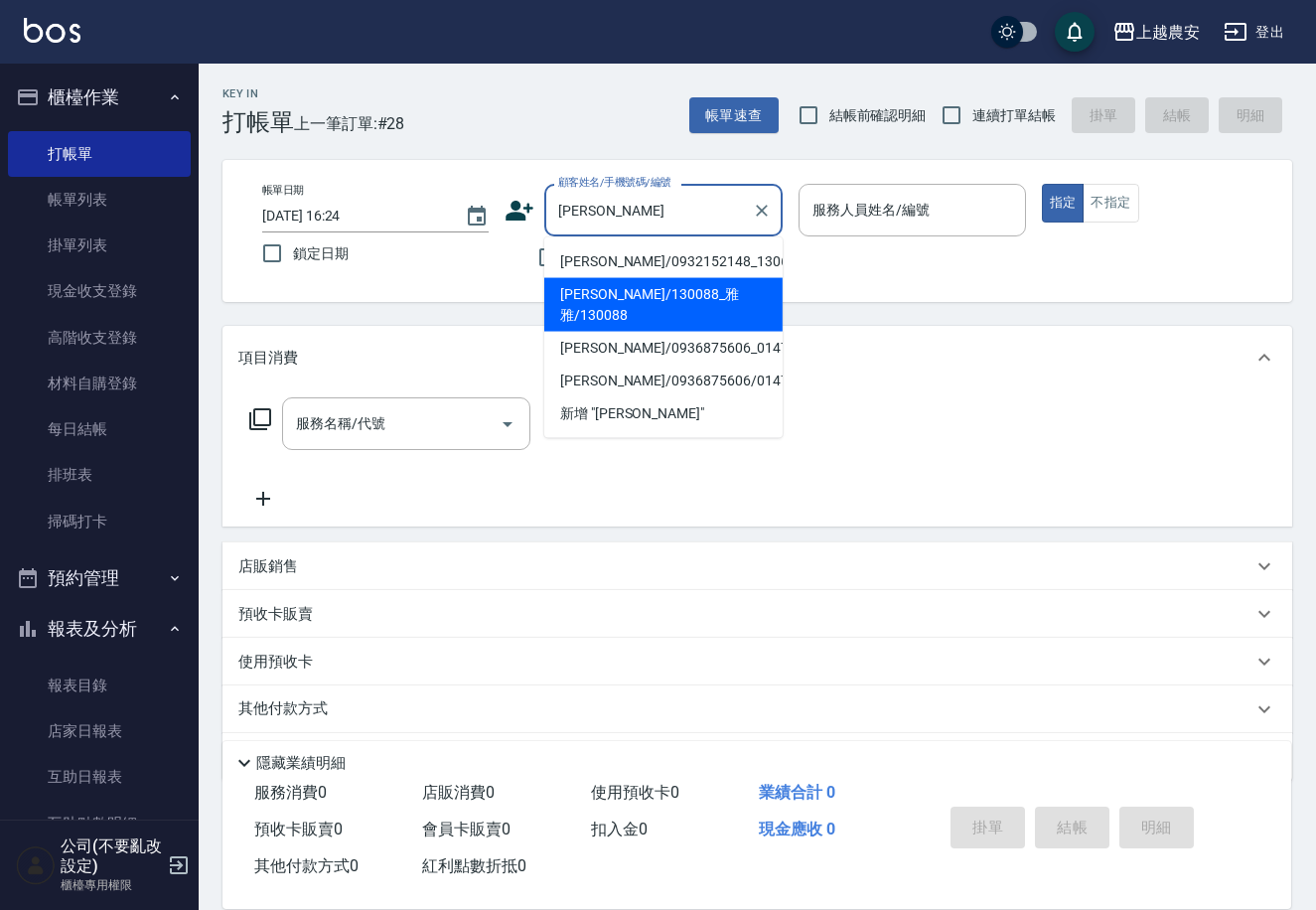 click on "雅雅/130088_雅雅/130088" at bounding box center (663, 305) 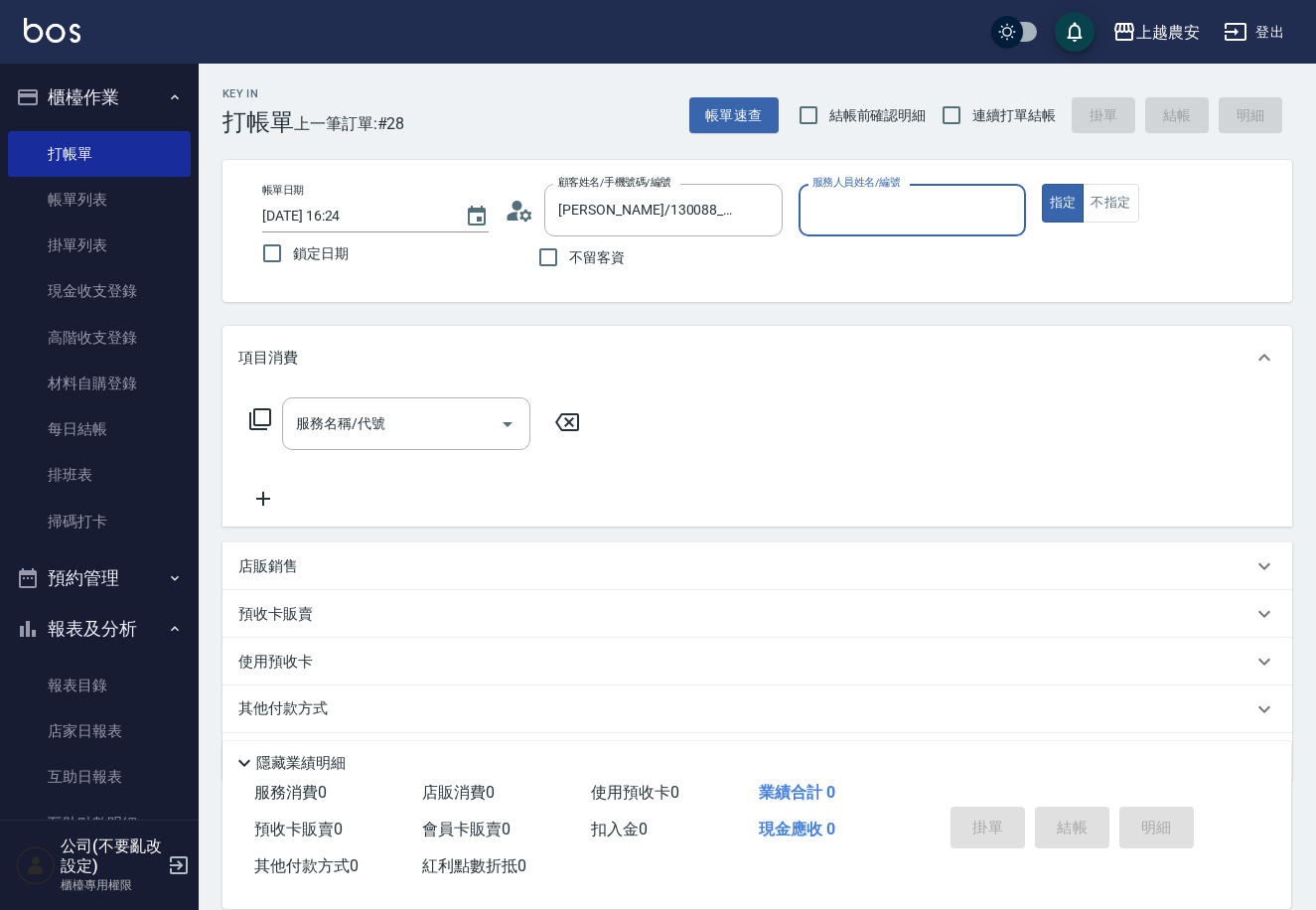 type on "Nana-13" 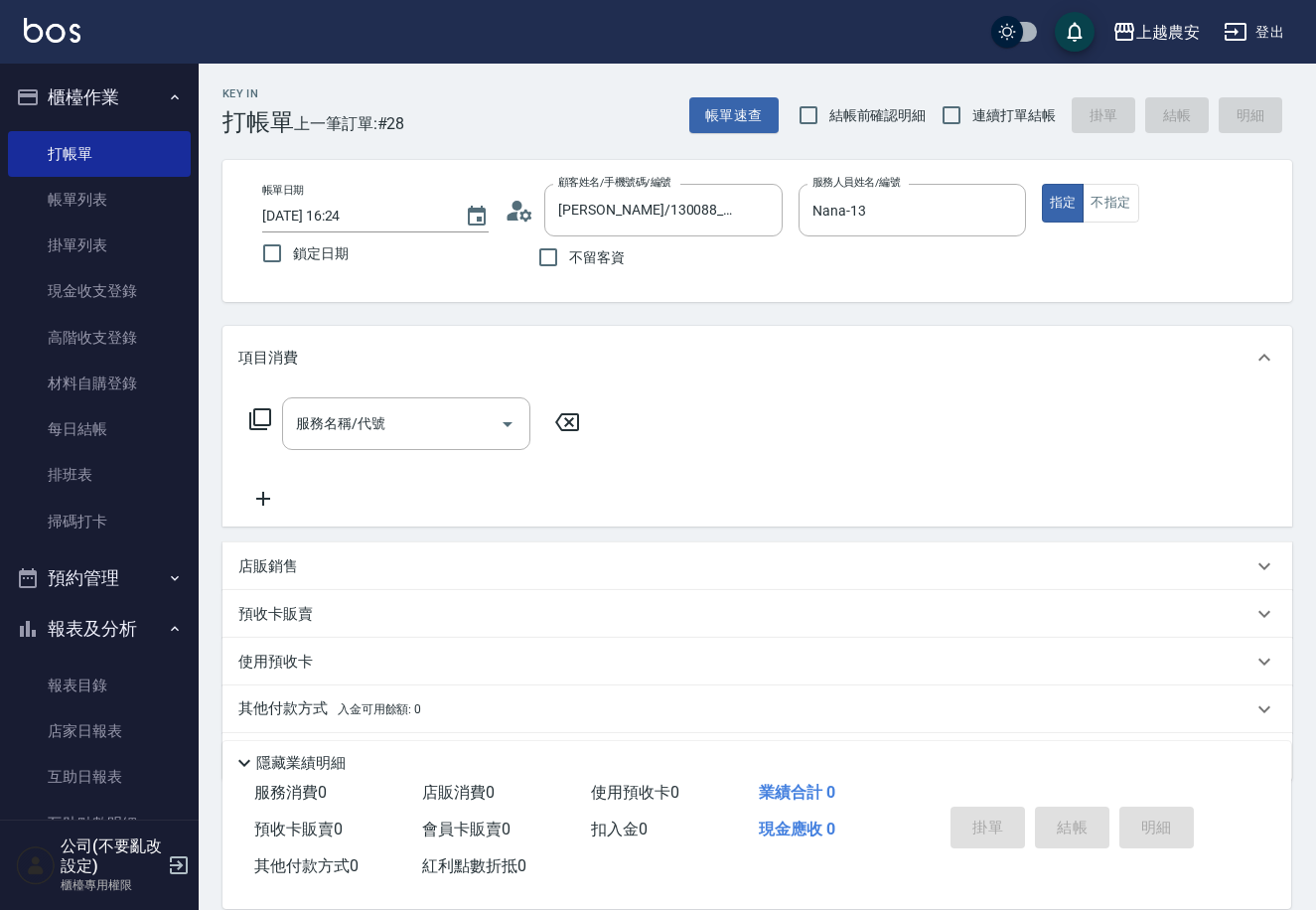 click 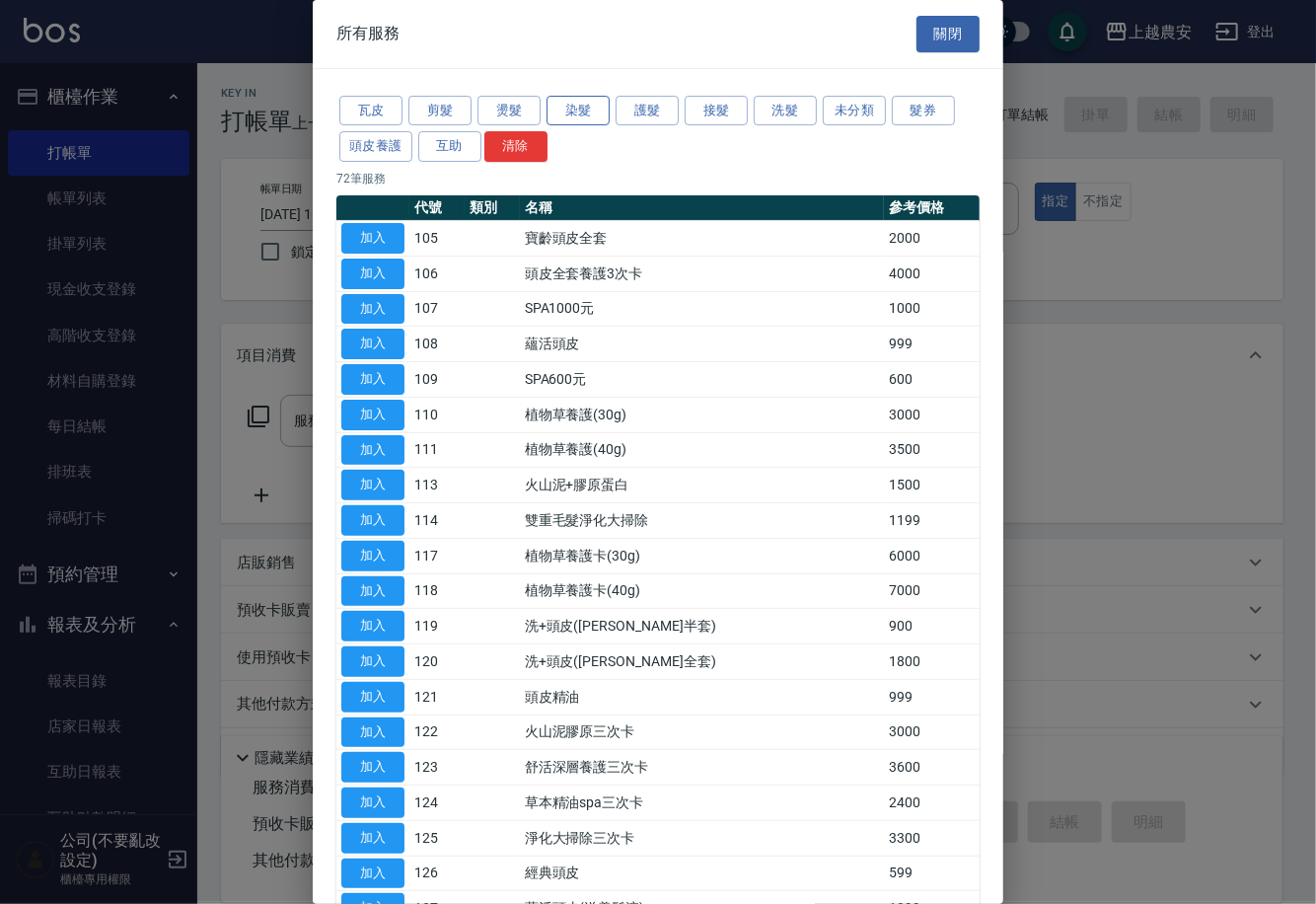 click on "染髮" at bounding box center [578, 111] 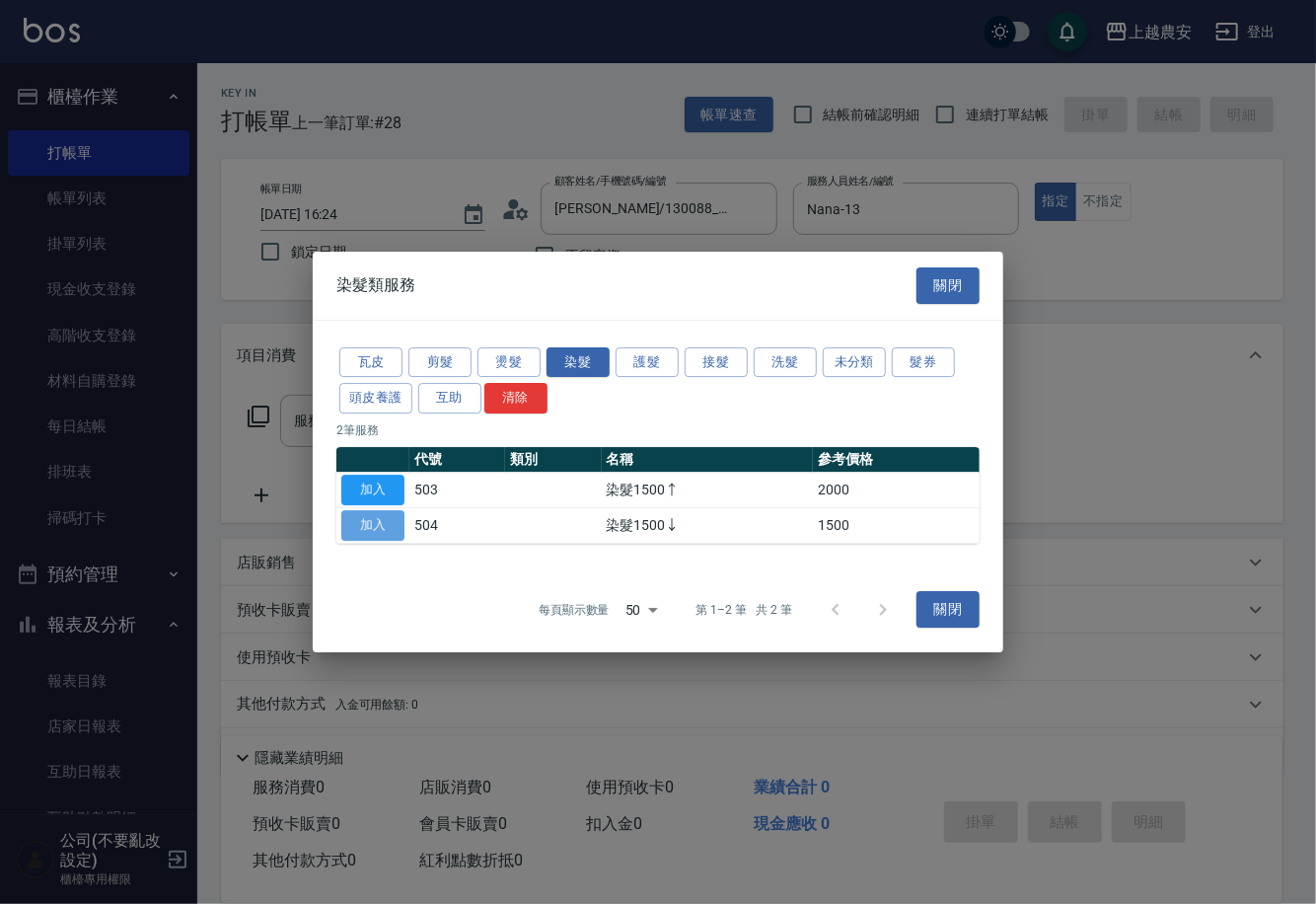 click on "加入" at bounding box center (373, 525) 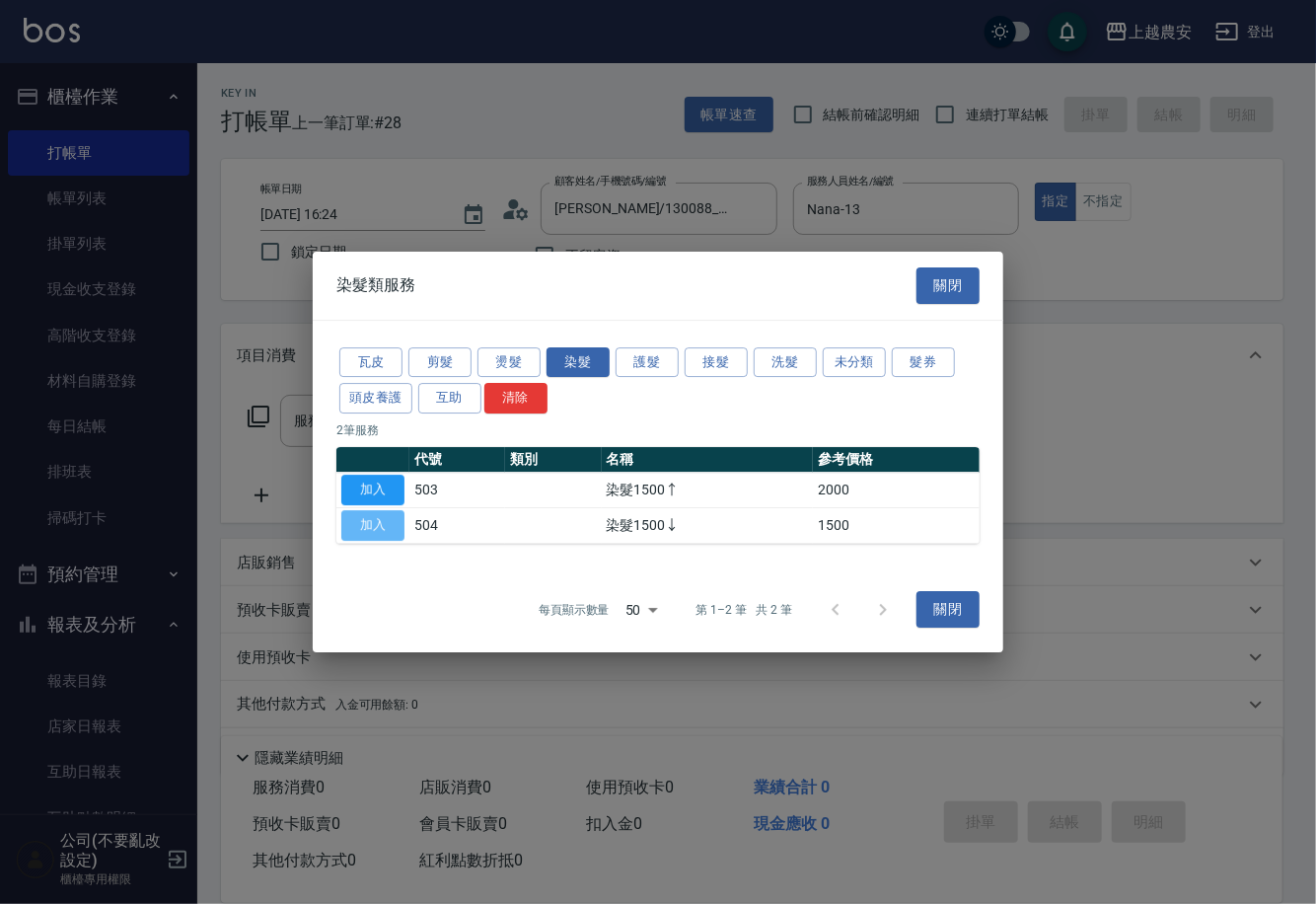 type on "染髮1500↓(504)" 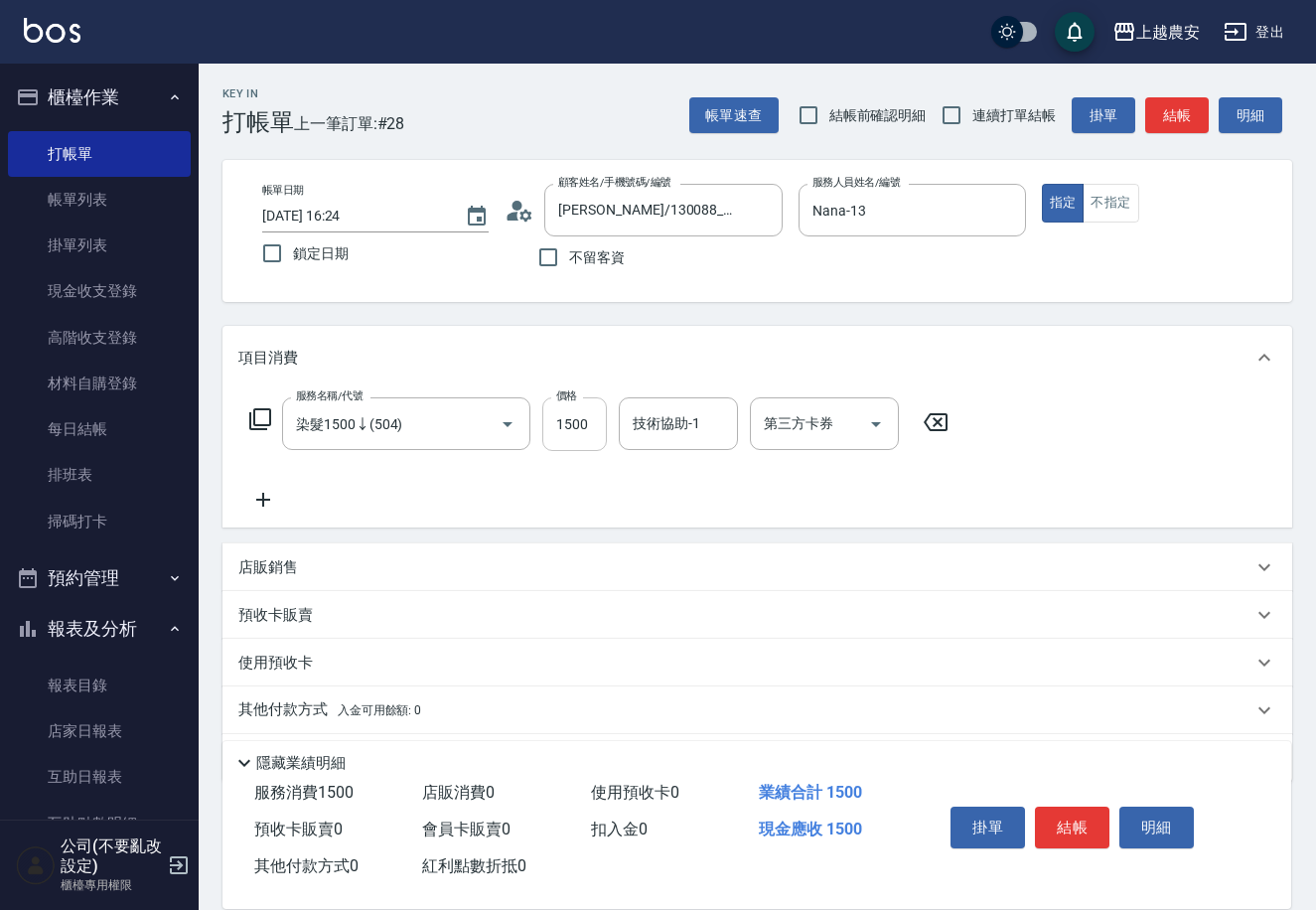 click on "1500" at bounding box center [574, 424] 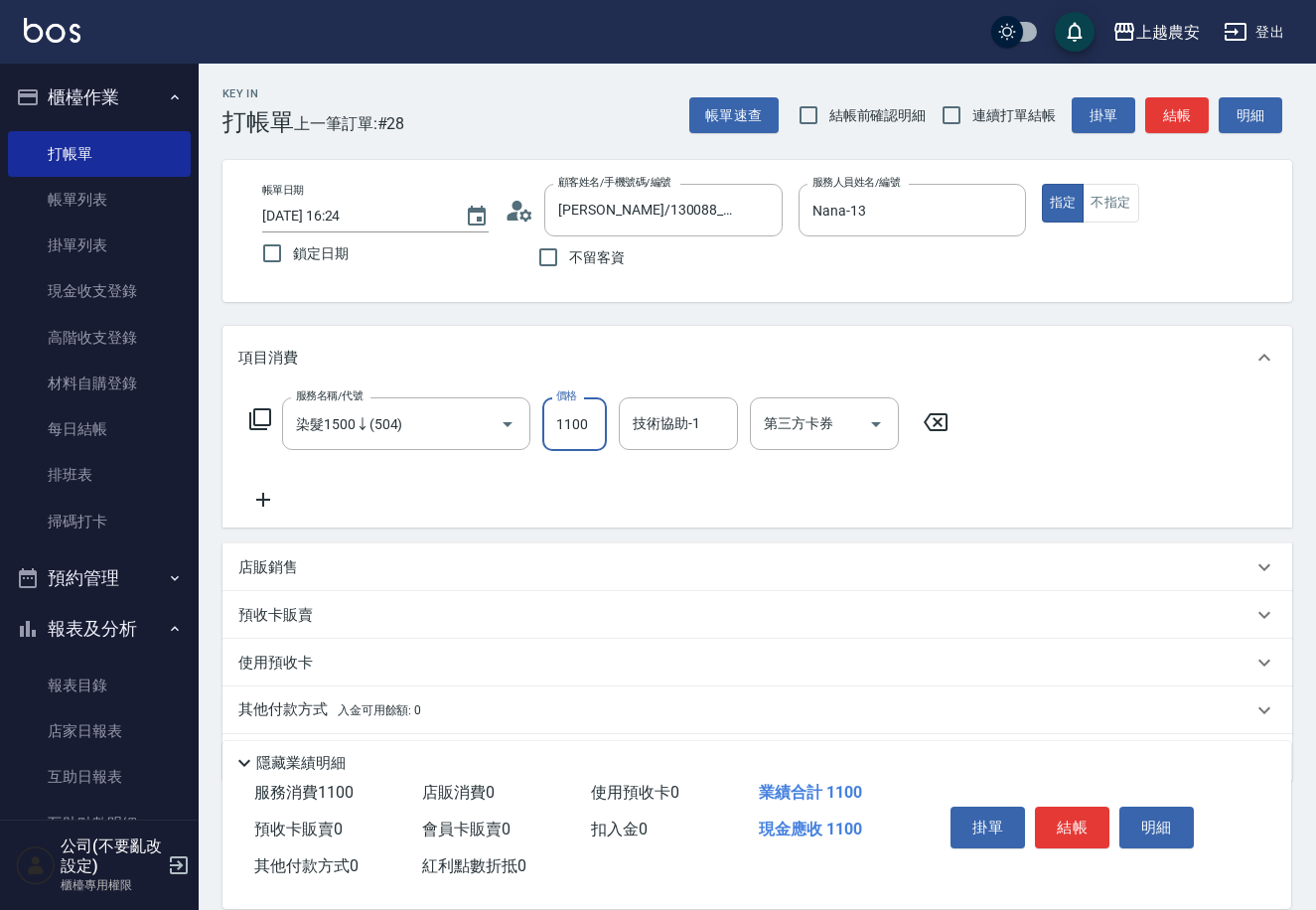 type on "1100" 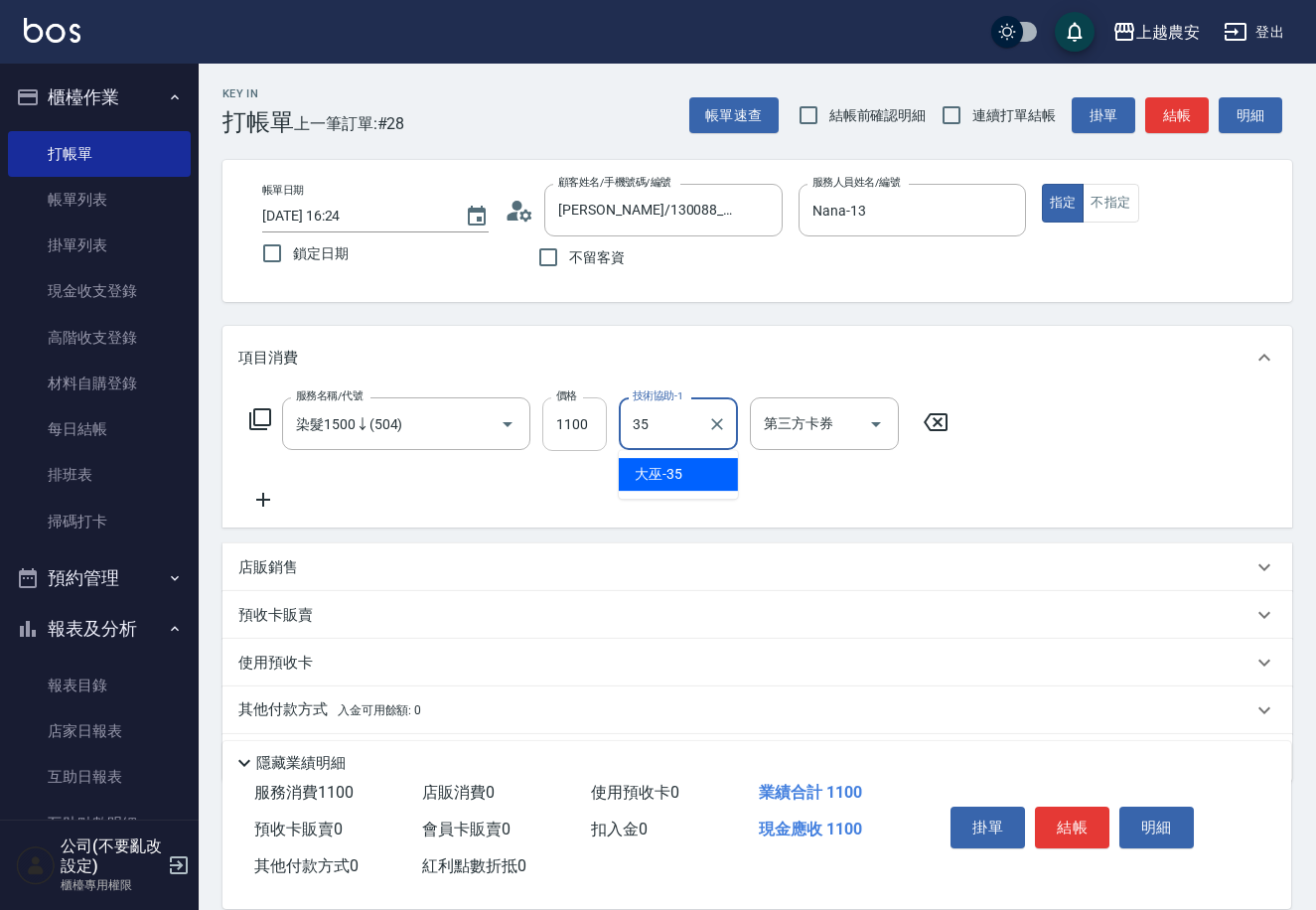 type on "大巫-35" 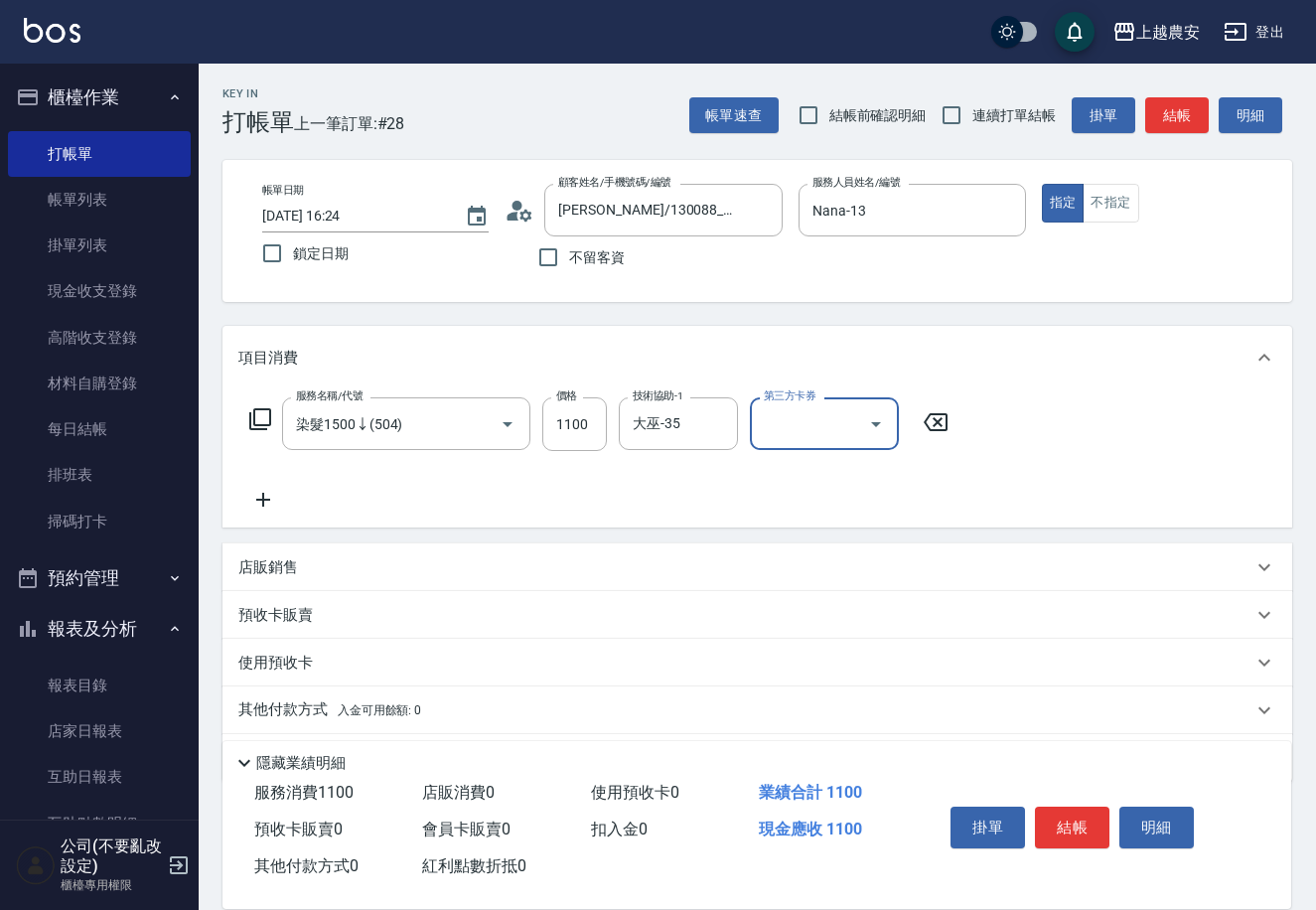 click 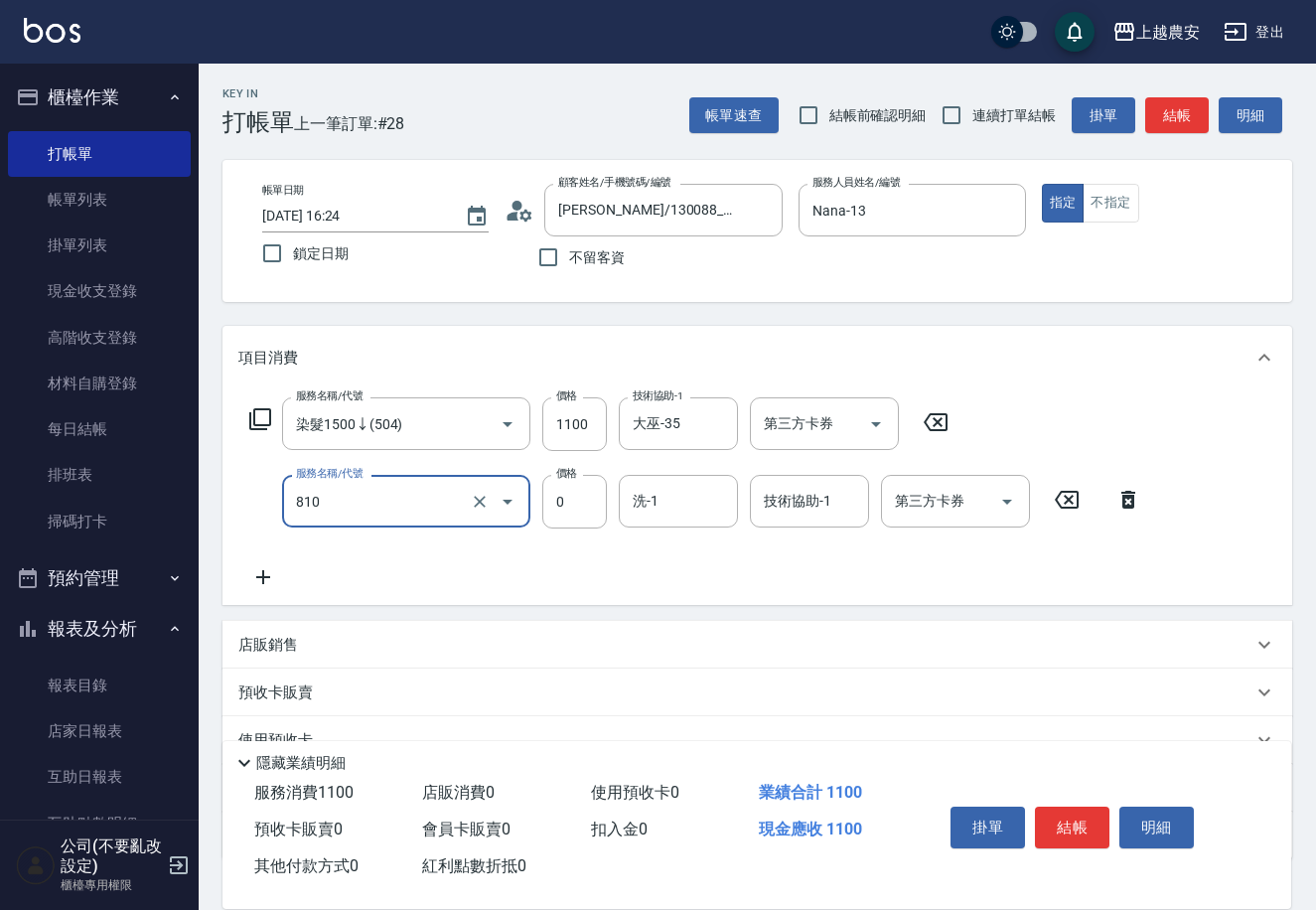 type on "頭皮護髮卡券使用(810)" 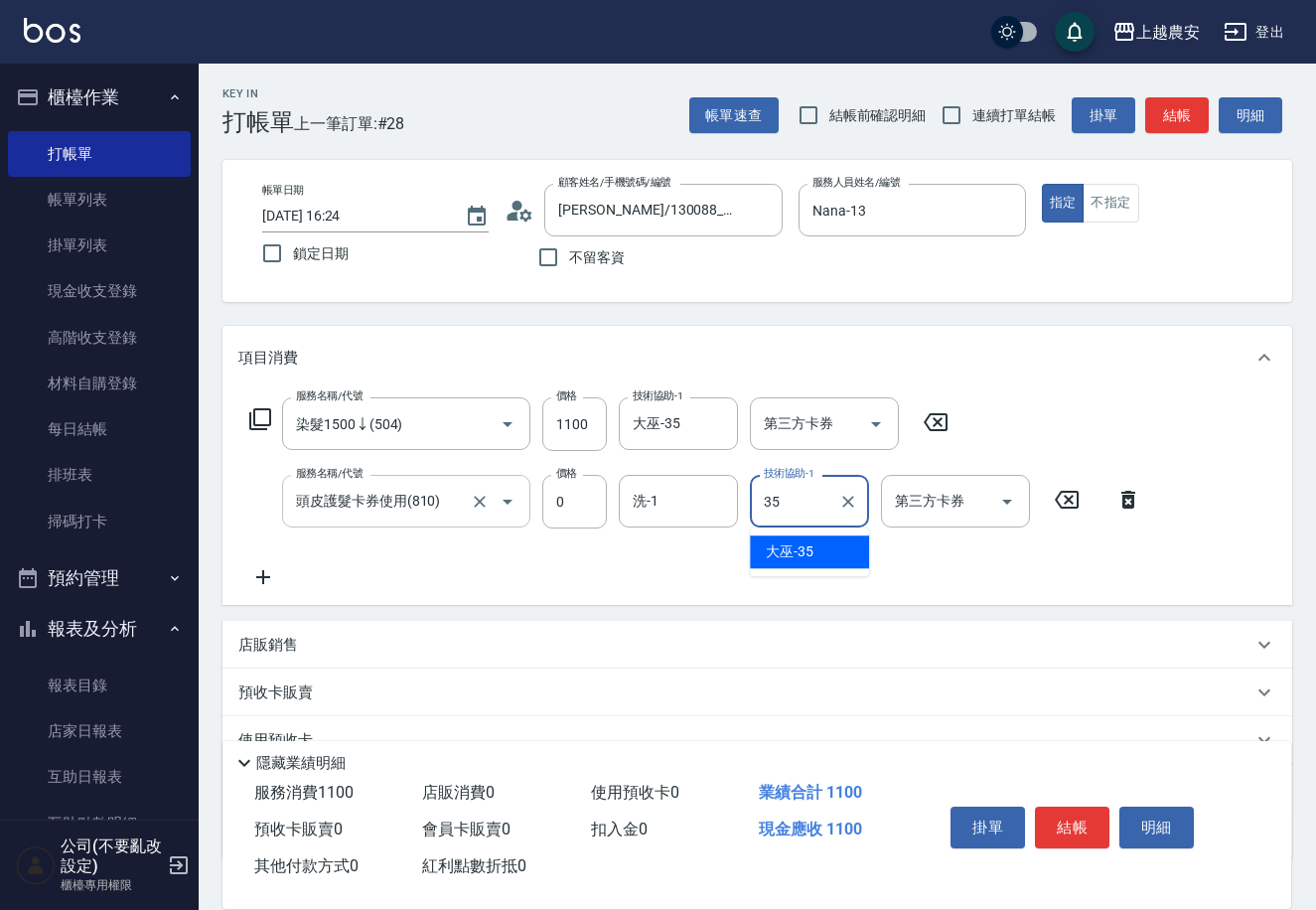 type on "大巫-35" 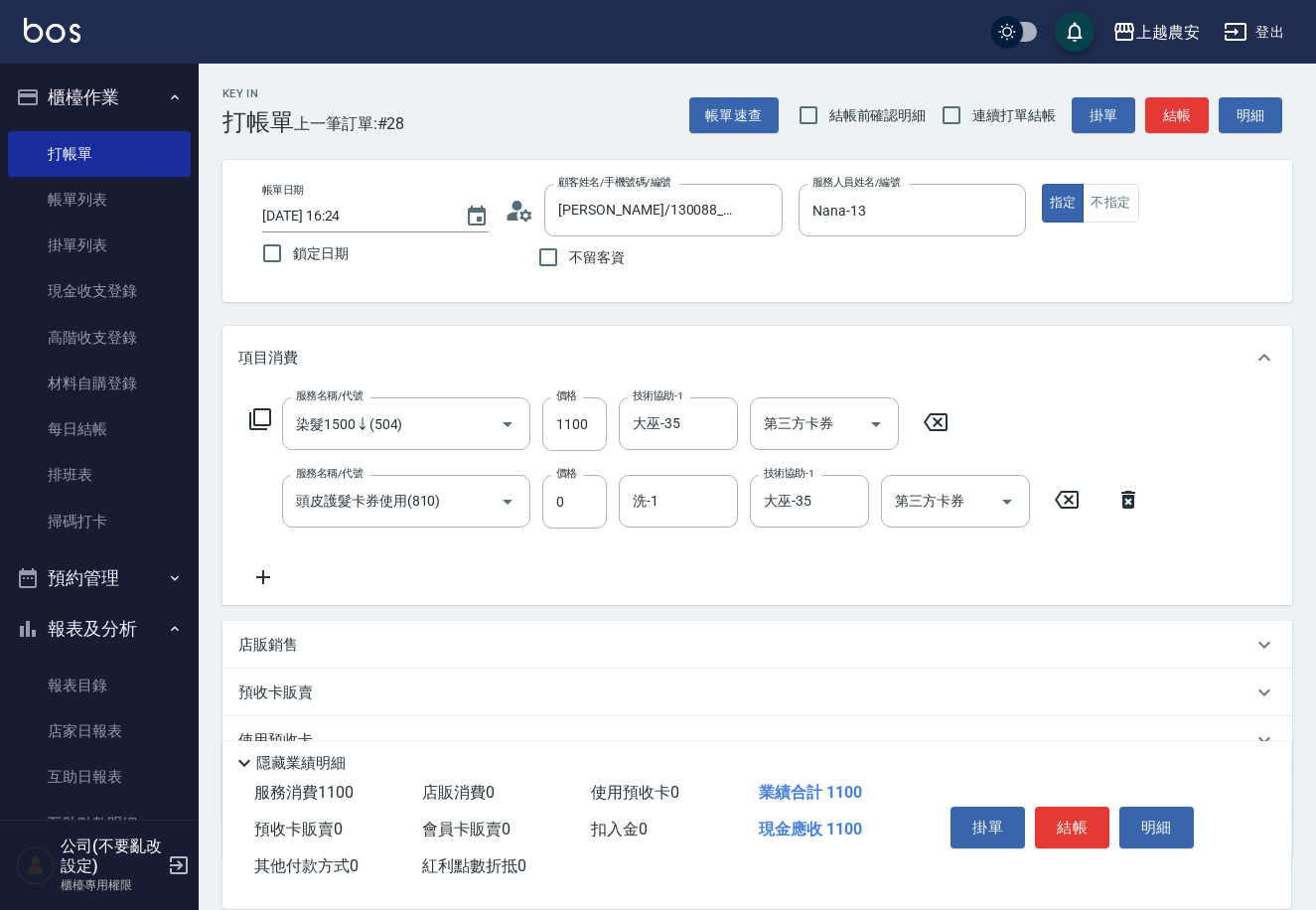 click 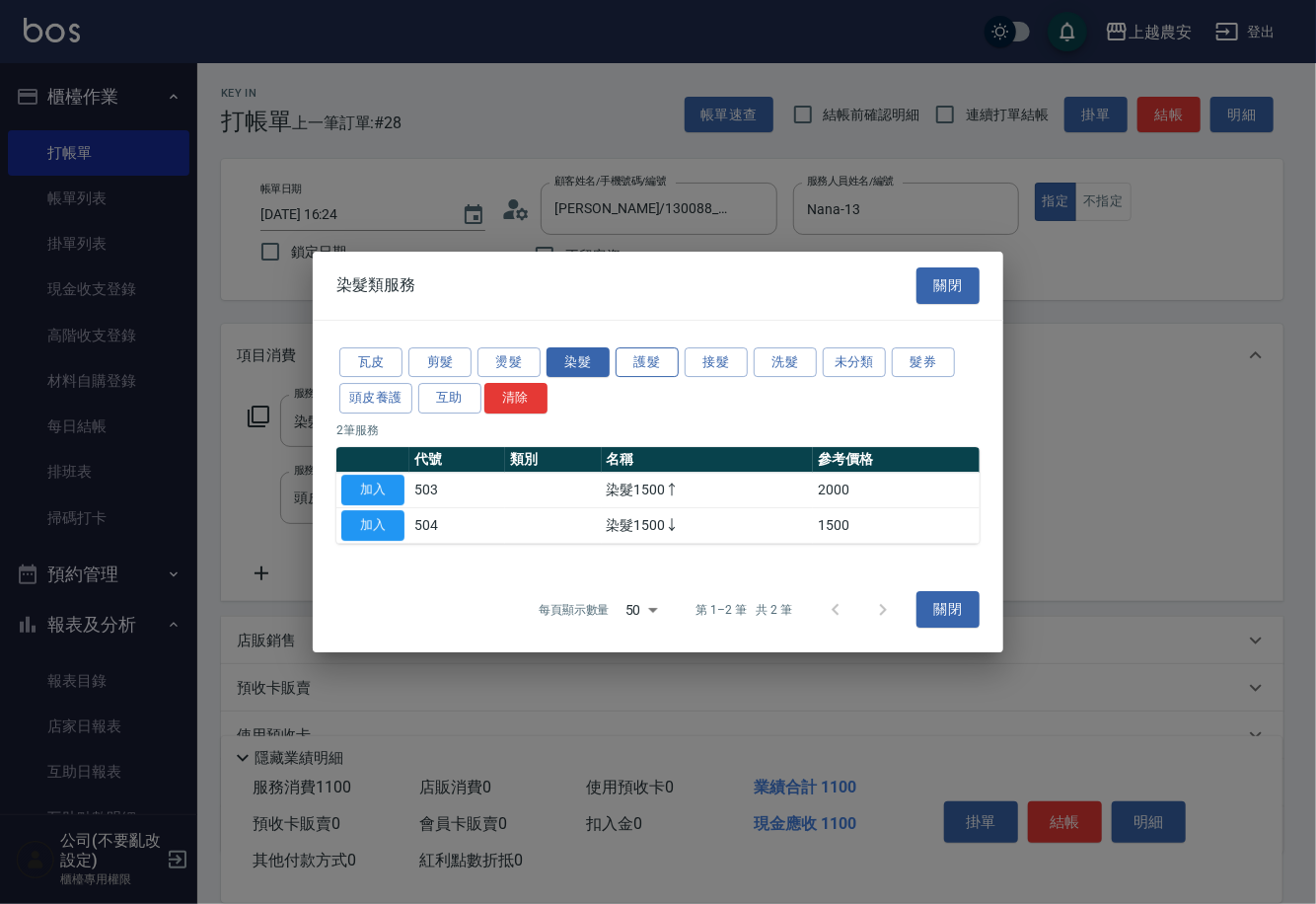 click on "護髮" at bounding box center (647, 362) 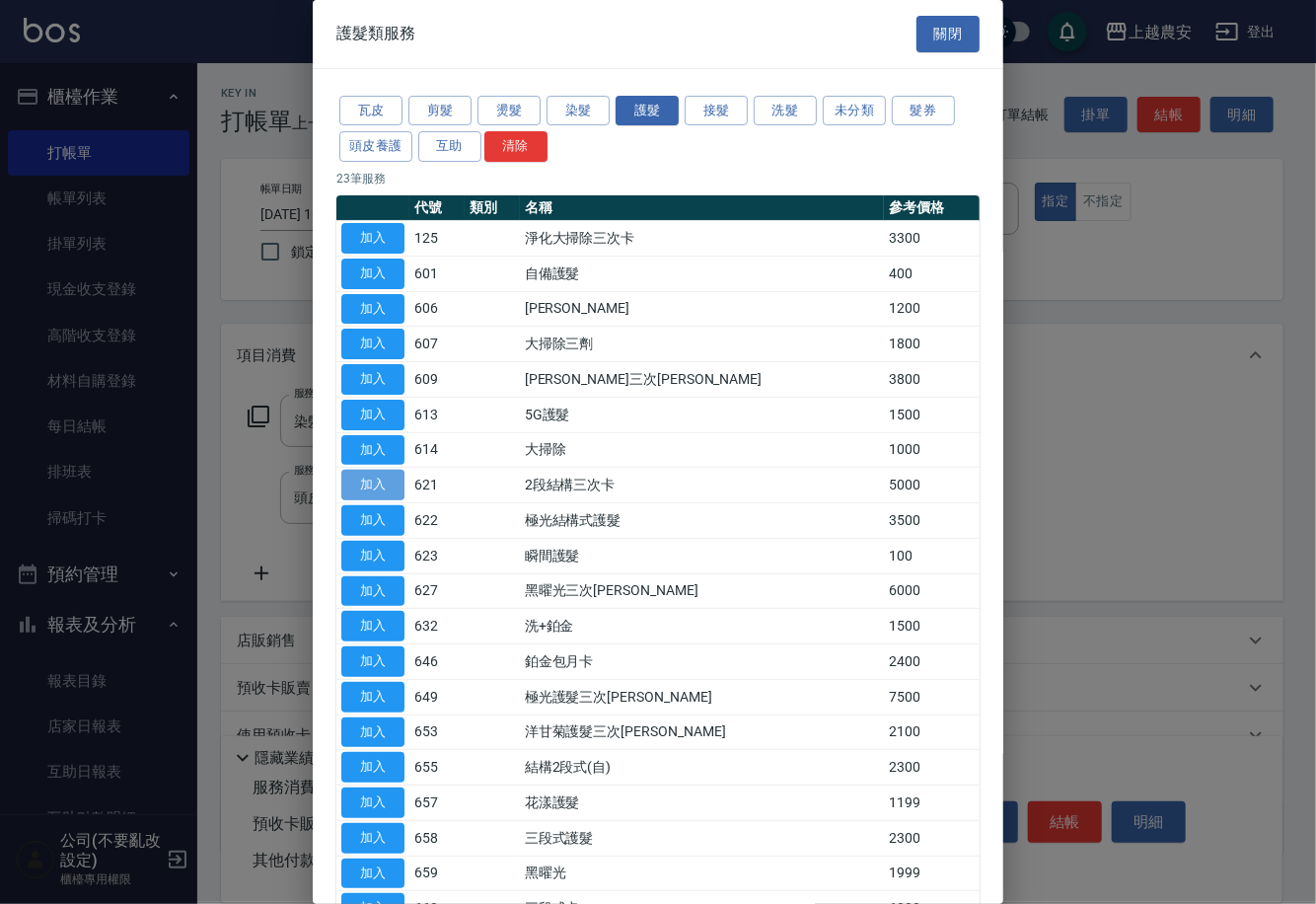 click on "加入" at bounding box center [373, 485] 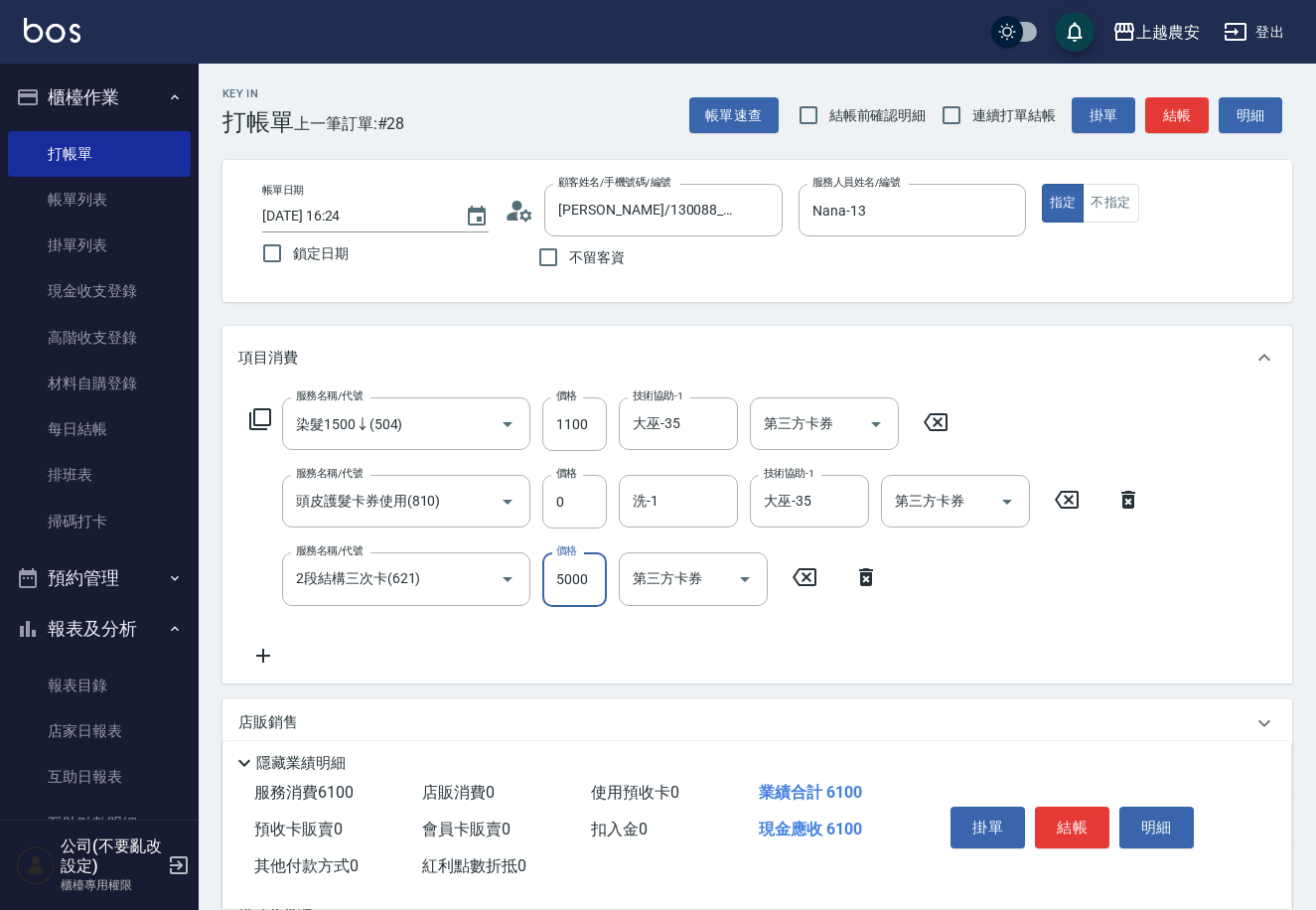 click on "5000" at bounding box center (574, 579) 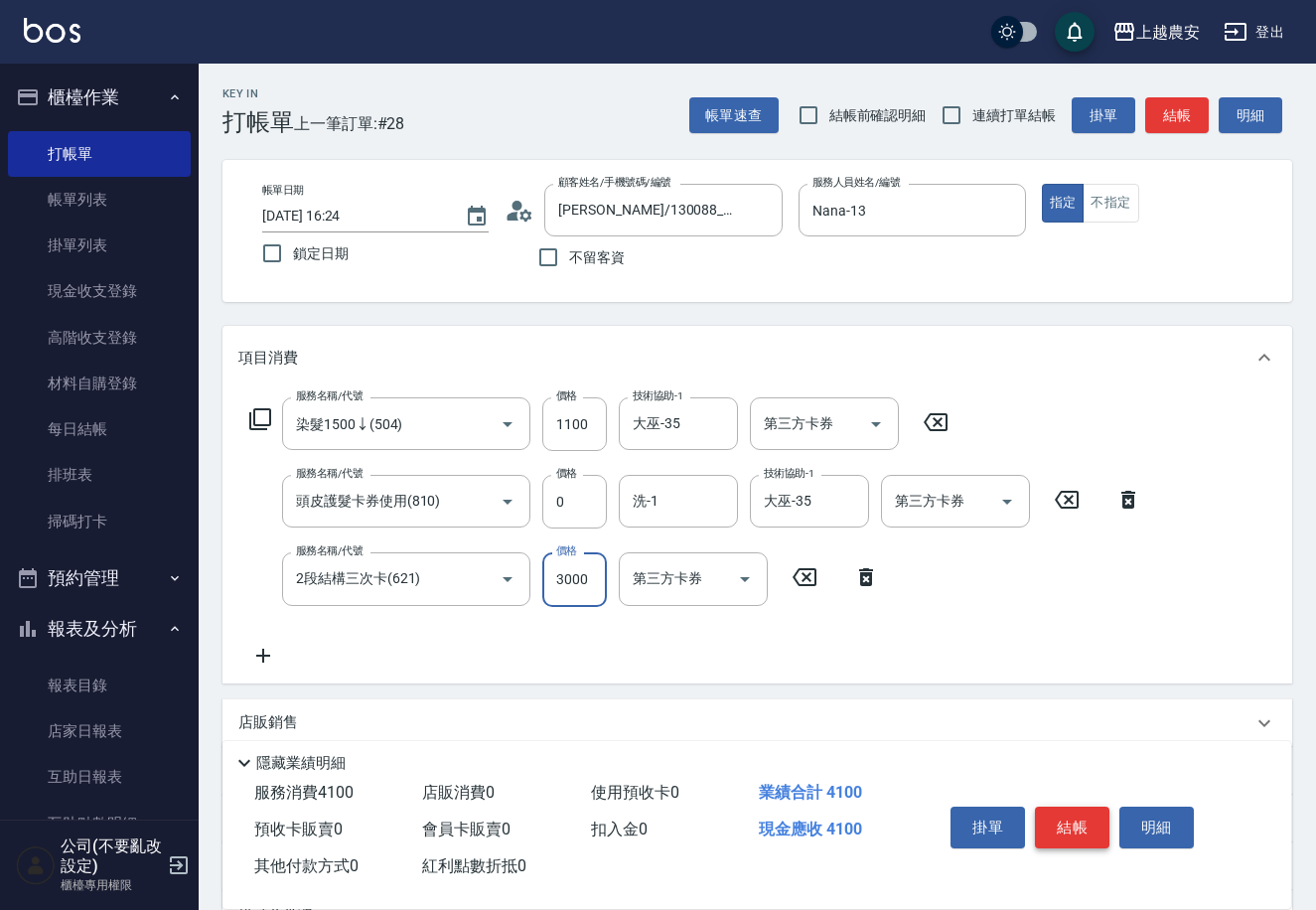 type on "3000" 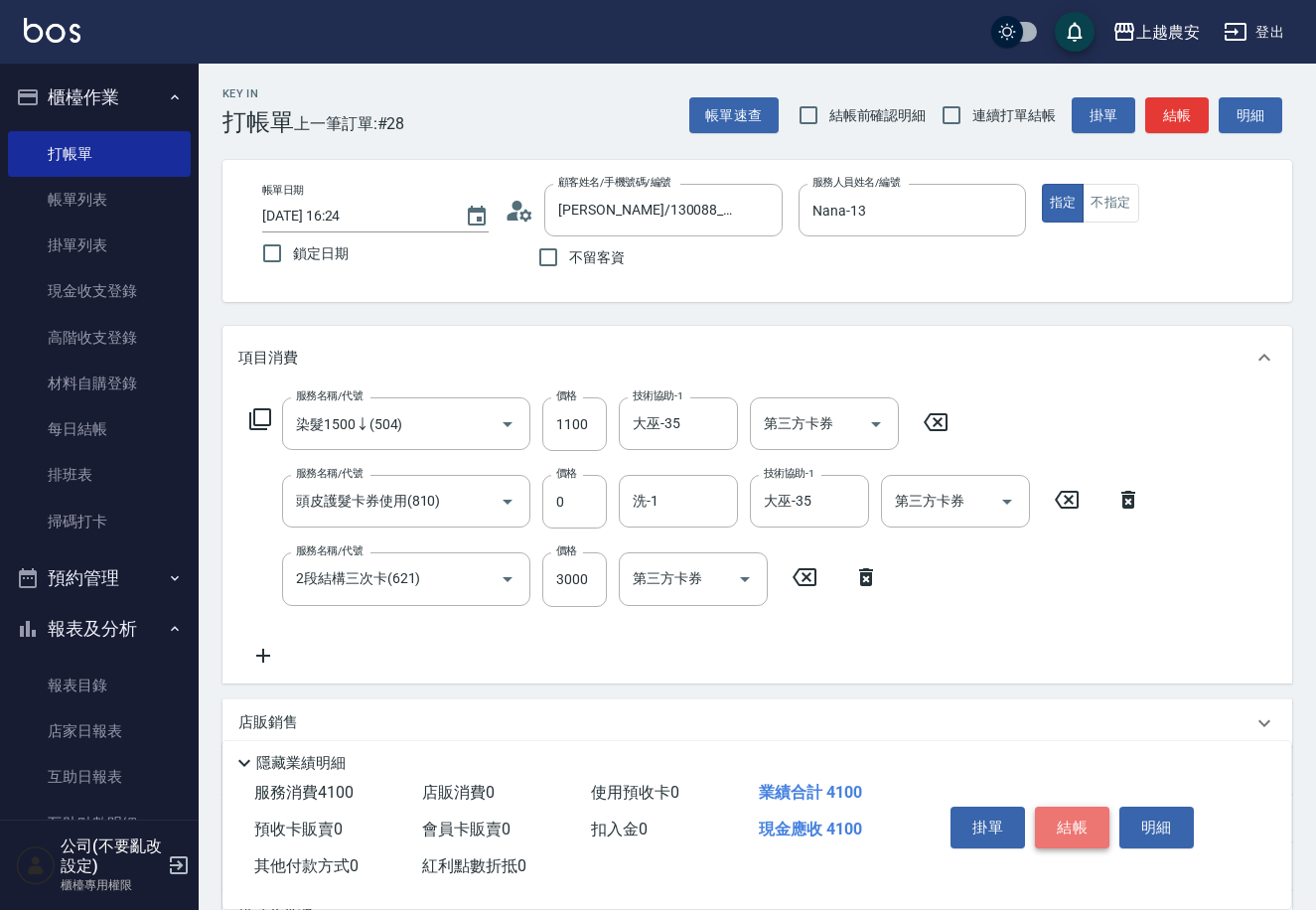 click on "結帳" at bounding box center (1072, 828) 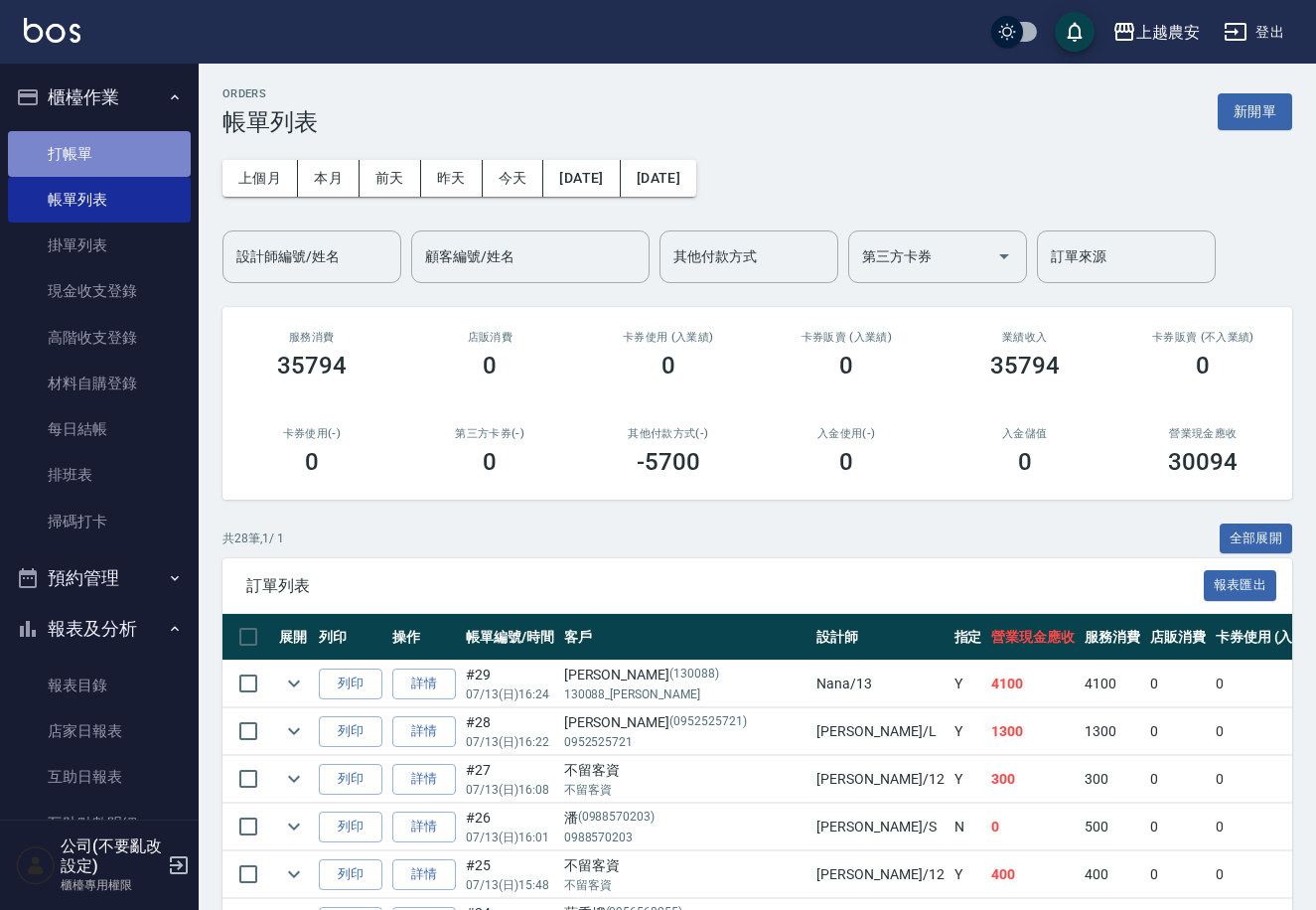 click on "打帳單" at bounding box center (99, 154) 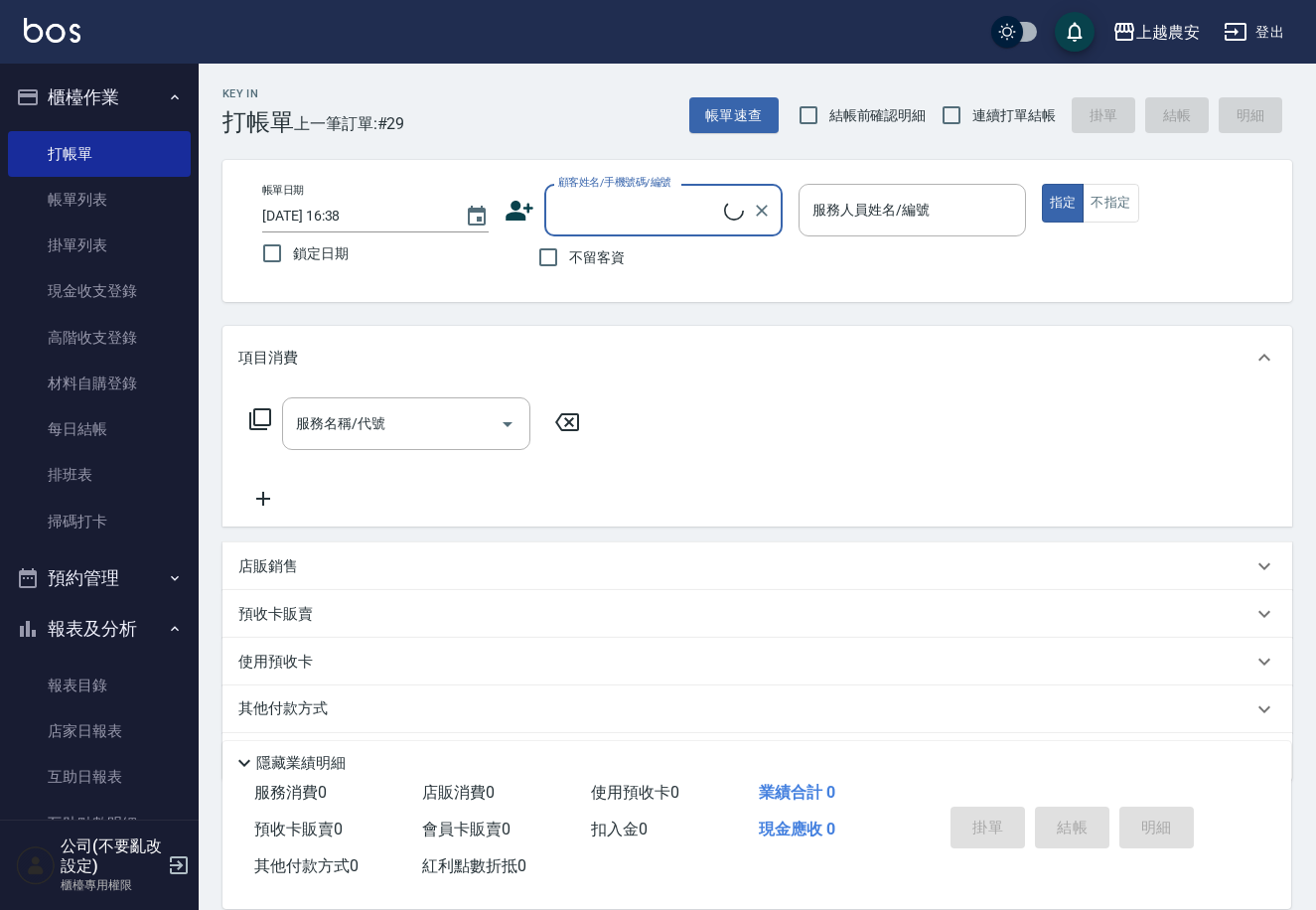 click on "不留客資" at bounding box center (576, 257) 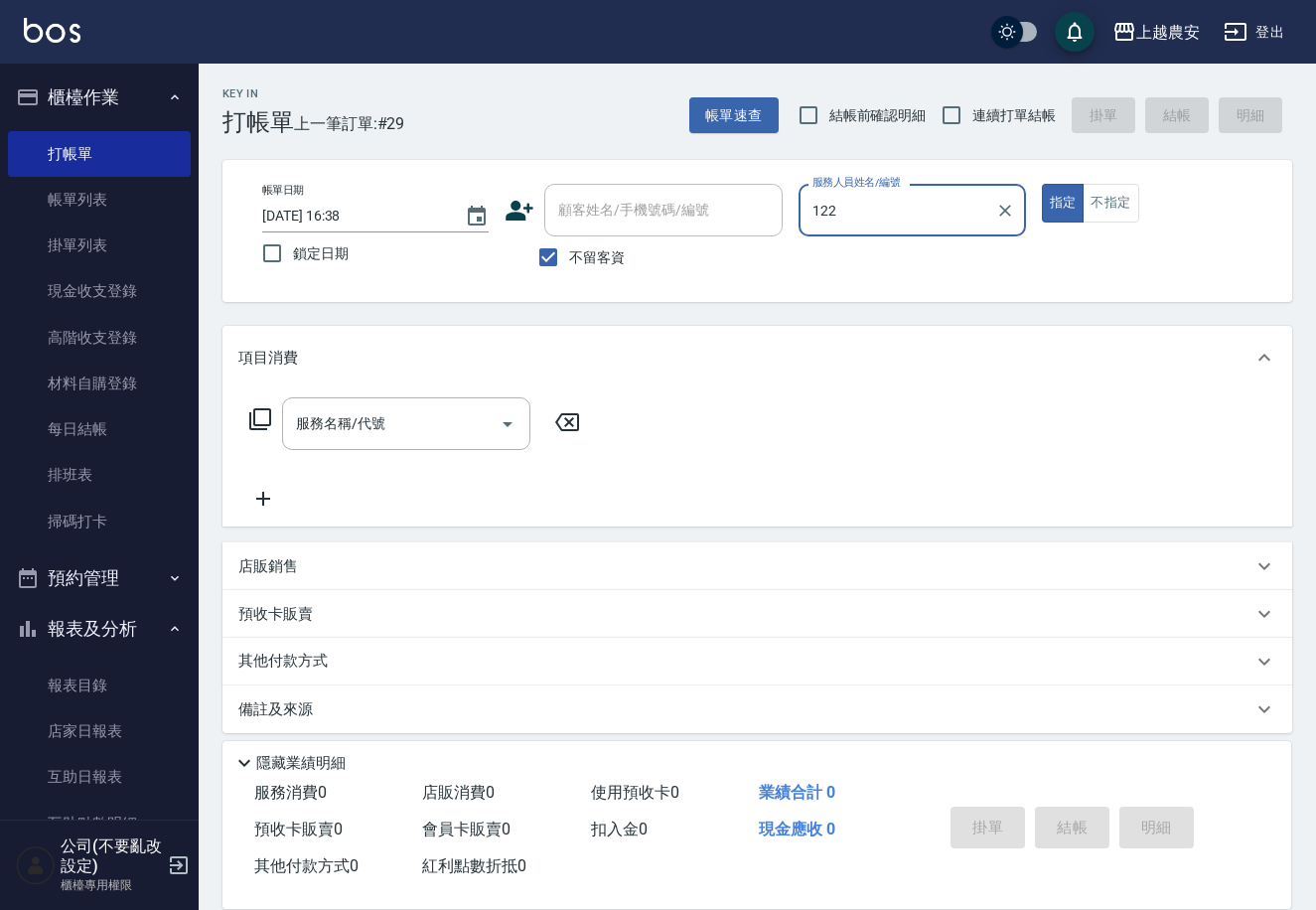 type on "122" 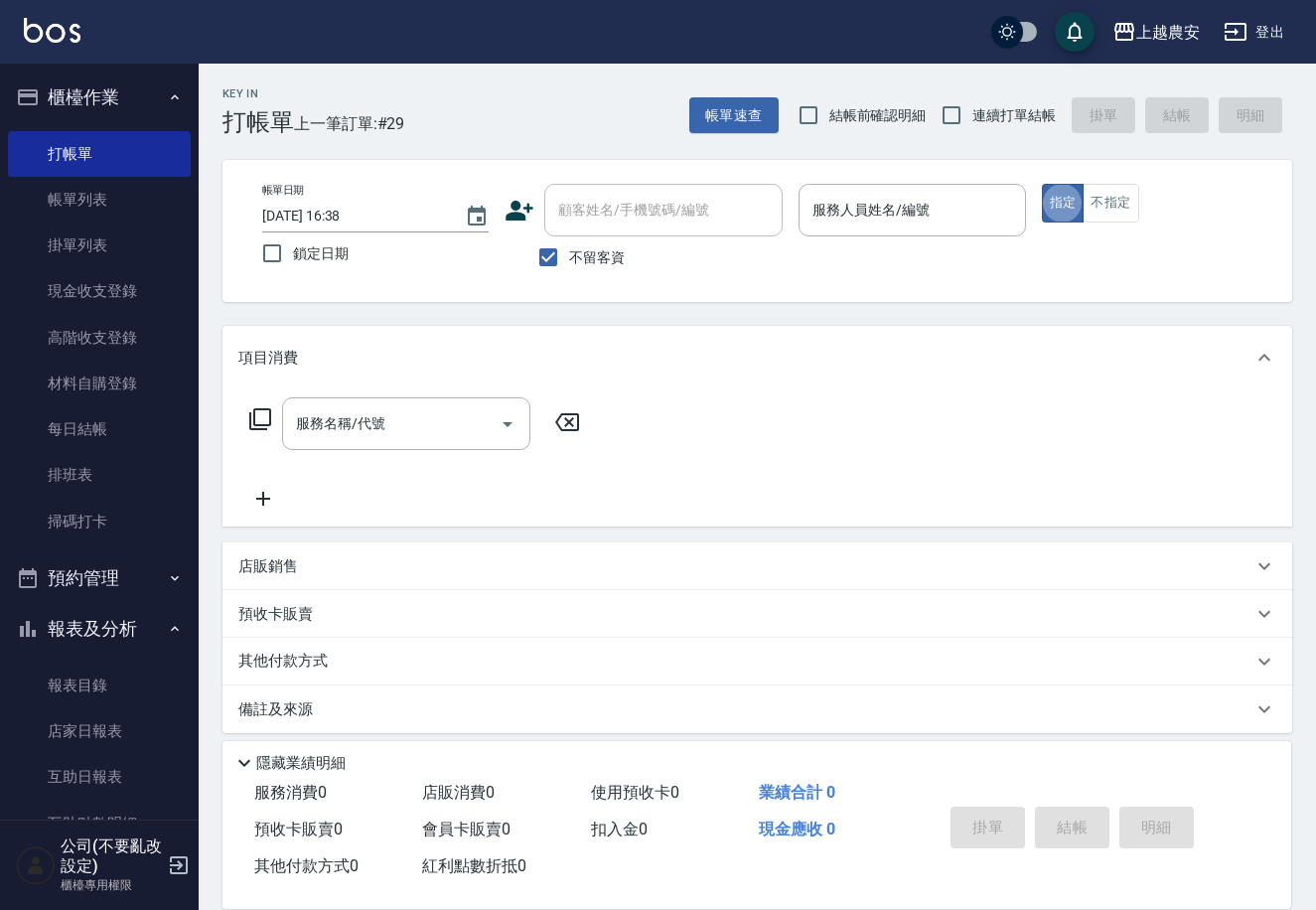type on "true" 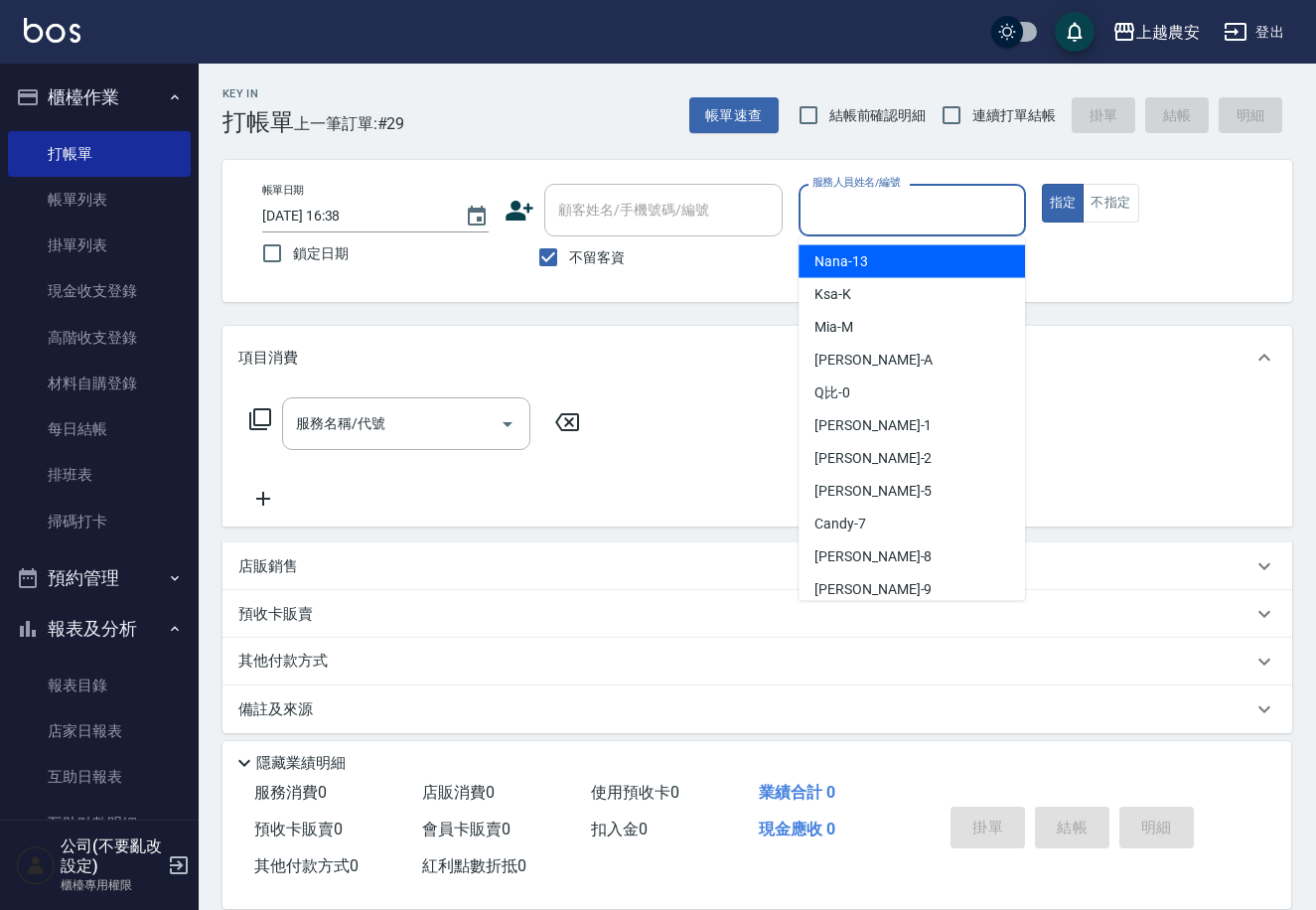 click on "服務人員姓名/編號" at bounding box center [912, 210] 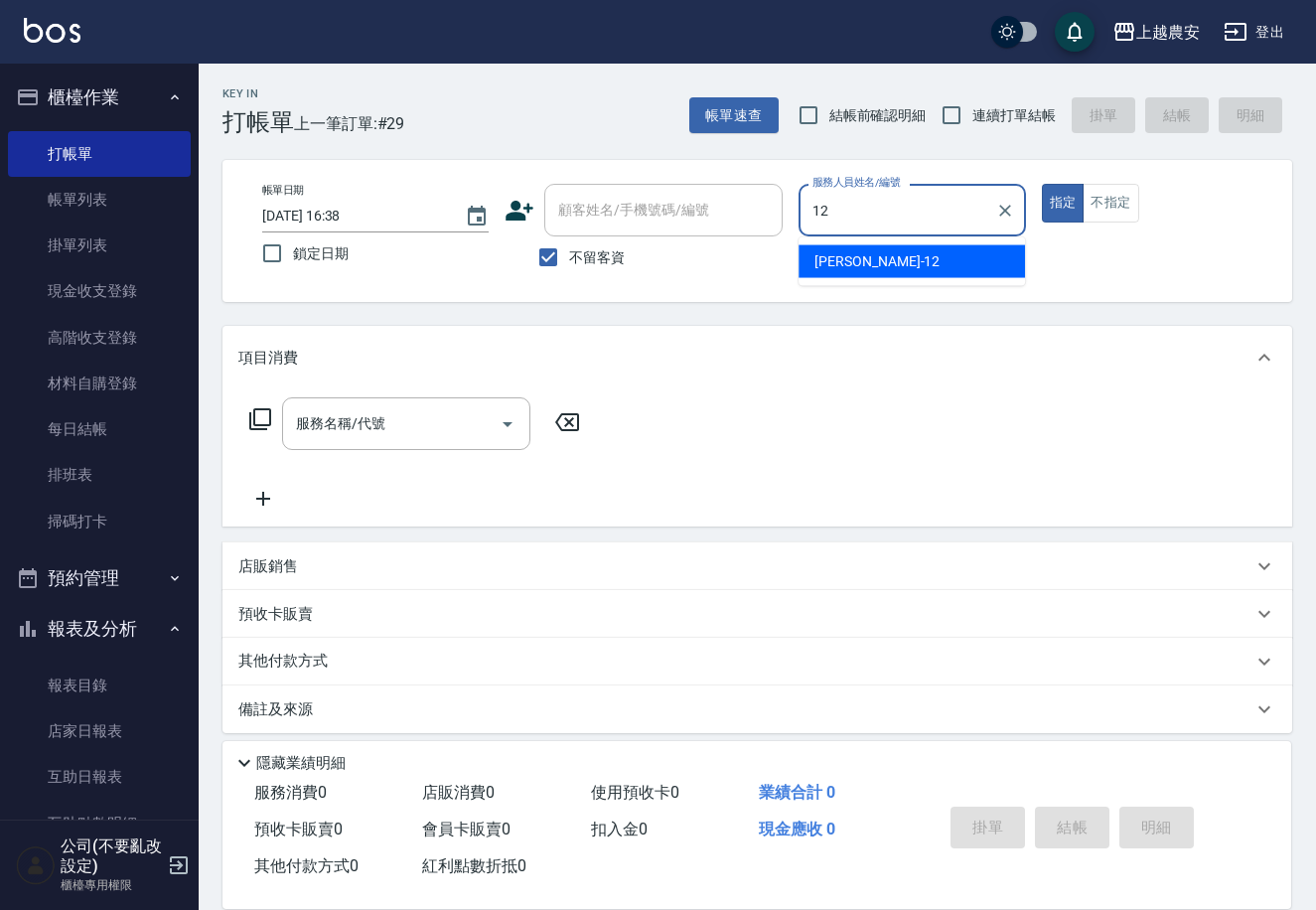 type on "[PERSON_NAME]-12" 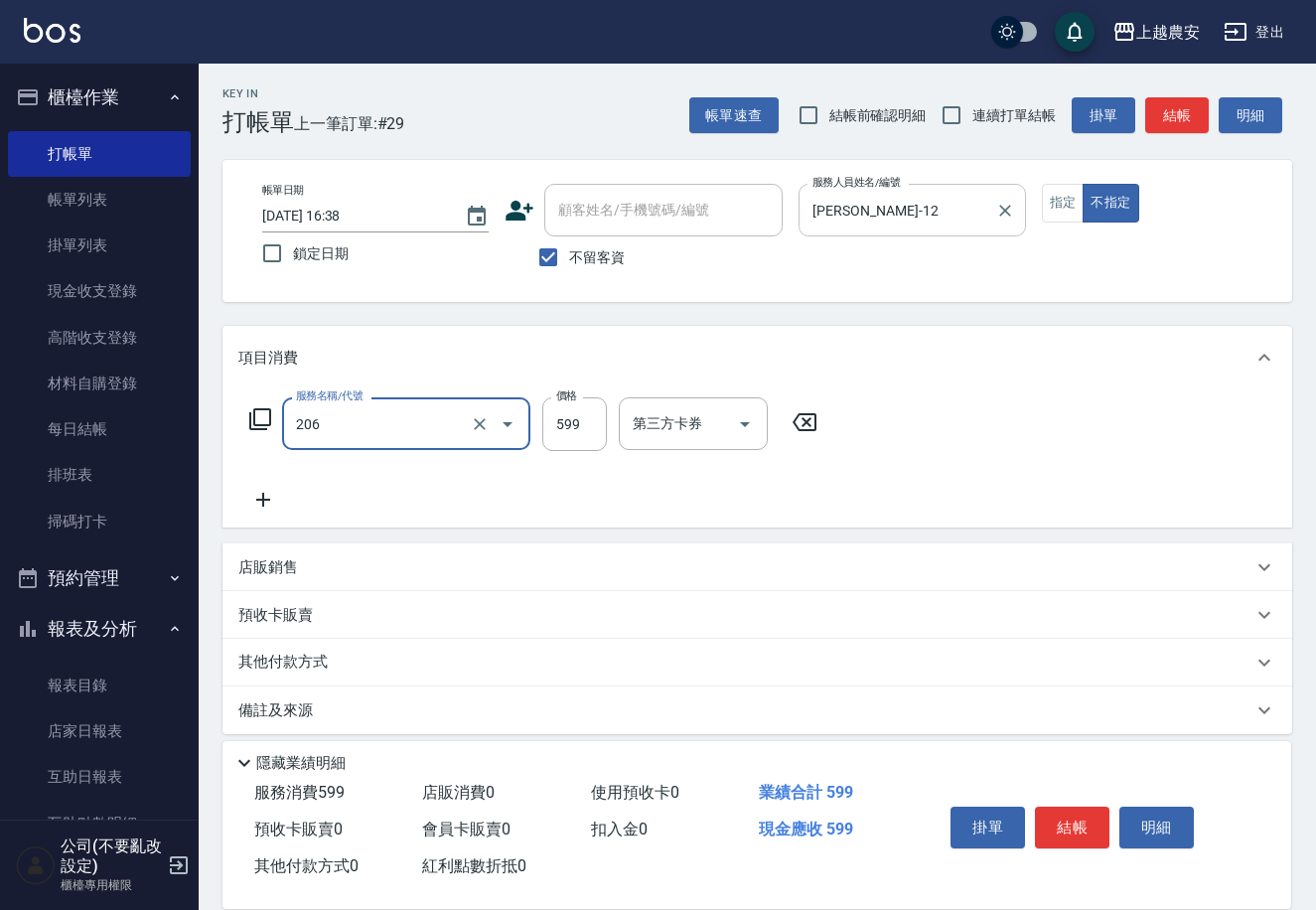 type on "洗+剪(206)" 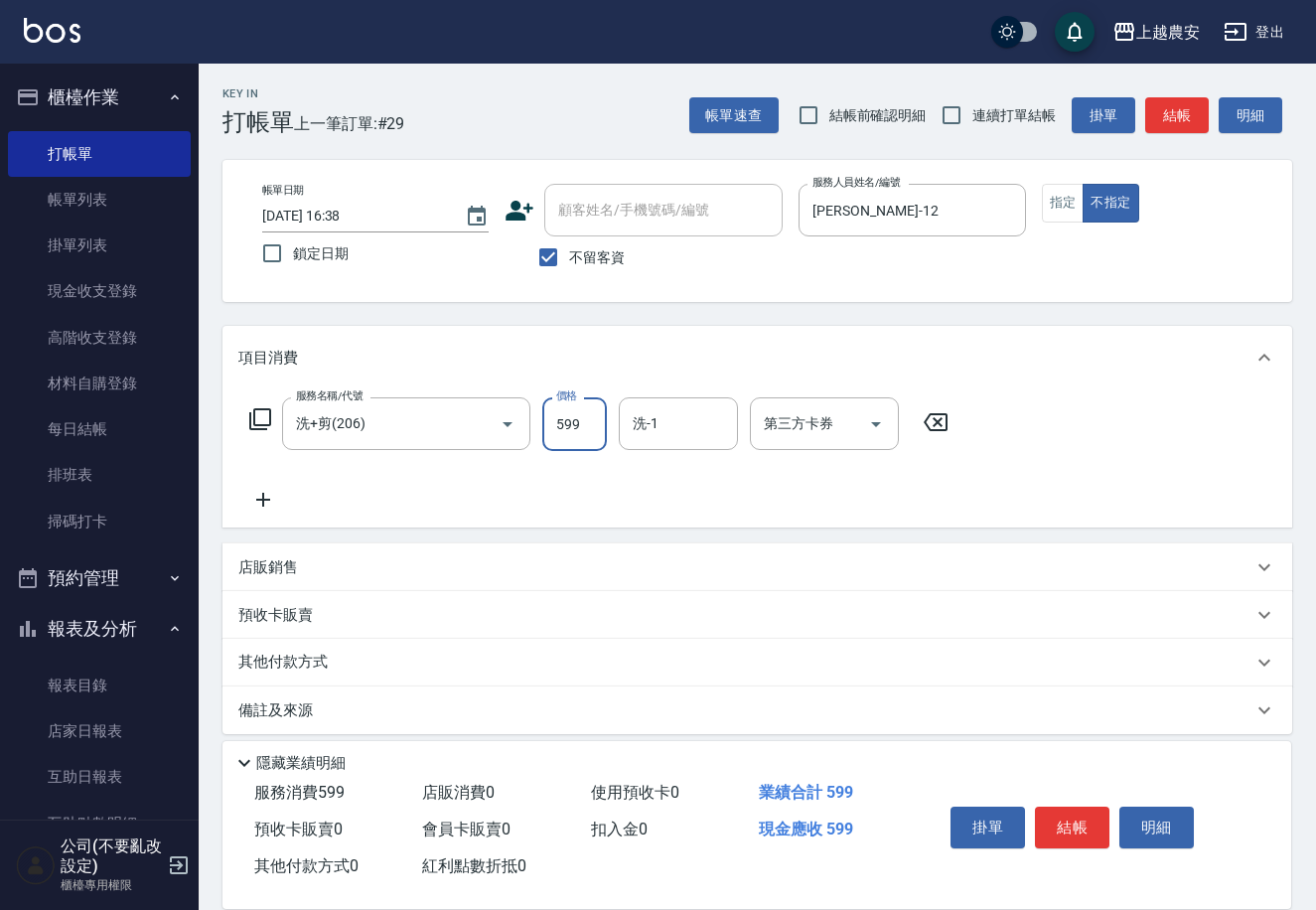 click on "結帳" at bounding box center (1072, 828) 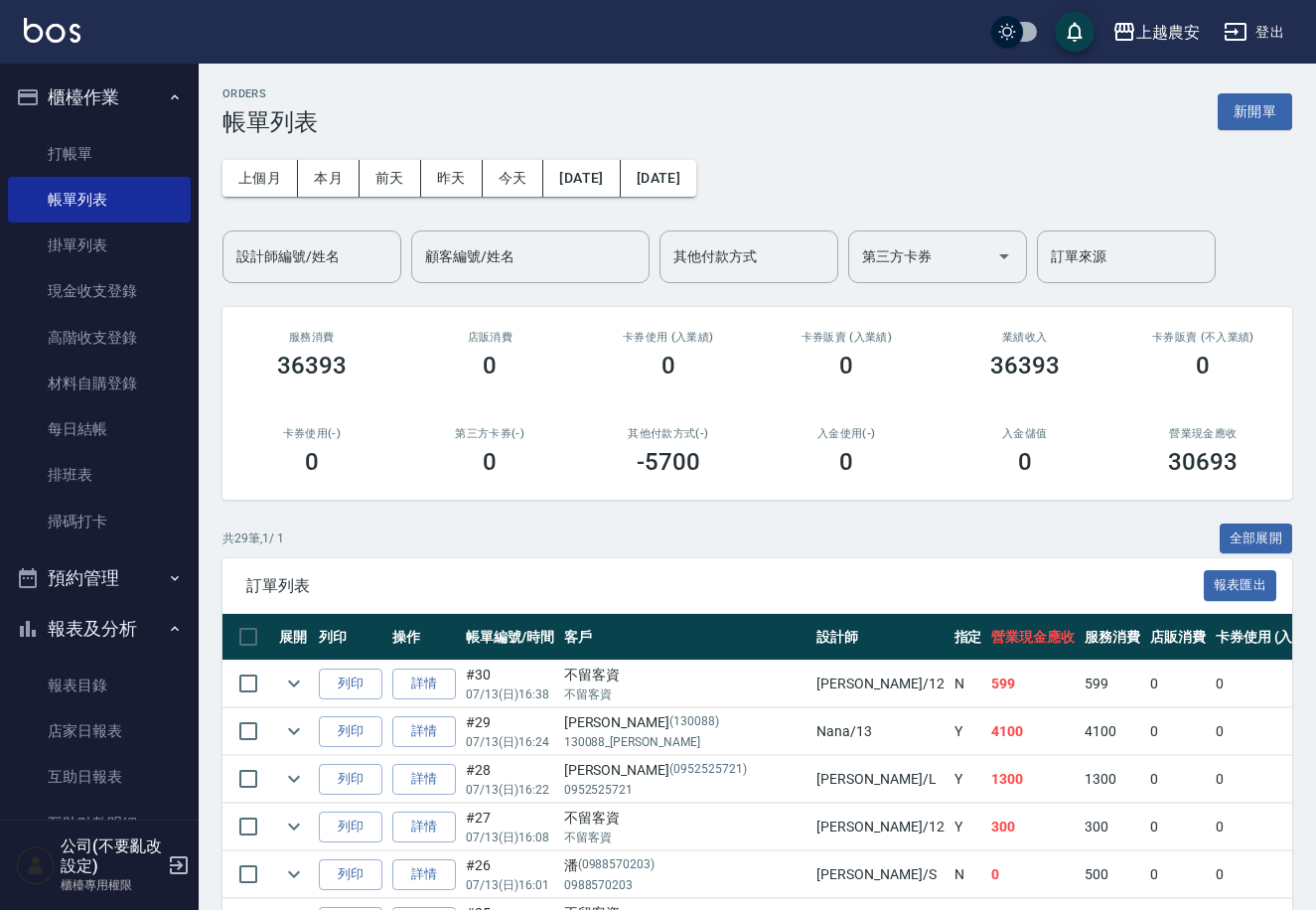 click on "ORDERS 帳單列表 新開單 上個月 本月 前天 昨天 今天 2025/07/13 2025/07/13 設計師編號/姓名 設計師編號/姓名 顧客編號/姓名 顧客編號/姓名 其他付款方式 其他付款方式 第三方卡券 第三方卡券 訂單來源 訂單來源 服務消費 36393 店販消費 0 卡券使用 (入業績) 0 卡券販賣 (入業績) 0 業績收入 36393 卡券販賣 (不入業績) 0 卡券使用(-) 0 第三方卡券(-) 0 其他付款方式(-) -5700 入金使用(-) 0 入金儲值 0 營業現金應收 30693 共  29  筆,  1  /   1 全部展開 訂單列表 報表匯出 展開 列印 操作 帳單編號/時間 客戶 設計師 指定 營業現金應收 服務消費 店販消費 卡券使用 (入業績) 卡券販賣 (入業績) 業績收入 卡券販賣 (不入業績) 卡券使用(-) 第三方卡券(-) 其他付款方式(-) 入金使用(-) 備註 訂單來源 列印 詳情 #30 07/13 (日) 16:38 不留客資 不留客資 Yoko /12 N 599 599 0 0 0 599 0 0 0 0 0 列印 詳情 #29 07/13 (日) Y" at bounding box center [757, 1092] 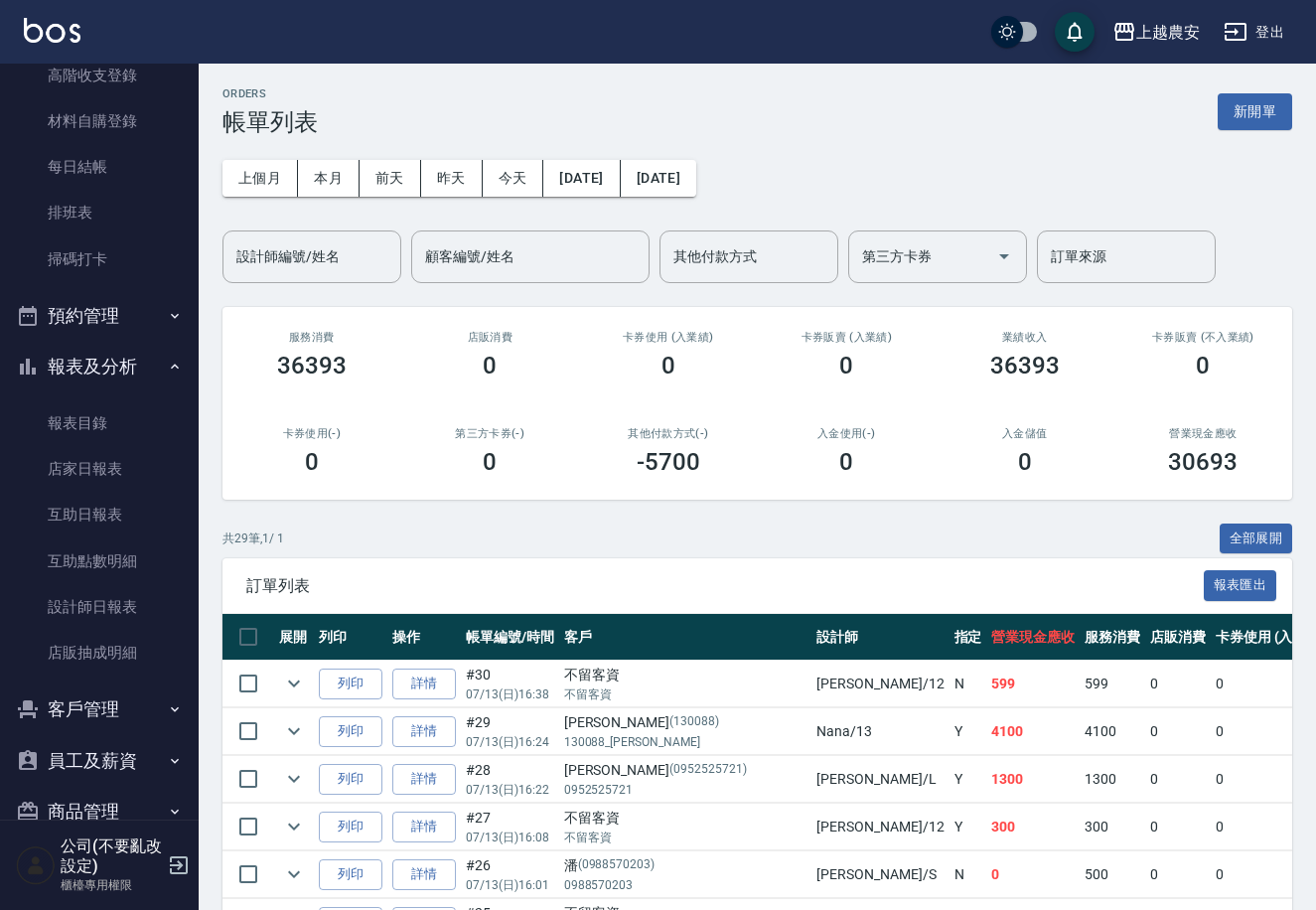scroll, scrollTop: 268, scrollLeft: 0, axis: vertical 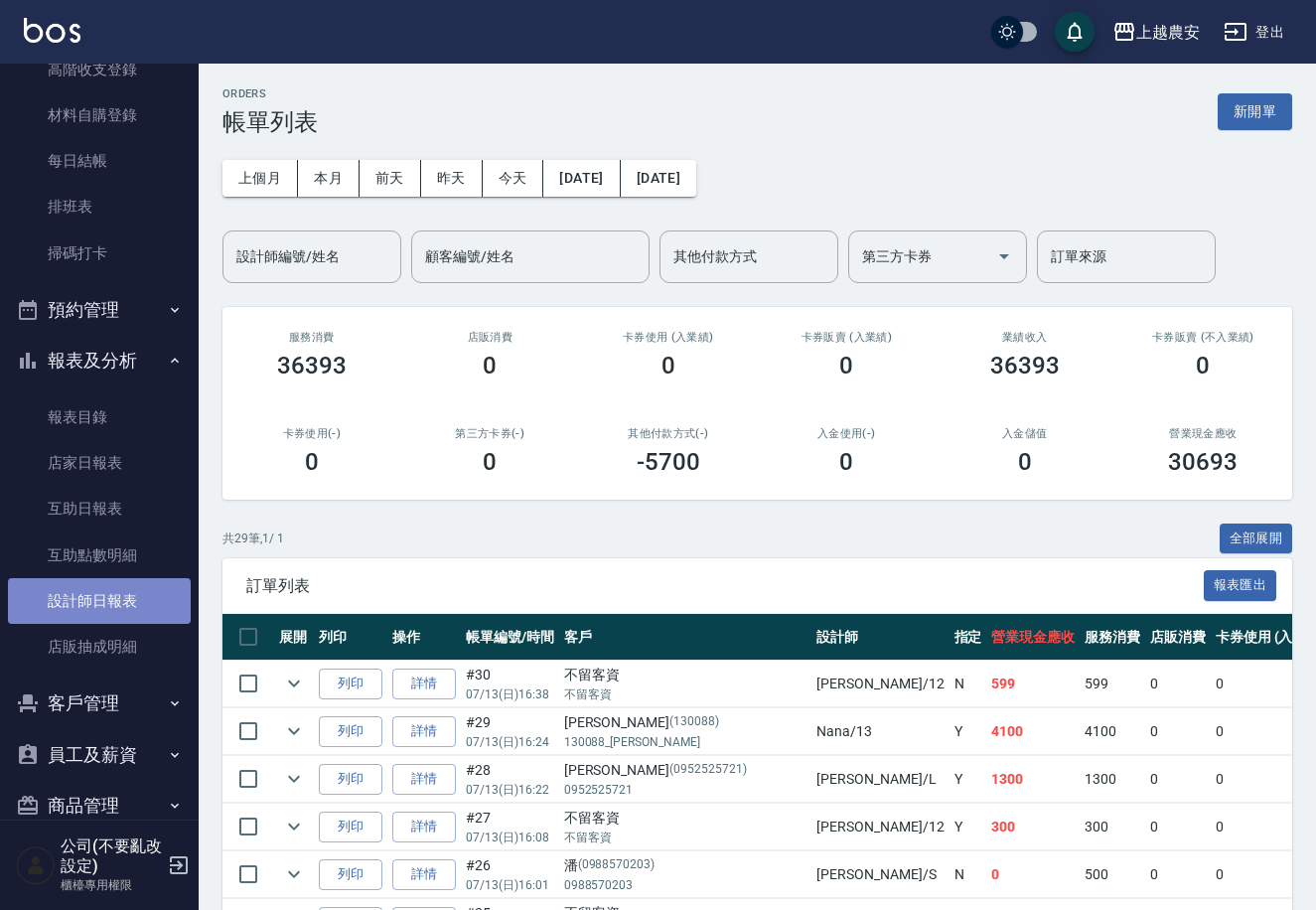 click on "設計師日報表" at bounding box center [99, 601] 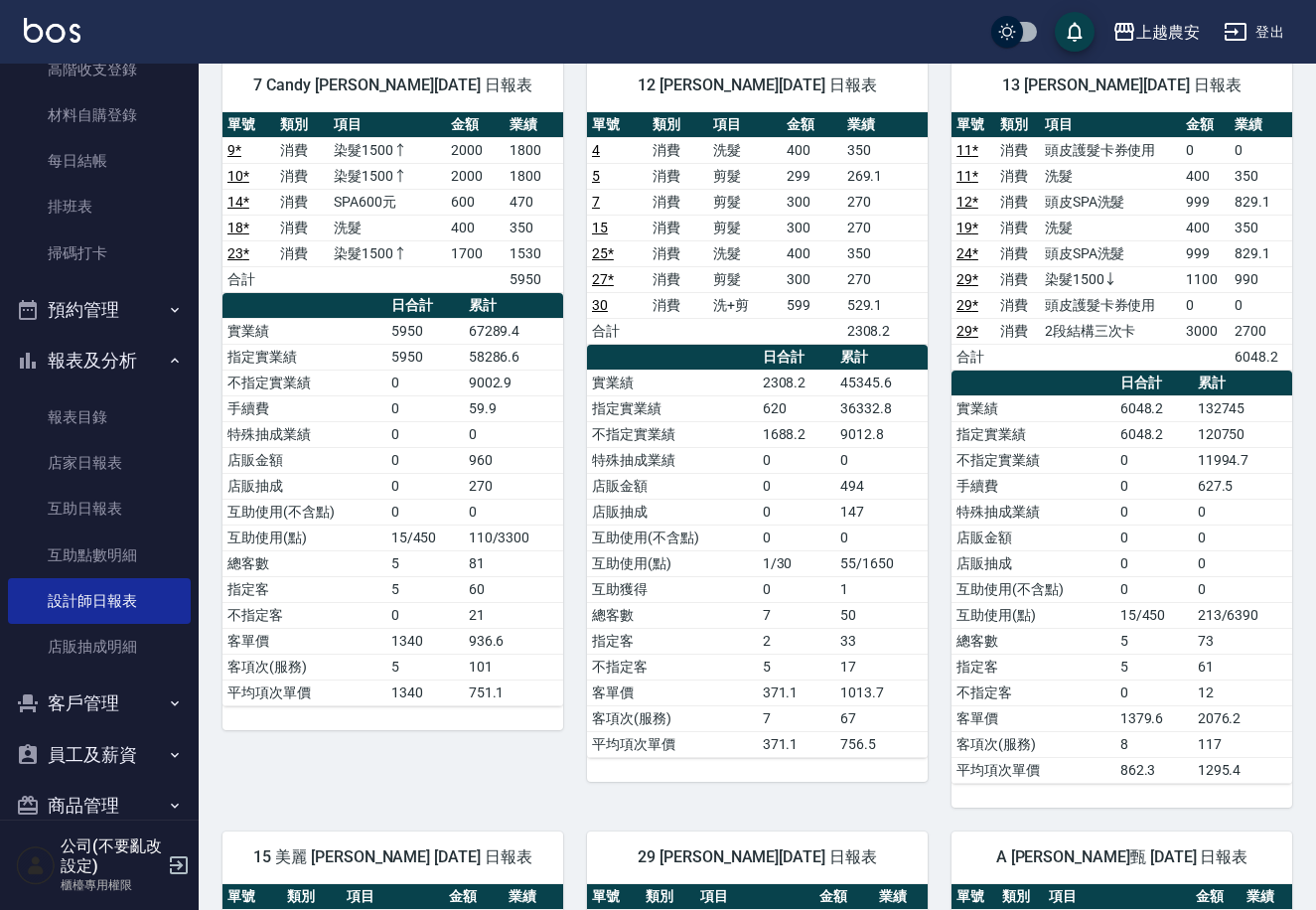 scroll, scrollTop: 0, scrollLeft: 0, axis: both 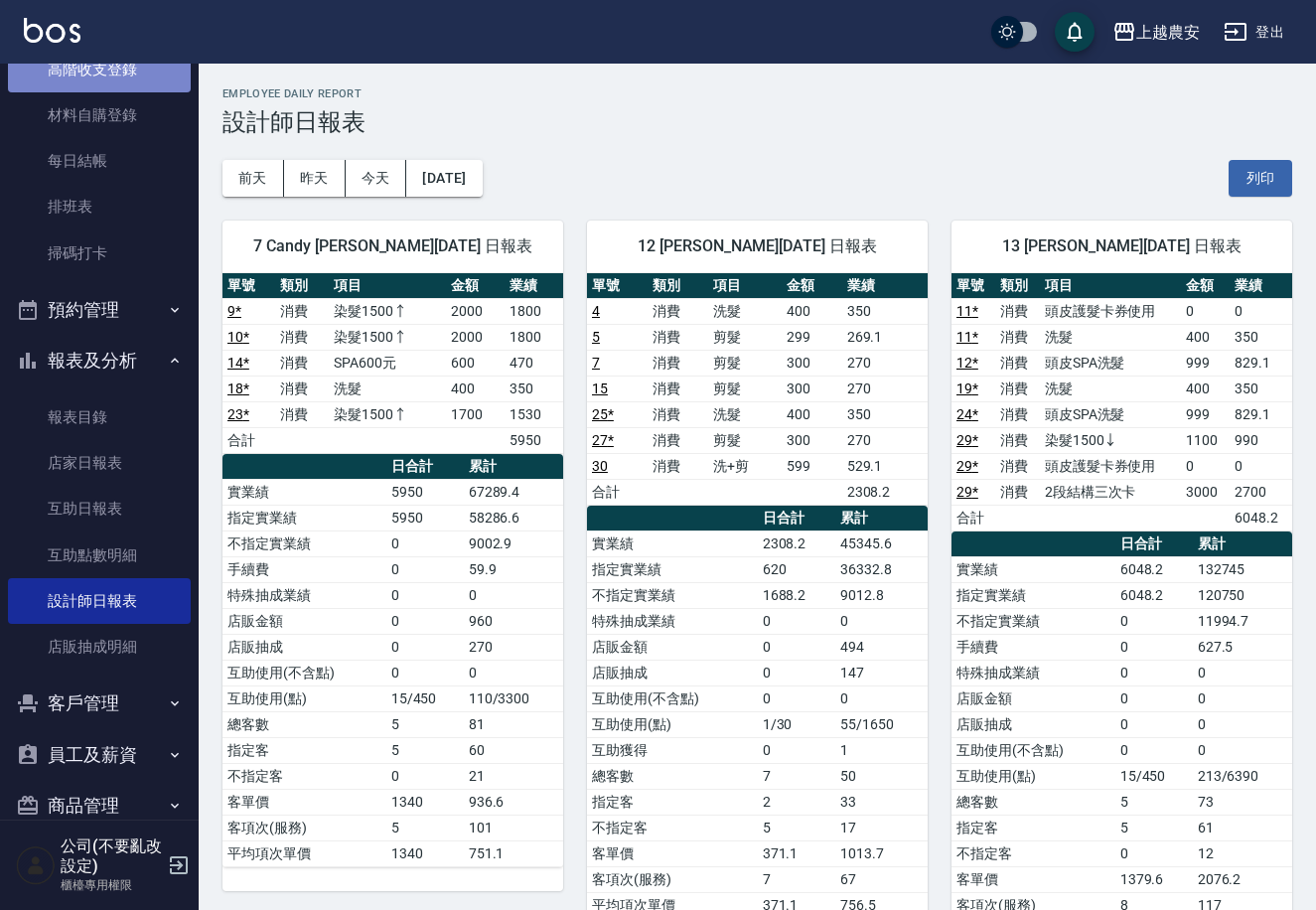 click on "高階收支登錄" at bounding box center [99, 70] 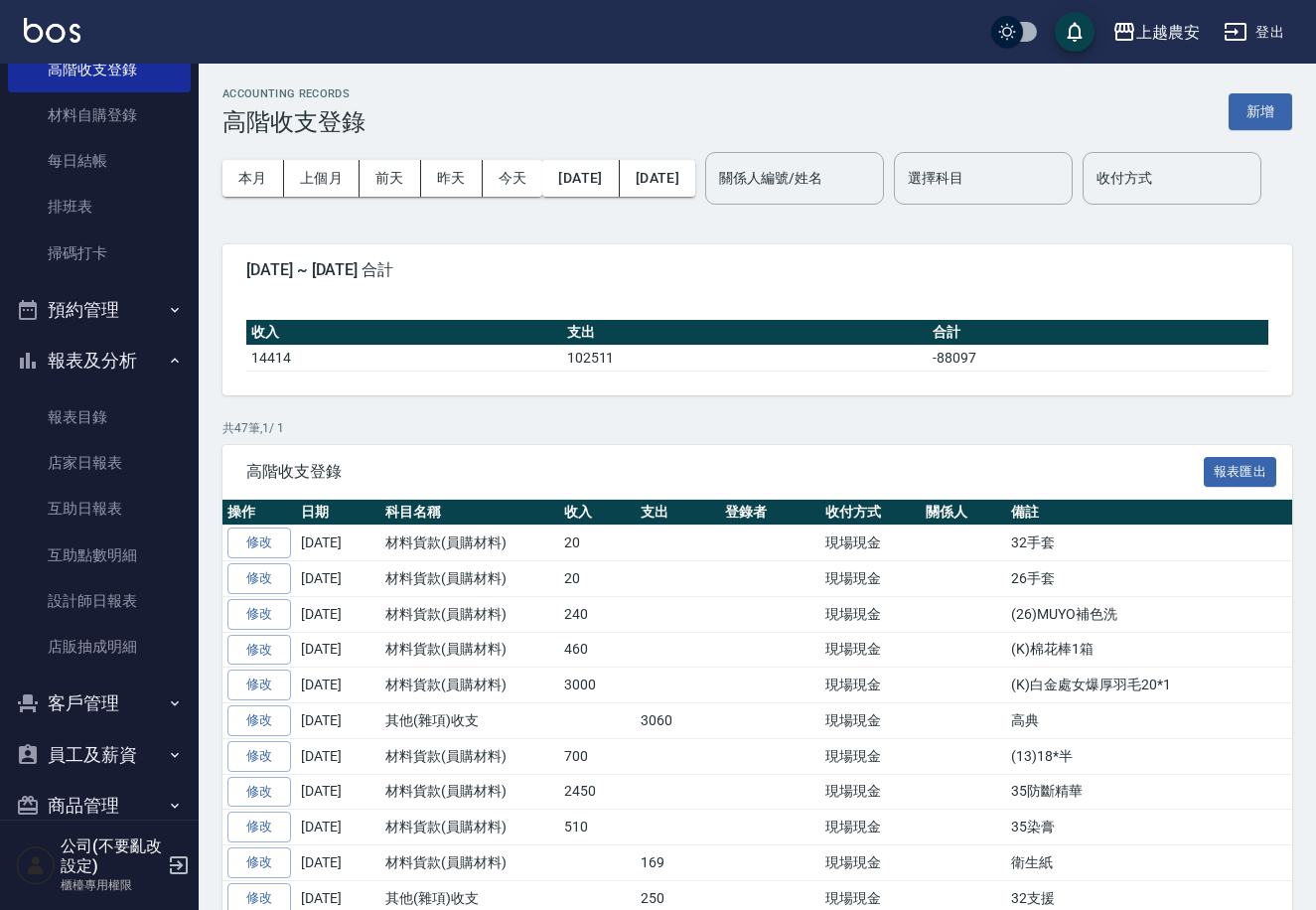 drag, startPoint x: 187, startPoint y: 292, endPoint x: 196, endPoint y: 217, distance: 75.53807 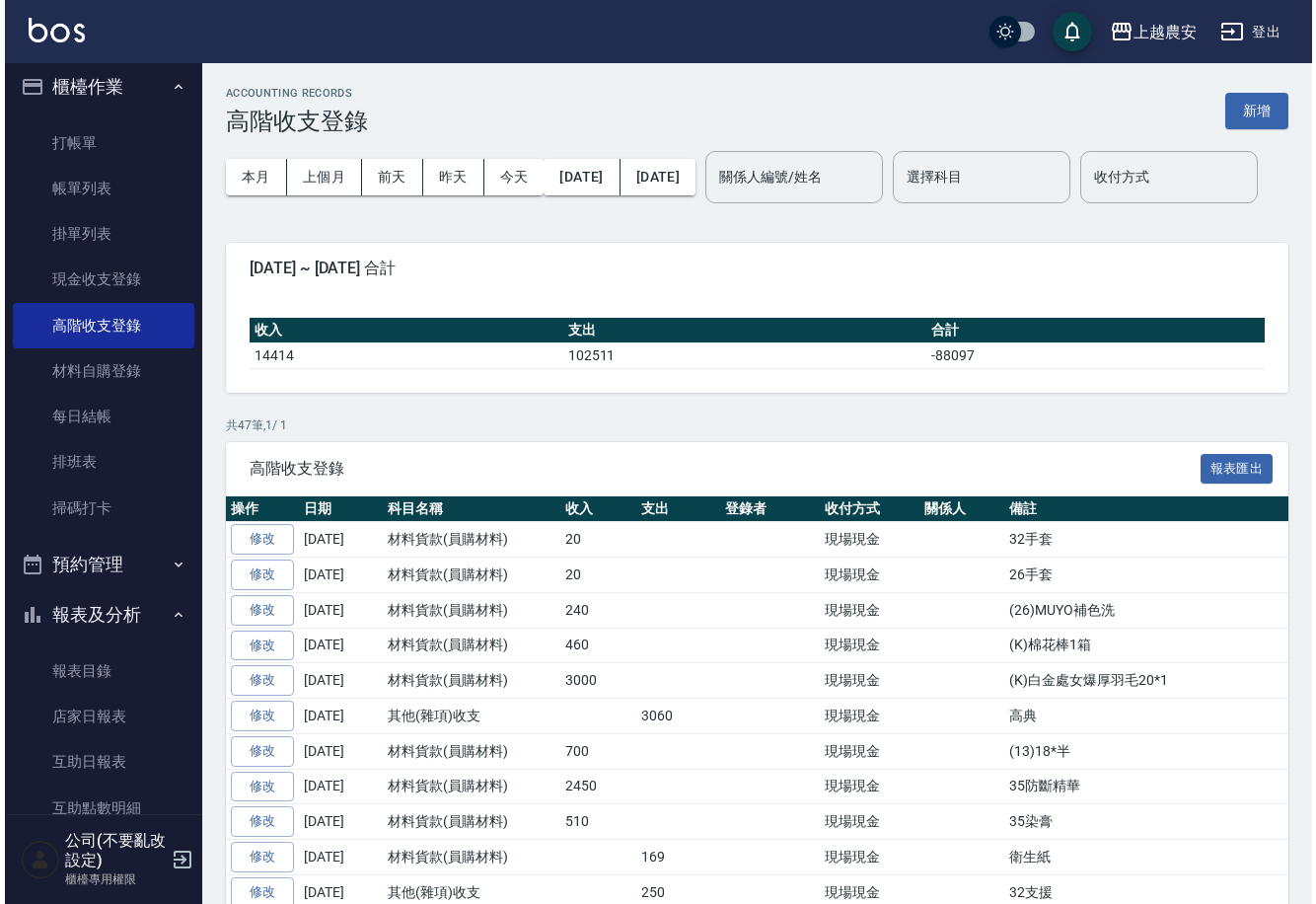 scroll, scrollTop: 0, scrollLeft: 0, axis: both 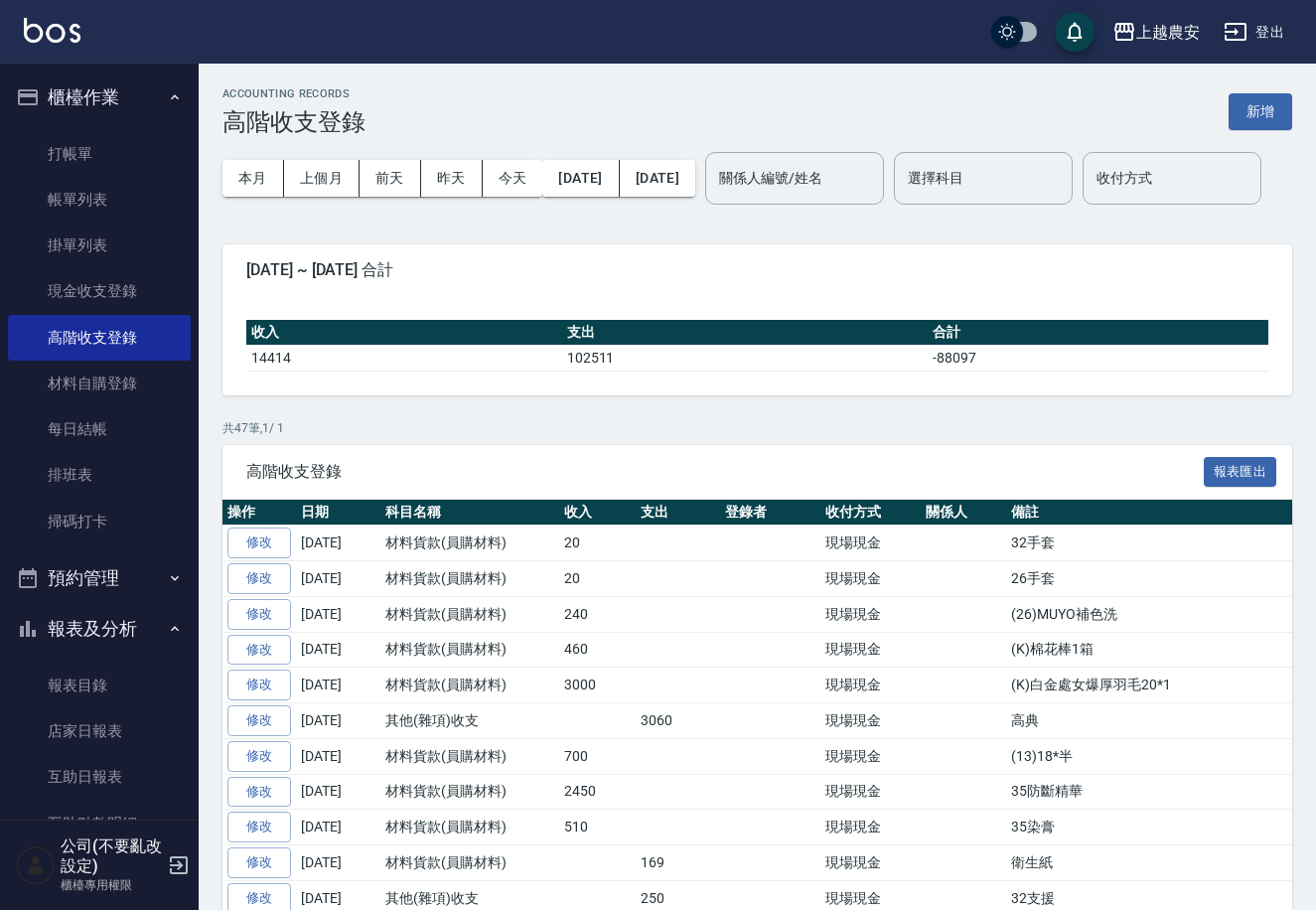 click on "打帳單 帳單列表 掛單列表 現金收支登錄 高階收支登錄 材料自購登錄 每日結帳 排班表 掃碼打卡" at bounding box center [99, 338] 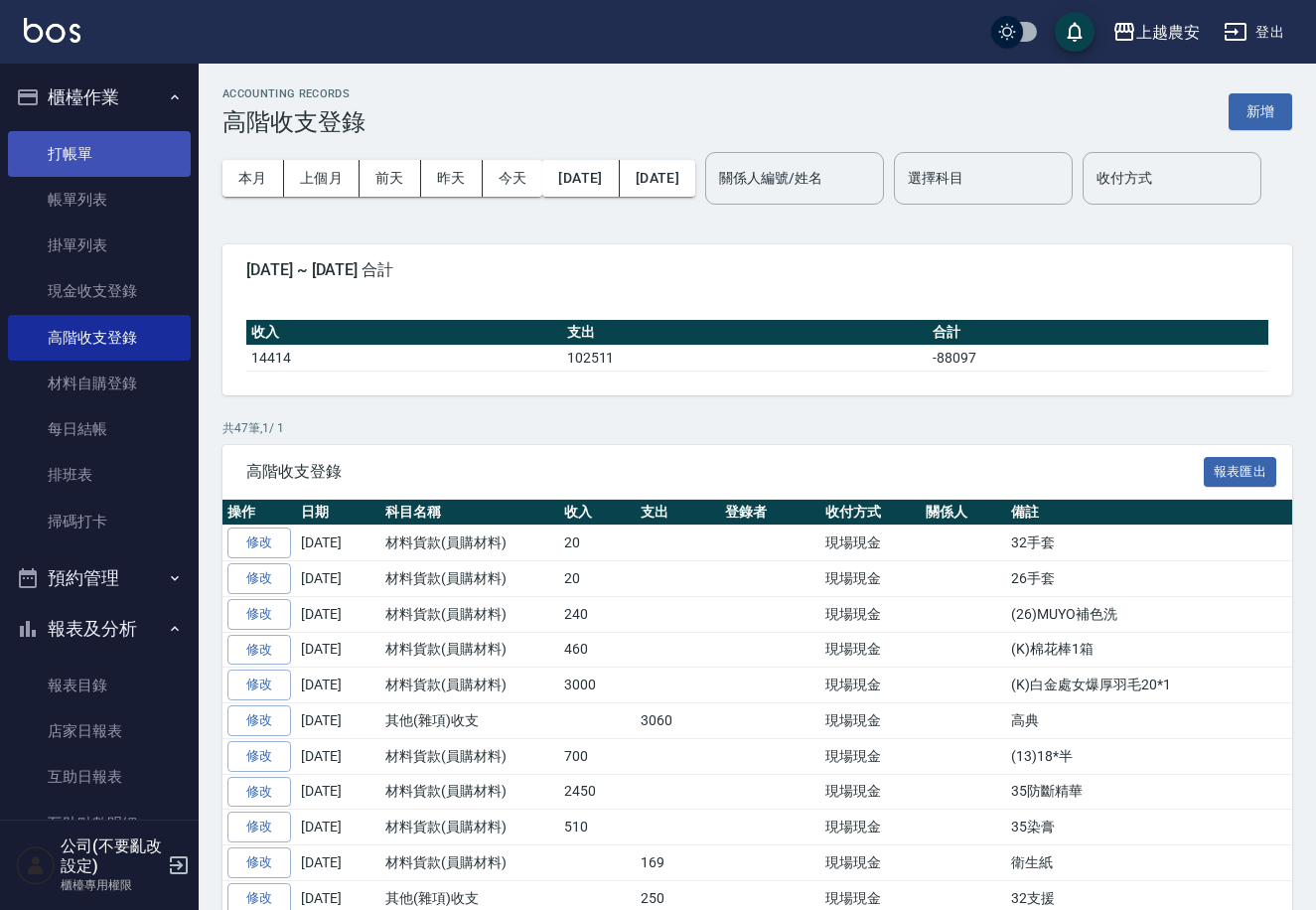click on "打帳單" at bounding box center (99, 154) 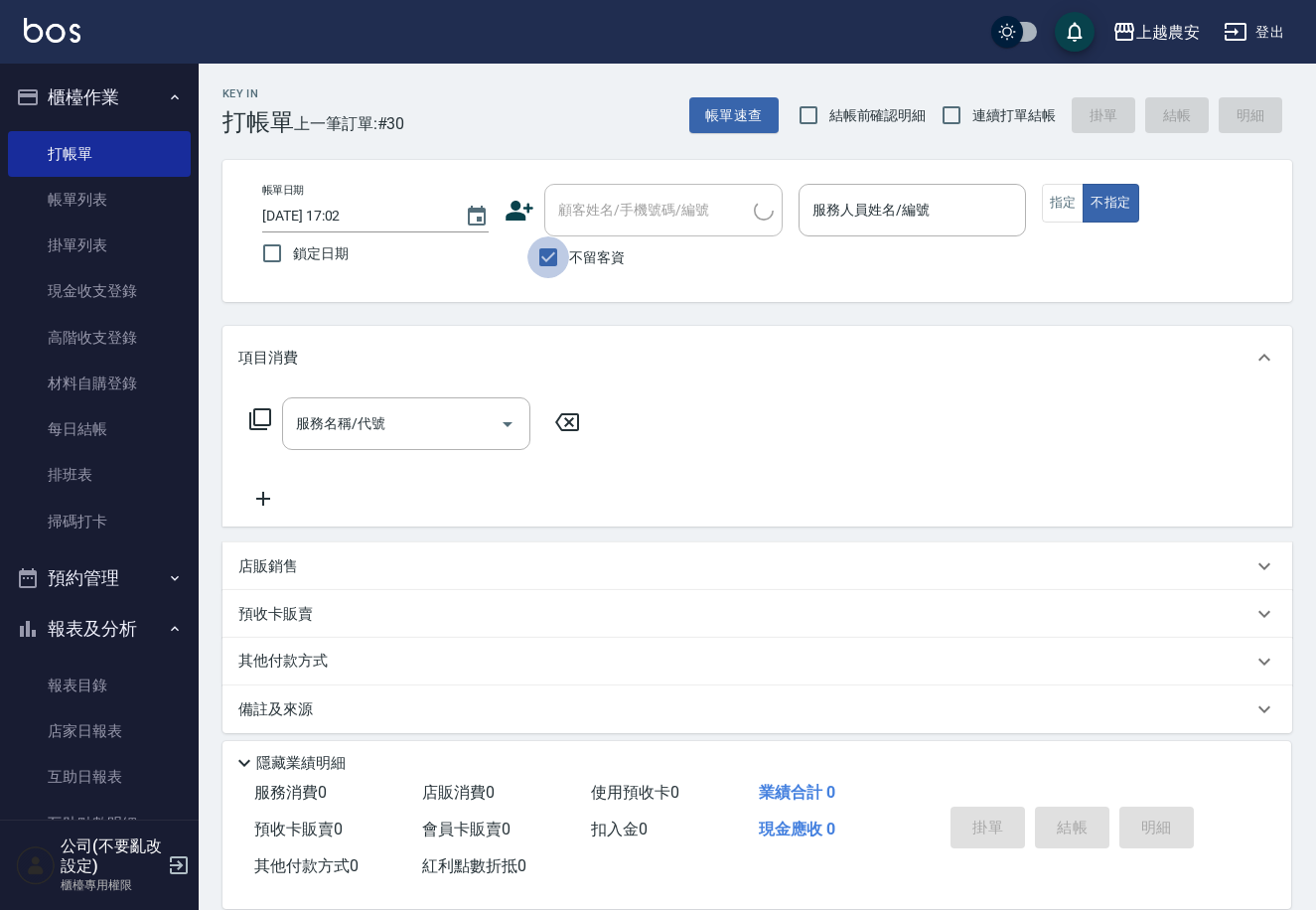 click on "不留客資" at bounding box center [548, 257] 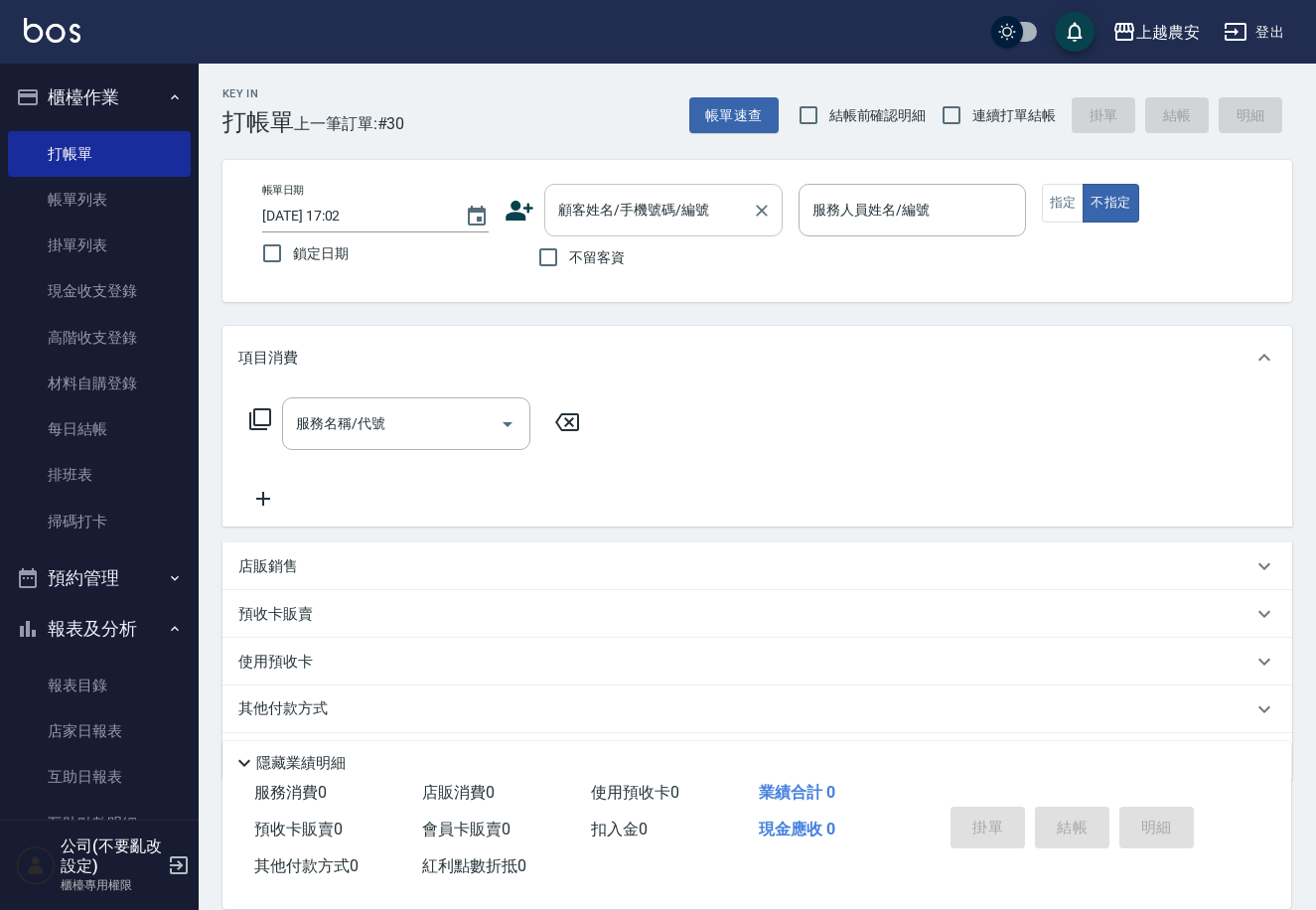 click on "顧客姓名/手機號碼/編號 顧客姓名/手機號碼/編號" at bounding box center [663, 210] 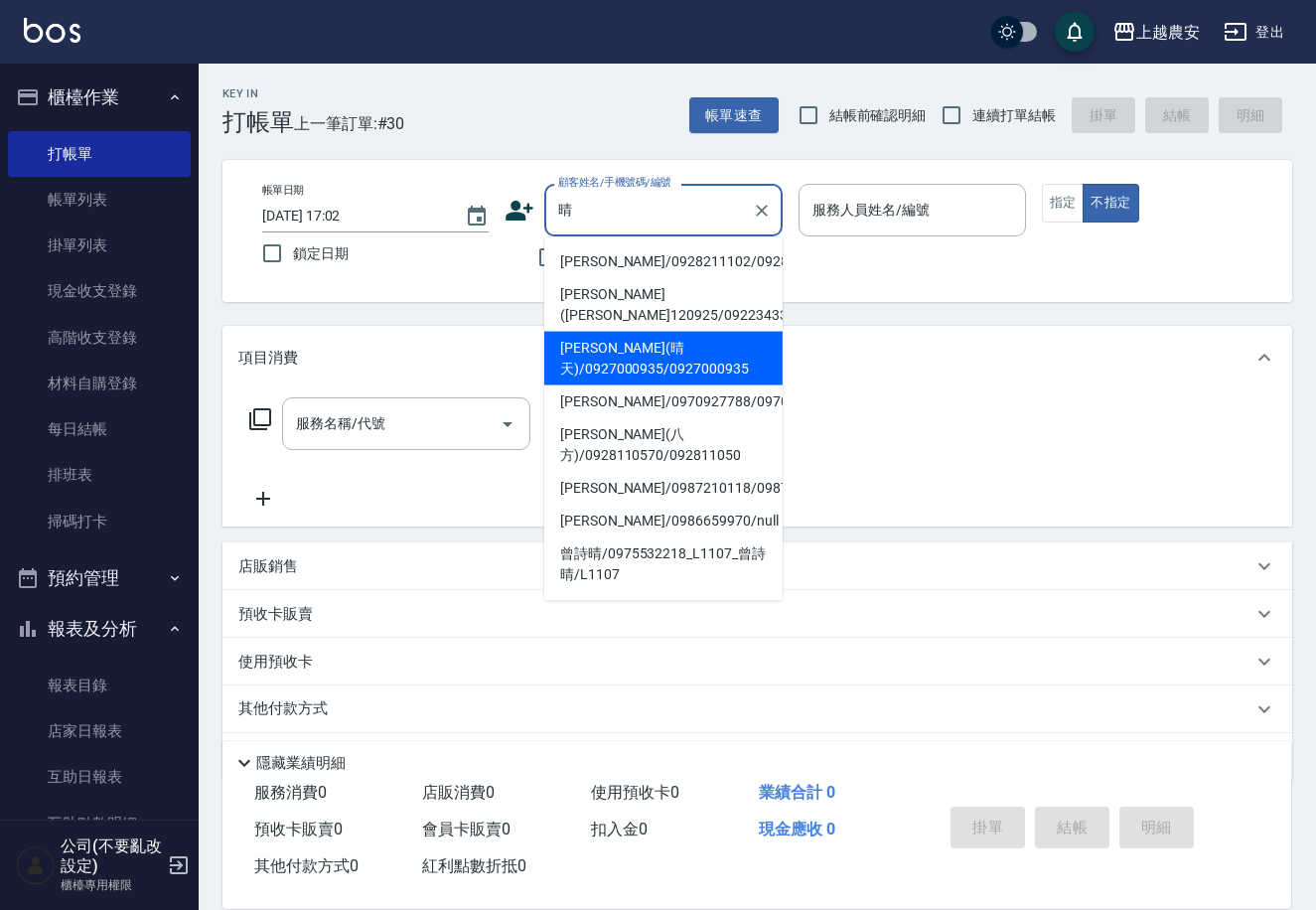 click on "王姵晴(晴天)/0927000935/0927000935" at bounding box center (663, 359) 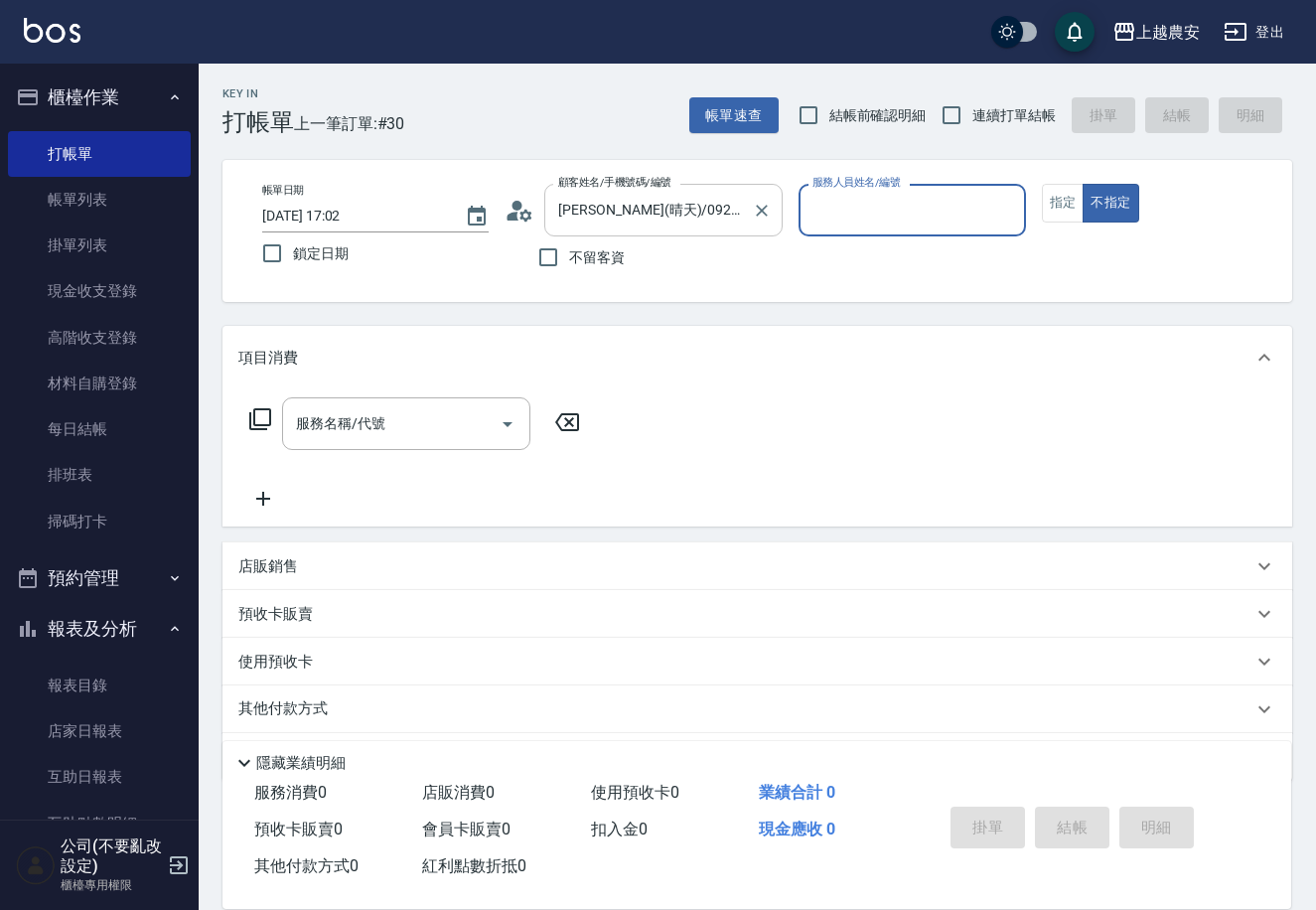 type on "Nana-13" 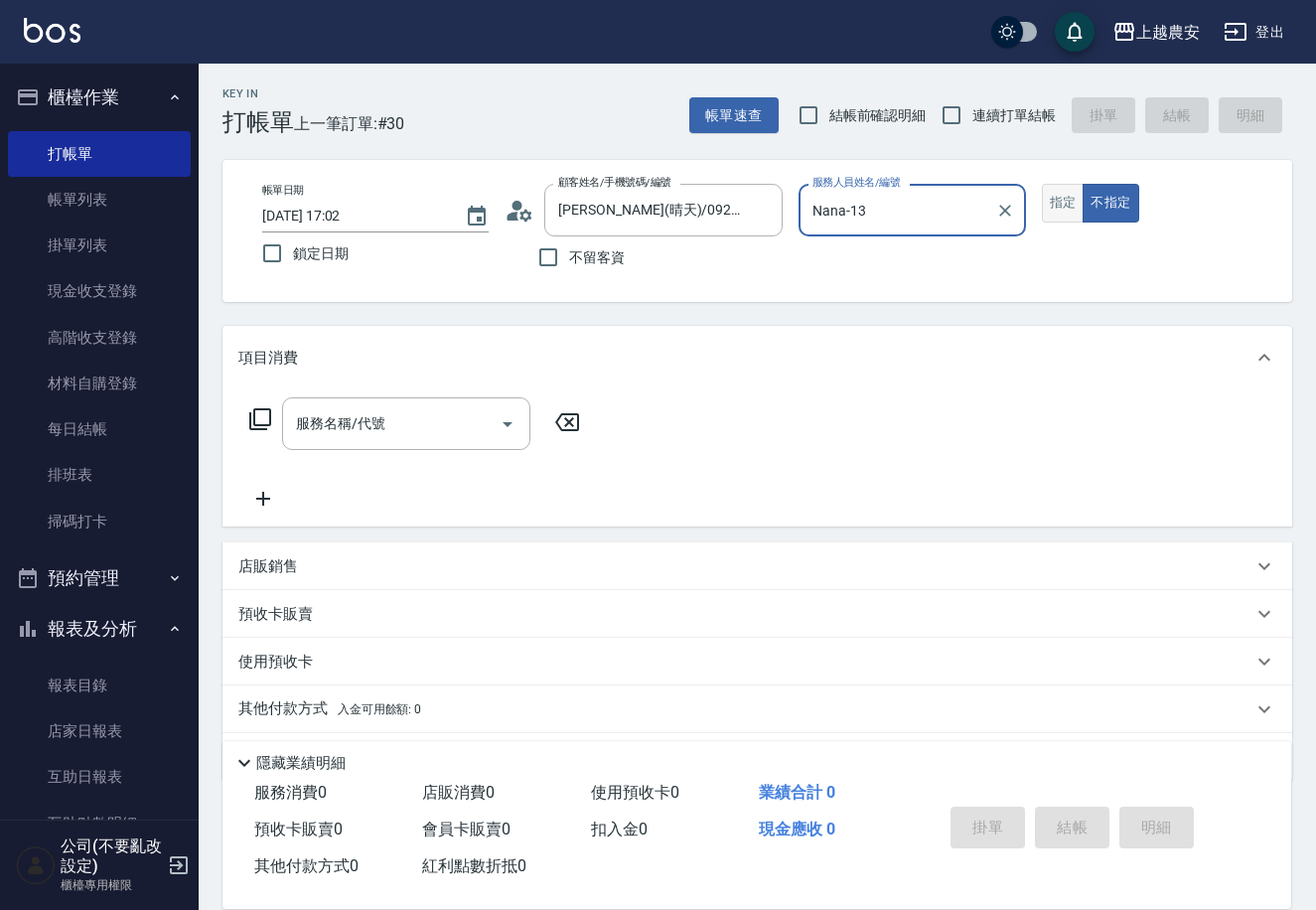 click on "指定" at bounding box center [1063, 203] 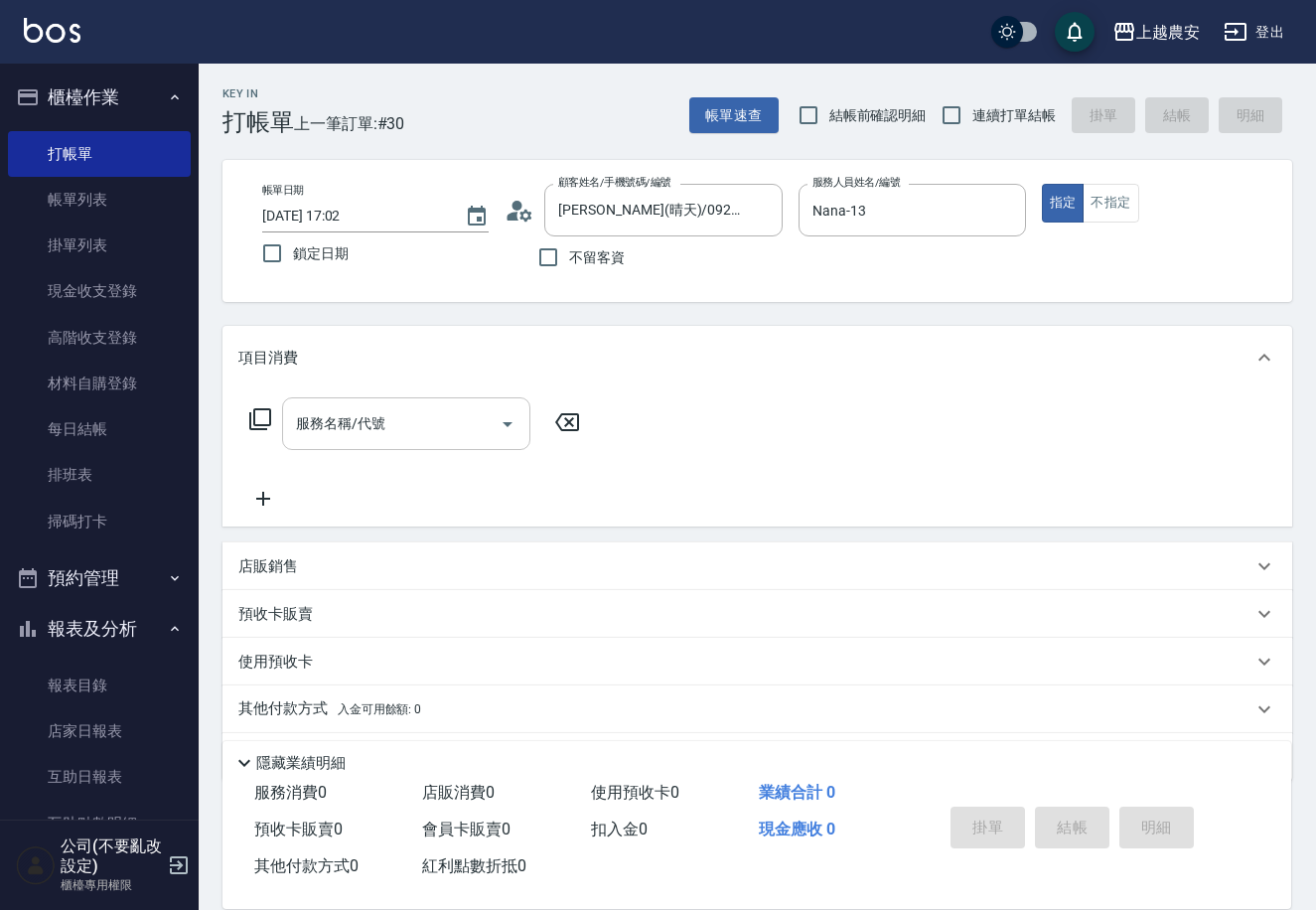 click on "服務名稱/代號" at bounding box center (406, 423) 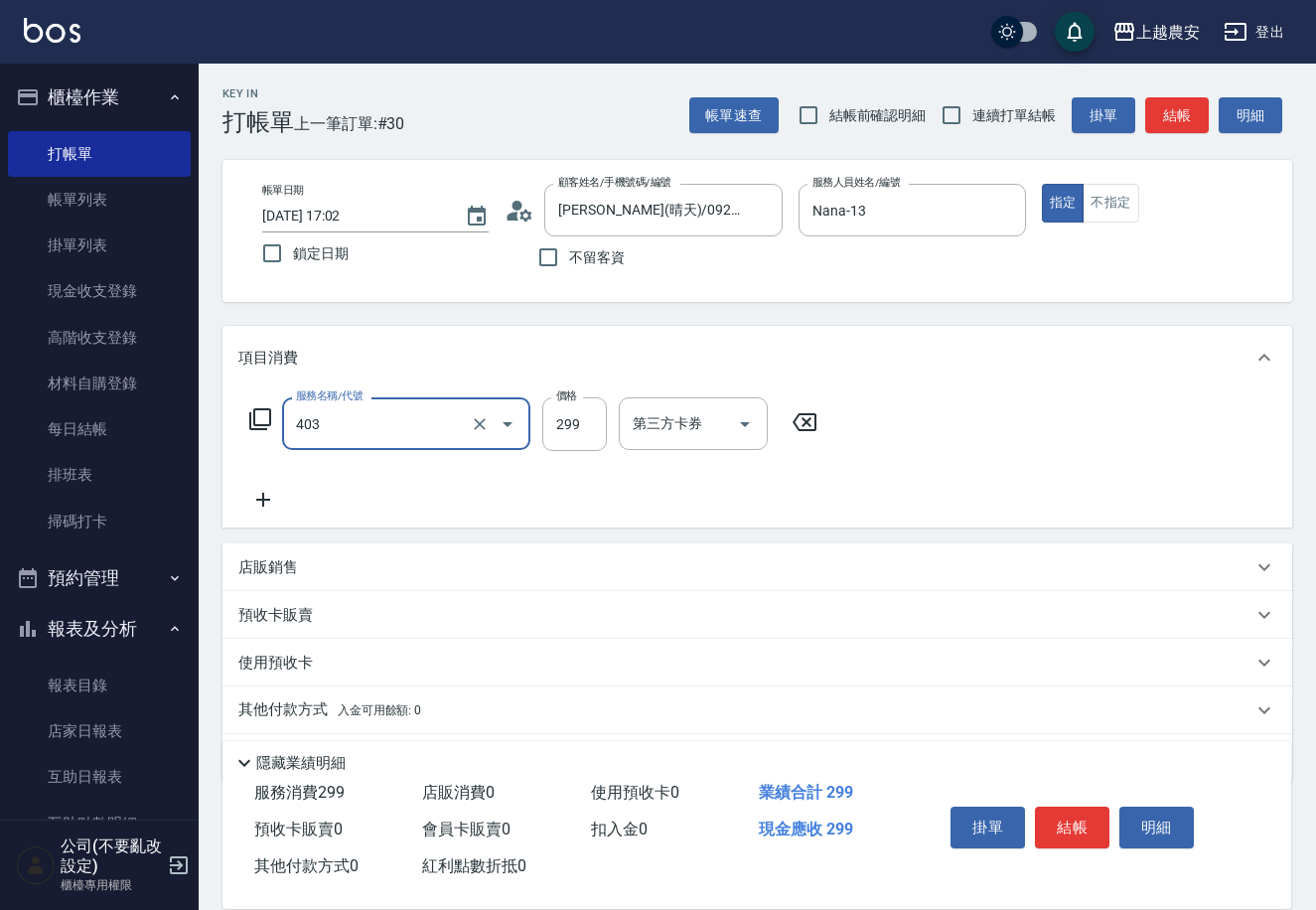 type on "剪髮(403)" 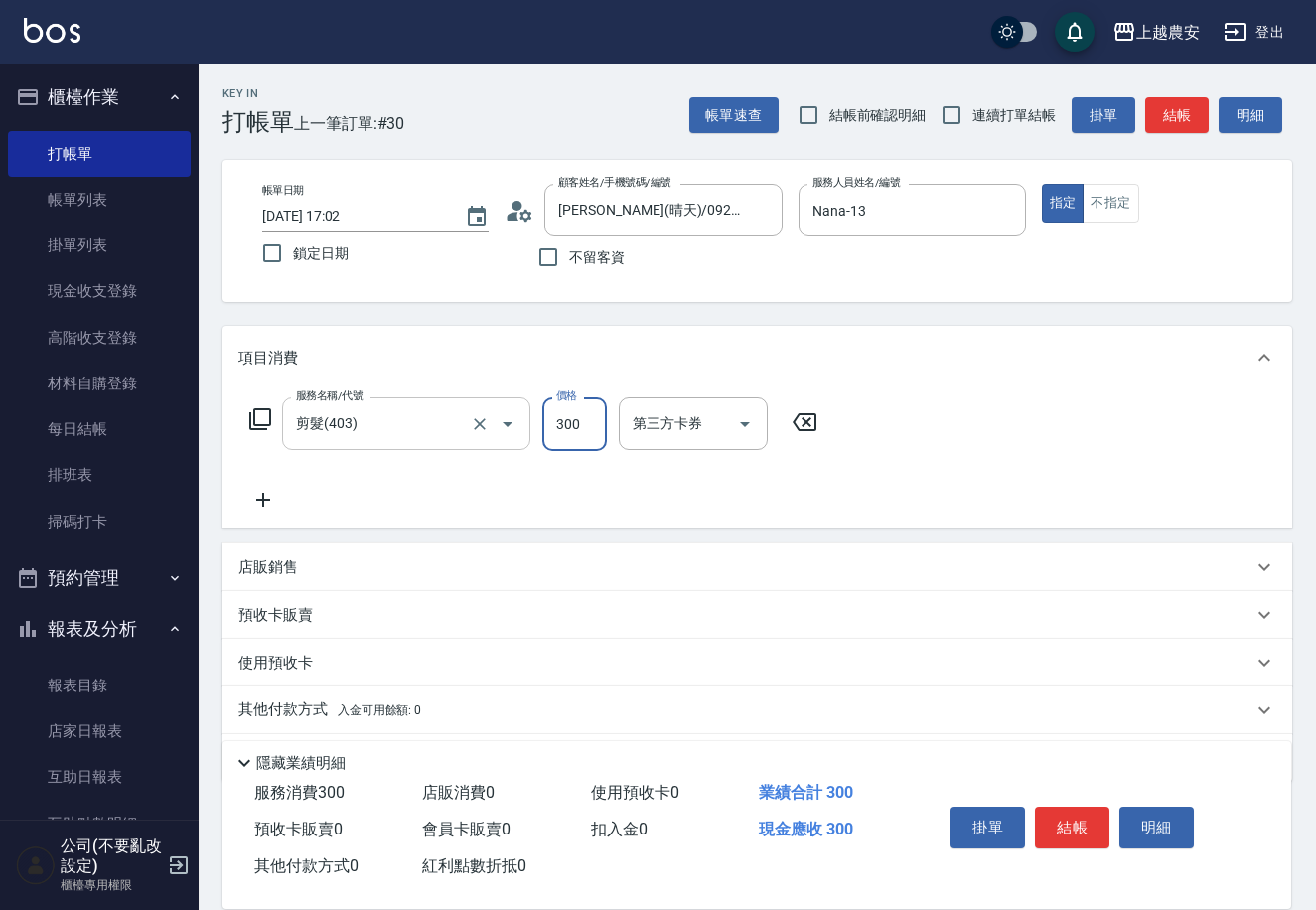 type on "300" 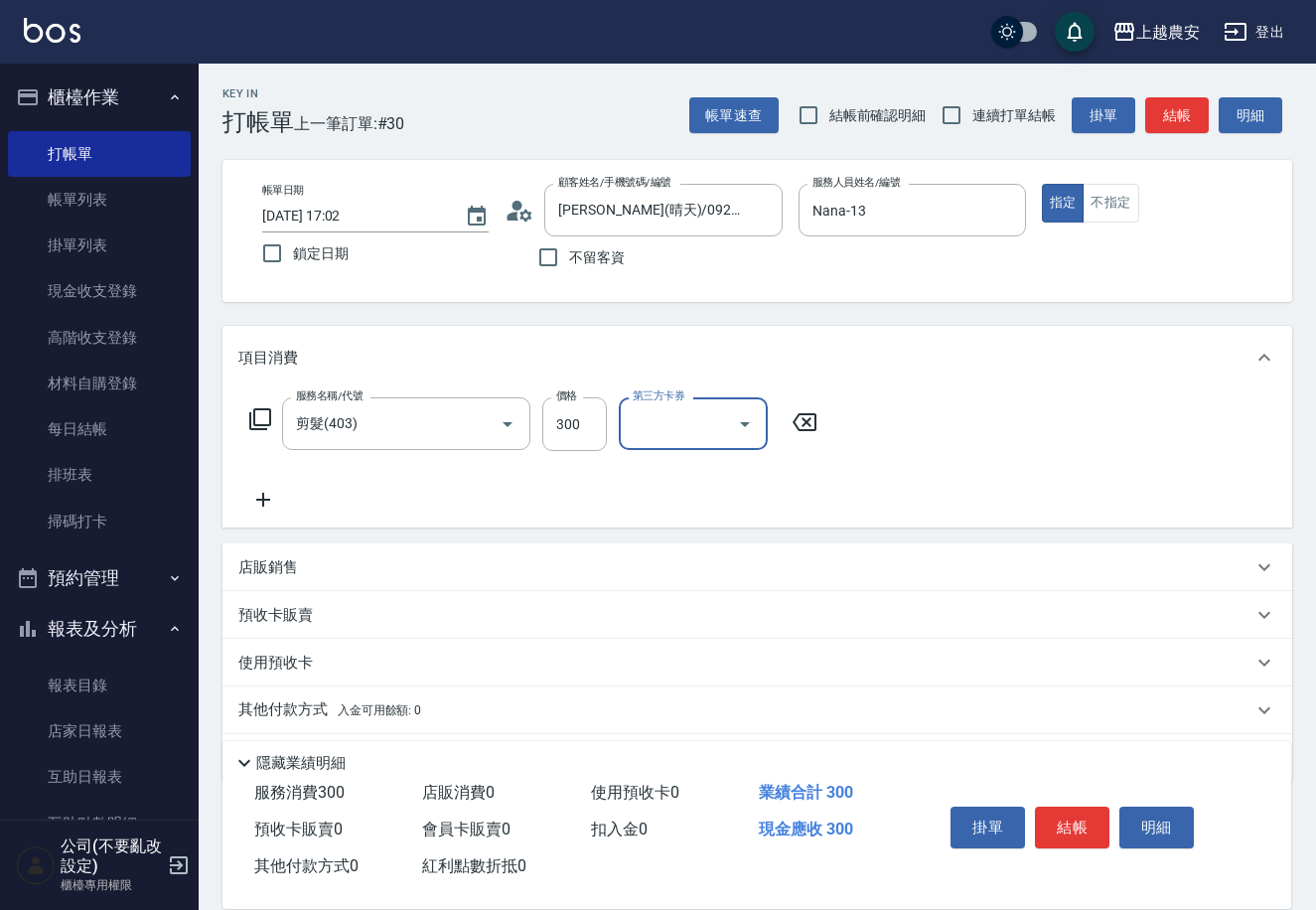 click on "結帳" at bounding box center [1072, 828] 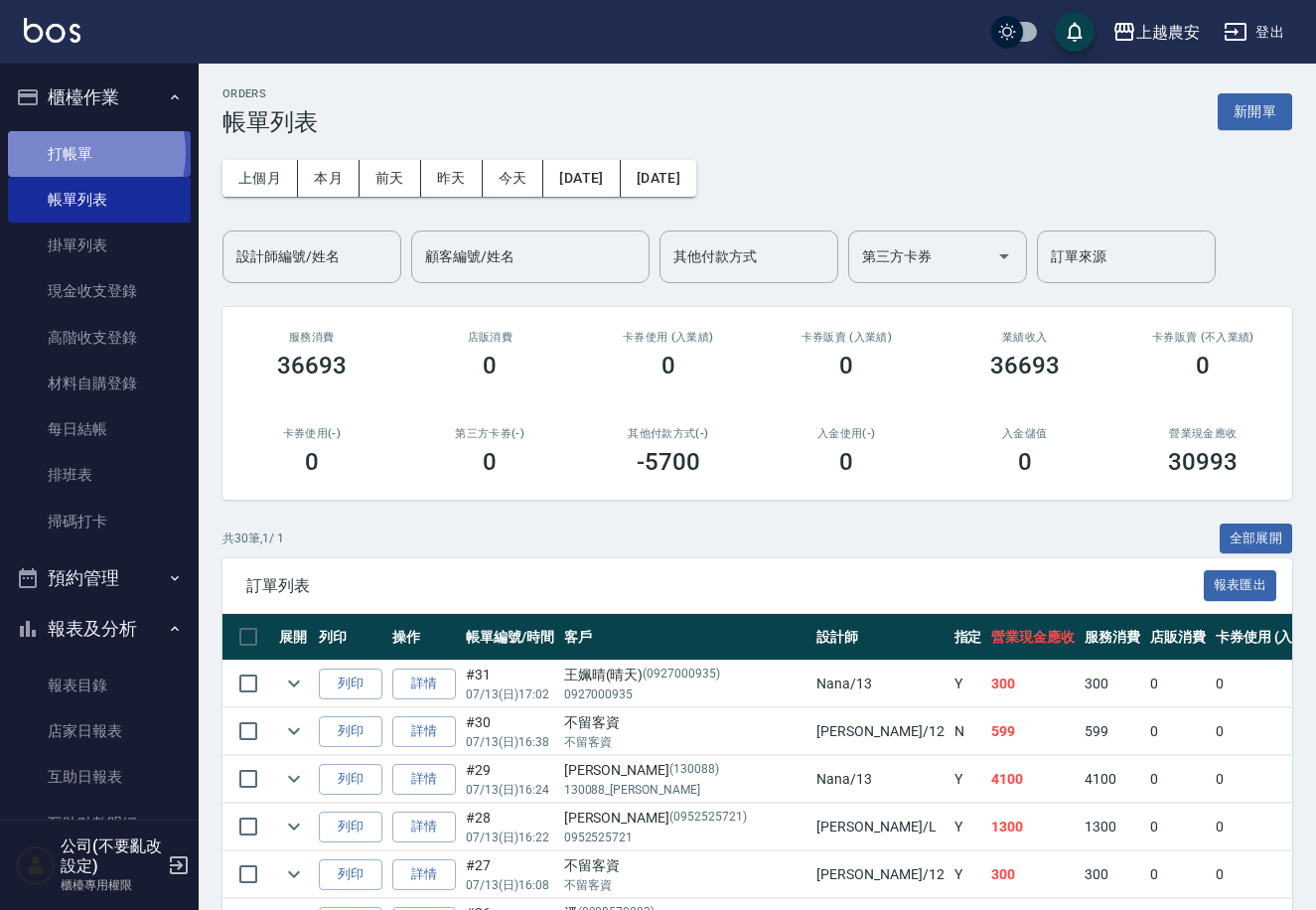 click on "打帳單" at bounding box center (99, 154) 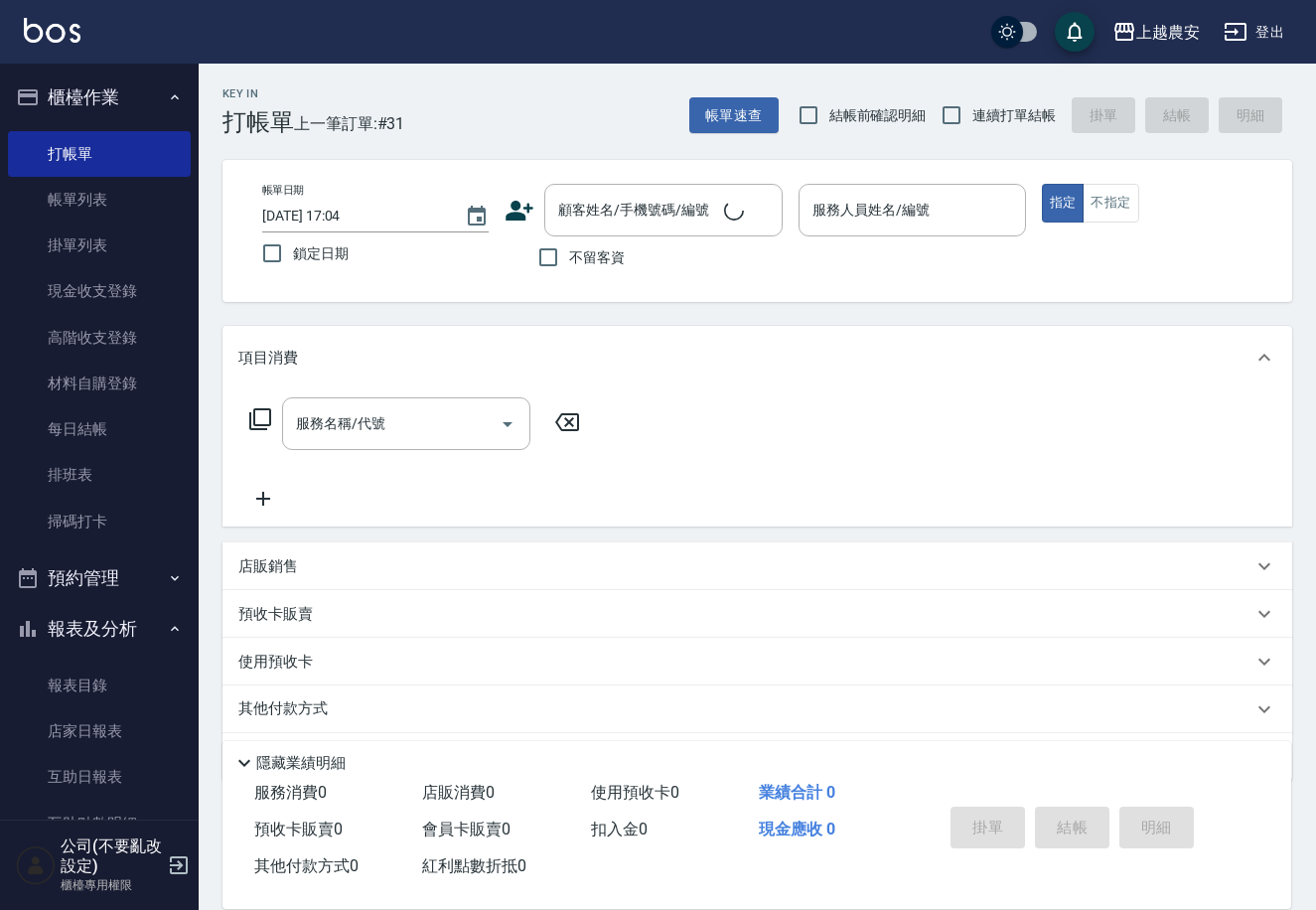 click 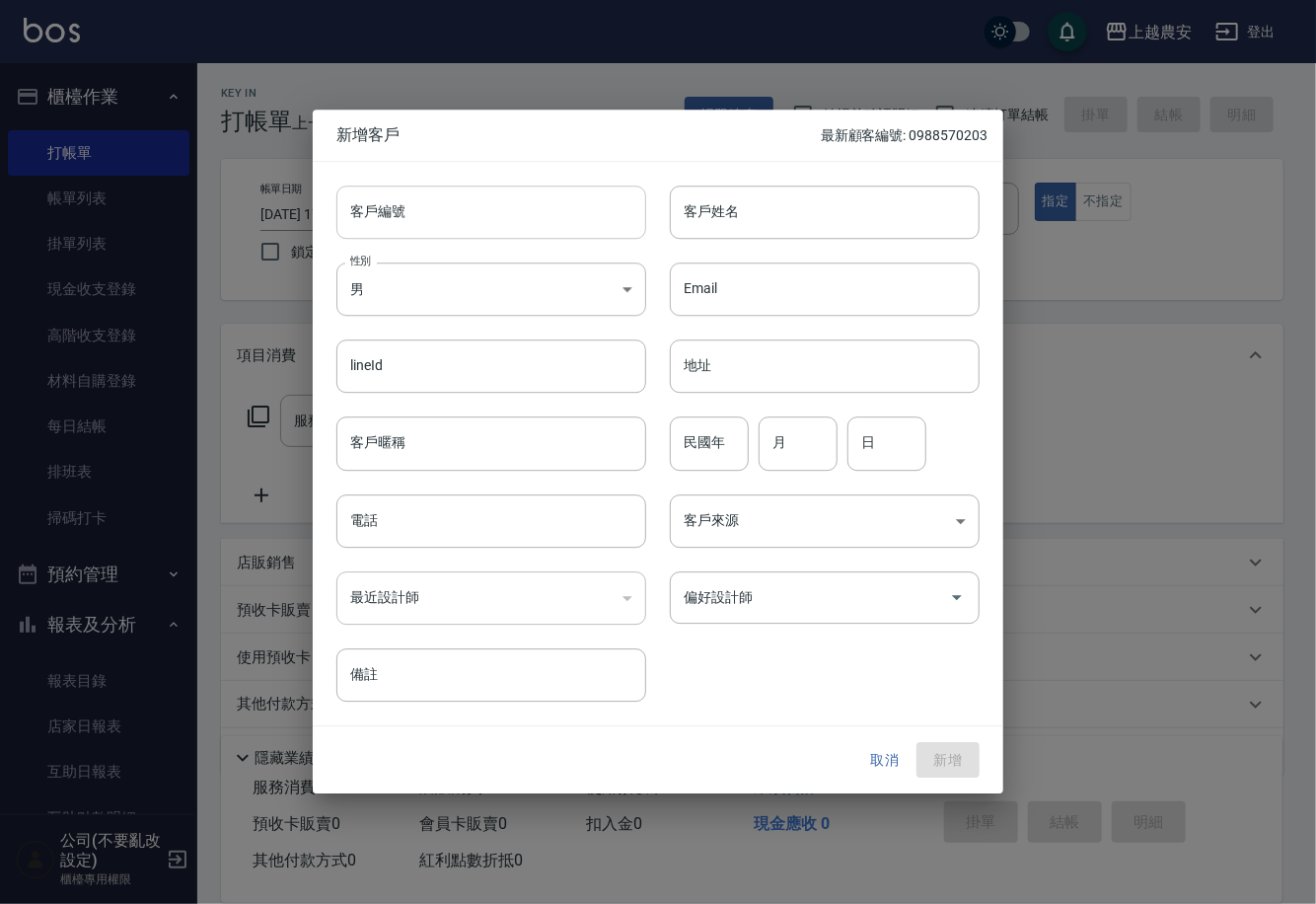 click on "客戶編號" at bounding box center (491, 212) 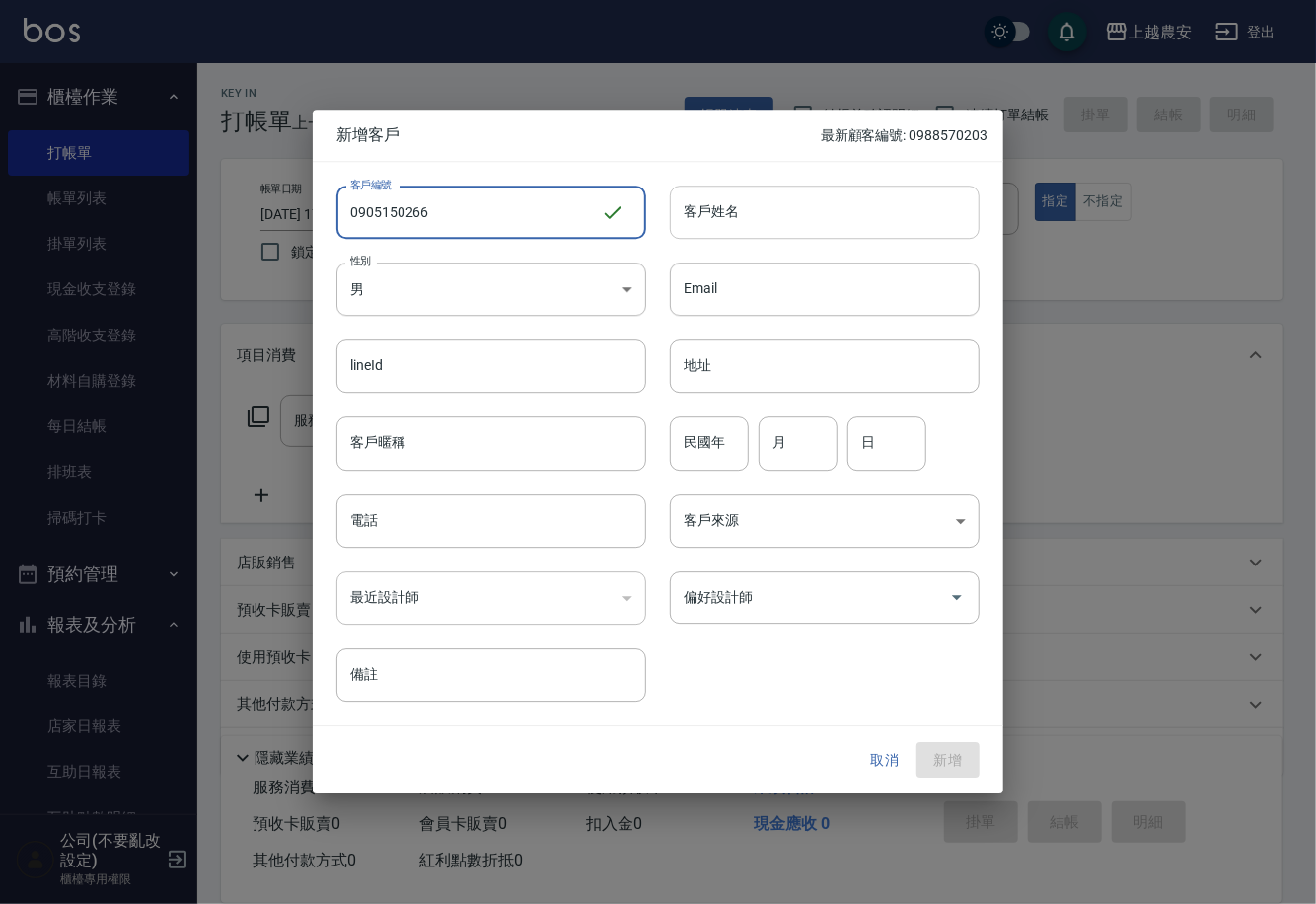 drag, startPoint x: 337, startPoint y: 210, endPoint x: 685, endPoint y: 237, distance: 349.046 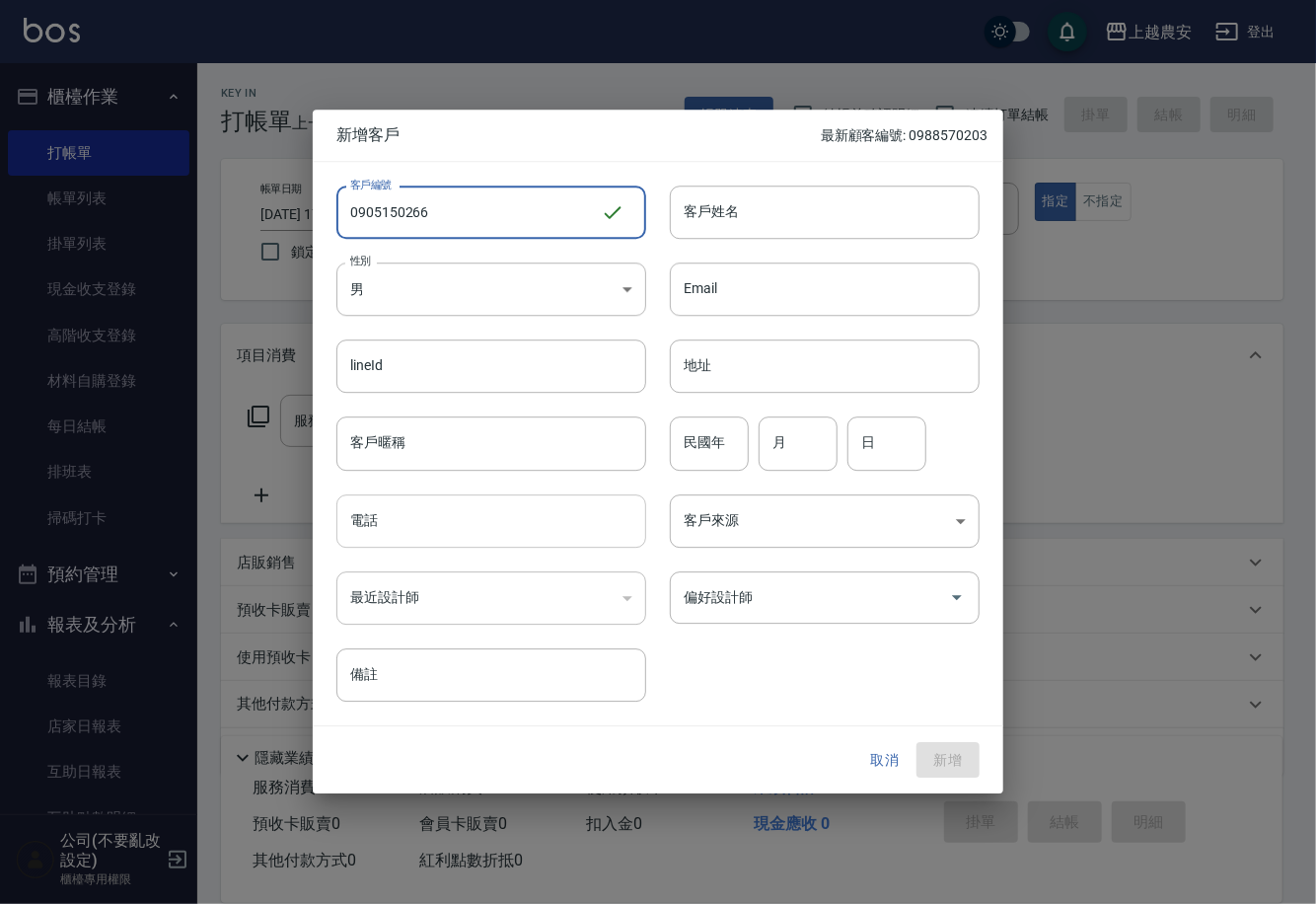 type on "0905150266" 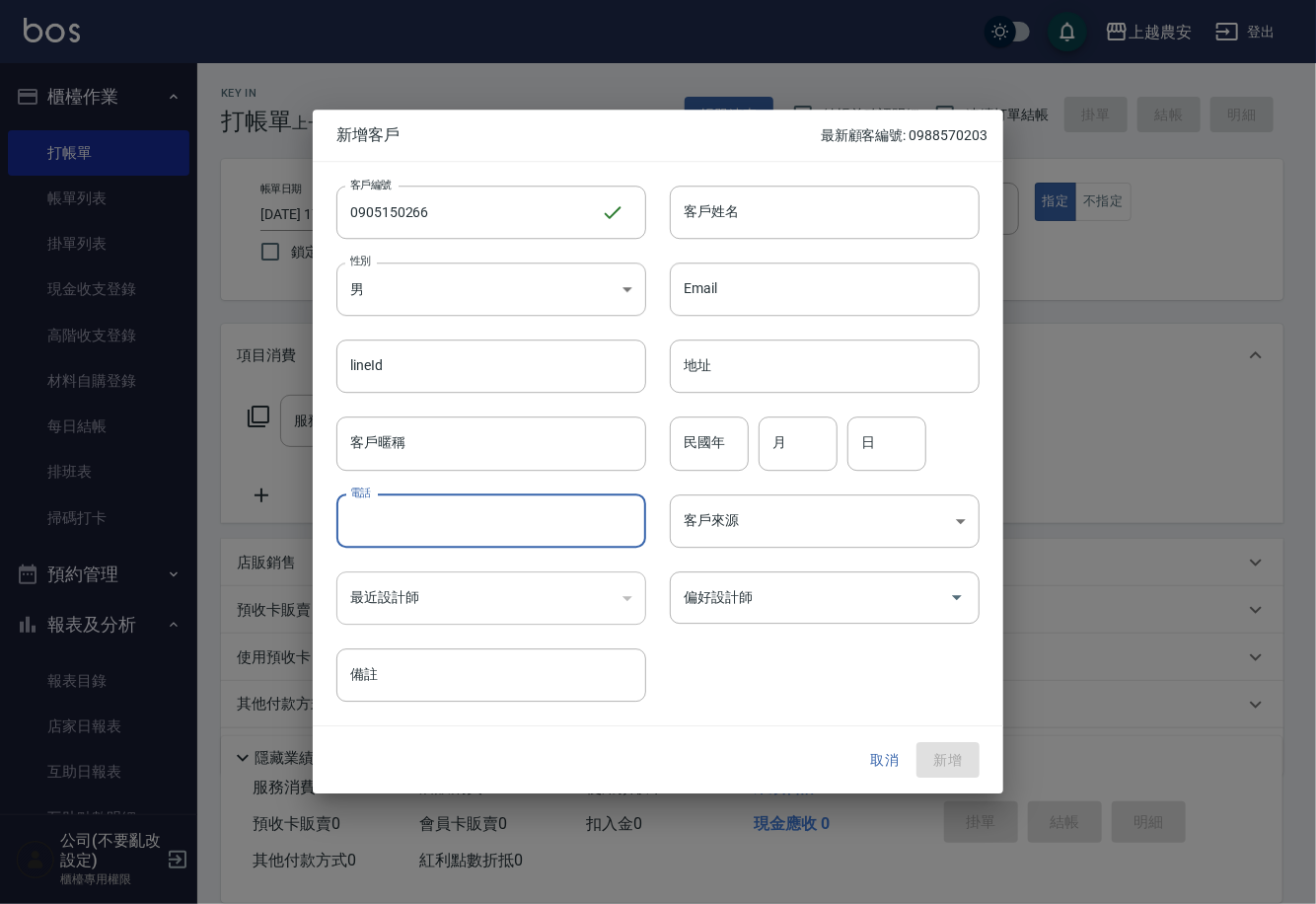 paste on "0905150266" 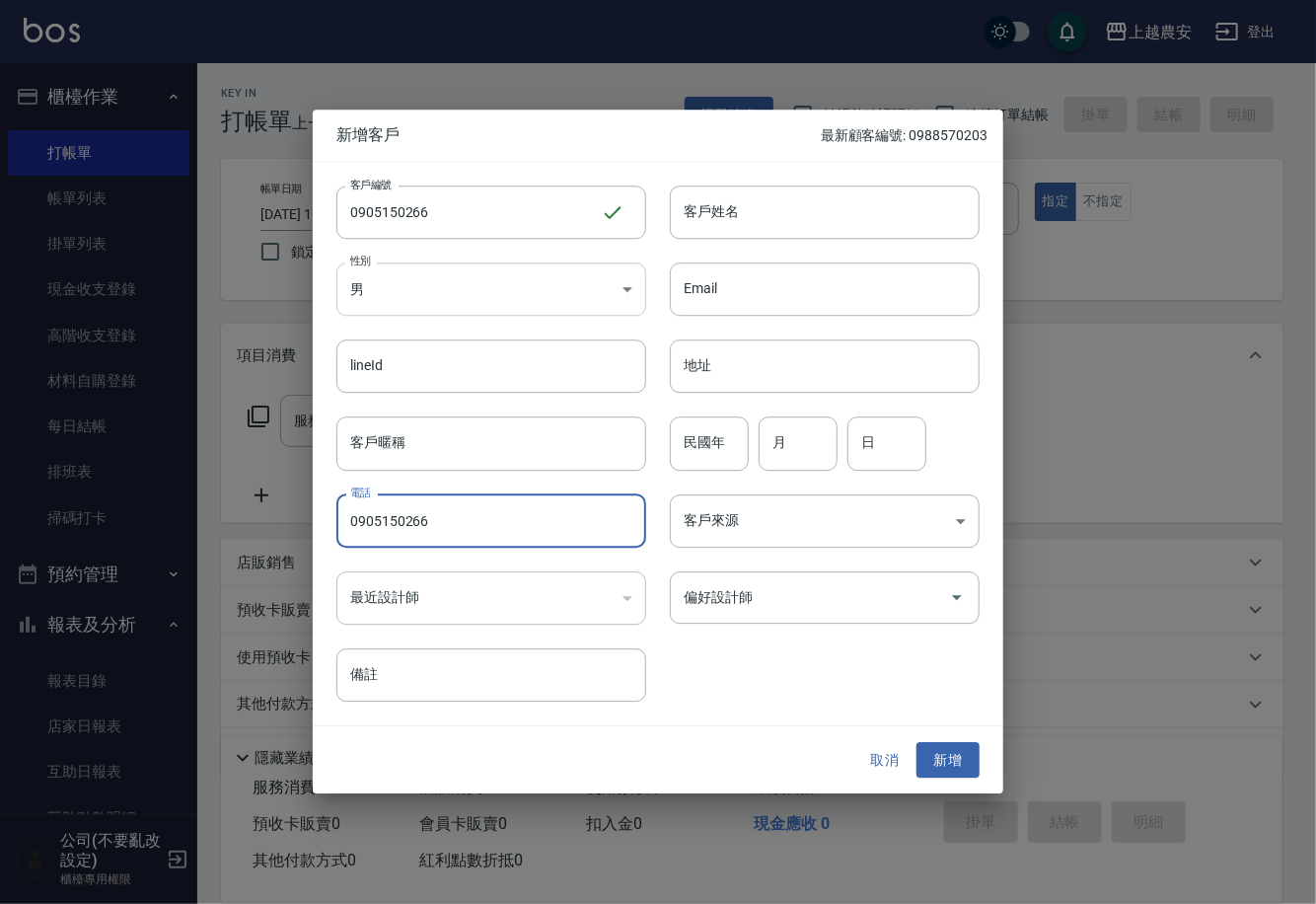 type on "0905150266" 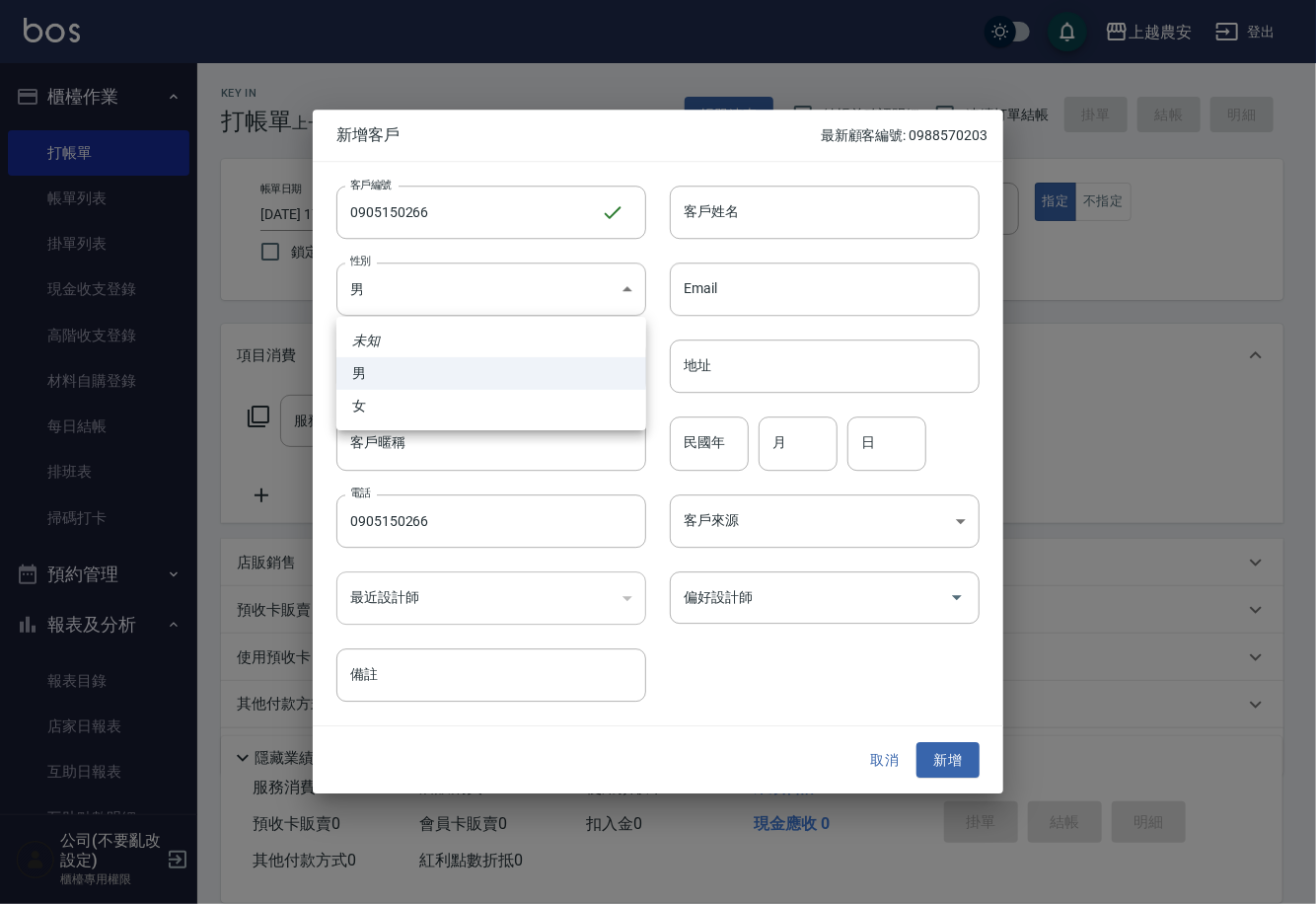 click on "女" at bounding box center (491, 406) 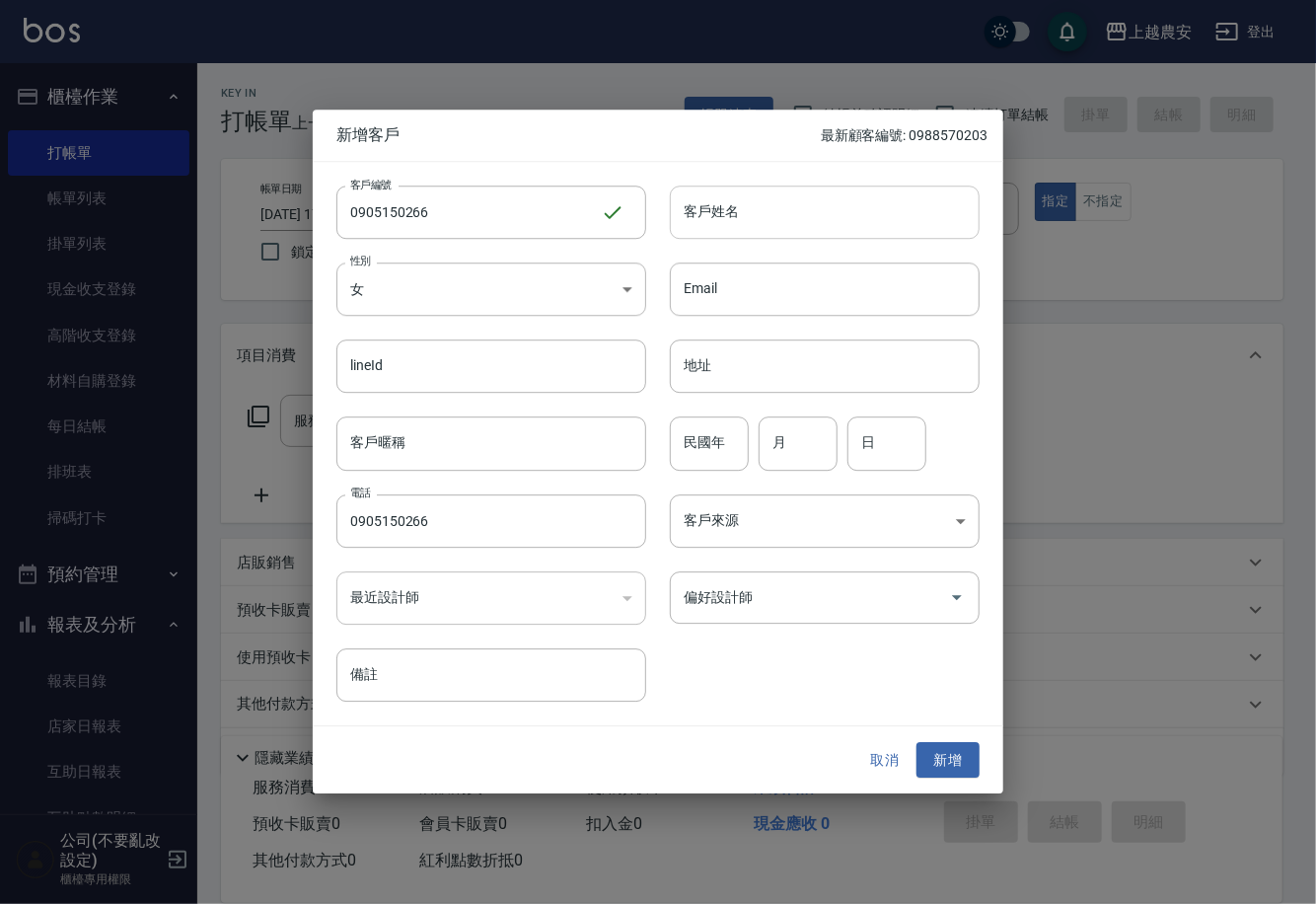 click on "客戶姓名" at bounding box center (825, 212) 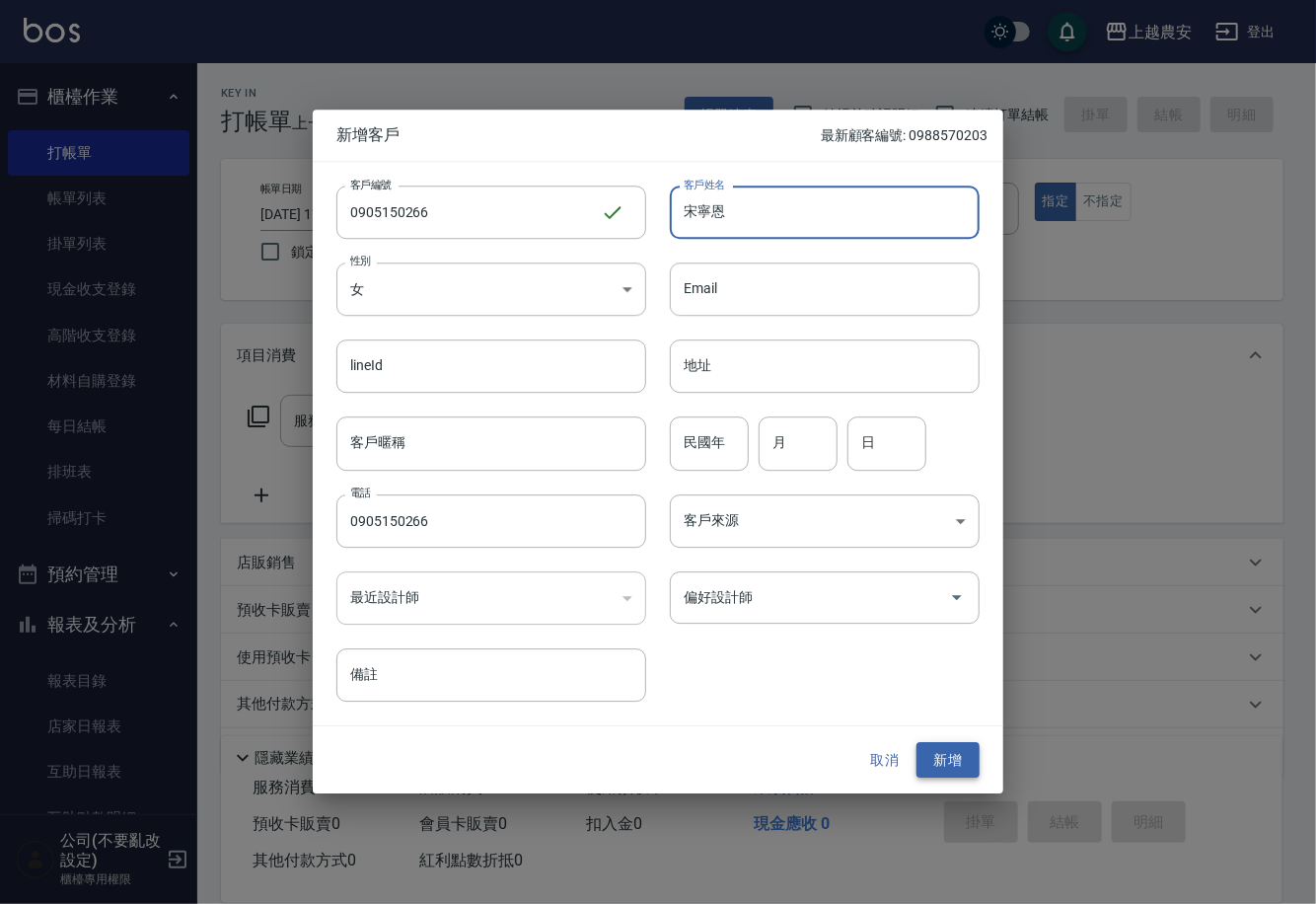 type on "宋寧恩" 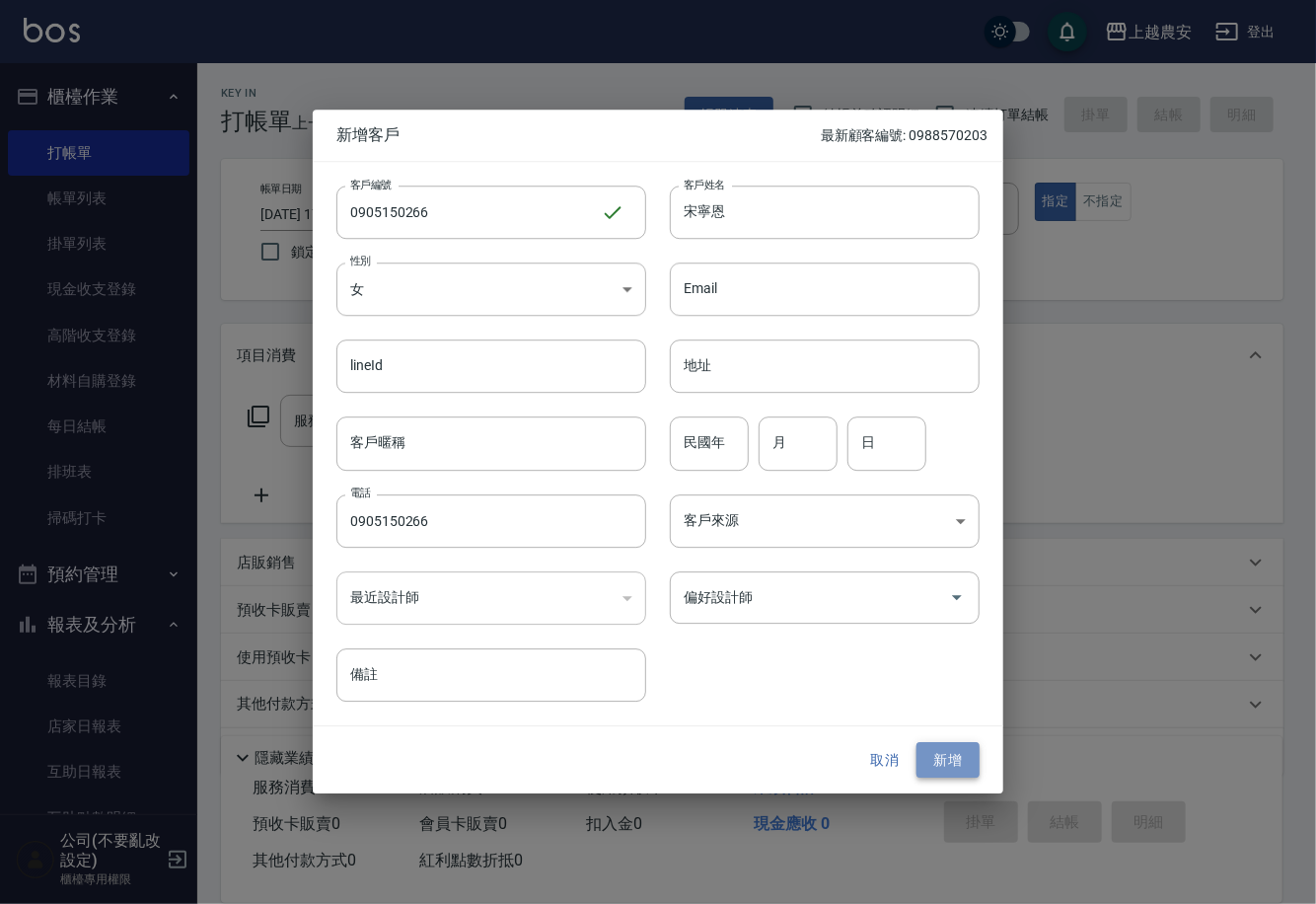 click on "新增" at bounding box center (948, 760) 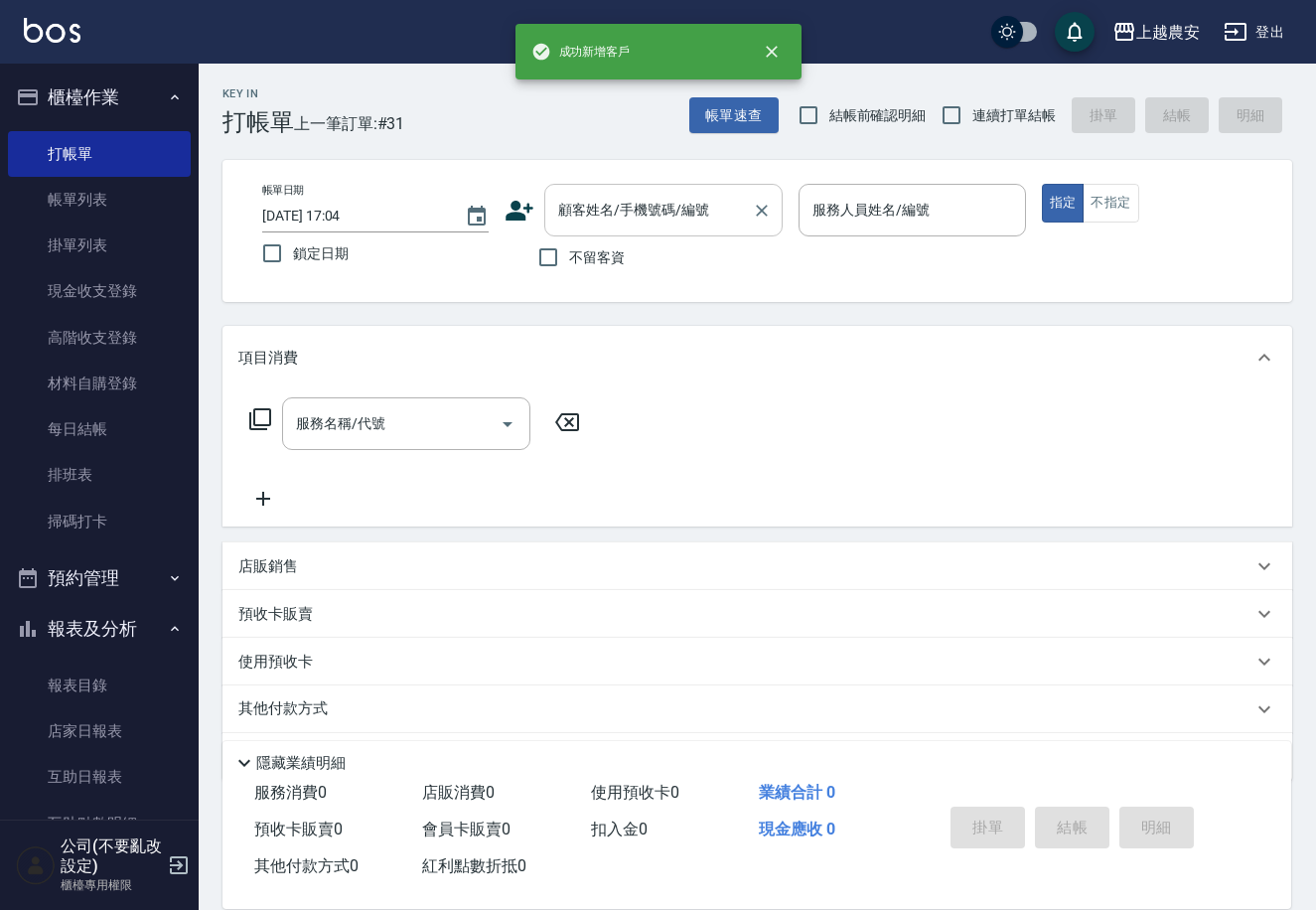 click on "顧客姓名/手機號碼/編號" at bounding box center (663, 210) 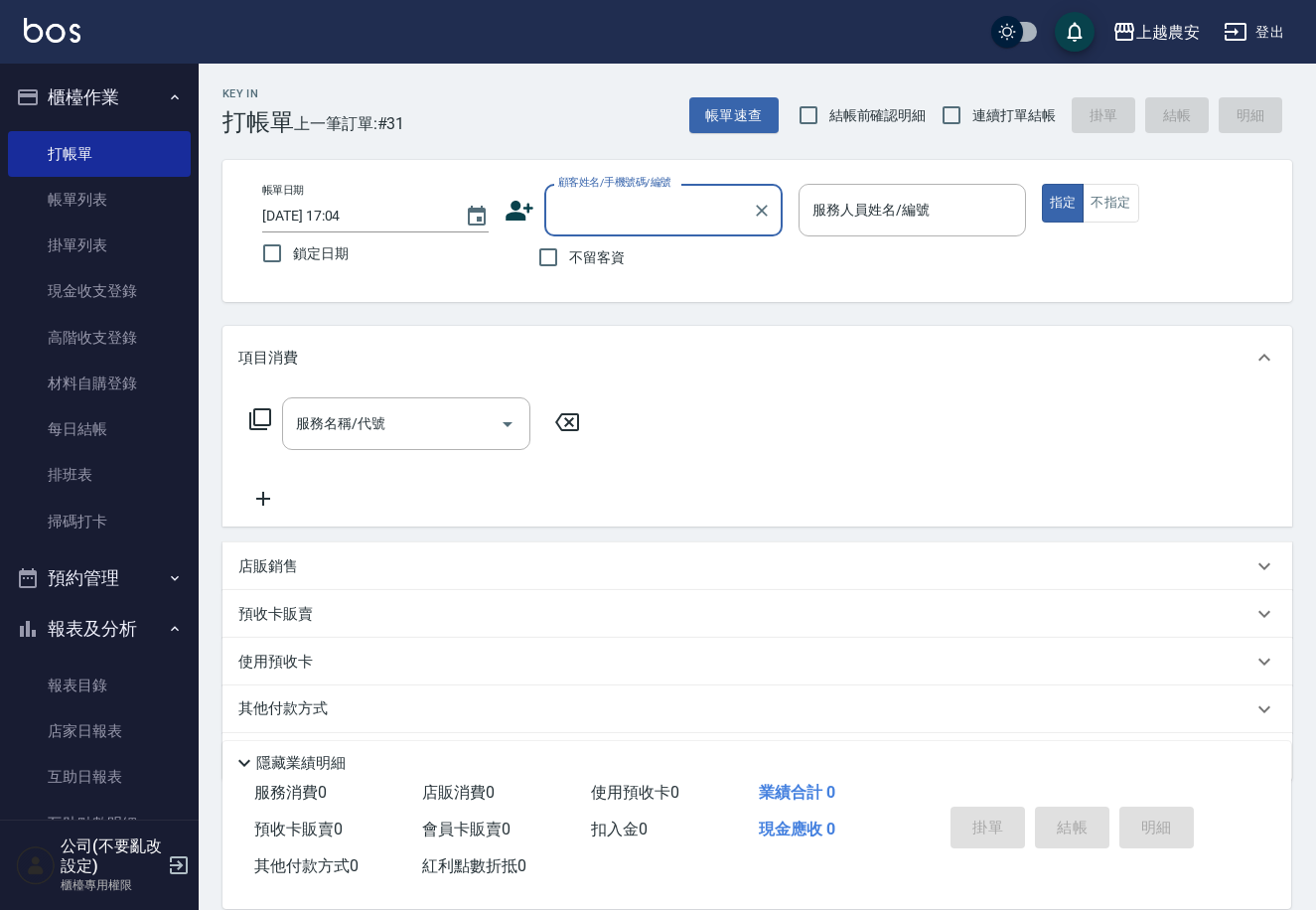 paste on "0905150266" 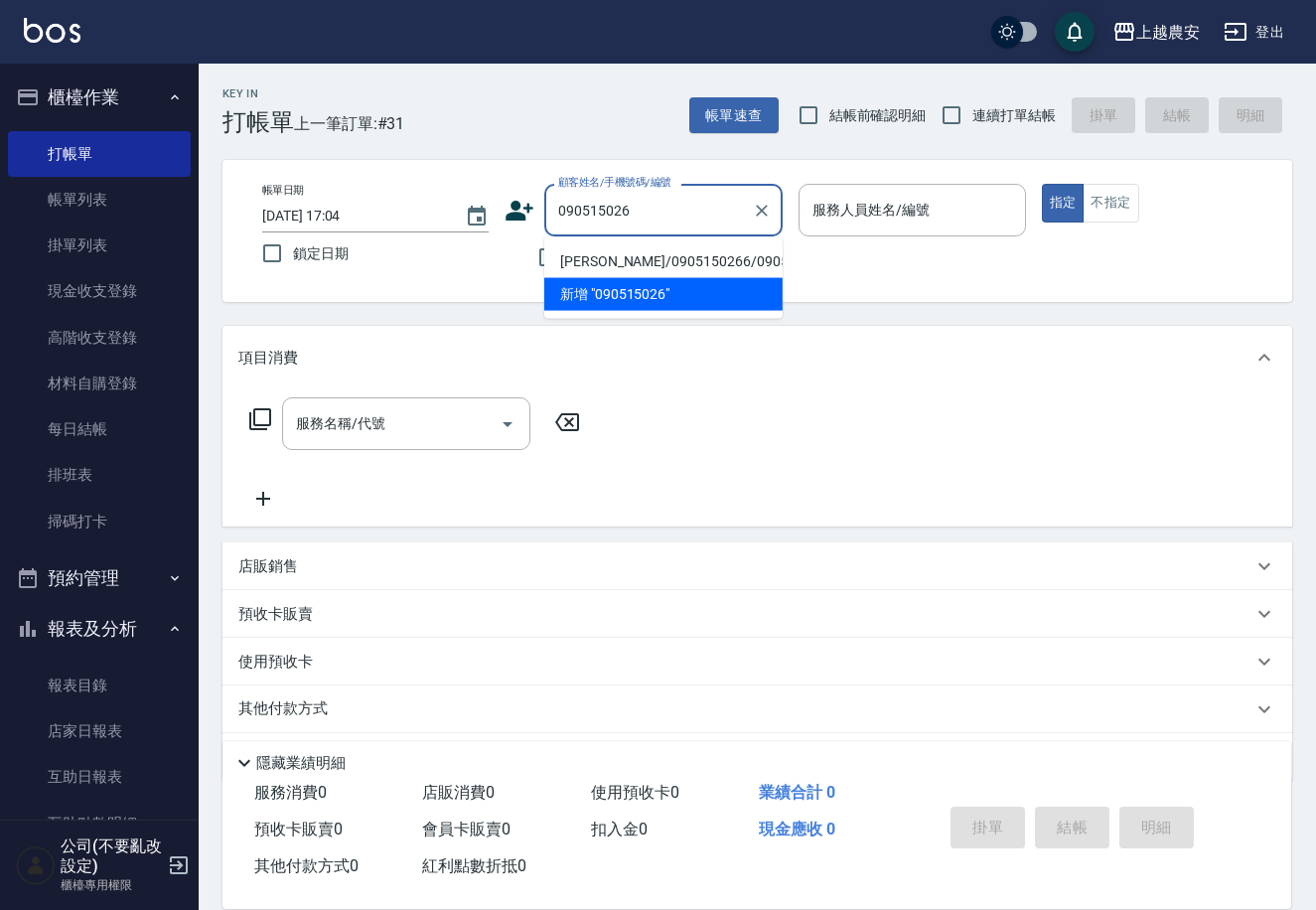 type on "宋寧恩/0905150266/0905150266" 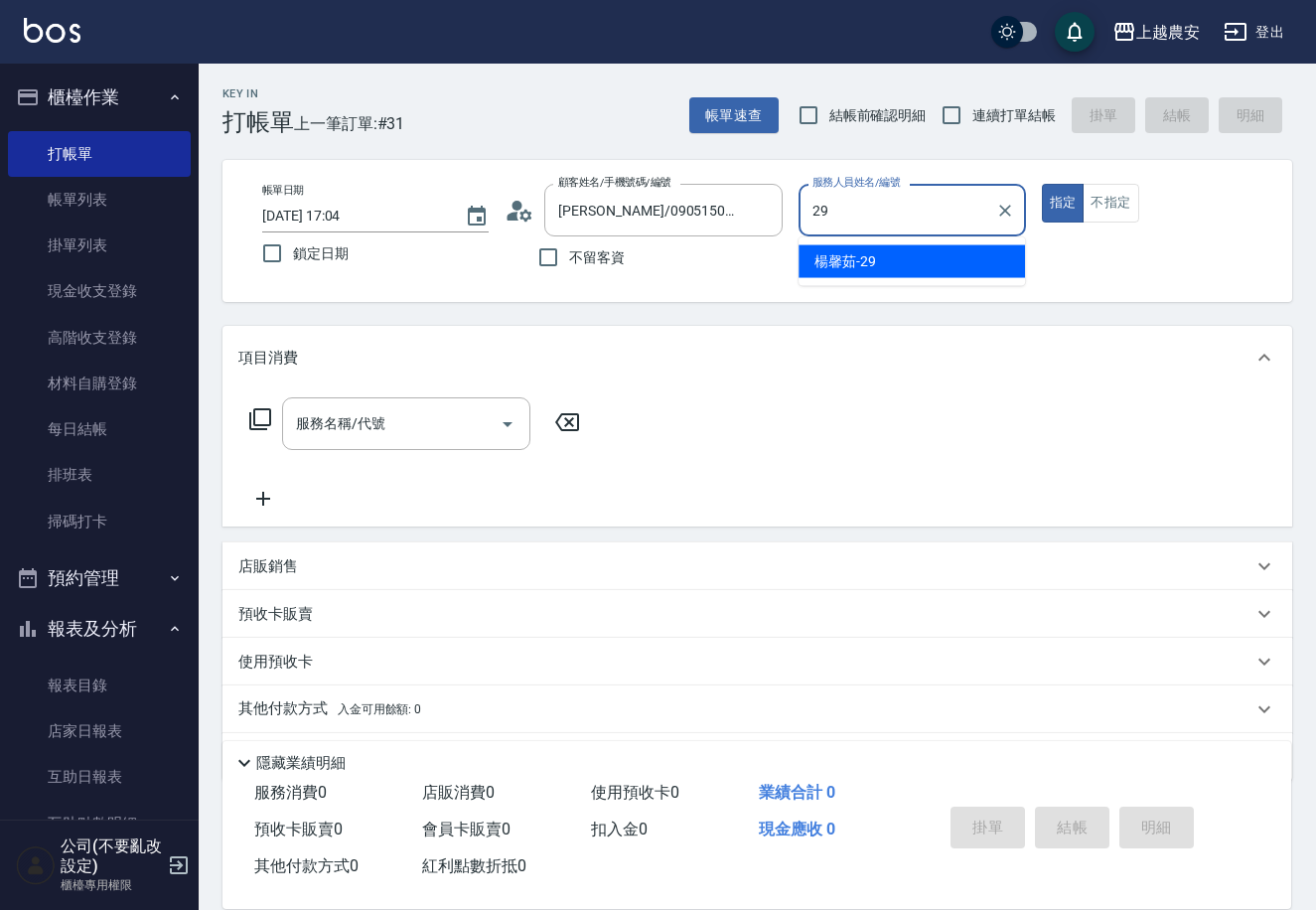 type on "楊馨茹-29" 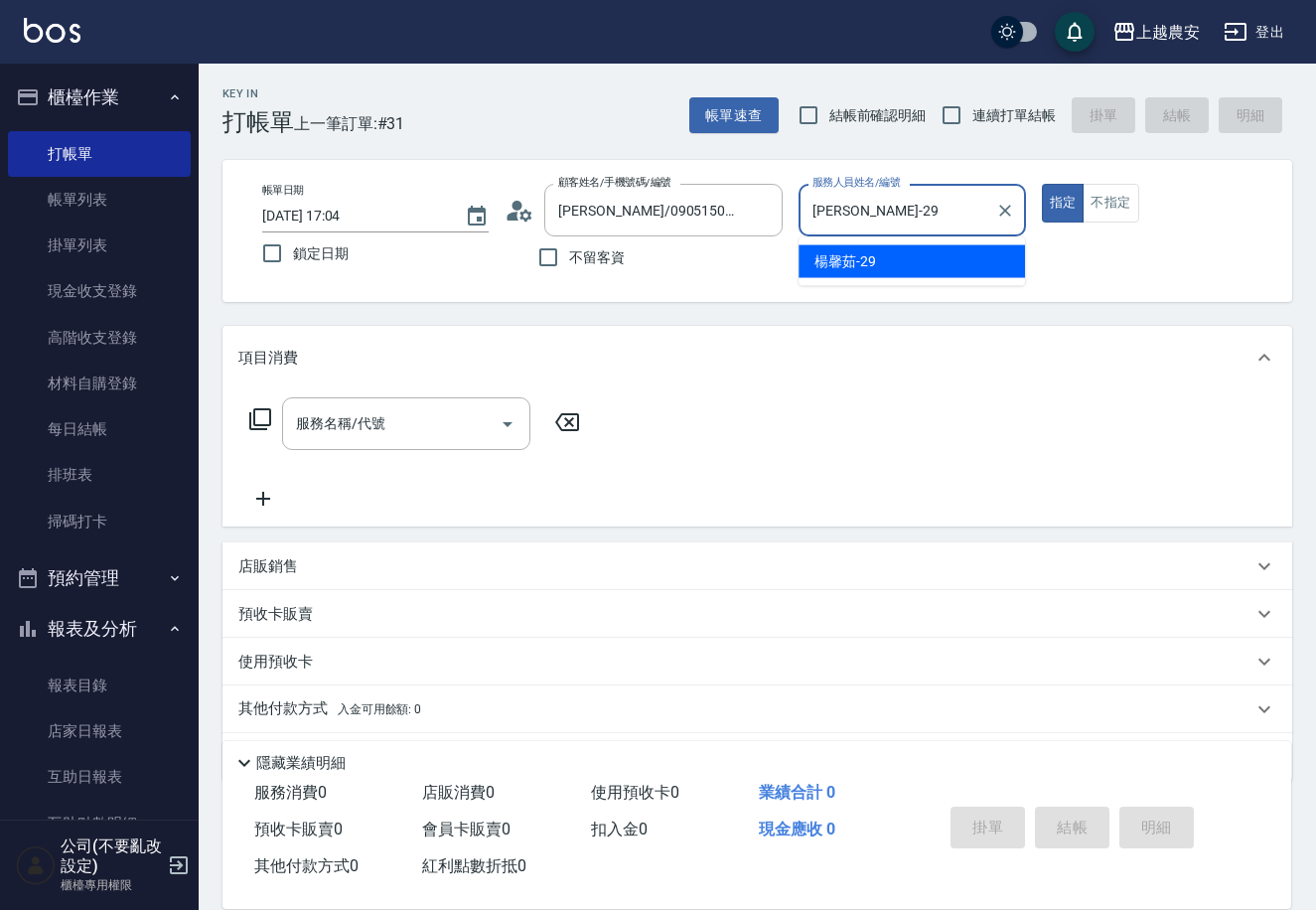 type on "true" 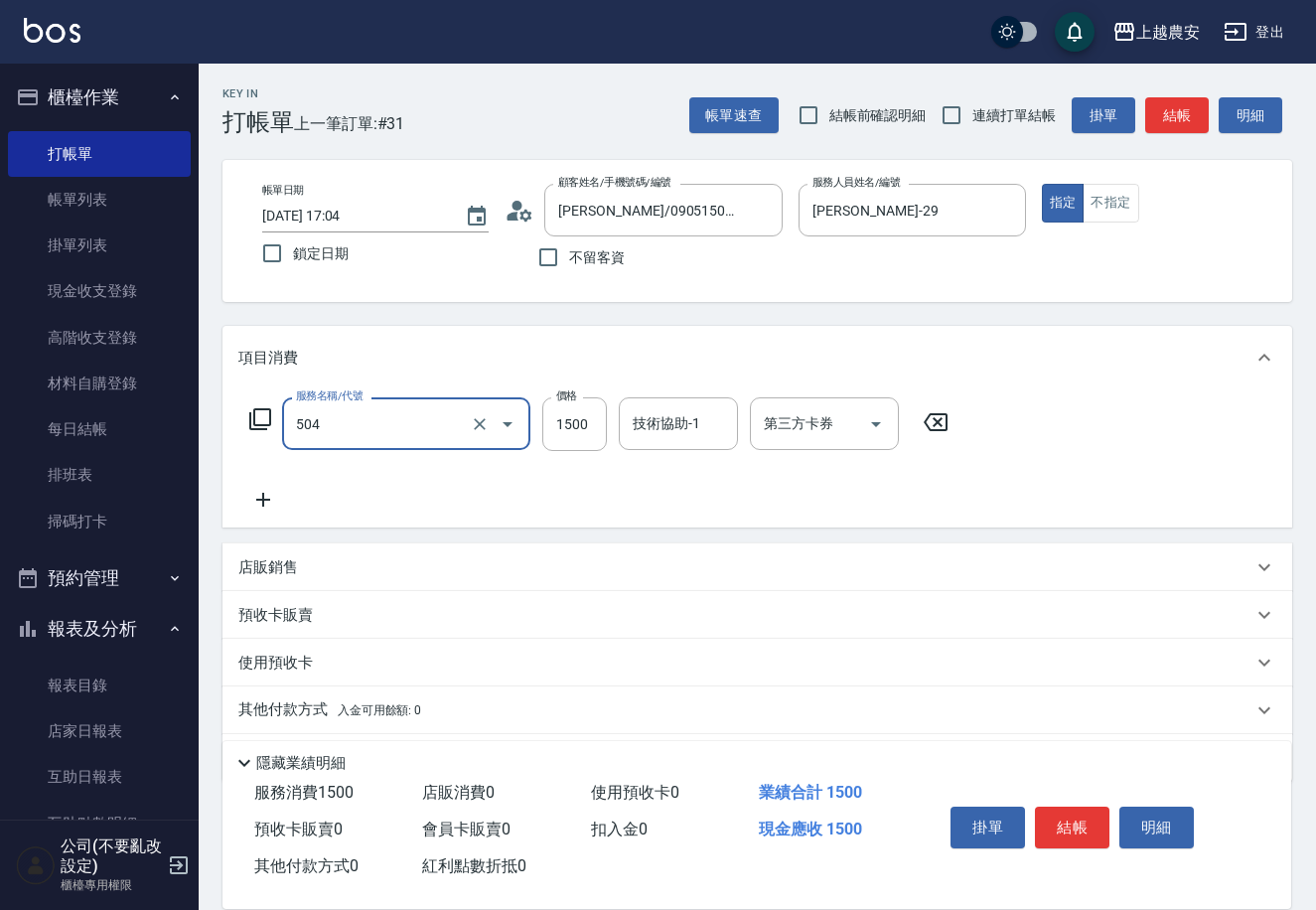 type on "染髮1500↓(504)" 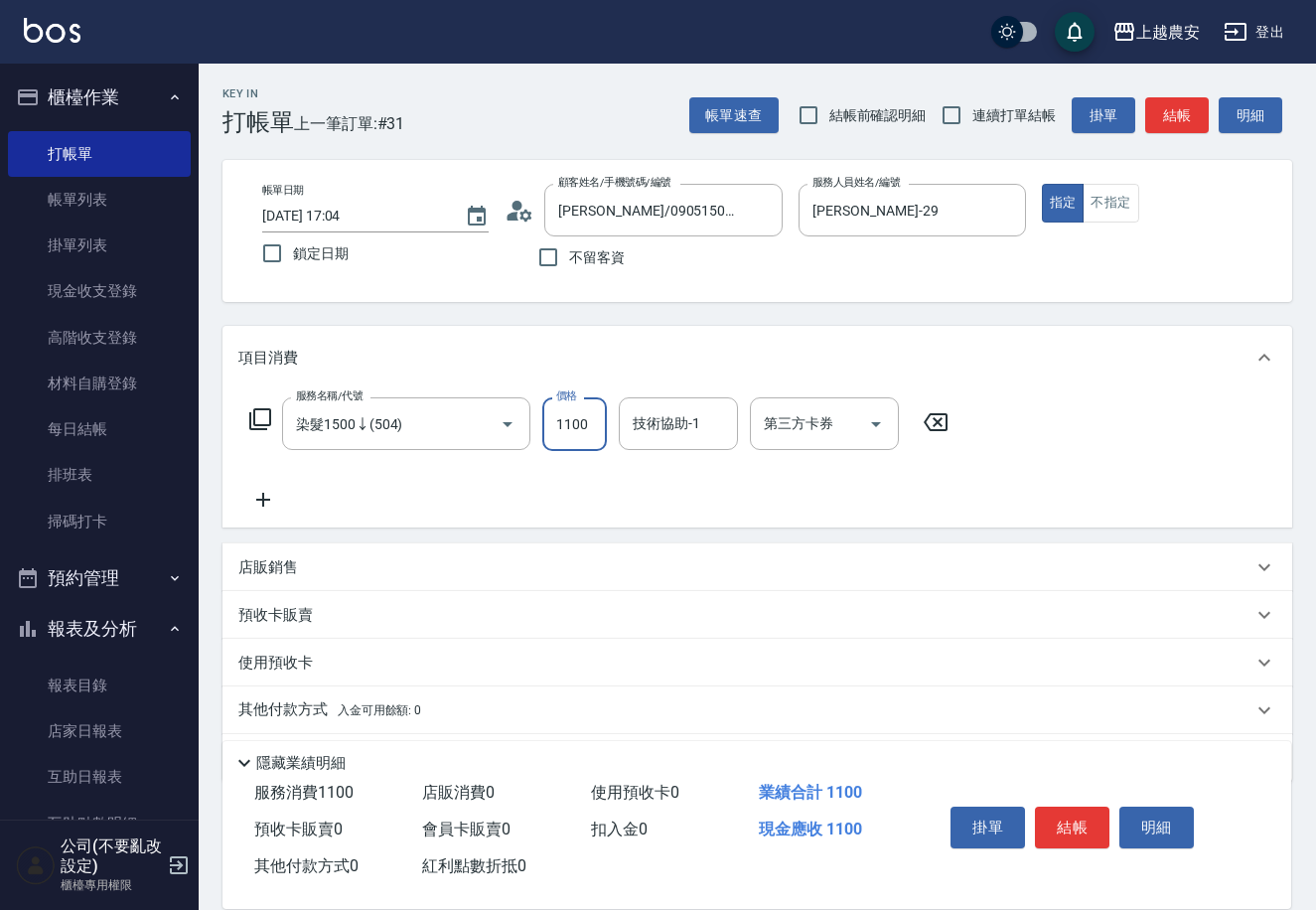 type on "1100" 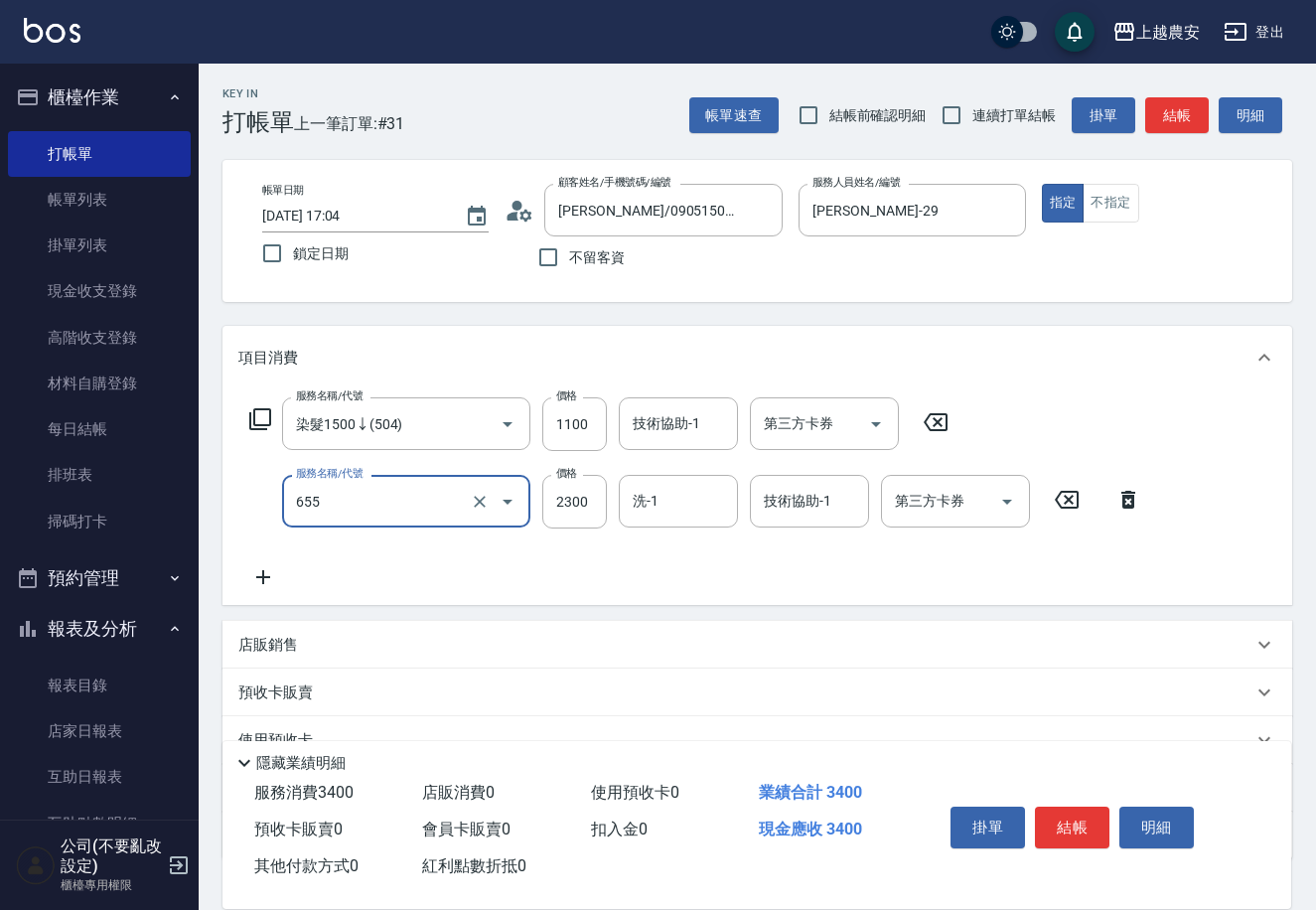 type on "1" 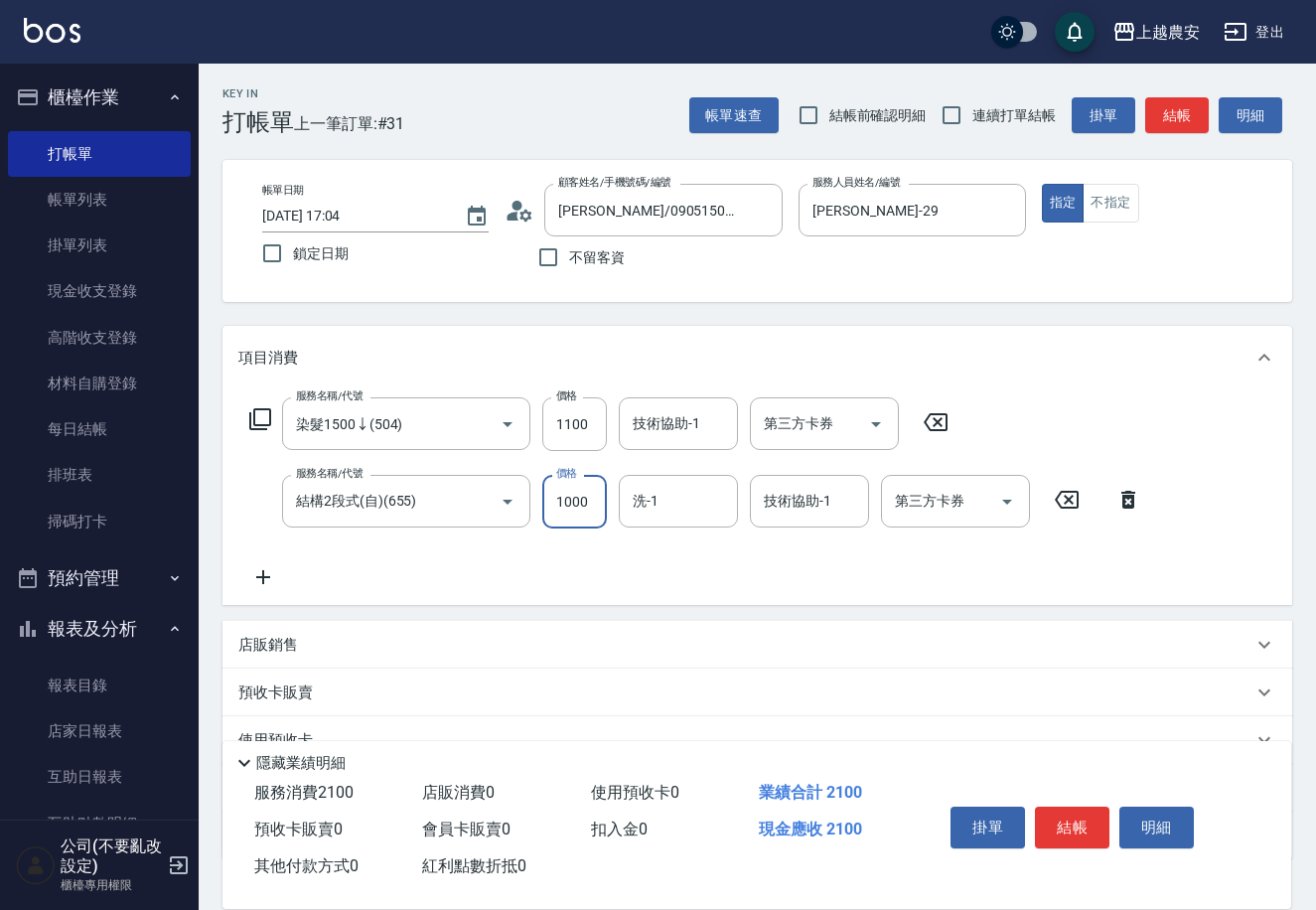type on "1000" 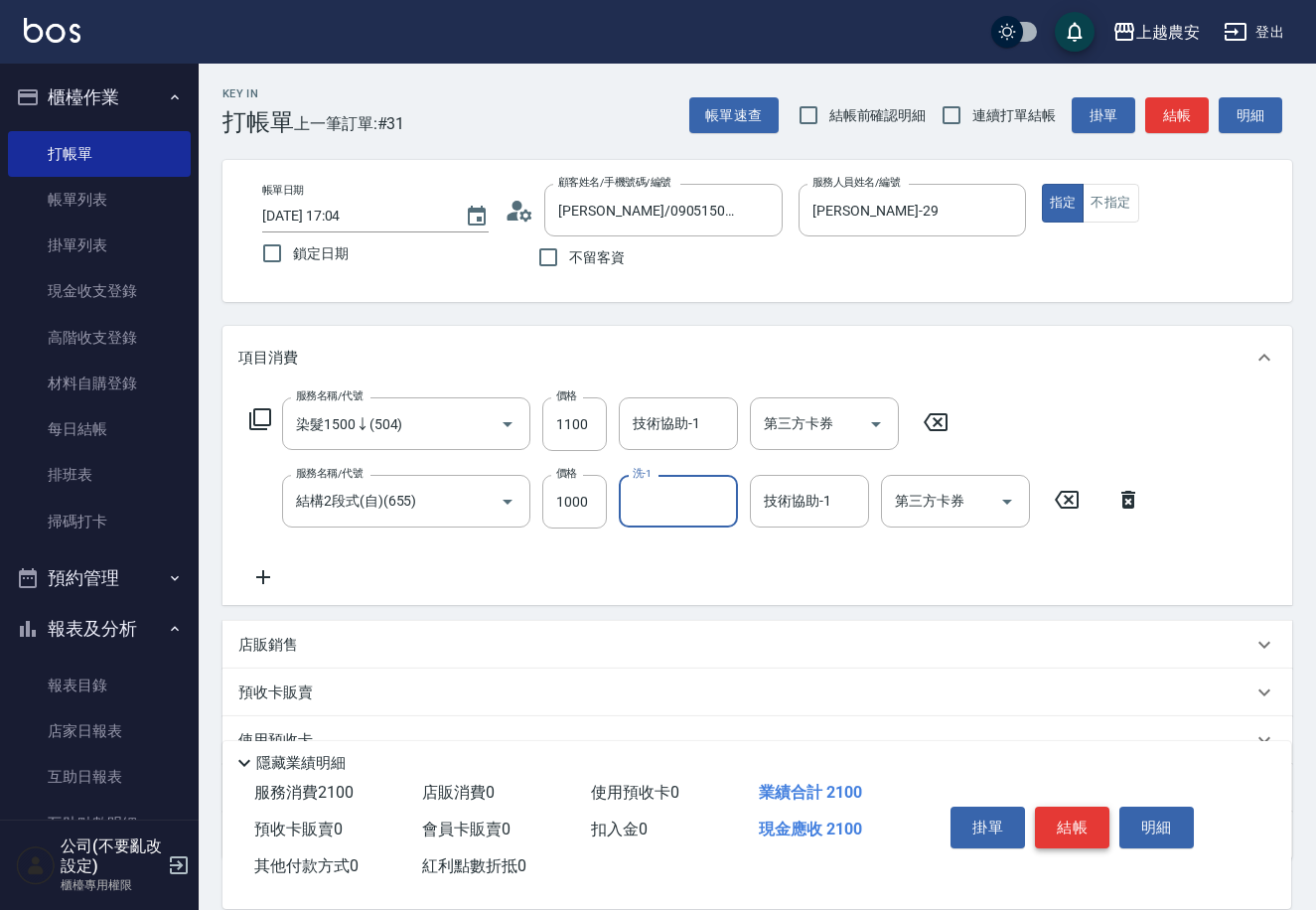 click on "結帳" at bounding box center (1072, 828) 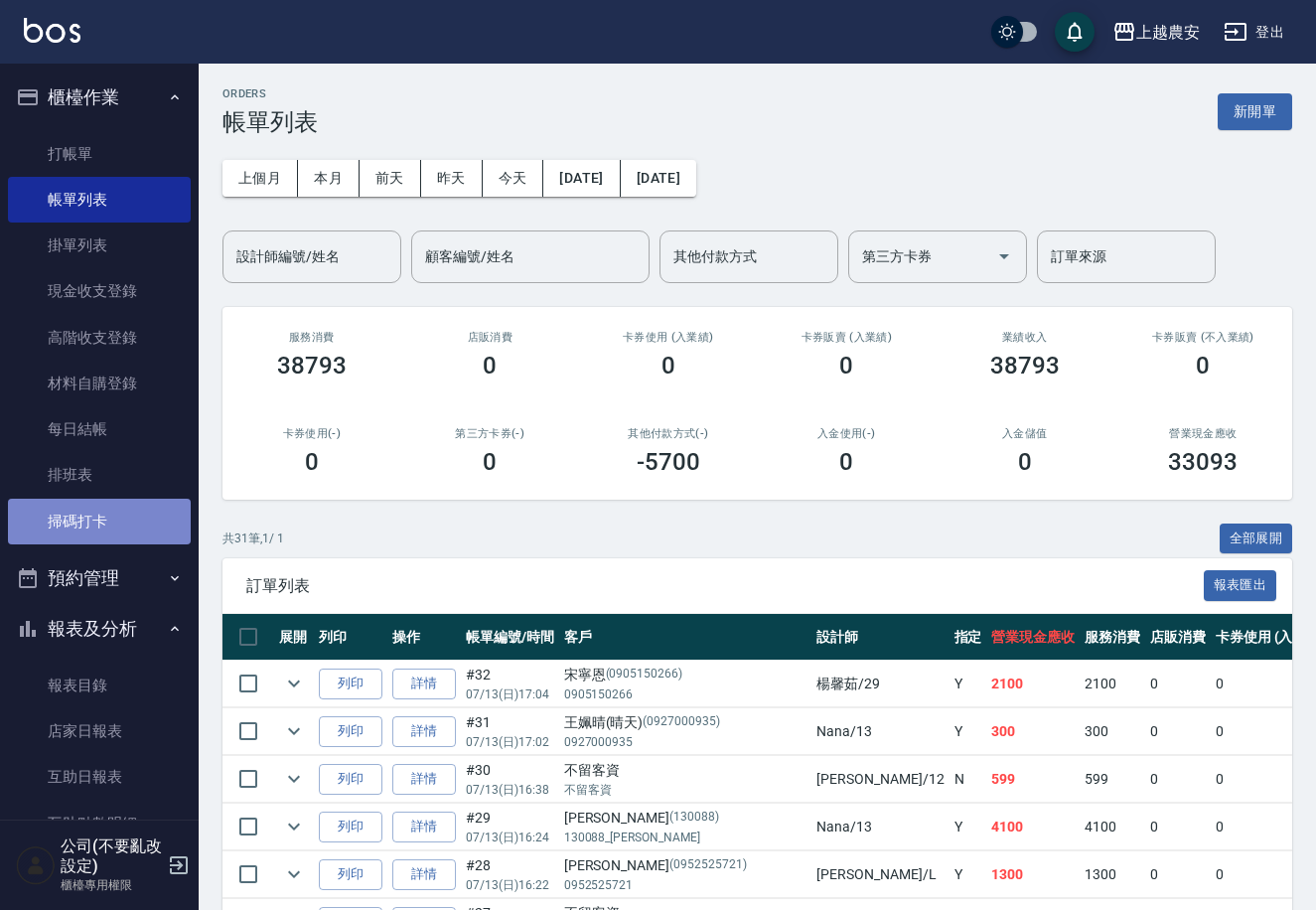 click on "掃碼打卡" at bounding box center [99, 522] 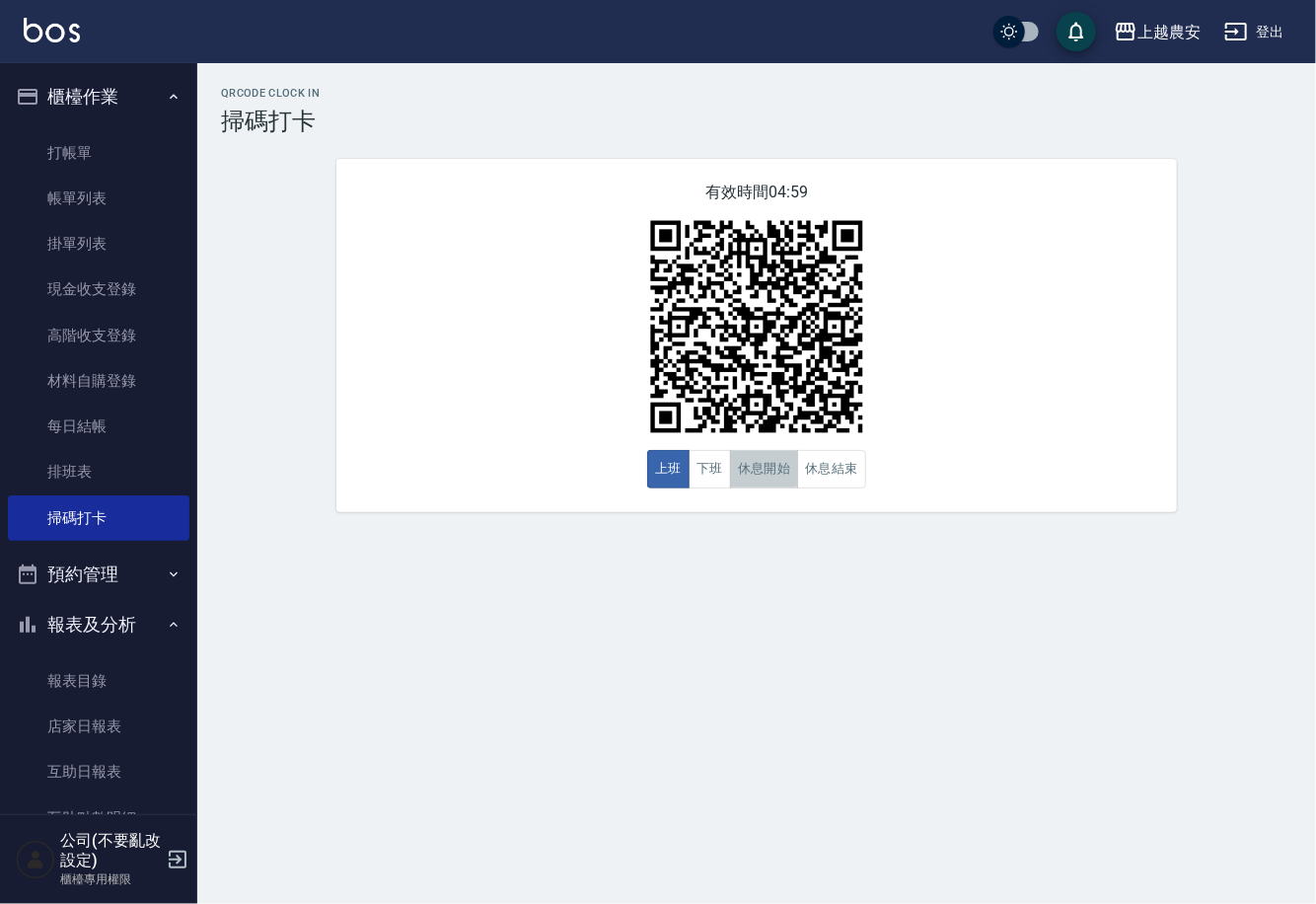 click on "休息開始" at bounding box center (765, 469) 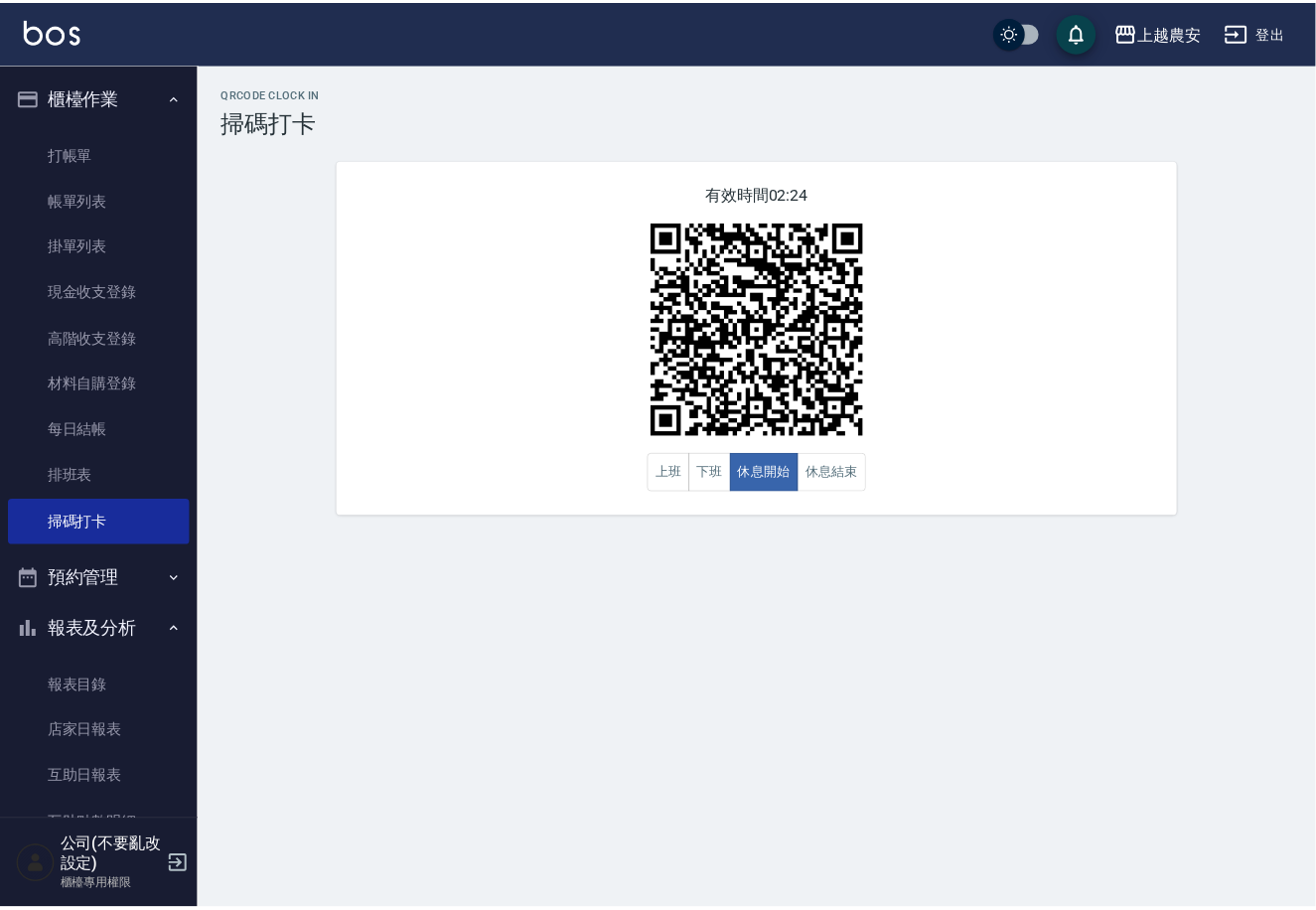 scroll, scrollTop: 302, scrollLeft: 0, axis: vertical 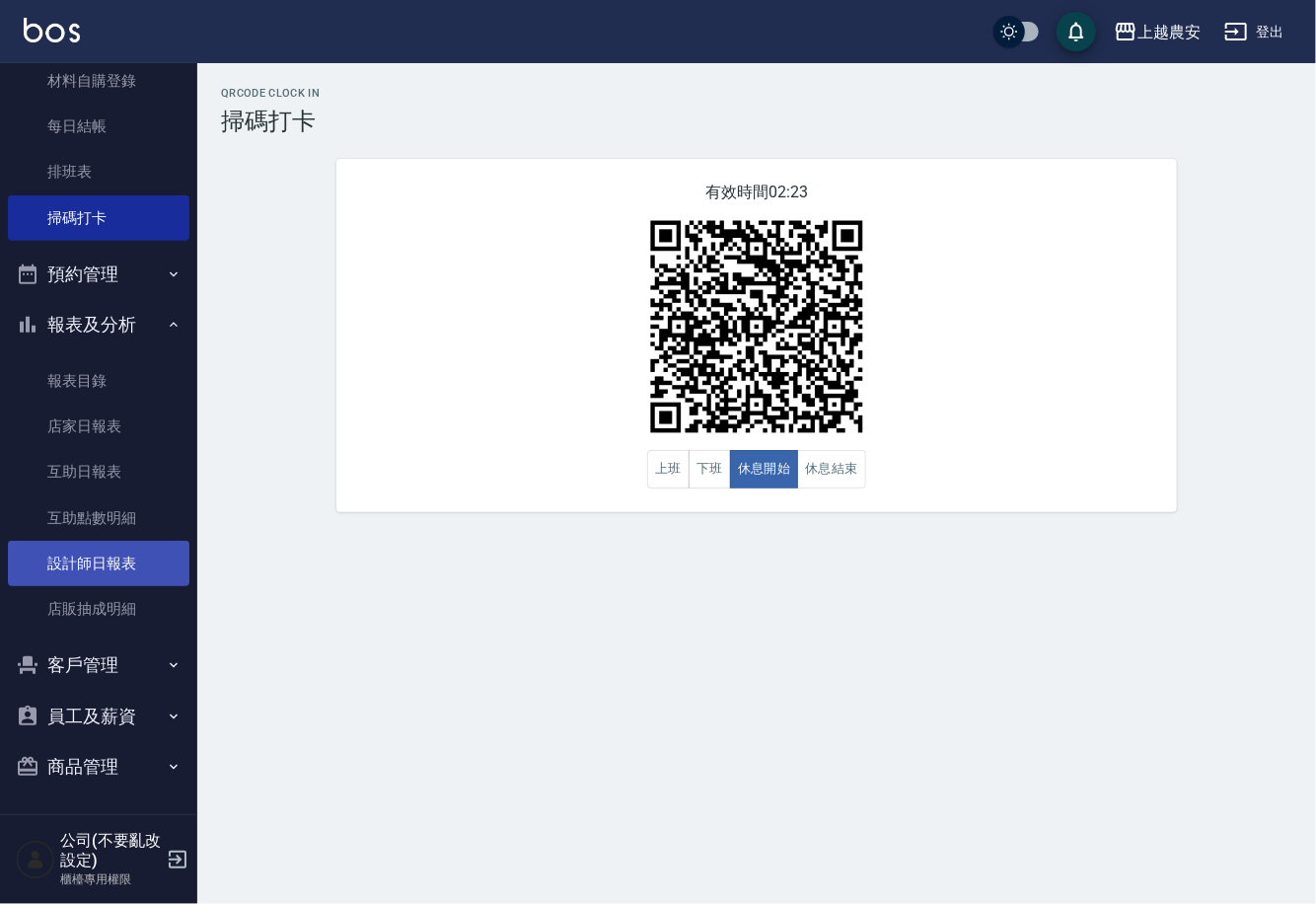 click on "設計師日報表" at bounding box center [99, 564] 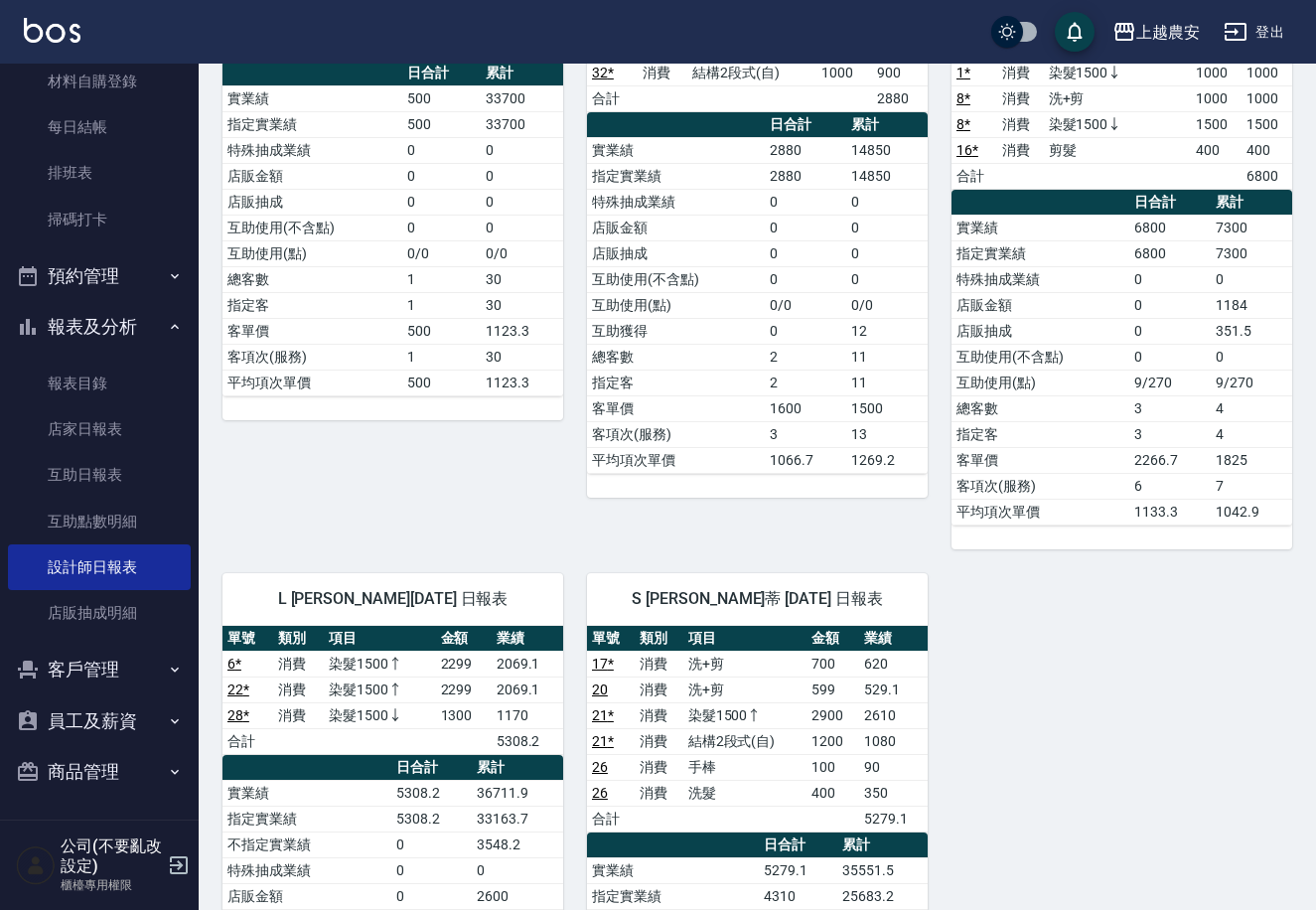 scroll, scrollTop: 1444, scrollLeft: 0, axis: vertical 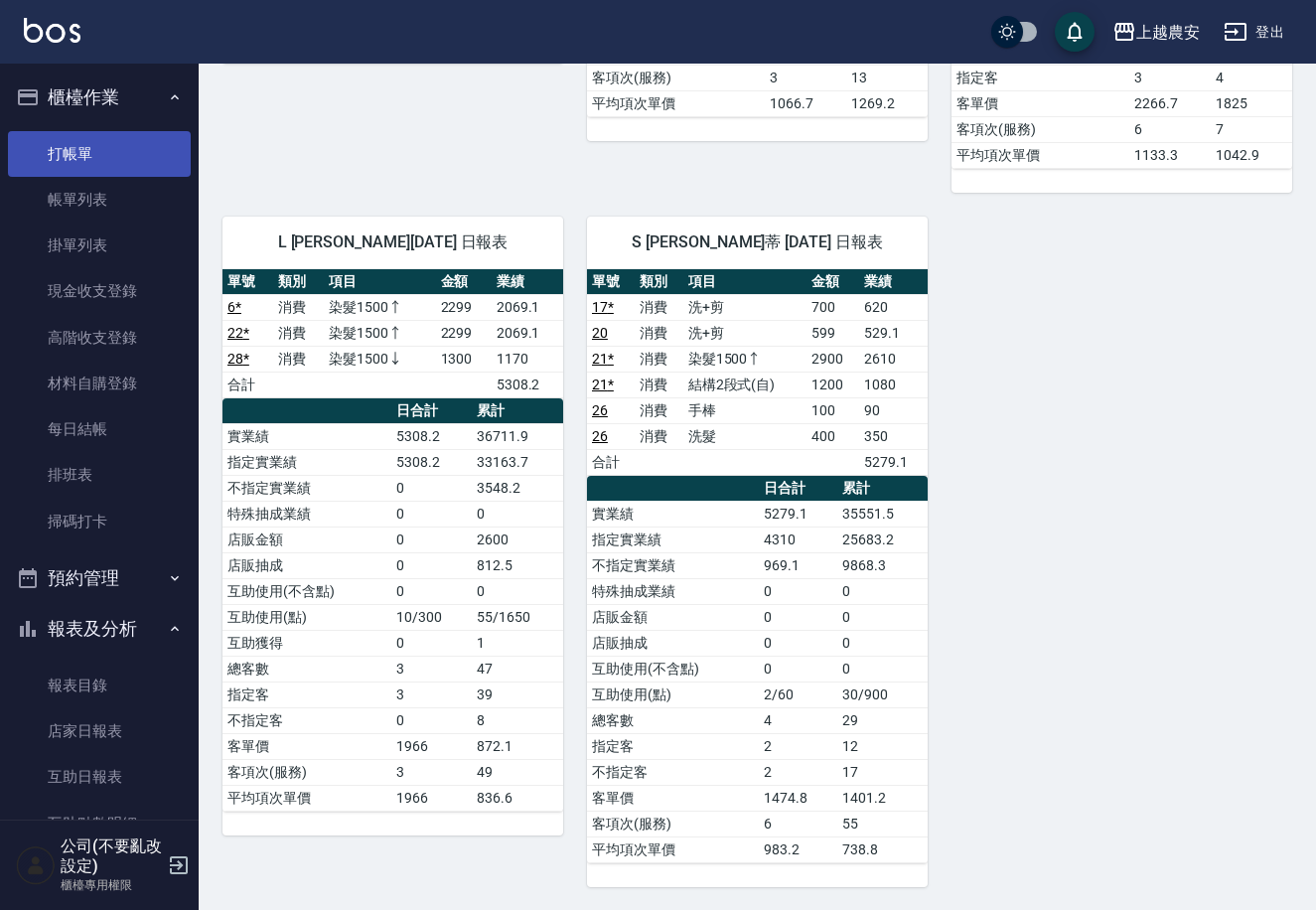click on "打帳單" at bounding box center (99, 154) 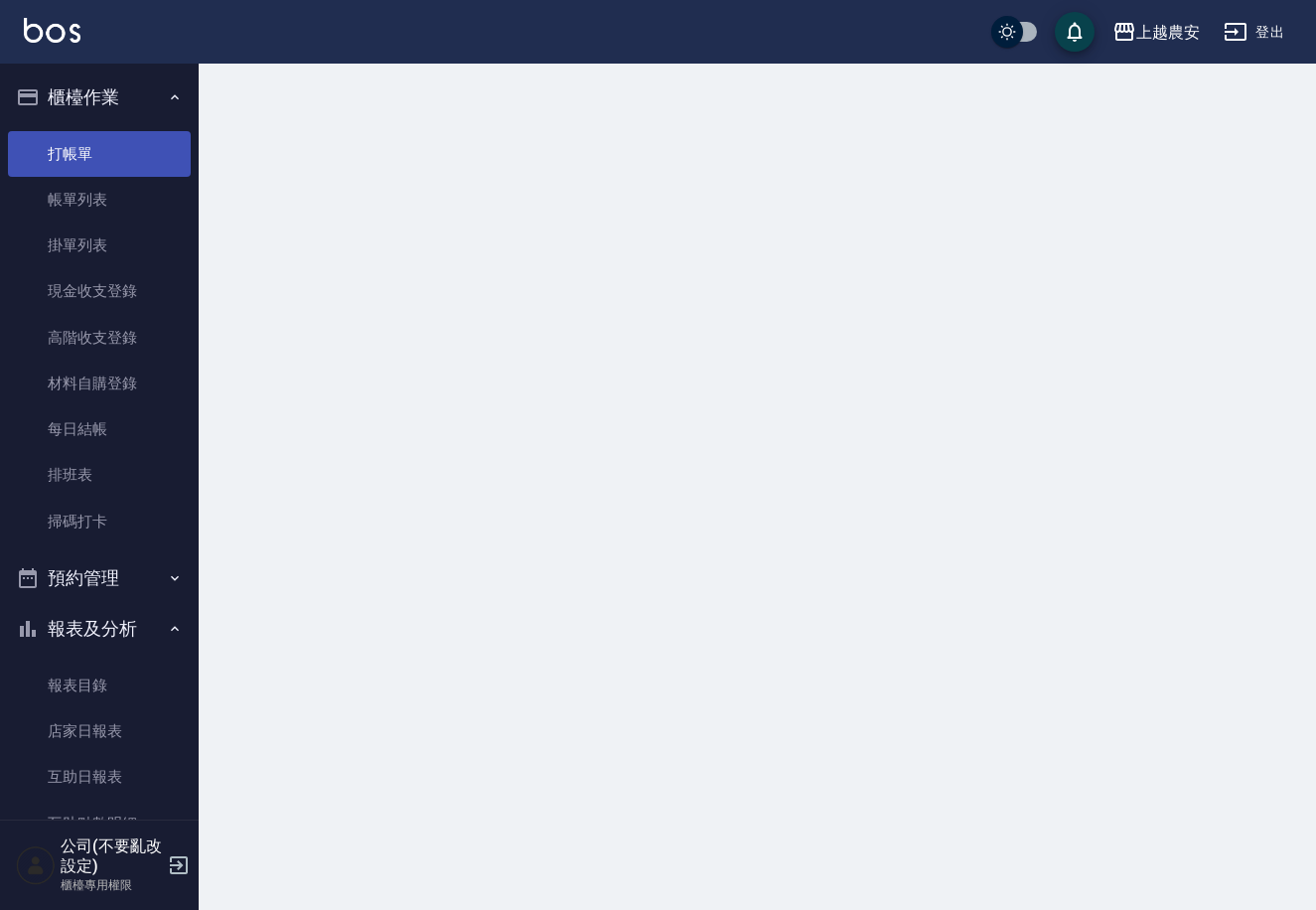 scroll, scrollTop: 0, scrollLeft: 0, axis: both 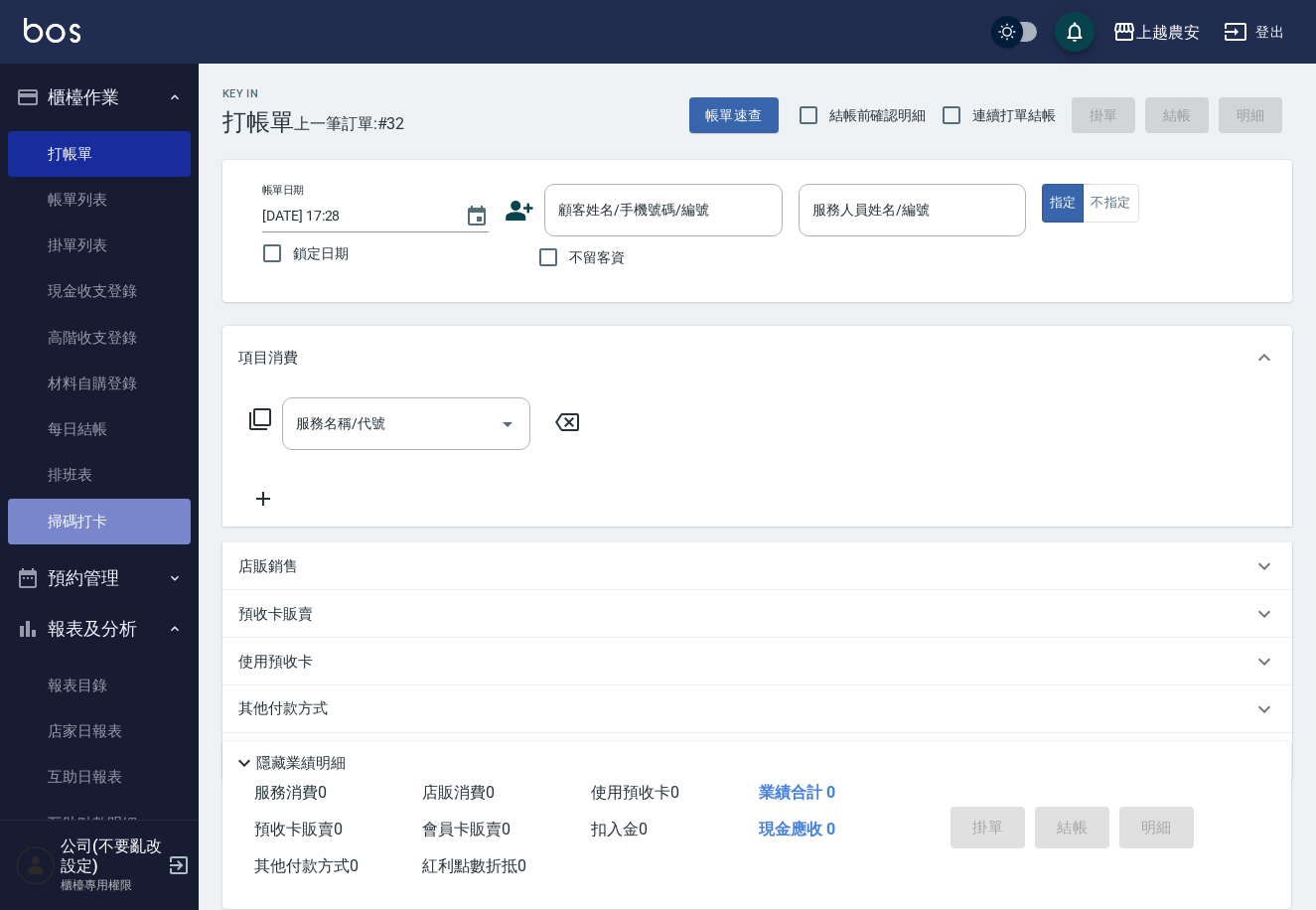 click on "掃碼打卡" at bounding box center [99, 522] 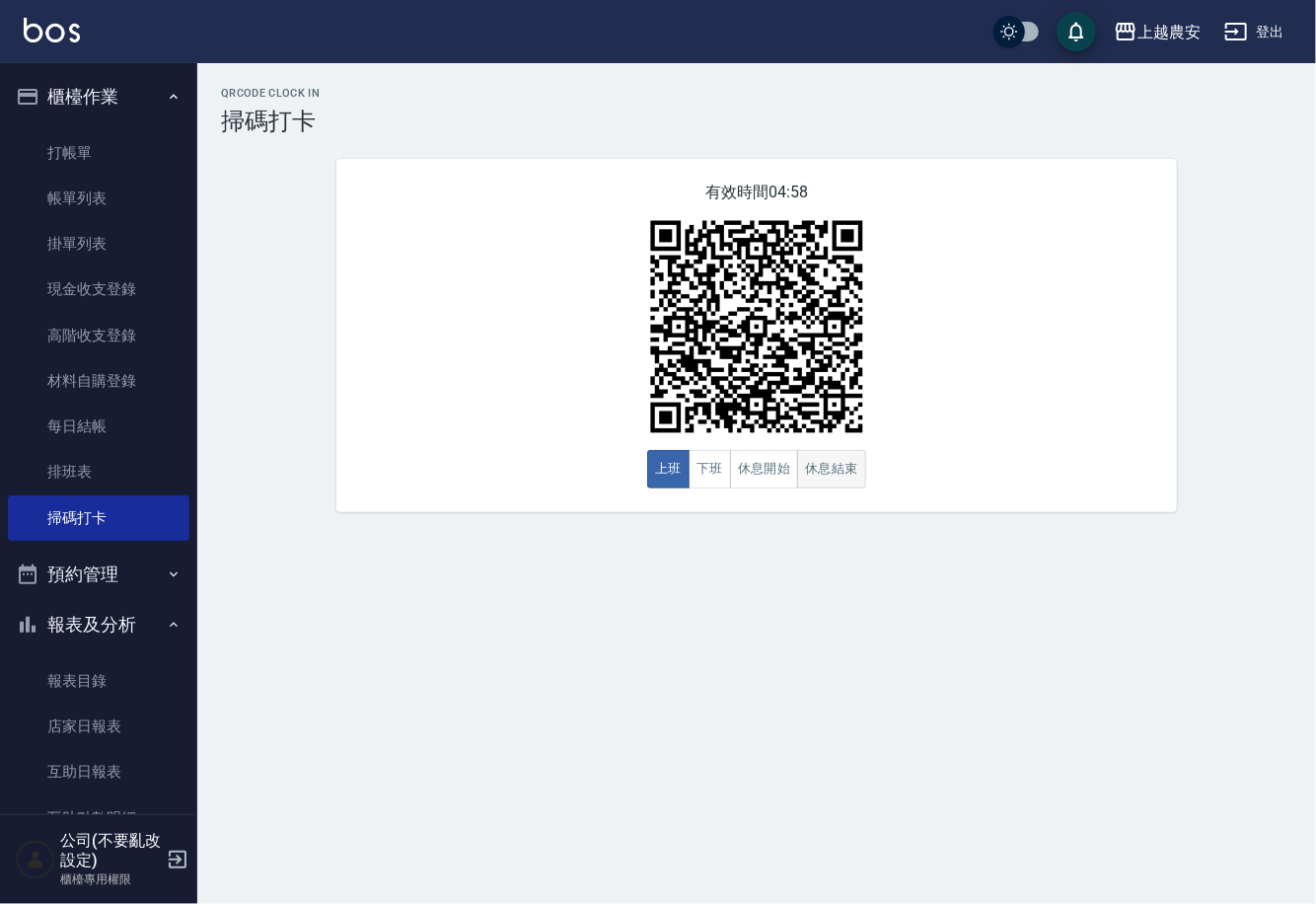 click on "休息結束" at bounding box center (832, 469) 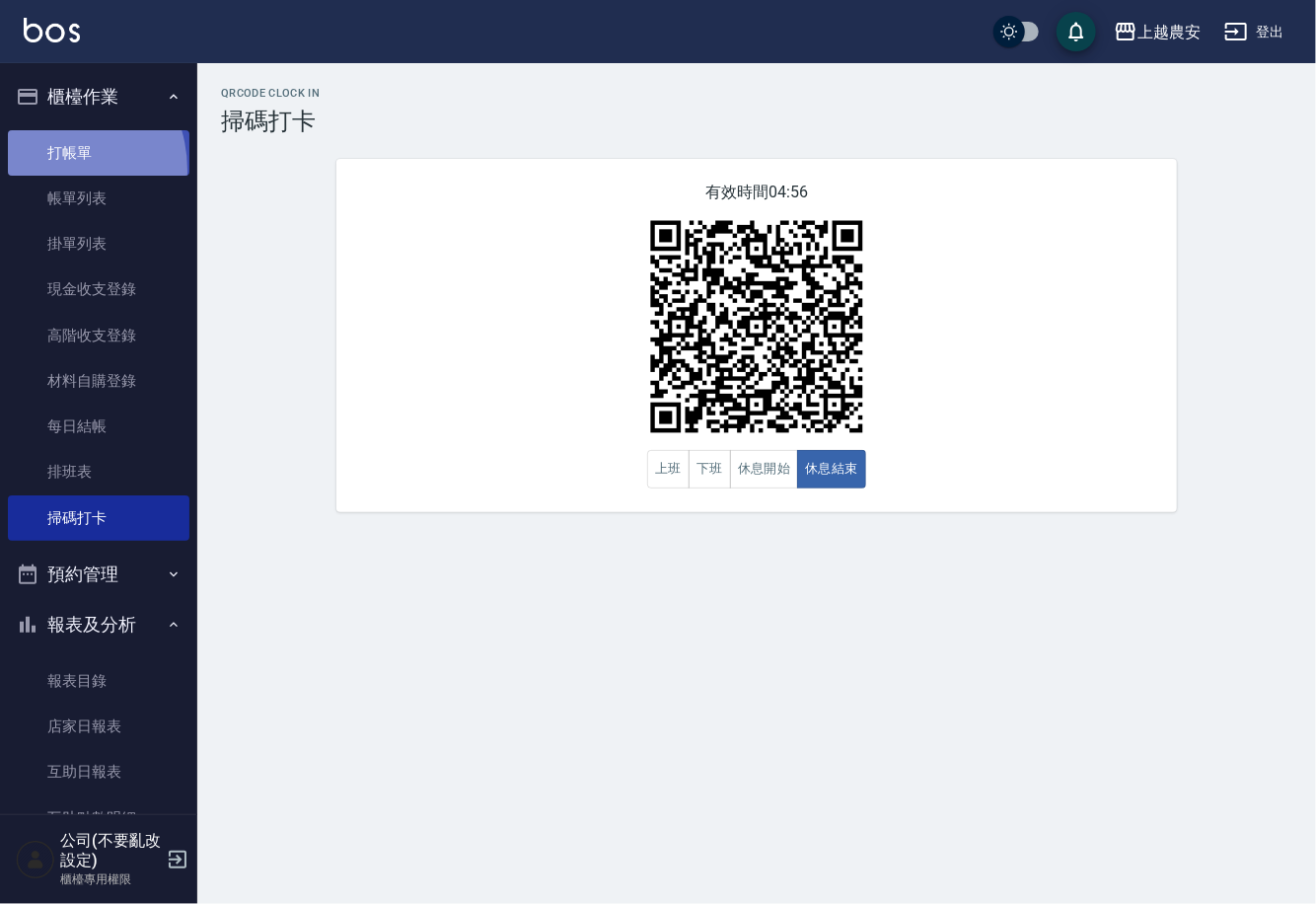 click on "打帳單" at bounding box center [99, 153] 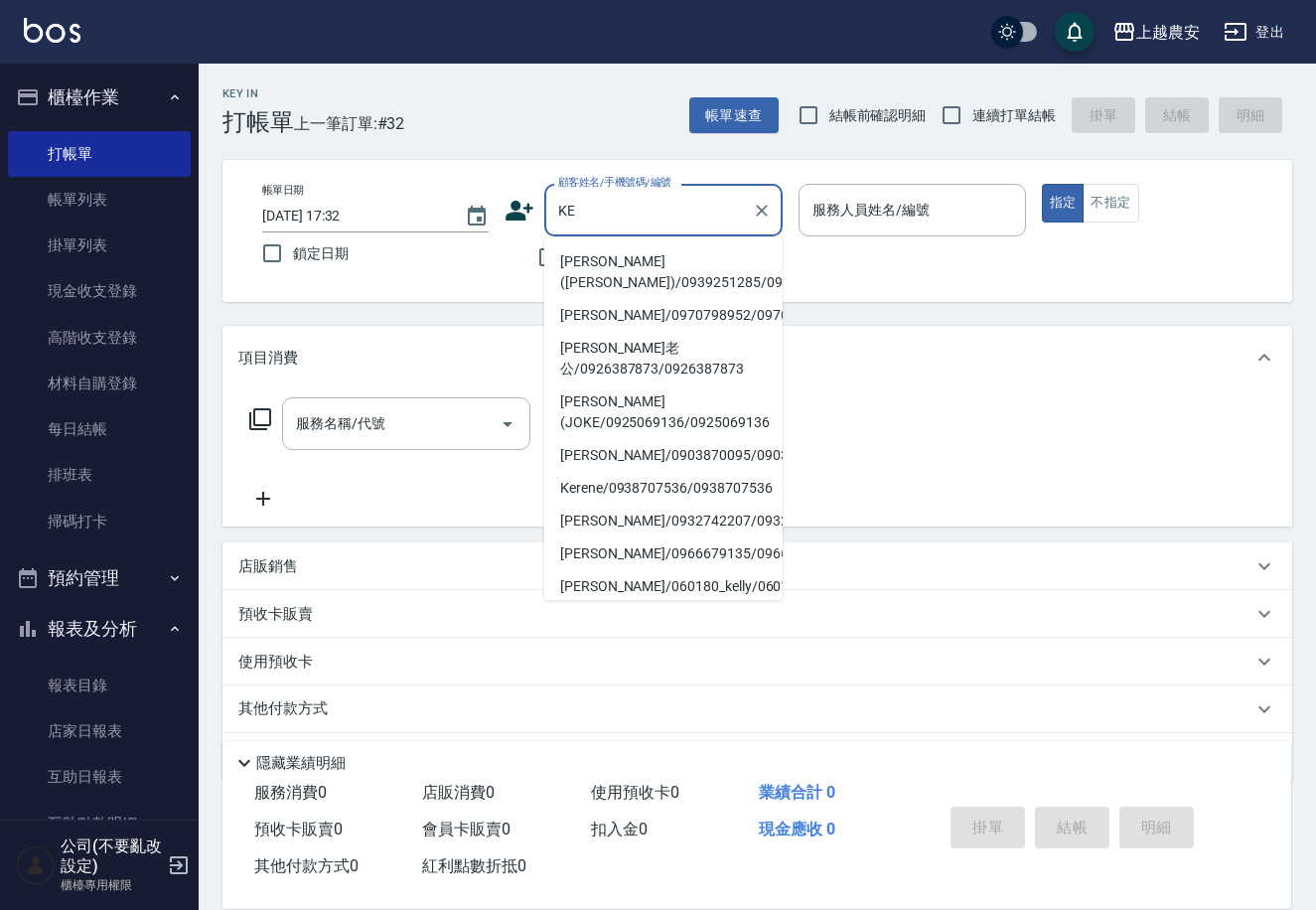 click on "李(Kelly)/0939251285/0939251285" at bounding box center (663, 272) 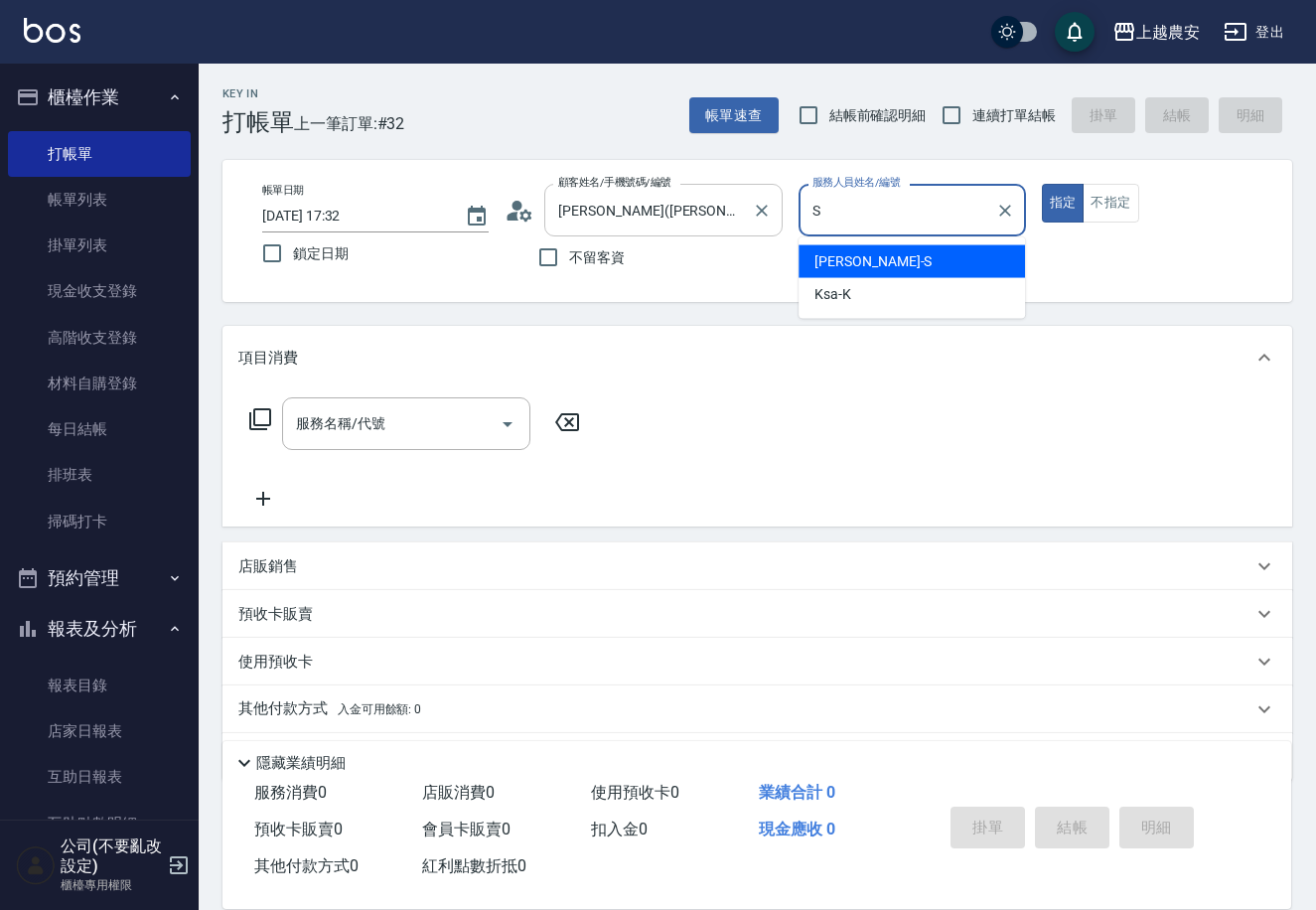 type on "Sandy-S" 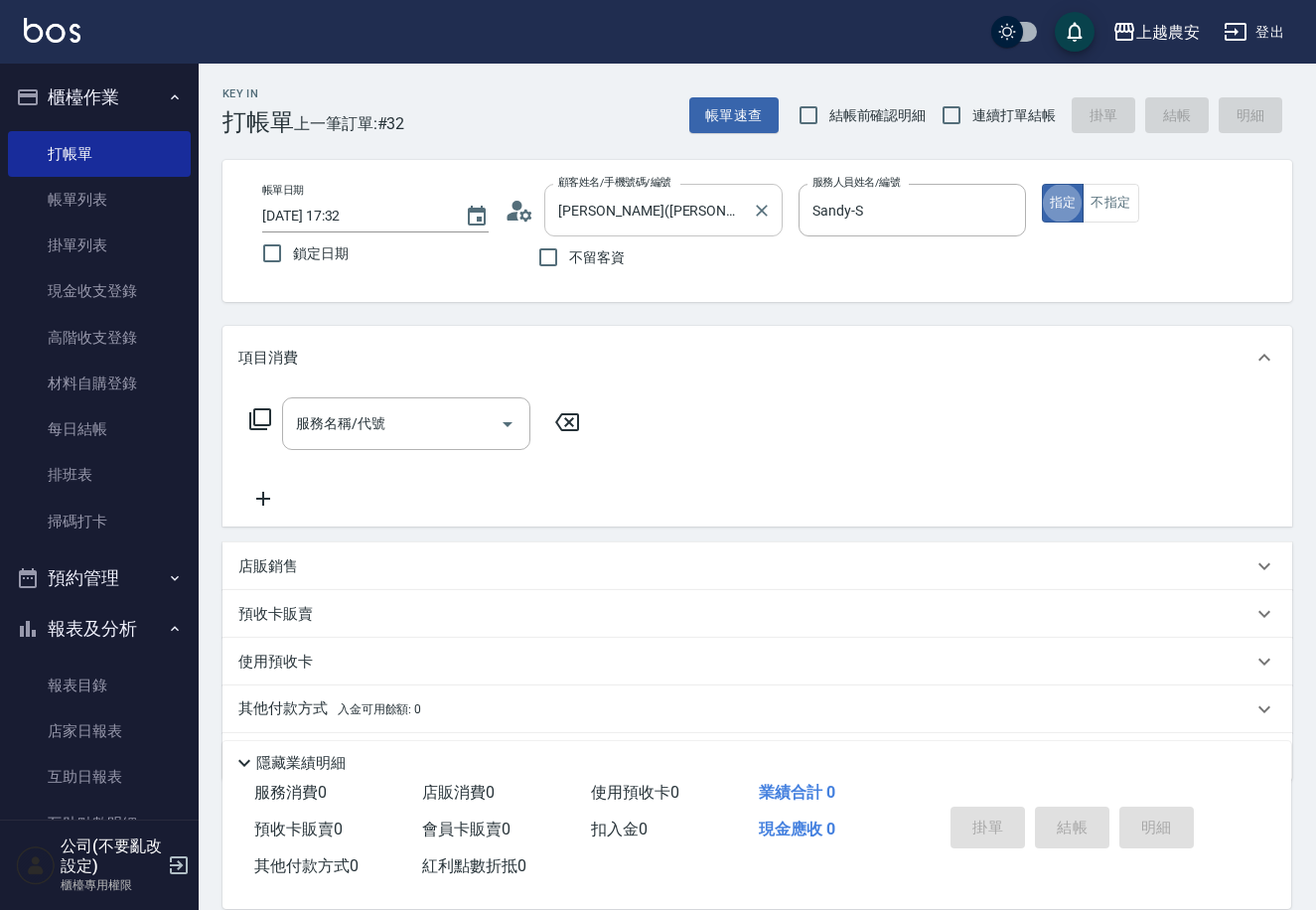 type on "true" 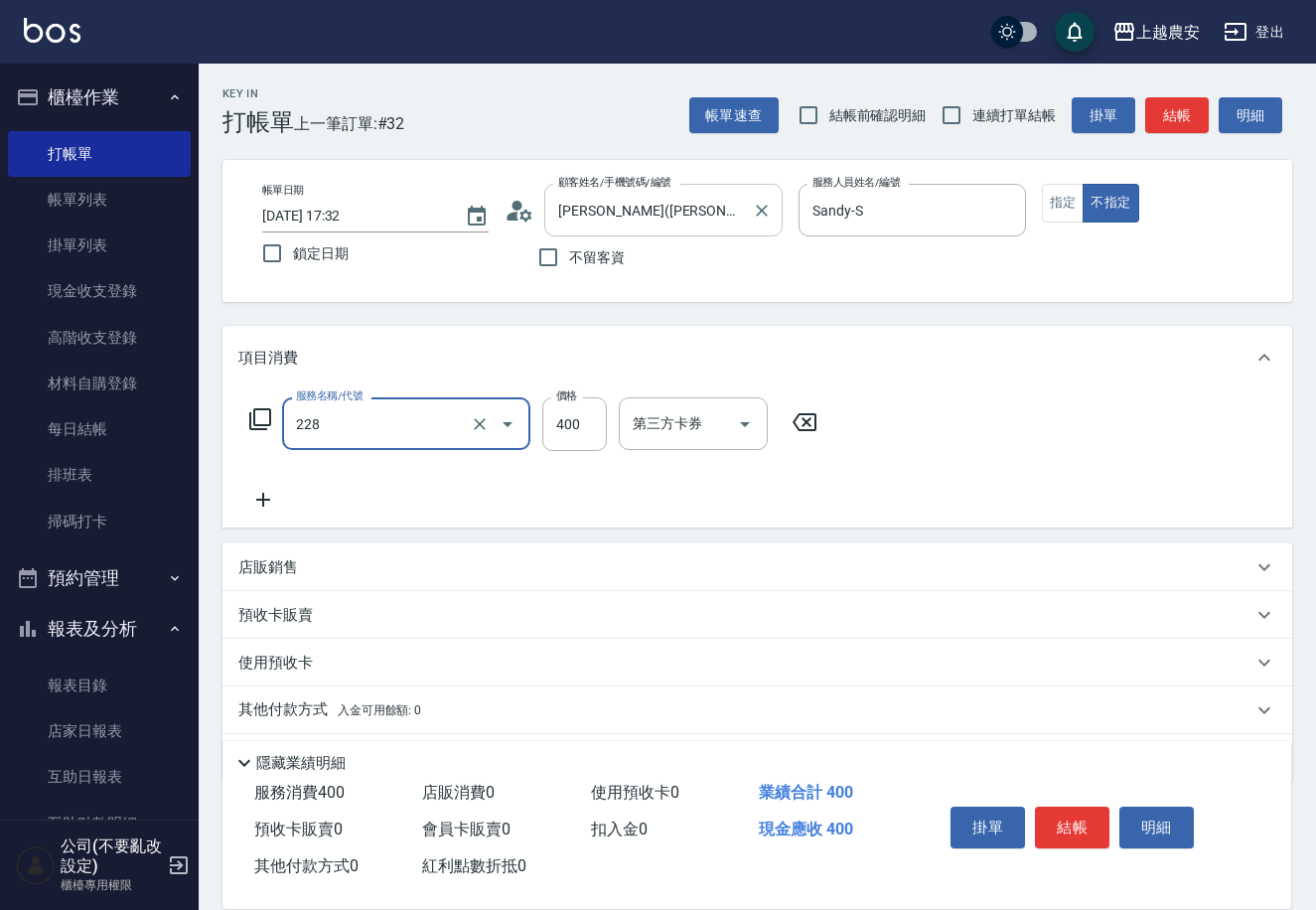 type on "洗髮(228)" 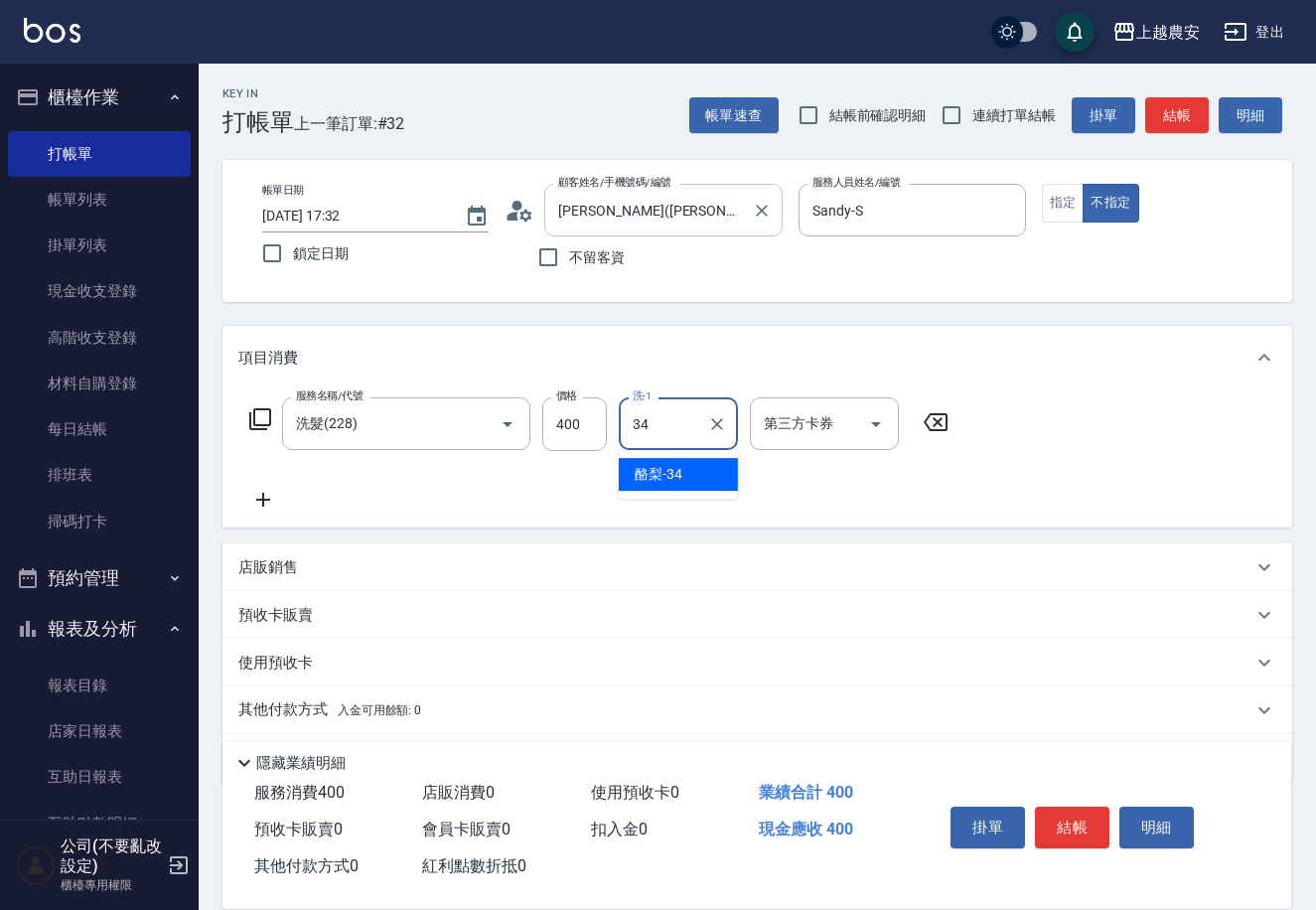 type on "酪梨-34" 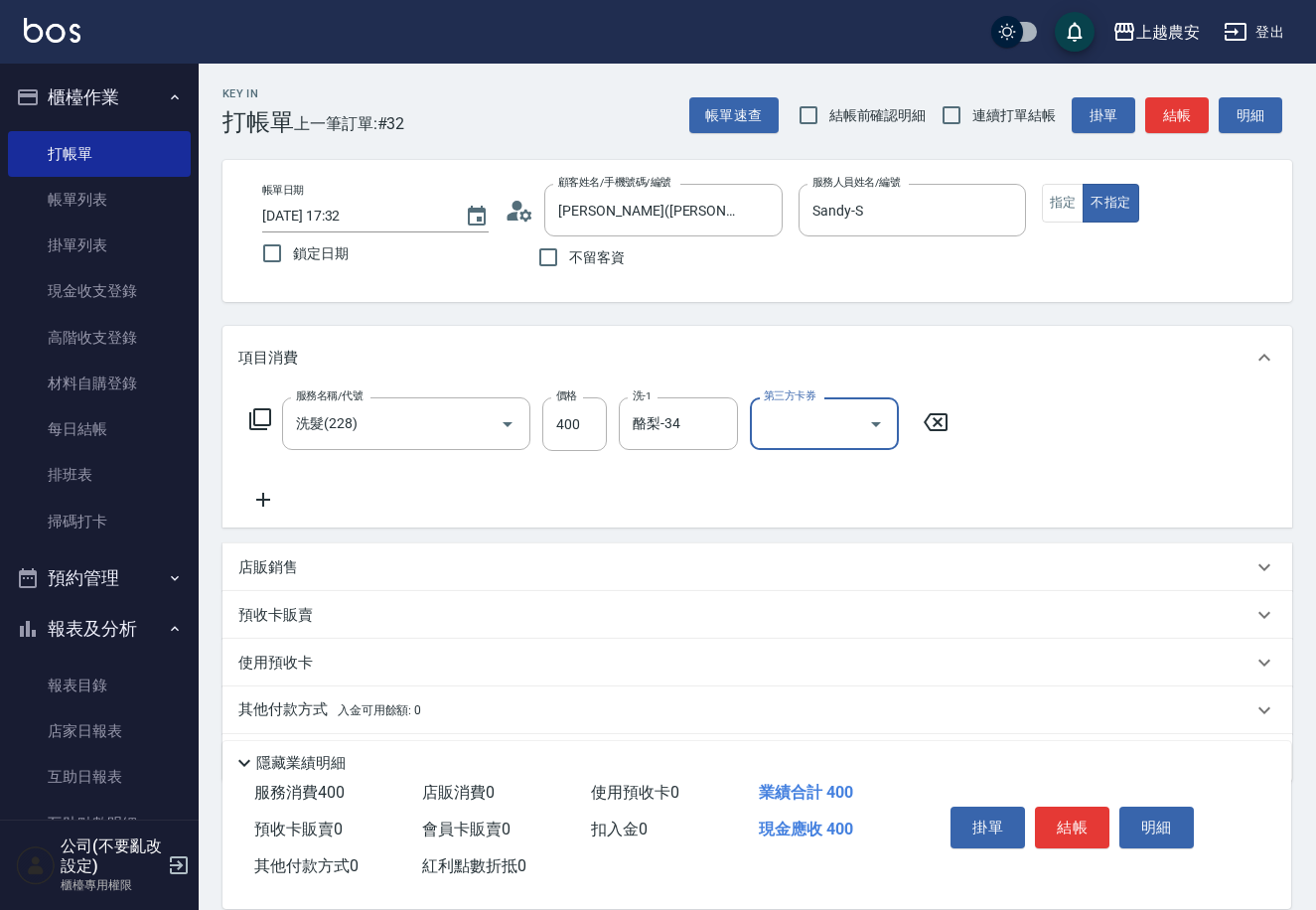 click on "其他付款方式 入金可用餘額: 0" at bounding box center [330, 710] 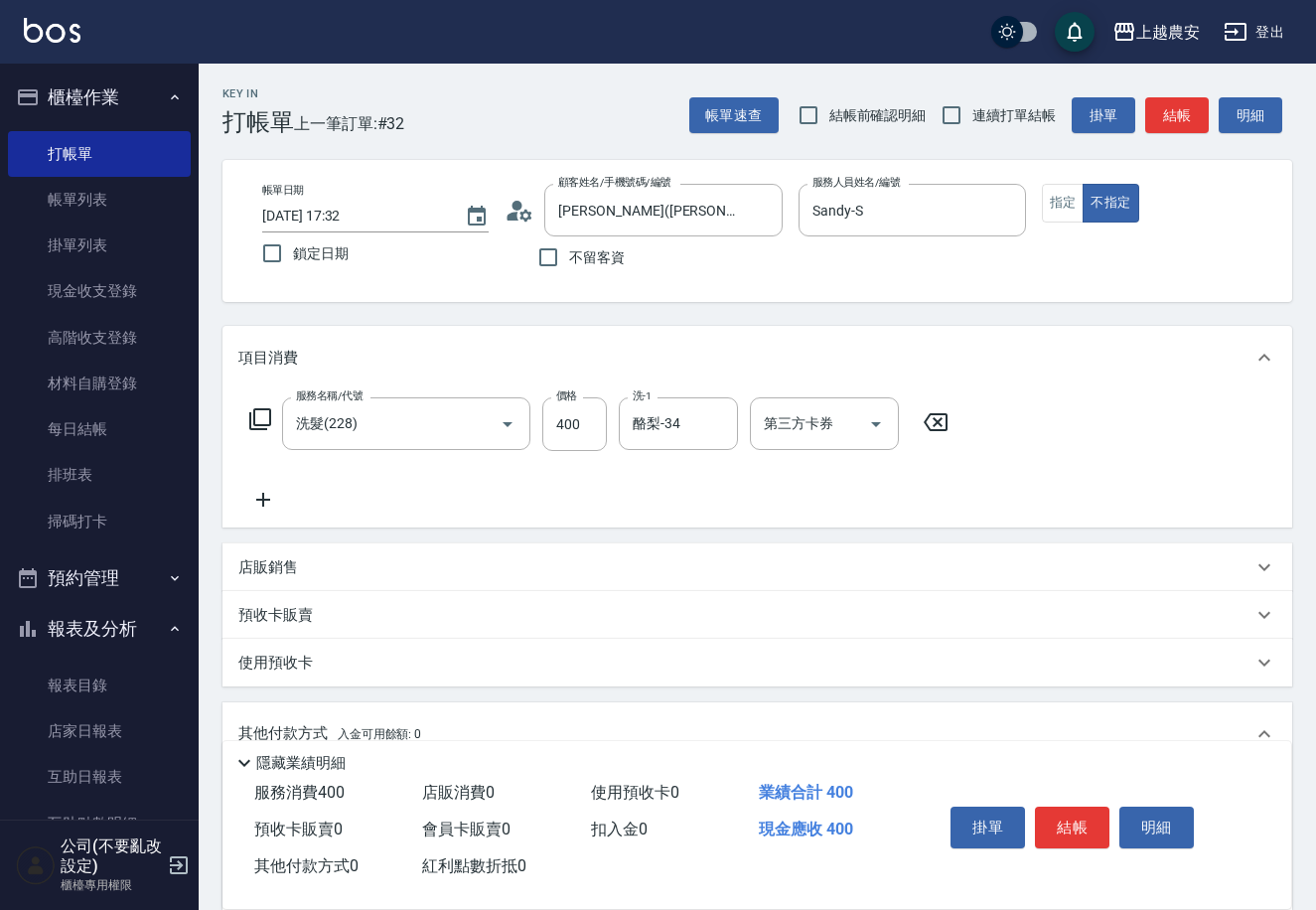 scroll, scrollTop: 0, scrollLeft: 0, axis: both 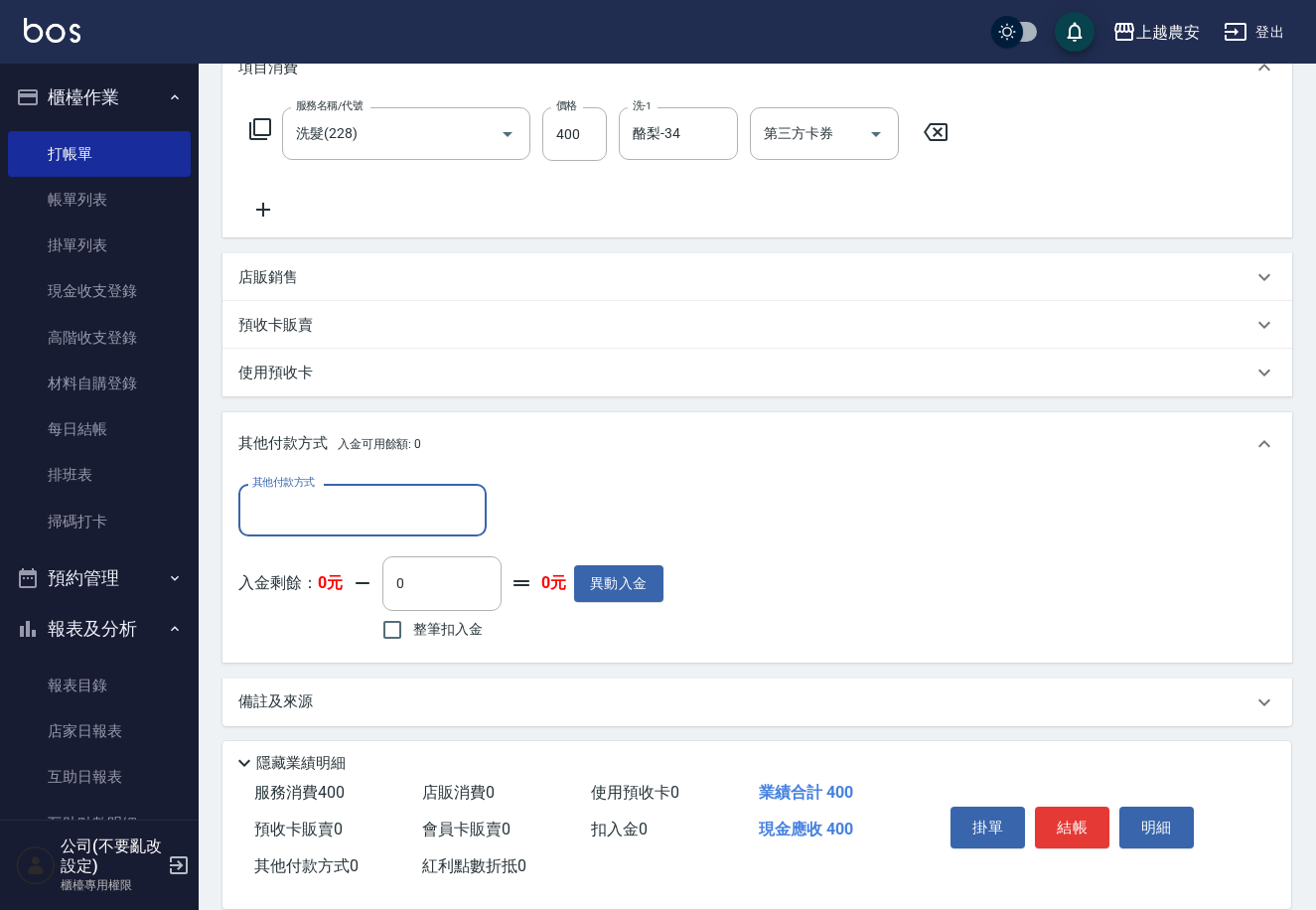 click on "其他付款方式" at bounding box center (363, 510) 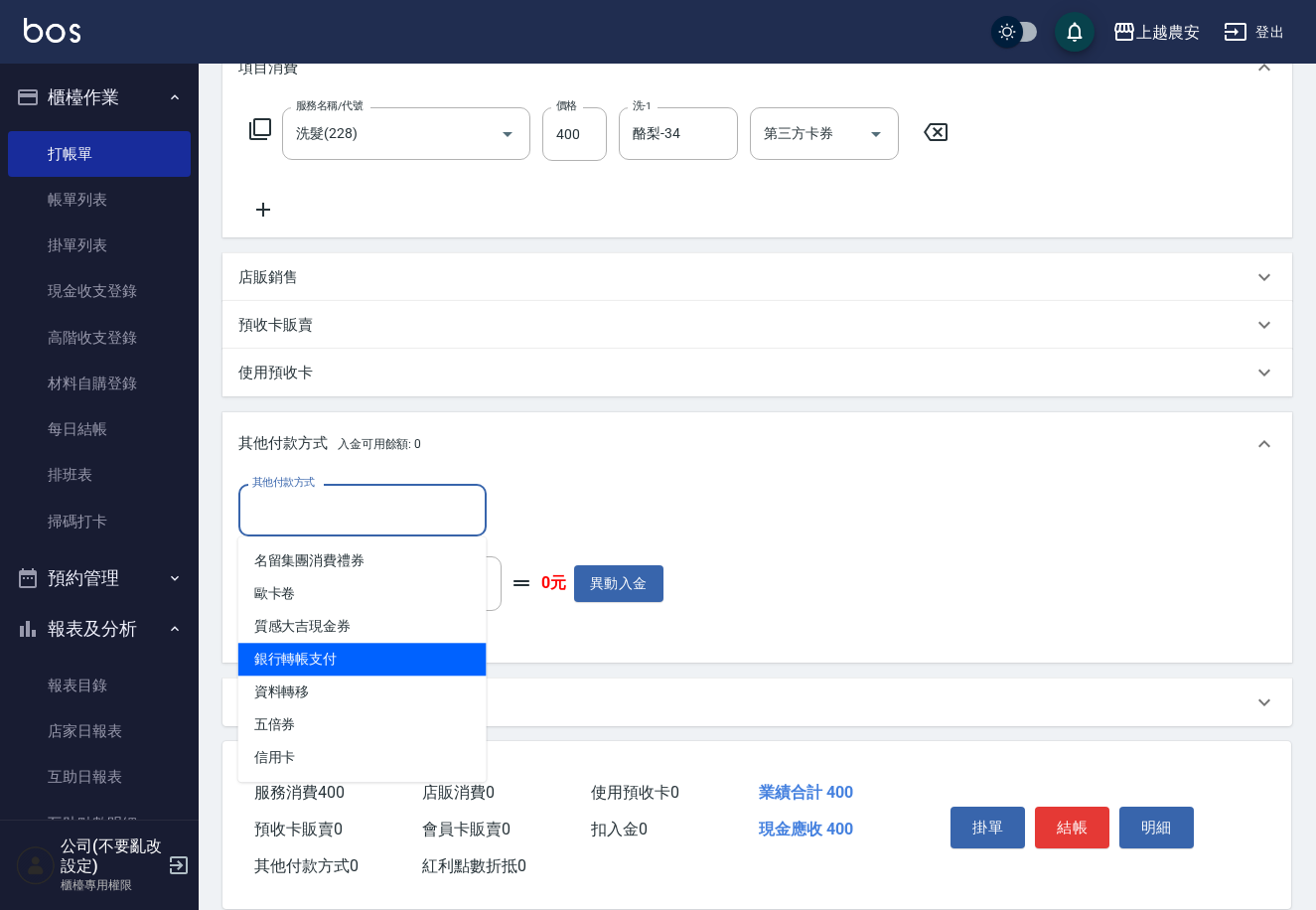 click on "銀行轉帳支付" at bounding box center [363, 659] 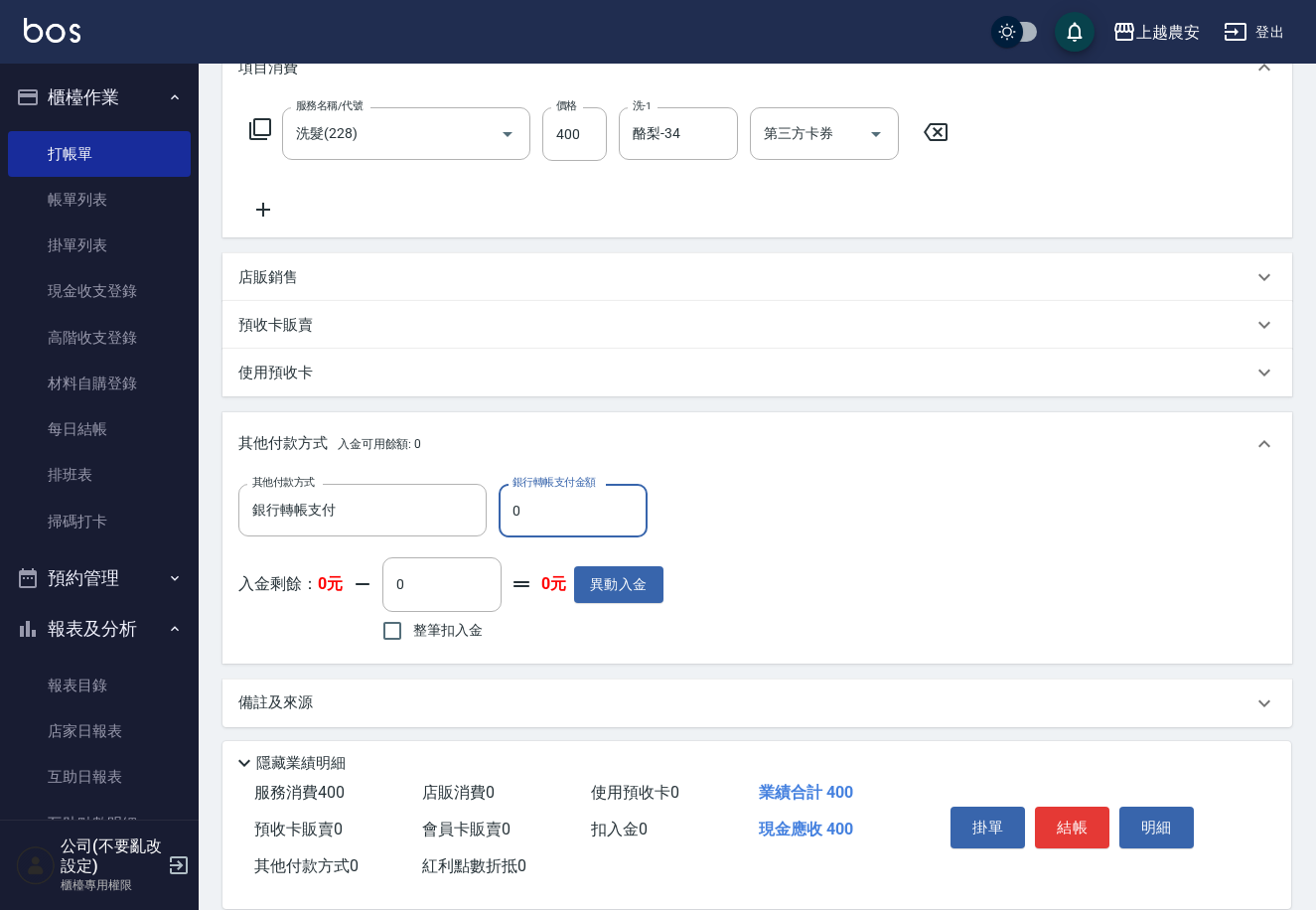drag, startPoint x: 508, startPoint y: 508, endPoint x: 617, endPoint y: 489, distance: 110.64357 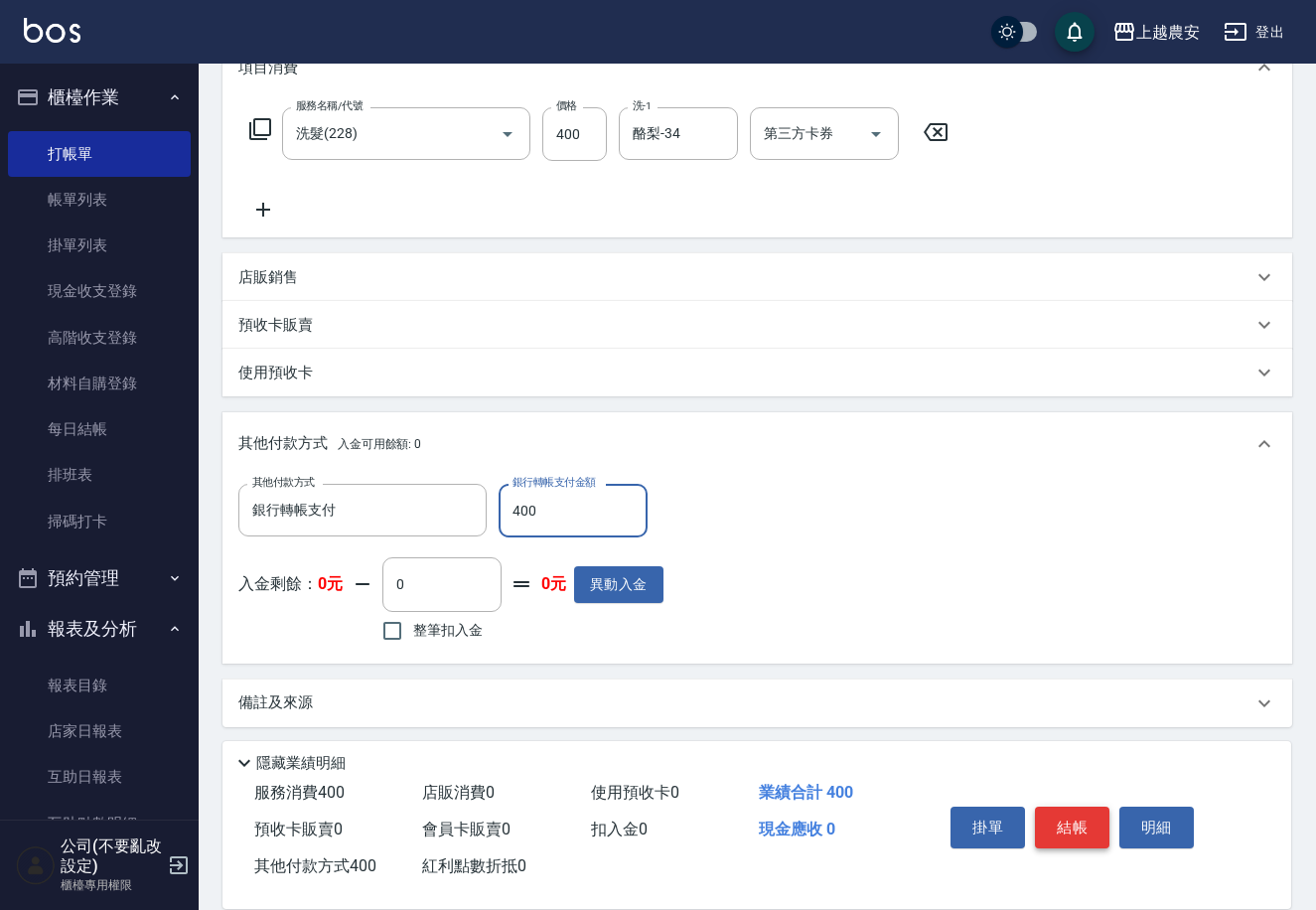 type on "400" 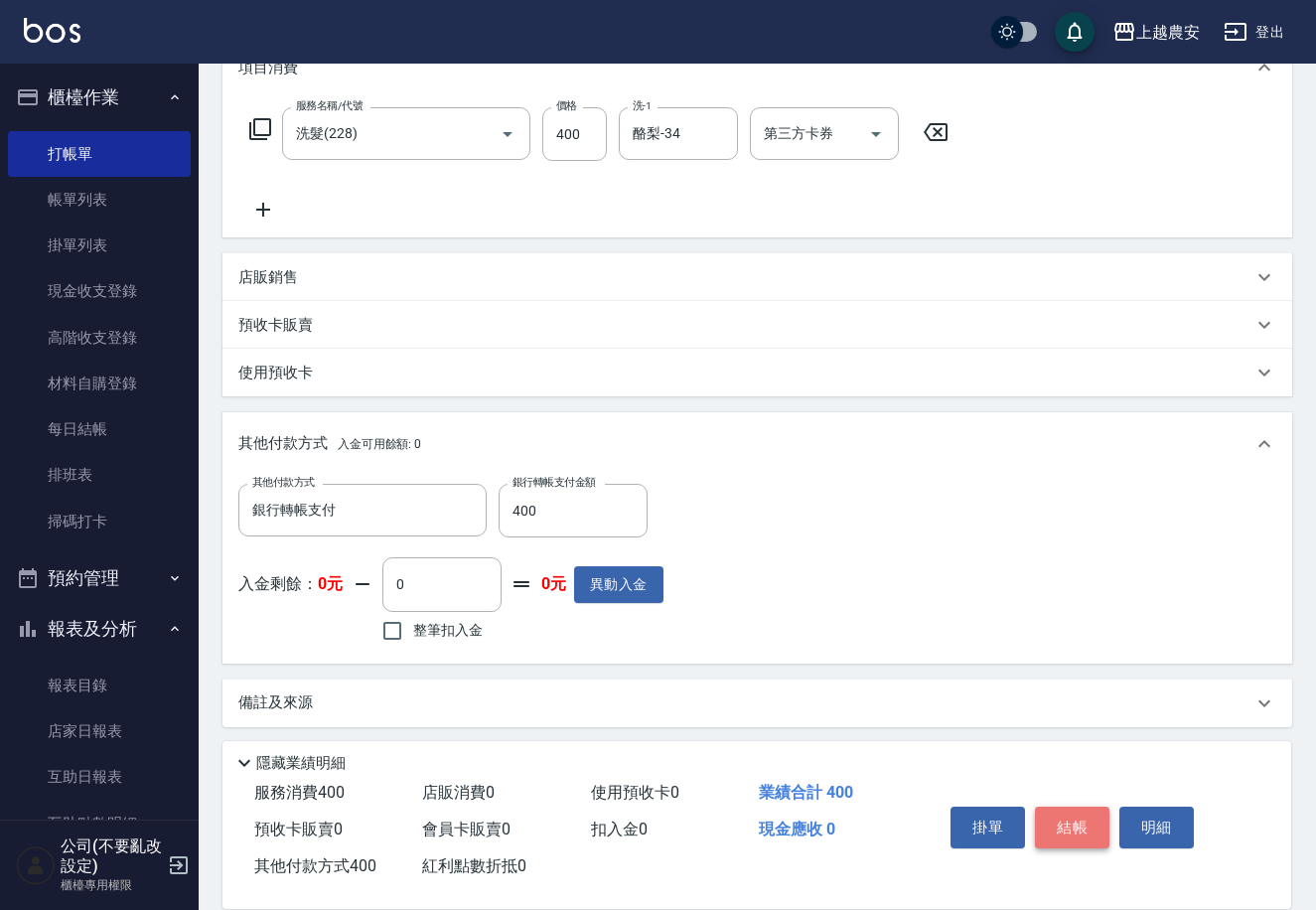 click on "結帳" at bounding box center [1072, 828] 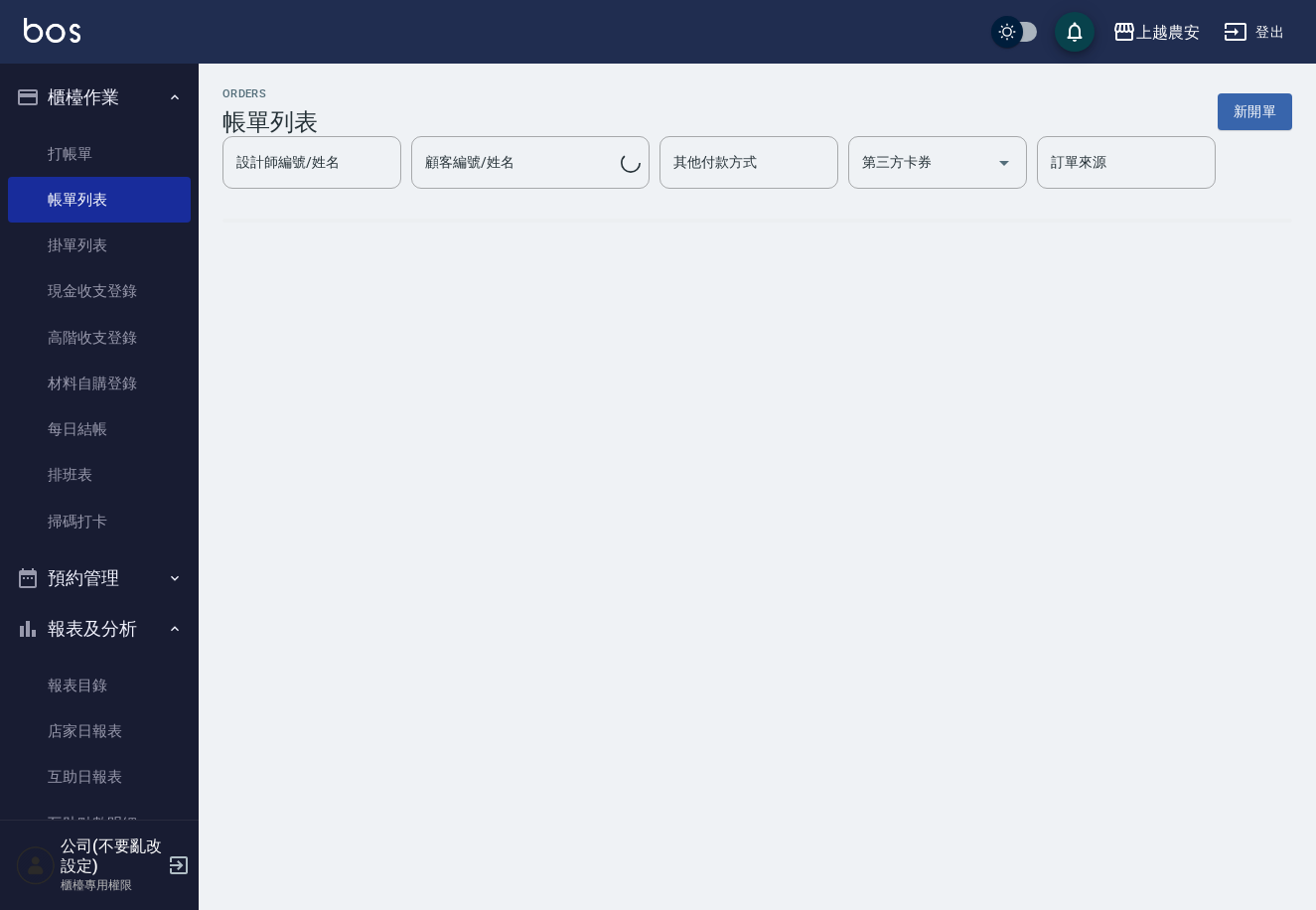 scroll, scrollTop: 0, scrollLeft: 0, axis: both 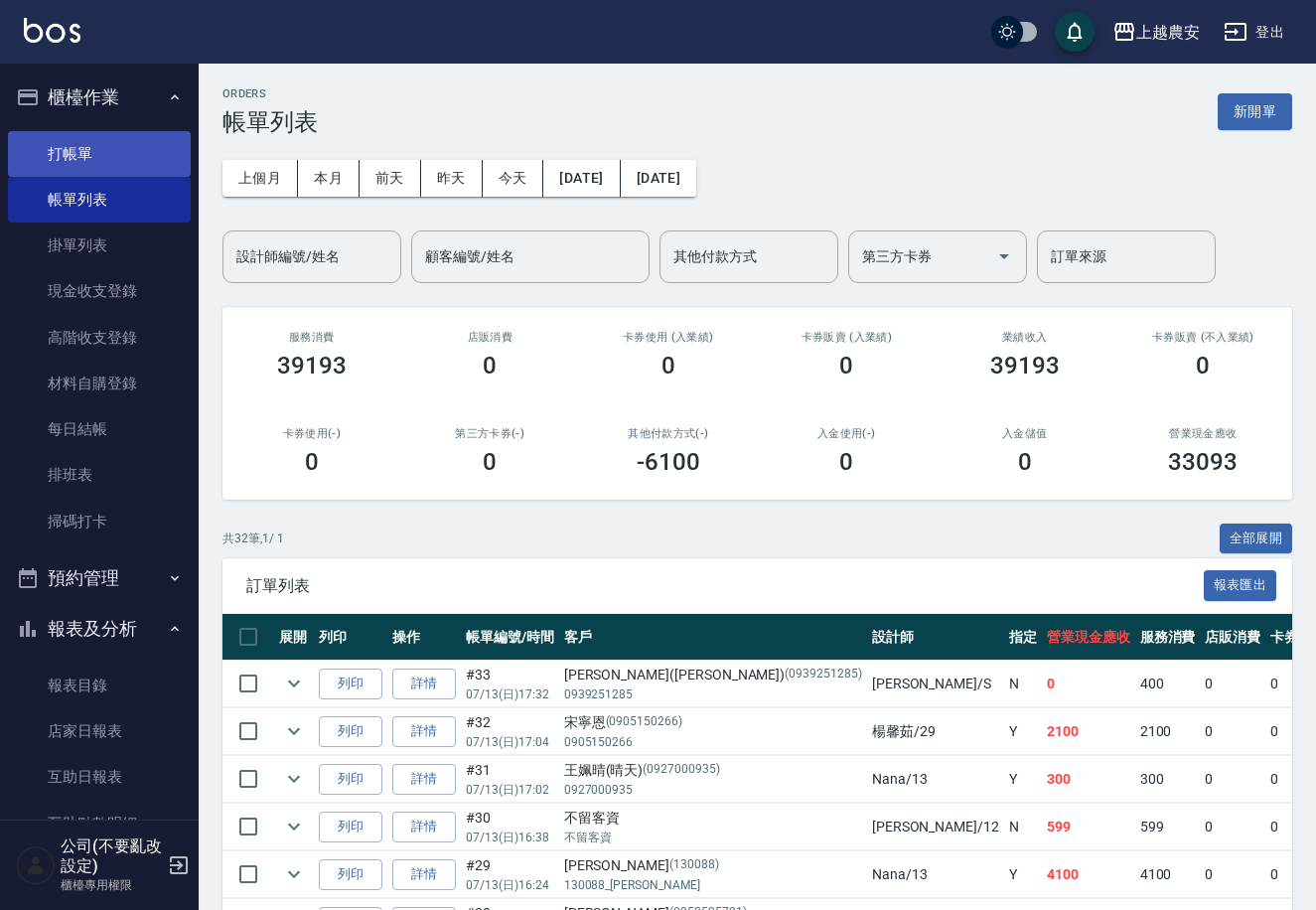 click on "打帳單" at bounding box center [99, 154] 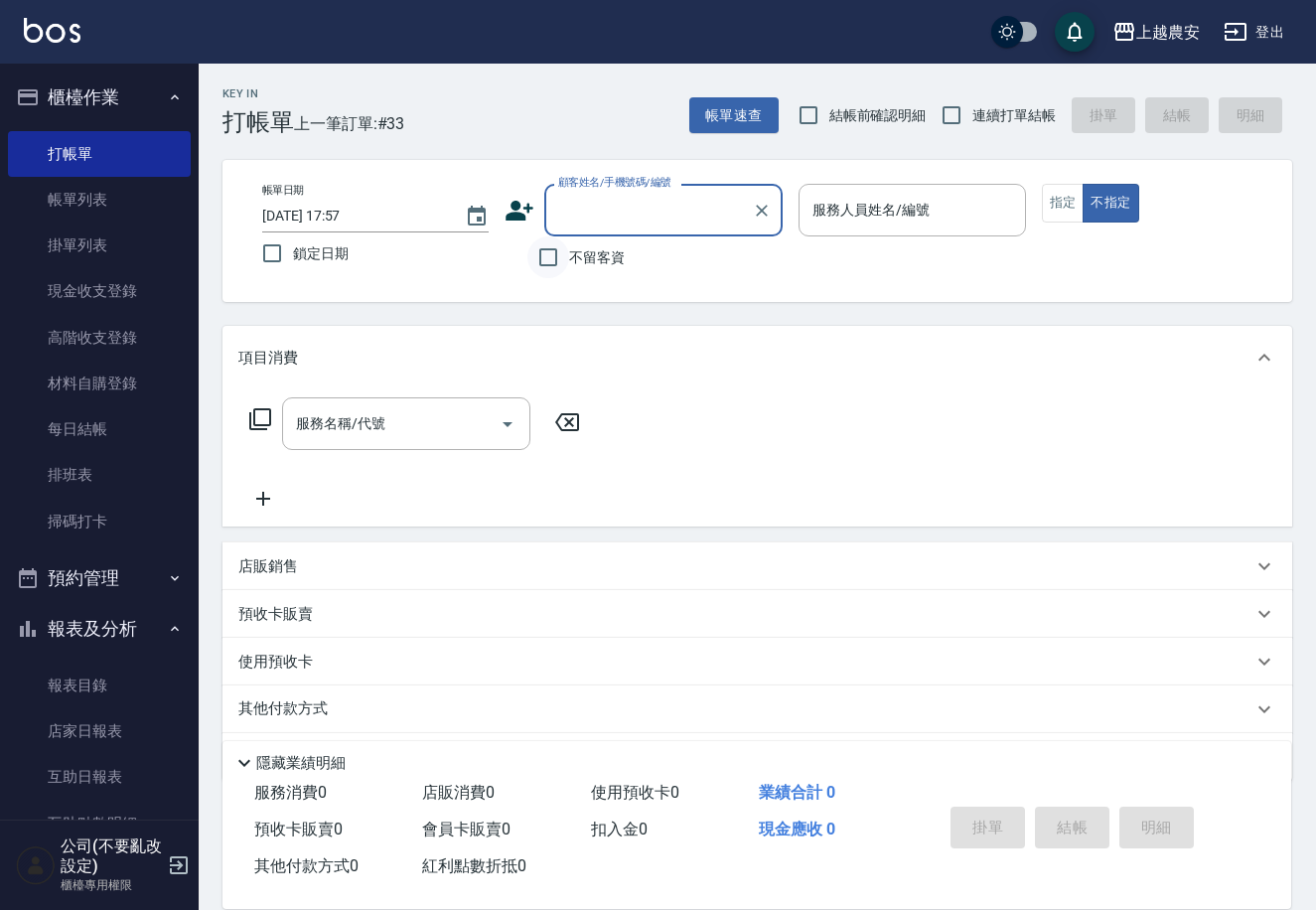 click on "不留客資" at bounding box center (548, 257) 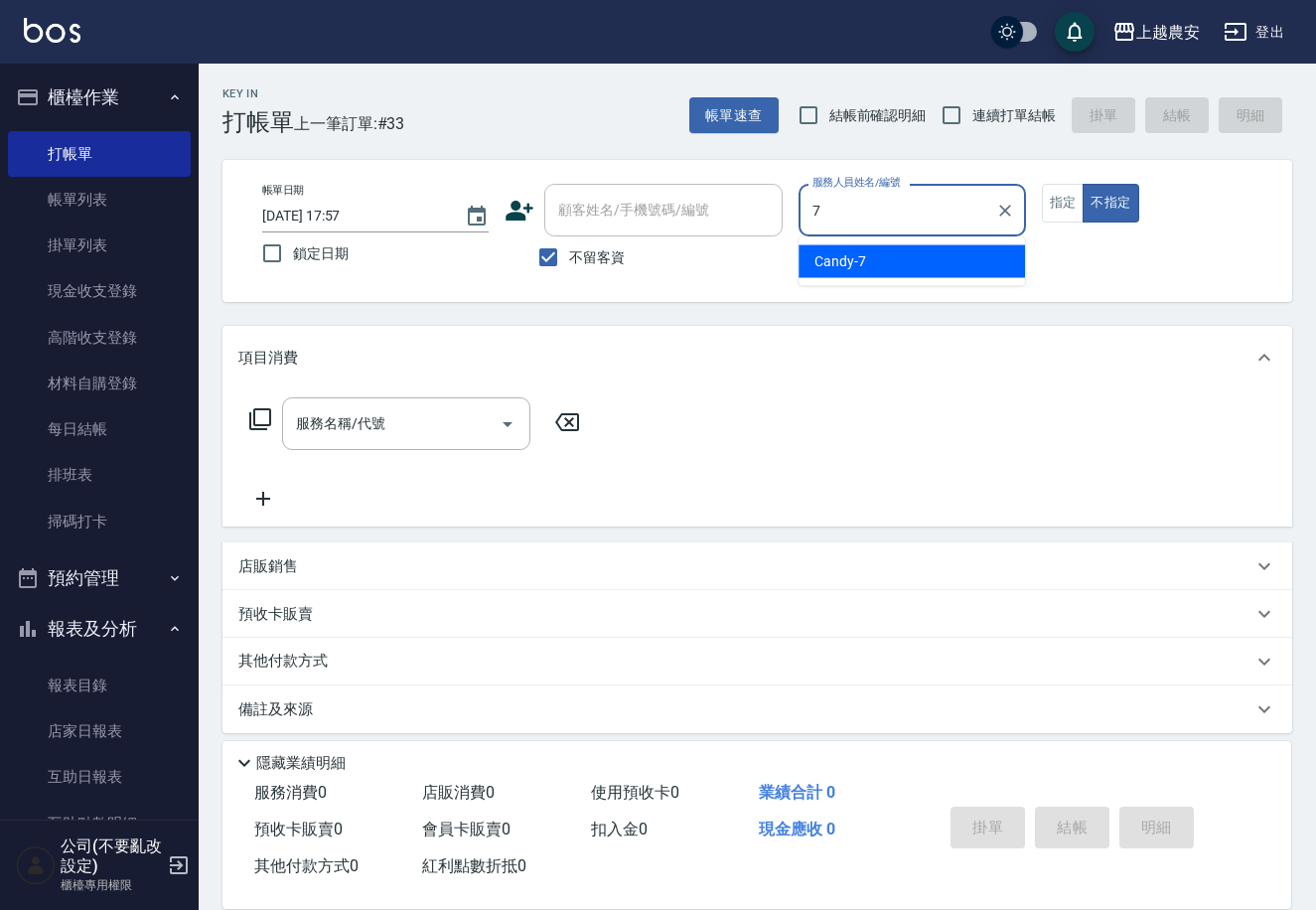 type on "Candy-7" 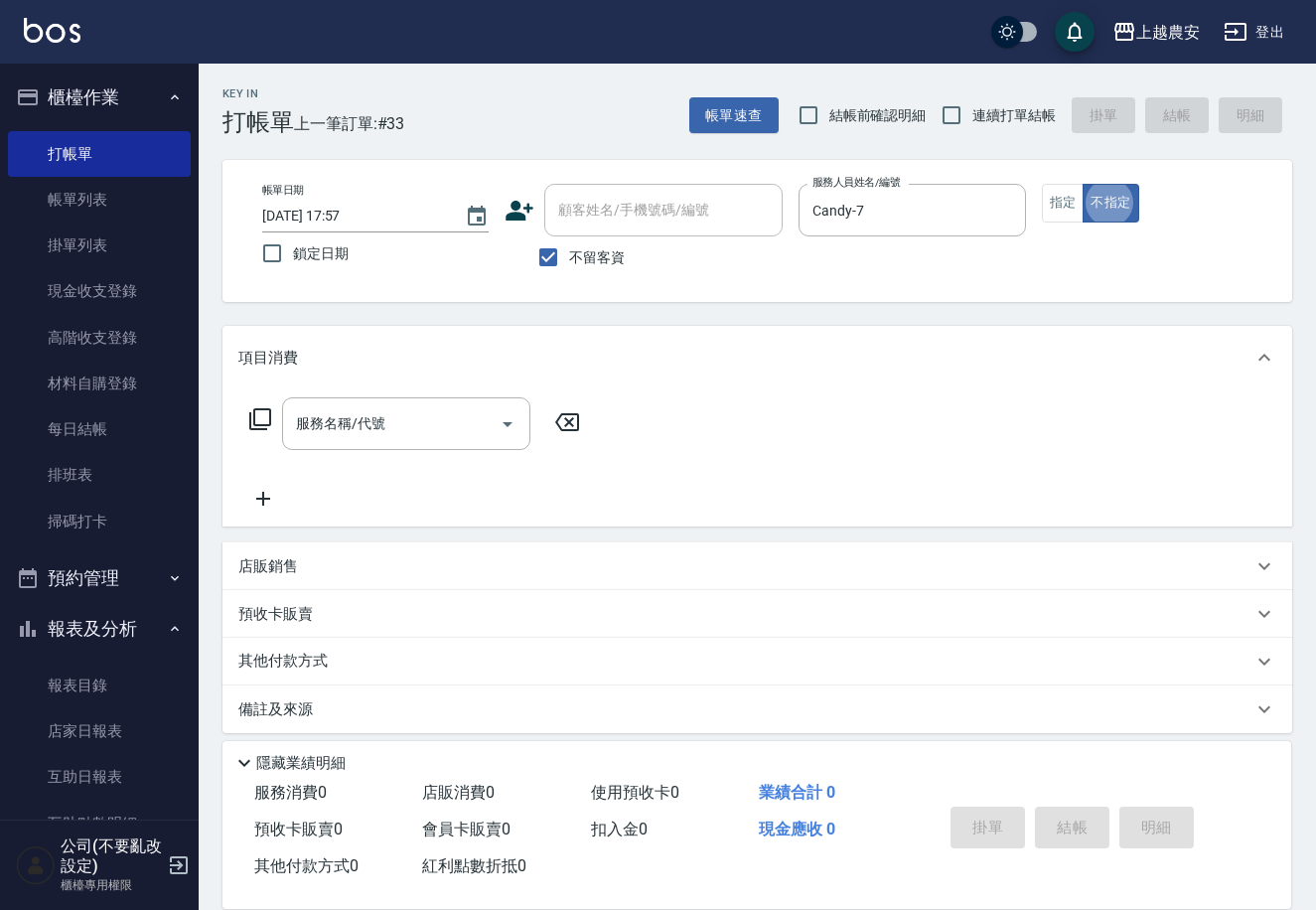 type on "false" 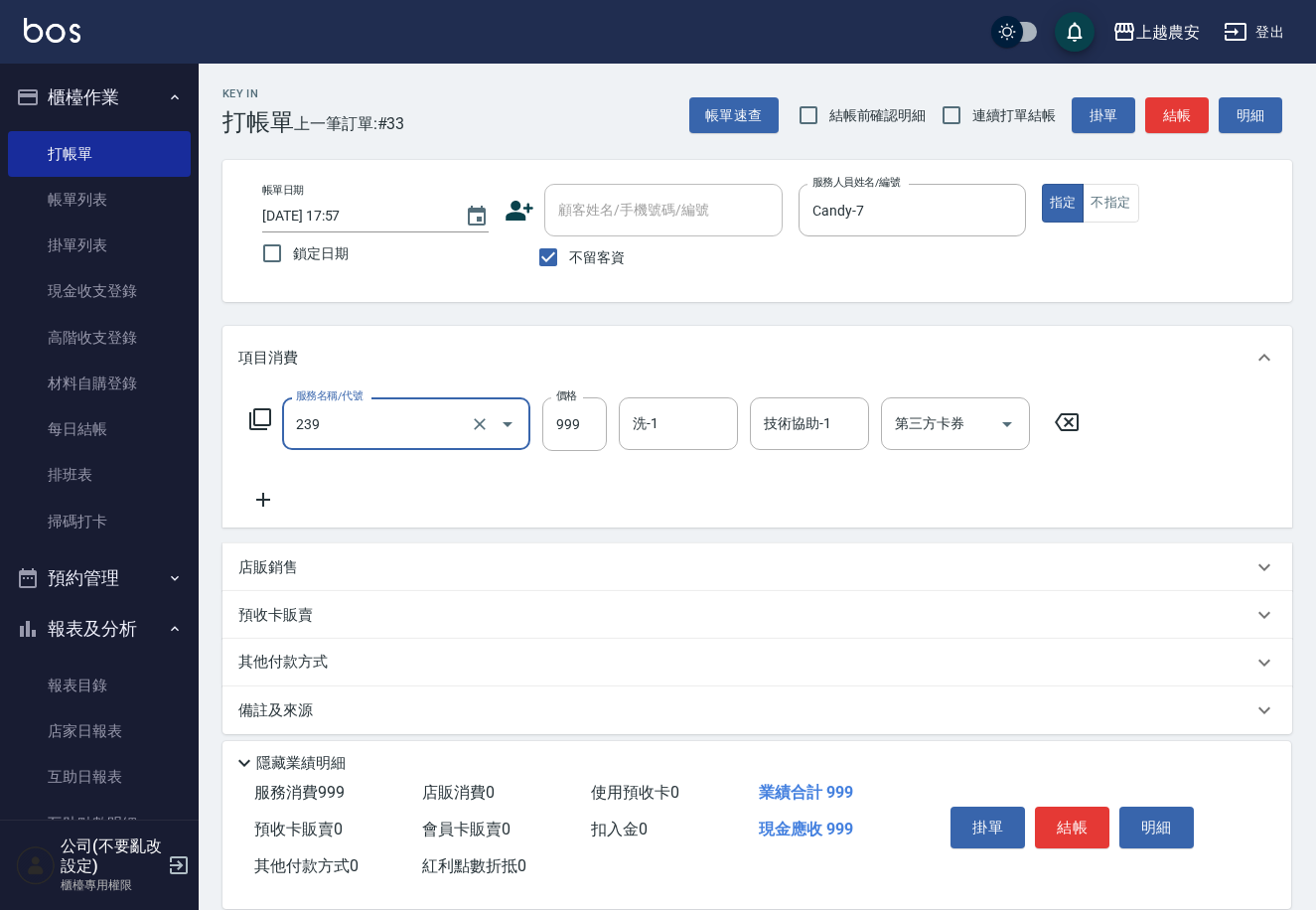 type on "頭皮SPA洗髮(239)" 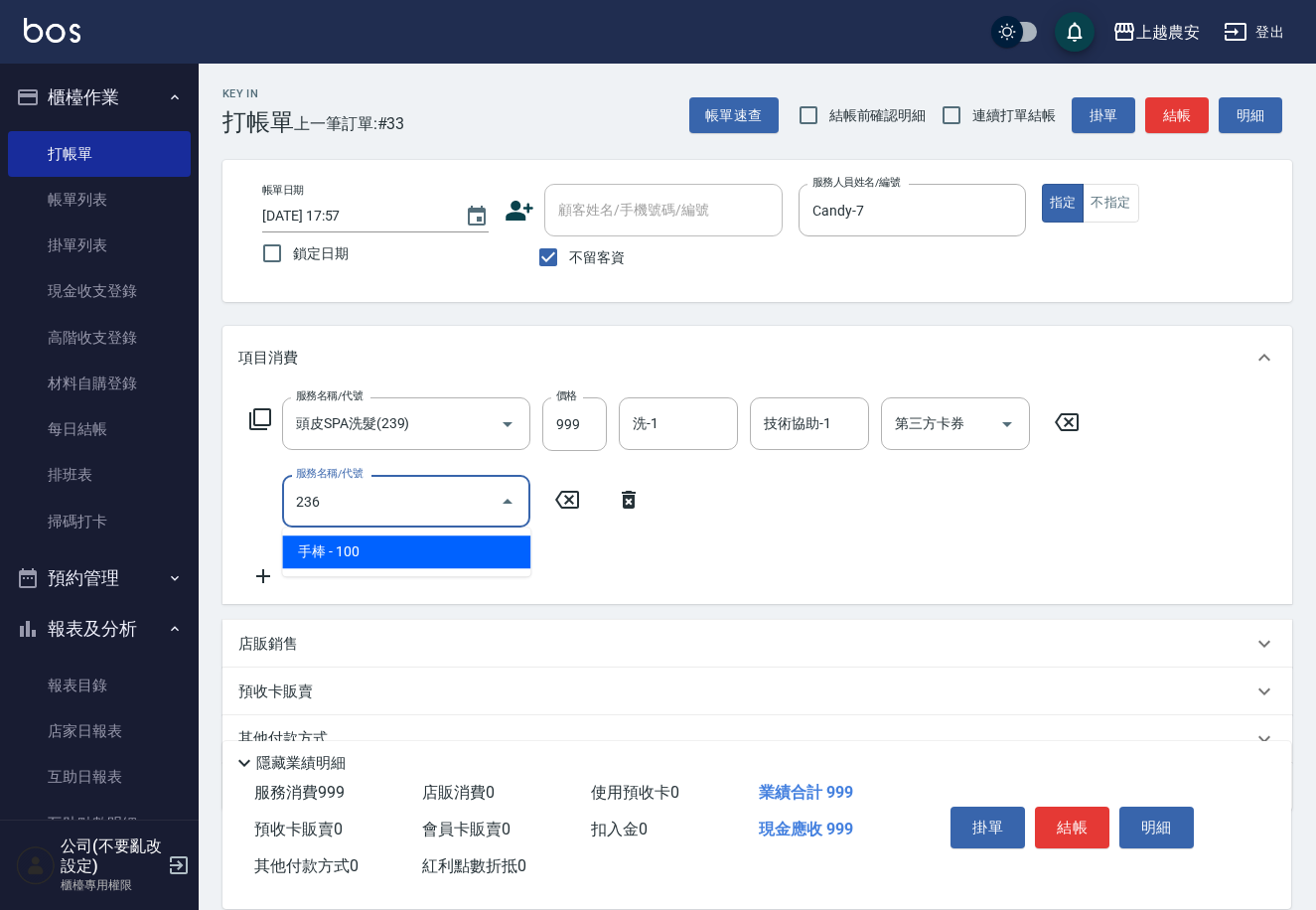 type on "手棒(236)" 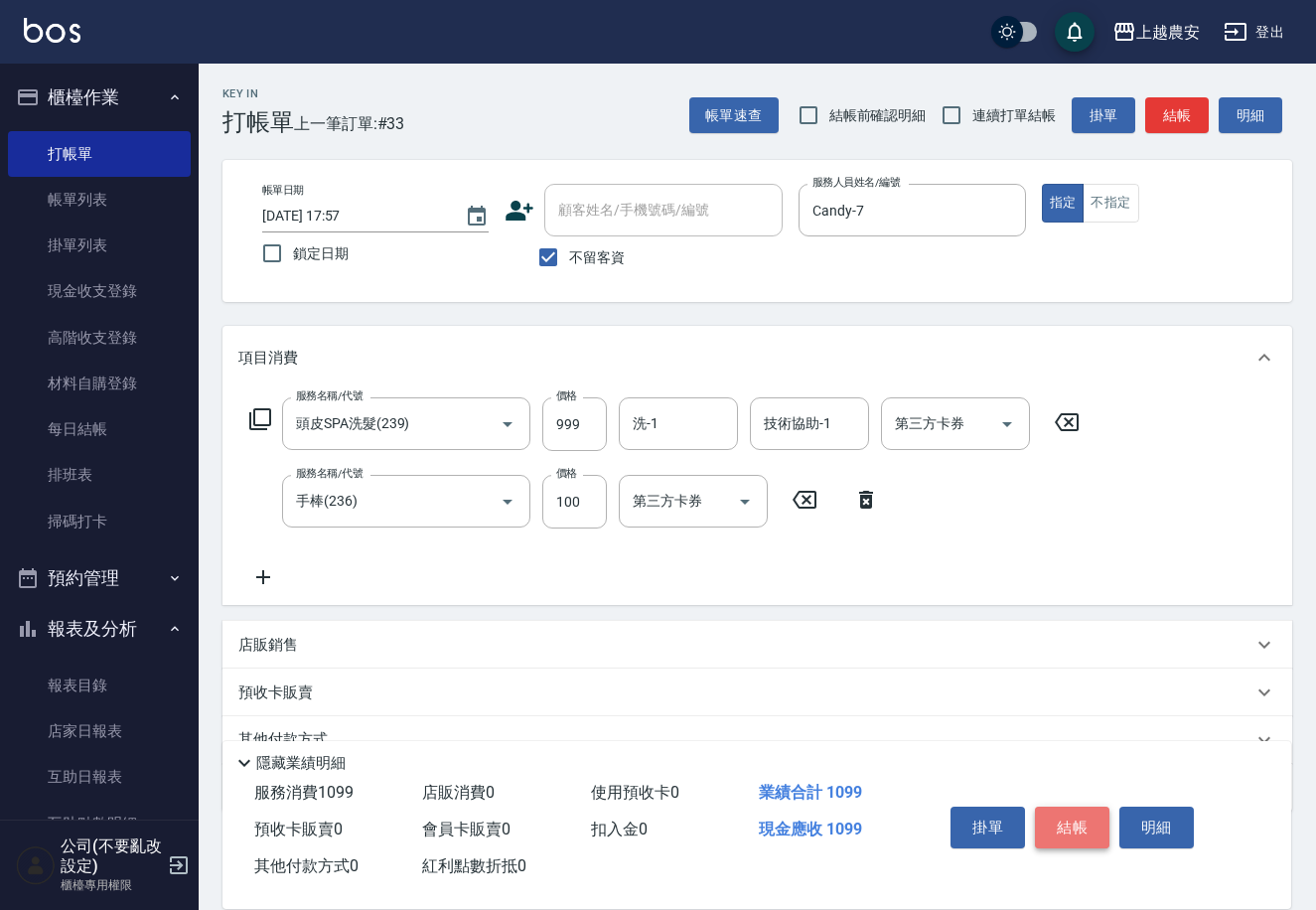 click on "結帳" at bounding box center [1072, 828] 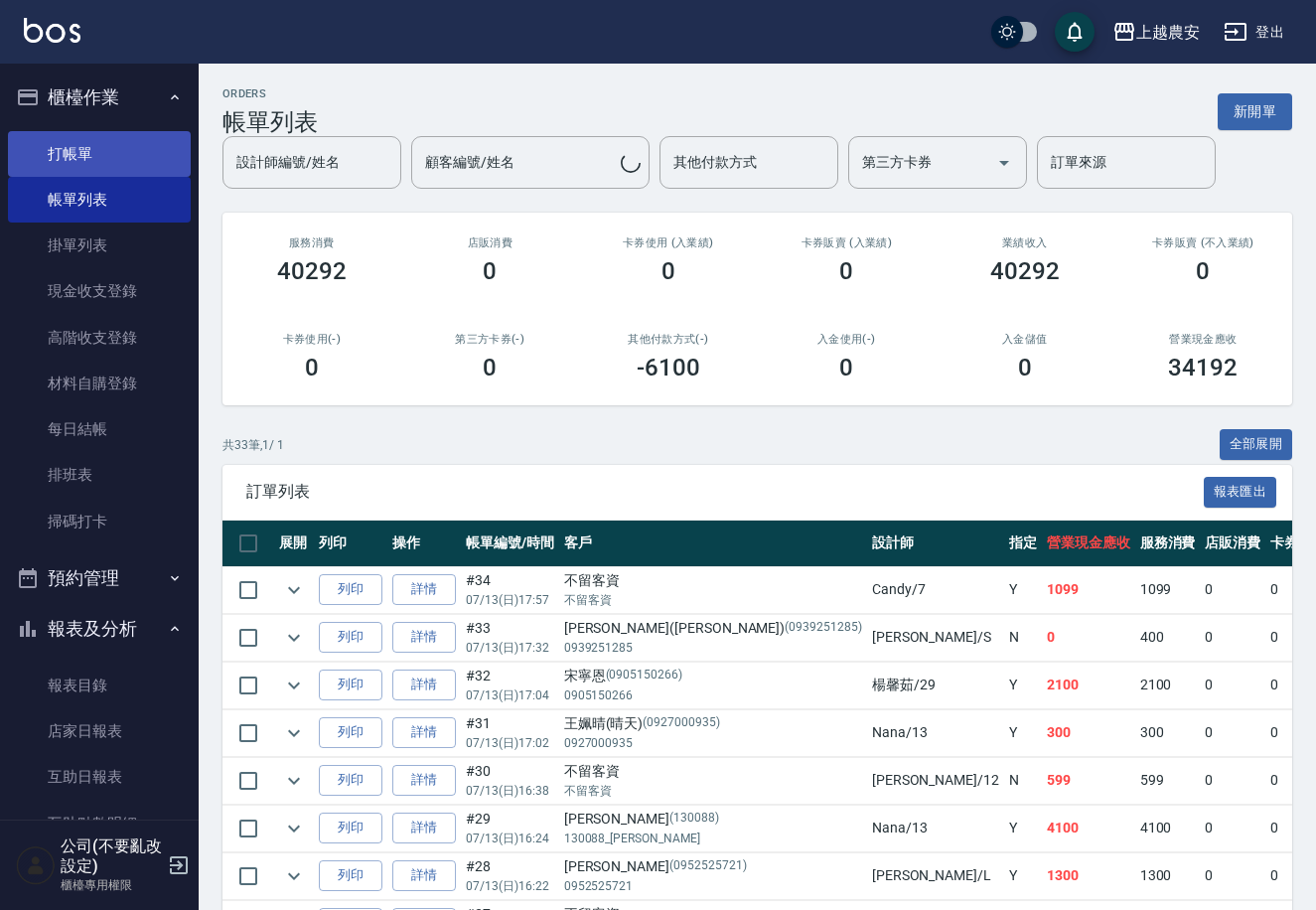 click on "打帳單" at bounding box center (99, 154) 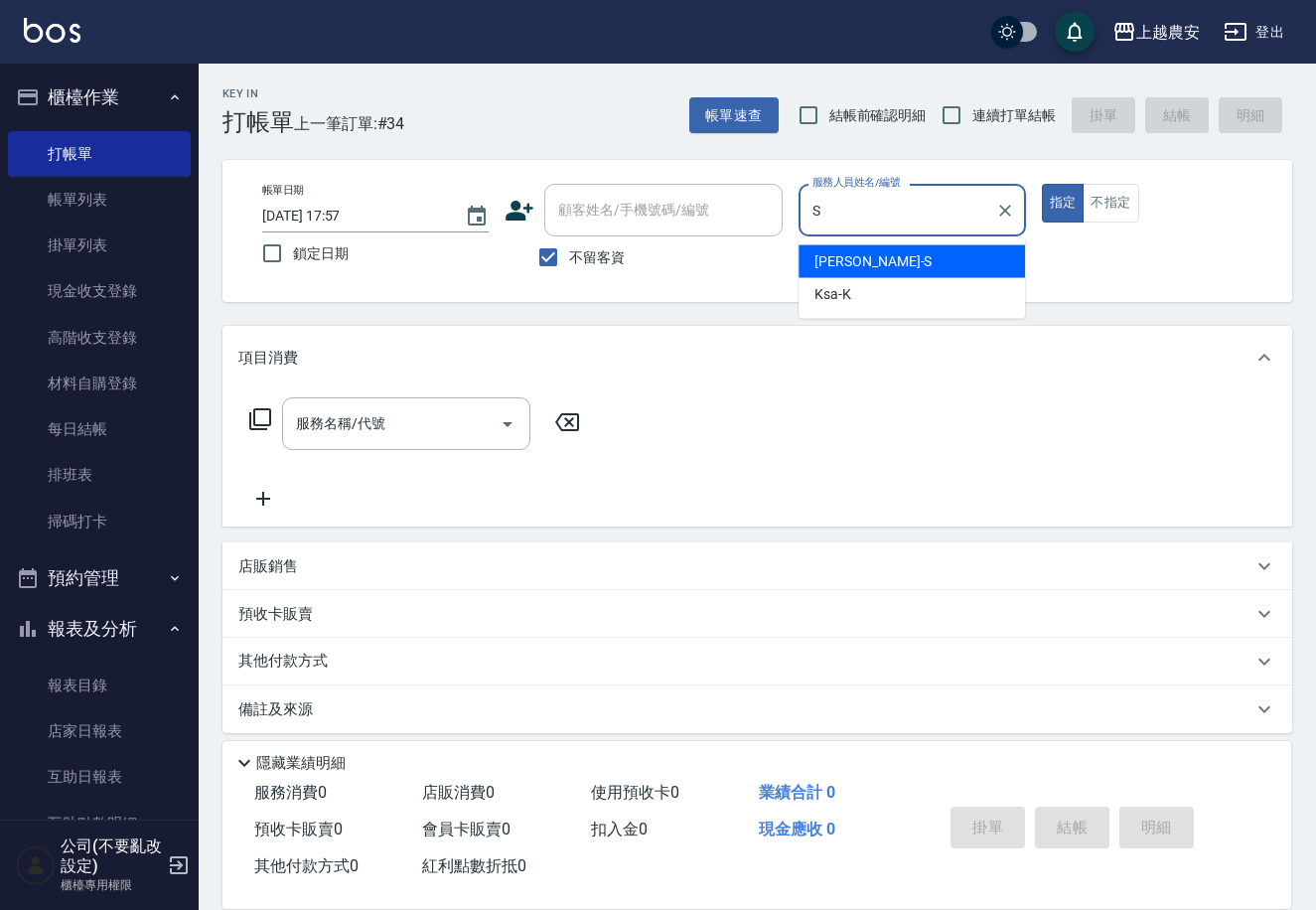 type on "Sandy-S" 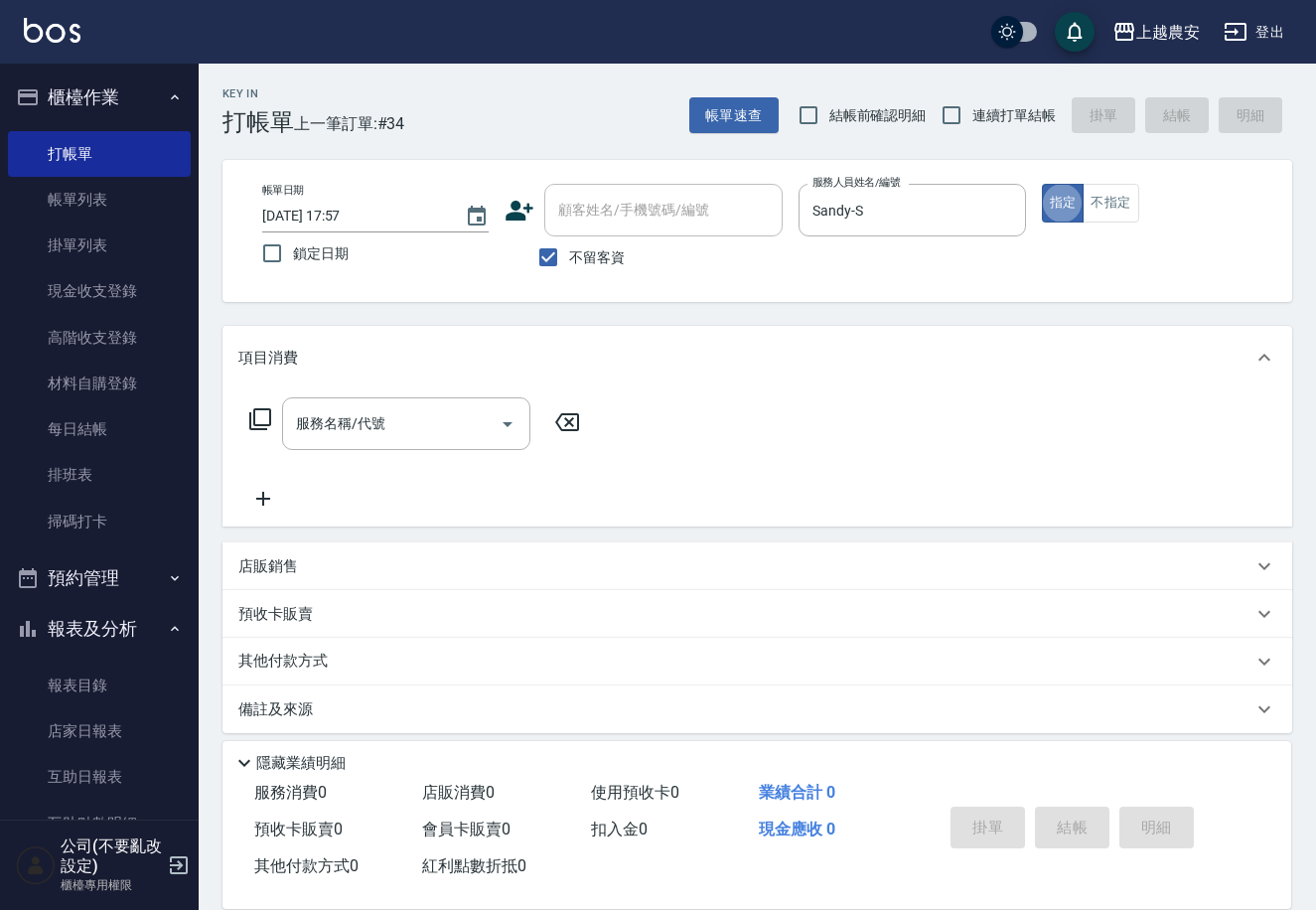 type on "true" 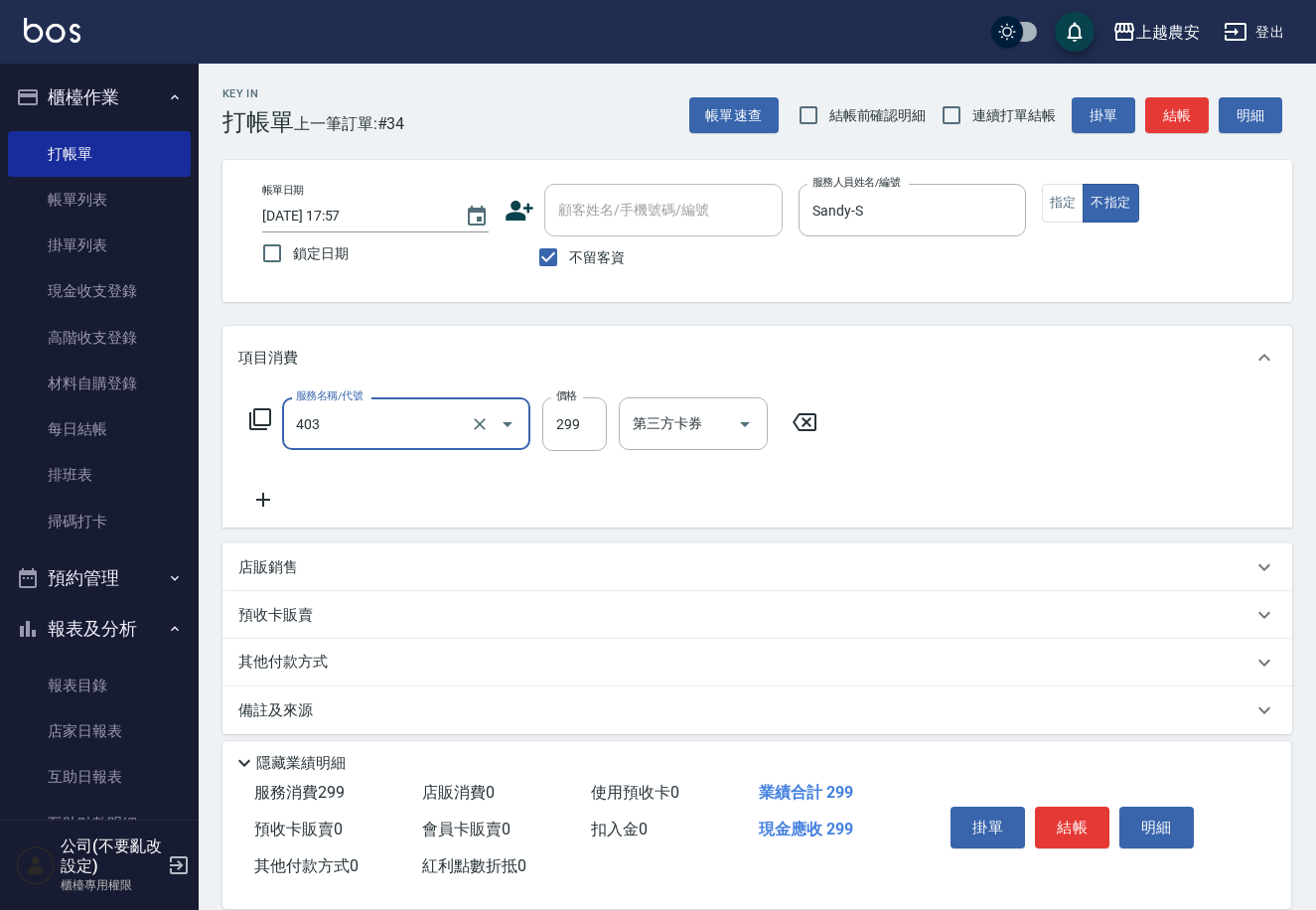 type on "剪髮(403)" 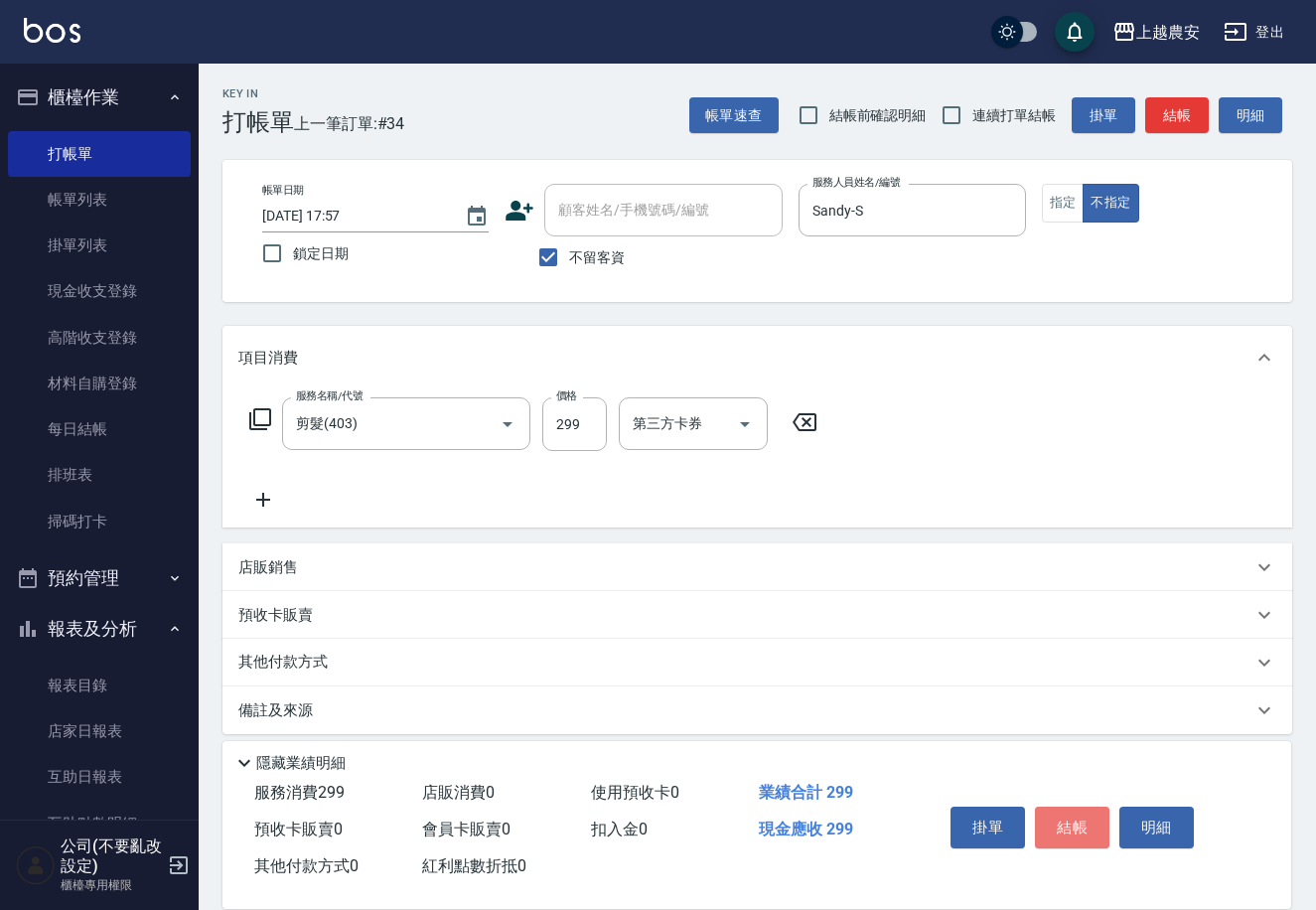 click on "結帳" at bounding box center [1072, 828] 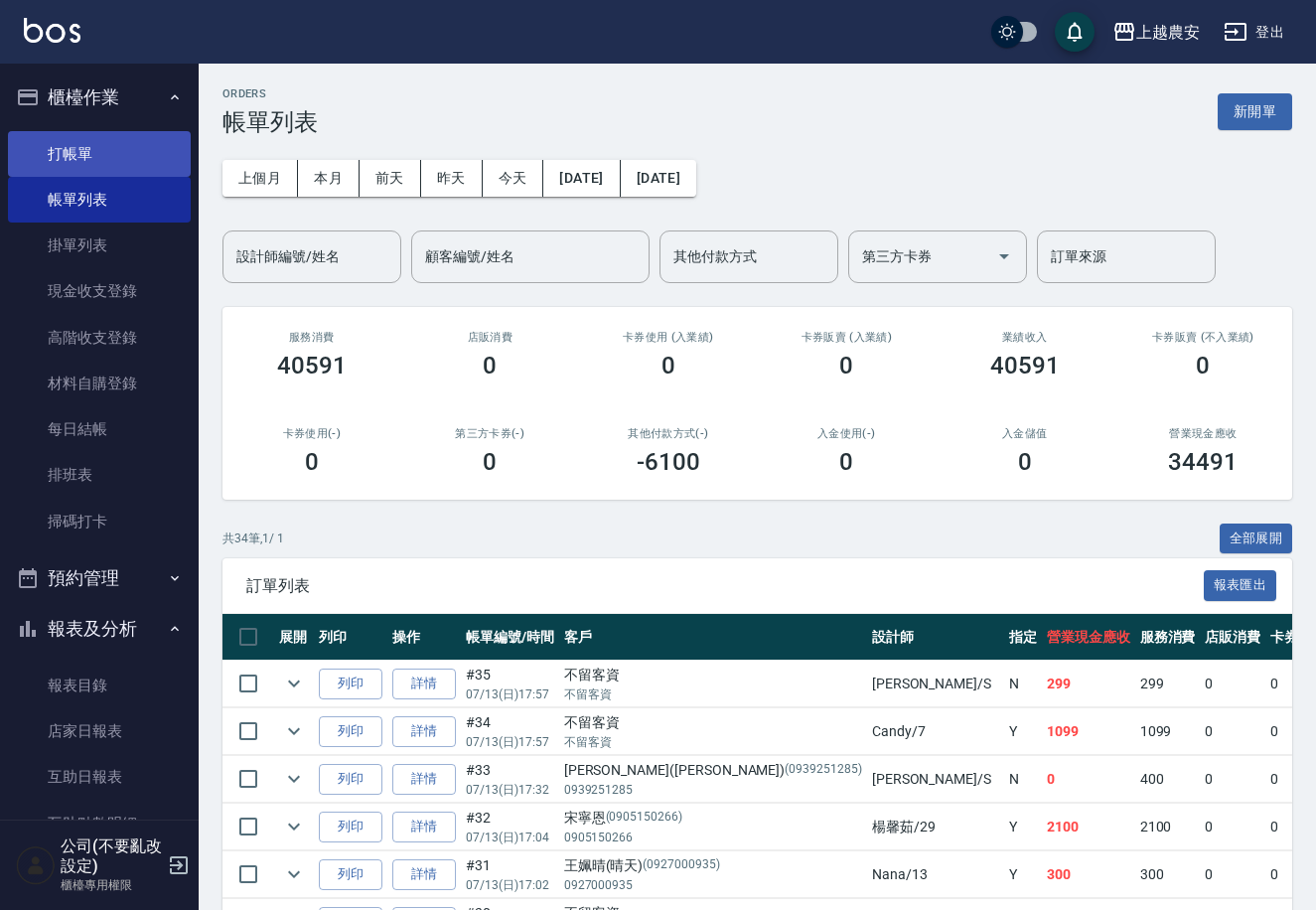 click on "打帳單" at bounding box center (99, 154) 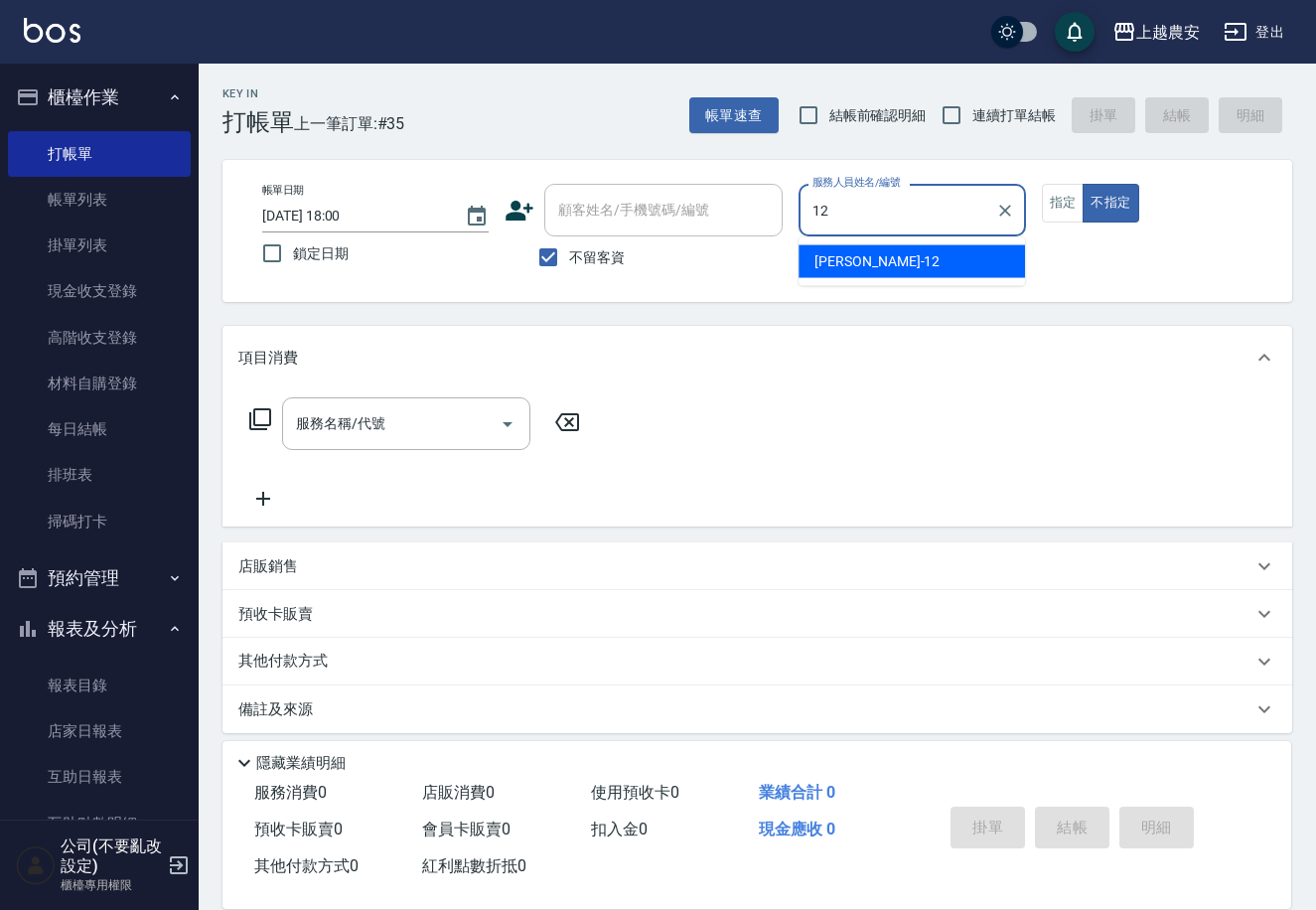 type on "Yoko-12" 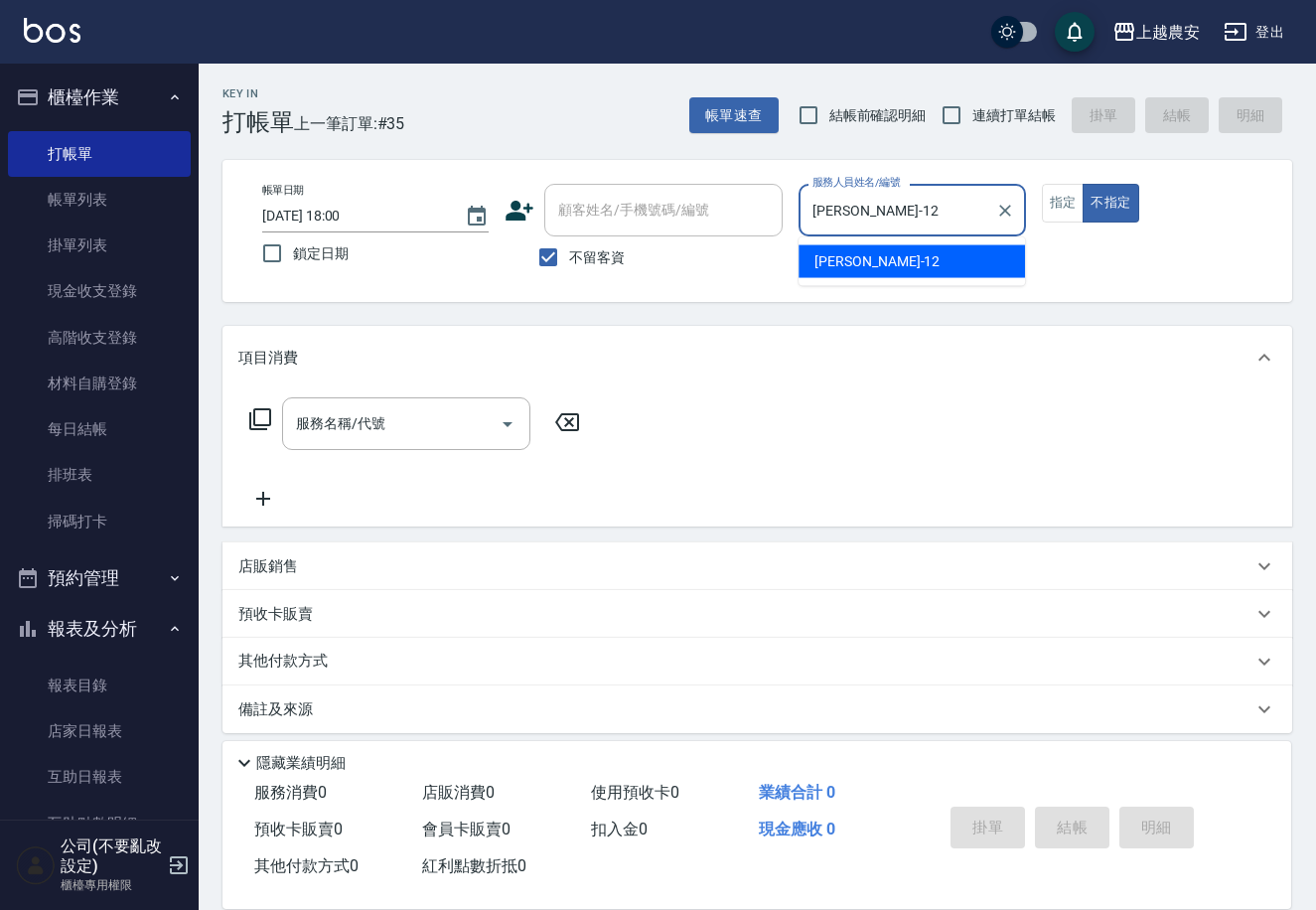 type on "false" 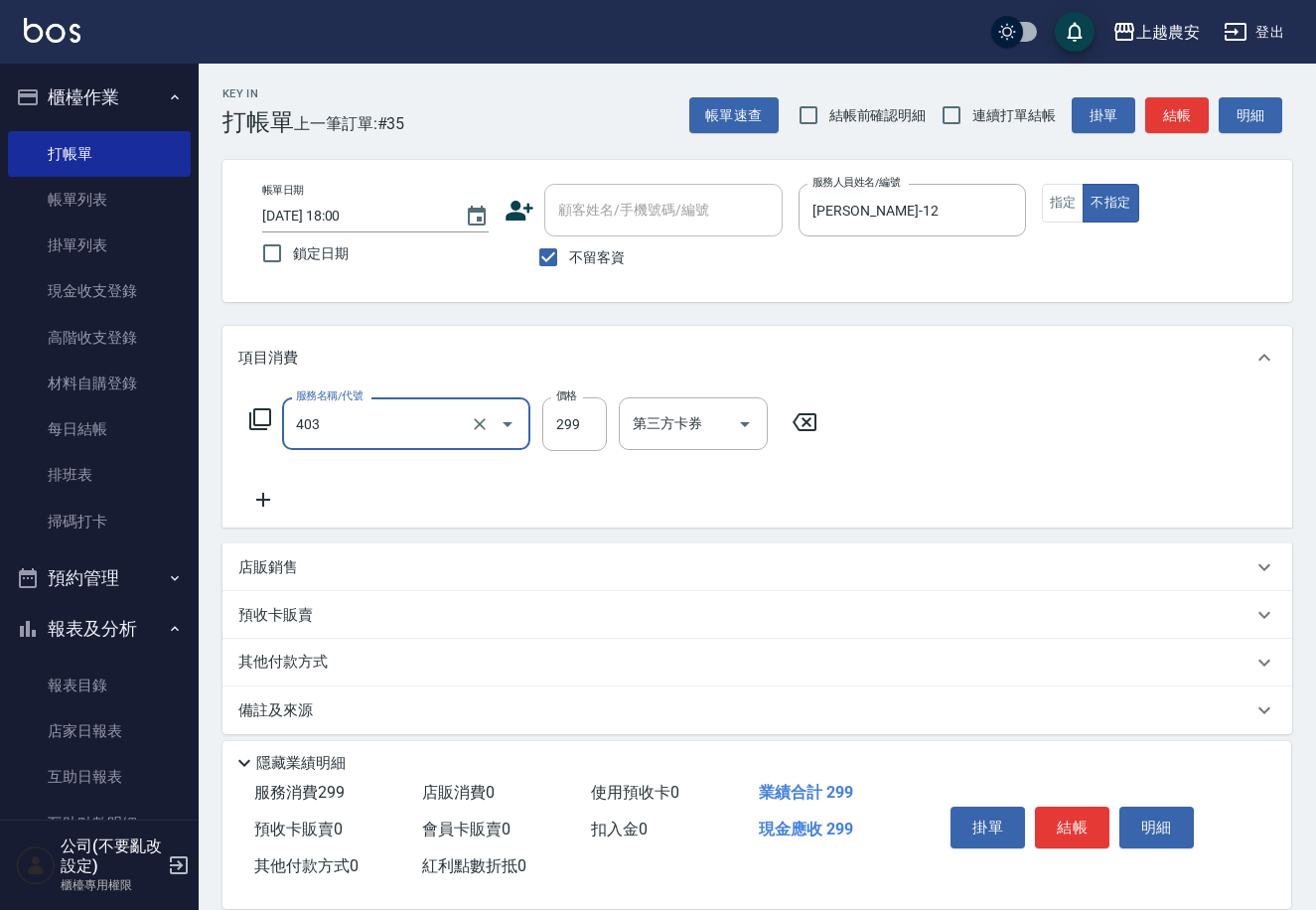 type on "剪髮(403)" 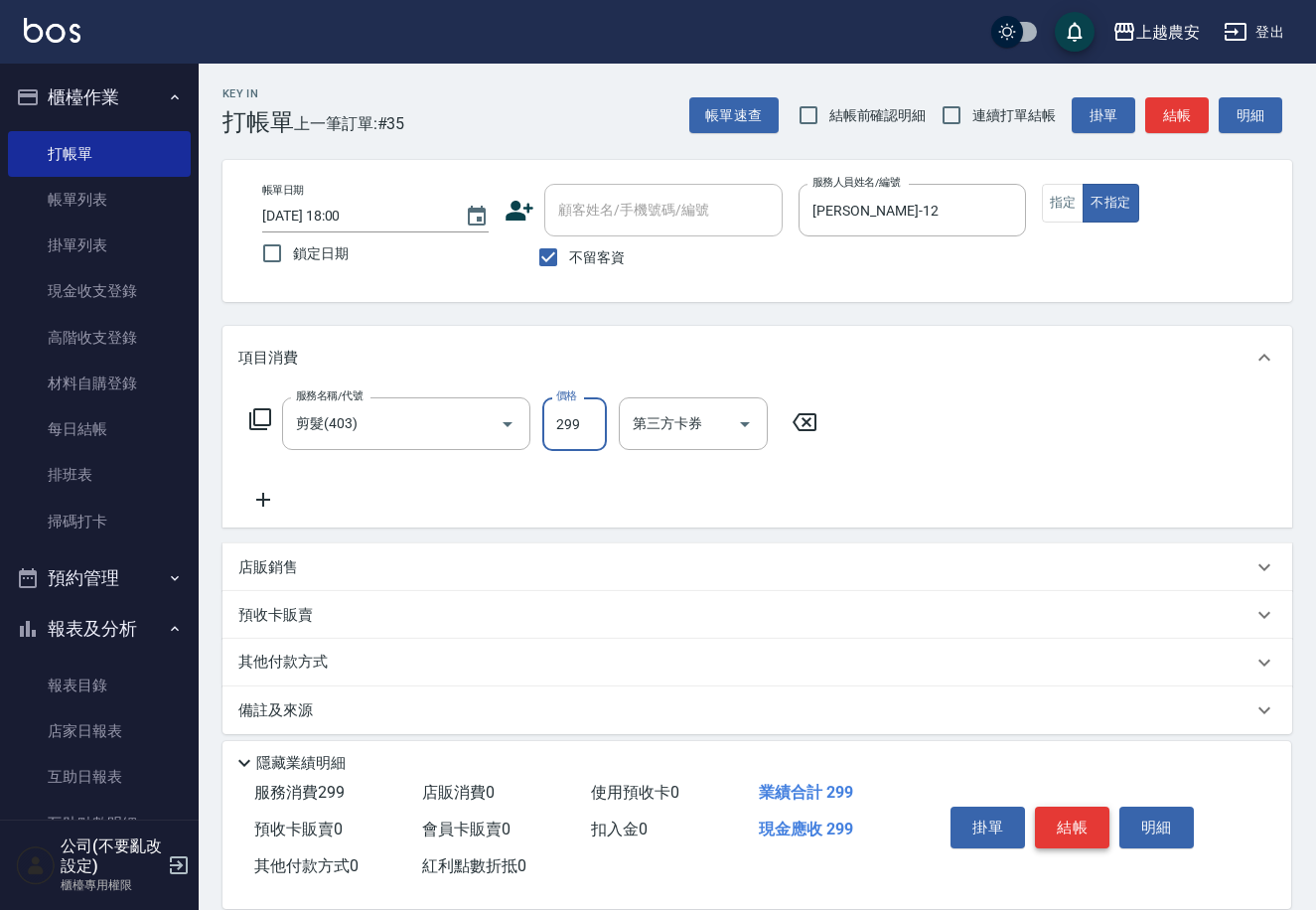 click on "結帳" at bounding box center [1072, 828] 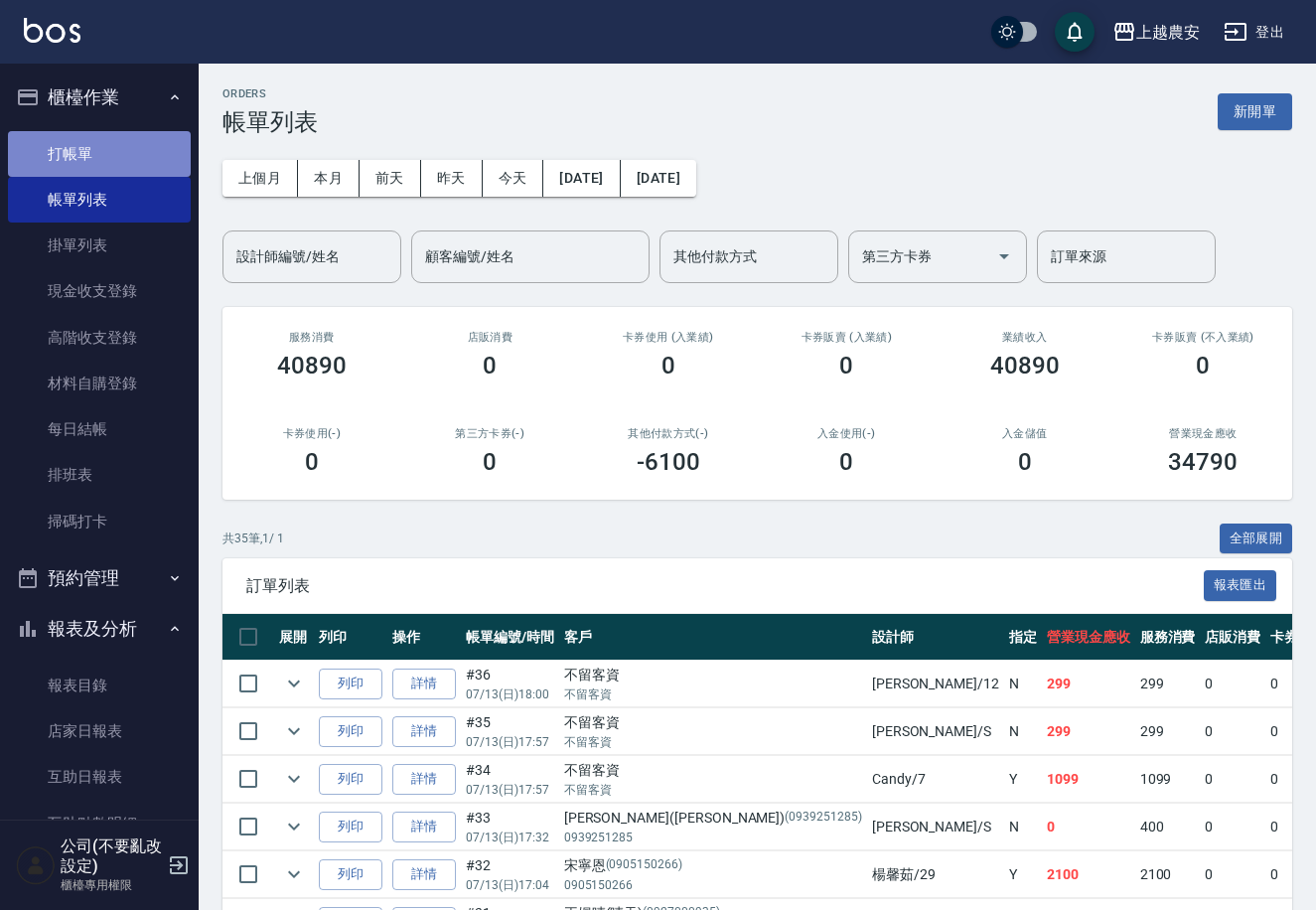 click on "打帳單" at bounding box center [99, 154] 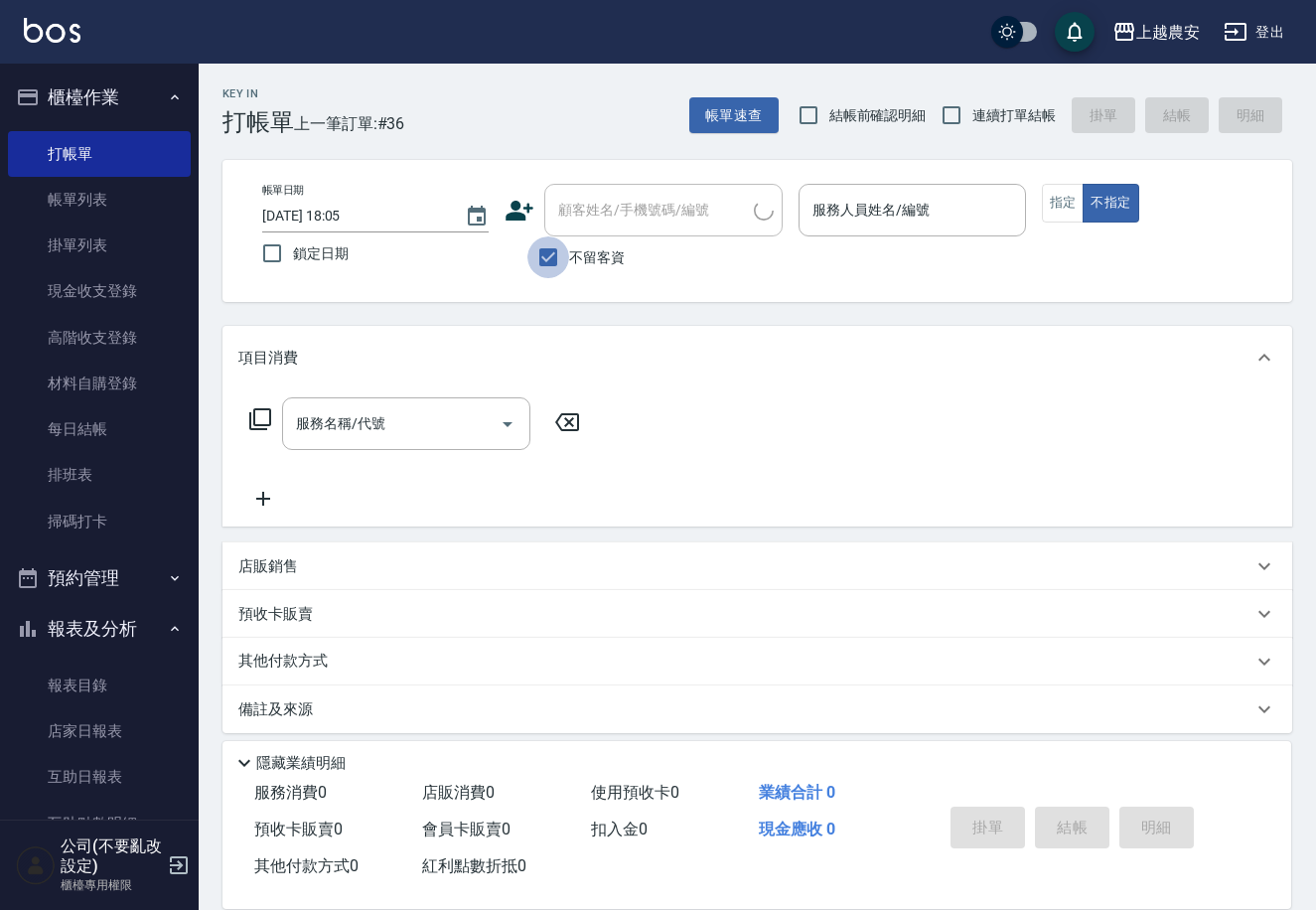 click on "不留客資" at bounding box center [548, 257] 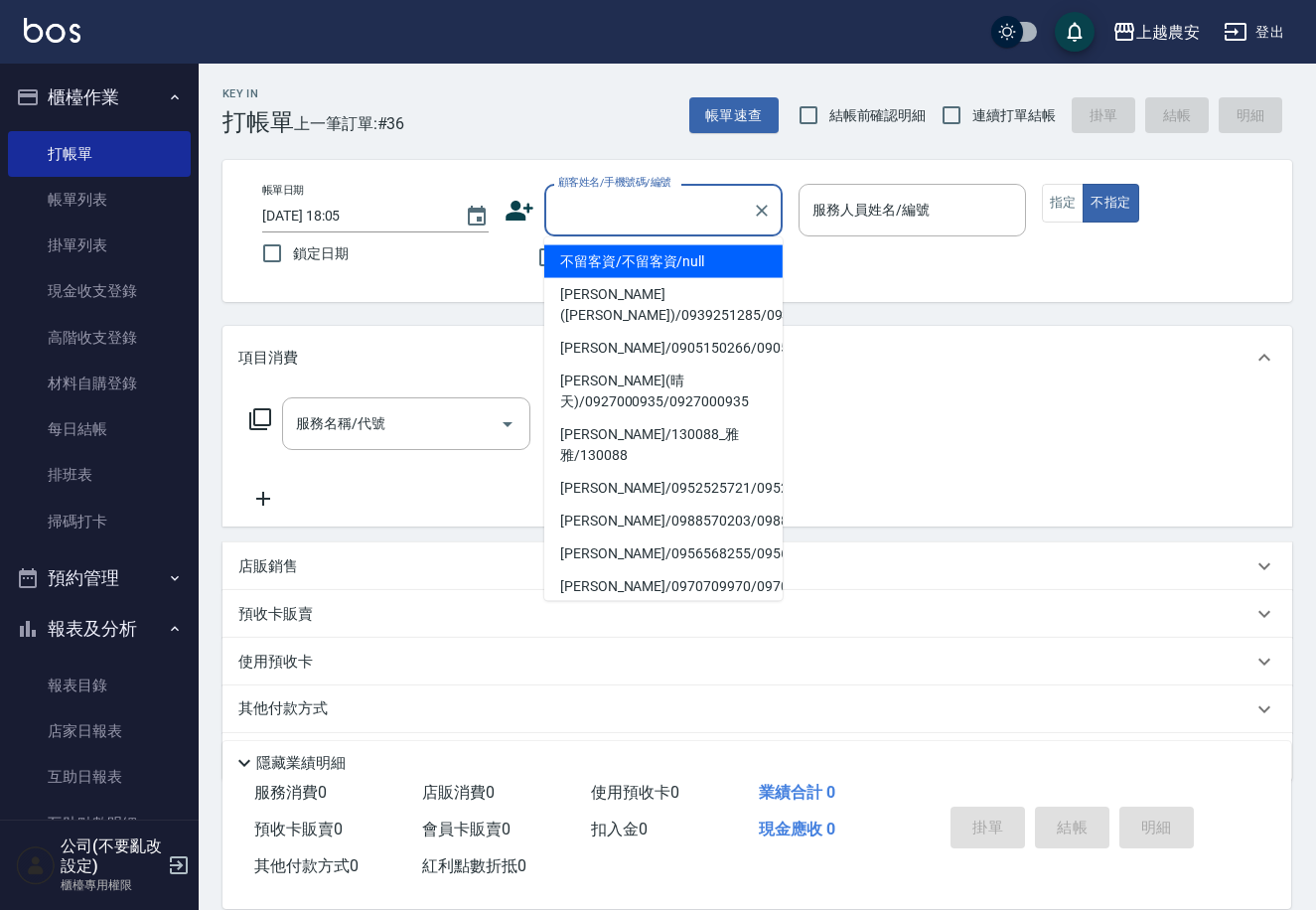 click on "顧客姓名/手機號碼/編號" at bounding box center [649, 210] 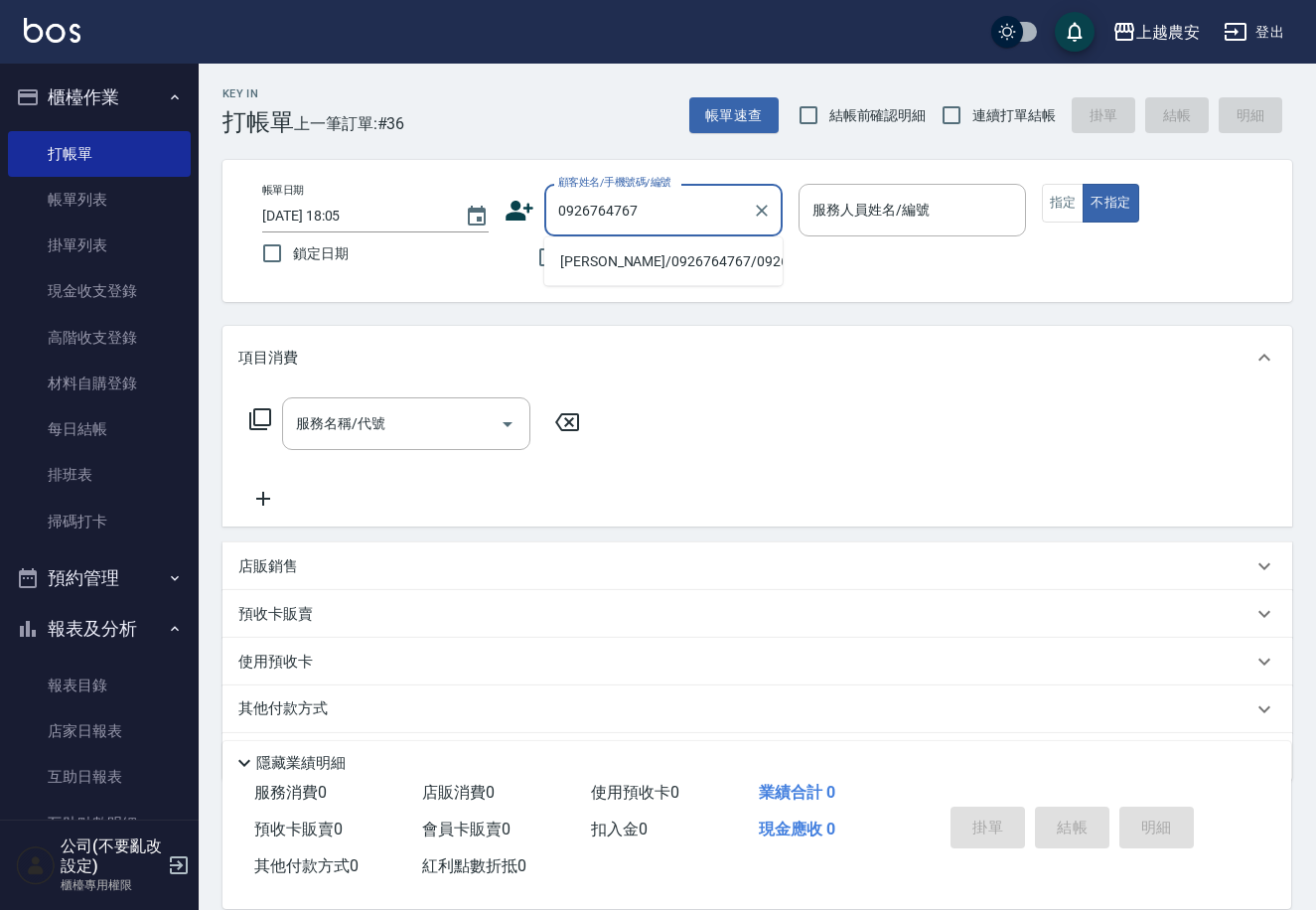 click on "林崇基/0926764767/0926764767" at bounding box center [663, 261] 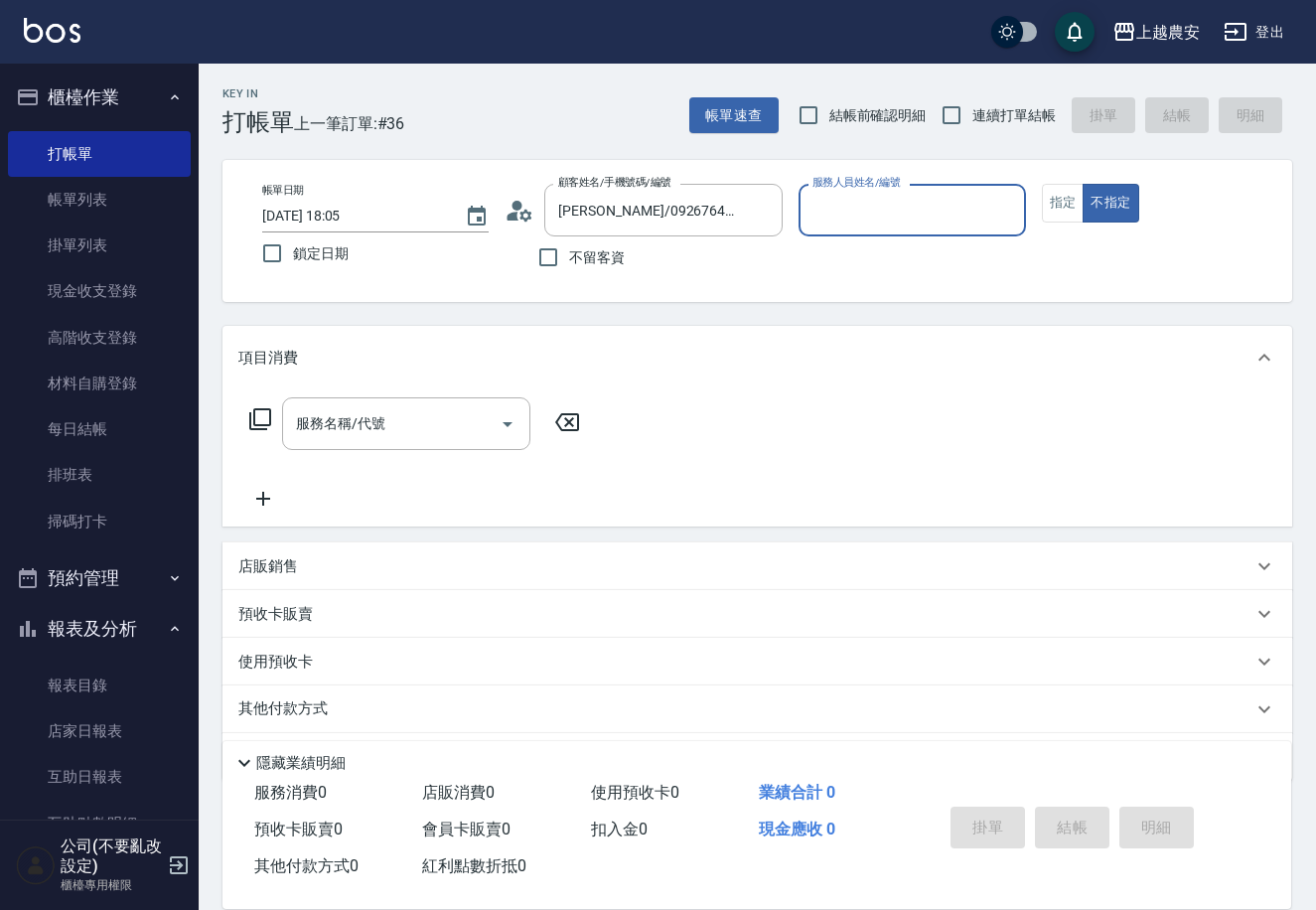 type on "Nana-13" 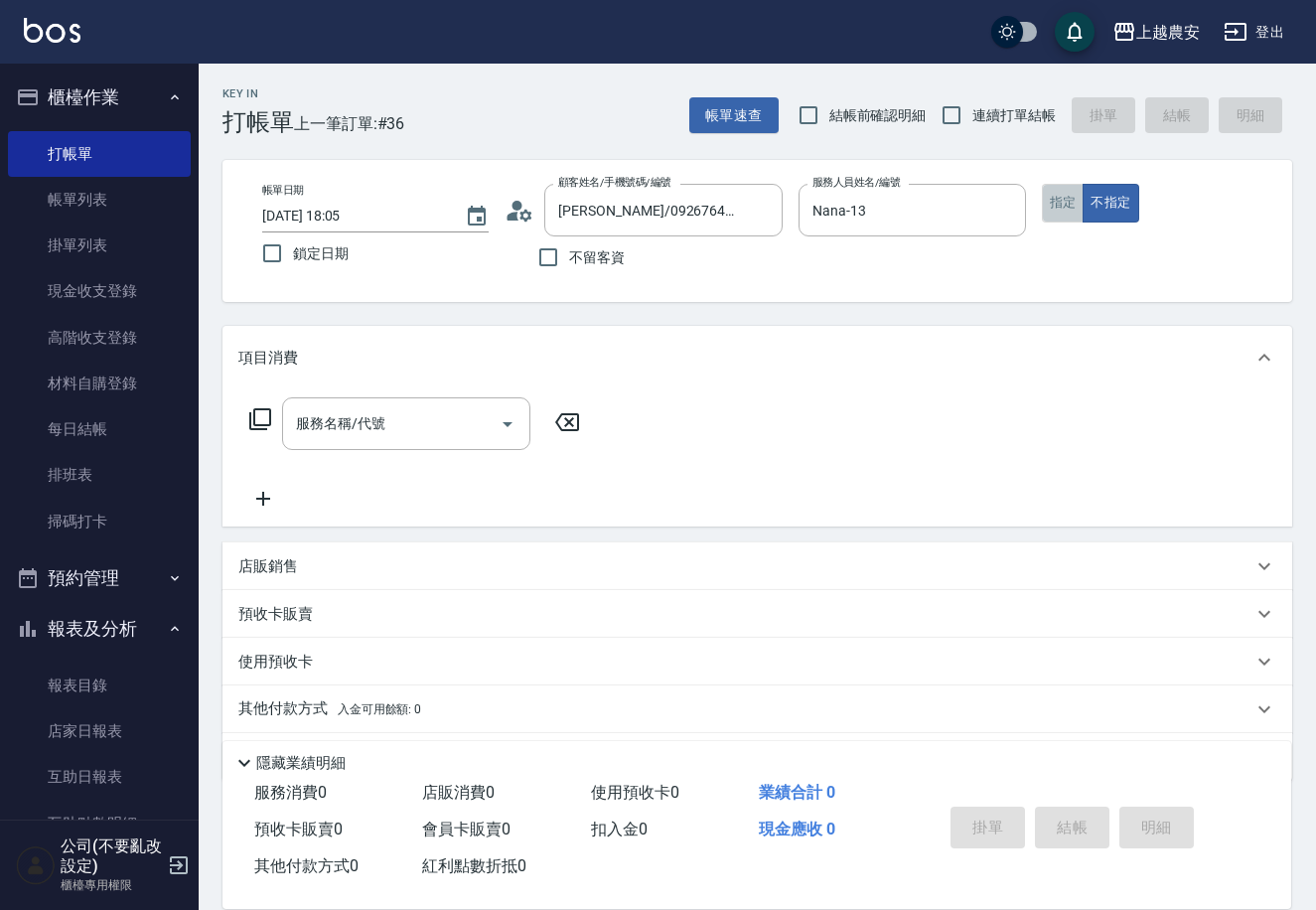 click on "指定" at bounding box center (1063, 203) 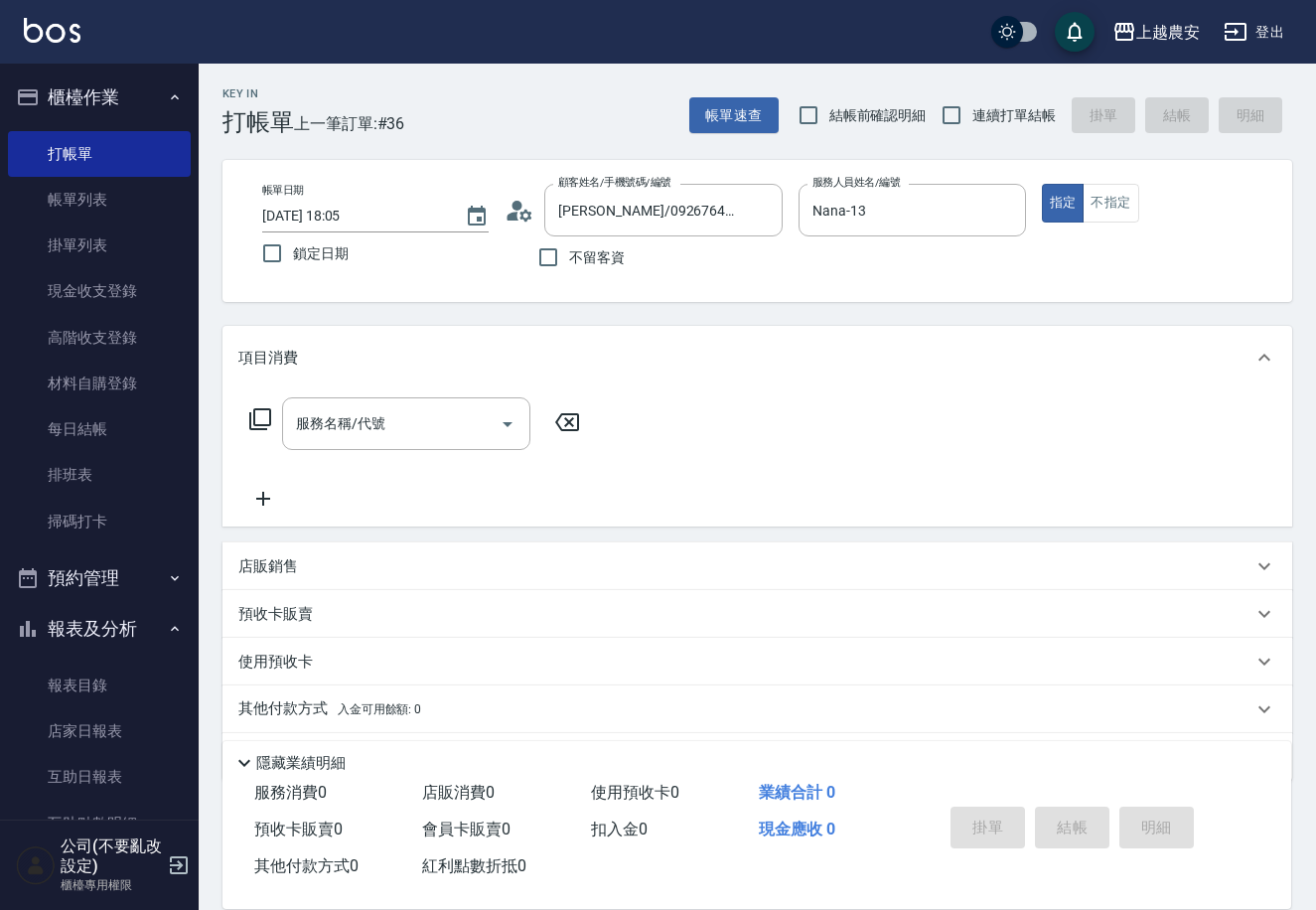 click 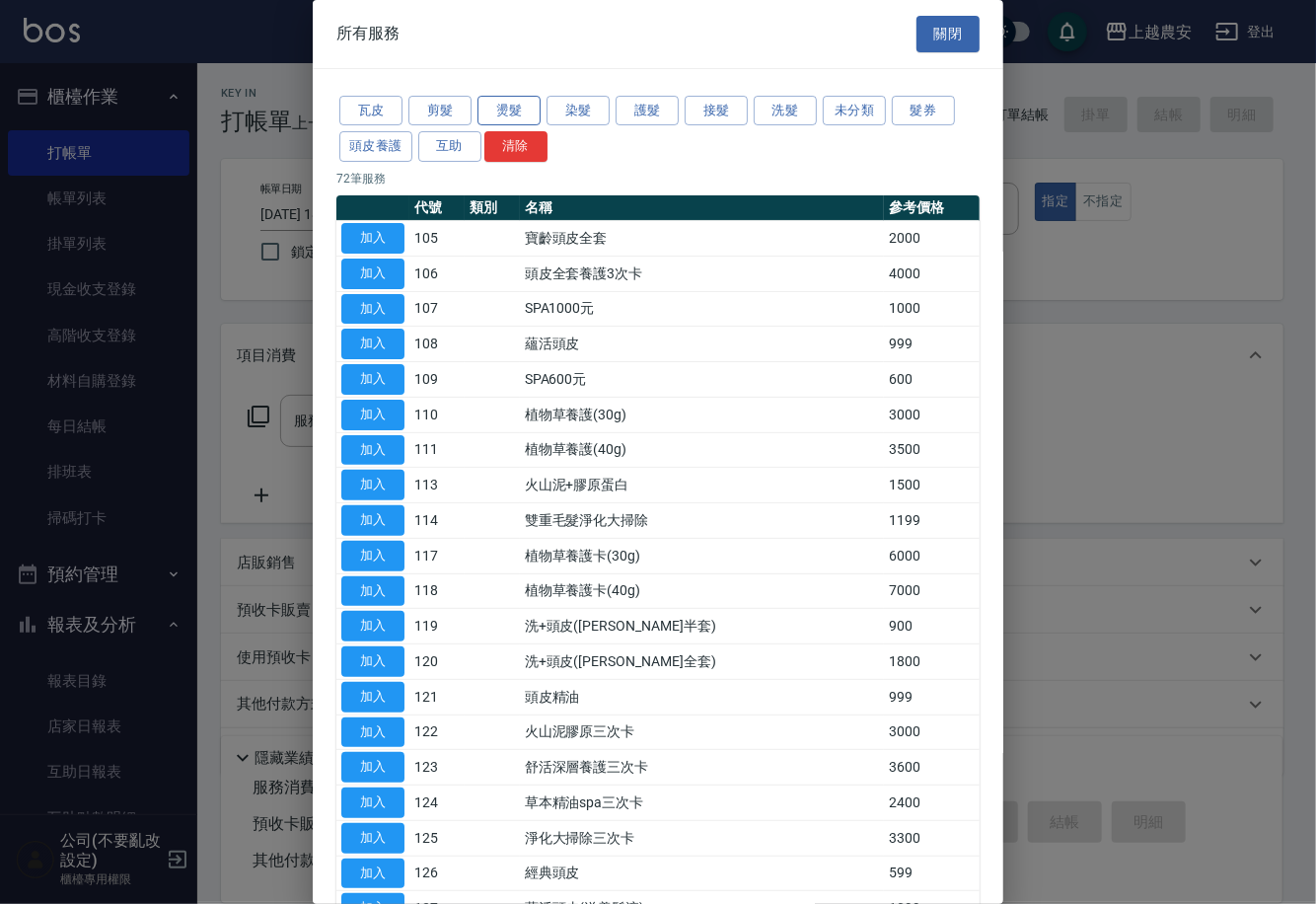 click on "燙髮" at bounding box center (509, 111) 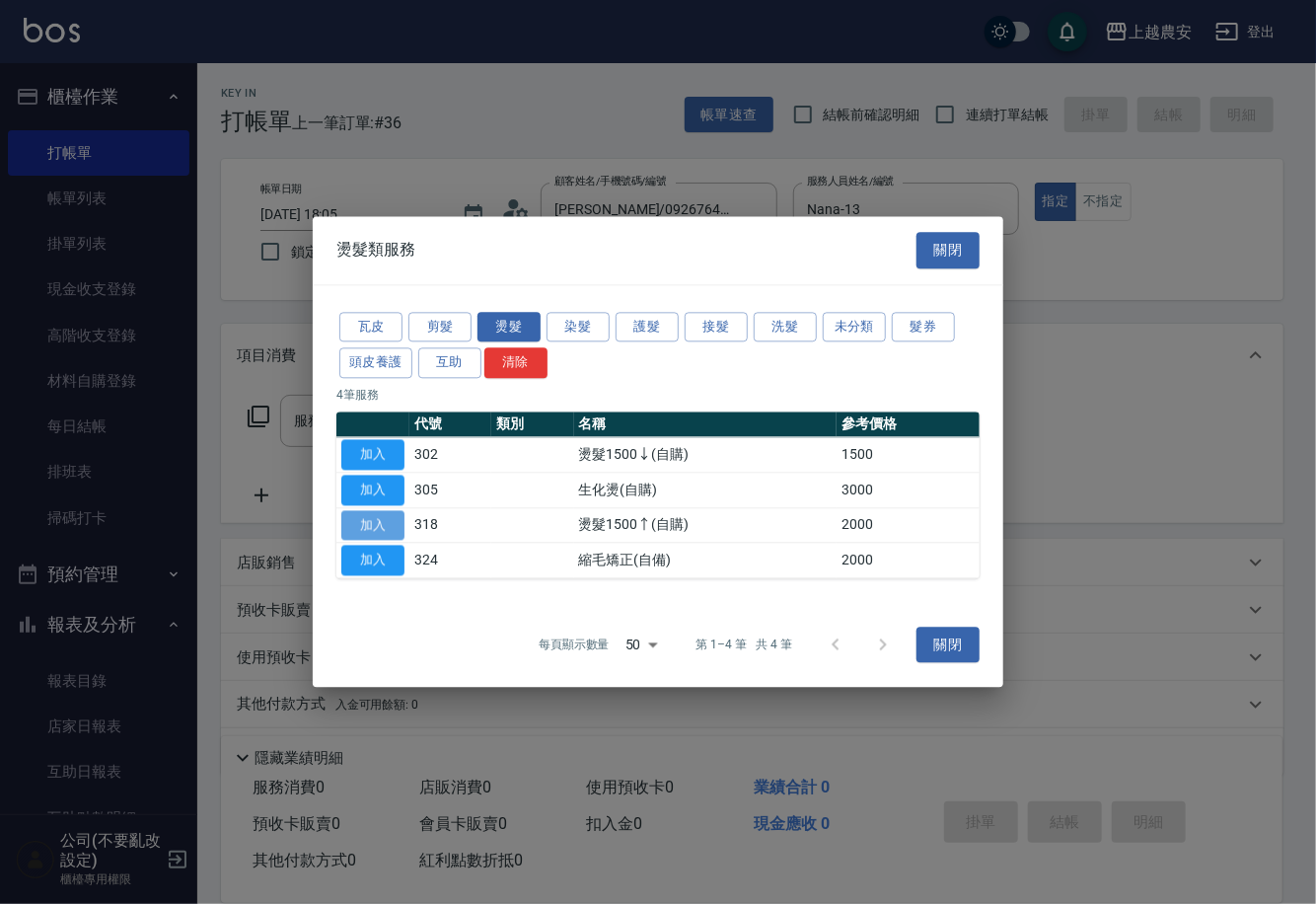 click on "加入" at bounding box center [373, 525] 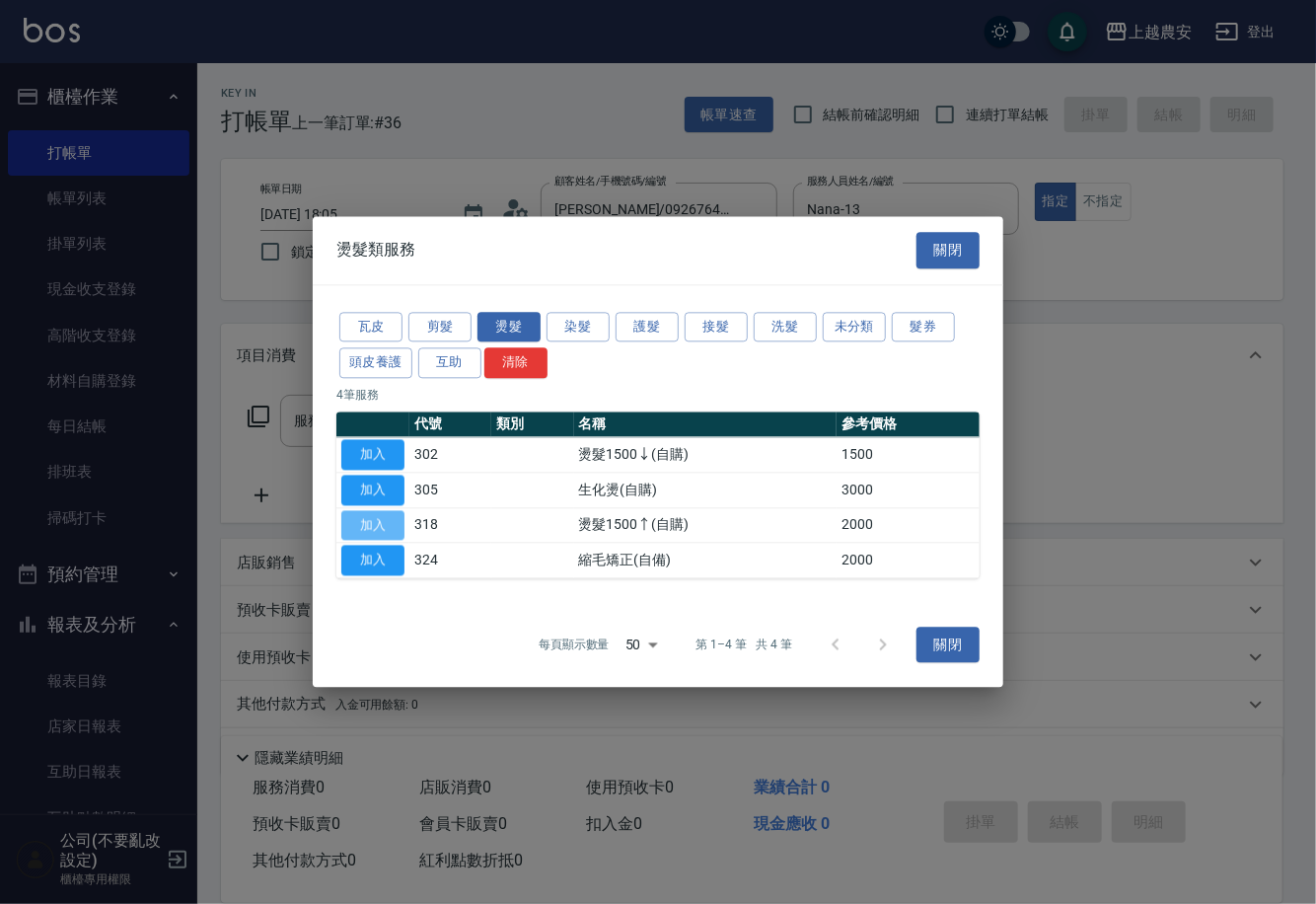 type on "燙髮1500↑(自購)(318)" 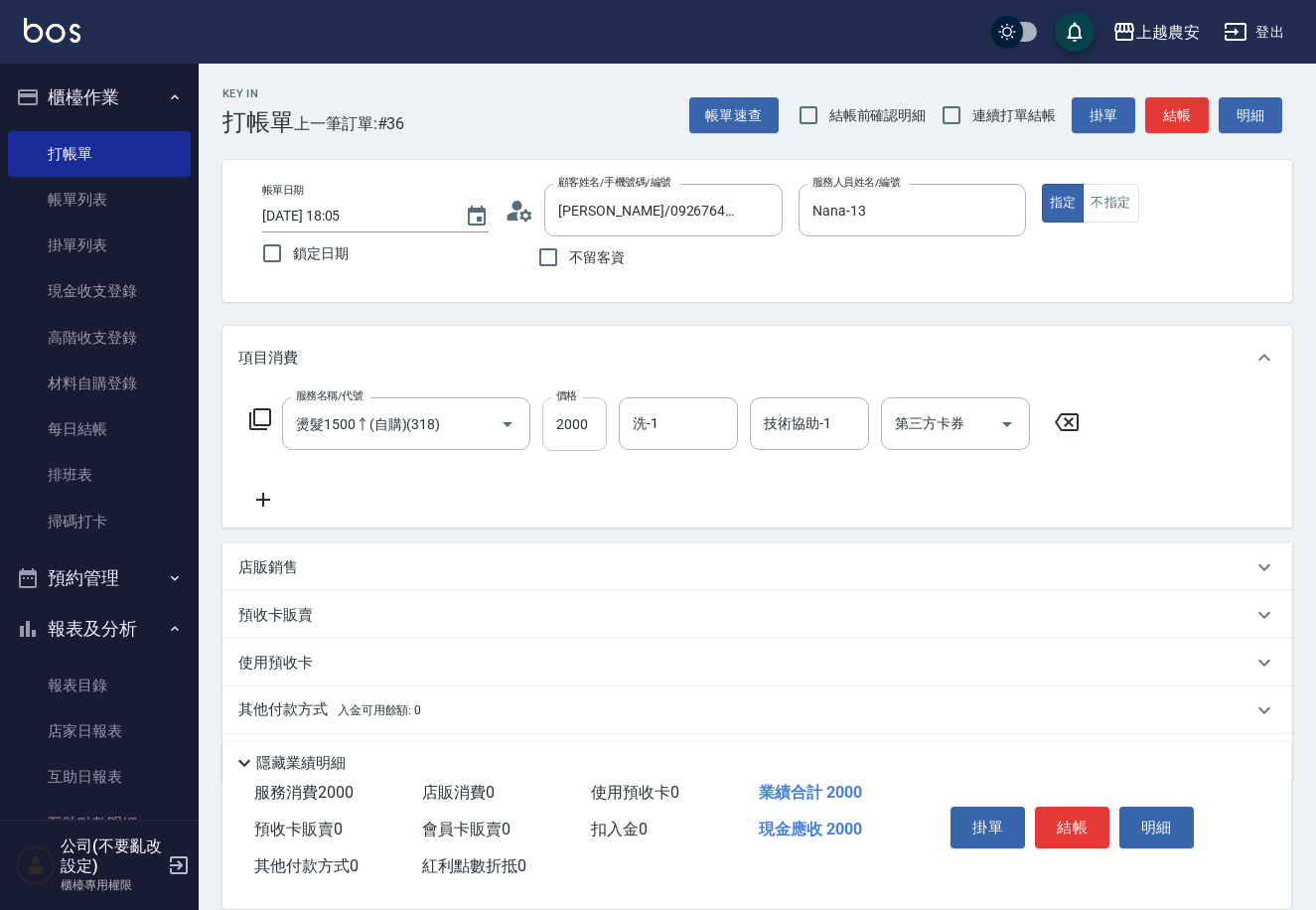 click on "2000" at bounding box center (574, 424) 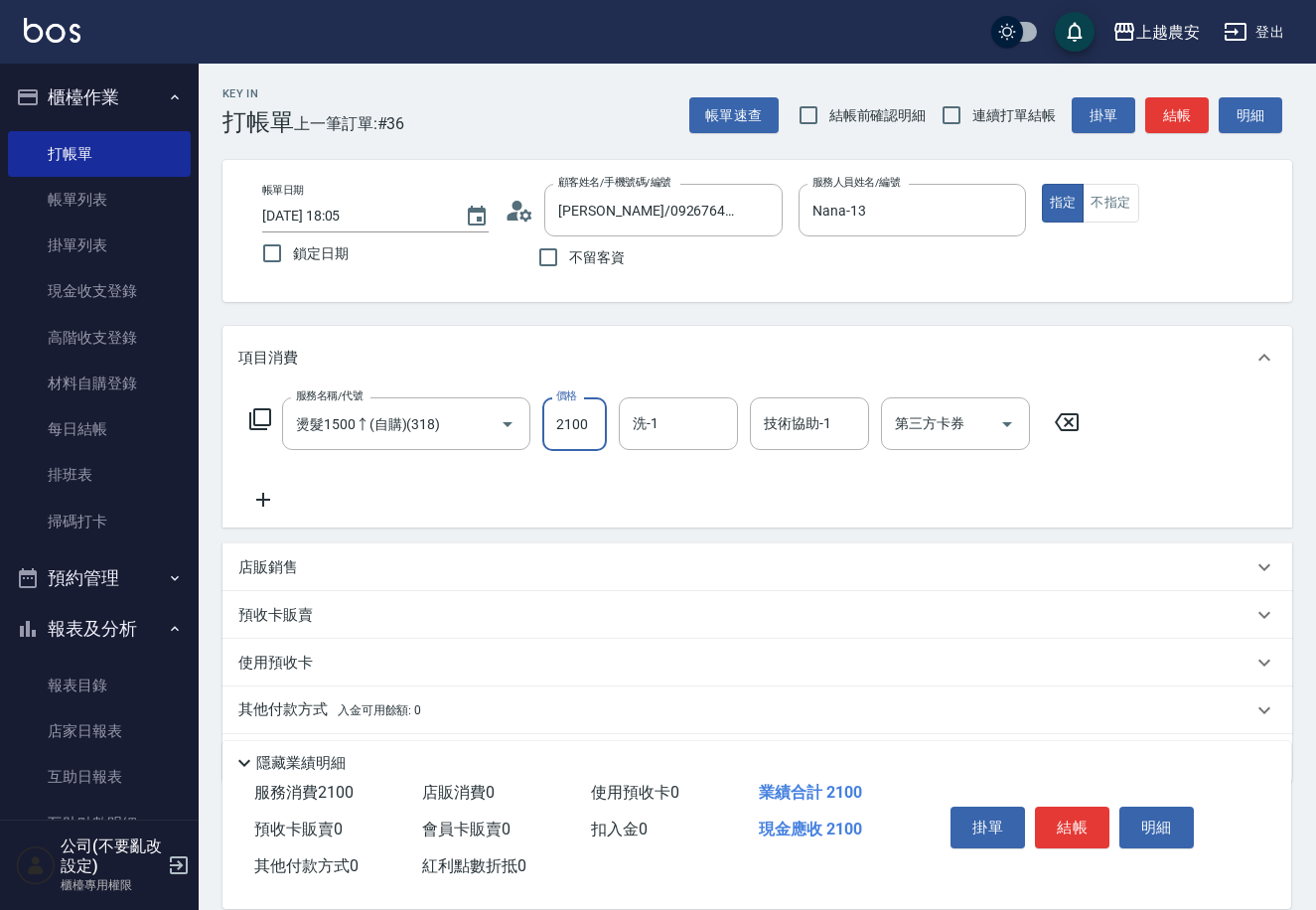 type on "2100" 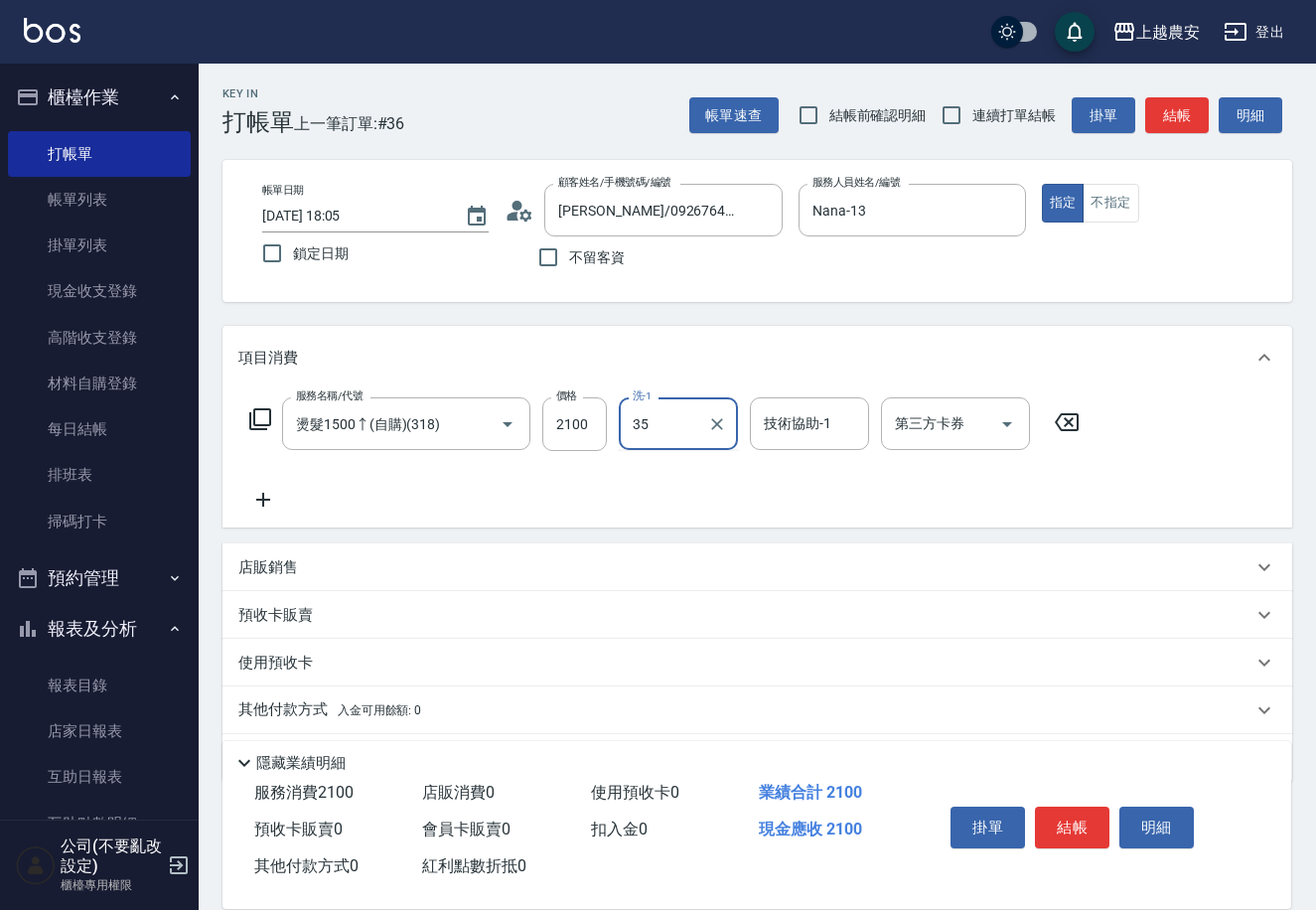 type on "大巫-35" 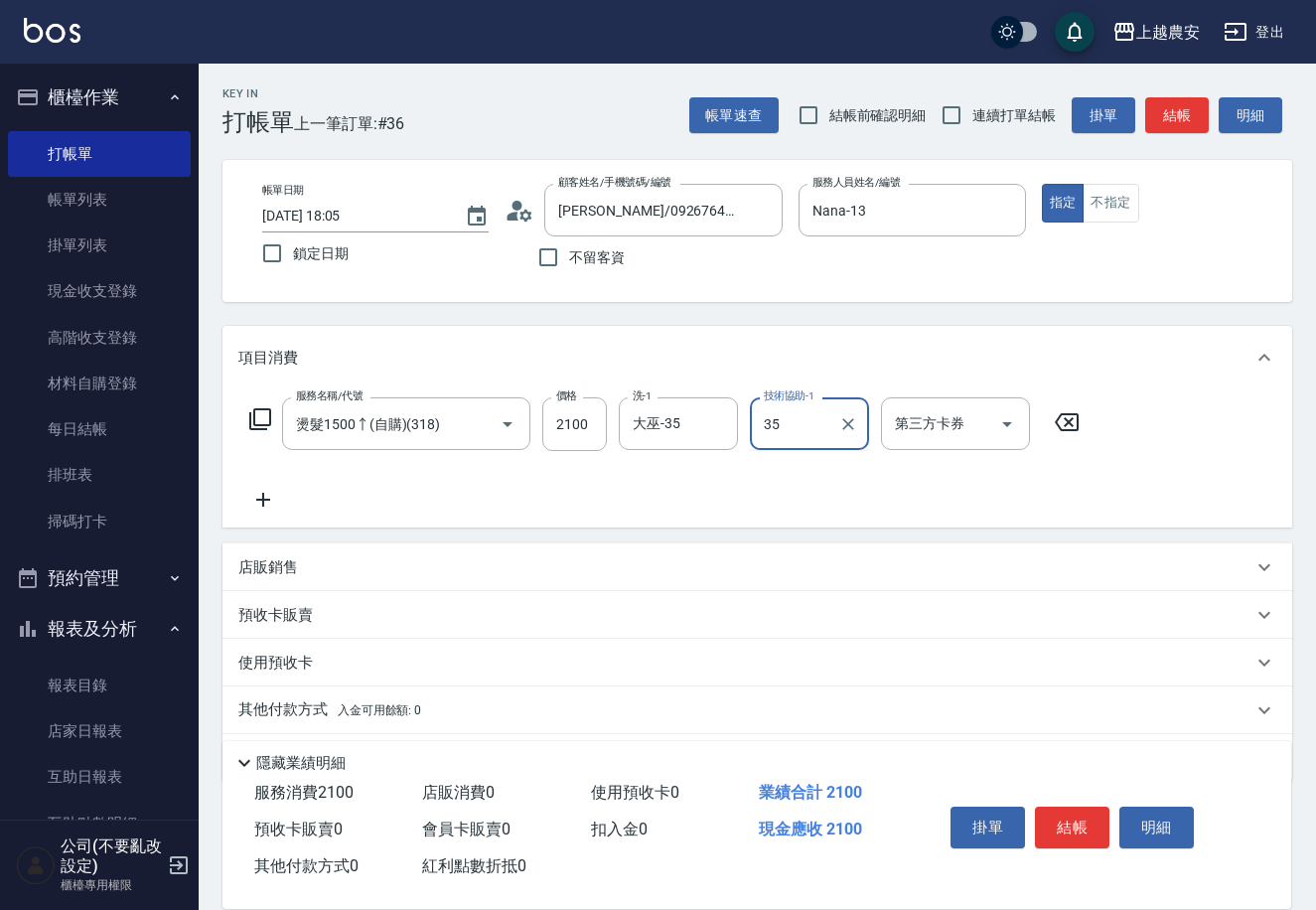 type on "大巫-35" 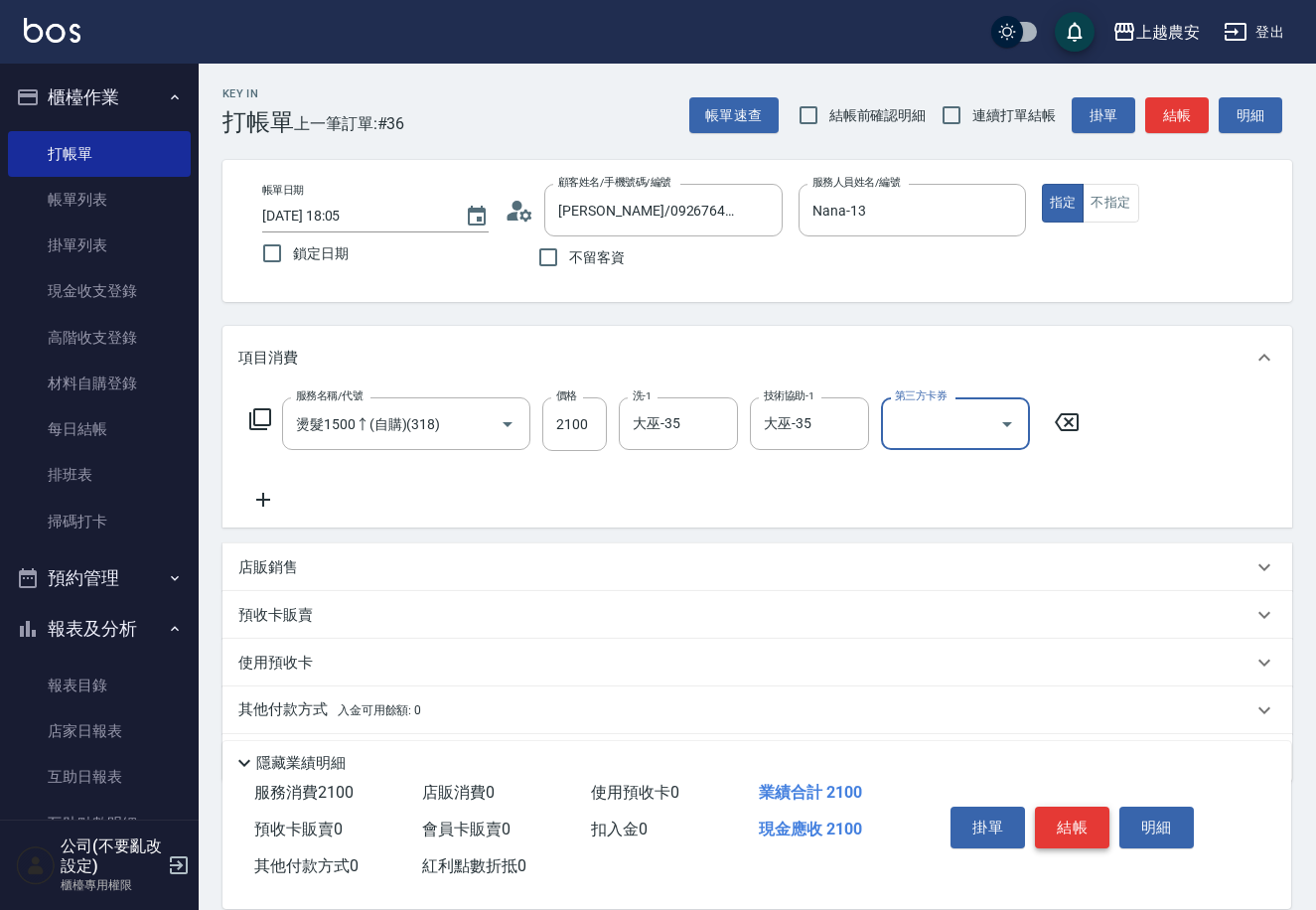 click on "結帳" at bounding box center [1072, 828] 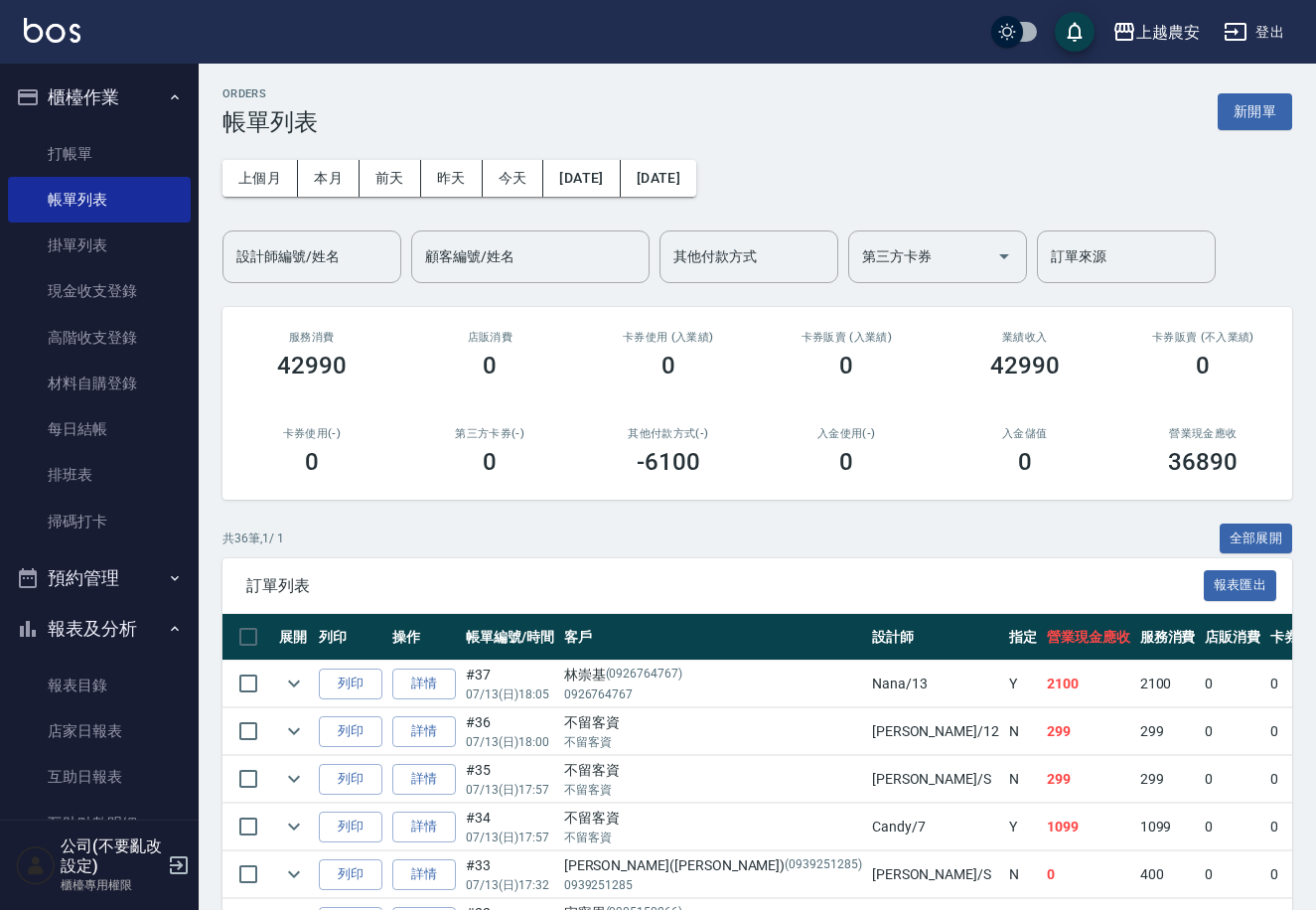 click on "打帳單 帳單列表 掛單列表 現金收支登錄 高階收支登錄 材料自購登錄 每日結帳 排班表 掃碼打卡" at bounding box center (99, 338) 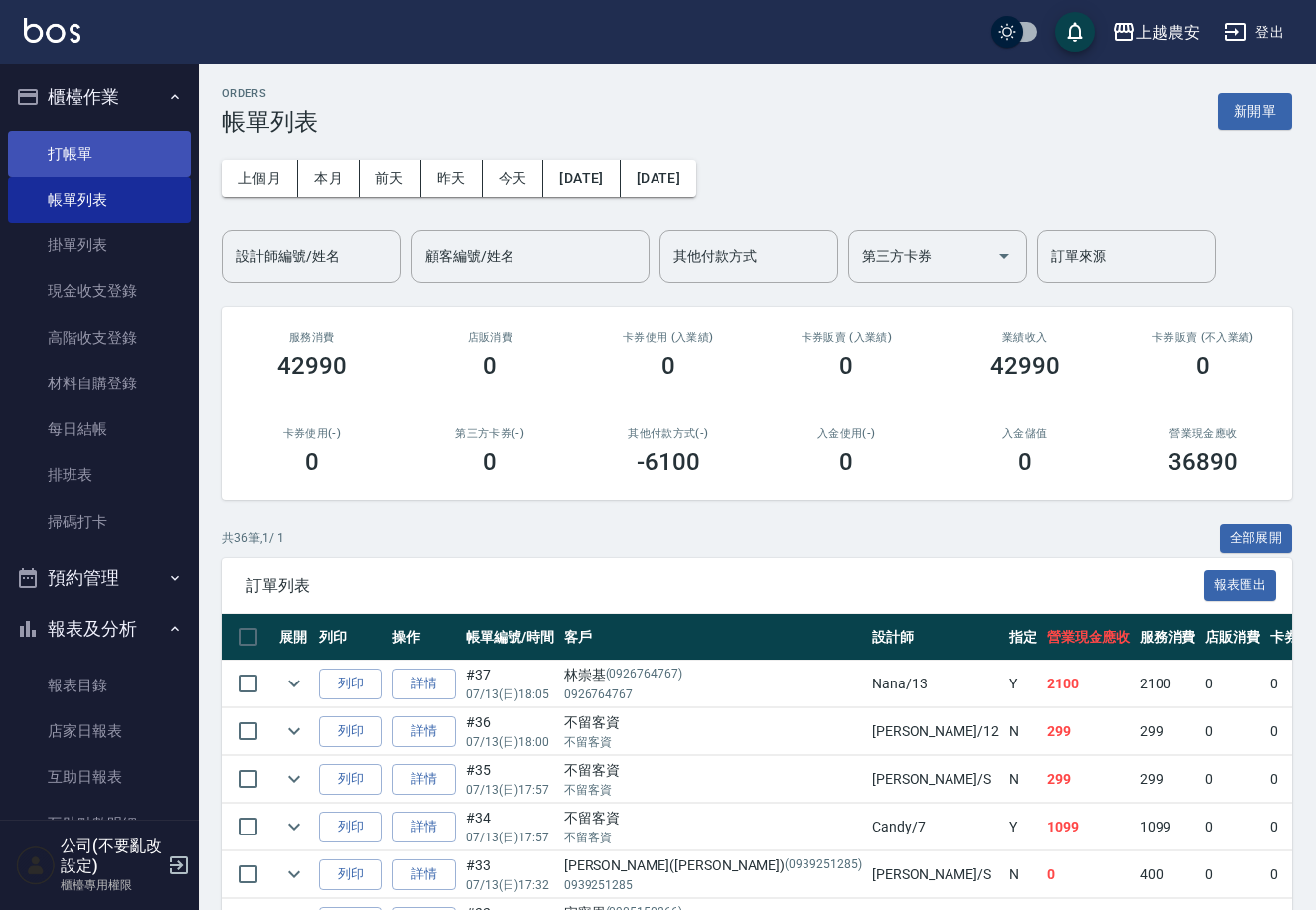 click on "打帳單" at bounding box center (99, 154) 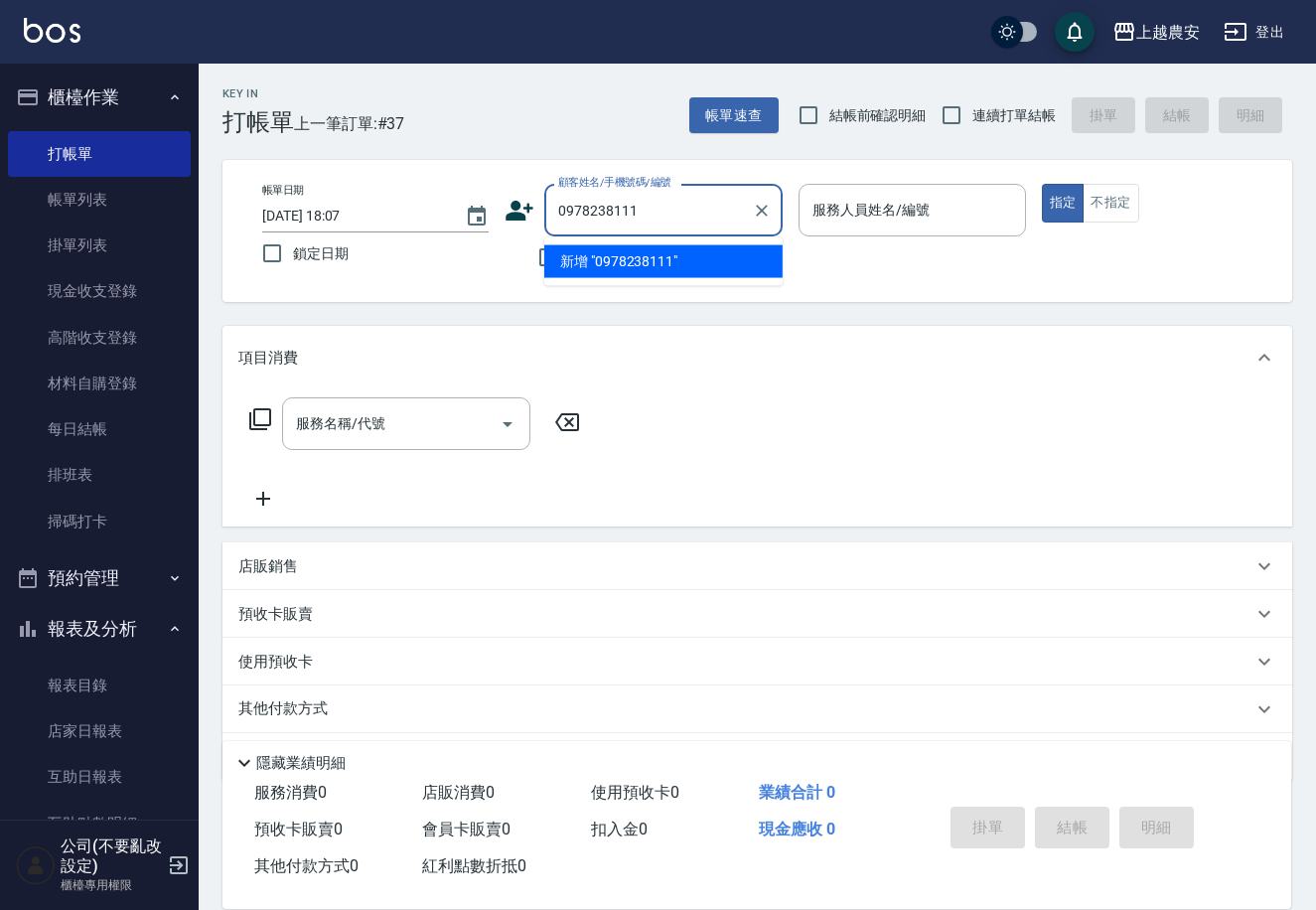 drag, startPoint x: 560, startPoint y: 211, endPoint x: 795, endPoint y: 211, distance: 235 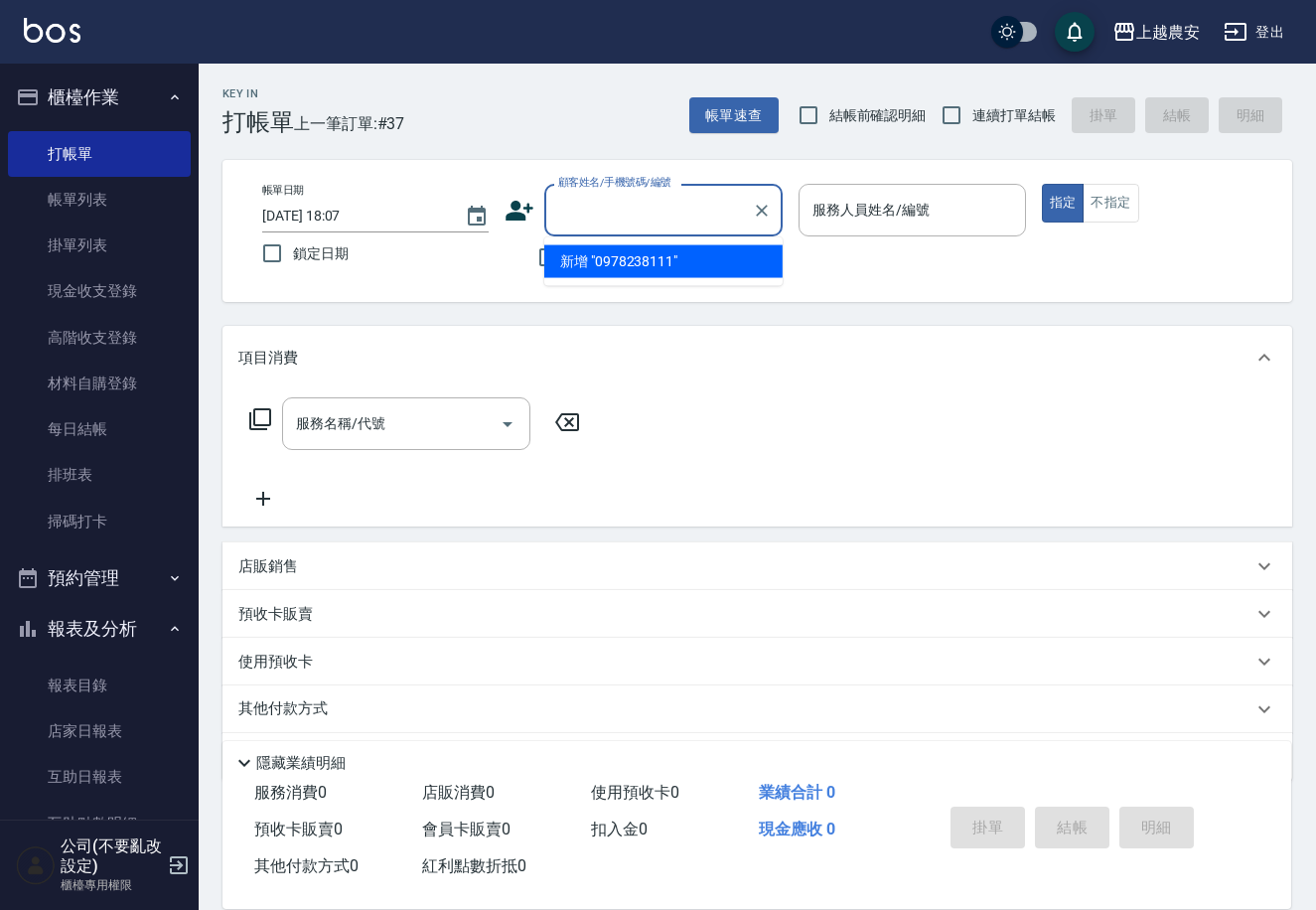 click 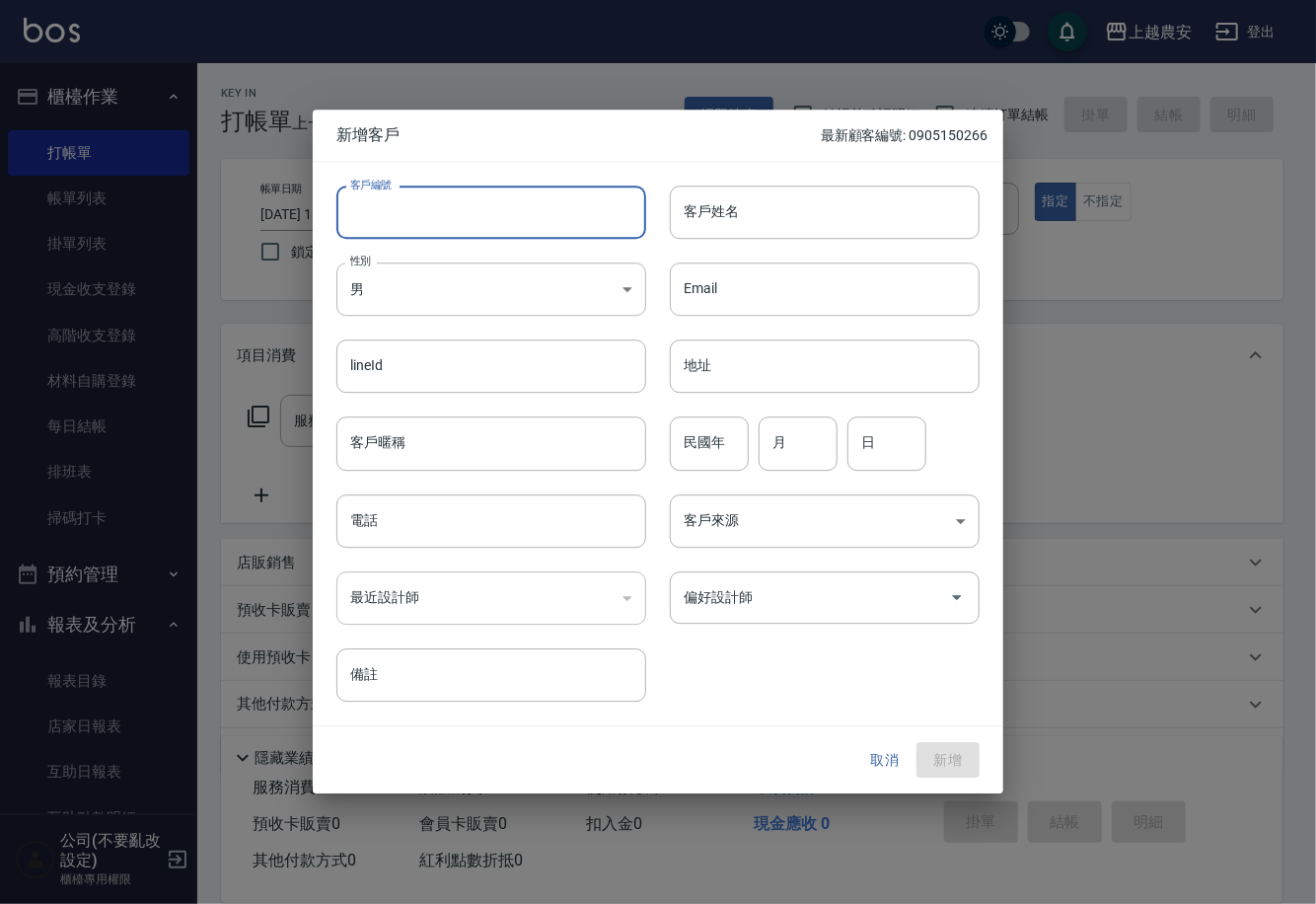 paste on "0978238111" 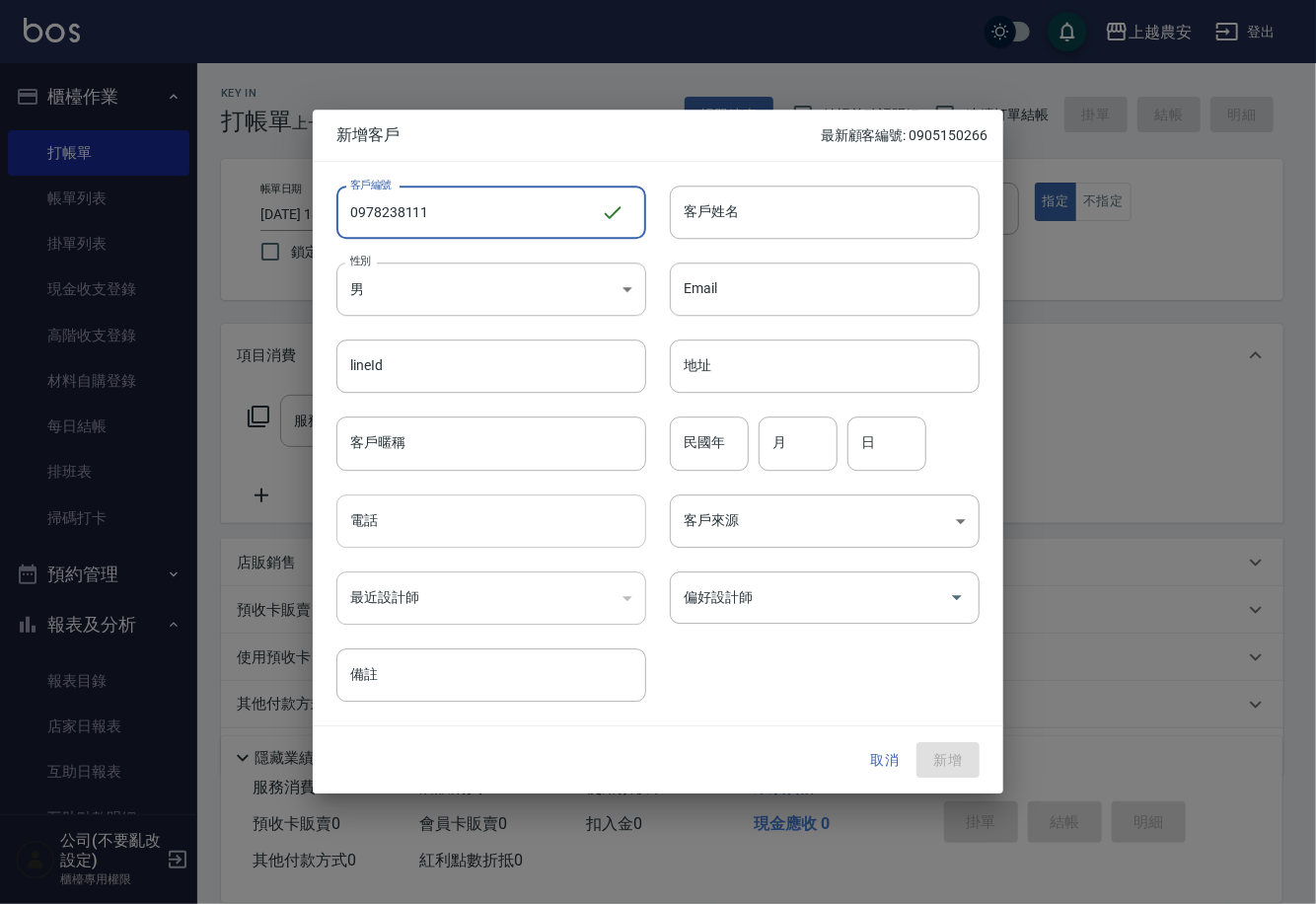 type on "0978238111" 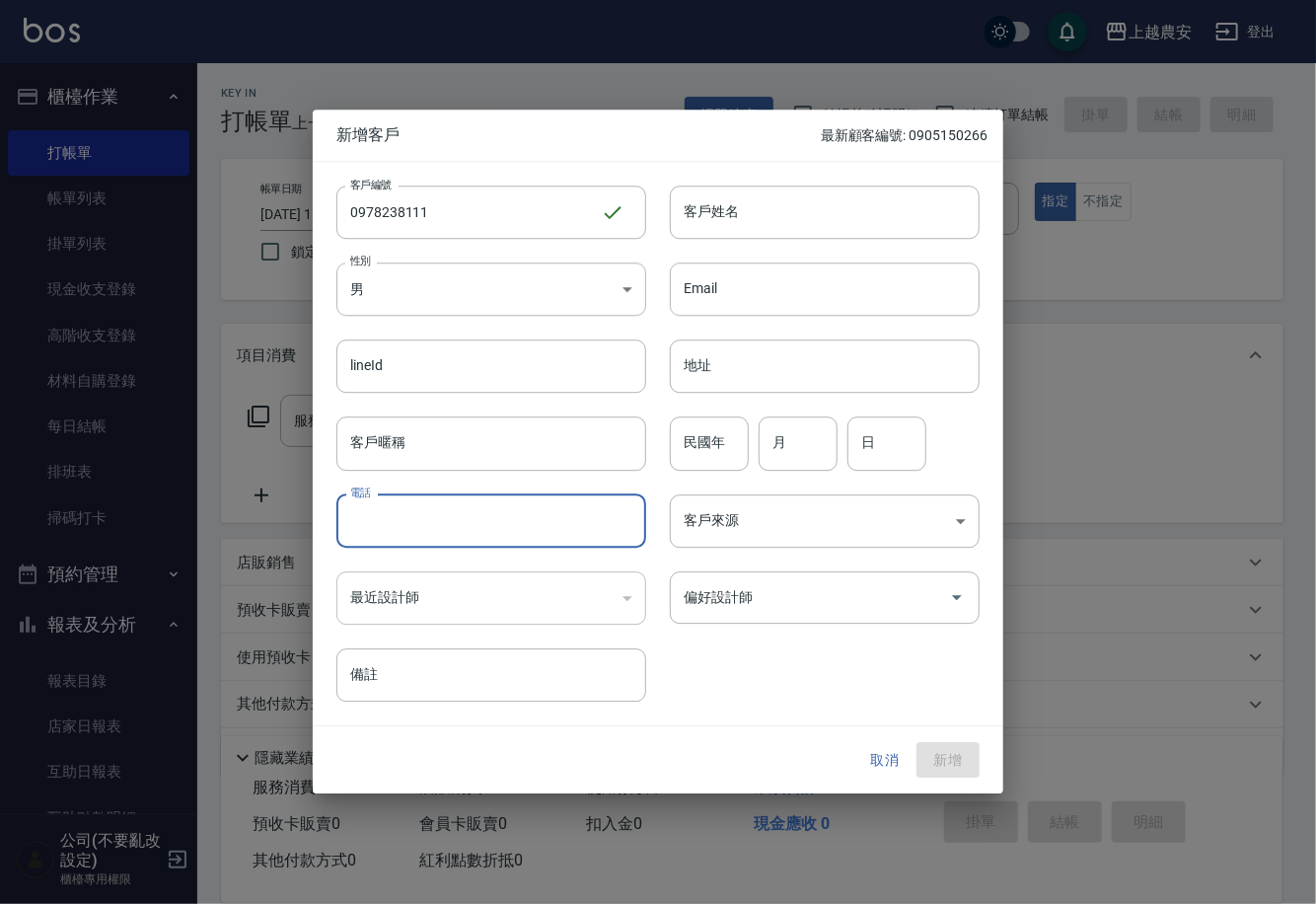 paste on "0978238111" 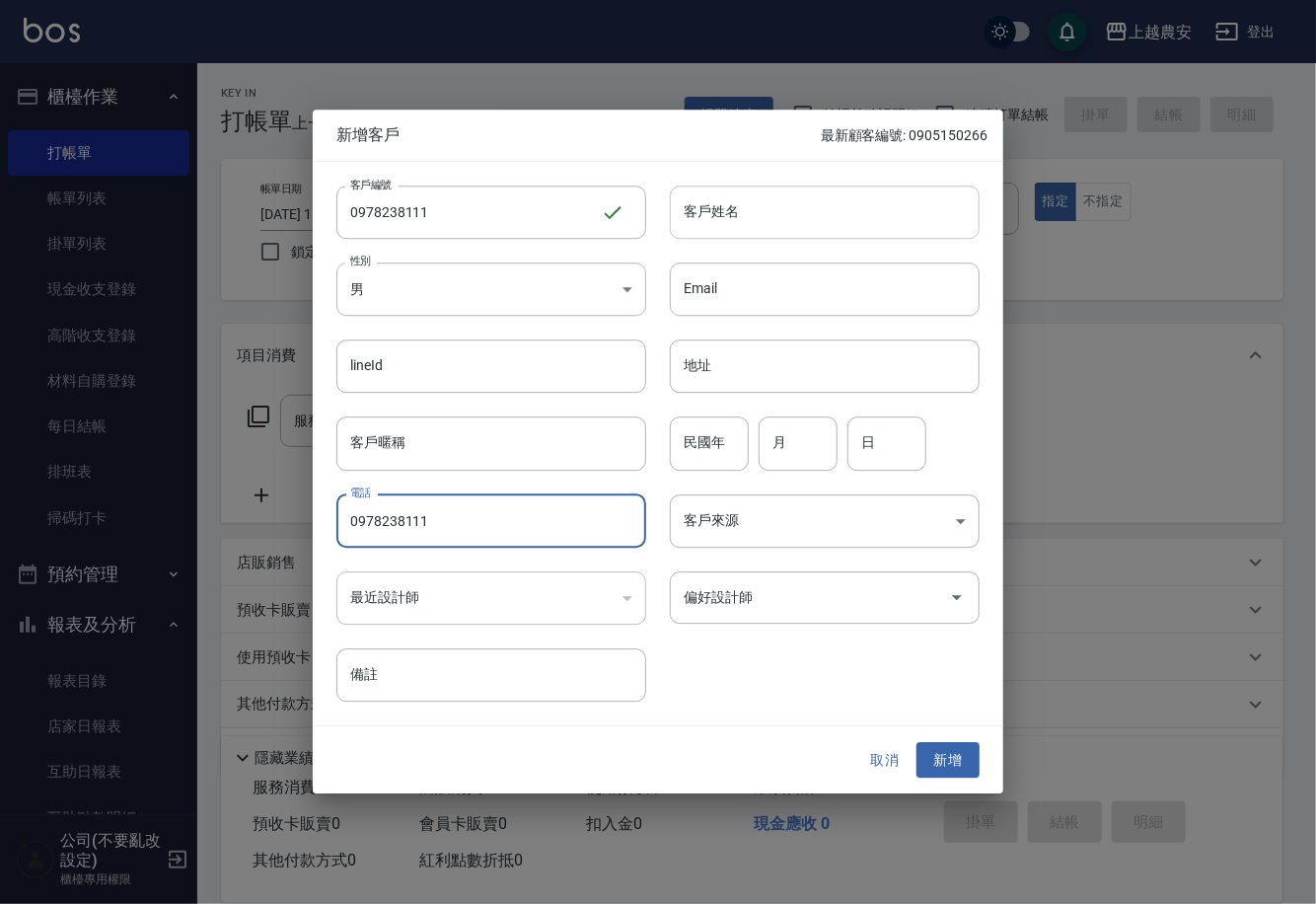 type on "0978238111" 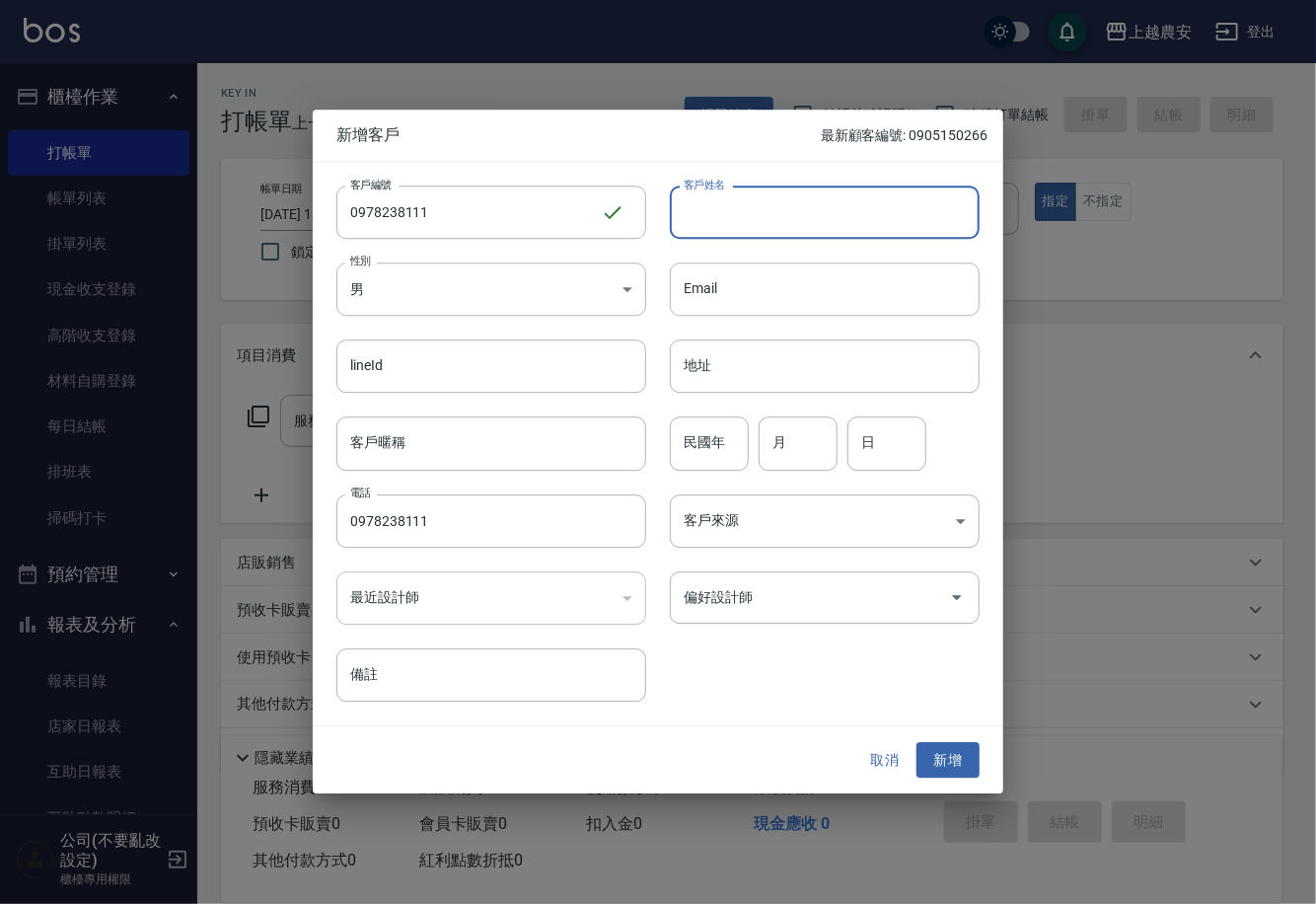 click on "客戶姓名" at bounding box center (825, 212) 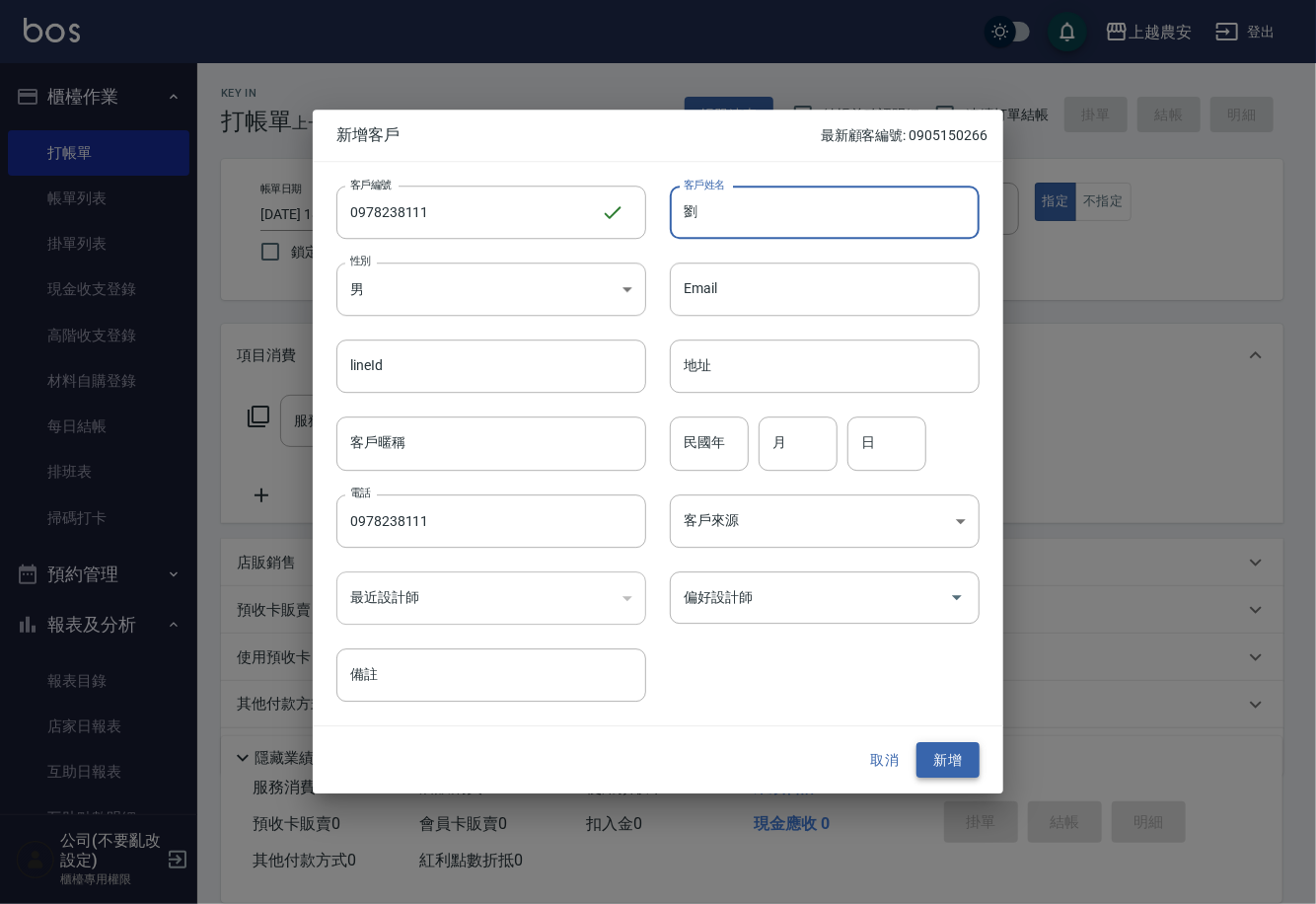 type on "劉" 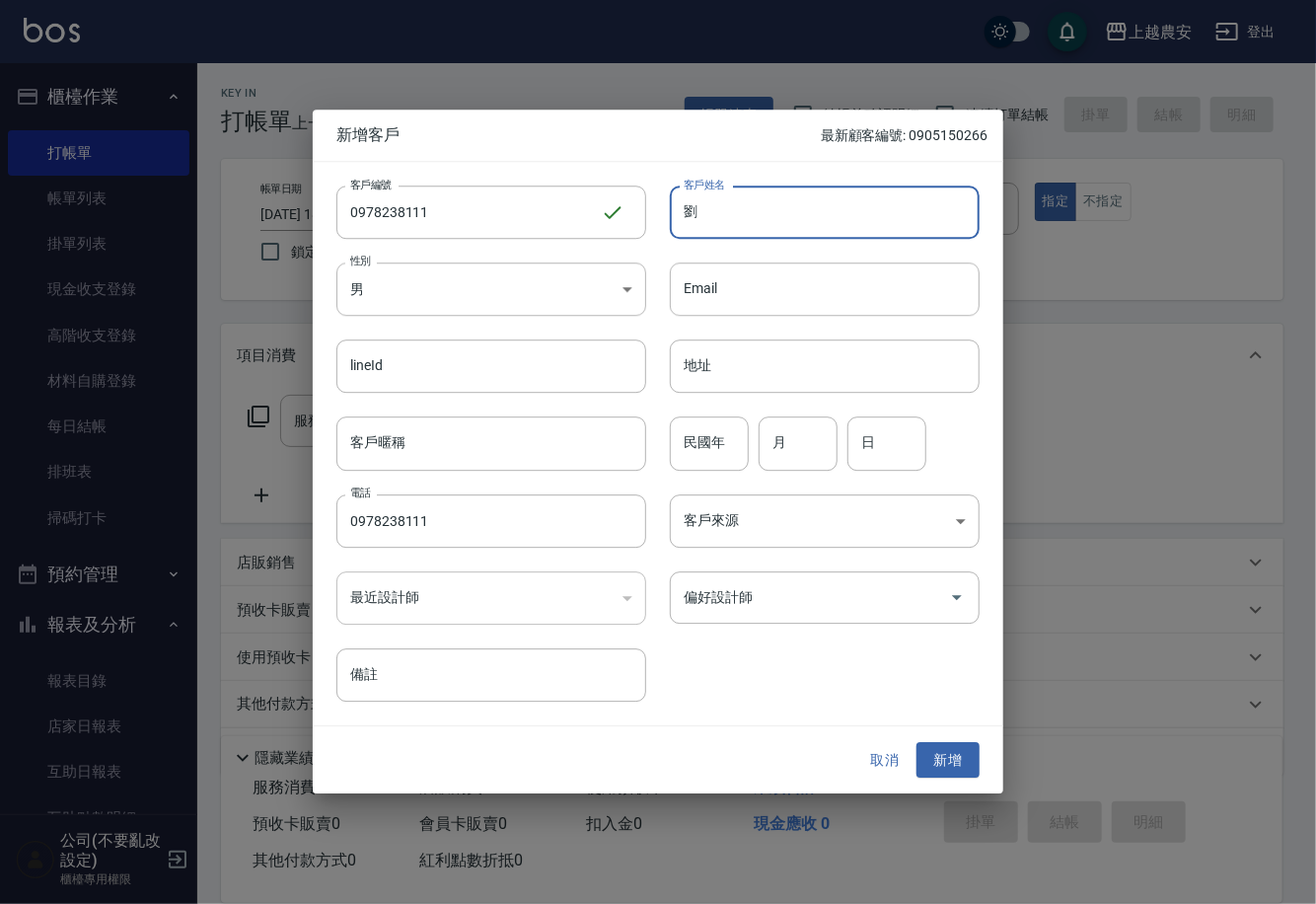 click on "新增" at bounding box center (948, 760) 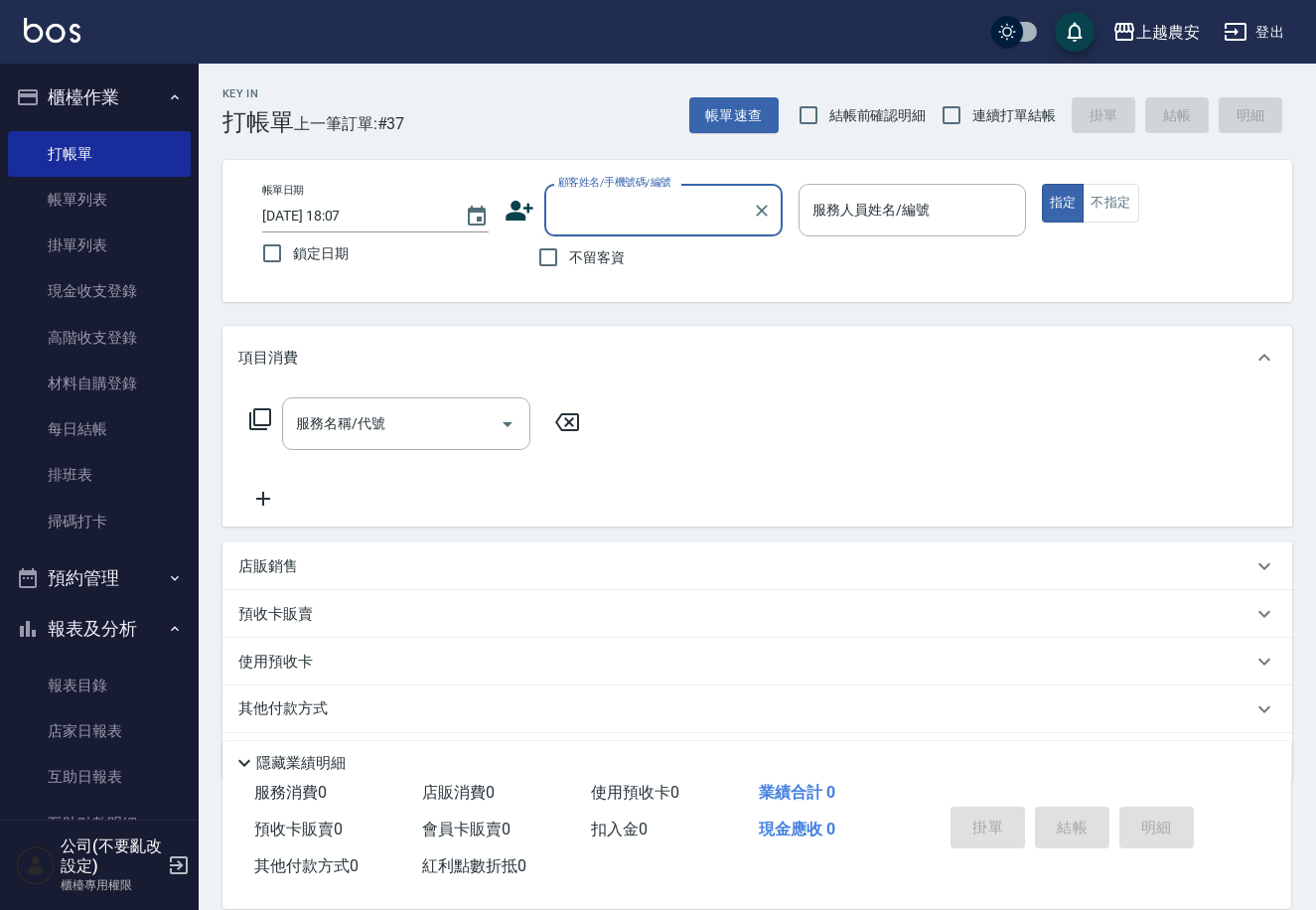 paste on "0978238111" 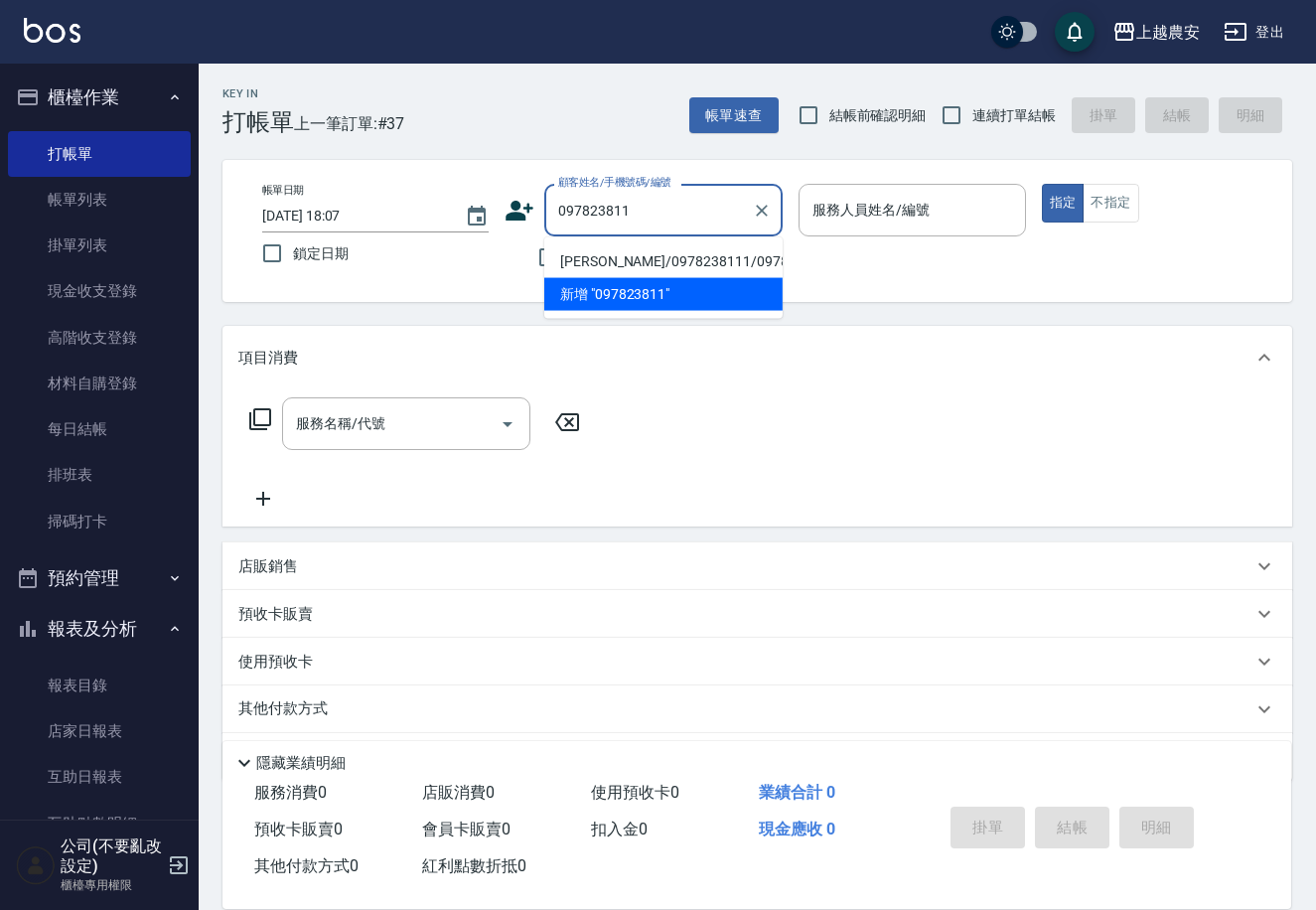 type on "劉/0978238111/0978238111" 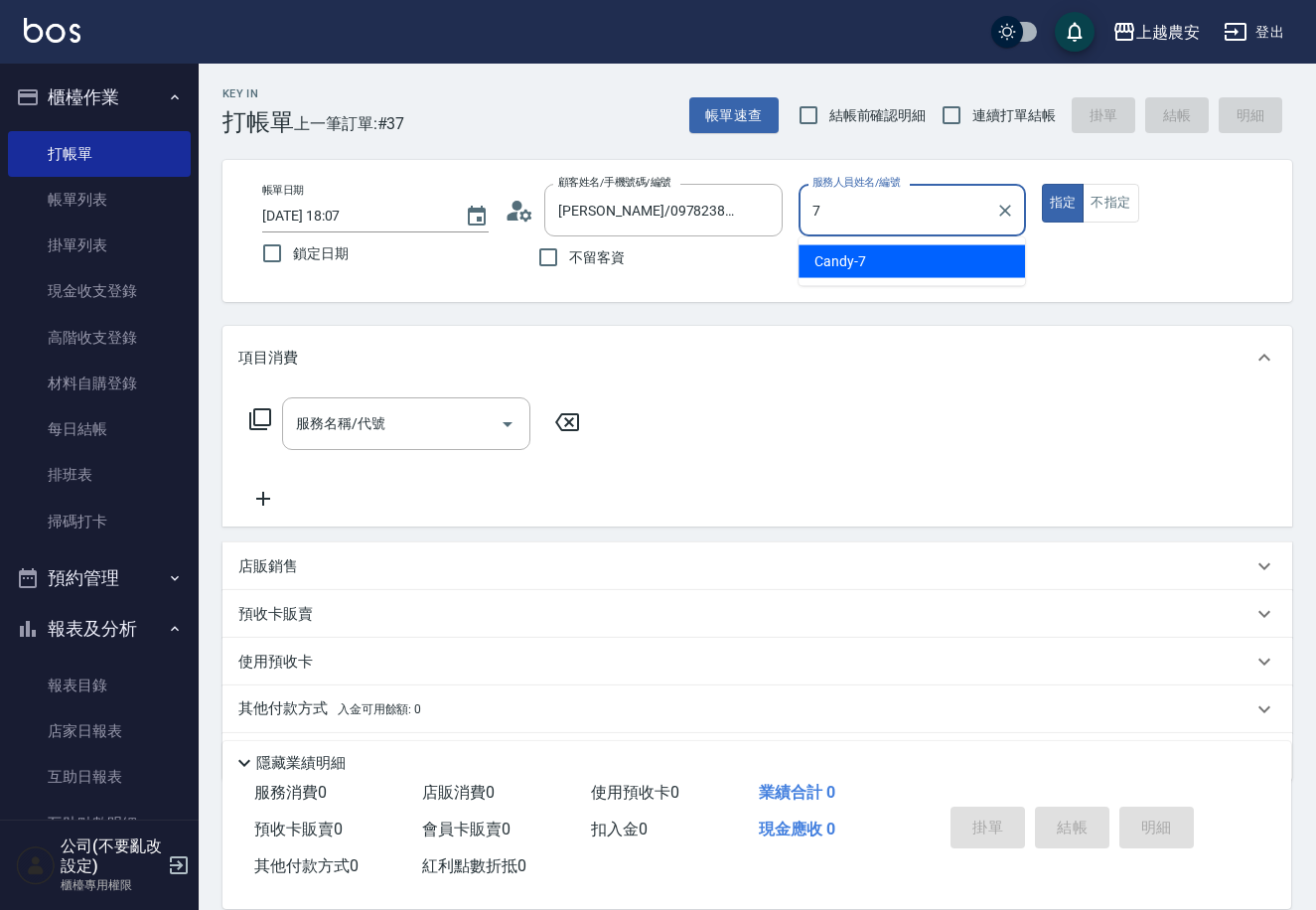 type on "Candy-7" 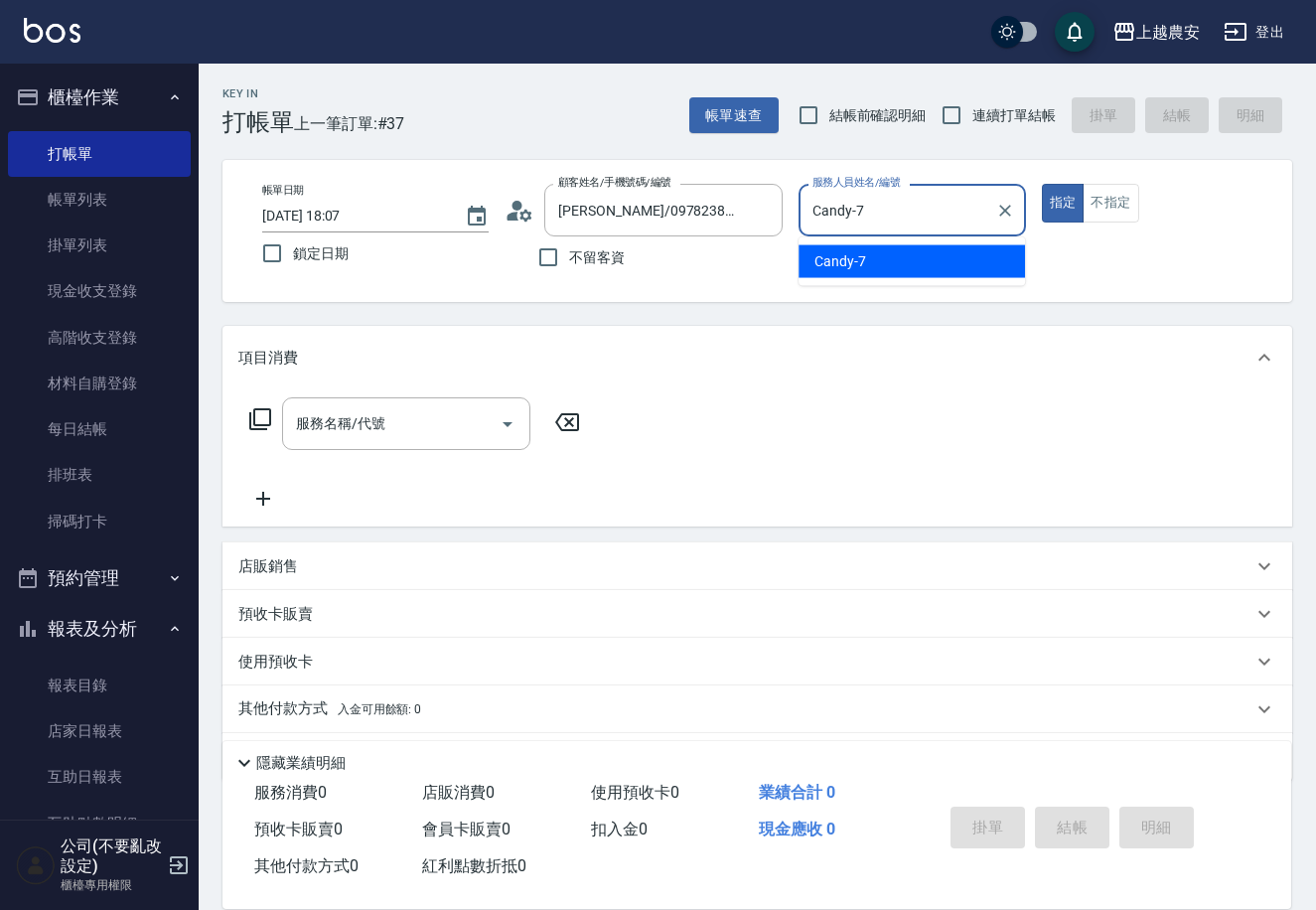 type on "true" 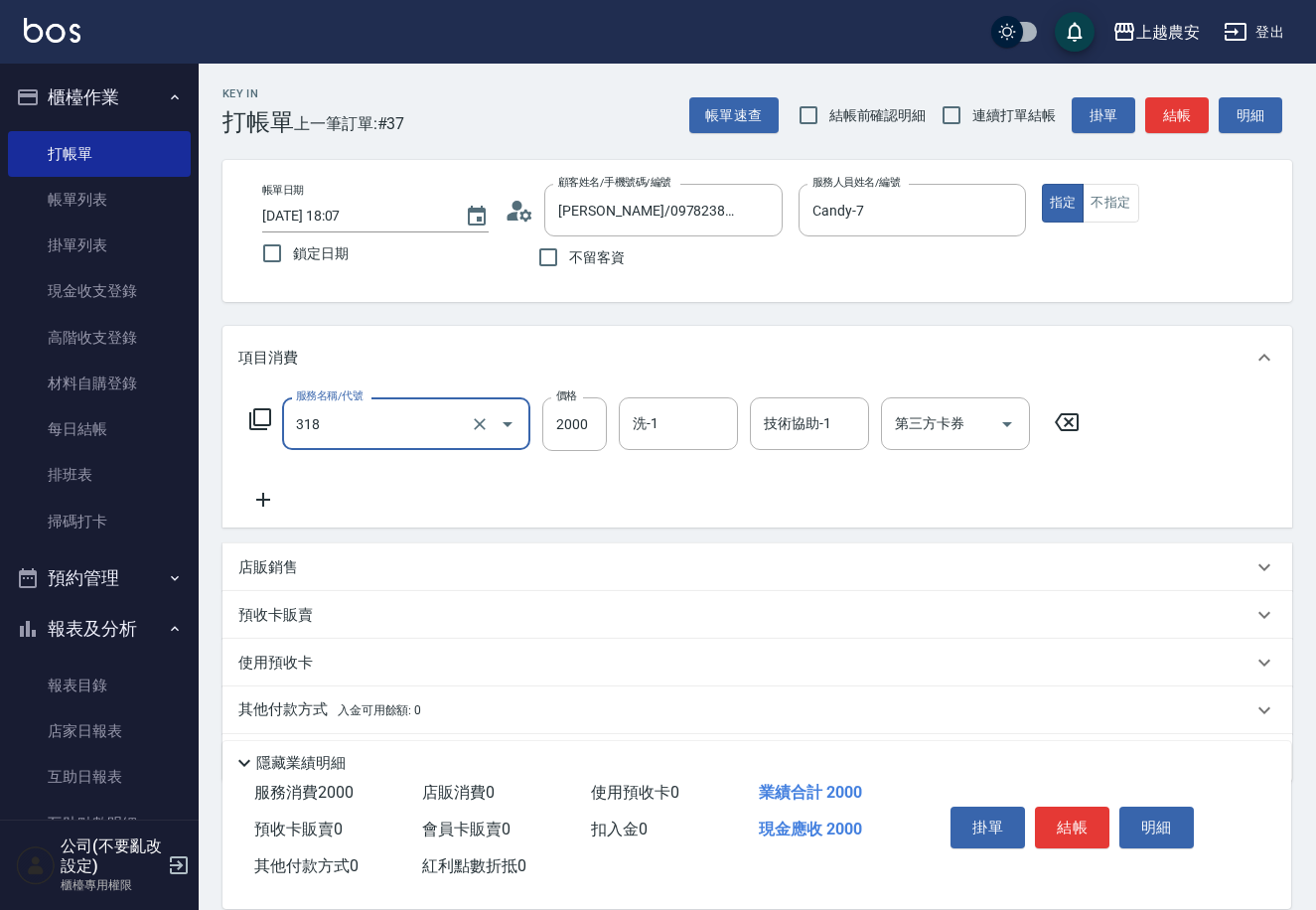 type on "燙髮1500↑(自購)(318)" 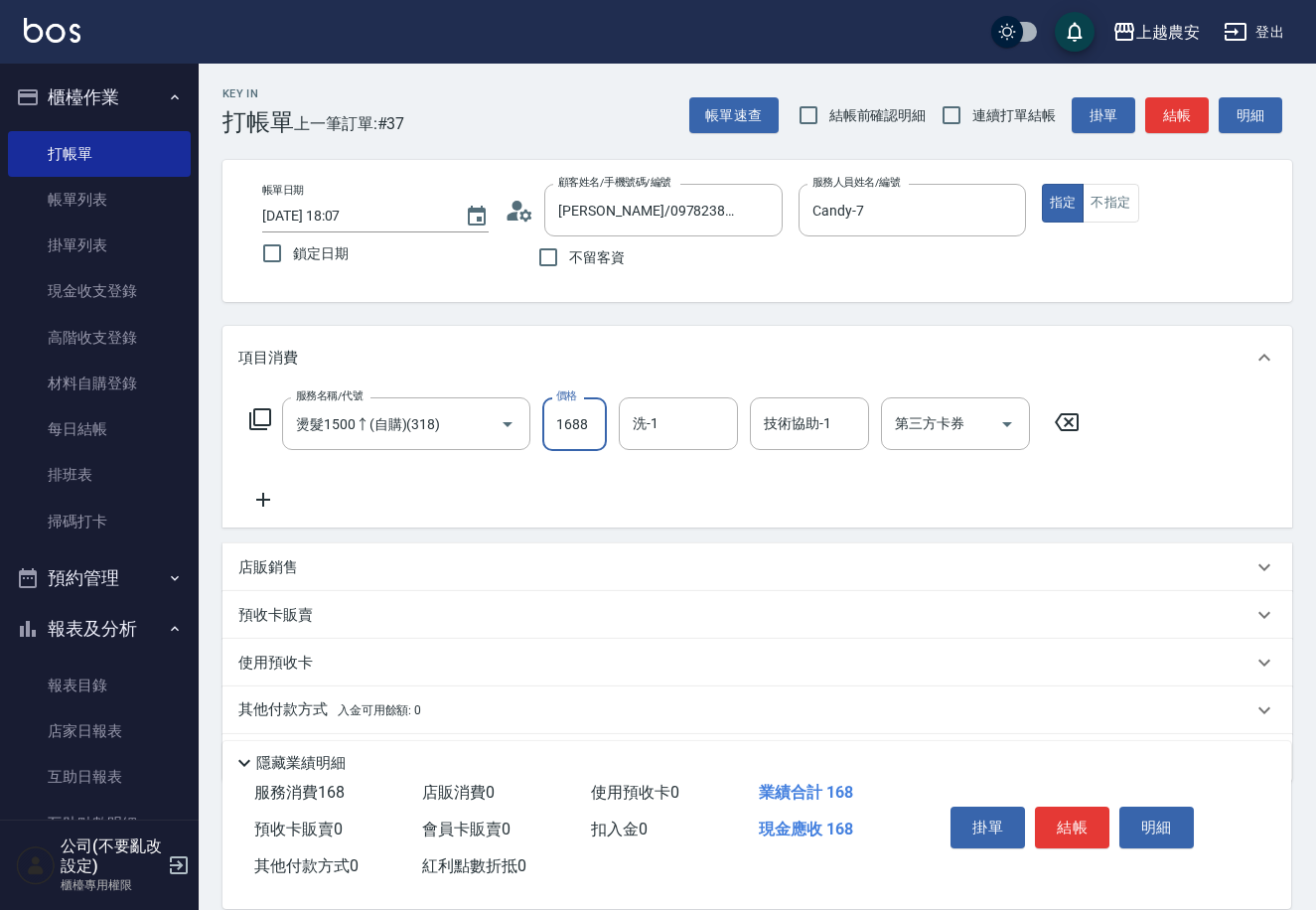 type on "1688" 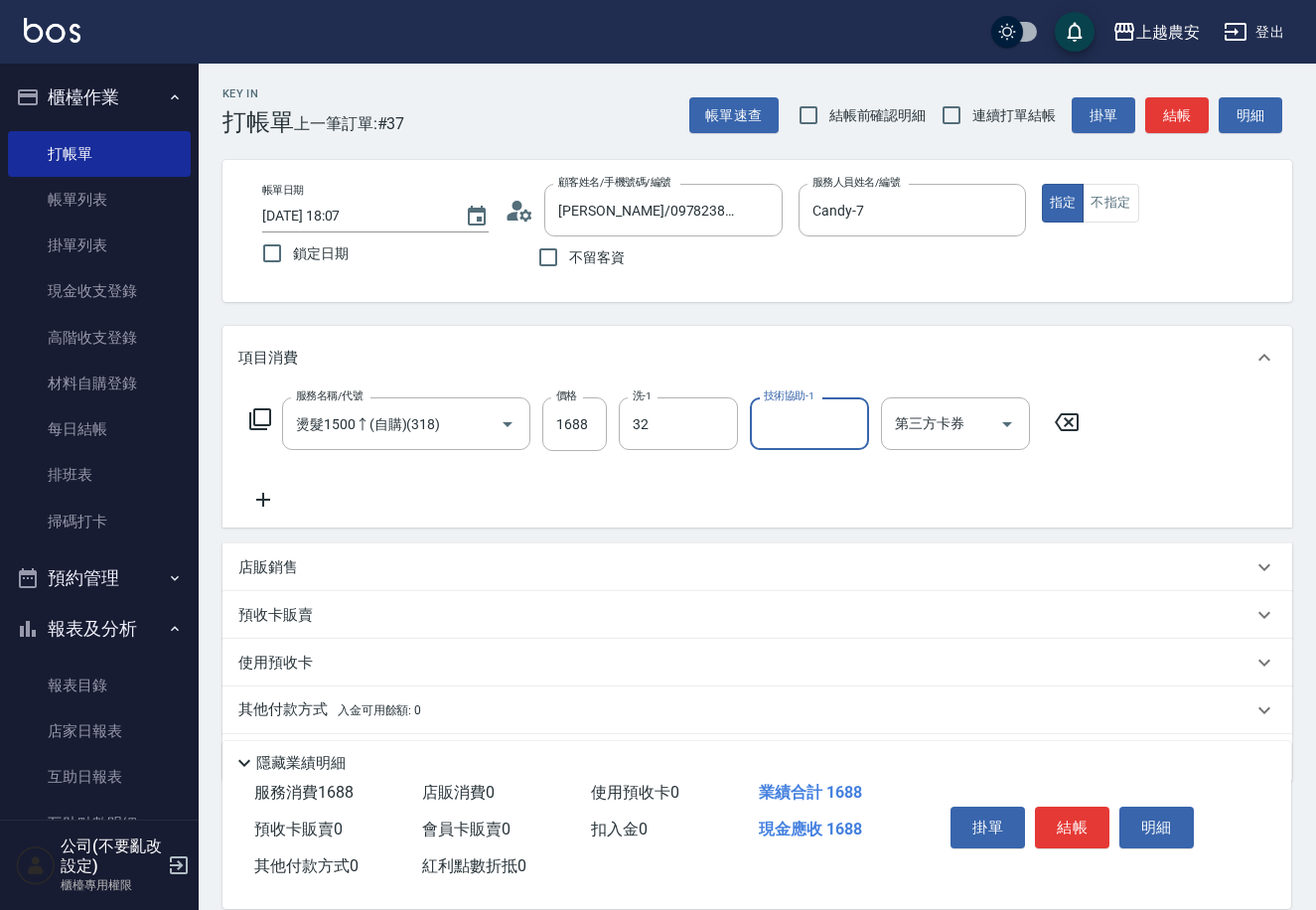 type on "林品妤-32" 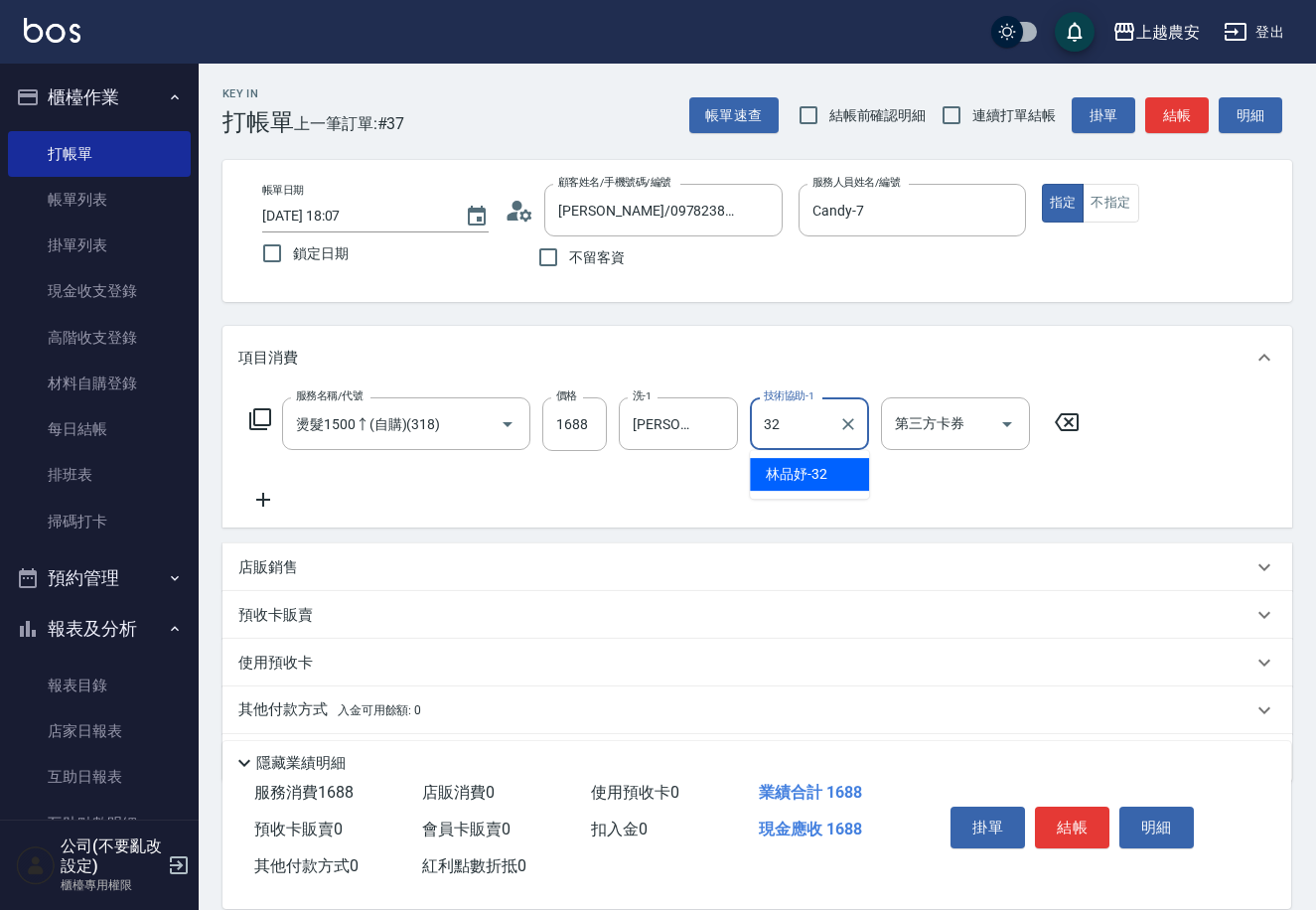 type on "林品妤-32" 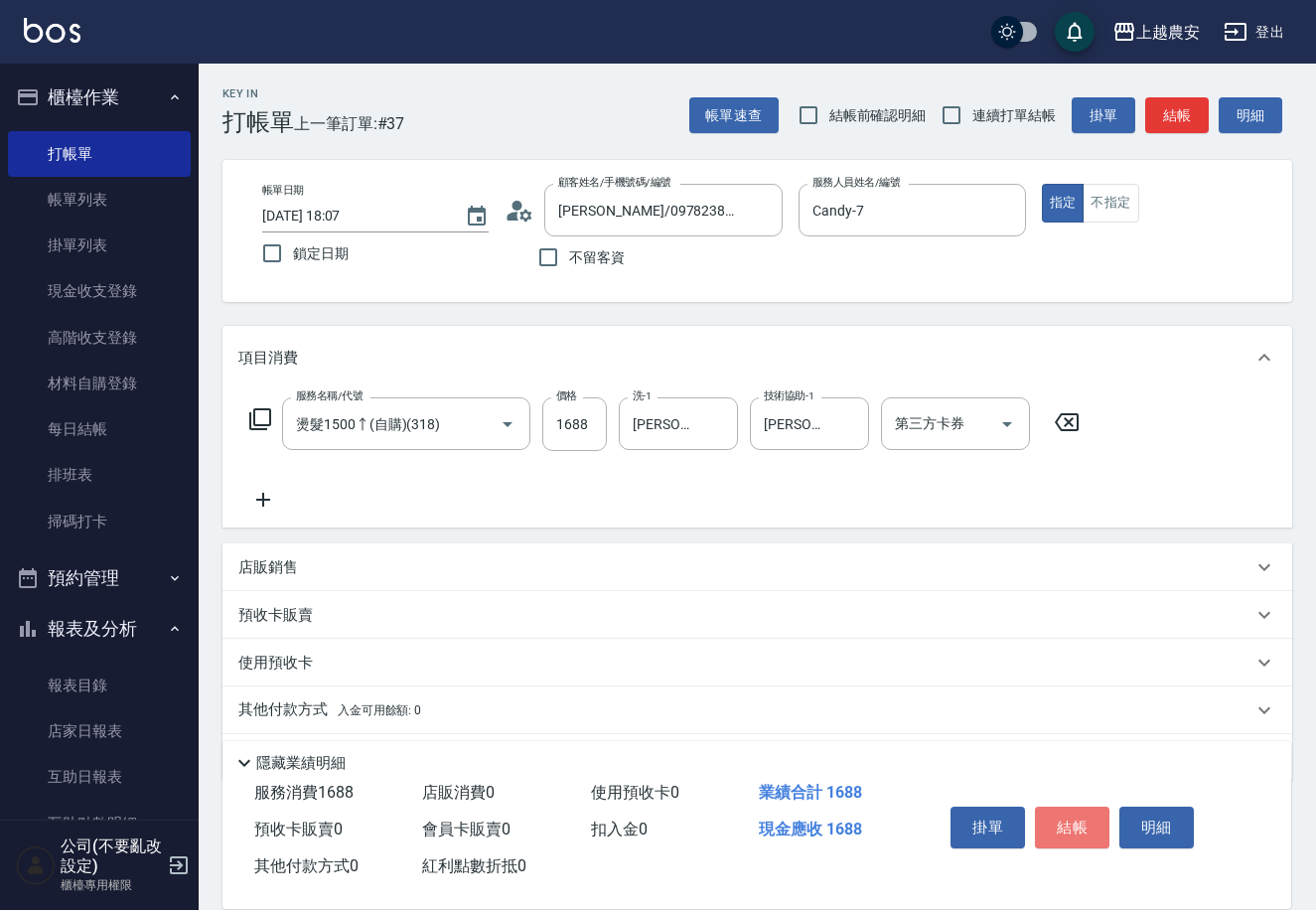 click on "結帳" at bounding box center [1072, 828] 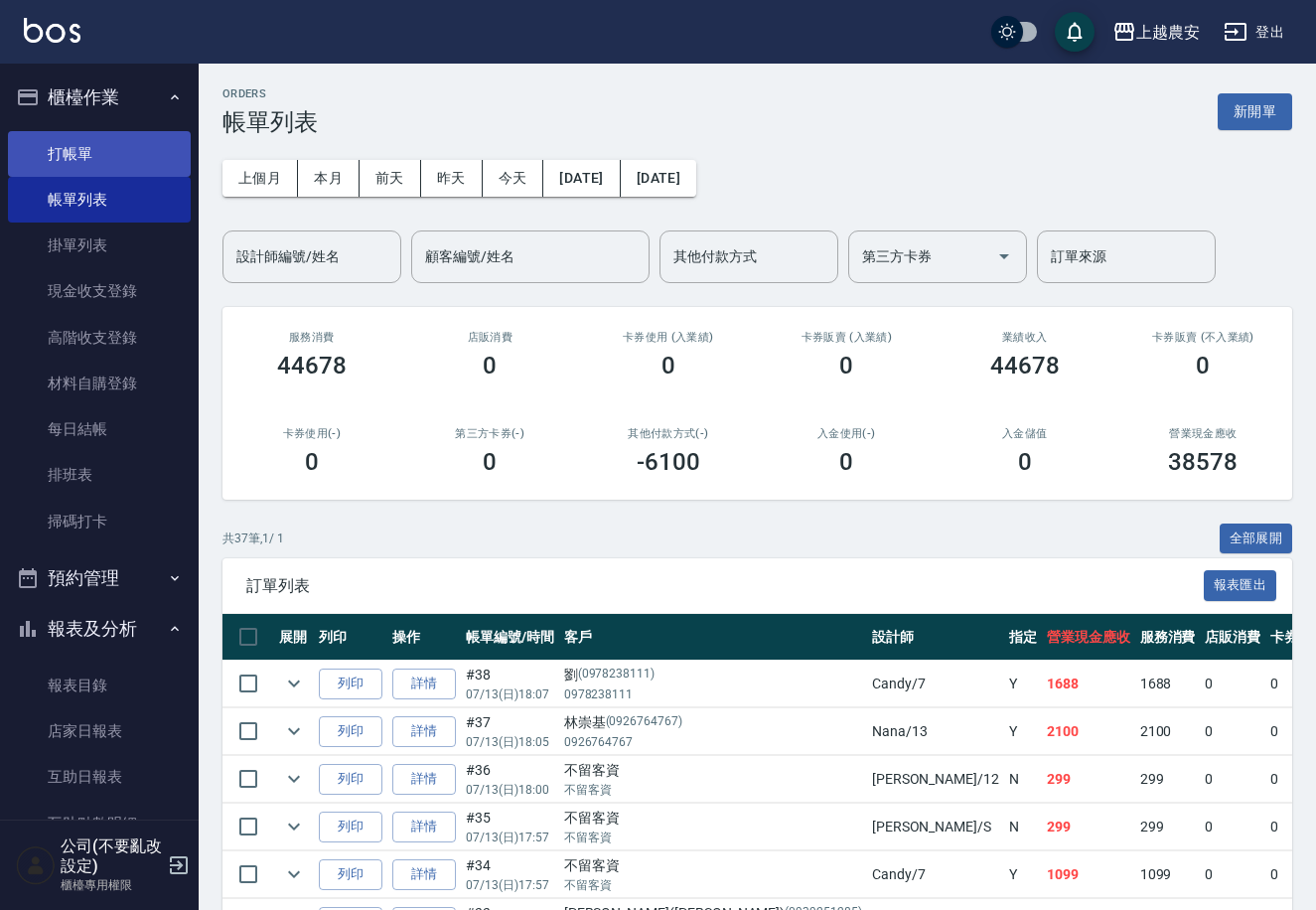 click on "打帳單" at bounding box center (99, 154) 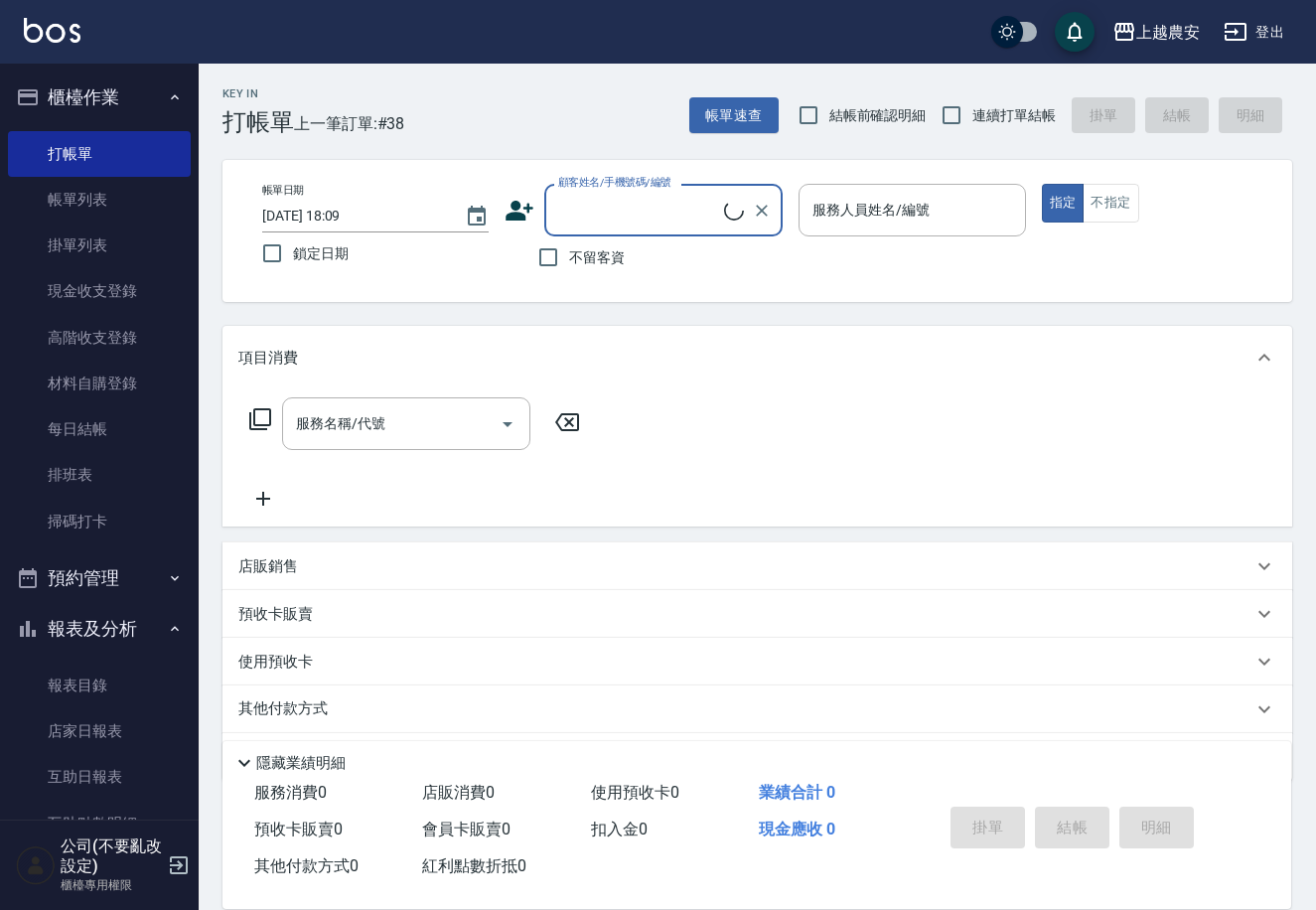 click on "不留客資" at bounding box center [597, 257] 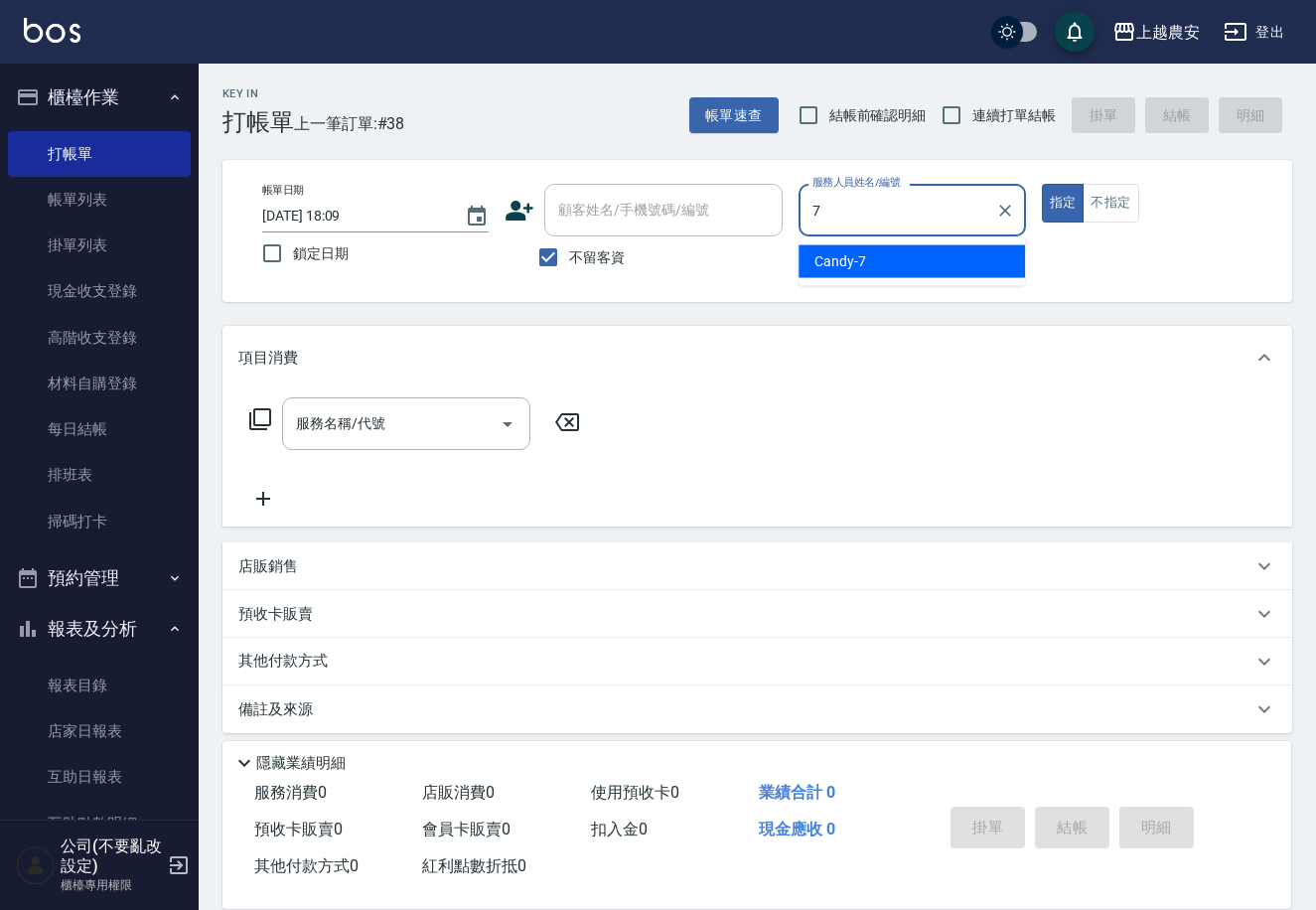 type on "Candy-7" 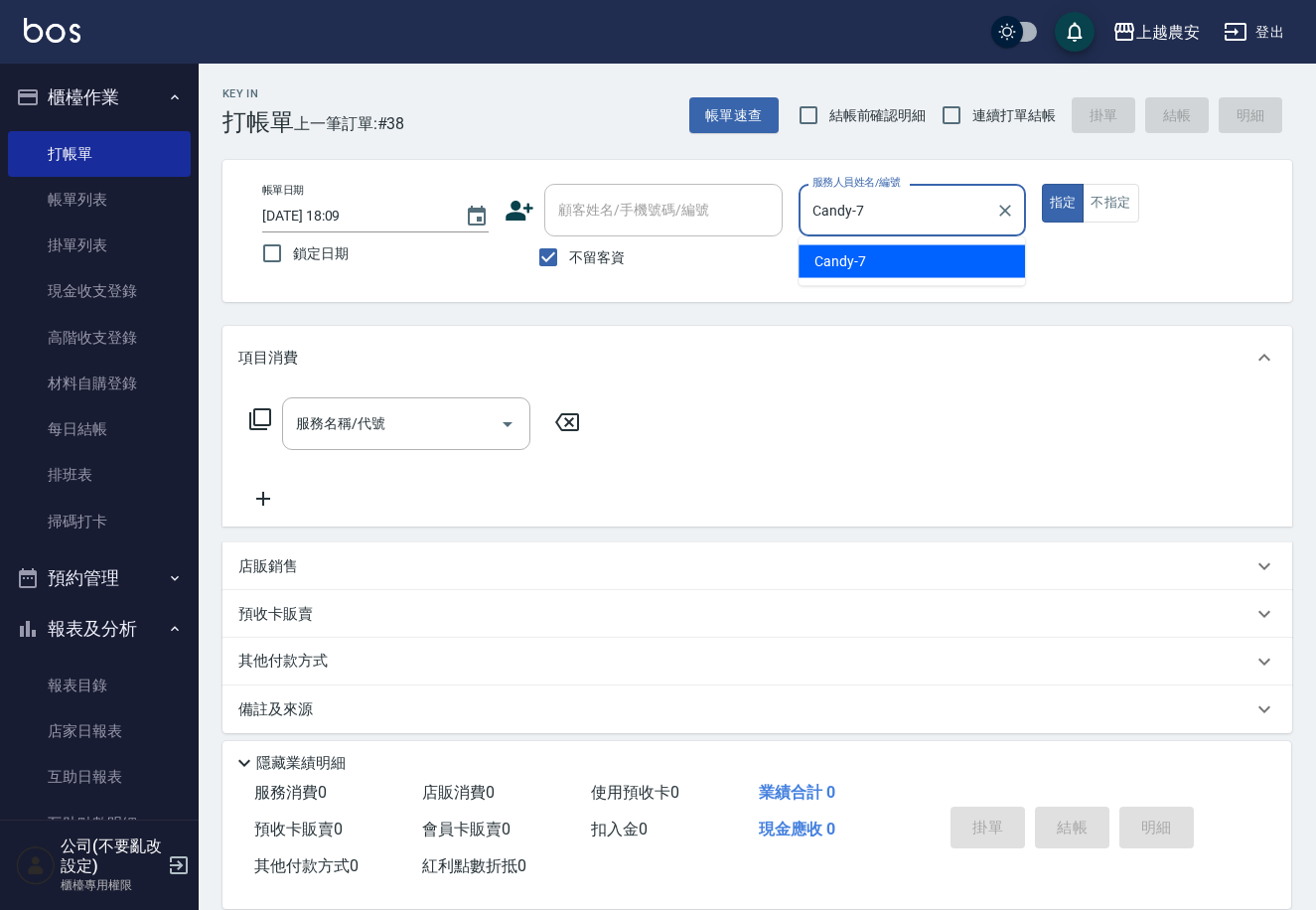 type on "true" 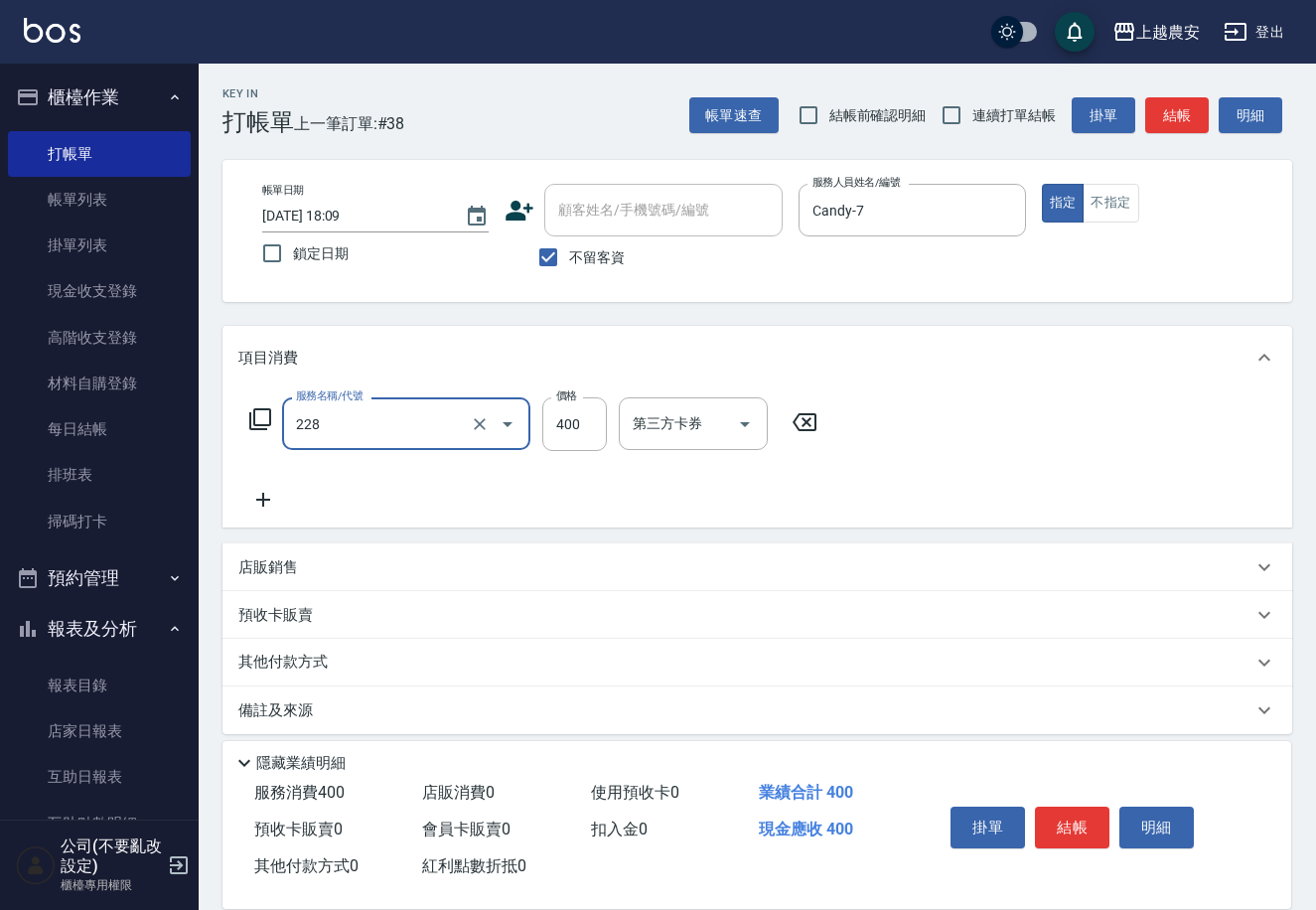 type on "洗髮(228)" 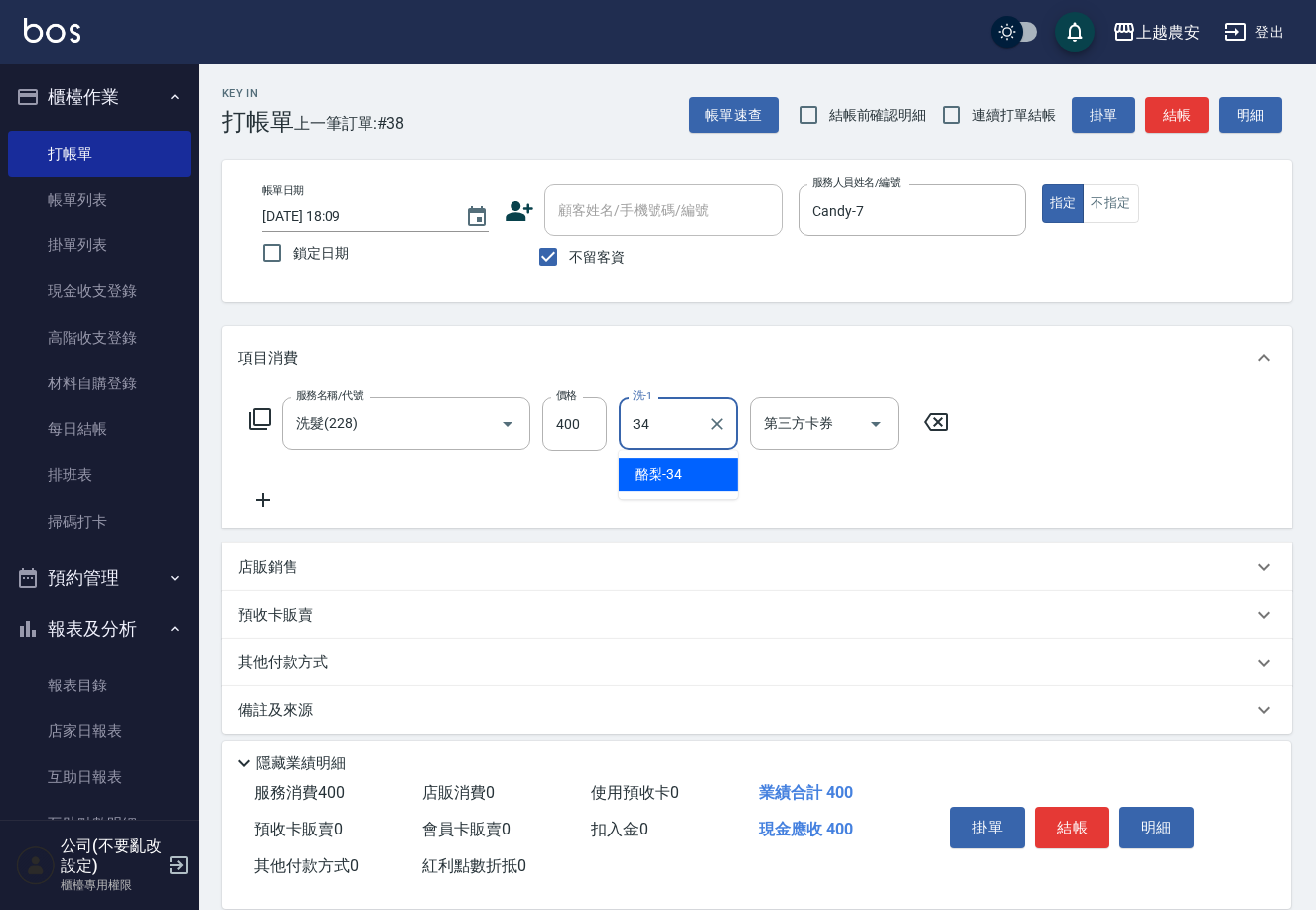 type on "酪梨-34" 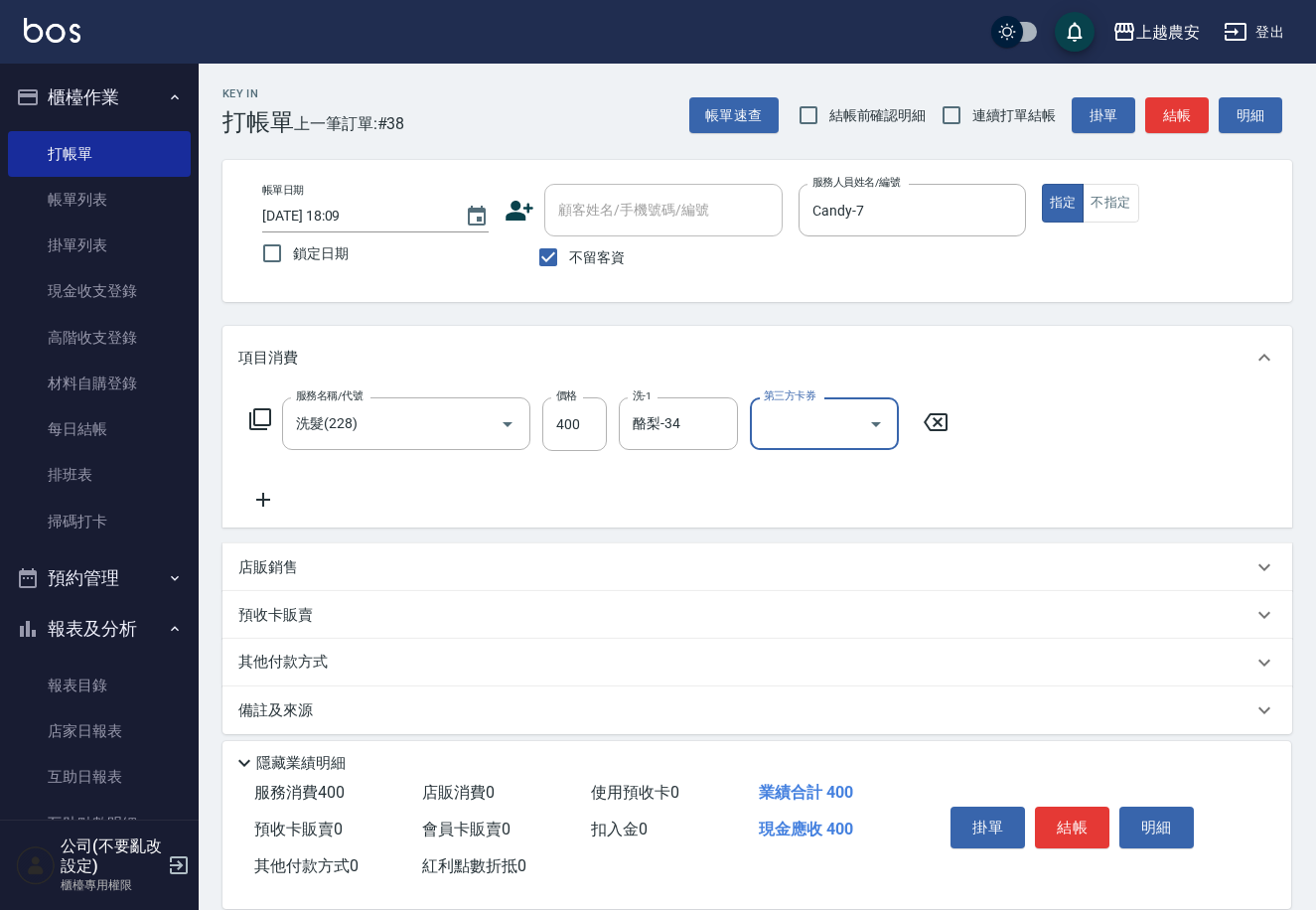 click on "結帳" at bounding box center (1072, 828) 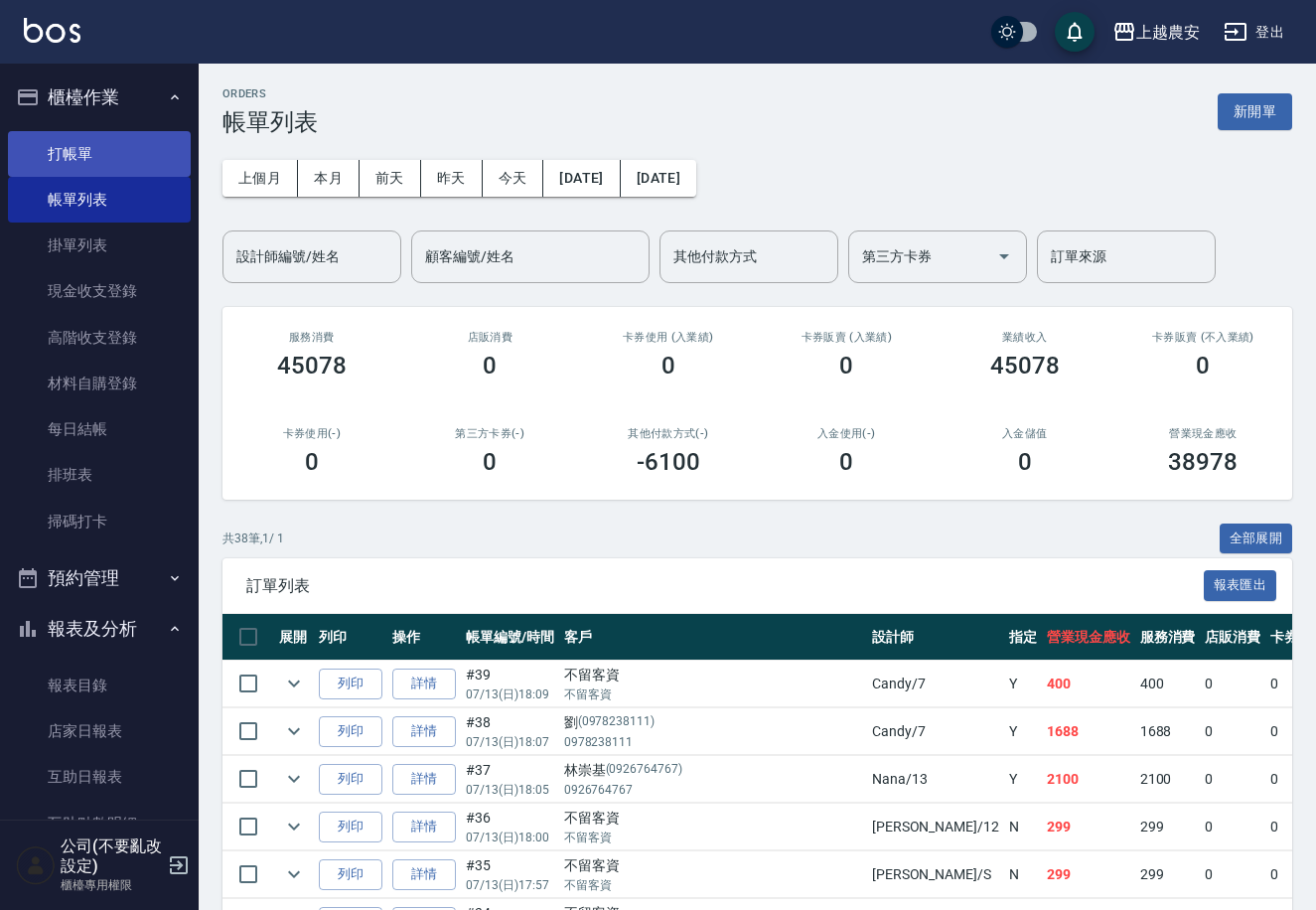 click on "打帳單" at bounding box center (99, 154) 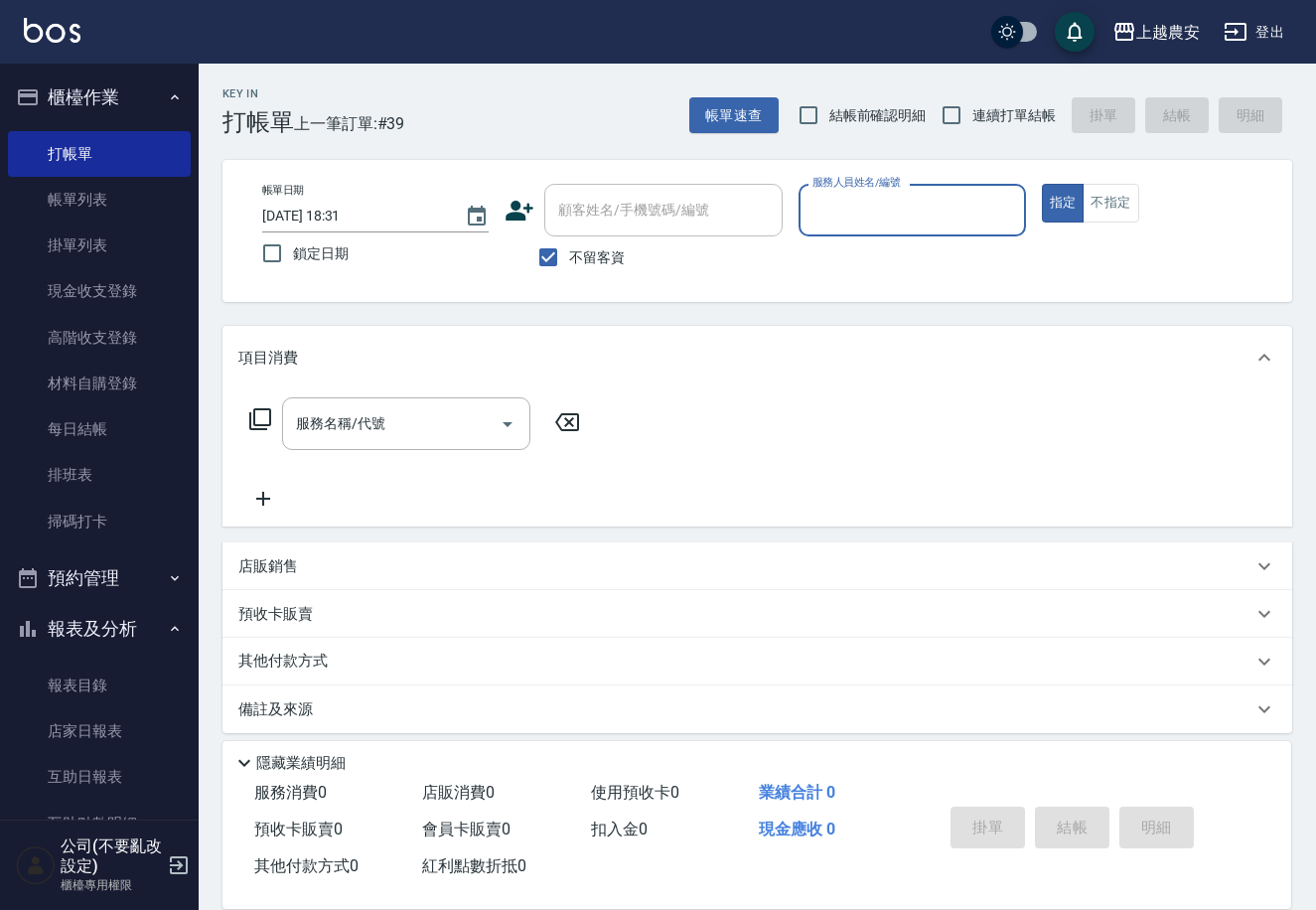 click on "不留客資" at bounding box center (597, 257) 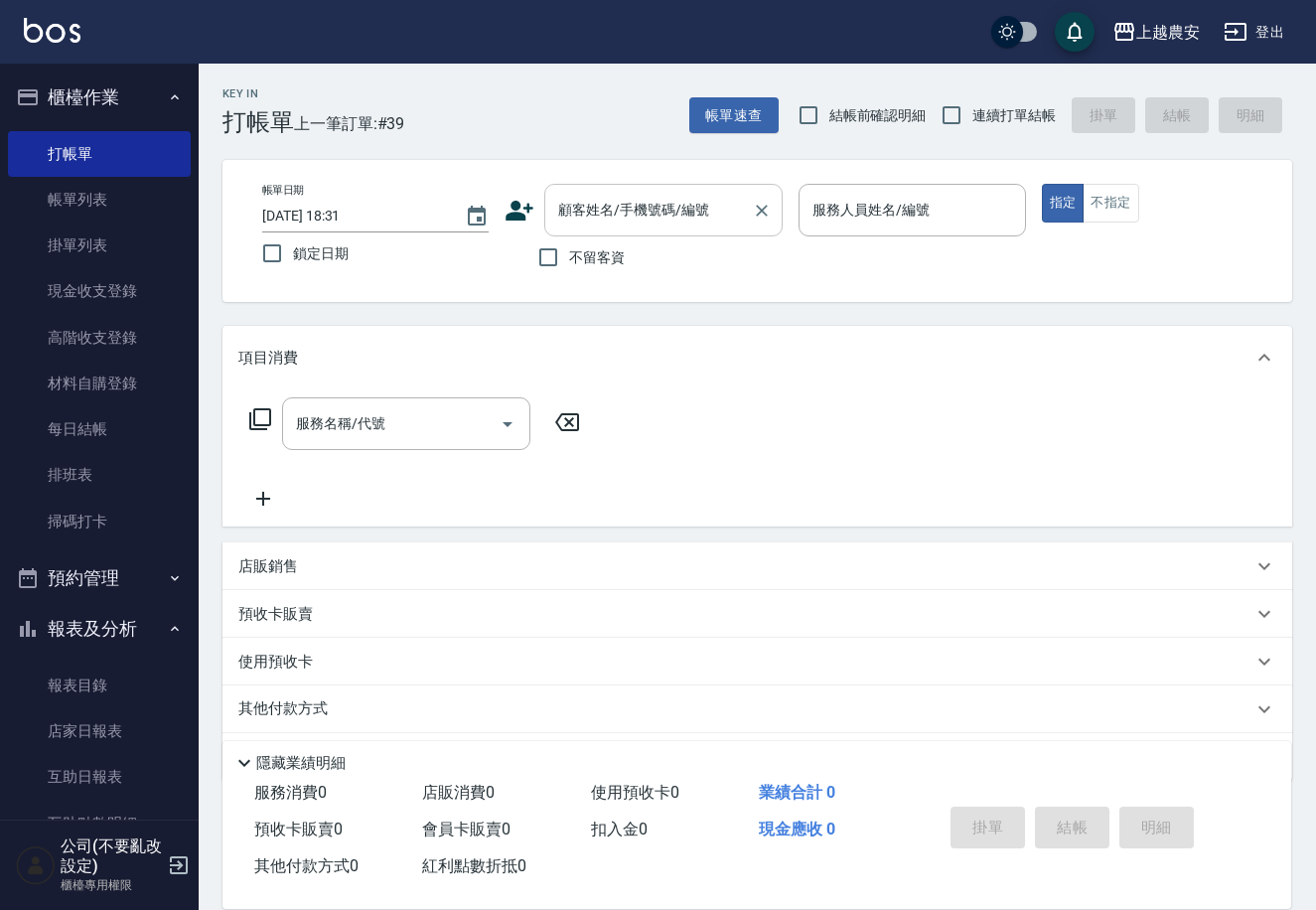 click on "顧客姓名/手機號碼/編號" at bounding box center (663, 210) 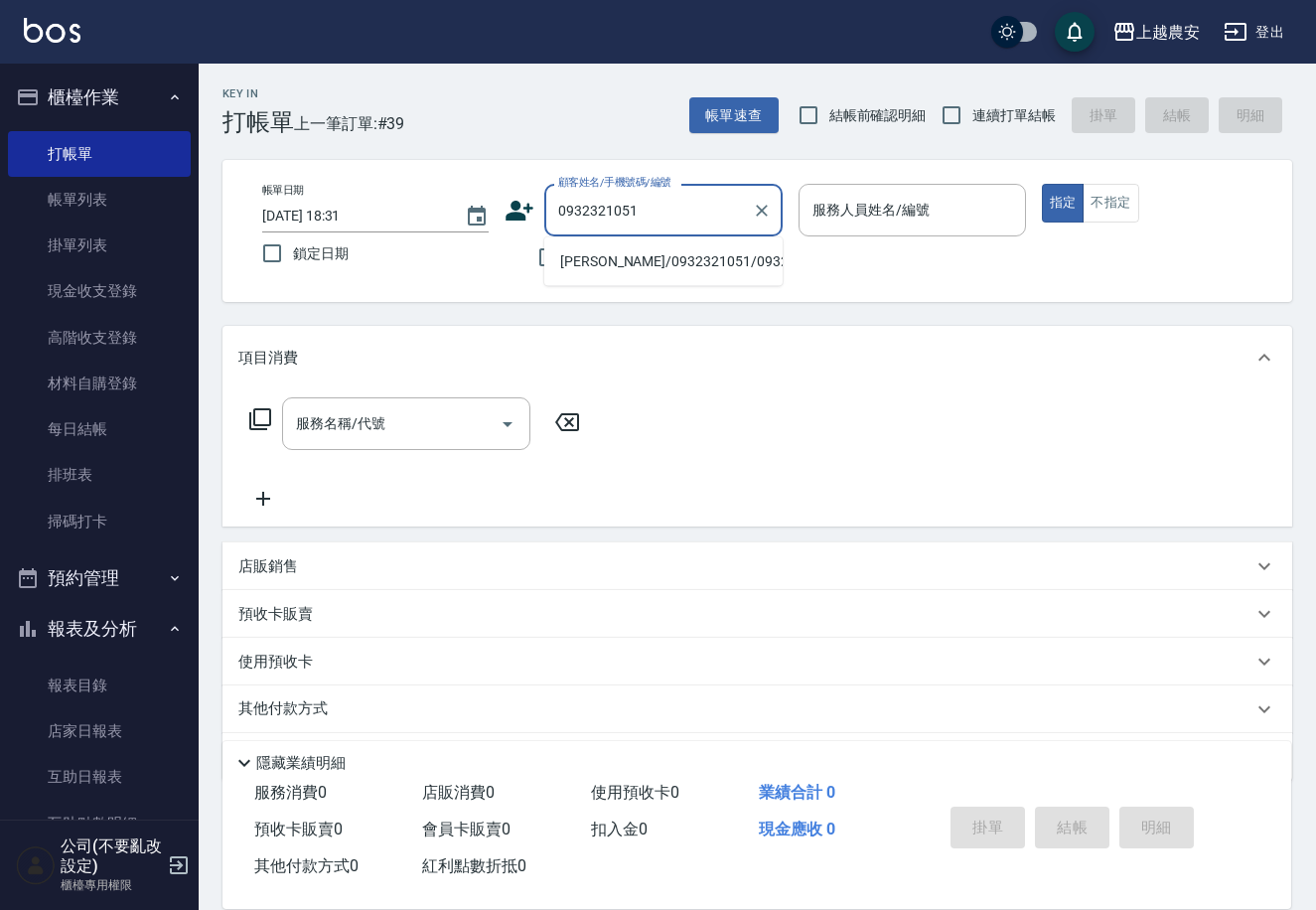 click on "杜季庭/0932321051/0932321051" at bounding box center (663, 261) 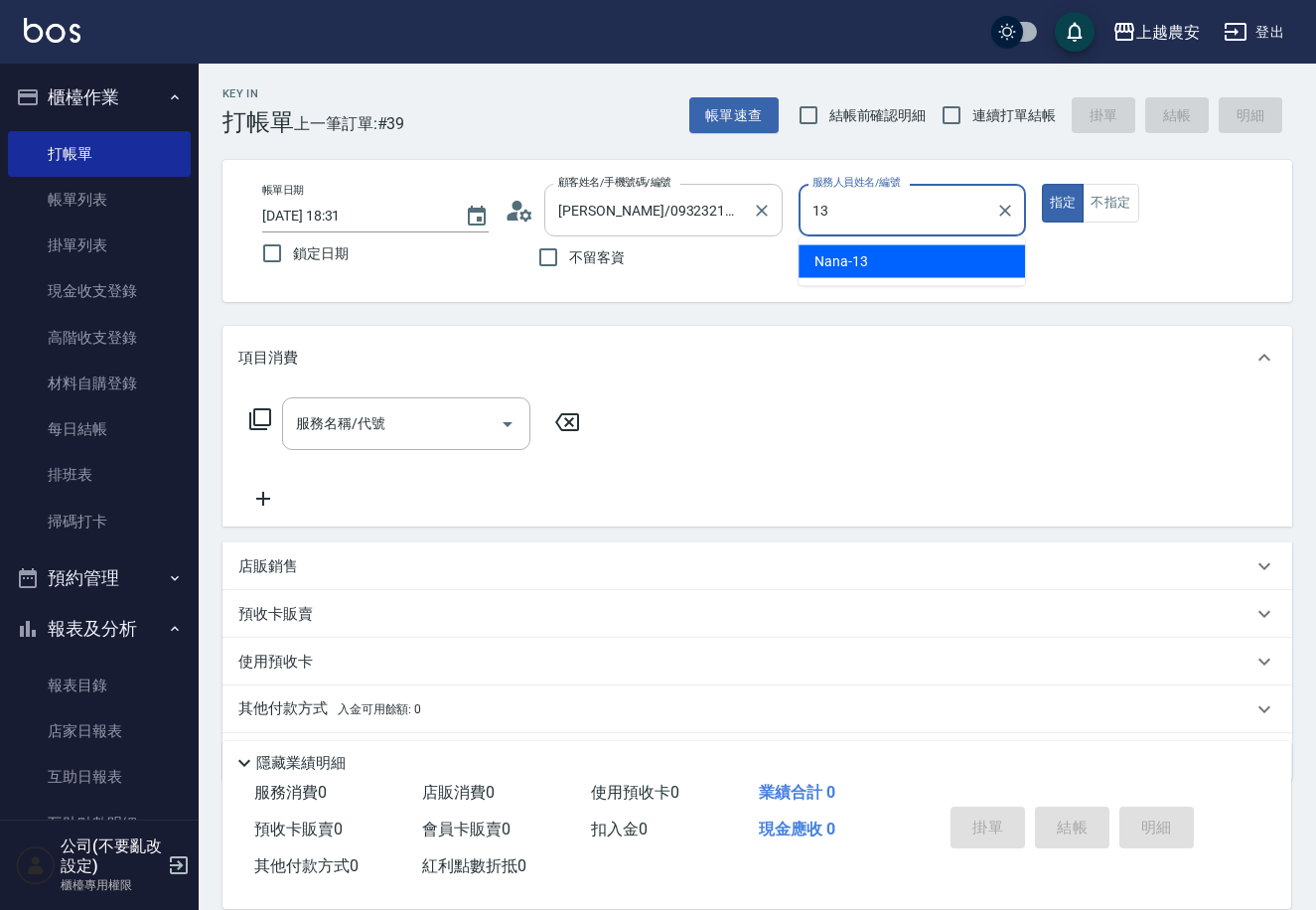 type on "Nana-13" 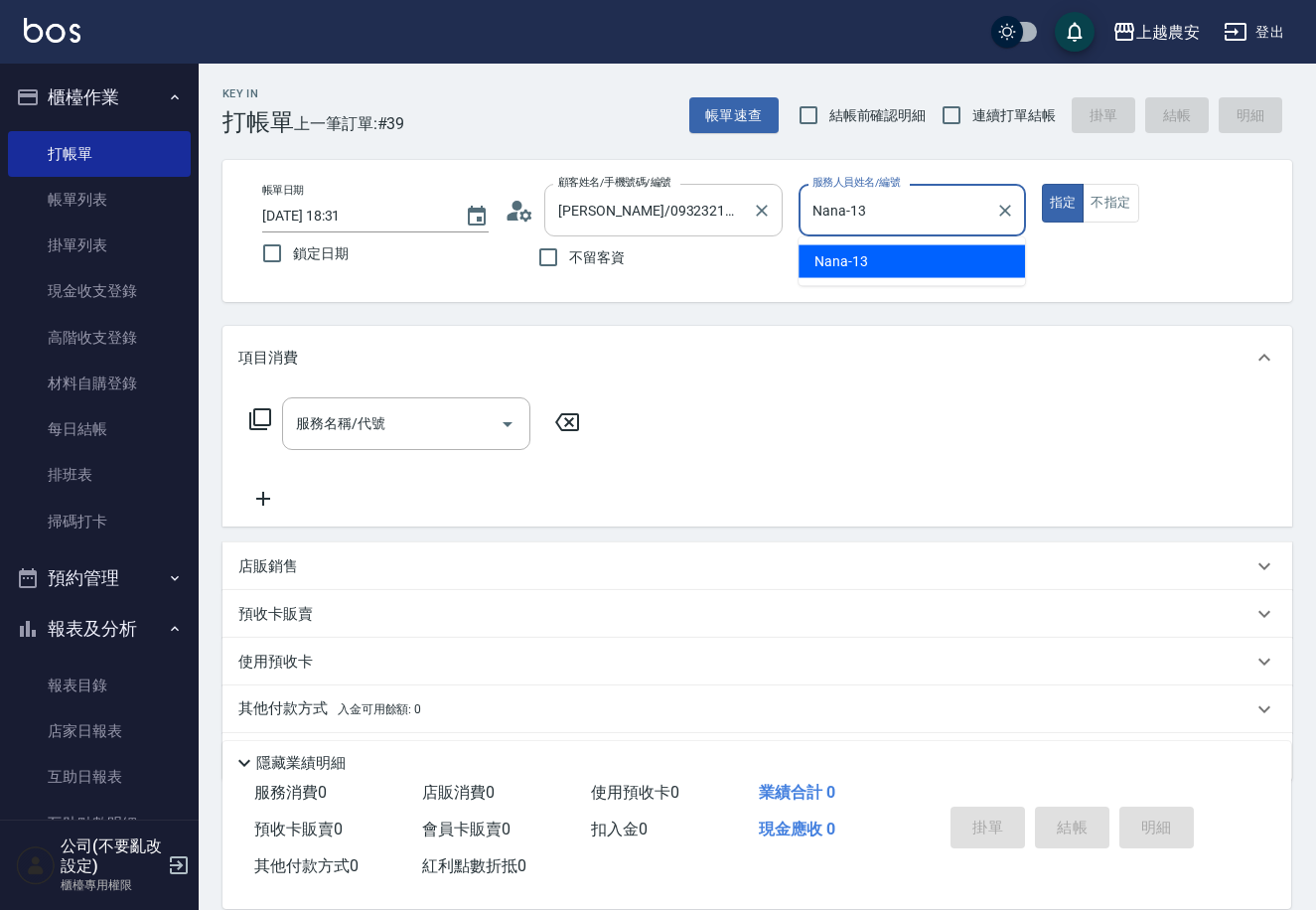 type on "true" 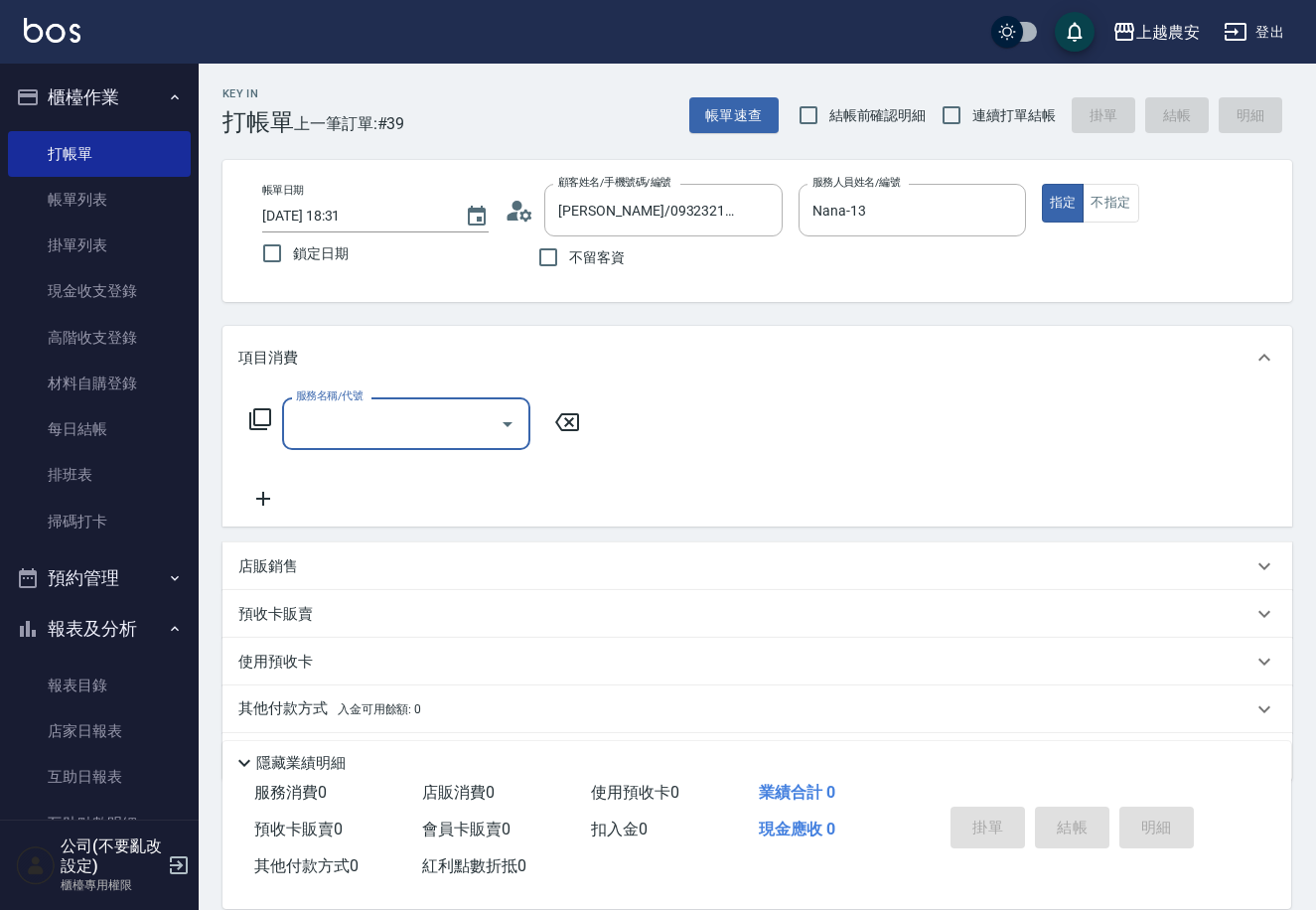 click 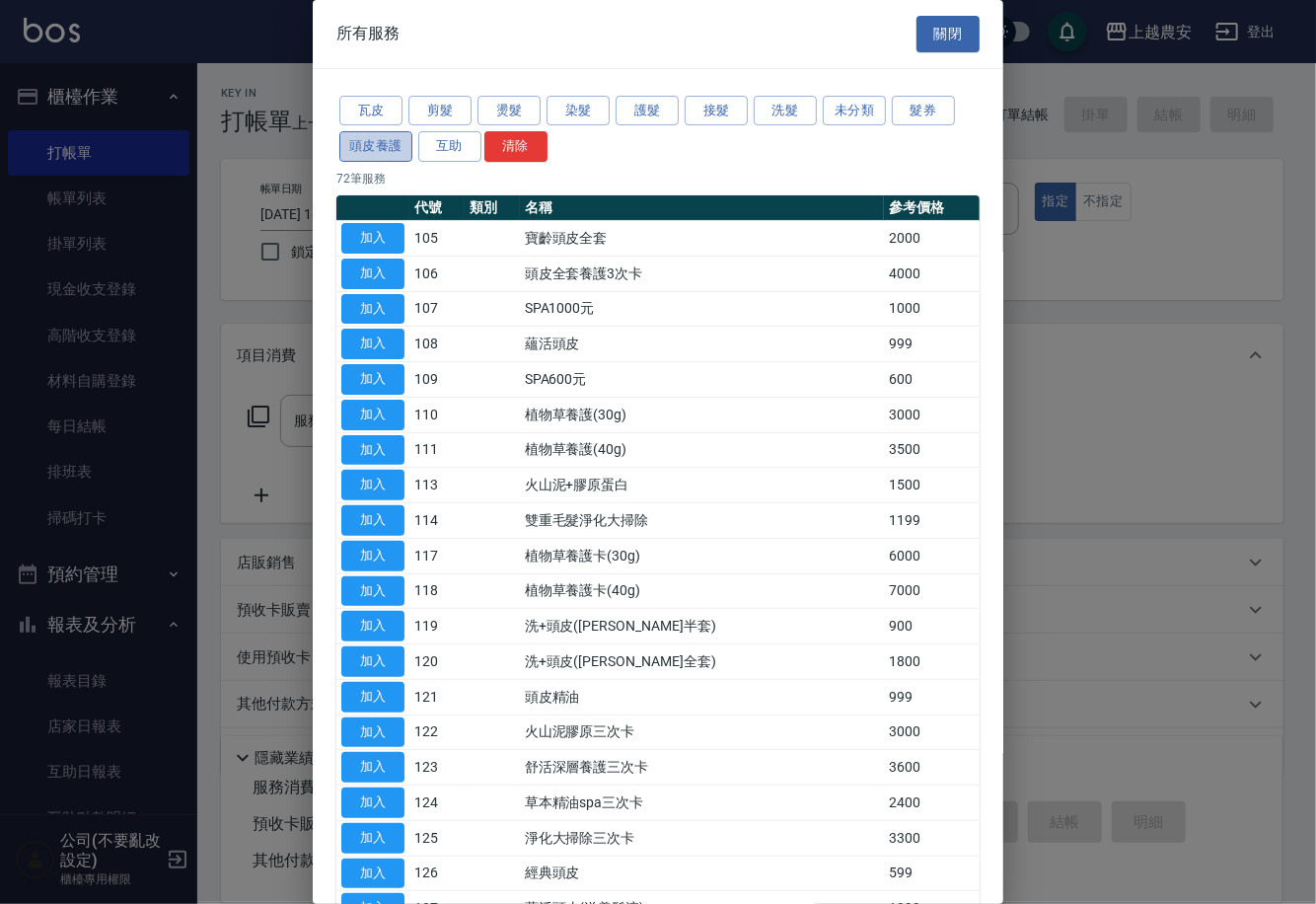 click on "頭皮養護" at bounding box center (376, 146) 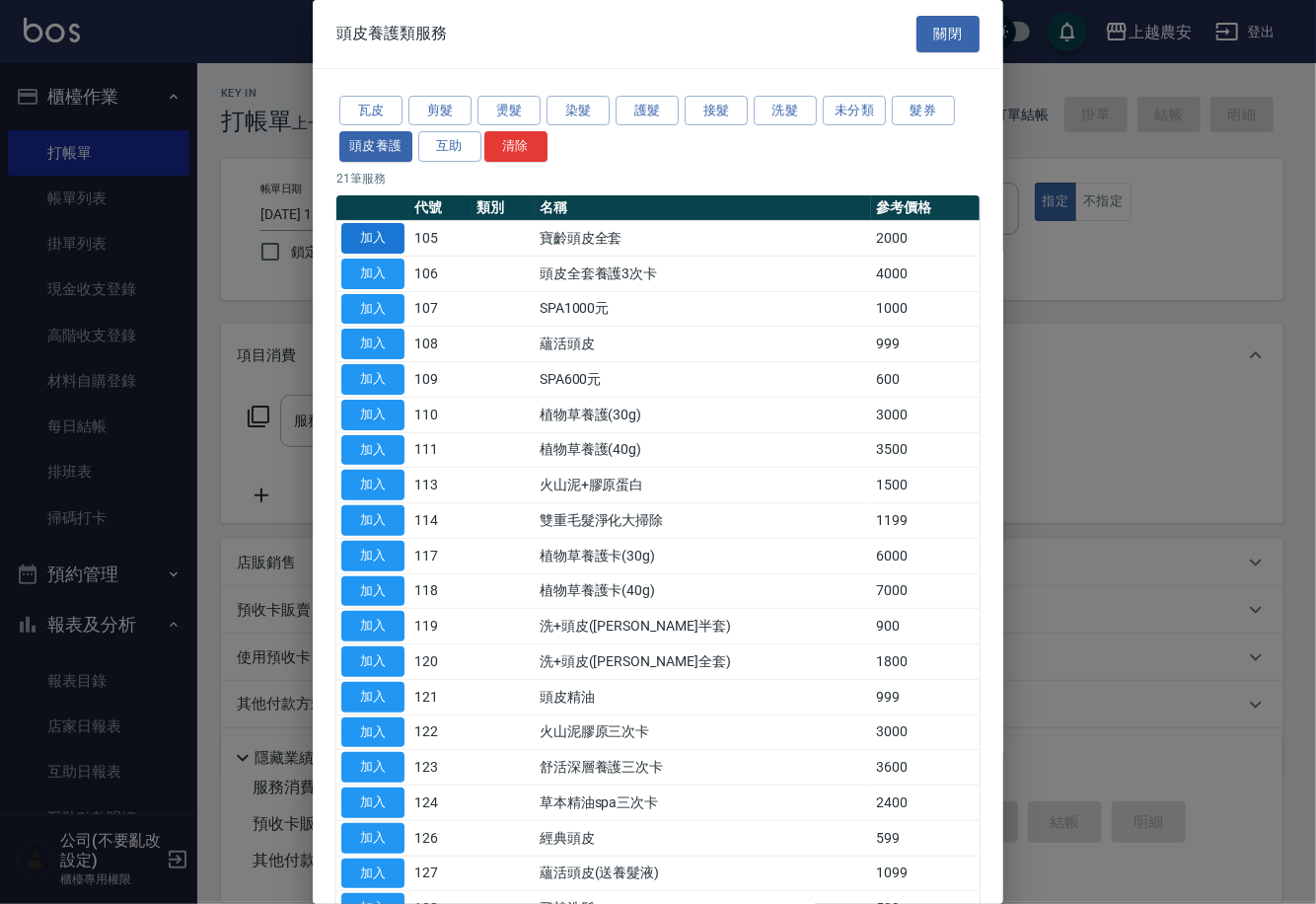 click on "加入" at bounding box center [373, 238] 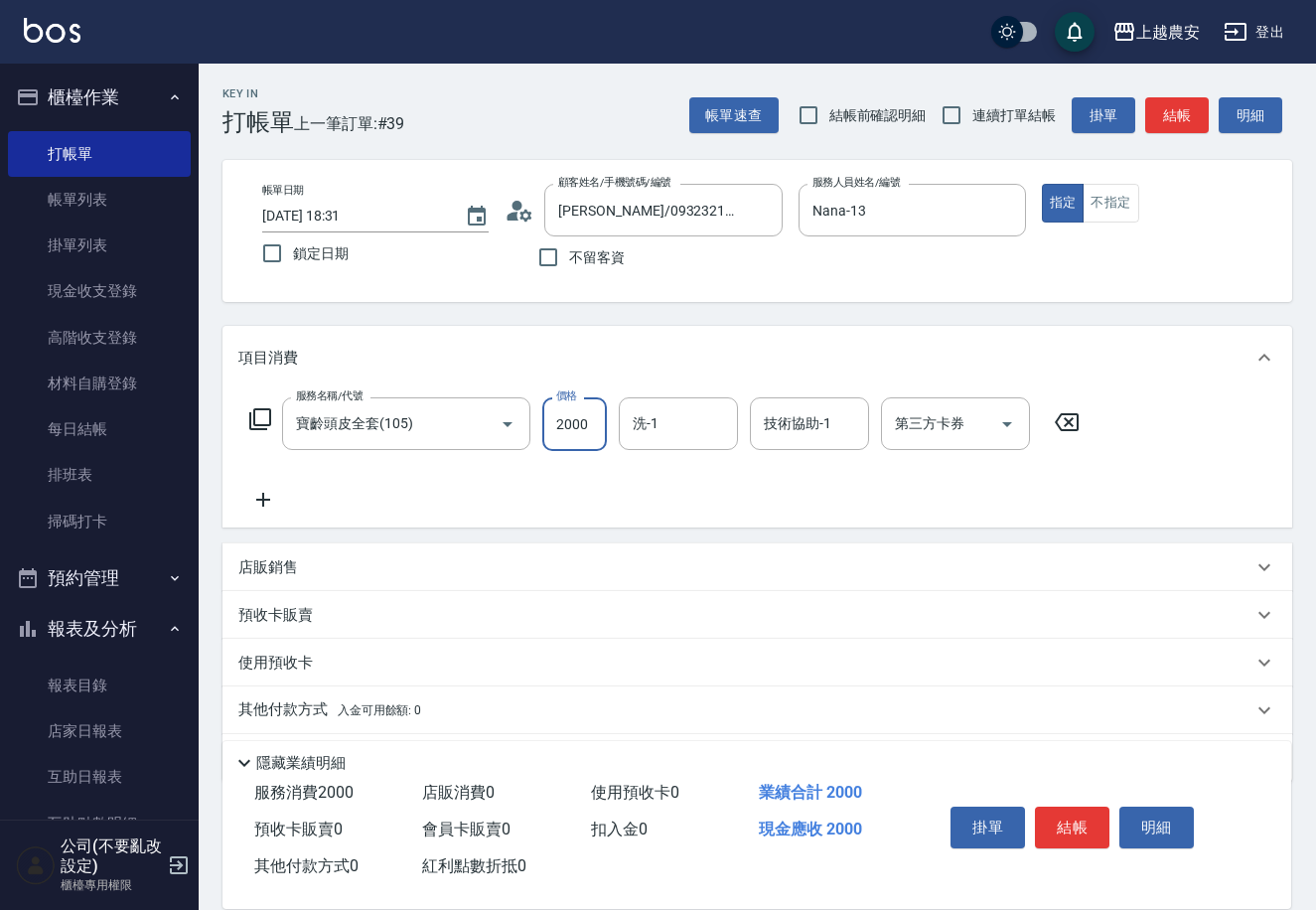 click on "2000" at bounding box center [574, 424] 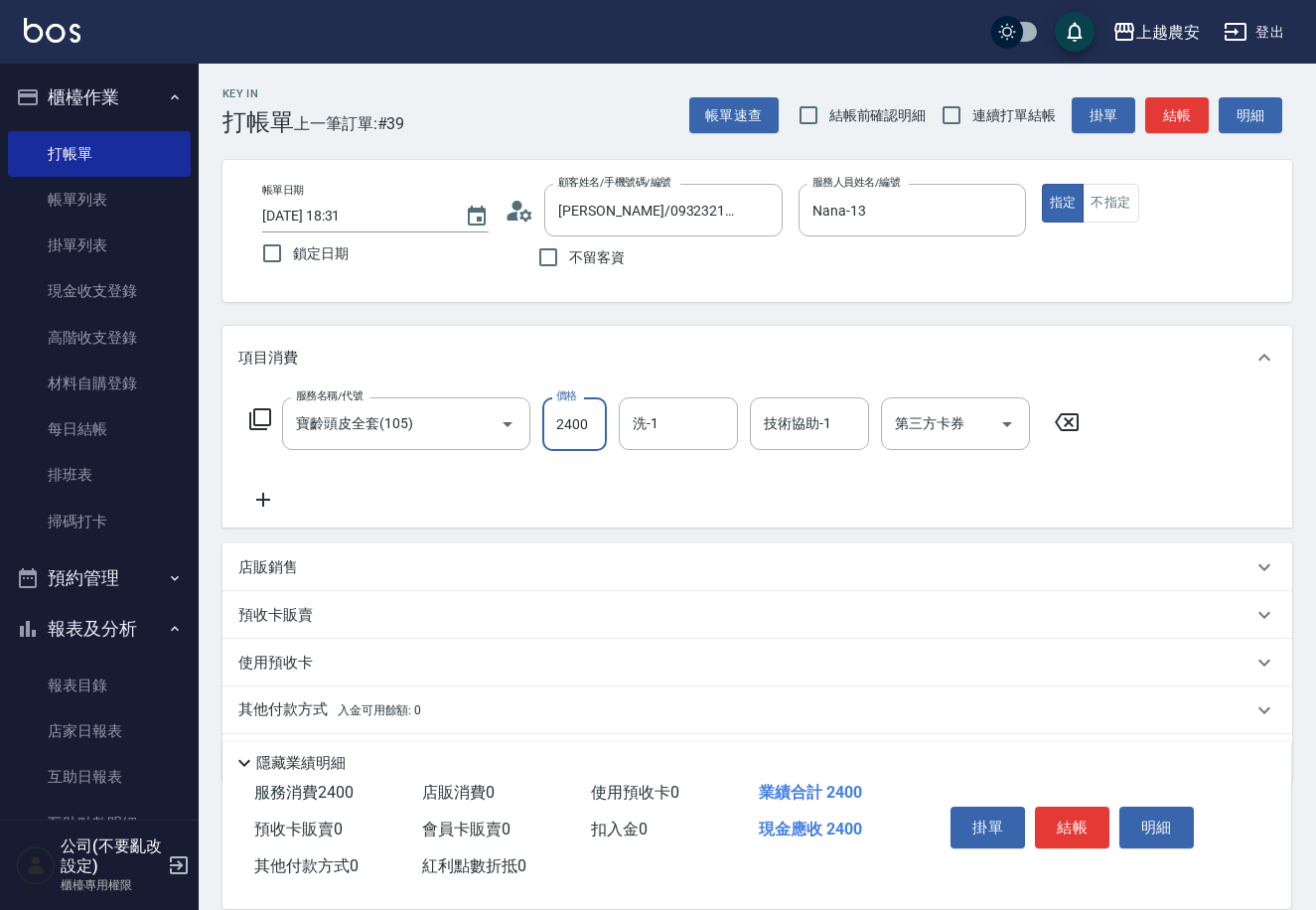 type on "2400" 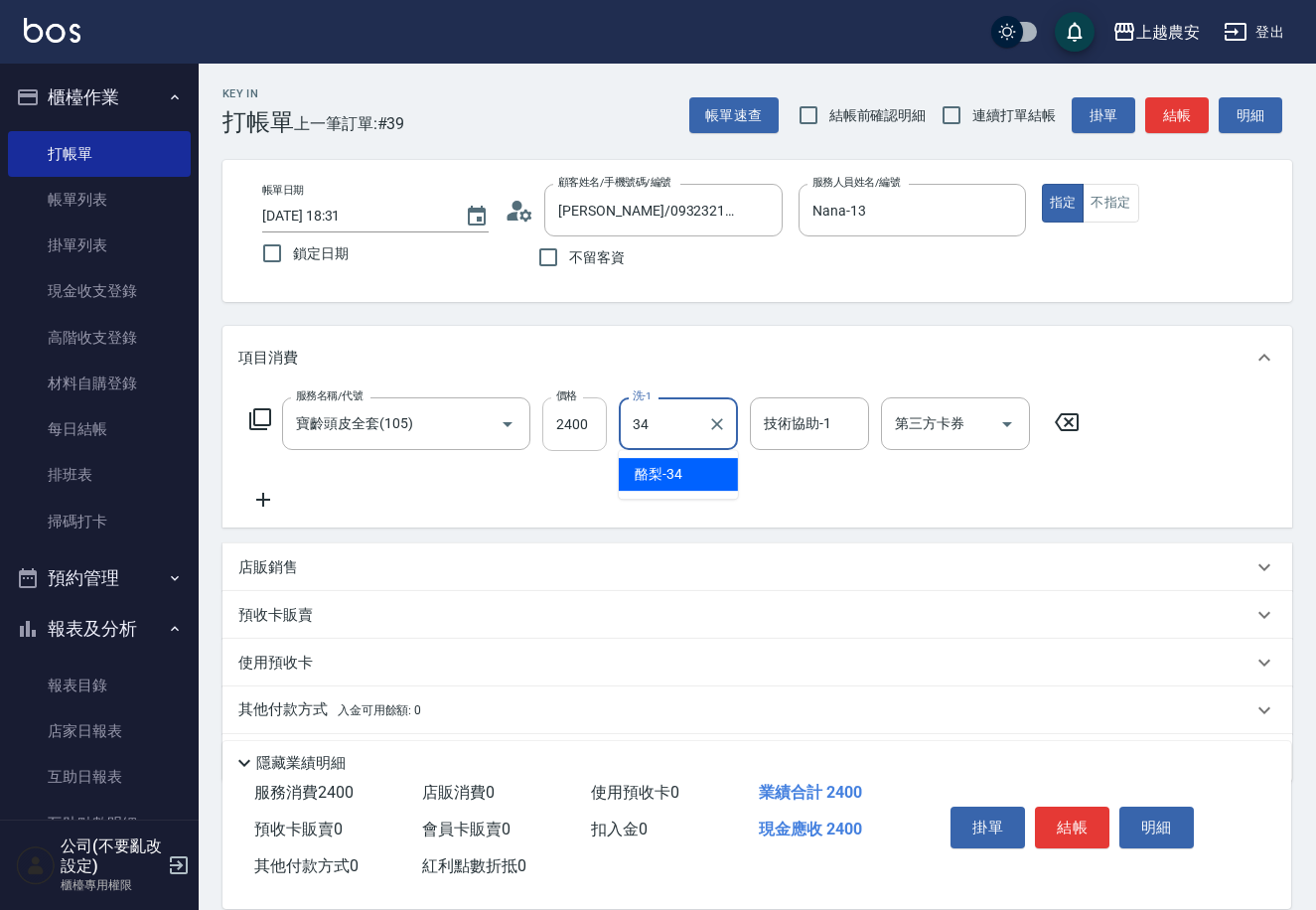 type on "酪梨-34" 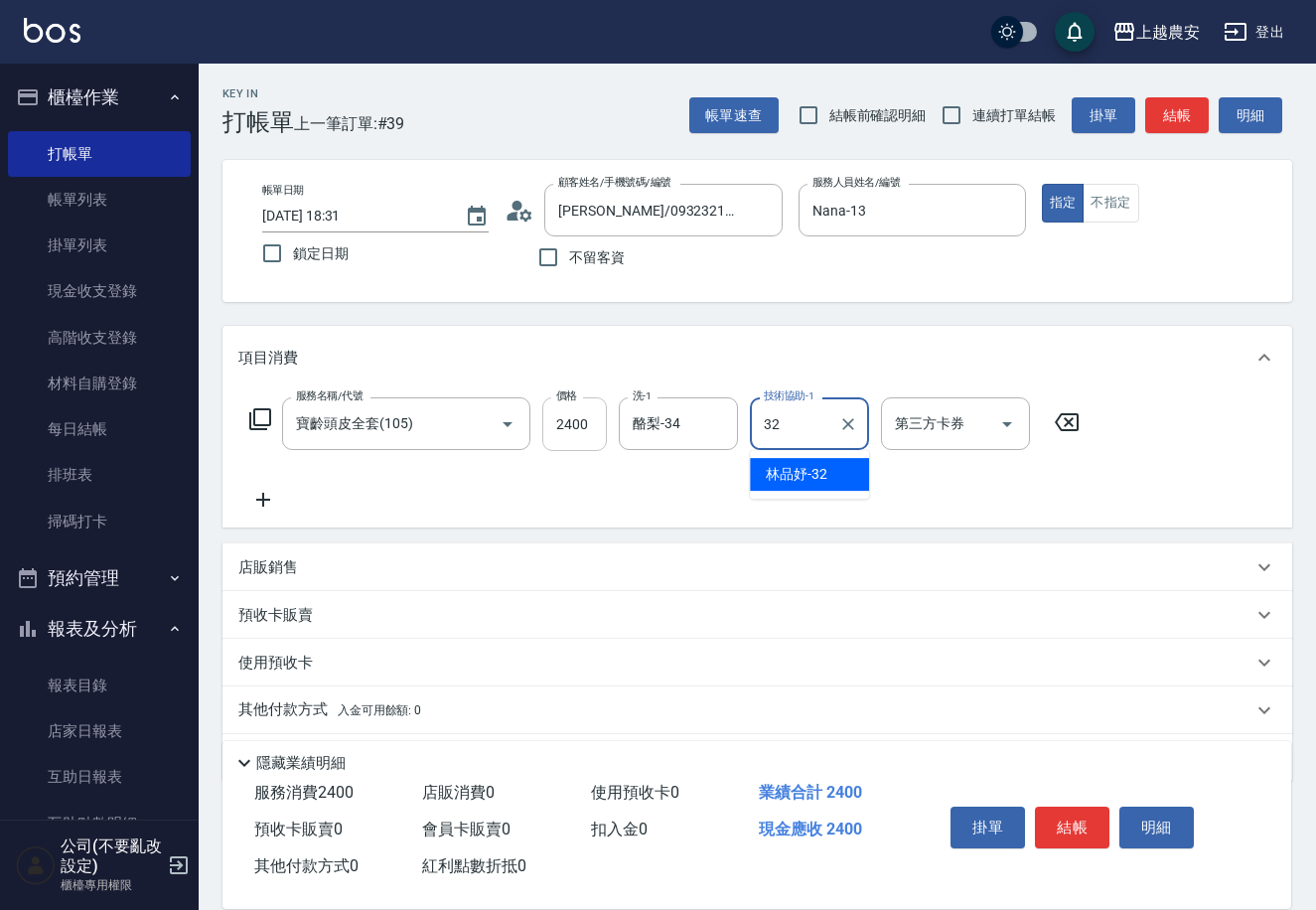 type on "林品妤-32" 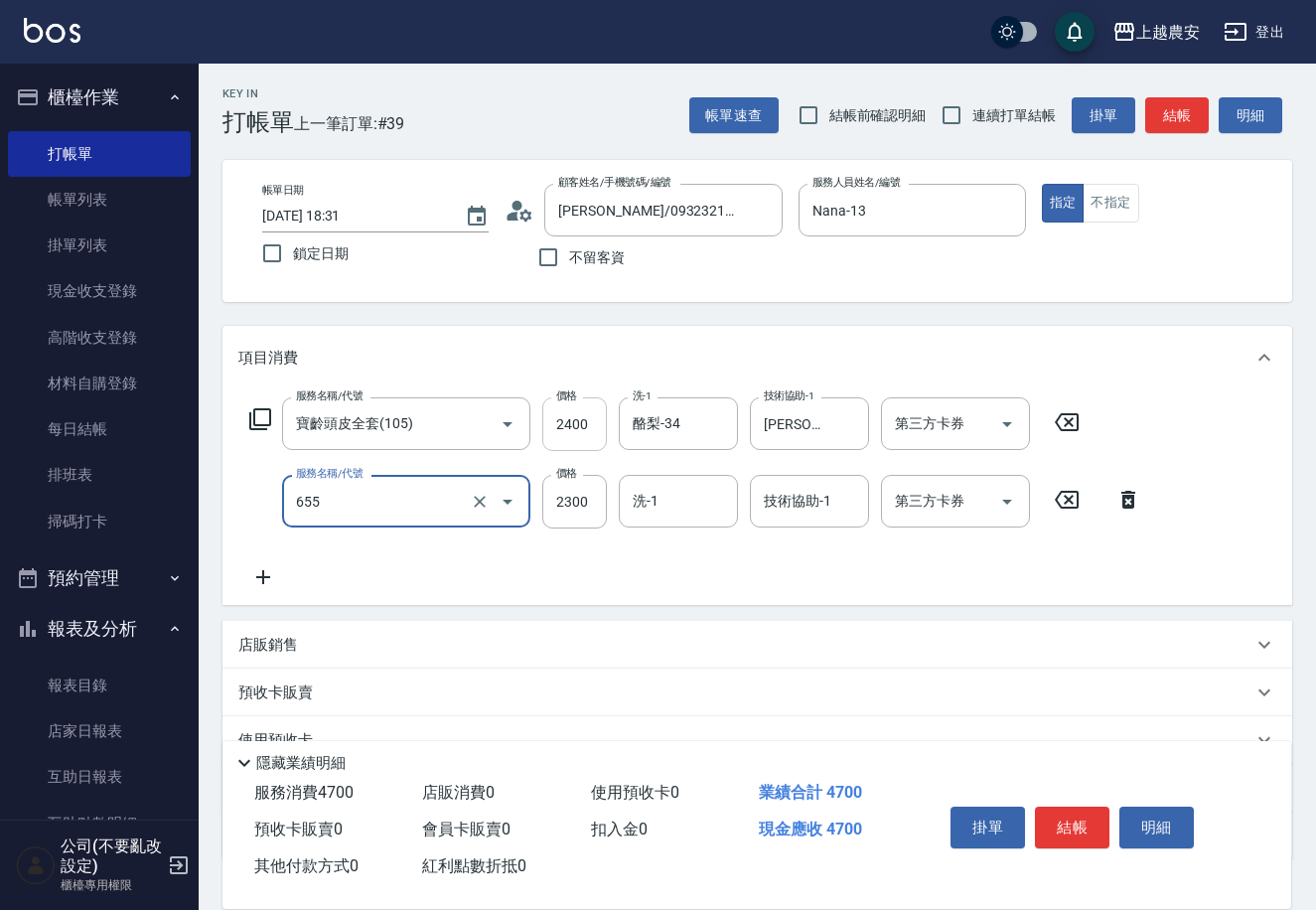 type on "結構2段式(自)(655)" 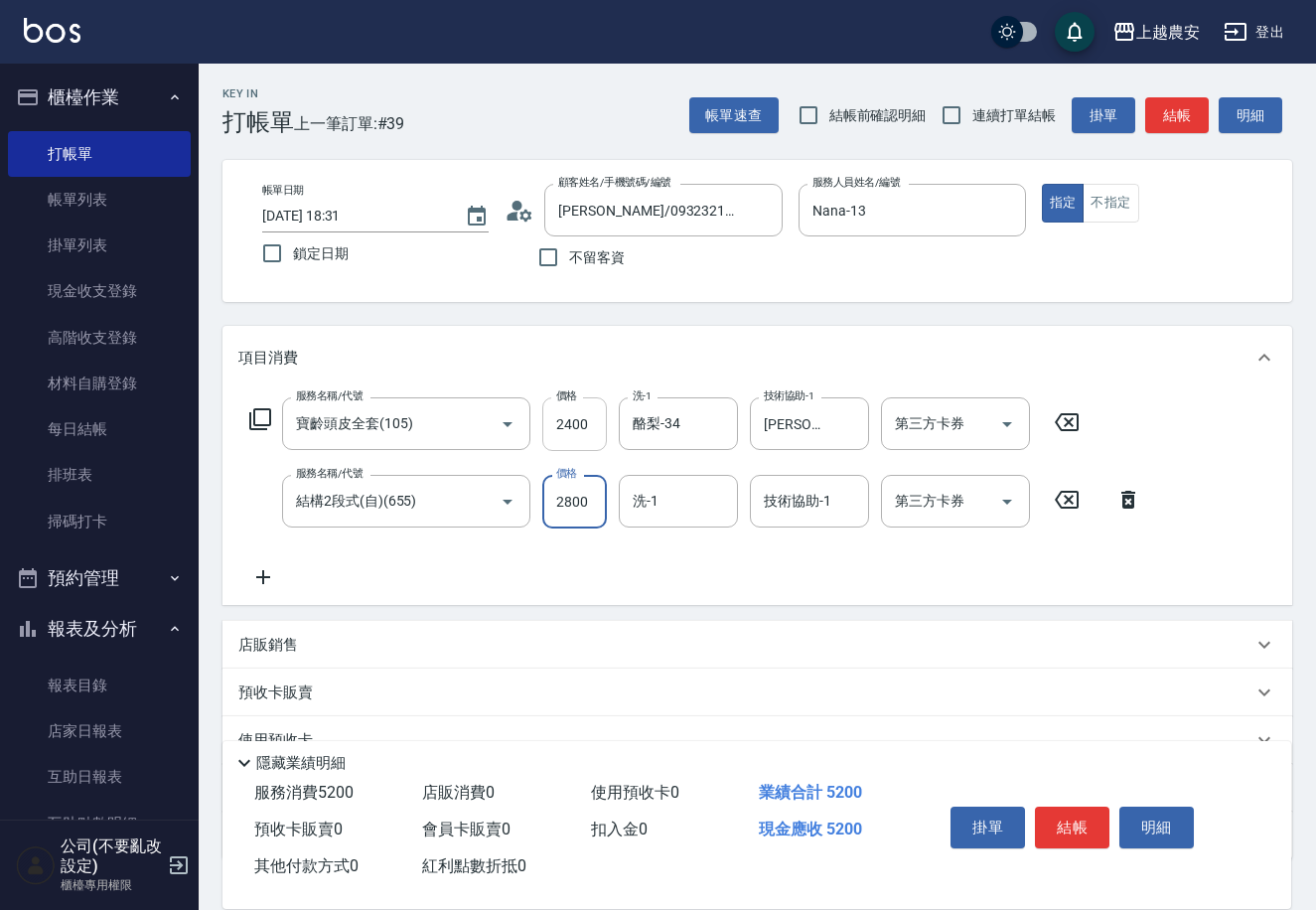 type on "2800" 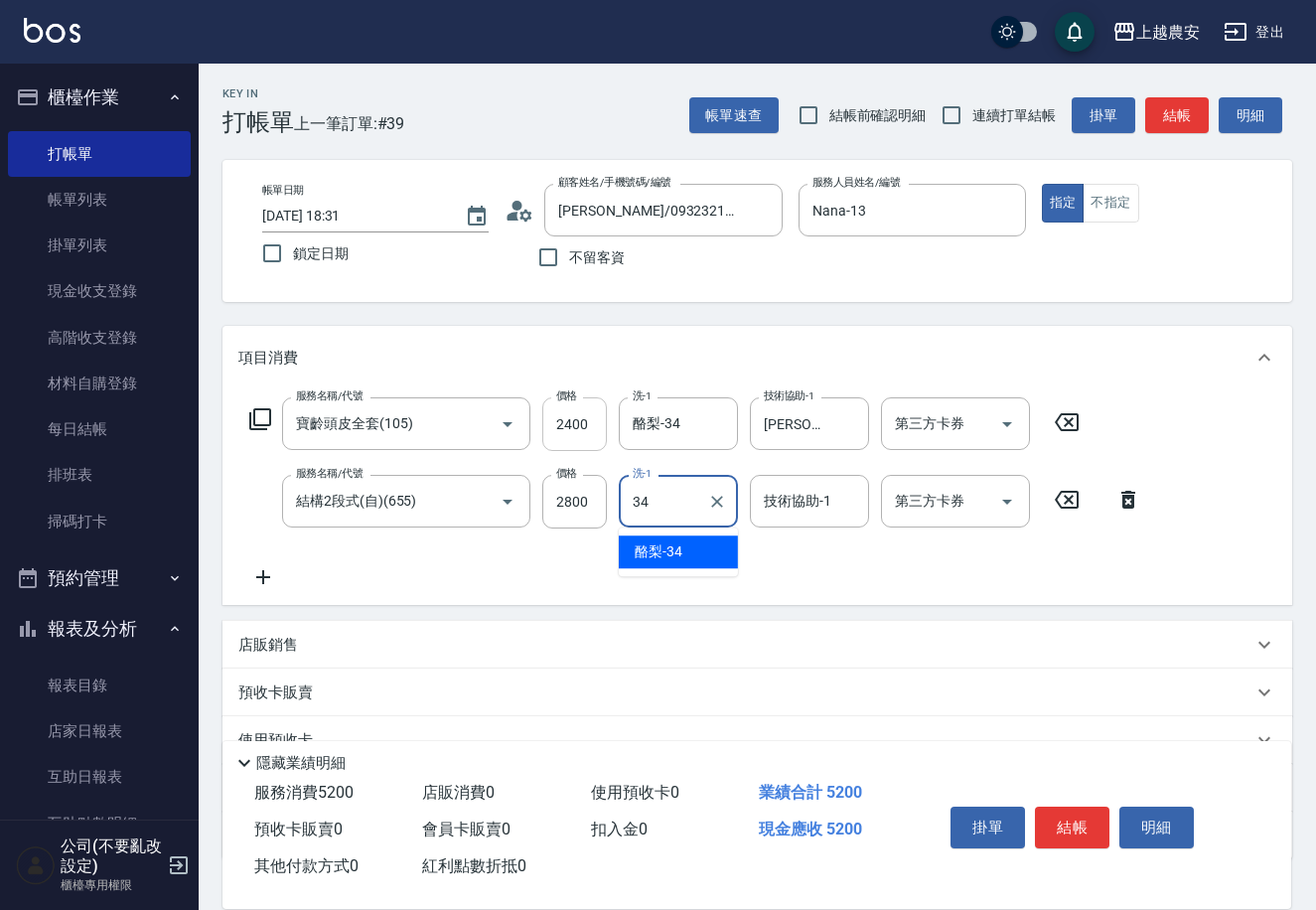 type on "酪梨-34" 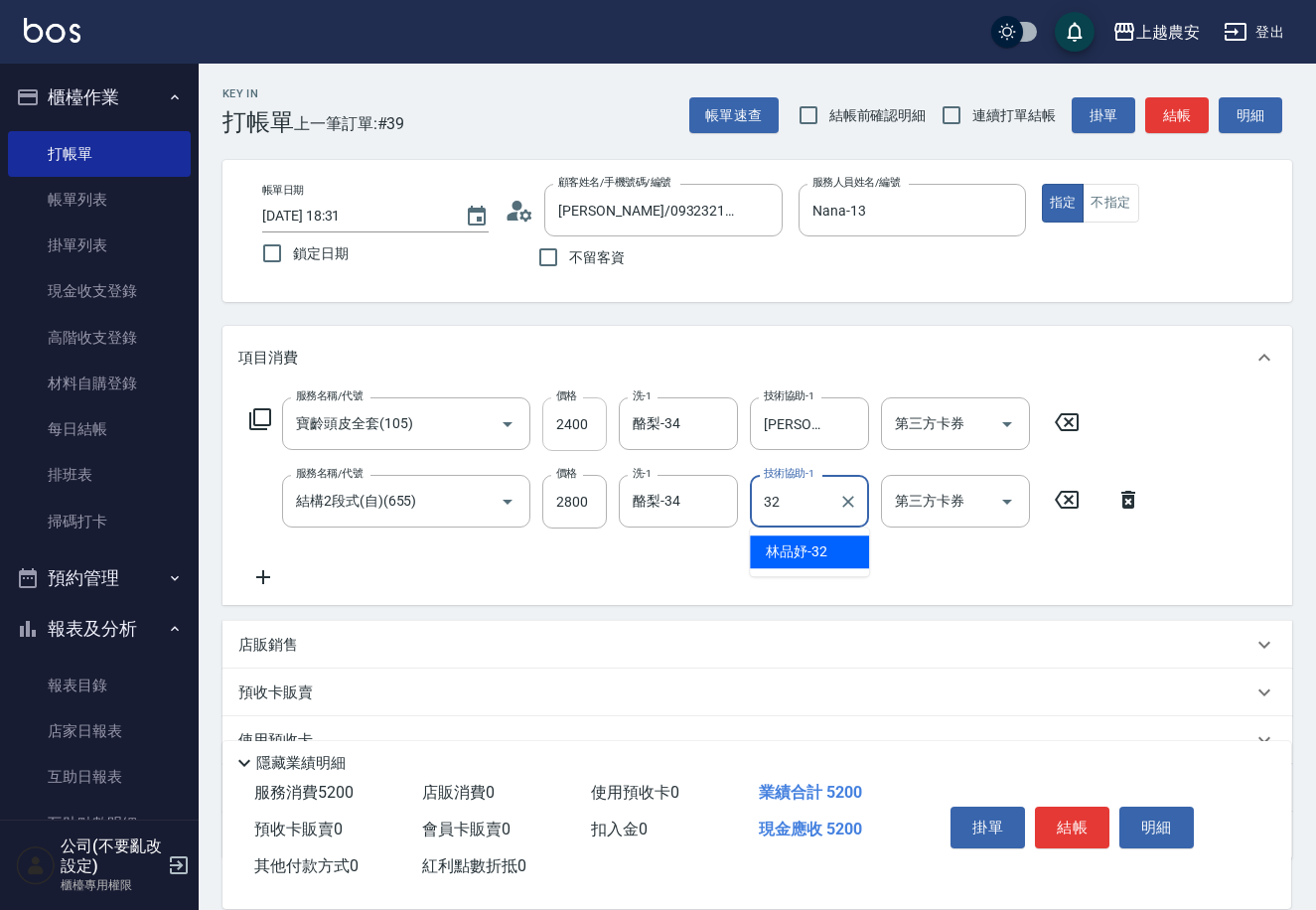 type on "林品妤-32" 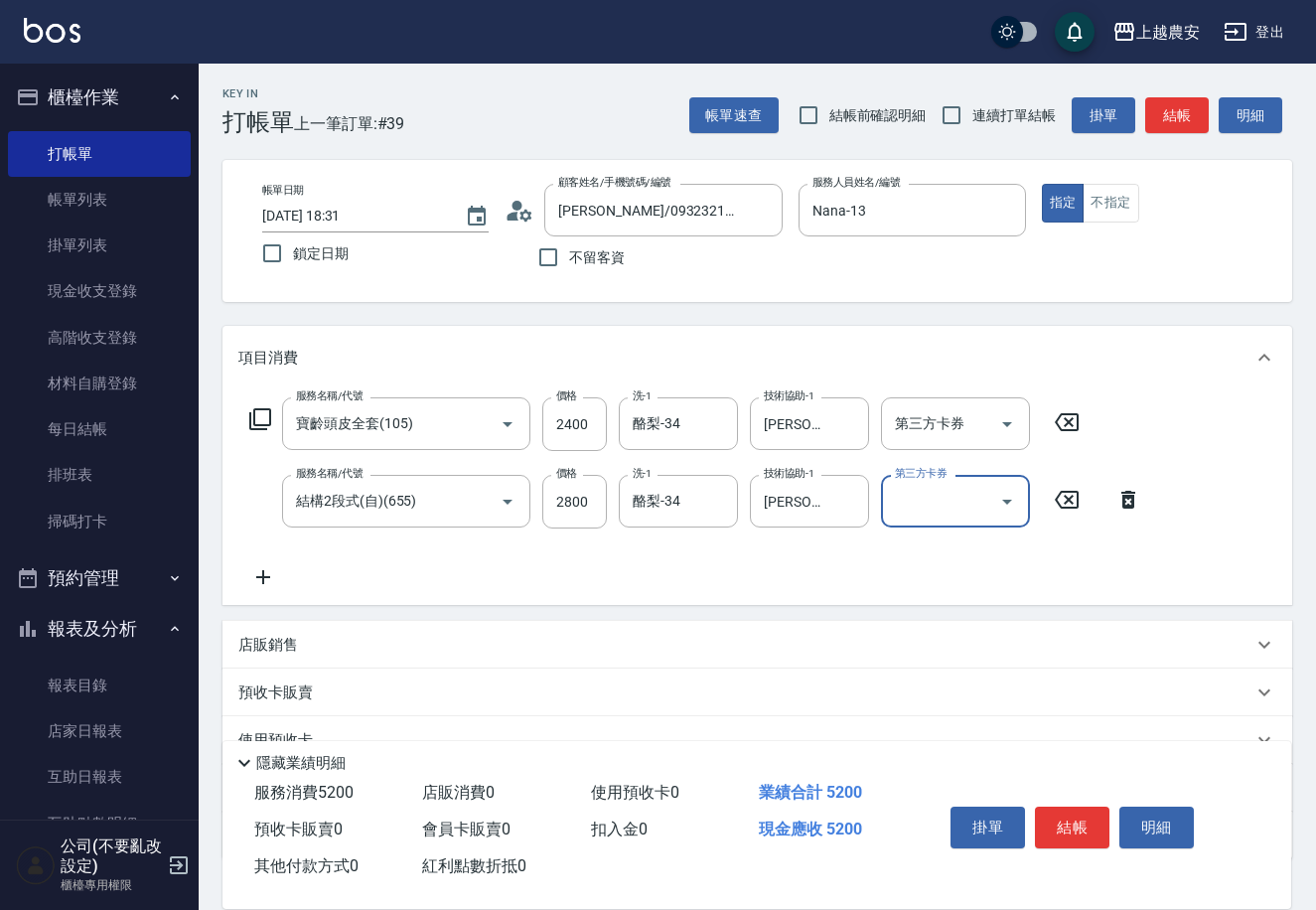scroll, scrollTop: 136, scrollLeft: 0, axis: vertical 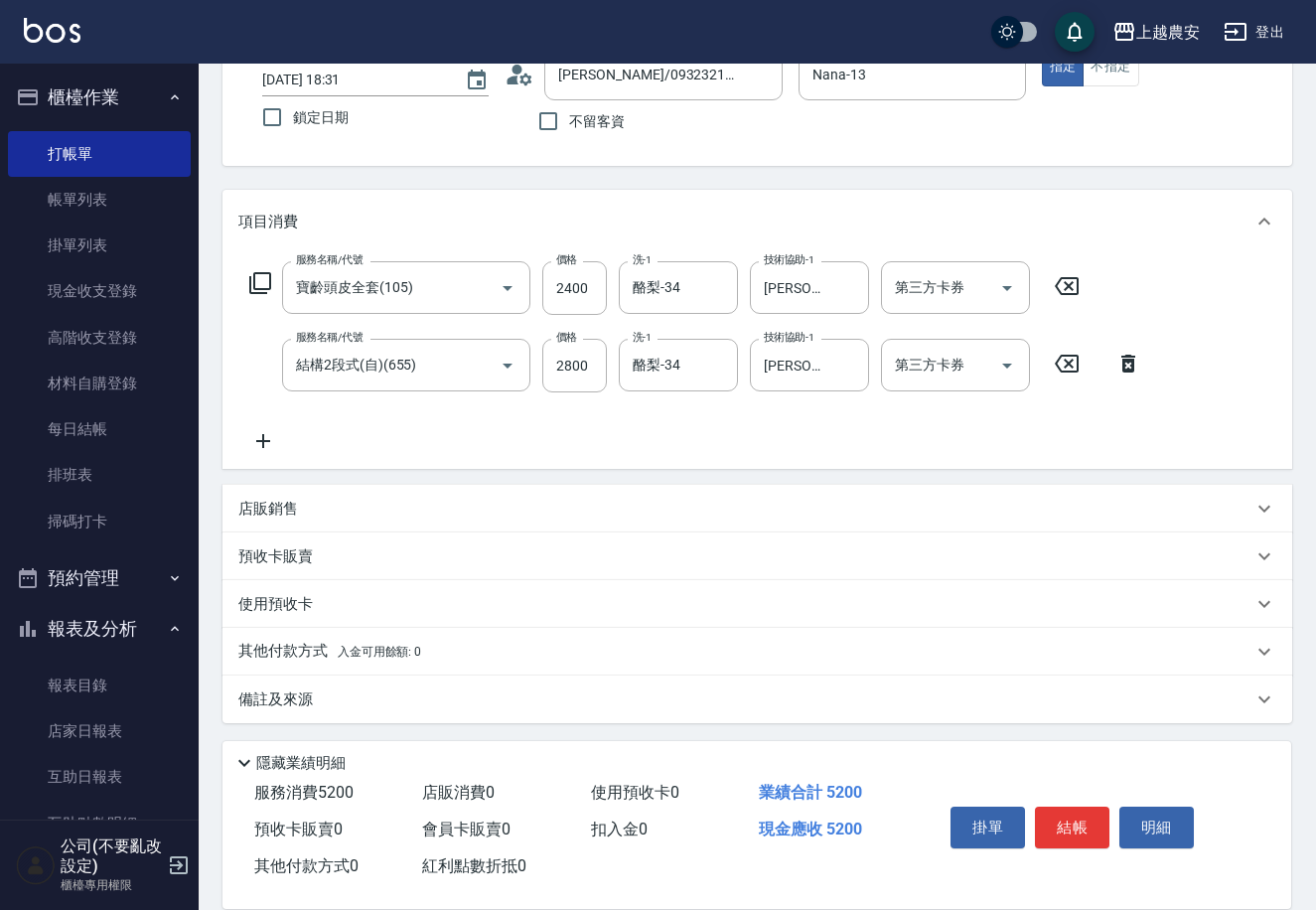 click on "其他付款方式 入金可用餘額: 0" at bounding box center [330, 652] 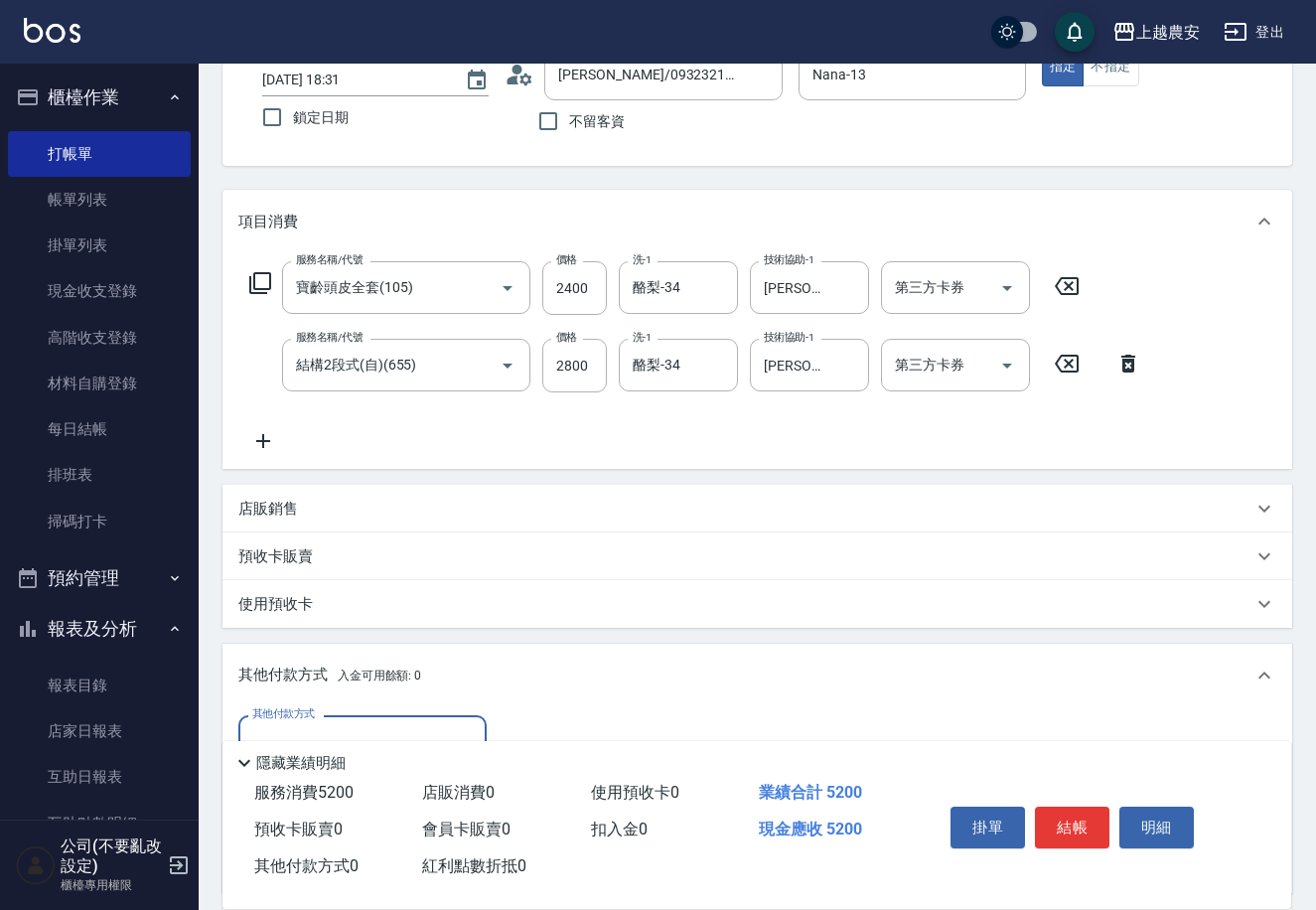 scroll, scrollTop: 1, scrollLeft: 0, axis: vertical 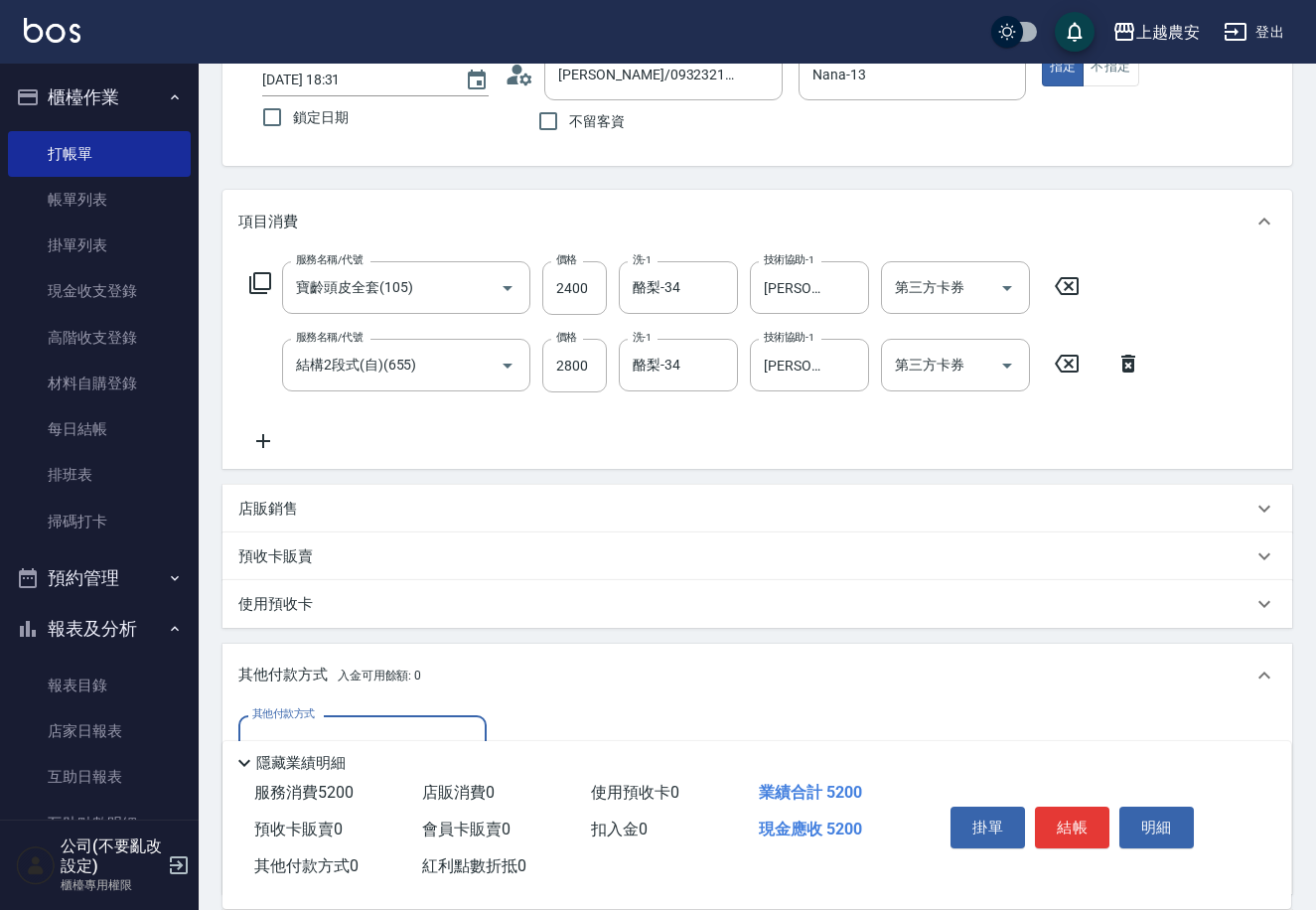 click on "其他付款方式" at bounding box center (363, 741) 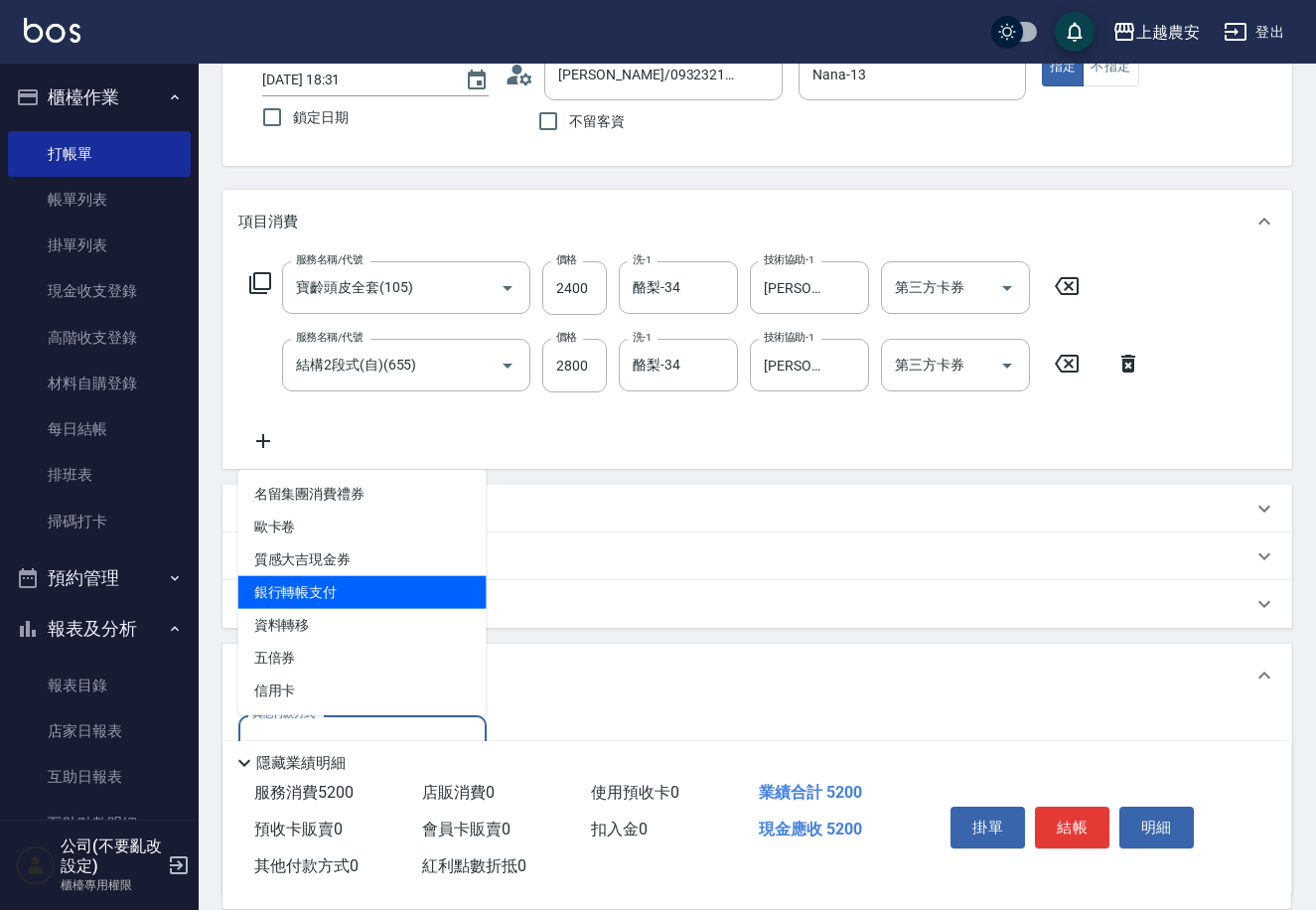 click on "銀行轉帳支付" at bounding box center (363, 592) 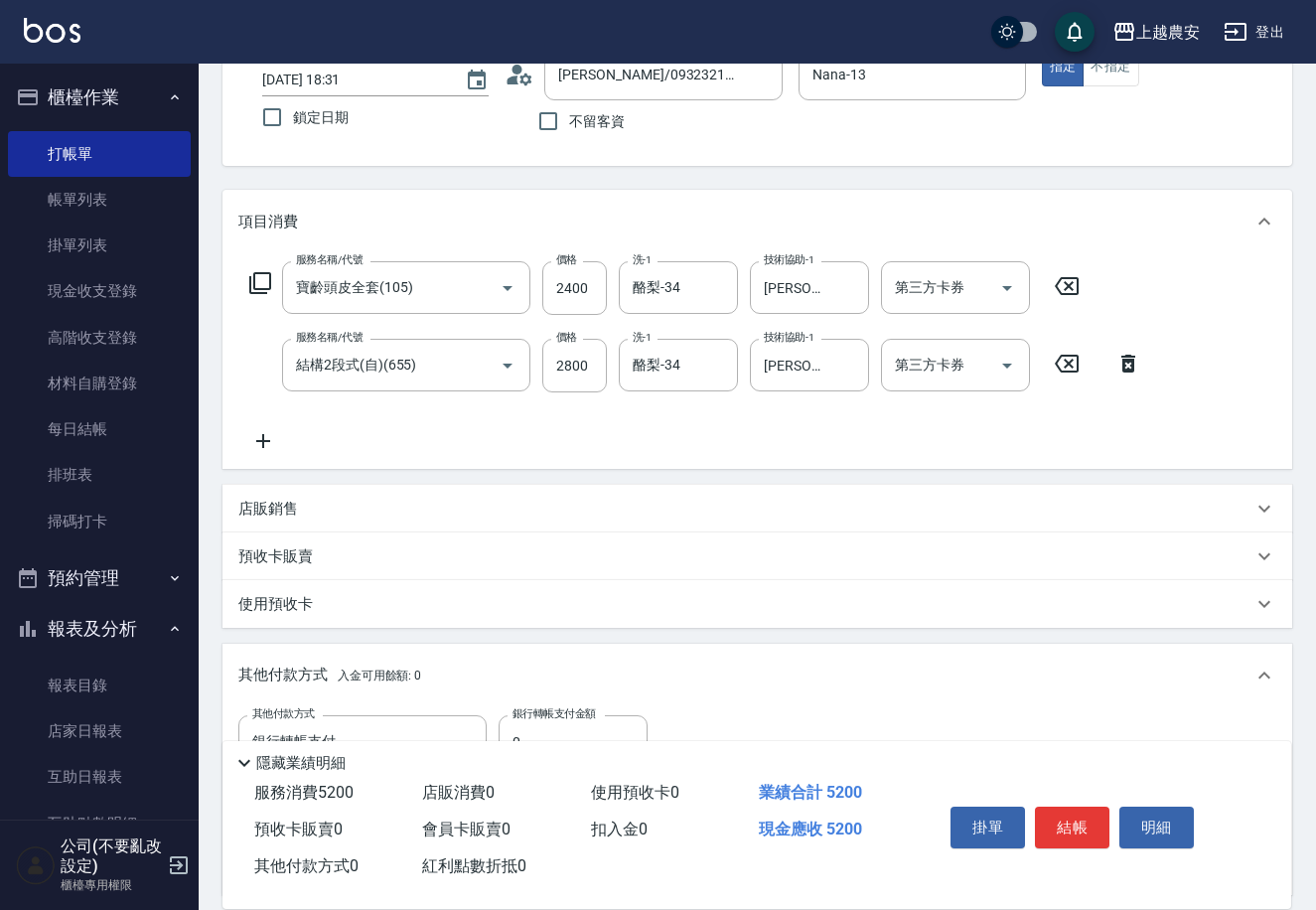 drag, startPoint x: 1296, startPoint y: 370, endPoint x: 1323, endPoint y: 417, distance: 54.203321 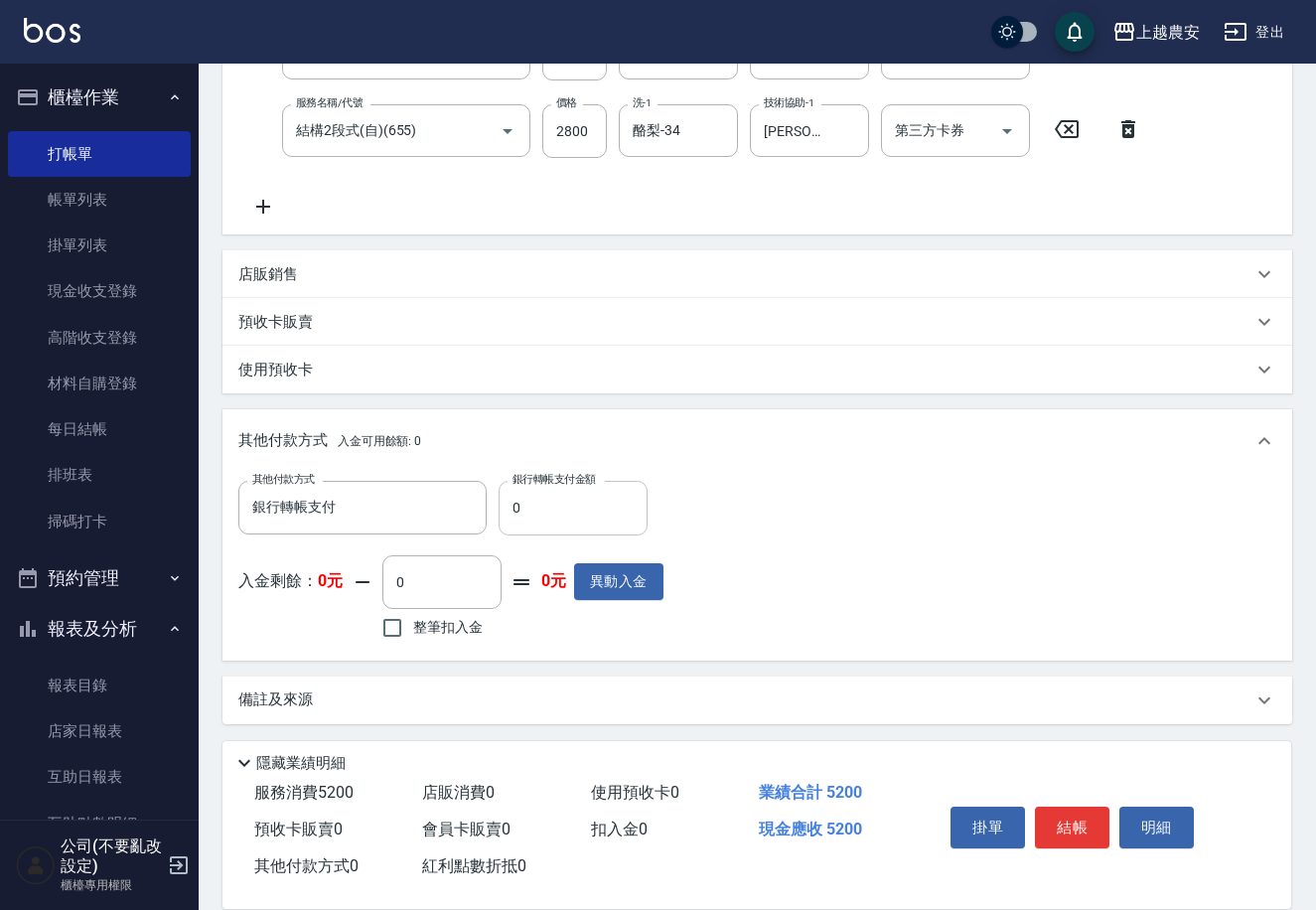 click on "0" at bounding box center [573, 508] 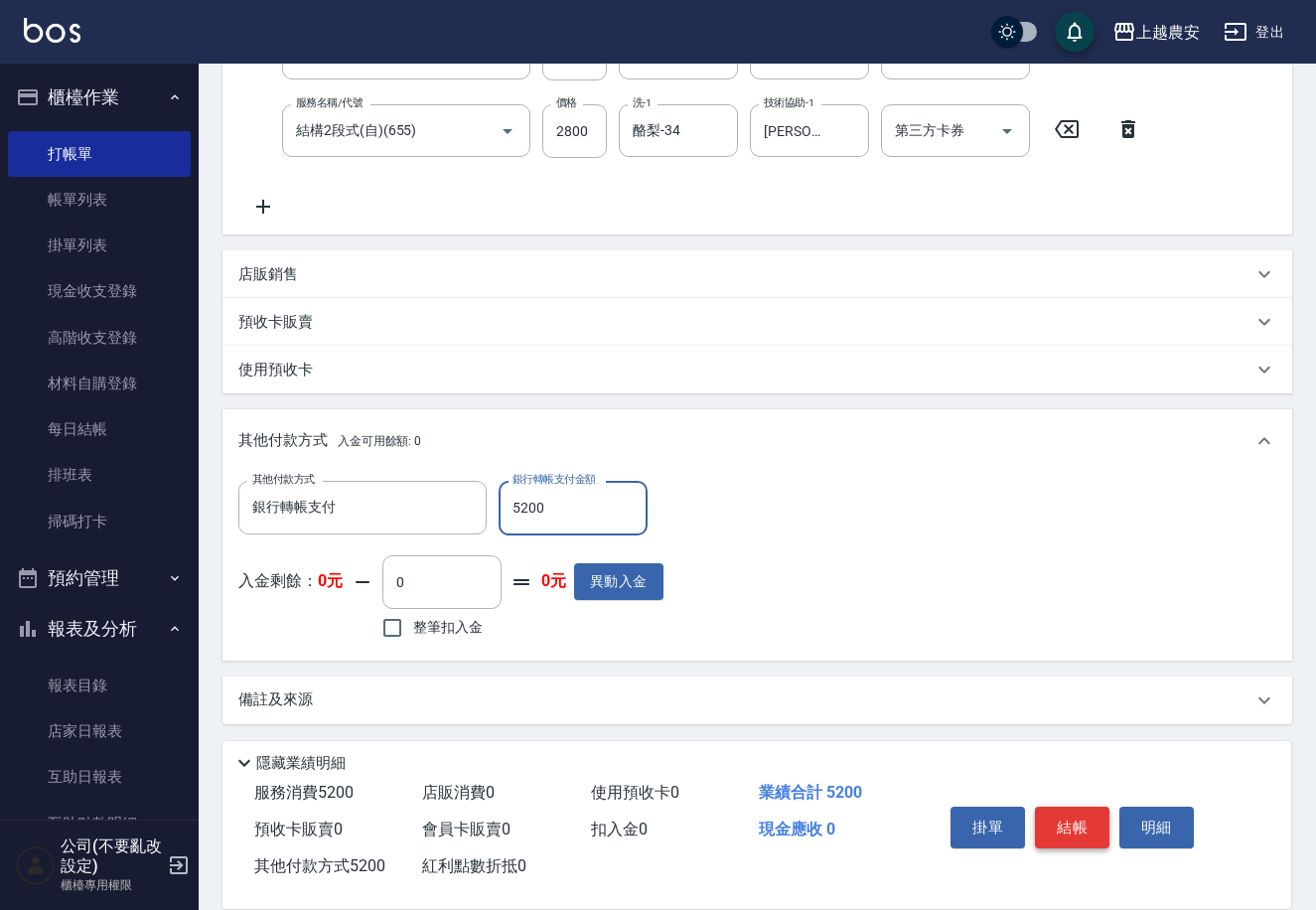 type on "5200" 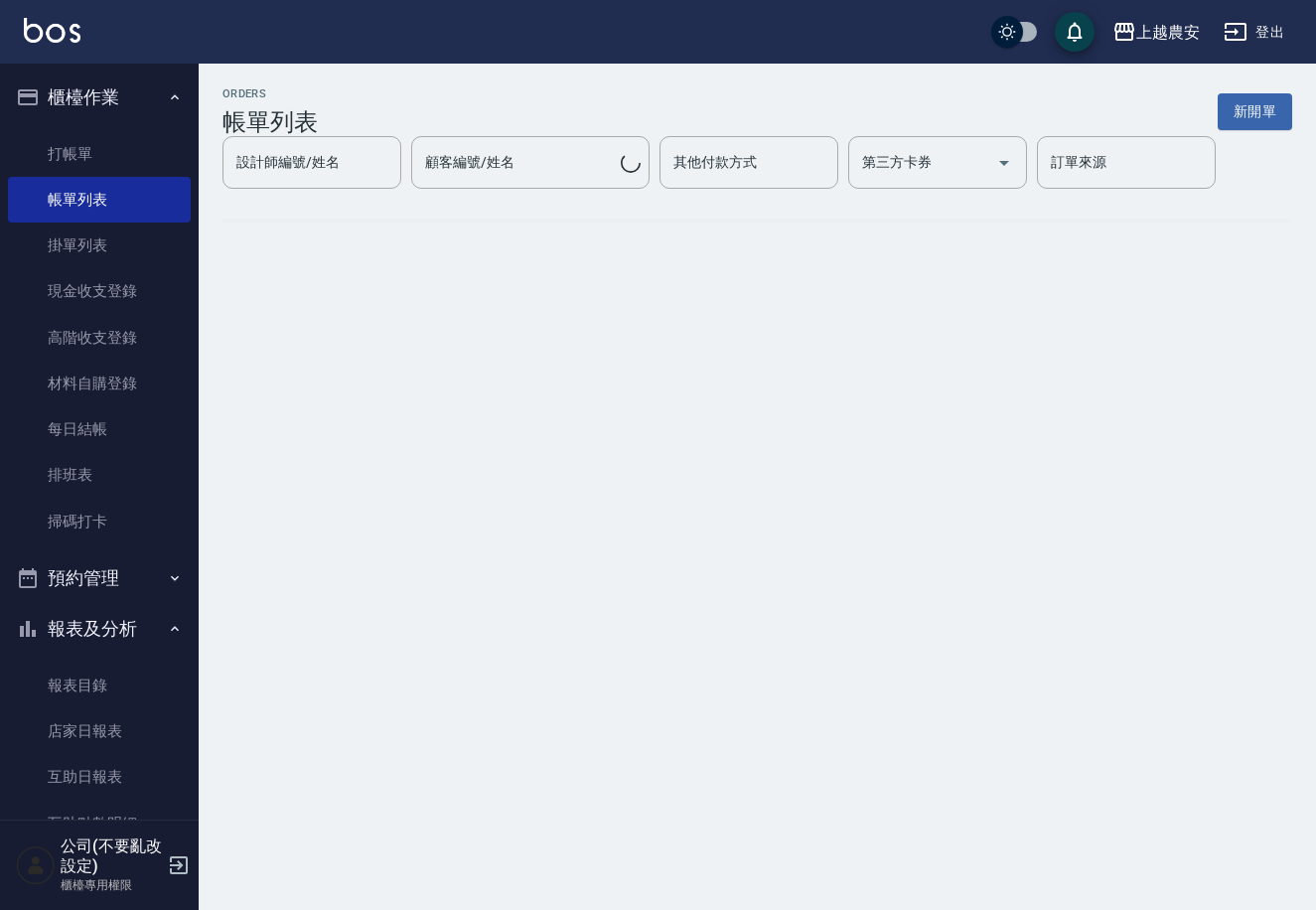 scroll, scrollTop: 0, scrollLeft: 0, axis: both 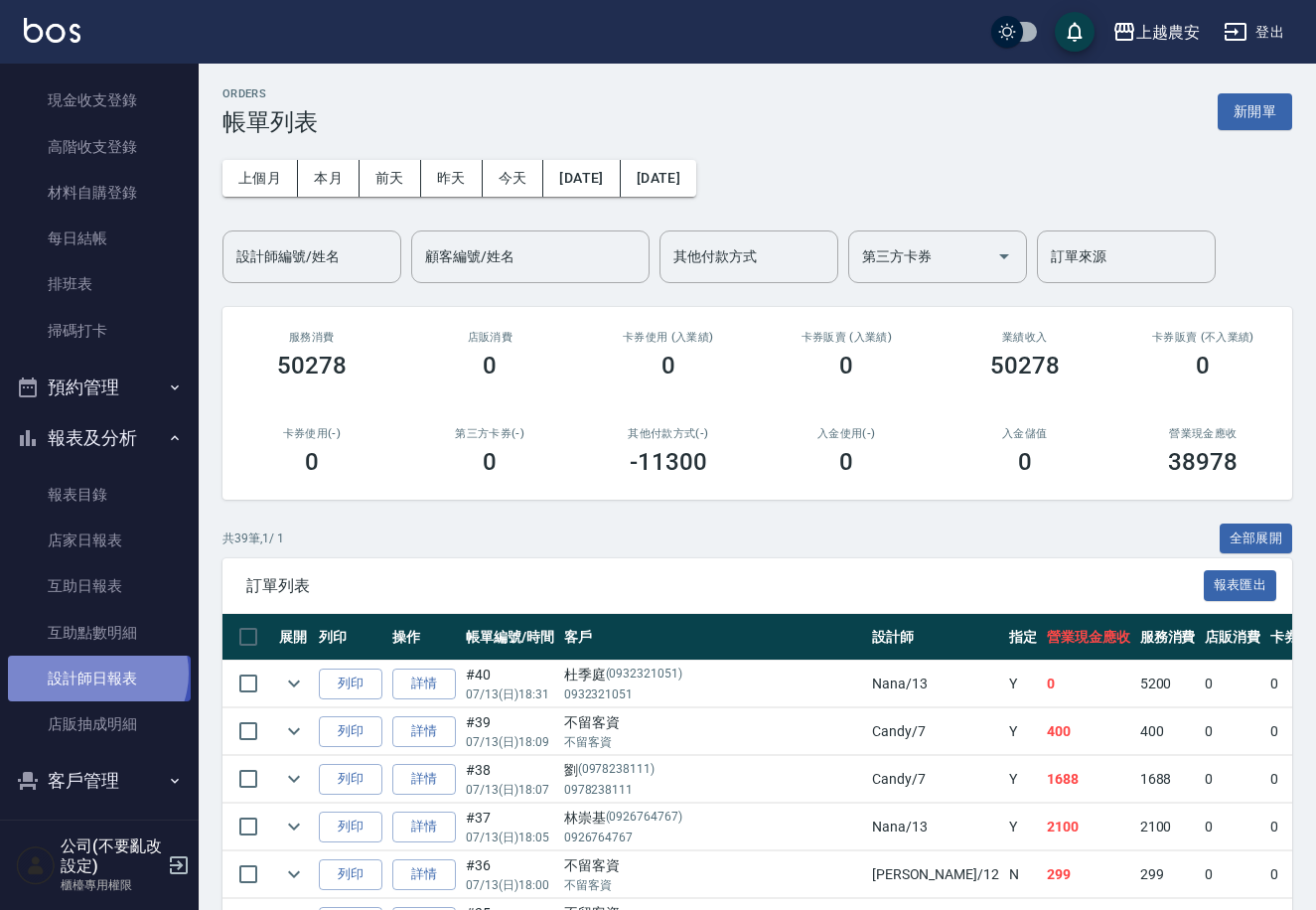click on "設計師日報表" at bounding box center [99, 679] 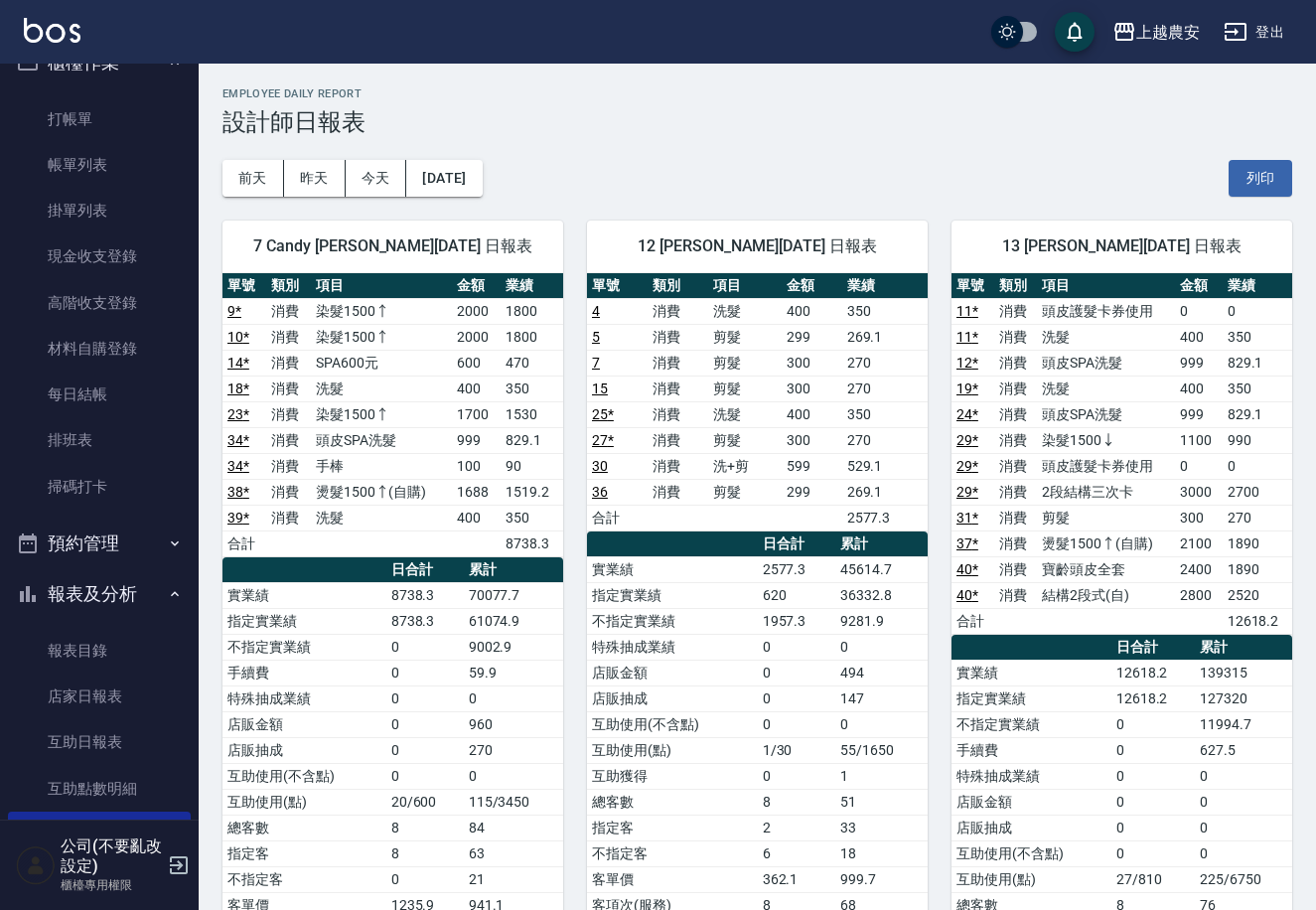scroll, scrollTop: 0, scrollLeft: 0, axis: both 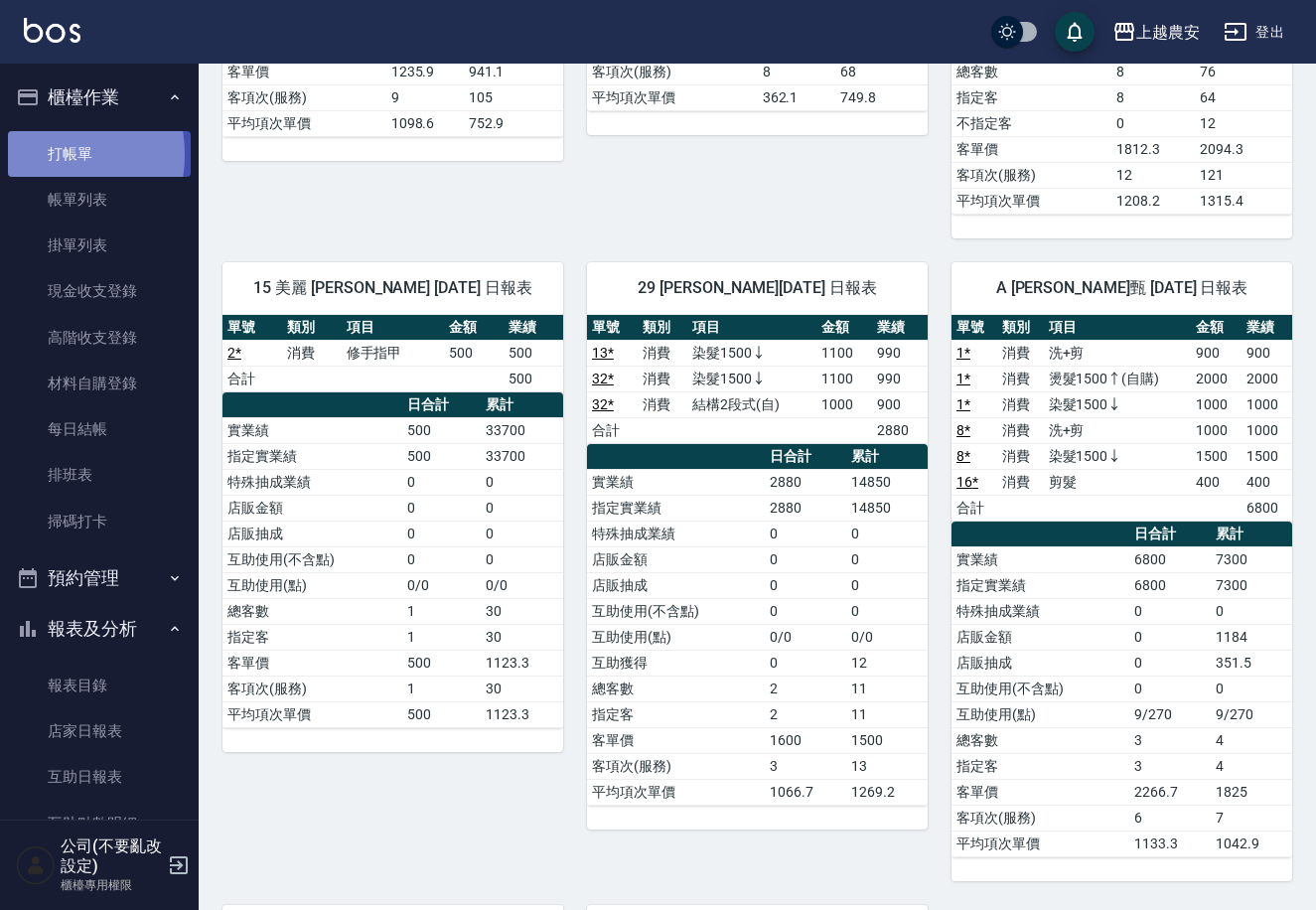 click on "打帳單" at bounding box center (99, 154) 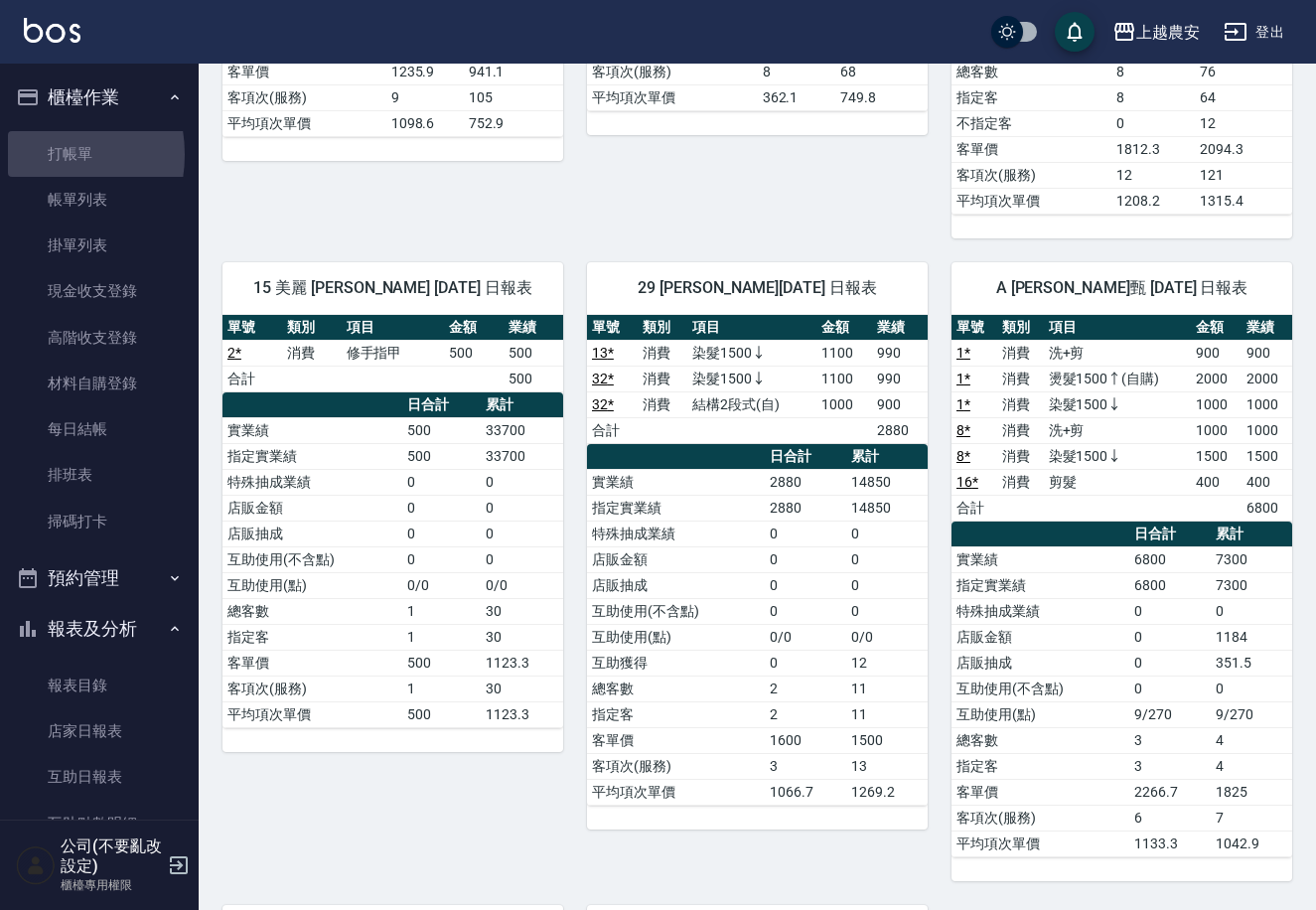 scroll, scrollTop: 0, scrollLeft: 0, axis: both 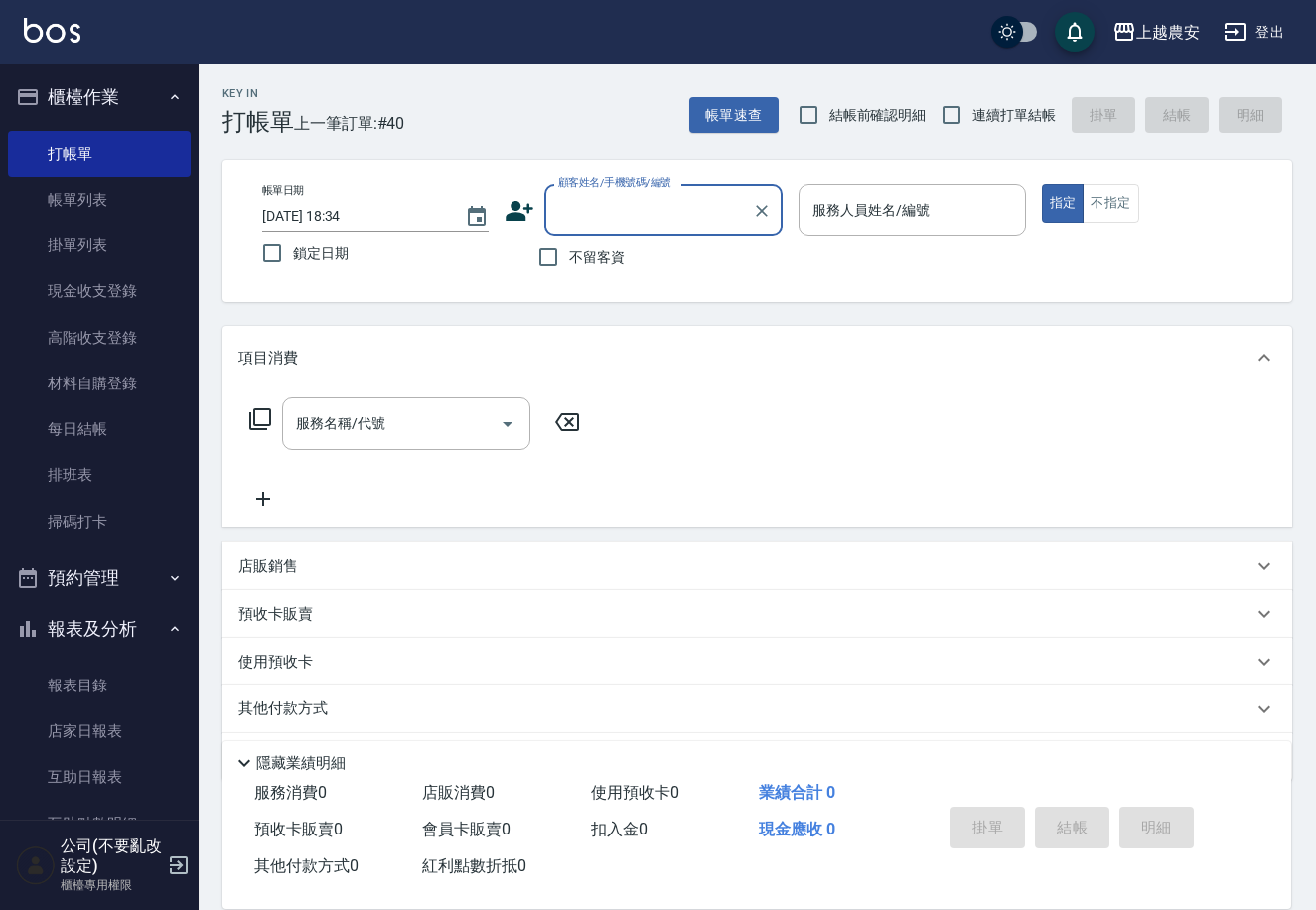 drag, startPoint x: 576, startPoint y: 234, endPoint x: 576, endPoint y: 248, distance: 14 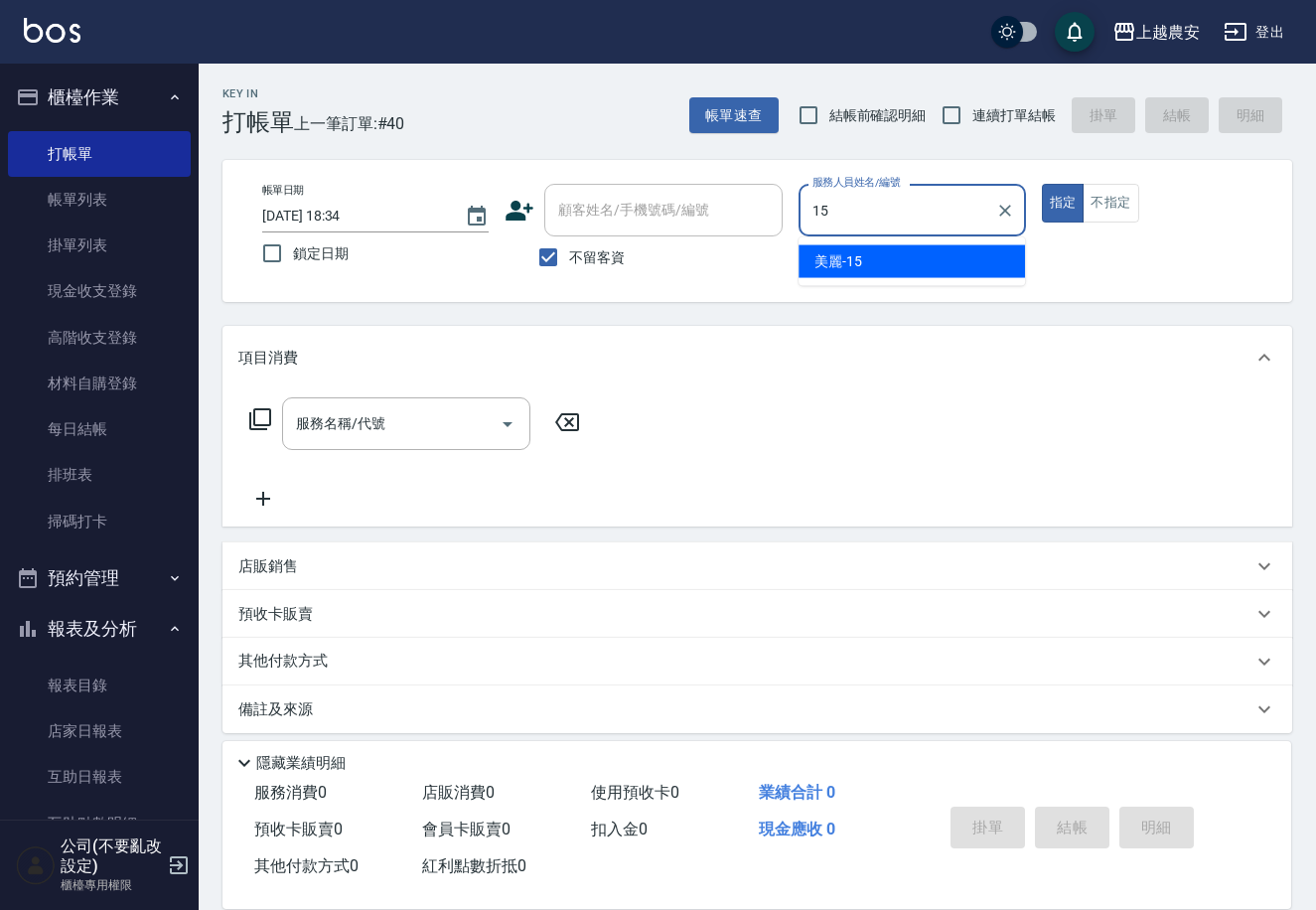 type on "美麗-15" 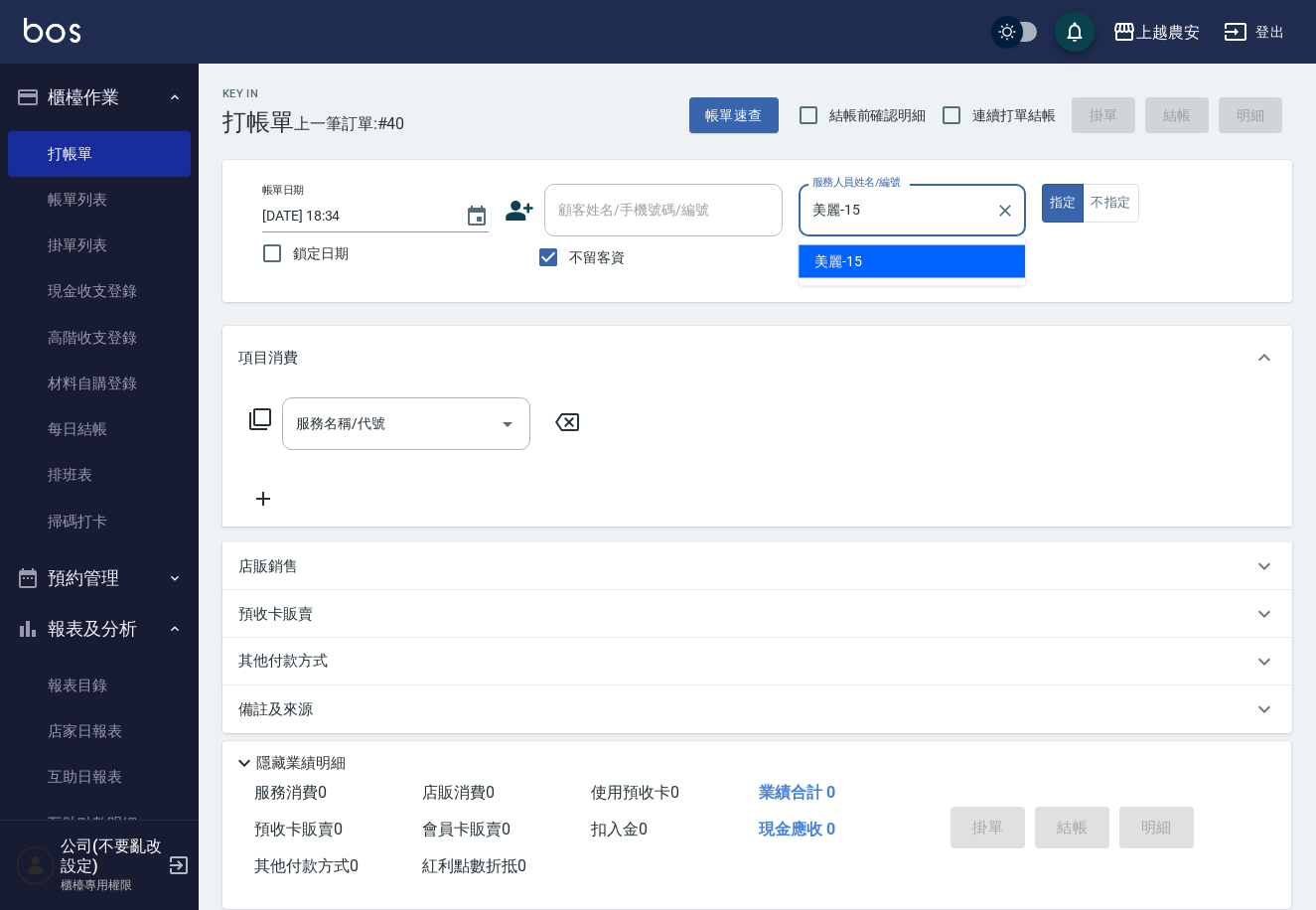 type on "true" 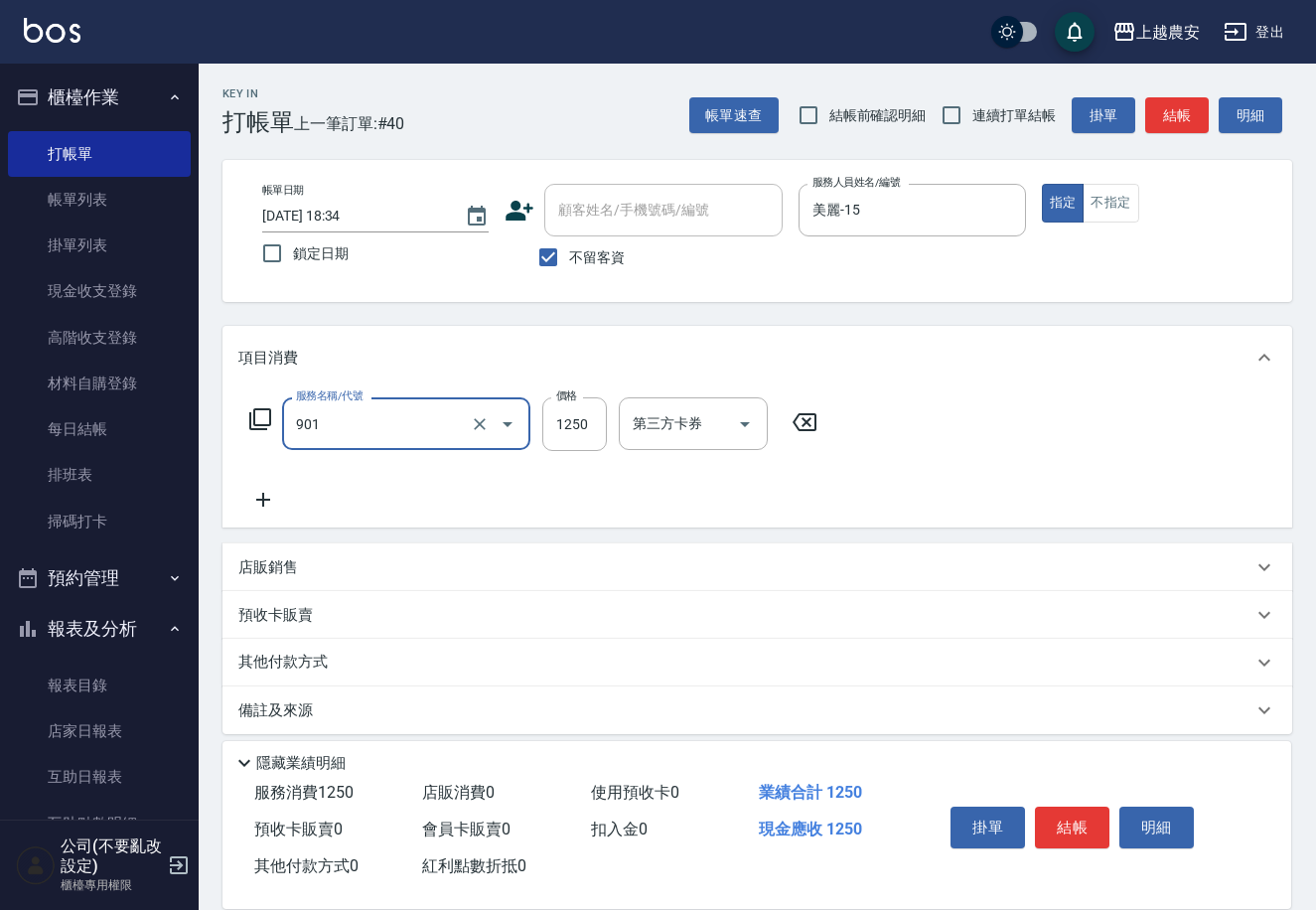 type on "修手指甲(901)" 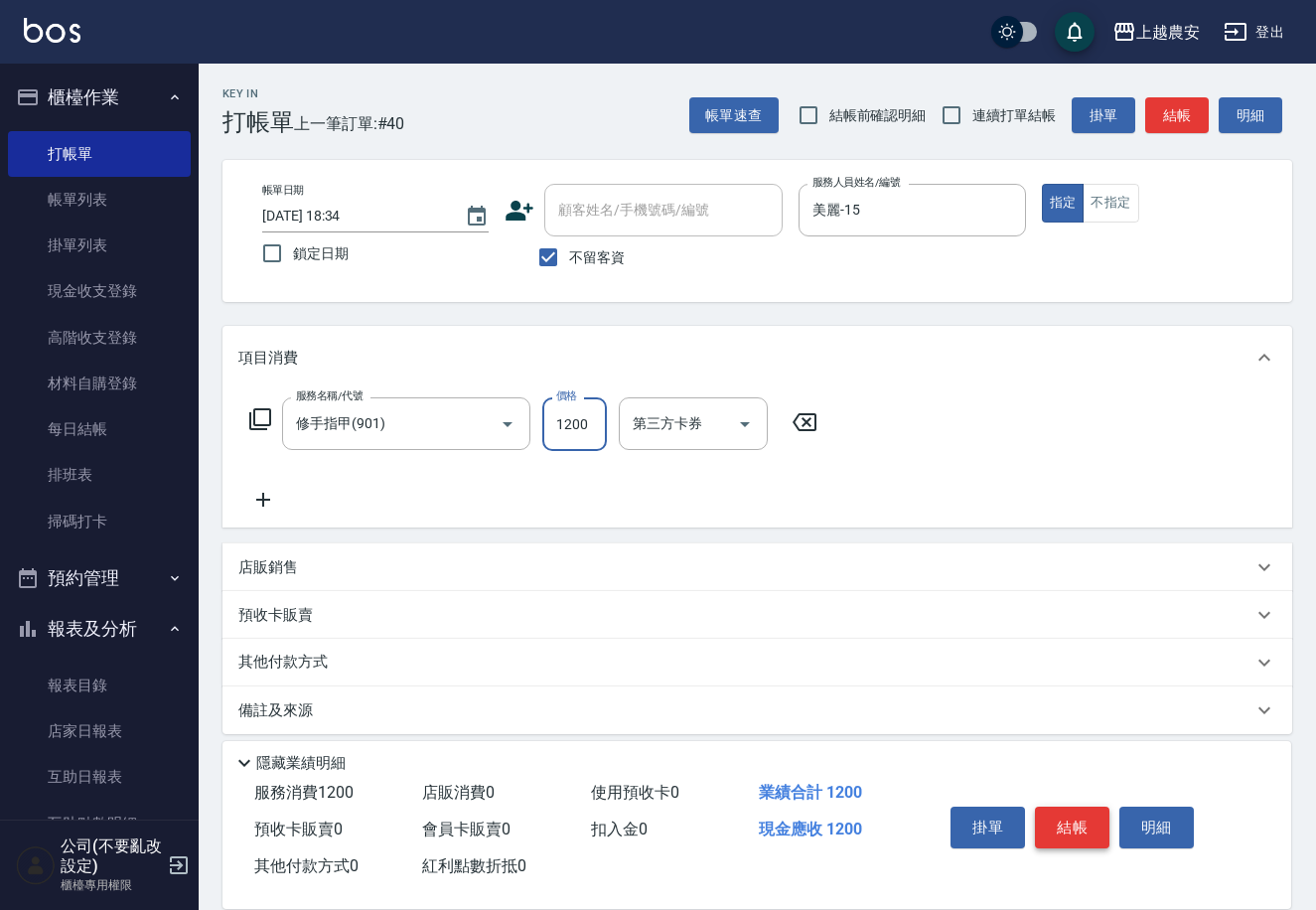 type on "1200" 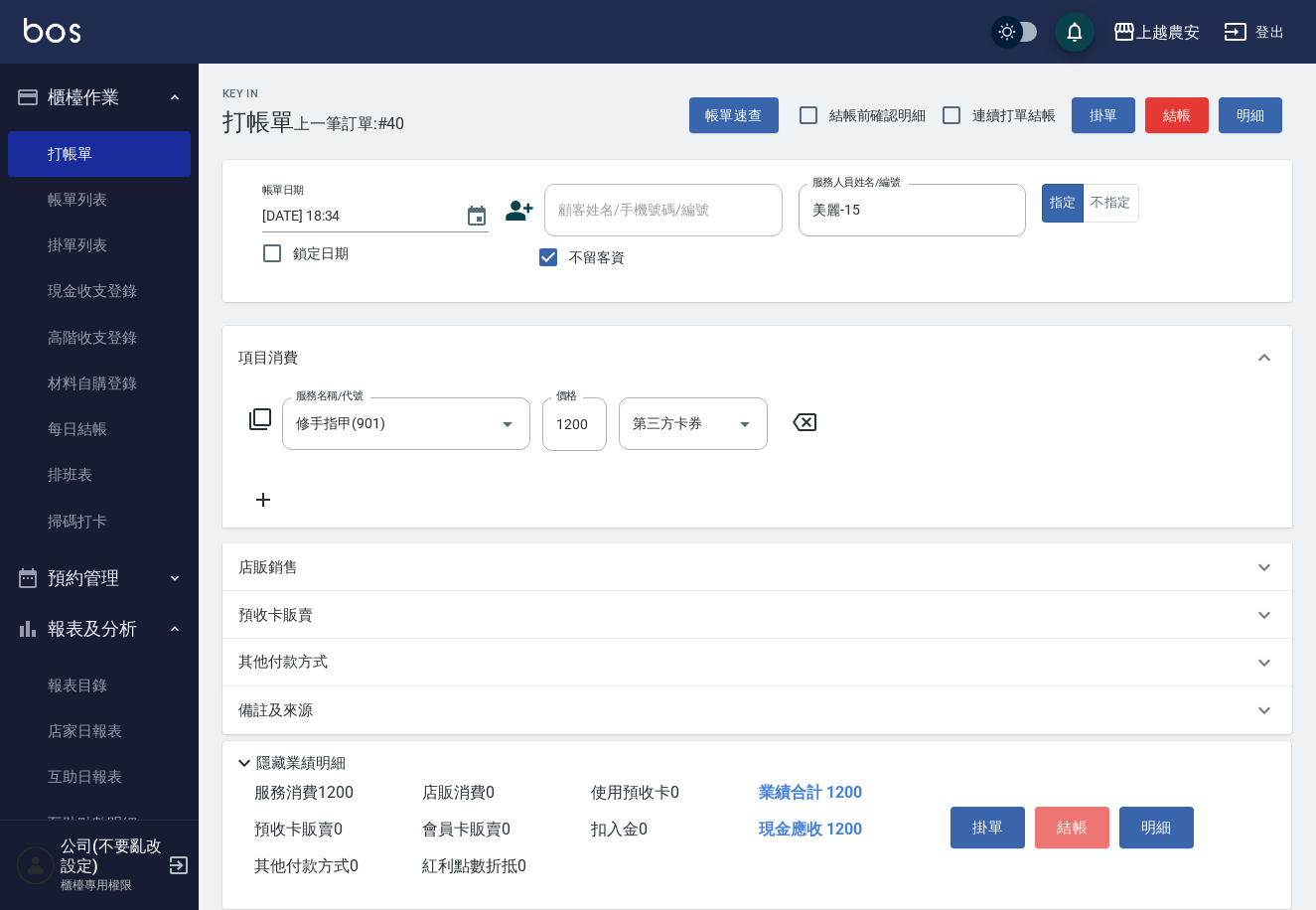 click on "結帳" at bounding box center [1072, 828] 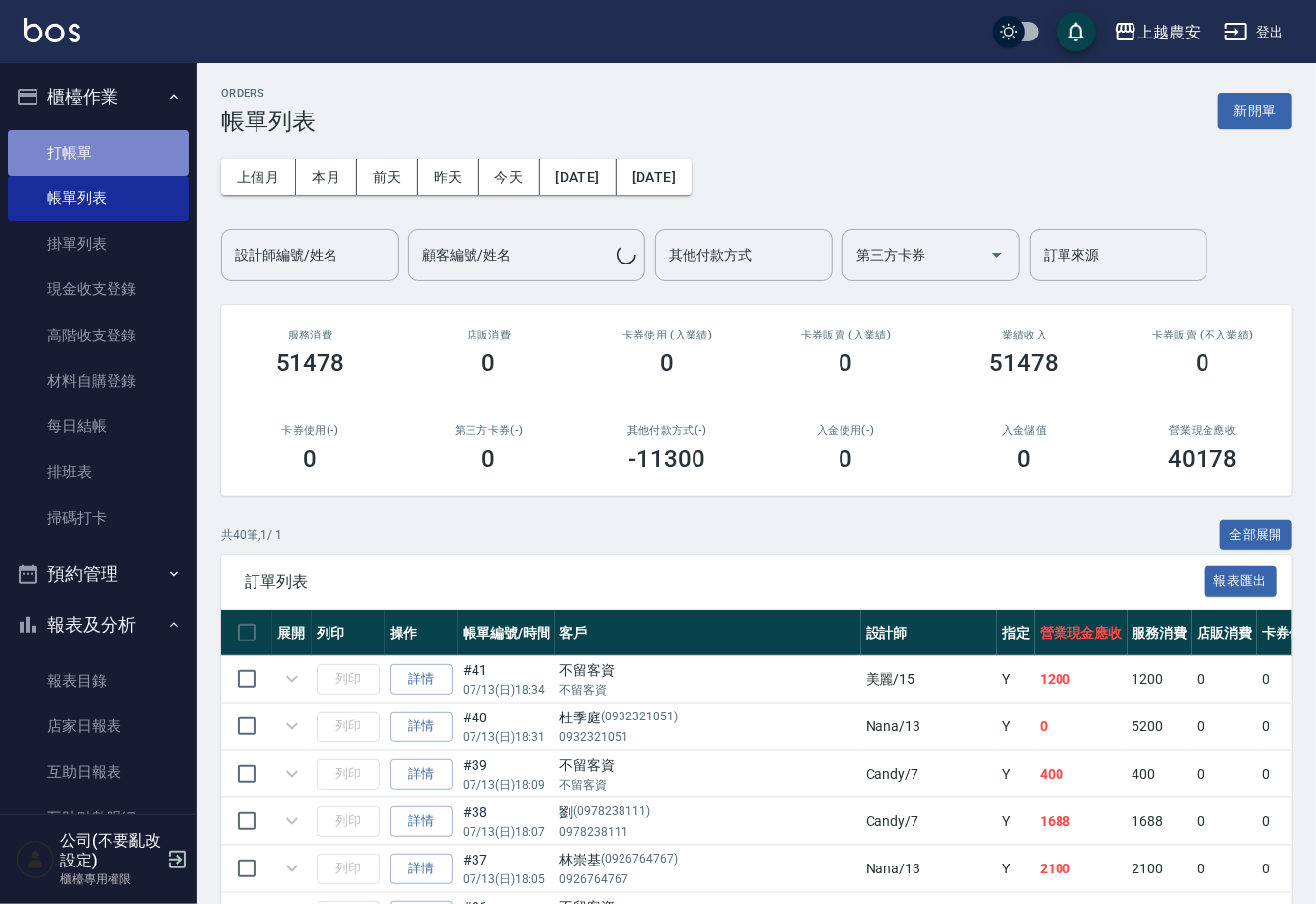 click on "打帳單" at bounding box center [99, 153] 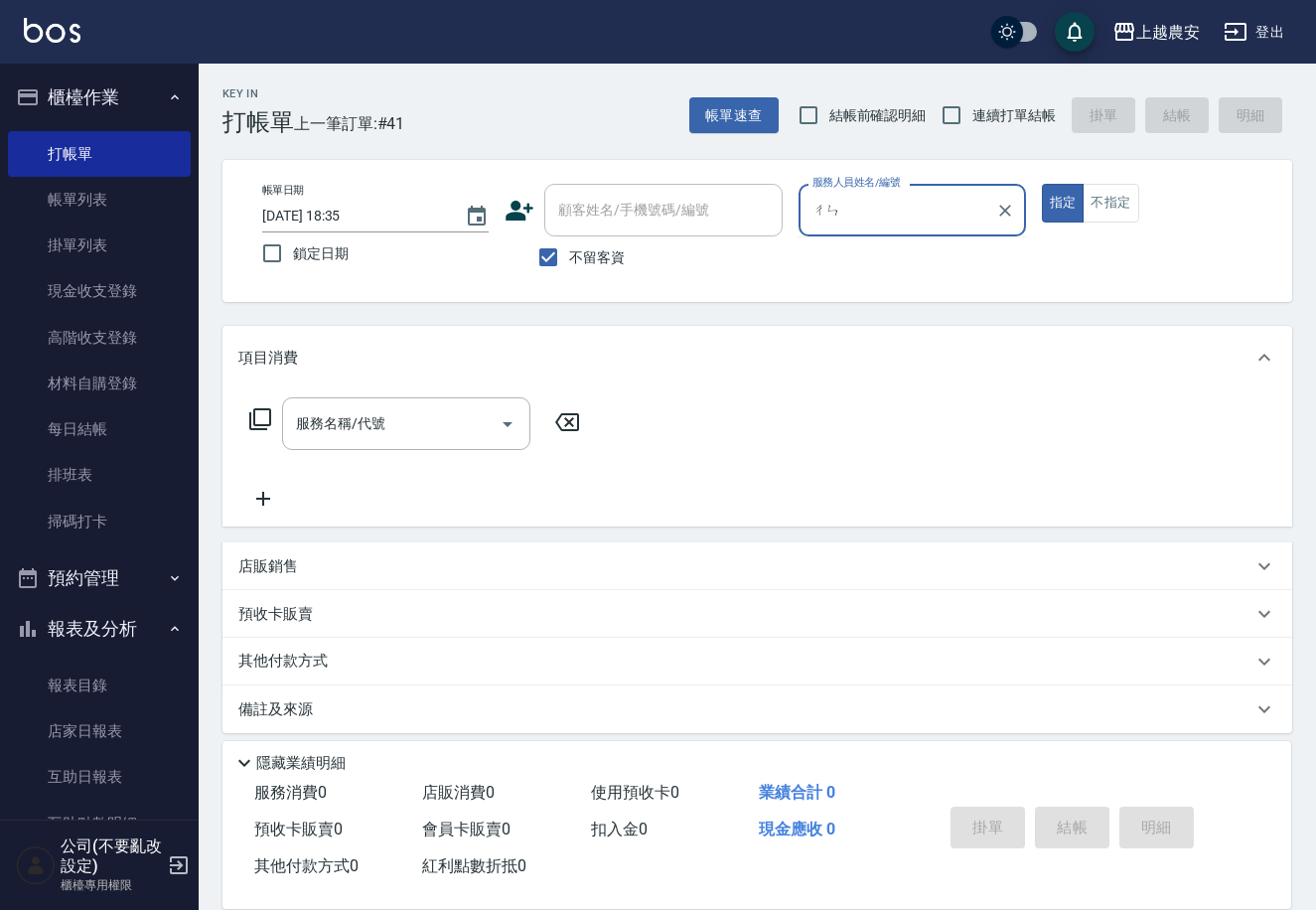 type on "陳" 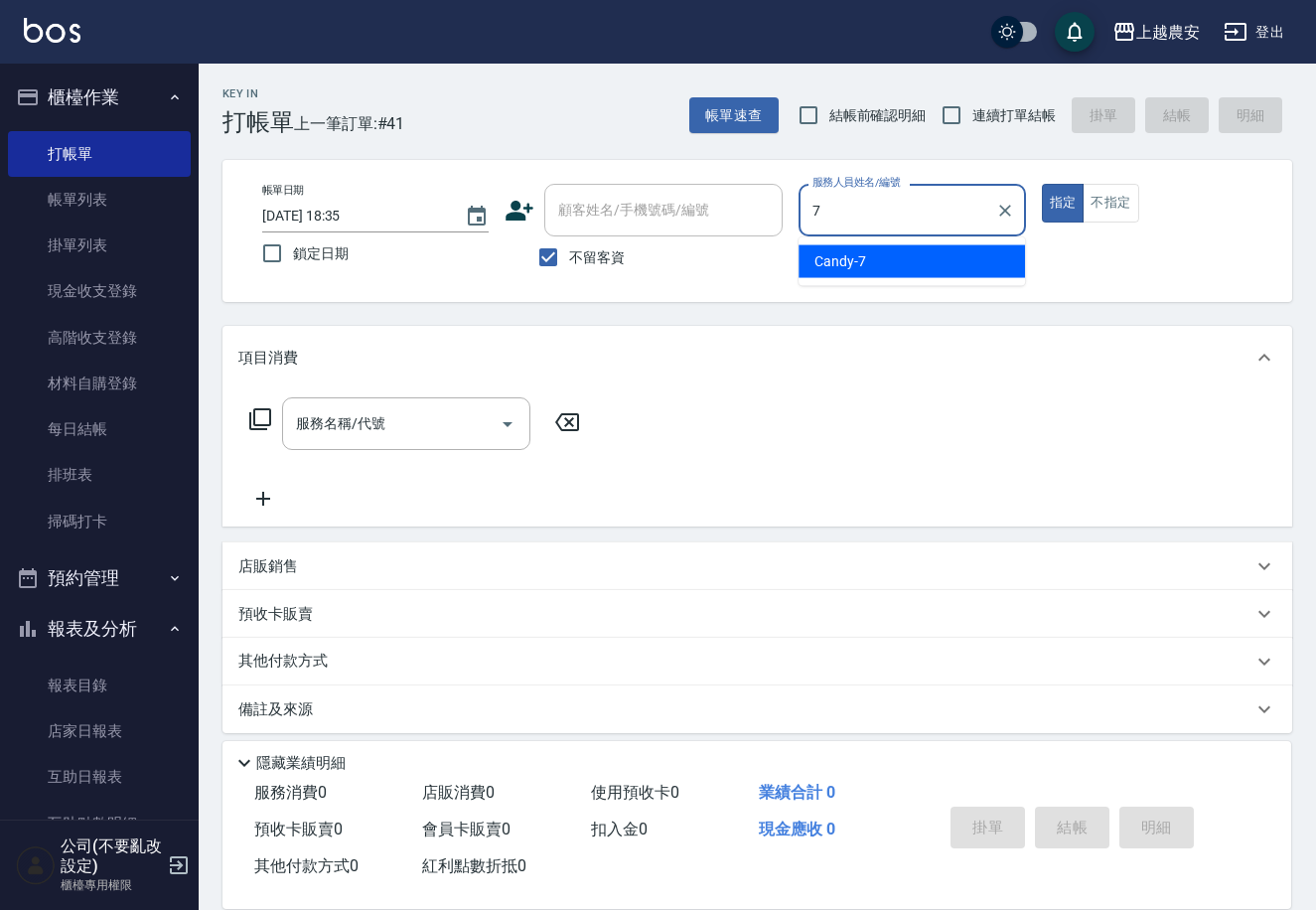 type on "Candy-7" 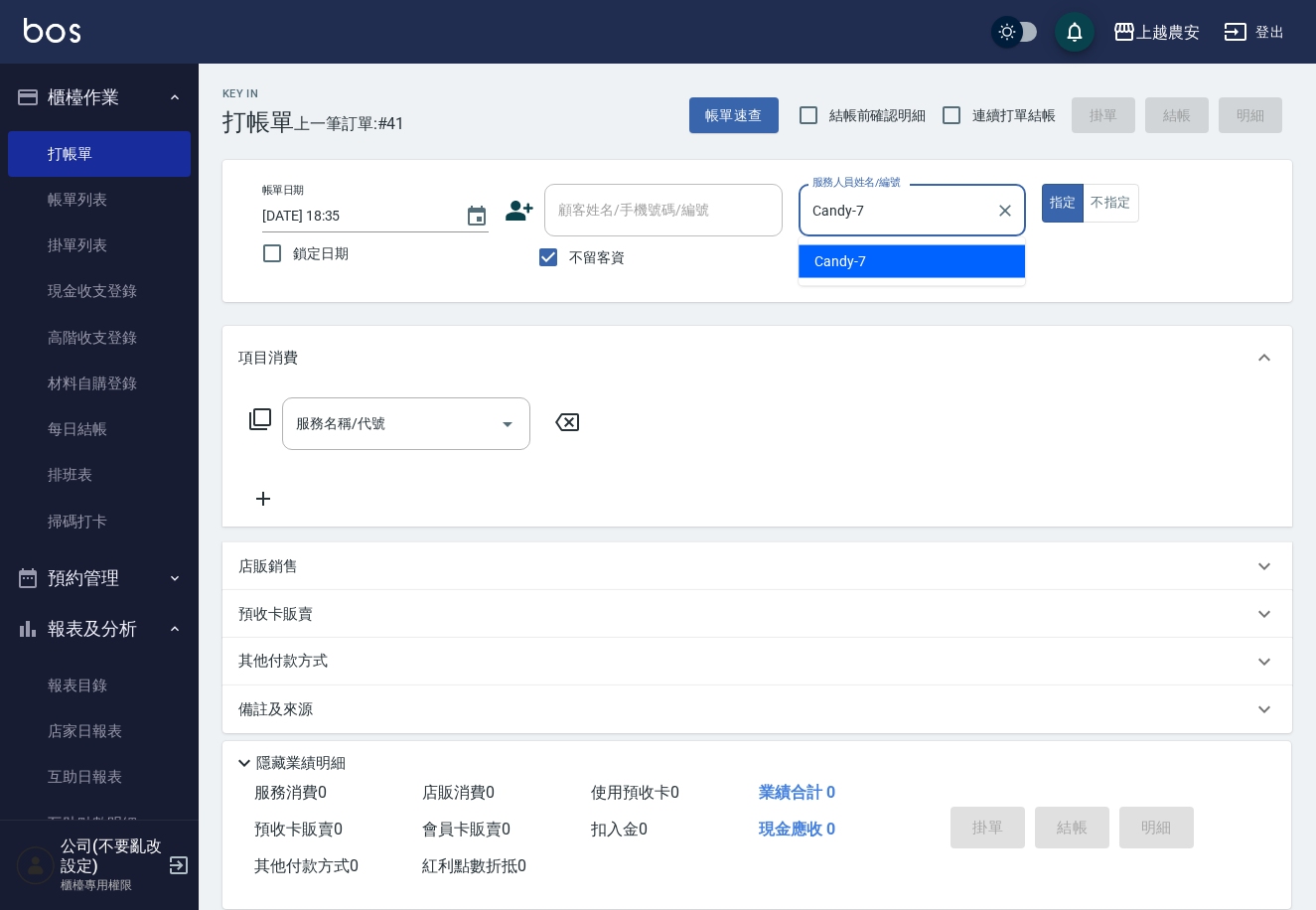 type on "true" 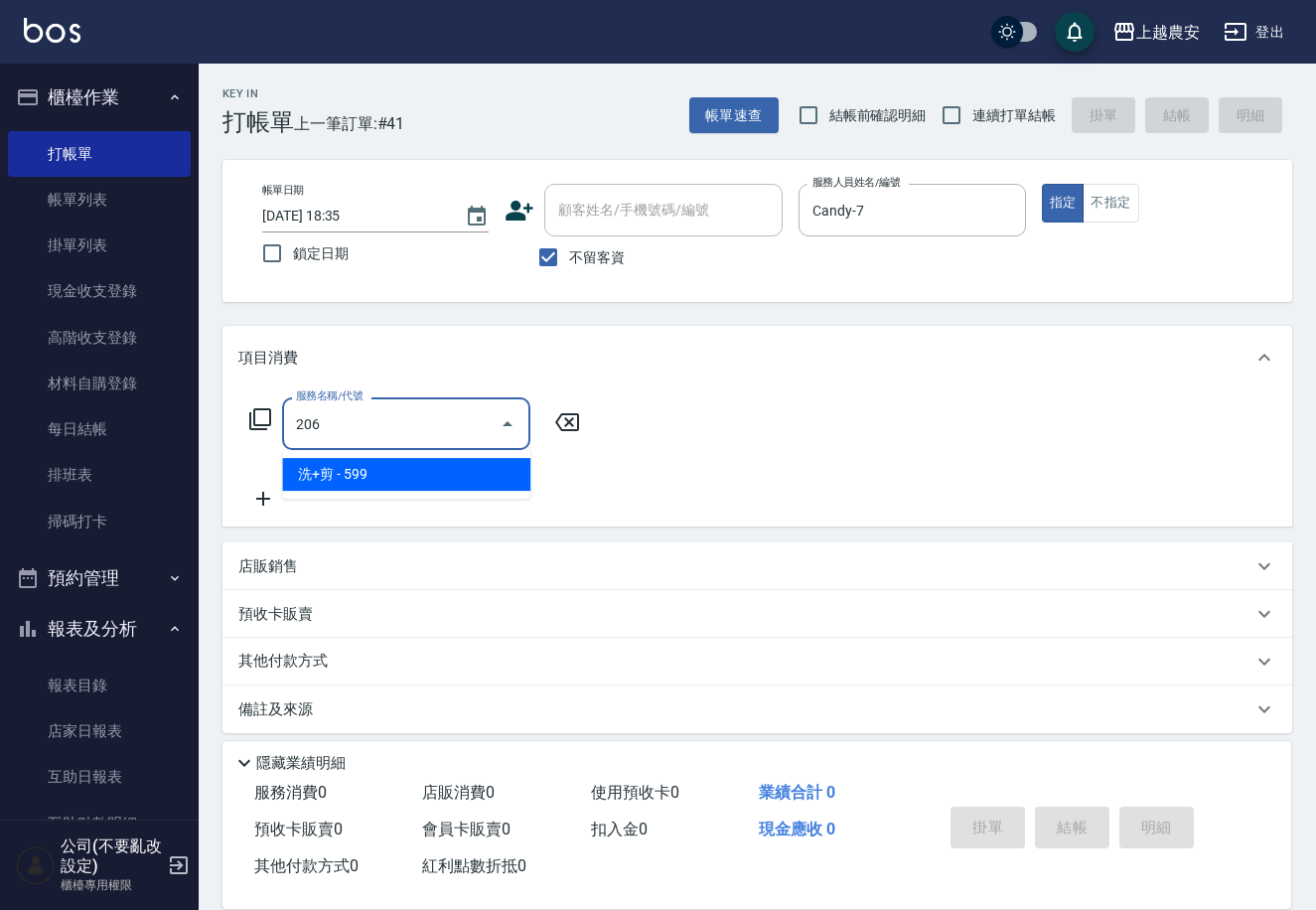 type on "洗+剪(206)" 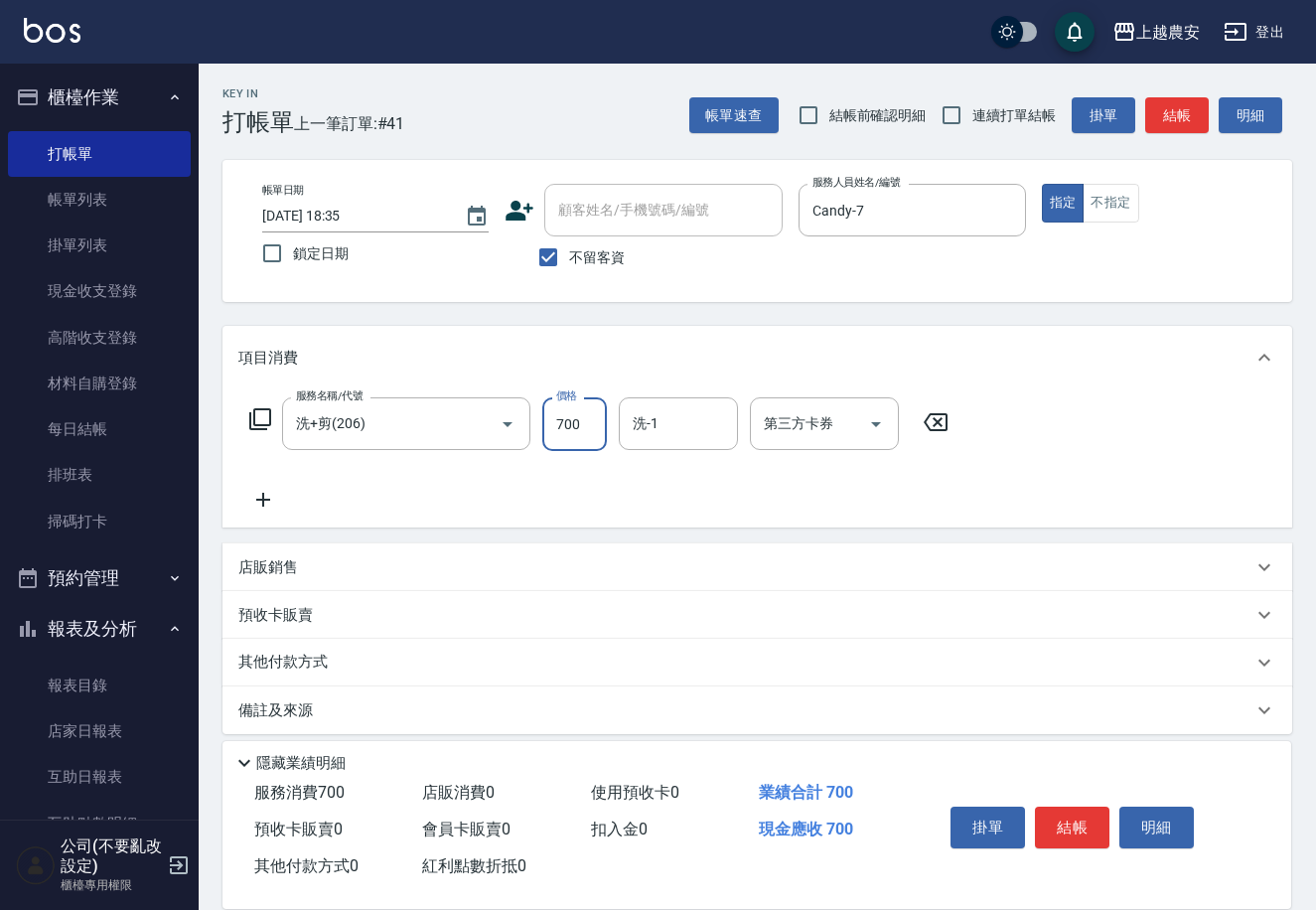 type on "700" 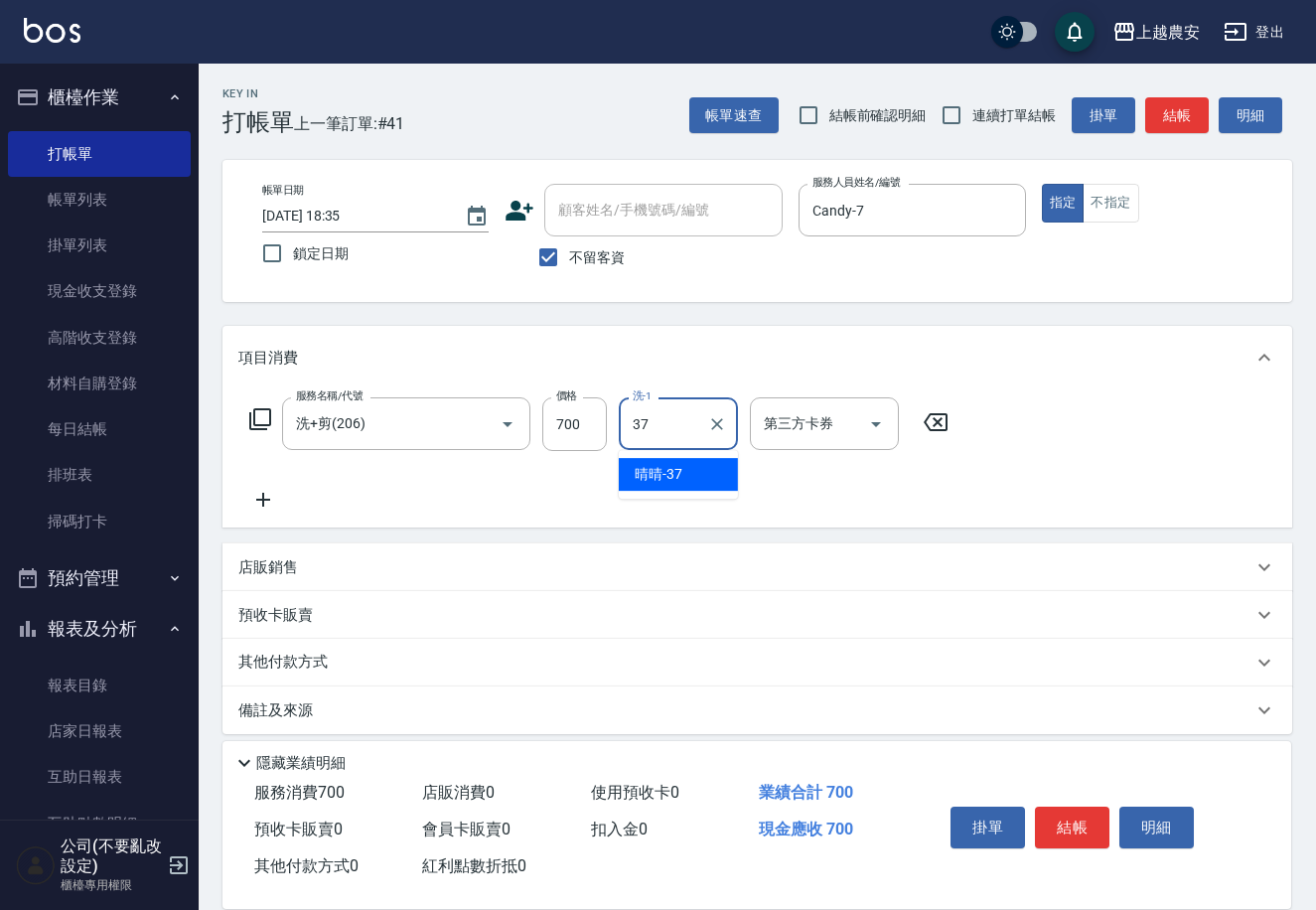 type on "晴晴-37" 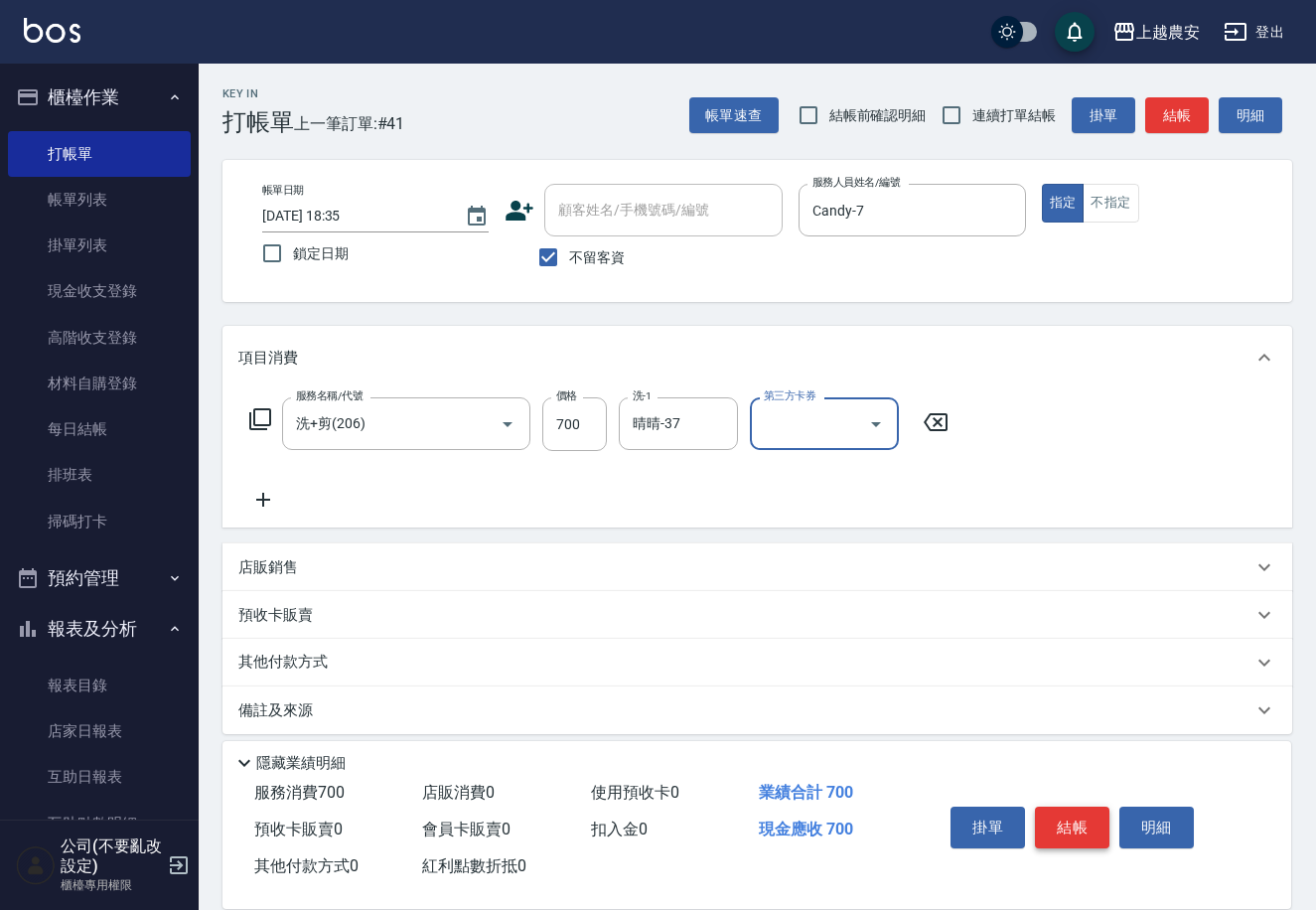 click on "結帳" at bounding box center [1072, 828] 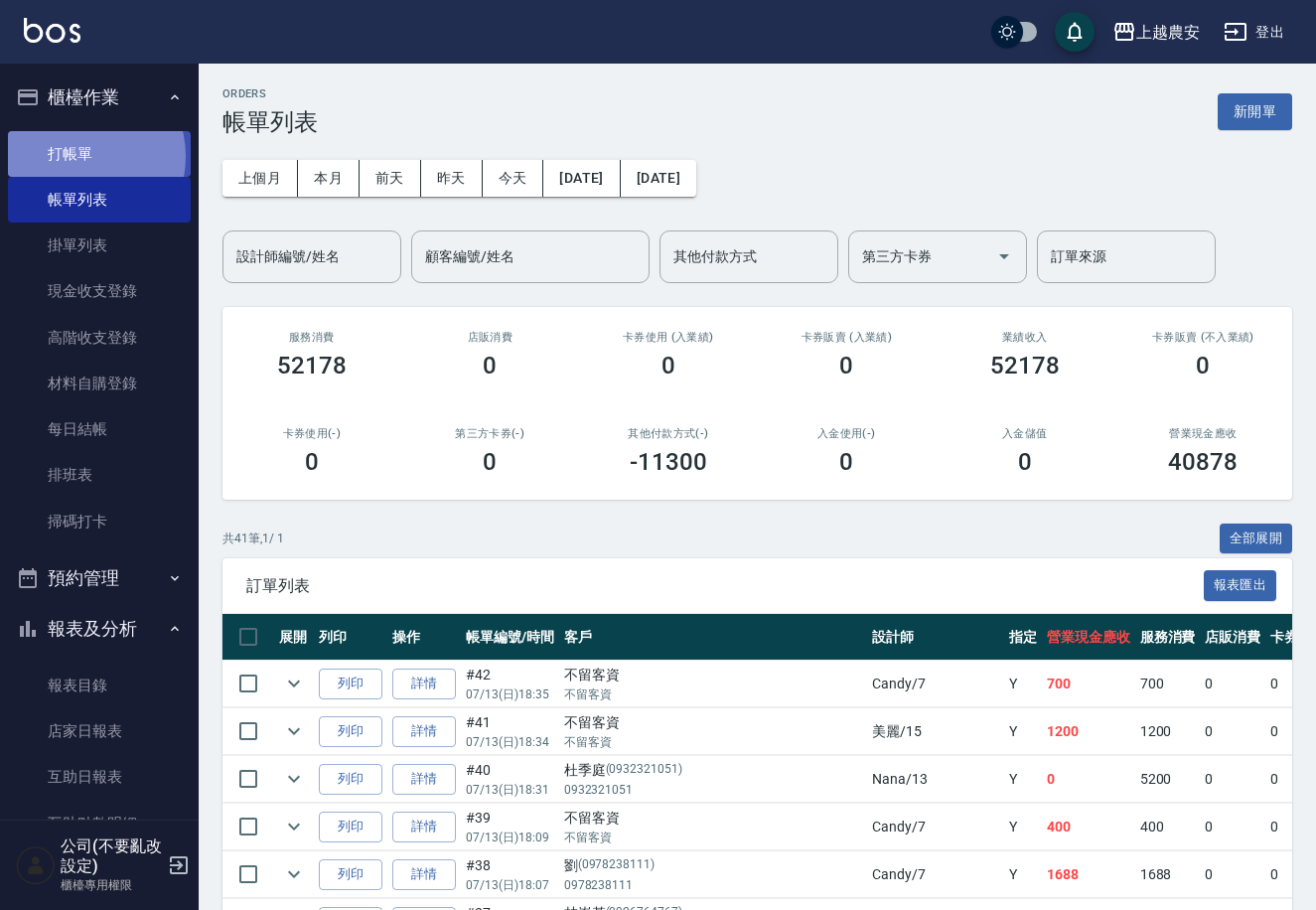 click on "打帳單" at bounding box center [99, 154] 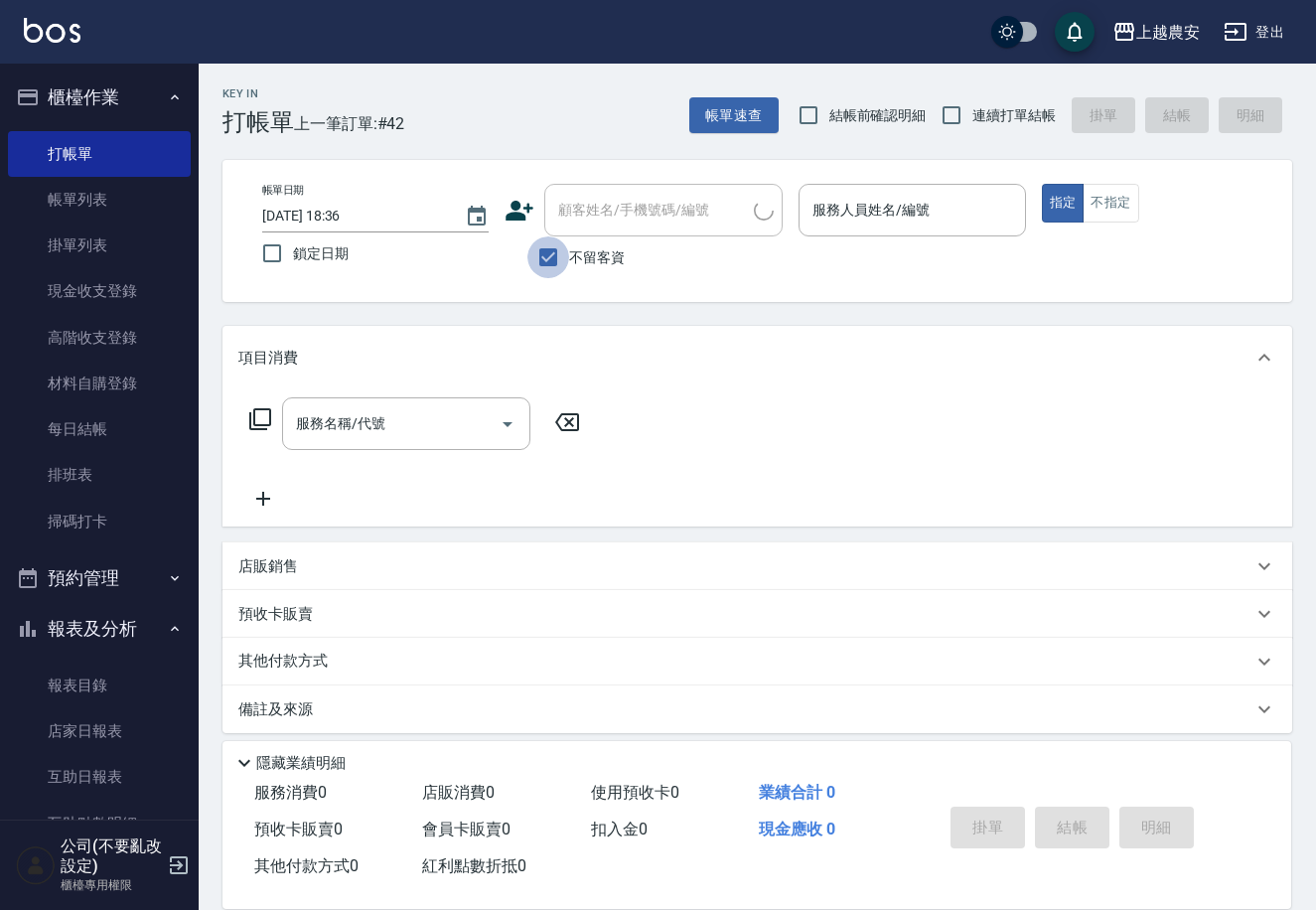 click on "不留客資" at bounding box center (548, 257) 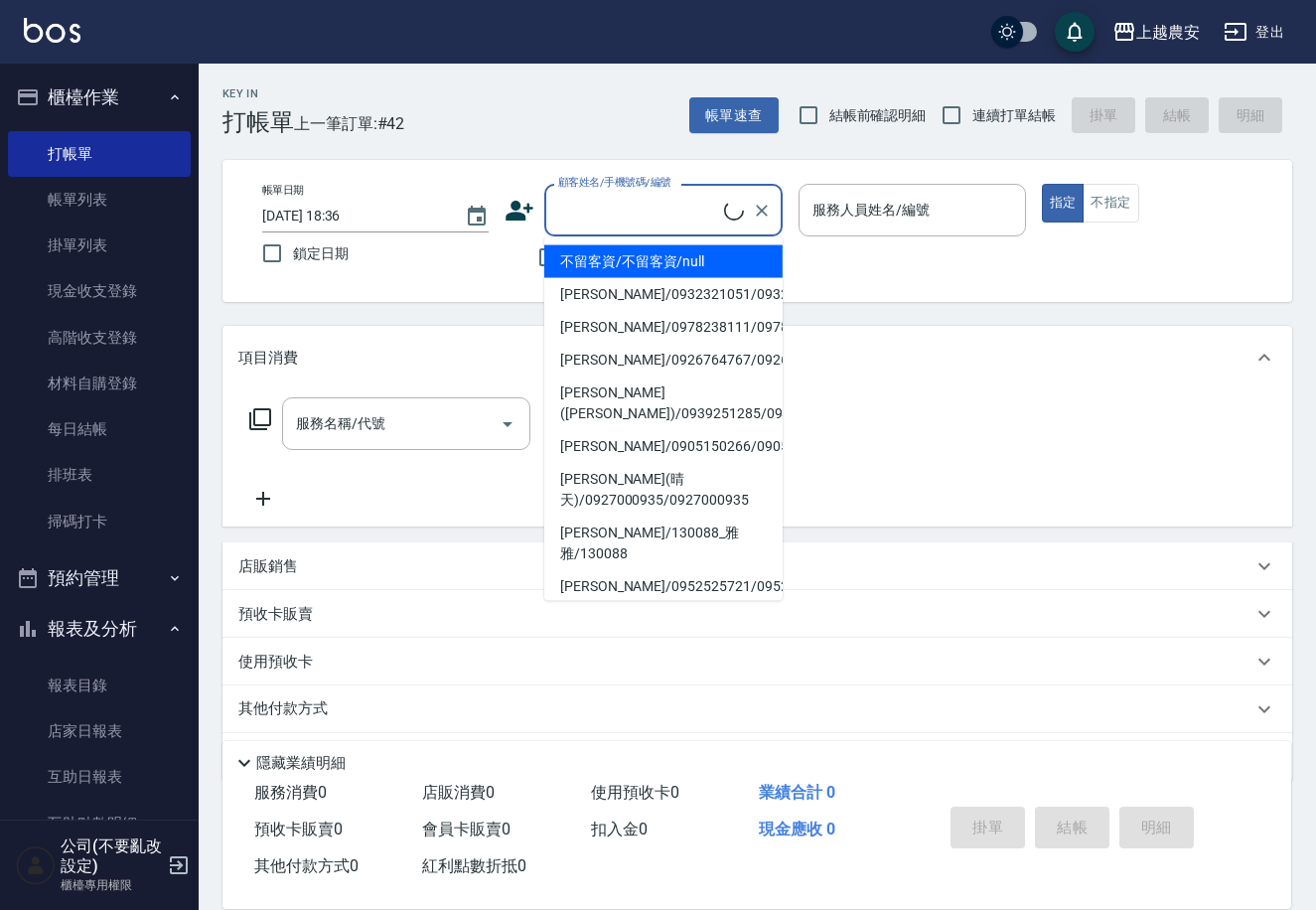 click on "顧客姓名/手機號碼/編號" at bounding box center [639, 210] 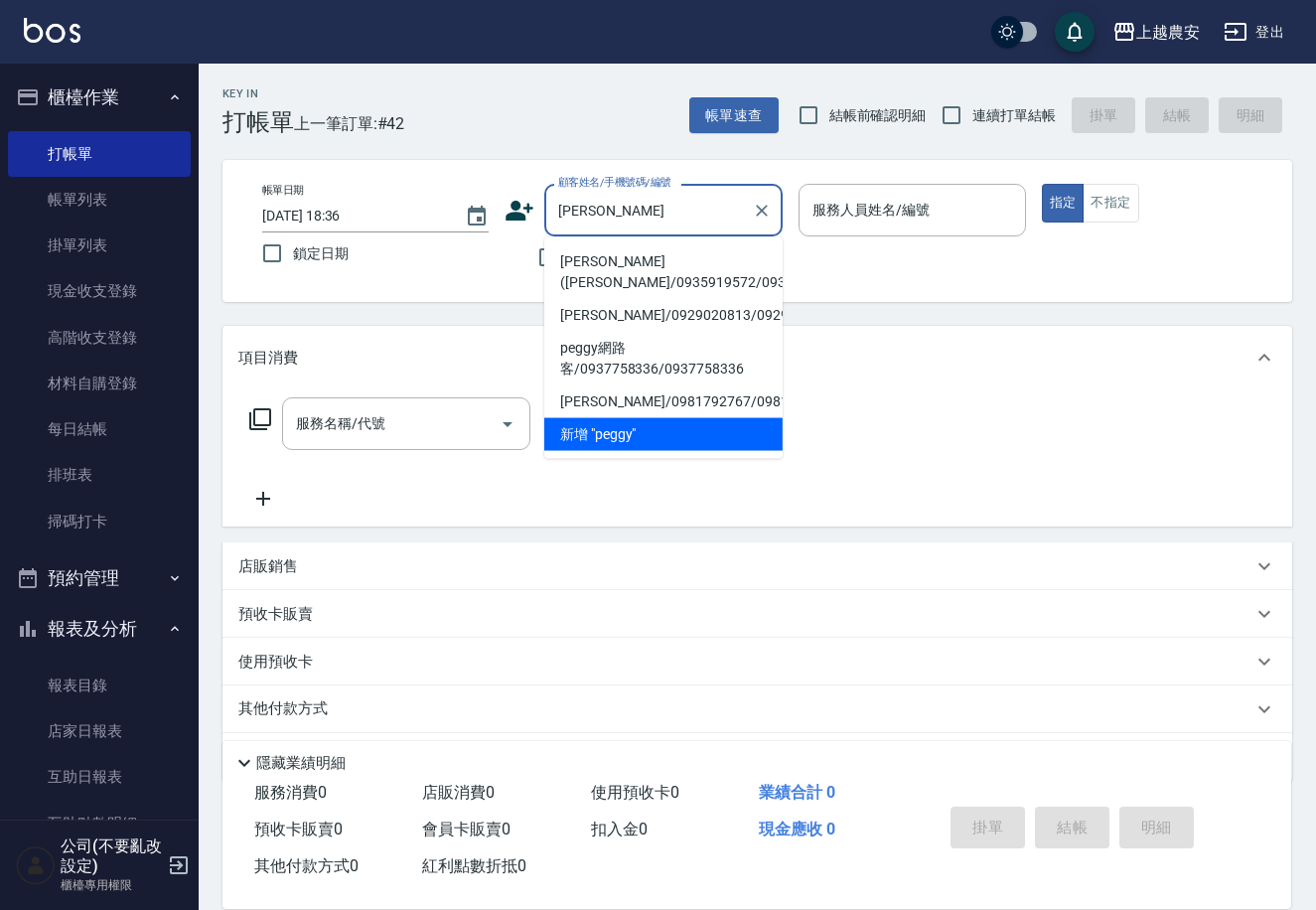 click on "田姵琪(Peggy/0935919572/0935919572" at bounding box center [663, 272] 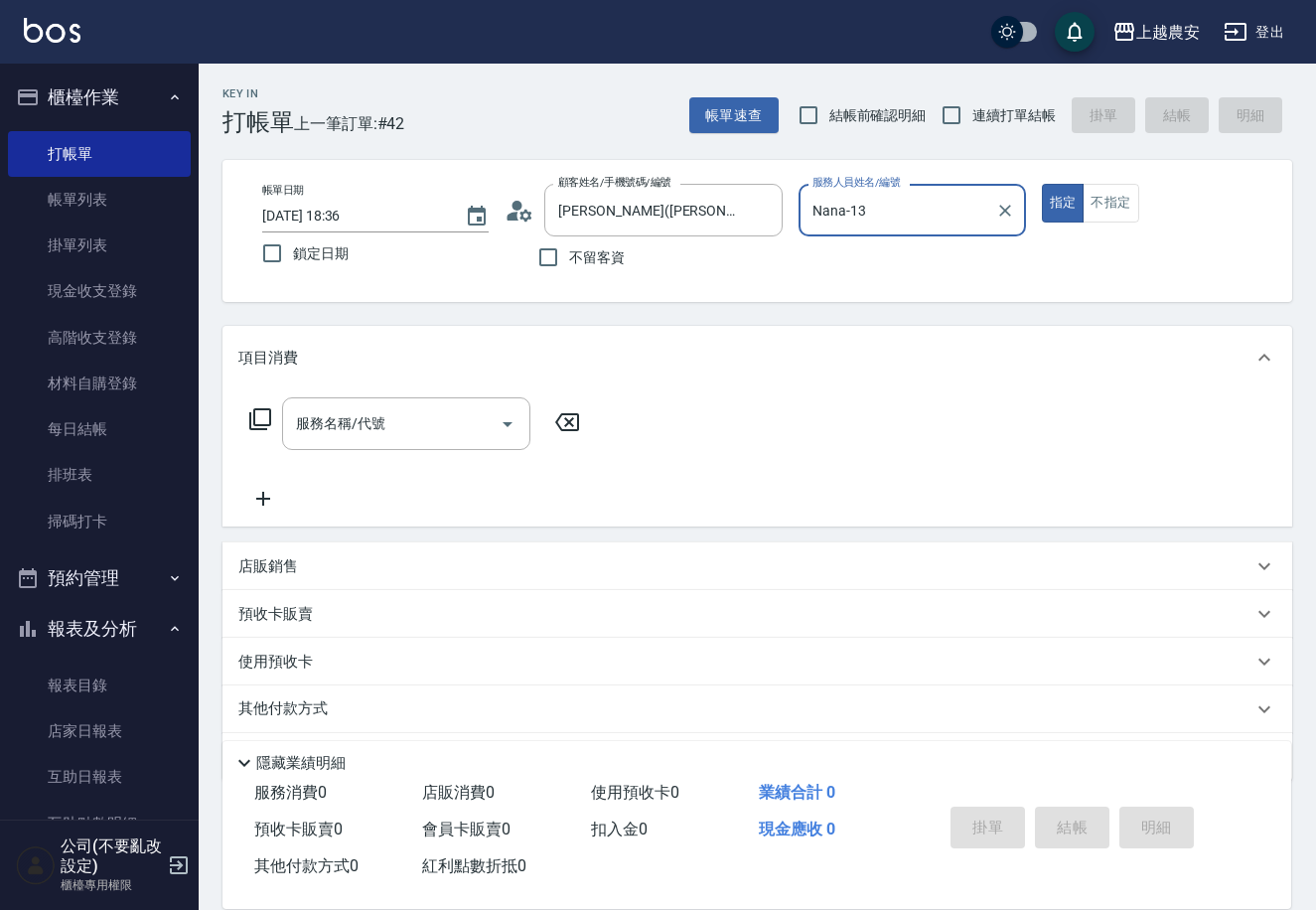 type on "Nana-13" 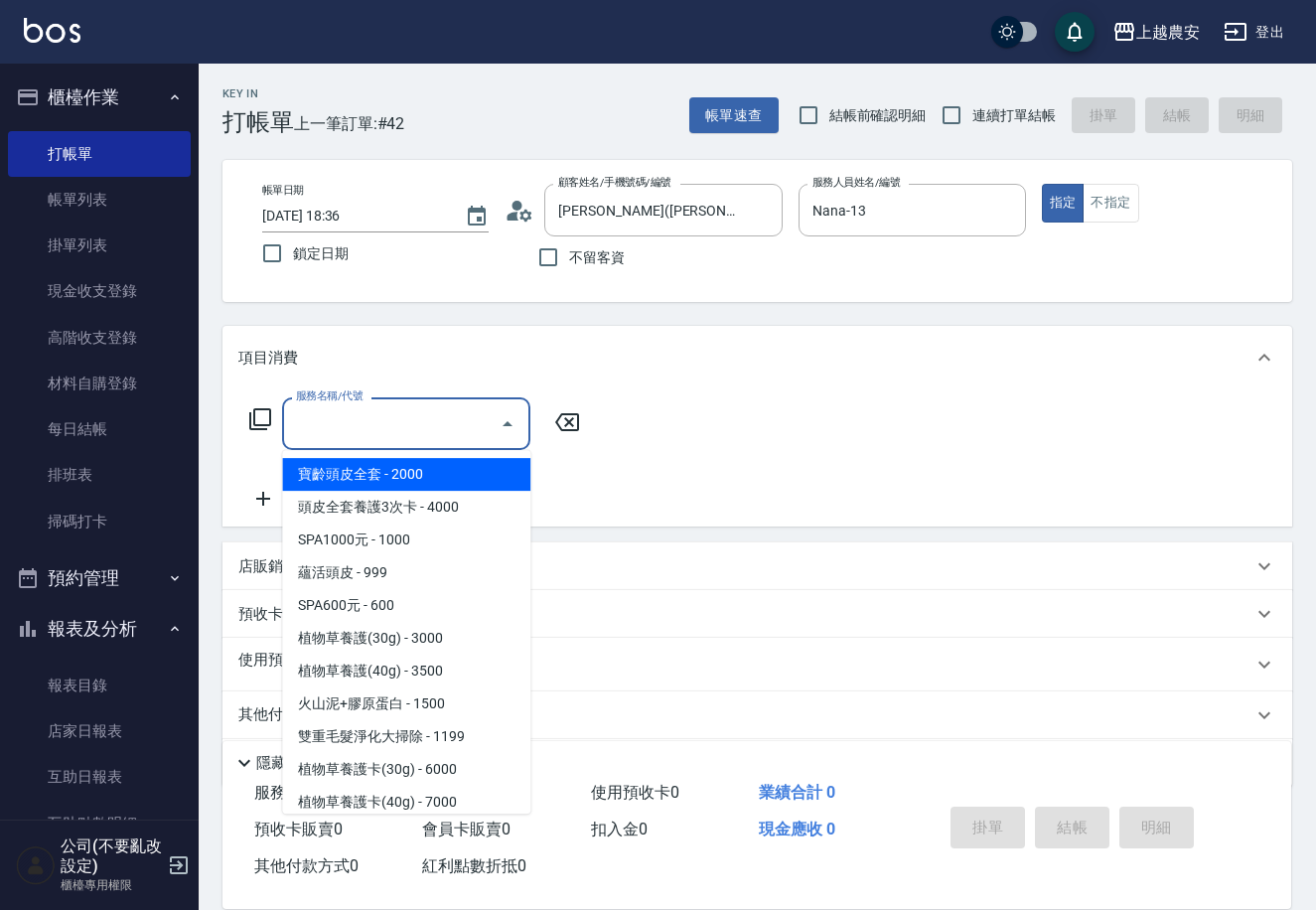 click on "服務名稱/代號" at bounding box center [391, 423] 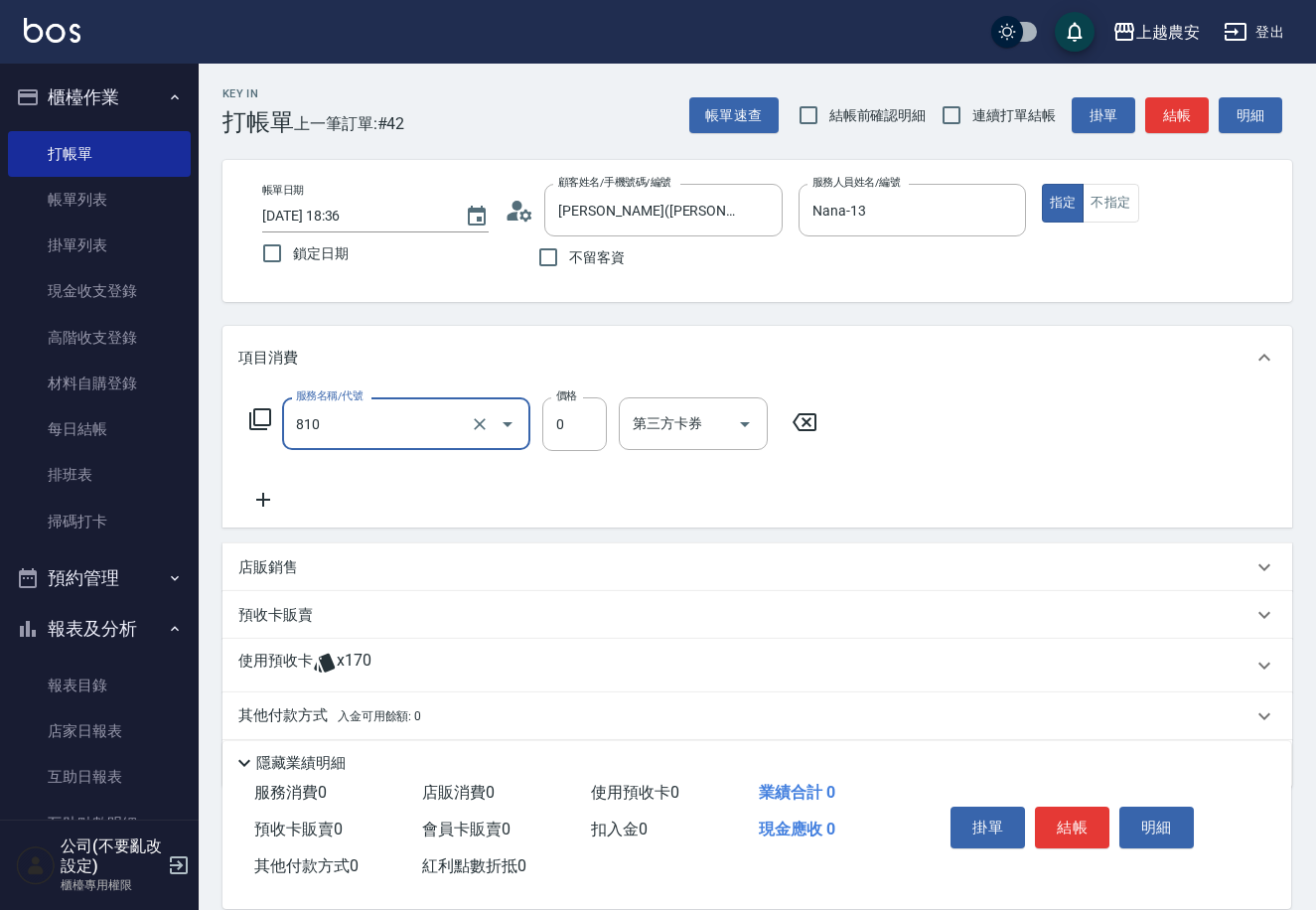 type on "頭皮護髮卡券使用(810)" 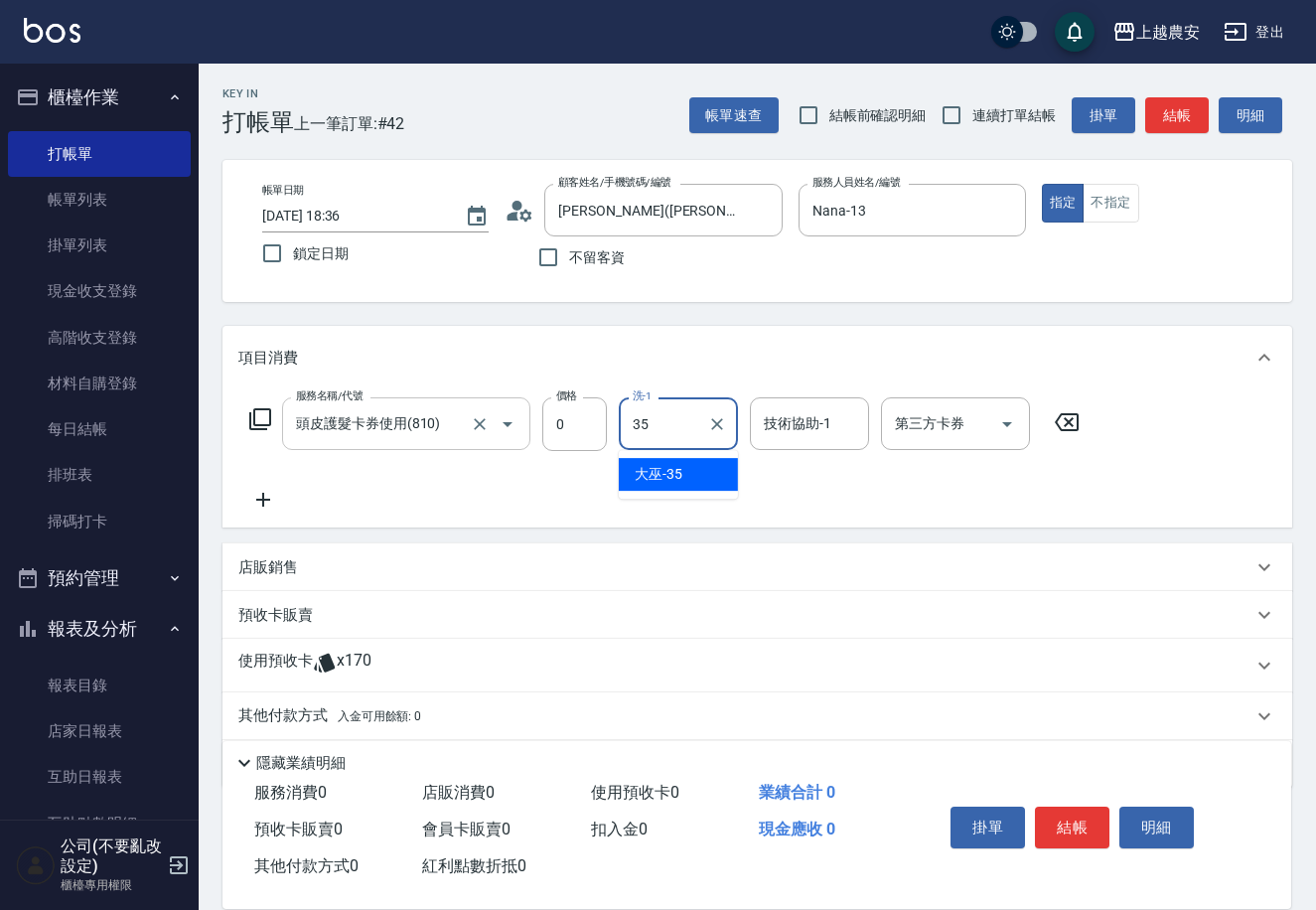 type on "大巫-35" 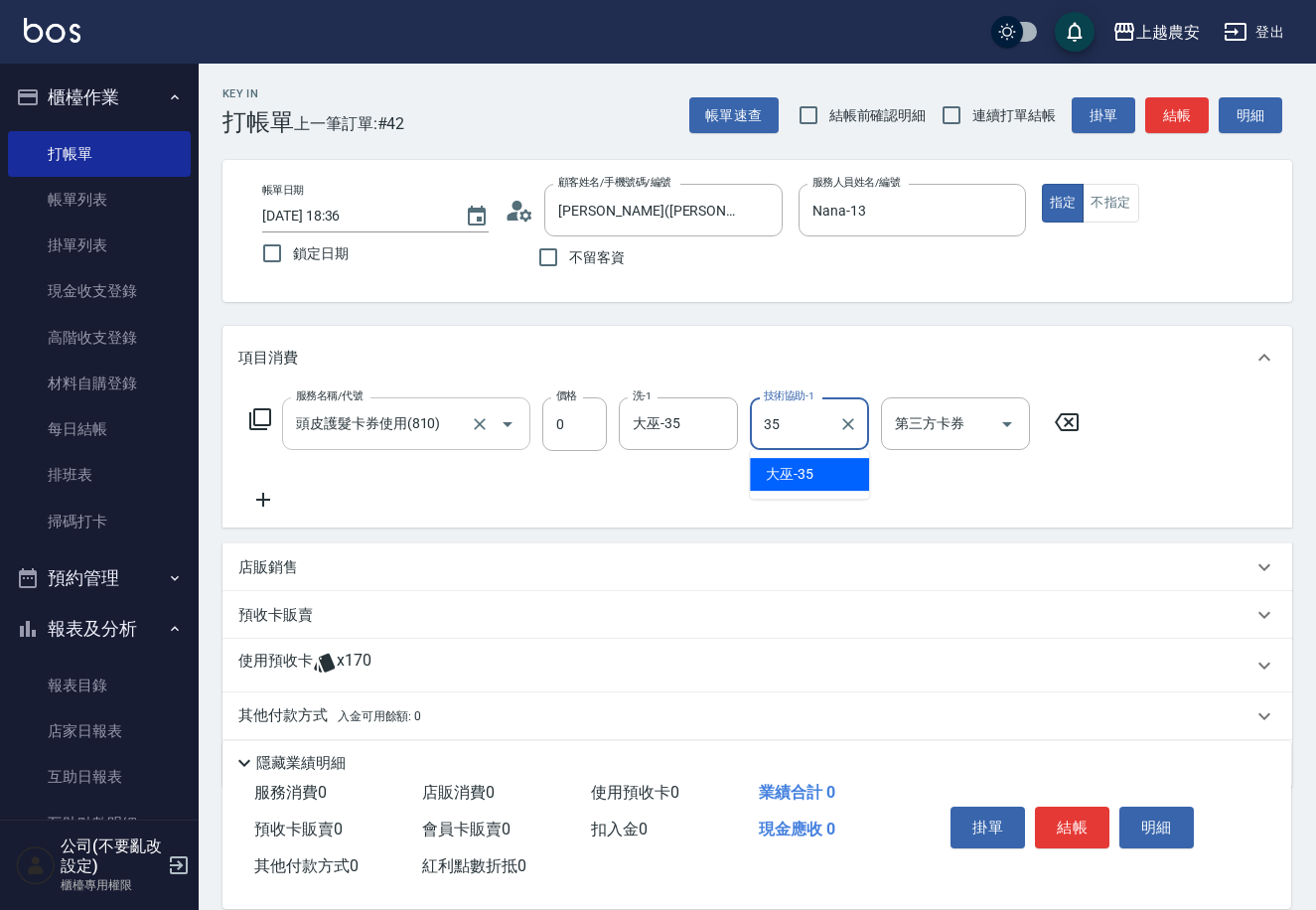 type on "大巫-35" 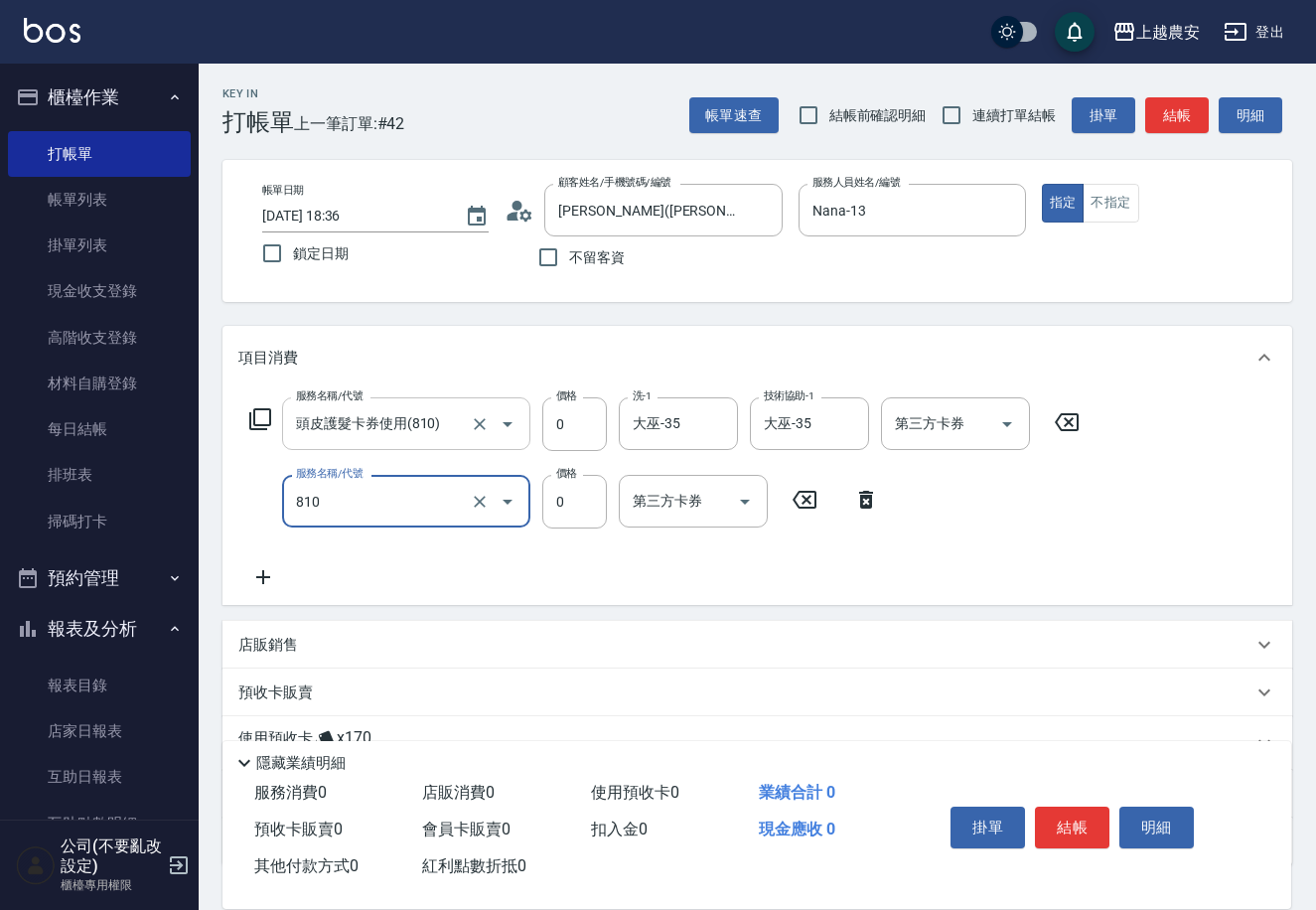 type on "頭皮護髮卡券使用(810)" 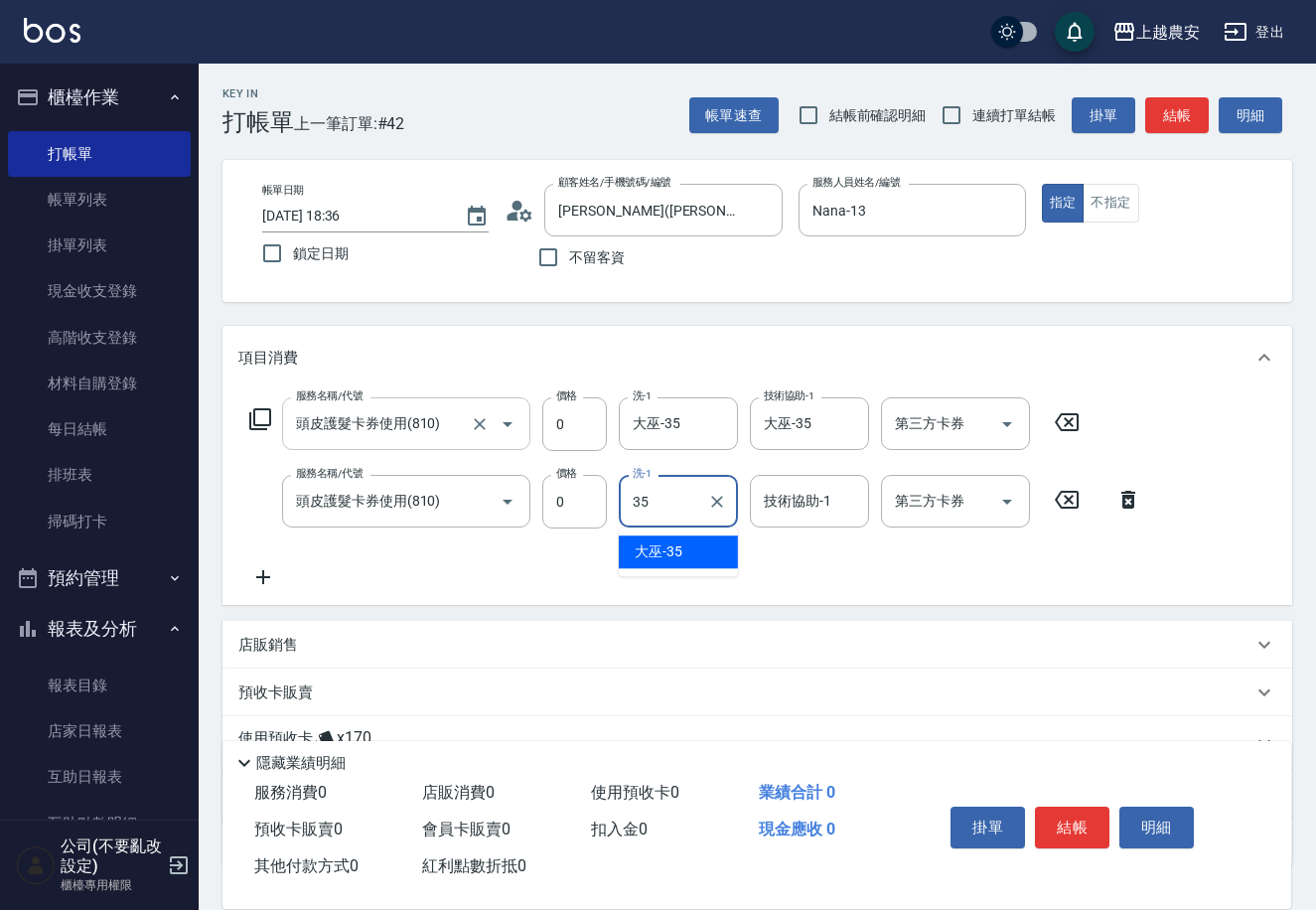 type on "大巫-35" 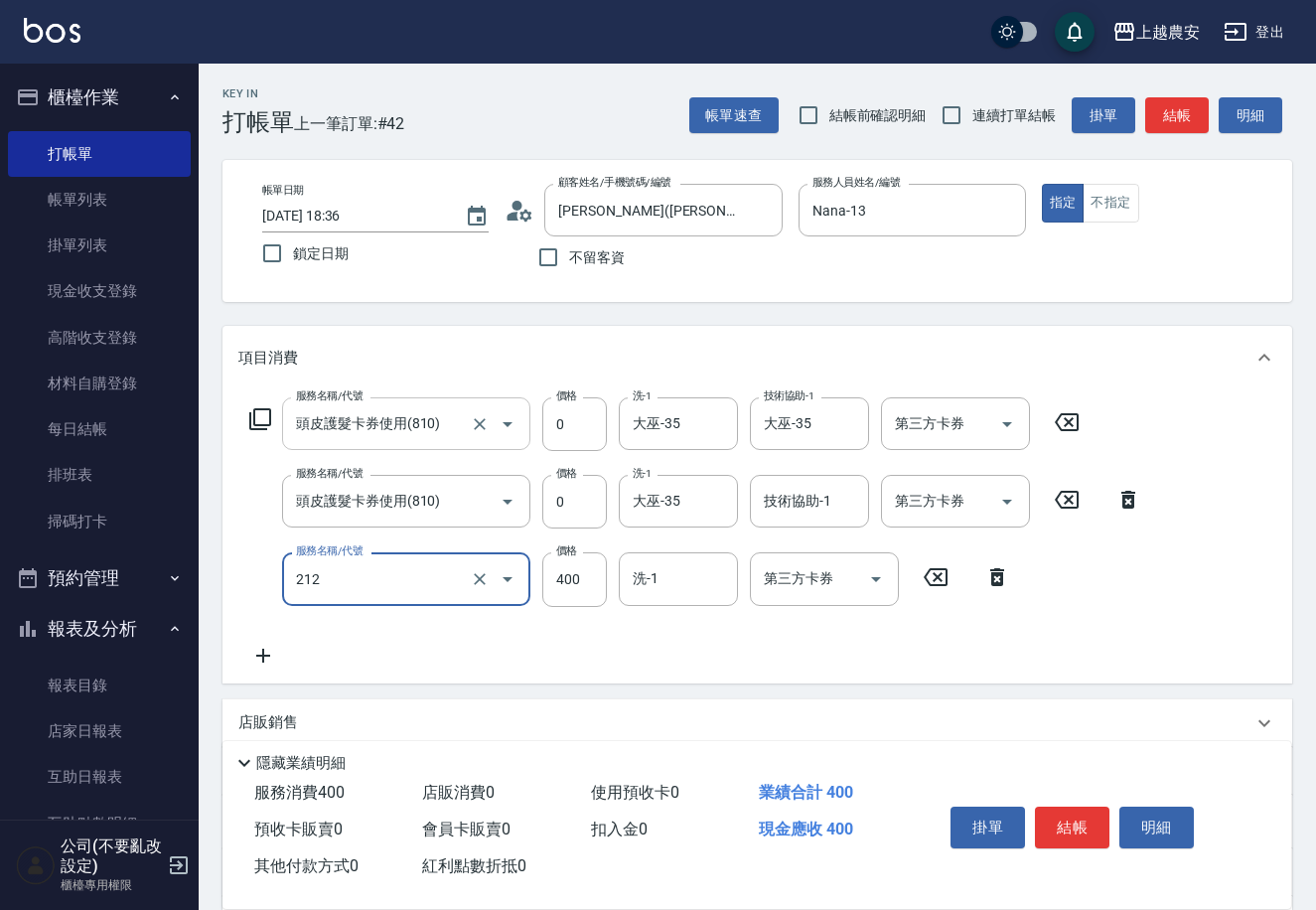 type on "洗髮券消費(212)" 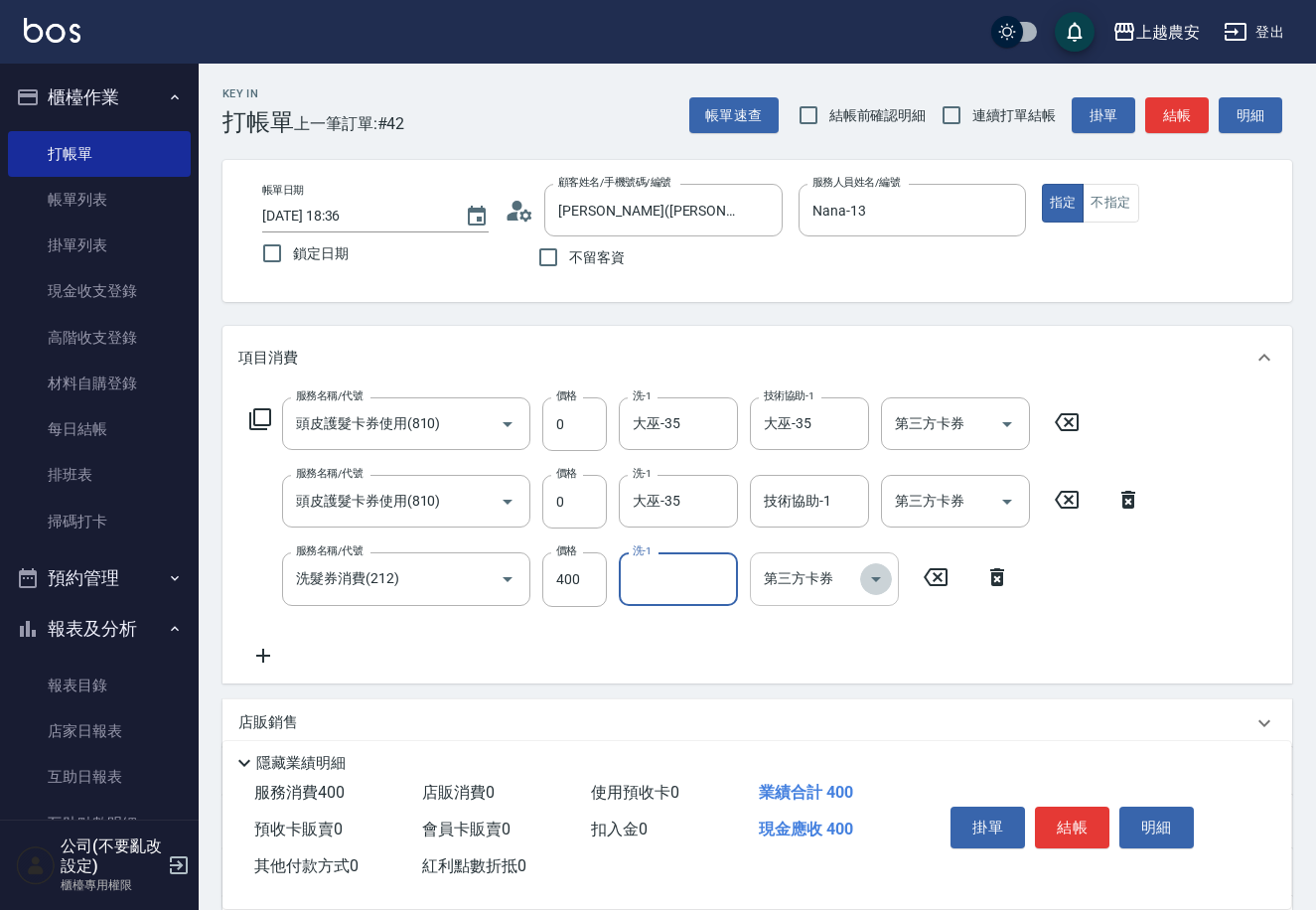 click 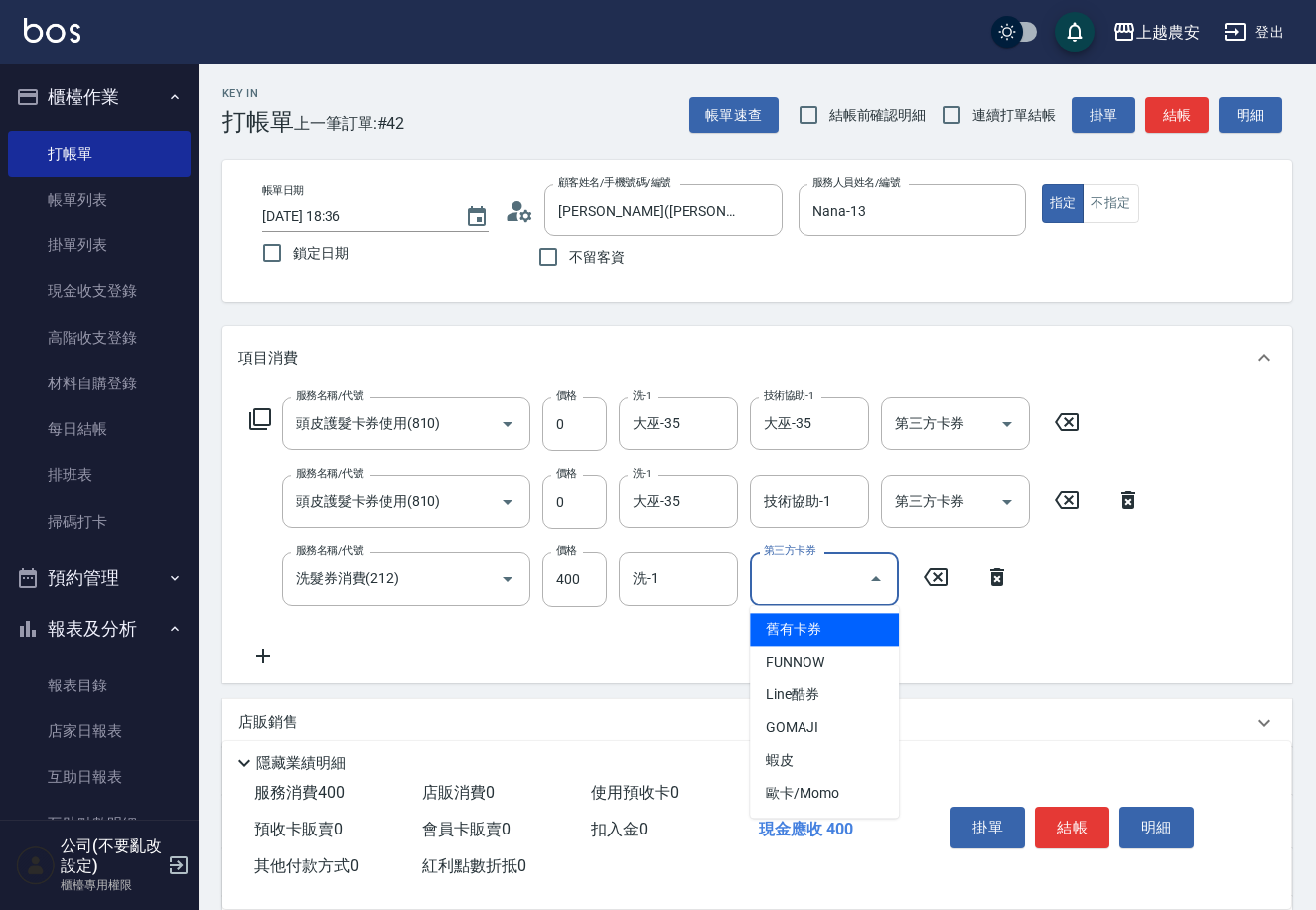 scroll, scrollTop: 123, scrollLeft: 0, axis: vertical 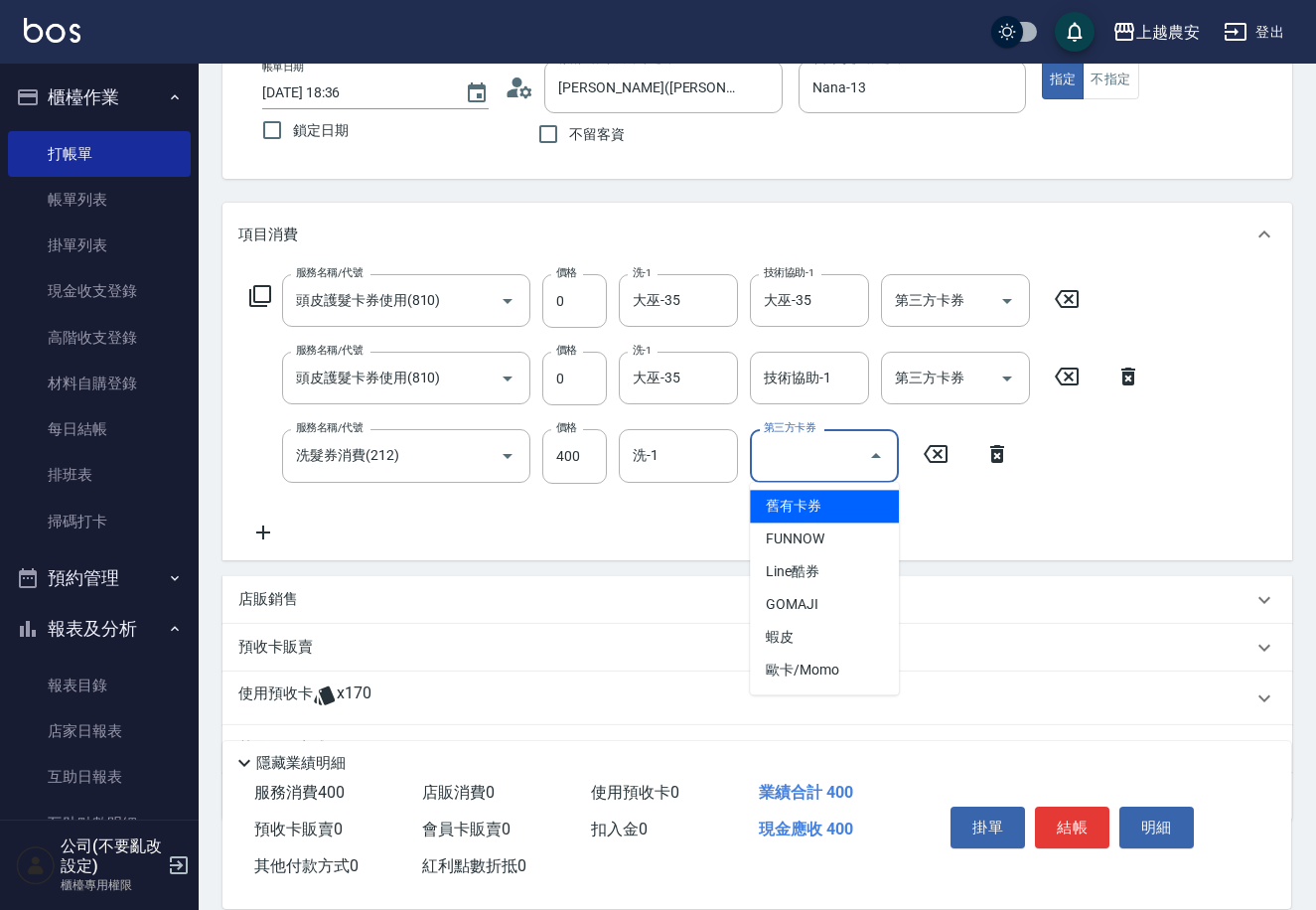 click on "舊有卡券" at bounding box center (824, 506) 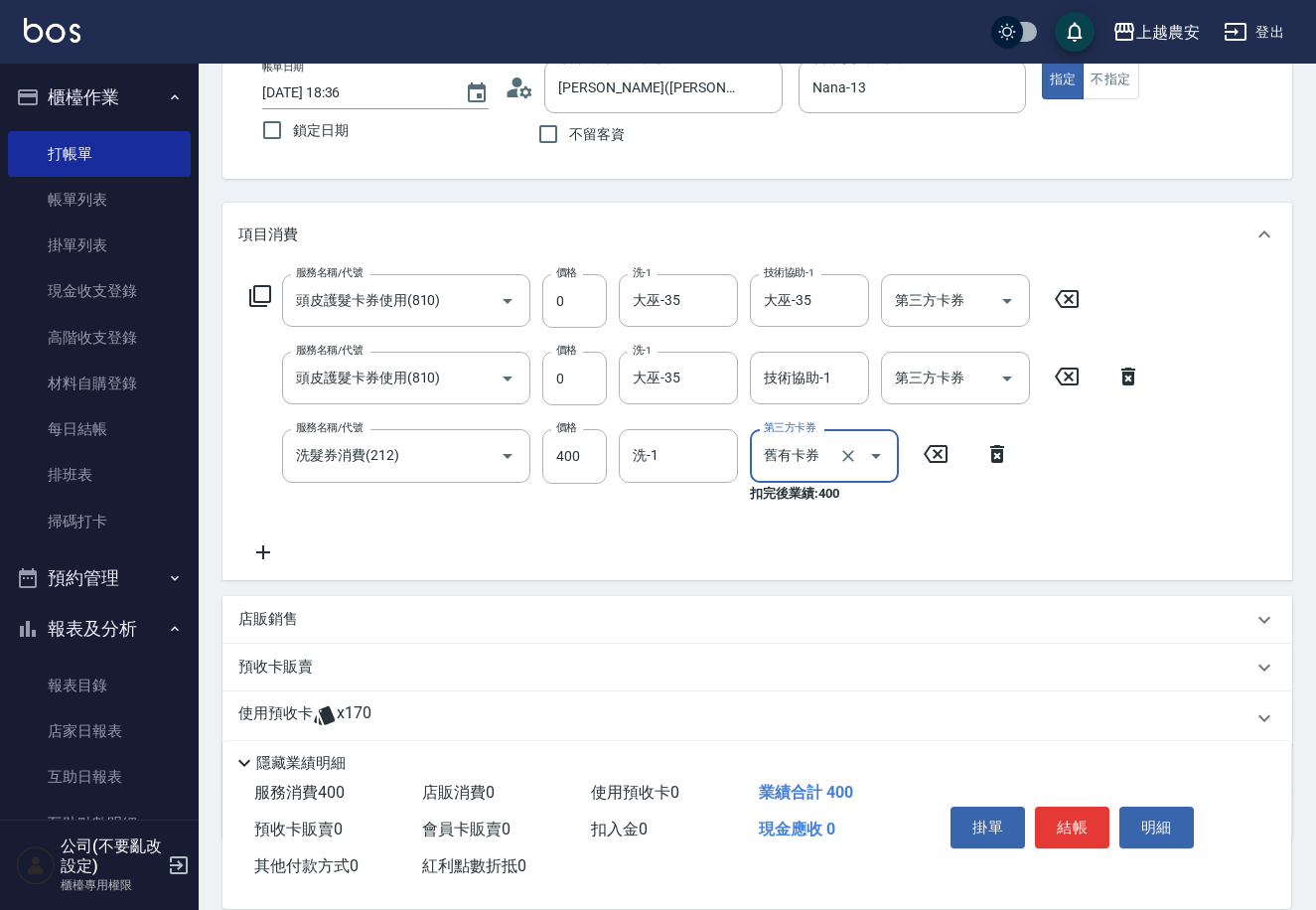 scroll, scrollTop: 238, scrollLeft: 0, axis: vertical 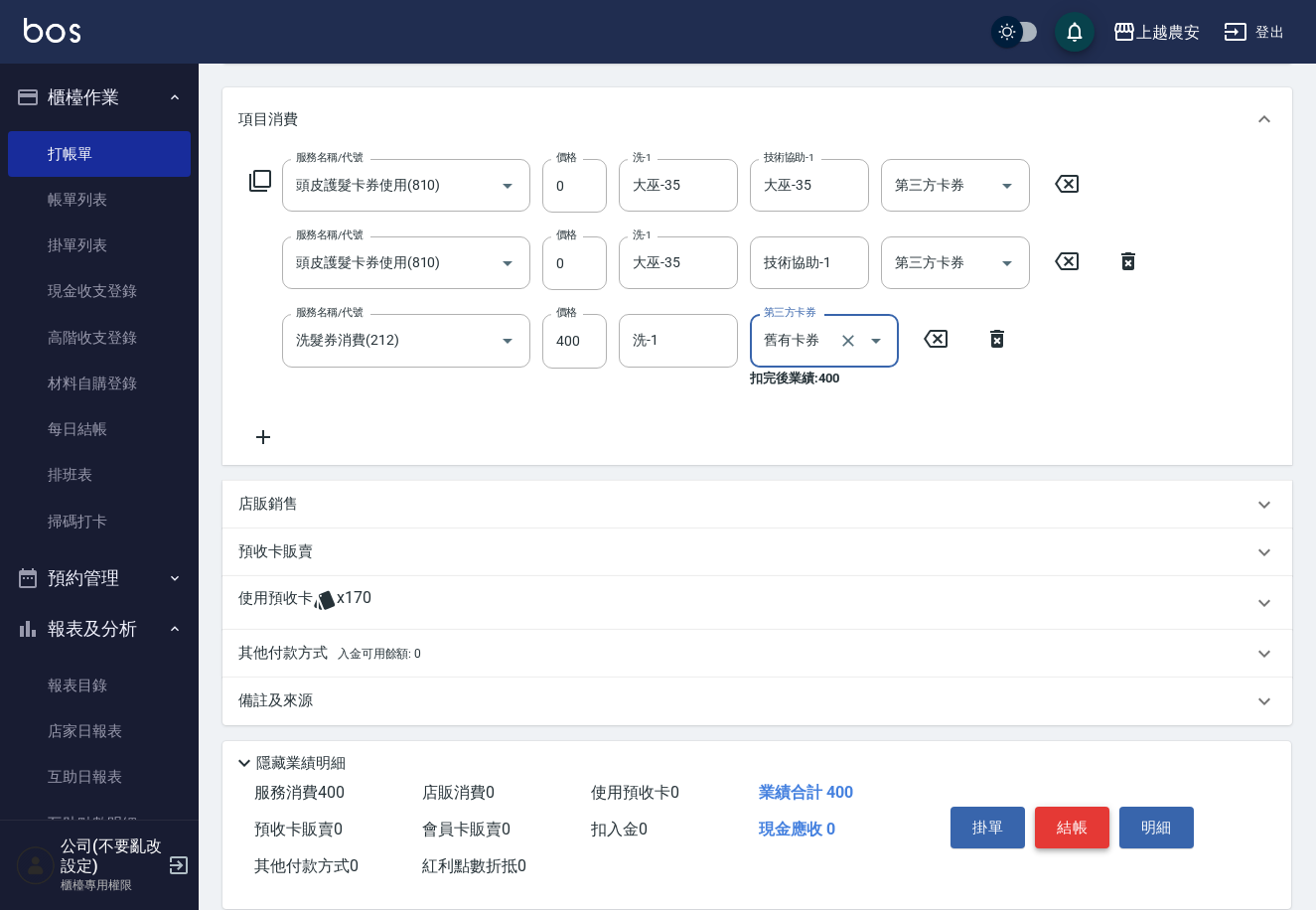 click on "結帳" at bounding box center [1072, 828] 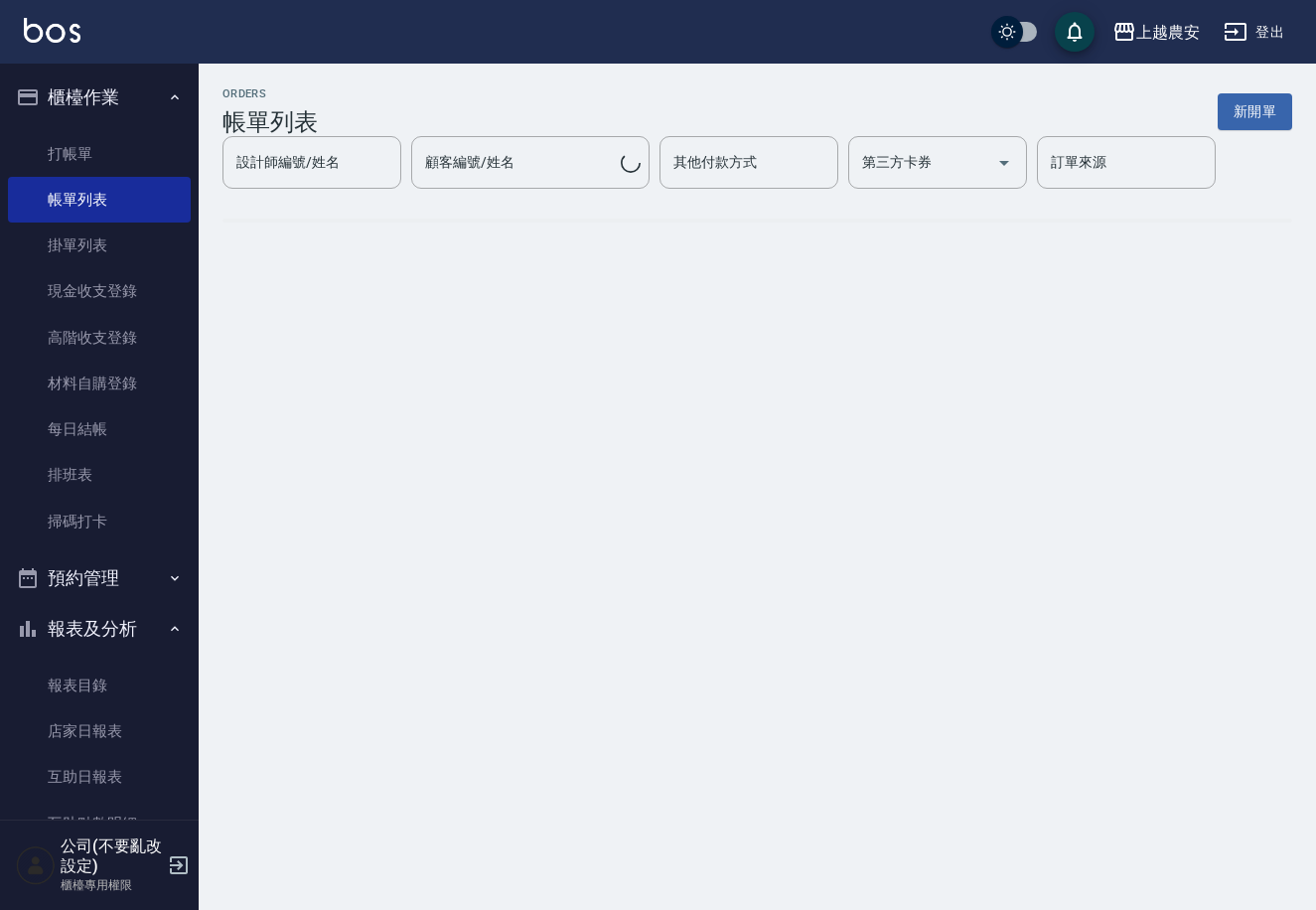 scroll, scrollTop: 0, scrollLeft: 0, axis: both 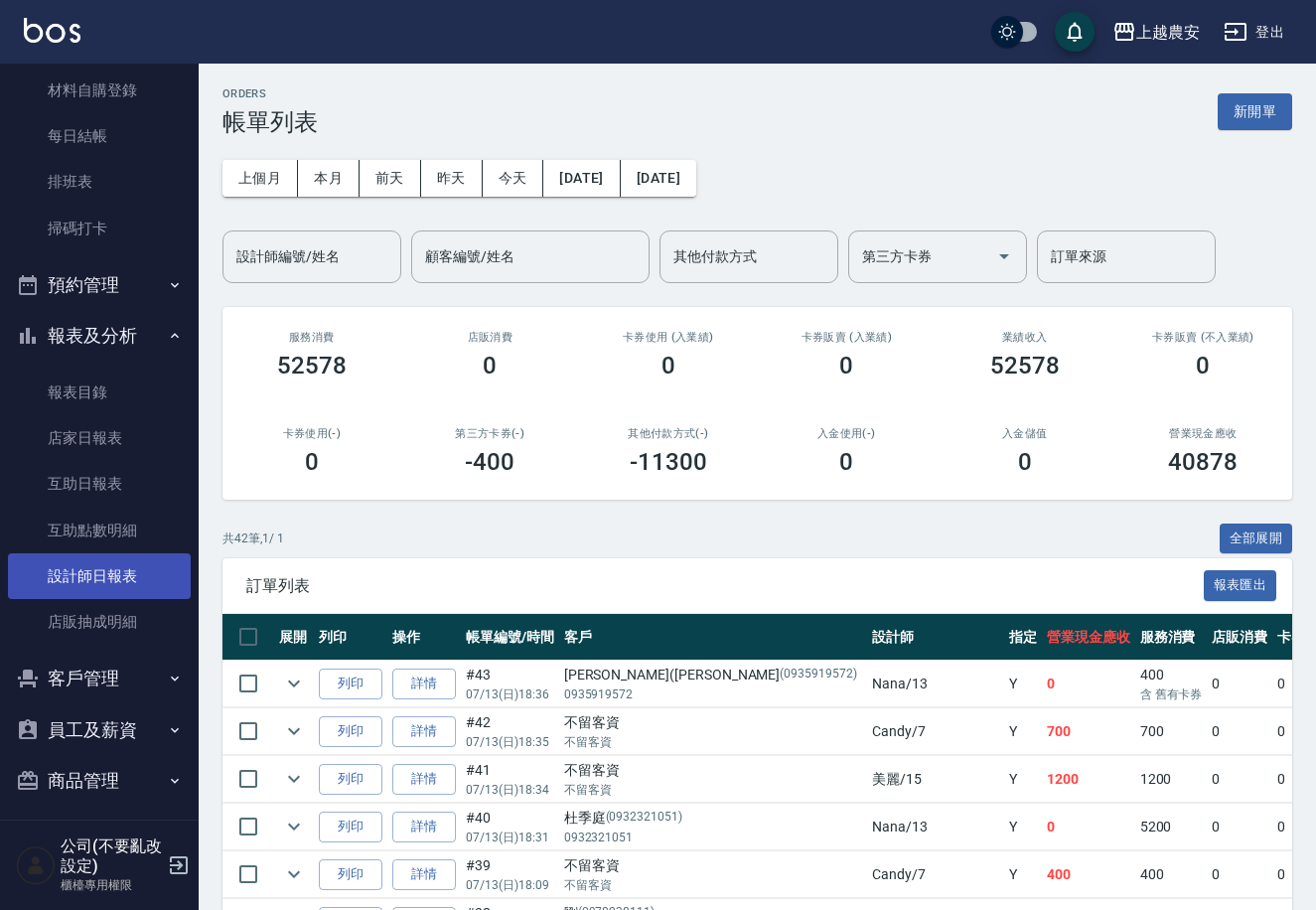 click on "設計師日報表" at bounding box center [99, 576] 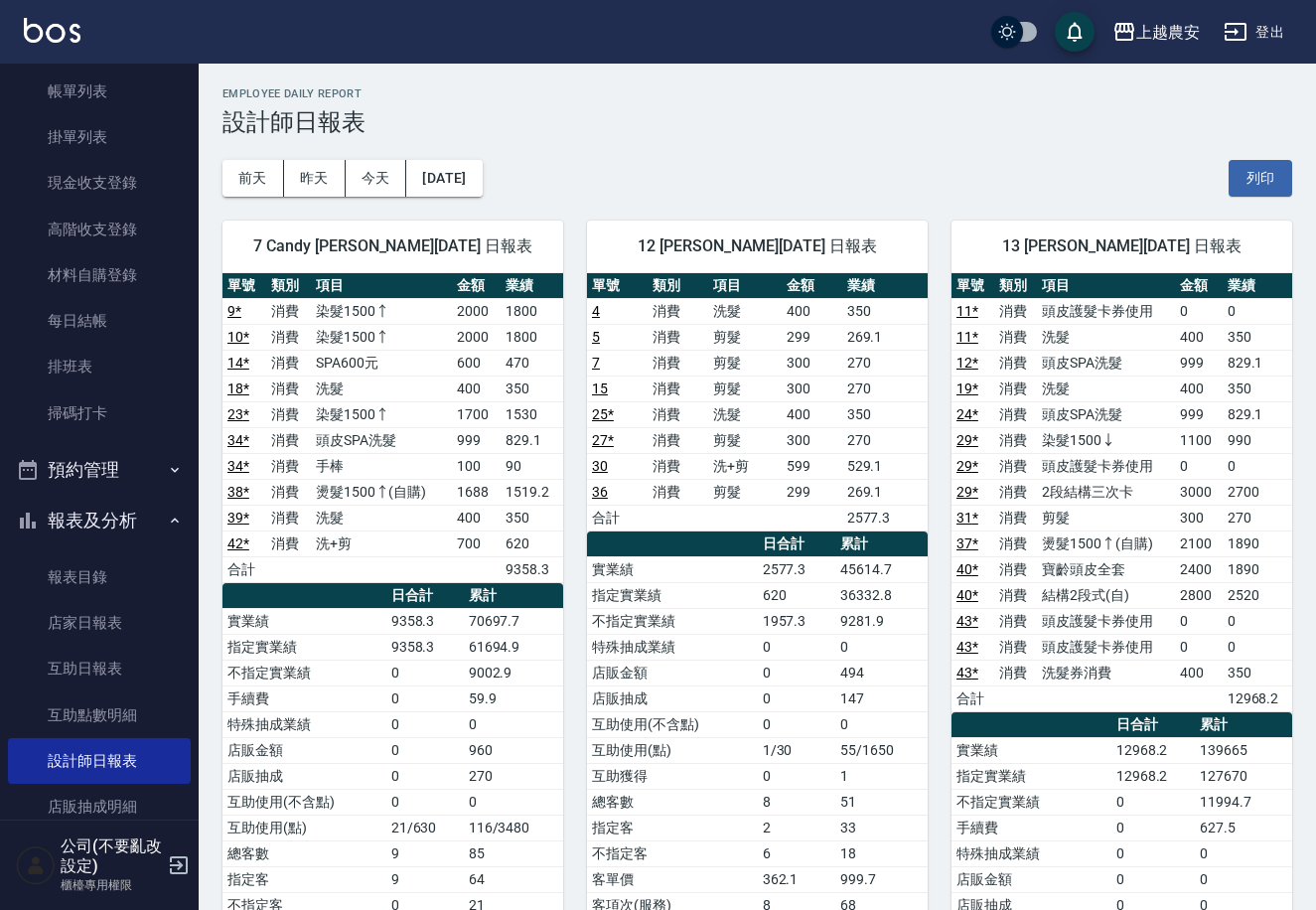 scroll, scrollTop: 0, scrollLeft: 0, axis: both 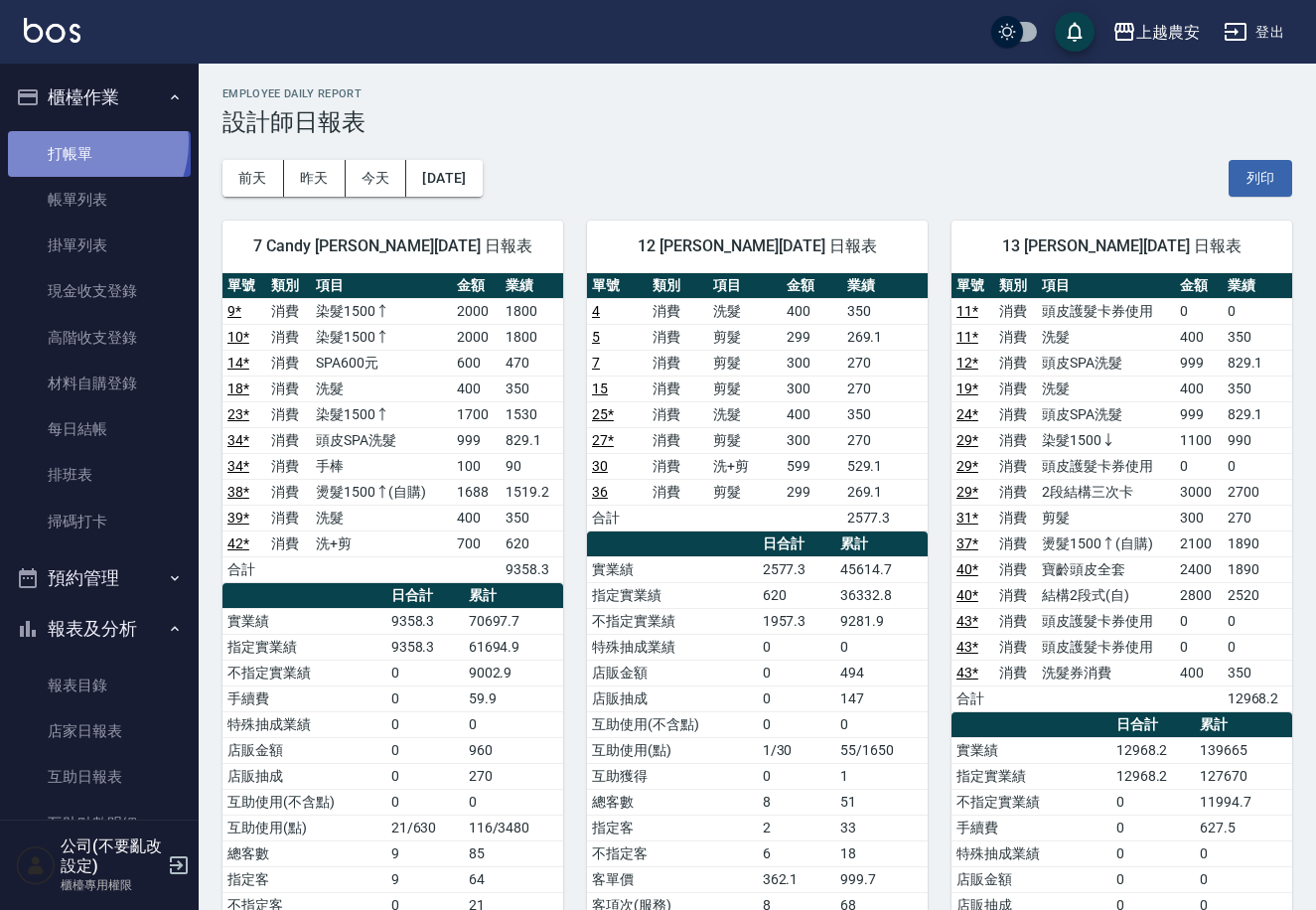 click on "打帳單" at bounding box center [99, 154] 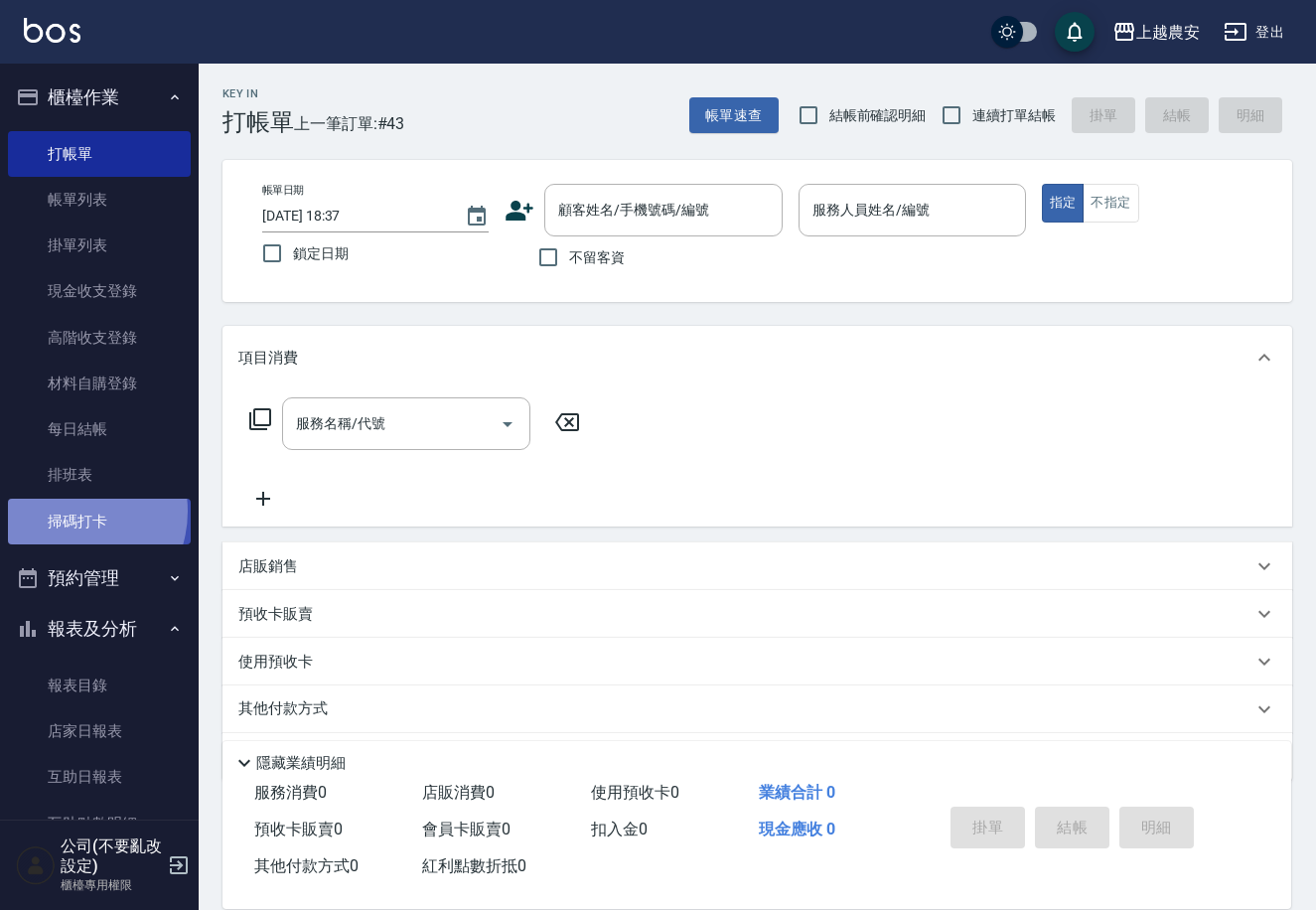 click on "掃碼打卡" at bounding box center [99, 522] 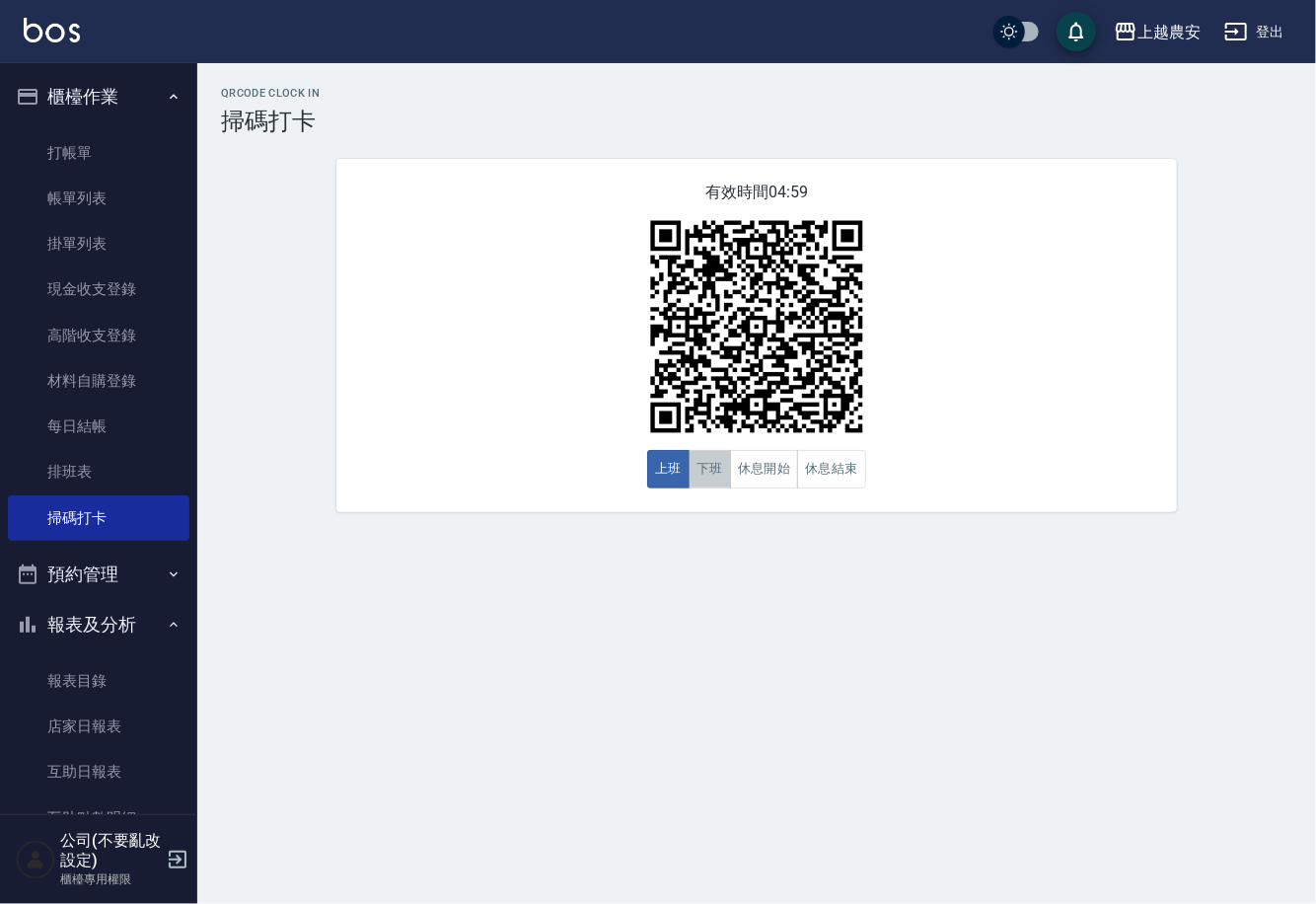 click on "下班" at bounding box center (709, 469) 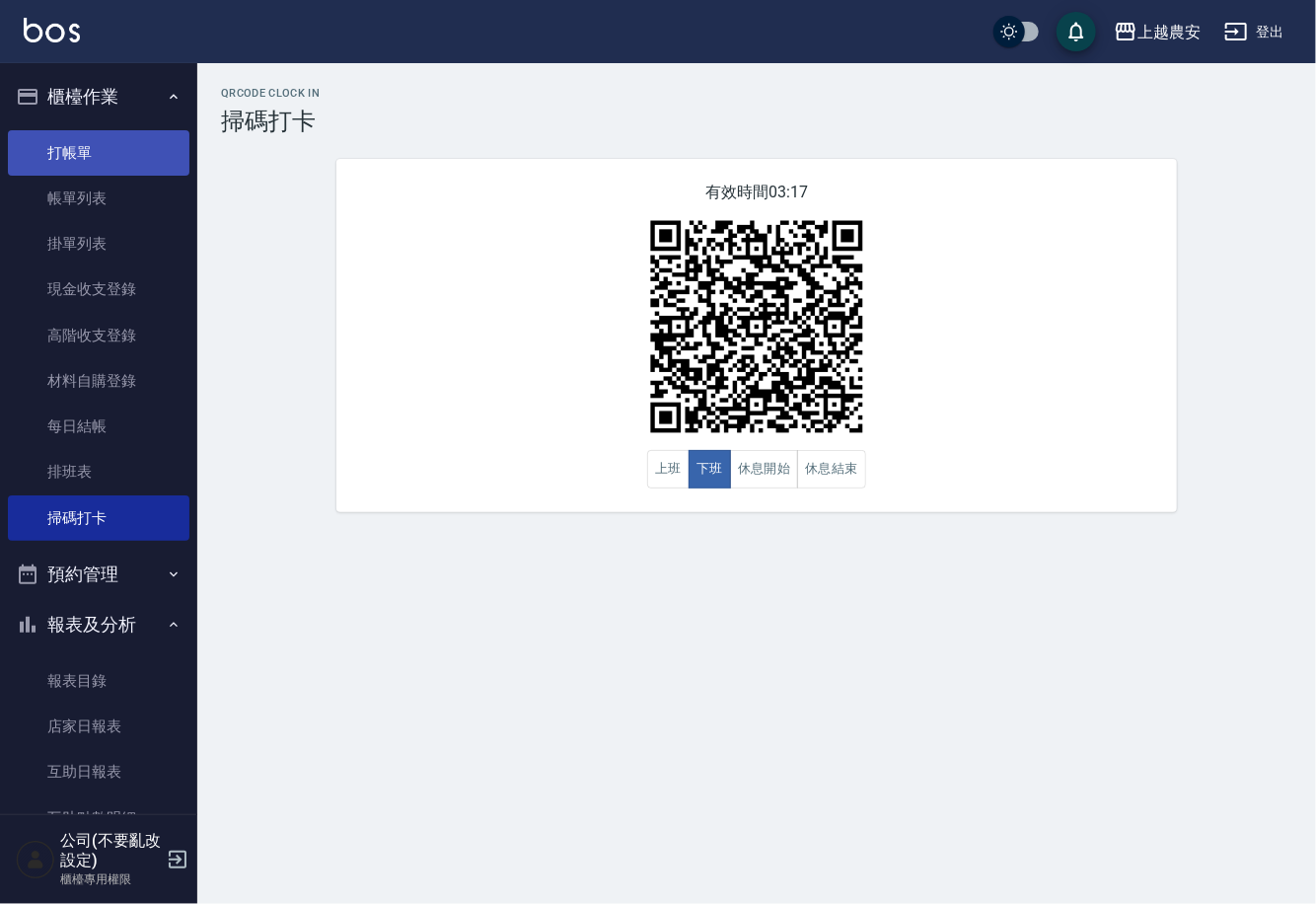 click on "打帳單" at bounding box center [99, 153] 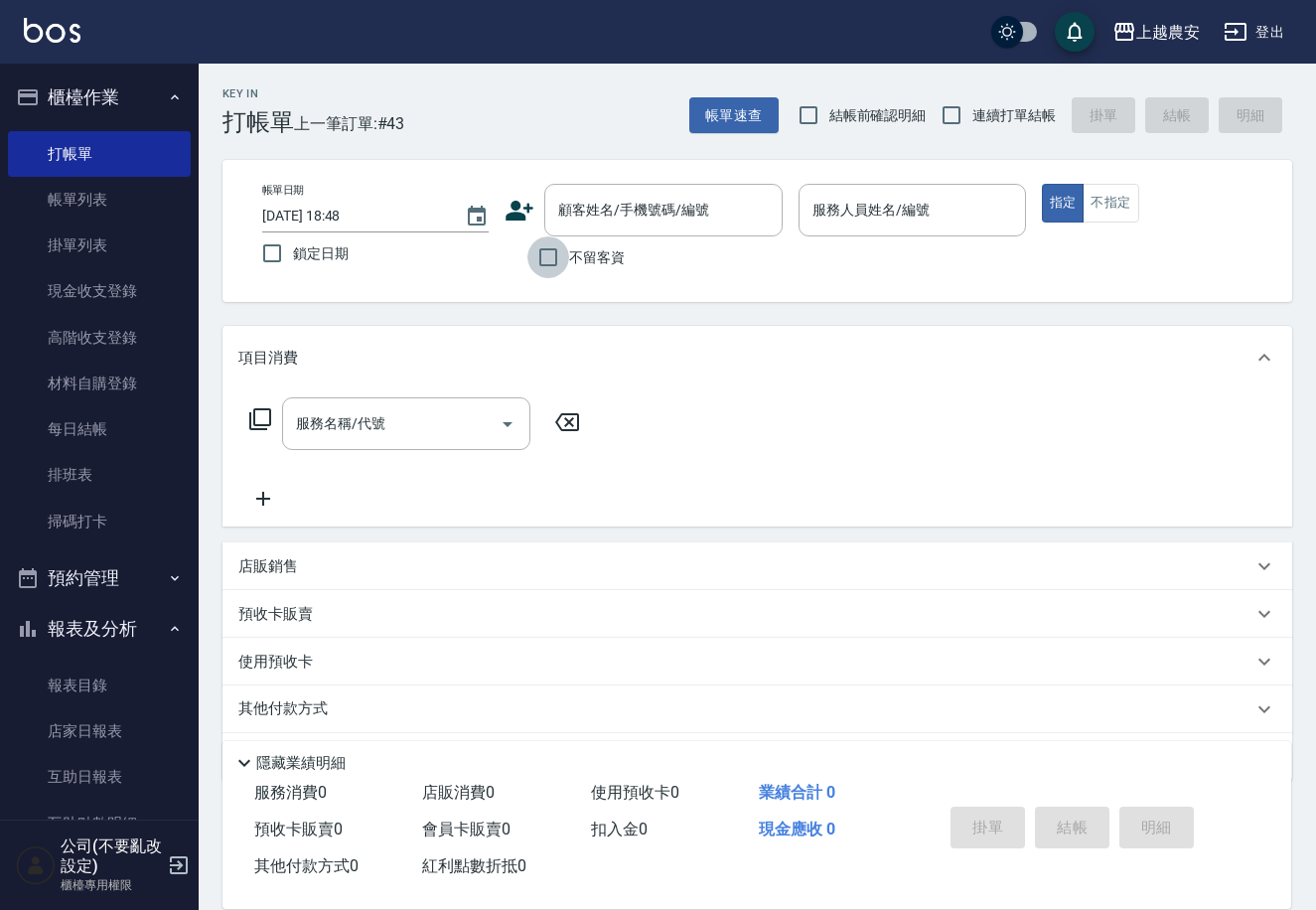 click on "不留客資" at bounding box center (548, 257) 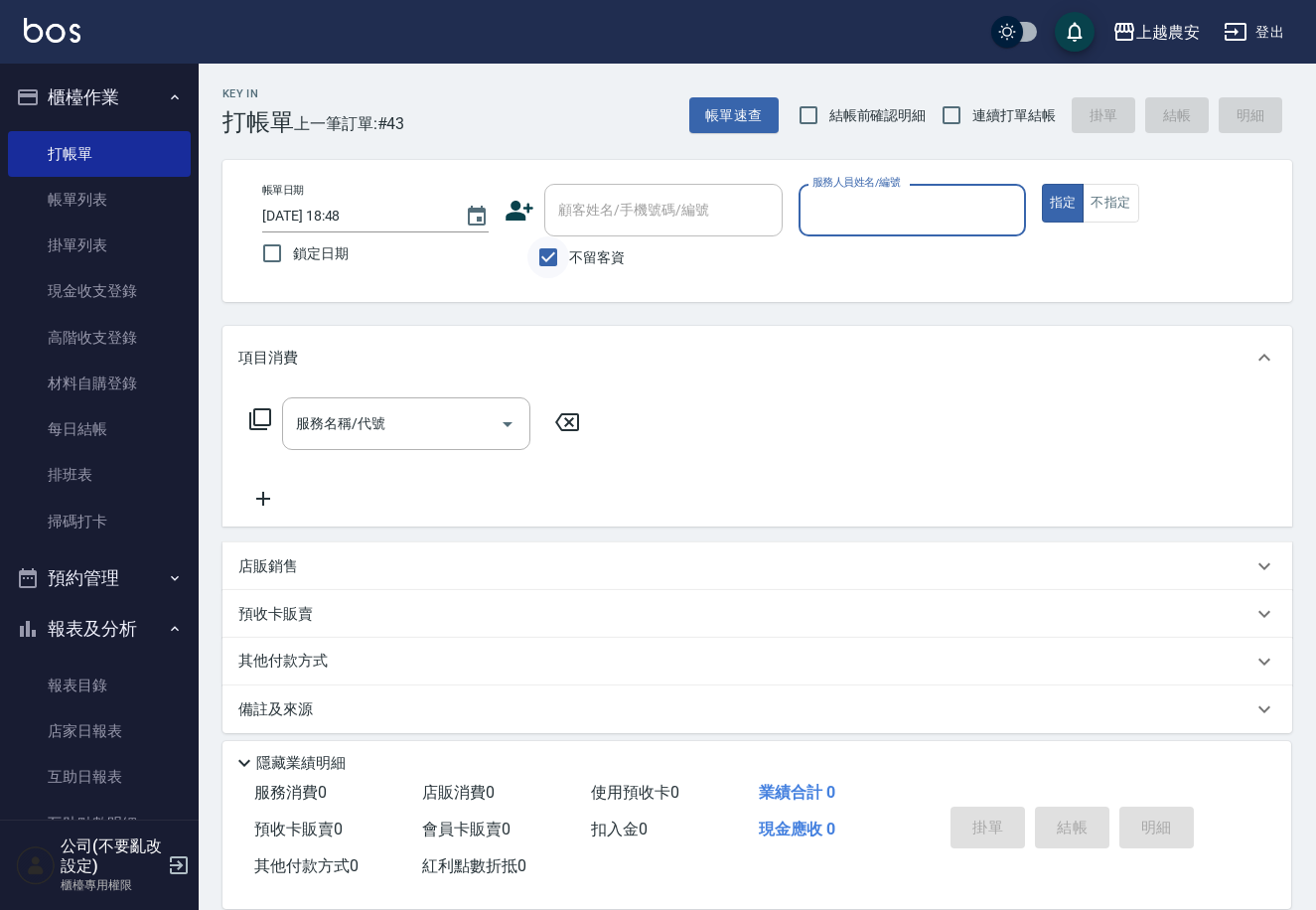click on "不留客資" at bounding box center [548, 257] 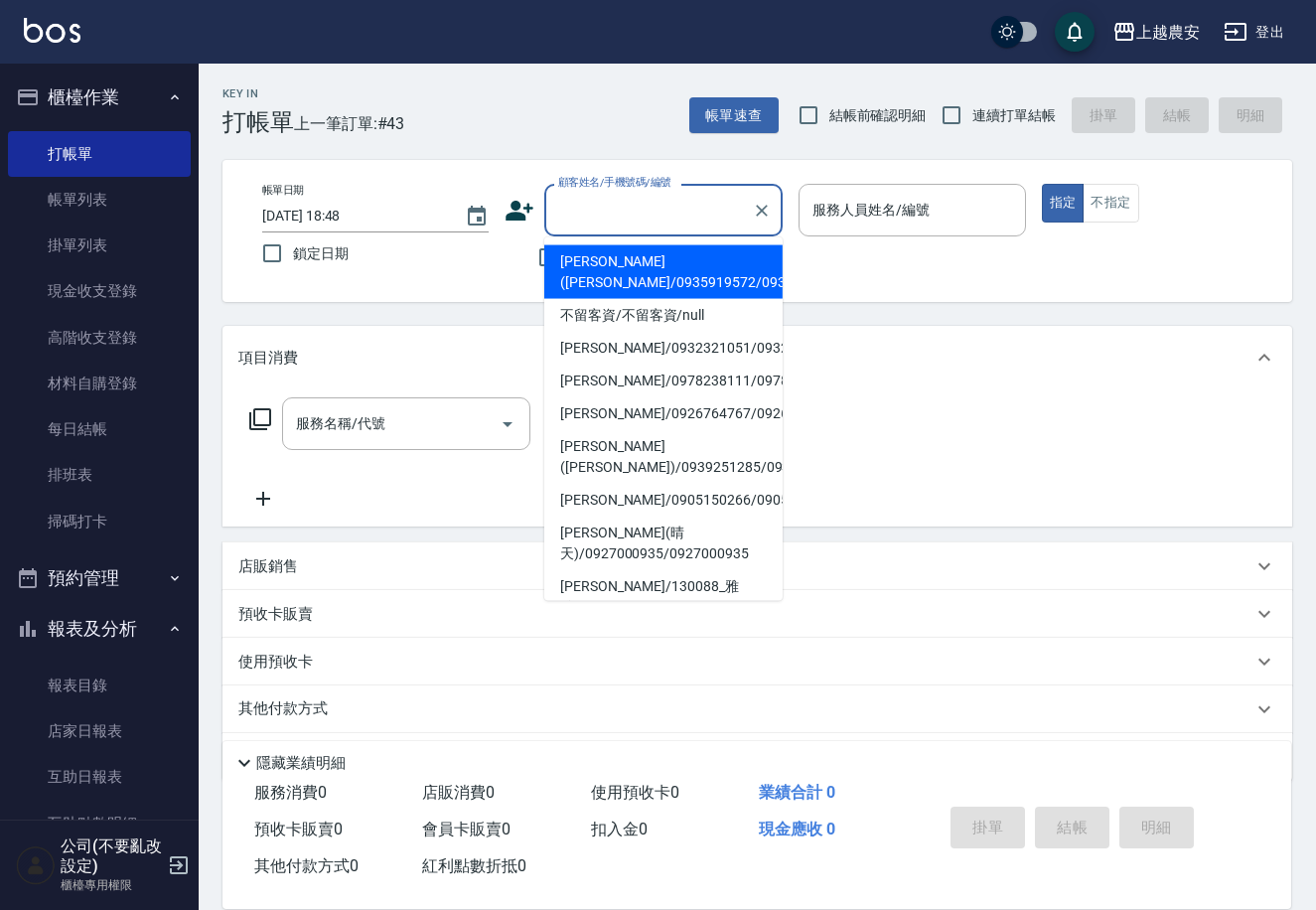 click on "顧客姓名/手機號碼/編號" at bounding box center [649, 210] 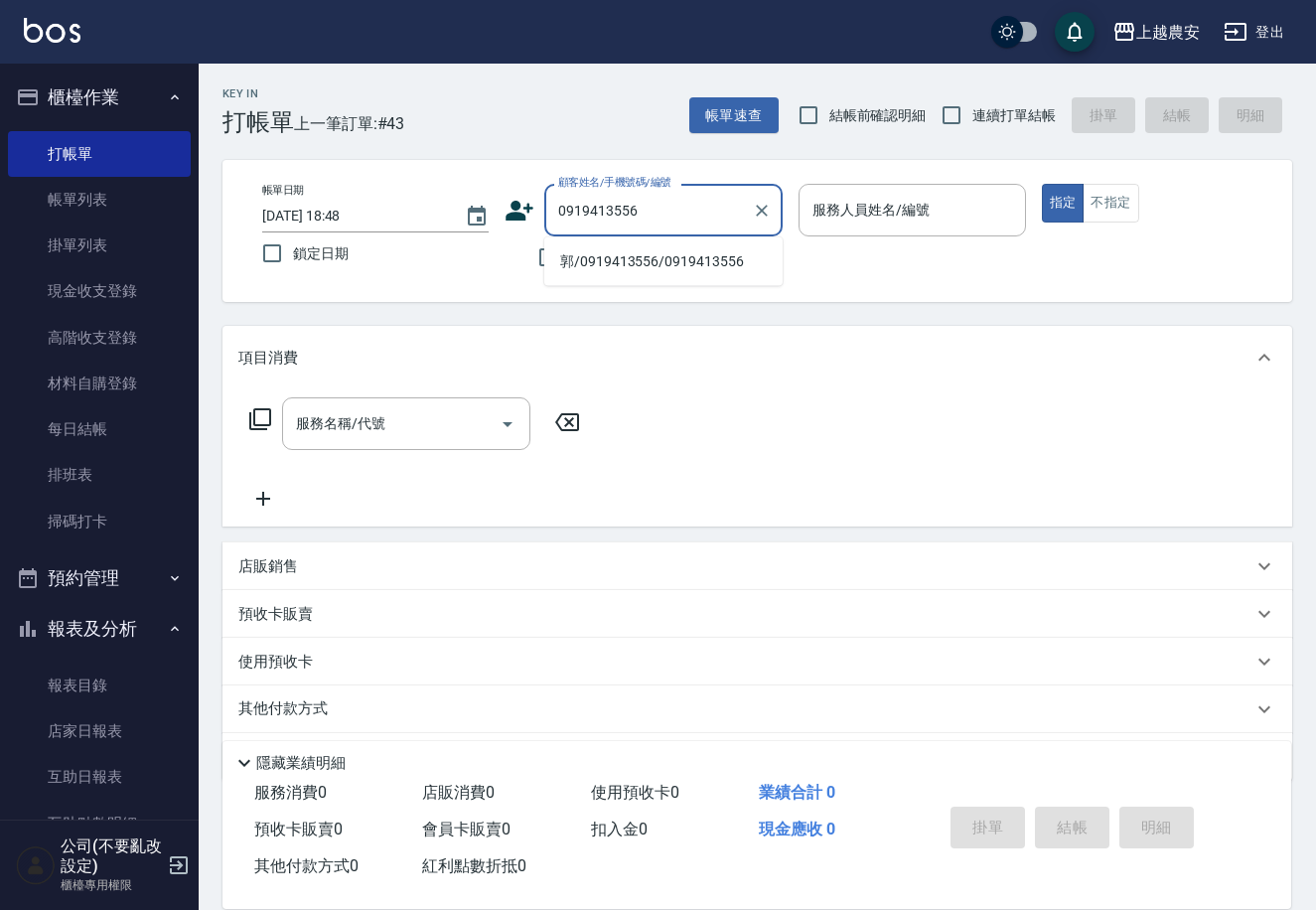 click on "郭/0919413556/0919413556" at bounding box center (663, 261) 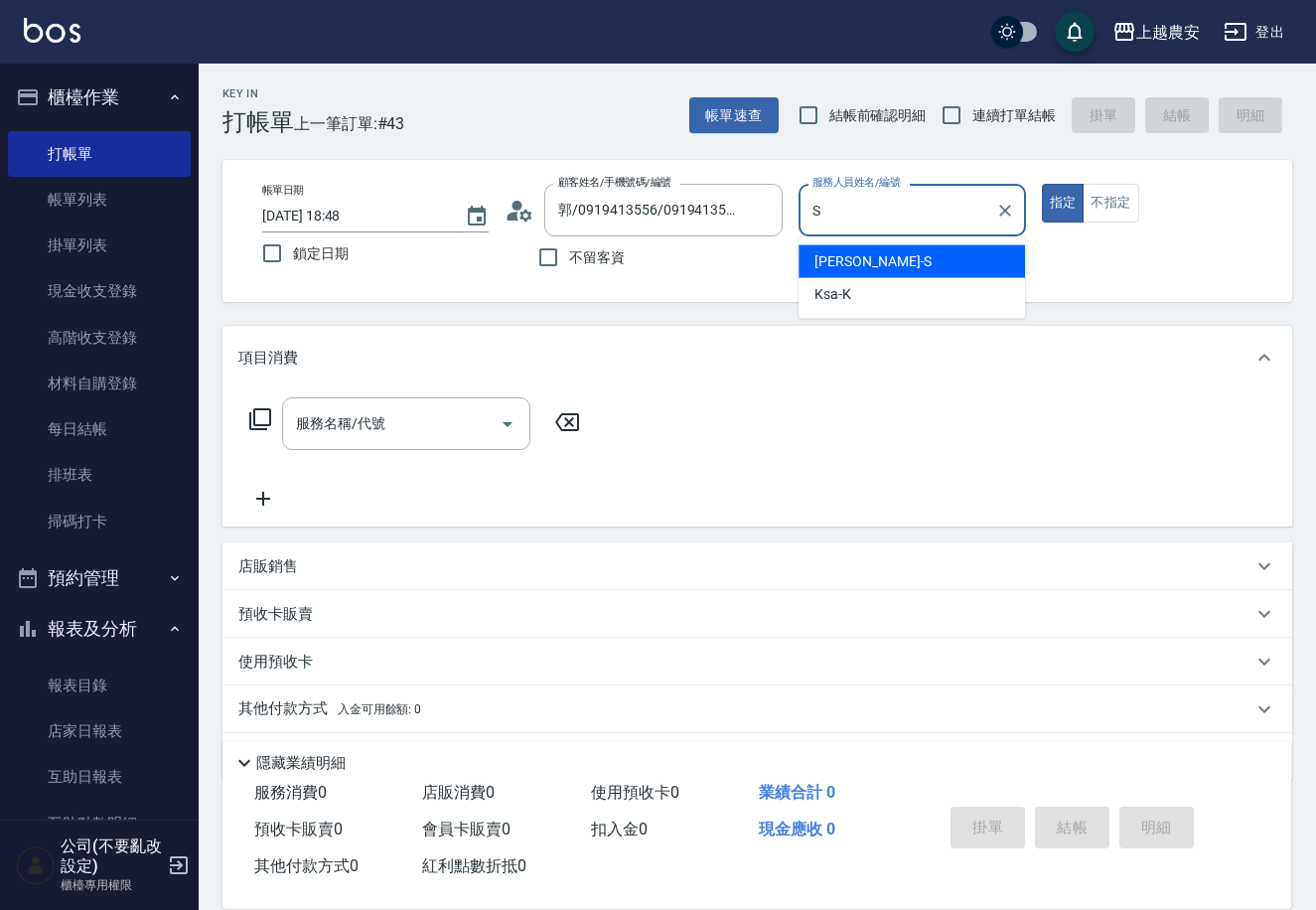 type on "Sandy-S" 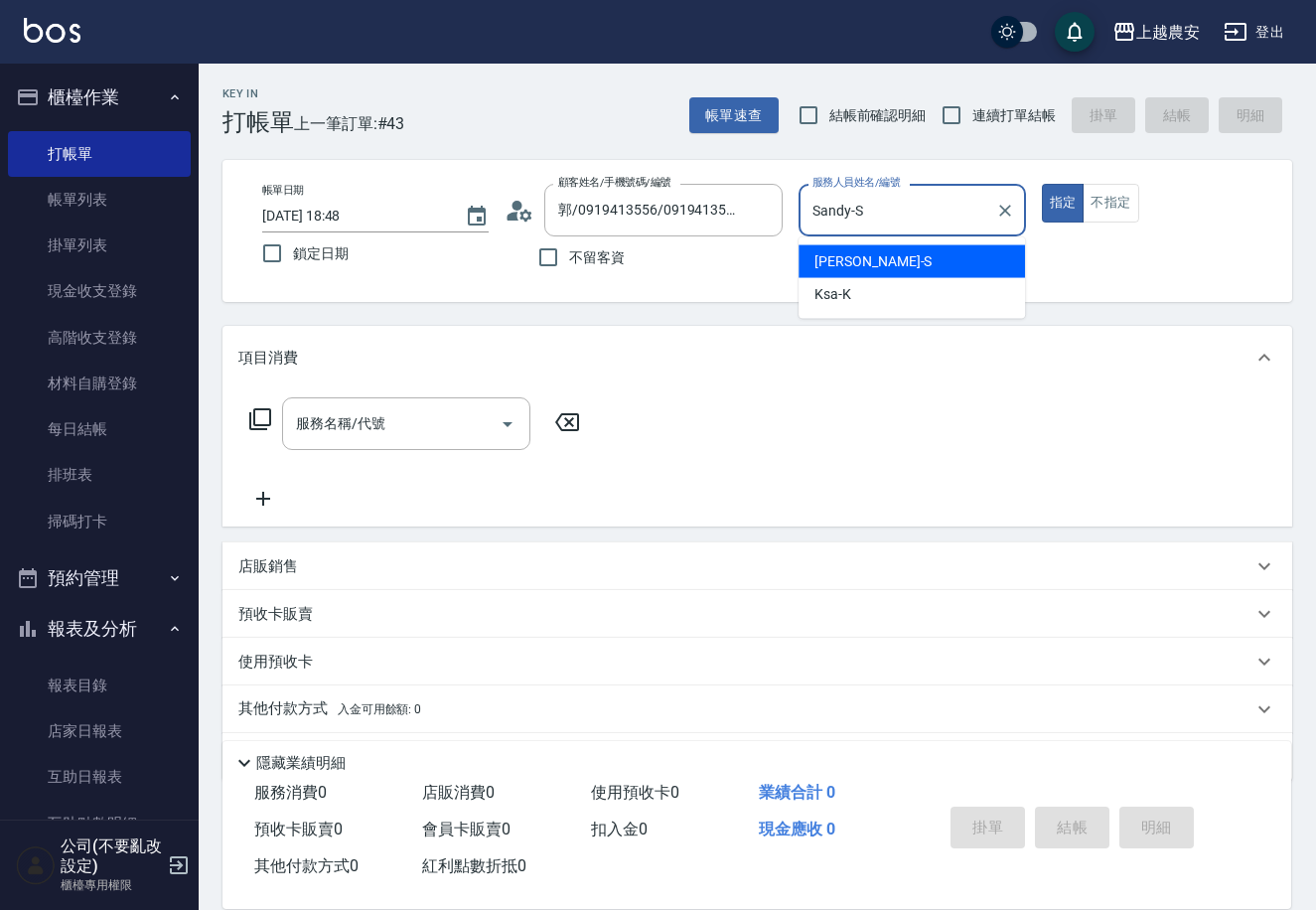 type on "true" 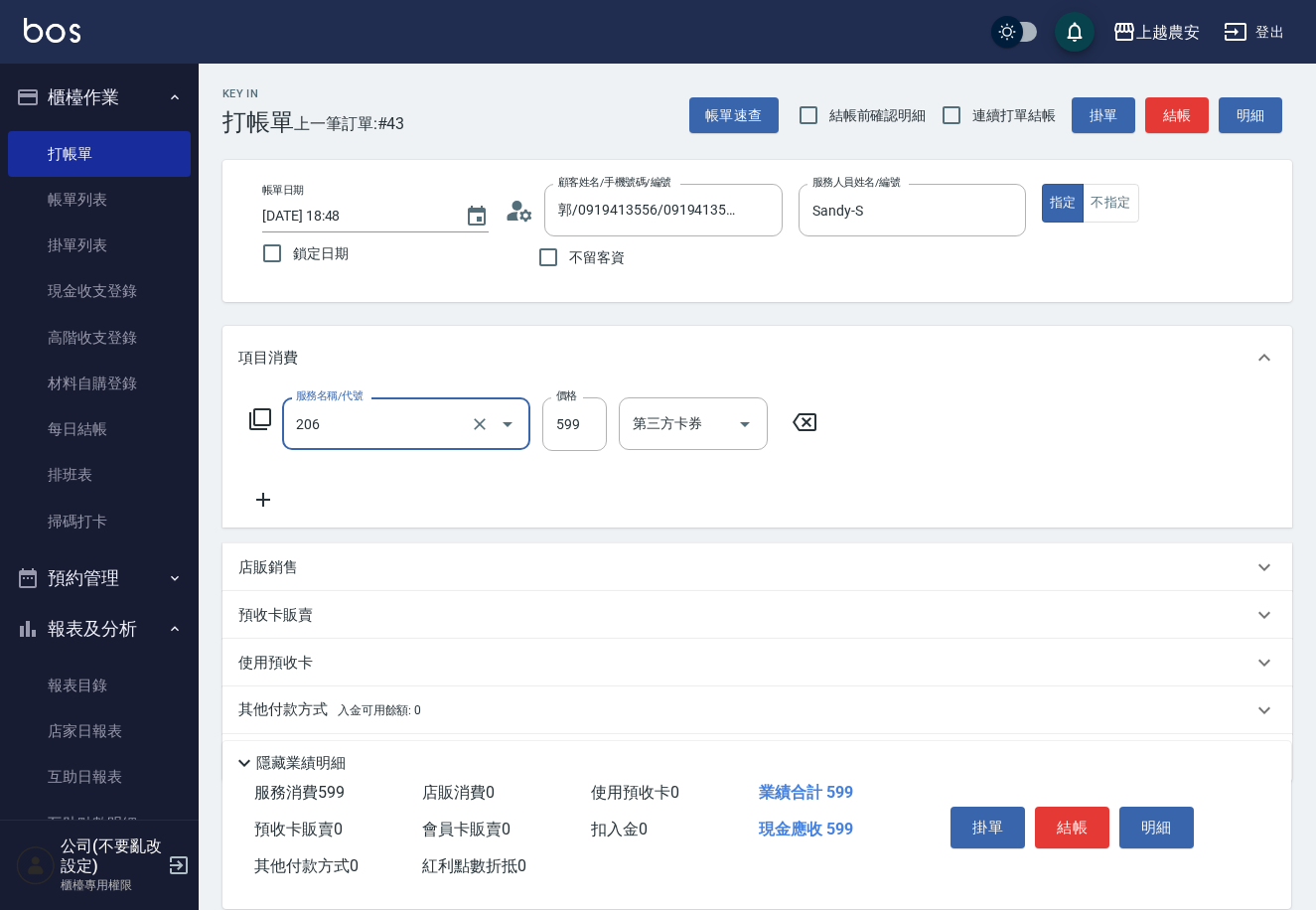 type on "洗+剪(206)" 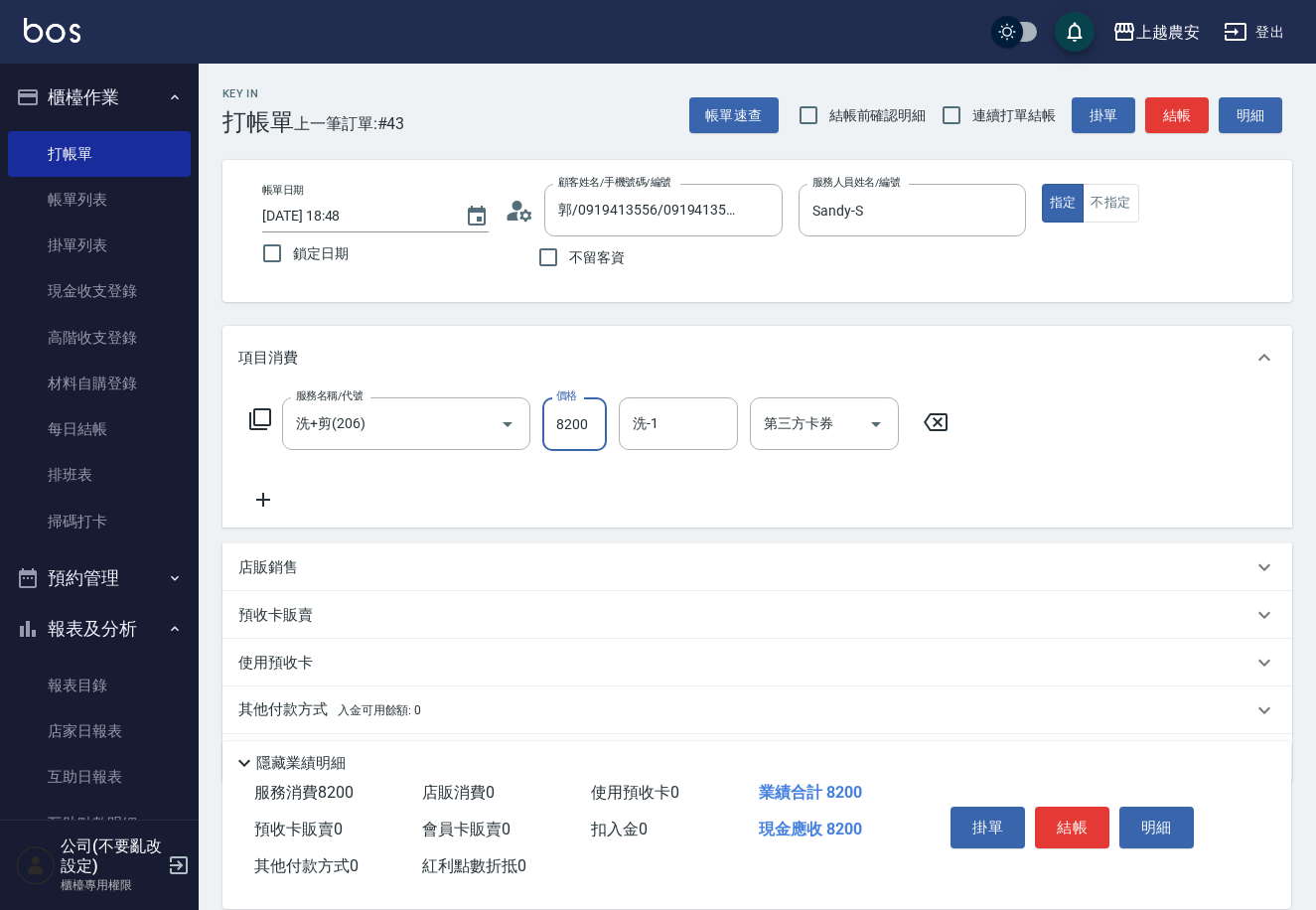 click on "8200" at bounding box center [574, 424] 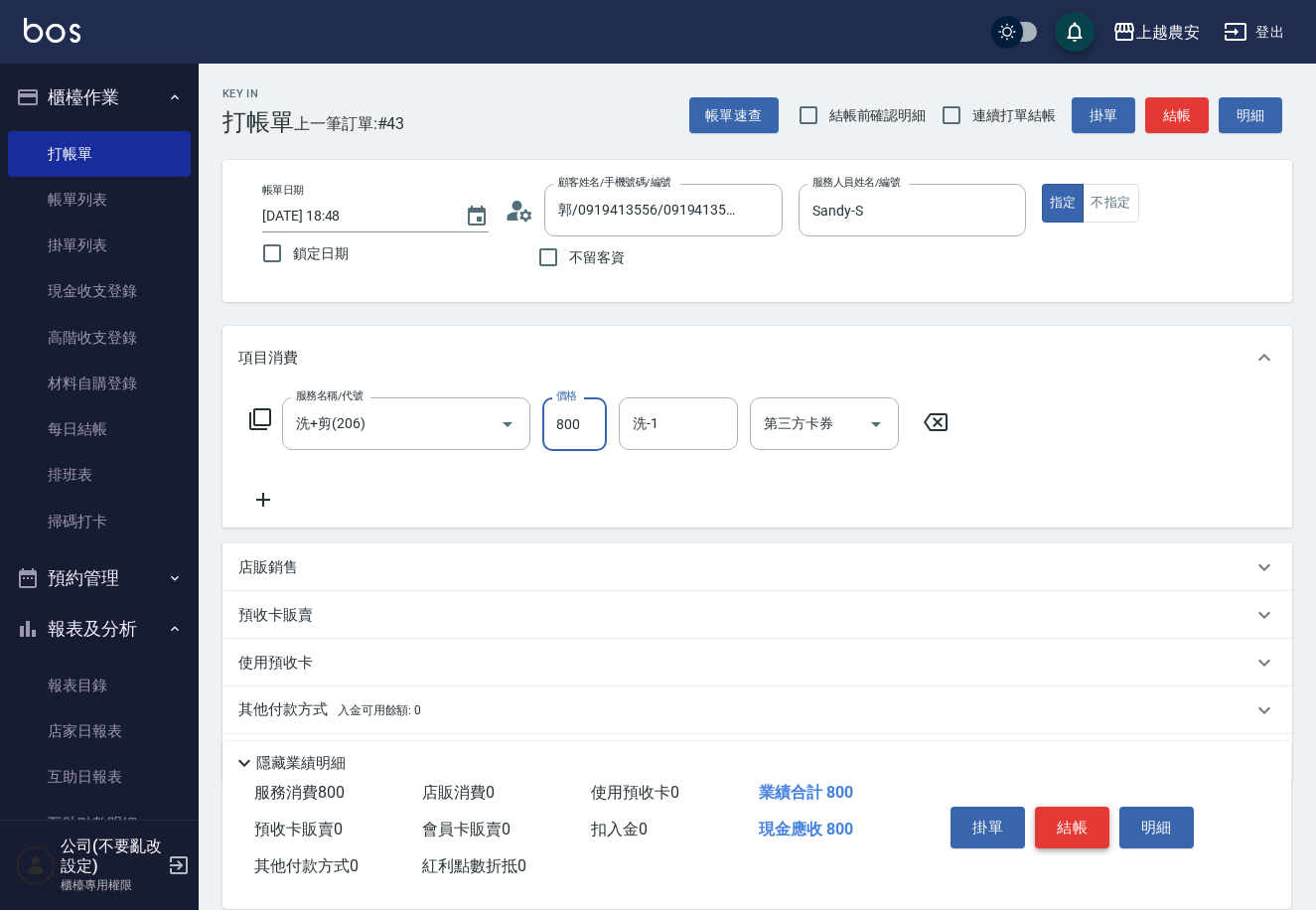 type on "800" 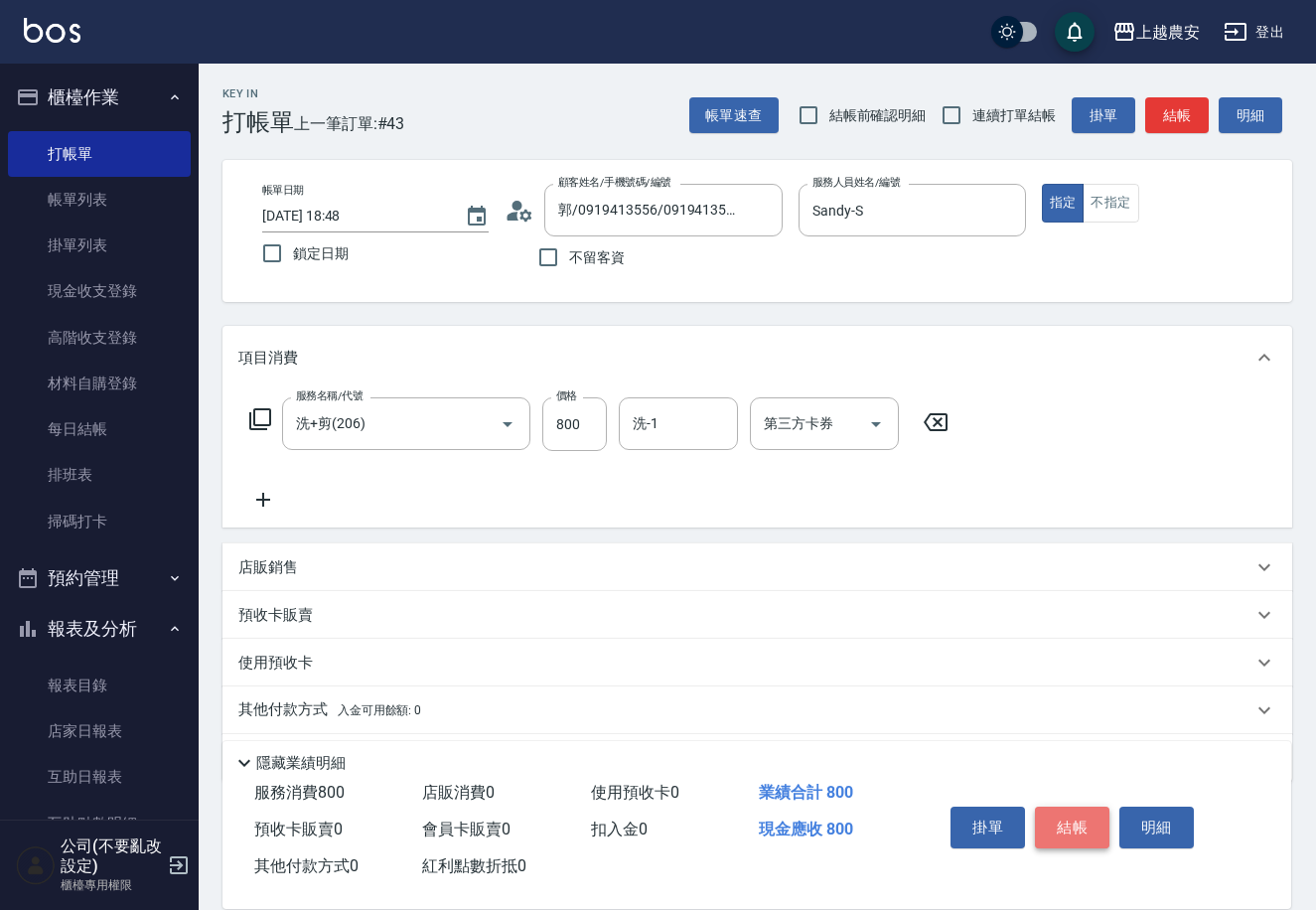 click on "結帳" at bounding box center [1072, 828] 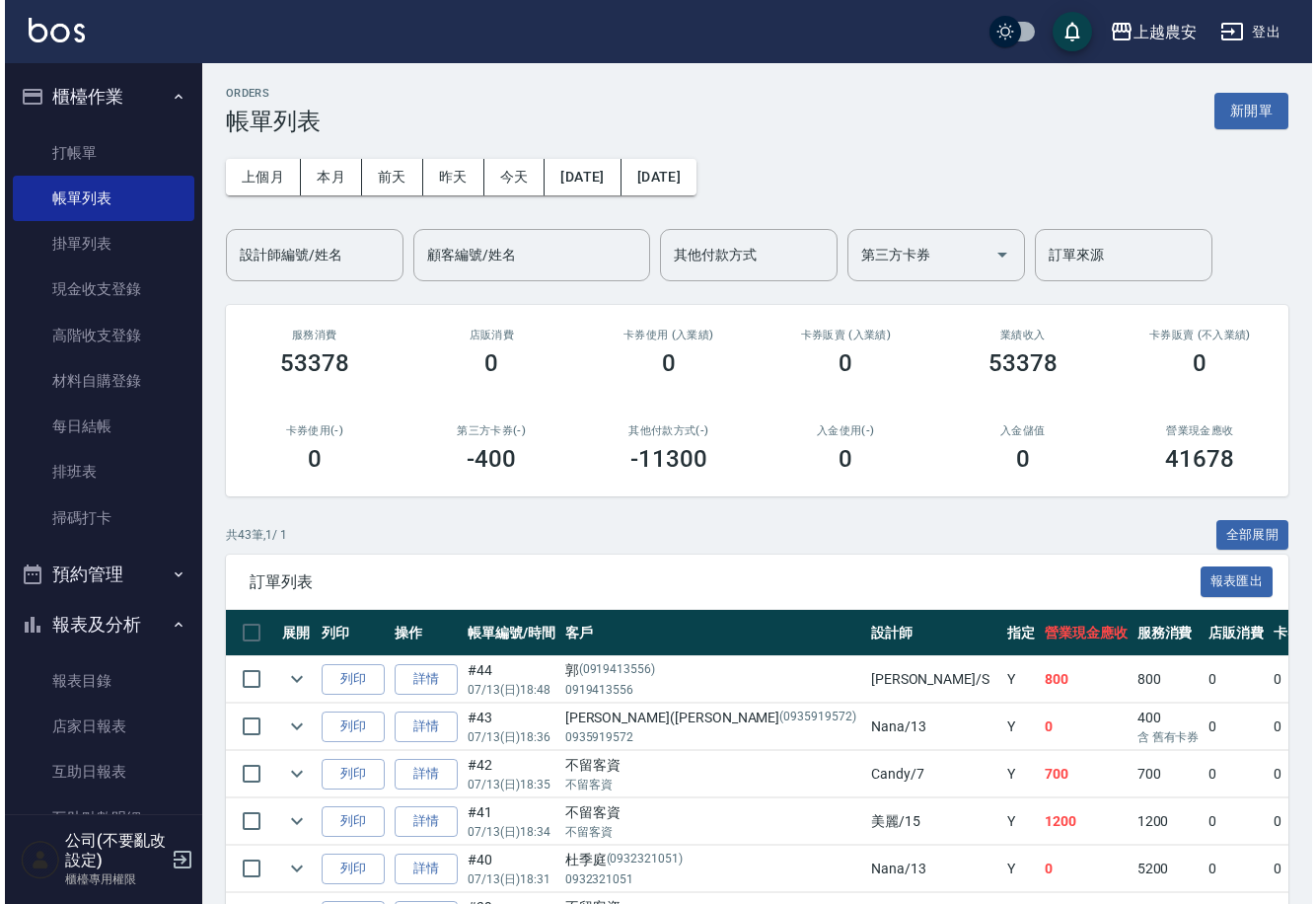 scroll, scrollTop: 300, scrollLeft: 0, axis: vertical 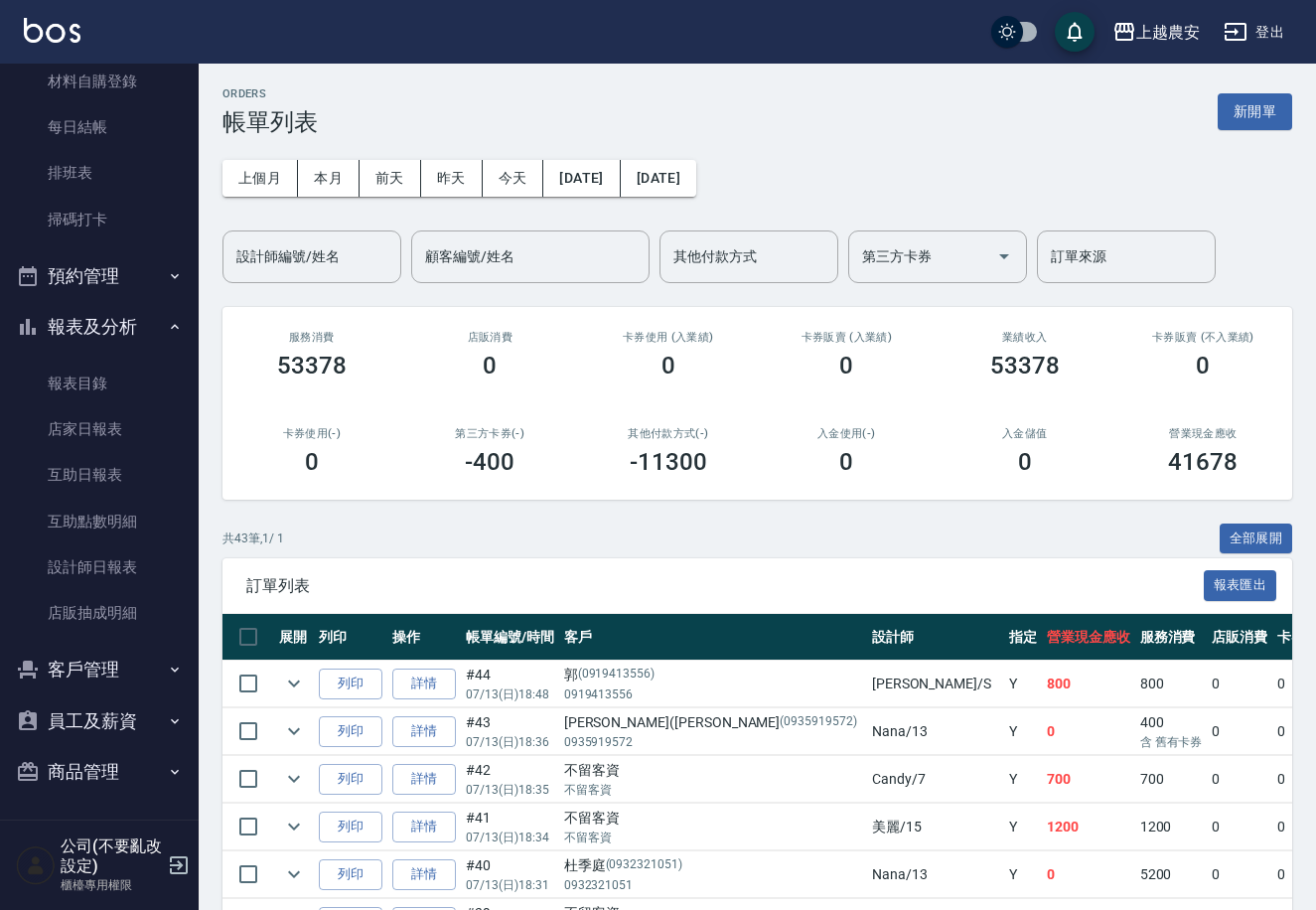 click on "員工及薪資" at bounding box center [99, 721] 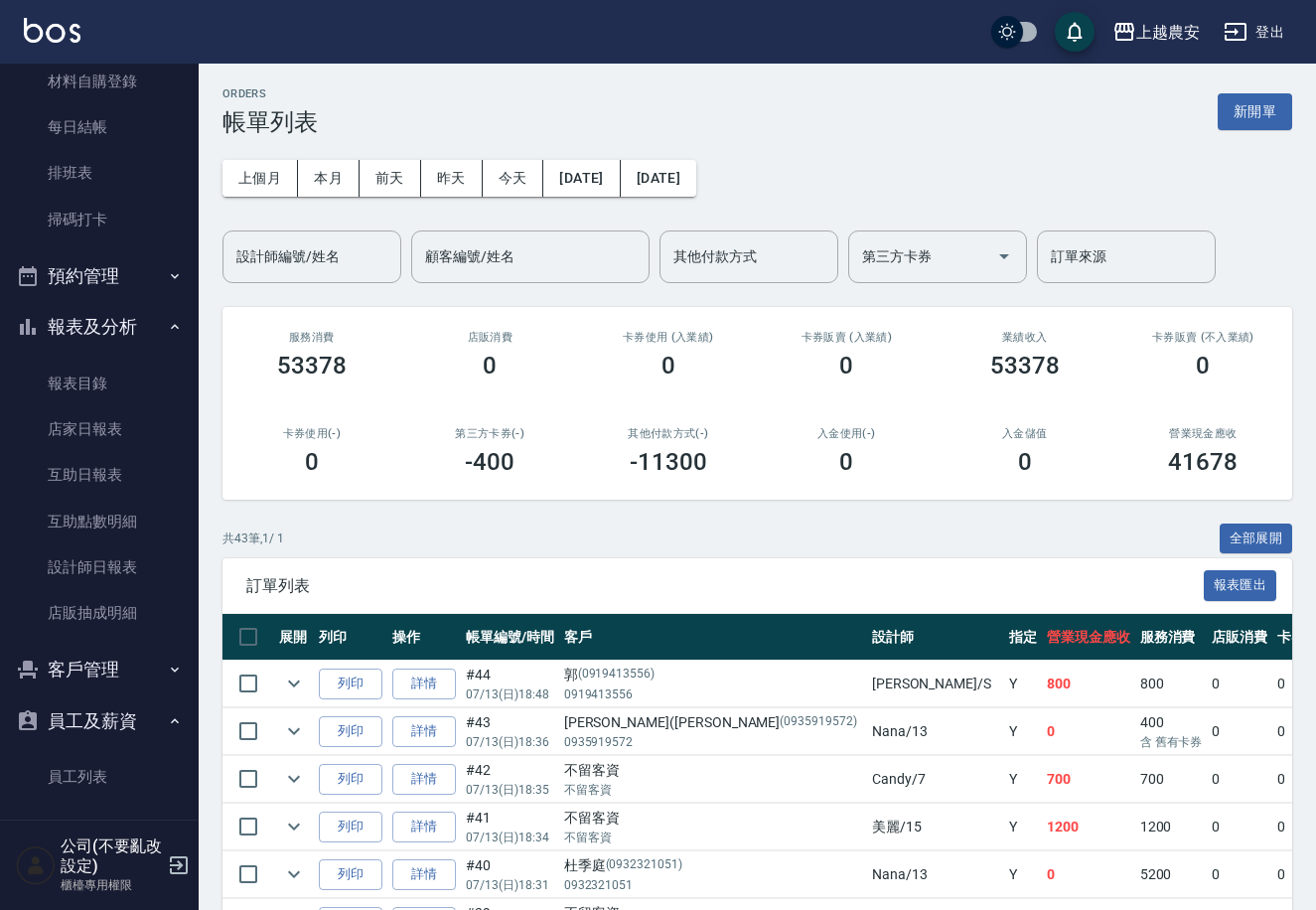 click on "客戶管理" at bounding box center [99, 670] 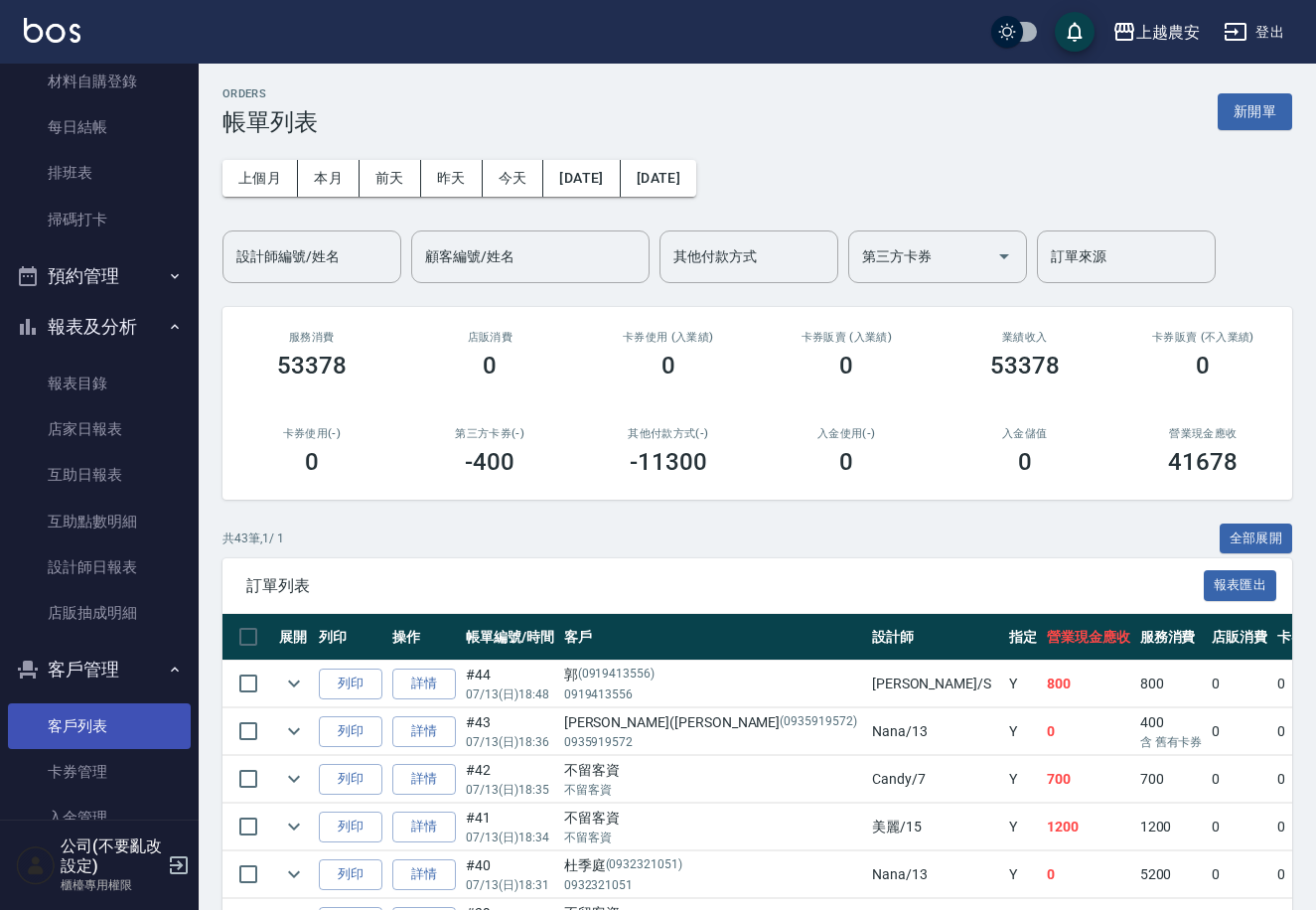 drag, startPoint x: 135, startPoint y: 732, endPoint x: 133, endPoint y: 714, distance: 18.11077 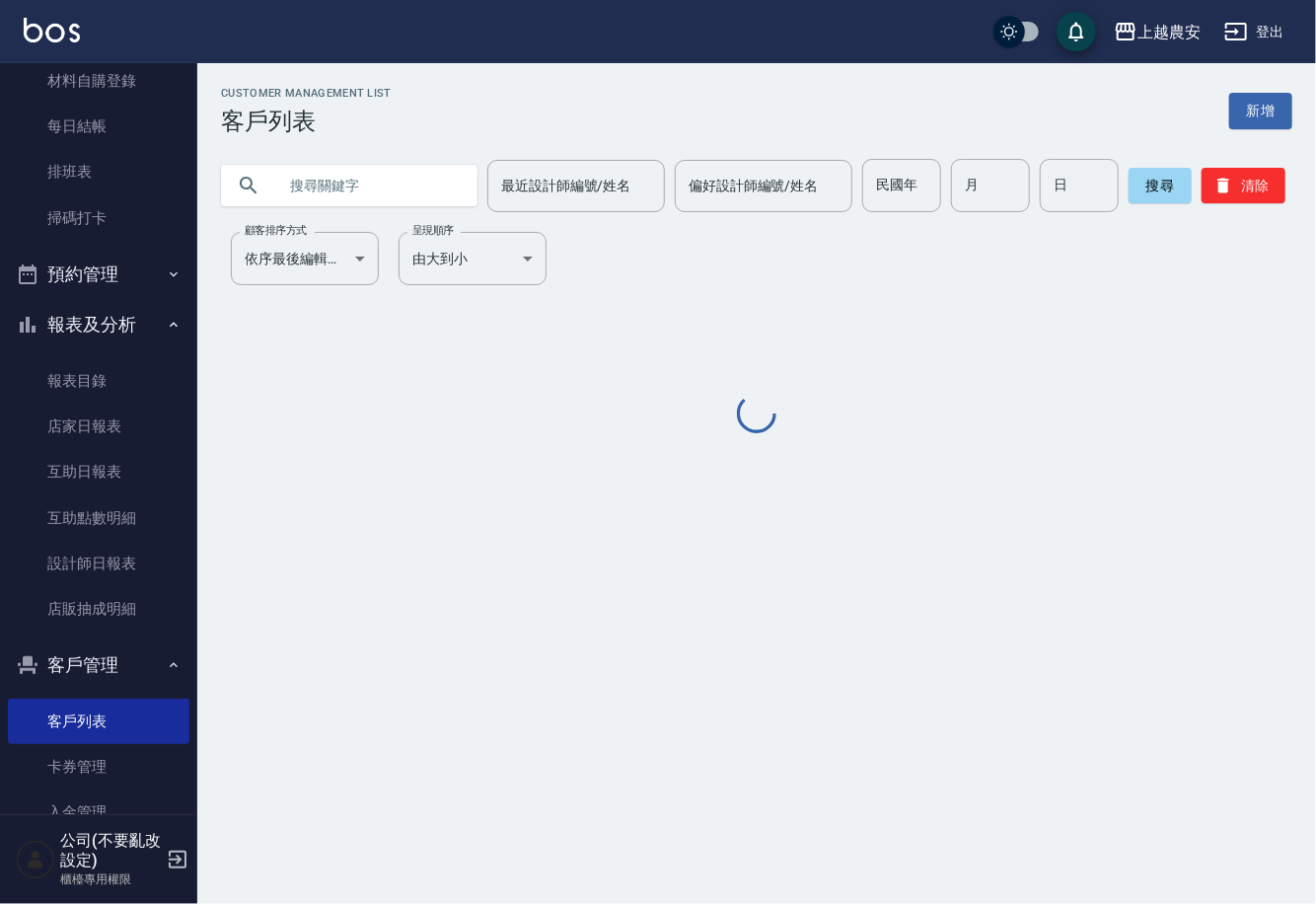 click at bounding box center (369, 186) 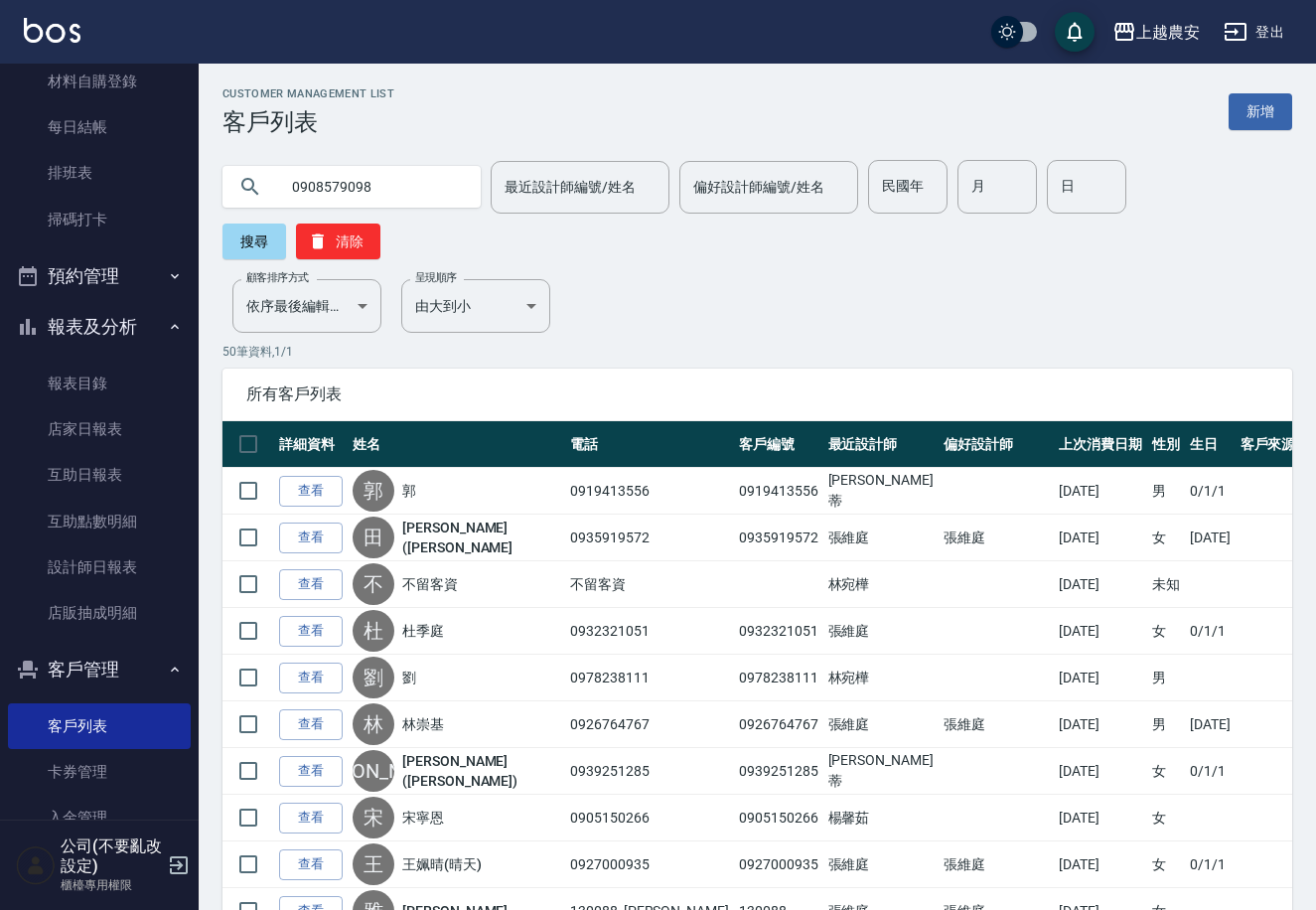 type on "0908579098" 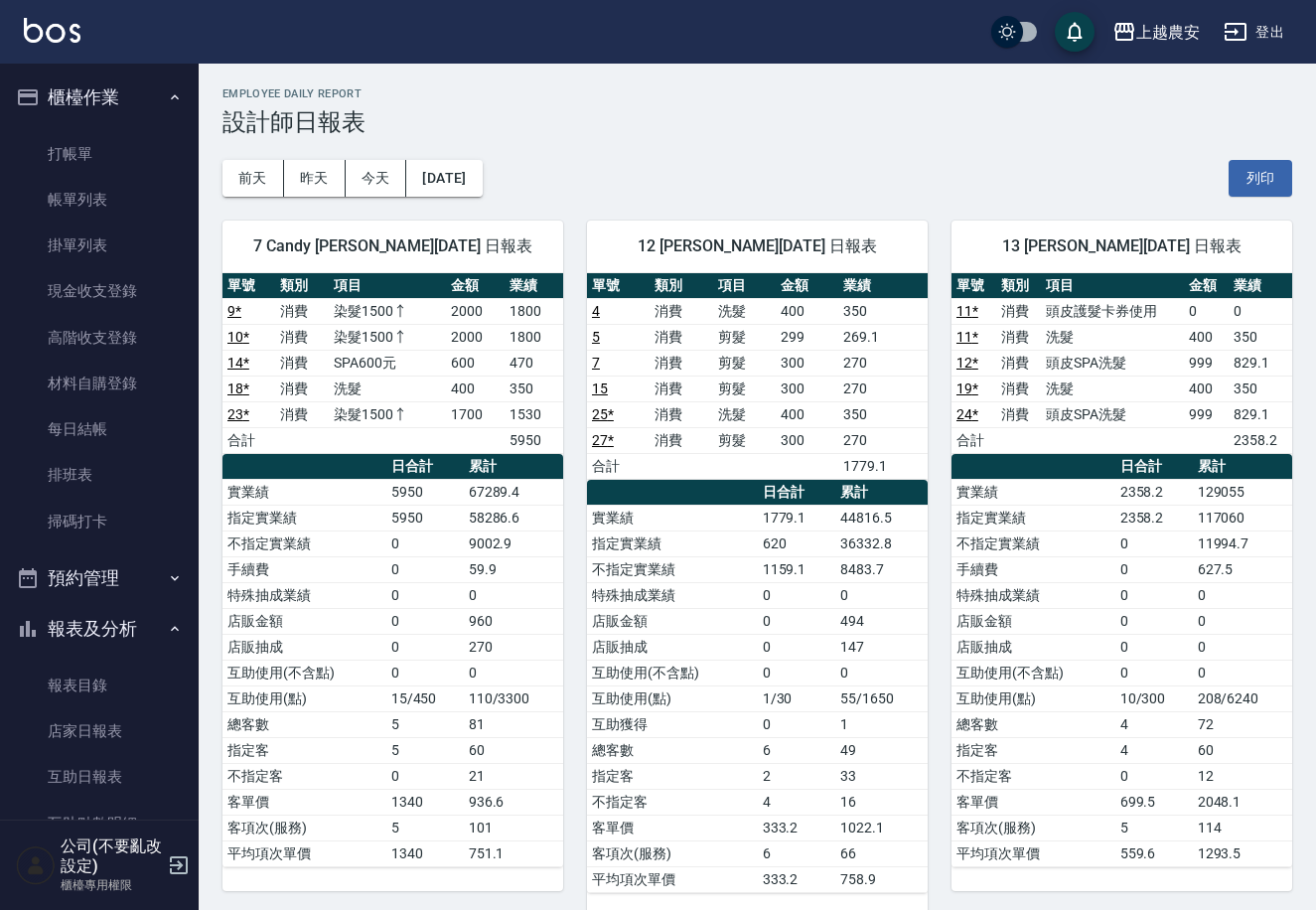 scroll, scrollTop: 1367, scrollLeft: 0, axis: vertical 